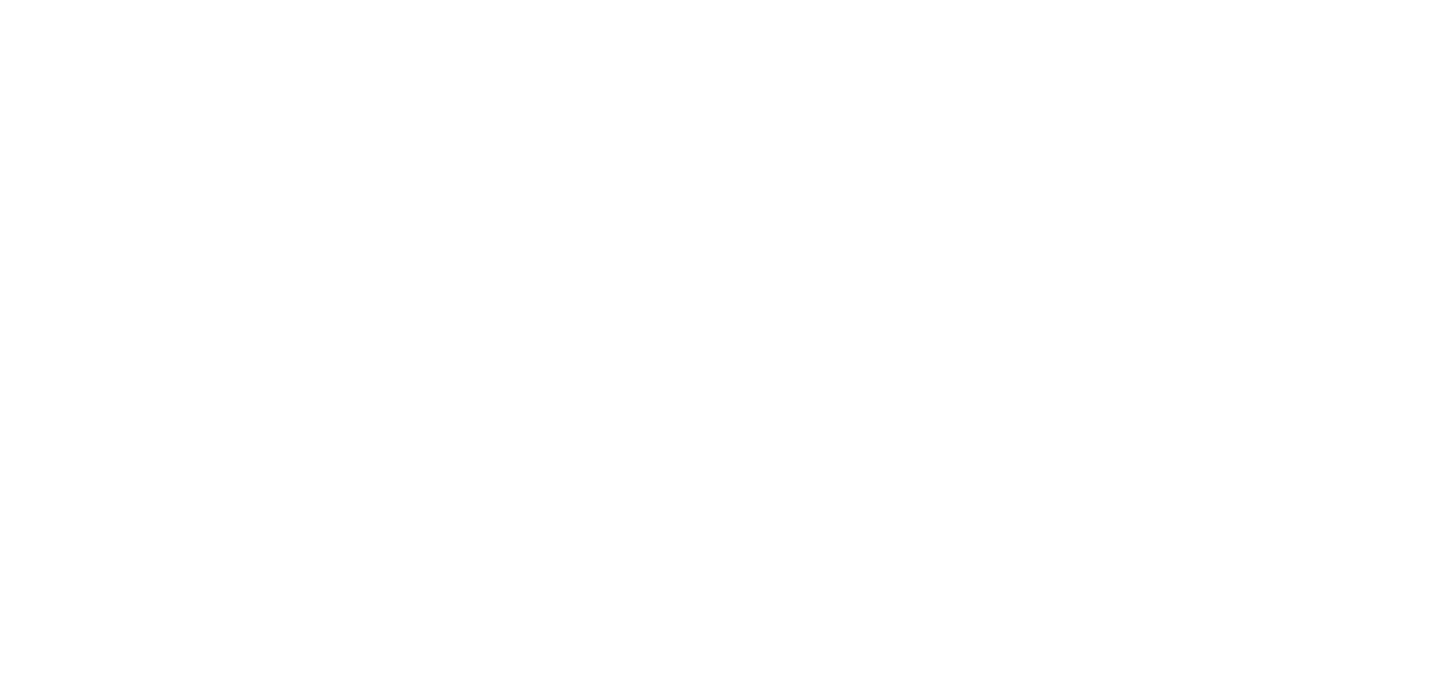 scroll, scrollTop: 0, scrollLeft: 0, axis: both 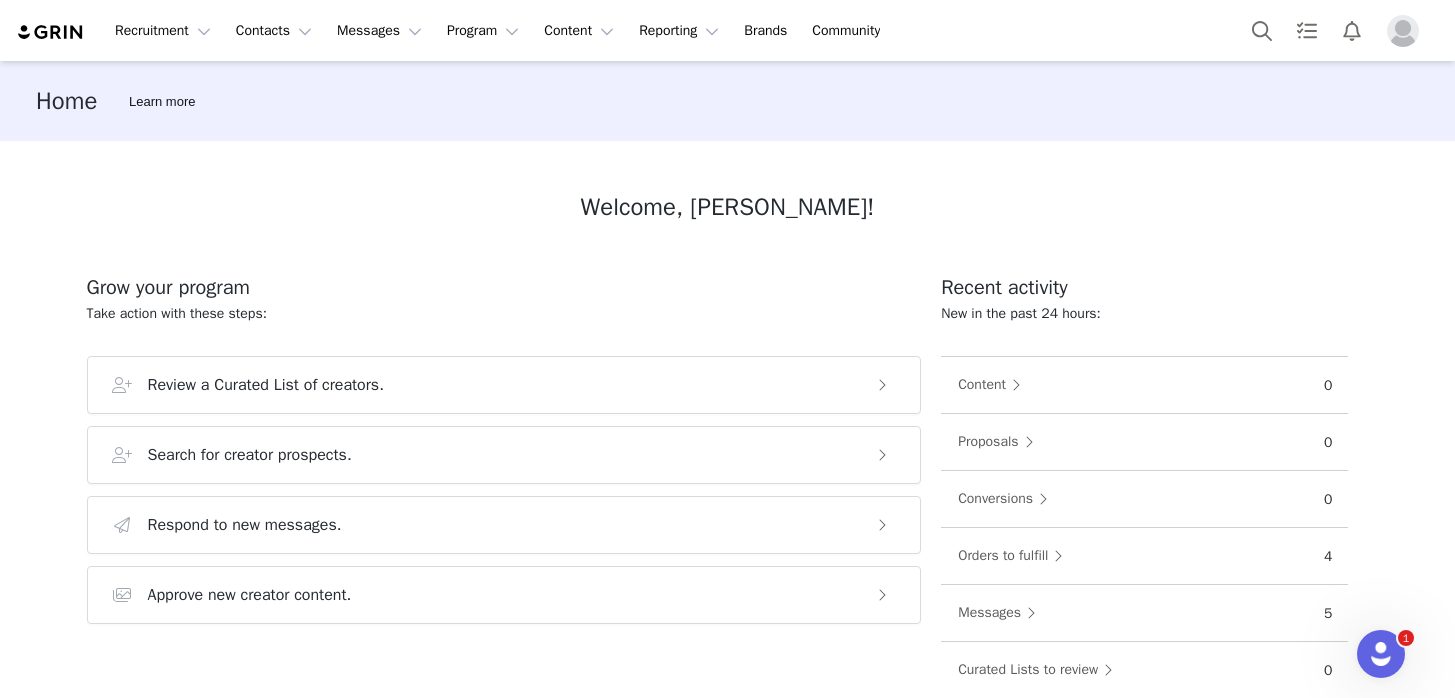 click at bounding box center (1403, 31) 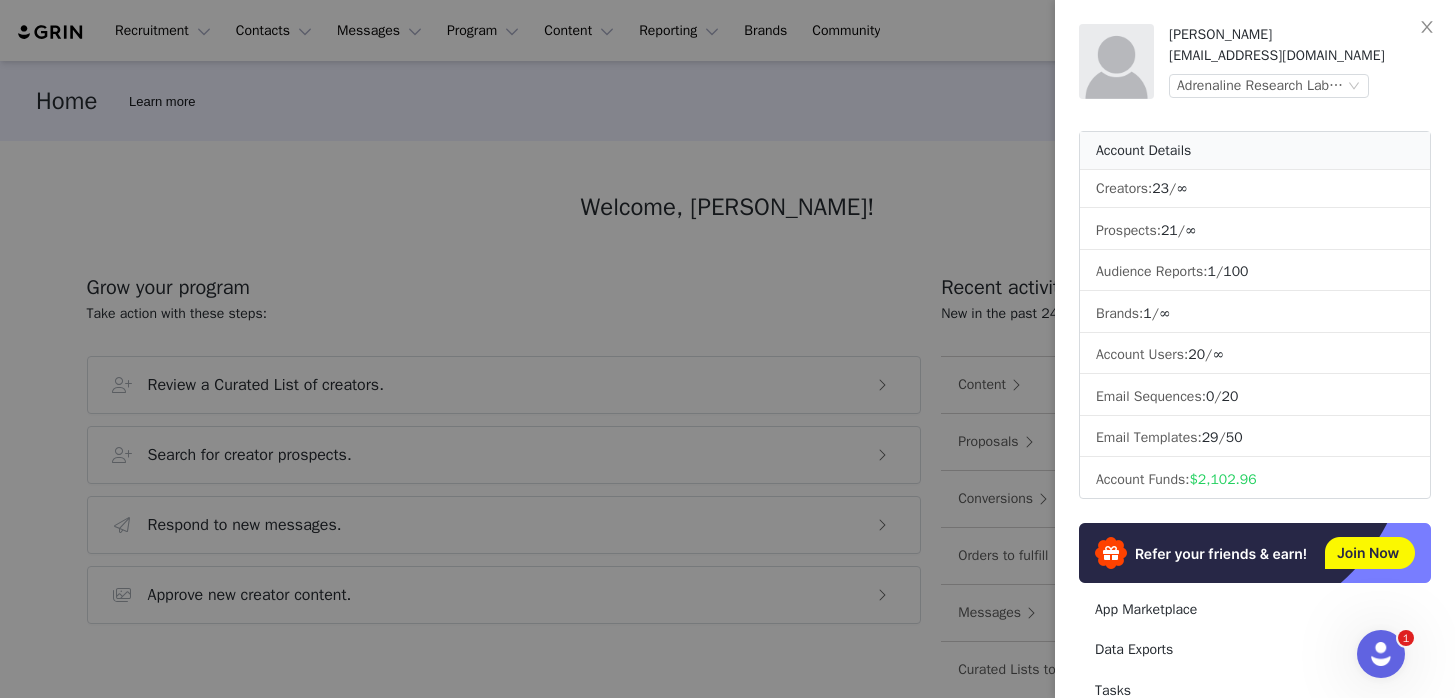 click at bounding box center (727, 349) 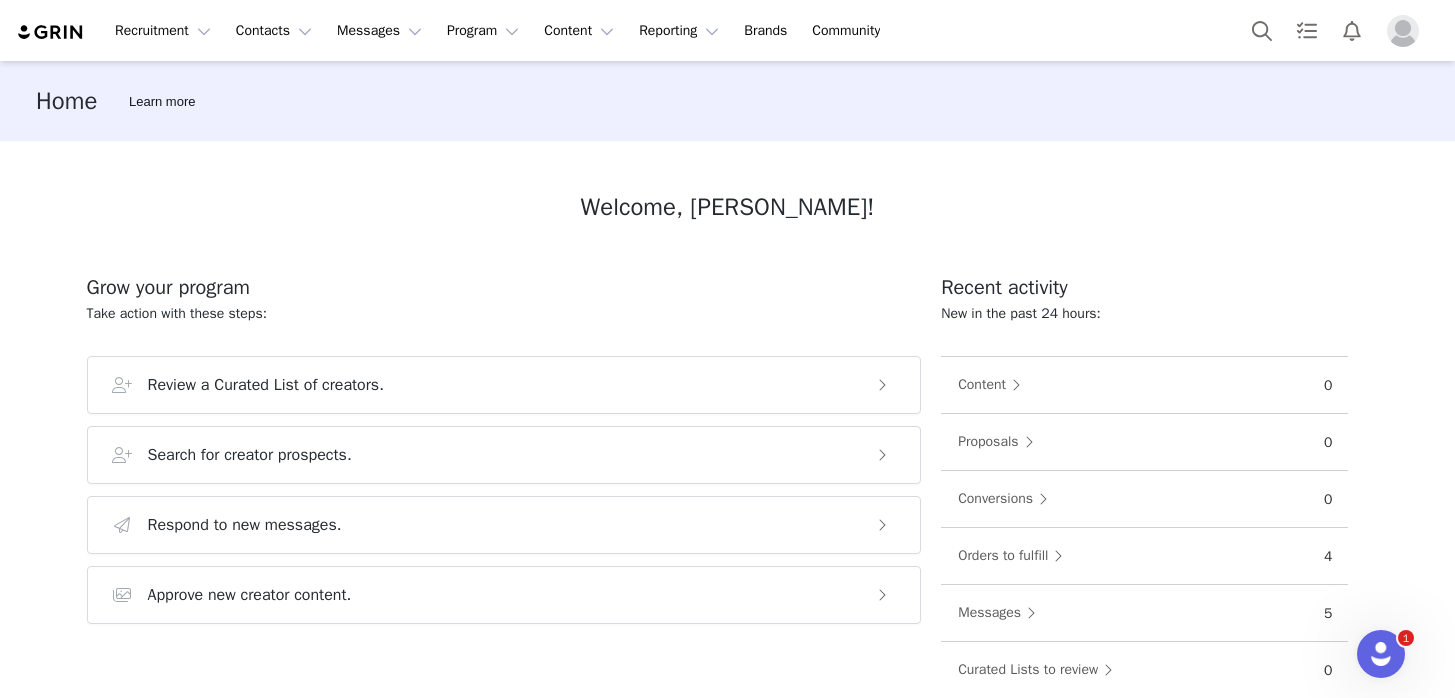 click on "Kelsey McDermott-Konig   kelsey@joybyte.com   Adrenaline Research Labs (Joybyte)    Account Details  Creators:   23  /  ∞  Prospects:   21  /  ∞  Audience Reports:   1  /  100  Brands:   1  /  ∞  Account Users:   20  /  ∞  Email Sequences:   0  /  20  Email Templates:   29  /  50  Account Funds:   $2,102.96  App Marketplace   Data Exports   Tasks  Privacy & Settings  Settings  Support Documentation  Privacy Policy  Terms of Use Sign Out  Our normal business hours are 8AM to 5PM PST." at bounding box center [1455, 349] 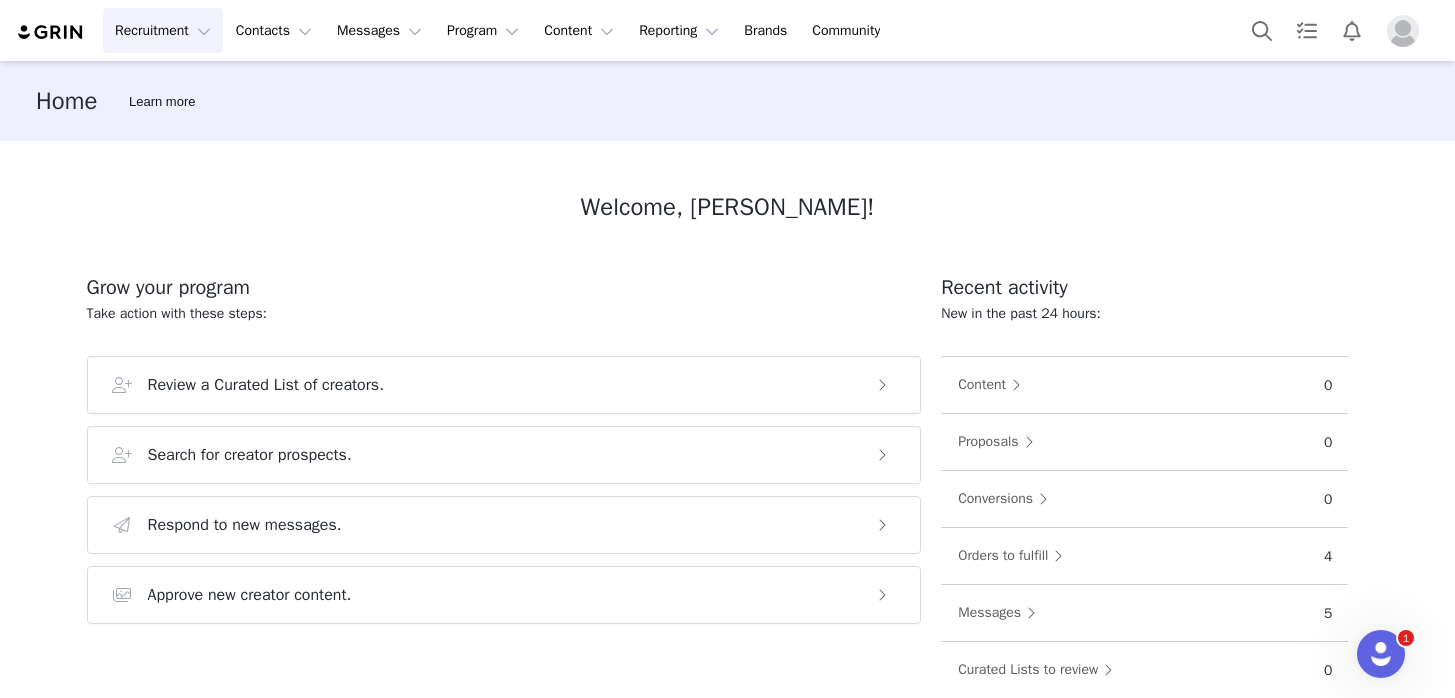 click on "Recruitment Recruitment" at bounding box center [163, 30] 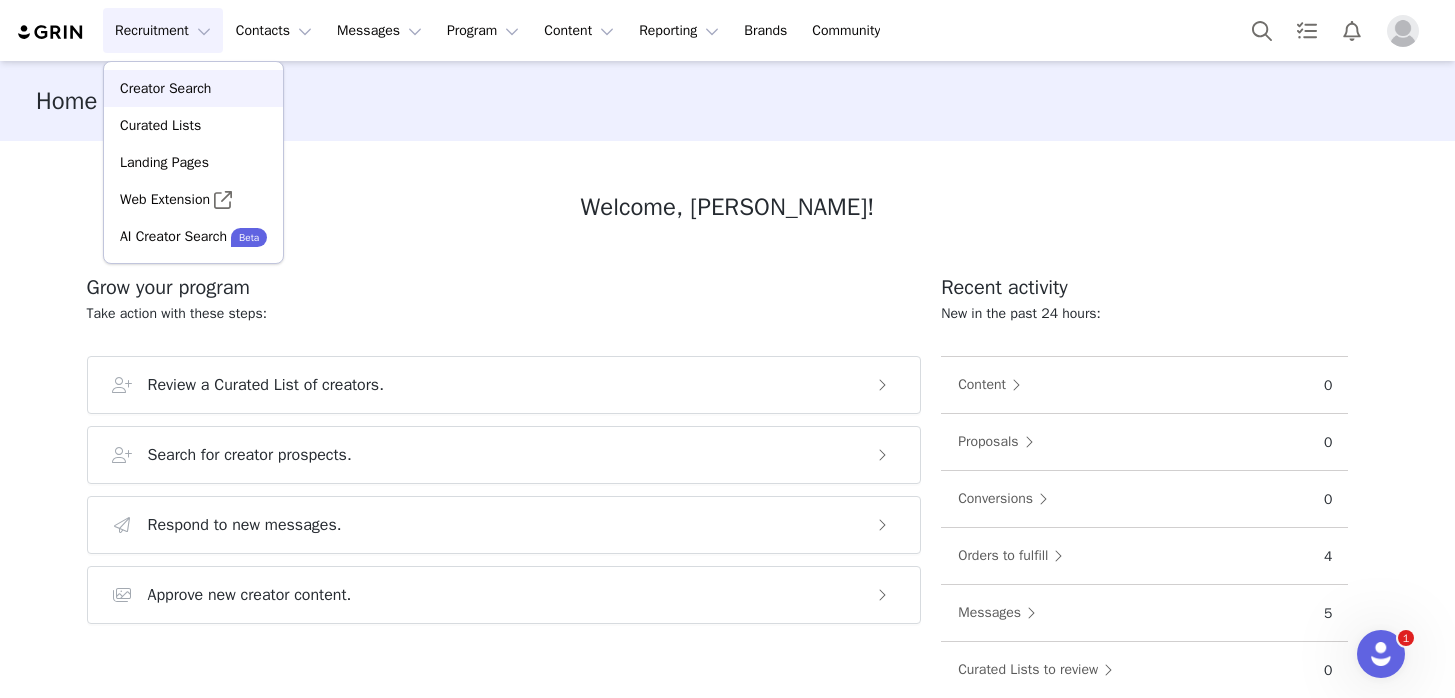 drag, startPoint x: 185, startPoint y: 95, endPoint x: 210, endPoint y: 107, distance: 27.730848 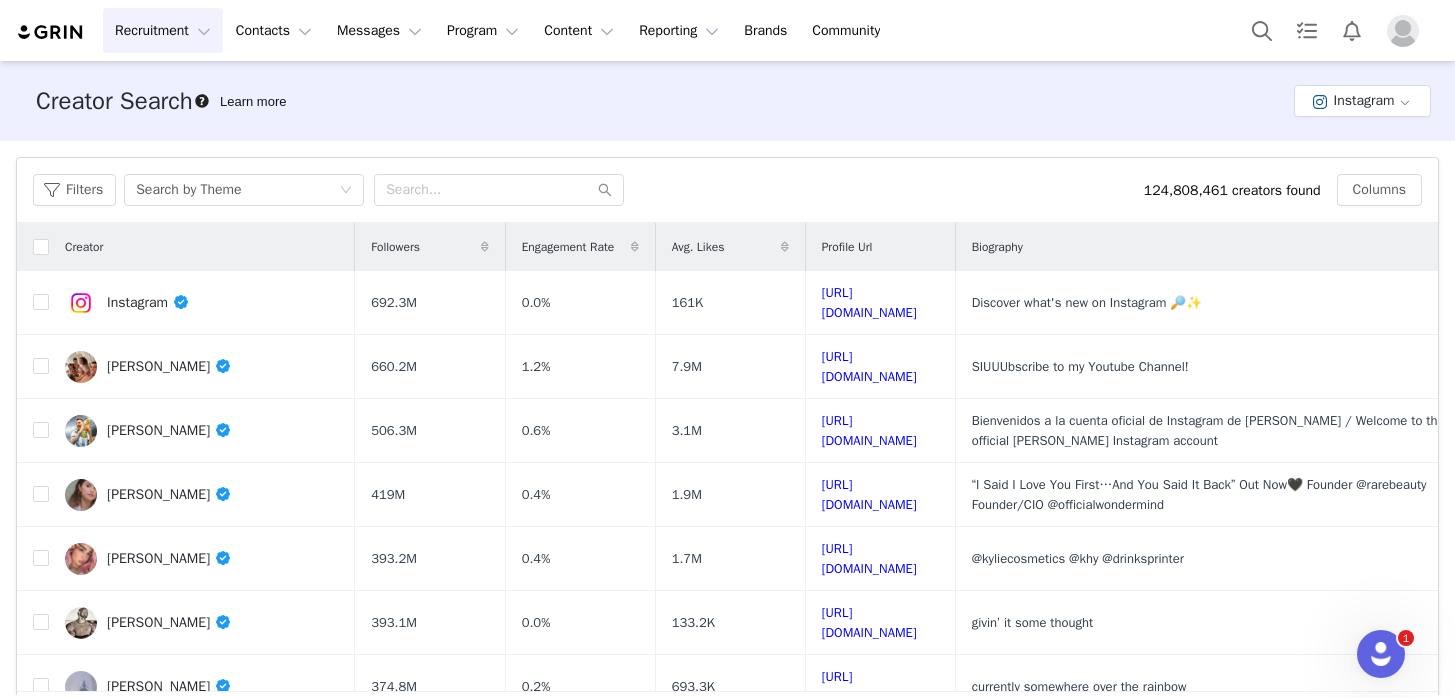 drag, startPoint x: 293, startPoint y: 187, endPoint x: 299, endPoint y: 208, distance: 21.84033 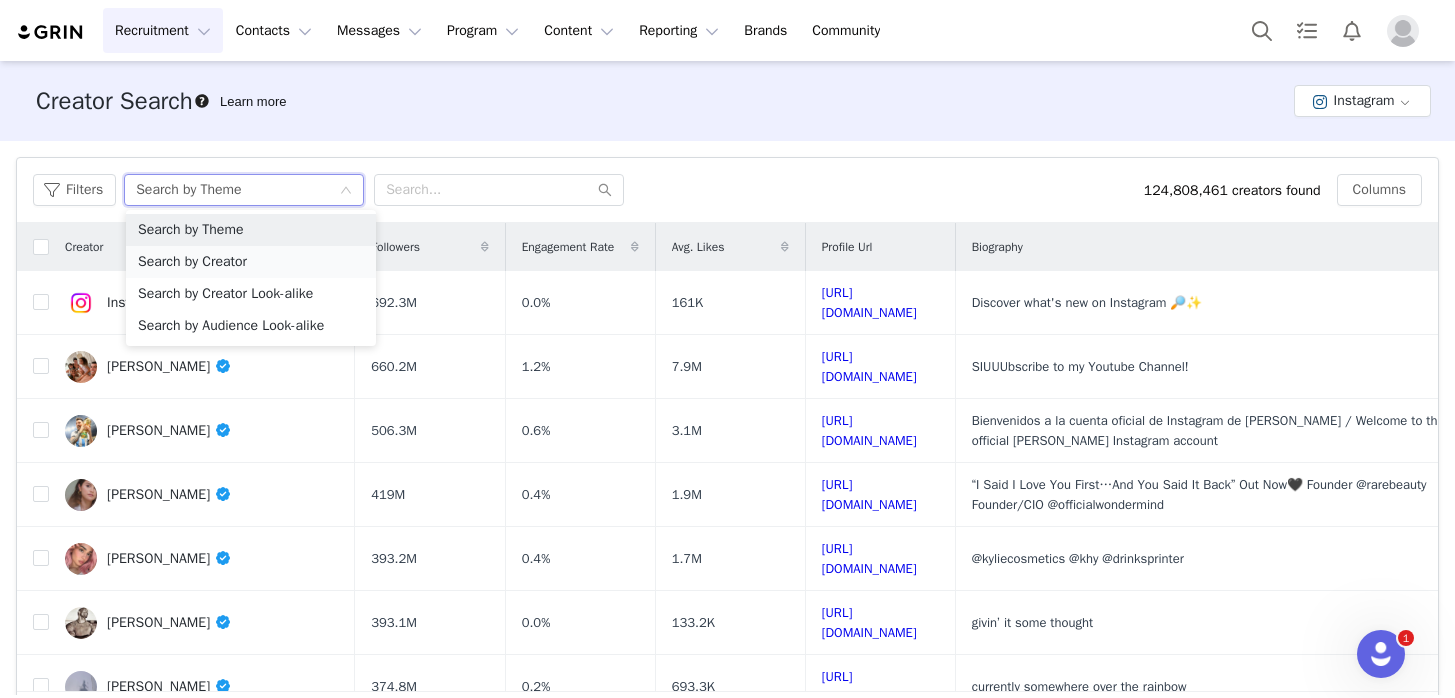 click on "Search by Creator" at bounding box center [251, 262] 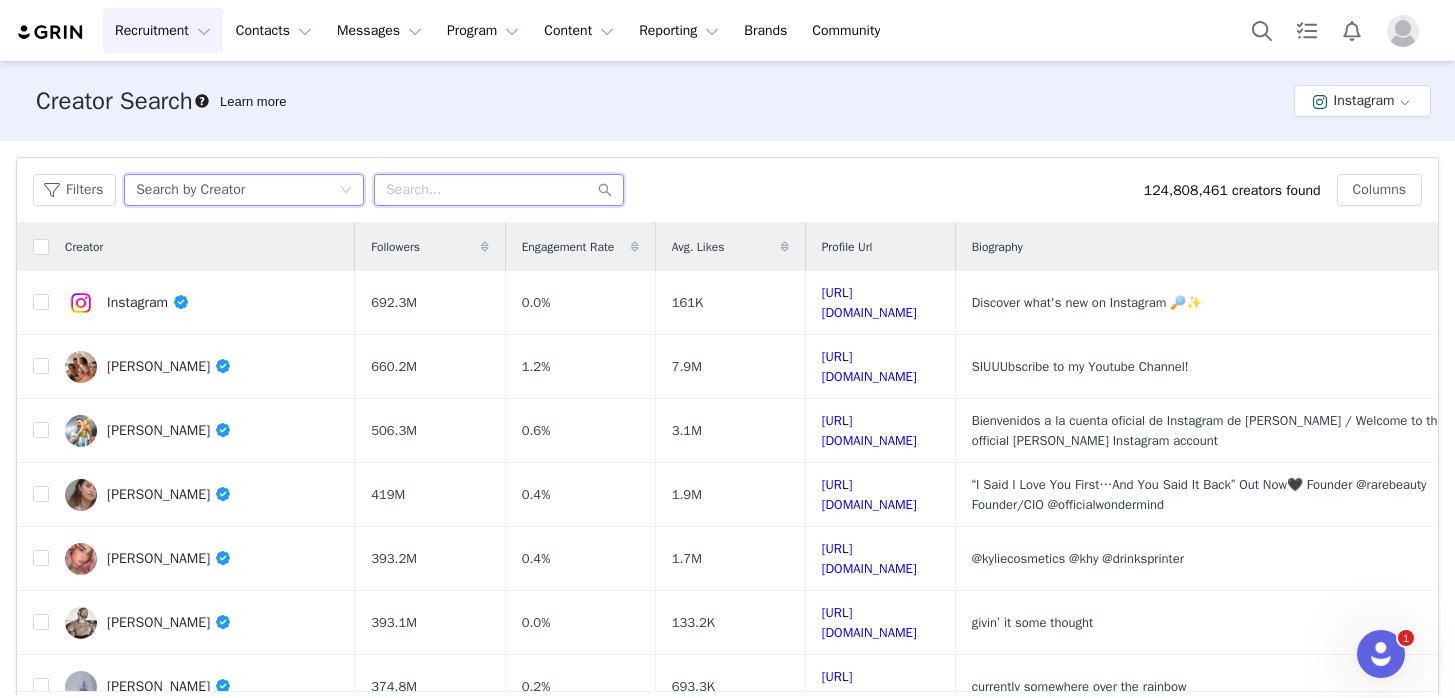 click at bounding box center (499, 190) 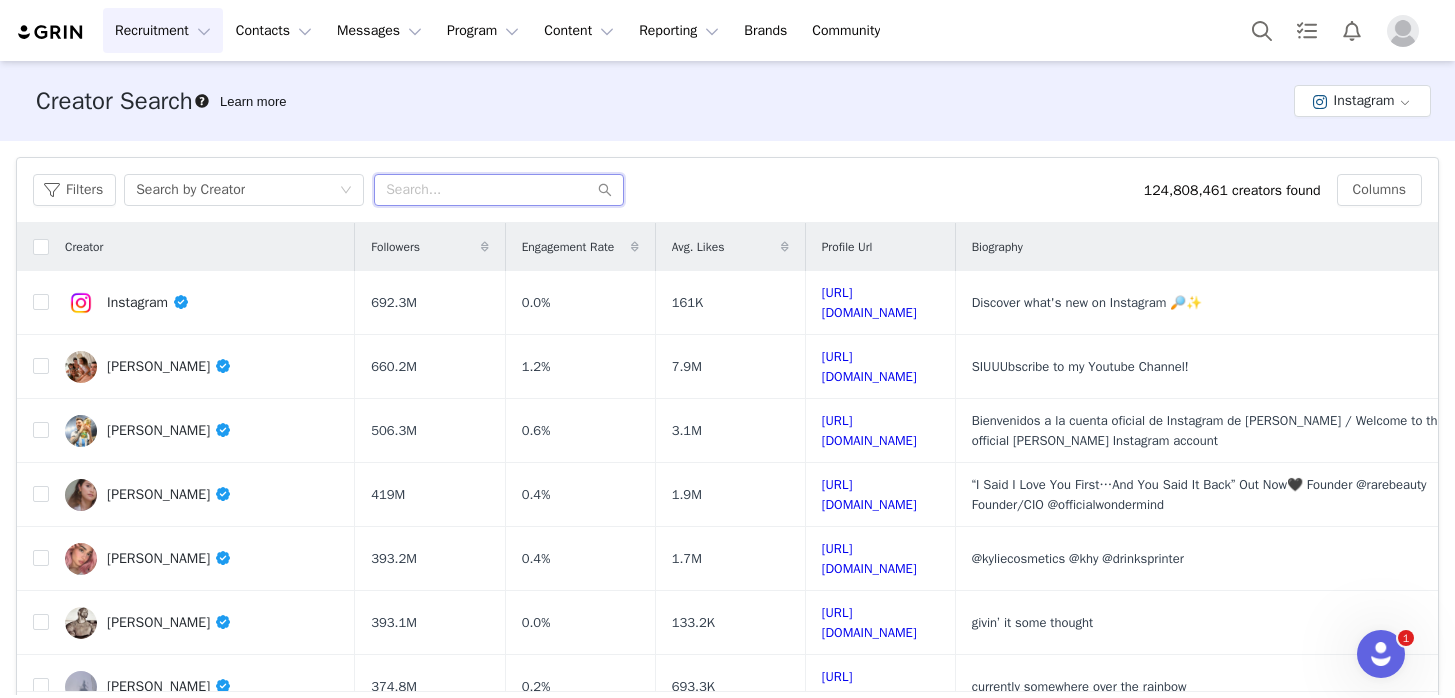 paste on "nockperformance" 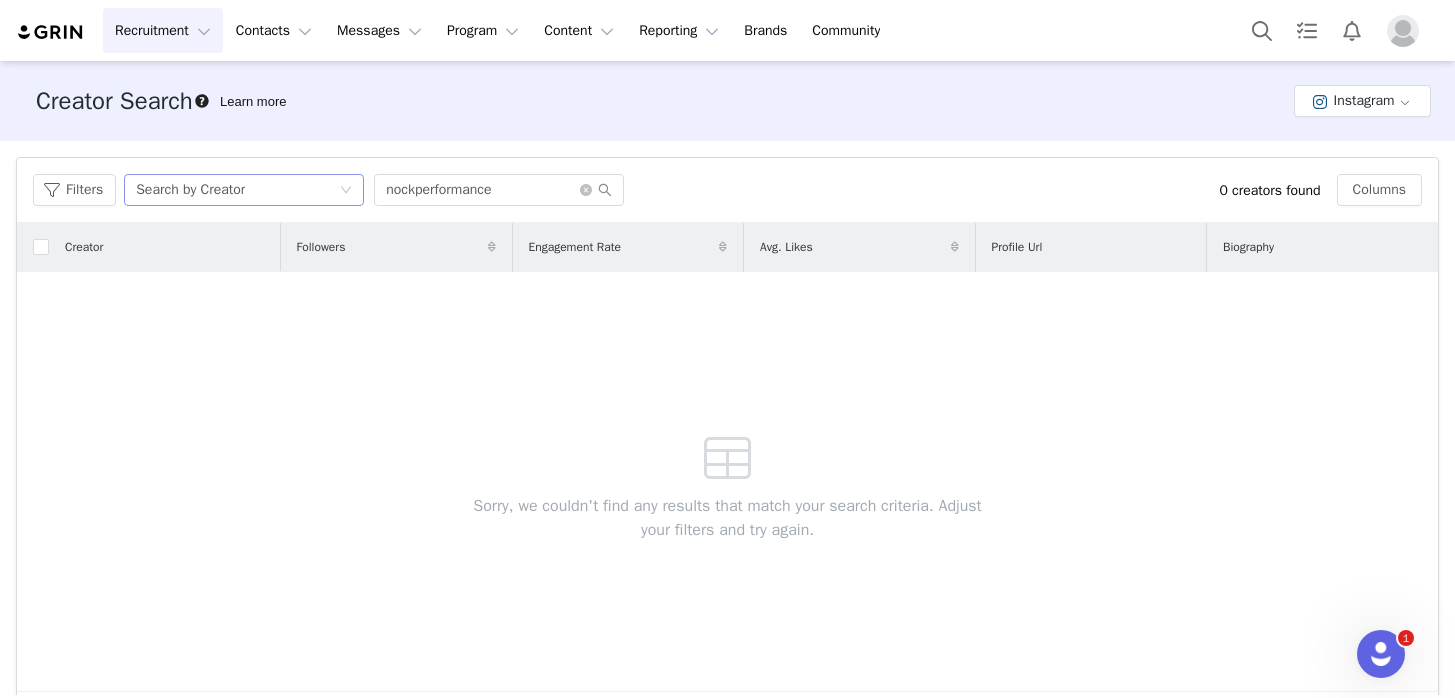 click on "Search by Creator" at bounding box center [237, 190] 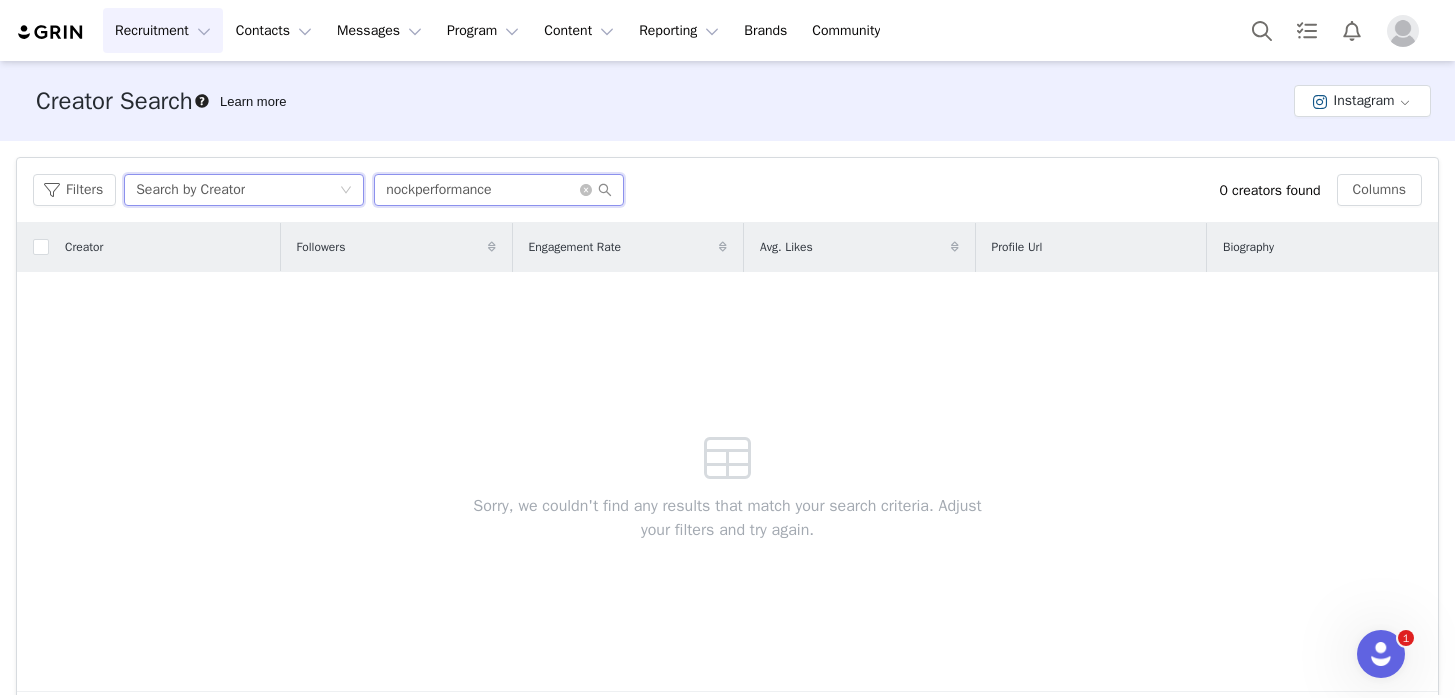 click on "nockperformance" at bounding box center [499, 190] 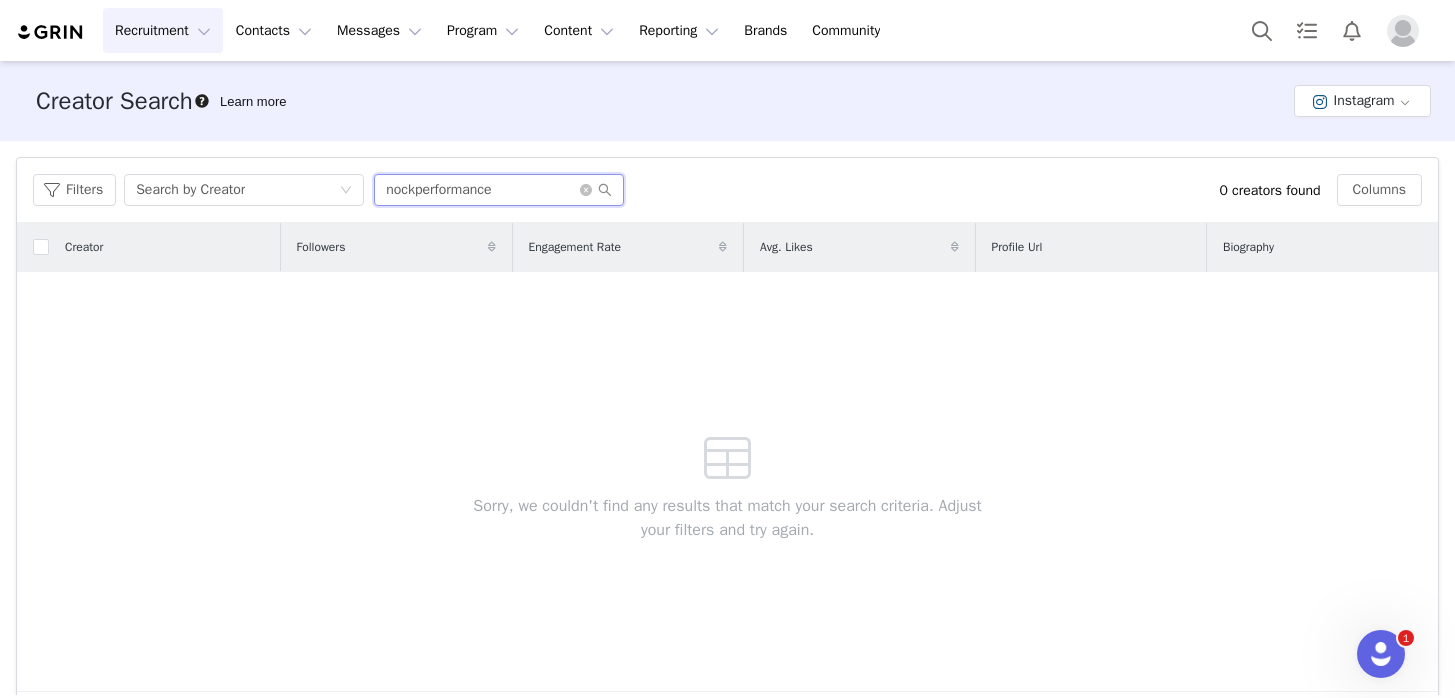 click on "nockperformance" at bounding box center (499, 190) 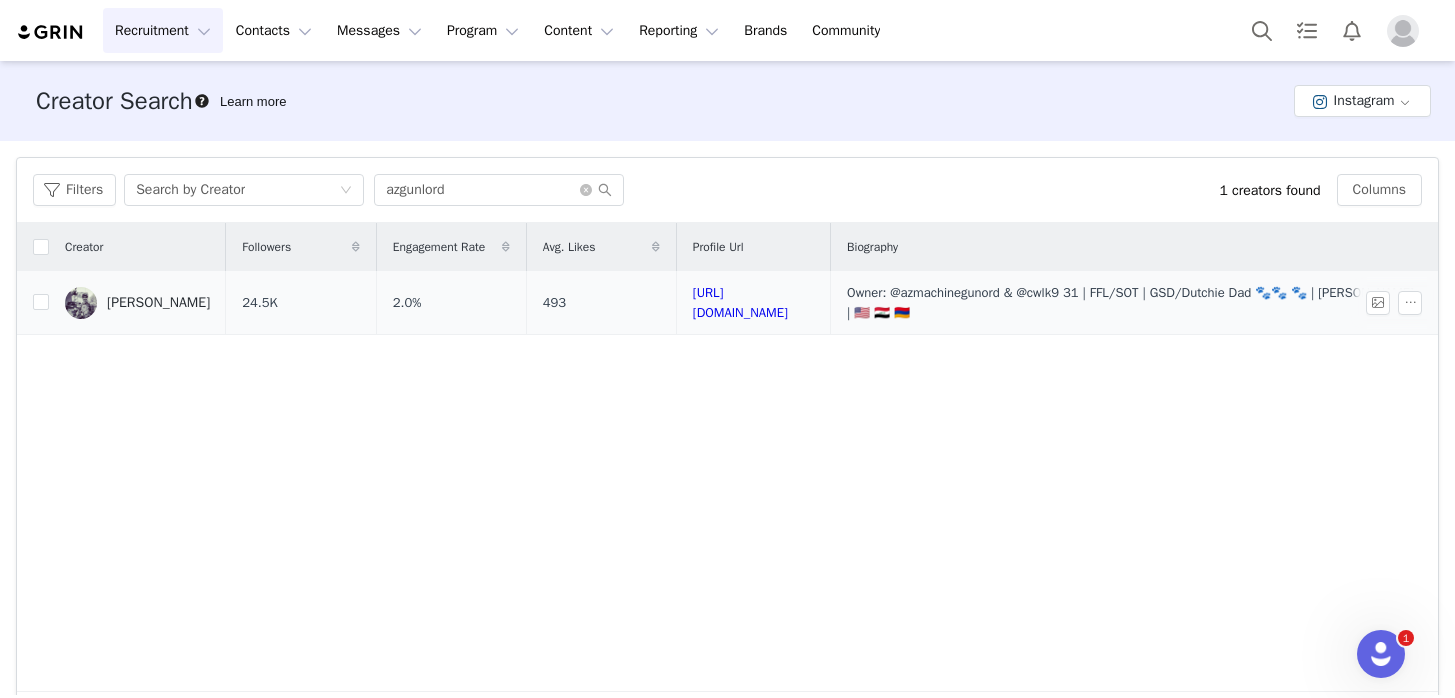 click on "[PERSON_NAME]" at bounding box center [158, 303] 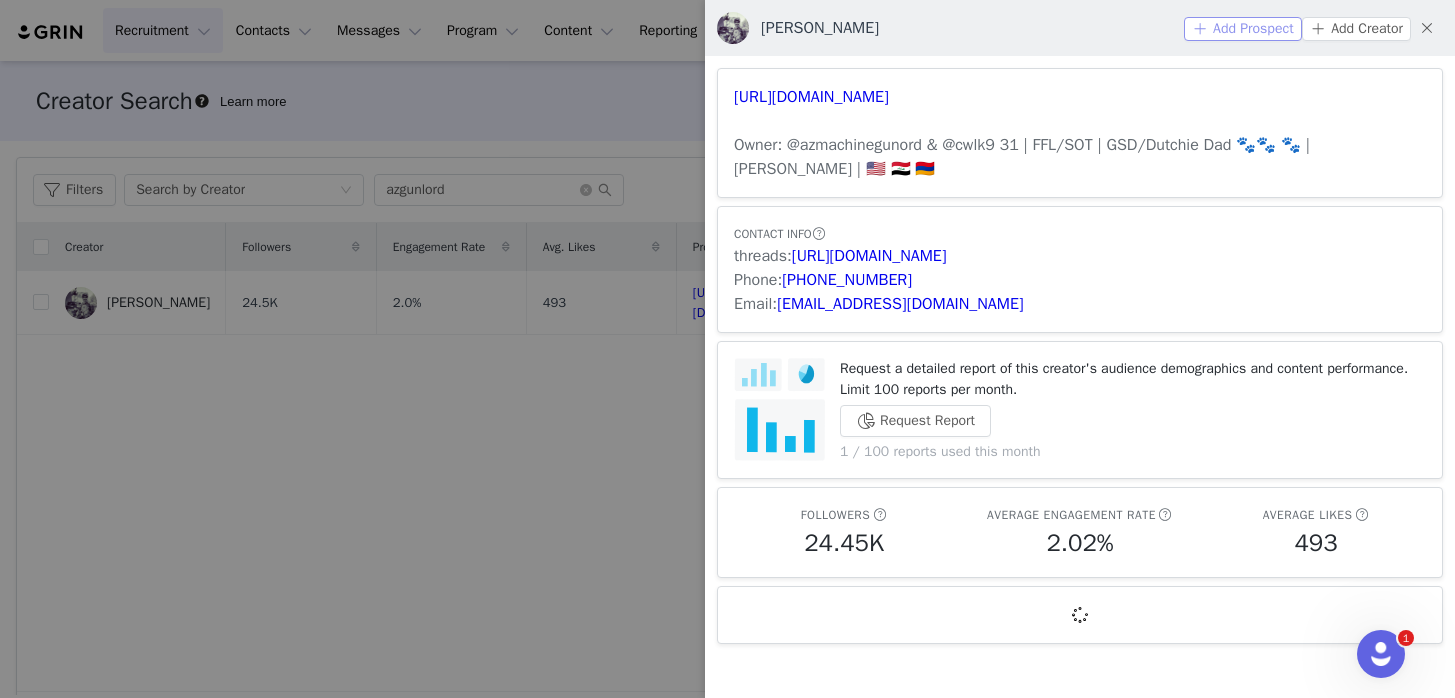 click on "Add Prospect" at bounding box center (1243, 29) 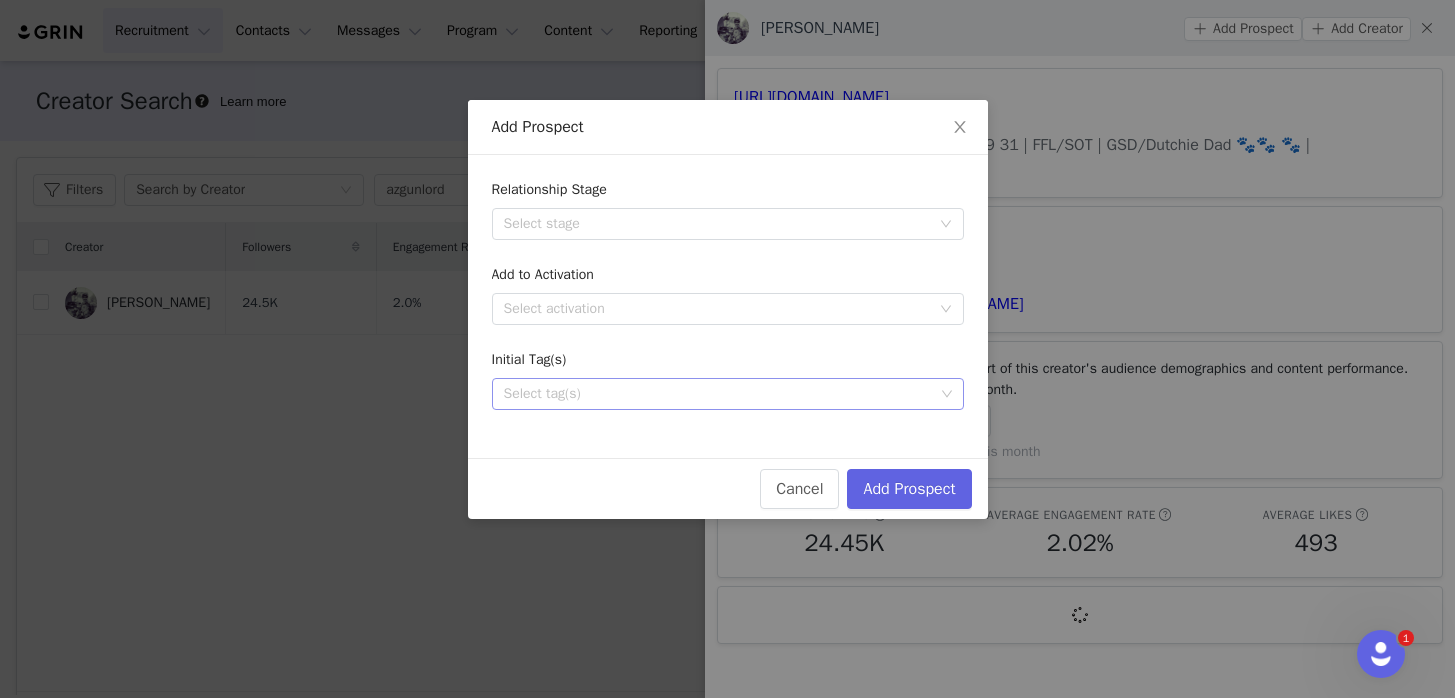 click on "Select tag(s)" at bounding box center [719, 394] 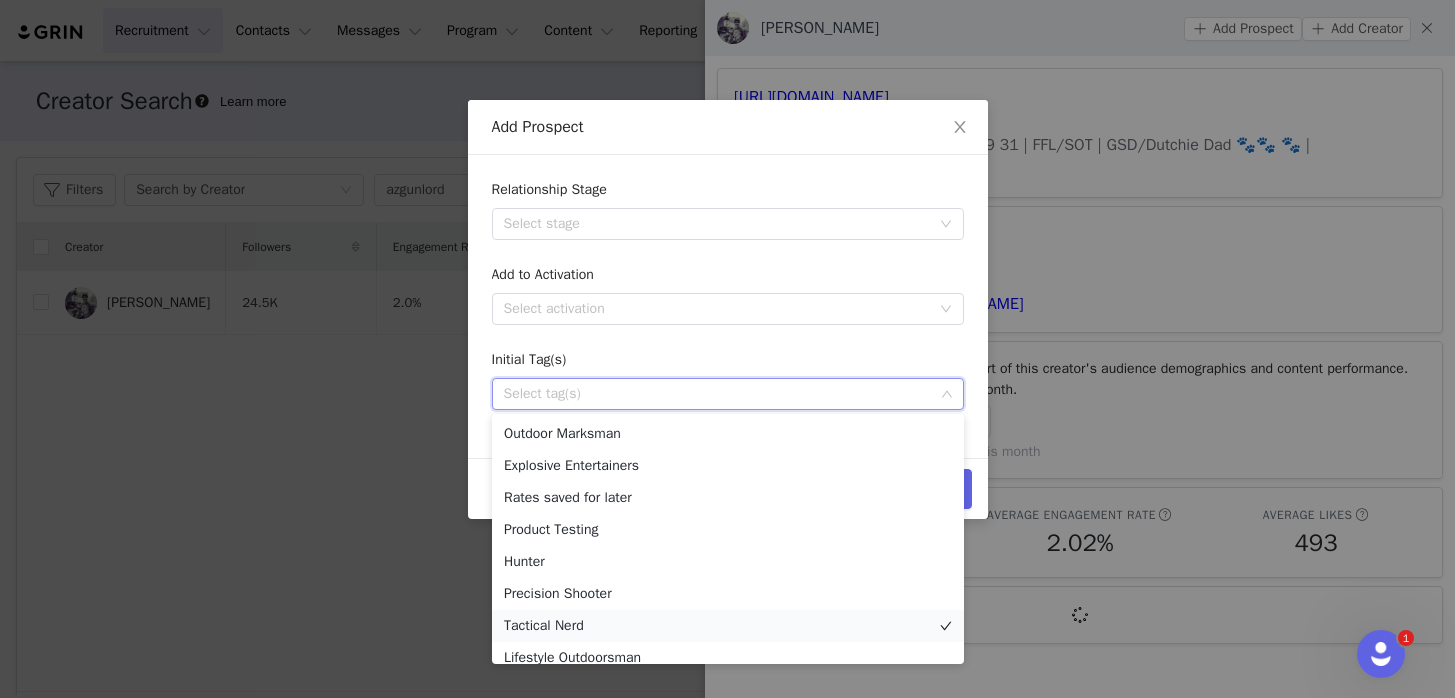 click on "Tactical Nerd" at bounding box center [728, 626] 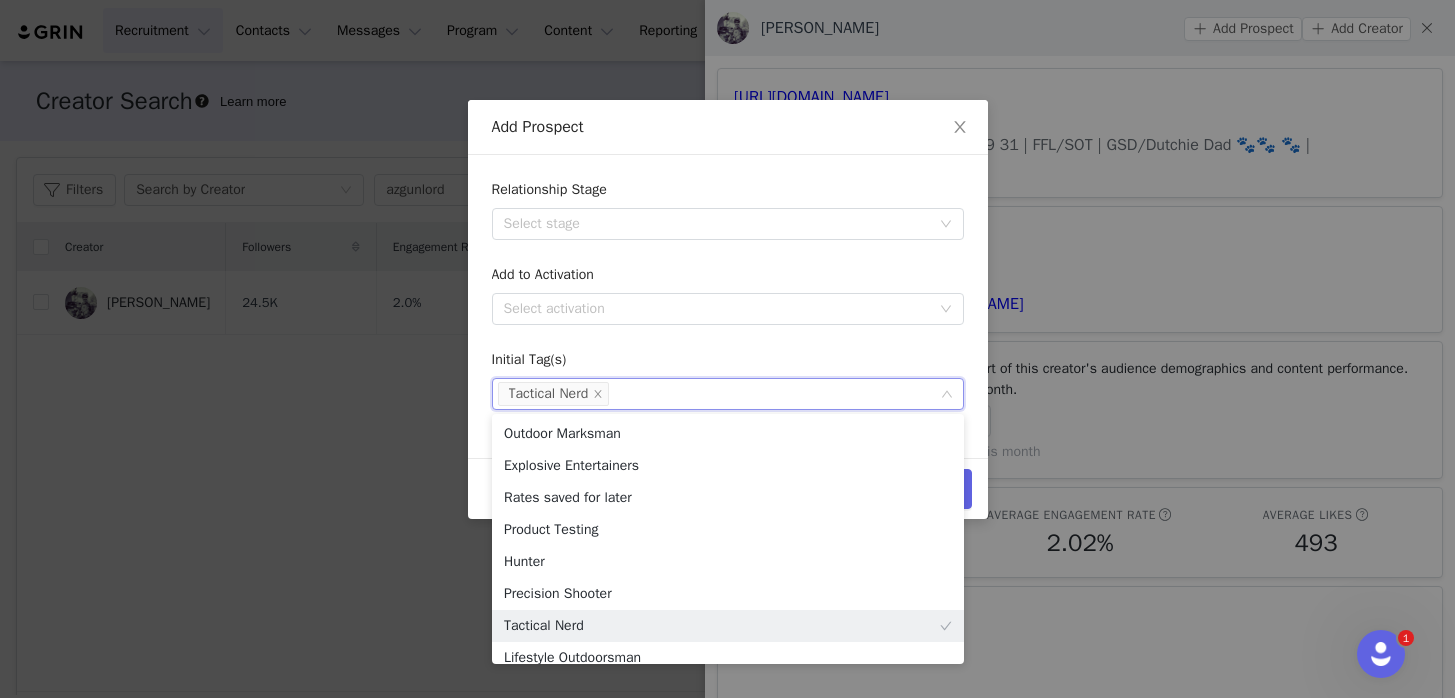 click on "Initial Tag(s)" at bounding box center [728, 363] 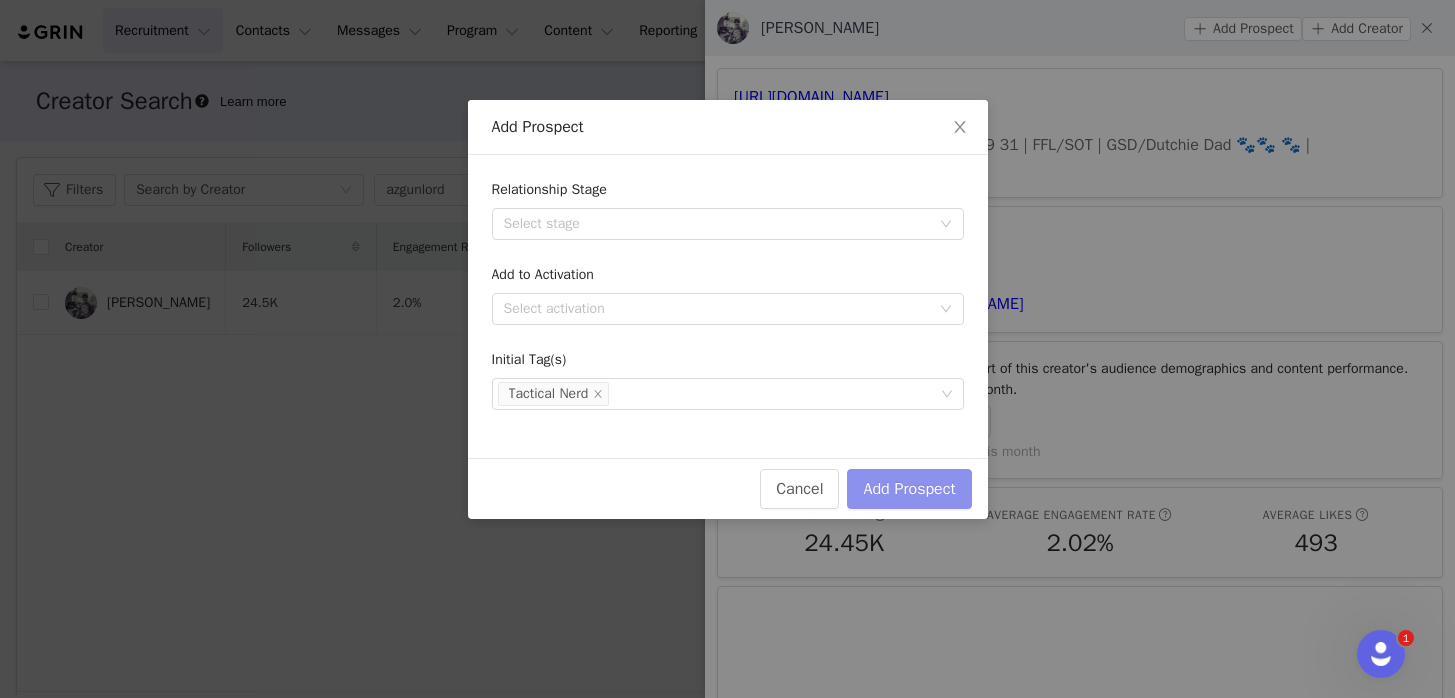 click on "Add Prospect" at bounding box center [909, 489] 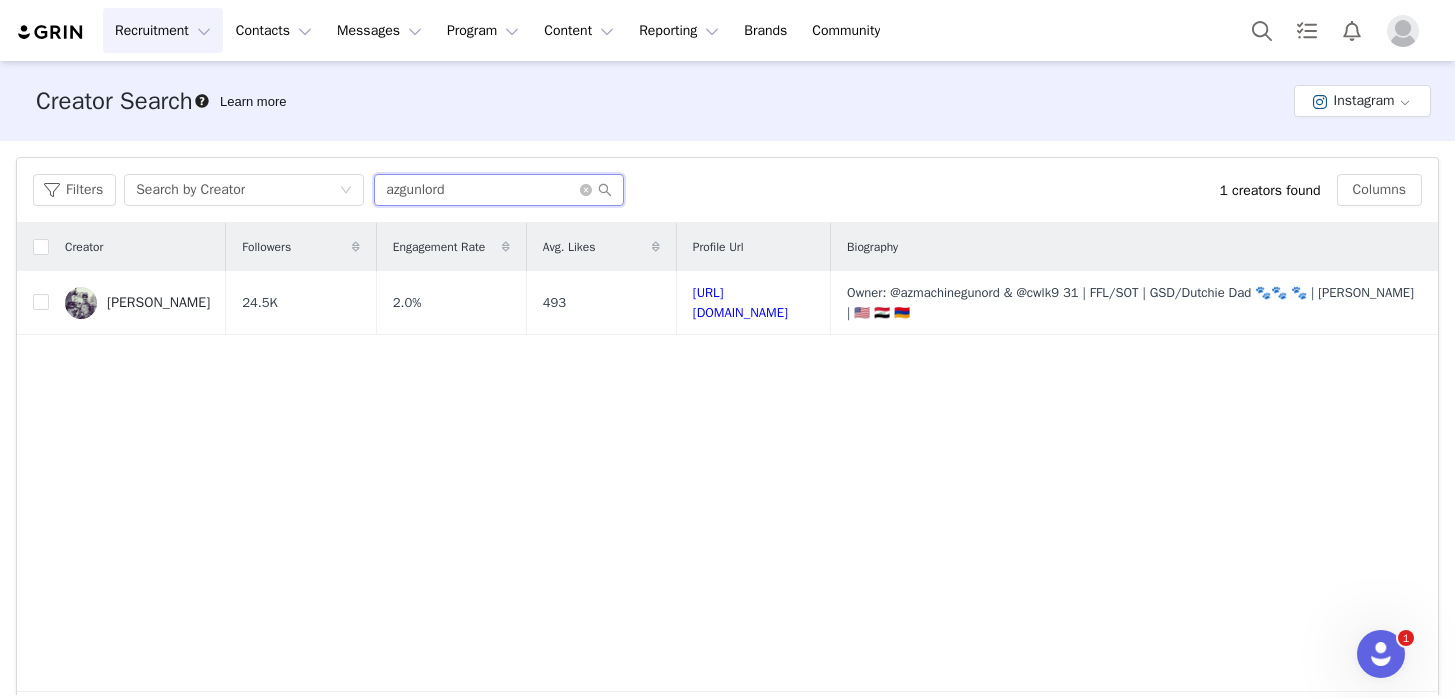 click on "azgunlord" at bounding box center [499, 190] 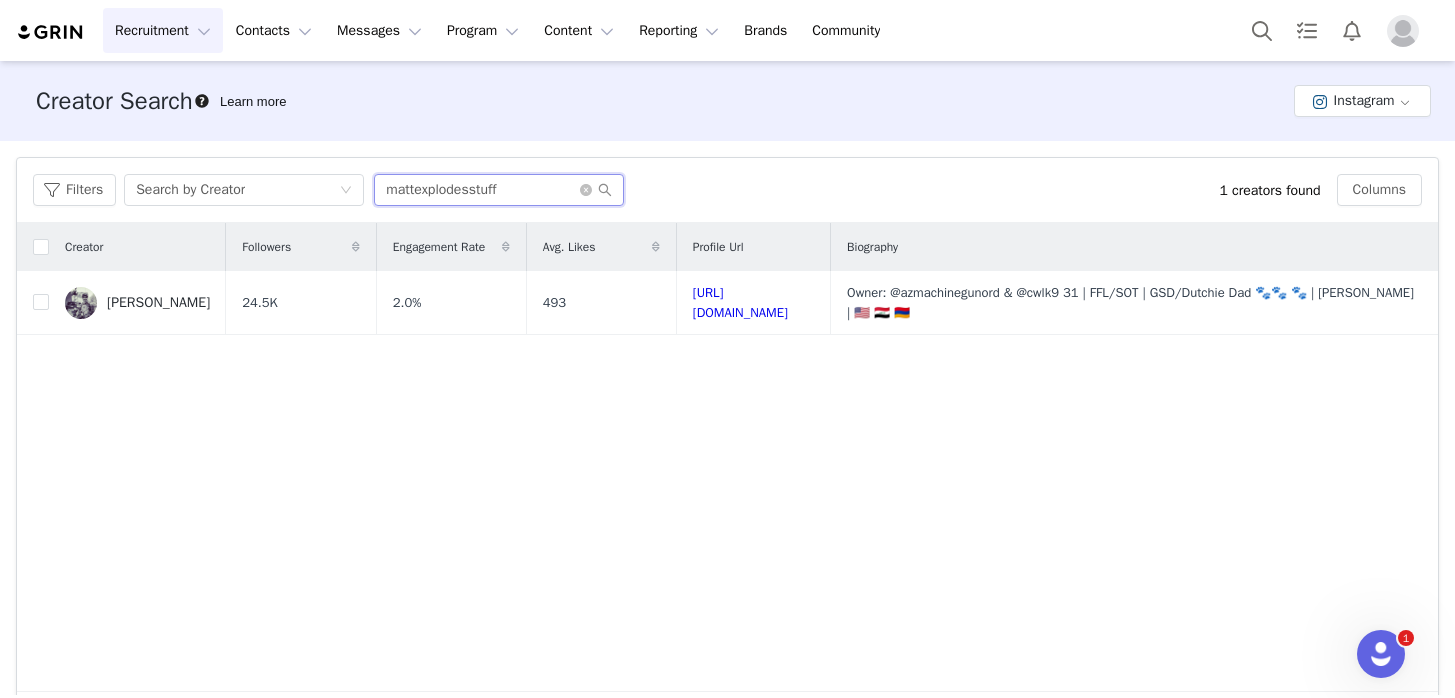 type on "mattexplodesstuff" 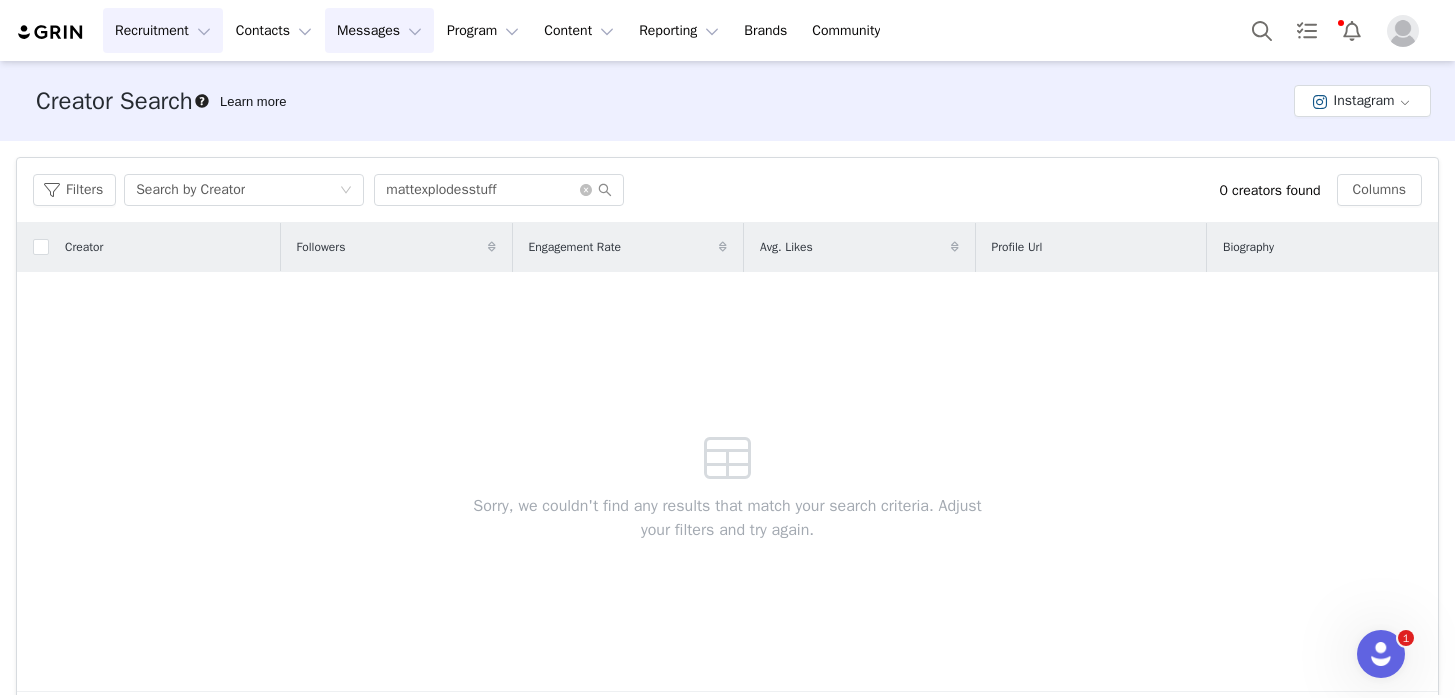 click on "Messages Messages" at bounding box center [379, 30] 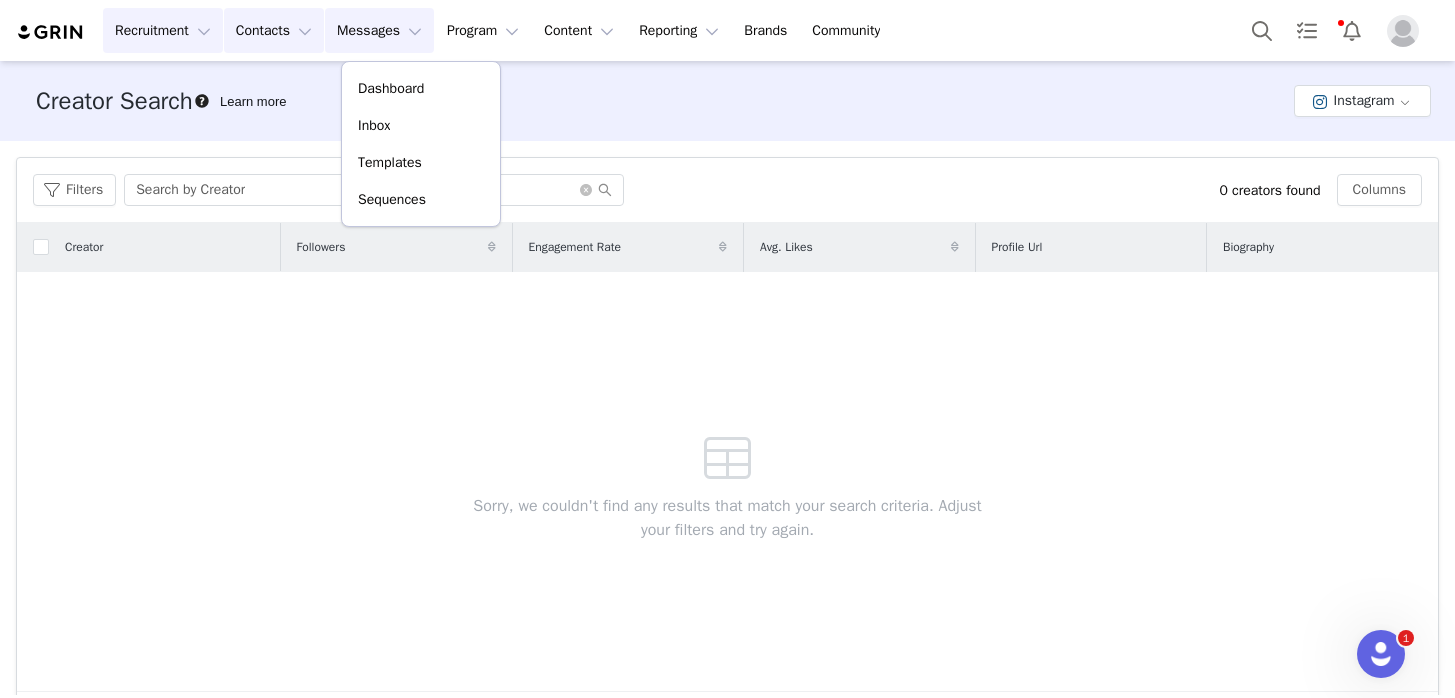 click on "Contacts Contacts" at bounding box center (274, 30) 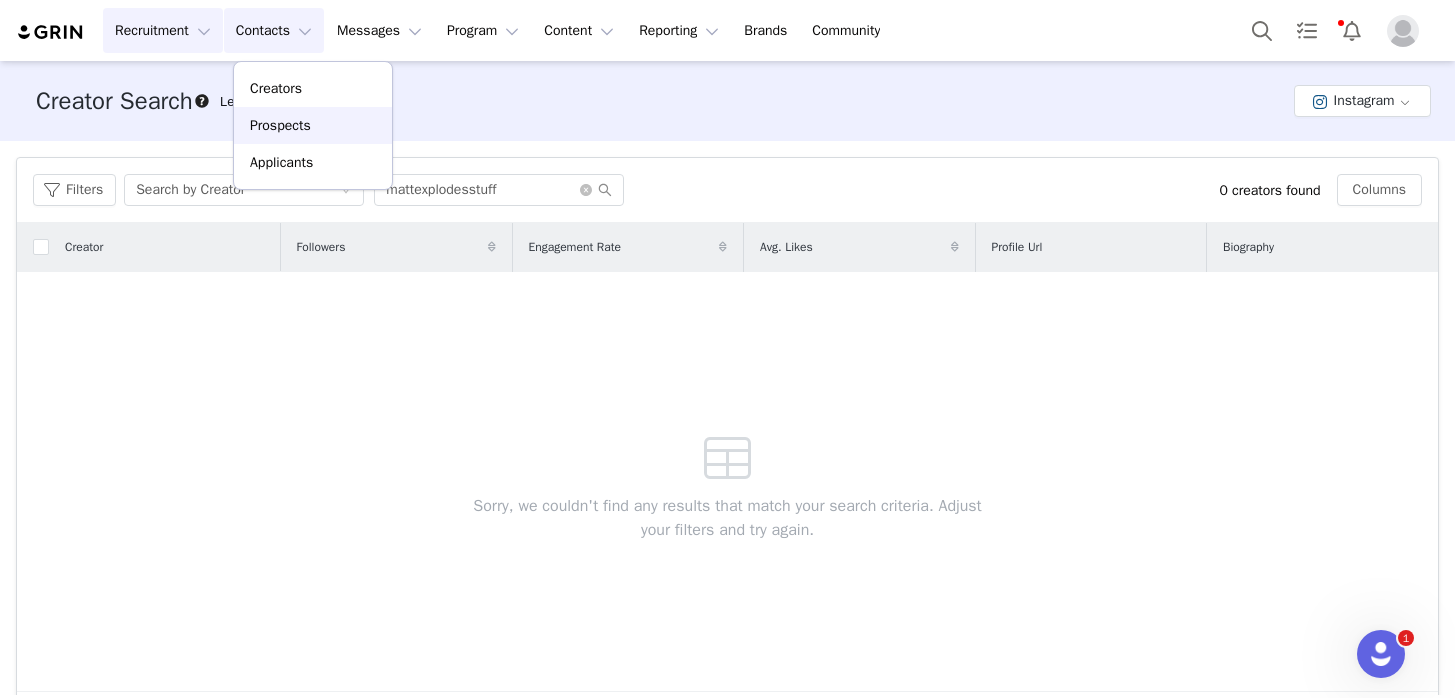 click on "Prospects" at bounding box center (313, 125) 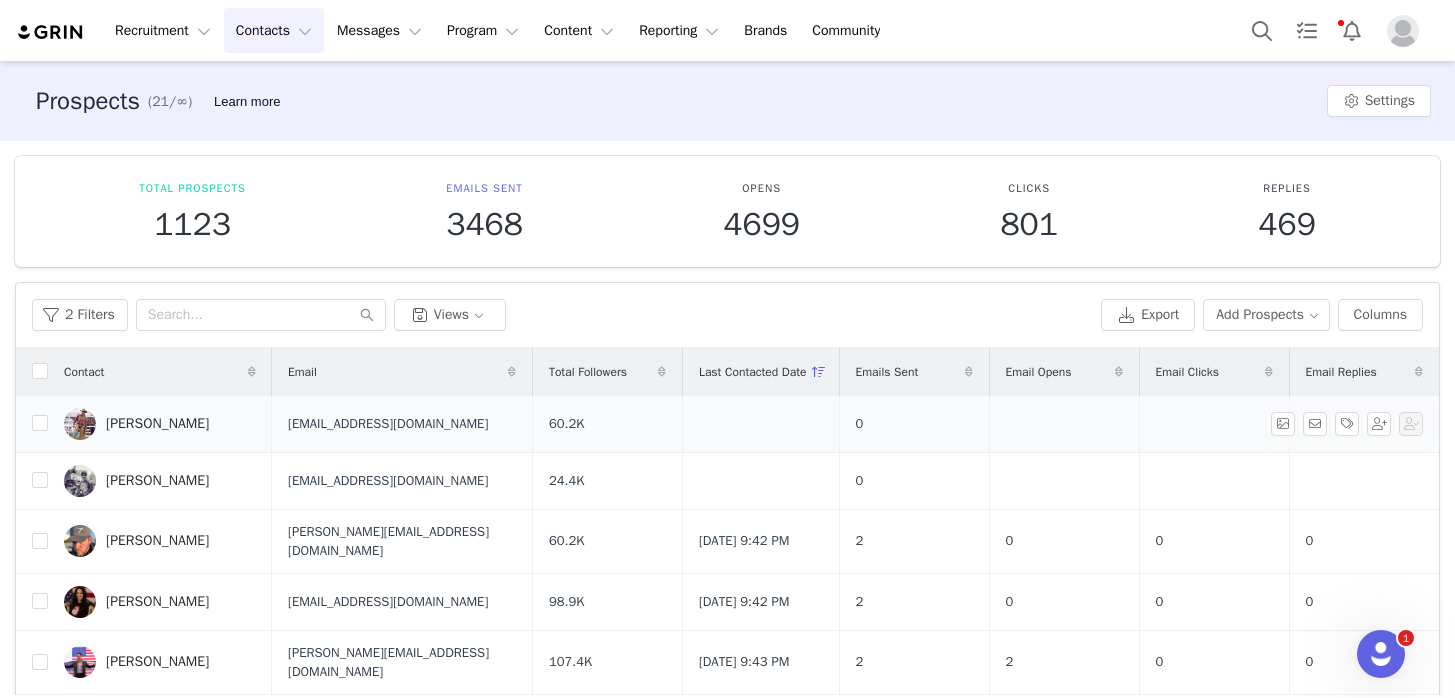click on "[PERSON_NAME]" at bounding box center [157, 424] 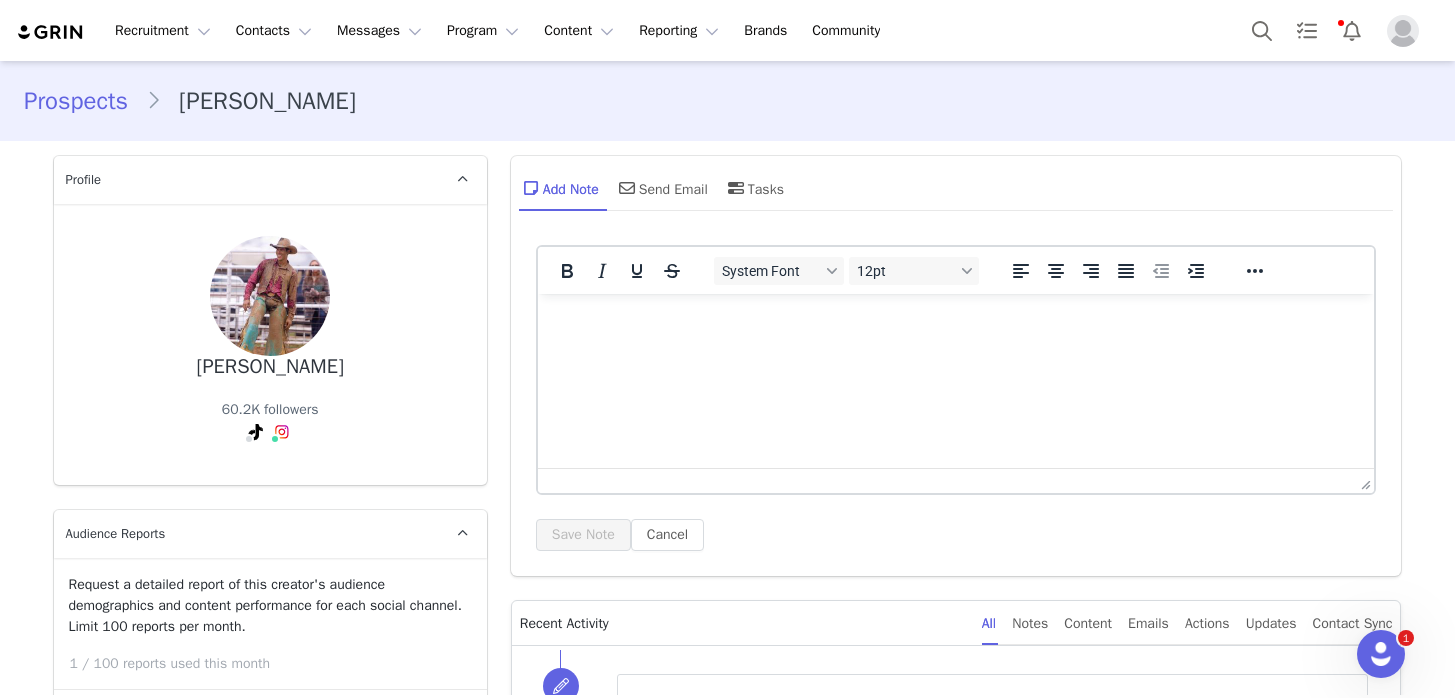 scroll, scrollTop: 0, scrollLeft: 0, axis: both 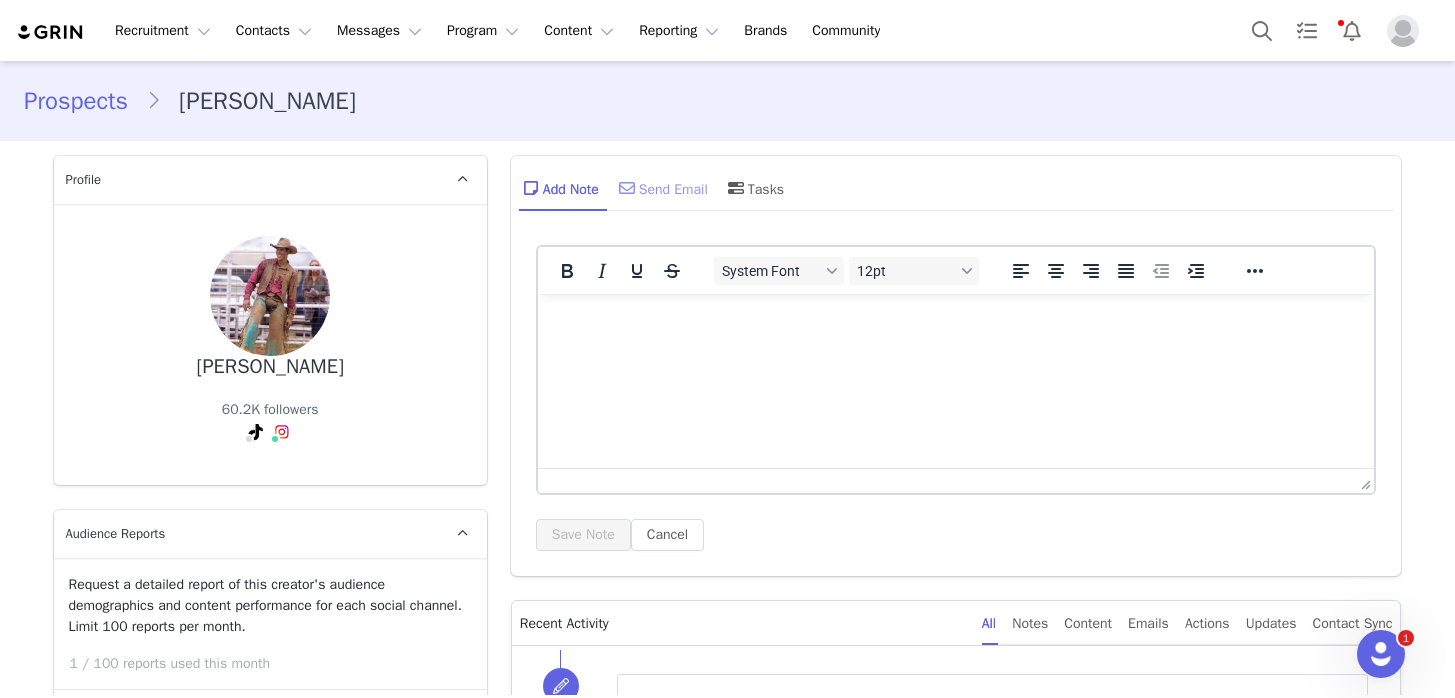 click on "Send Email" at bounding box center [661, 188] 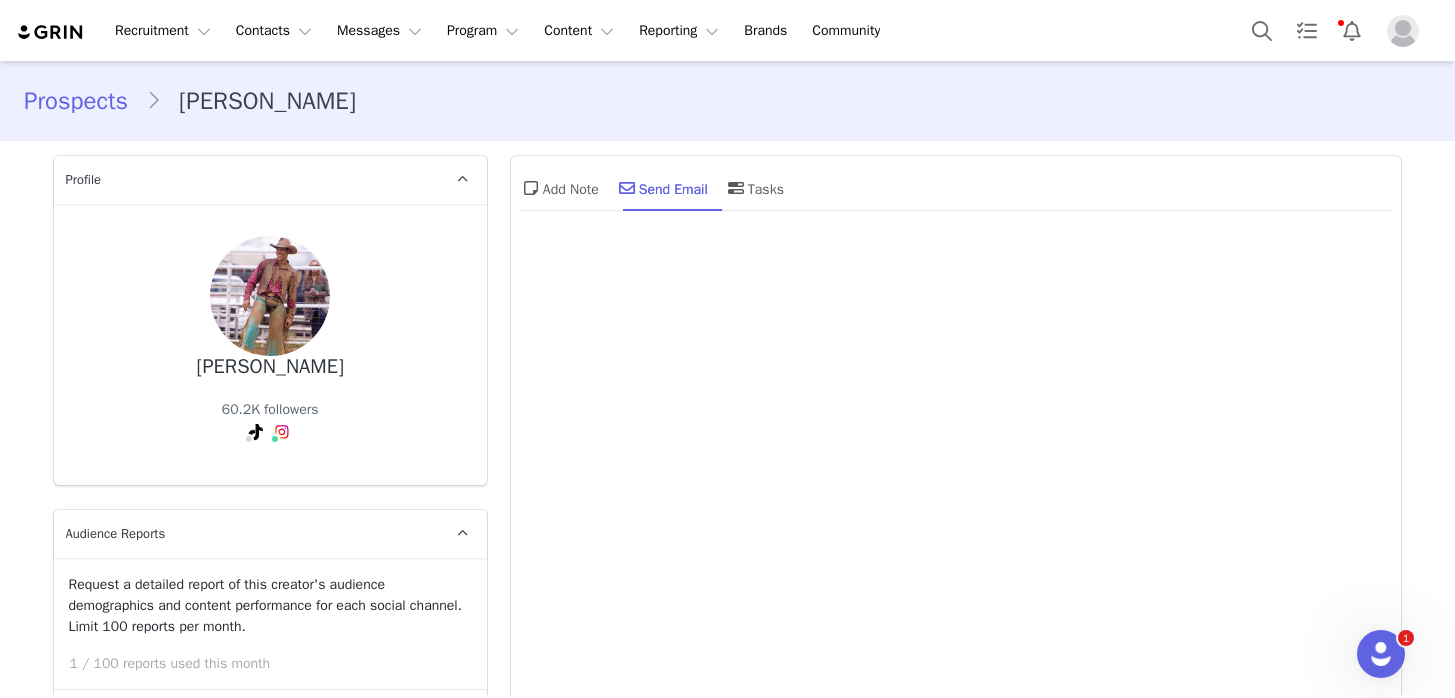 scroll, scrollTop: 0, scrollLeft: 0, axis: both 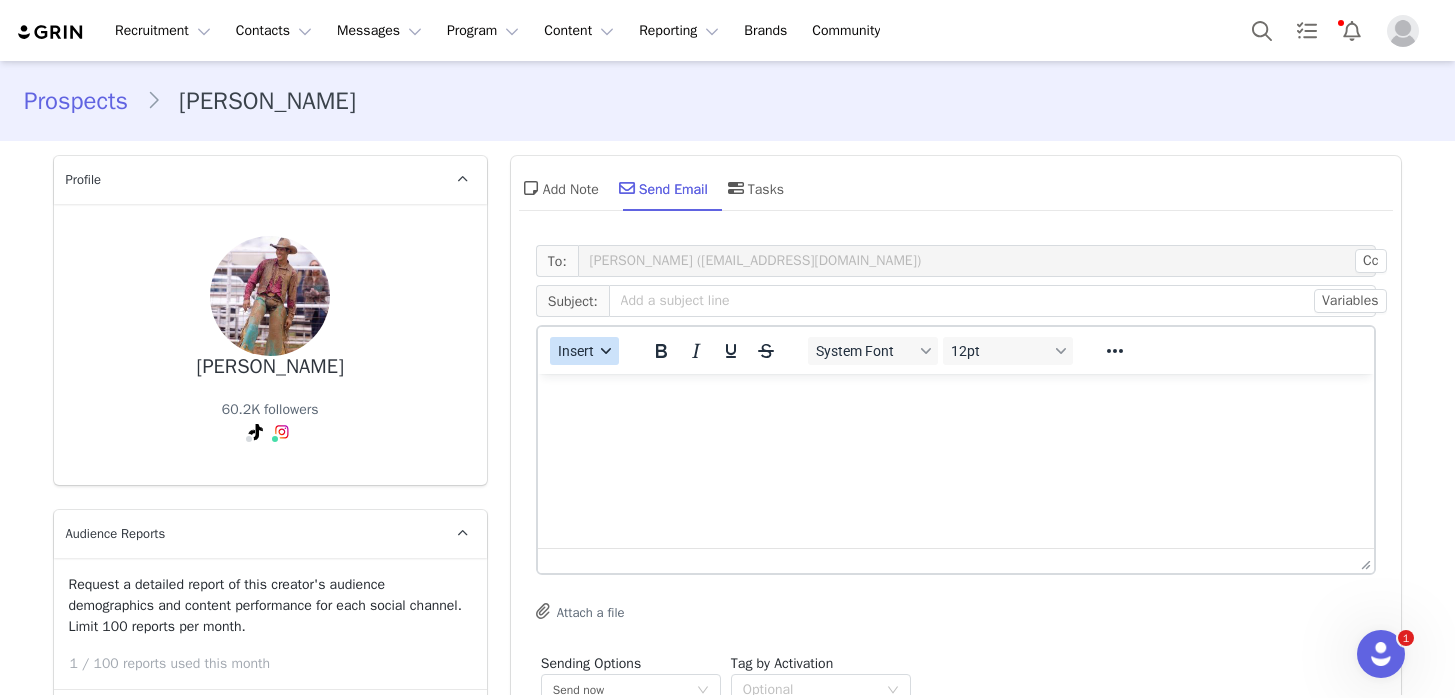 click on "Insert" at bounding box center (584, 351) 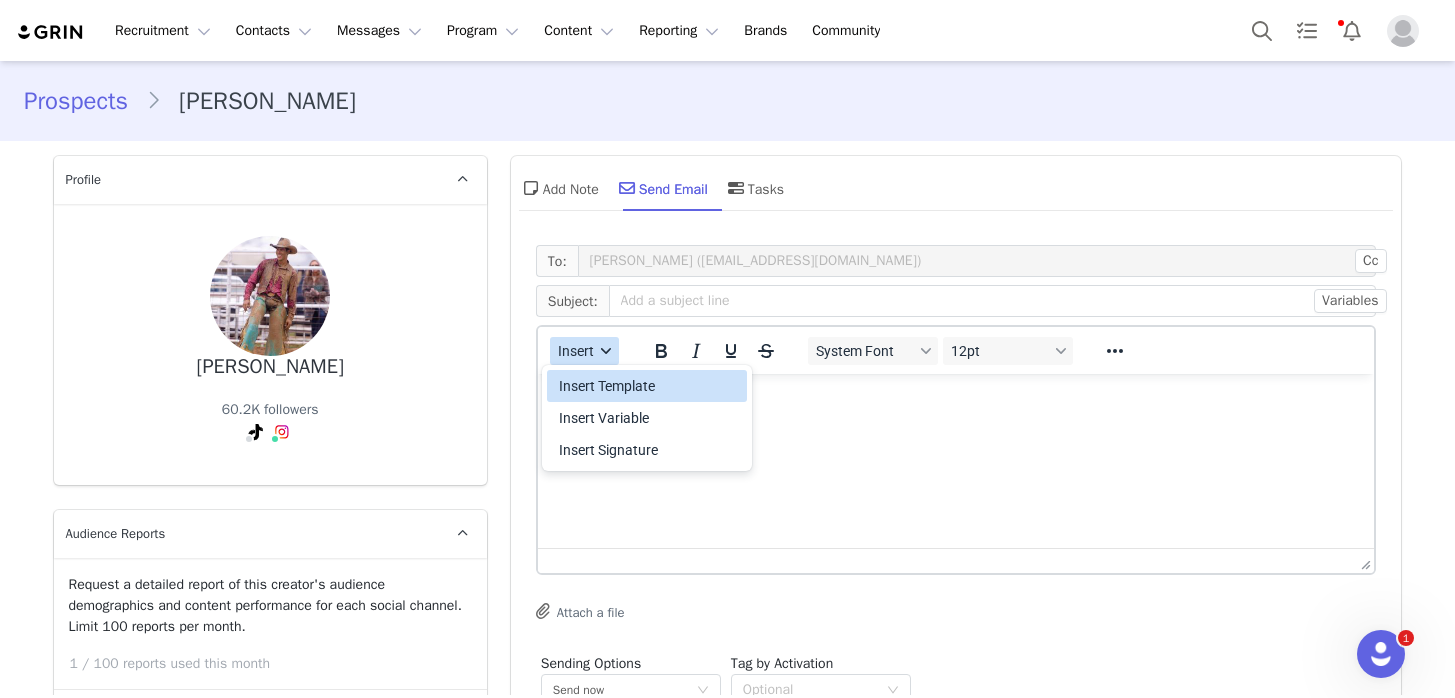 click on "Insert Template" at bounding box center (649, 386) 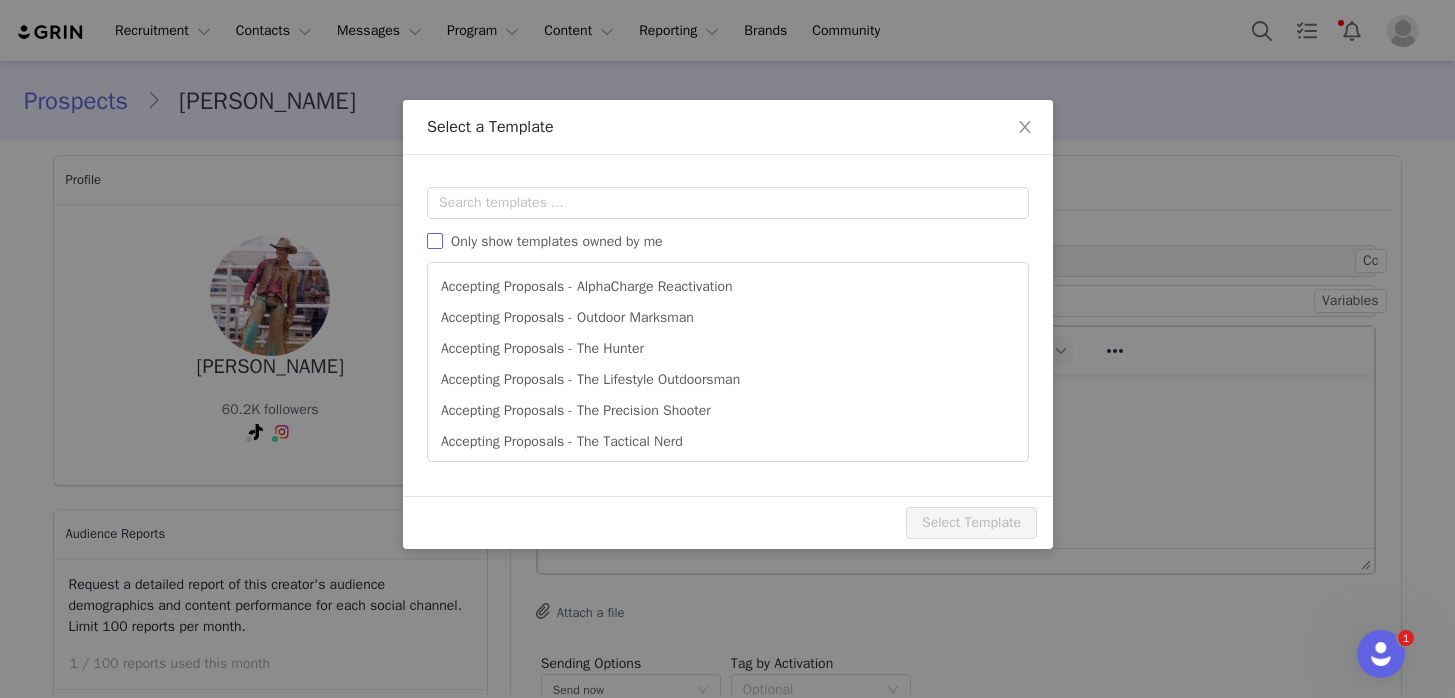 scroll, scrollTop: 0, scrollLeft: 0, axis: both 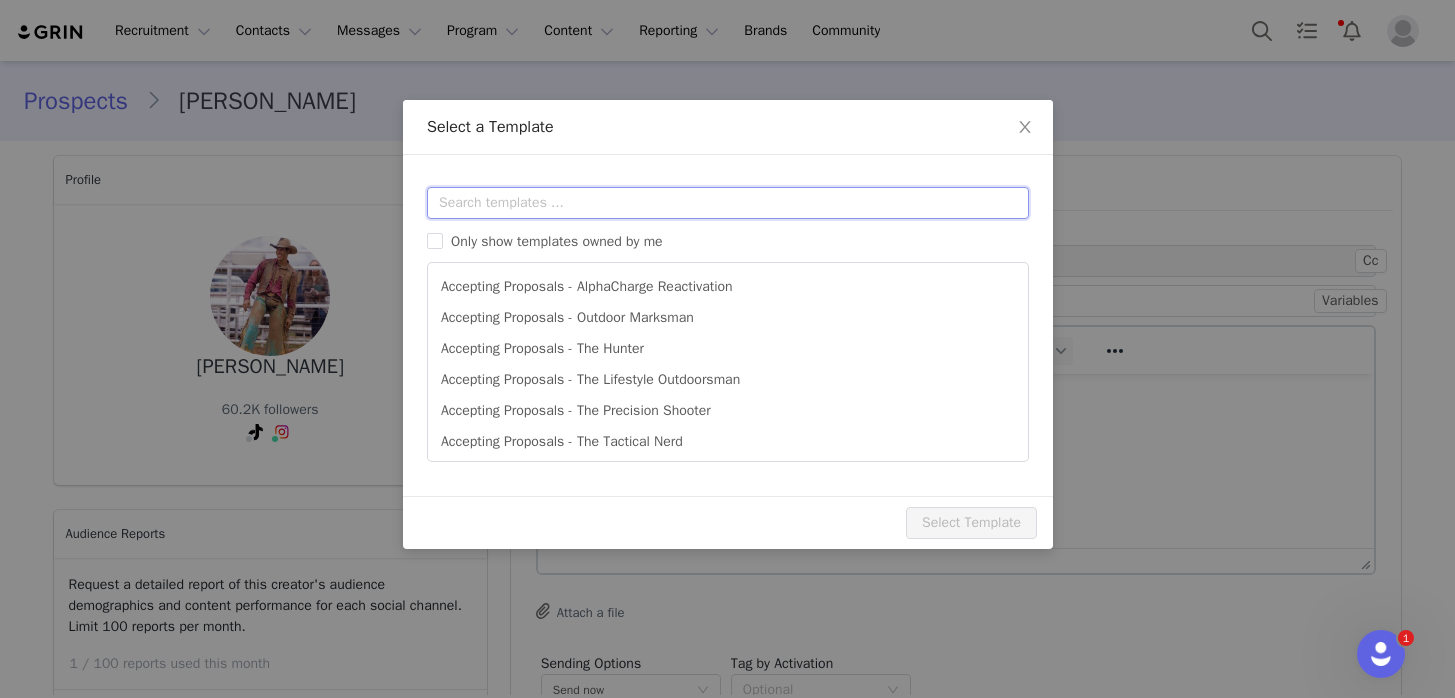 click at bounding box center [728, 203] 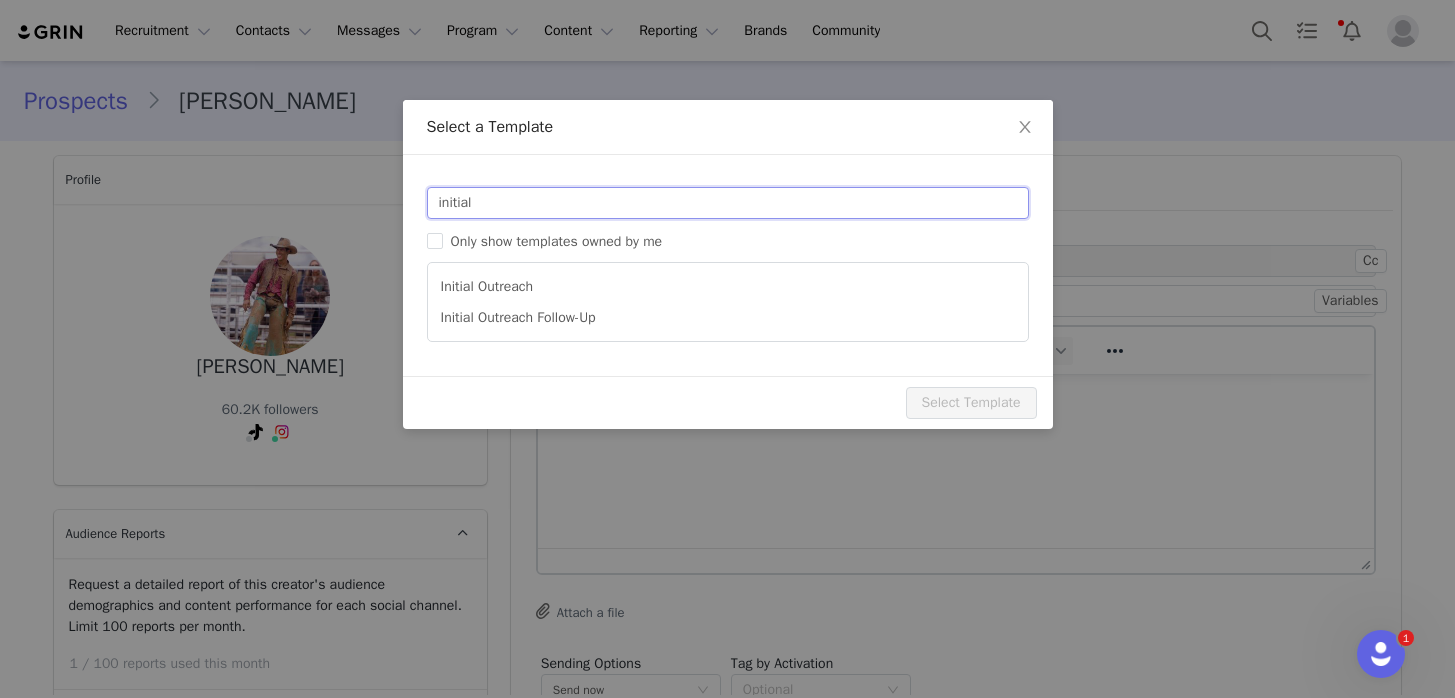 type on "initial" 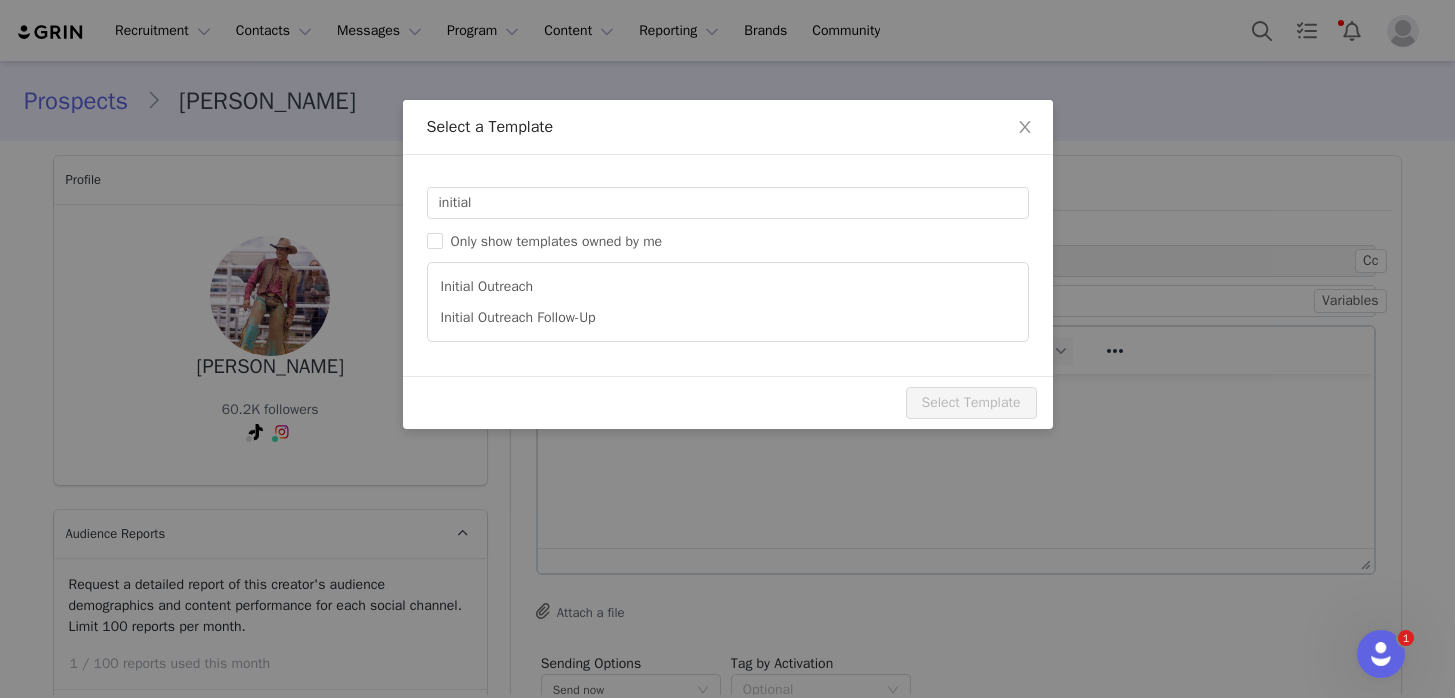 type on "Adrenaline Research Labs - Let's Work Together 🥽" 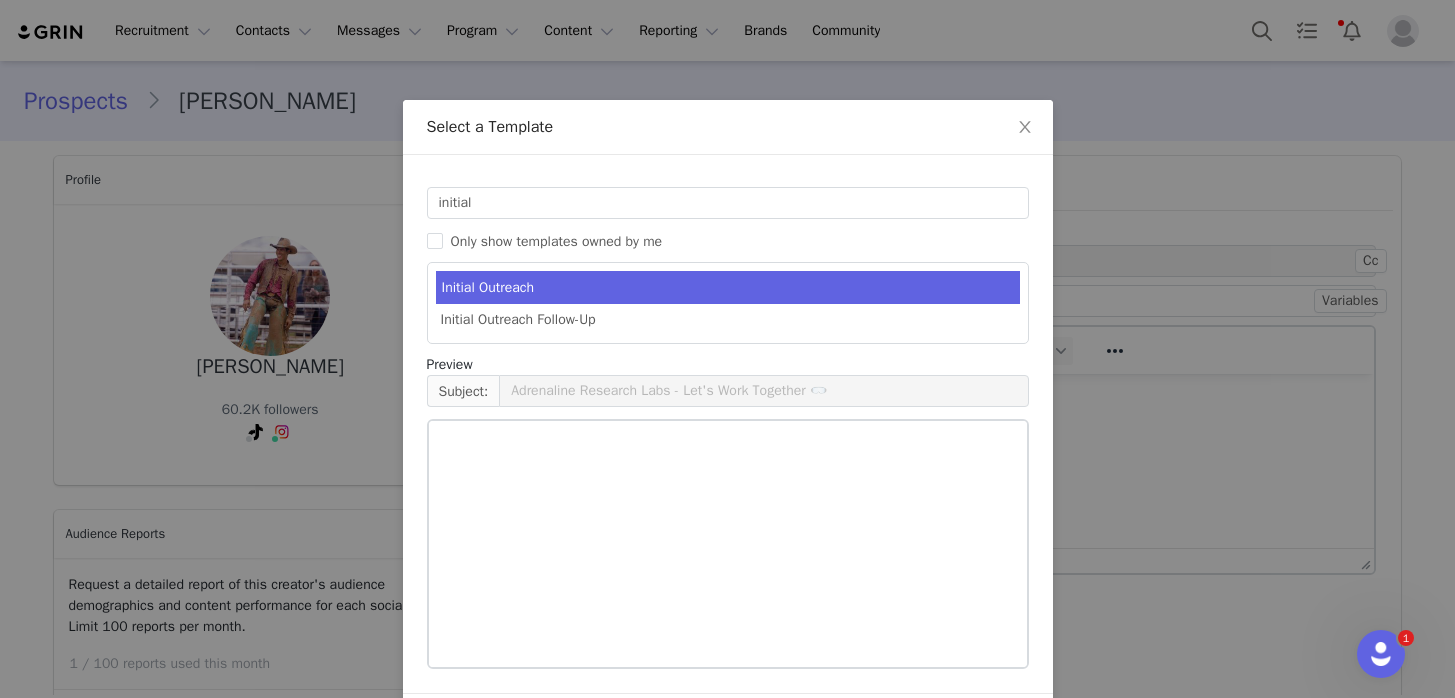 click on "Initial Outreach   Initial Outreach Follow-Up" at bounding box center [728, 303] 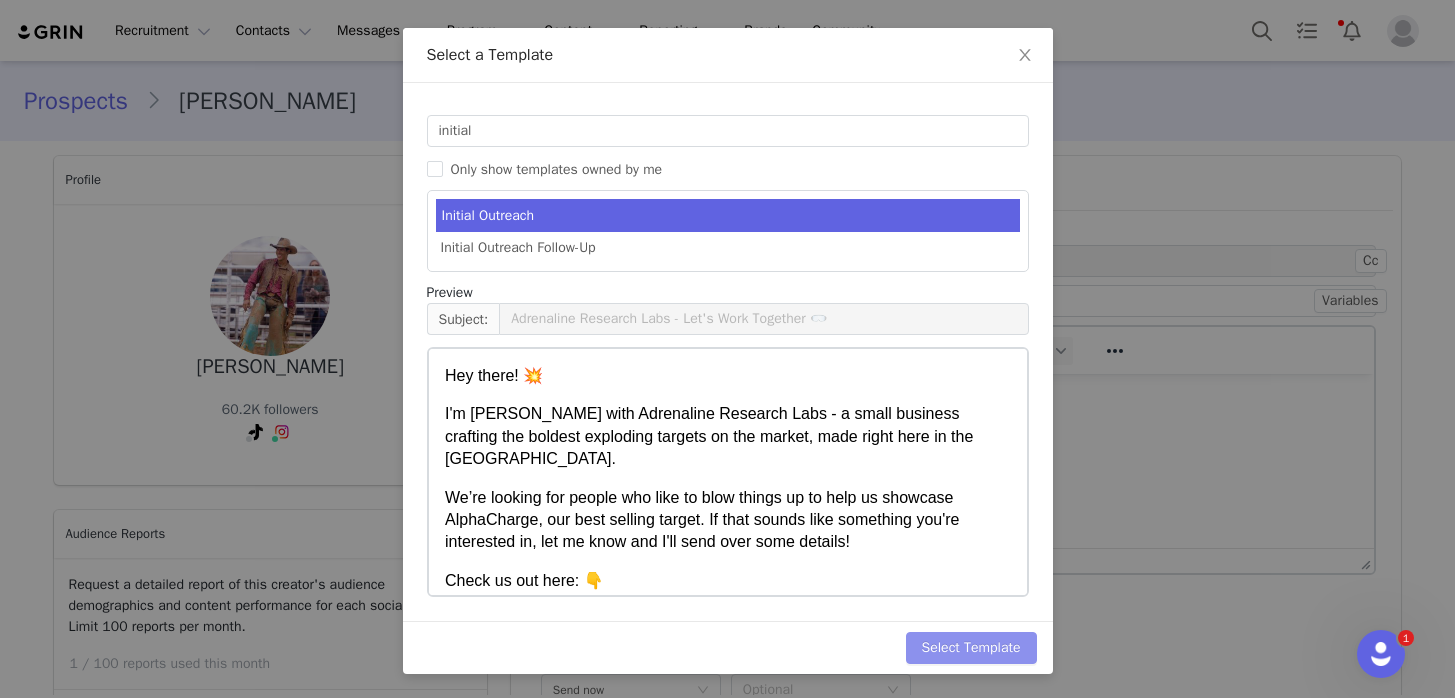 click on "Select Template" at bounding box center [971, 648] 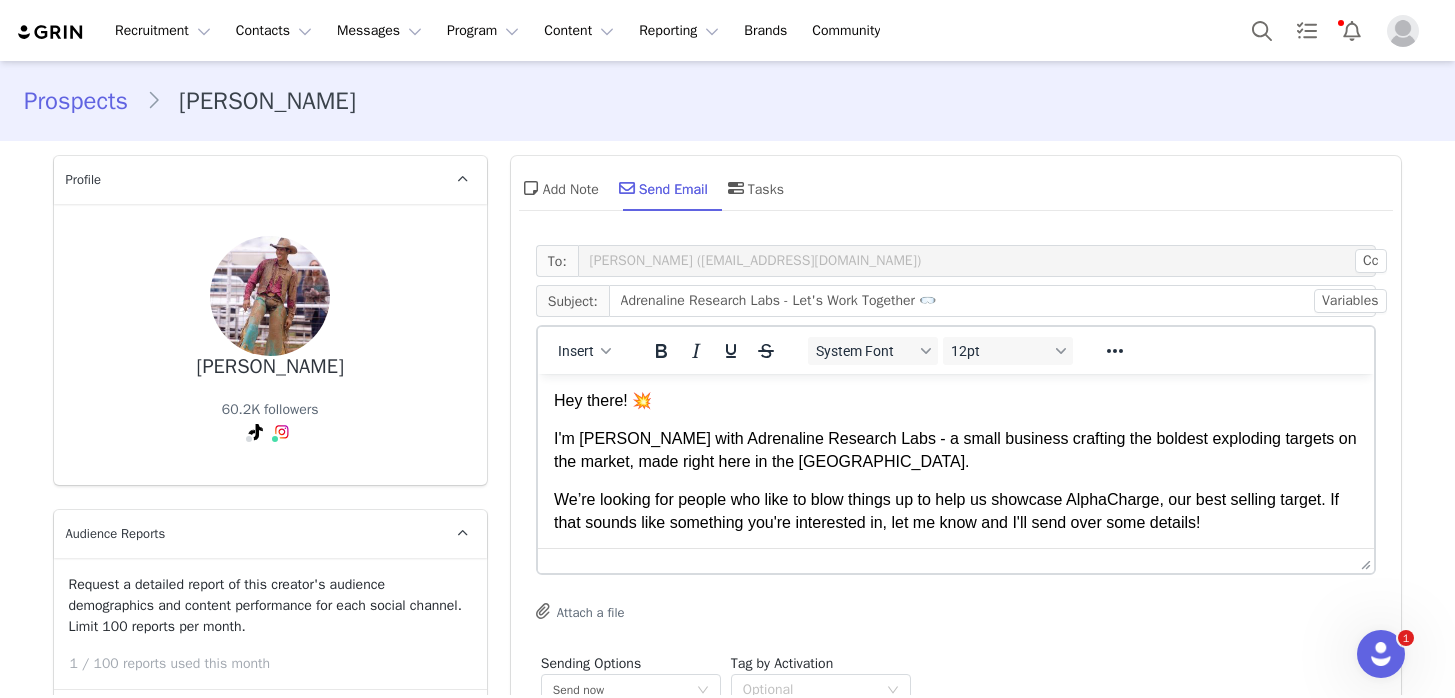 scroll, scrollTop: 0, scrollLeft: 0, axis: both 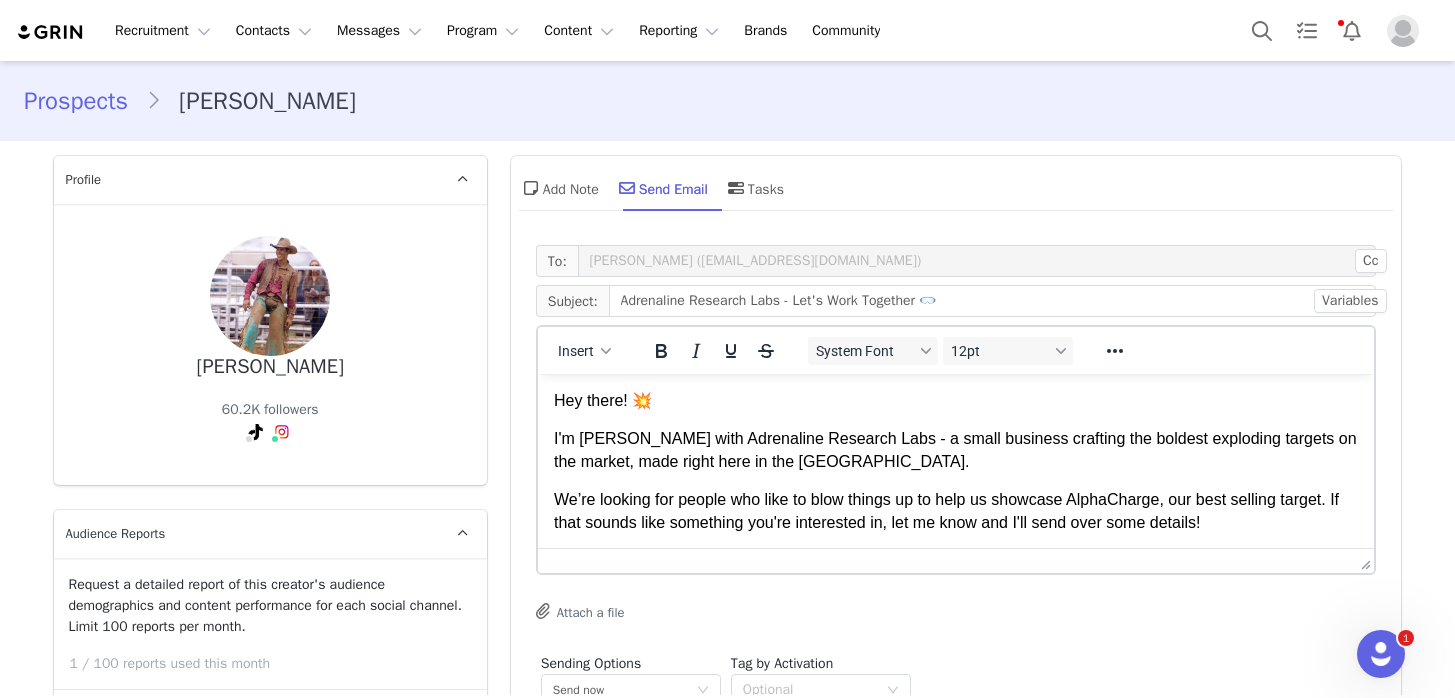 click on "Hey there! 💥" at bounding box center (955, 401) 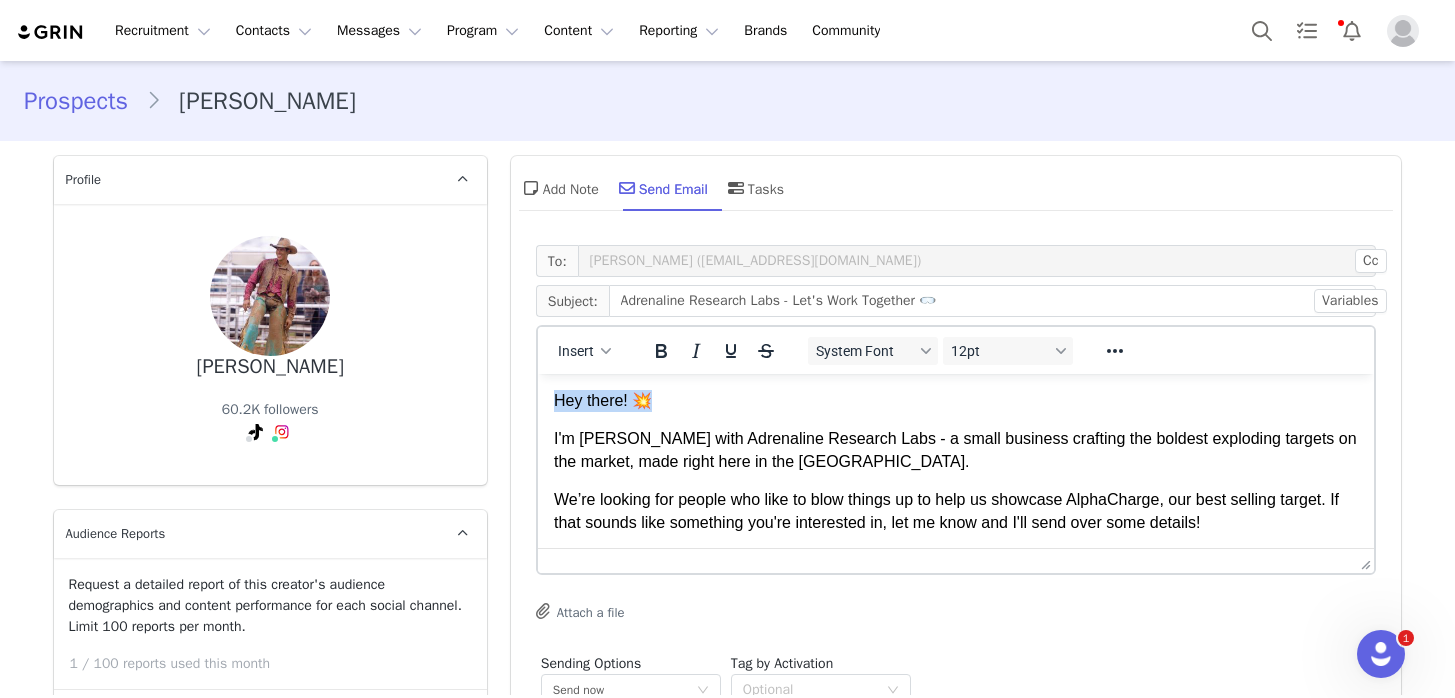 click on "Hey there! 💥" at bounding box center [955, 401] 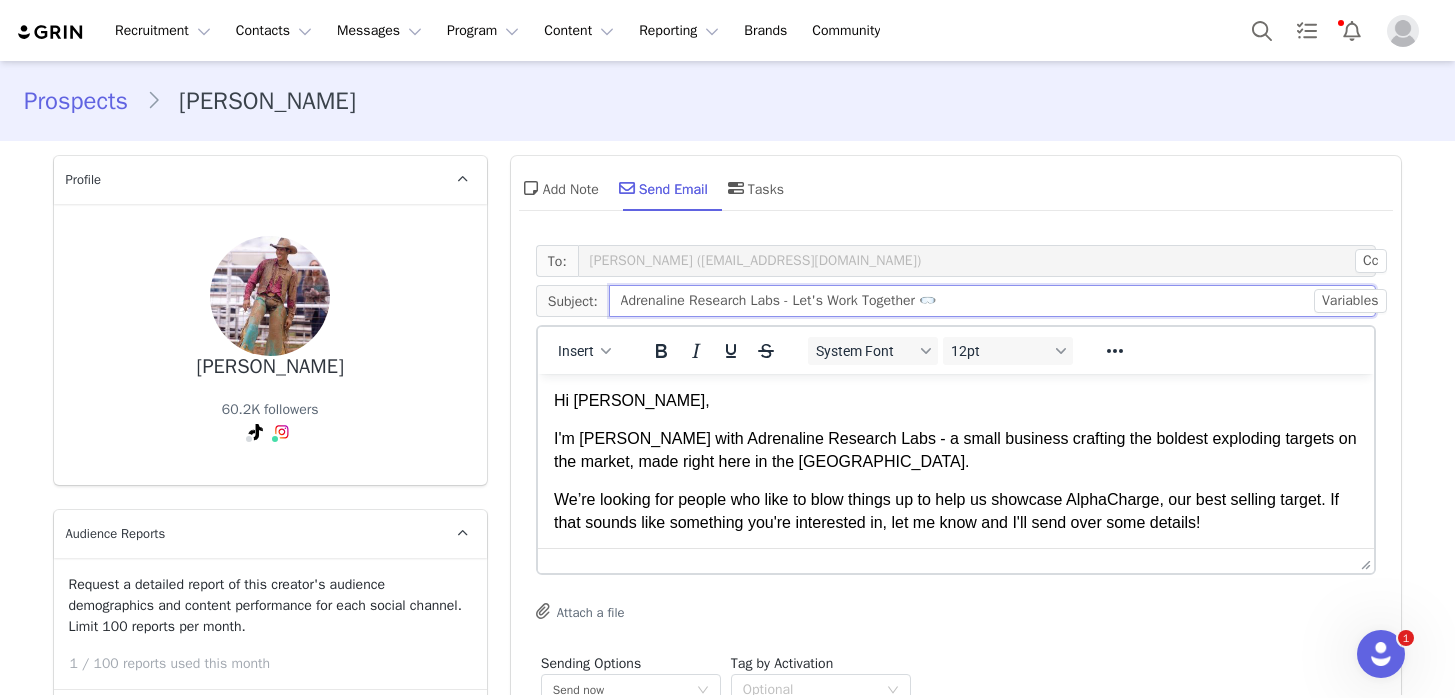 click on "Adrenaline Research Labs - Let's Work Together 🥽" at bounding box center (993, 301) 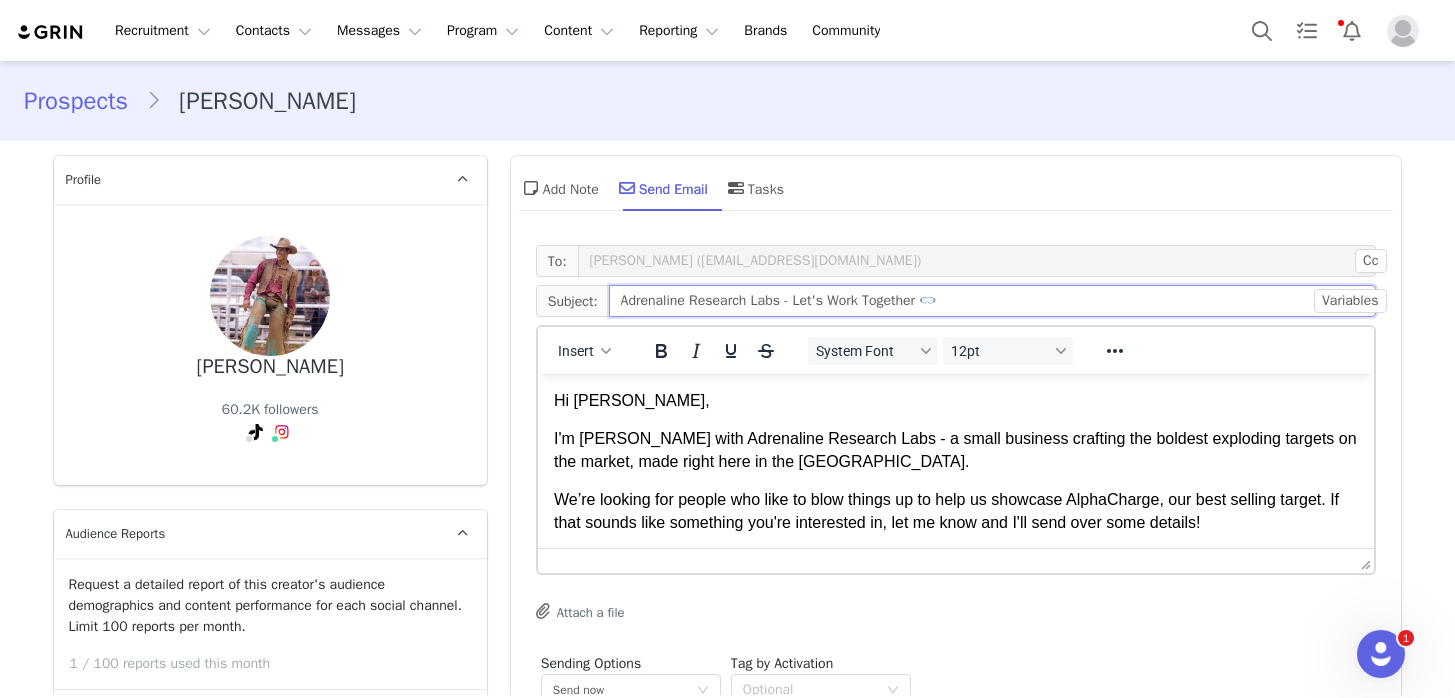 click on "Adrenaline Research Labs - Let's Work Together 🥽" at bounding box center [993, 301] 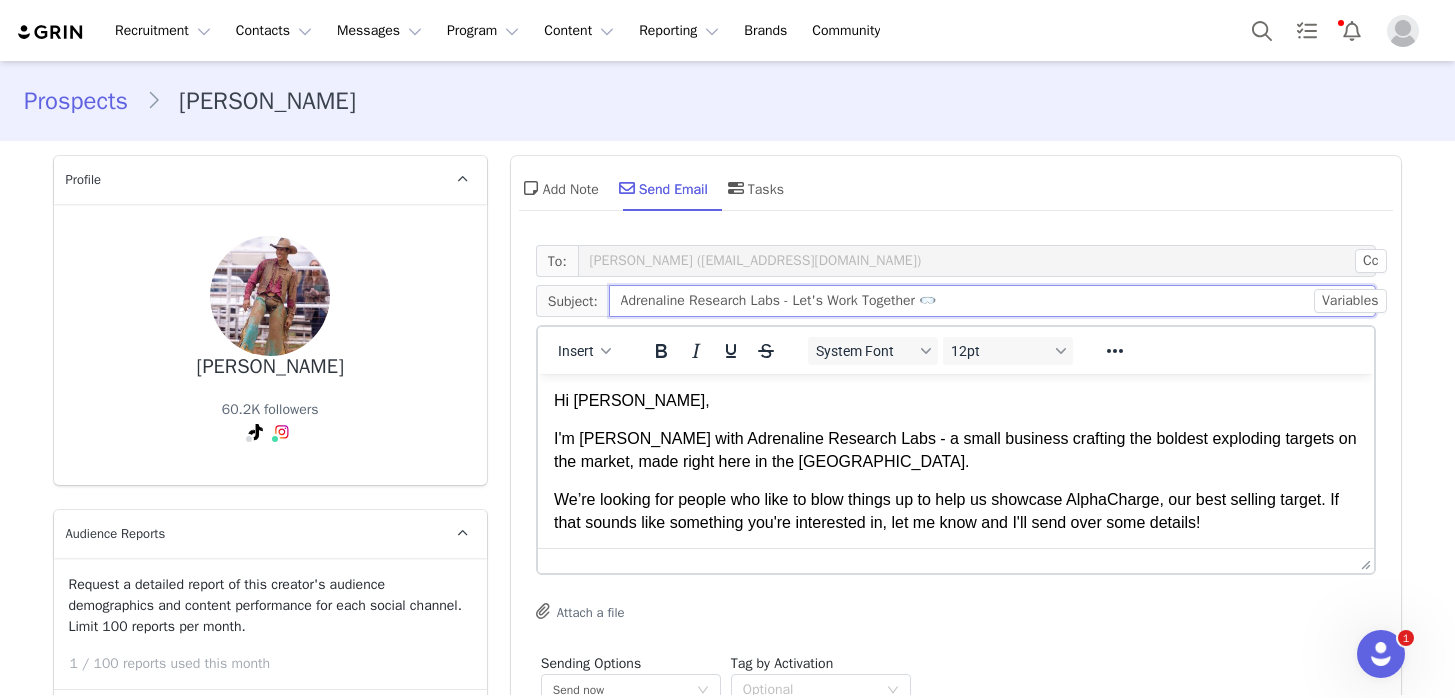 click on "Adrenaline Research Labs - Let's Work Together 🥽" at bounding box center [993, 301] 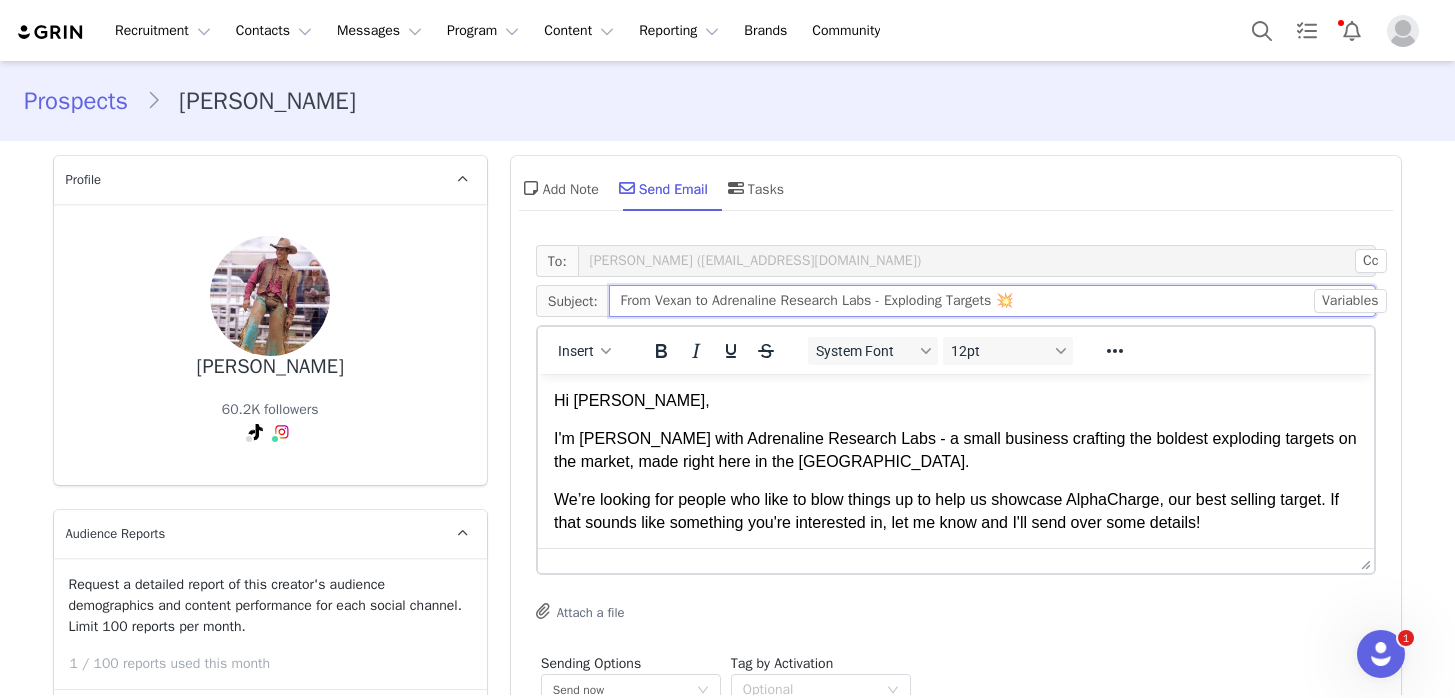 type on "From Vexan to Adrenaline Research Labs - Exploding Targets 💥" 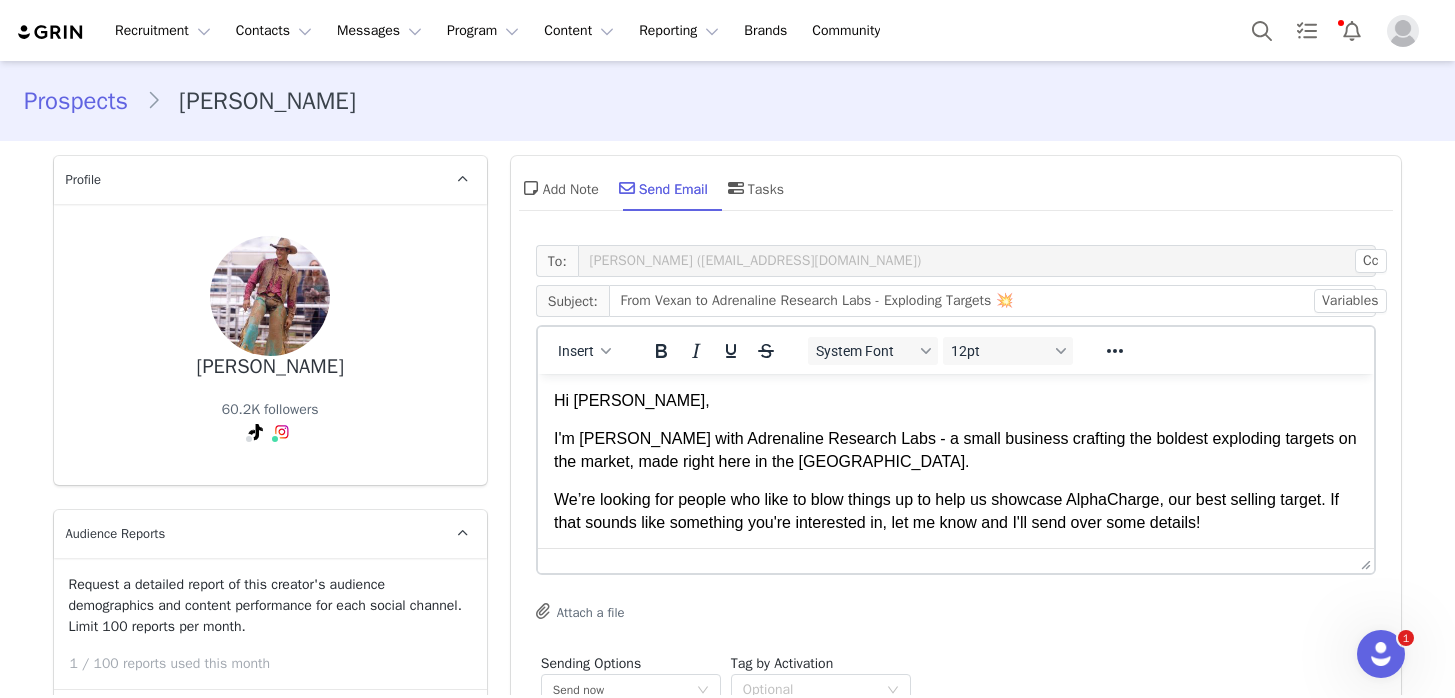 click on "Hi tyler," at bounding box center (955, 401) 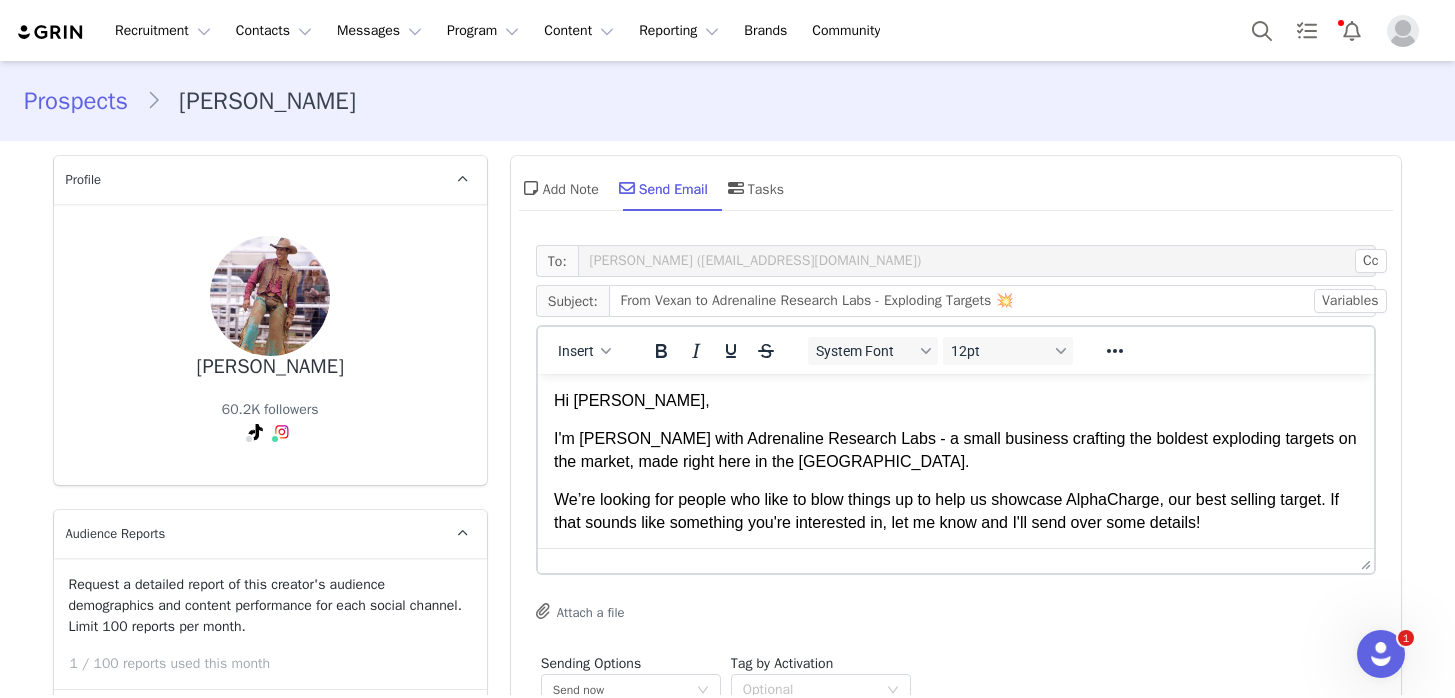 click on "I'm Kelsey with Adrenaline Research Labs - a small business crafting the boldest exploding targets on the market, made right here in the USA." at bounding box center (955, 450) 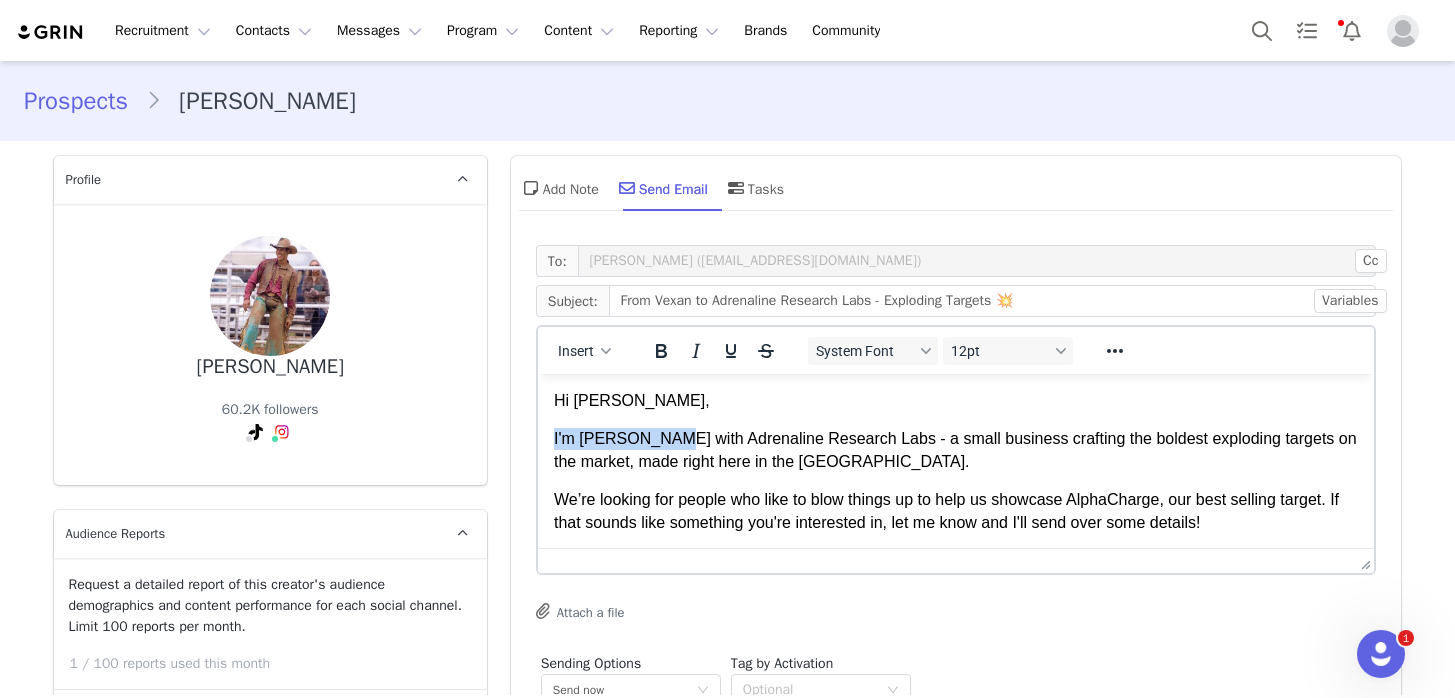 drag, startPoint x: 663, startPoint y: 440, endPoint x: 537, endPoint y: 439, distance: 126.00397 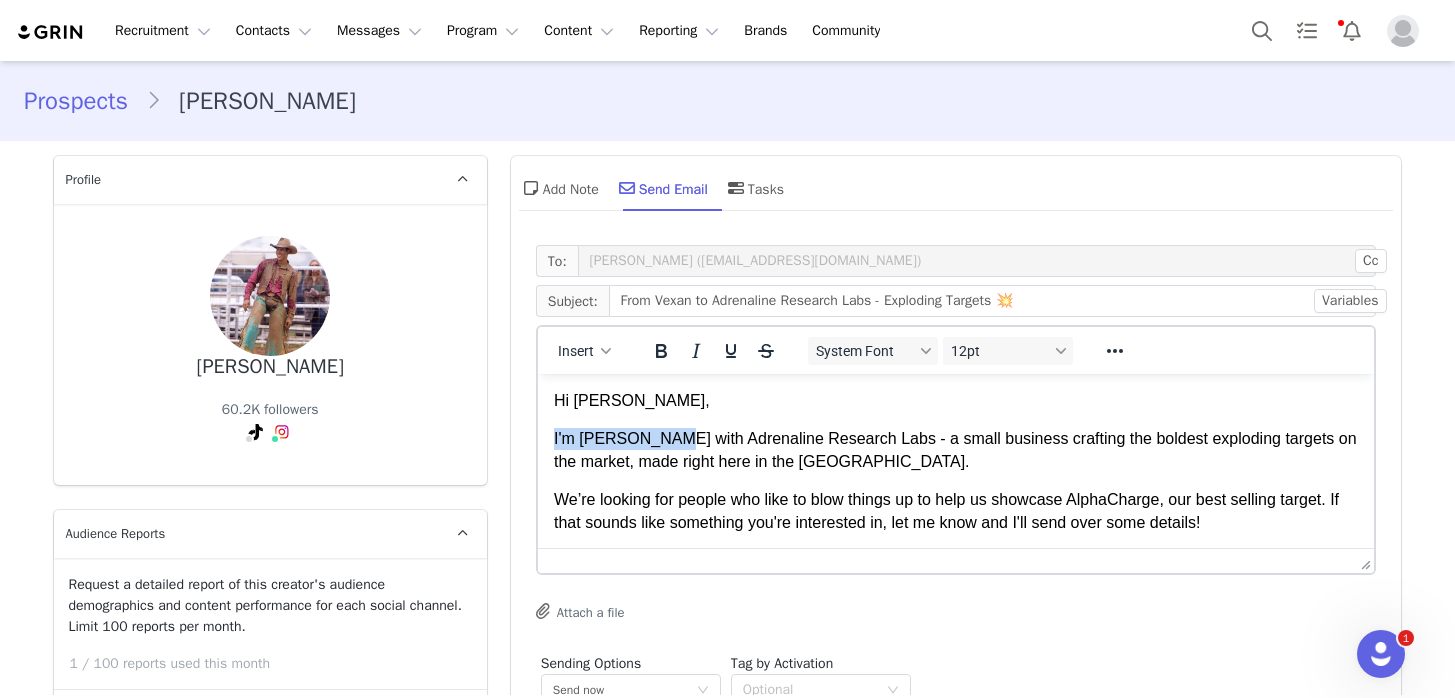click on "Hi Tyler,  I'm Kelsey with Adrenaline Research Labs - a small business crafting the boldest exploding targets on the market, made right here in the USA. We’re looking for people who like to blow things up to help us showcase AlphaCharge, our best selling target. If that sounds like something you're interested in, let me know and I'll send over some details! Check us out here: 👇 www.adrenalineresearchlabs.com Talk soon, Kelsey x  Adrenaline Research Labs  🧪 *Exploding targets are outlawed or heavily regulated in the following states. Please let me know if you are located in one of these states, and I can make sure not to reach out again!: CA, MA, MD, NJ, NY, DC. ARL products require a firearm to detonate." at bounding box center [955, 599] 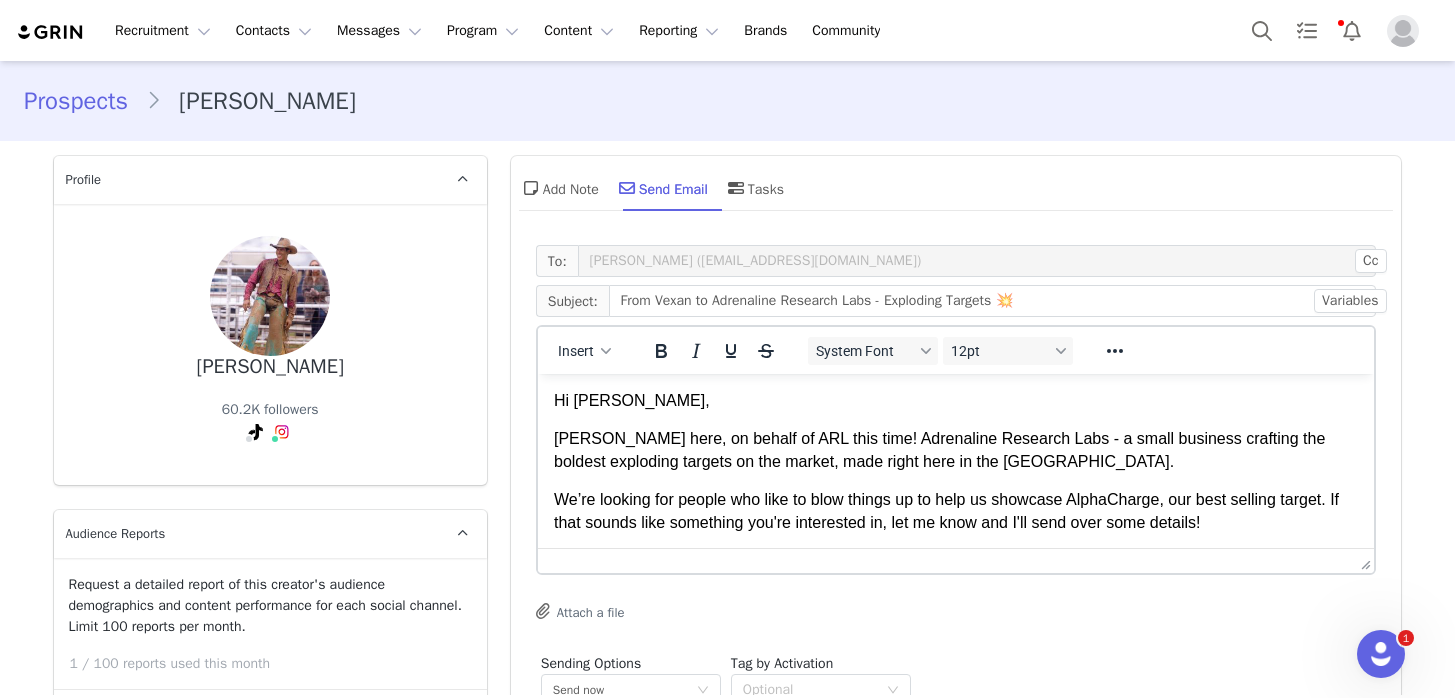 click on "Kelsey here, on behalf of ARL this time! Adrenaline Research Labs - a small business crafting the boldest exploding targets on the market, made right here in the USA." at bounding box center [955, 450] 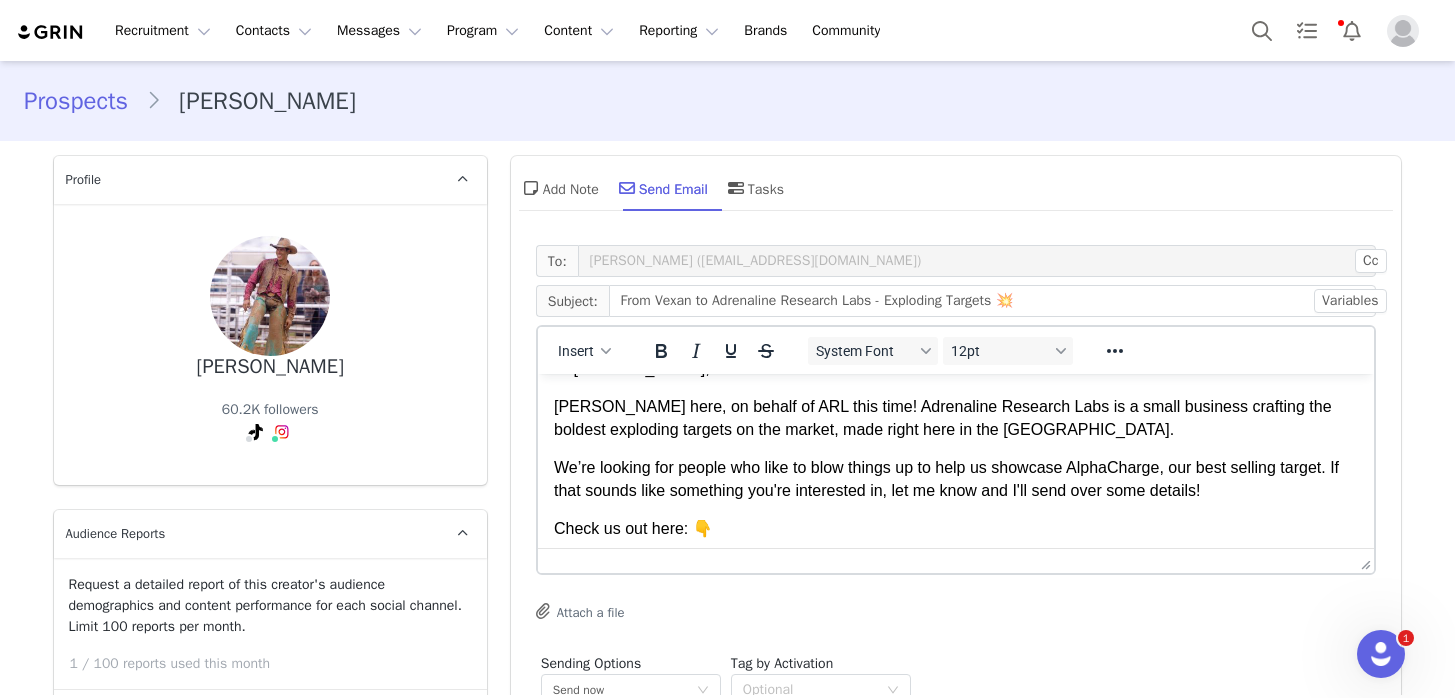 scroll, scrollTop: 37, scrollLeft: 0, axis: vertical 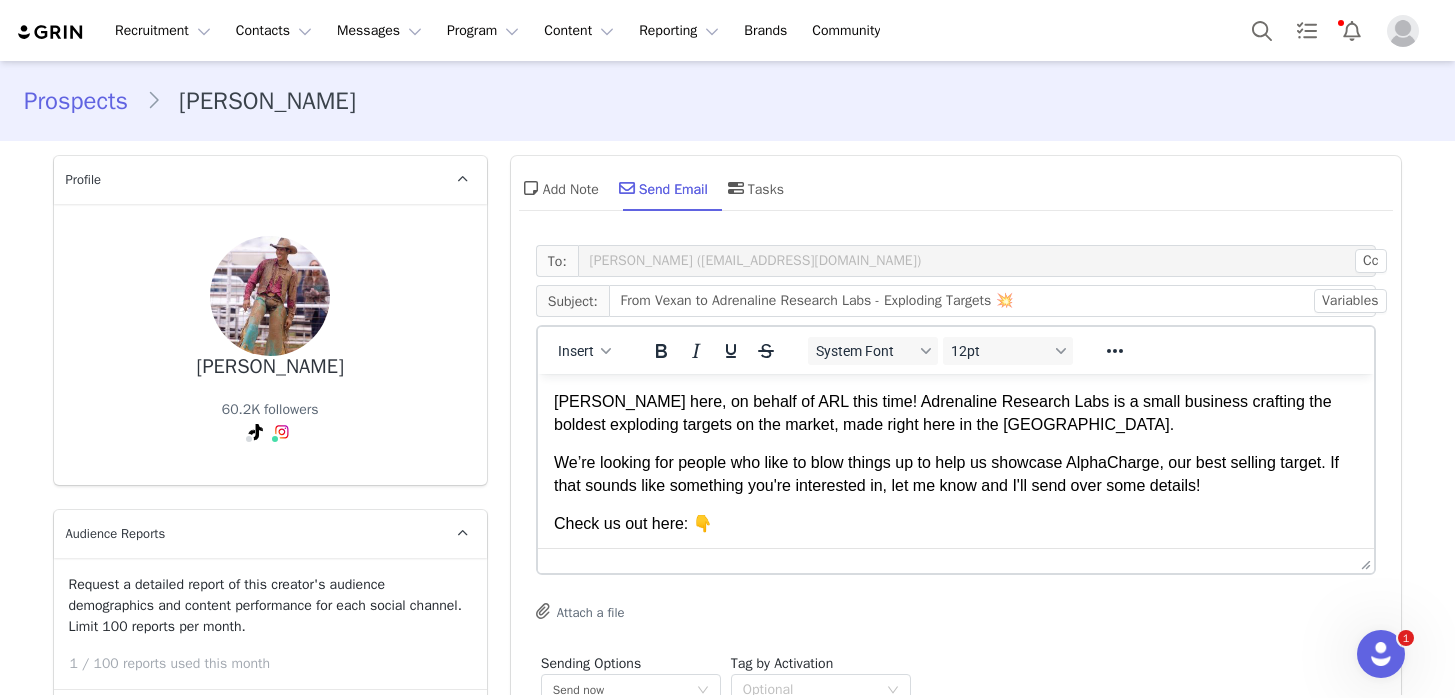 click on "We’re looking for people who like to blow things up to help us showcase AlphaCharge, our best selling target. If that sounds like something you're interested in, let me know and I'll send over some details!" at bounding box center [955, 474] 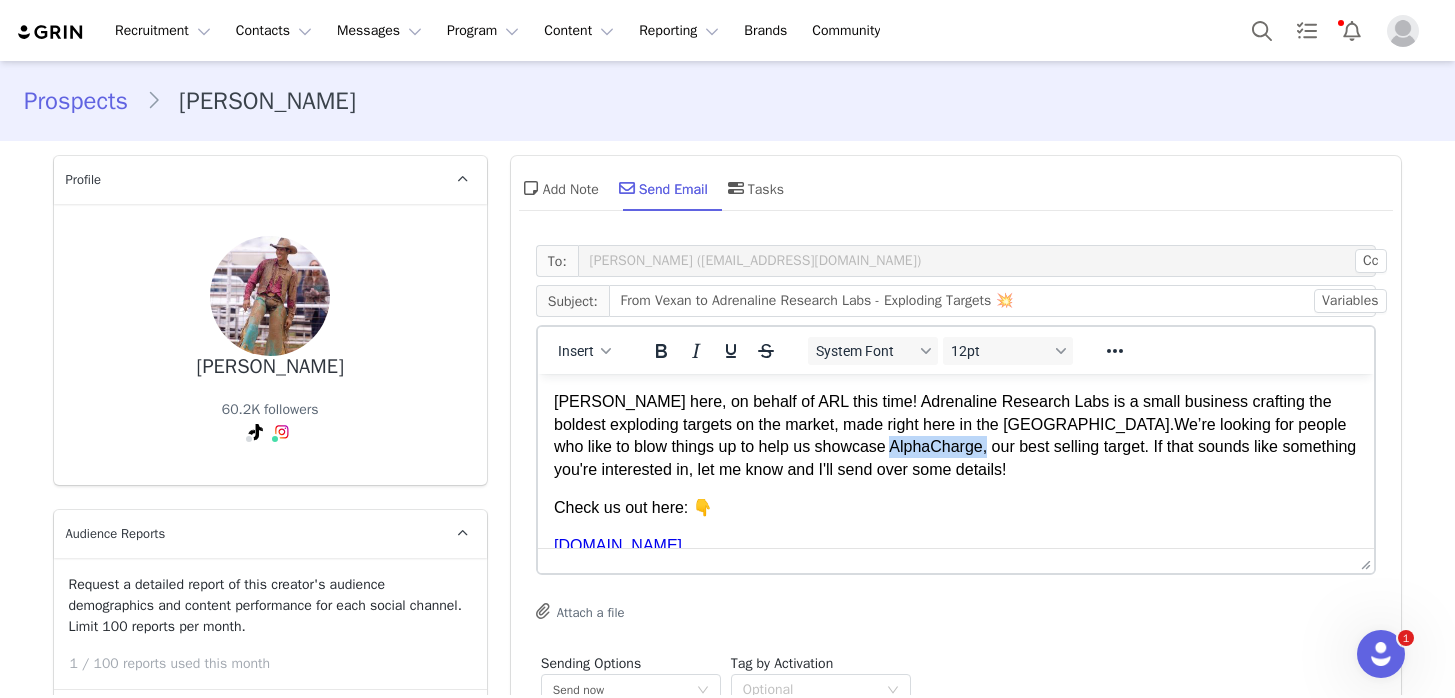 drag, startPoint x: 824, startPoint y: 447, endPoint x: 726, endPoint y: 453, distance: 98.1835 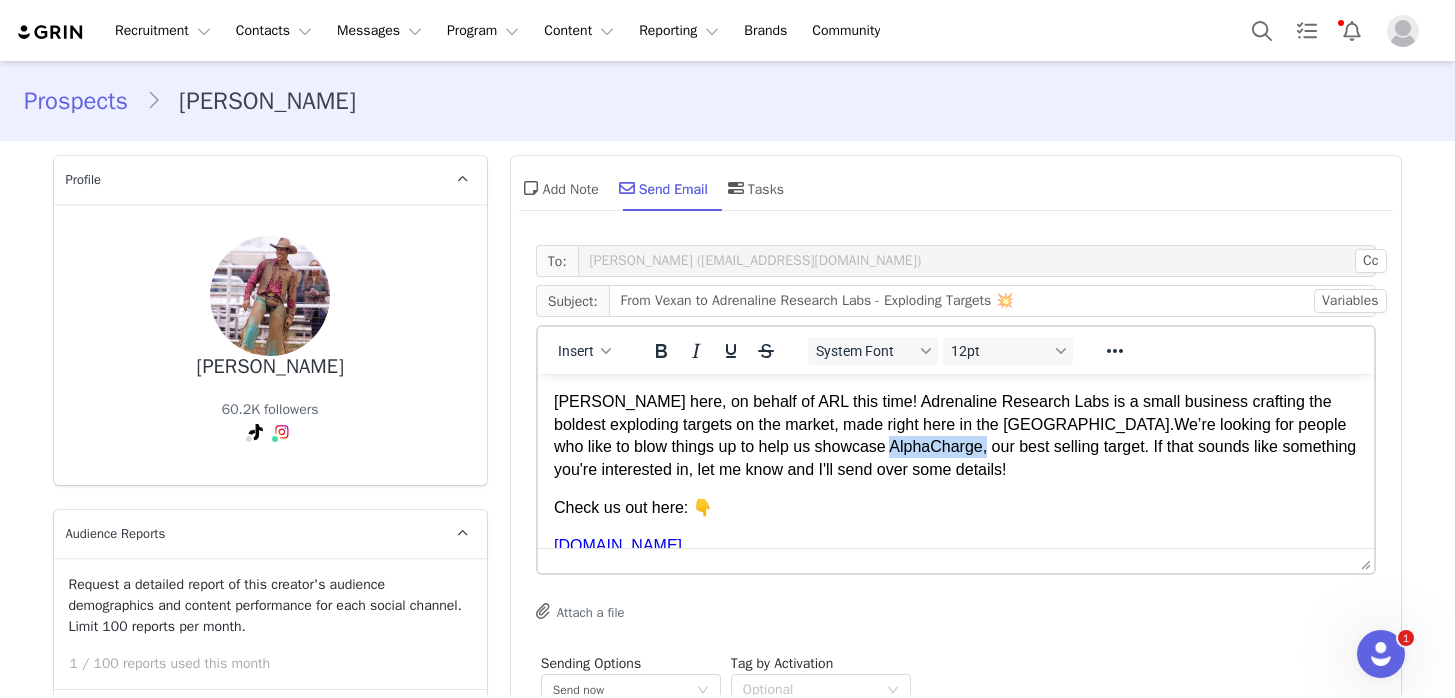 click on "Kelsey here, on behalf of ARL this time! Adrenaline Research Labs is a small business crafting the boldest exploding targets on the market, made right here in the USA.  We’re looking for people who like to blow things up to help us showcase AlphaCharge, our best selling target. If that sounds like something you're interested in, let me know and I'll send over some details!" at bounding box center [955, 436] 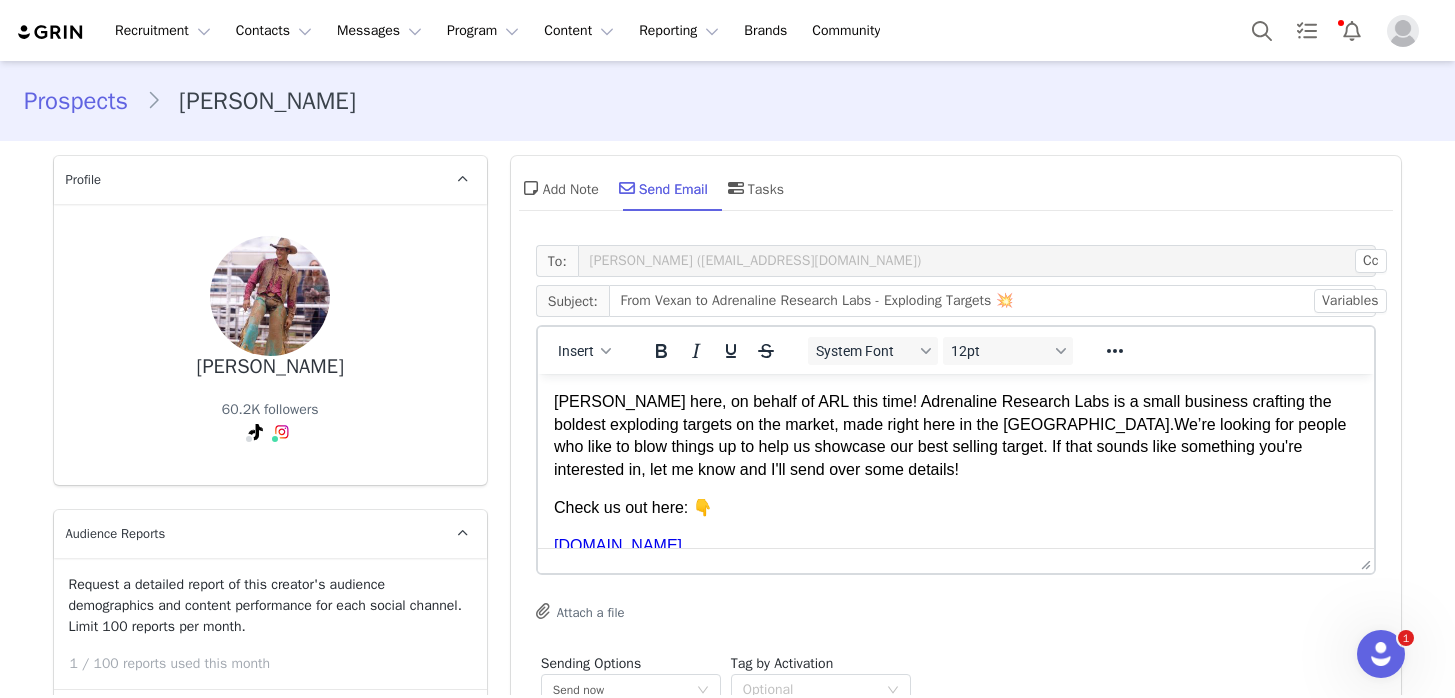 click on "Kelsey here, on behalf of ARL this time! Adrenaline Research Labs is a small business crafting the boldest exploding targets on the market, made right here in the USA.  We’re looking for people who like to blow things up to help us showcase our best selling target. If that sounds like something you're interested in, let me know and I'll send over some details!" at bounding box center [955, 436] 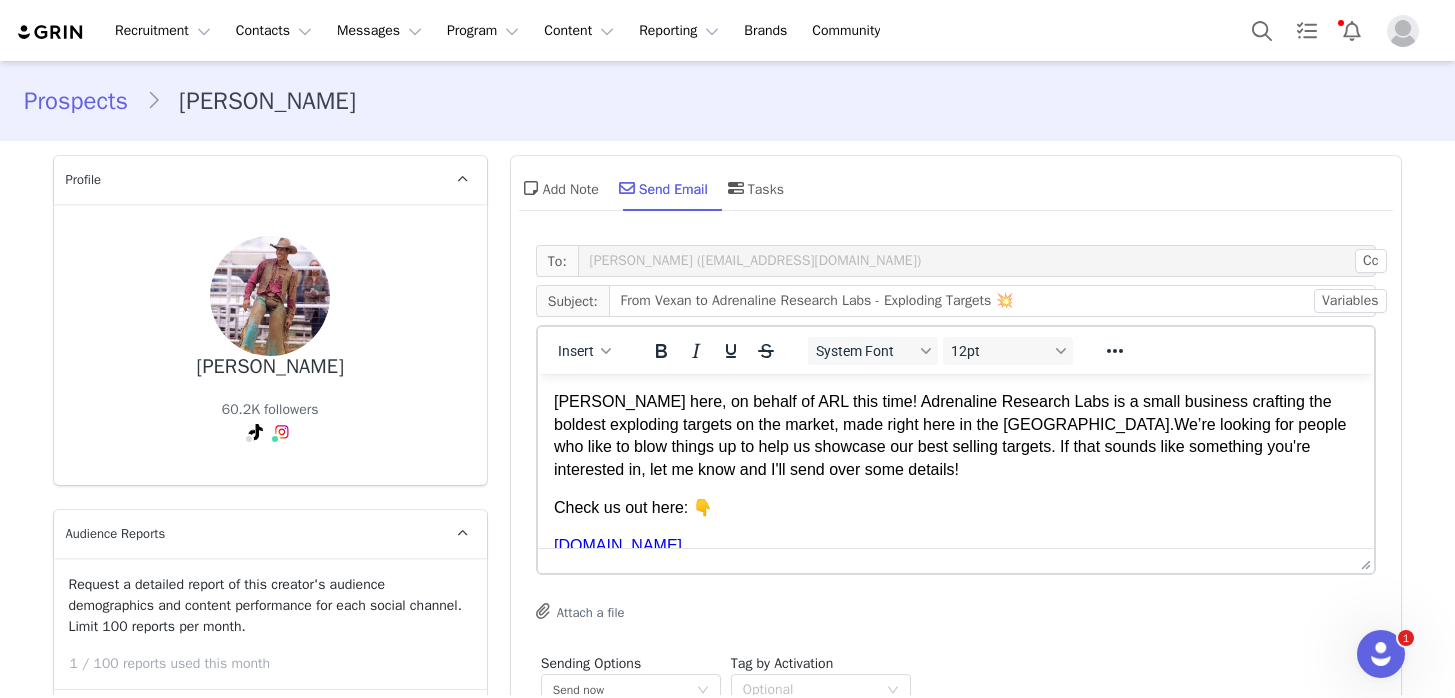 click on "Kelsey here, on behalf of ARL this time! Adrenaline Research Labs is a small business crafting the boldest exploding targets on the market, made right here in the USA.  We’re looking for people who like to blow things up to help us showcase our best selling targets. If that sounds like something you're interested in, let me know and I'll send over some details!" at bounding box center [955, 436] 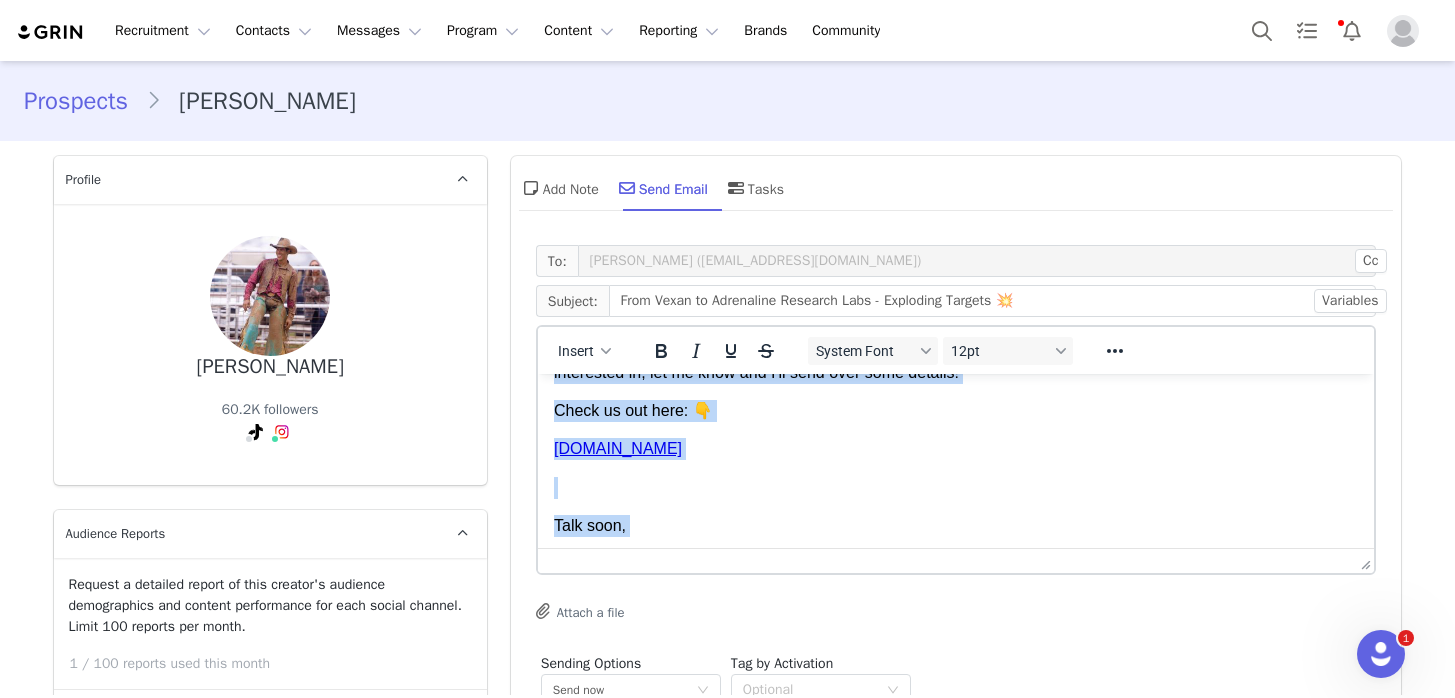 scroll, scrollTop: 239, scrollLeft: 0, axis: vertical 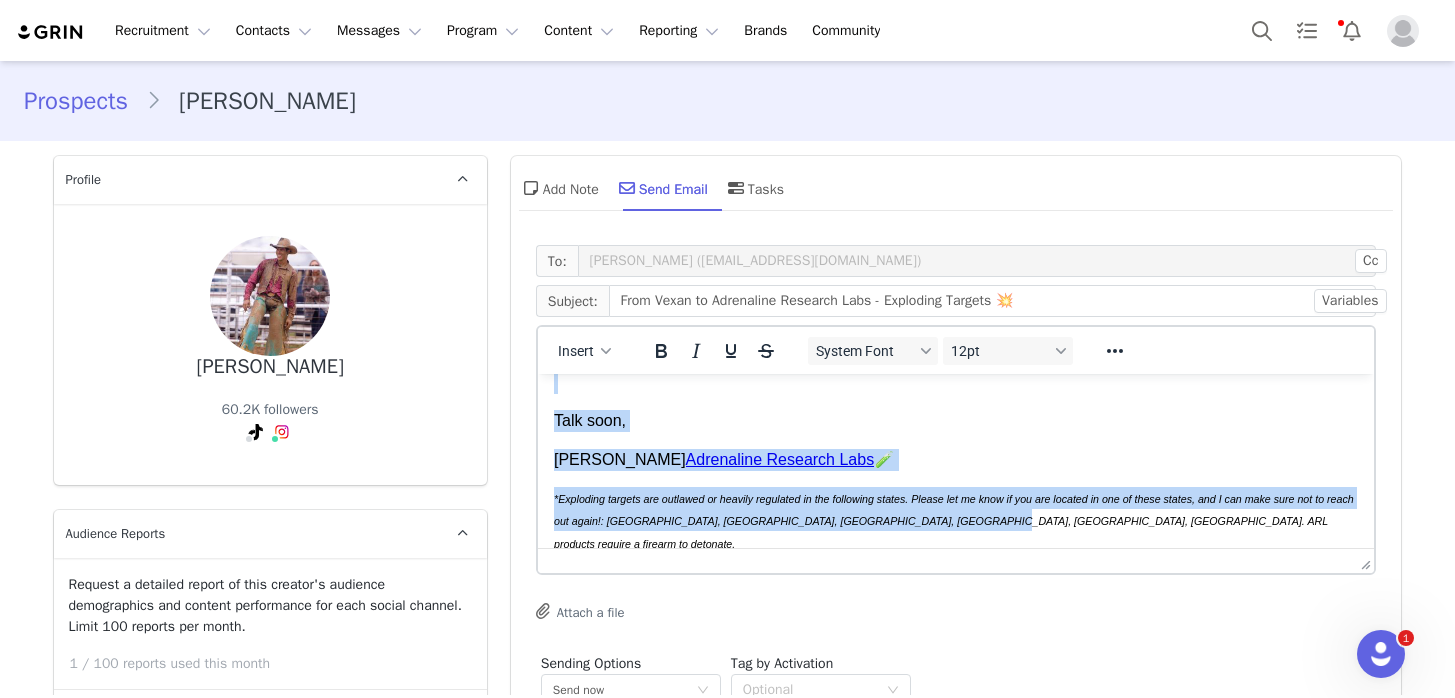 drag, startPoint x: 902, startPoint y: 450, endPoint x: 970, endPoint y: 565, distance: 133.60014 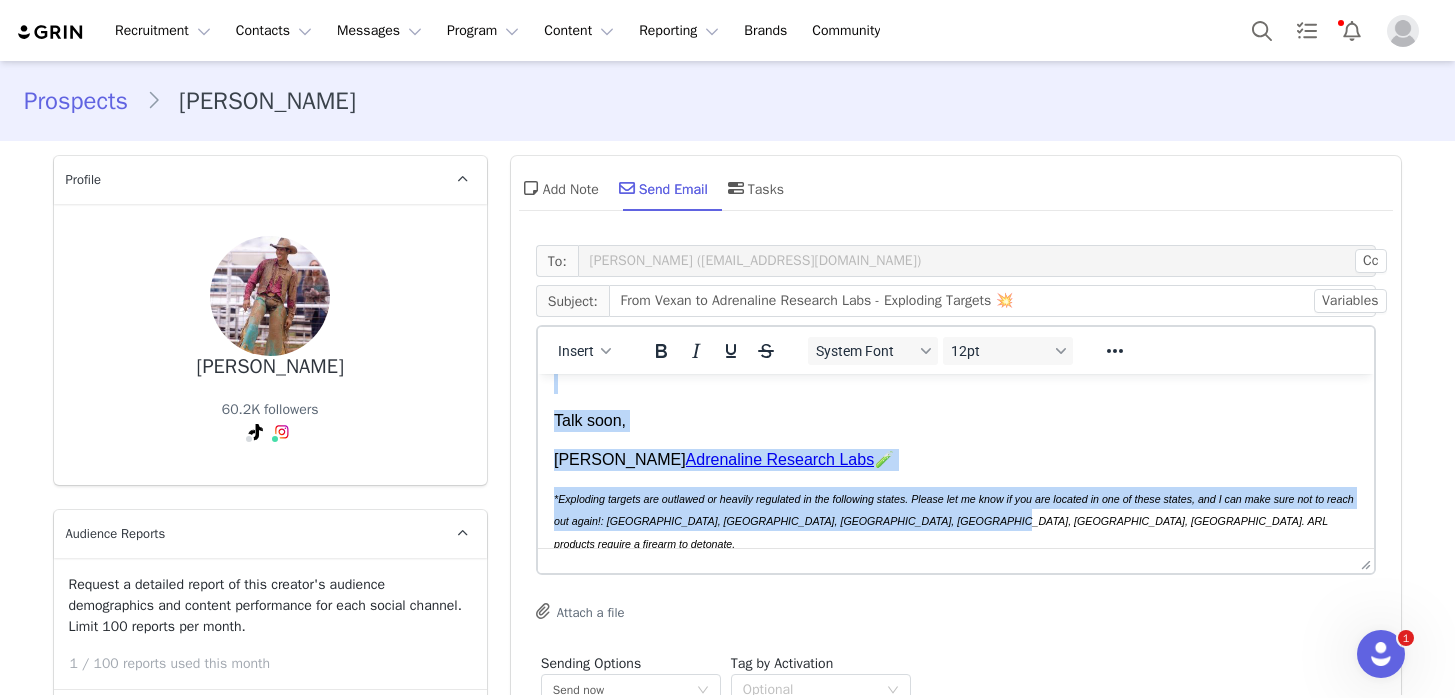 click on "Kelsey x  Adrenaline Research Labs  🧪" at bounding box center [955, 460] 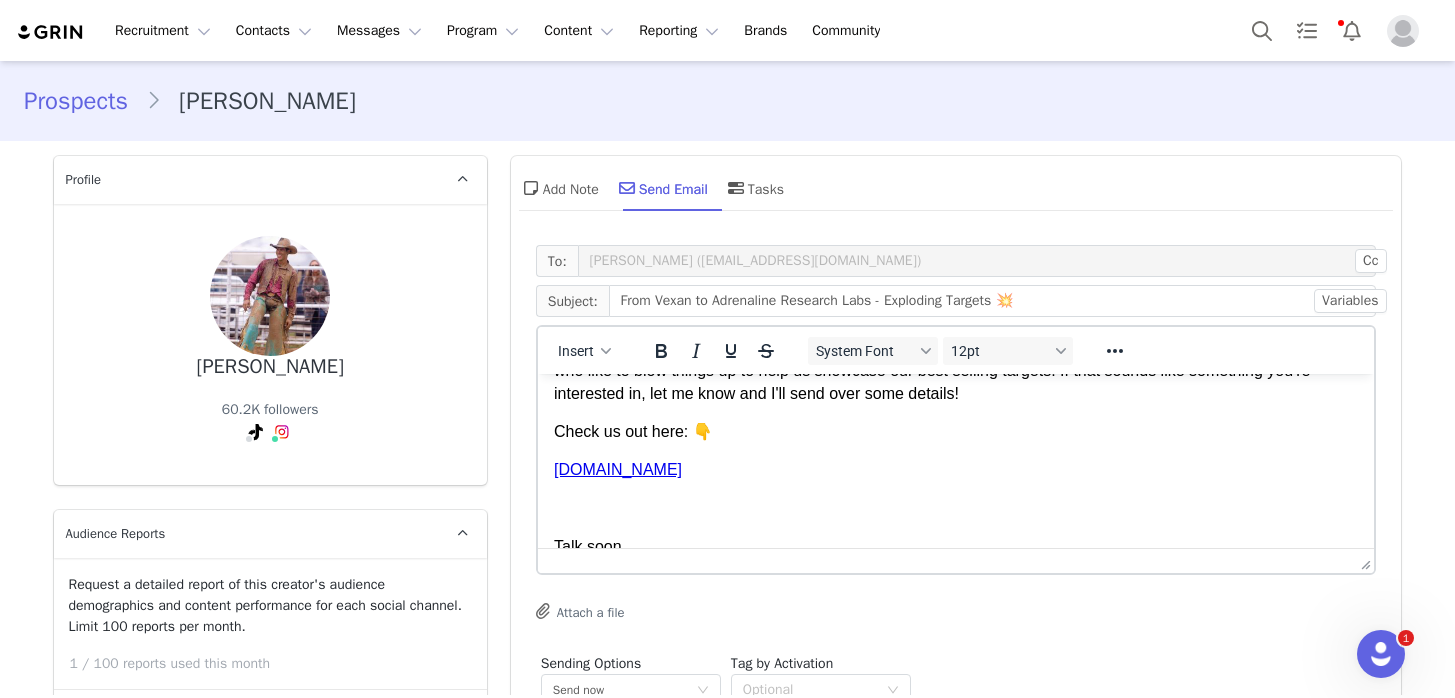 scroll, scrollTop: 54, scrollLeft: 0, axis: vertical 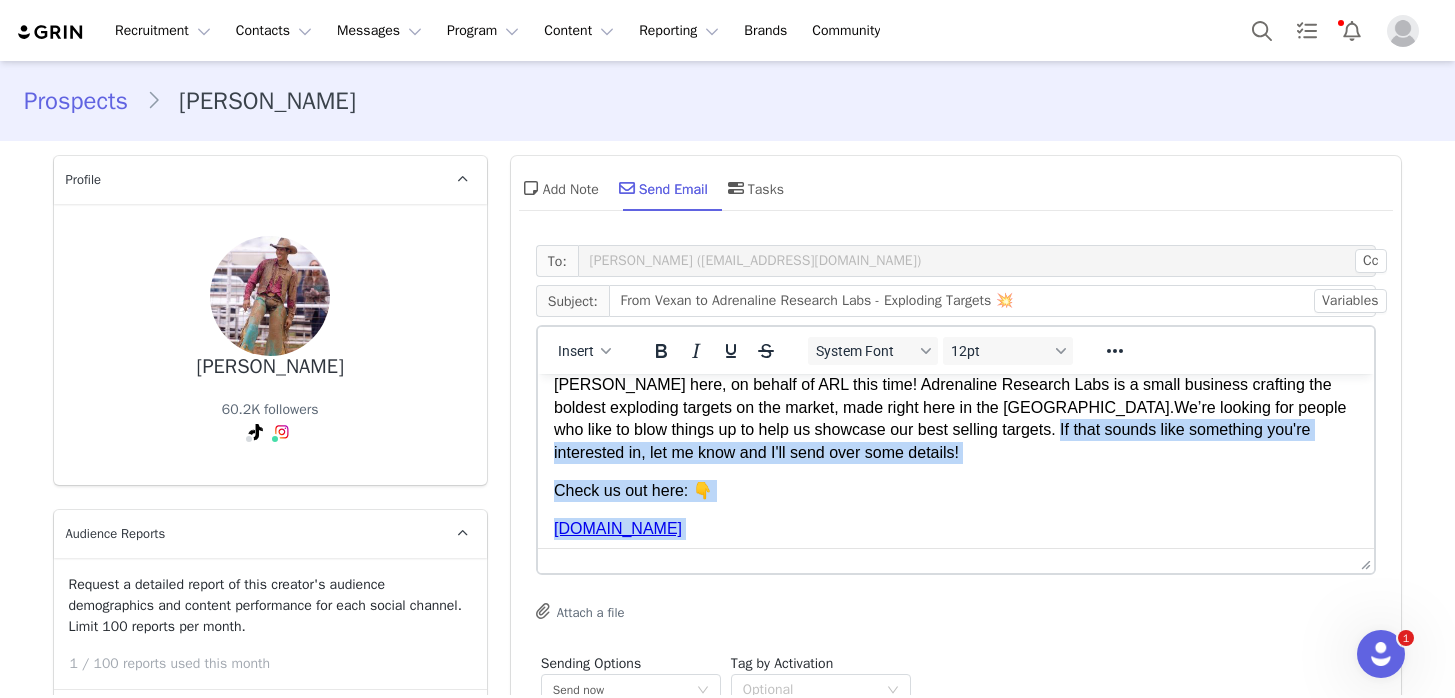 drag, startPoint x: 888, startPoint y: 468, endPoint x: 902, endPoint y: 436, distance: 34.928497 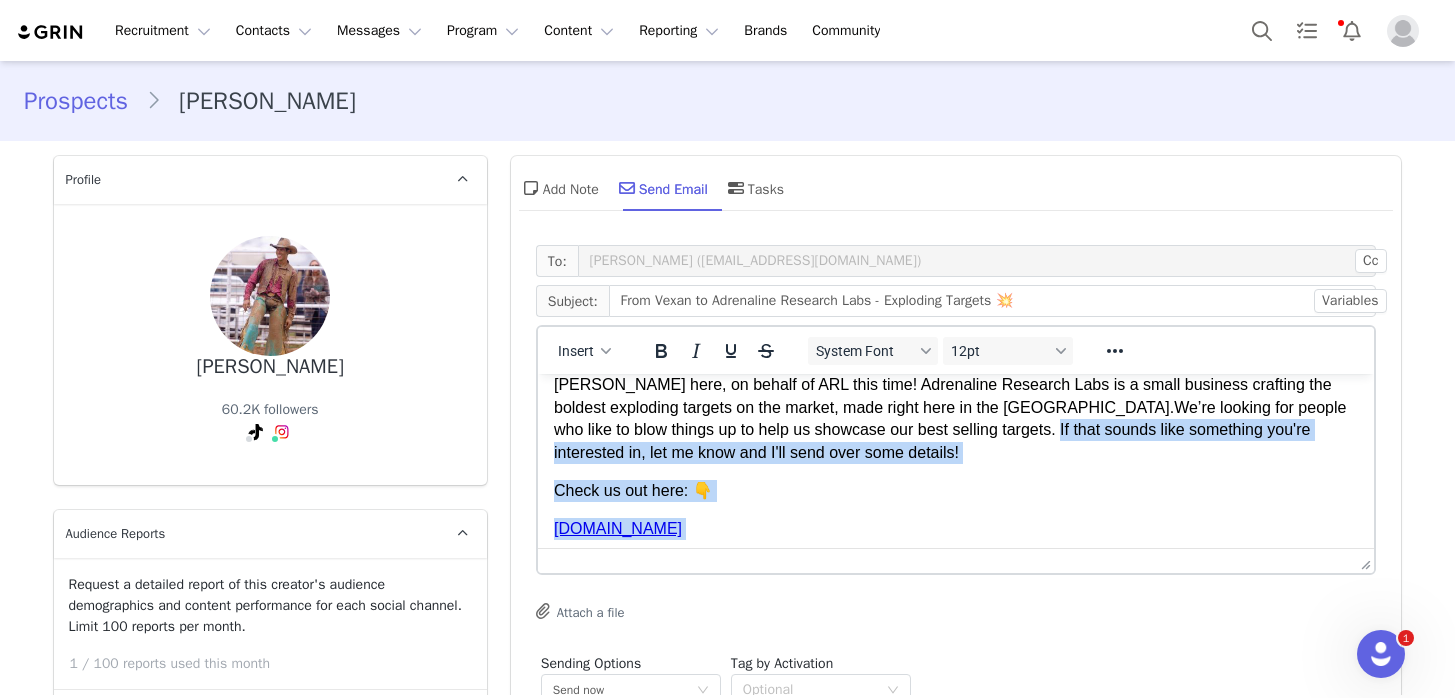 click on "Hi Tyler,  Kelsey here, on behalf of ARL this time! Adrenaline Research Labs is a small business crafting the boldest exploding targets on the market, made right here in the USA.  We’re looking for people who like to blow things up to help us showcase our best selling targets. If that sounds like something you're interested in, let me know and I'll send over some details! Check us out here: 👇 www.adrenalineresearchlabs.com Talk soon, Kelsey x  Adrenaline Research Labs  🧪 *Exploding targets are outlawed or heavily regulated in the following states. Please let me know if you are located in one of these states, and I can make sure not to reach out again!: CA, MA, MD, NJ, NY, DC. ARL products require a firearm to detonate." at bounding box center [955, 537] 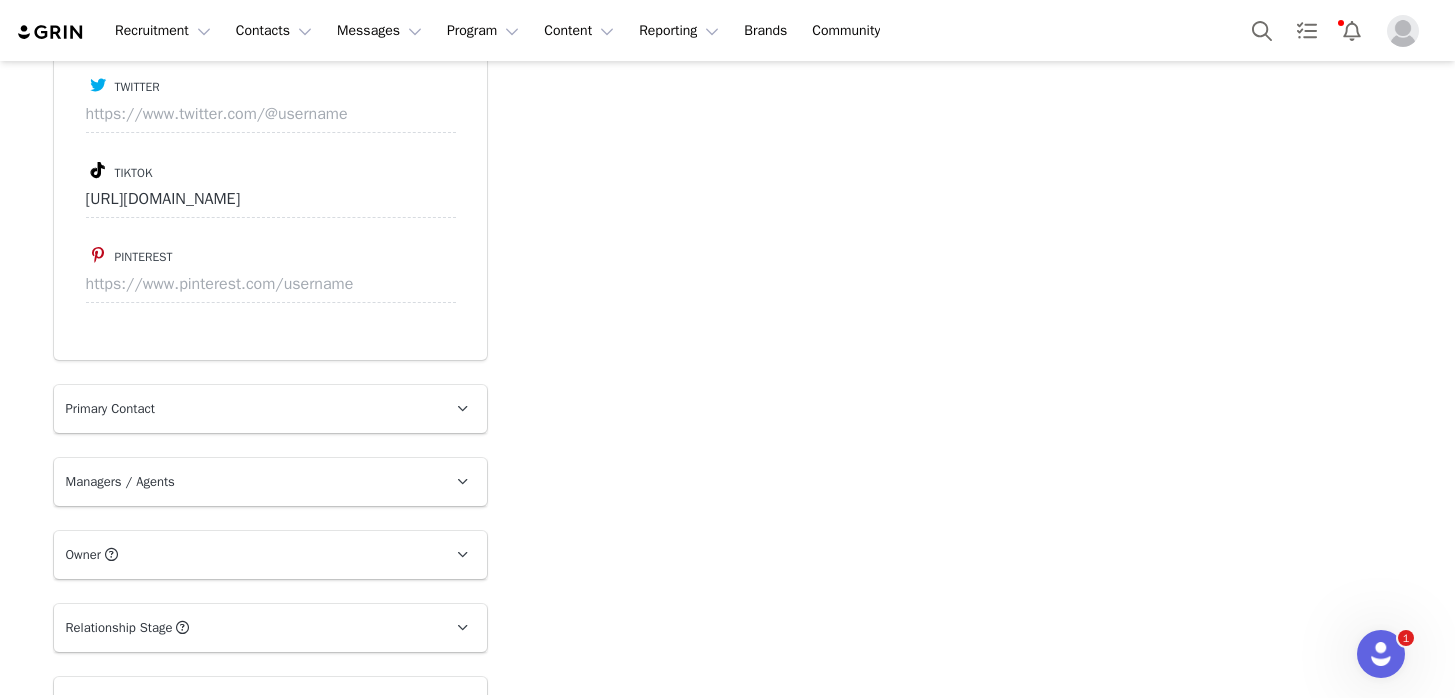 scroll, scrollTop: 3017, scrollLeft: 0, axis: vertical 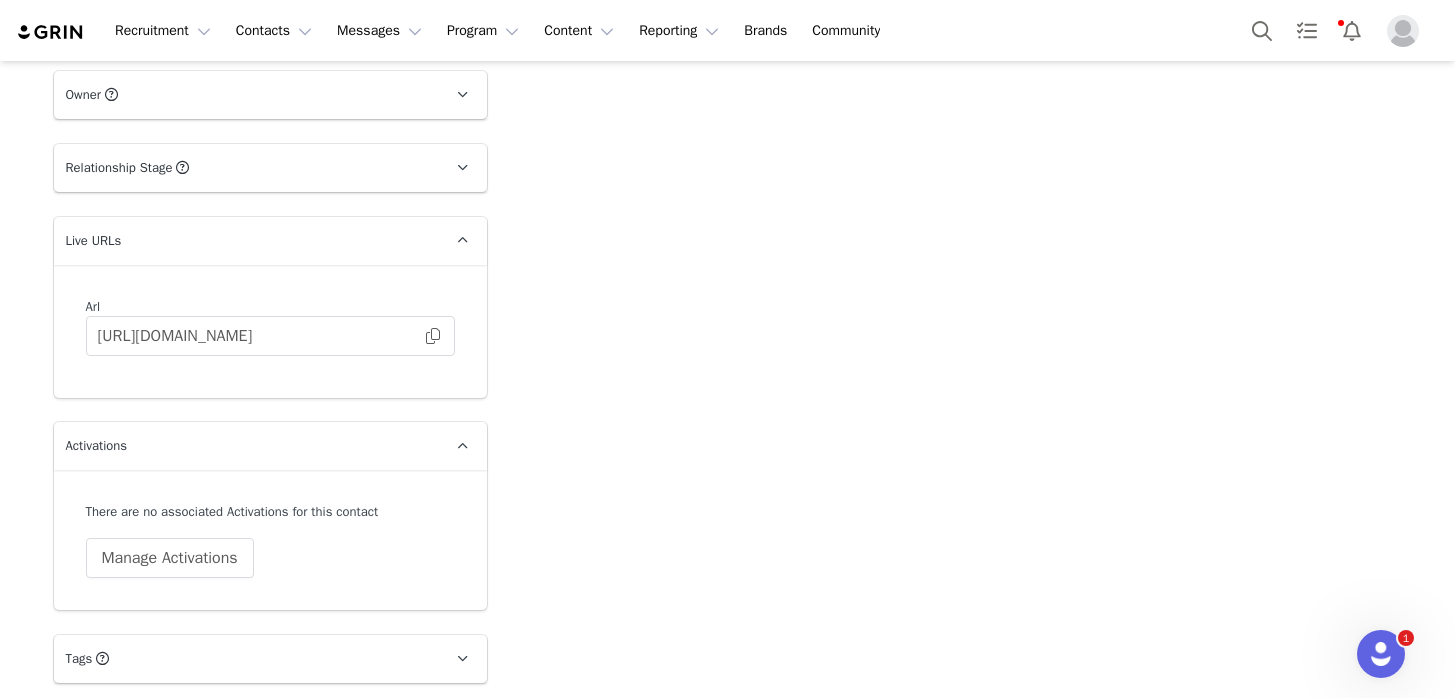 click on "Tags  Keep track of your contacts by assigning them tags. You can then filter your contacts by tag." at bounding box center (246, 659) 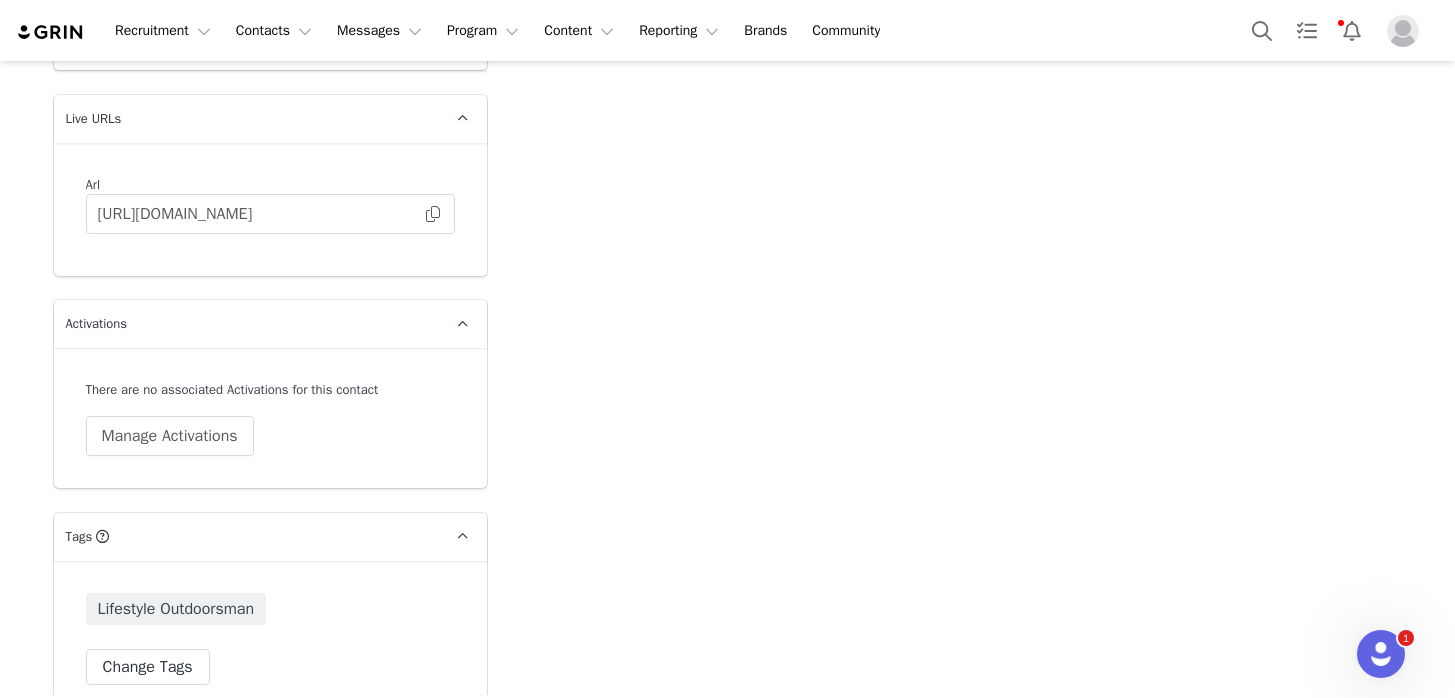 scroll, scrollTop: 3154, scrollLeft: 0, axis: vertical 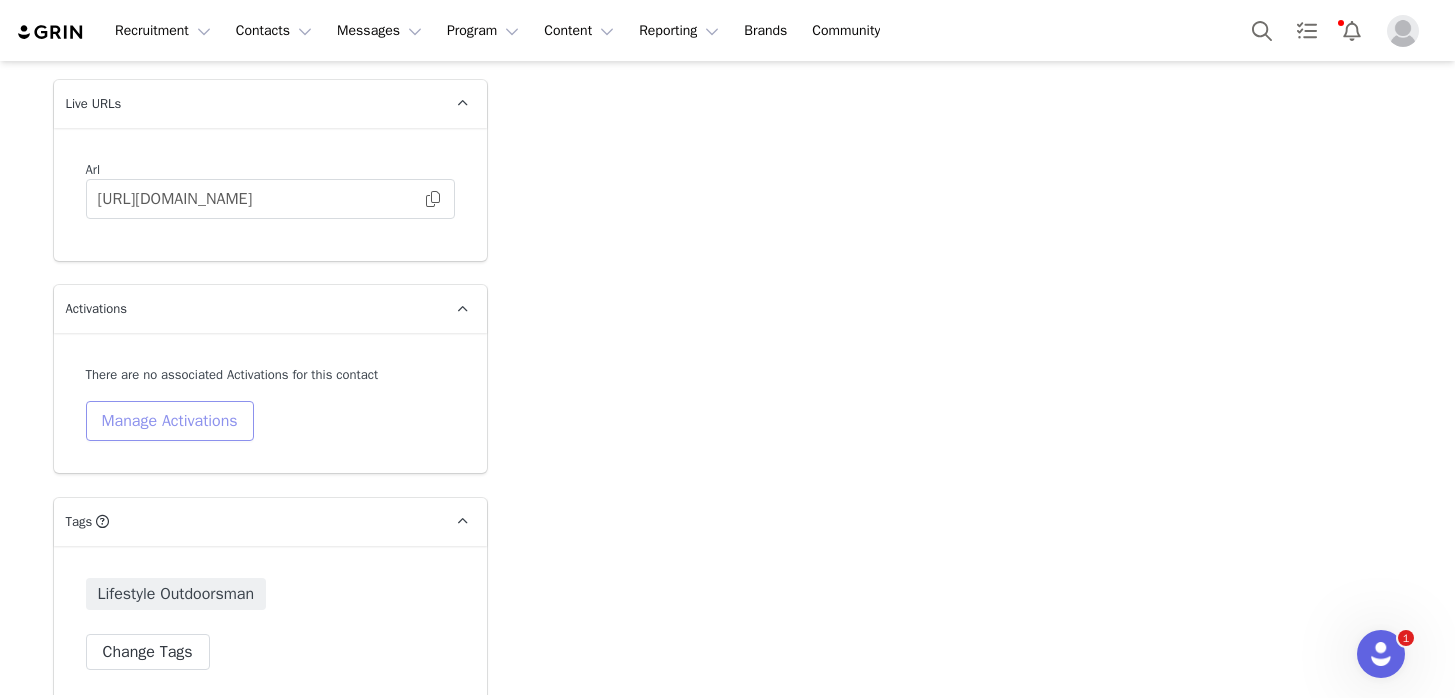 click on "Manage Activations" at bounding box center (170, 421) 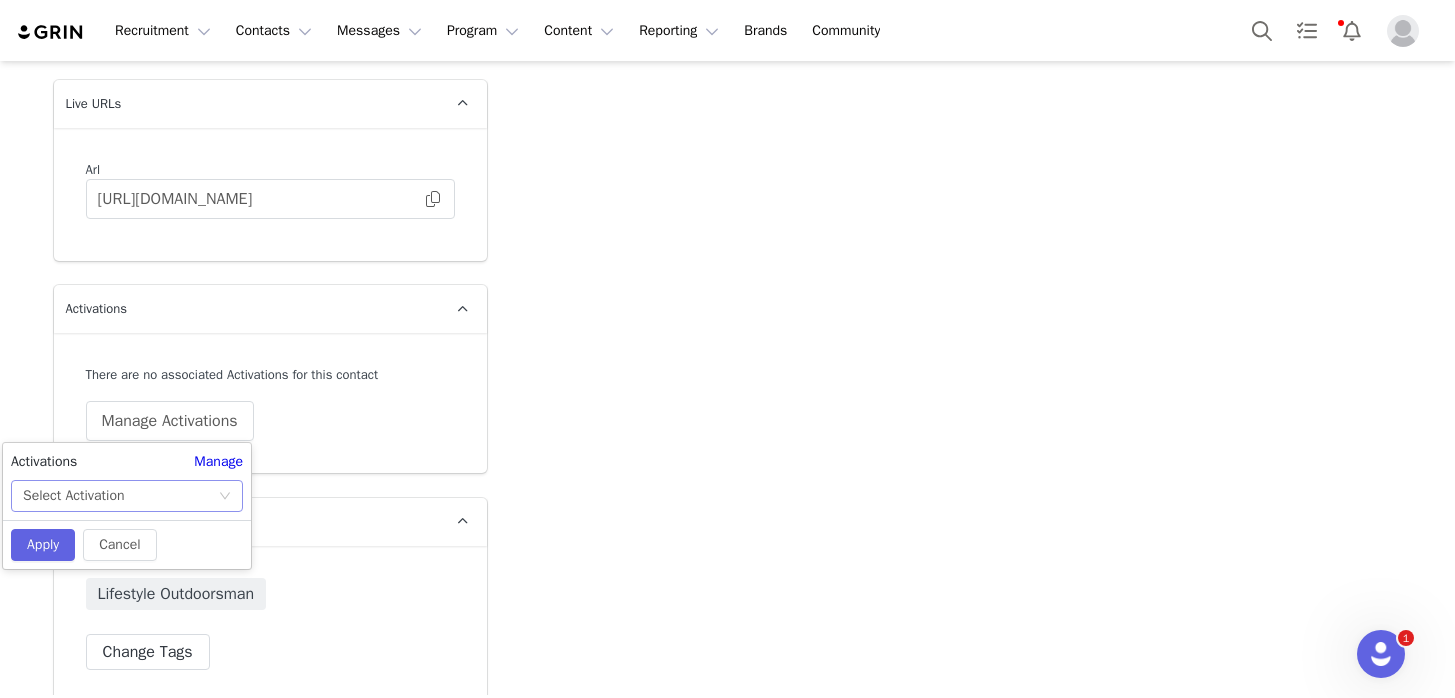 click on "Select Activation" at bounding box center (120, 496) 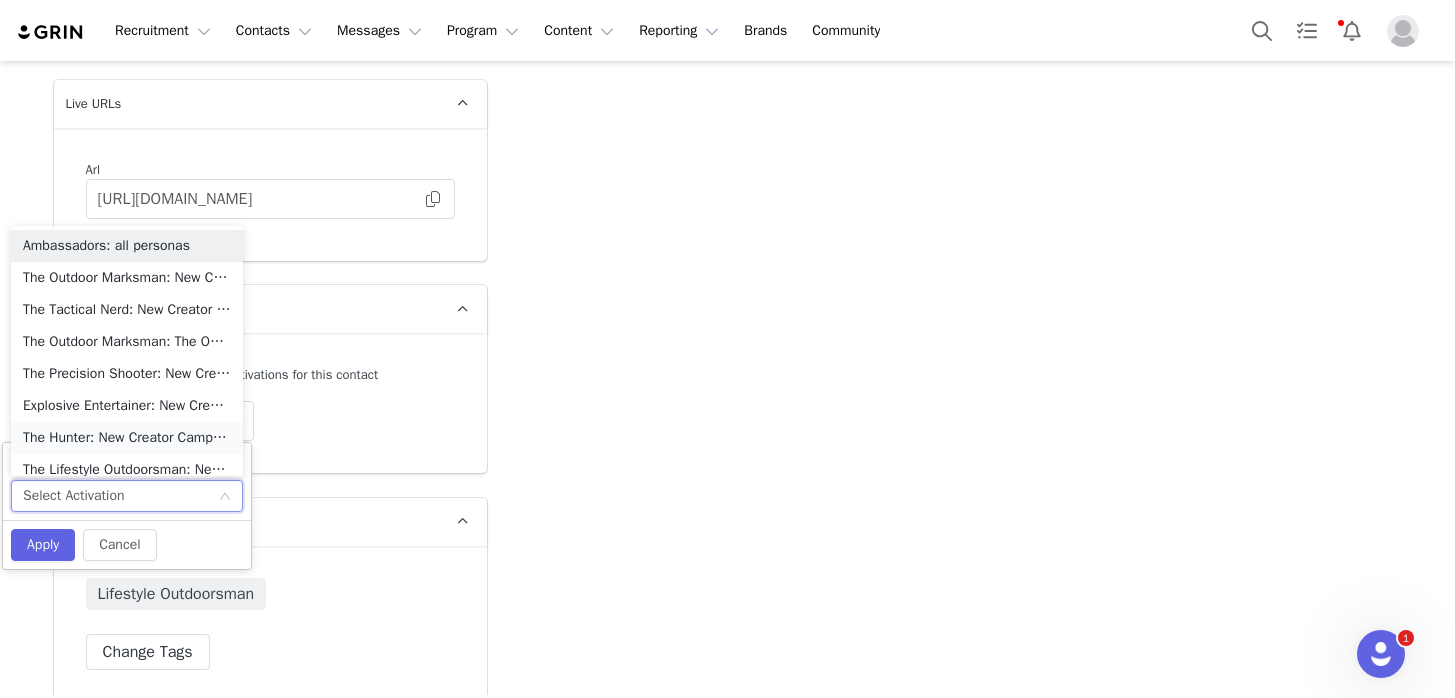 scroll, scrollTop: 10, scrollLeft: 0, axis: vertical 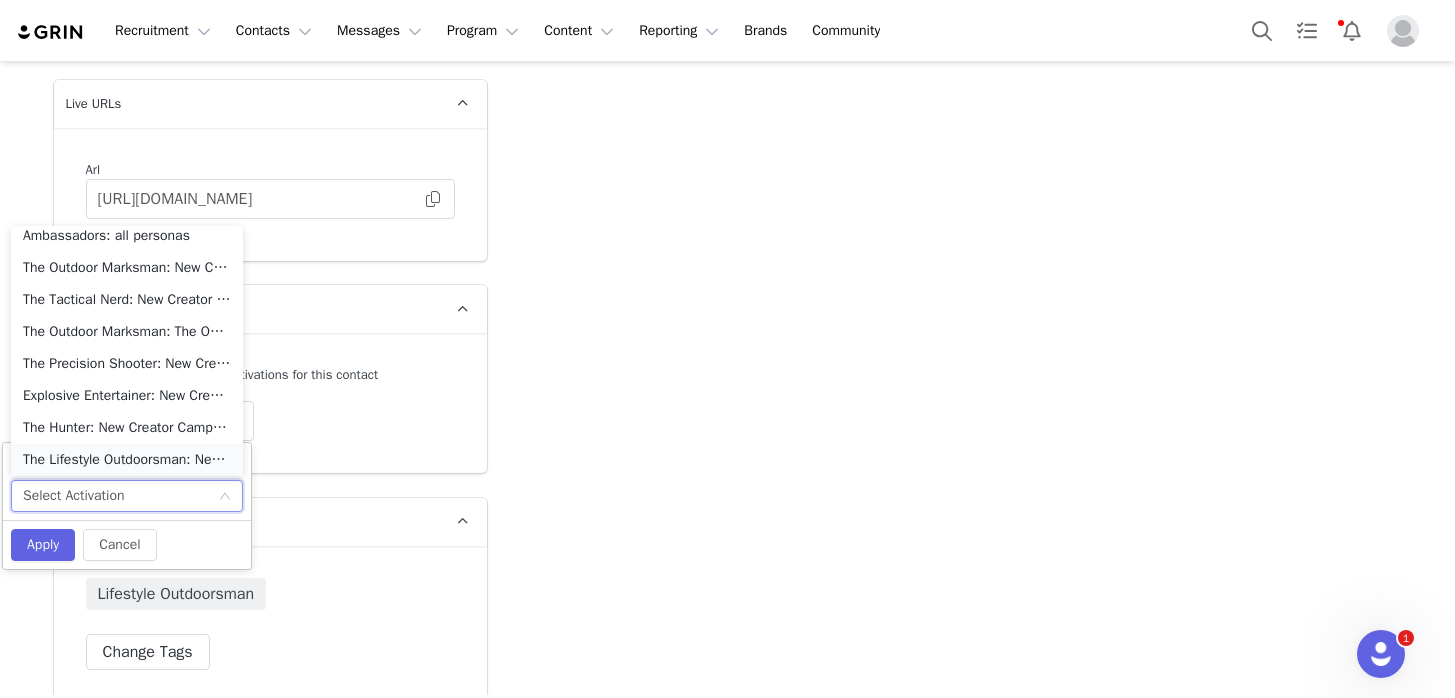 click on "The Lifestyle Outdoorsman: New Creator Campaign" at bounding box center (127, 460) 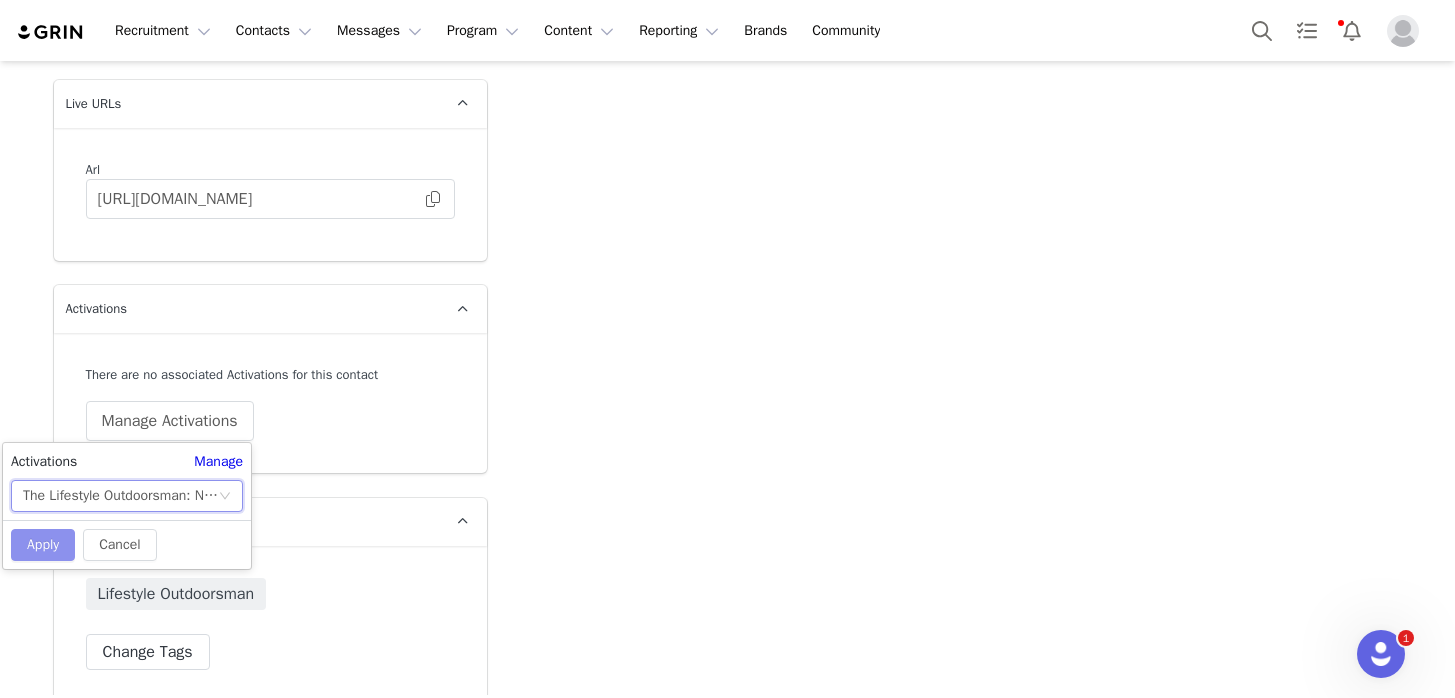 click on "Apply" at bounding box center (43, 545) 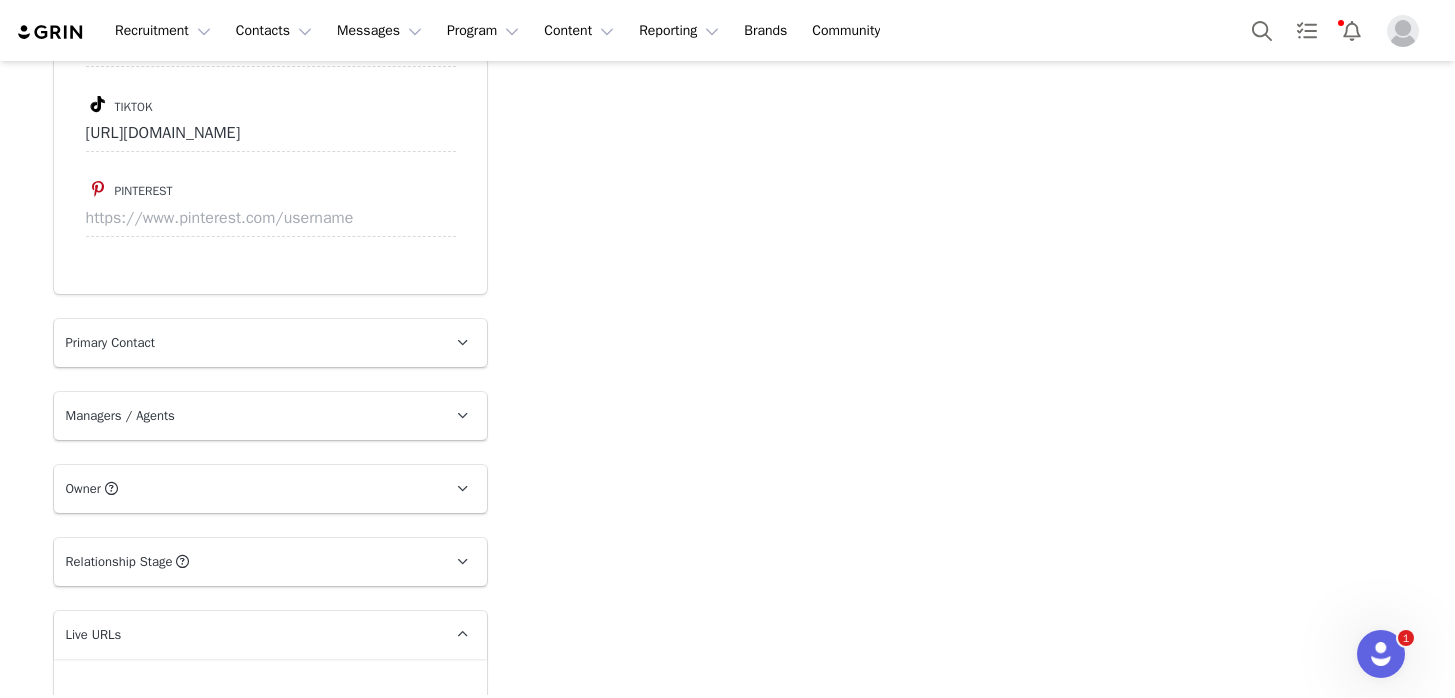 scroll, scrollTop: 2940, scrollLeft: 0, axis: vertical 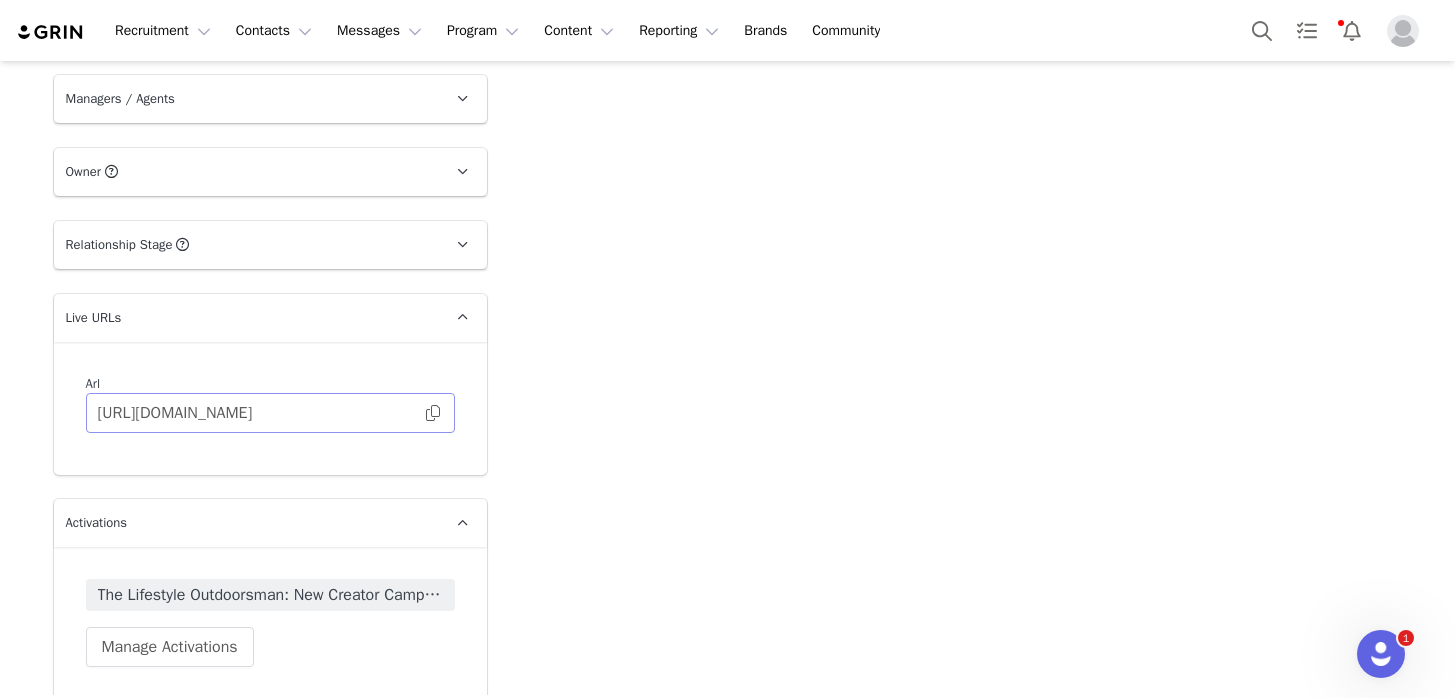 click at bounding box center [433, 413] 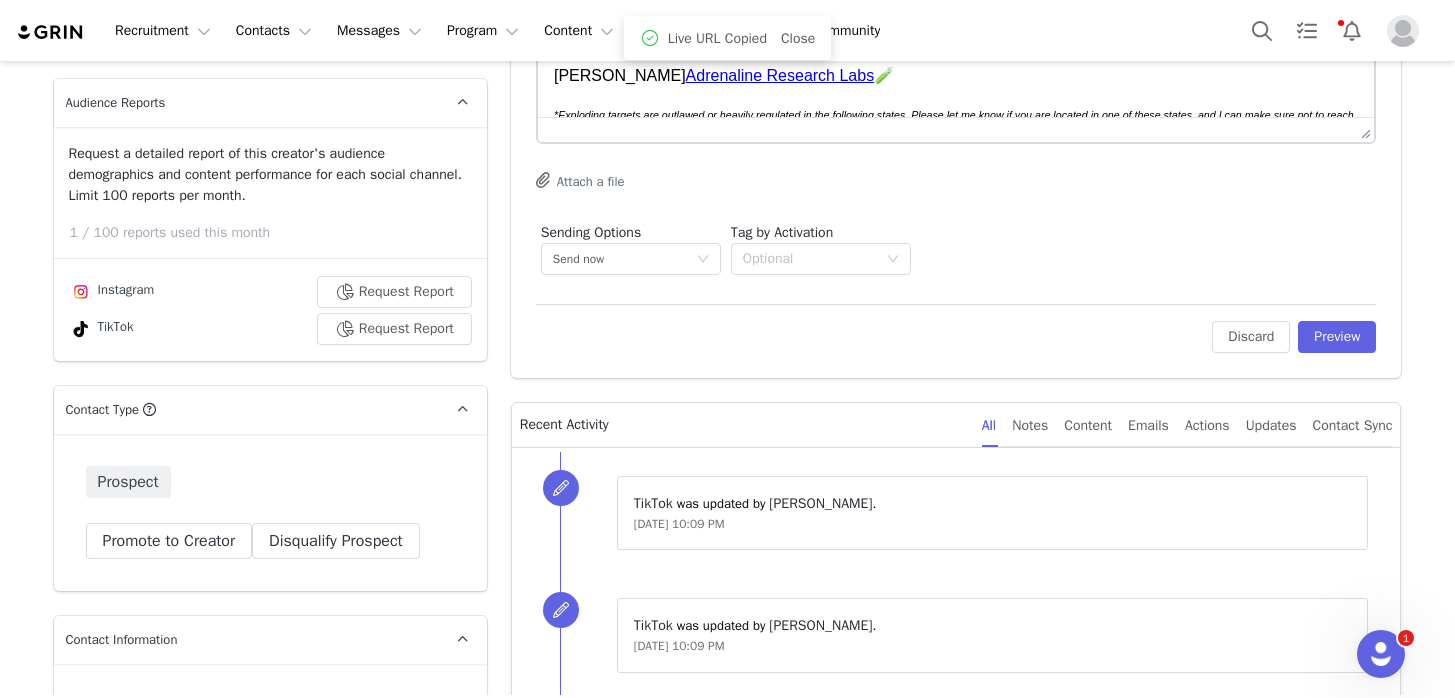 scroll, scrollTop: 162, scrollLeft: 0, axis: vertical 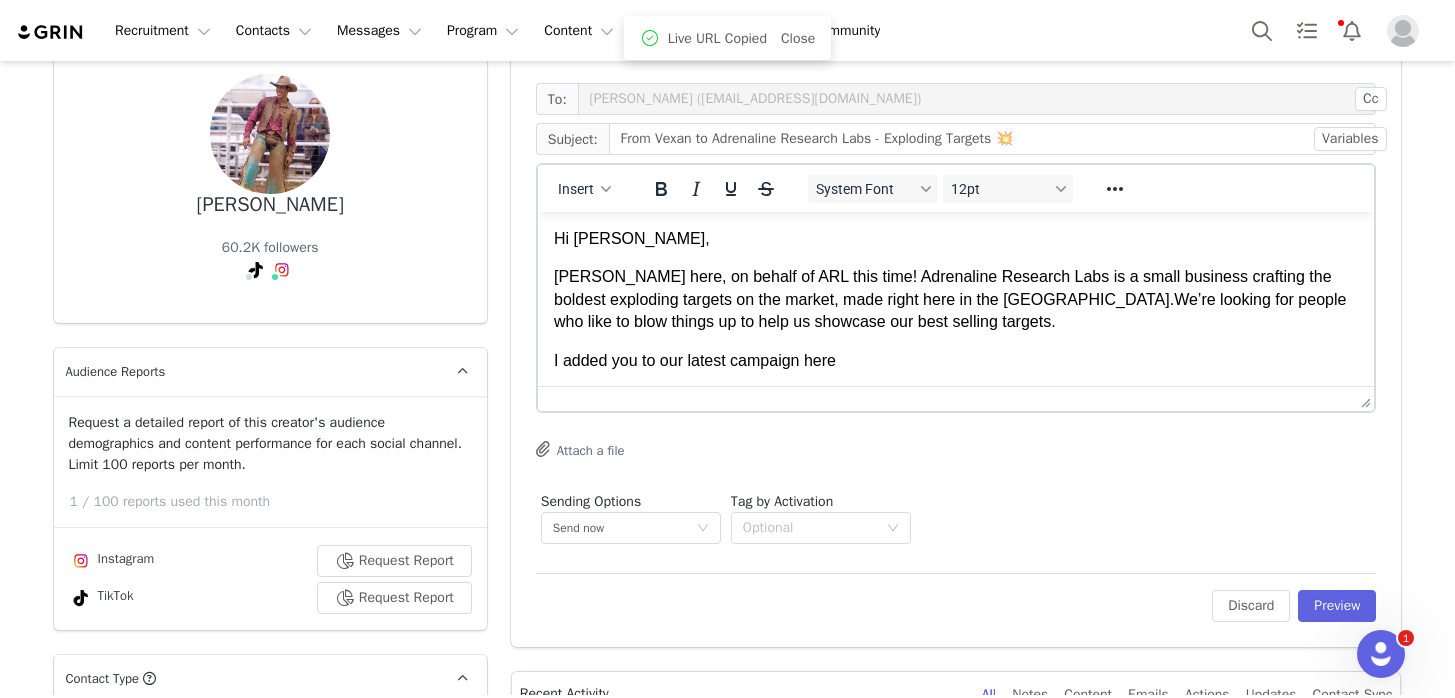 click on "I added you to our latest campaign here" at bounding box center (955, 361) 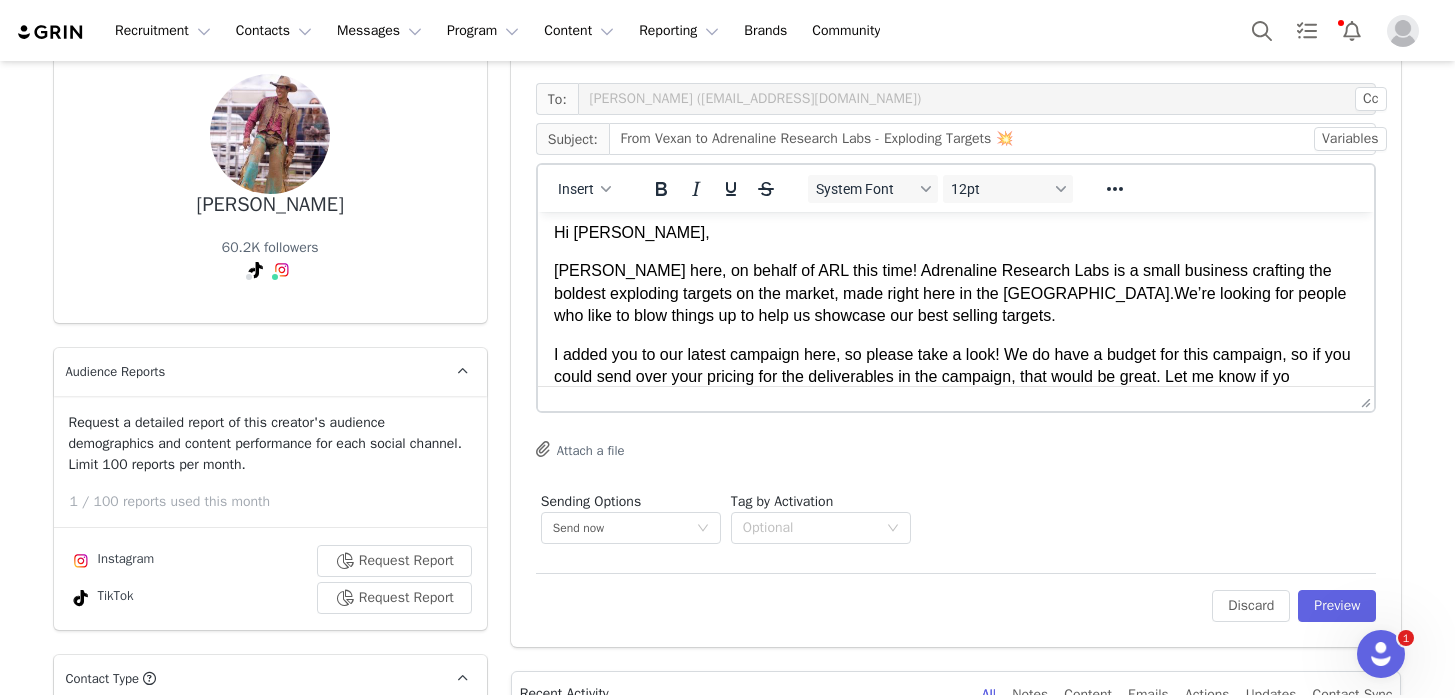 scroll, scrollTop: 29, scrollLeft: 0, axis: vertical 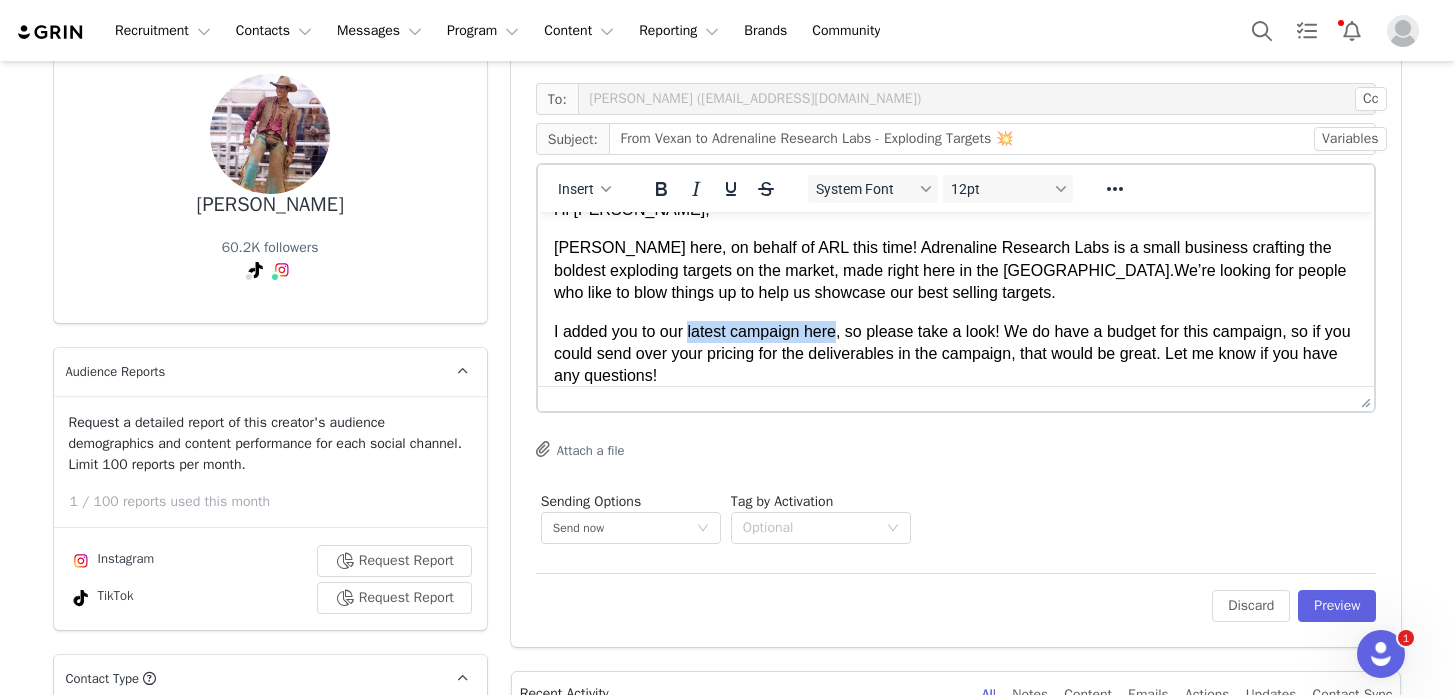 drag, startPoint x: 839, startPoint y: 333, endPoint x: 689, endPoint y: 330, distance: 150.03 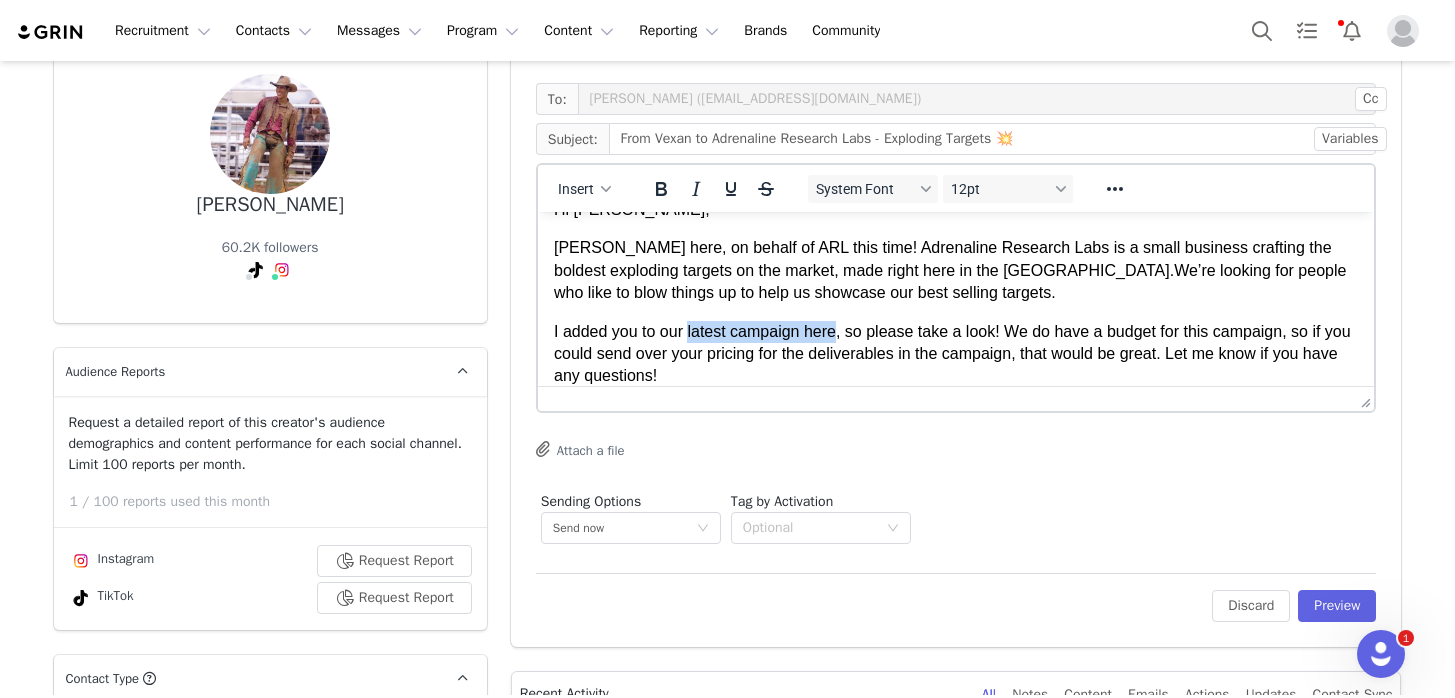 click on "I added you to our latest campaign here, so please take a look! We do have a budget for this campaign, so if you could send over your pricing for the deliverables in the campaign, that would be great. Let me know if you have any questions!" at bounding box center (955, 354) 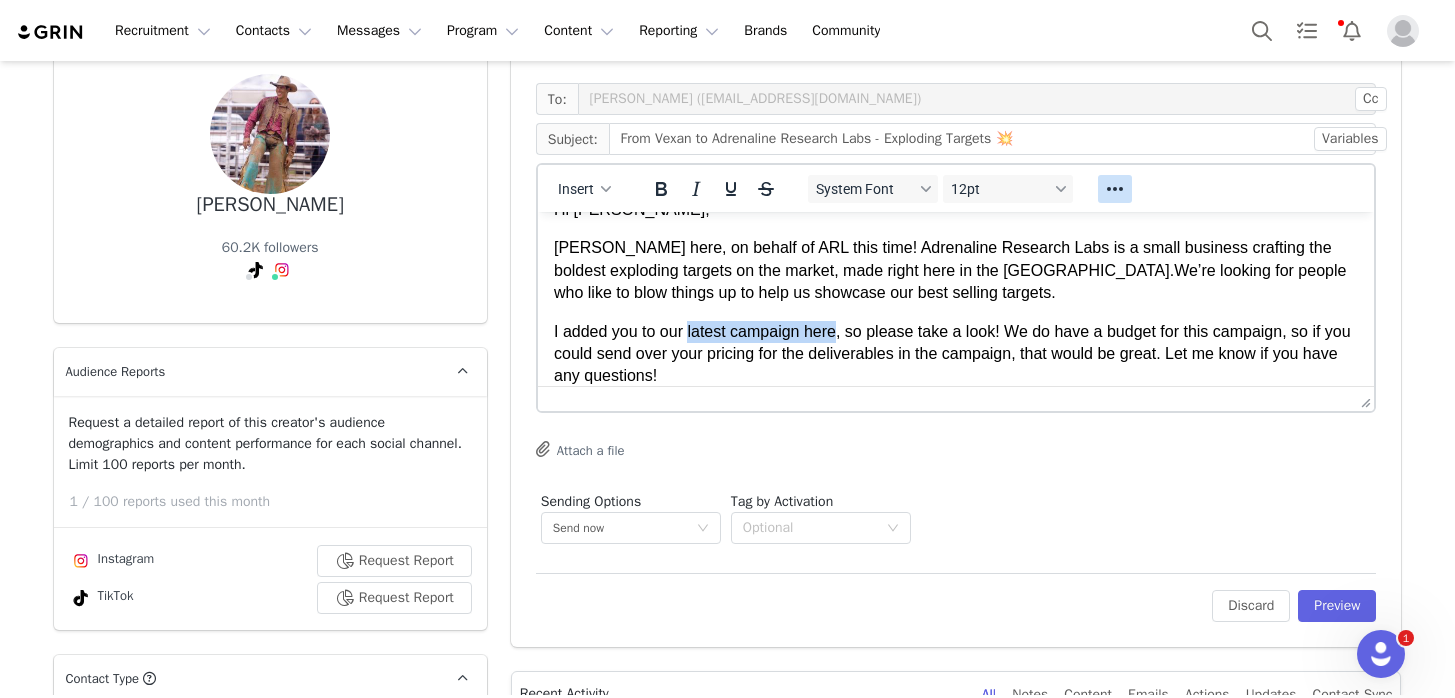 click 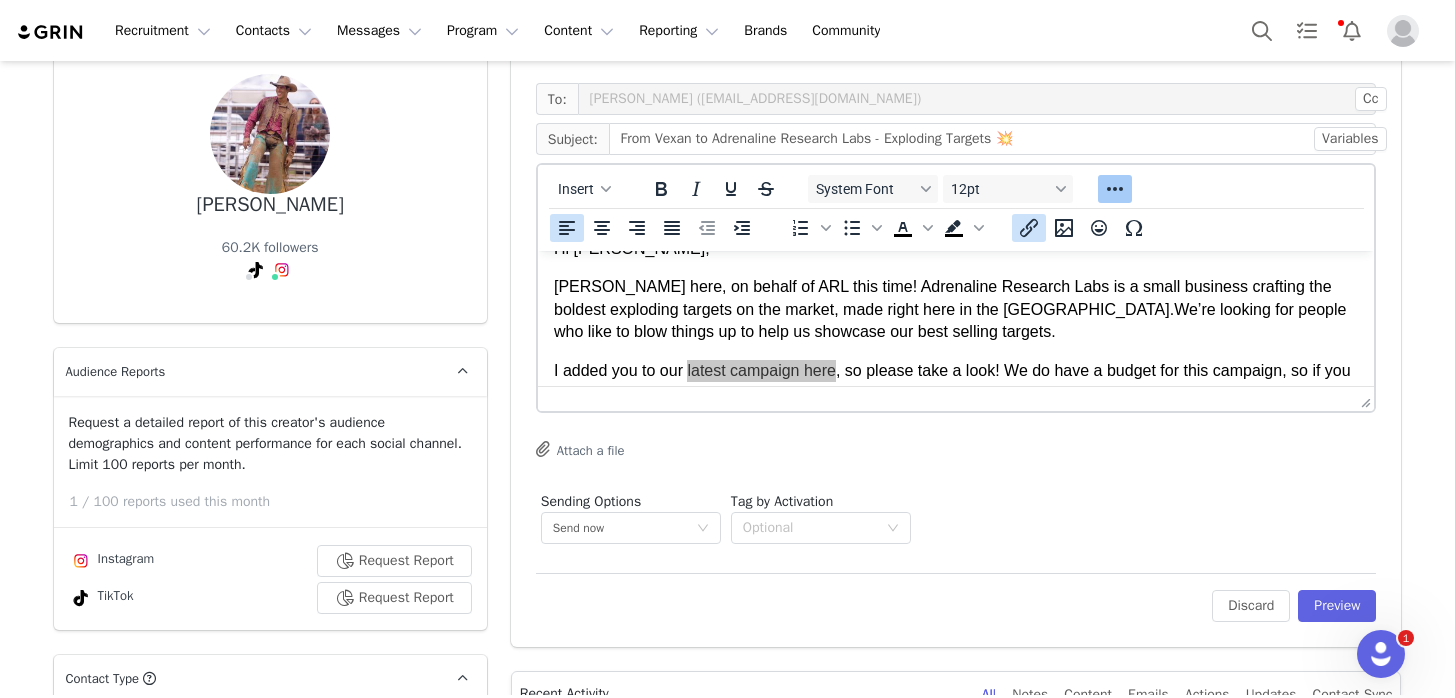 click 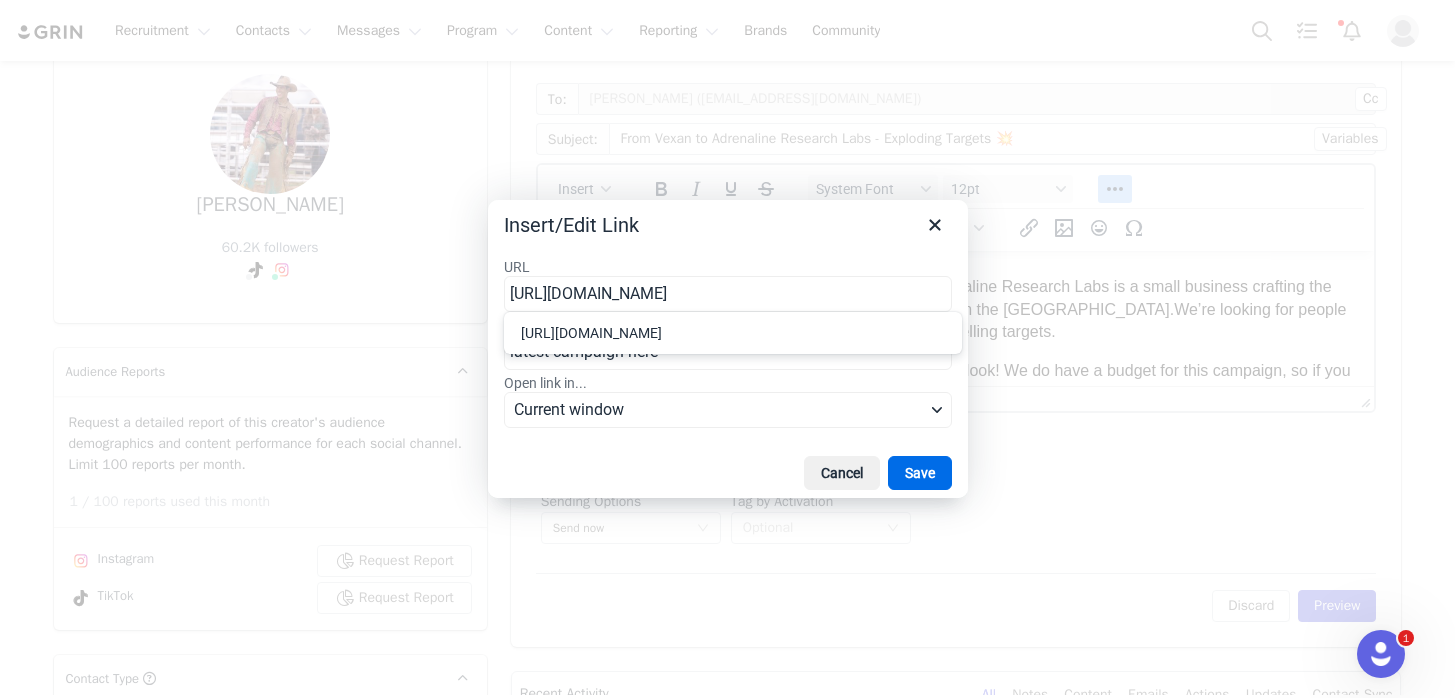 scroll, scrollTop: 0, scrollLeft: 15, axis: horizontal 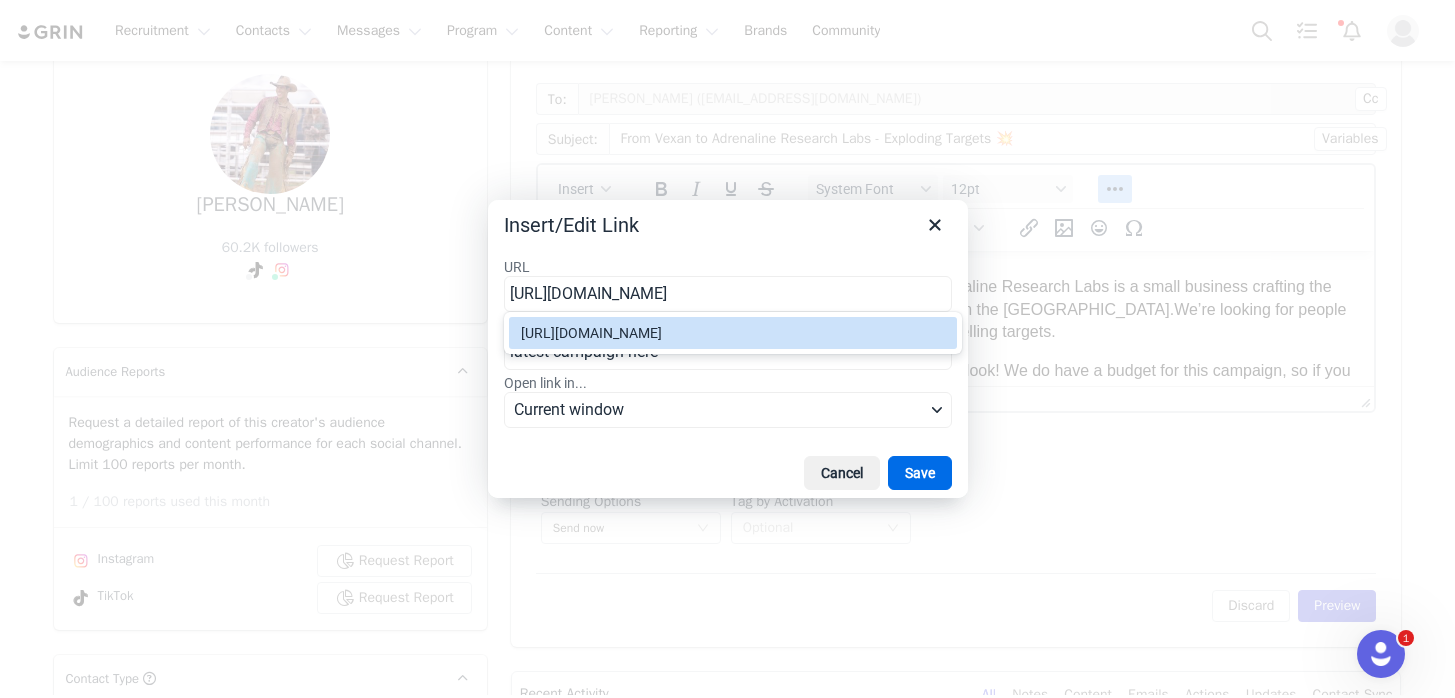 click on "https://arl.grin.live/01e732df-e056-4317-86d6-422914fb61b5" at bounding box center [735, 333] 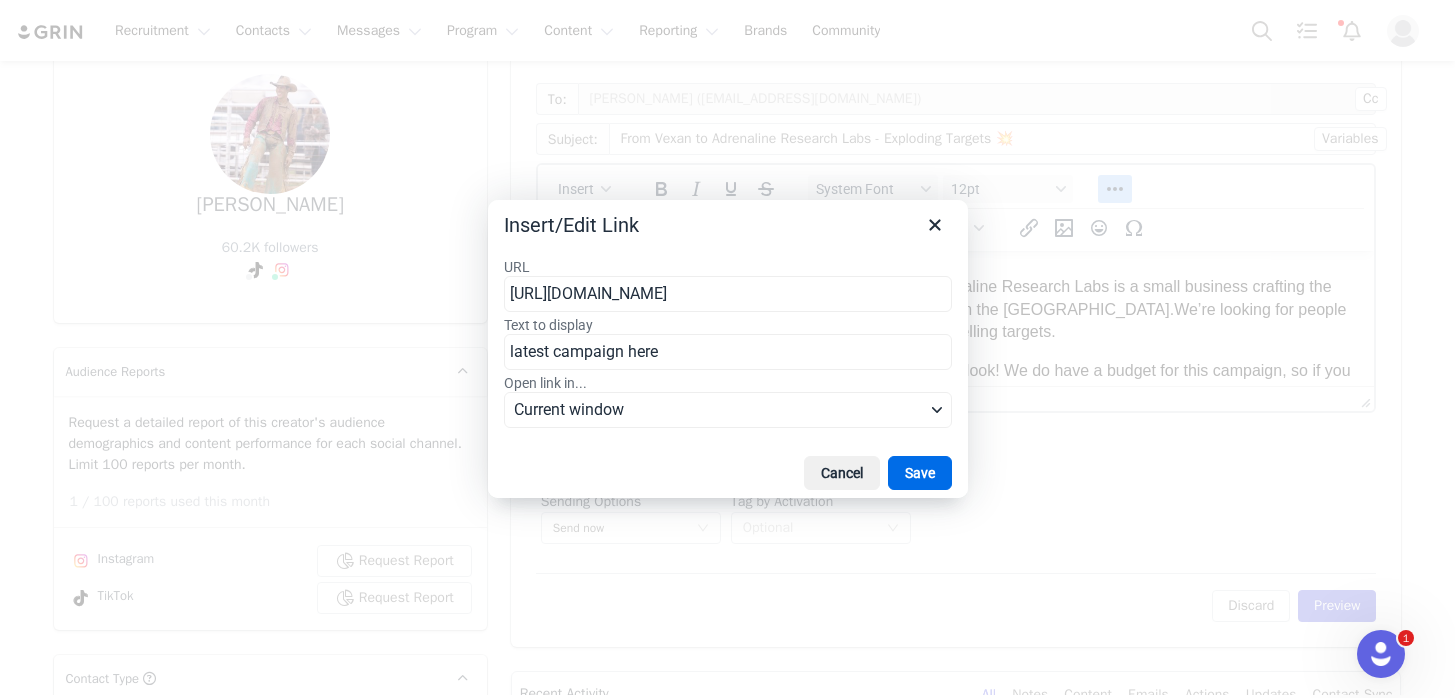 type on "https://arl.grin.live/01e732df-e056-4317-86d6-422914fb61b5" 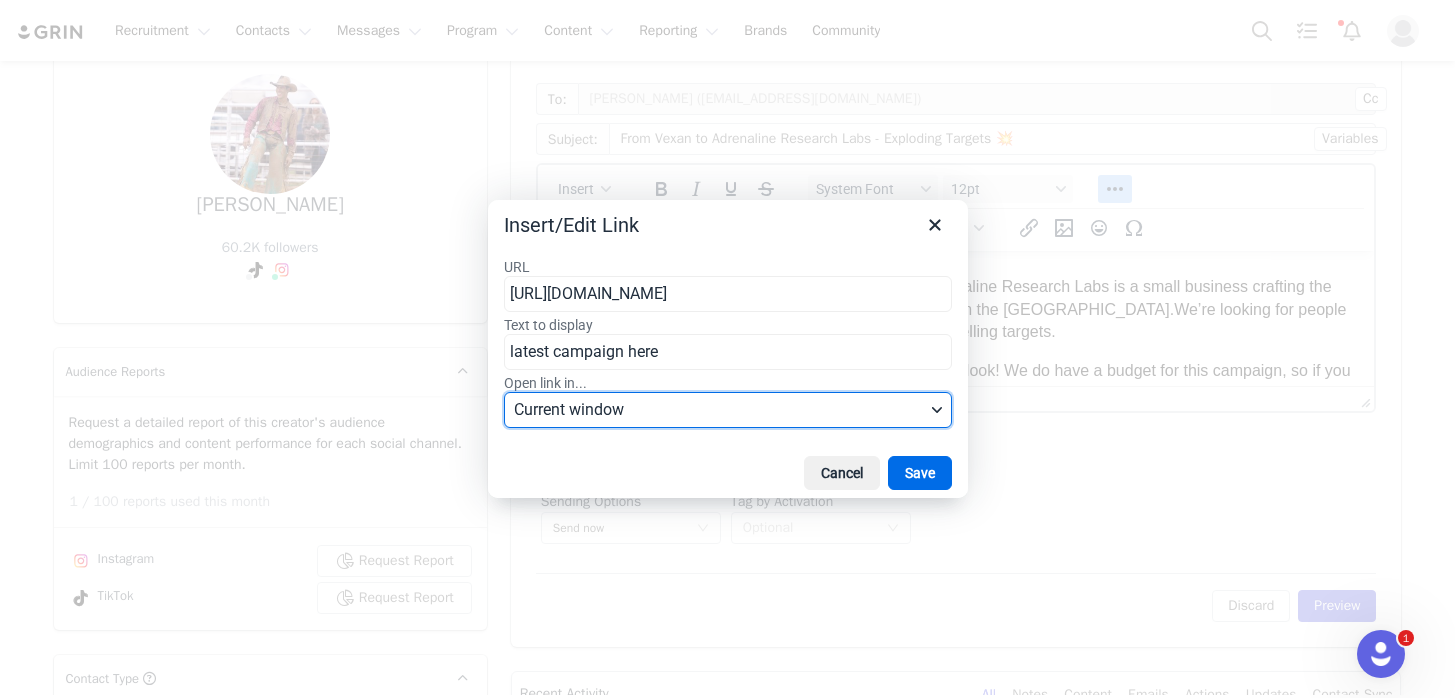 click on "Current window" at bounding box center (719, 410) 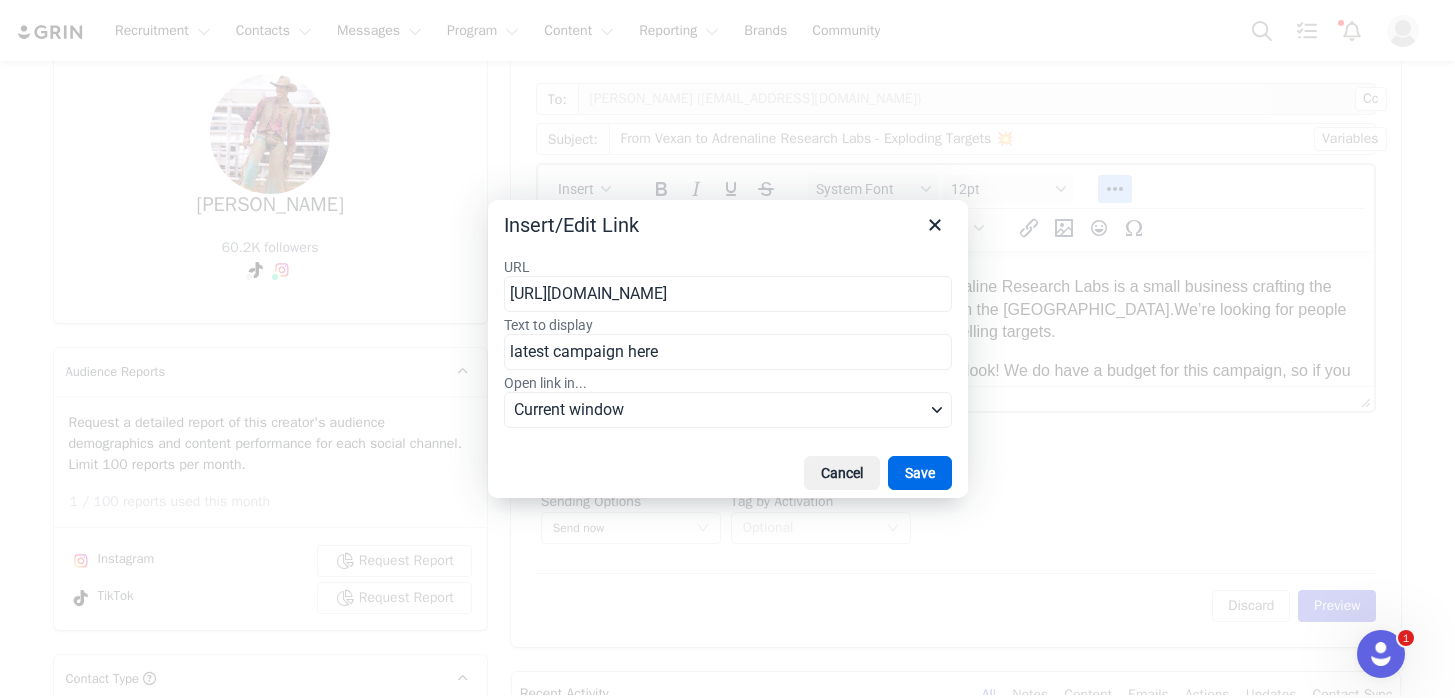 scroll, scrollTop: 0, scrollLeft: 0, axis: both 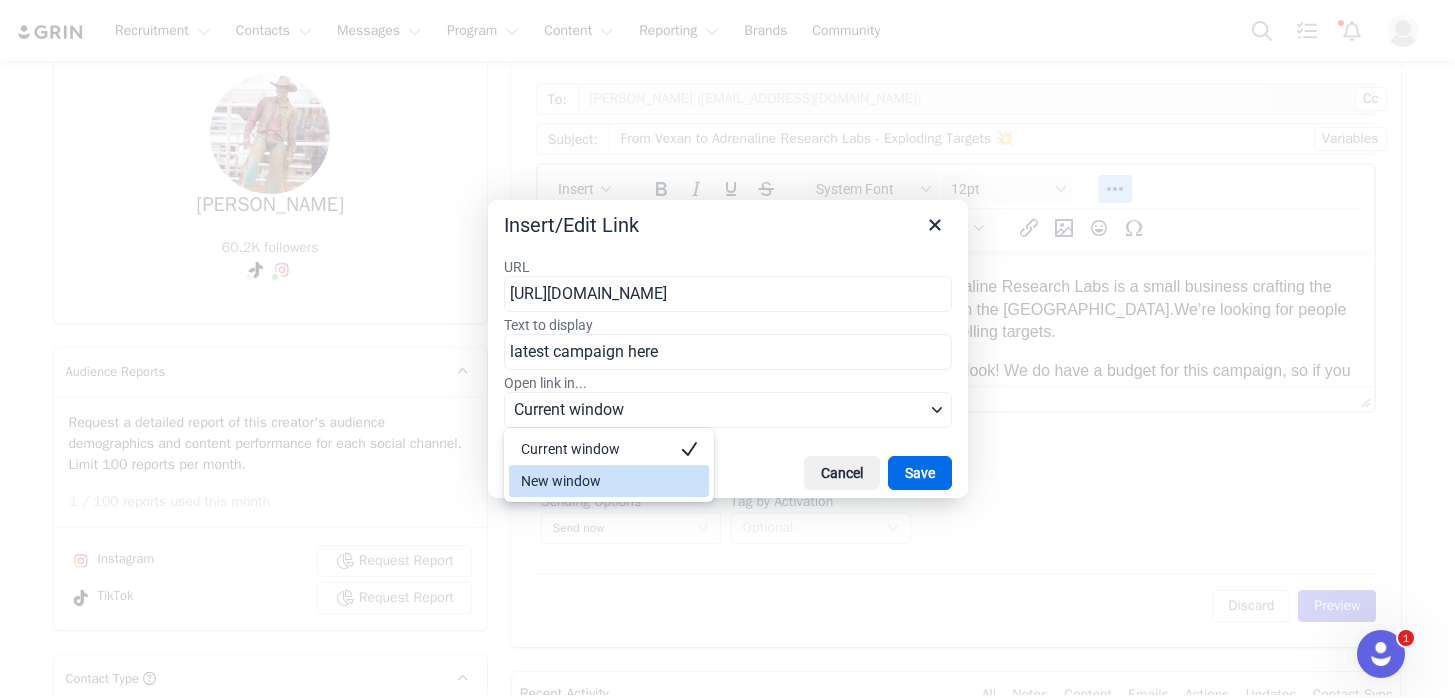 click on "New window" at bounding box center [609, 481] 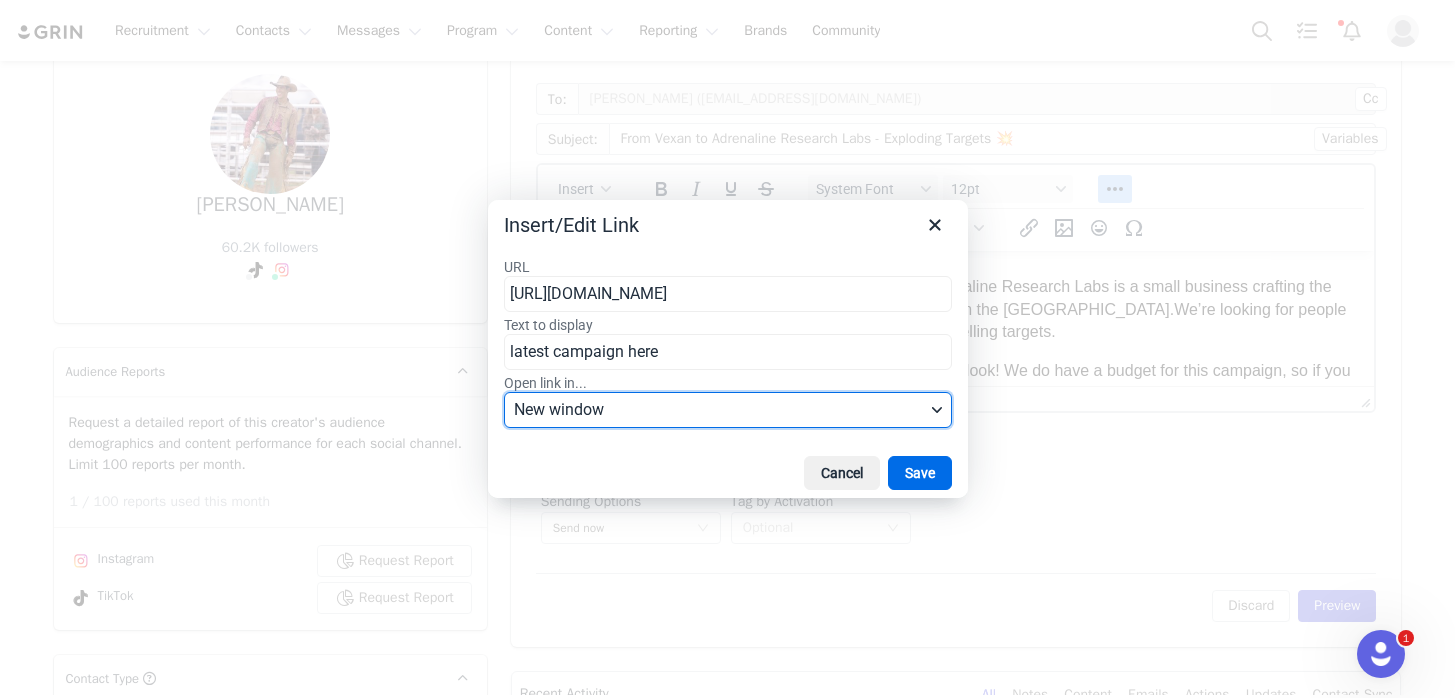 drag, startPoint x: 931, startPoint y: 470, endPoint x: 903, endPoint y: 430, distance: 48.82622 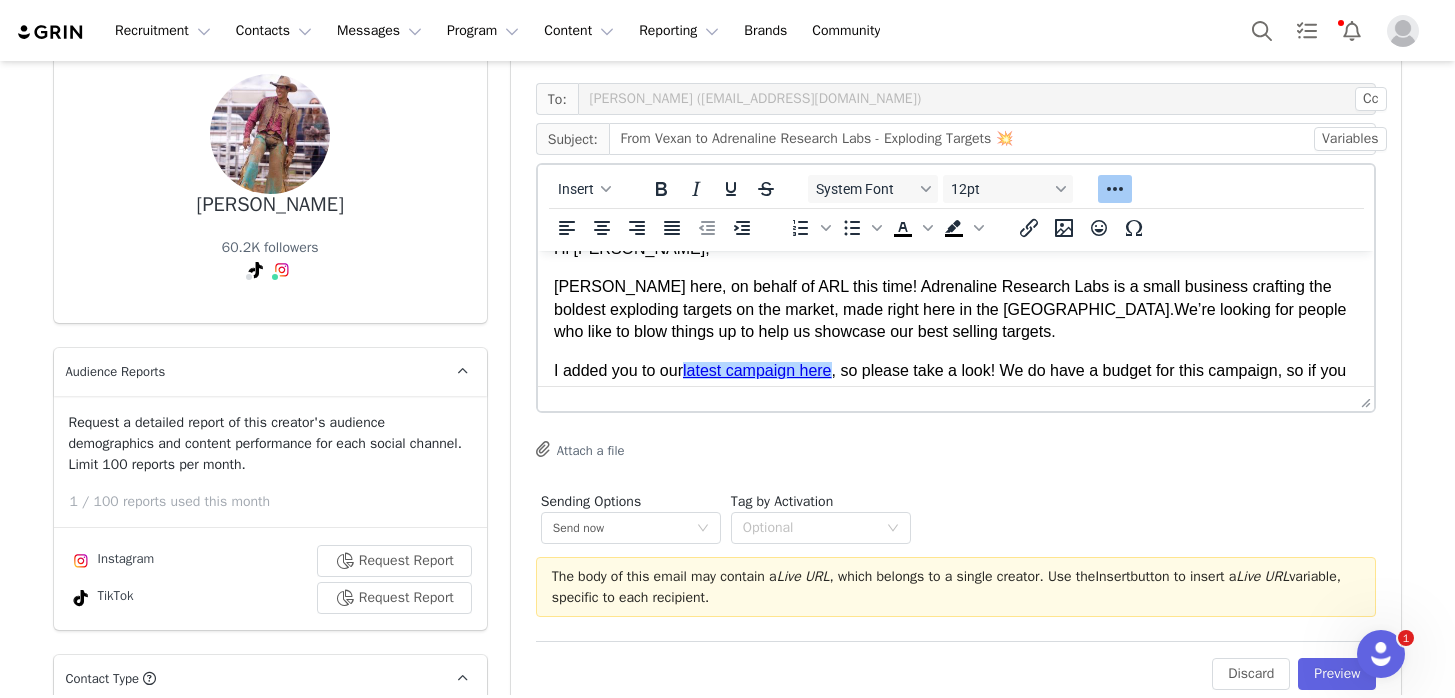 click on "Kelsey here, on behalf of ARL this time! Adrenaline Research Labs is a small business crafting the boldest exploding targets on the market, made right here in the USA.  We’re looking for people who like to blow things up to help us showcase our best selling targets." at bounding box center (955, 309) 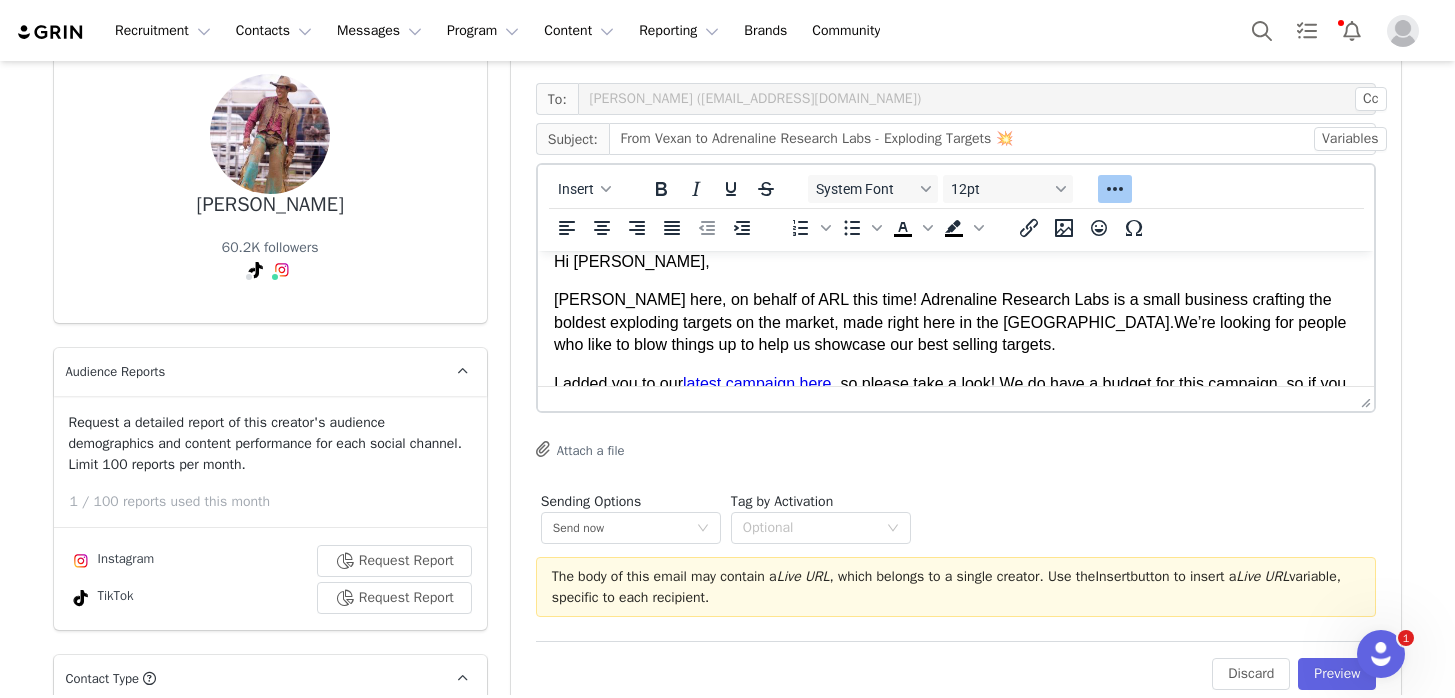 scroll, scrollTop: 0, scrollLeft: 0, axis: both 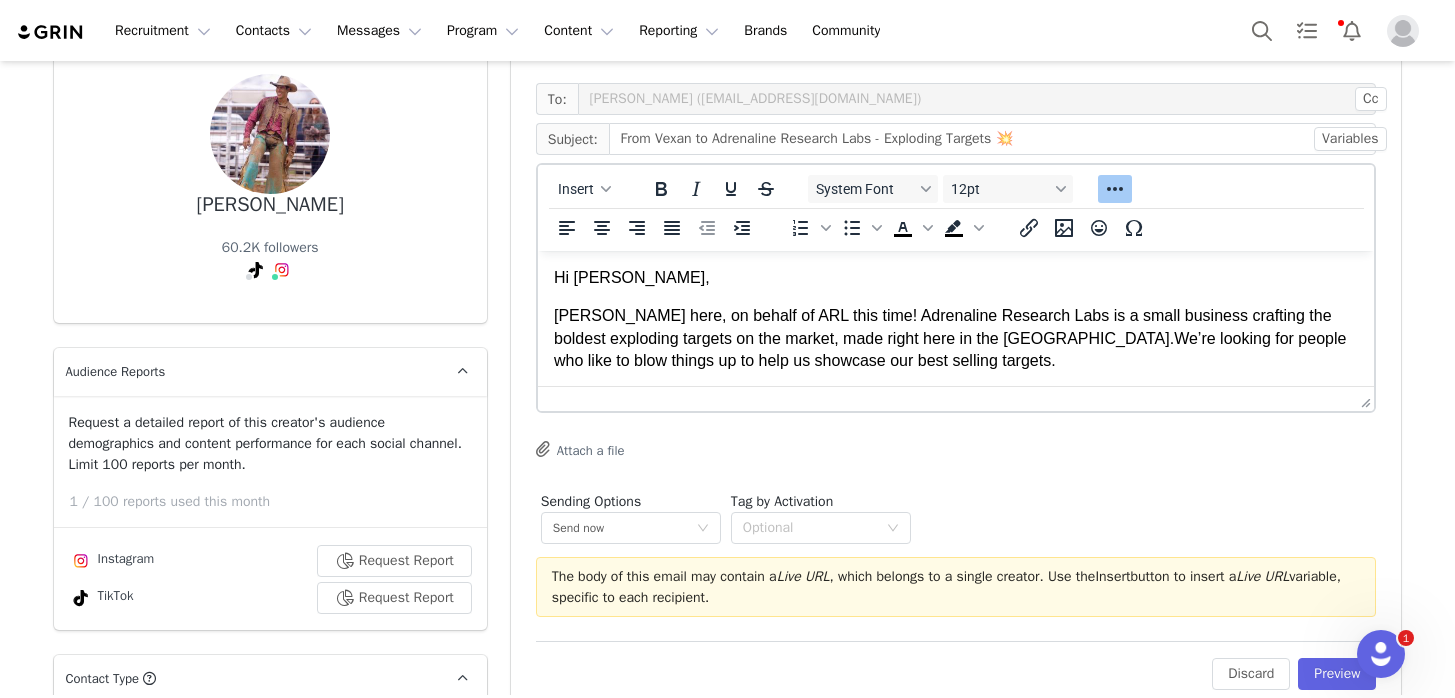 click on "Kelsey here, on behalf of ARL this time! Adrenaline Research Labs is a small business crafting the boldest exploding targets on the market, made right here in the USA.  We’re looking for people who like to blow things up to help us showcase our best selling targets." at bounding box center [955, 338] 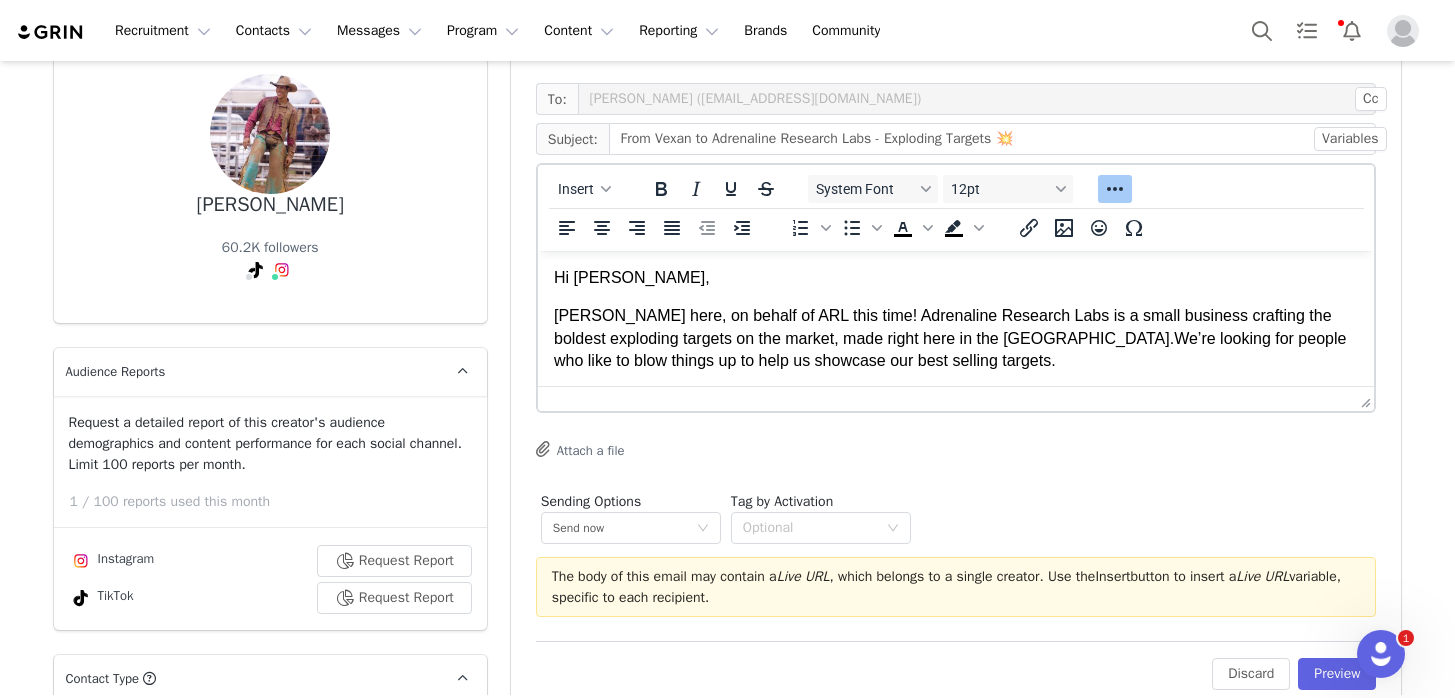 click on "Kelsey here, on behalf of ARL this time! Adrenaline Research Labs is a small business crafting the boldest exploding targets on the market, made right here in the USA.  We’re looking for people who like to blow things up to help us showcase our best selling targets." at bounding box center (955, 338) 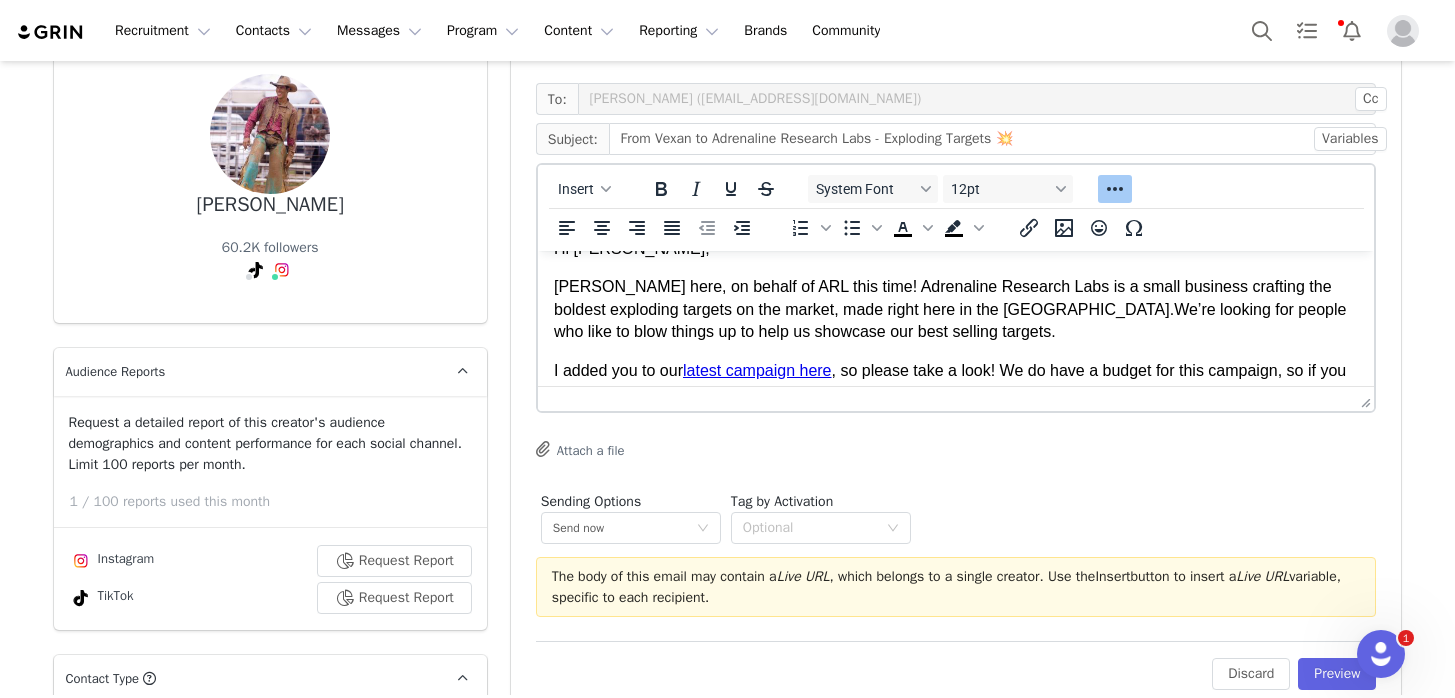 scroll, scrollTop: 31, scrollLeft: 0, axis: vertical 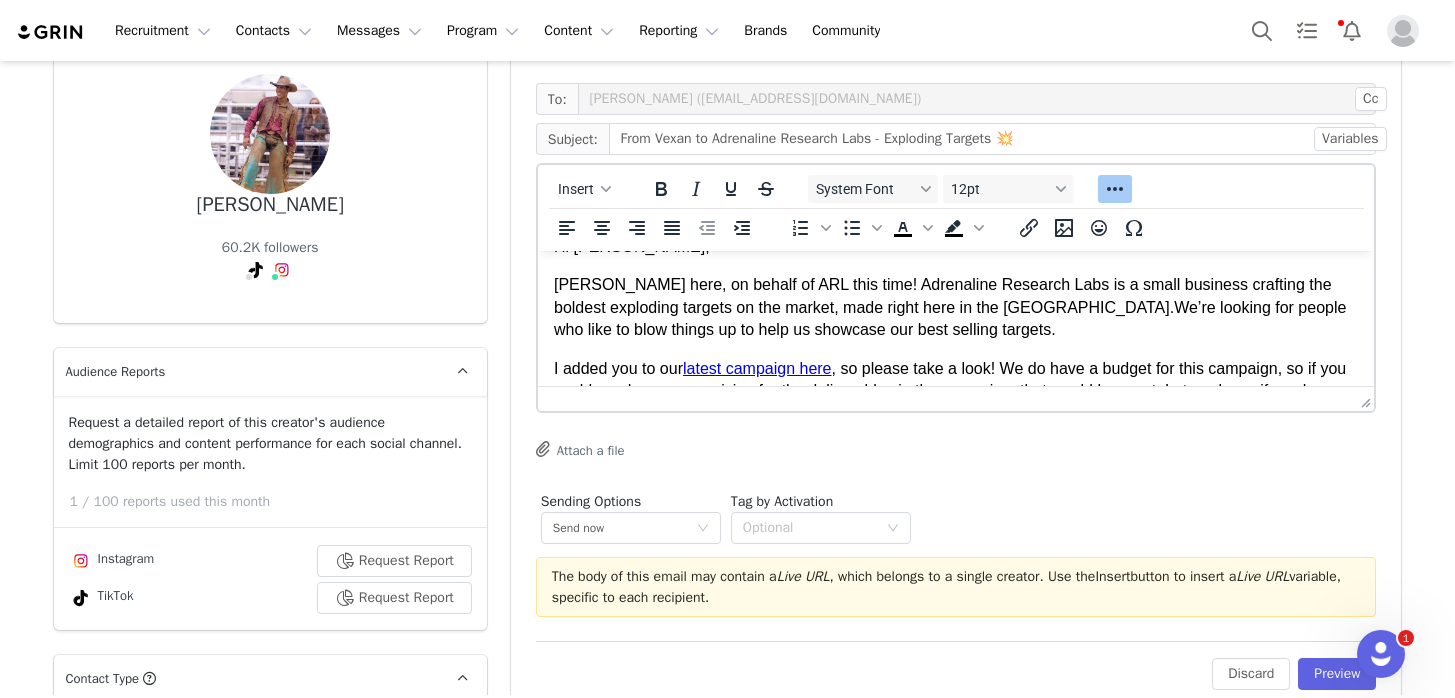 click on "Kelsey here, on behalf of ARL this time! Adrenaline Research Labs is a small business crafting the boldest exploding targets on the market, made right here in the USA.  We’re looking for people who like to blow things up to help us showcase our best selling targets." at bounding box center (955, 307) 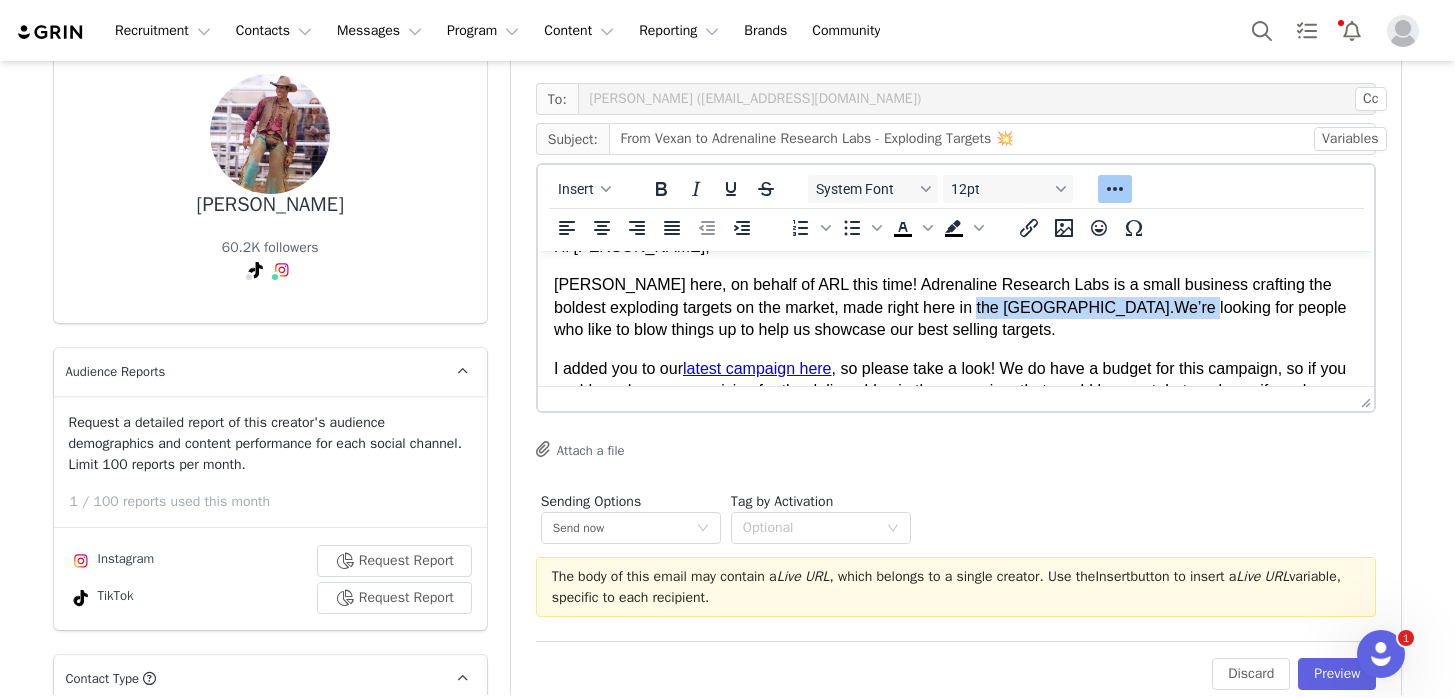 drag, startPoint x: 1041, startPoint y: 310, endPoint x: 988, endPoint y: 308, distance: 53.037724 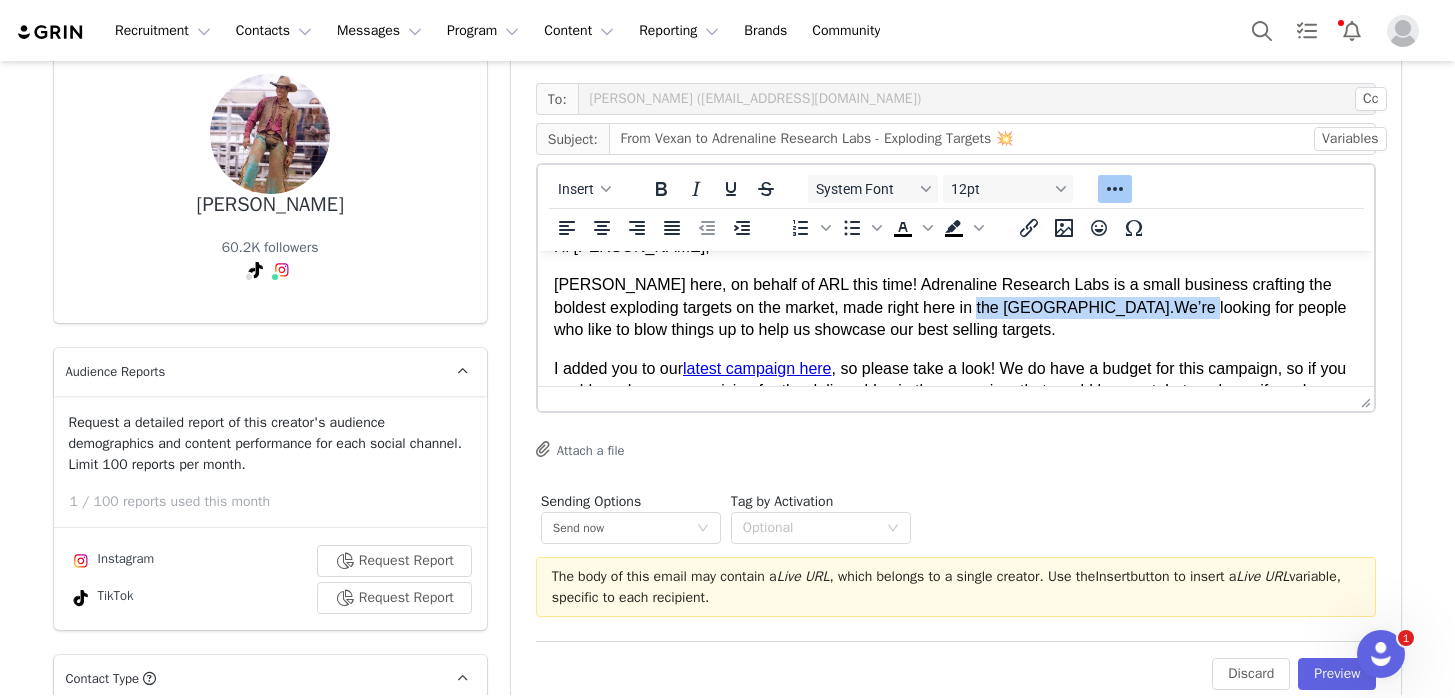 click on "Kelsey here, on behalf of ARL this time! Adrenaline Research Labs is a small business crafting the boldest exploding targets on the market, made right here in the USA.  We’re looking for people who like to blow things up to help us showcase our best selling targets." at bounding box center (955, 307) 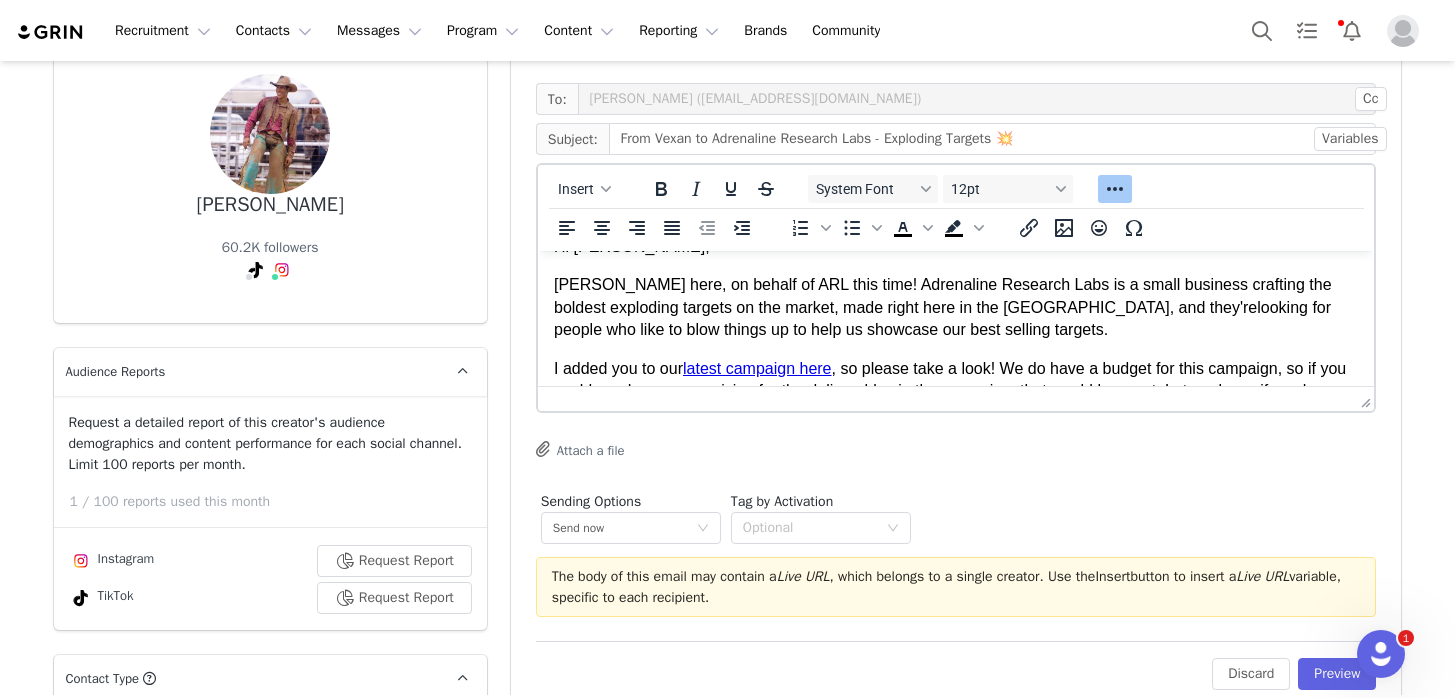 click on "Kelsey here, on behalf of ARL this time! Adrenaline Research Labs is a small business crafting the boldest exploding targets on the market, made right here in the USA, and they're  looking for people who like to blow things up to help us showcase our best selling targets." at bounding box center (955, 307) 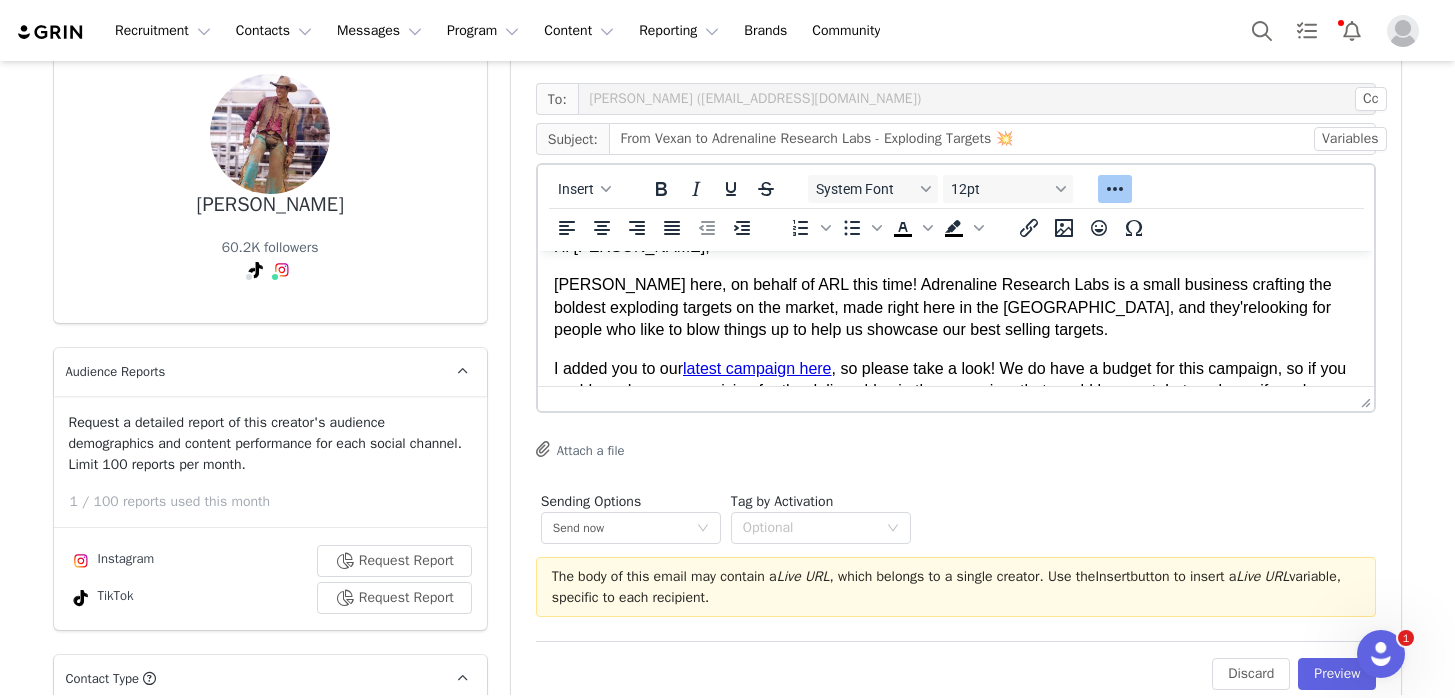 click on "Kelsey here, on behalf of ARL this time! Adrenaline Research Labs is a small business crafting the boldest exploding targets on the market, made right here in the USA, and they're  looking for people who like to blow things up to help us showcase our best selling targets." at bounding box center [955, 307] 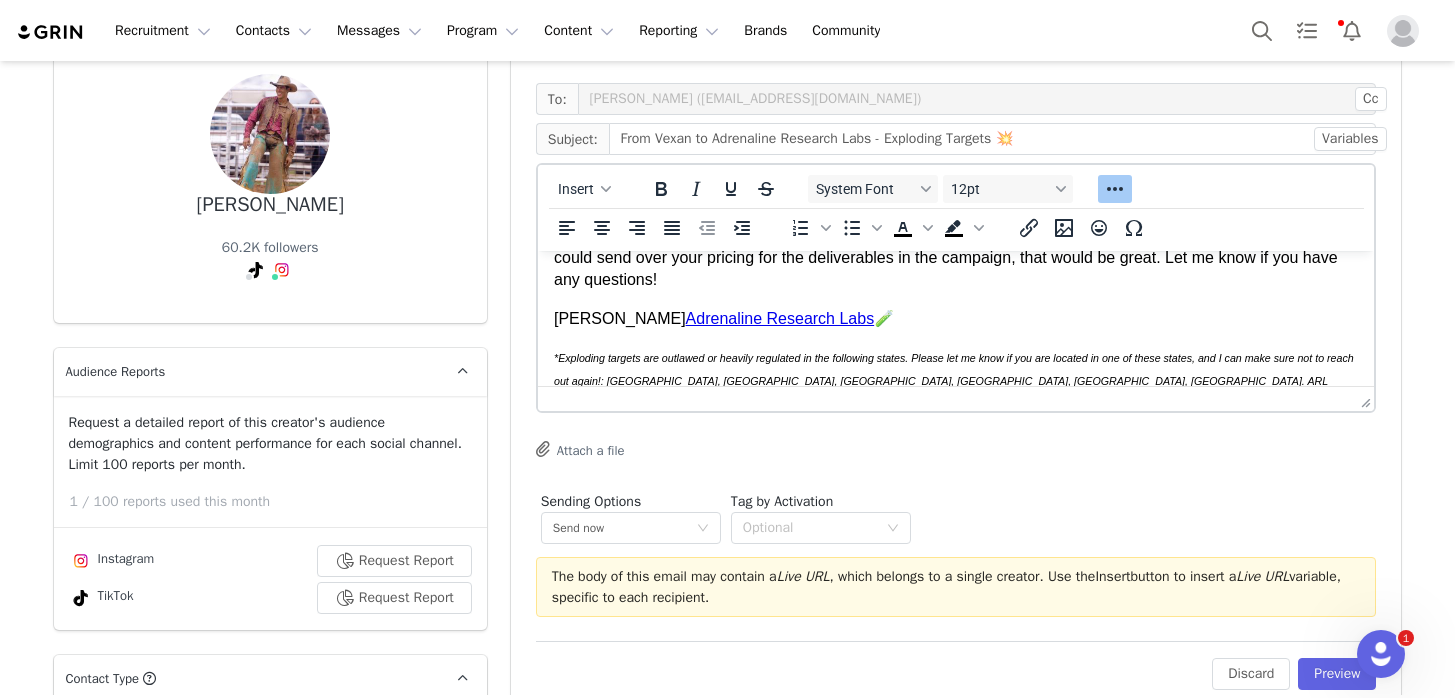 scroll, scrollTop: 152, scrollLeft: 0, axis: vertical 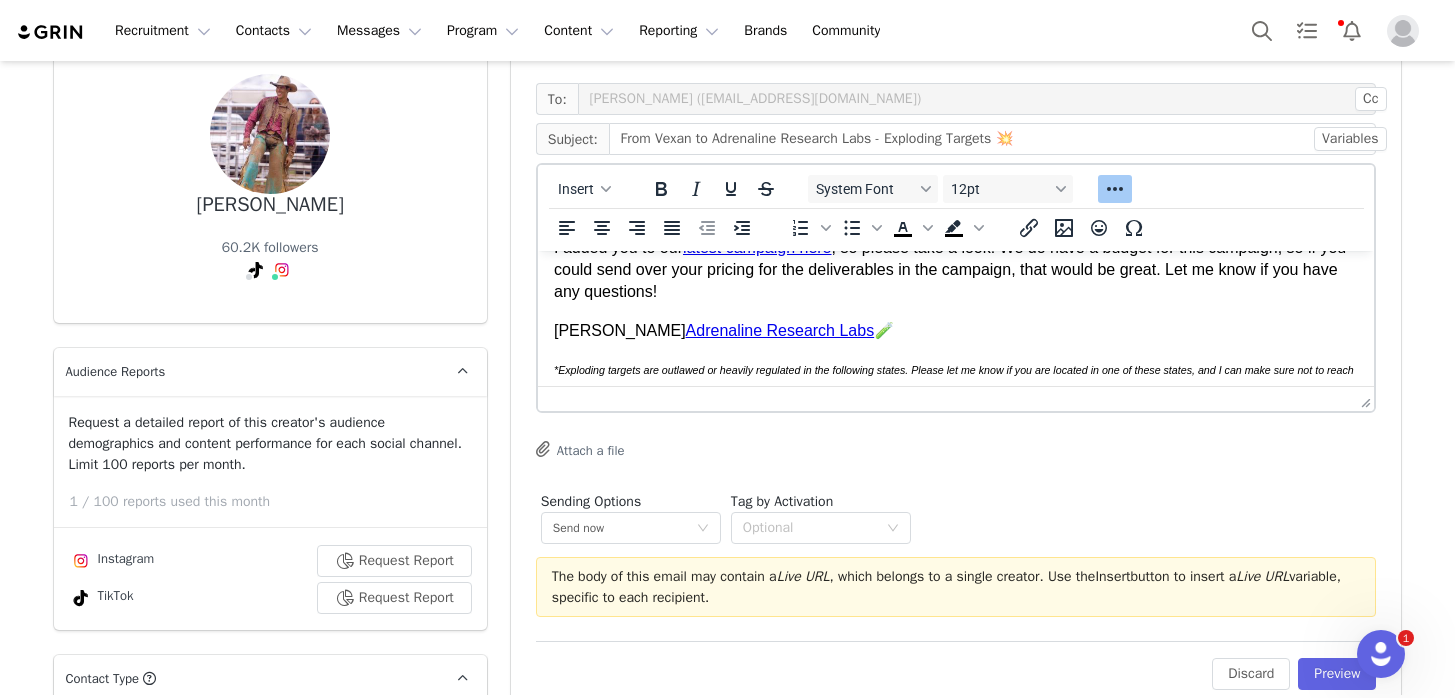 click on "I added you to our  latest campaign here , so please take a look! We do have a budget for this campaign, so if you could send over your pricing for the deliverables in the campaign, that would be great. Let me know if you have any questions!" at bounding box center (955, 270) 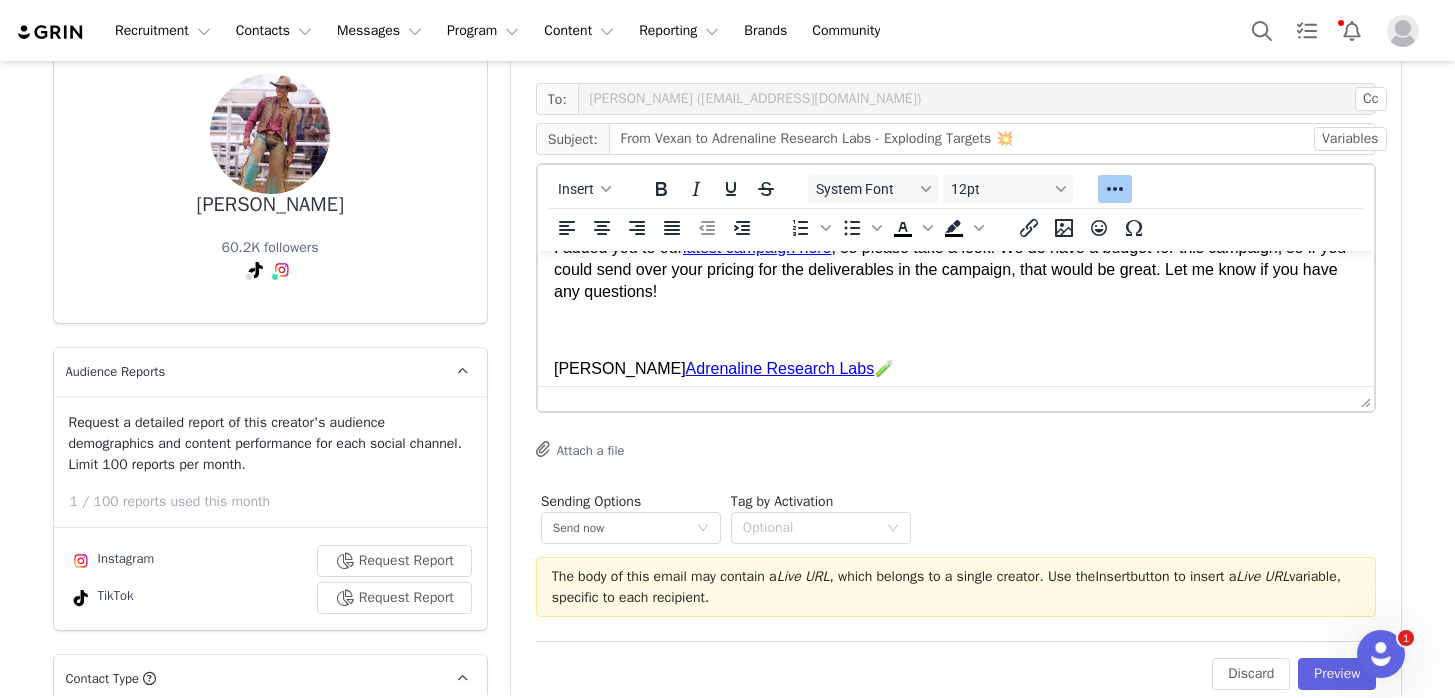 scroll, scrollTop: 223, scrollLeft: 0, axis: vertical 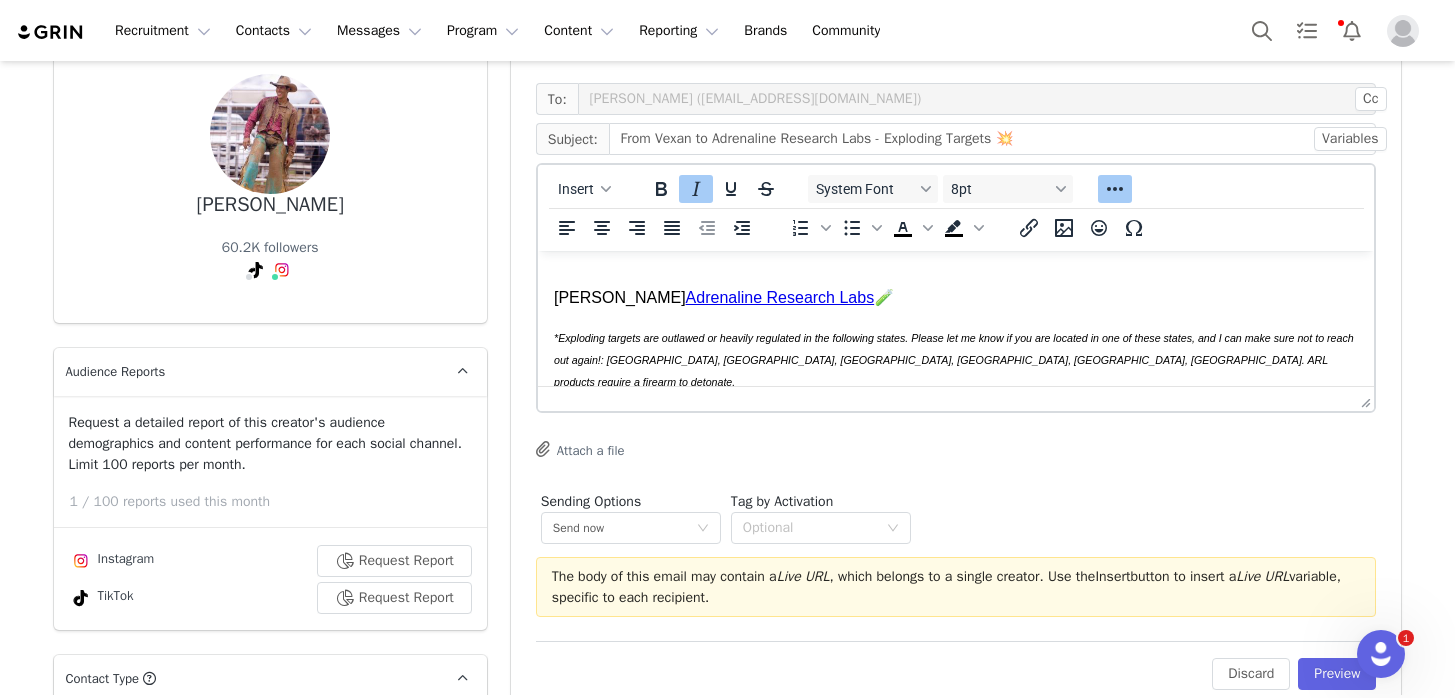 click on "*Exploding targets are outlawed or heavily regulated in the following states. Please let me know if you are located in one of these states, and I can make sure not to reach out again!: CA, MA, MD, NJ, NY, DC. ARL products require a firearm to detonate." at bounding box center (953, 360) 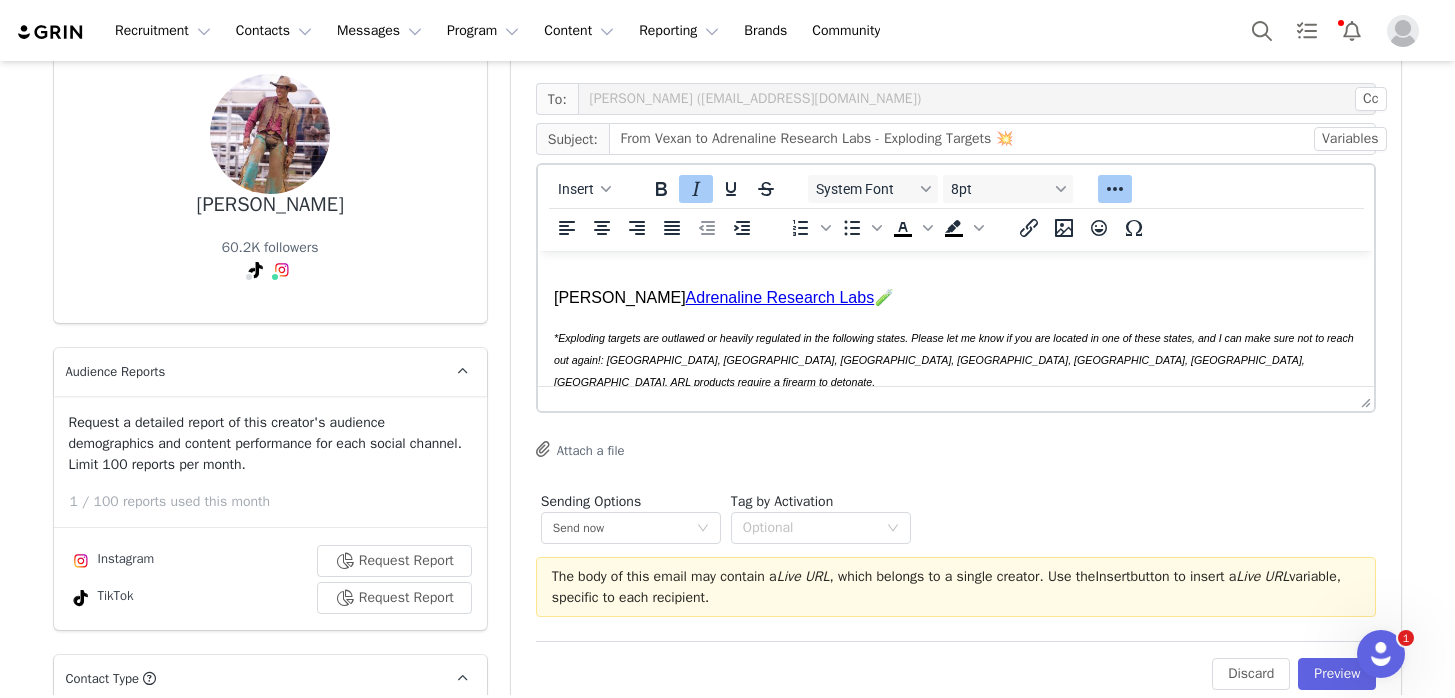 scroll, scrollTop: 206, scrollLeft: 0, axis: vertical 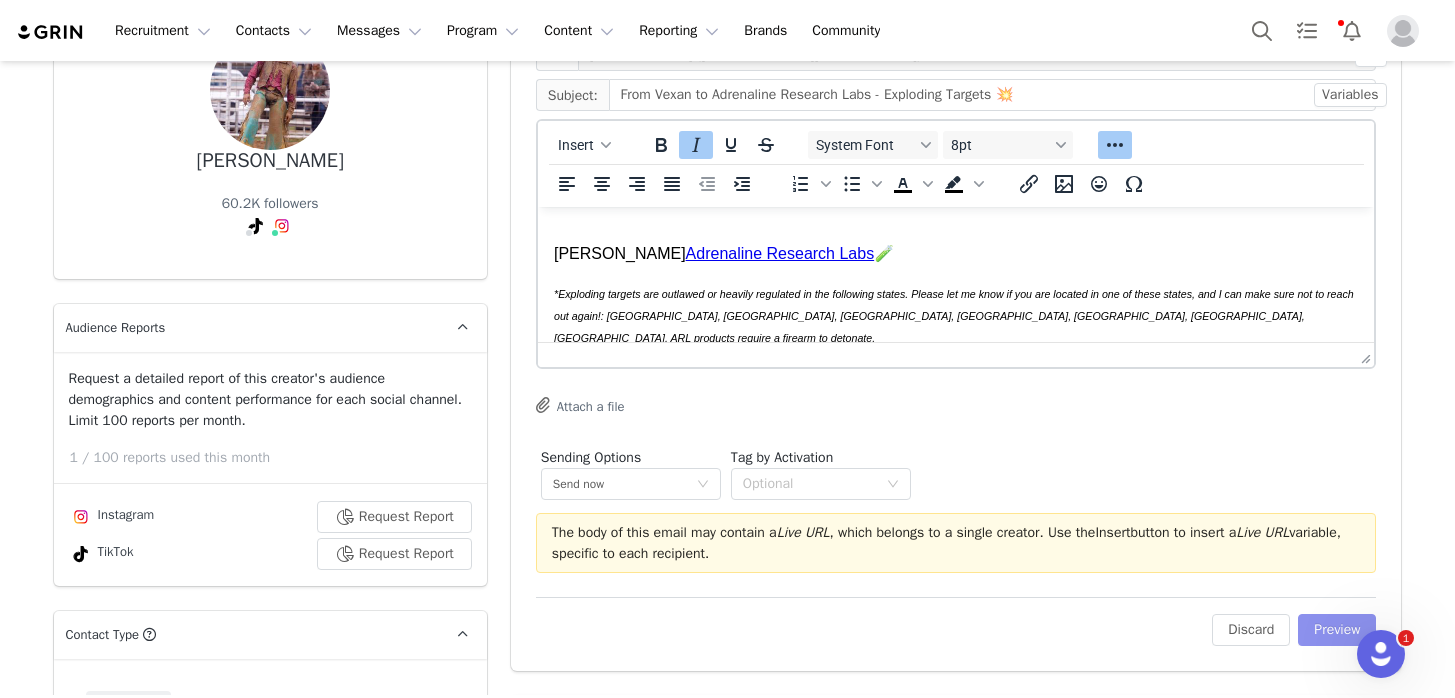 click on "Preview" at bounding box center (1337, 630) 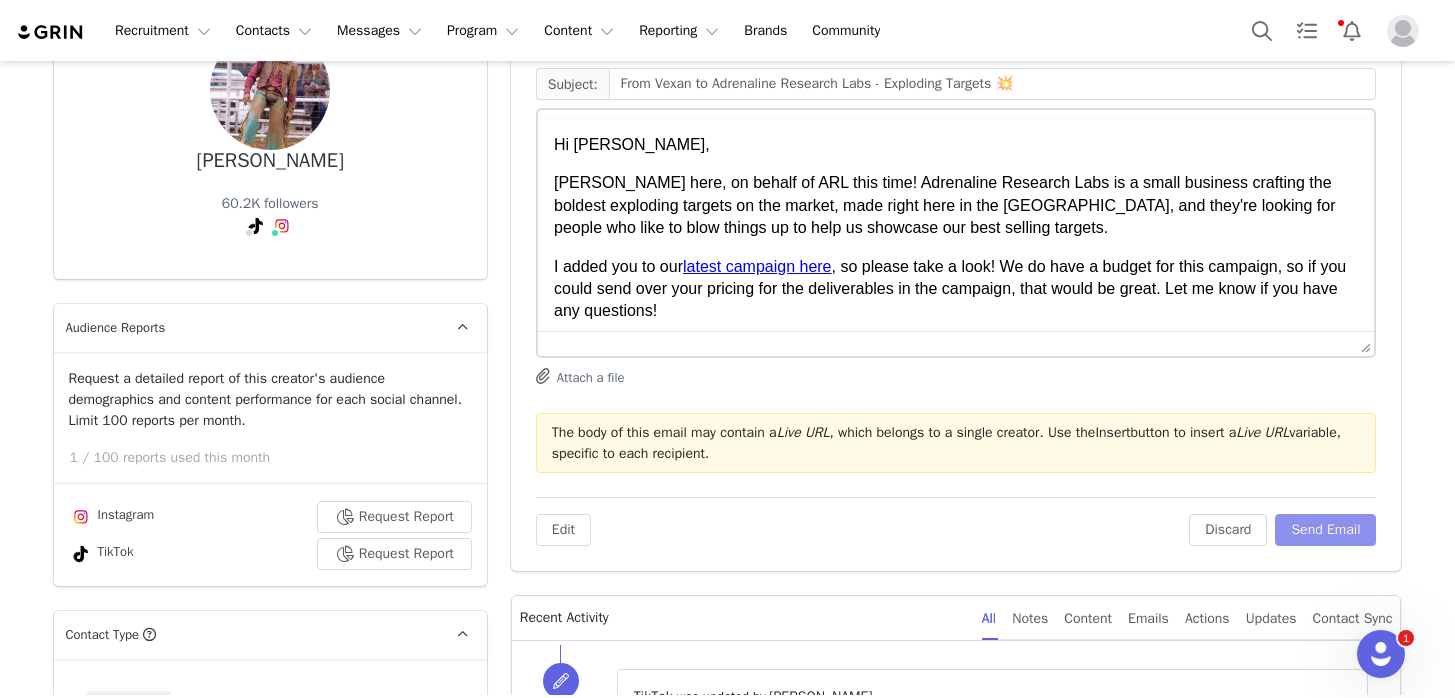 scroll, scrollTop: 0, scrollLeft: 0, axis: both 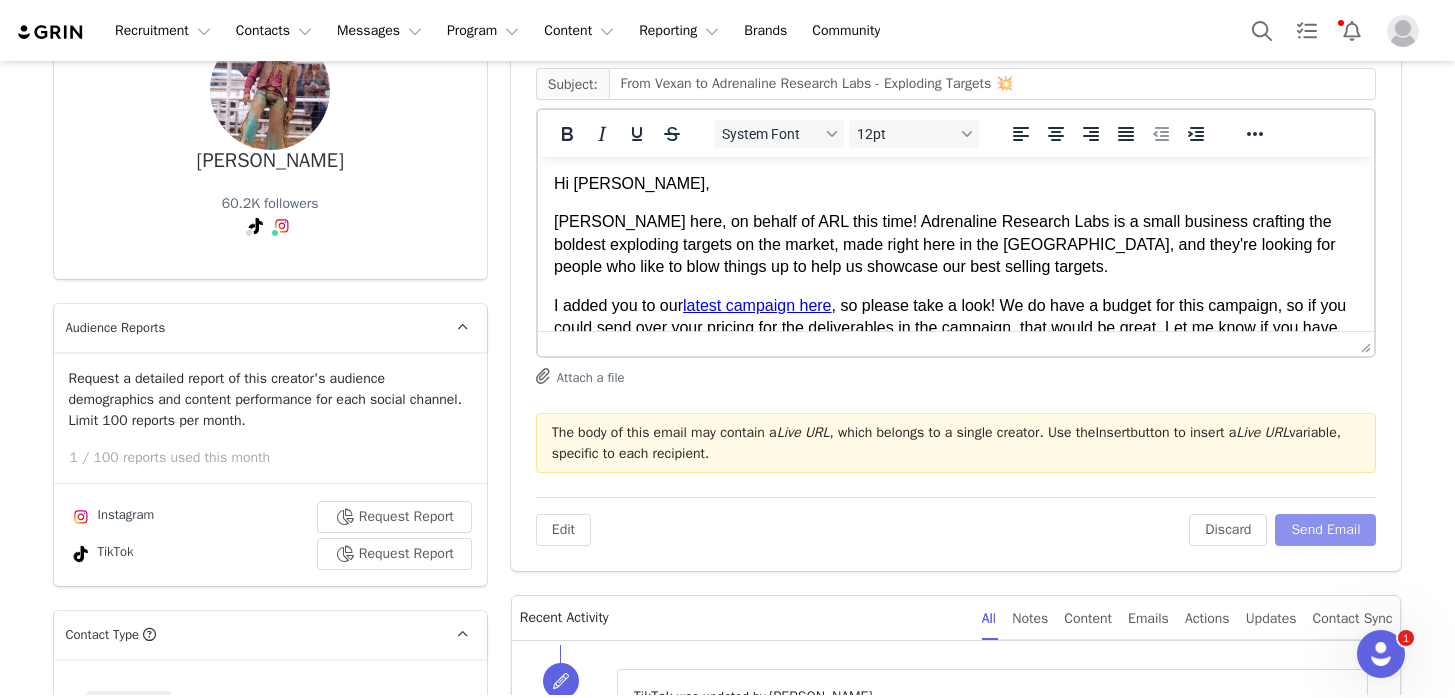 click on "Send Email" at bounding box center [1325, 530] 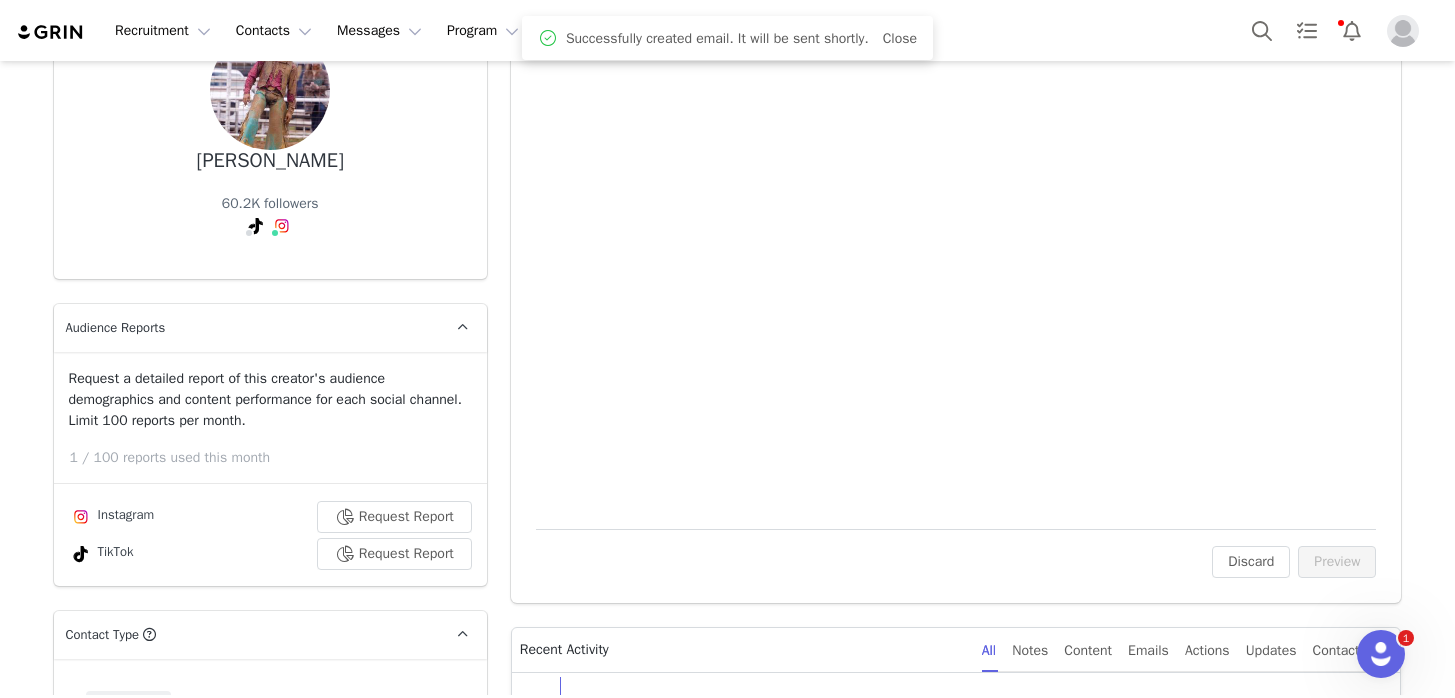scroll, scrollTop: 0, scrollLeft: 0, axis: both 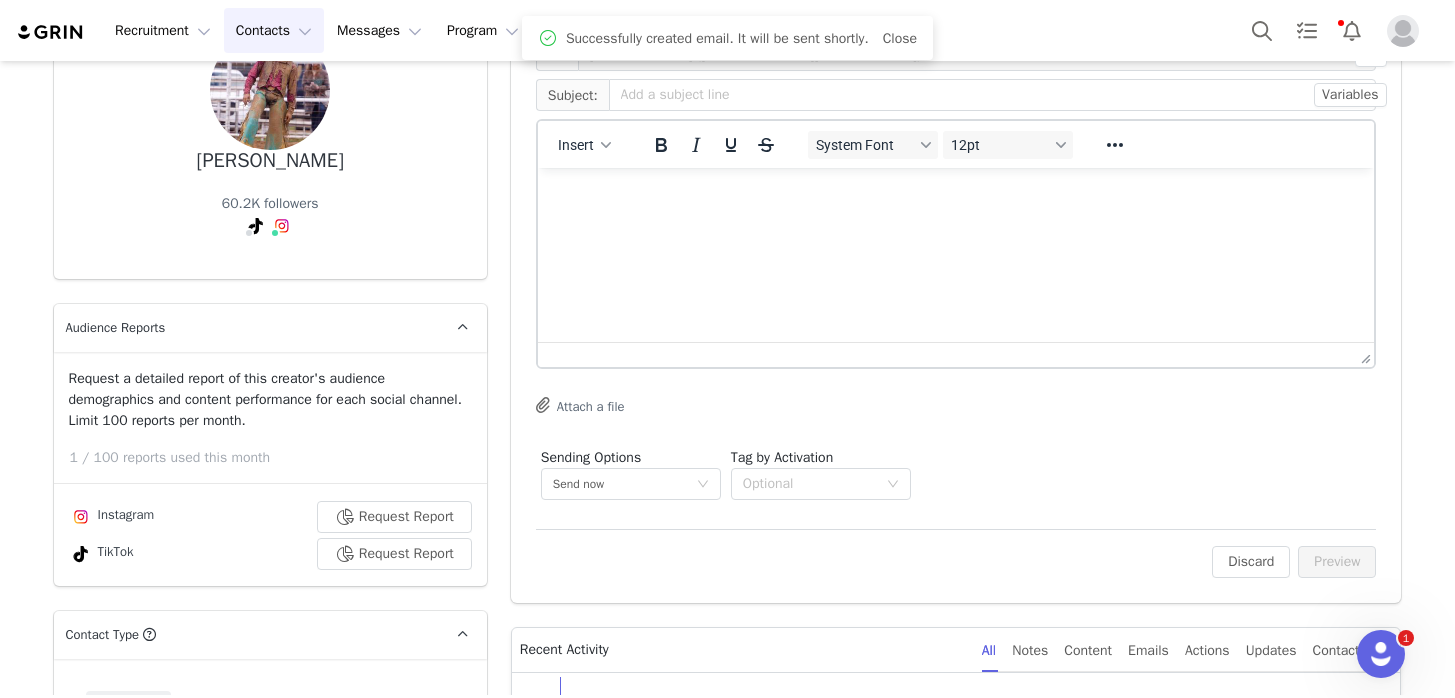 click on "Contacts Contacts" at bounding box center (274, 30) 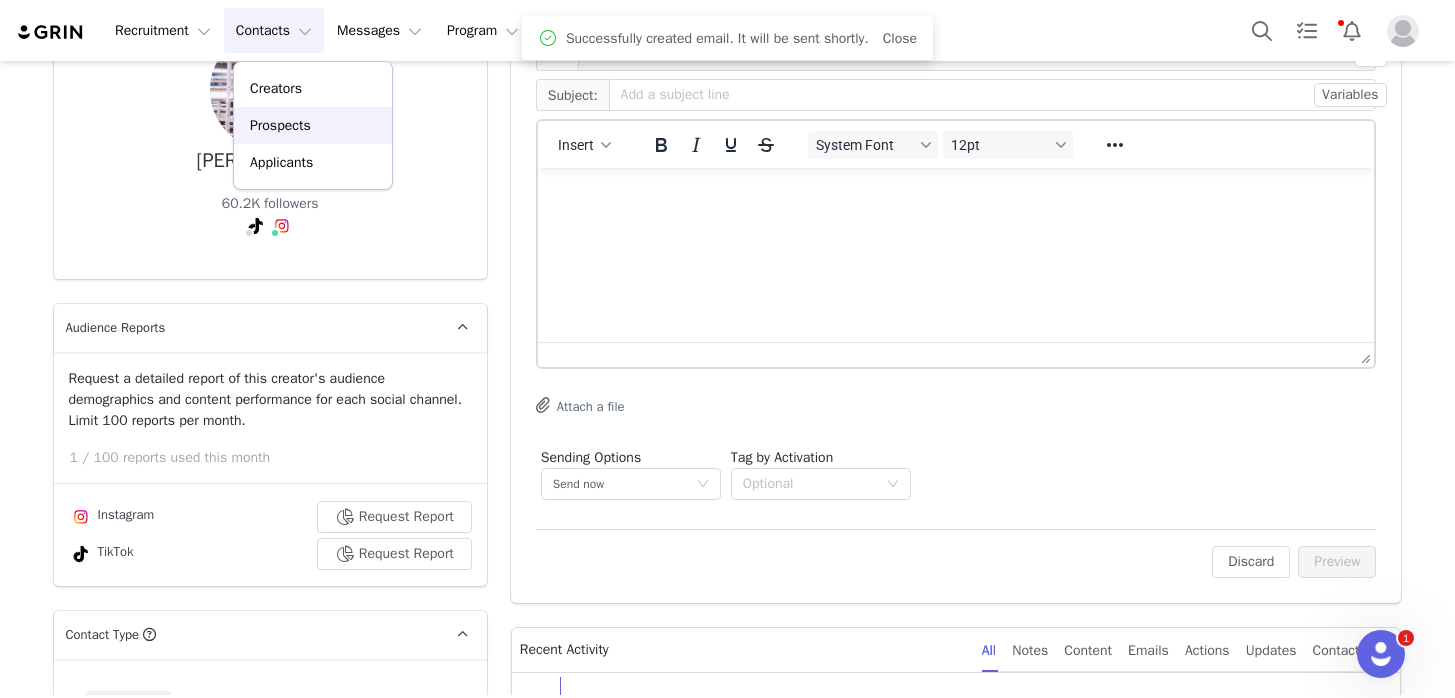 click on "Prospects" at bounding box center [313, 125] 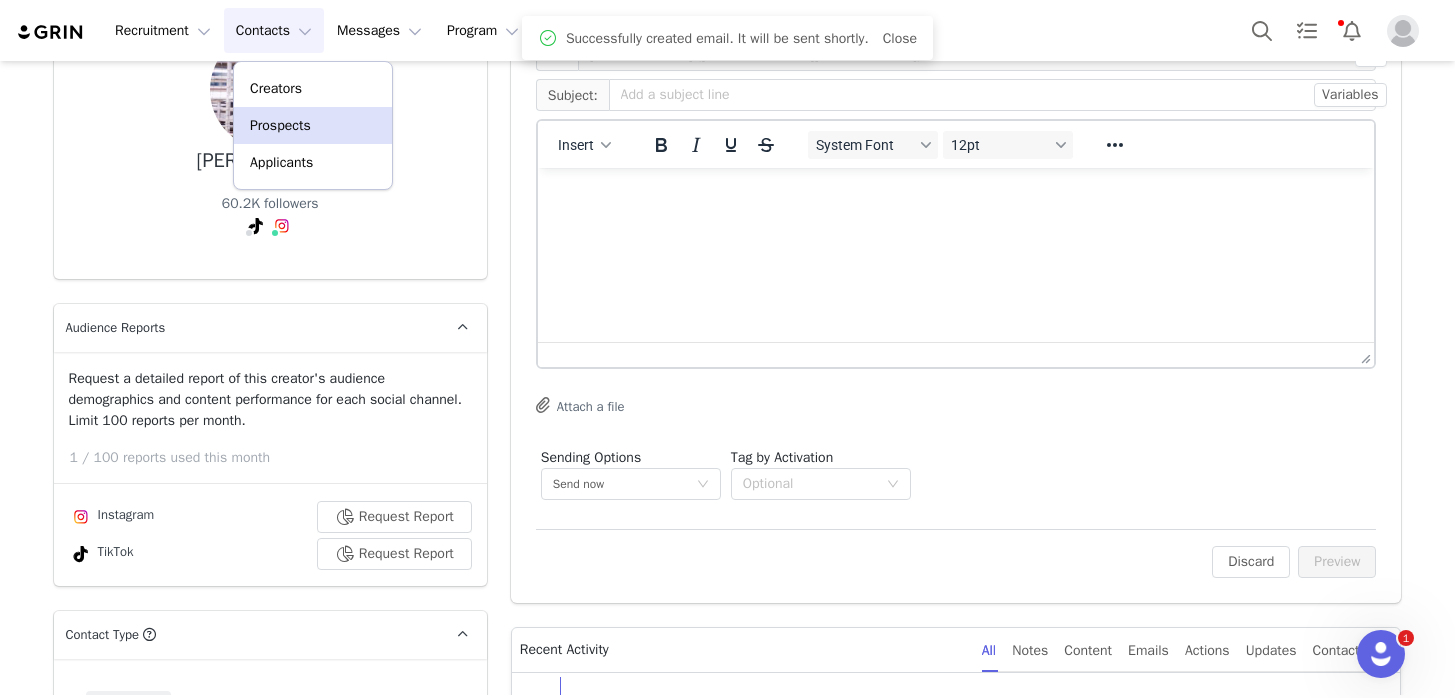 scroll, scrollTop: 0, scrollLeft: 0, axis: both 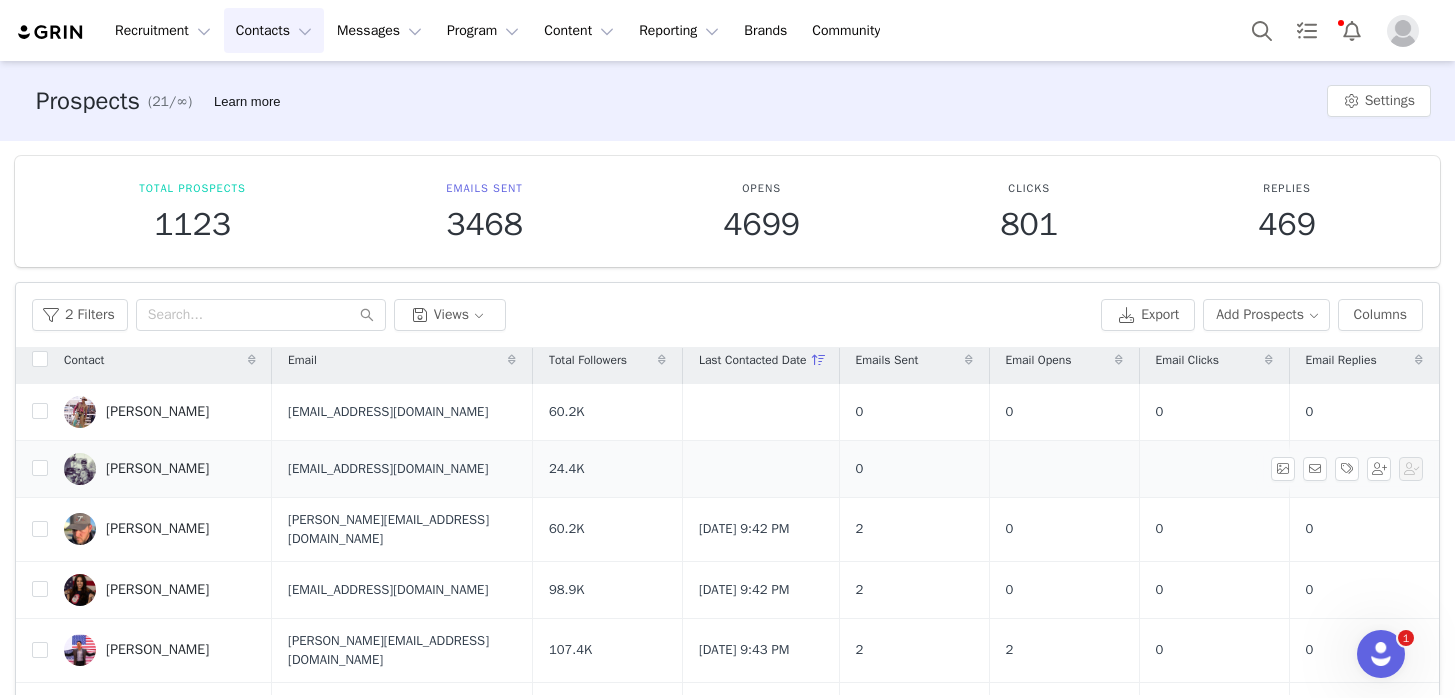 click on "Marc Khnanisho" at bounding box center [157, 469] 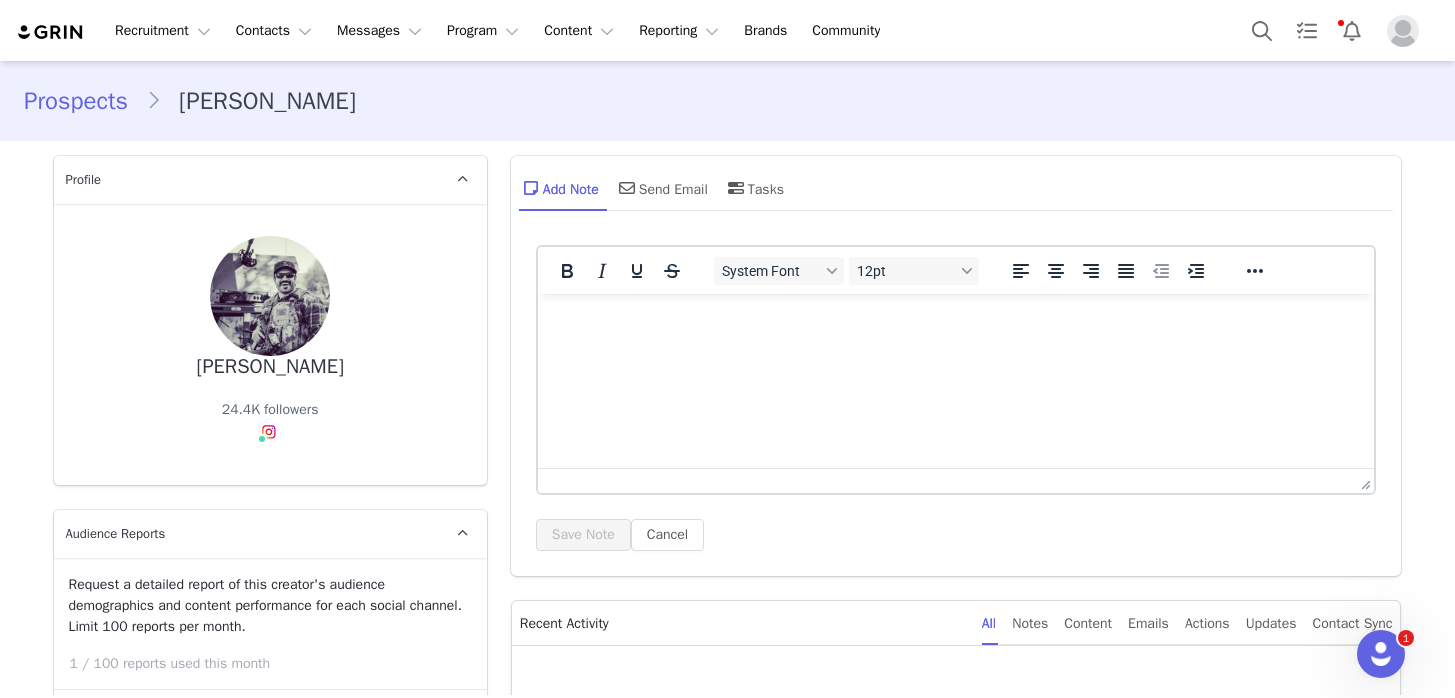 scroll, scrollTop: 0, scrollLeft: 0, axis: both 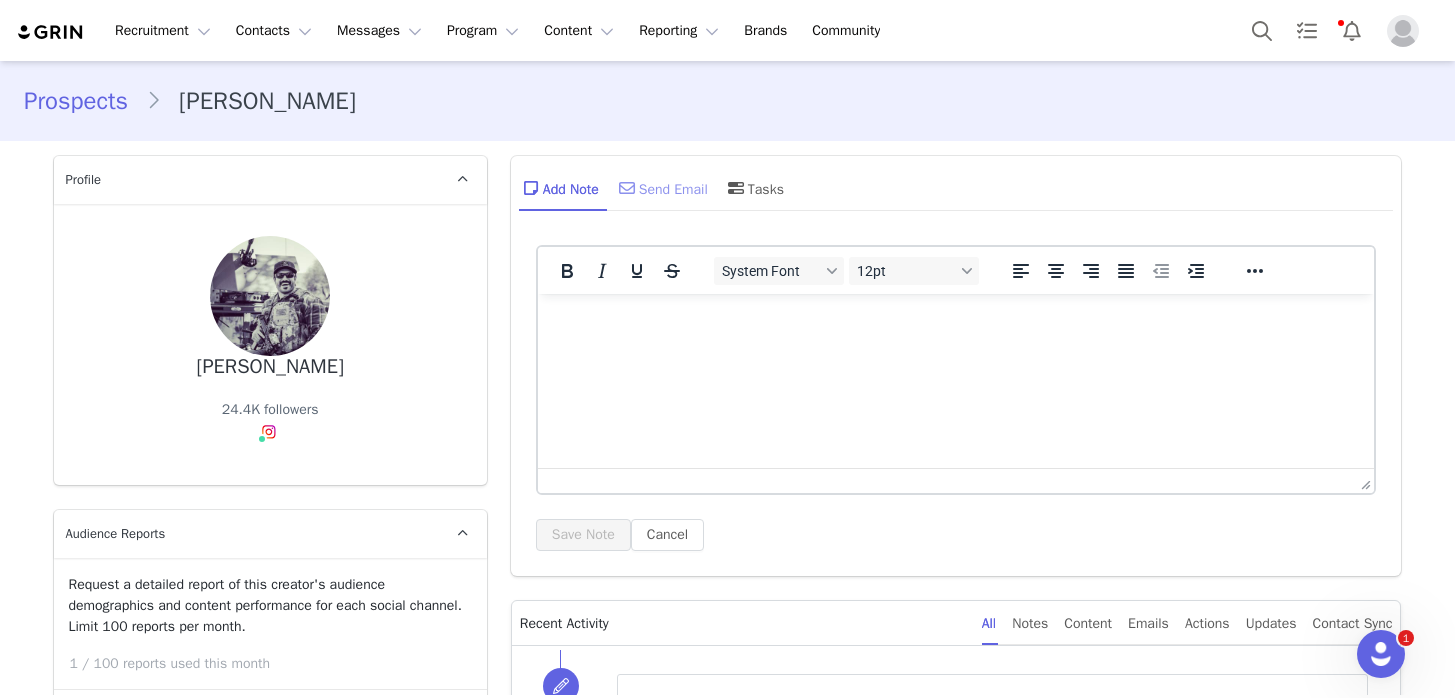 click on "Send Email" at bounding box center [661, 188] 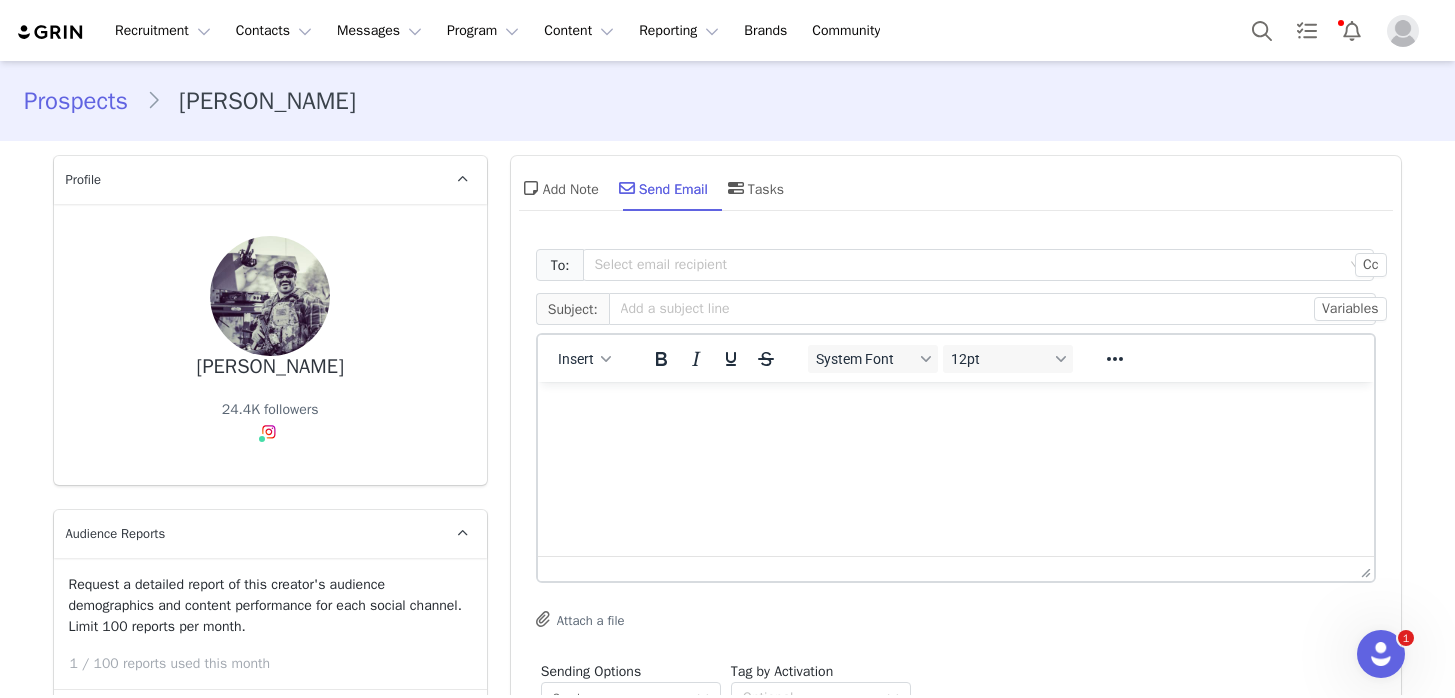 scroll, scrollTop: 0, scrollLeft: 0, axis: both 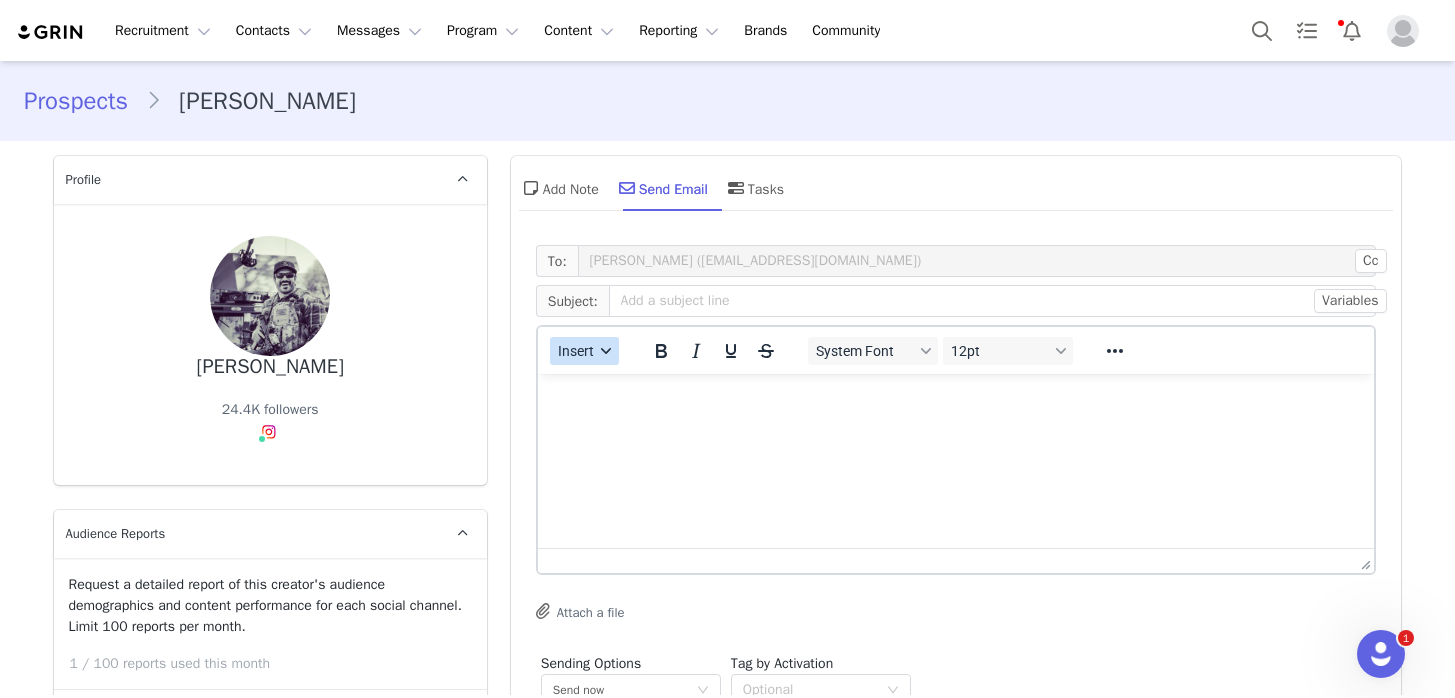 click on "Insert" at bounding box center [576, 351] 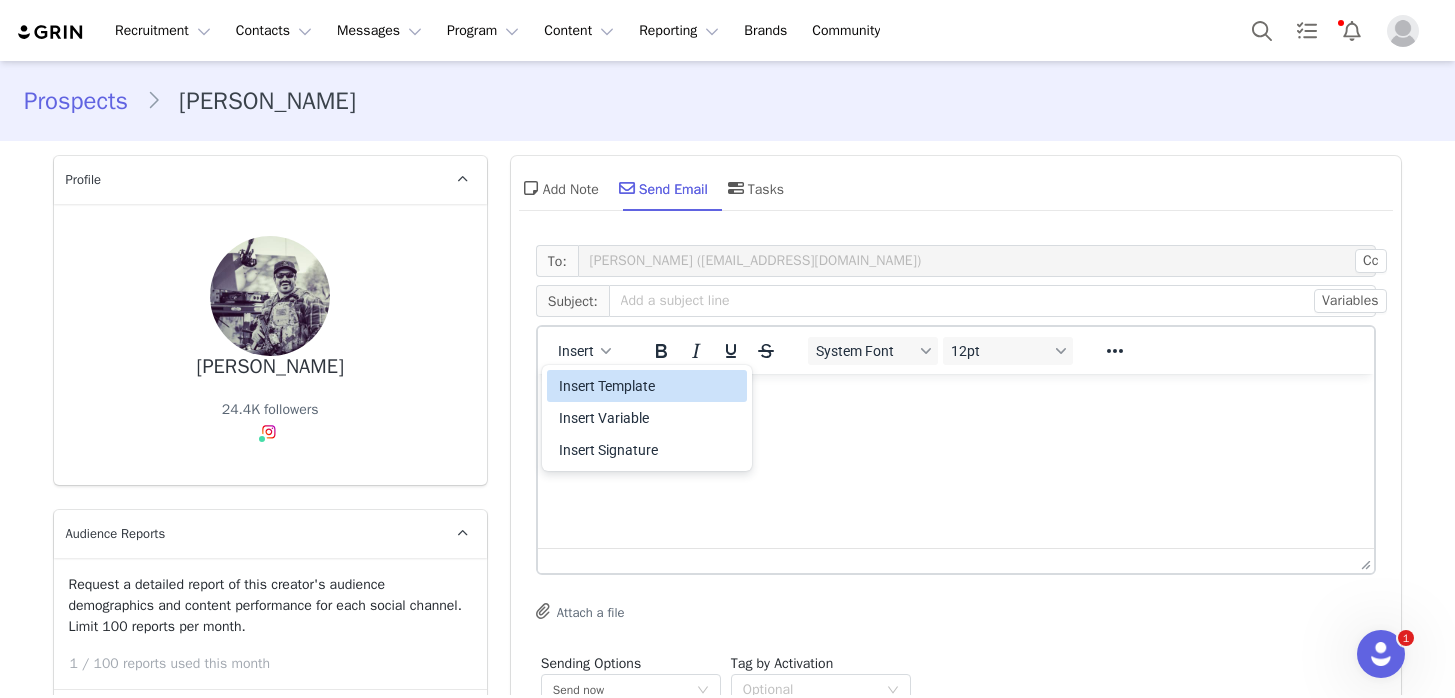 click on "Insert Template" at bounding box center [649, 386] 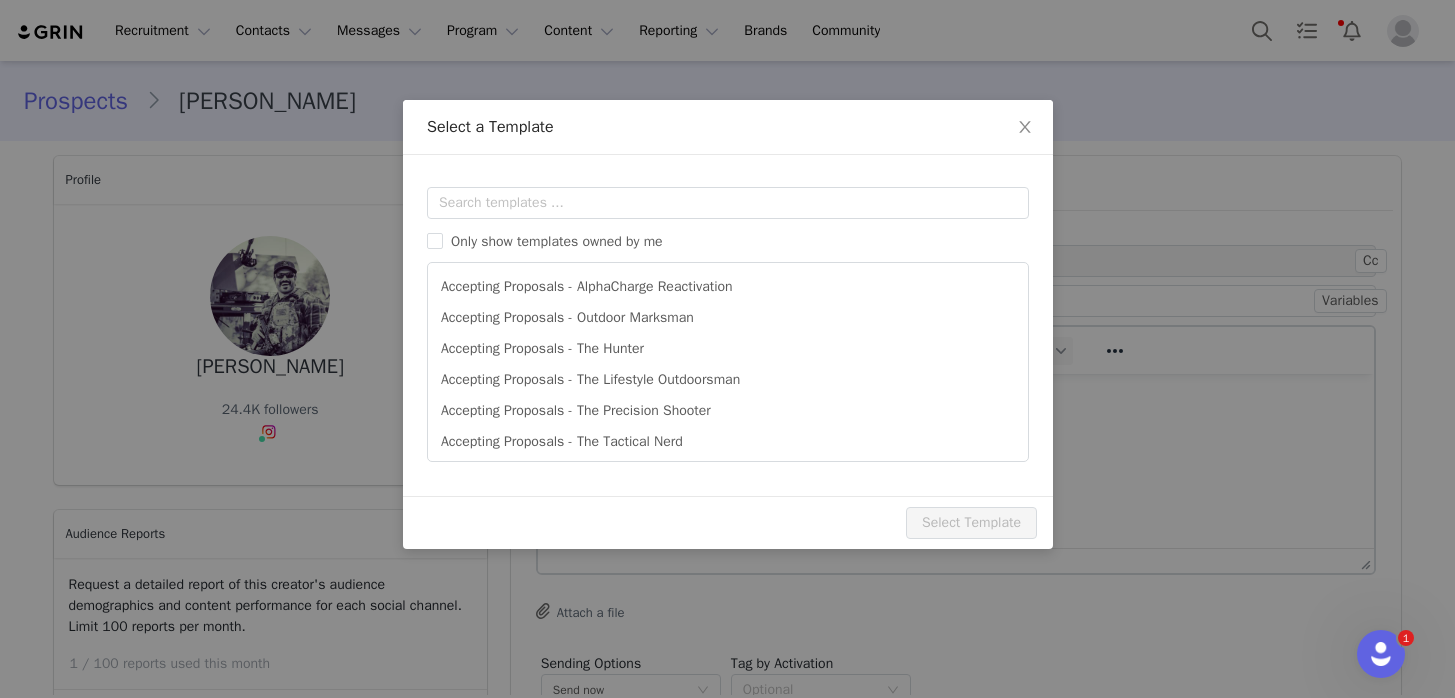 scroll, scrollTop: 0, scrollLeft: 0, axis: both 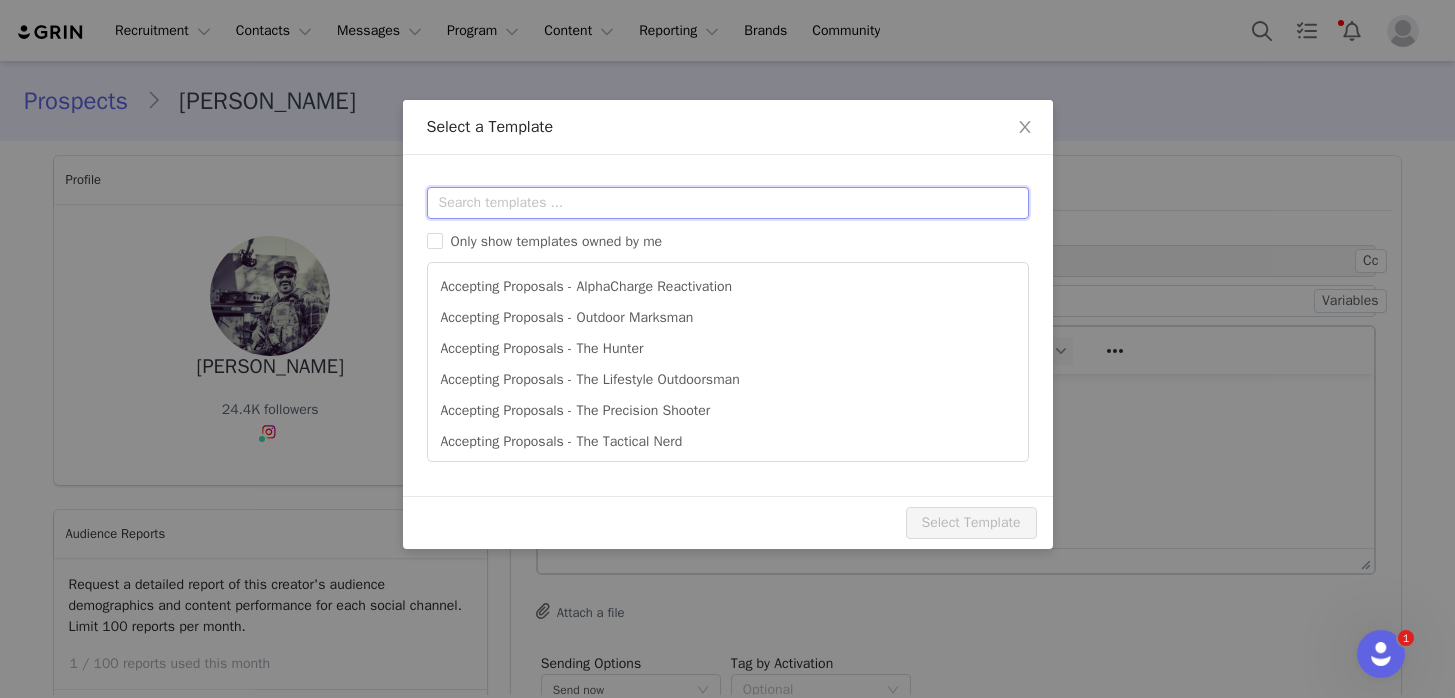 click at bounding box center (728, 203) 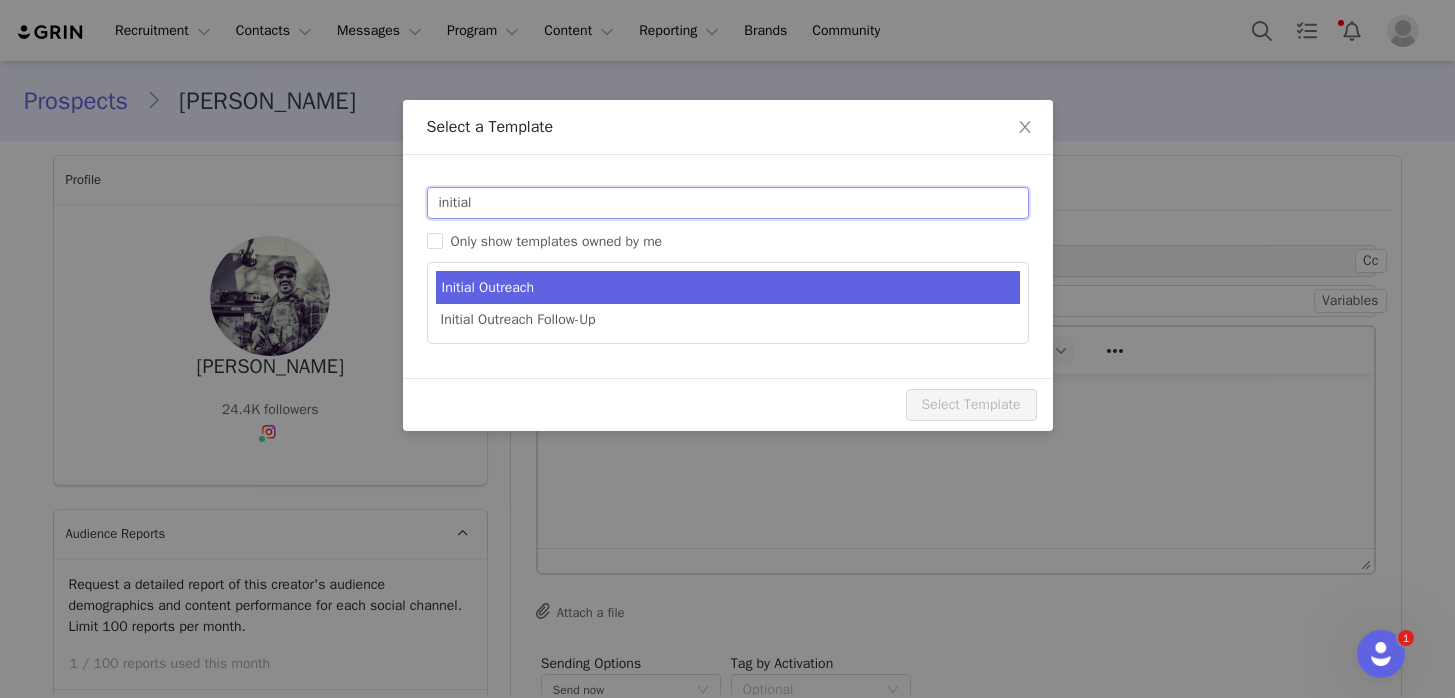 type on "initial" 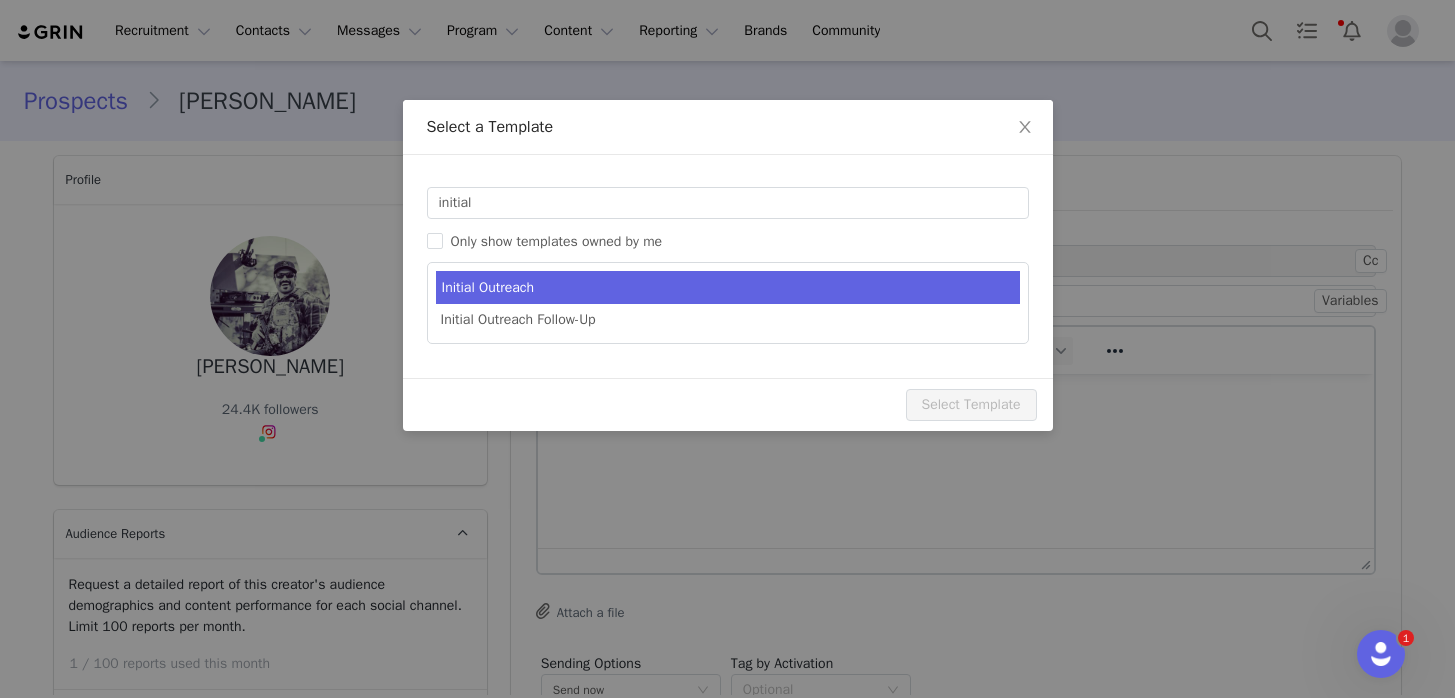 type on "Adrenaline Research Labs - Let's Work Together 🥽" 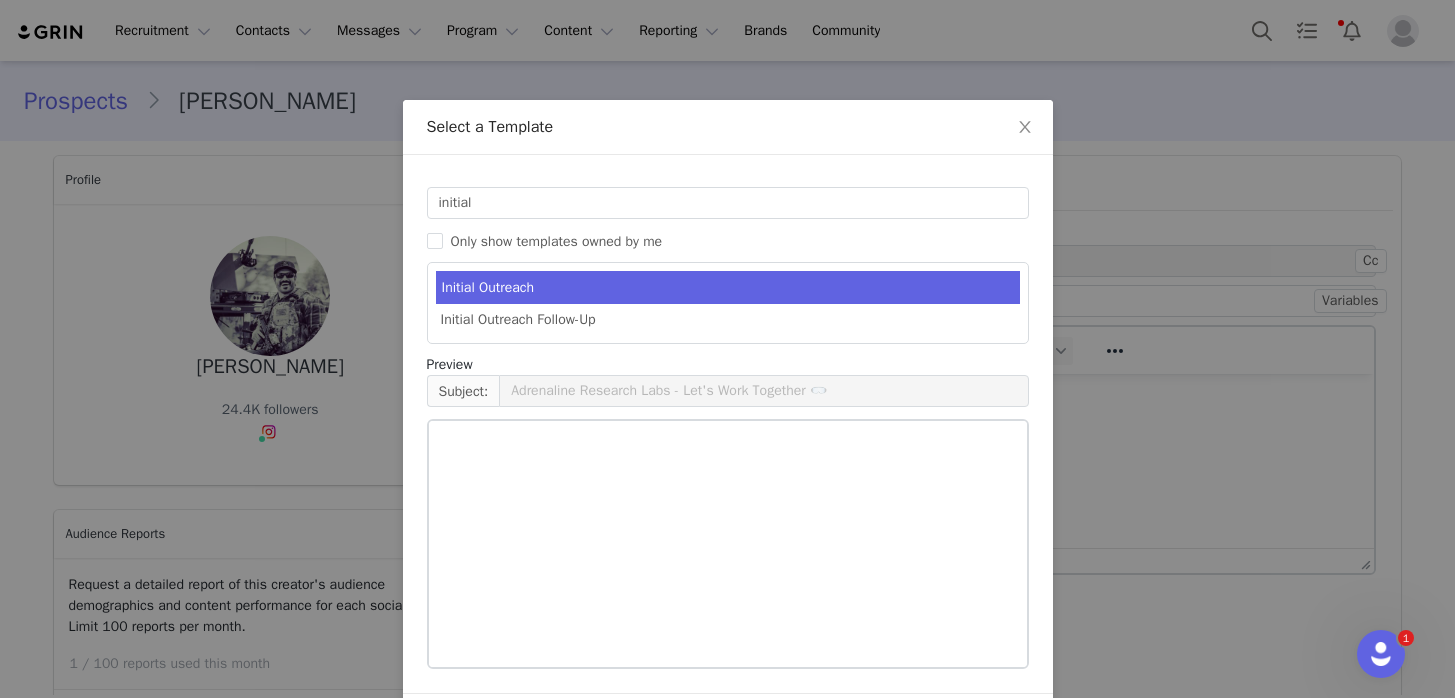 click on "Initial Outreach" at bounding box center [728, 287] 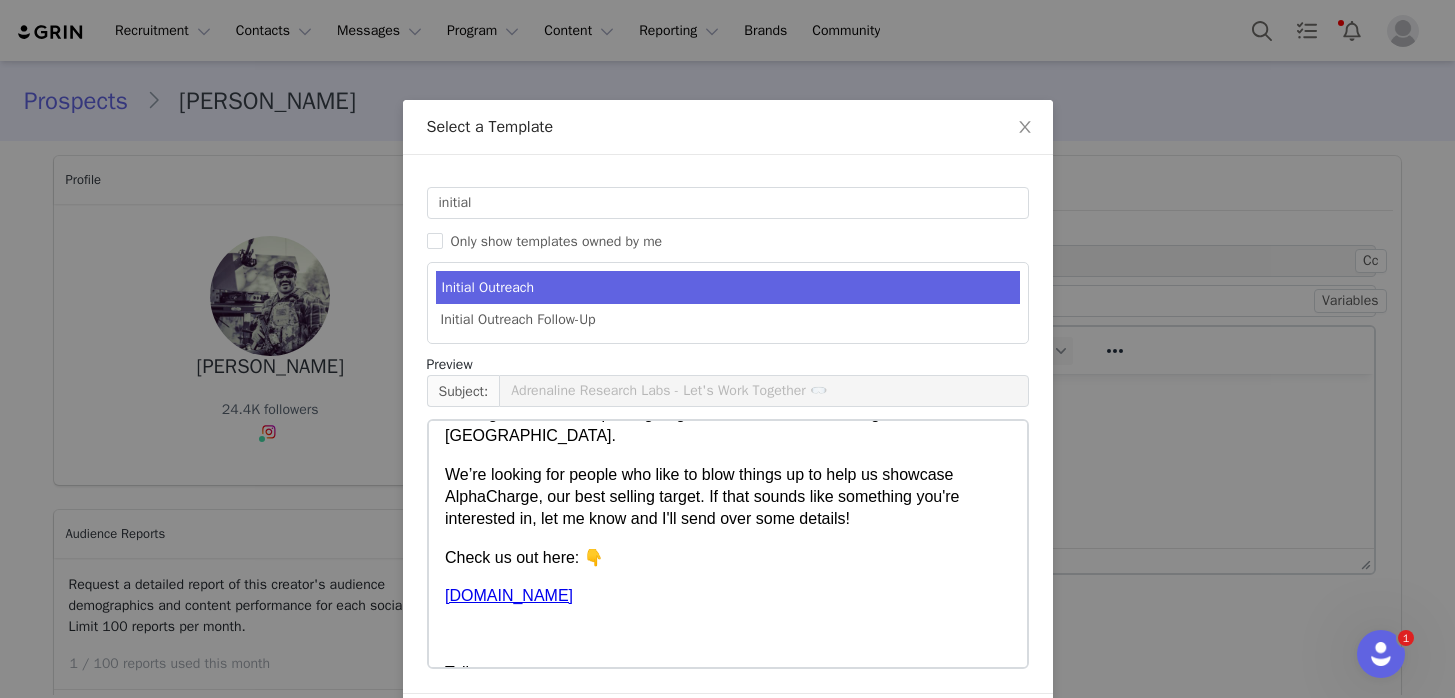 scroll, scrollTop: 119, scrollLeft: 0, axis: vertical 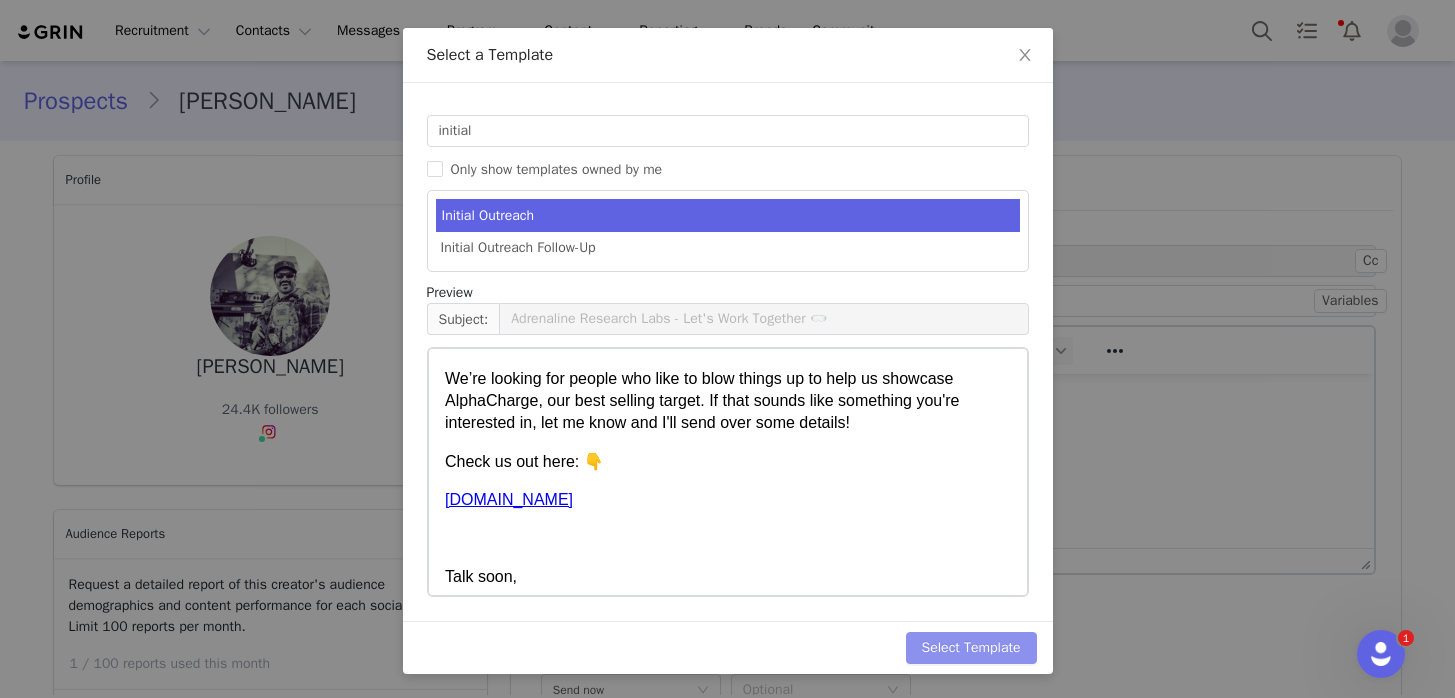 click on "Select Template" at bounding box center (971, 648) 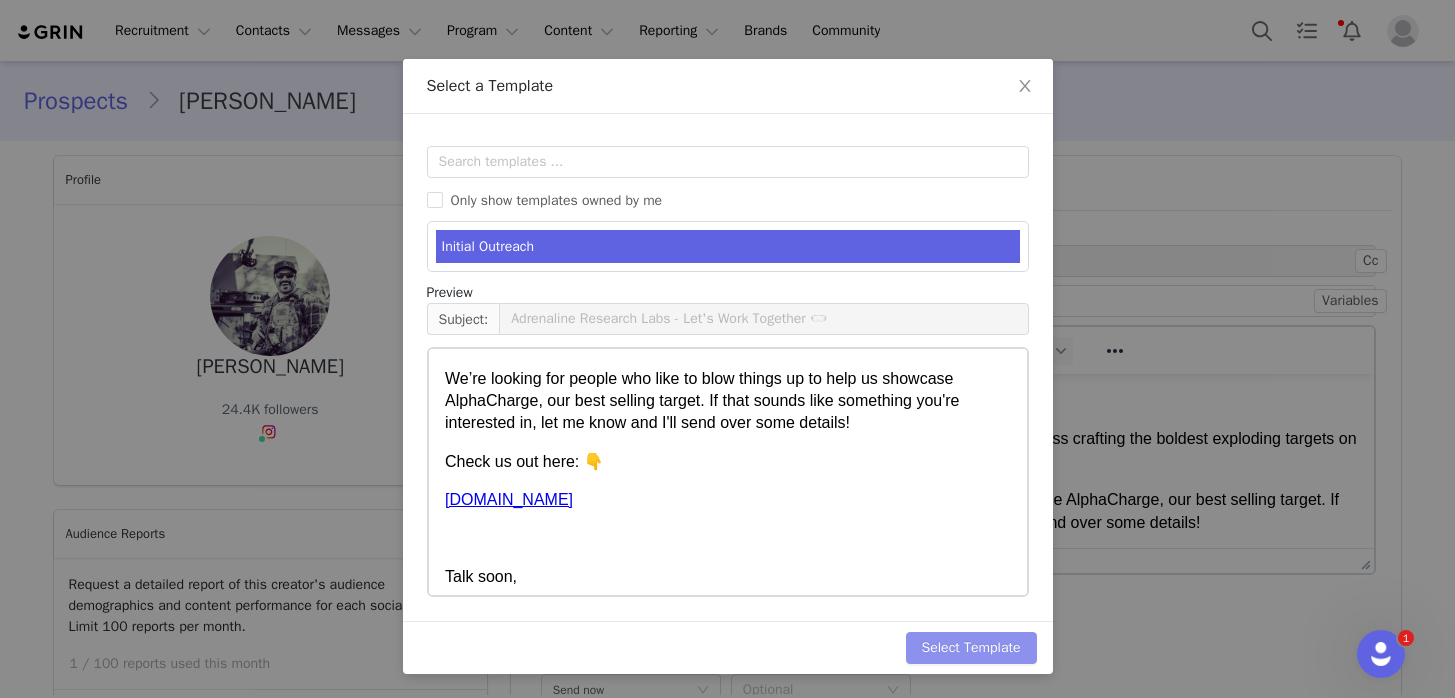 scroll, scrollTop: 0, scrollLeft: 0, axis: both 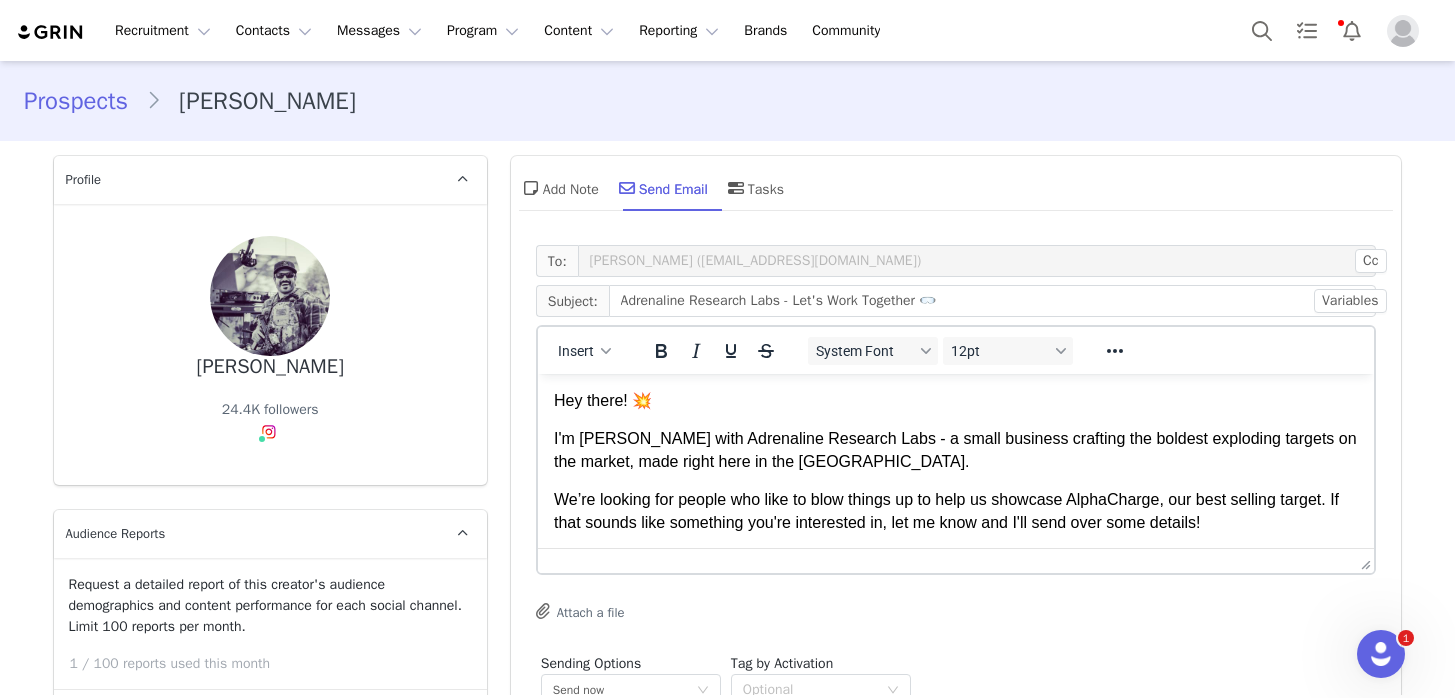 click on "Hey there! 💥 I'm Kelsey with Adrenaline Research Labs - a small business crafting the boldest exploding targets on the market, made right here in the USA. We’re looking for people who like to blow things up to help us showcase AlphaCharge, our best selling target. If that sounds like something you're interested in, let me know and I'll send over some details! Check us out here: 👇 www.adrenalineresearchlabs.com Talk soon, Kelsey x  Adrenaline Research Labs  🧪 *Exploding targets are outlawed or heavily regulated in the following states. Please let me know if you are located in one of these states, and I can make sure not to reach out again!: CA, MA, MD, NJ, NY, DC. ARL products require a firearm to detonate." at bounding box center [955, 599] 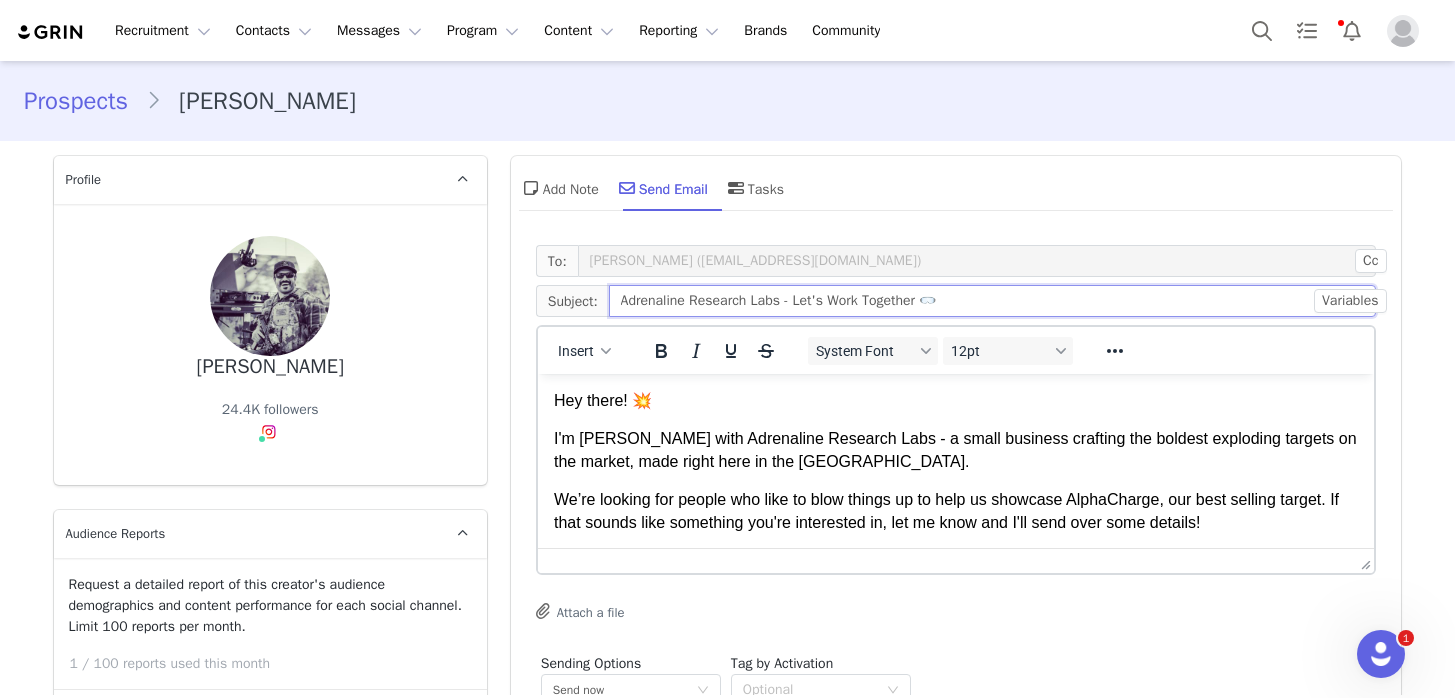 click on "Adrenaline Research Labs - Let's Work Together 🥽" at bounding box center (993, 301) 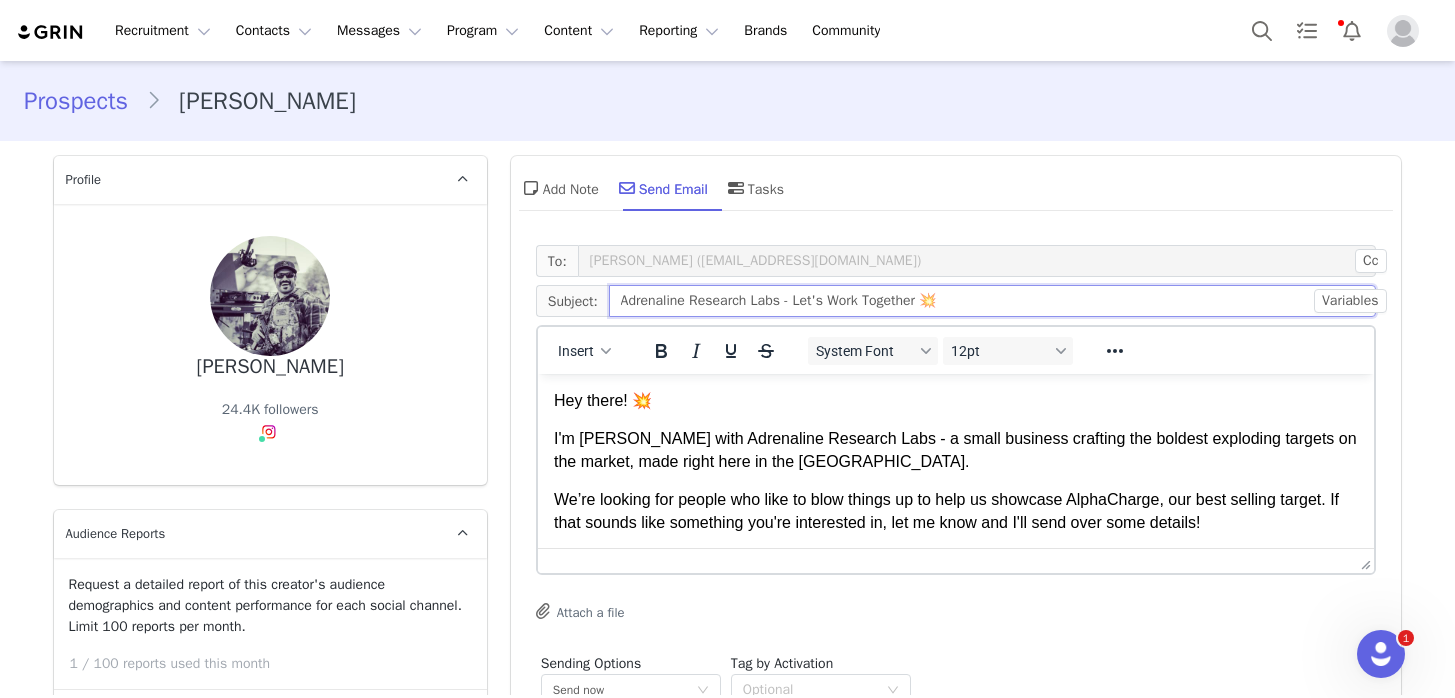 click on "Adrenaline Research Labs - Let's Work Together 💥" at bounding box center (993, 301) 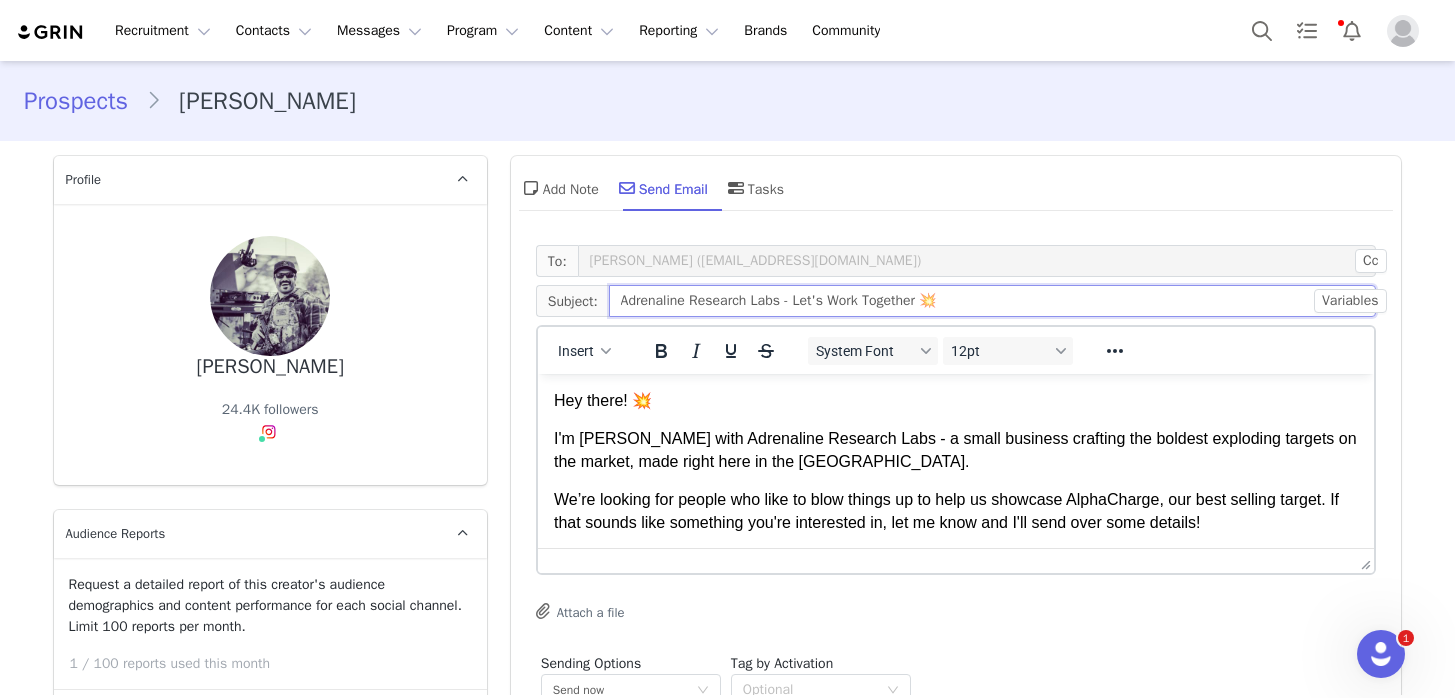 click on "Adrenaline Research Labs - Let's Work Together 💥" at bounding box center [993, 301] 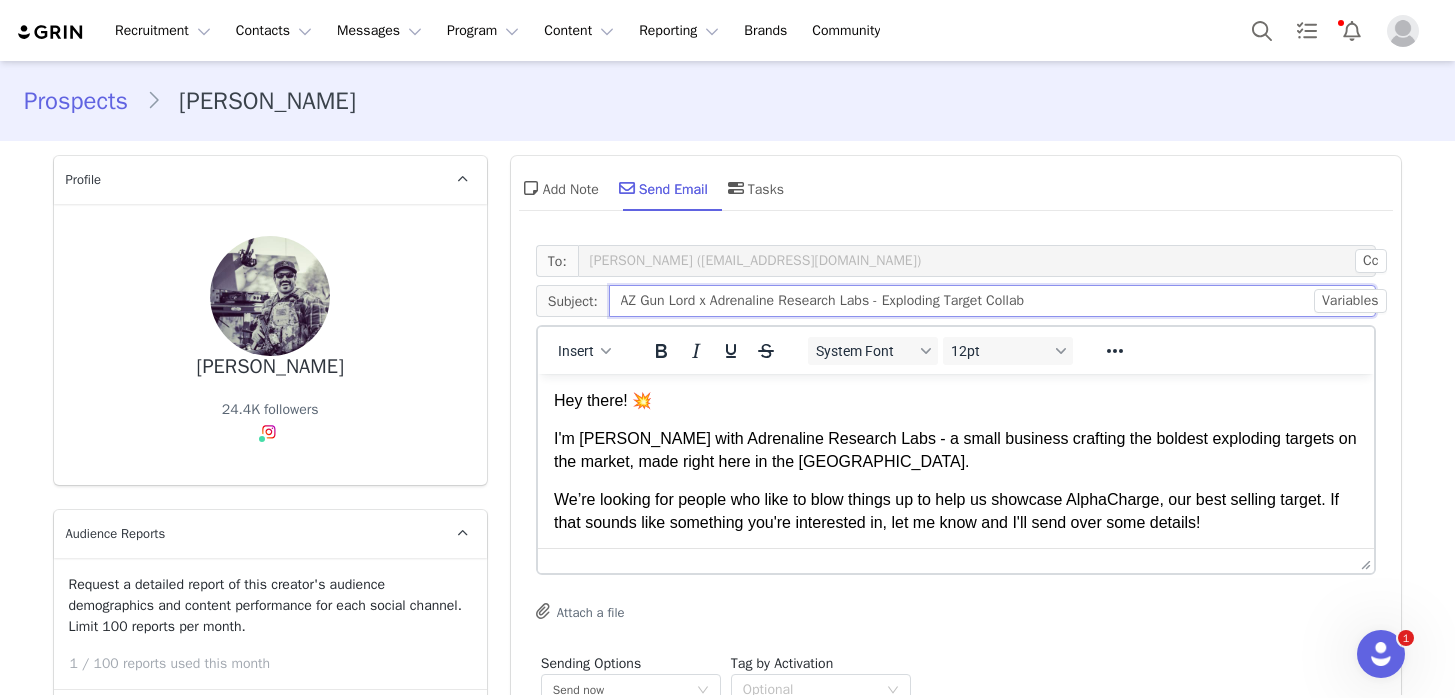 type on "AZ Gun Lord x Adrenaline Research Labs - Exploding Target Collab" 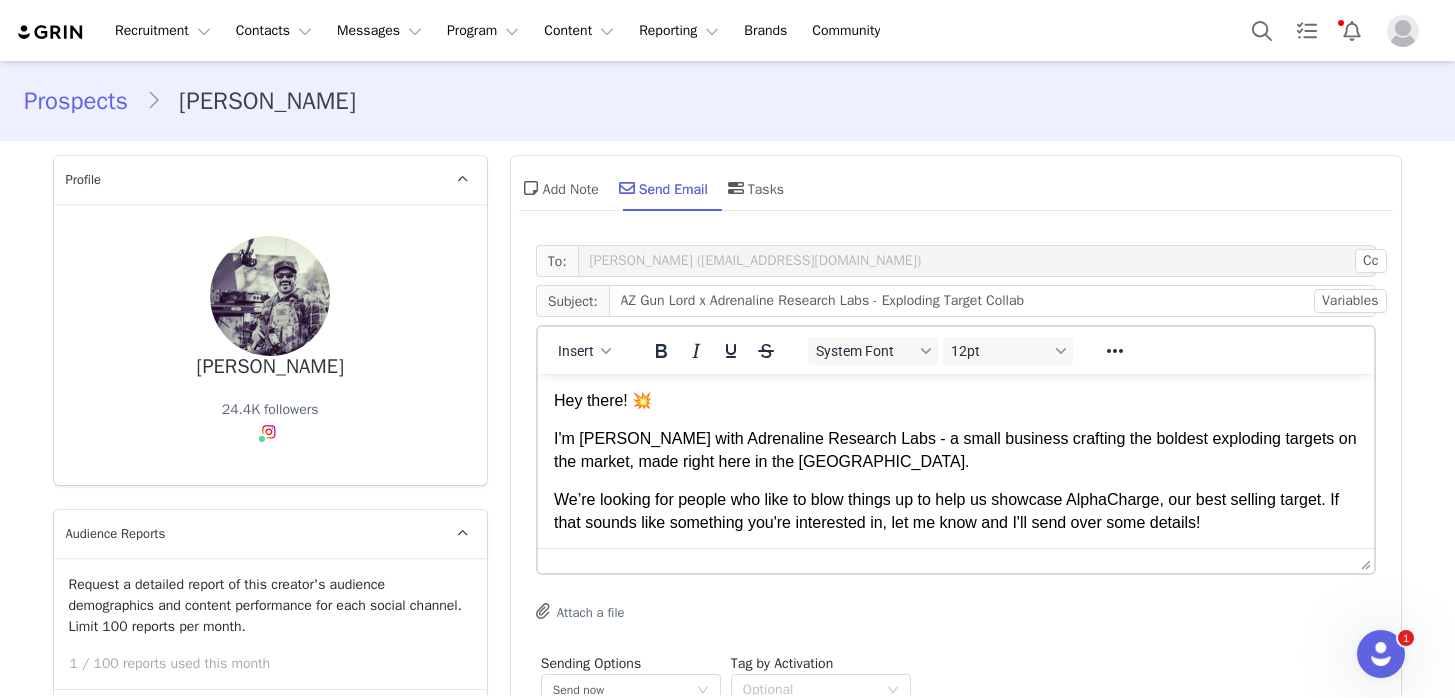 click on "Hey there! 💥" at bounding box center [955, 401] 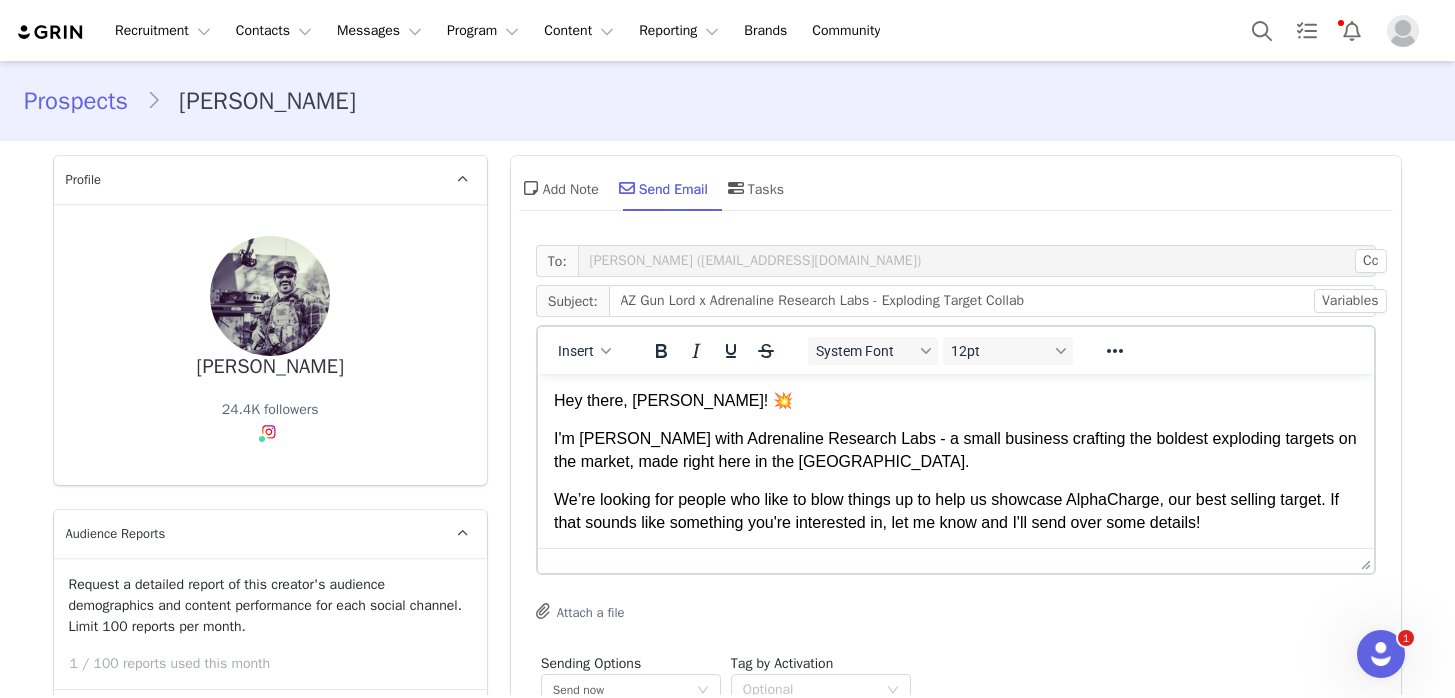 click on "I'm Kelsey with Adrenaline Research Labs - a small business crafting the boldest exploding targets on the market, made right here in the USA." at bounding box center [955, 450] 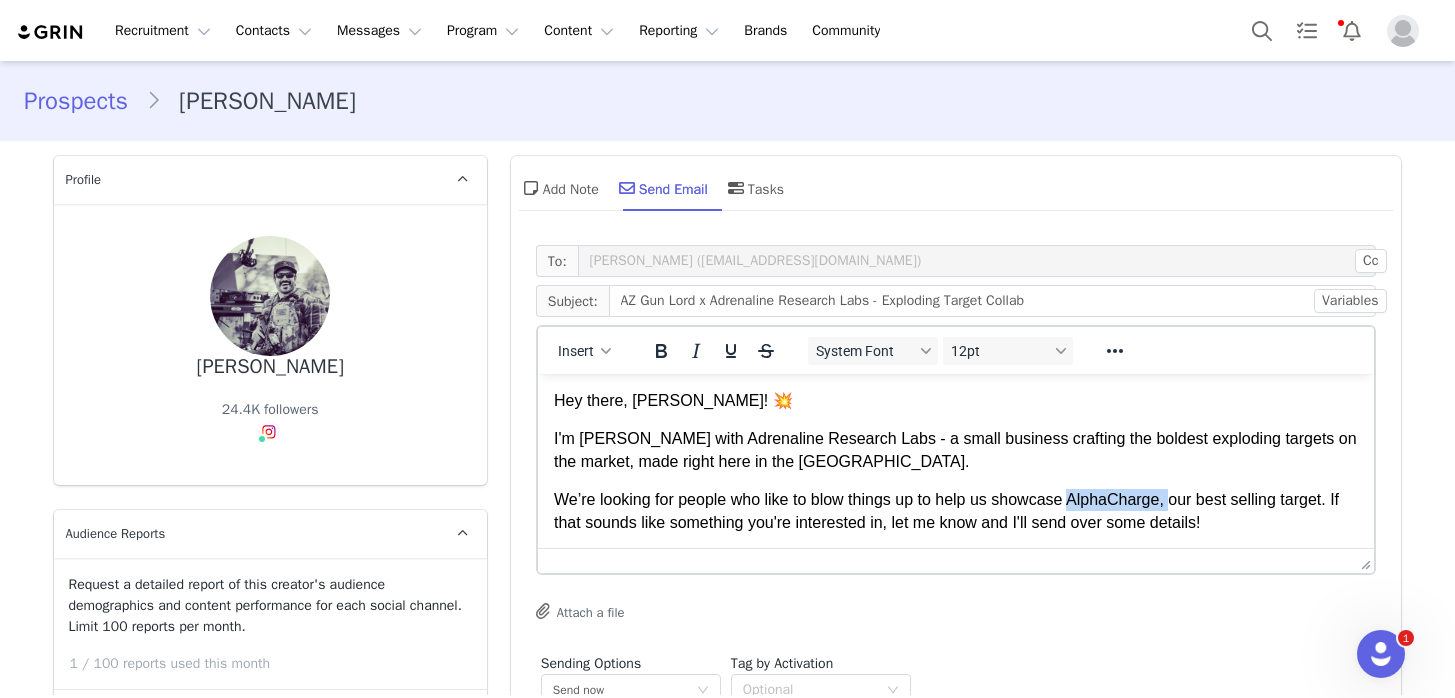 drag, startPoint x: 1181, startPoint y: 498, endPoint x: 1078, endPoint y: 497, distance: 103.00485 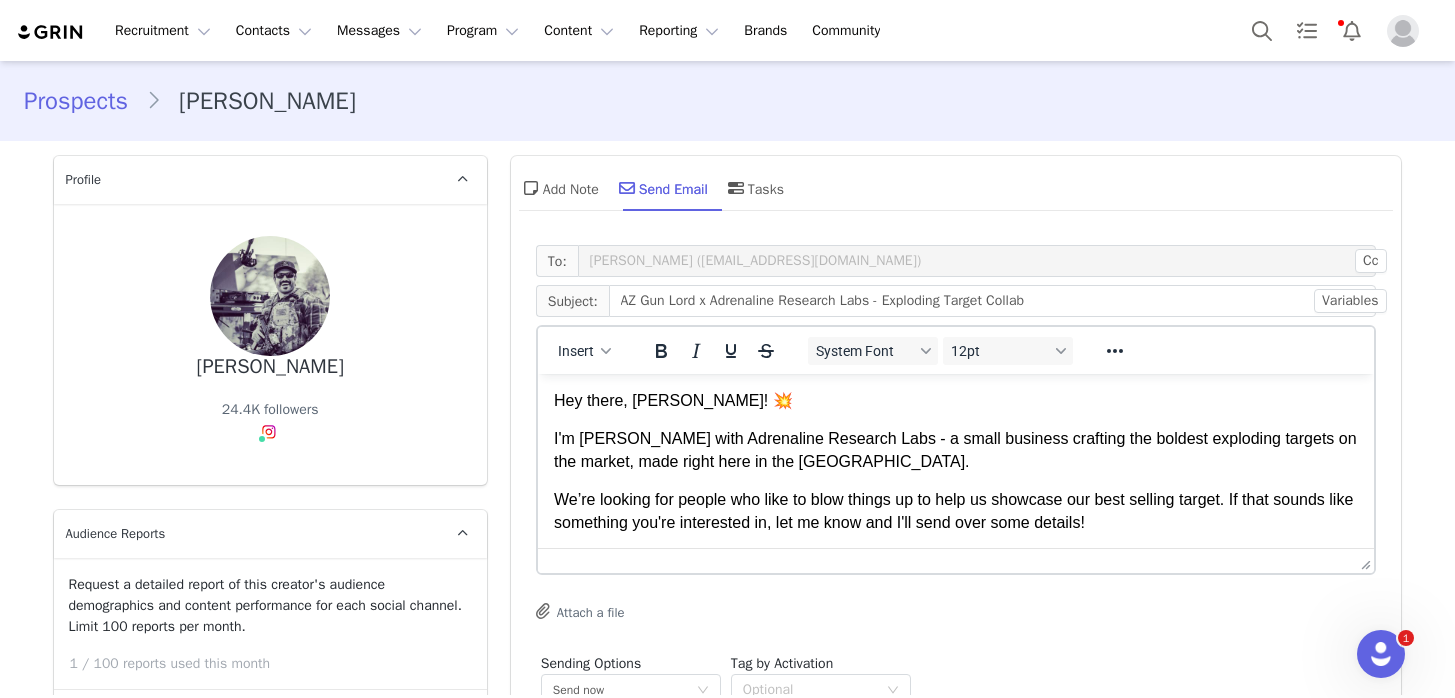 click on "We’re looking for people who like to blow things up to help us showcase our best selling target. If that sounds like something you're interested in, let me know and I'll send over some details!" at bounding box center (955, 511) 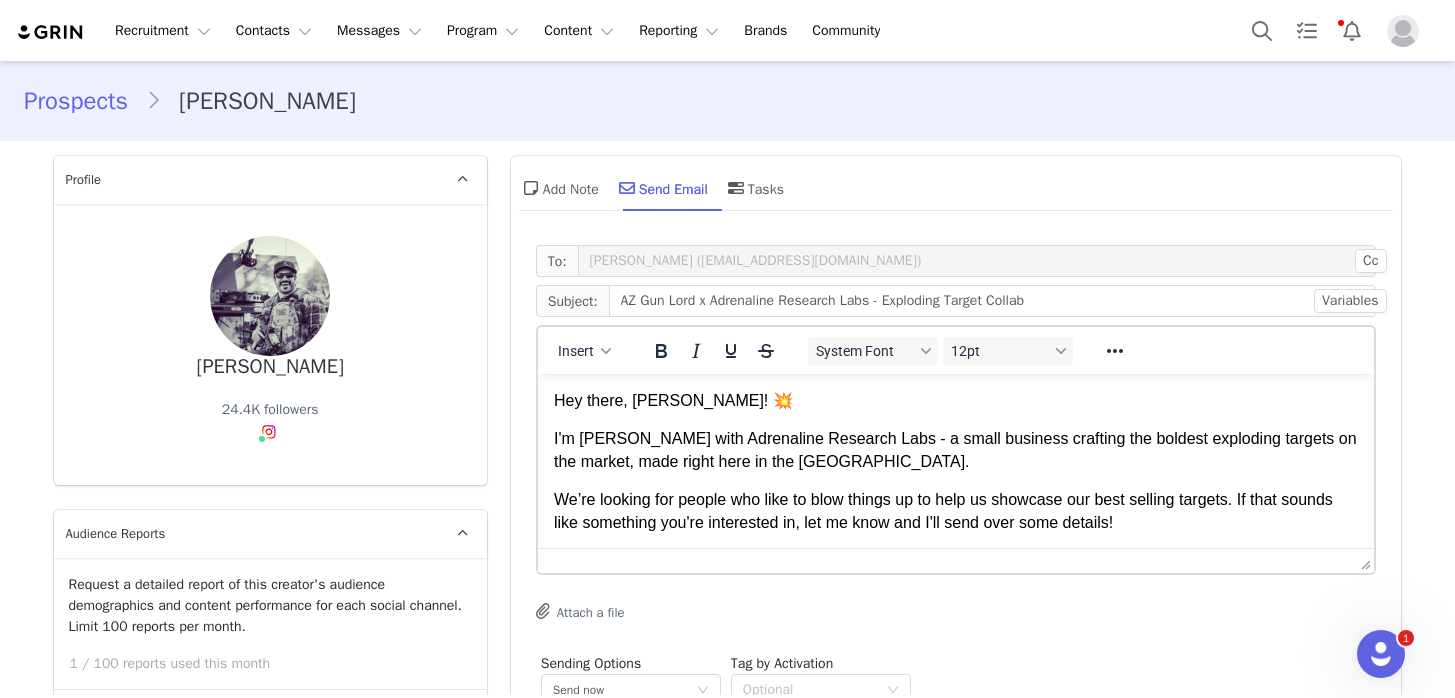 click on "We’re looking for people who like to blow things up to help us showcase our best selling targets. If that sounds like something you're interested in, let me know and I'll send over some details!" at bounding box center (955, 511) 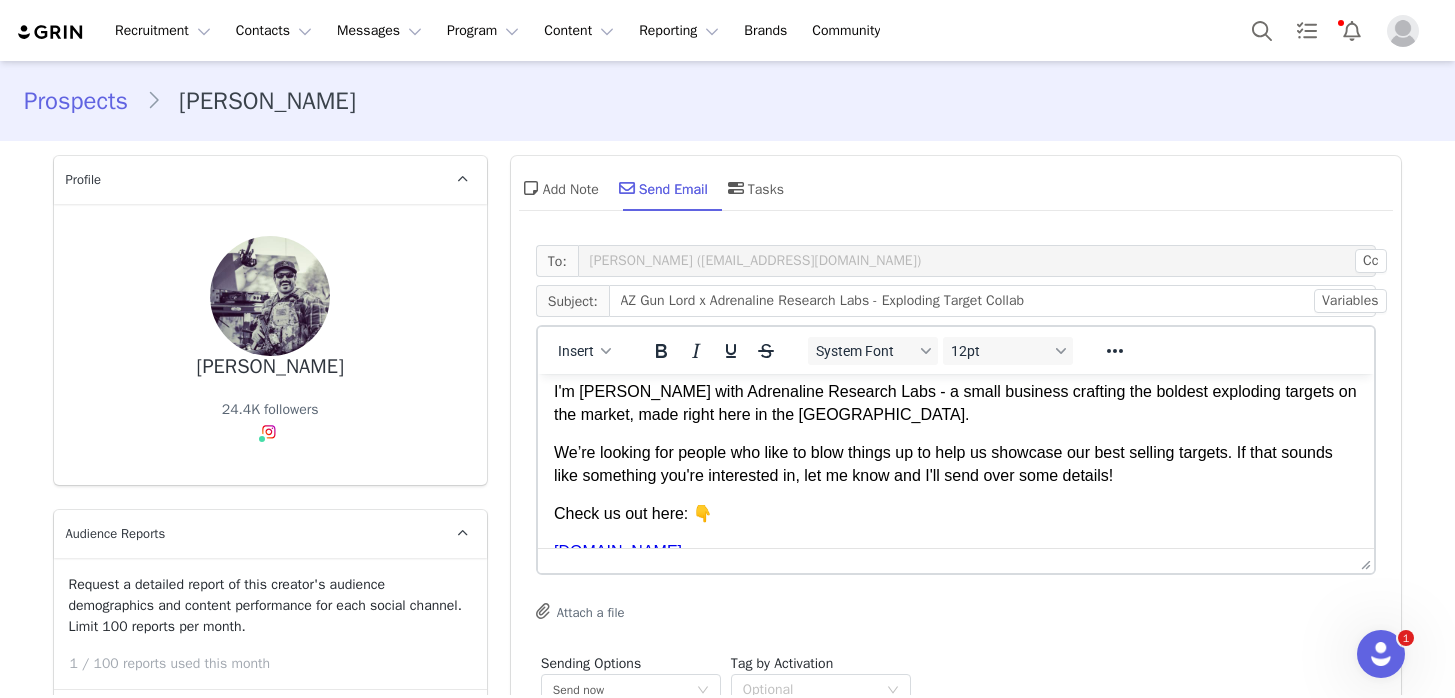 scroll, scrollTop: 0, scrollLeft: 0, axis: both 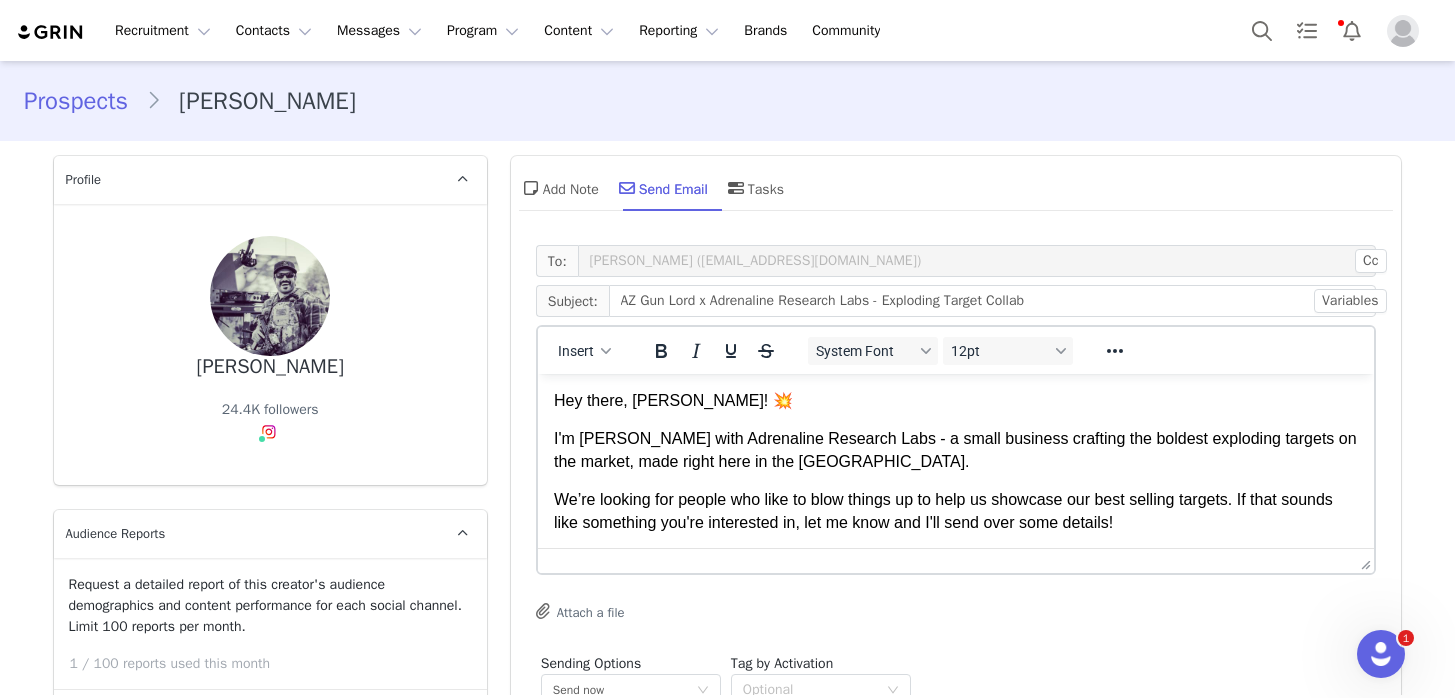 click on "I'm Kelsey with Adrenaline Research Labs - a small business crafting the boldest exploding targets on the market, made right here in the USA." at bounding box center [955, 450] 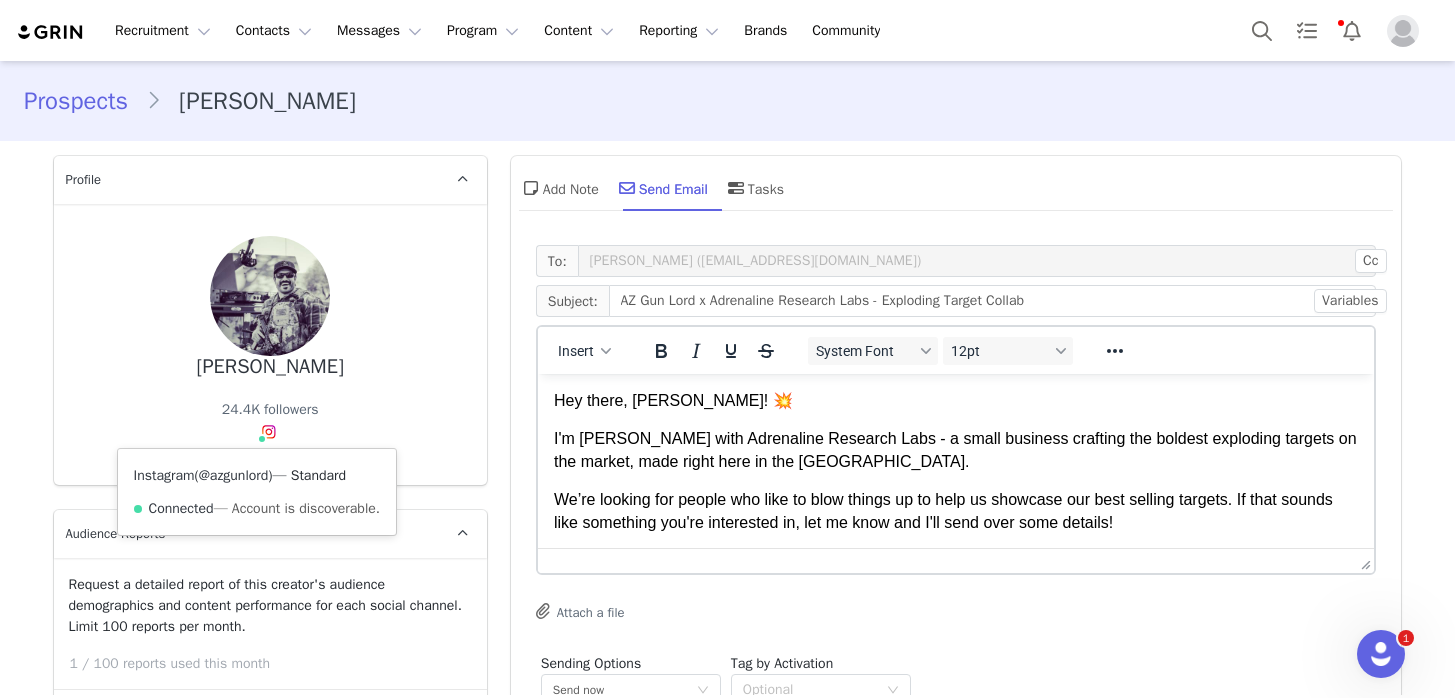 click on "@azgunlord" at bounding box center (234, 475) 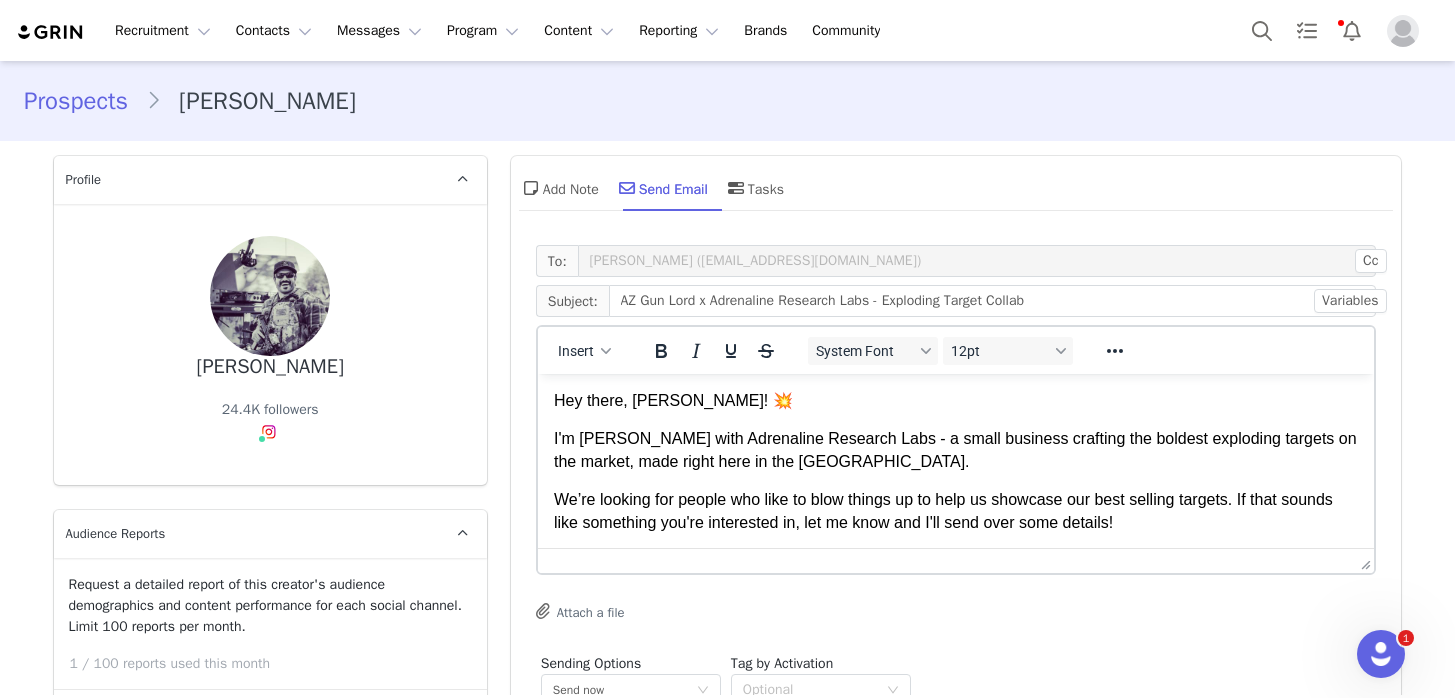 click on "We’re looking for people who like to blow things up to help us showcase our best selling targets. If that sounds like something you're interested in, let me know and I'll send over some details!" at bounding box center [955, 511] 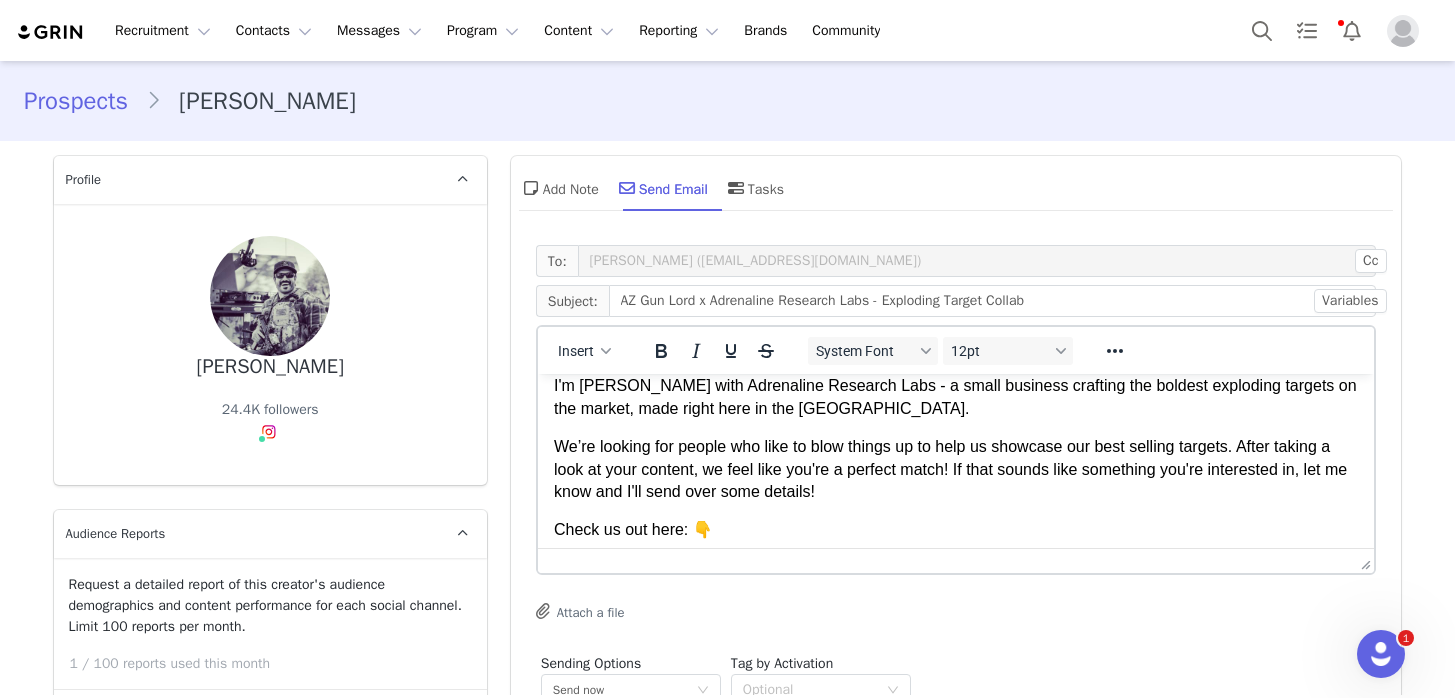 scroll, scrollTop: 54, scrollLeft: 0, axis: vertical 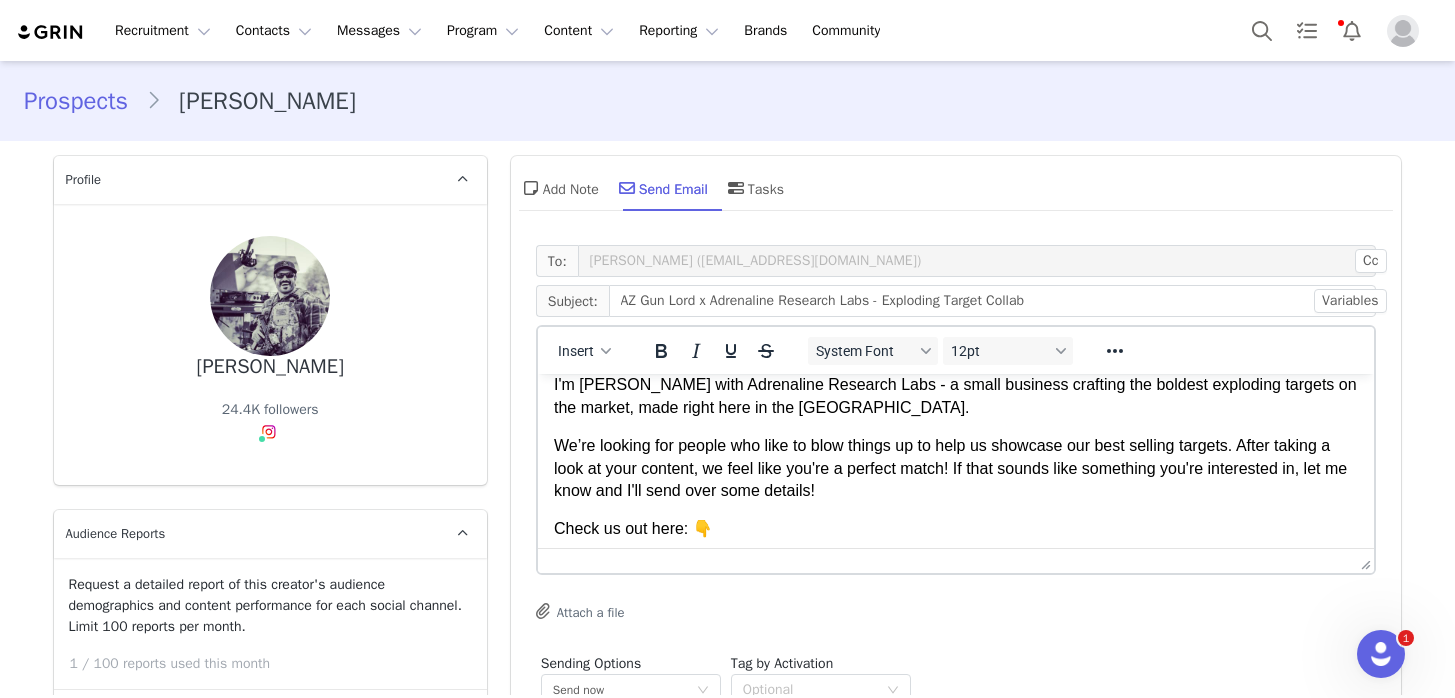 click on "We’re looking for people who like to blow things up to help us showcase our best selling targets. After taking a look at your content, we feel like you're a perfect match! If that sounds like something you're interested in, let me know and I'll send over some details!" at bounding box center [955, 468] 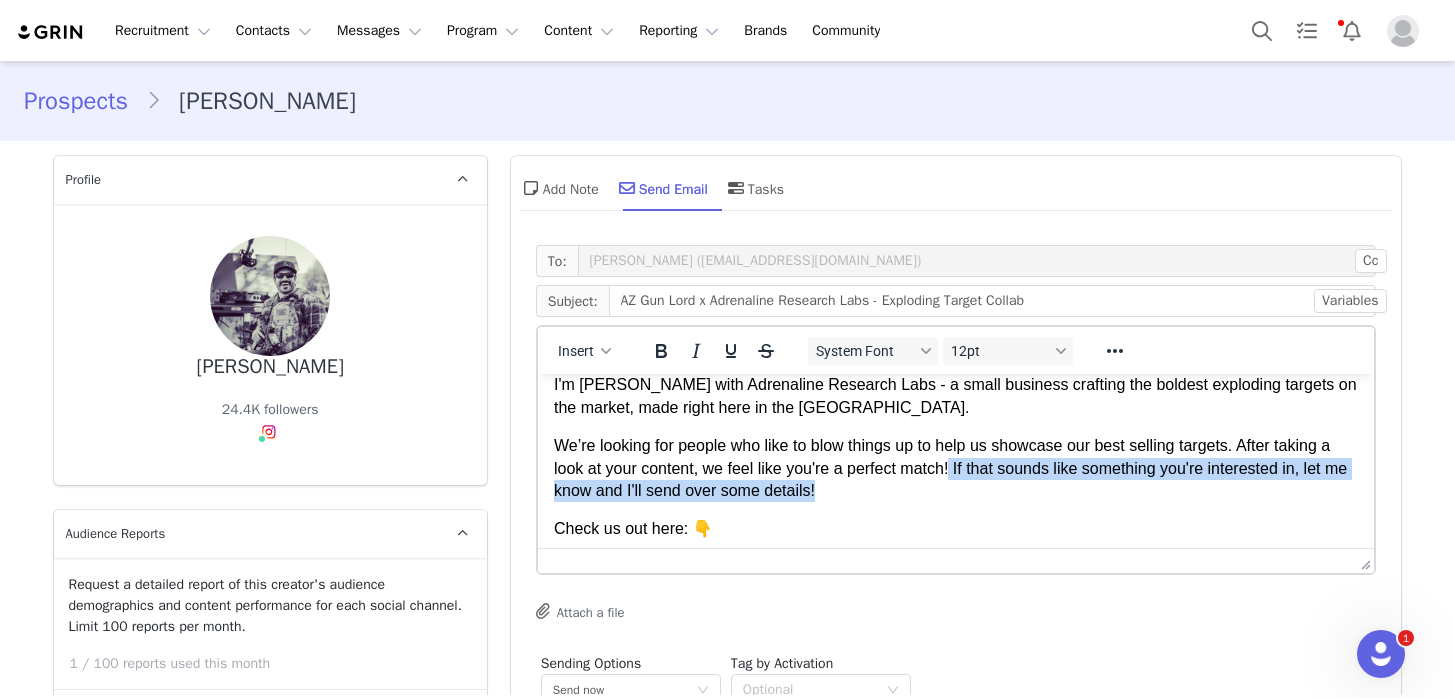 drag, startPoint x: 1082, startPoint y: 486, endPoint x: 972, endPoint y: 472, distance: 110.88733 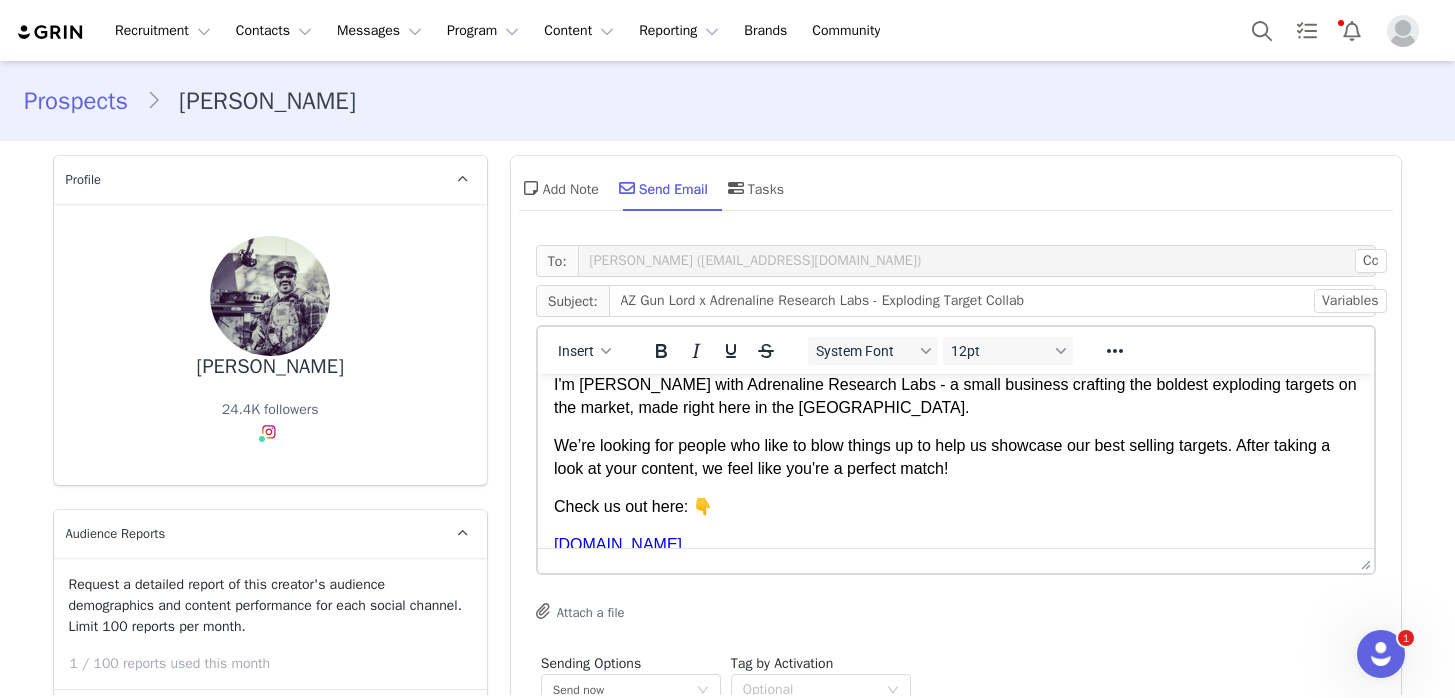 click on "www.adrenalineresearchlabs.com" at bounding box center (617, 544) 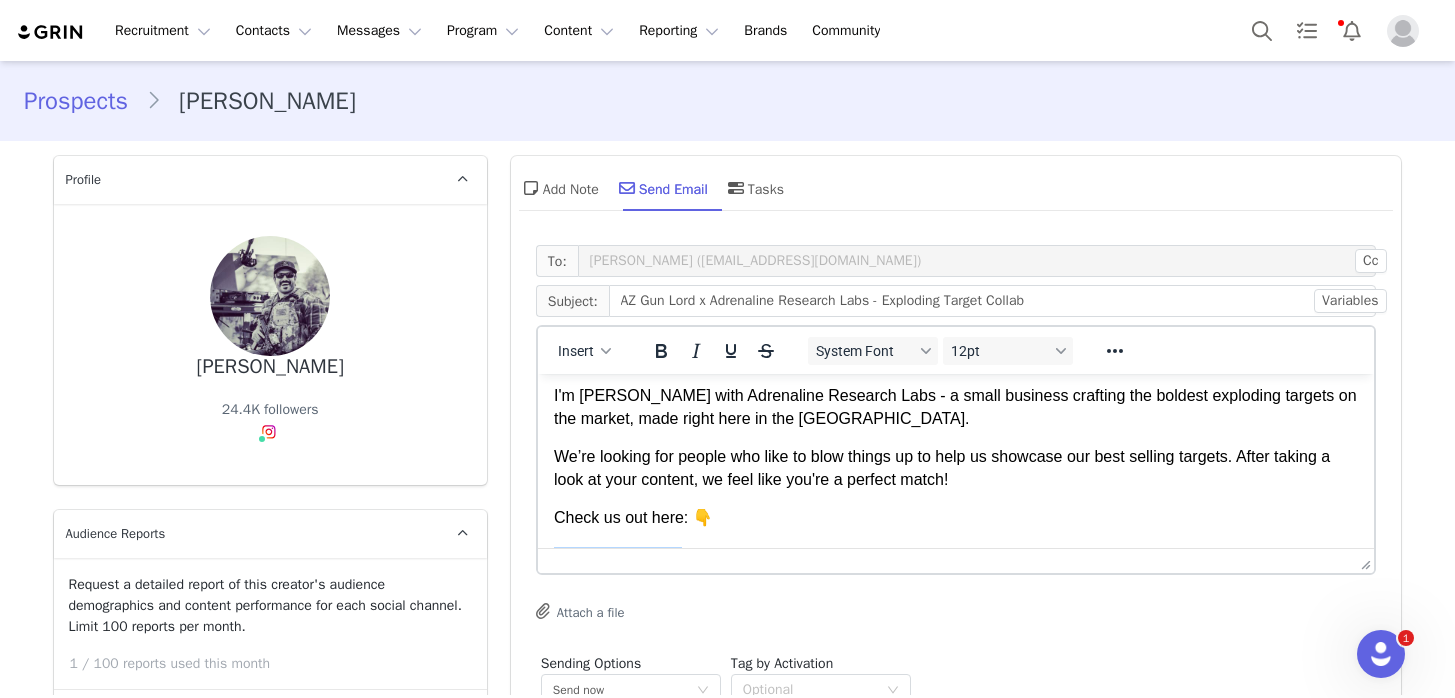 scroll, scrollTop: 42, scrollLeft: 0, axis: vertical 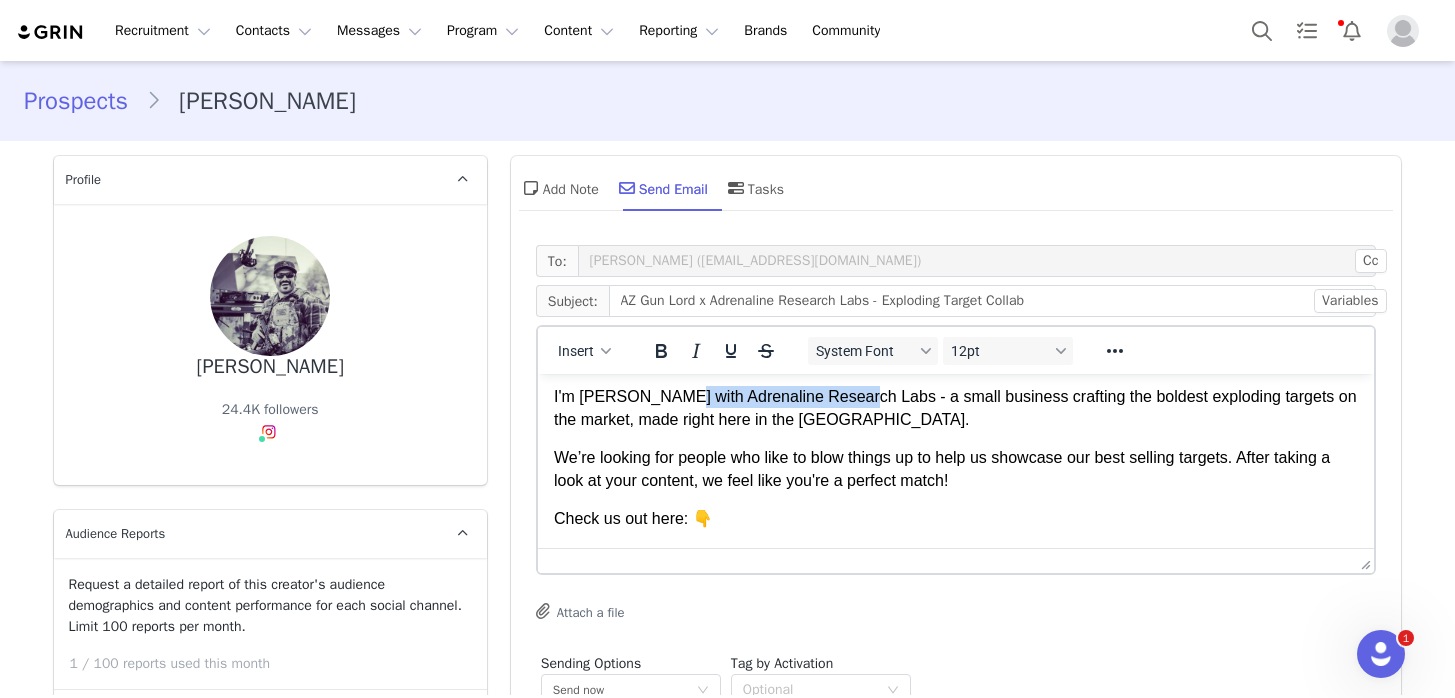 drag, startPoint x: 850, startPoint y: 402, endPoint x: 666, endPoint y: 399, distance: 184.02446 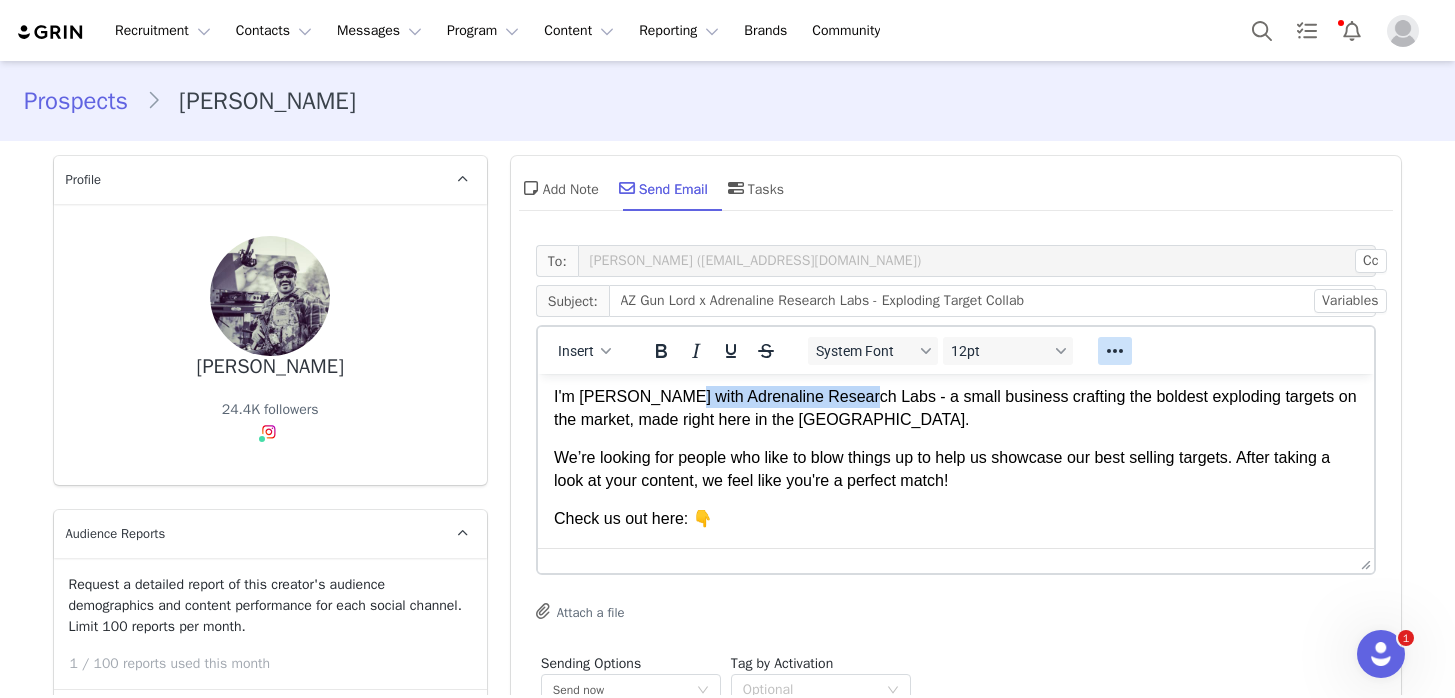 click 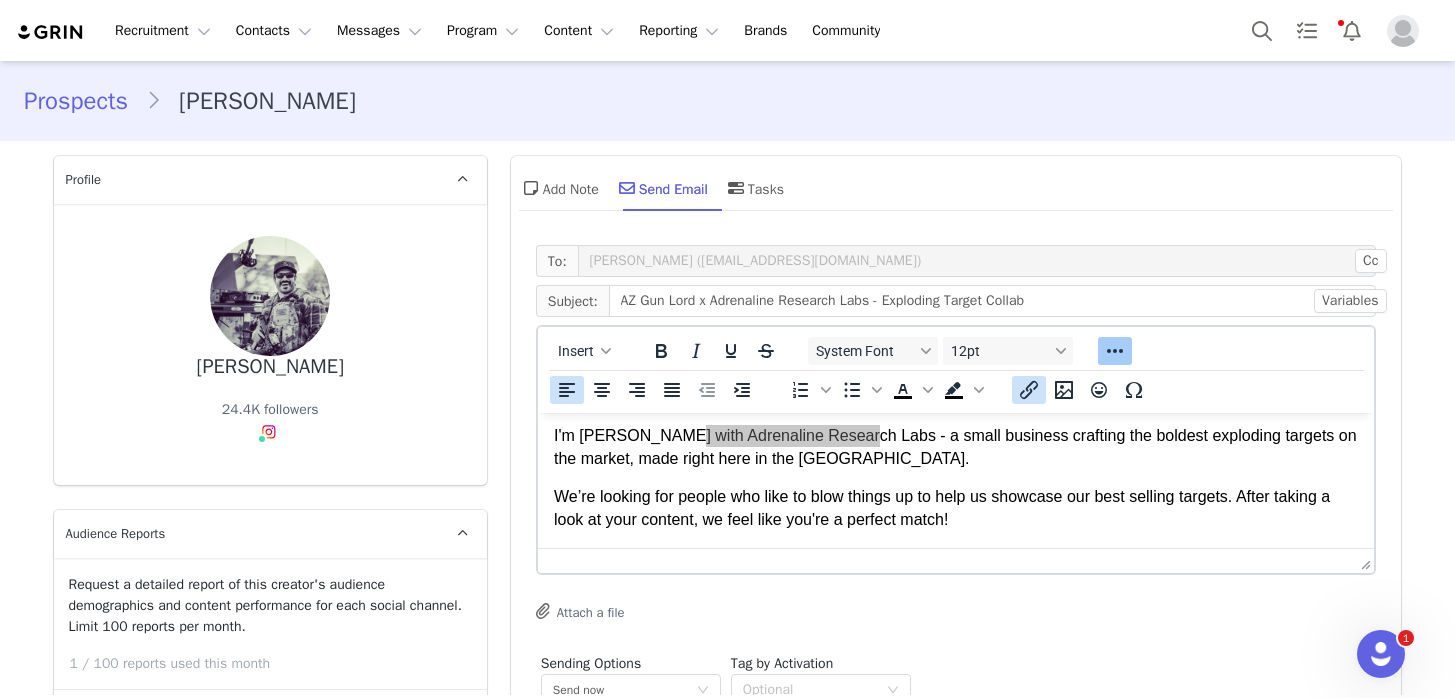 click 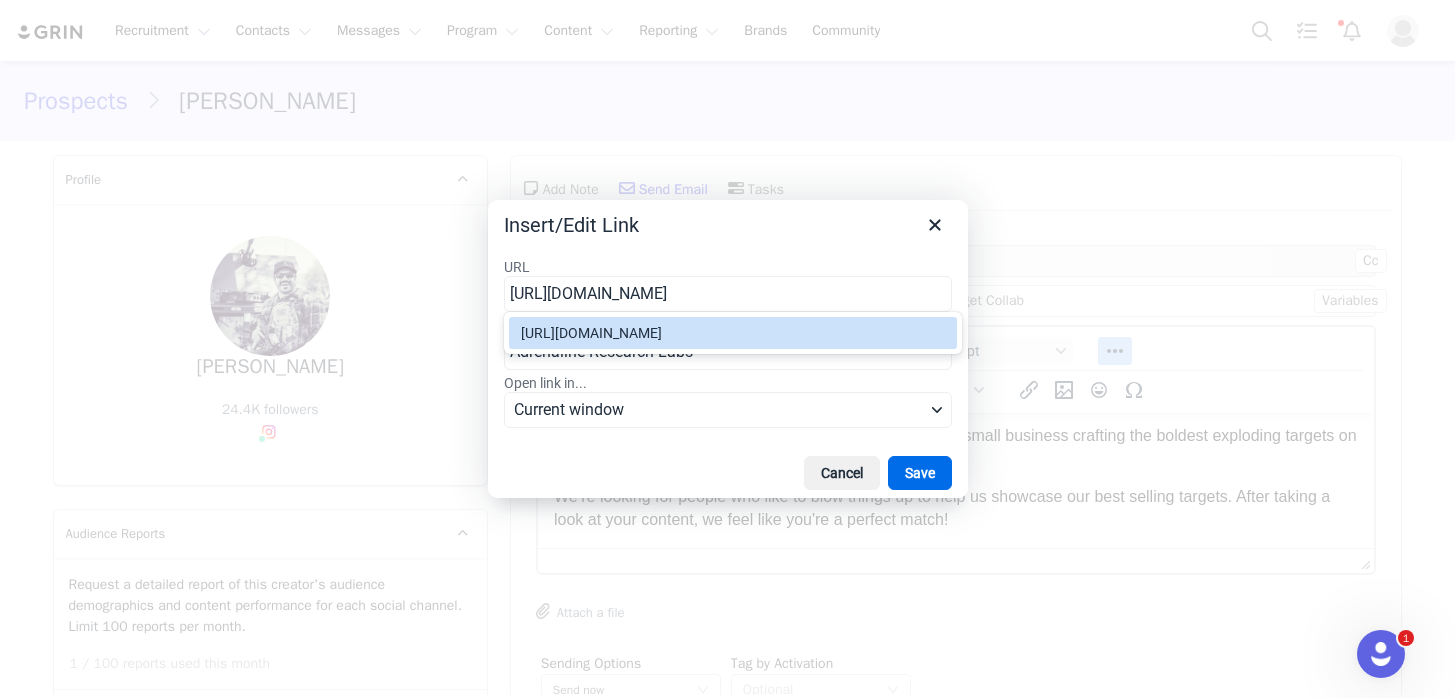 click on "https://www.adrenalineresearchlabs.com/" at bounding box center [735, 333] 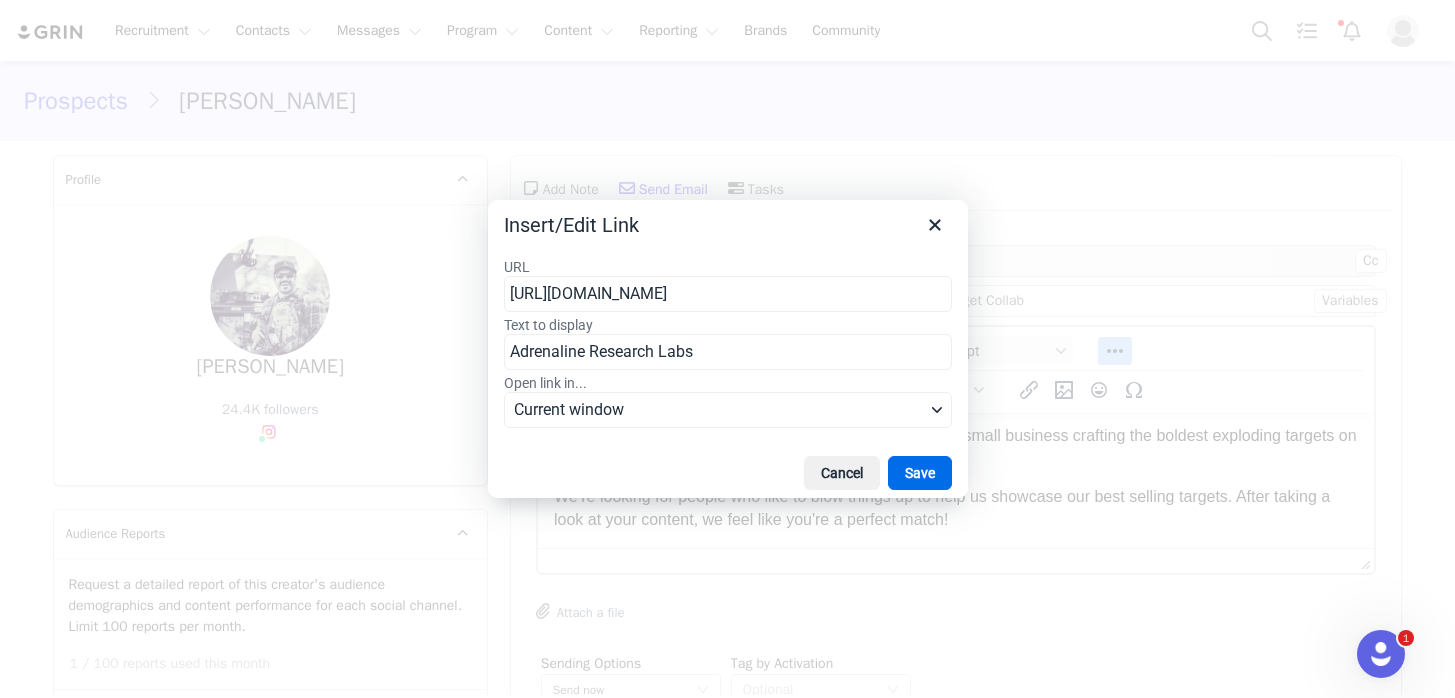 type on "https://www.adrenalineresearchlabs.com/" 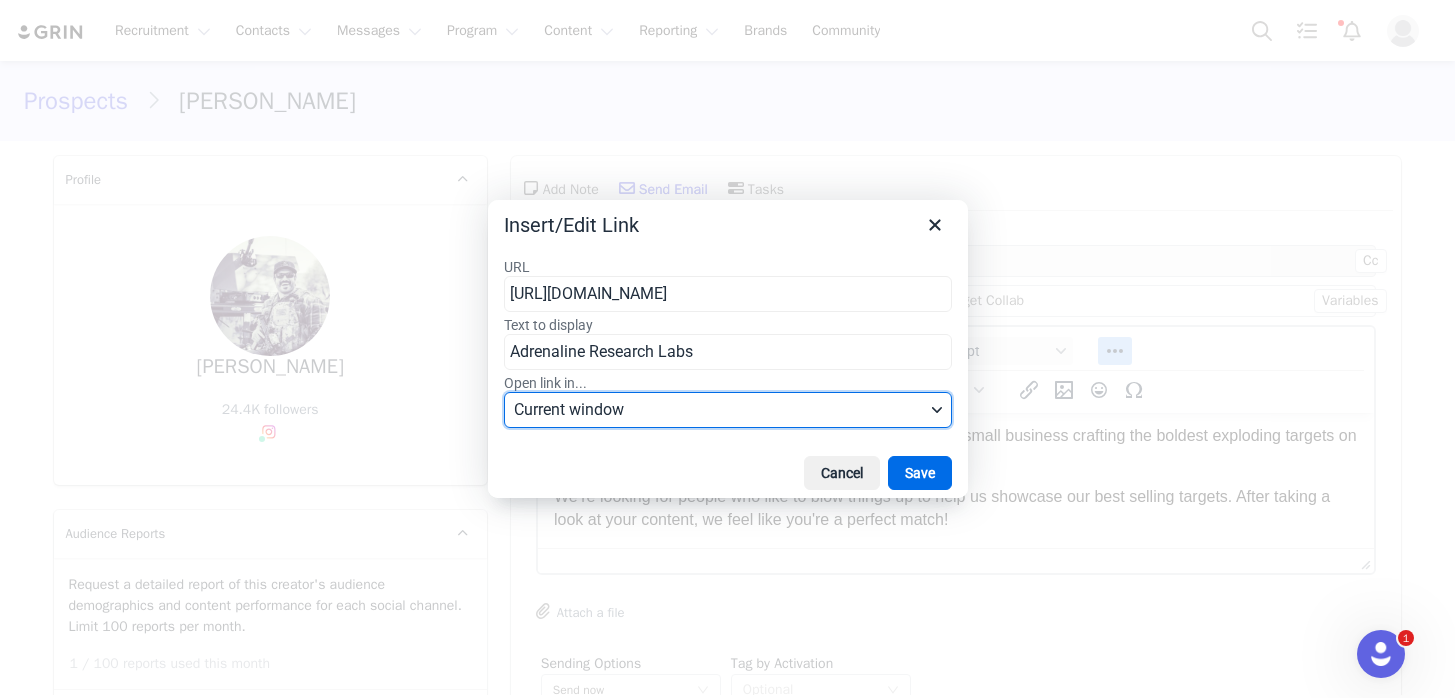 click on "Current window" at bounding box center (719, 410) 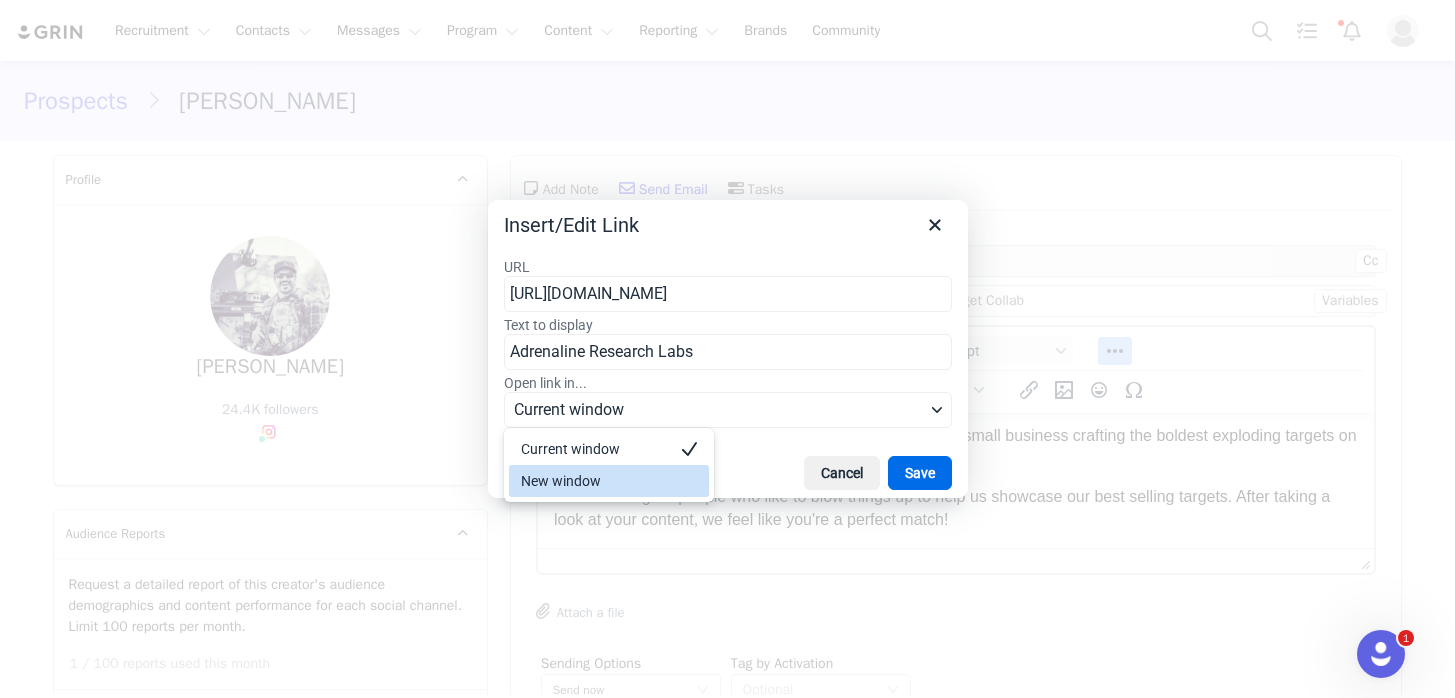 click at bounding box center (689, 481) 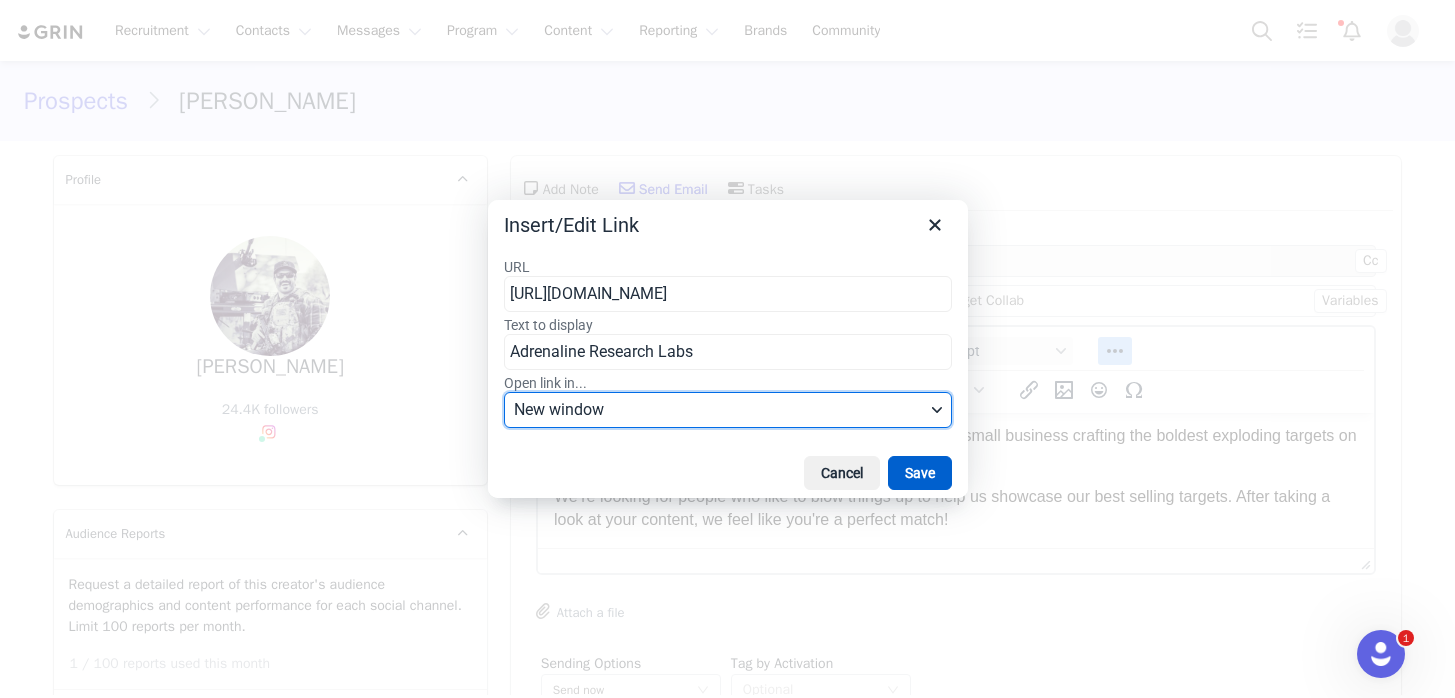 click on "Save" at bounding box center [920, 473] 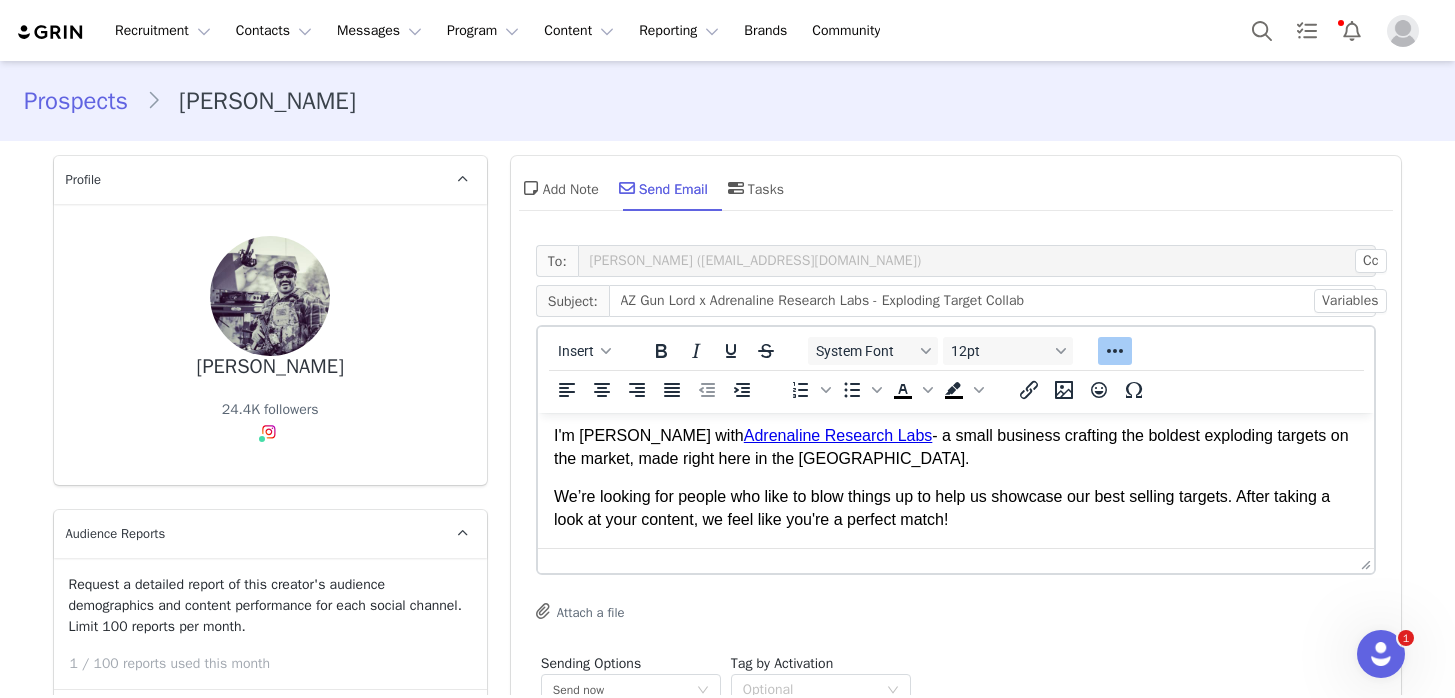 click on "I'm Kelsey with  Adrenaline Research Labs  - a small business crafting the boldest exploding targets on the market, made right here in the USA." at bounding box center [955, 447] 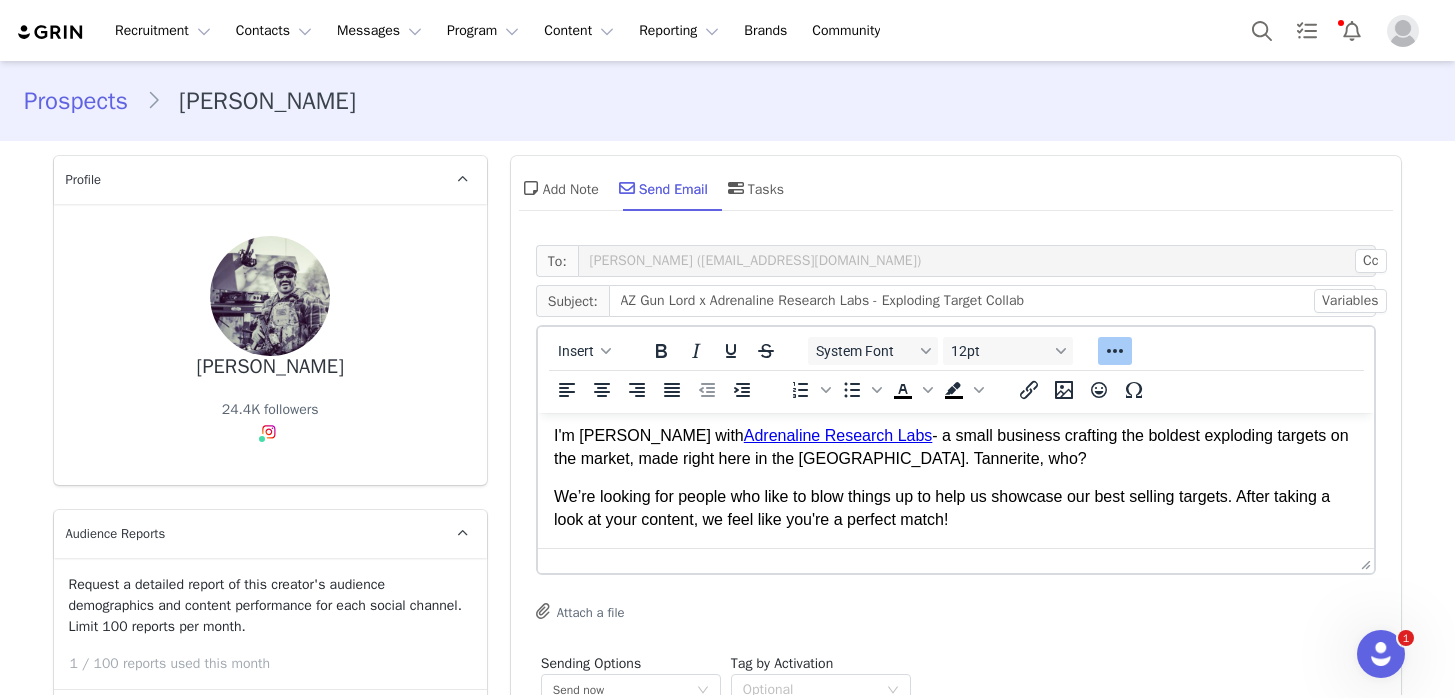 click on "I'm Kelsey with  Adrenaline Research Labs  - a small business crafting the boldest exploding targets on the market, made right here in the USA. Tannerite, who?" at bounding box center [955, 447] 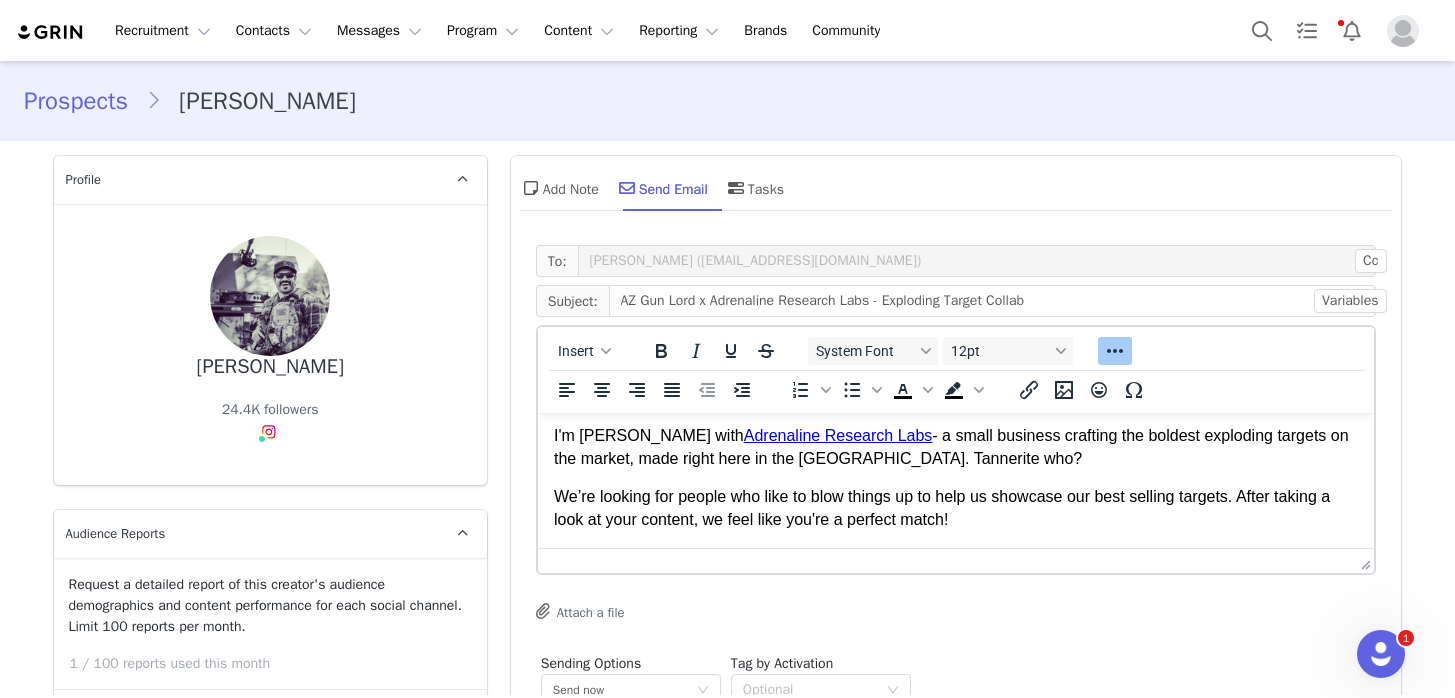 click on "Hey there, Marc! 💥 I'm Kelsey with  Adrenaline Research Labs  - a small business crafting the boldest exploding targets on the market, made right here in the USA. Tannerite who?  We’re looking for people who like to blow things up to help us showcase our best selling targets. After taking a look at your content, we feel like you're a perfect match! Check us out here: 👇 www.adrenalineresearchlabs.com Talk soon, Kelsey x  Adrenaline Research Labs  🧪 *Exploding targets are outlawed or heavily regulated in the following states. Please let me know if you are located in one of these states, and I can make sure not to reach out again!: CA, MA, MD, NJ, NY, DC. ARL products require a firearm to detonate." at bounding box center [955, 596] 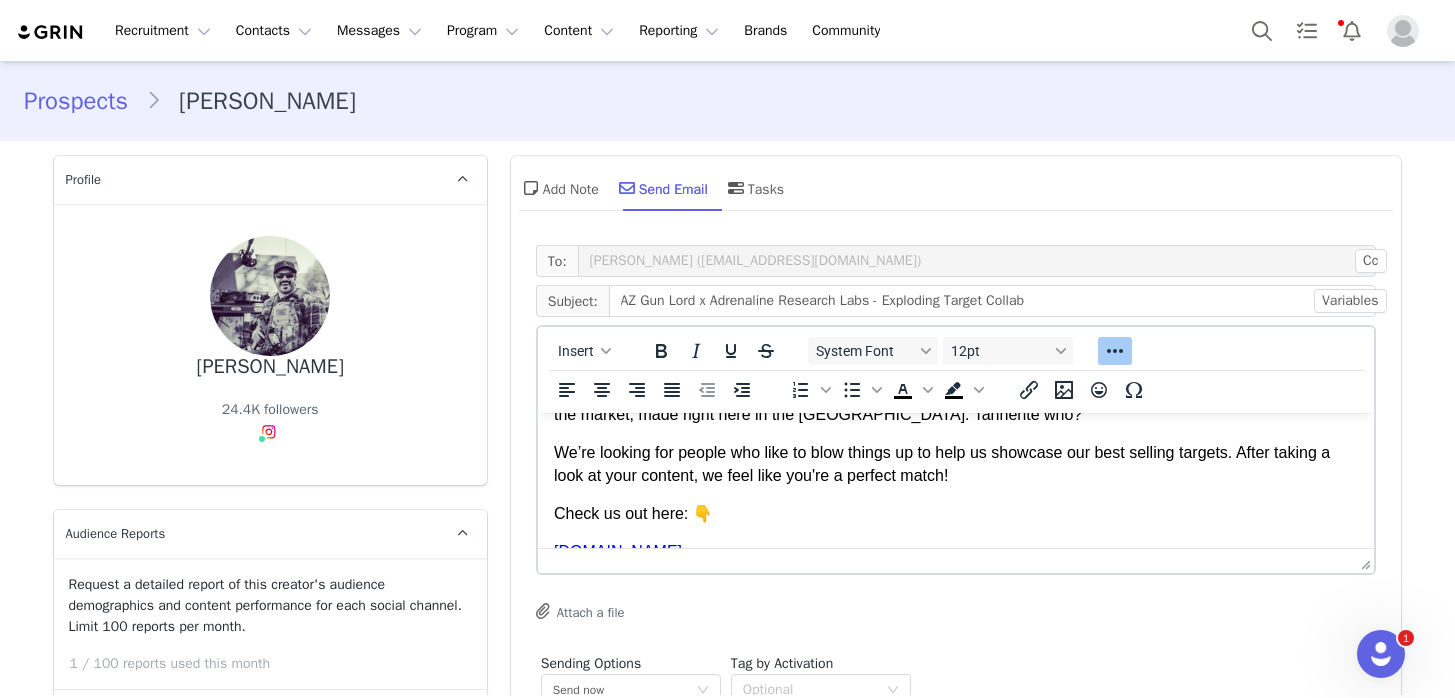 scroll, scrollTop: 88, scrollLeft: 0, axis: vertical 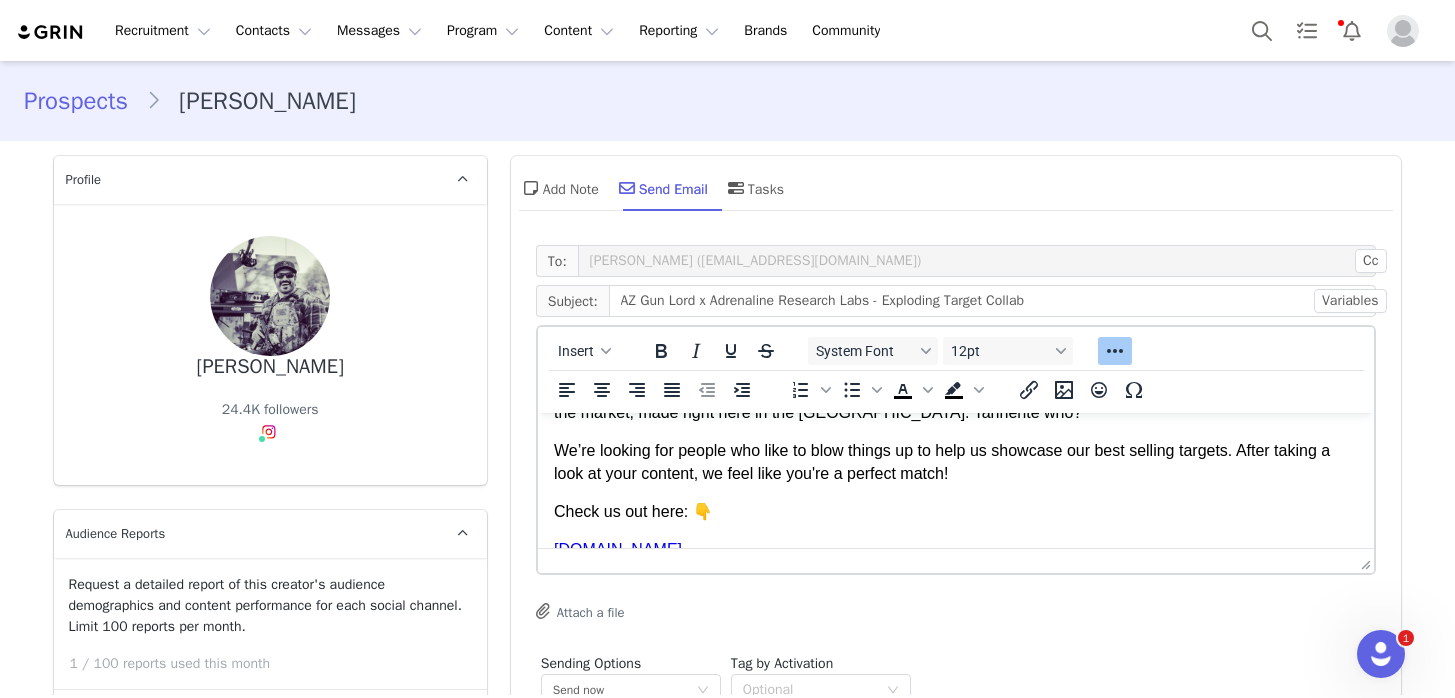 click on "We’re looking for people who like to blow things up to help us showcase our best selling targets. After taking a look at your content, we feel like you're a perfect match!" at bounding box center (955, 462) 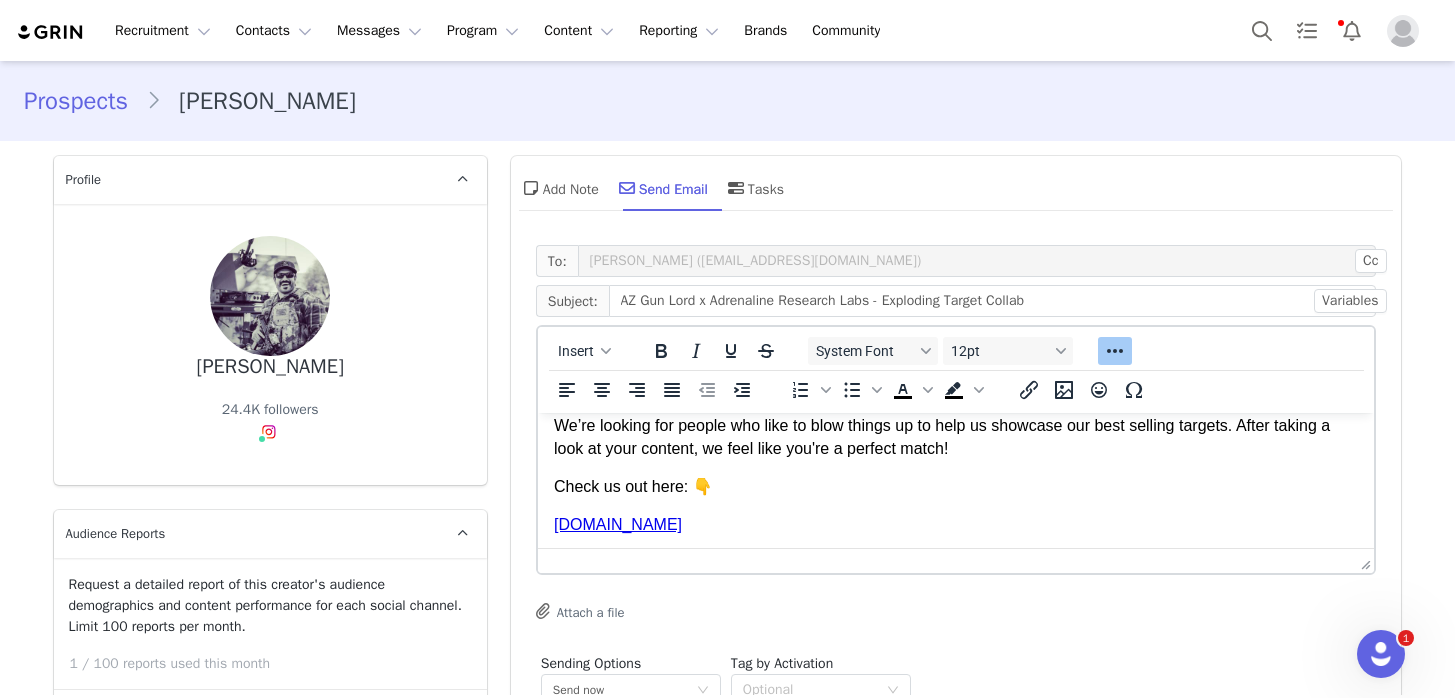 scroll, scrollTop: 114, scrollLeft: 0, axis: vertical 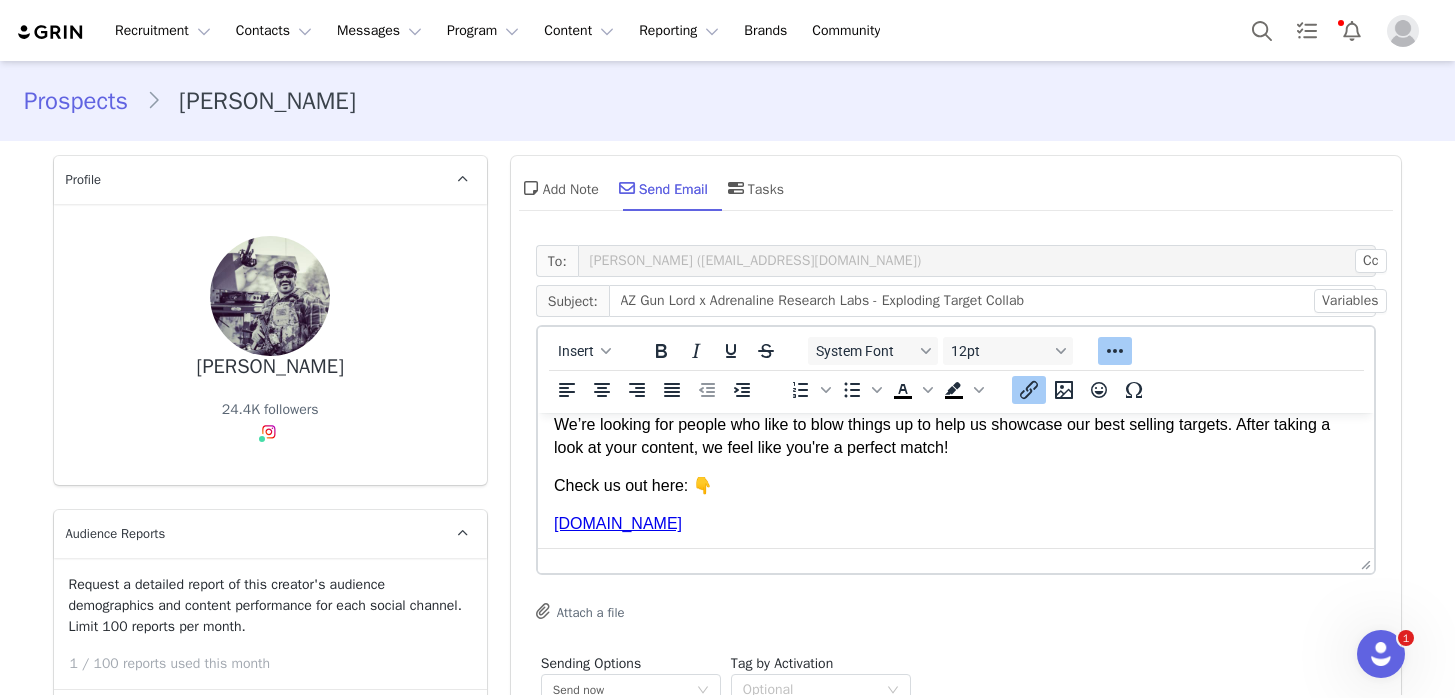 click on "www.adrenalineresearchlabs.com" at bounding box center (955, 524) 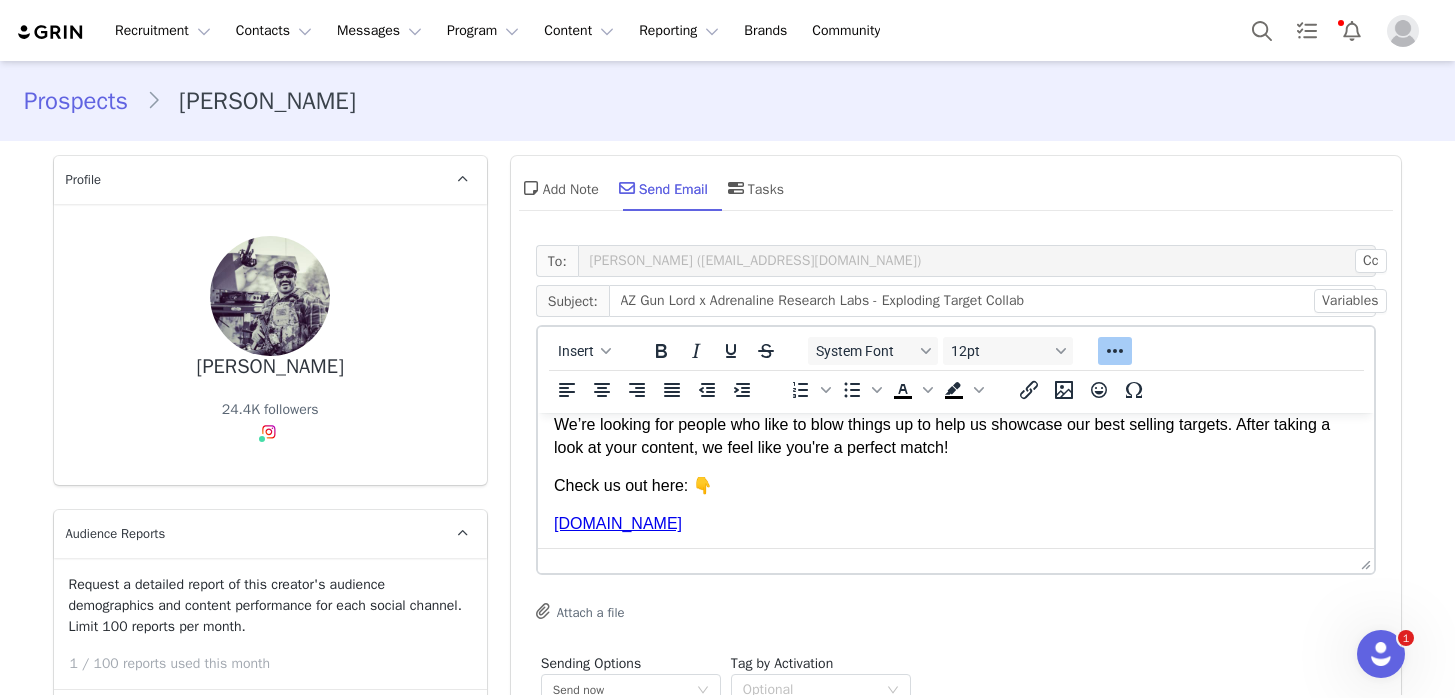 drag, startPoint x: 848, startPoint y: 526, endPoint x: 544, endPoint y: 485, distance: 306.75235 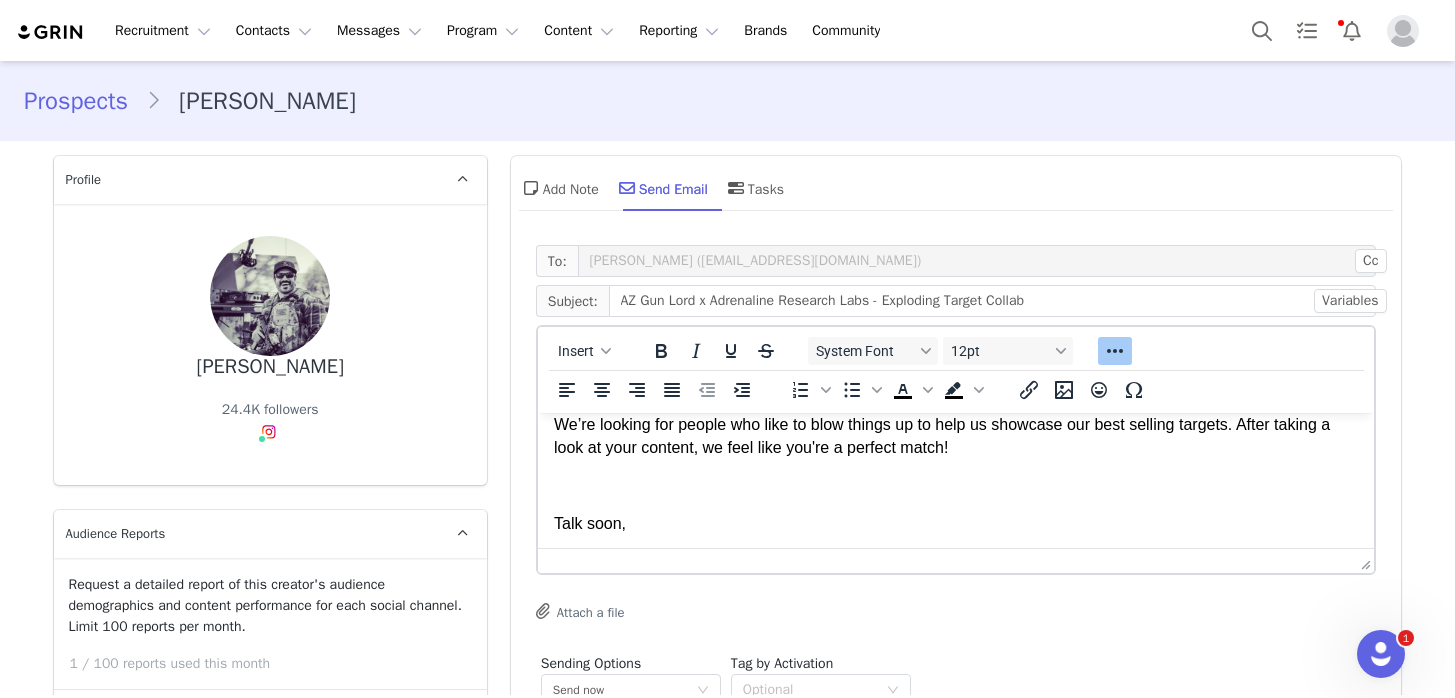 click on "We’re looking for people who like to blow things up to help us showcase our best selling targets. After taking a look at your content, we feel like you're a perfect match!" at bounding box center (955, 436) 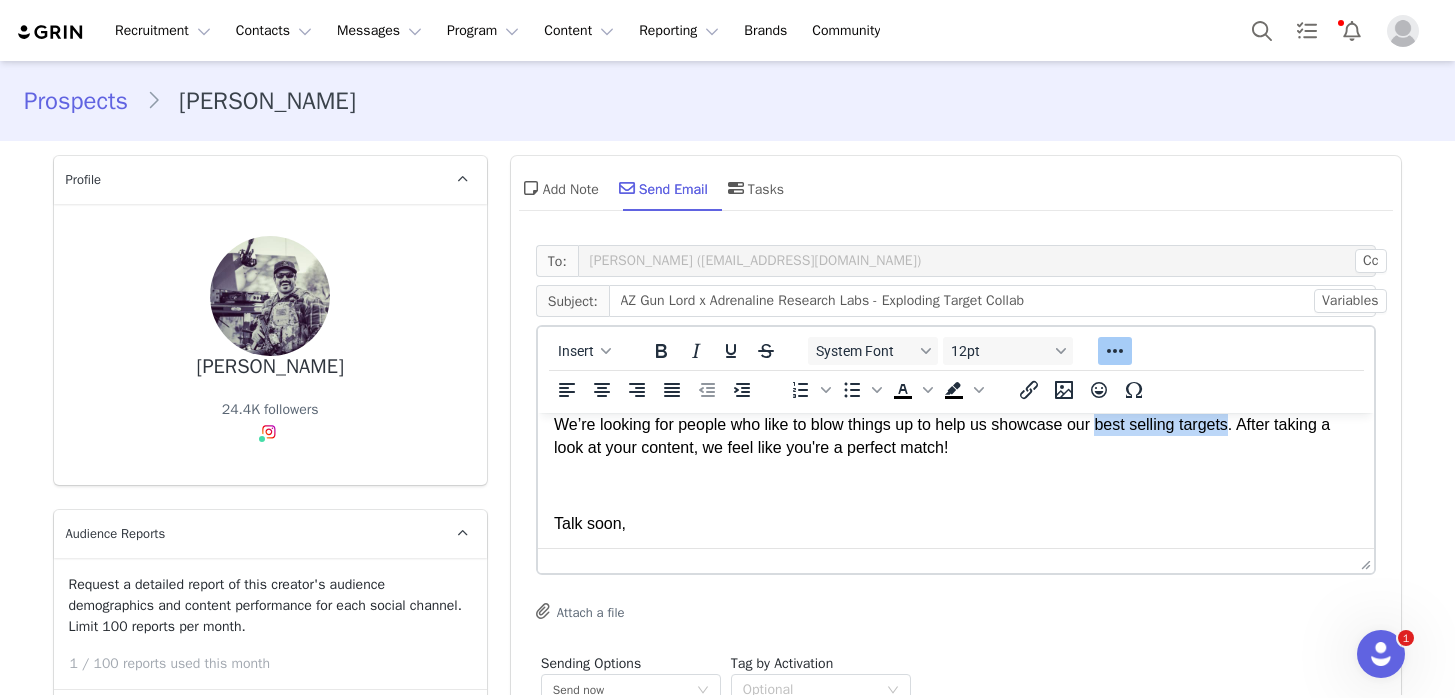 drag, startPoint x: 1241, startPoint y: 428, endPoint x: 1103, endPoint y: 429, distance: 138.00362 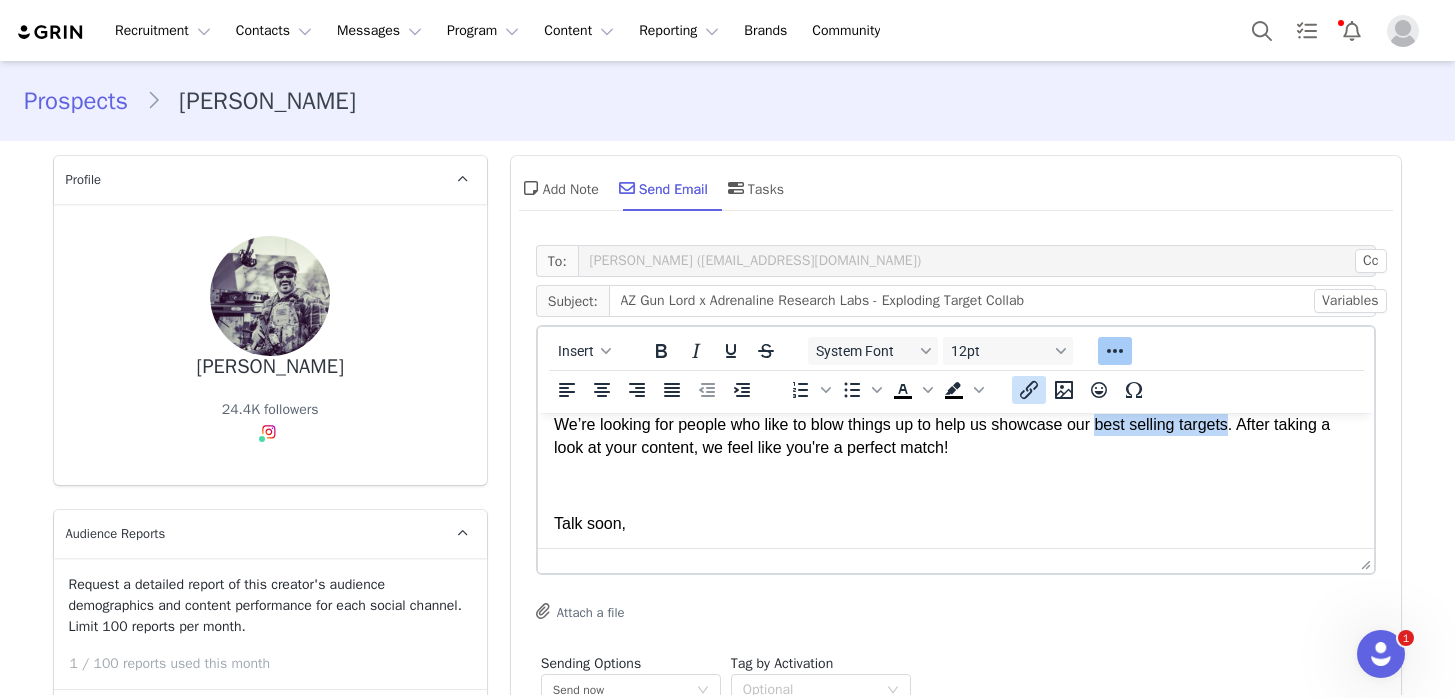 click 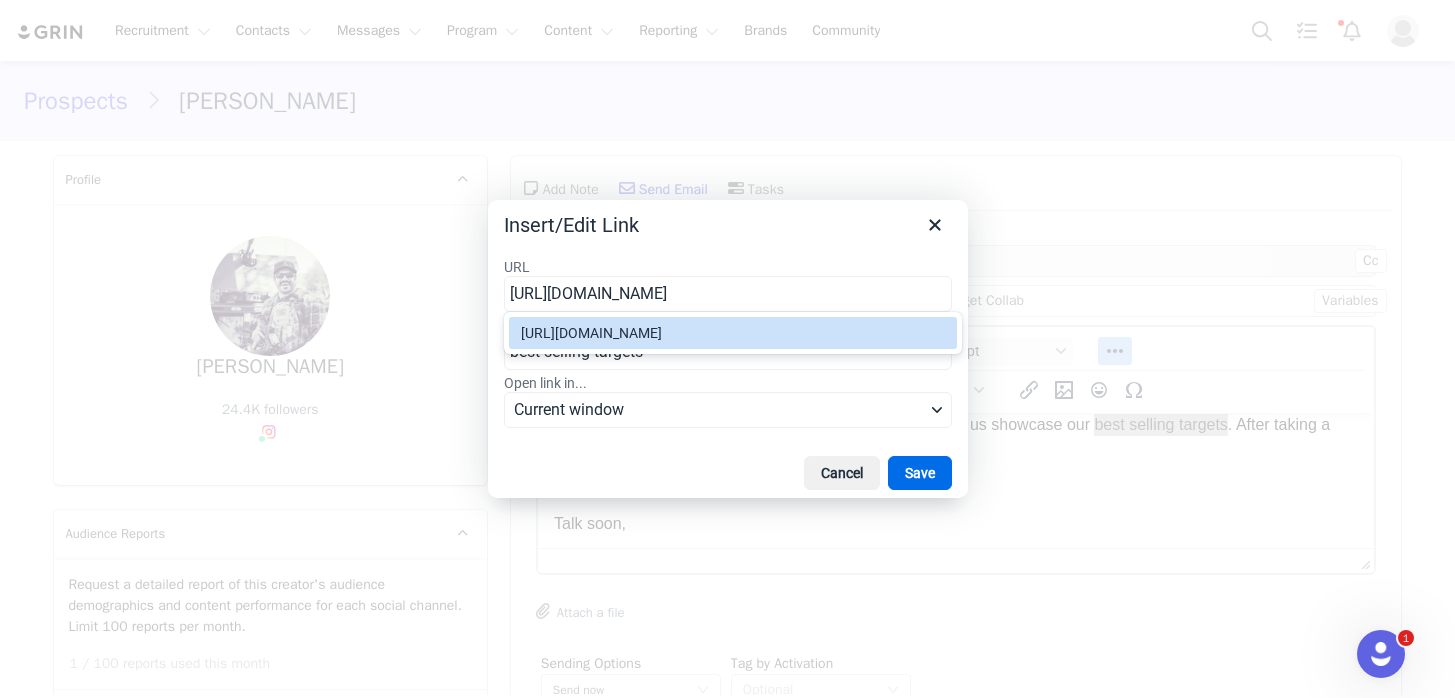 click on "https://www.adrenalineresearchlabs.com/collections/all" at bounding box center [735, 333] 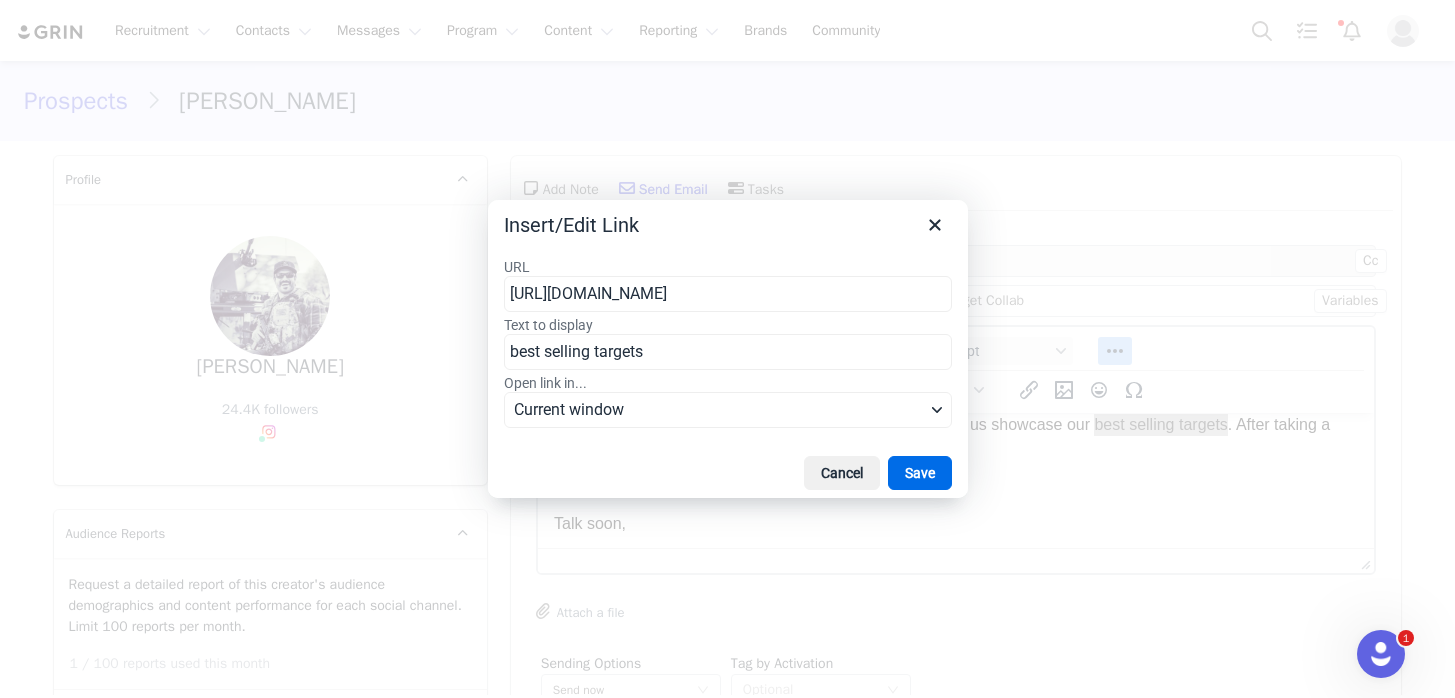 type on "https://www.adrenalineresearchlabs.com/collections/all" 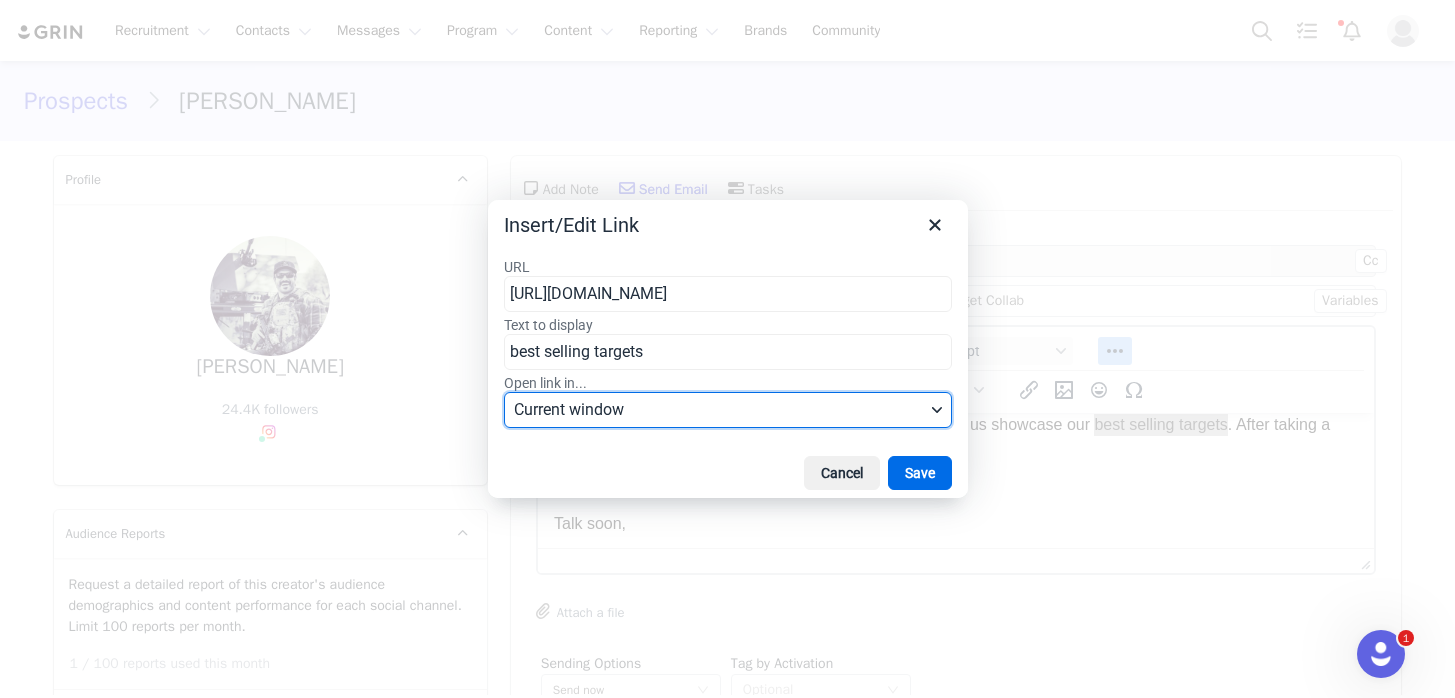 click on "Current window" at bounding box center (719, 410) 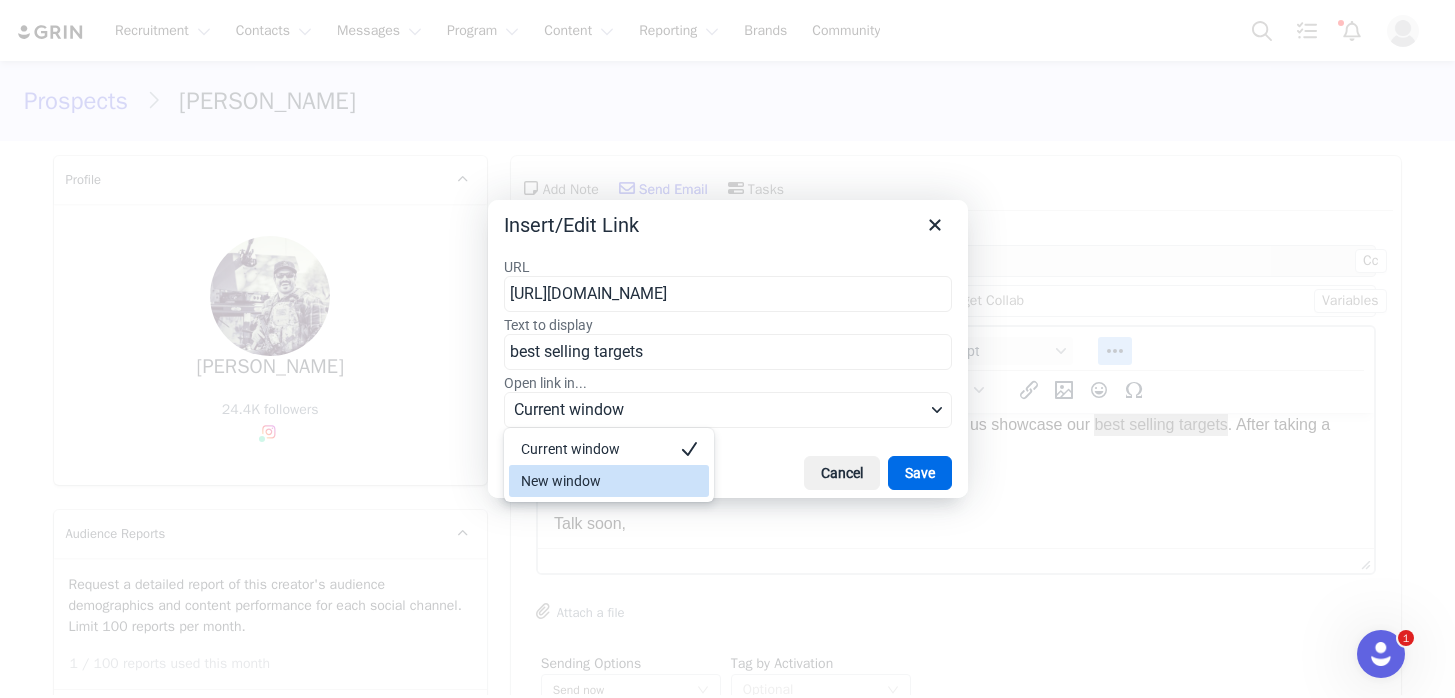 click at bounding box center [689, 481] 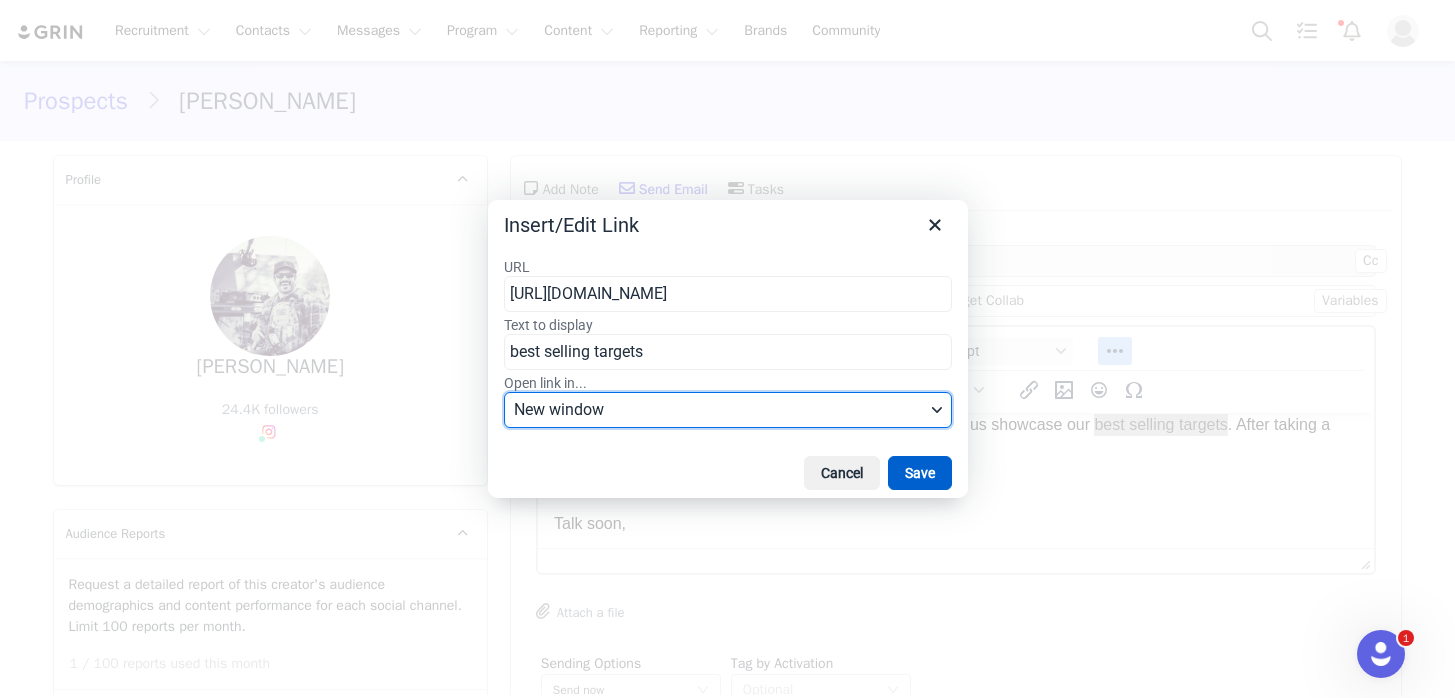 click on "Save" at bounding box center [920, 473] 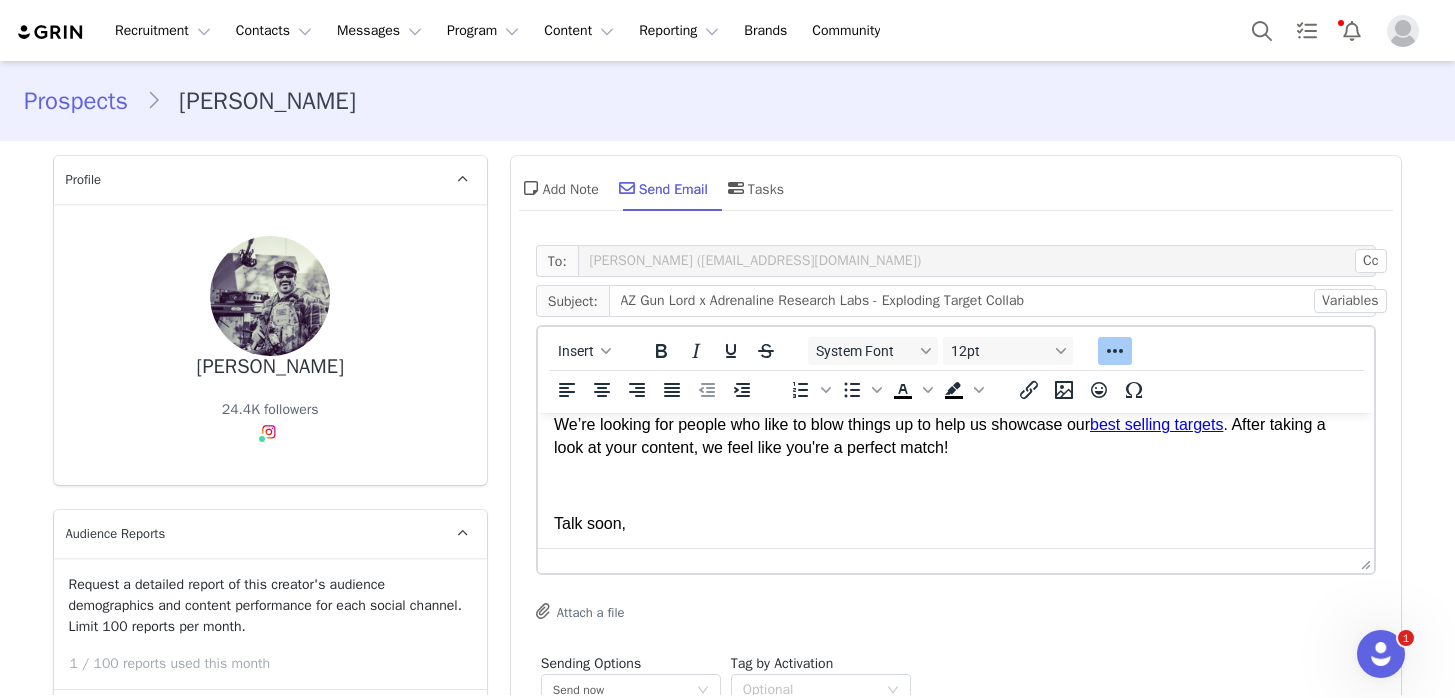 click on "Hey there, Marc! 💥 I'm Kelsey with  Adrenaline Research Labs  - a small business crafting the boldest exploding targets on the market, made right here in the USA. Tannerite who?  We’re looking for people who like to blow things up to help us showcase our  best selling targets . After taking a look at your content, we feel like you're a perfect match! Talk soon, Kelsey x  Adrenaline Research Labs  🧪 *Exploding targets are outlawed or heavily regulated in the following states. Please let me know if you are located in one of these states, and I can make sure not to reach out again!: CA, MA, MD, NJ, NY, DC. ARL products require a firearm to detonate." at bounding box center (955, 486) 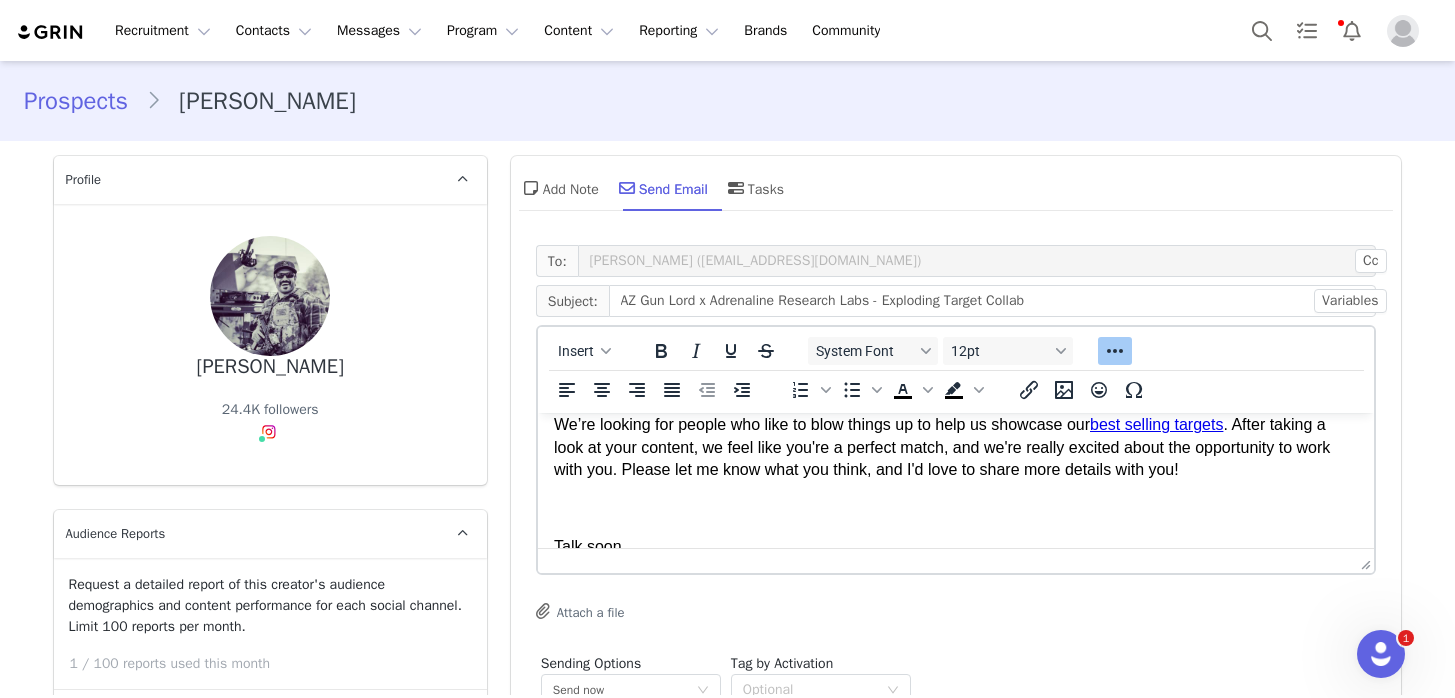 click at bounding box center (955, 508) 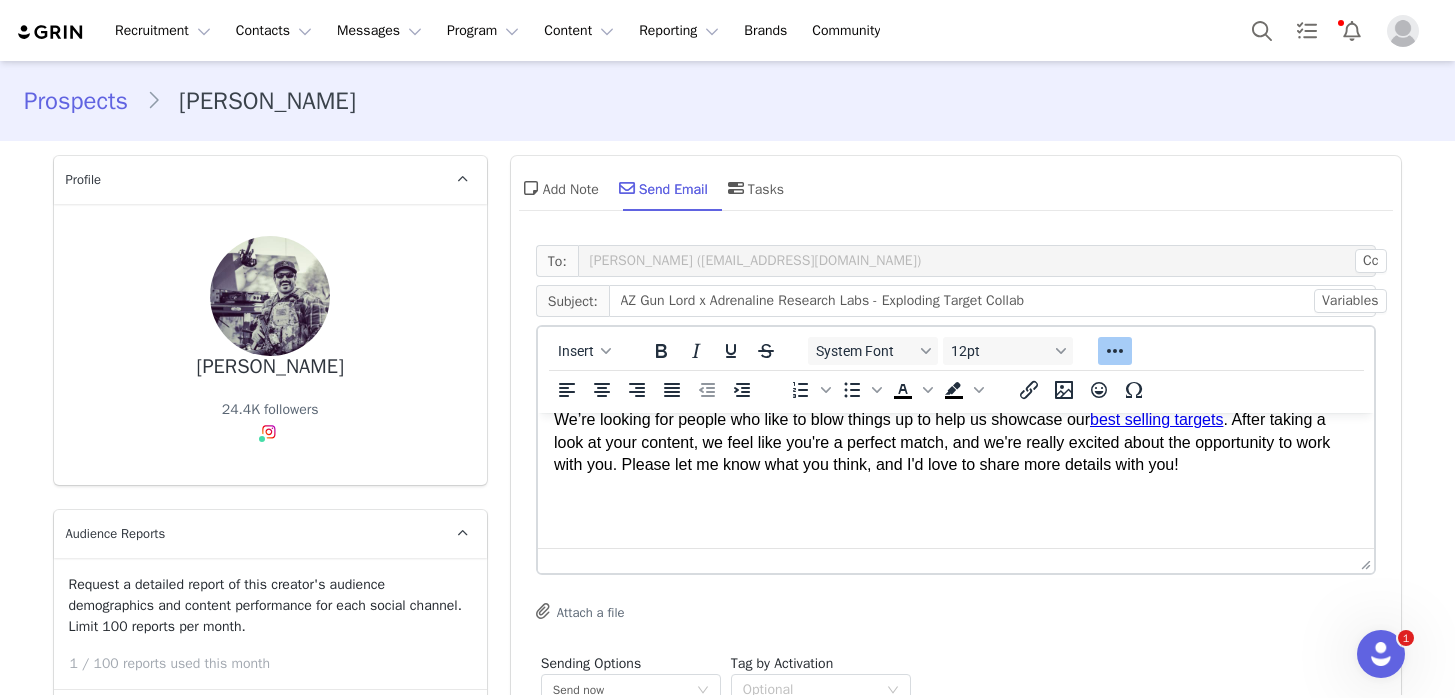 scroll, scrollTop: 124, scrollLeft: 0, axis: vertical 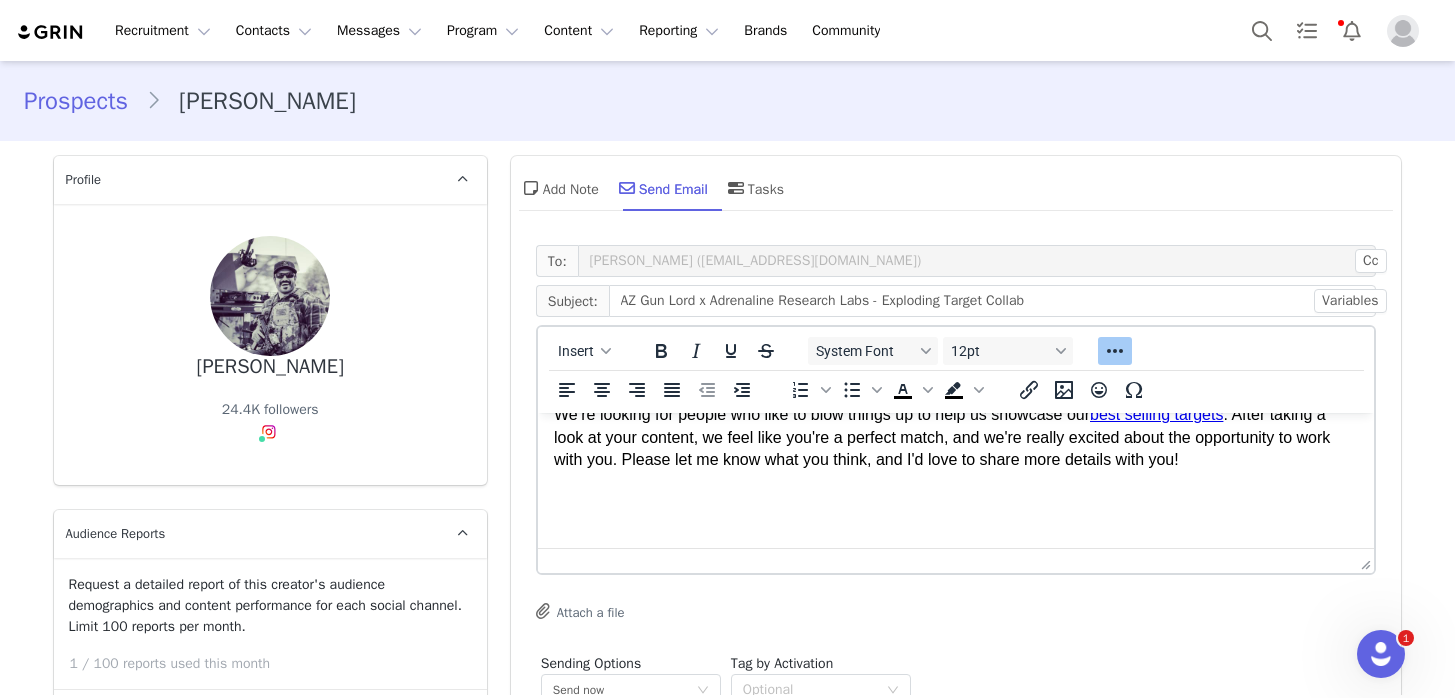 click at bounding box center [955, 498] 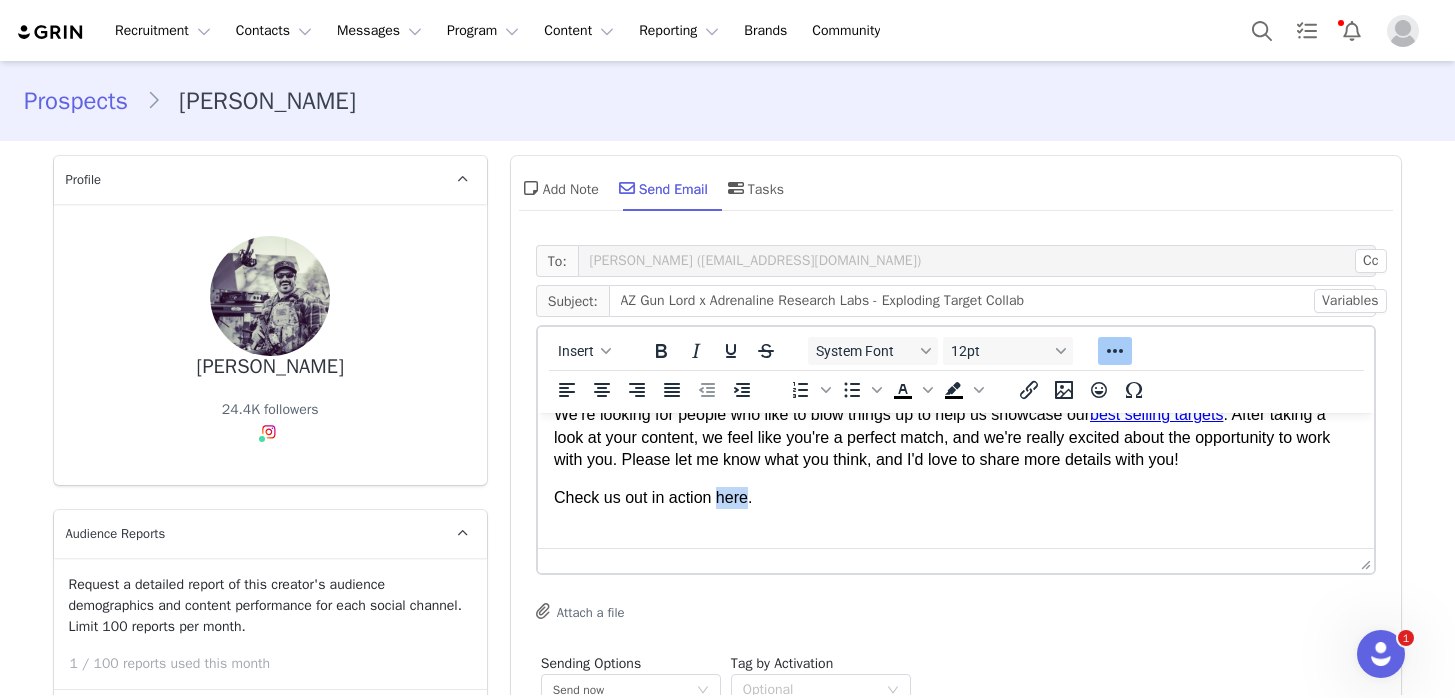 drag, startPoint x: 751, startPoint y: 497, endPoint x: 717, endPoint y: 499, distance: 34.058773 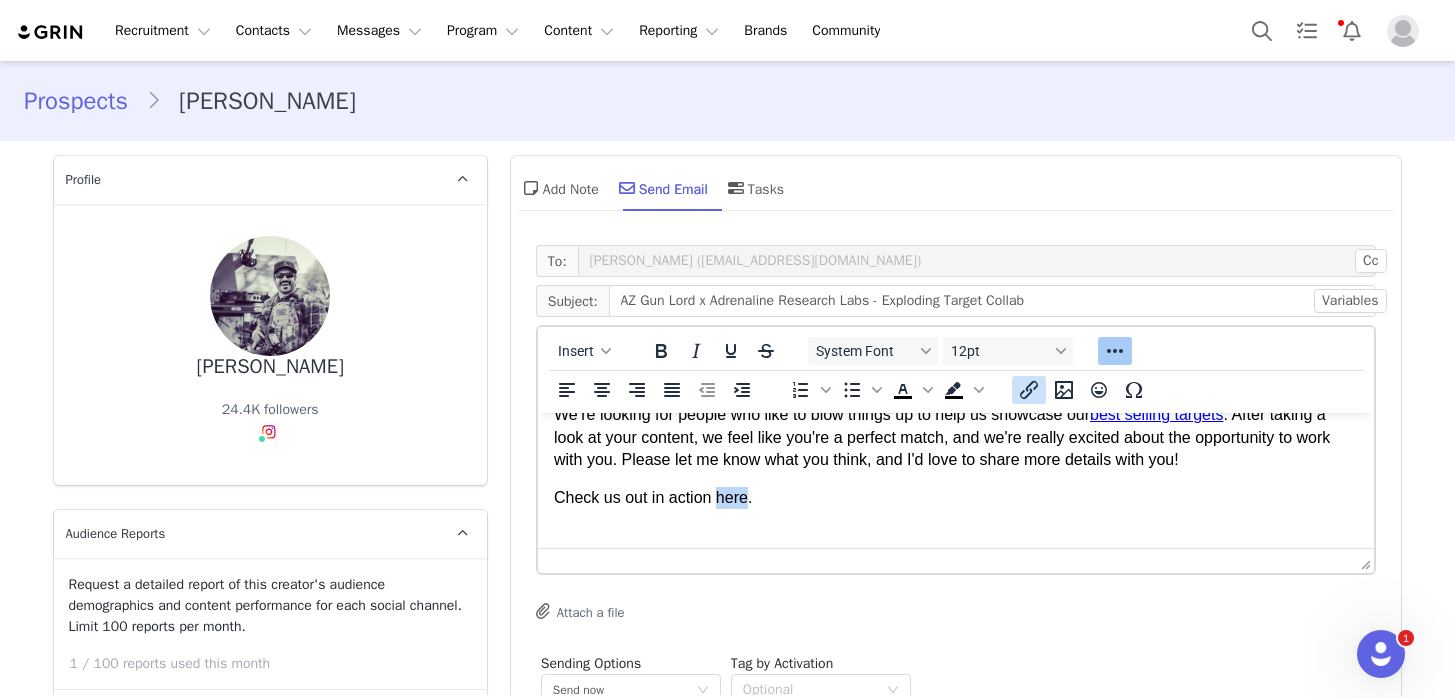 click 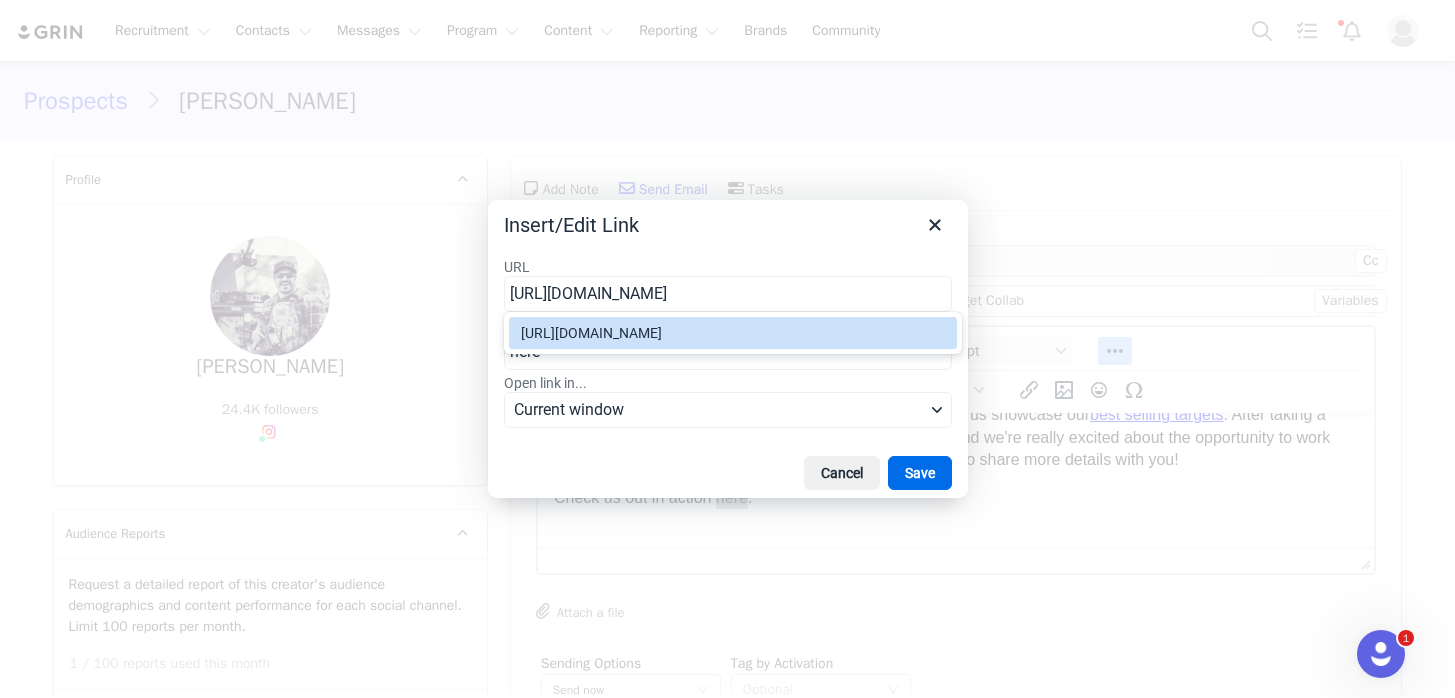 click on "https://www.instagram.com/p/DLi1ZGUpI7a/" at bounding box center (733, 333) 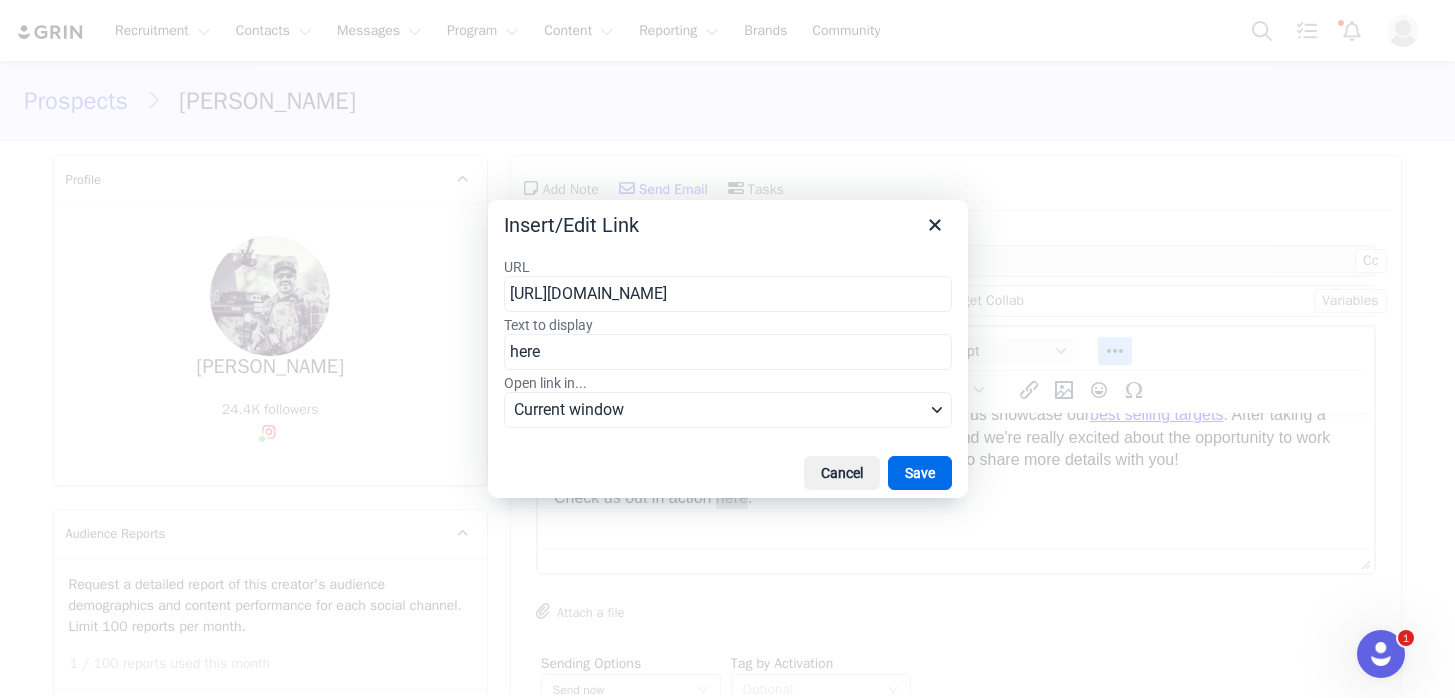type on "https://www.instagram.com/p/DLi1ZGUpI7a/" 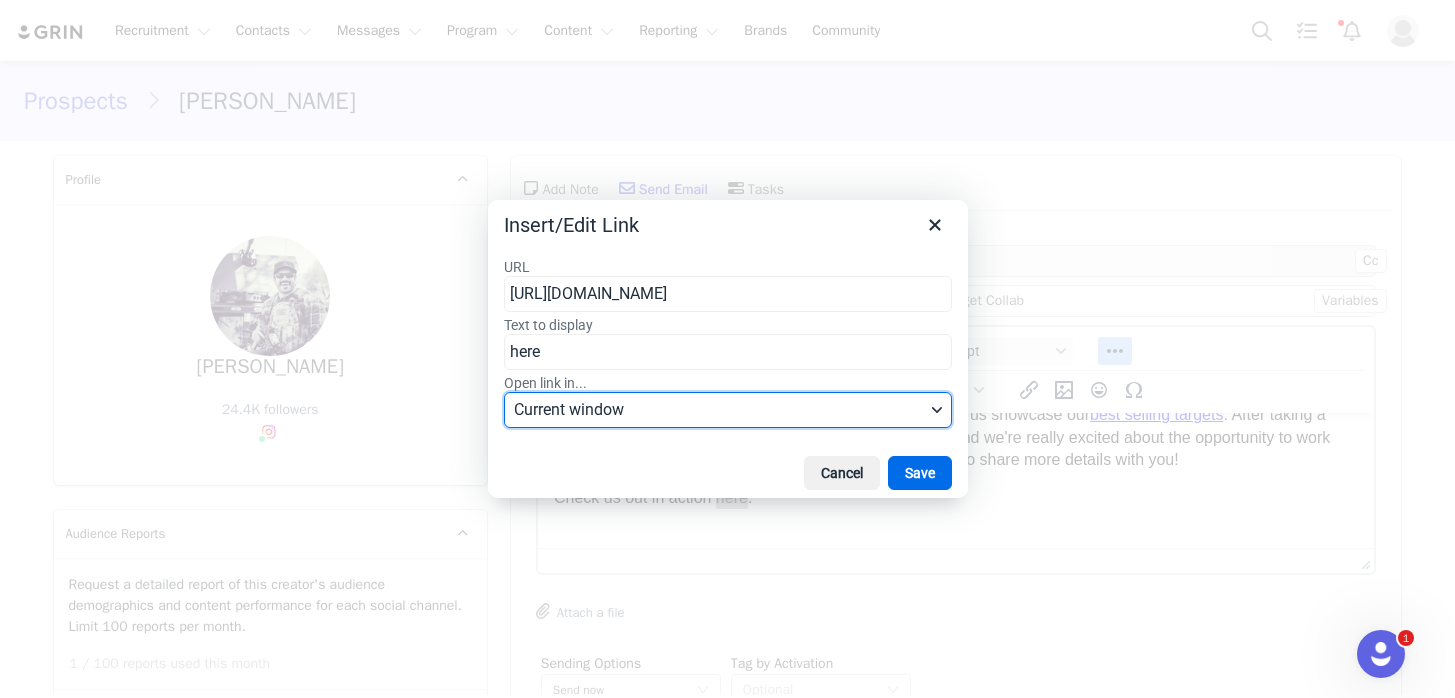 click on "Current window" at bounding box center [719, 410] 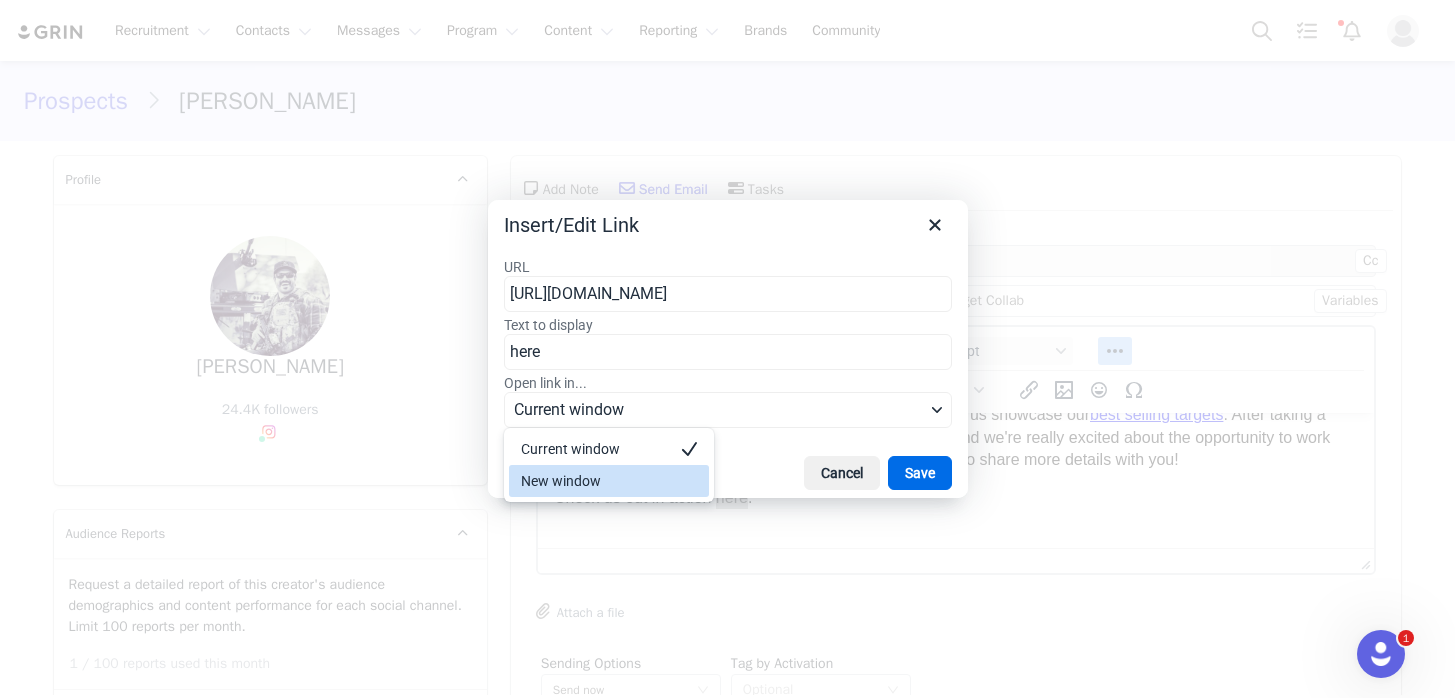 click on "New window" at bounding box center [609, 481] 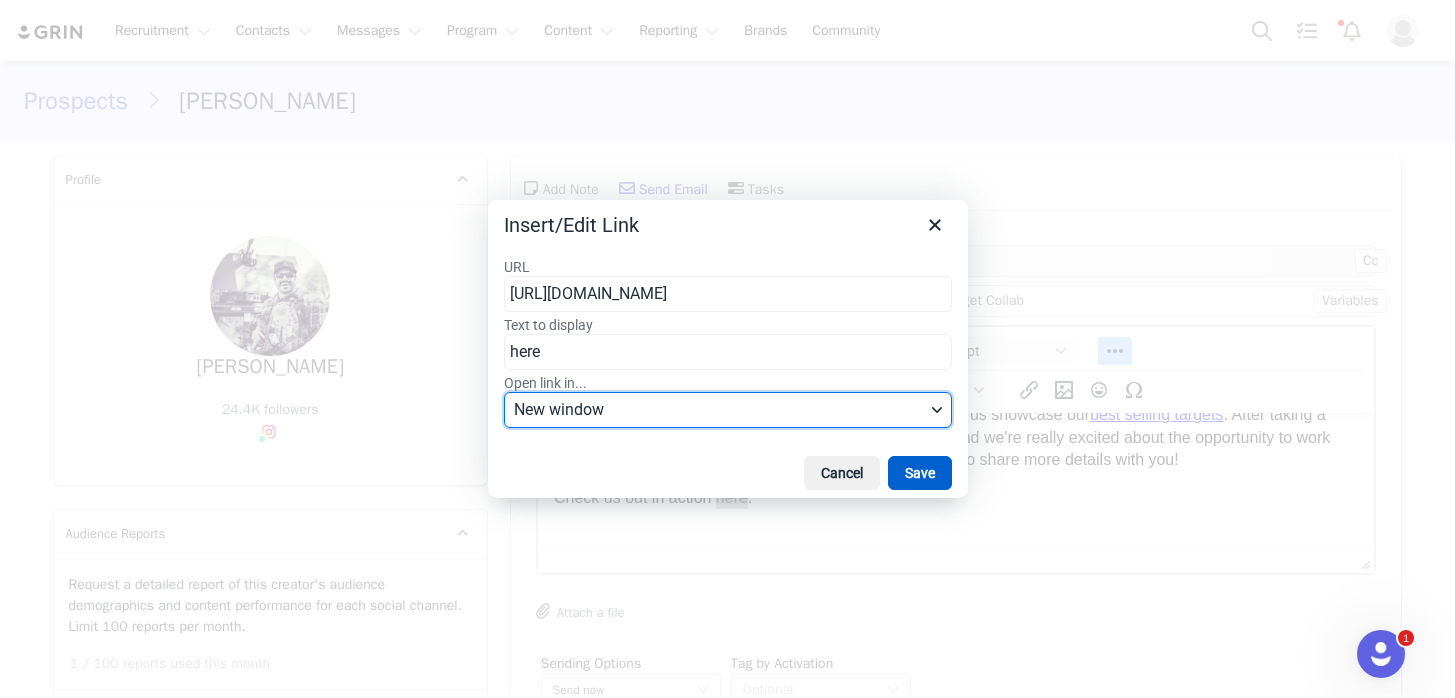 click on "Save" at bounding box center [920, 473] 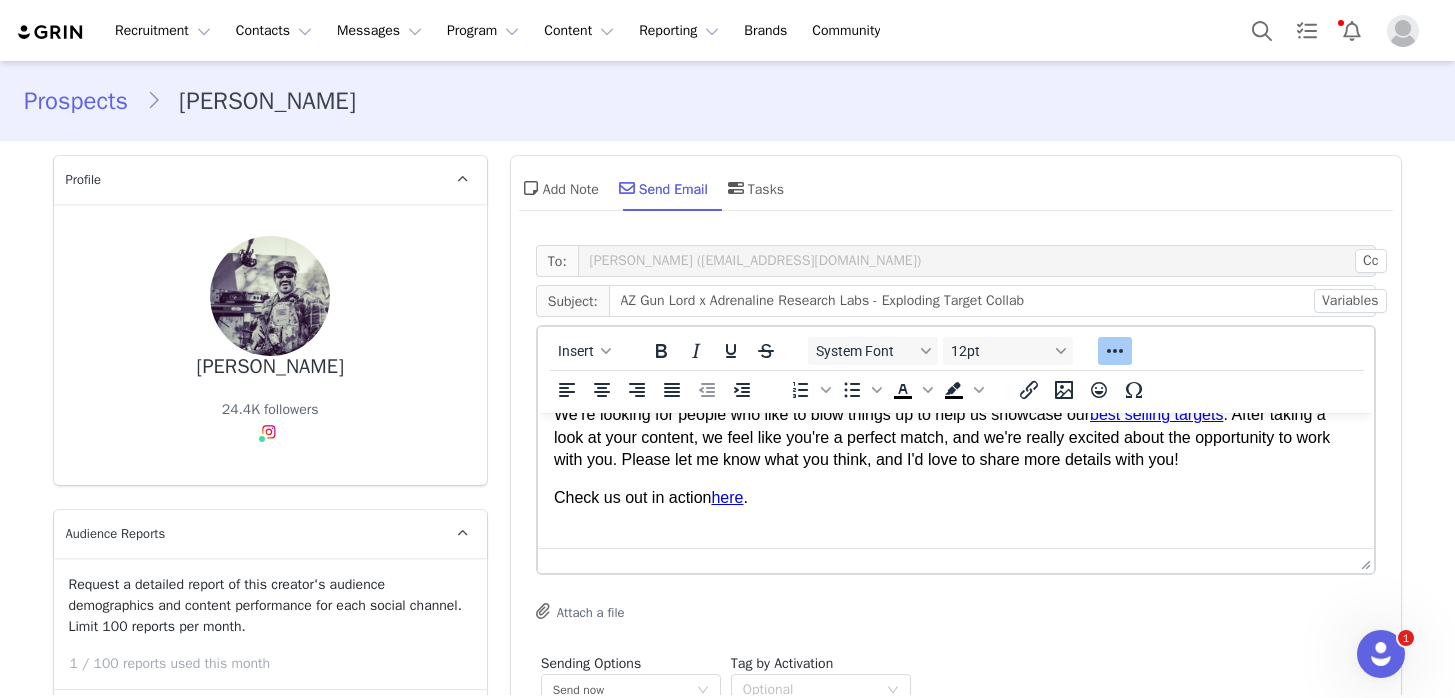 click on "Check us out in action  here ." at bounding box center (955, 498) 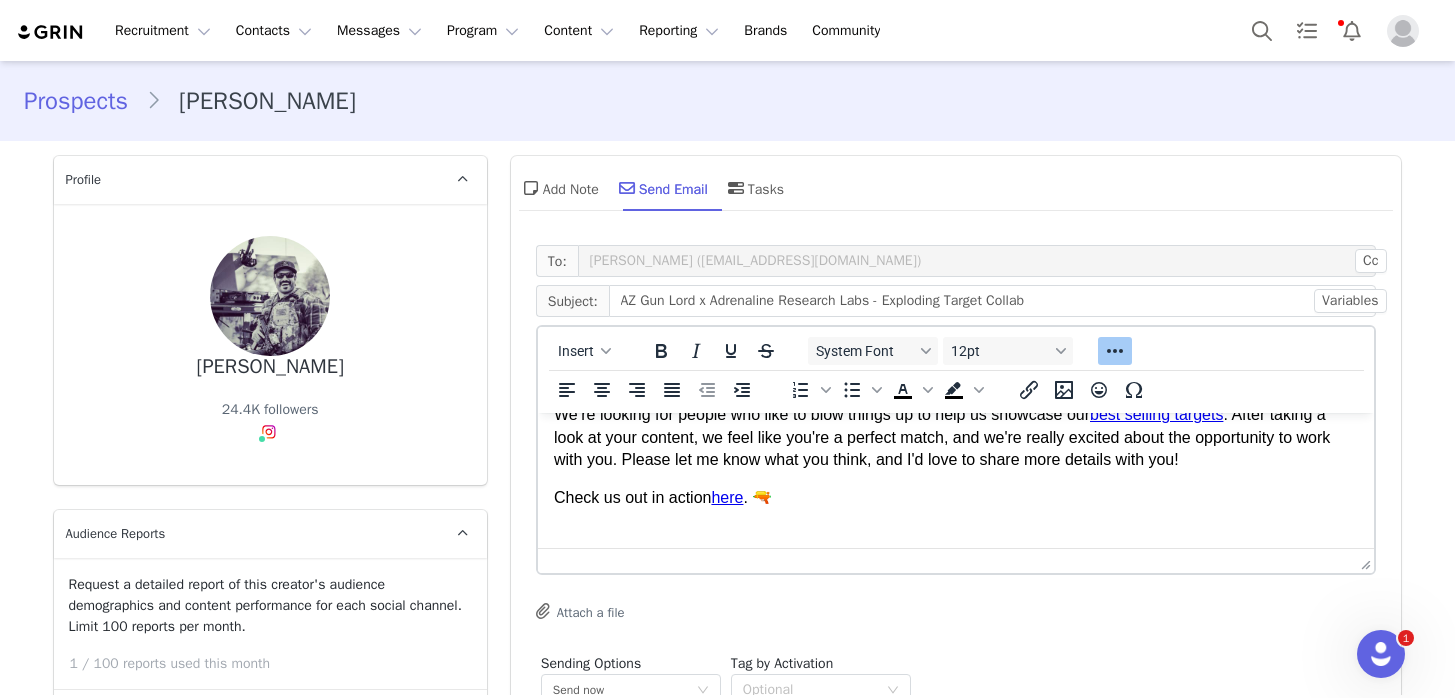 click on "Check us out in action  here . 🔫" at bounding box center [955, 498] 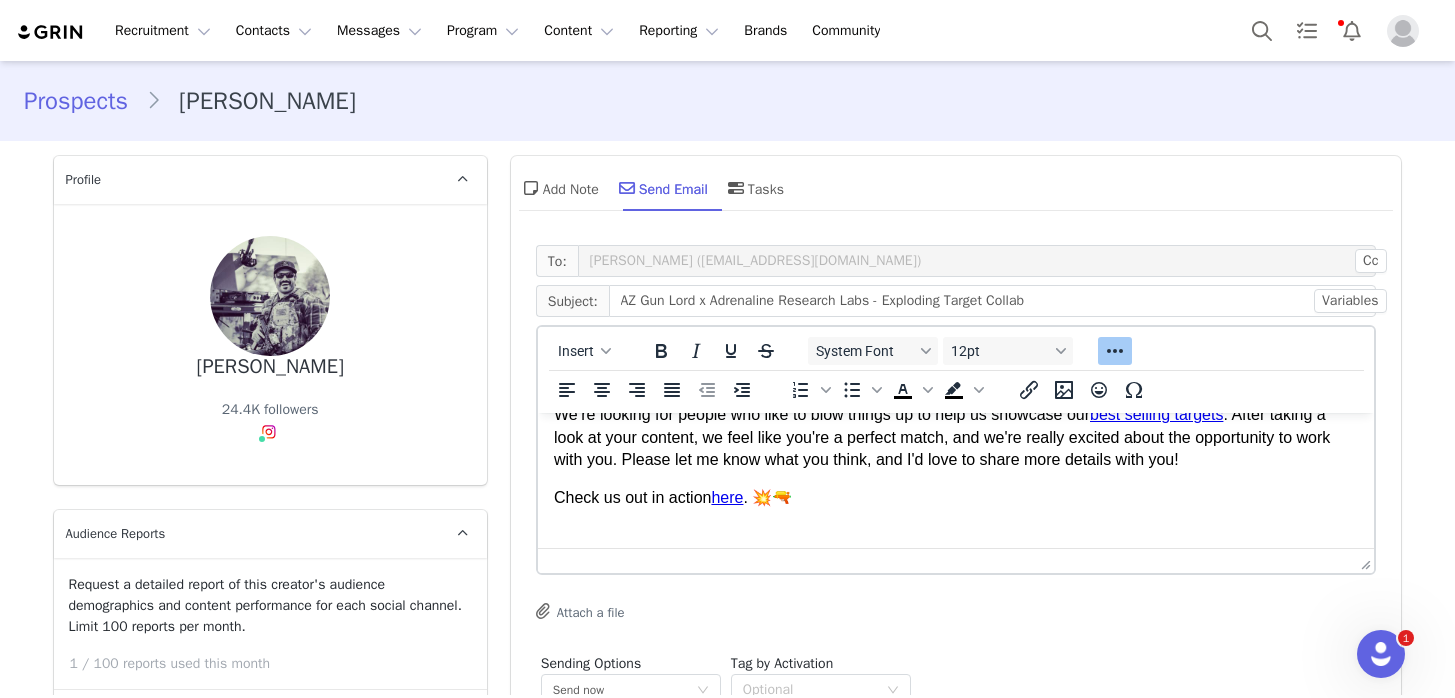 click on "Check us out in action  here . 💥🔫" at bounding box center [955, 498] 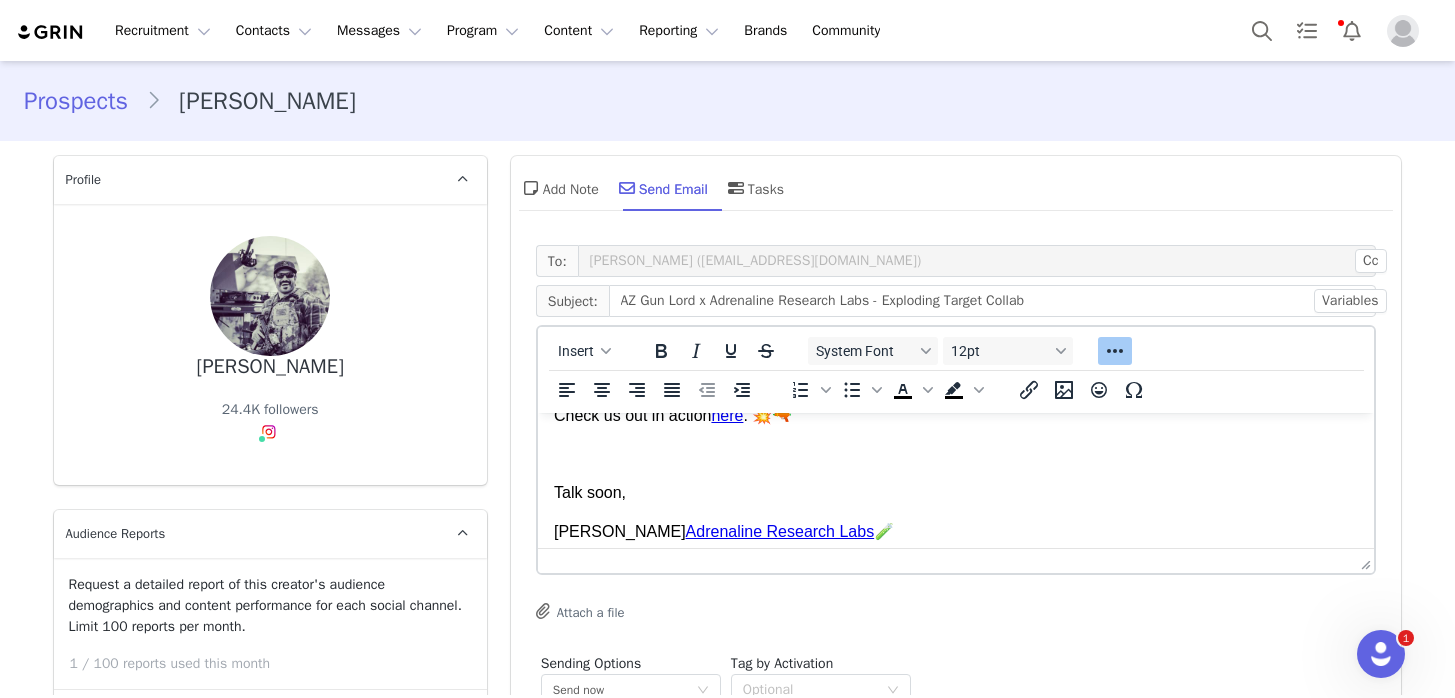 scroll, scrollTop: 208, scrollLeft: 0, axis: vertical 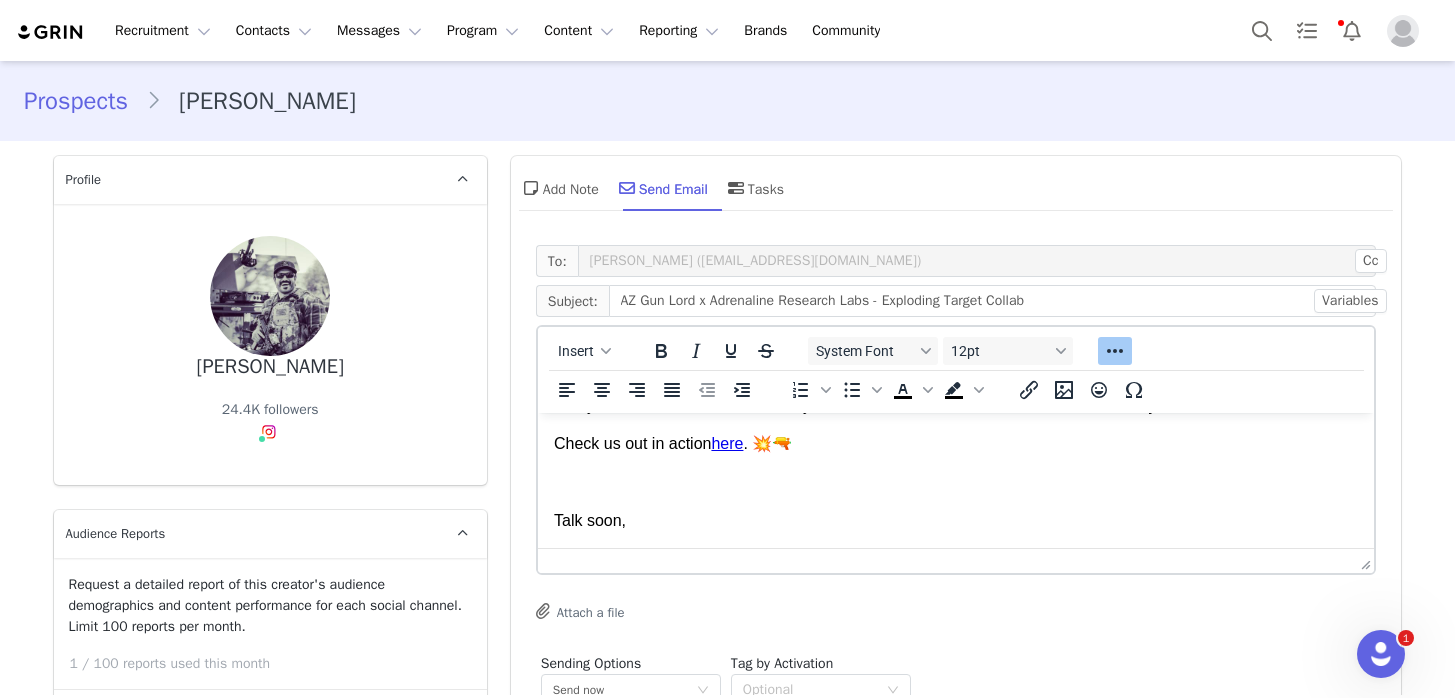 click on "Check us out in action  here . 💥🔫" at bounding box center (955, 444) 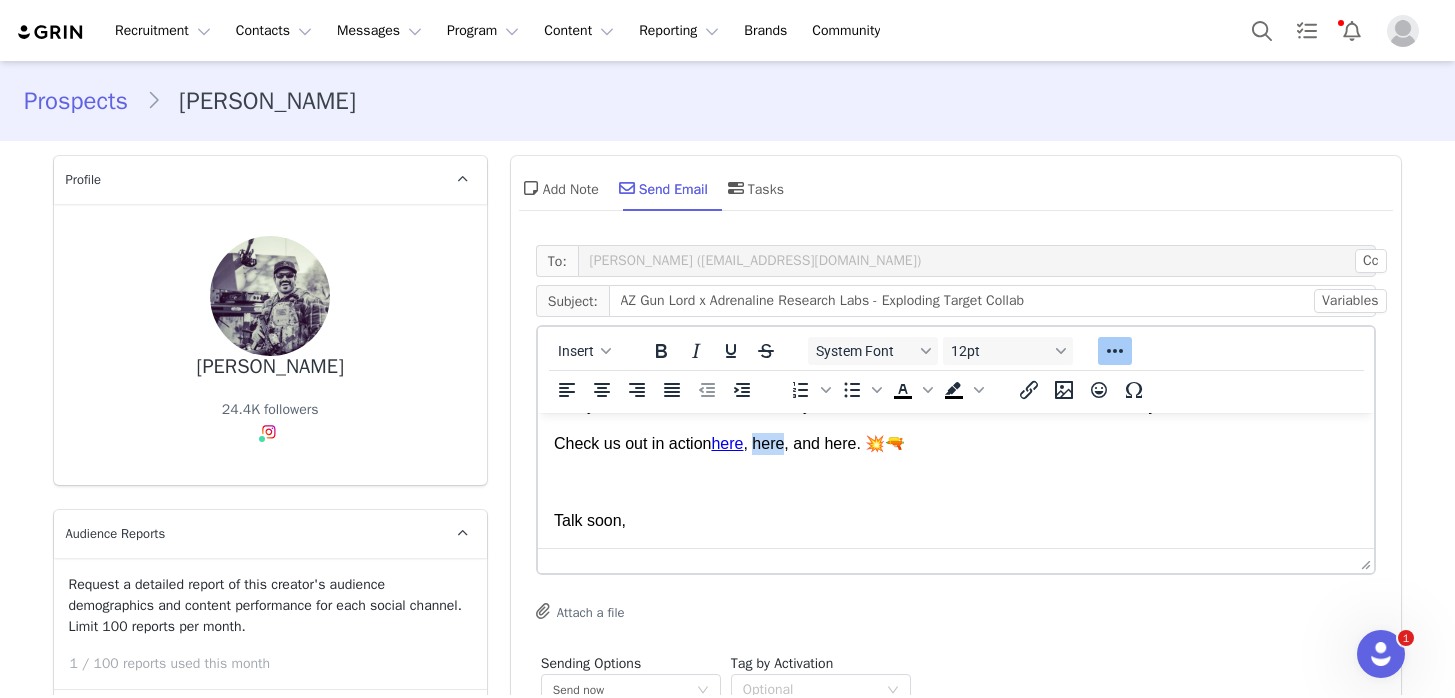 drag, startPoint x: 789, startPoint y: 449, endPoint x: 760, endPoint y: 449, distance: 29 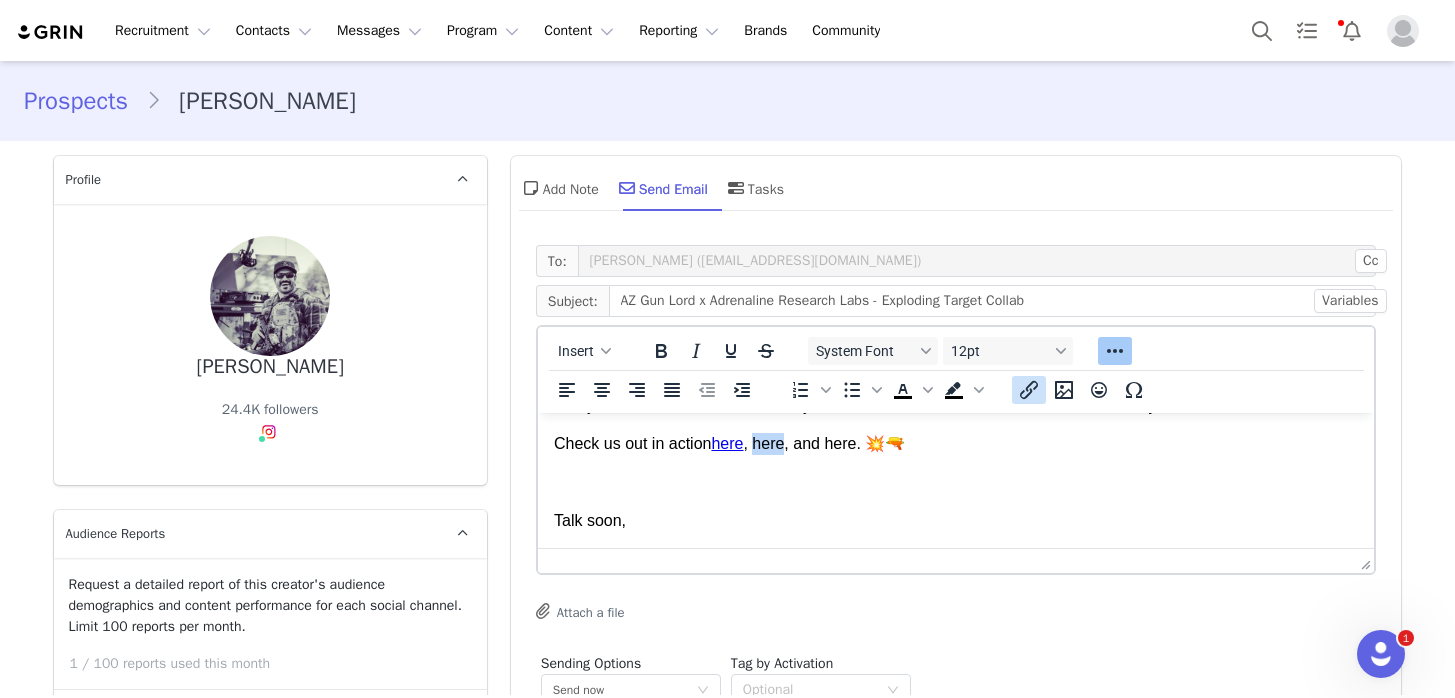 click 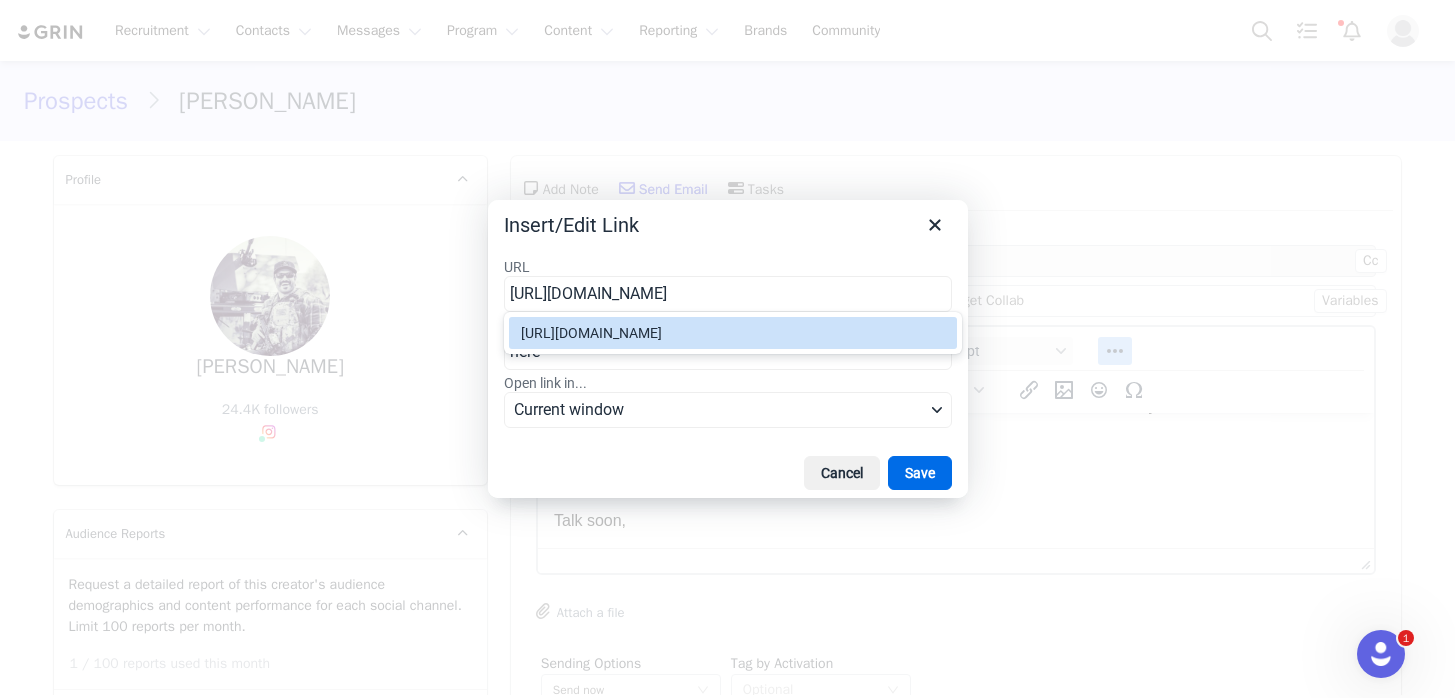 click on "https://www.instagram.com/p/DLD7zy0J3ds/" at bounding box center [735, 333] 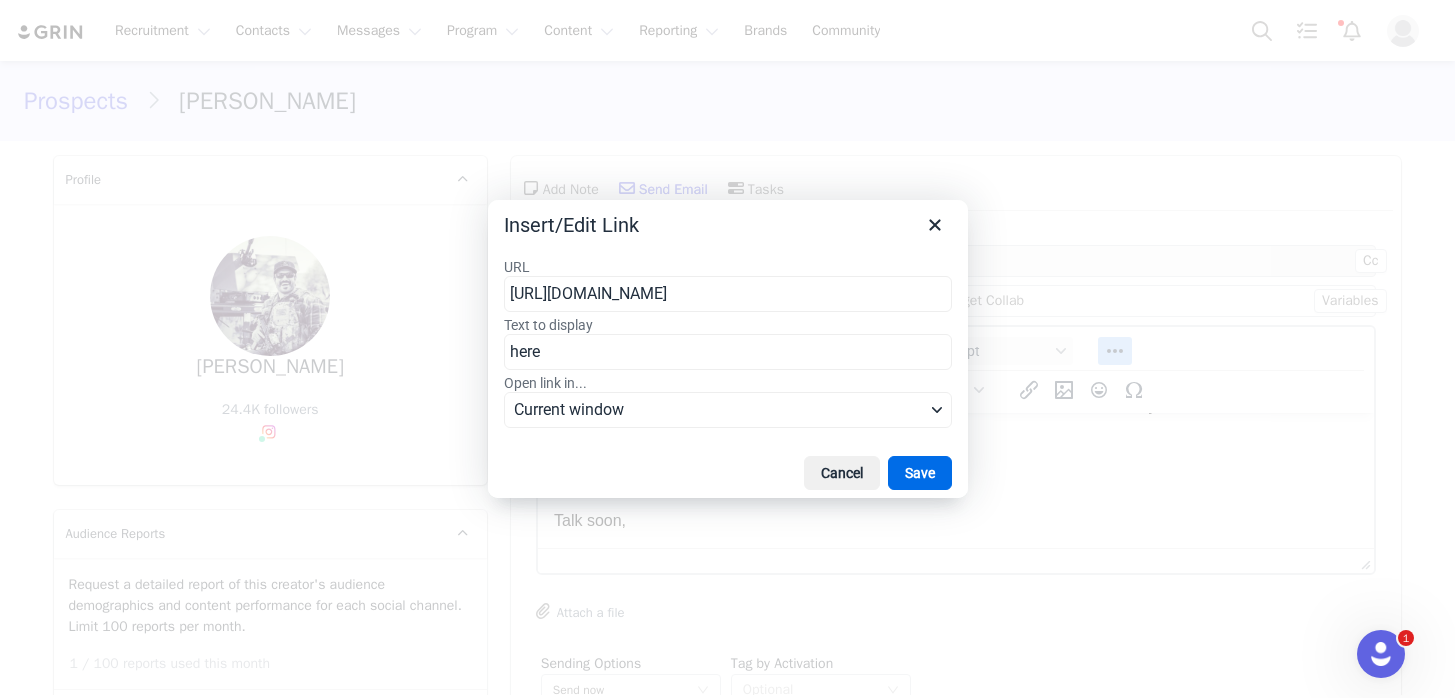 type on "https://www.instagram.com/p/DLD7zy0J3ds/" 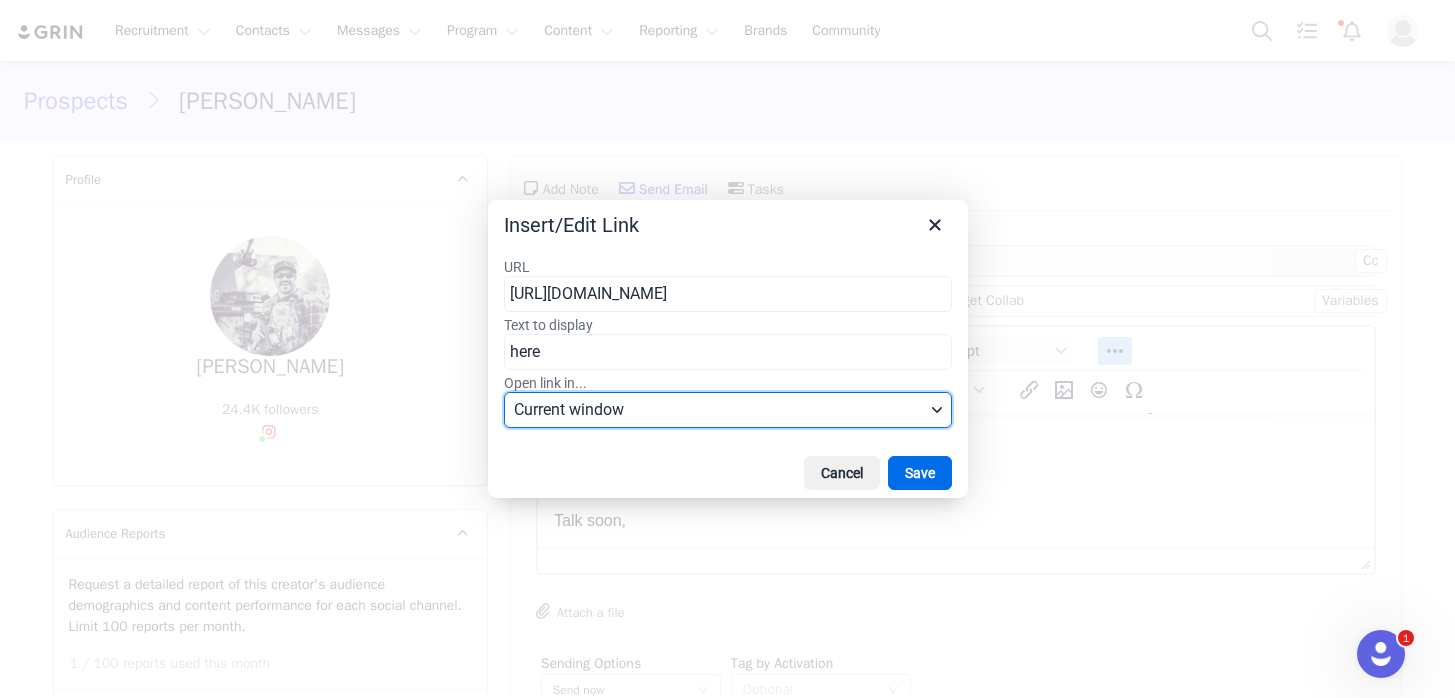 click on "Current window" at bounding box center [719, 410] 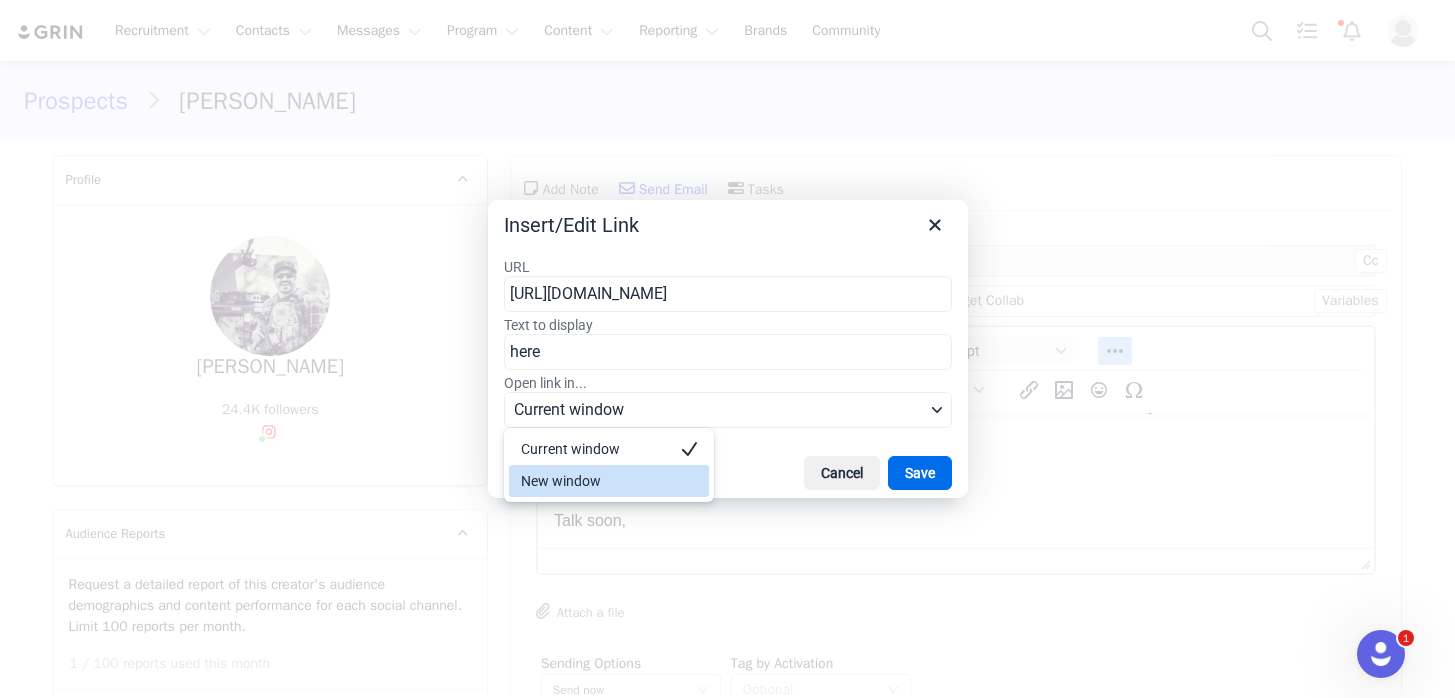click at bounding box center (689, 481) 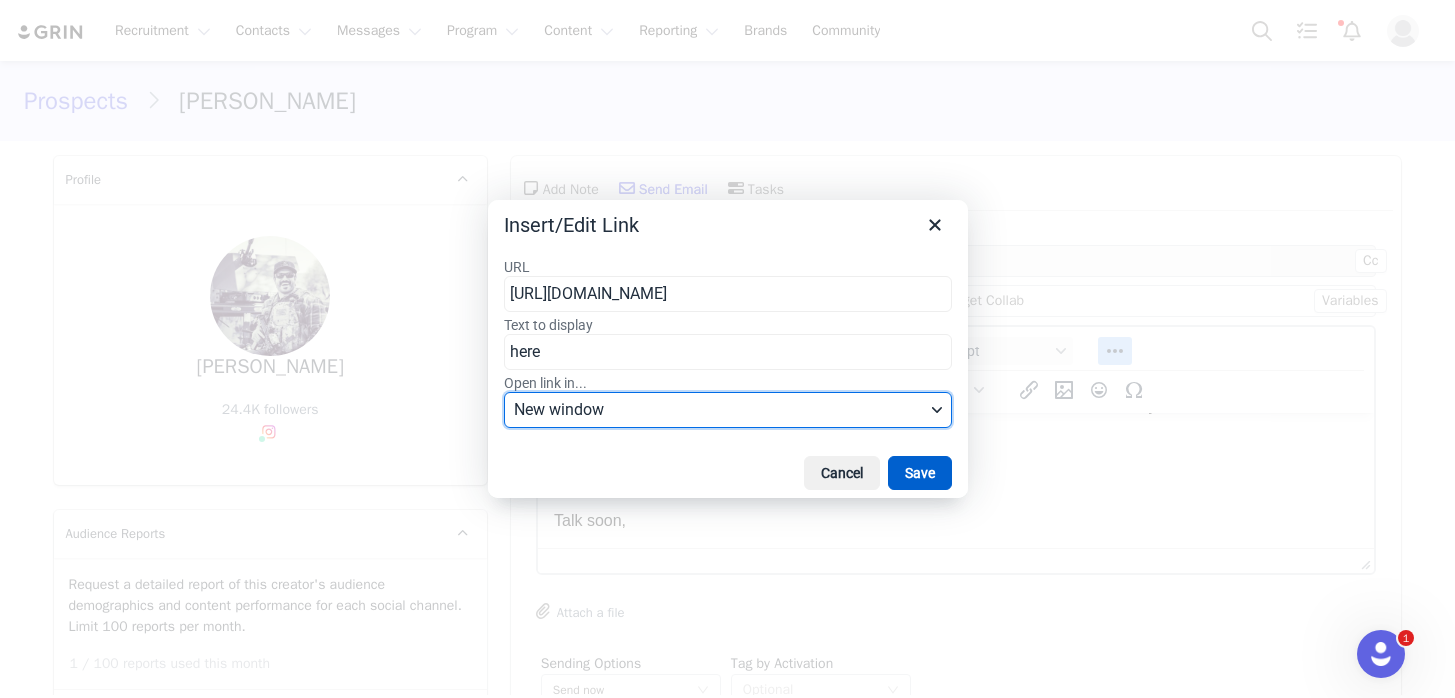 click on "Save" at bounding box center (920, 473) 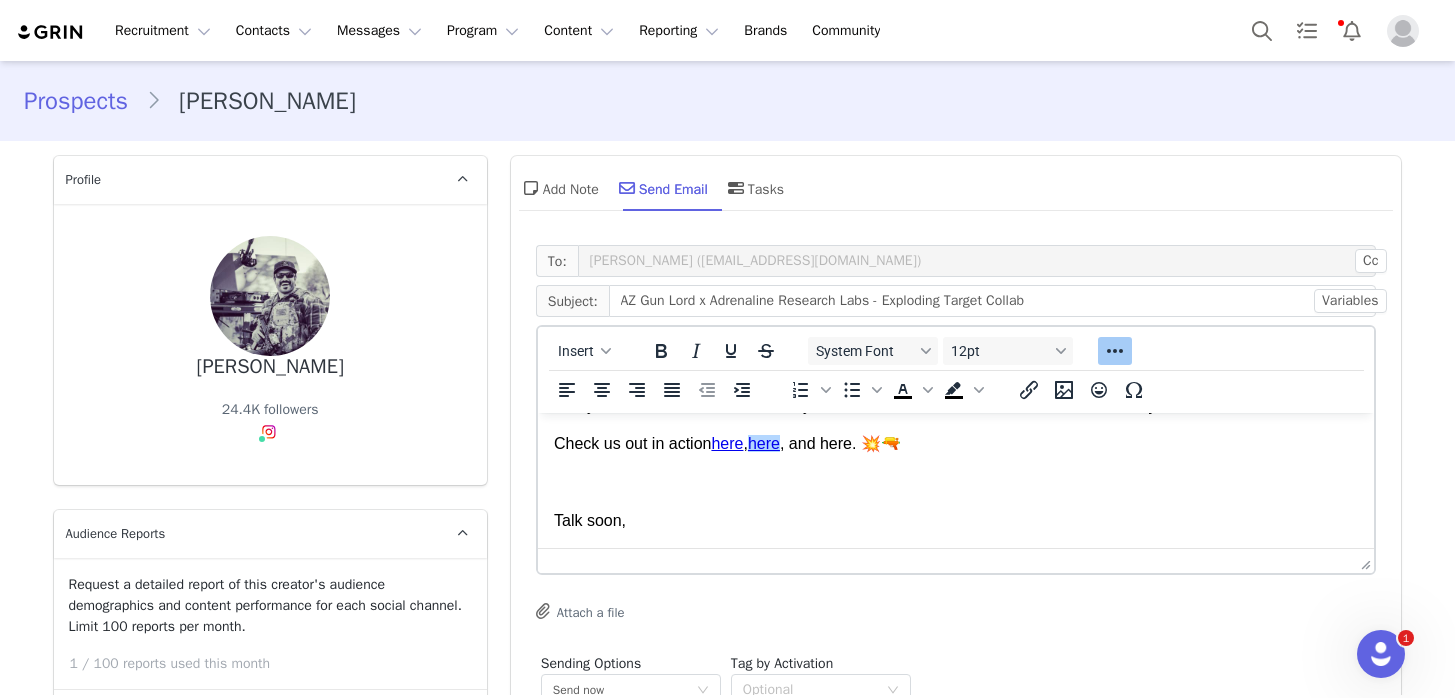click on "Check us out in action  here ,  here , and here. 💥🔫" at bounding box center (955, 444) 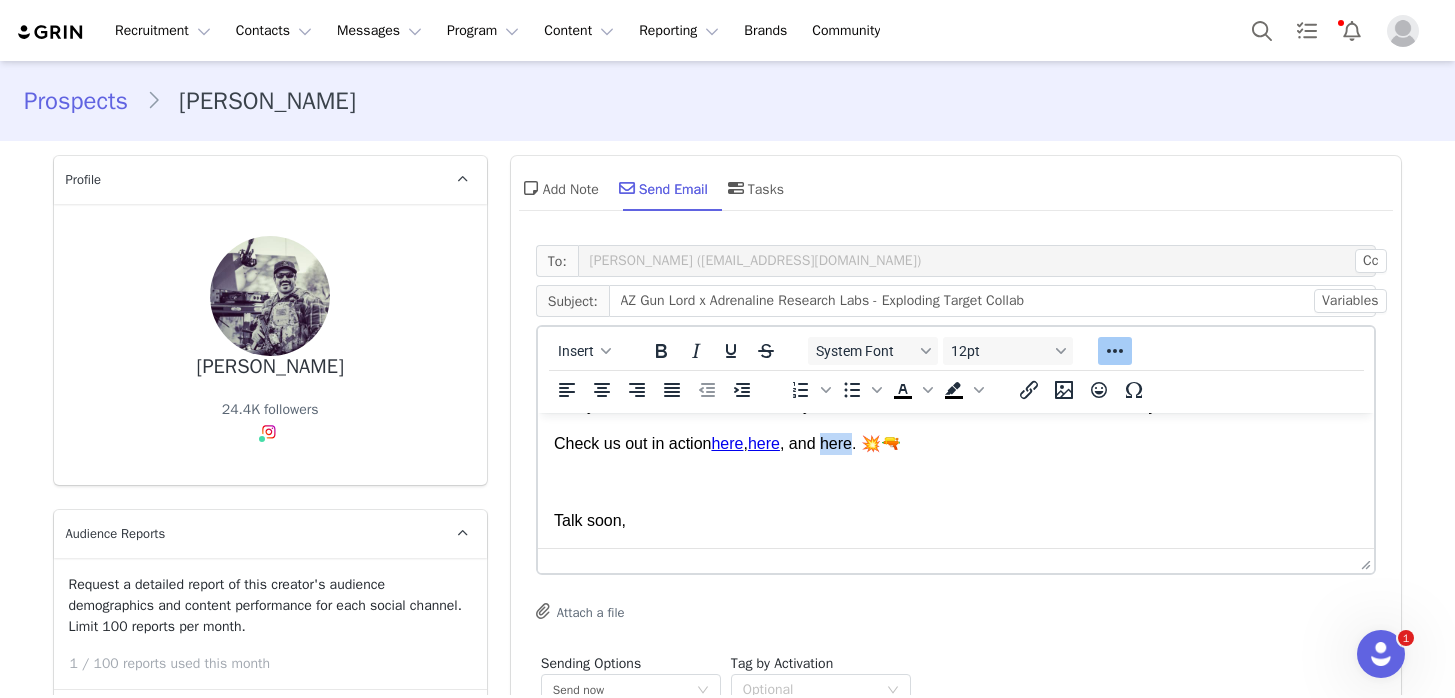 drag, startPoint x: 861, startPoint y: 447, endPoint x: 832, endPoint y: 447, distance: 29 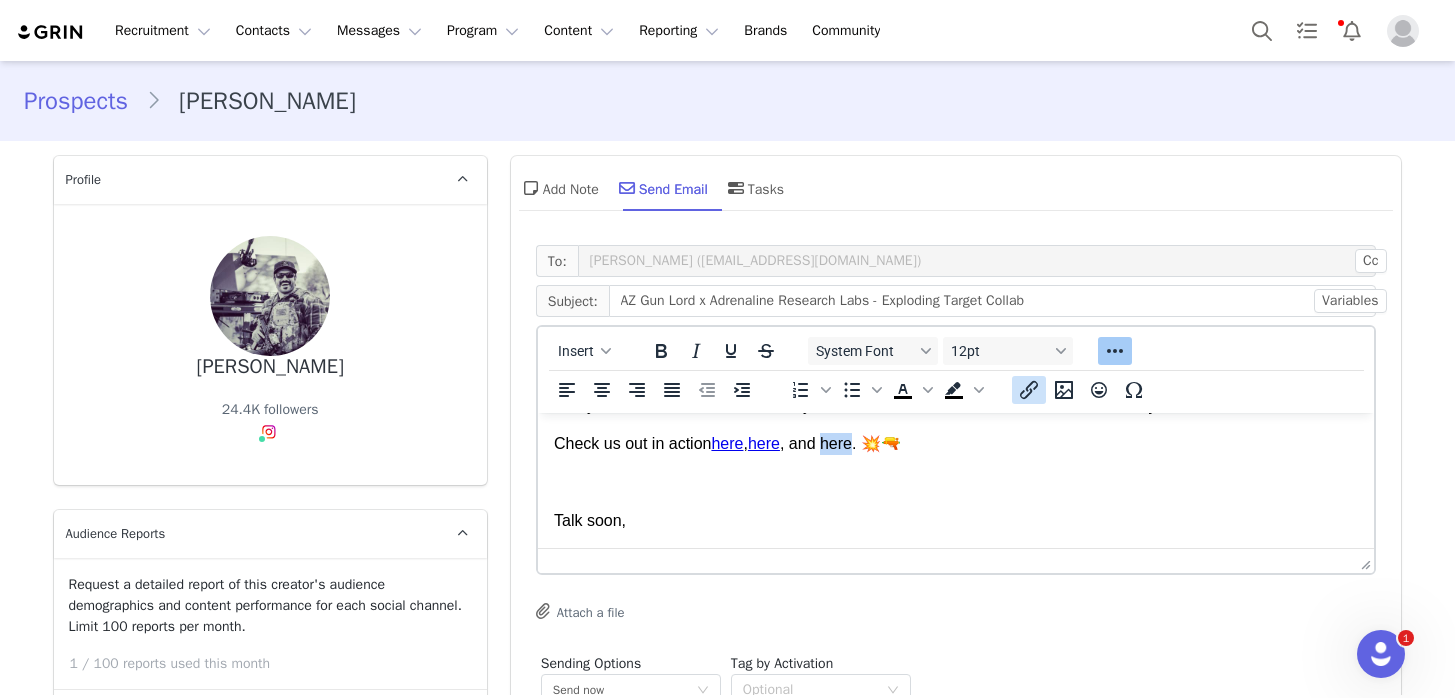 click 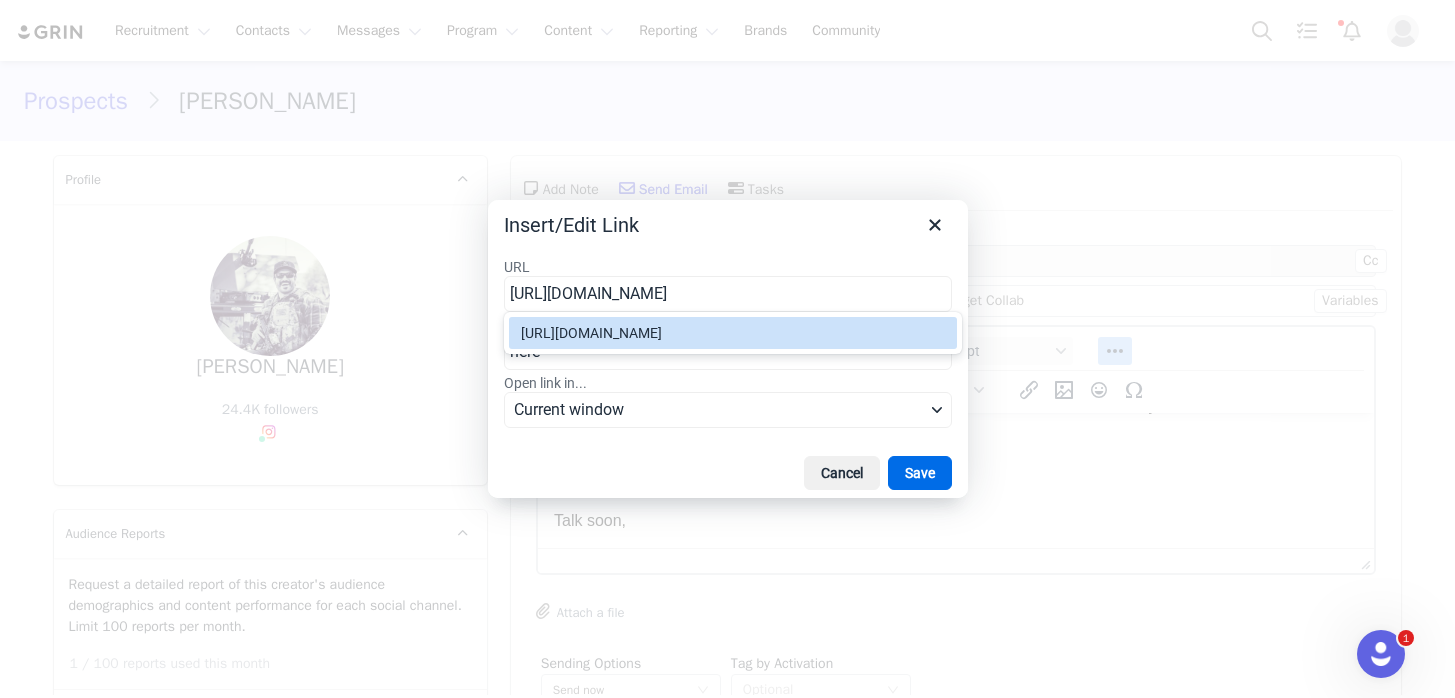 click on "https://www.instagram.com/p/DKxhXA6ScCs/" at bounding box center [735, 333] 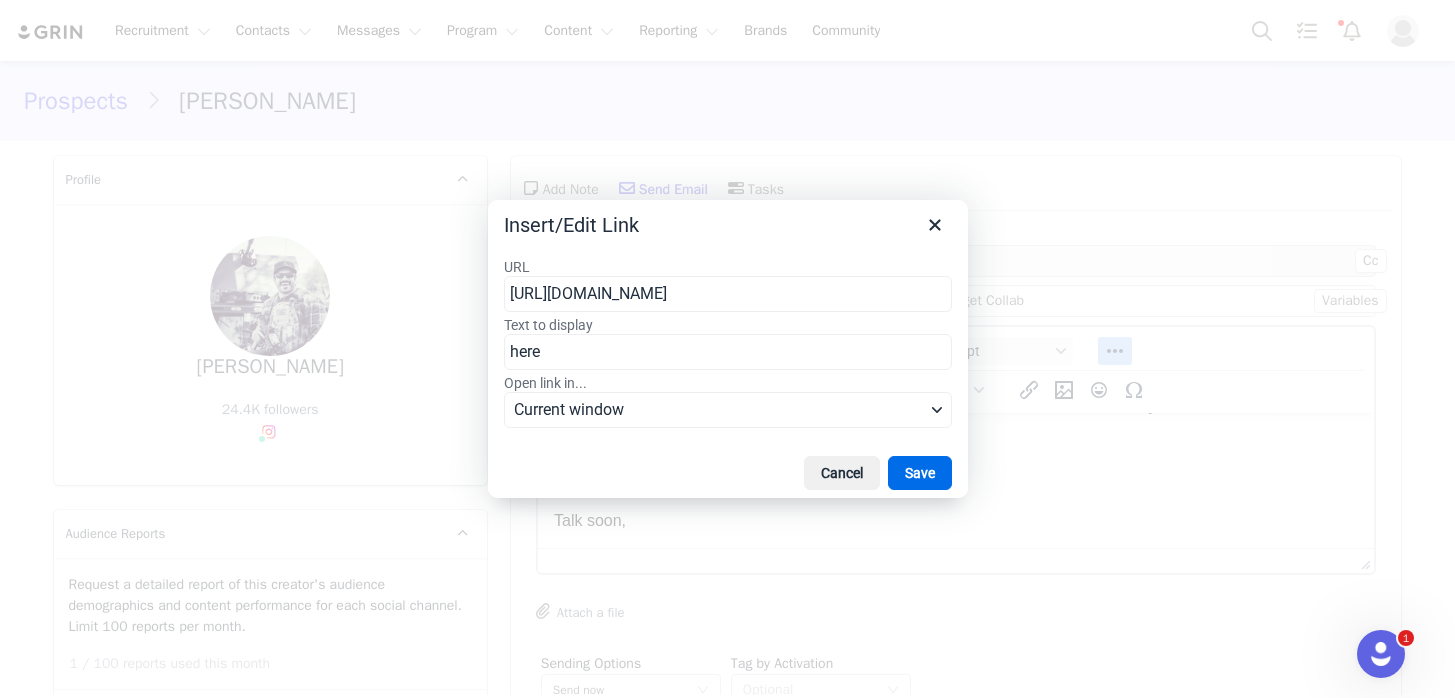 type on "https://www.instagram.com/p/DKxhXA6ScCs/" 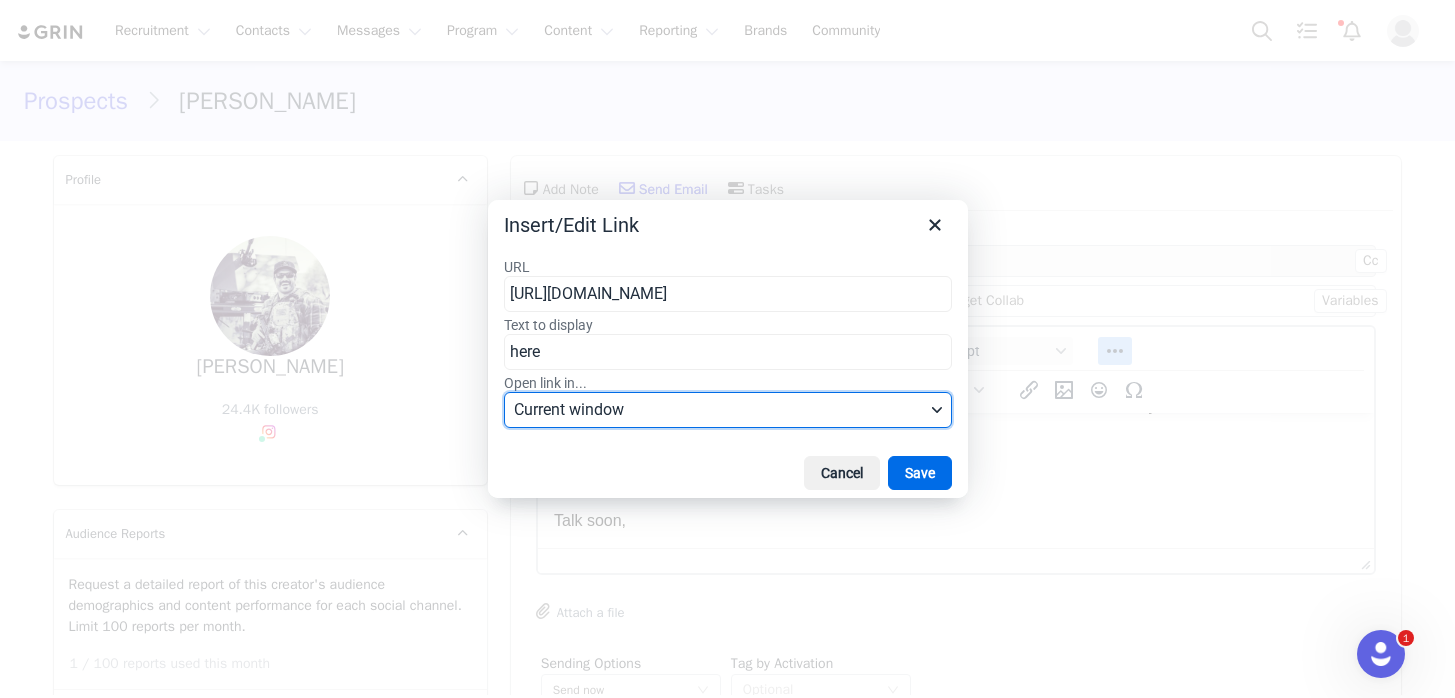 click on "Current window" at bounding box center [728, 410] 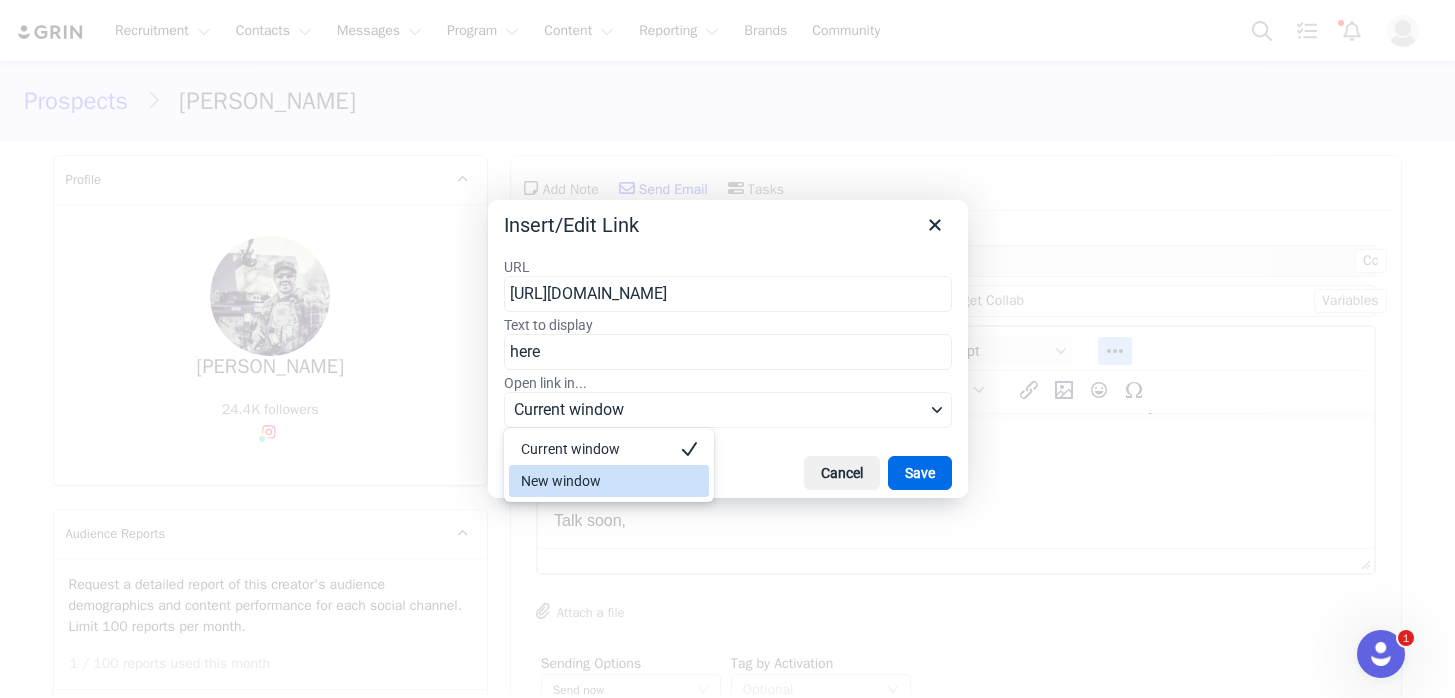click on "New window" at bounding box center [609, 481] 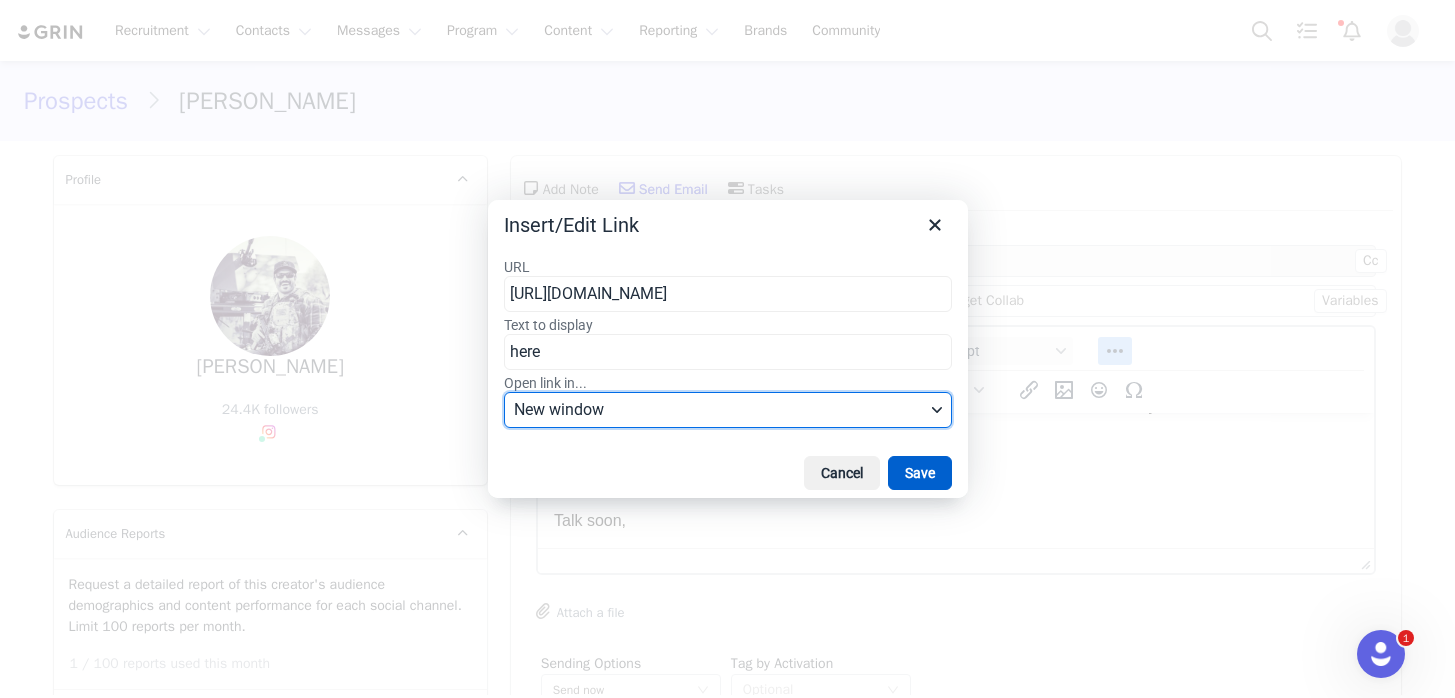 click on "Save" at bounding box center [920, 473] 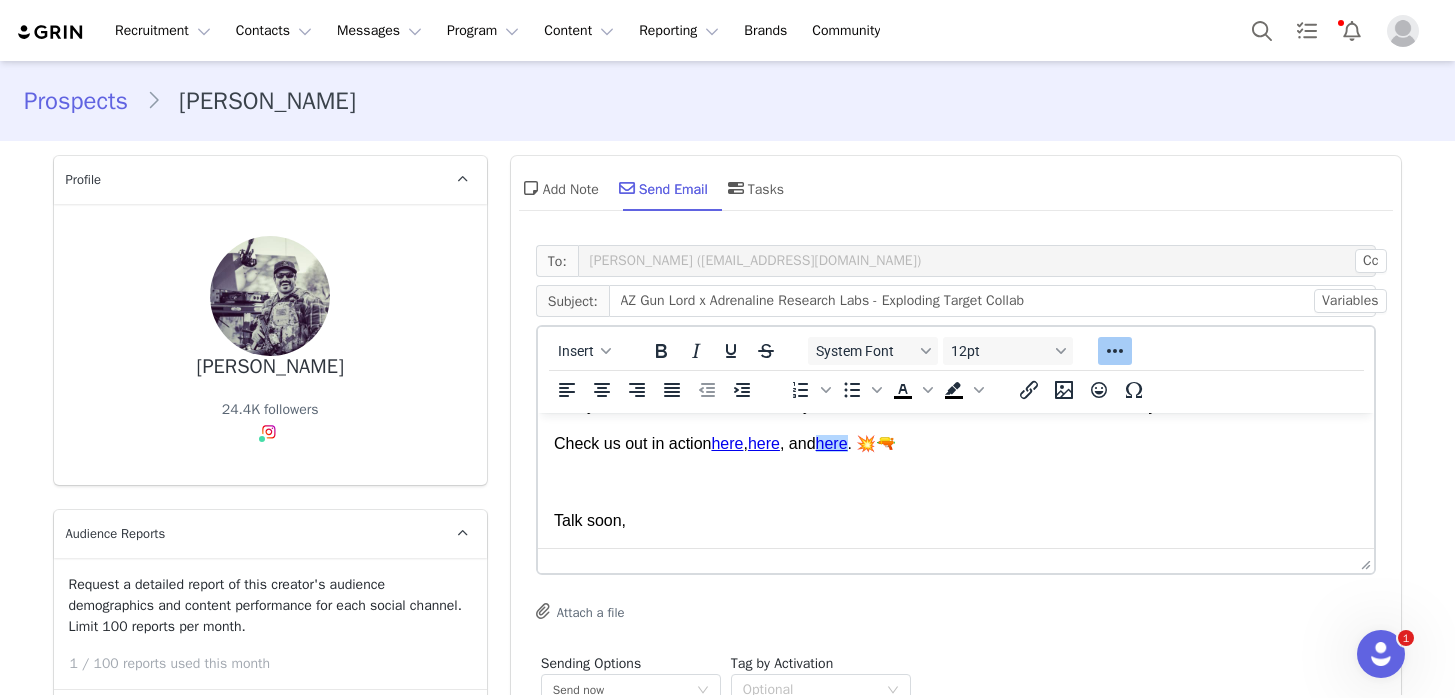 click on "Hey there, Marc! 💥 I'm Kelsey with  Adrenaline Research Labs  - a small business crafting the boldest exploding targets on the market, made right here in the USA. Tannerite who?  We’re looking for people who like to blow things up to help us showcase our  best selling targets . After taking a look at your content, we feel like you're a perfect match, and we're really excited about the opportunity to work with you. Please let me know what you think, and I'd love to share more details with you! Check us out in action  here ,  here , and  here . 💥🔫 Talk soon, Kelsey x  Adrenaline Research Labs  🧪 *Exploding targets are outlawed or heavily regulated in the following states. Please let me know if you are located in one of these states, and I can make sure not to reach out again!: CA, MA, MD, NJ, NY, DC. ARL products require a firearm to detonate." at bounding box center [955, 452] 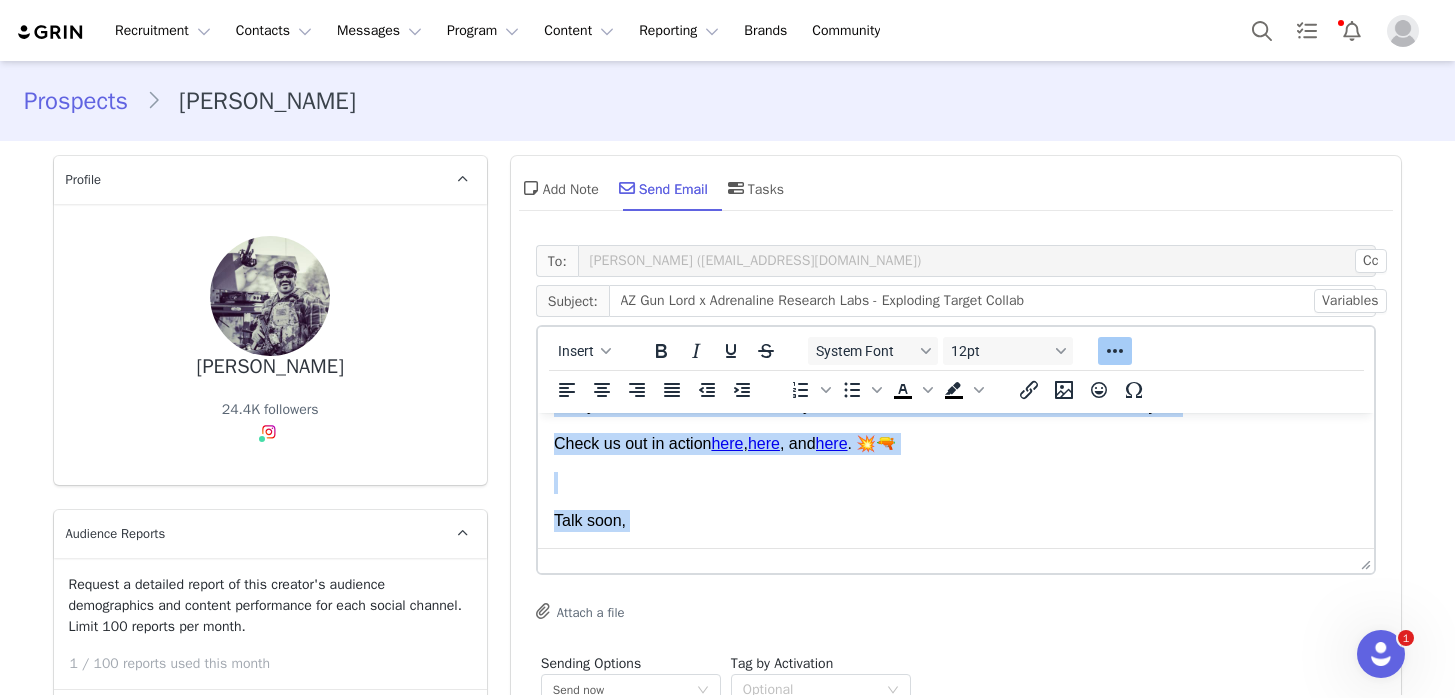 copy on "Hey there, Marc! 💥 I'm Kelsey with  Adrenaline Research Labs  - a small business crafting the boldest exploding targets on the market, made right here in the USA. Tannerite who?  We’re looking for people who like to blow things up to help us showcase our  best selling targets . After taking a look at your content, we feel like you're a perfect match, and we're really excited about the opportunity to work with you. Please let me know what you think, and I'd love to share more details with you! Check us out in action  here ,  here , and  here . 💥🔫 Talk soon, Kelsey x  Adrenaline Research Labs  🧪" 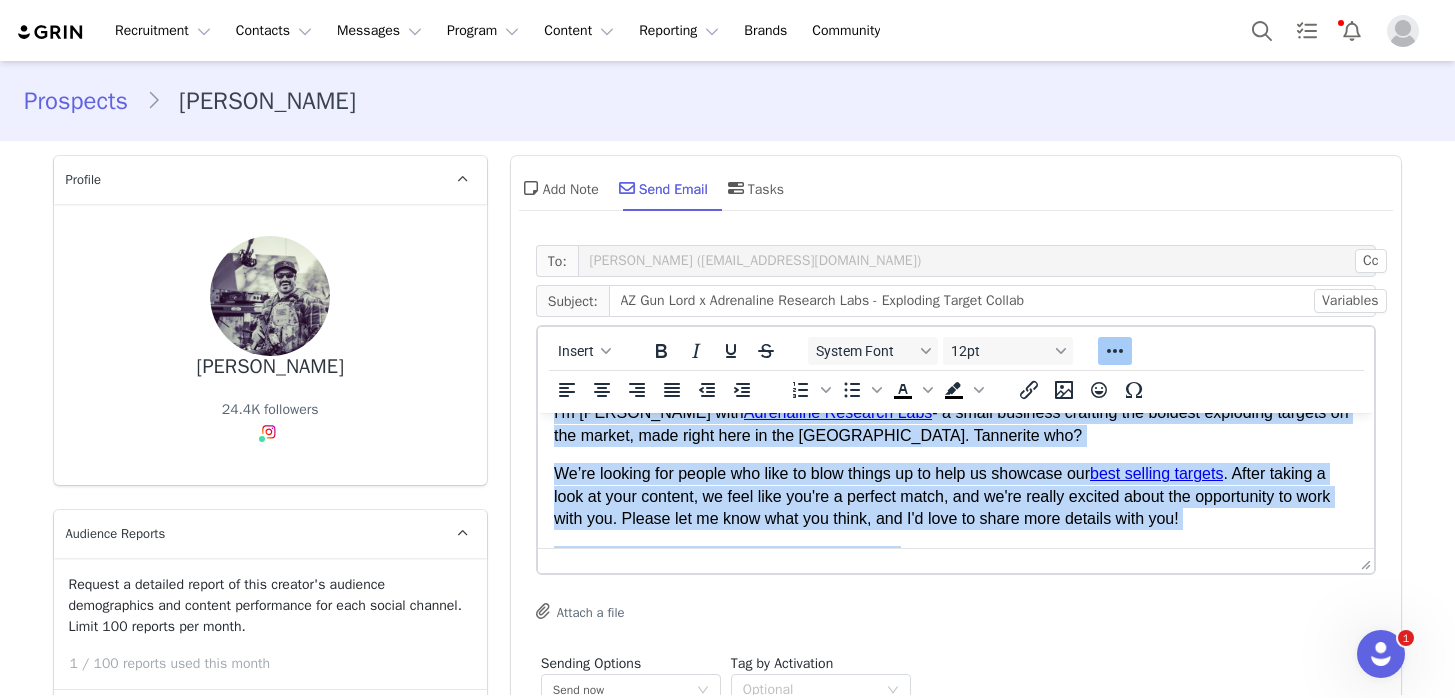 scroll, scrollTop: 68, scrollLeft: 0, axis: vertical 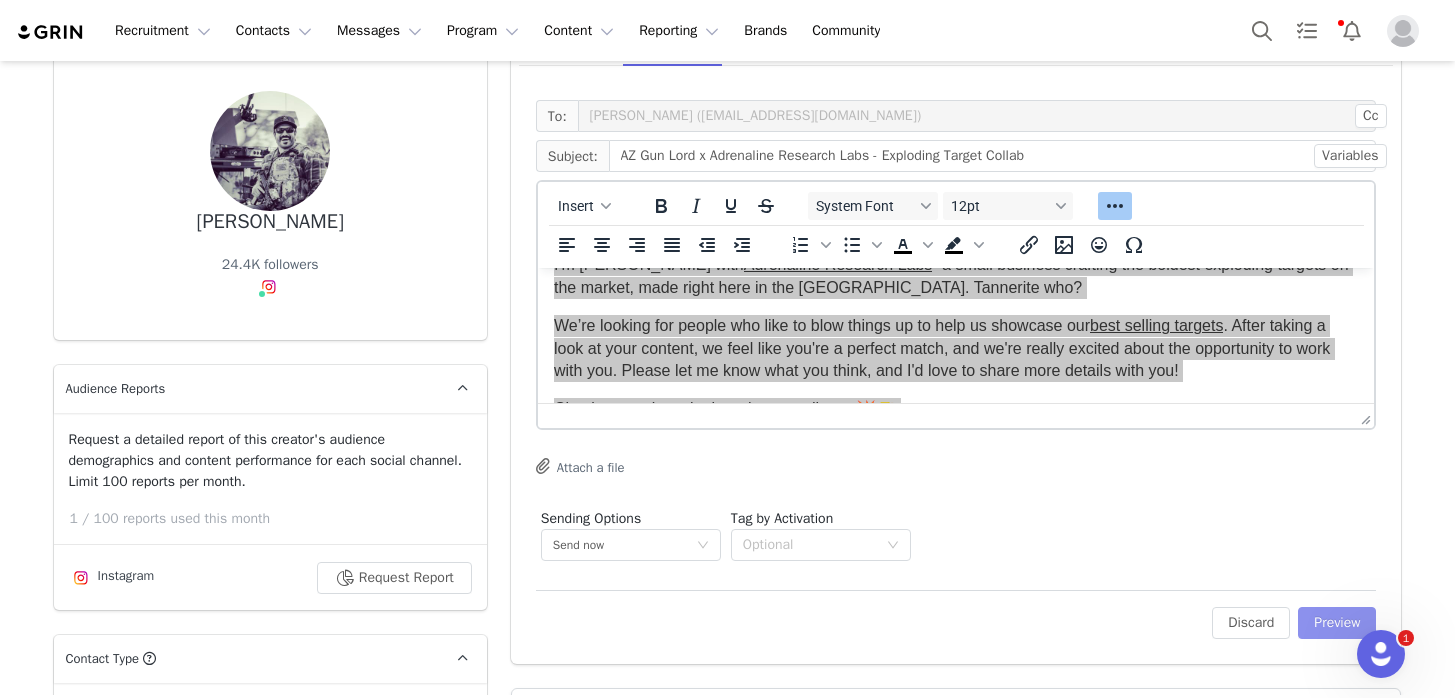 click on "Preview" at bounding box center (1337, 623) 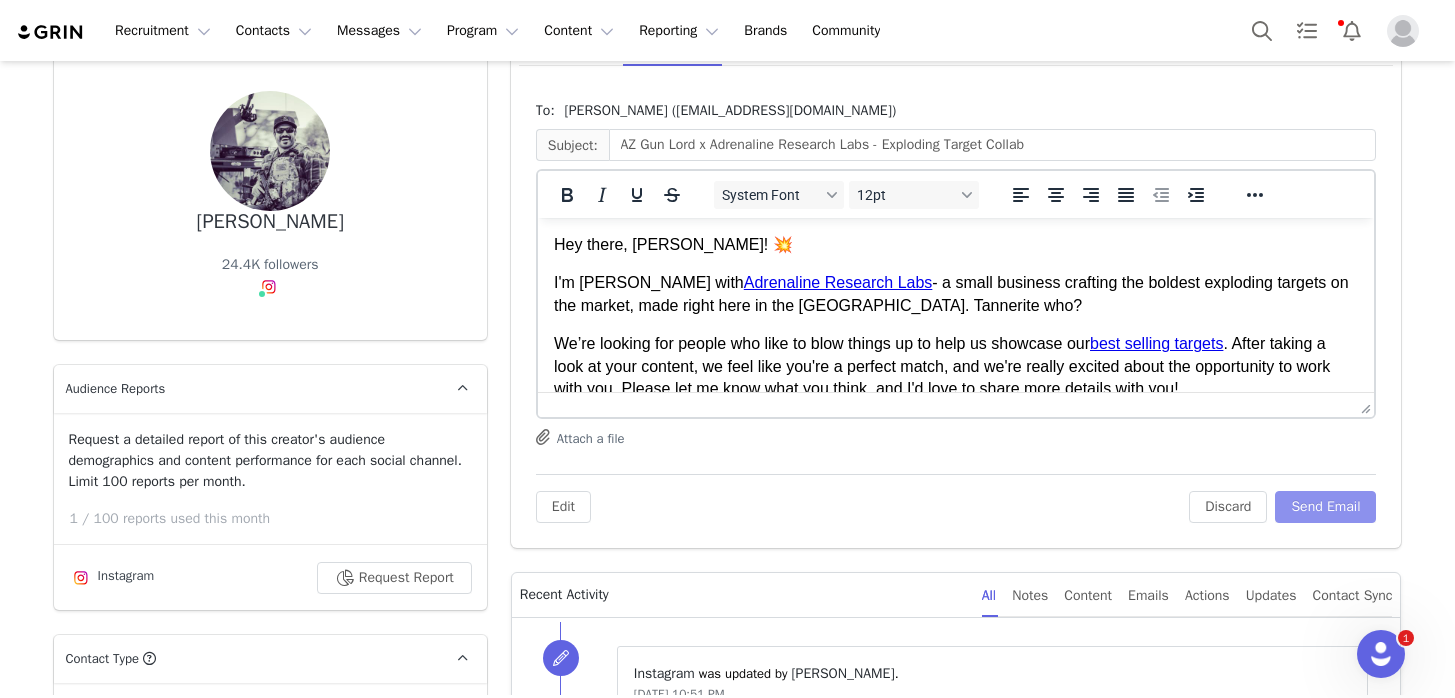 scroll, scrollTop: 0, scrollLeft: 0, axis: both 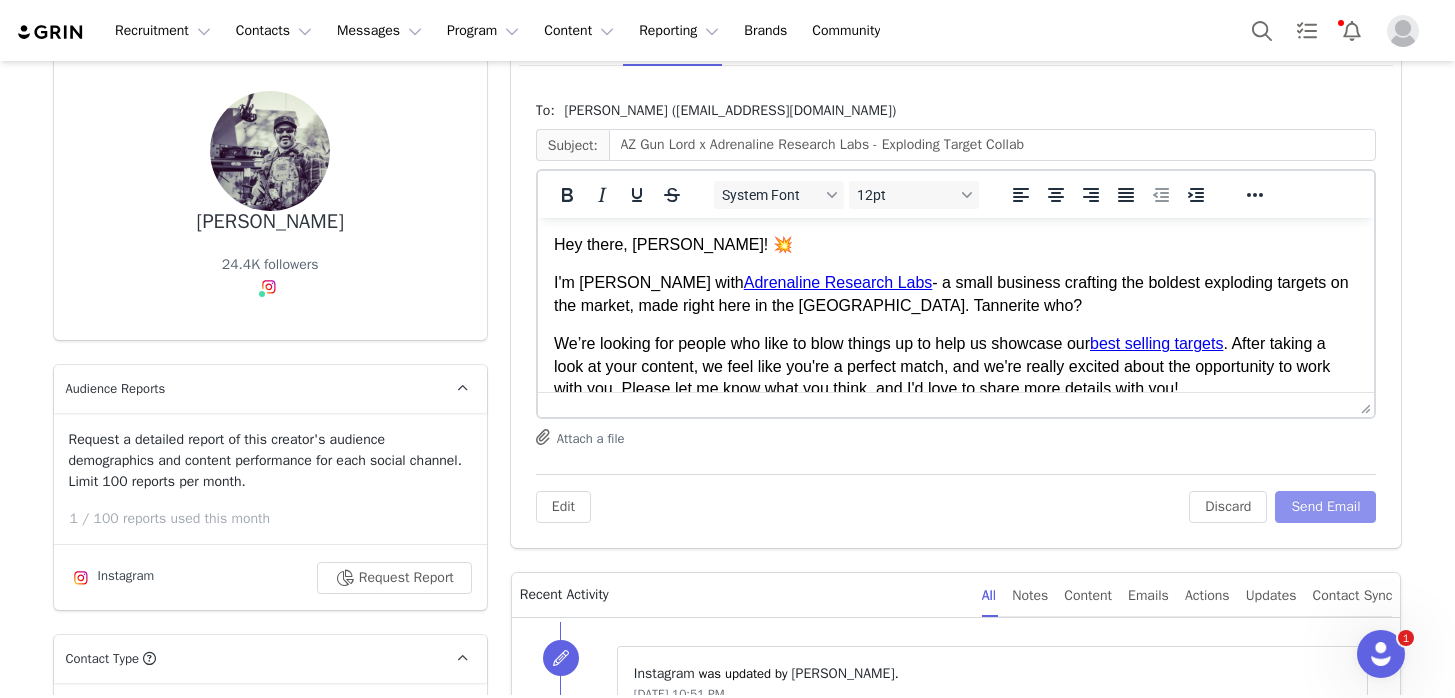 click on "Send Email" at bounding box center (1325, 507) 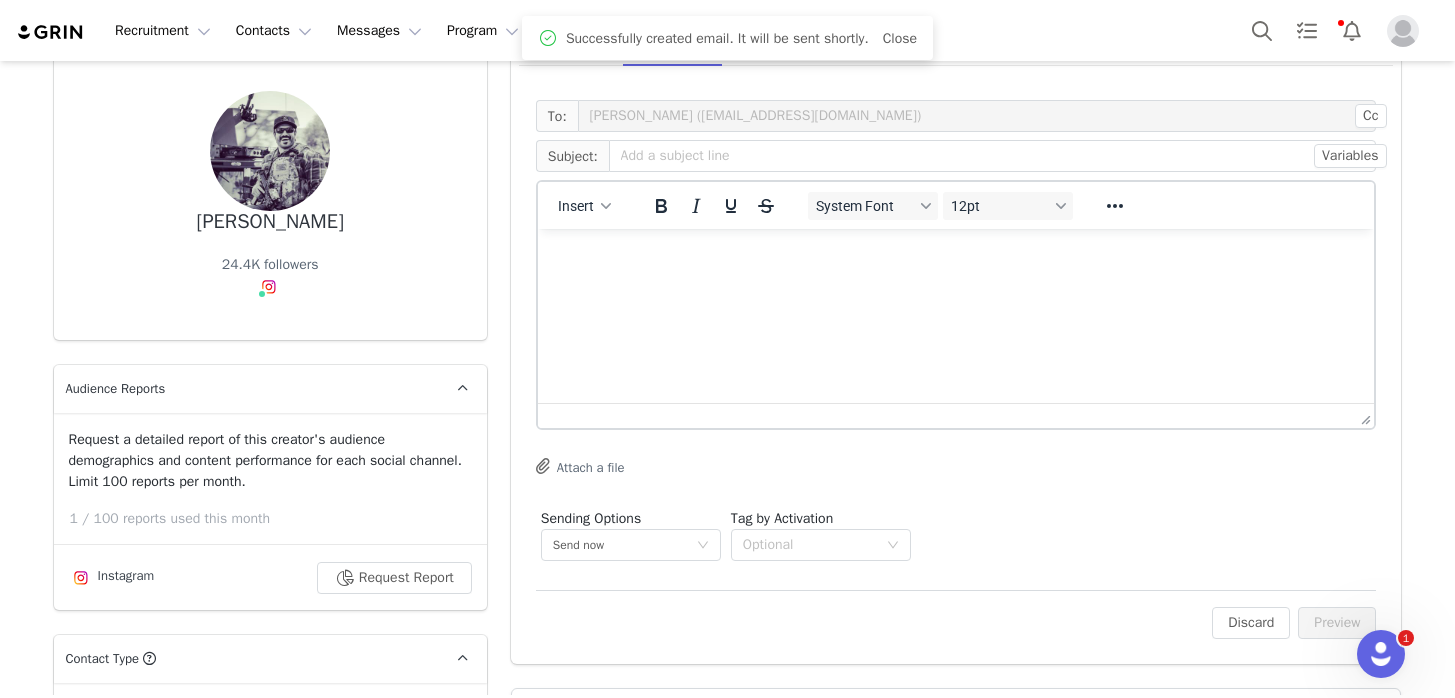 scroll, scrollTop: 0, scrollLeft: 0, axis: both 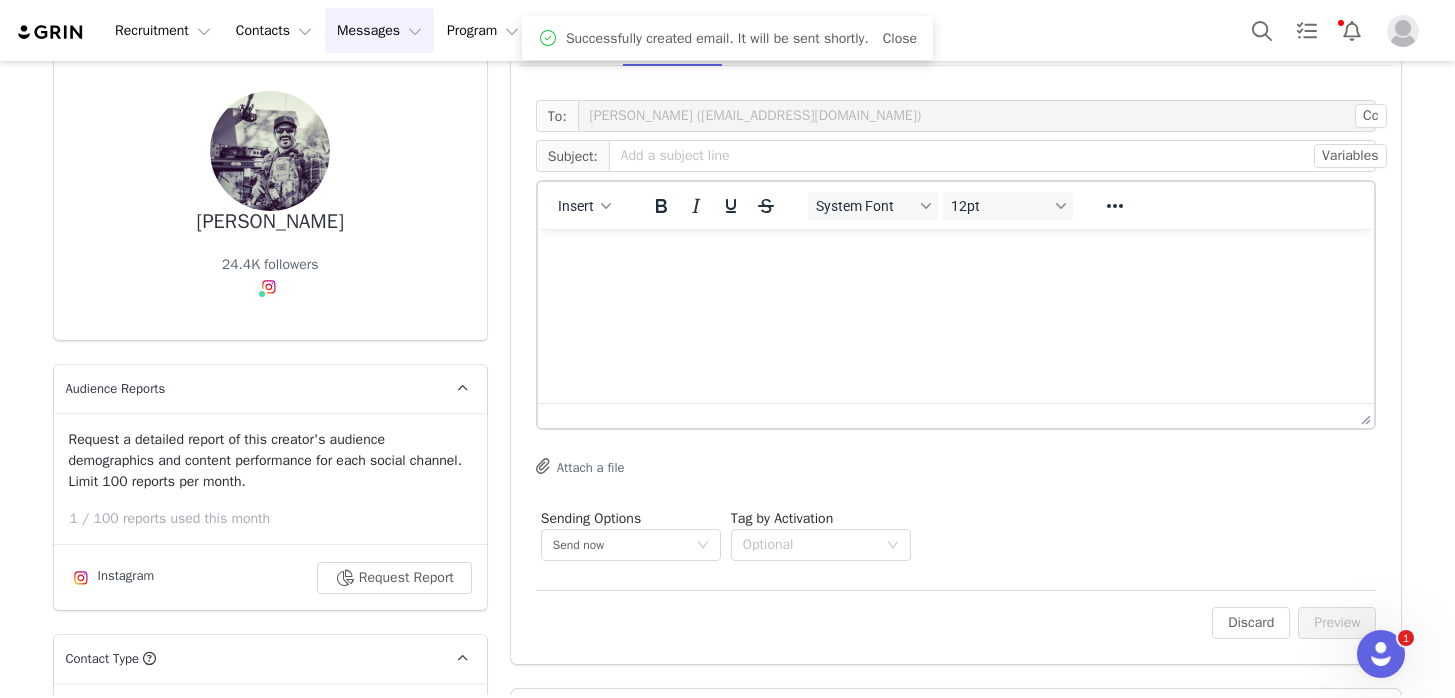 click on "Messages Messages" at bounding box center (379, 30) 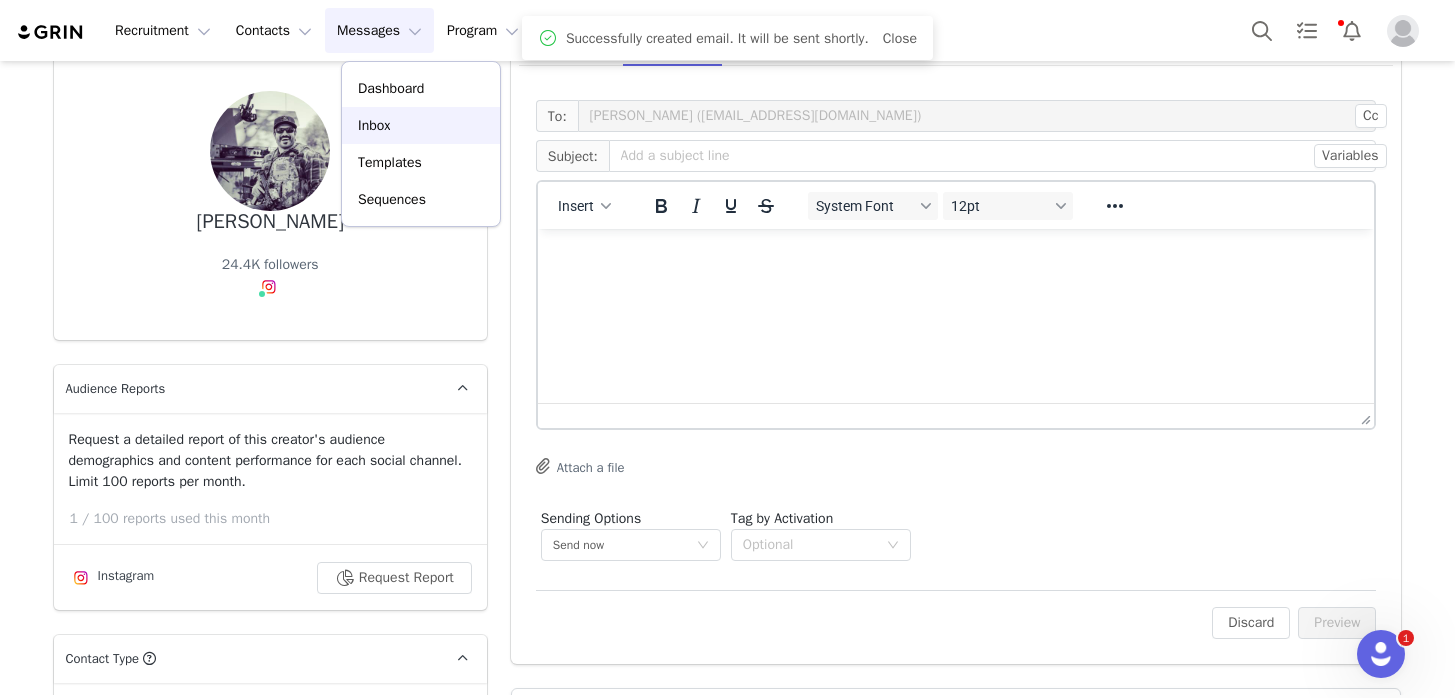 click on "Inbox" at bounding box center (421, 125) 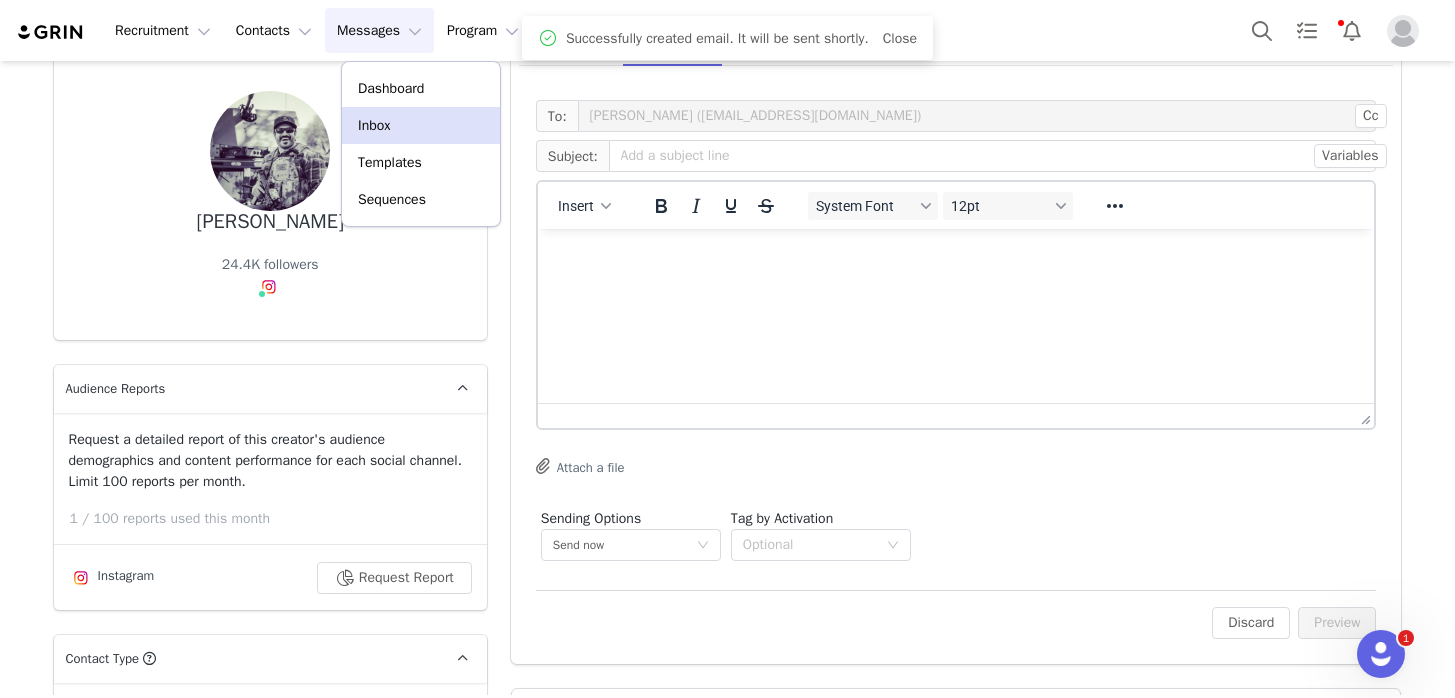 scroll, scrollTop: 0, scrollLeft: 0, axis: both 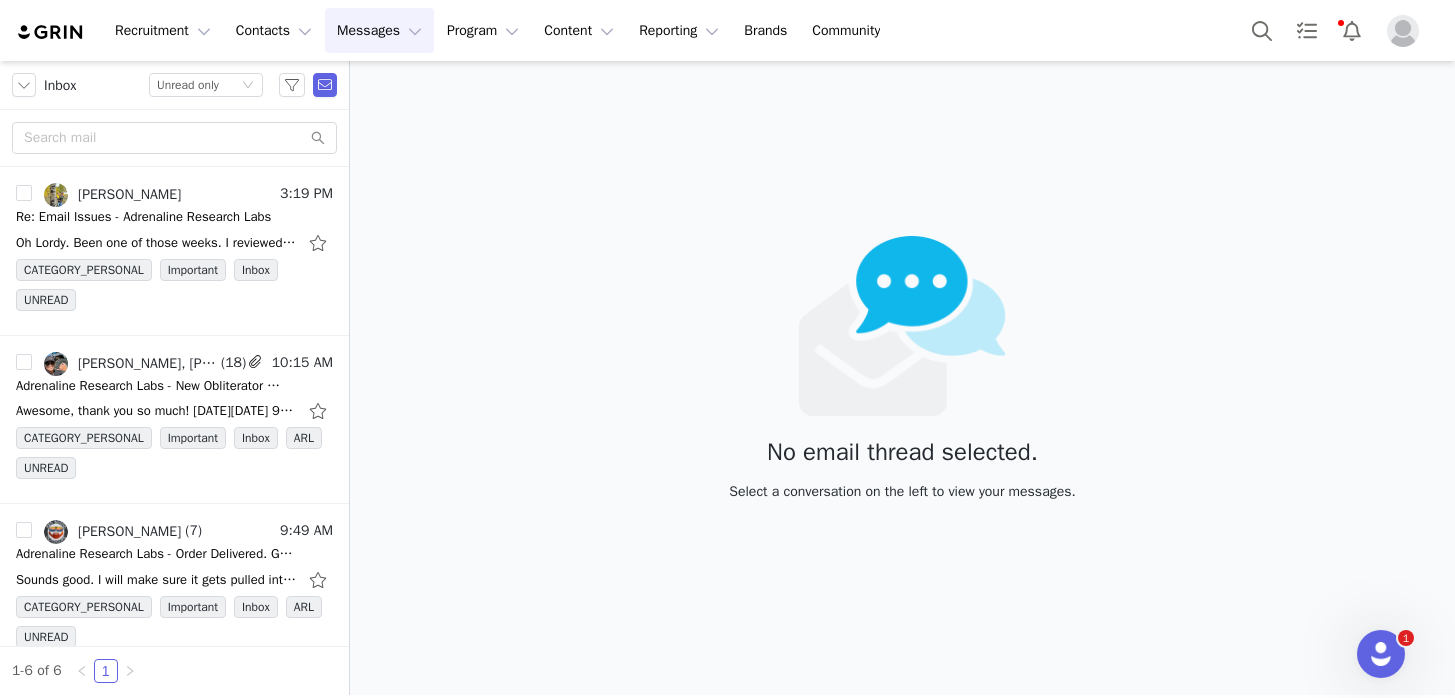 click on "Messages Messages" at bounding box center [379, 30] 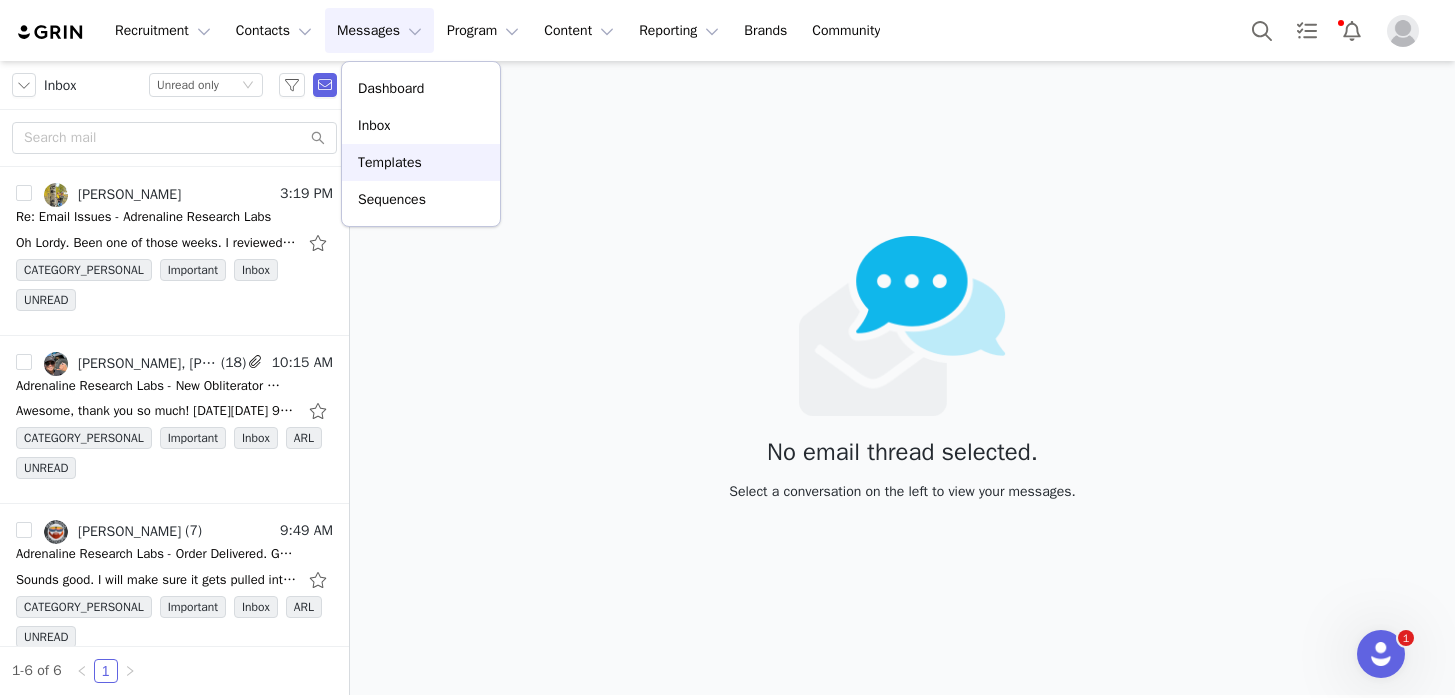 click on "Templates" at bounding box center (421, 162) 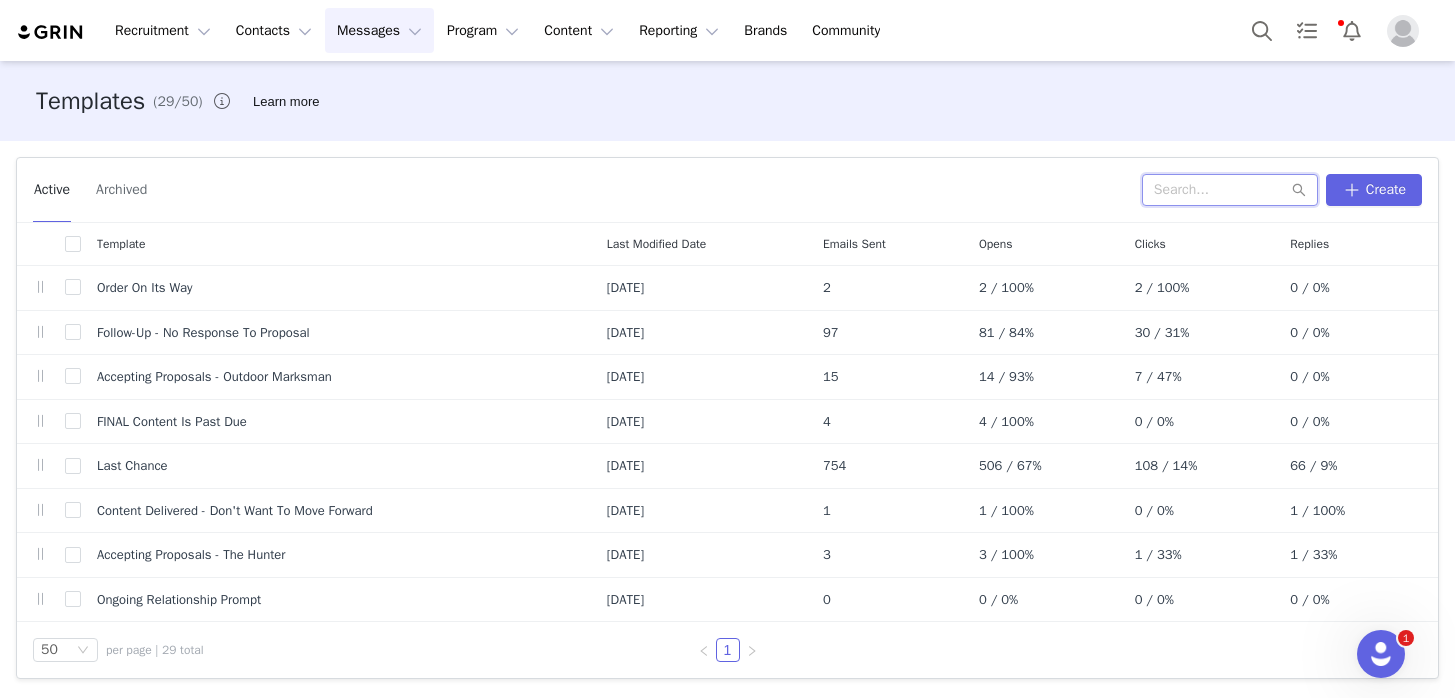 click at bounding box center (1230, 190) 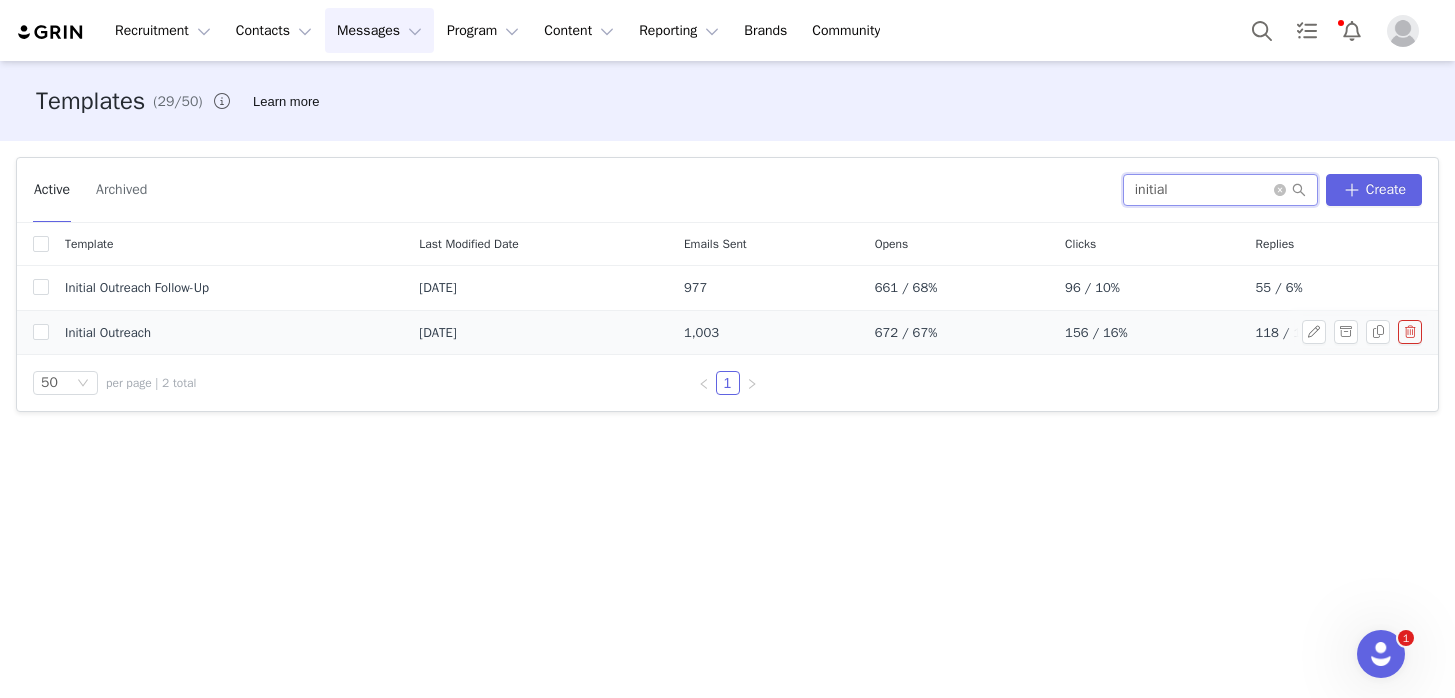 type on "initial" 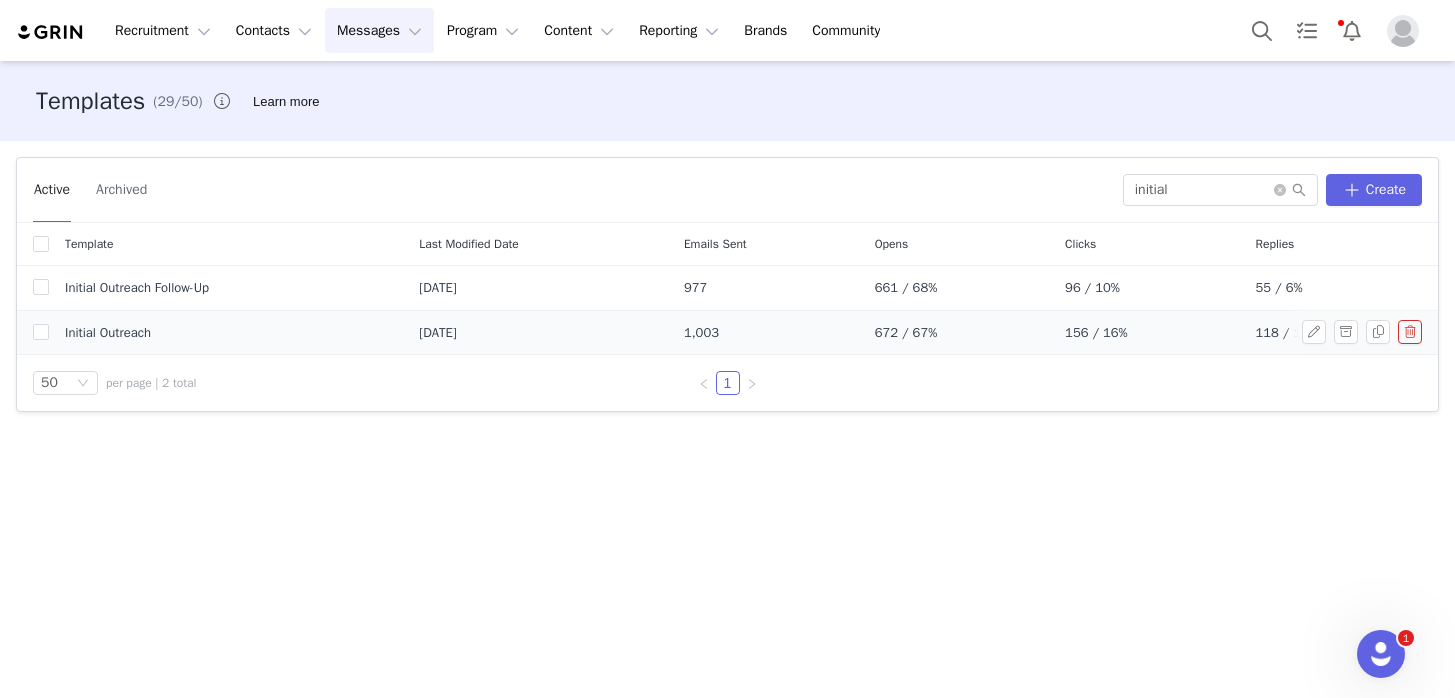 click on "Initial Outreach" at bounding box center [108, 333] 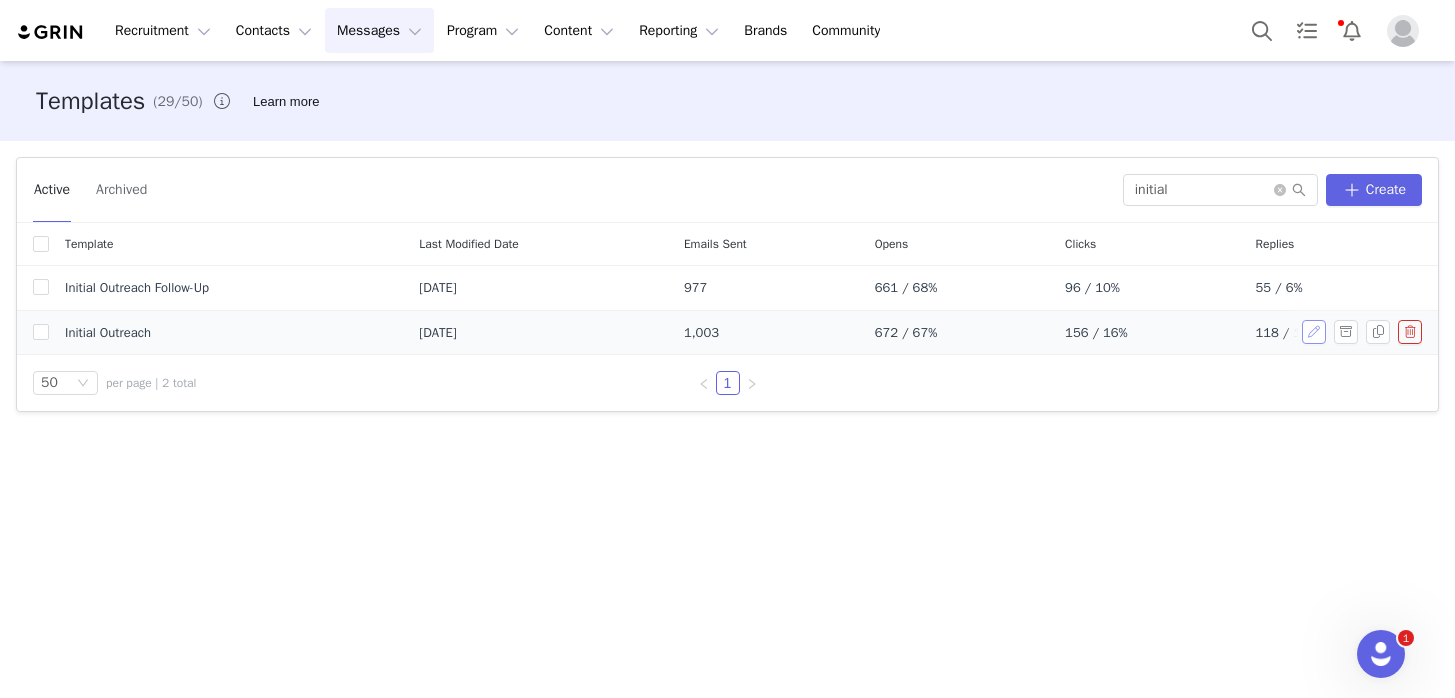 click at bounding box center [1314, 332] 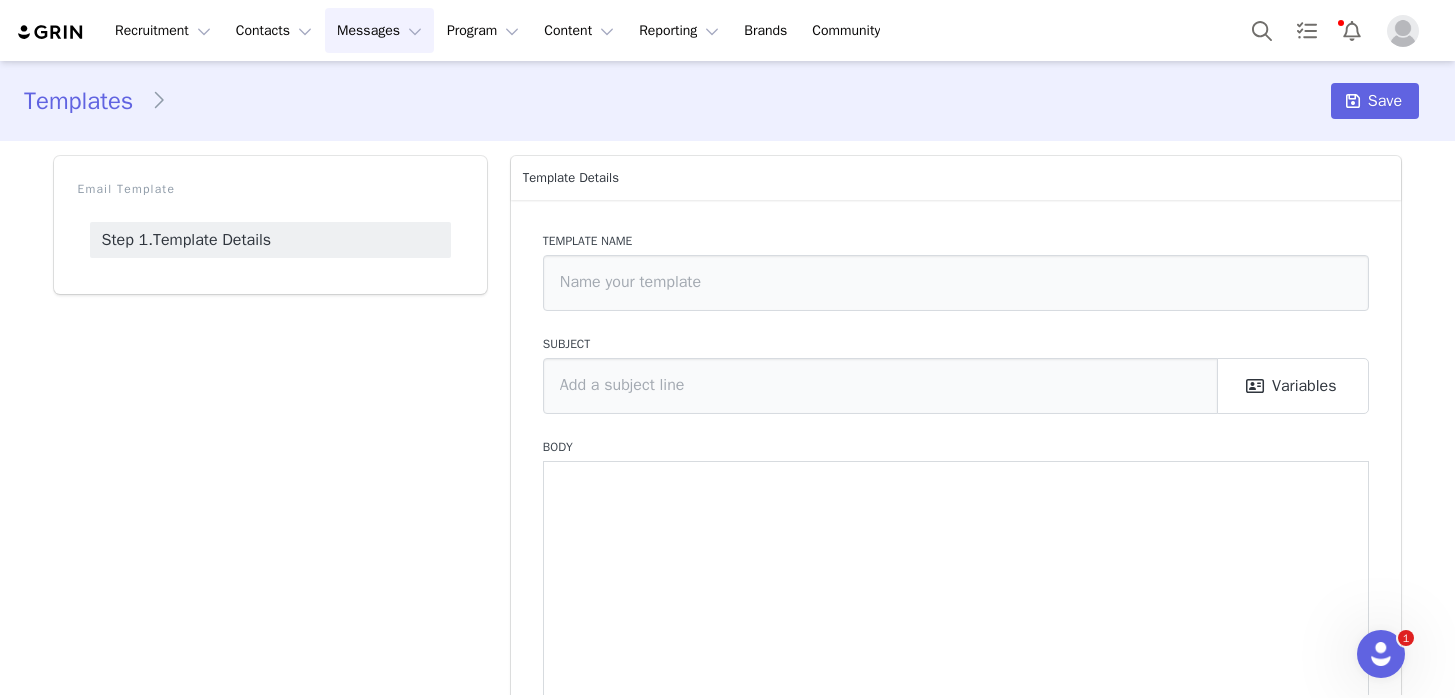 type on "Initial Outreach" 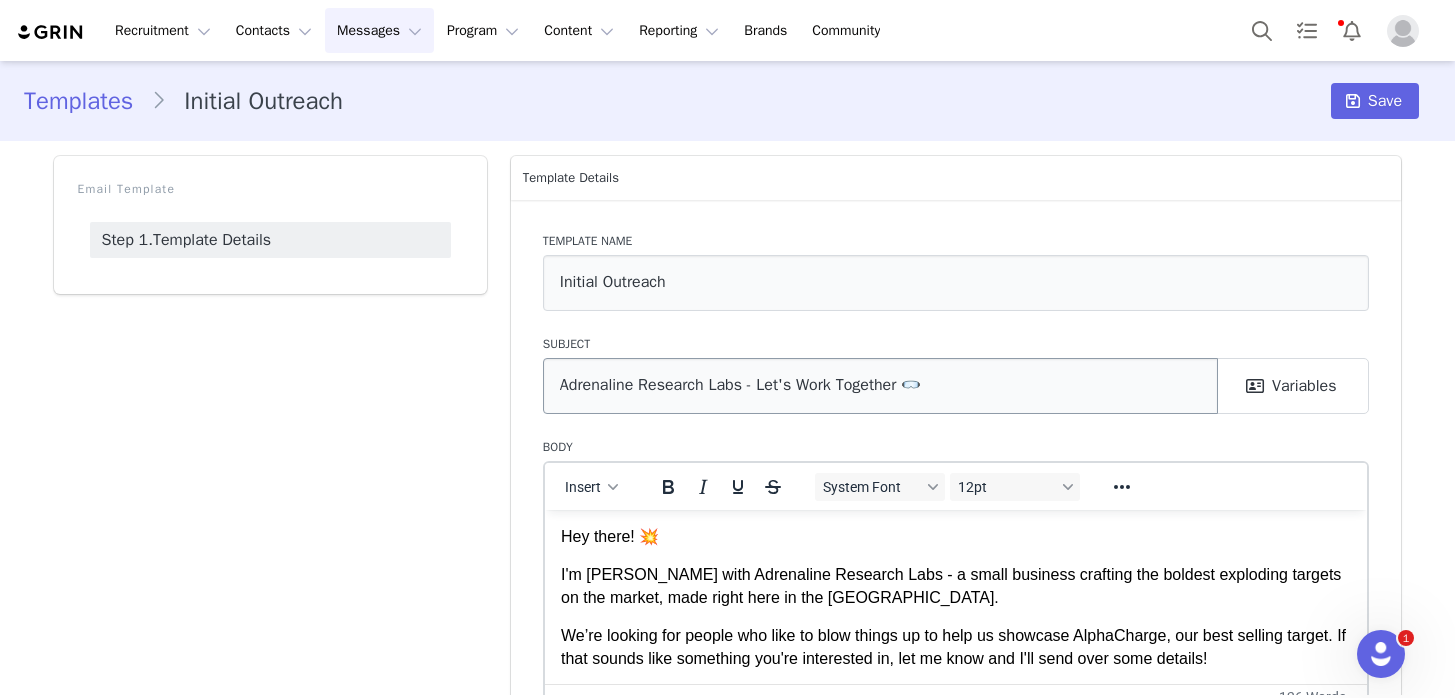 scroll, scrollTop: 0, scrollLeft: 0, axis: both 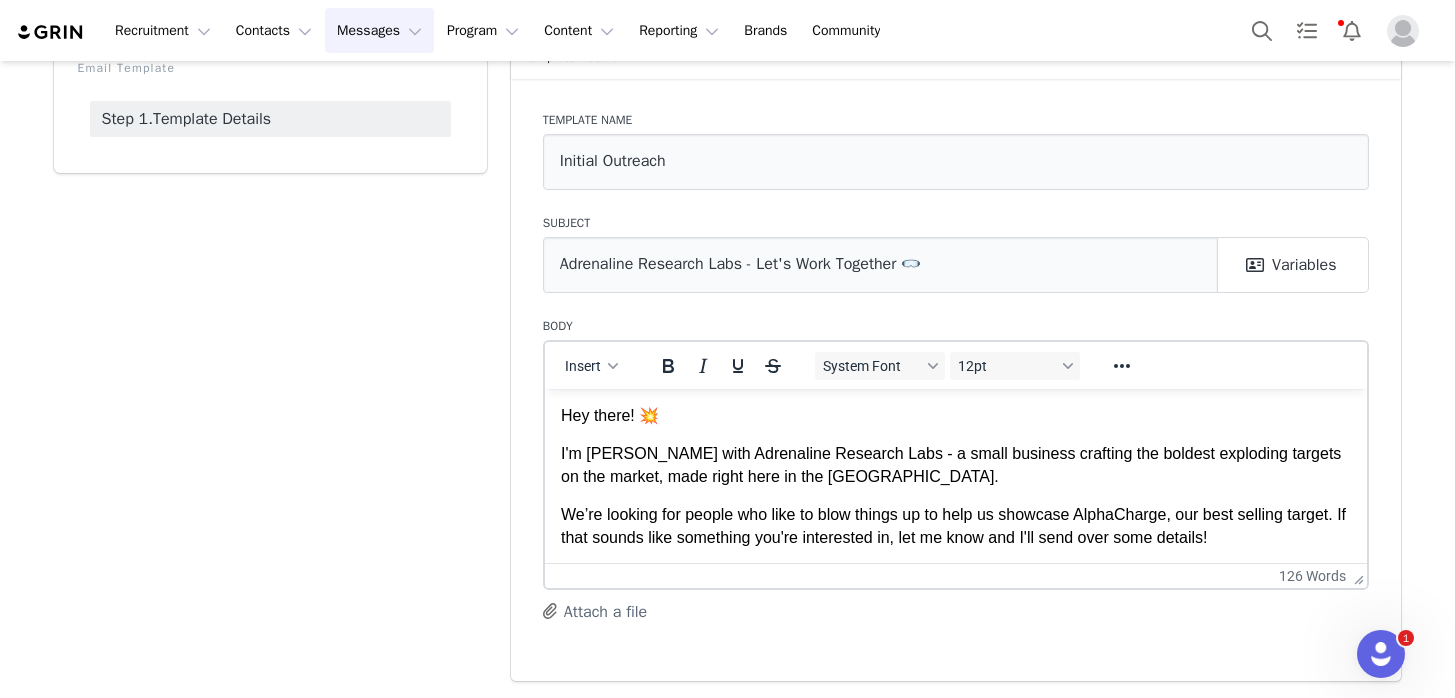 click on "I'm Kelsey with Adrenaline Research Labs - a small business crafting the boldest exploding targets on the market, made right here in the USA." at bounding box center [955, 464] 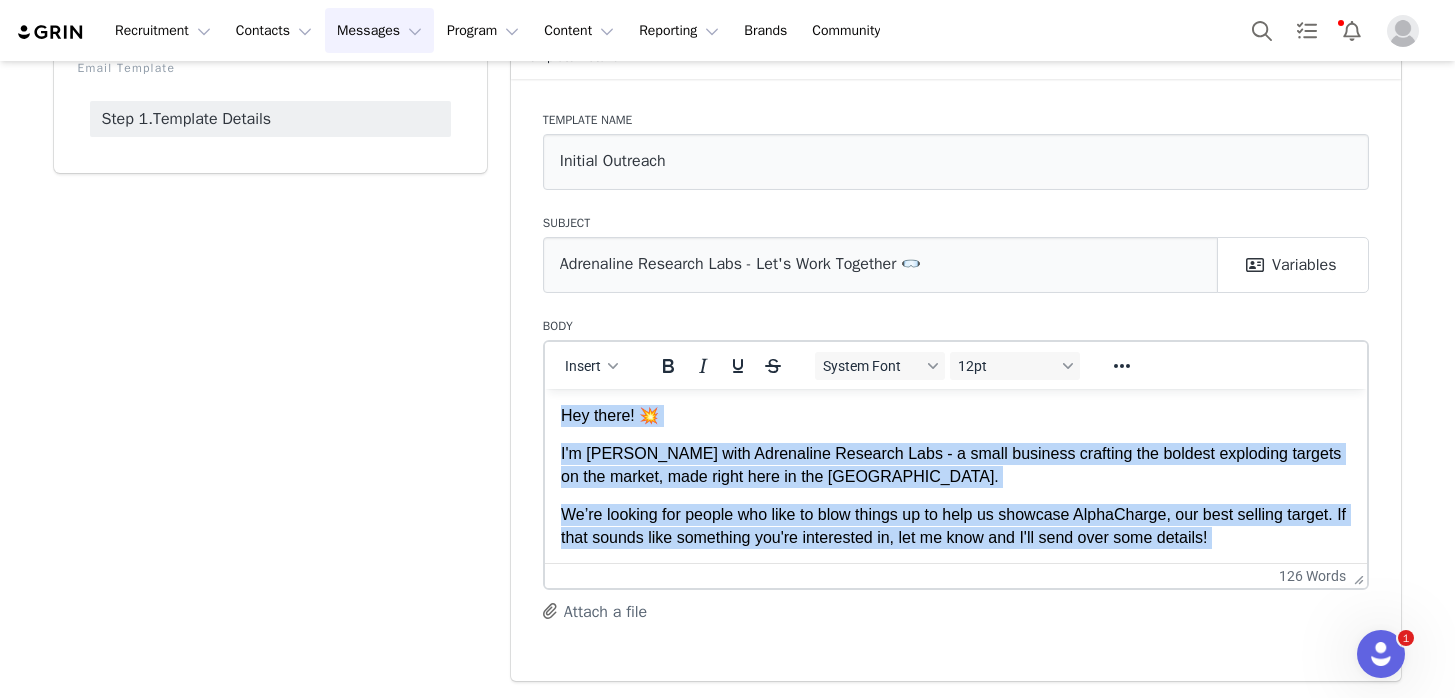 paste 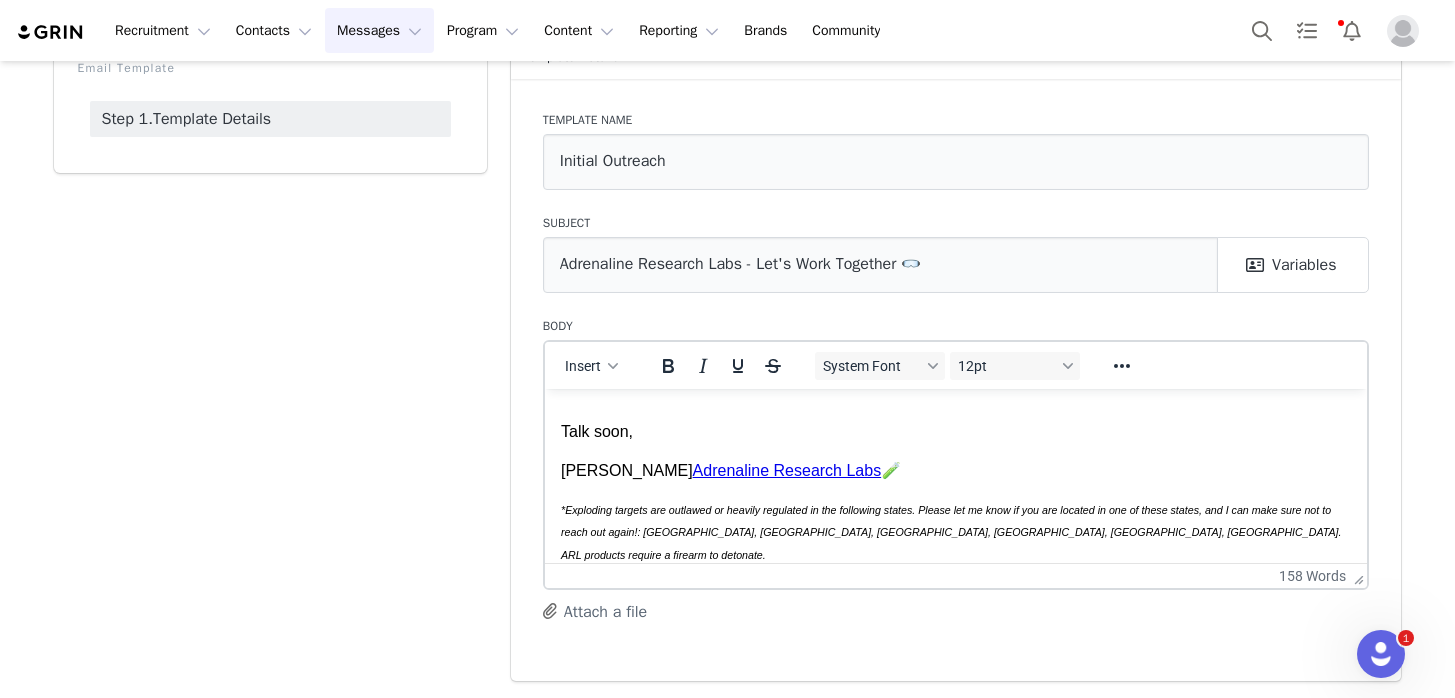 scroll, scrollTop: 0, scrollLeft: 0, axis: both 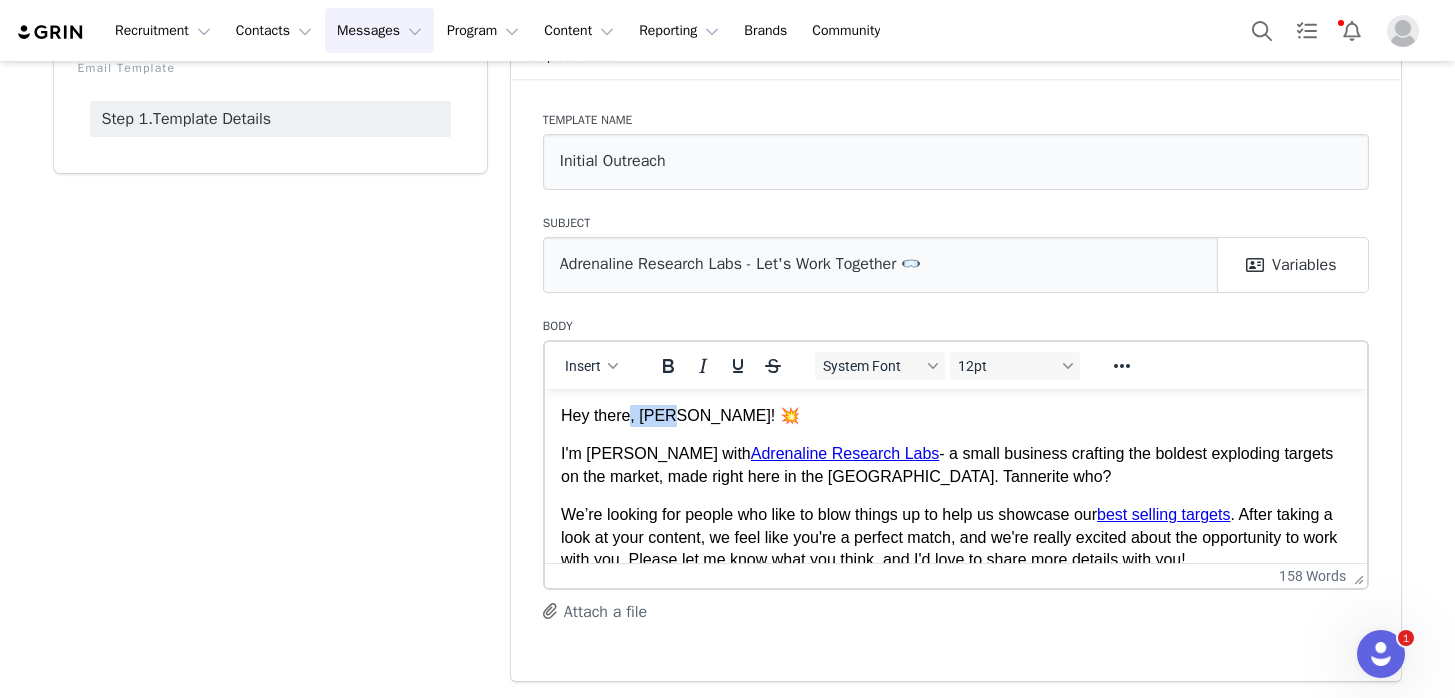 drag, startPoint x: 677, startPoint y: 416, endPoint x: 631, endPoint y: 417, distance: 46.010868 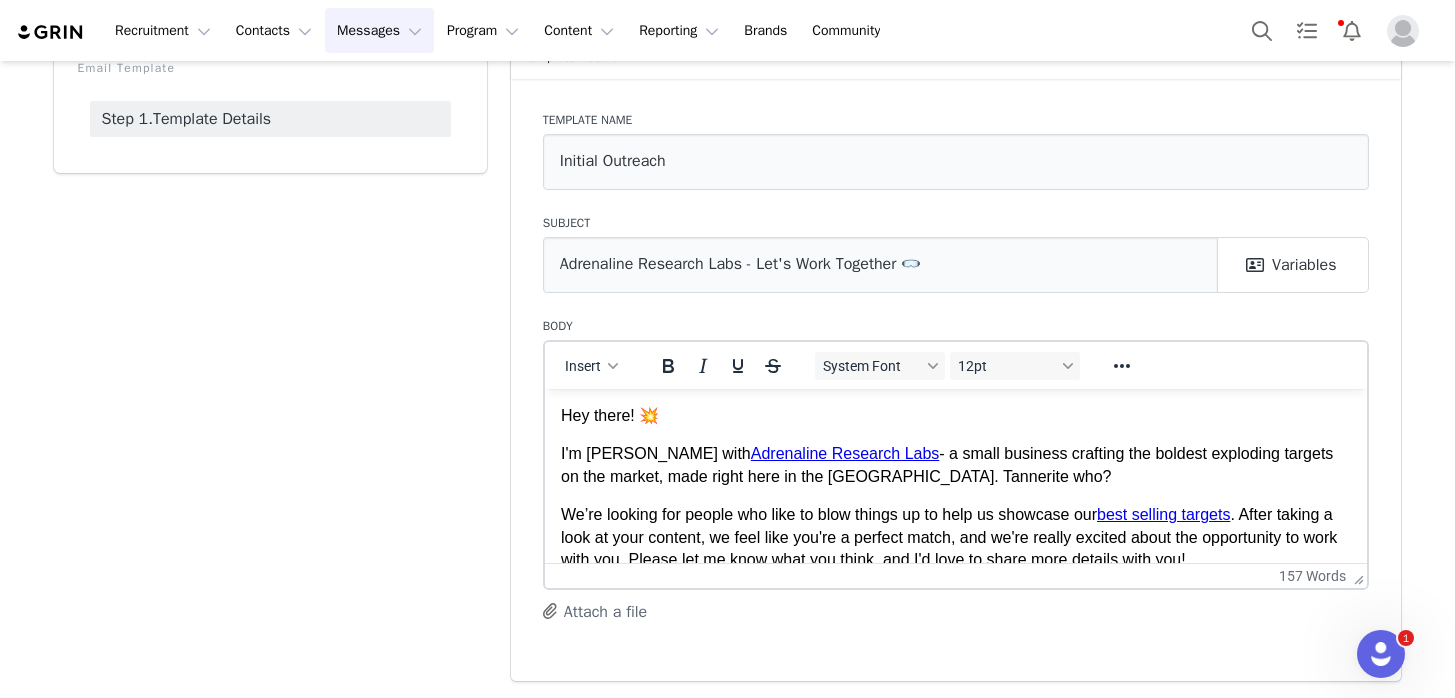click on "I'm Kelsey with  Adrenaline Research Labs  - a small business crafting the boldest exploding targets on the market, made right here in the USA. Tannerite who?" at bounding box center (955, 464) 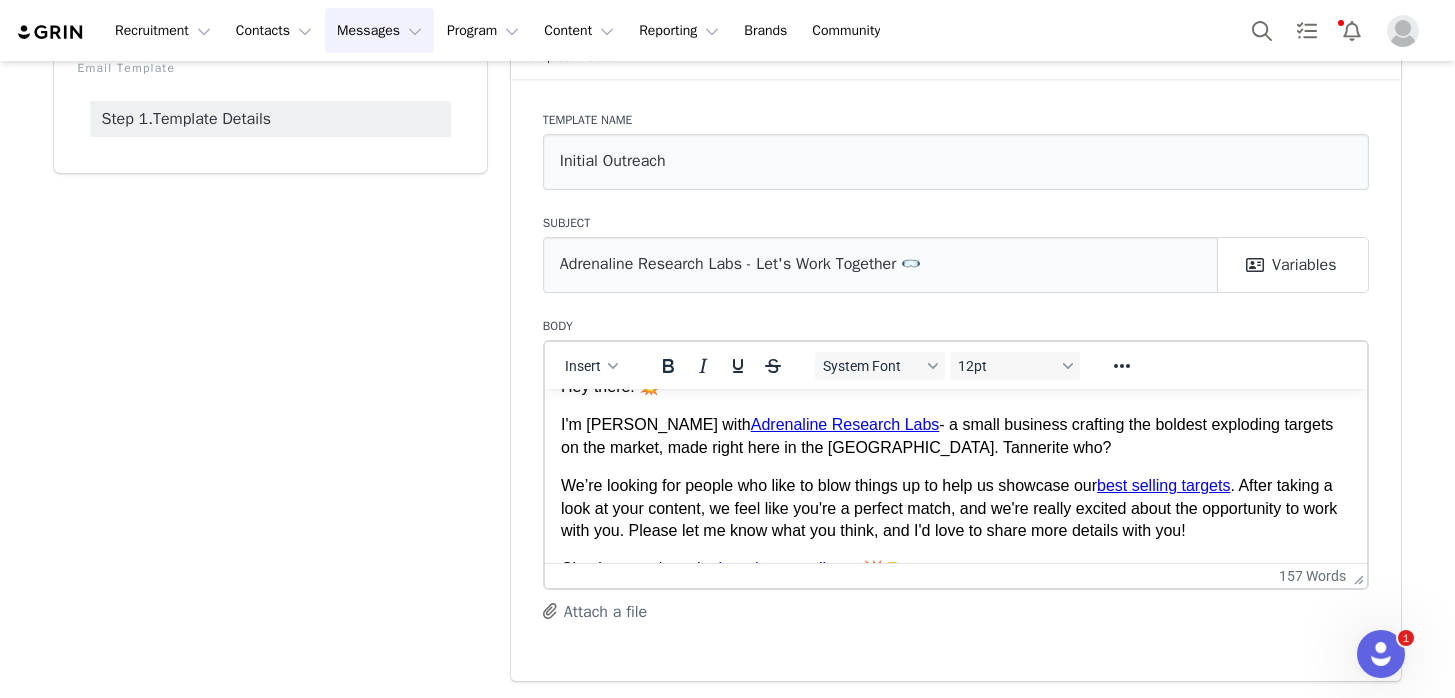 scroll, scrollTop: 32, scrollLeft: 0, axis: vertical 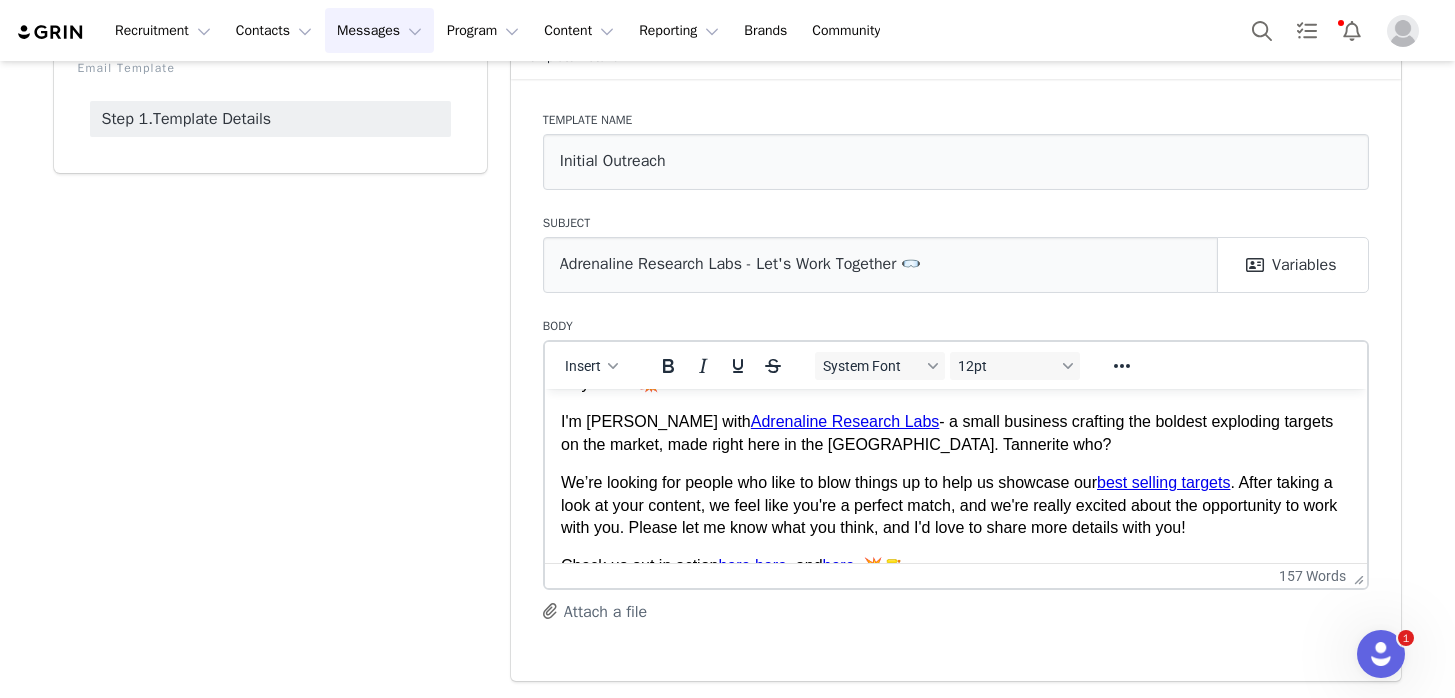 click on "We’re looking for people who like to blow things up to help us showcase our  best selling targets . After taking a look at your content, we feel like you're a perfect match, and we're really excited about the opportunity to work with you. Please let me know what you think, and I'd love to share more details with you!" at bounding box center [955, 504] 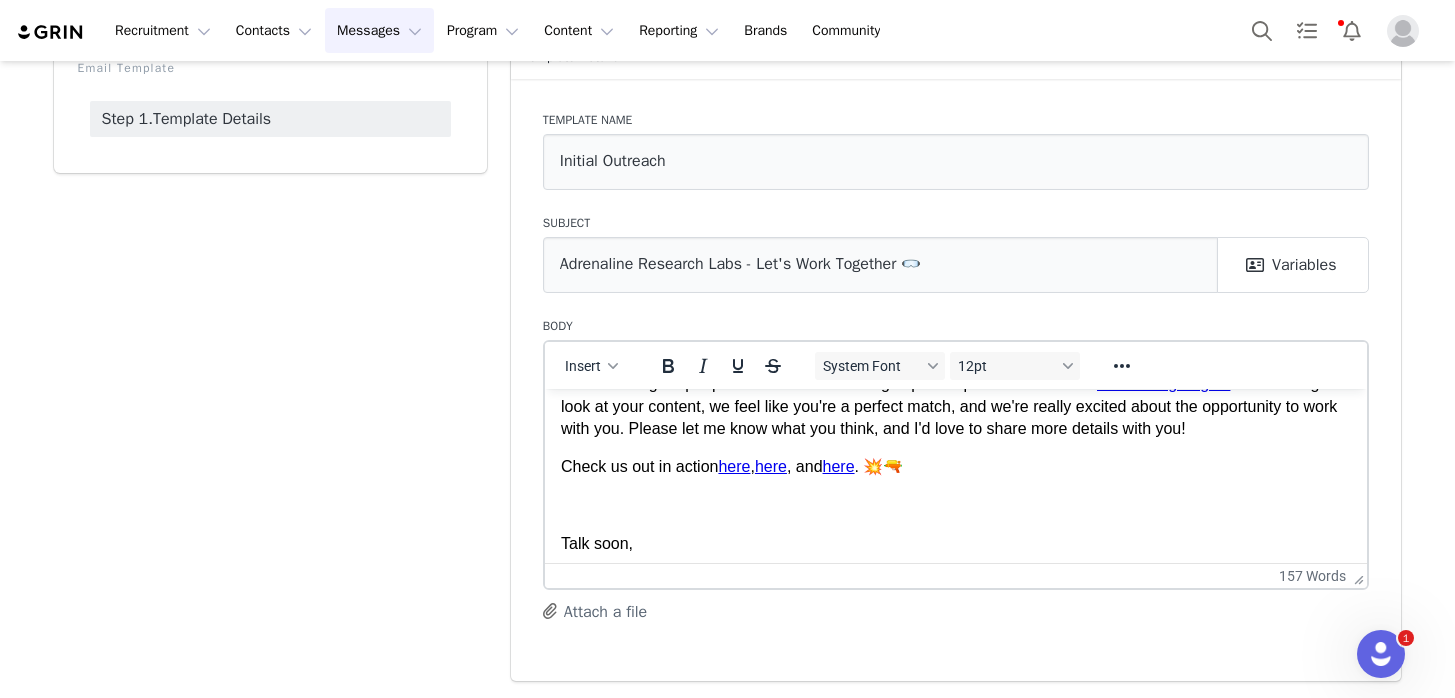 scroll, scrollTop: 131, scrollLeft: 0, axis: vertical 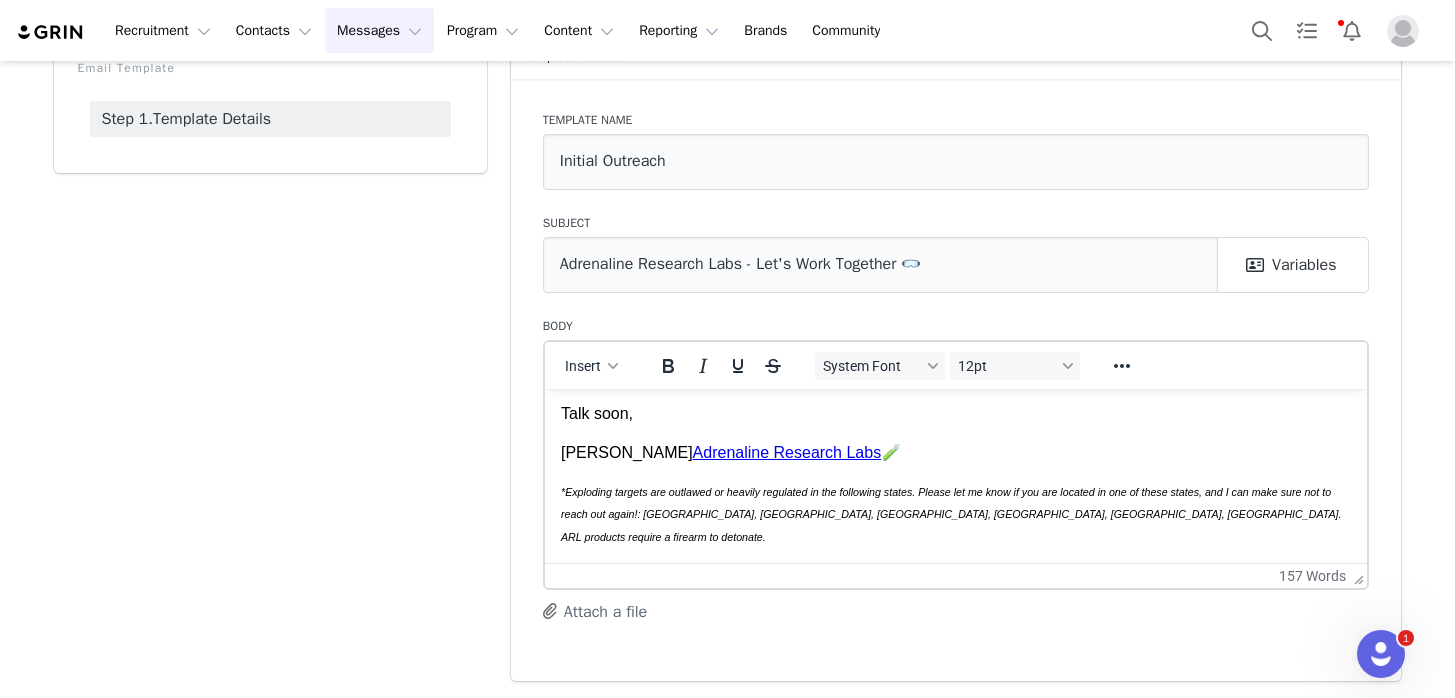 drag, startPoint x: 828, startPoint y: 535, endPoint x: 919, endPoint y: 535, distance: 91 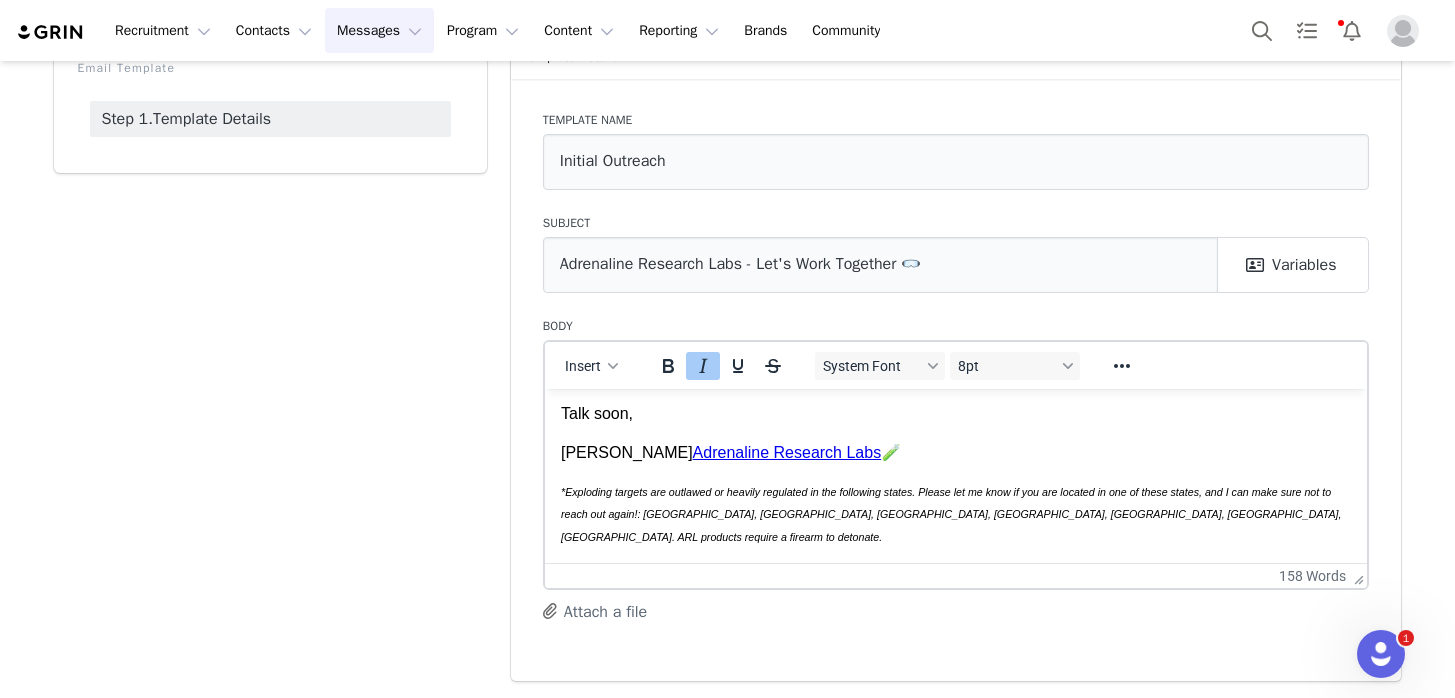 scroll, scrollTop: 0, scrollLeft: 0, axis: both 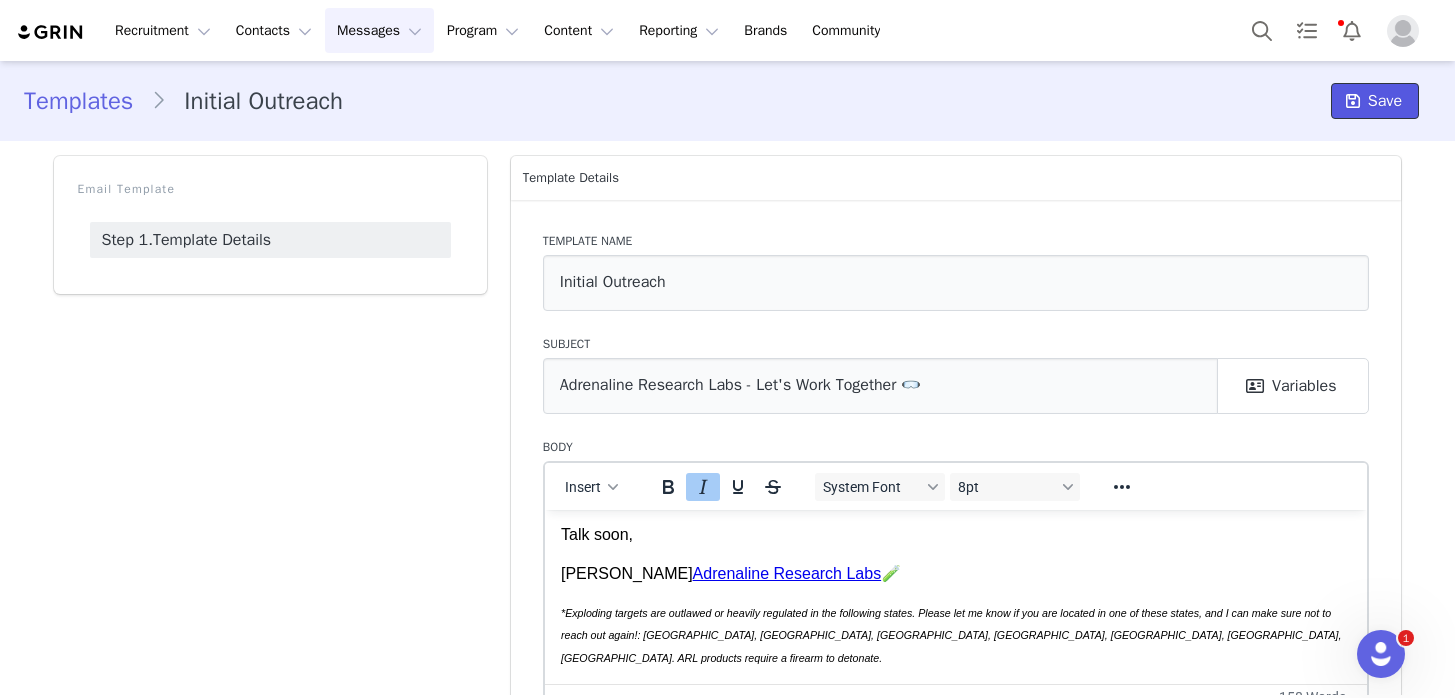 click on "Save" at bounding box center [1385, 101] 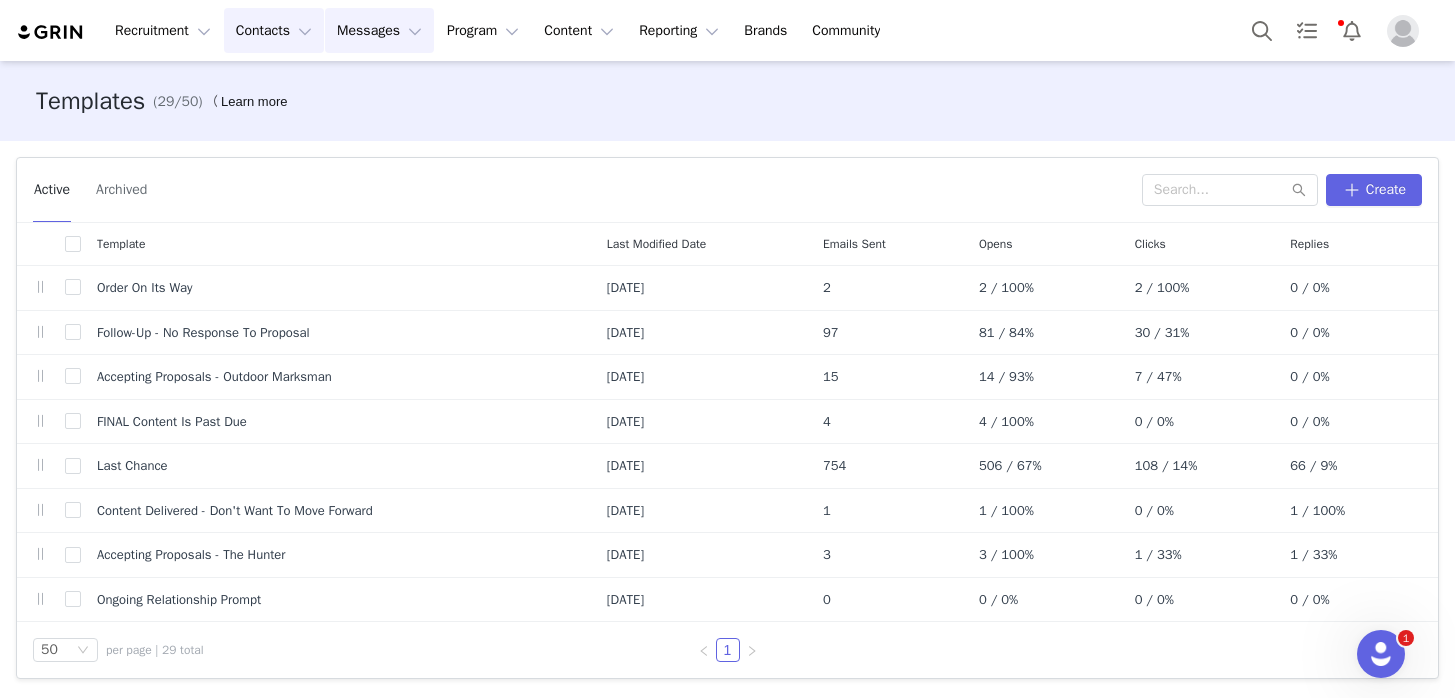 click on "Contacts Contacts" at bounding box center (274, 30) 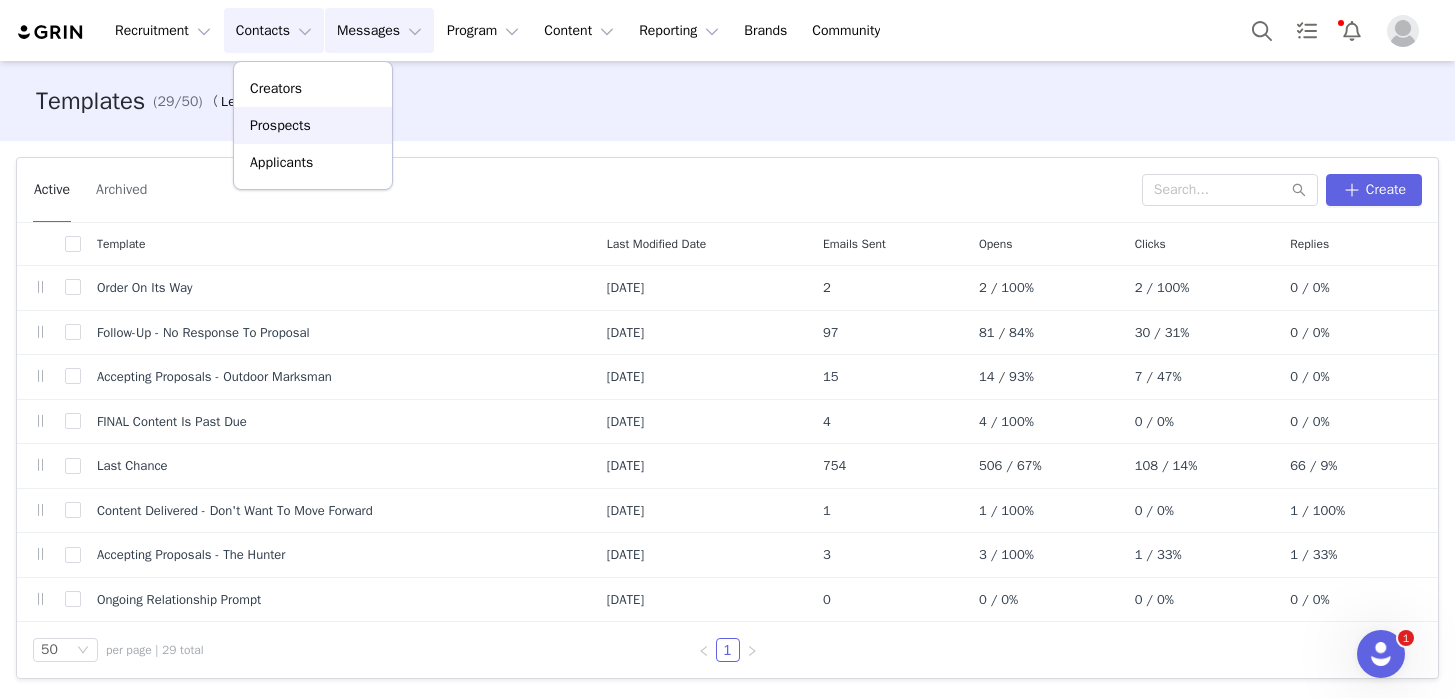 click on "Prospects" at bounding box center (280, 125) 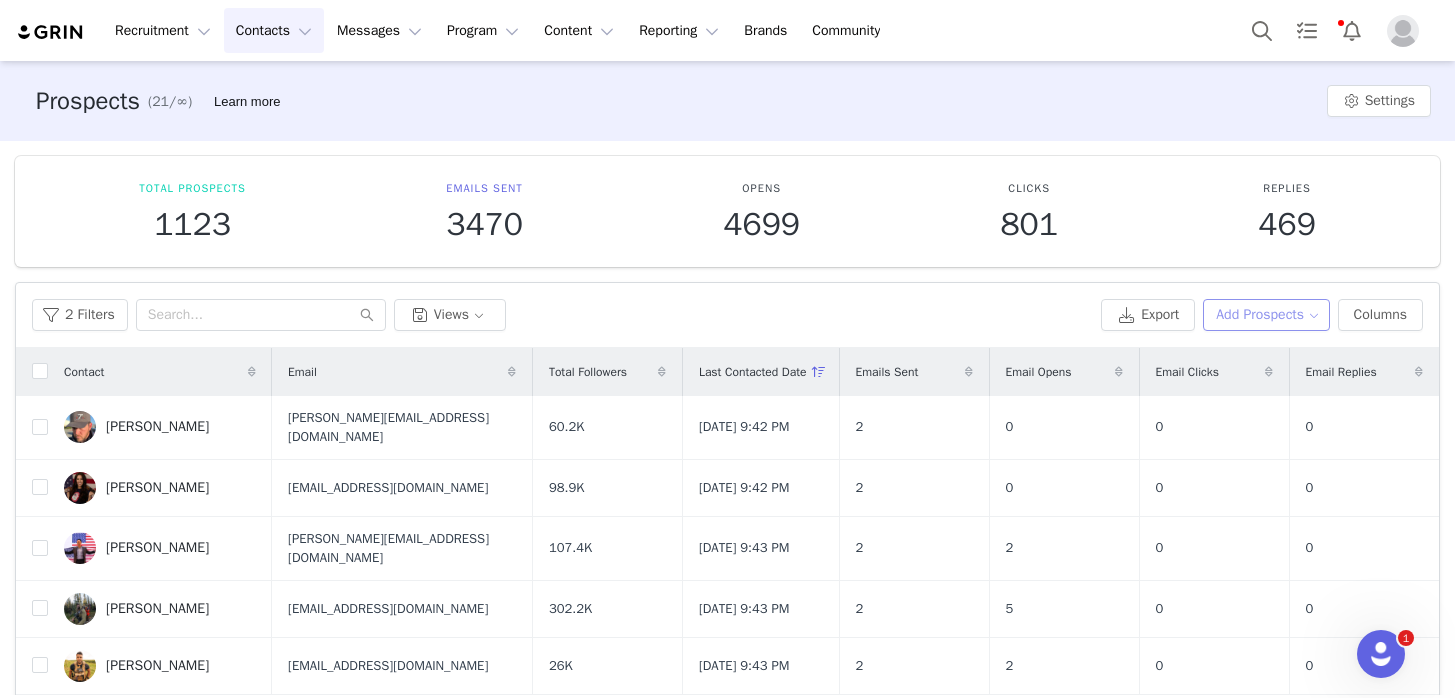 click on "Add Prospects" at bounding box center (1266, 315) 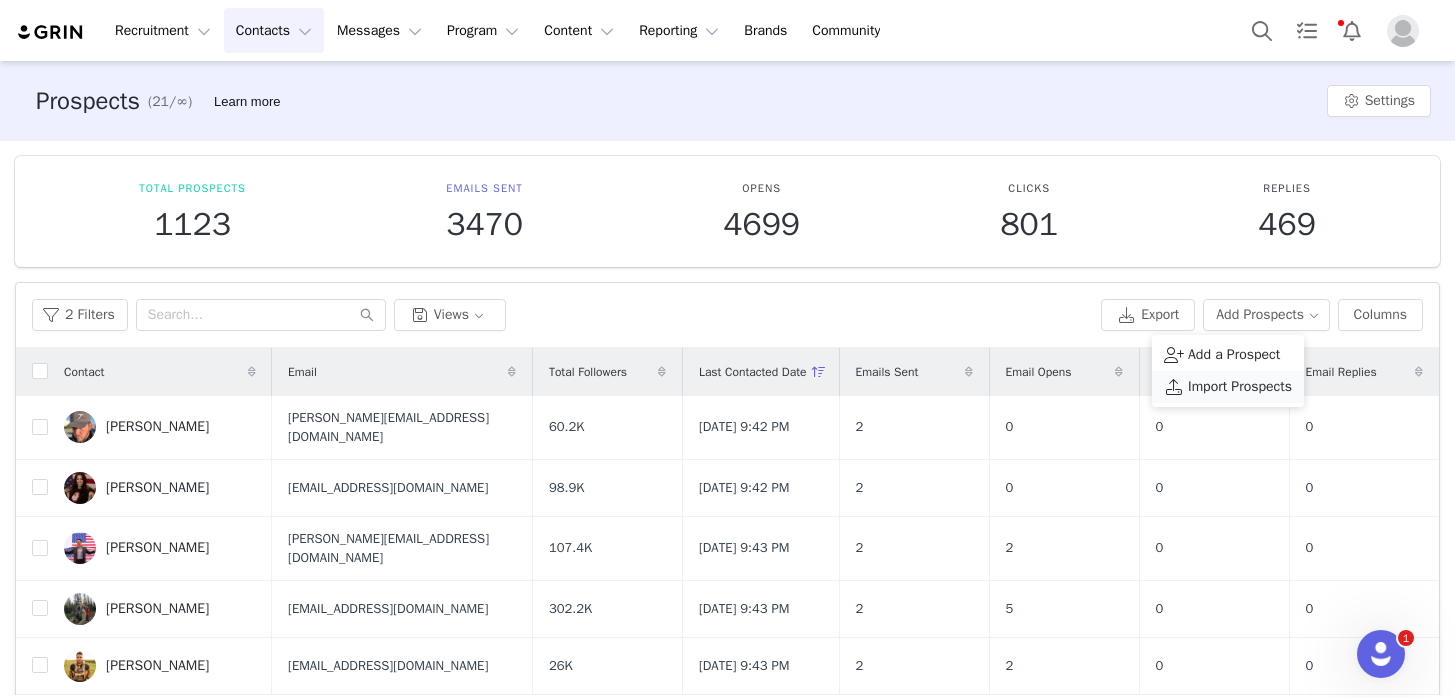 click on "Import Prospects" at bounding box center [1240, 387] 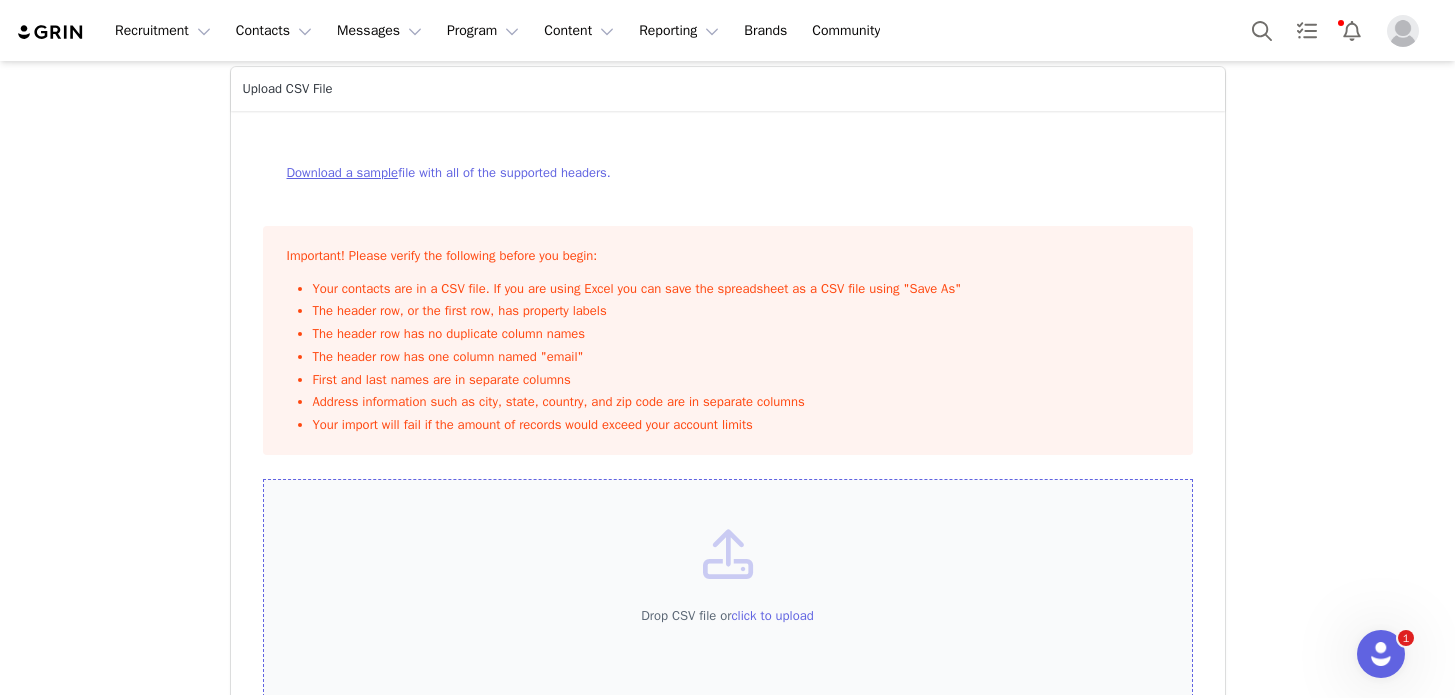 scroll, scrollTop: 119, scrollLeft: 0, axis: vertical 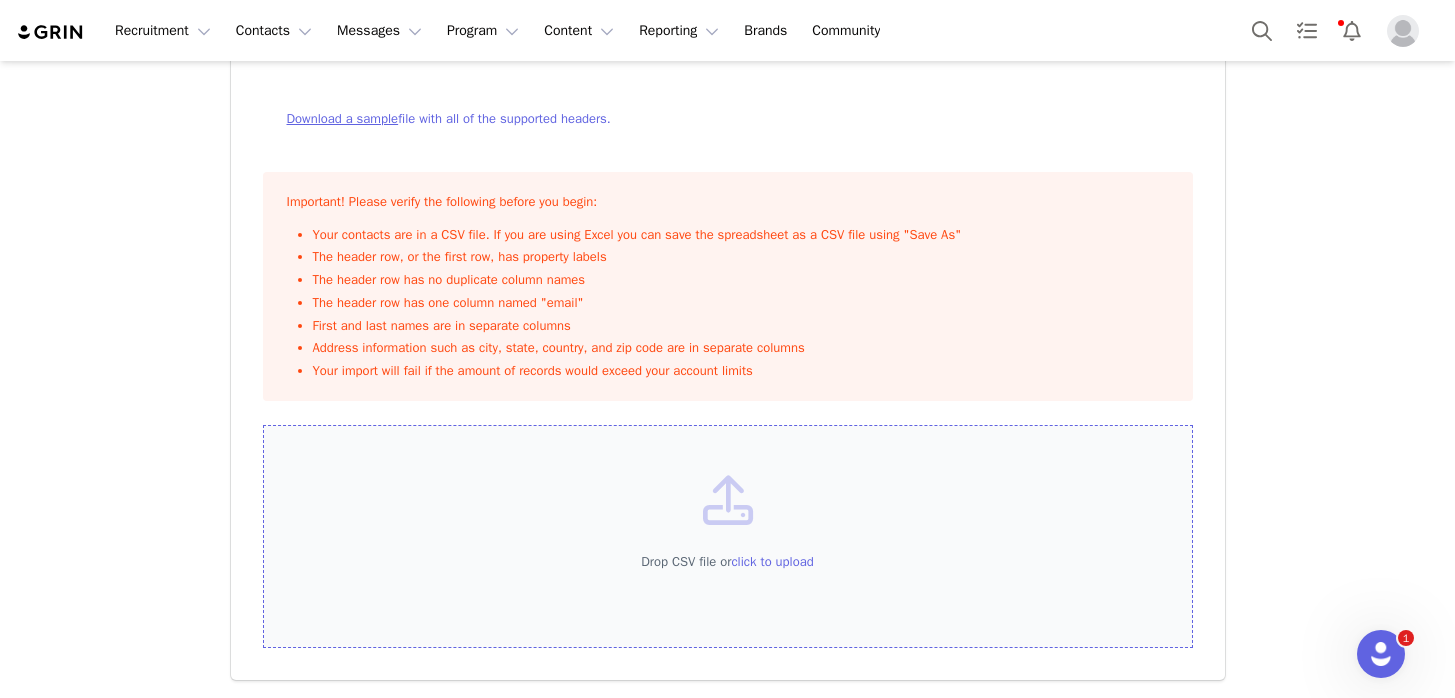 click on "click to upload" at bounding box center (772, 561) 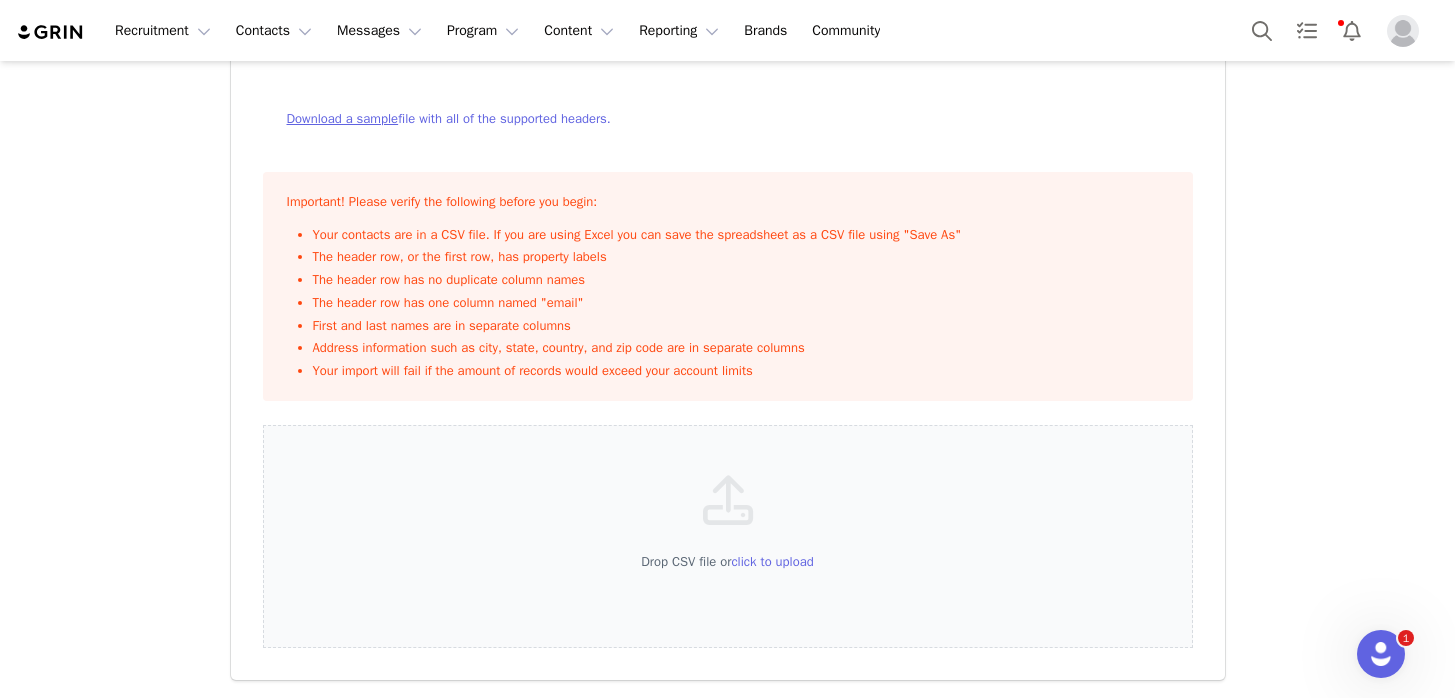 scroll, scrollTop: 0, scrollLeft: 0, axis: both 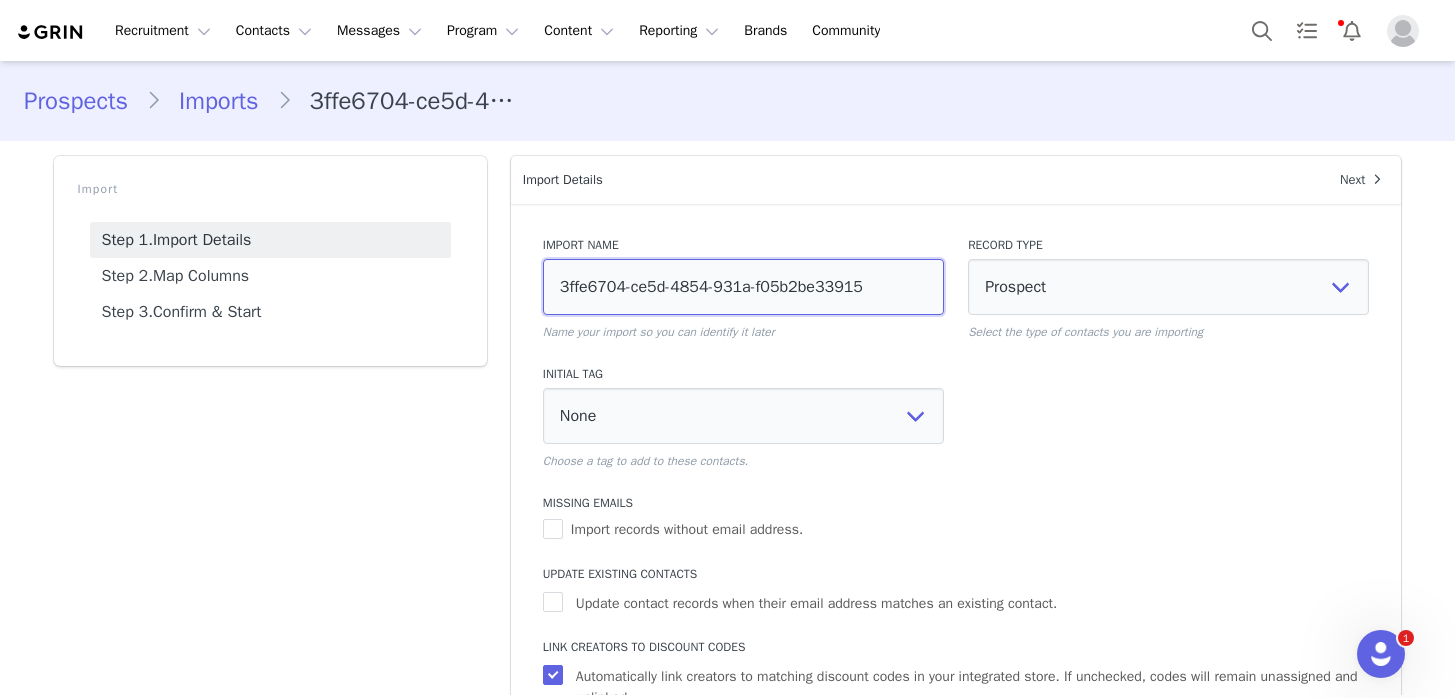 click on "3ffe6704-ce5d-4854-931a-f05b2be33915" at bounding box center [743, 287] 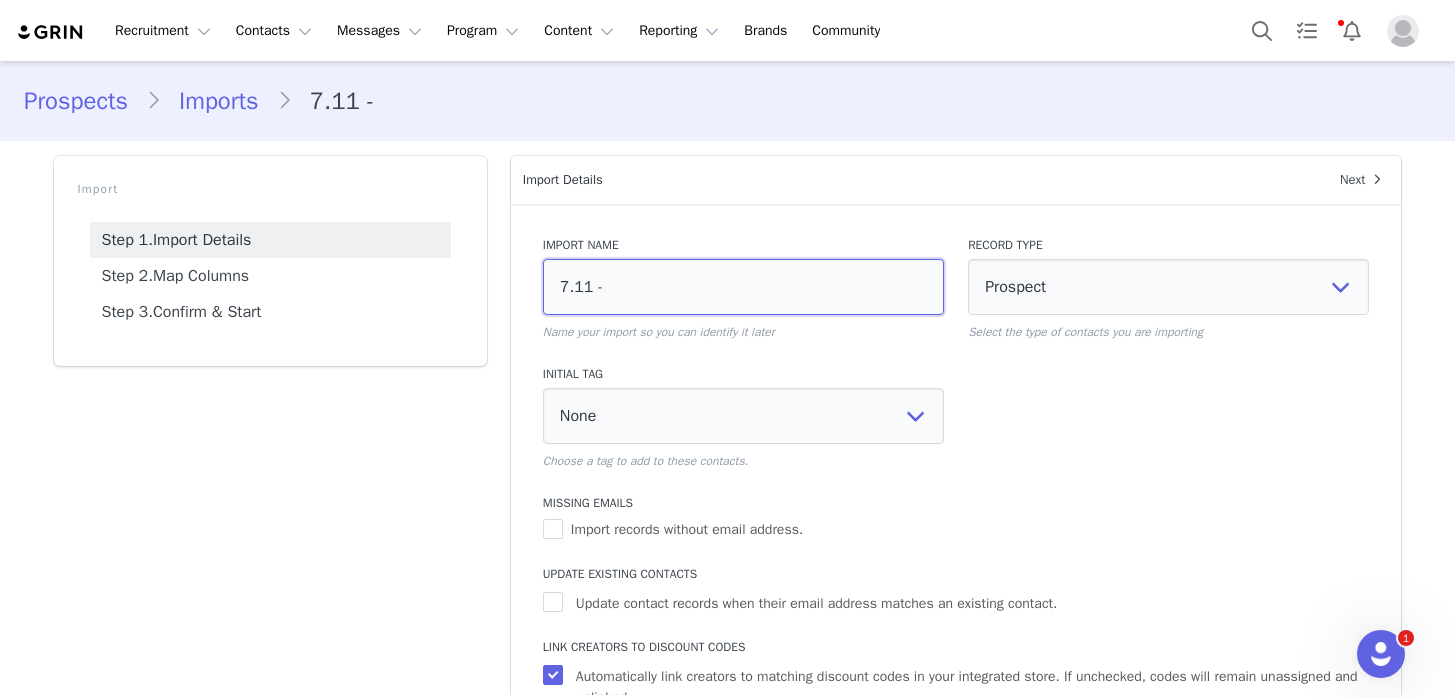 type on "7.11 -" 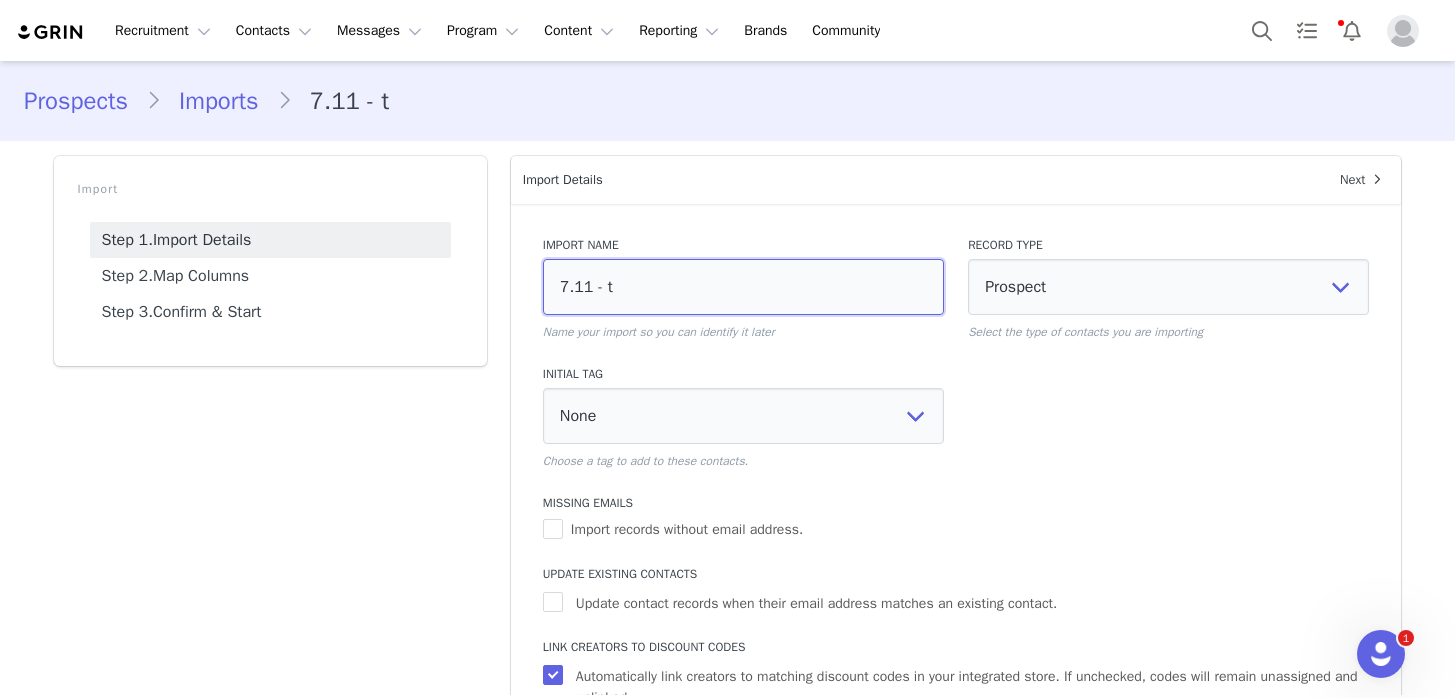 type on "7.11 - ta" 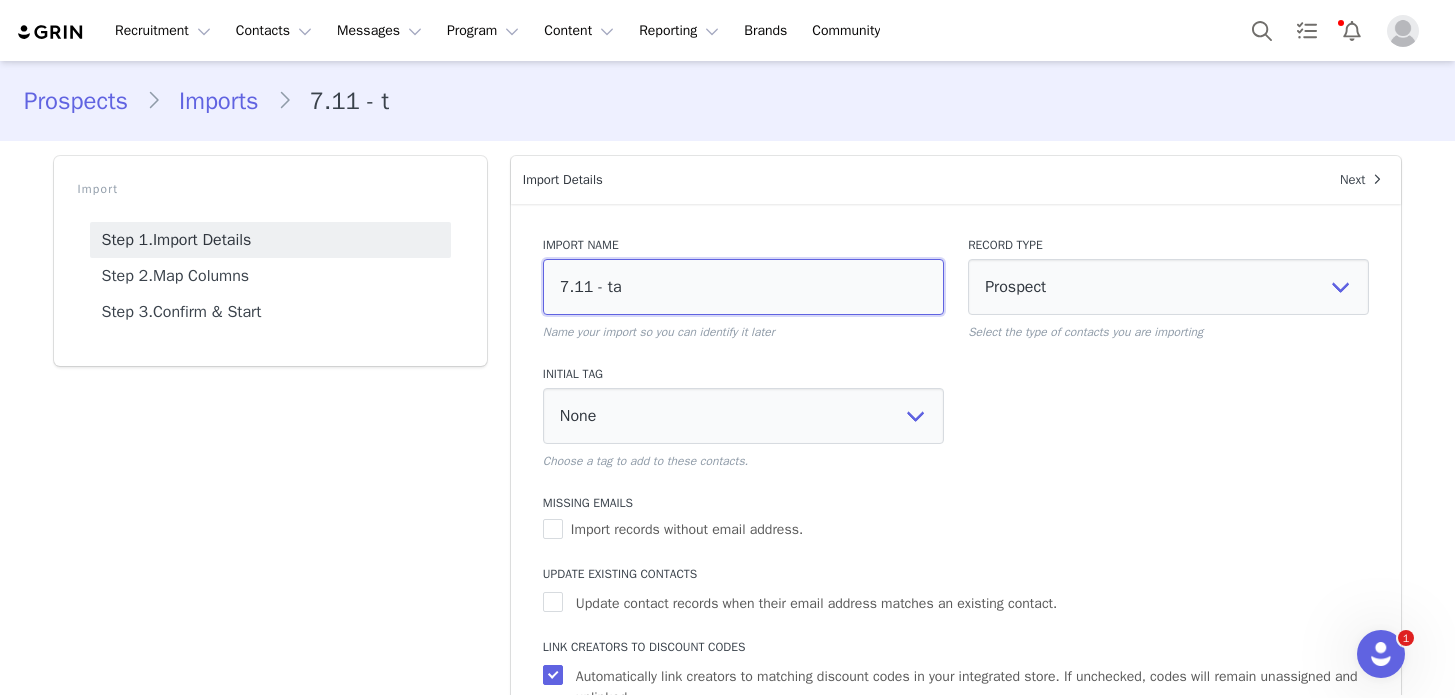 type on "7.11 - tac" 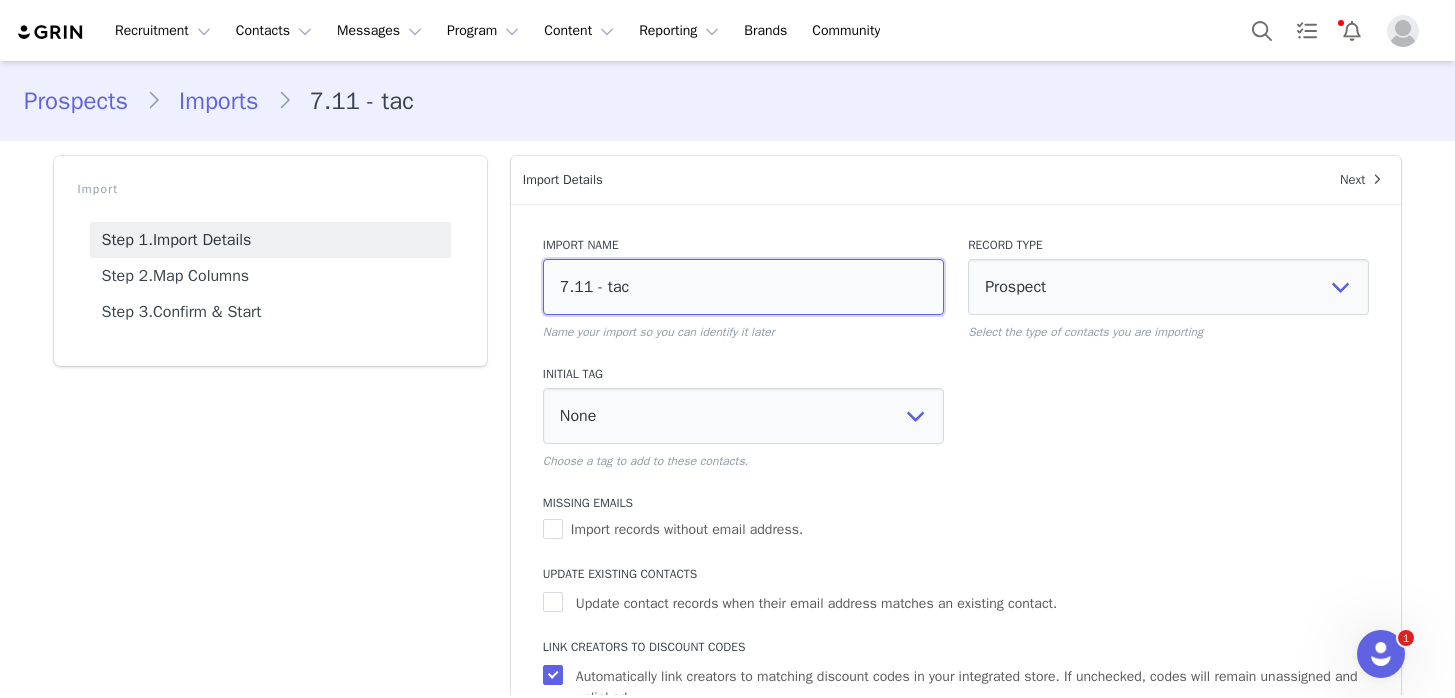 type on "7.11 - tact" 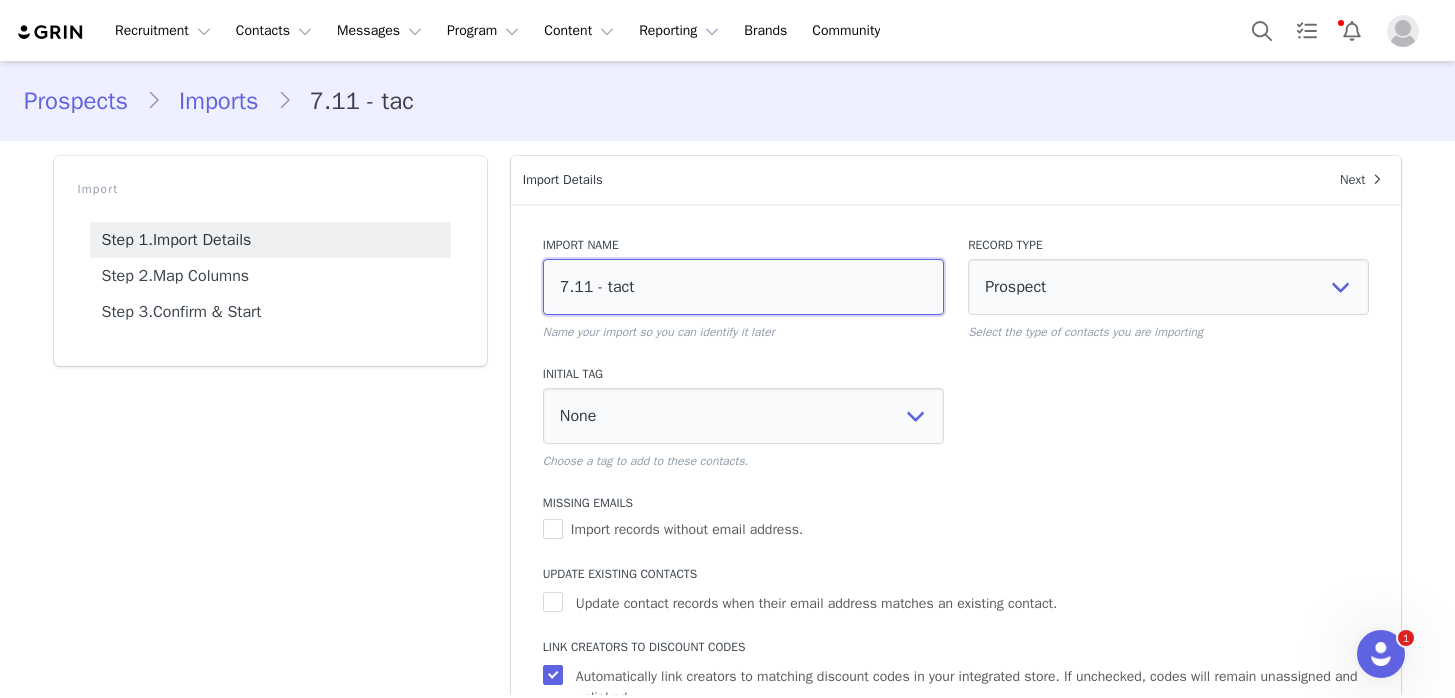 select 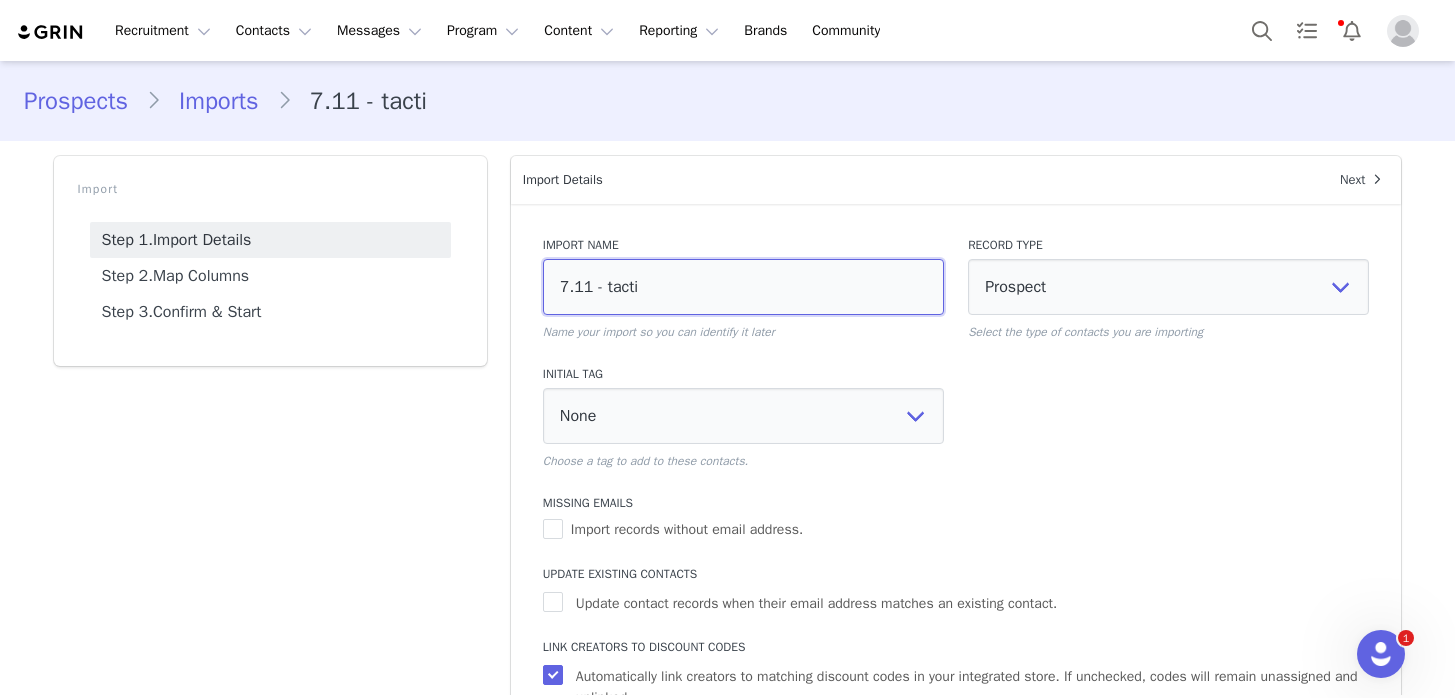 type on "7.11 - tactic" 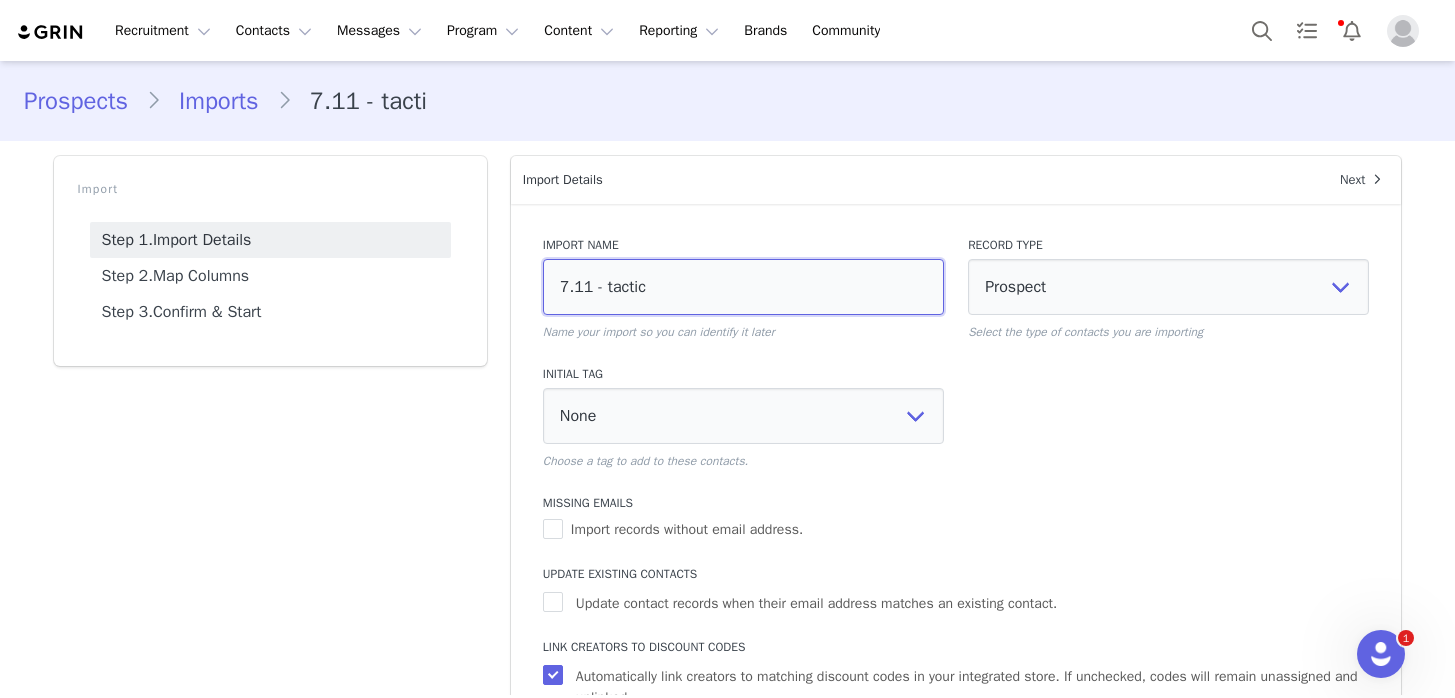 type on "7.11 - tactica" 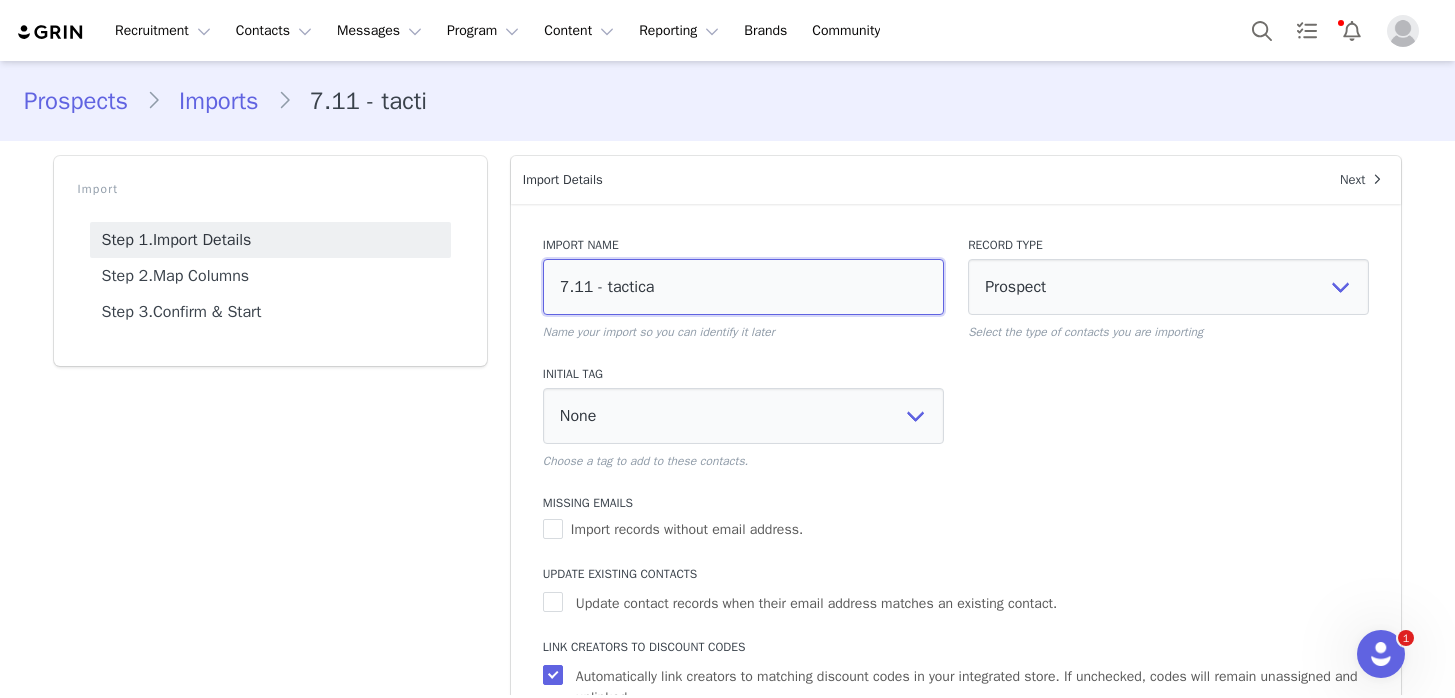 select 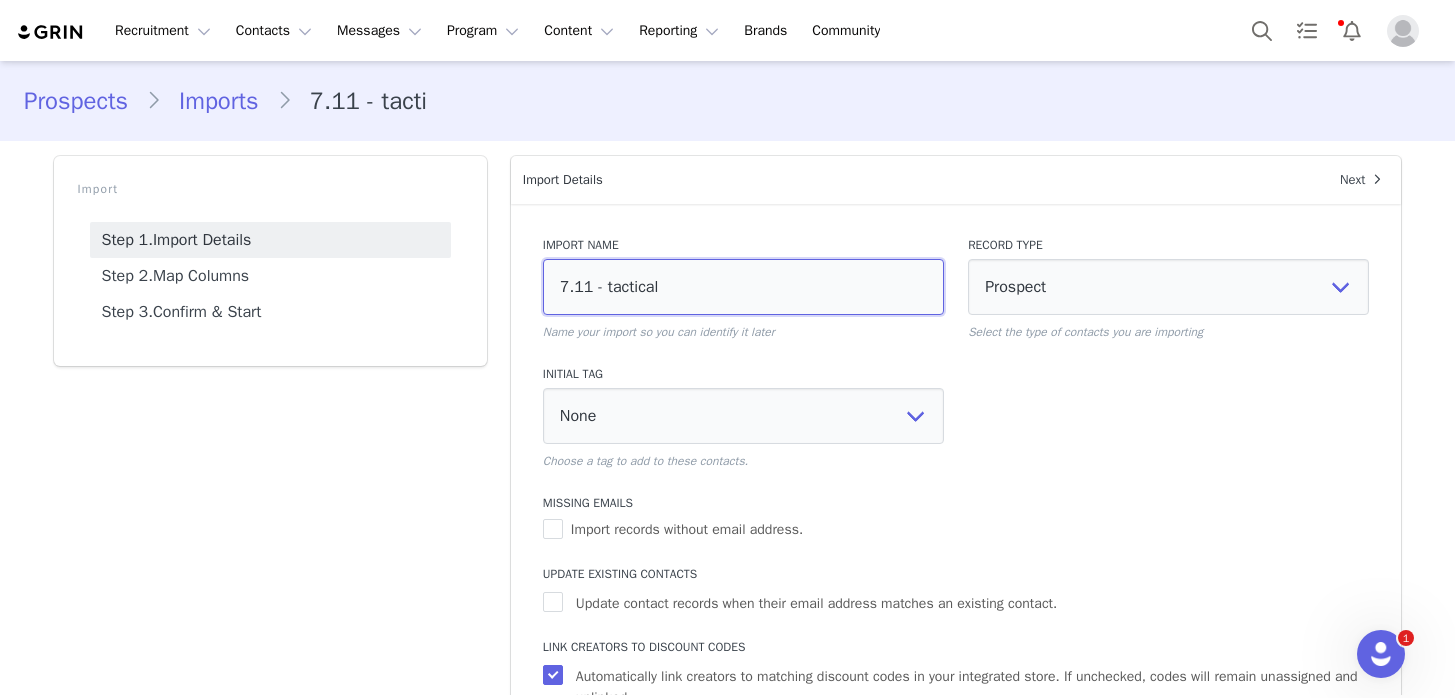 select 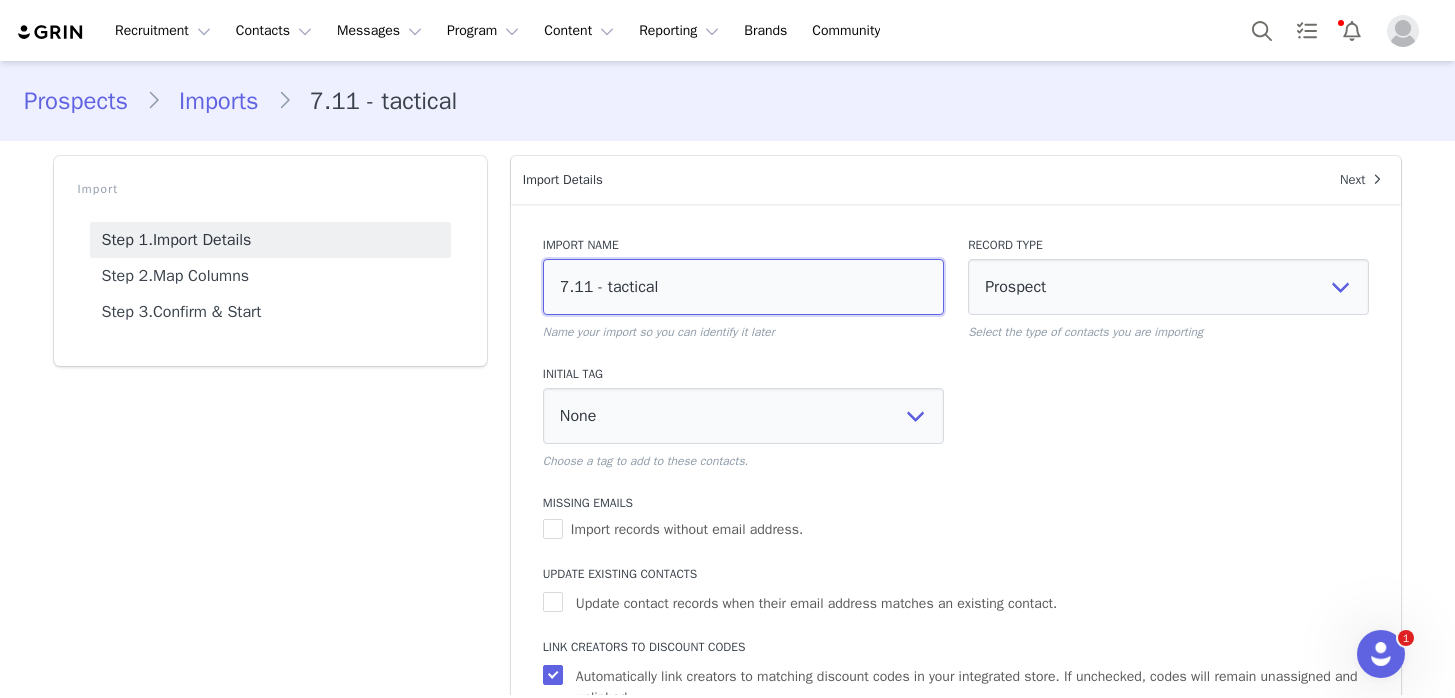 type on "7.11 - tactical" 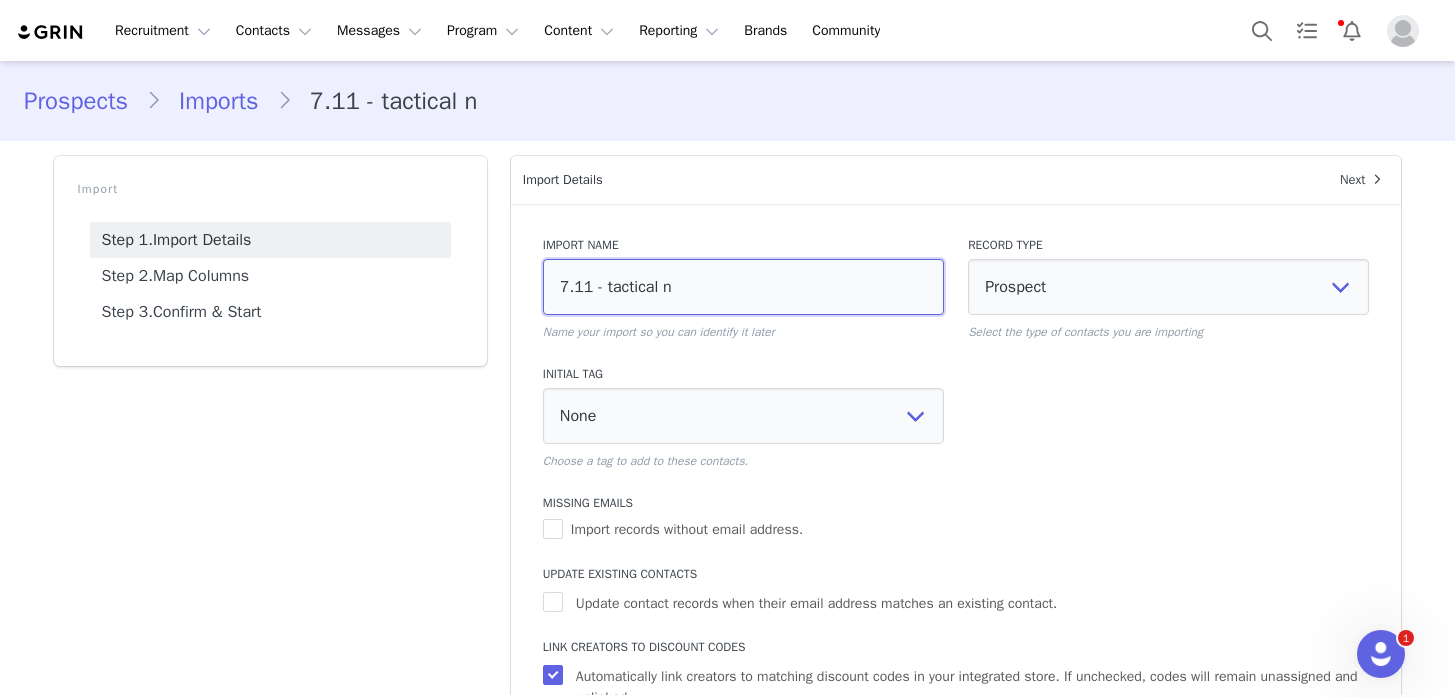 type on "7.11 - tactical ne" 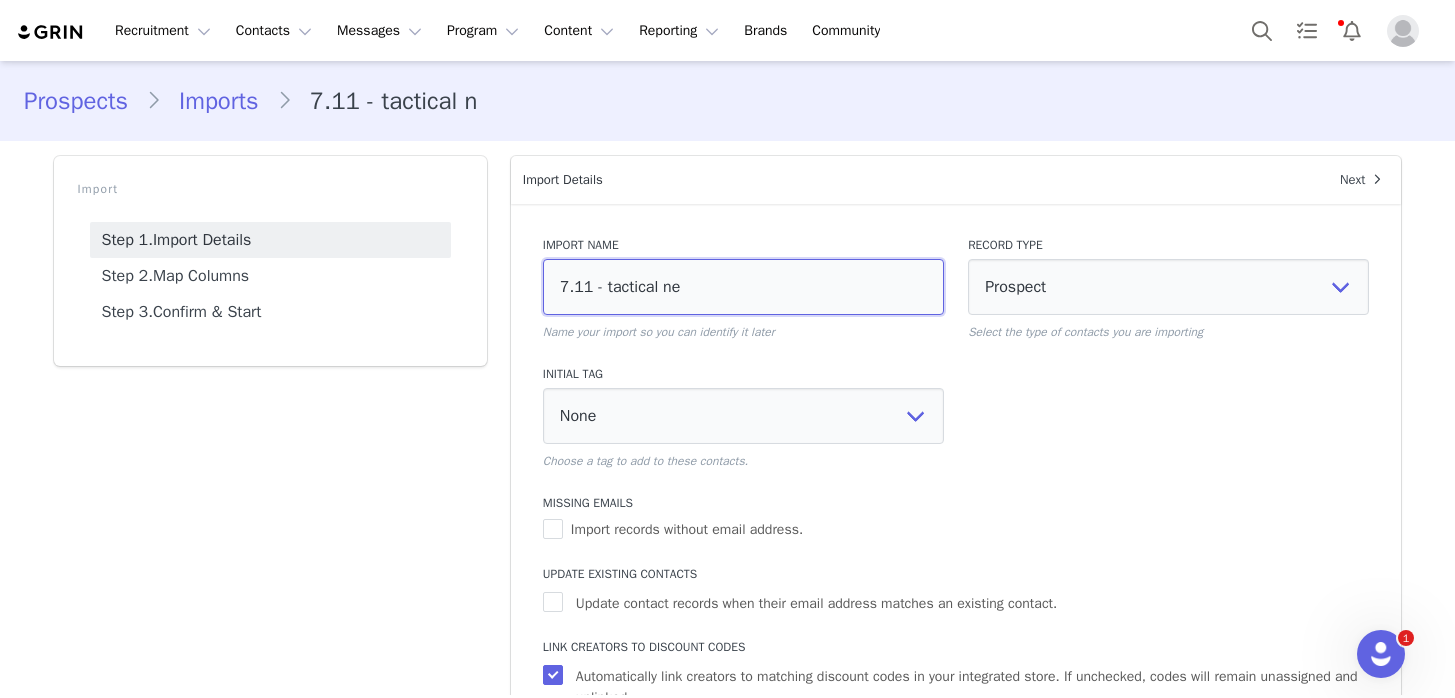 type on "7.11 - tactical ner" 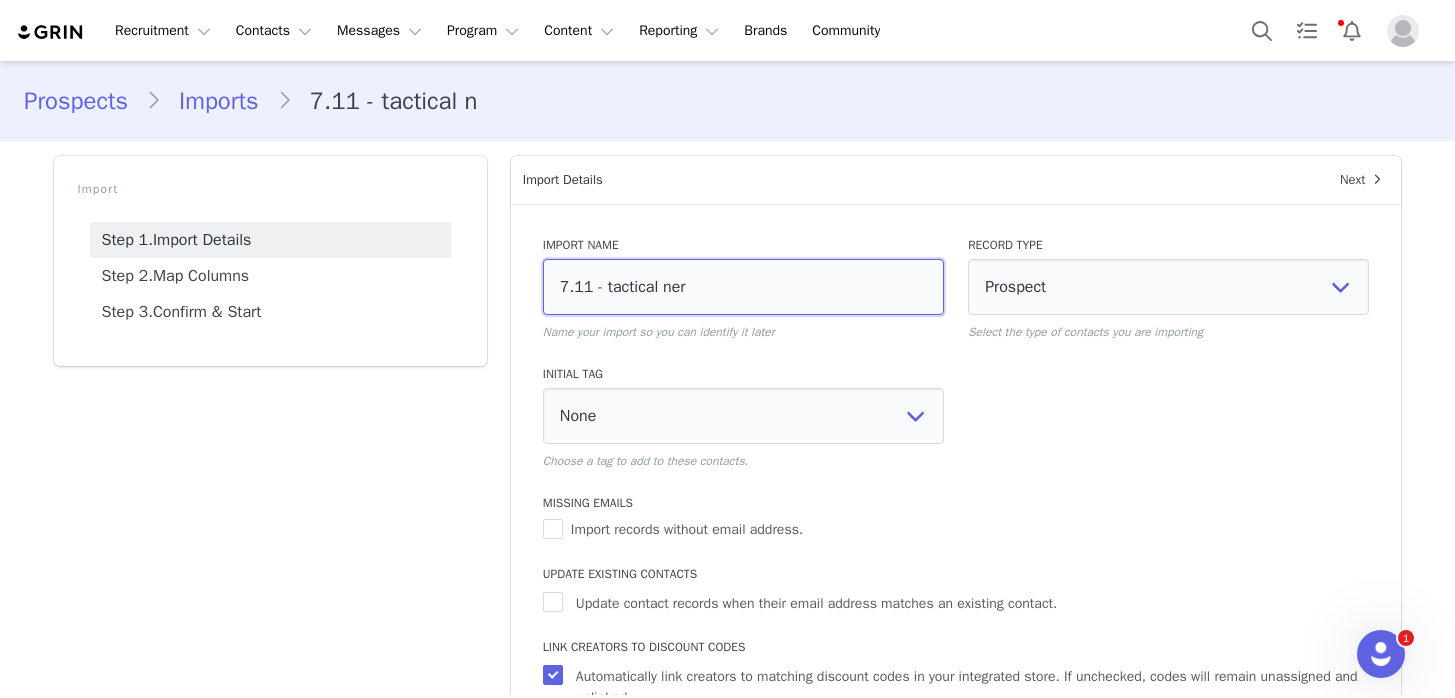 select 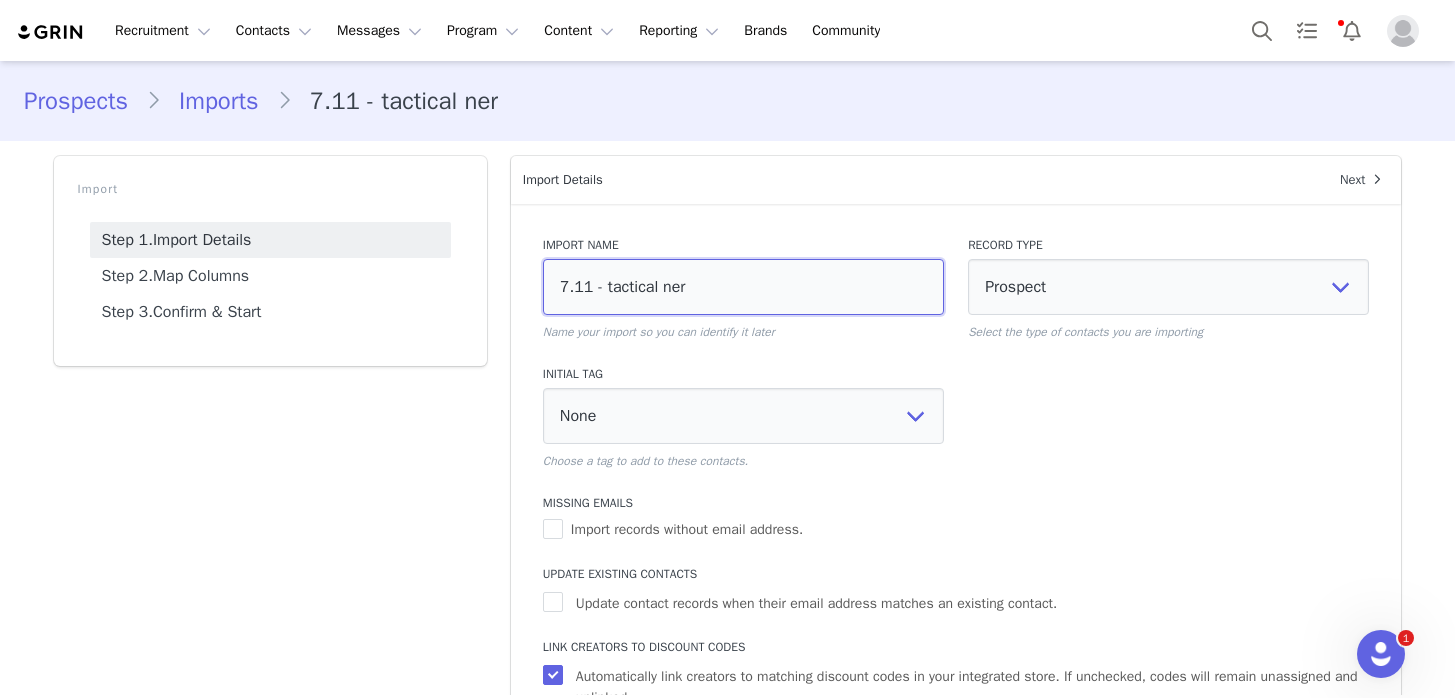 type on "7.11 - tactical nerd" 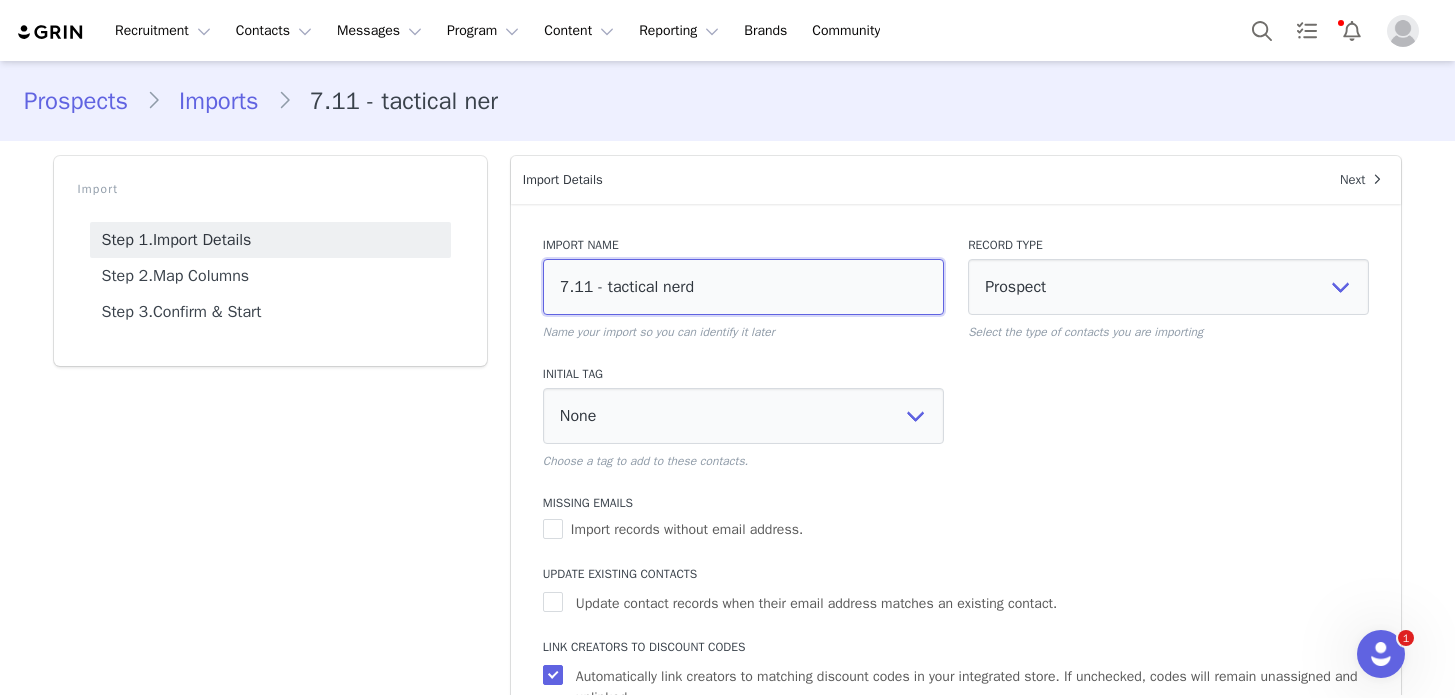 select 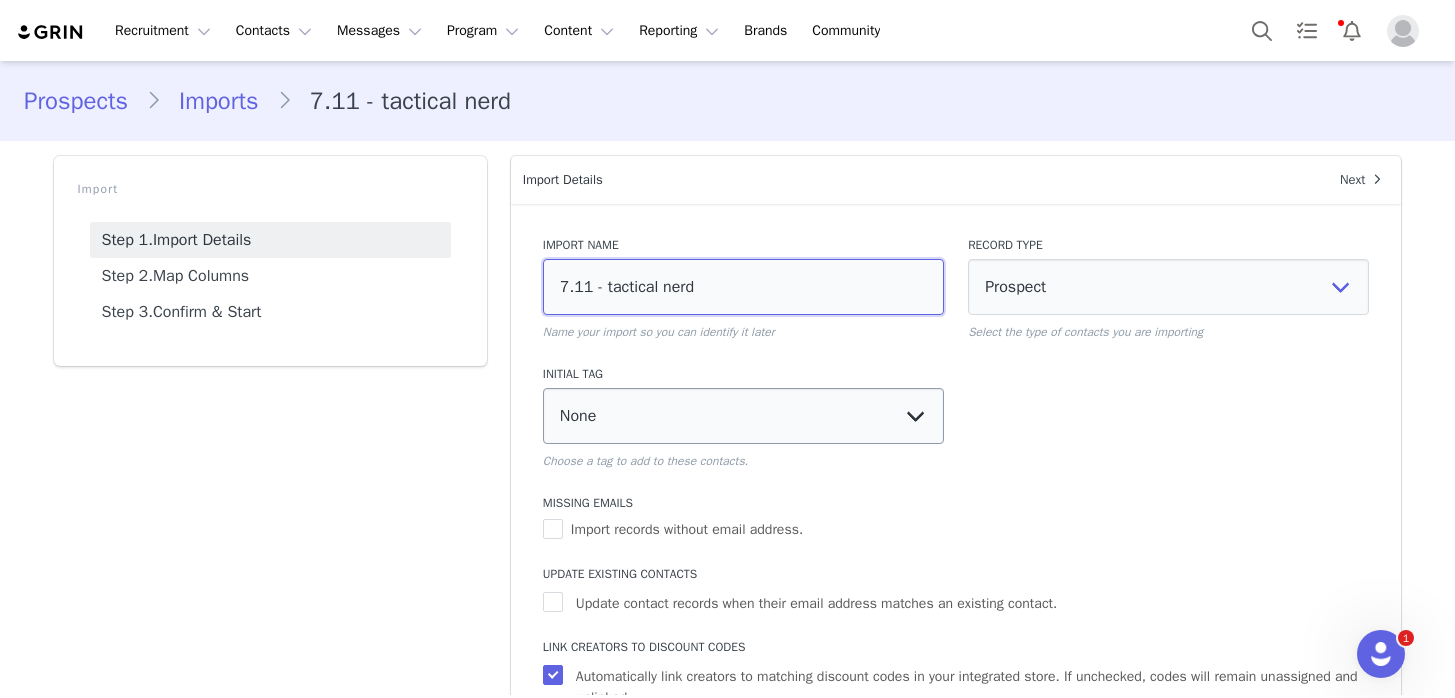 type on "7.11 - tactical nerd" 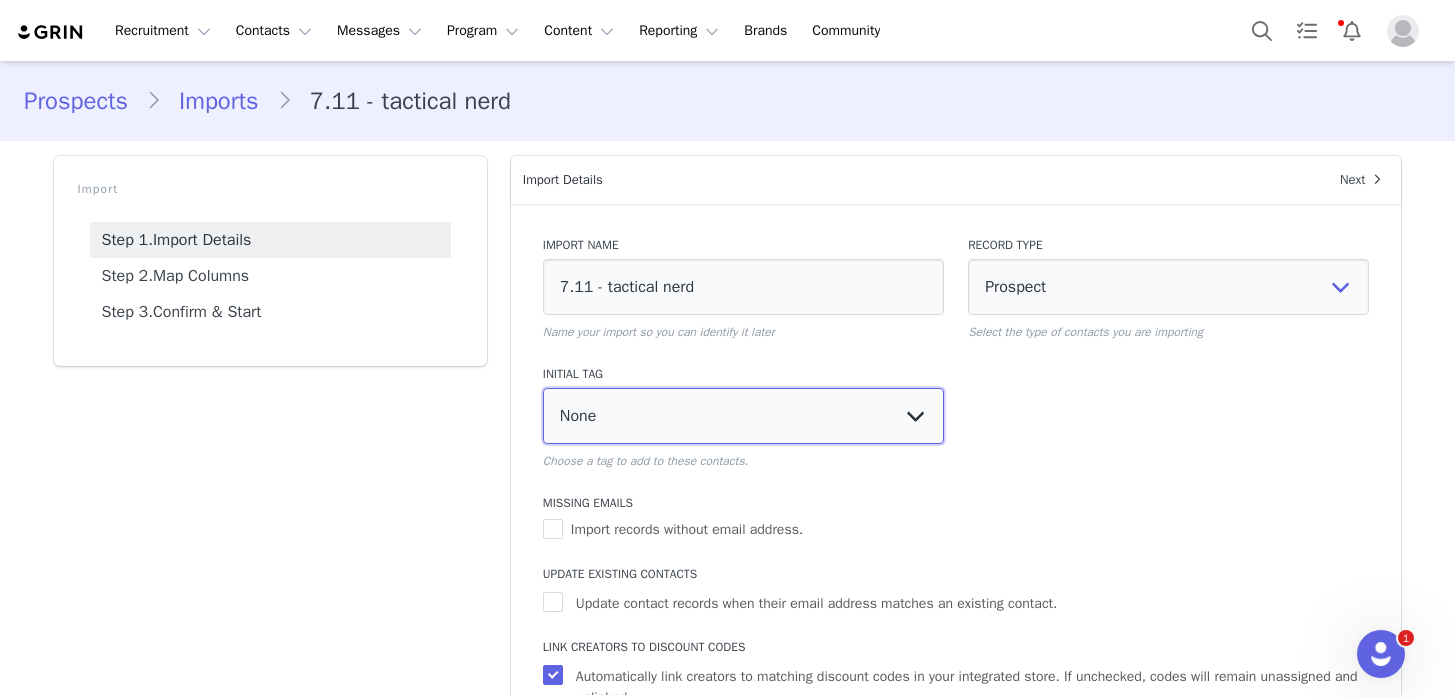 select on "110329" 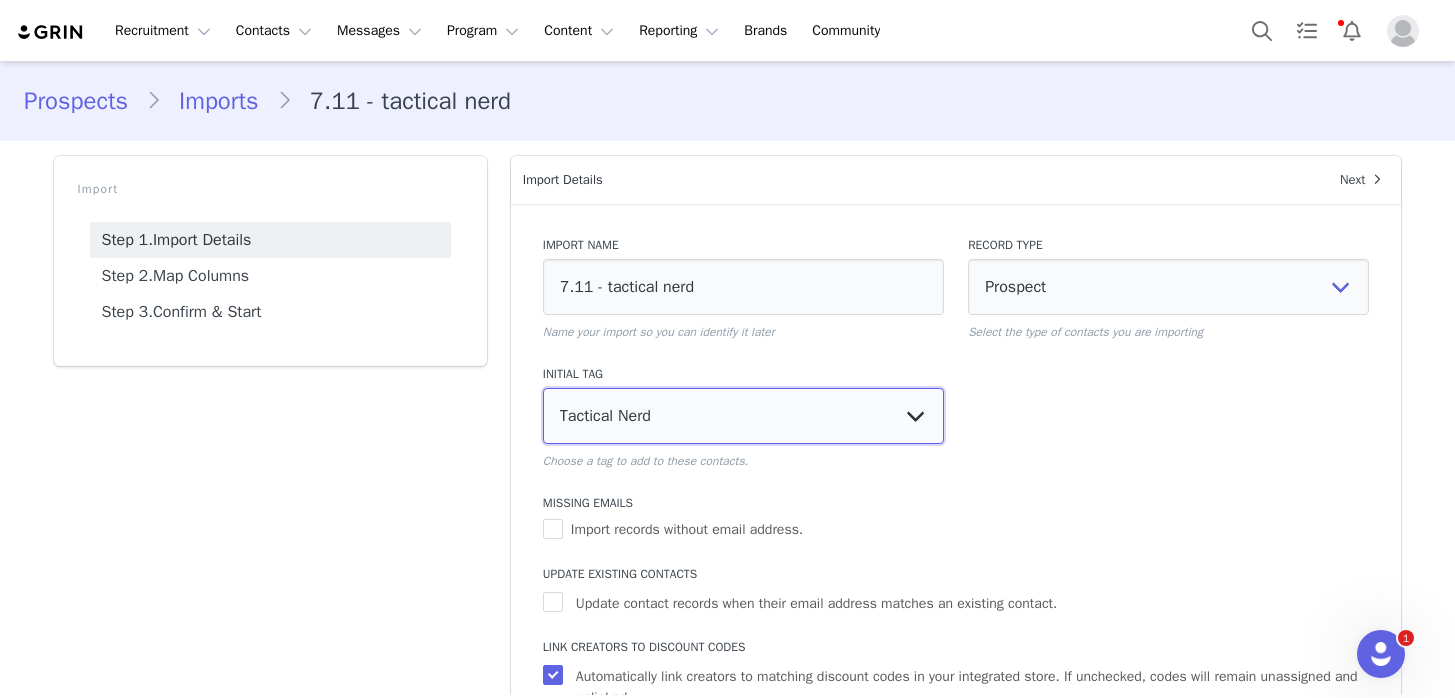 select 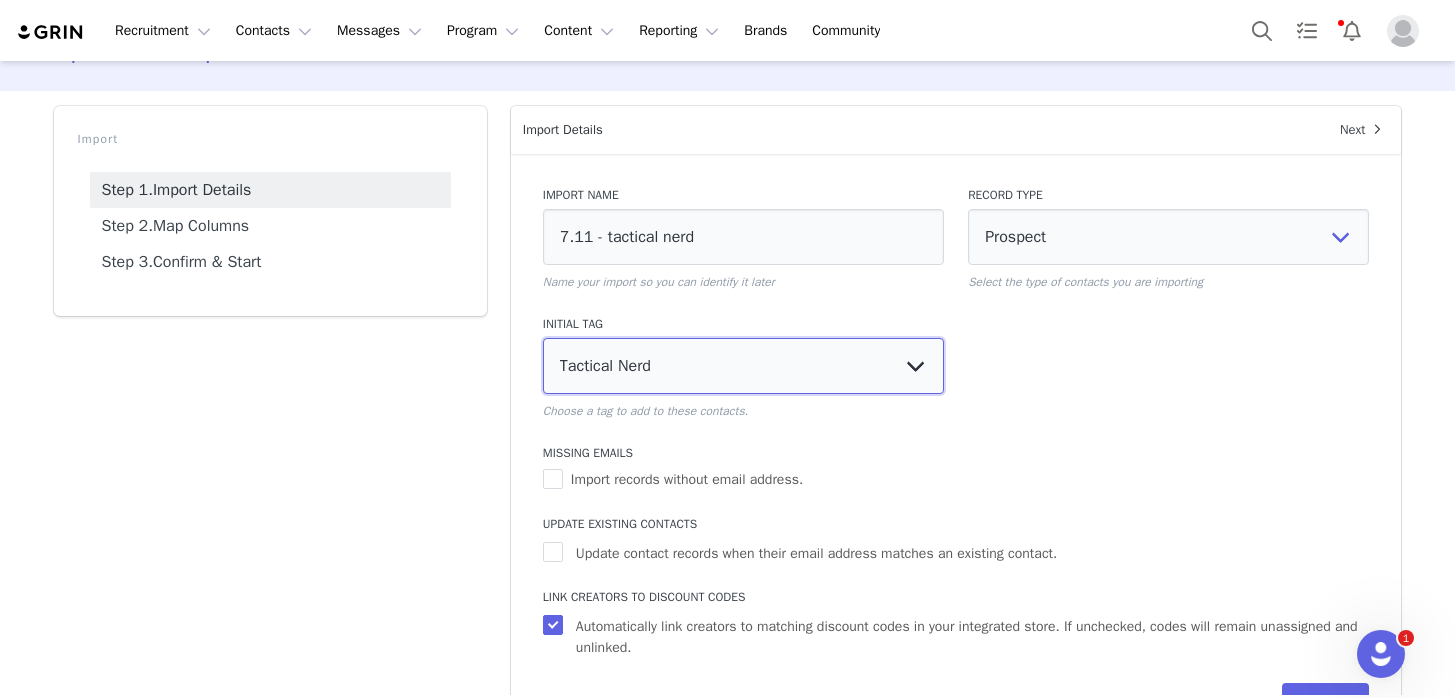 scroll, scrollTop: 78, scrollLeft: 0, axis: vertical 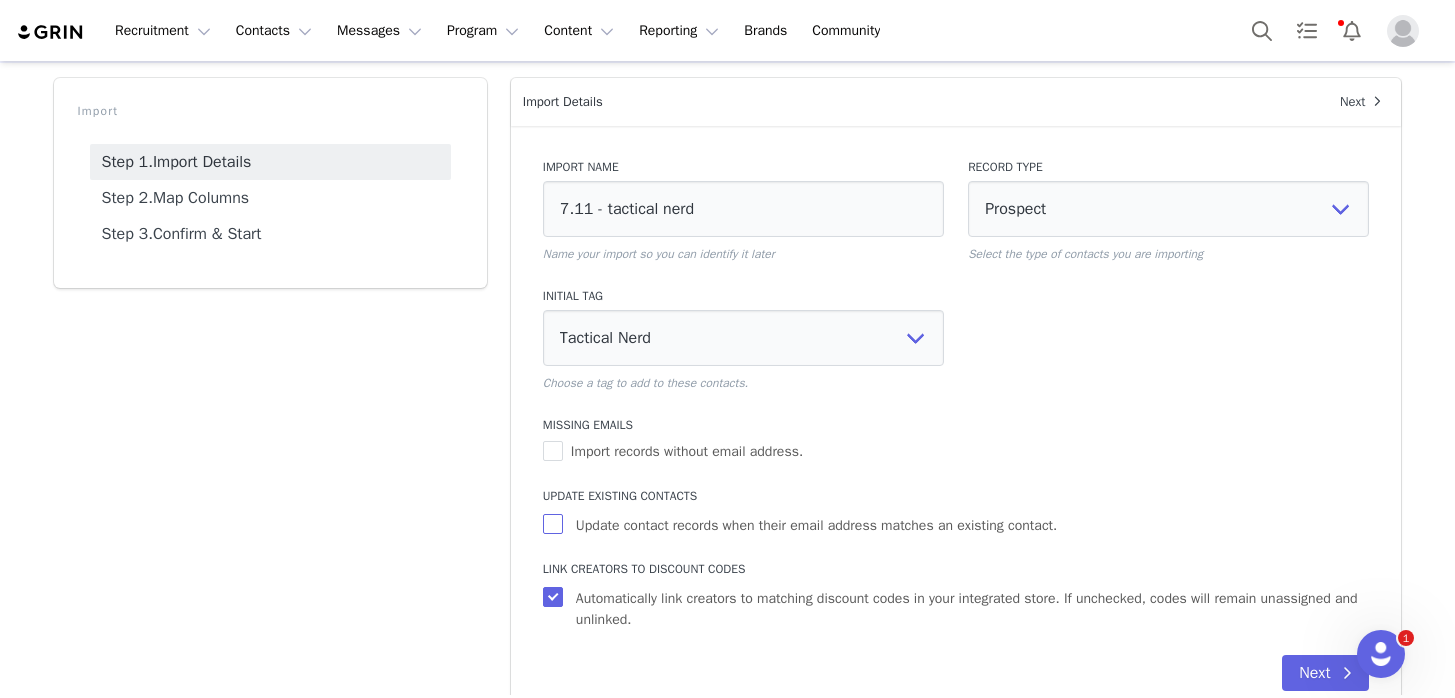 click on "Update contact records when their email address matches an existing contact." at bounding box center (816, 525) 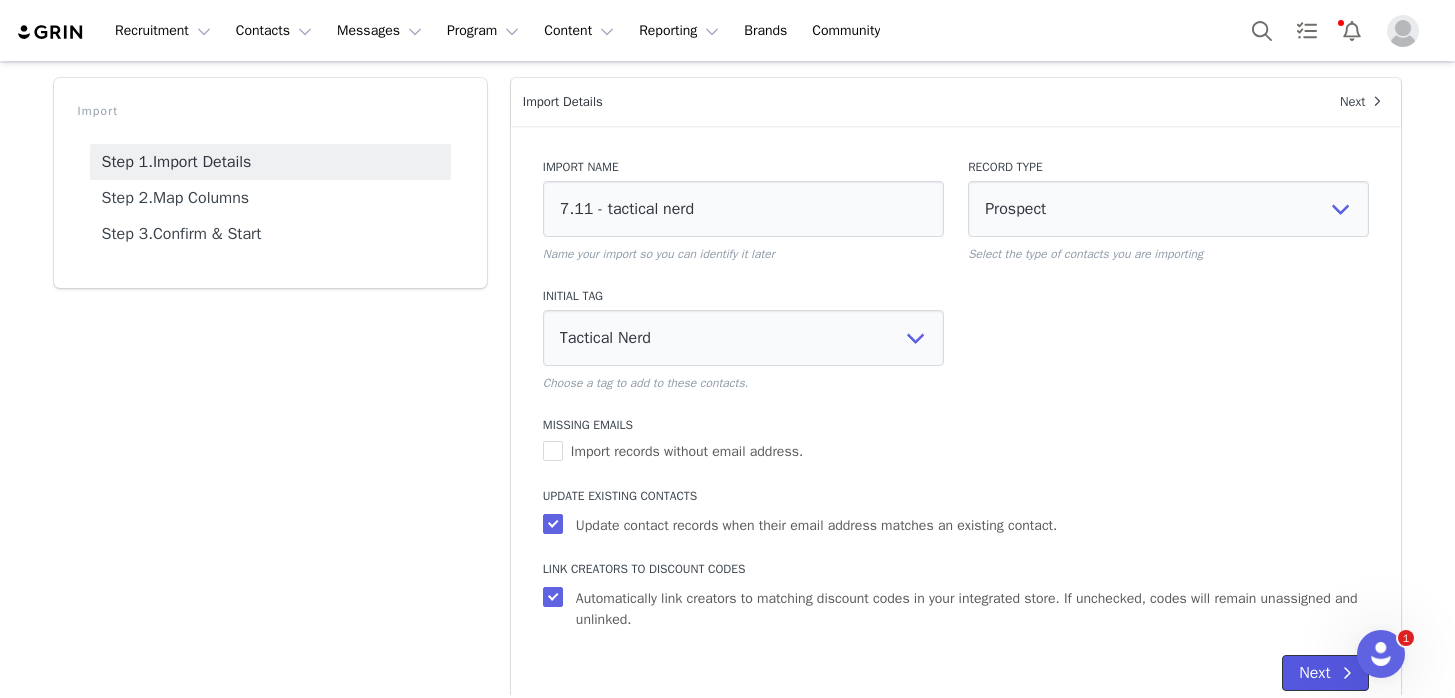 click on "Next" at bounding box center (1325, 673) 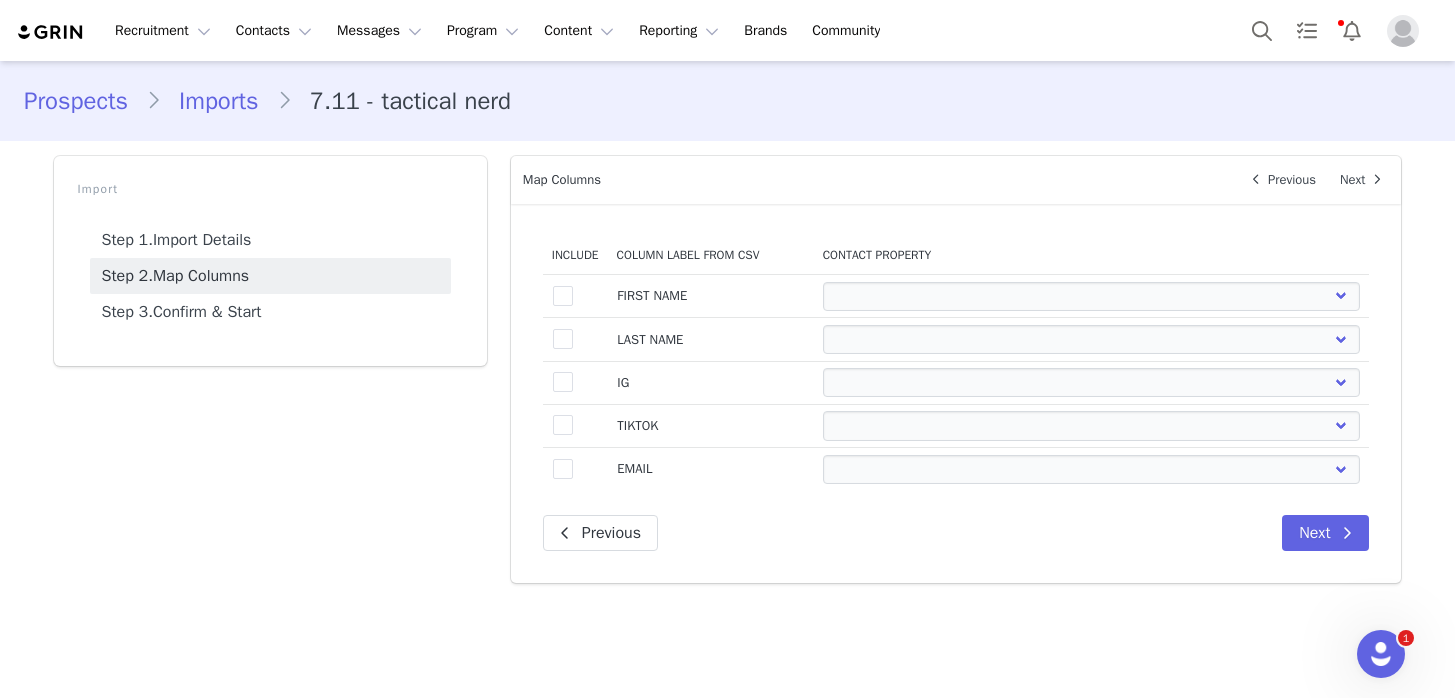 scroll, scrollTop: 0, scrollLeft: 0, axis: both 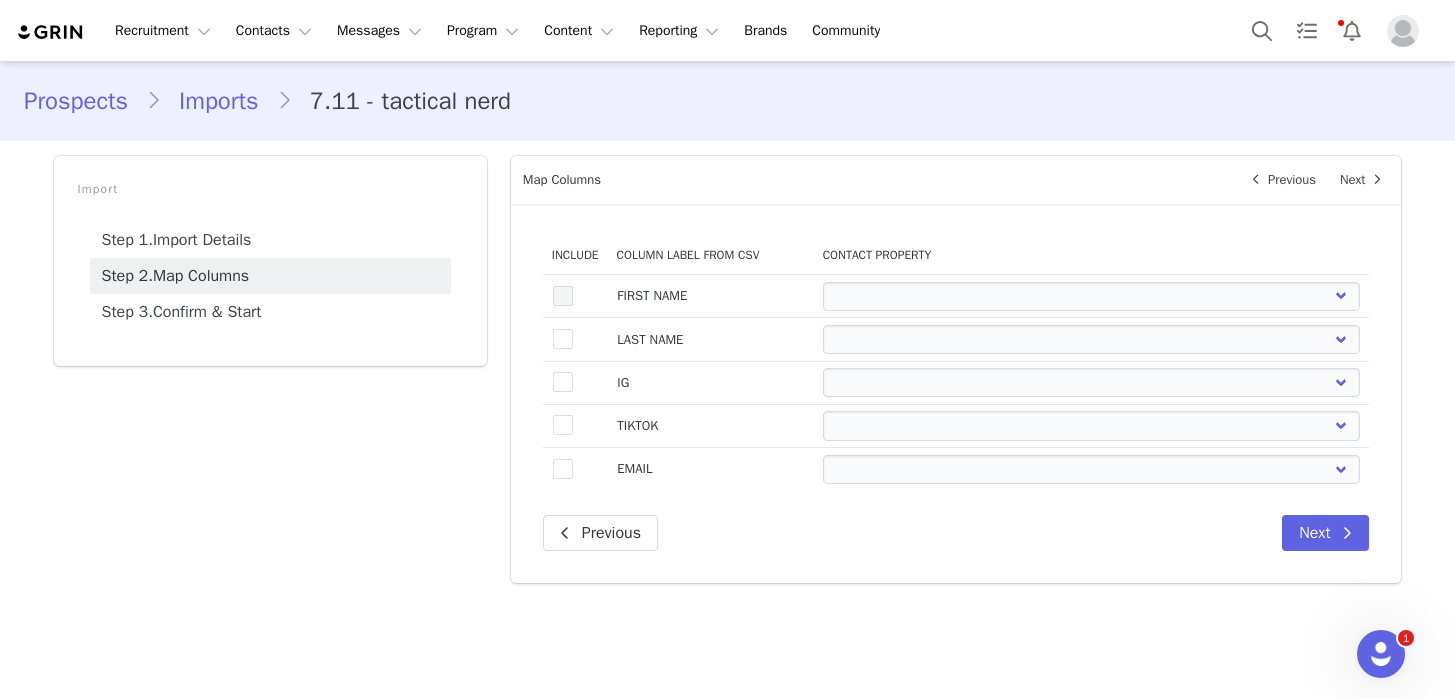 click at bounding box center (563, 296) 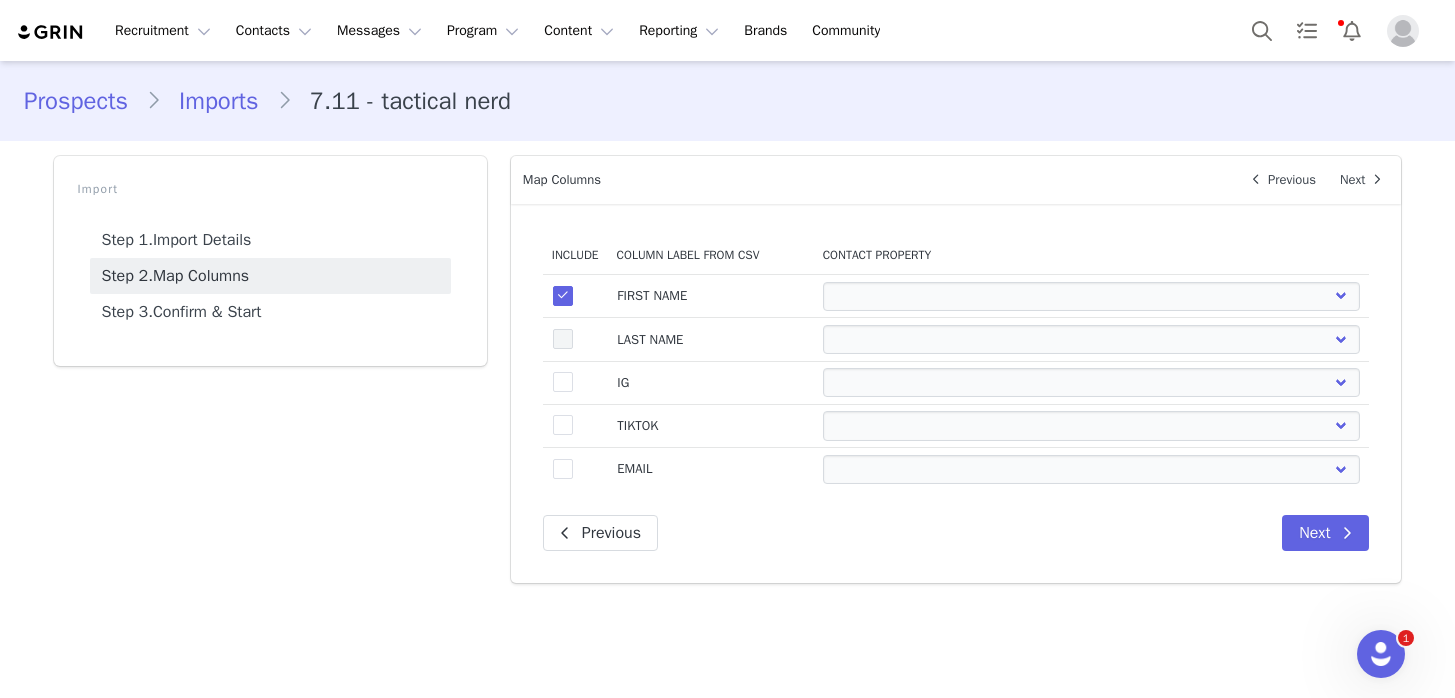 click at bounding box center [563, 339] 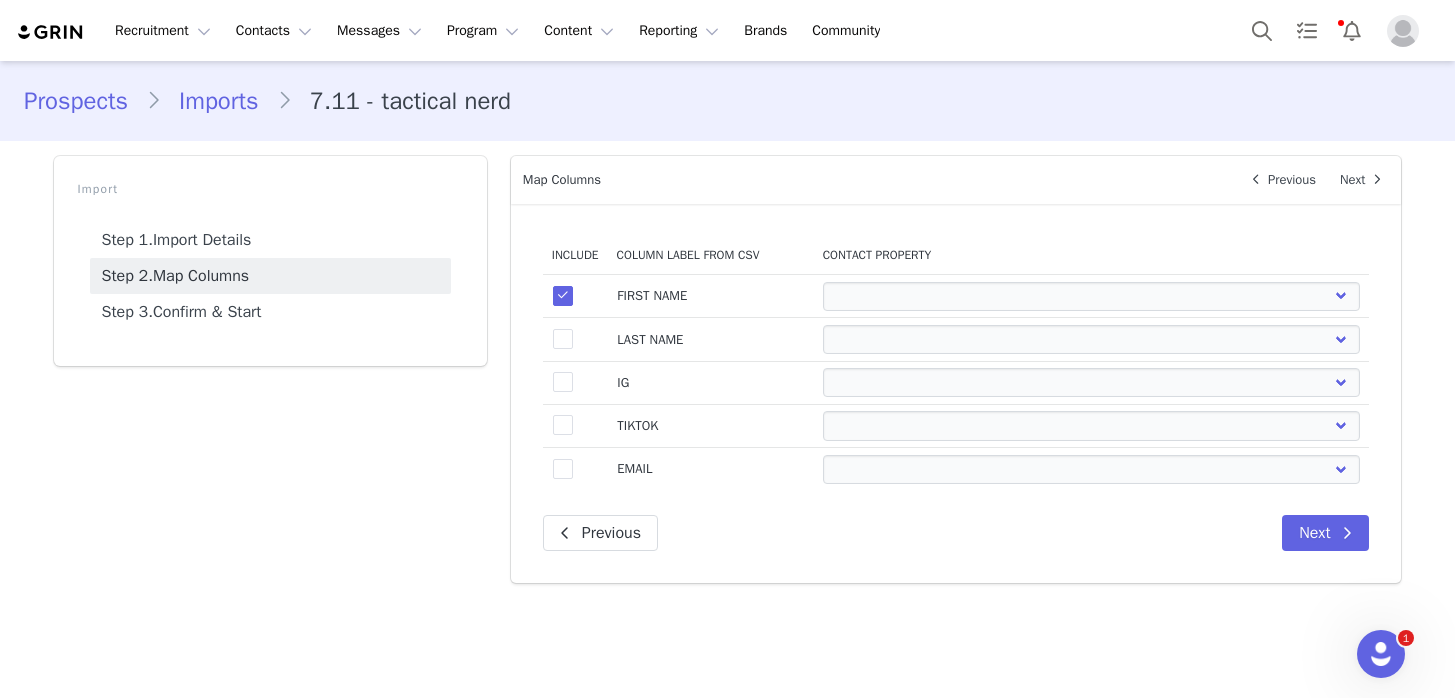 select 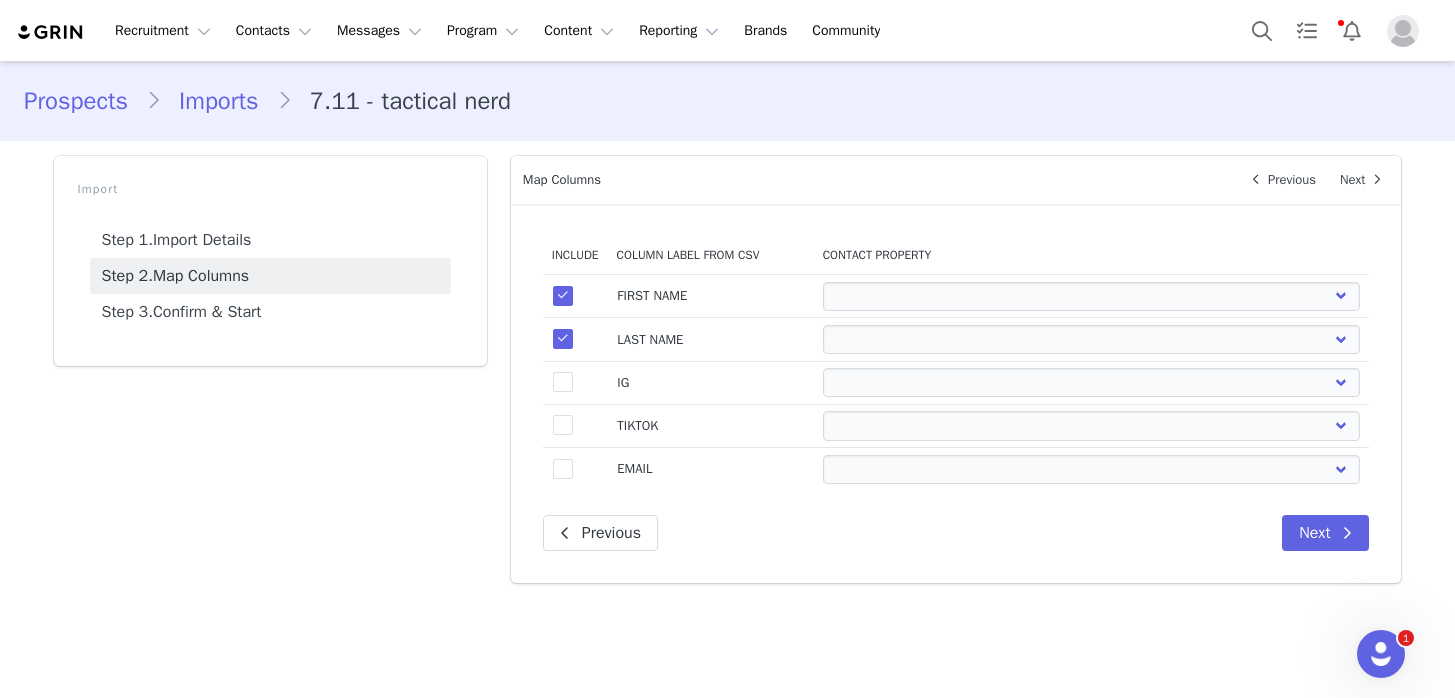 click at bounding box center (563, 382) 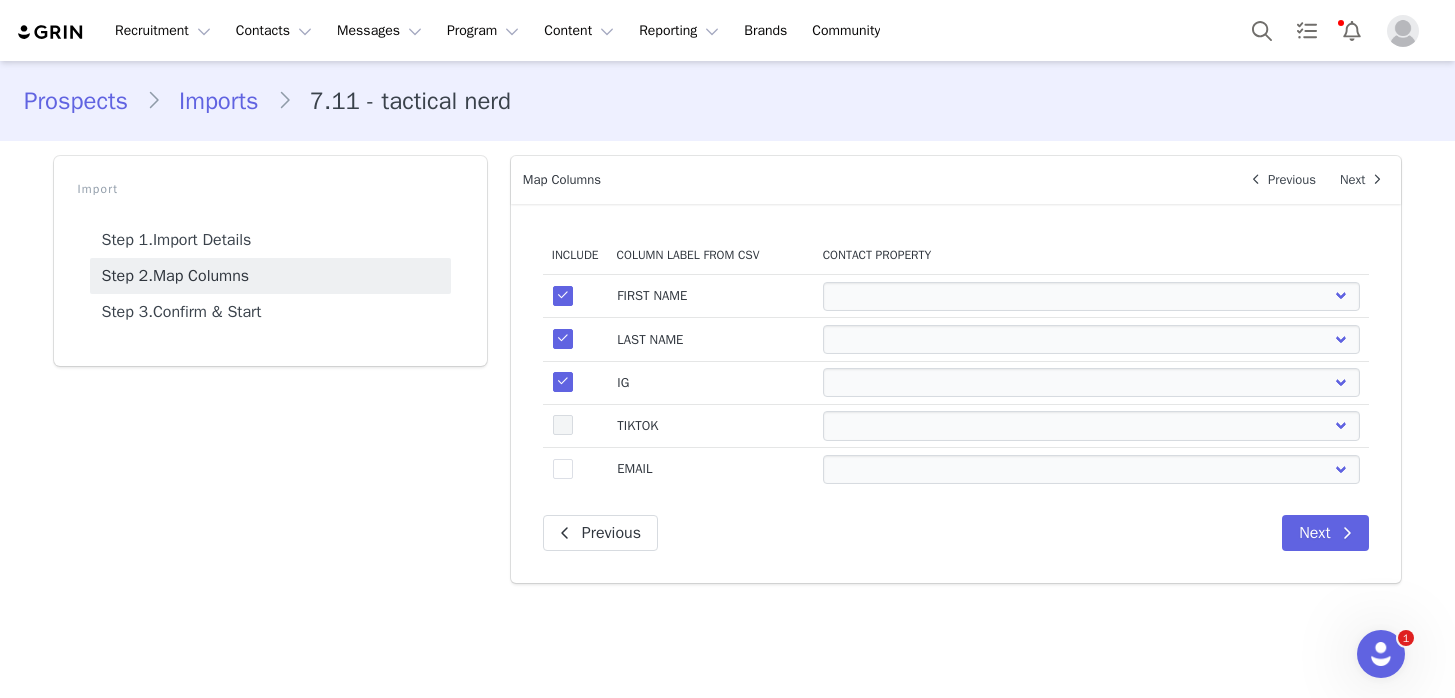 click at bounding box center [563, 425] 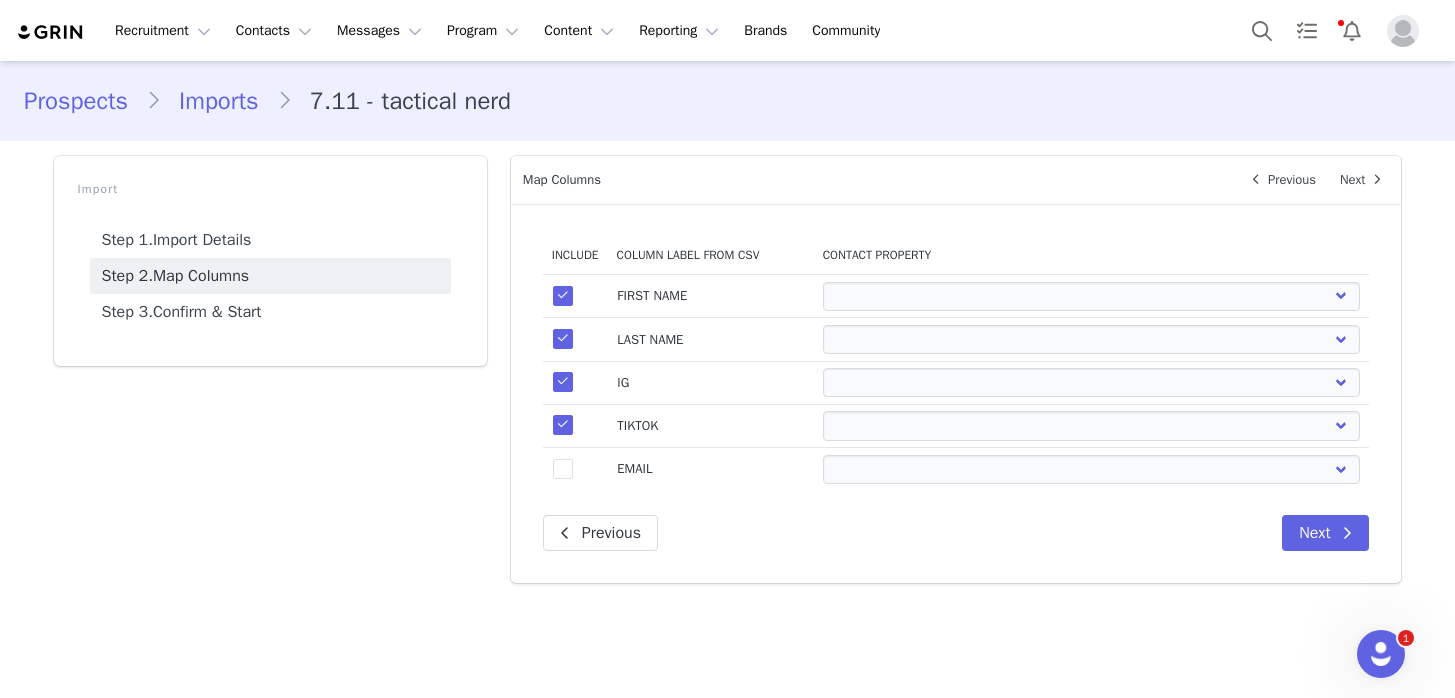 click at bounding box center [563, 469] 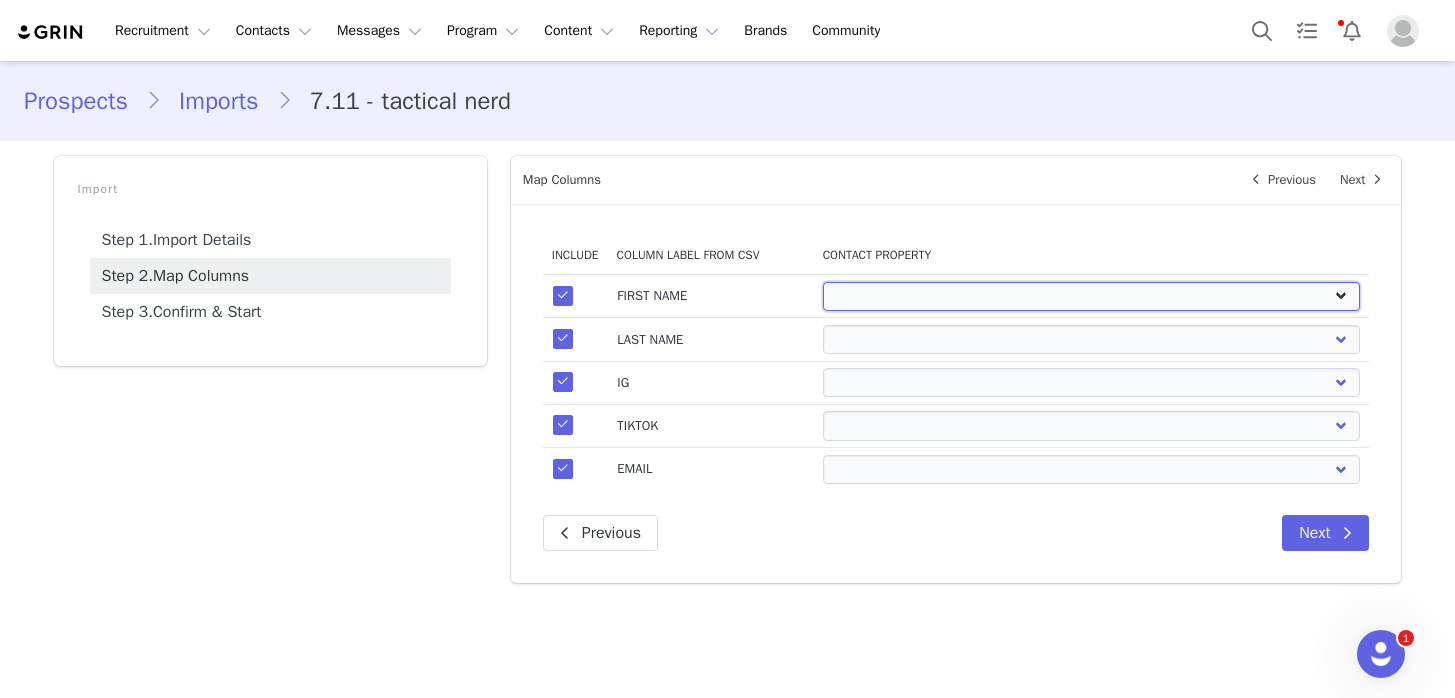 click on "First Name   Last Name   Email   PayPal Email   Gender   Language   Phone Country Code   Phone Number   Company   Street   Street 2   City   State   Zip   Country   Website URL   Instagram URL   YouTube URL   Twitter URL   Facebook URL   TikTok URL   Twitch URL   Pinterest URL   Adrenaline Research Labs (Joybyte): Discount Code - Free Ship" at bounding box center (1091, 296) 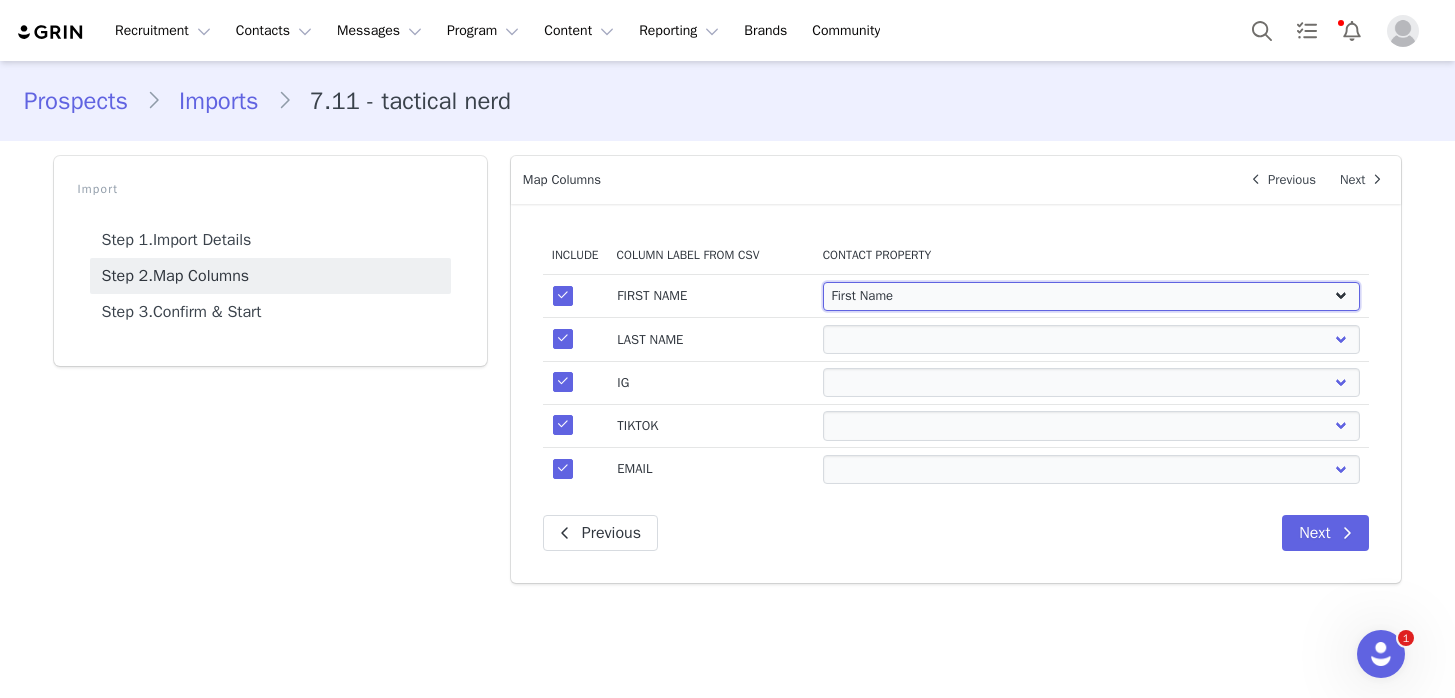select 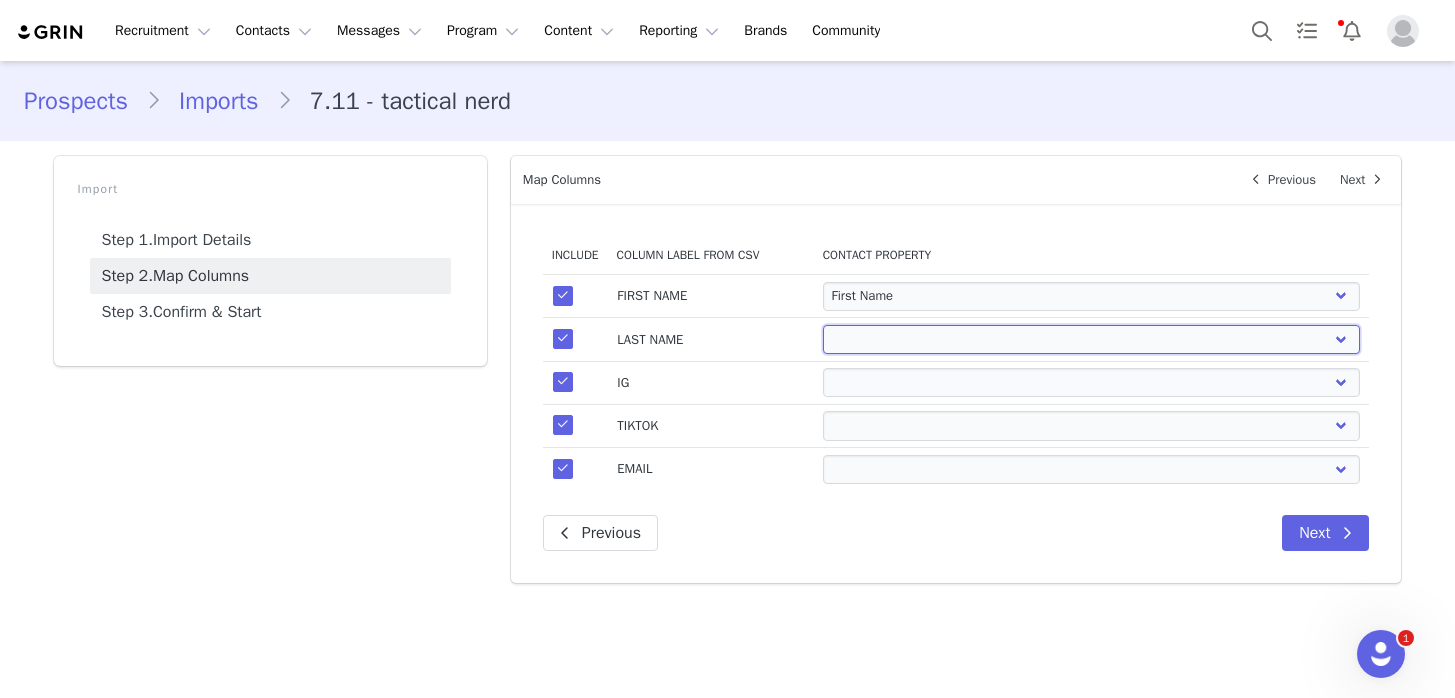 select on "last_name" 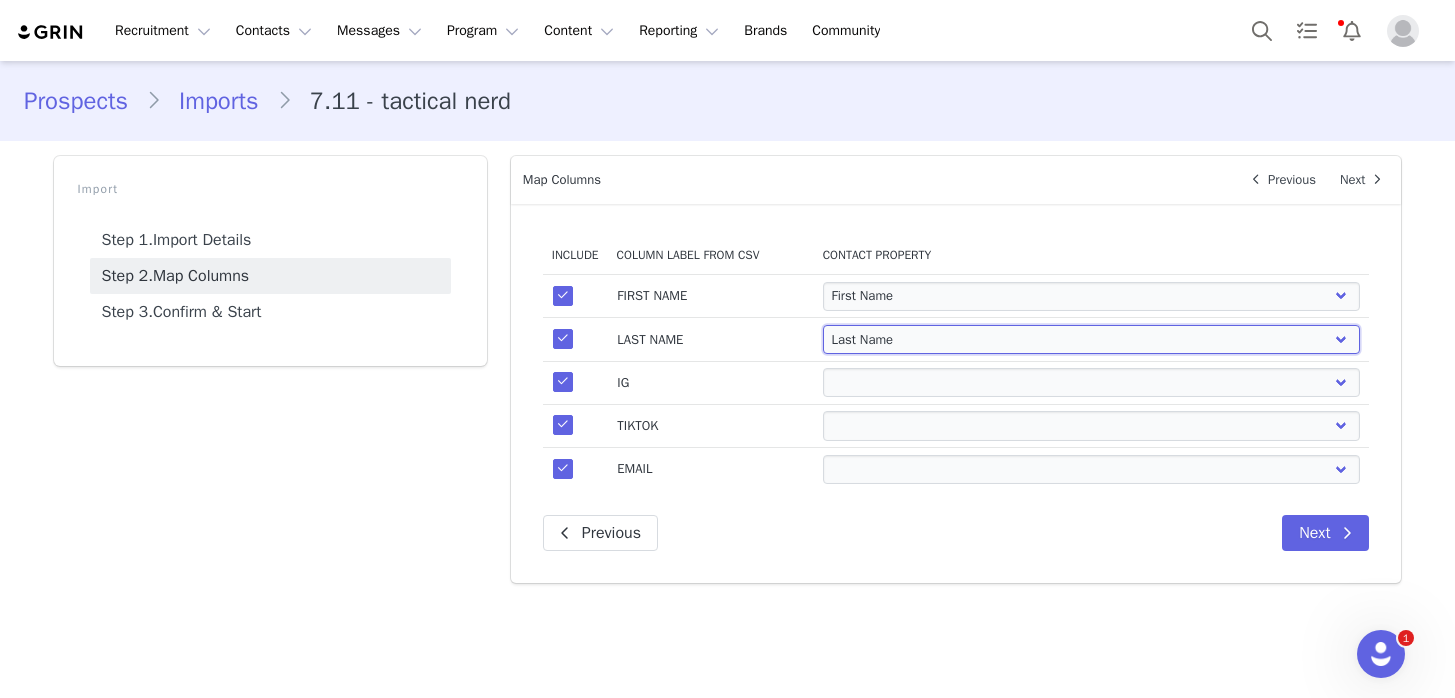 select 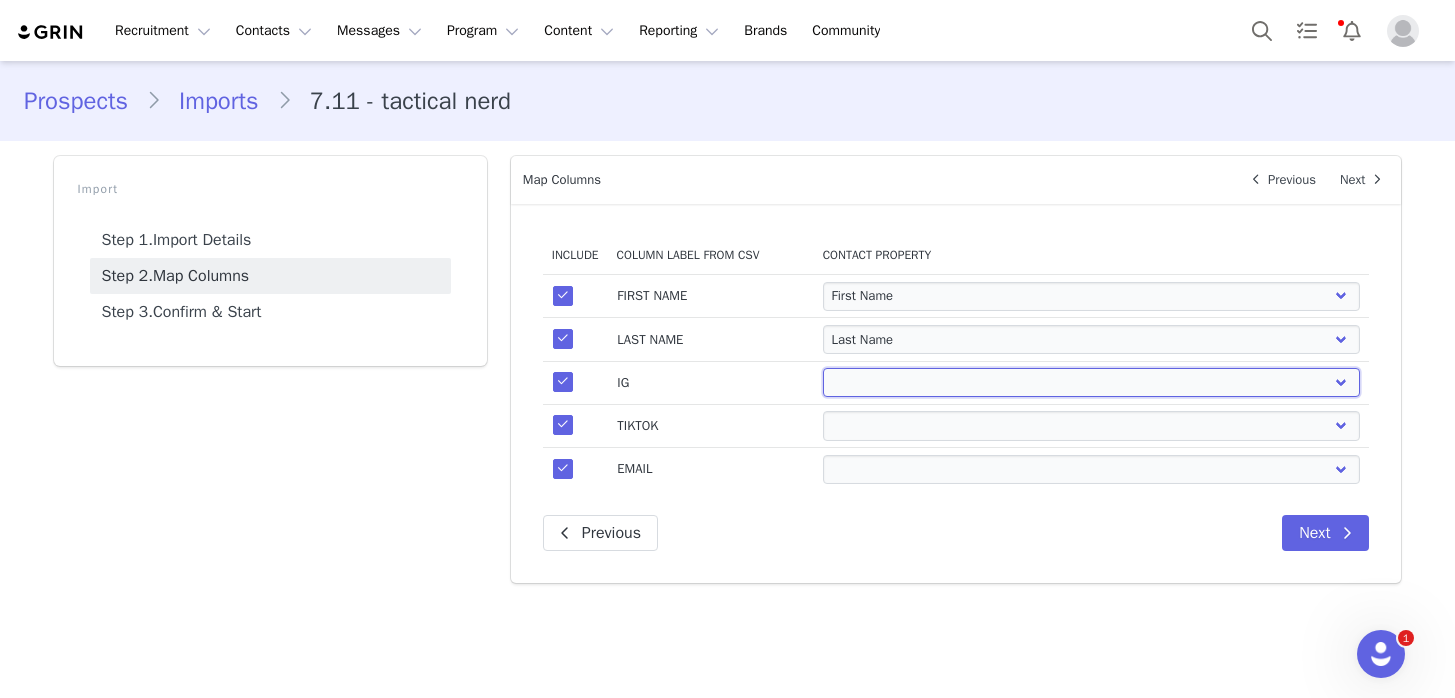 select on "instagram_url" 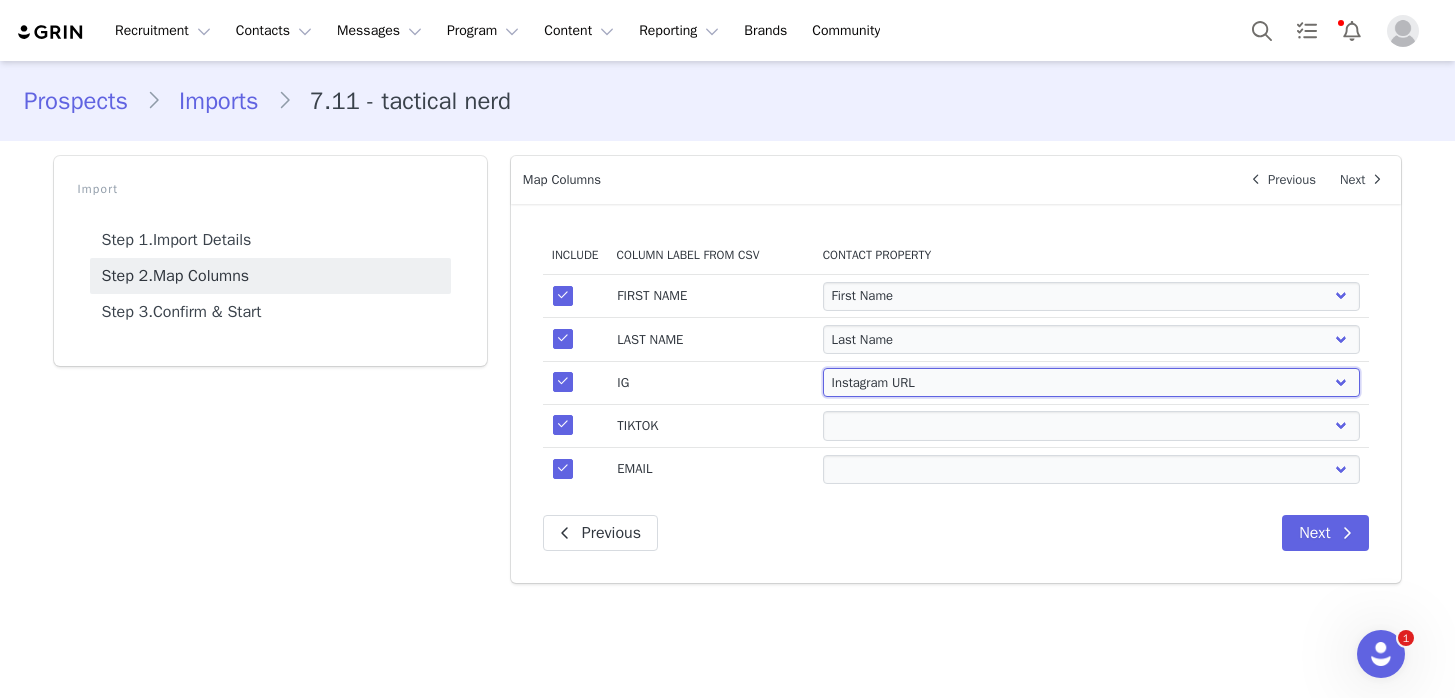 select 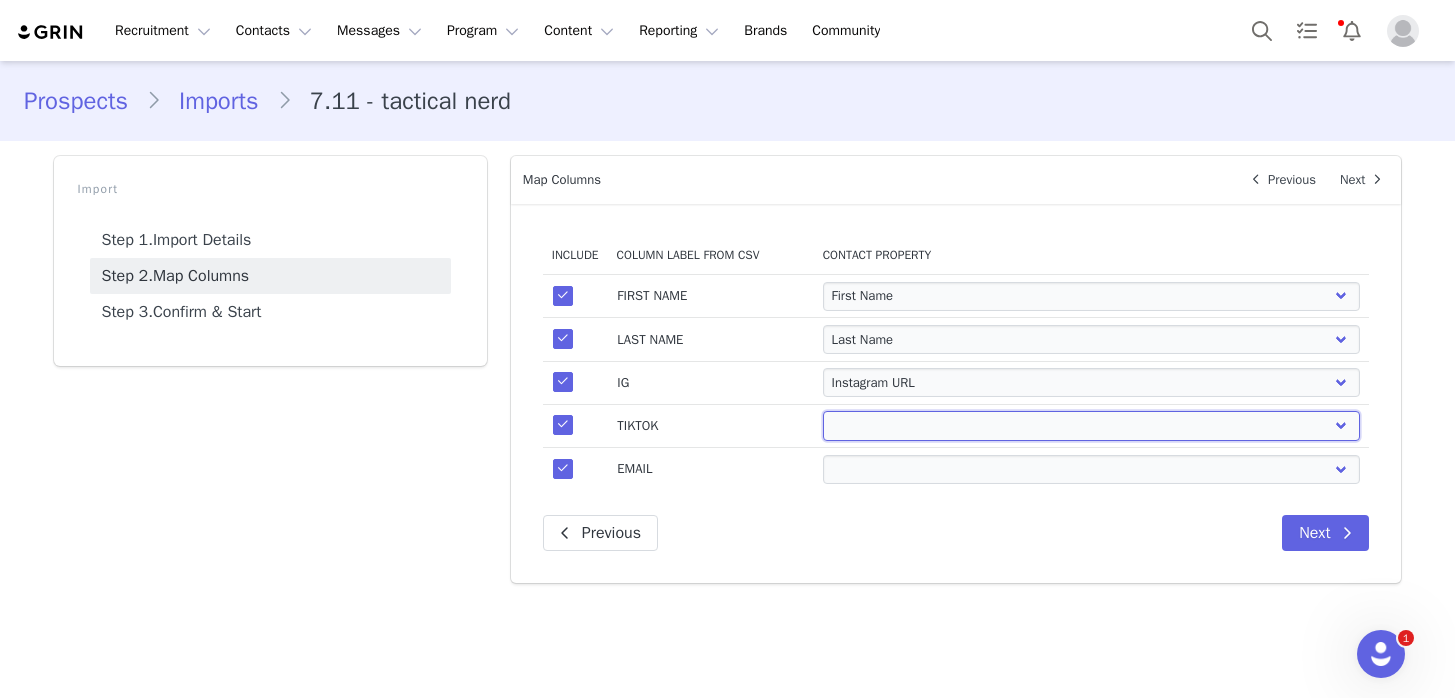 select on "twitter_url" 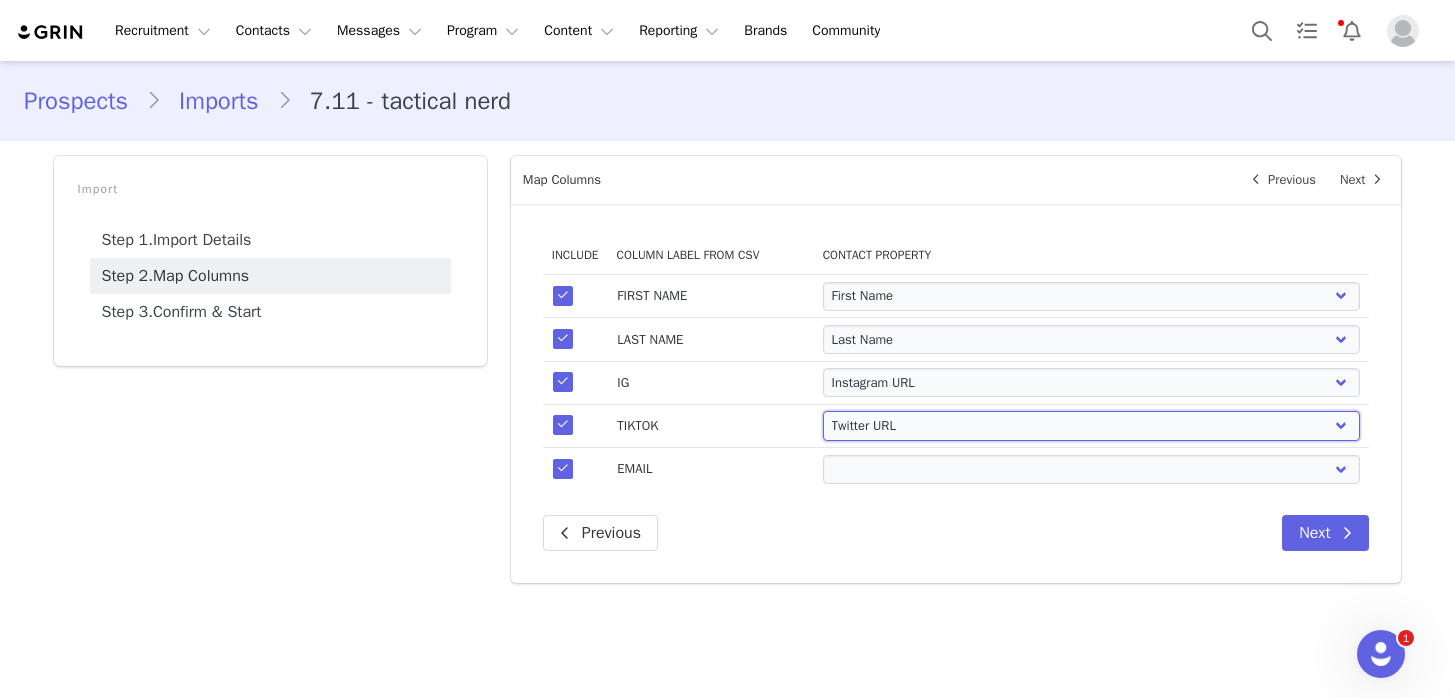 select 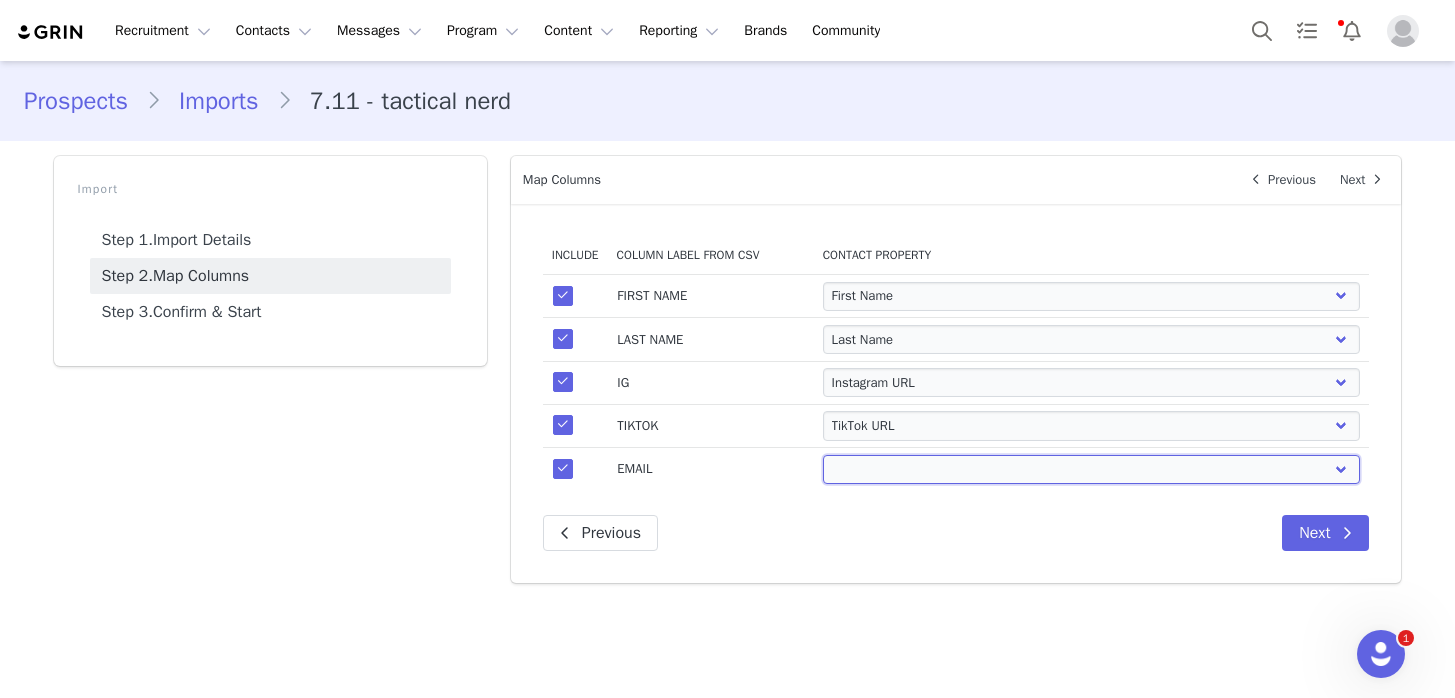 select on "email" 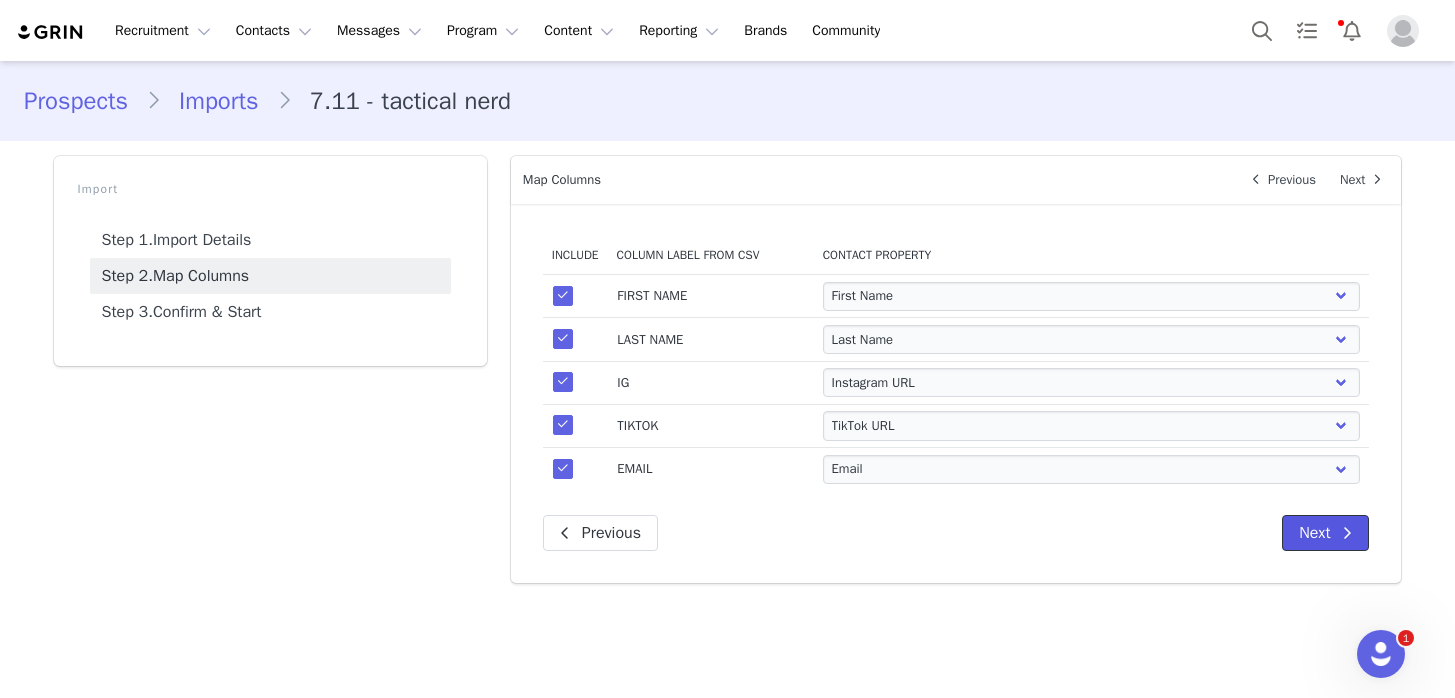 click on "Next" at bounding box center (1325, 533) 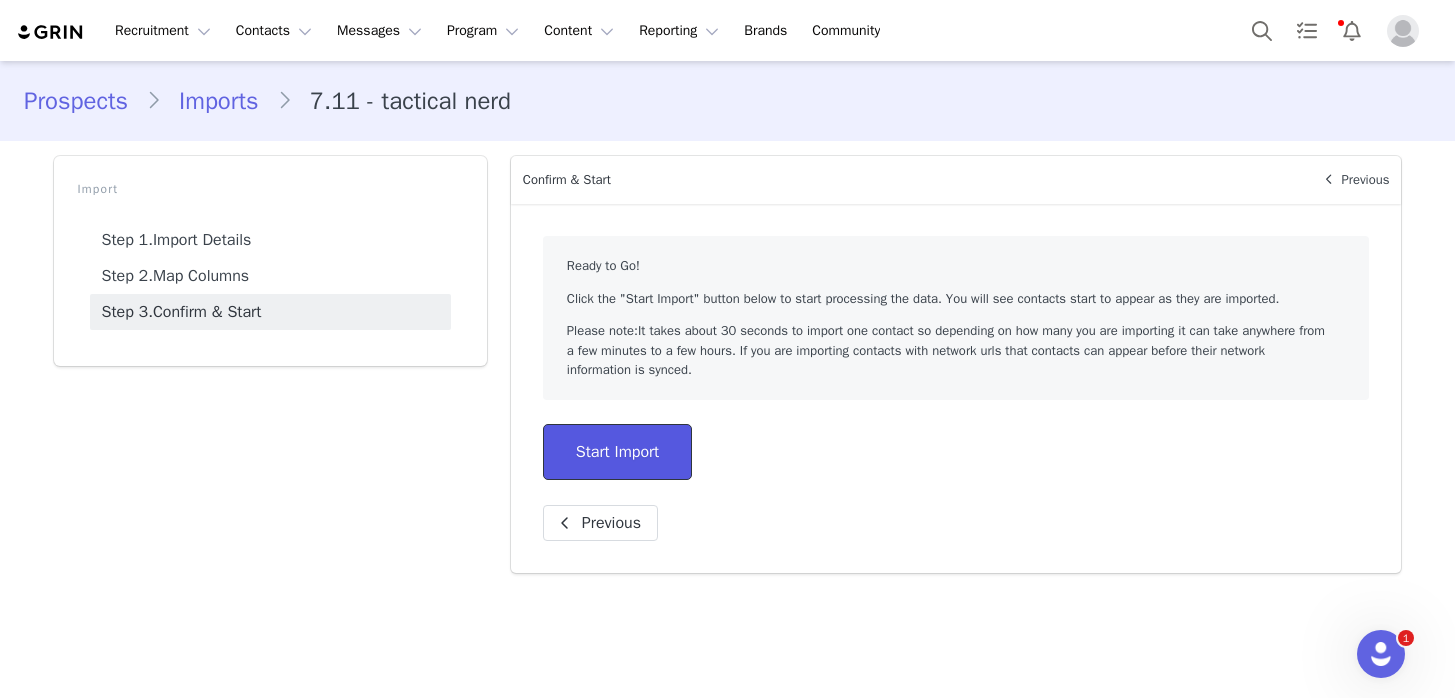 click on "Start Import" at bounding box center [617, 452] 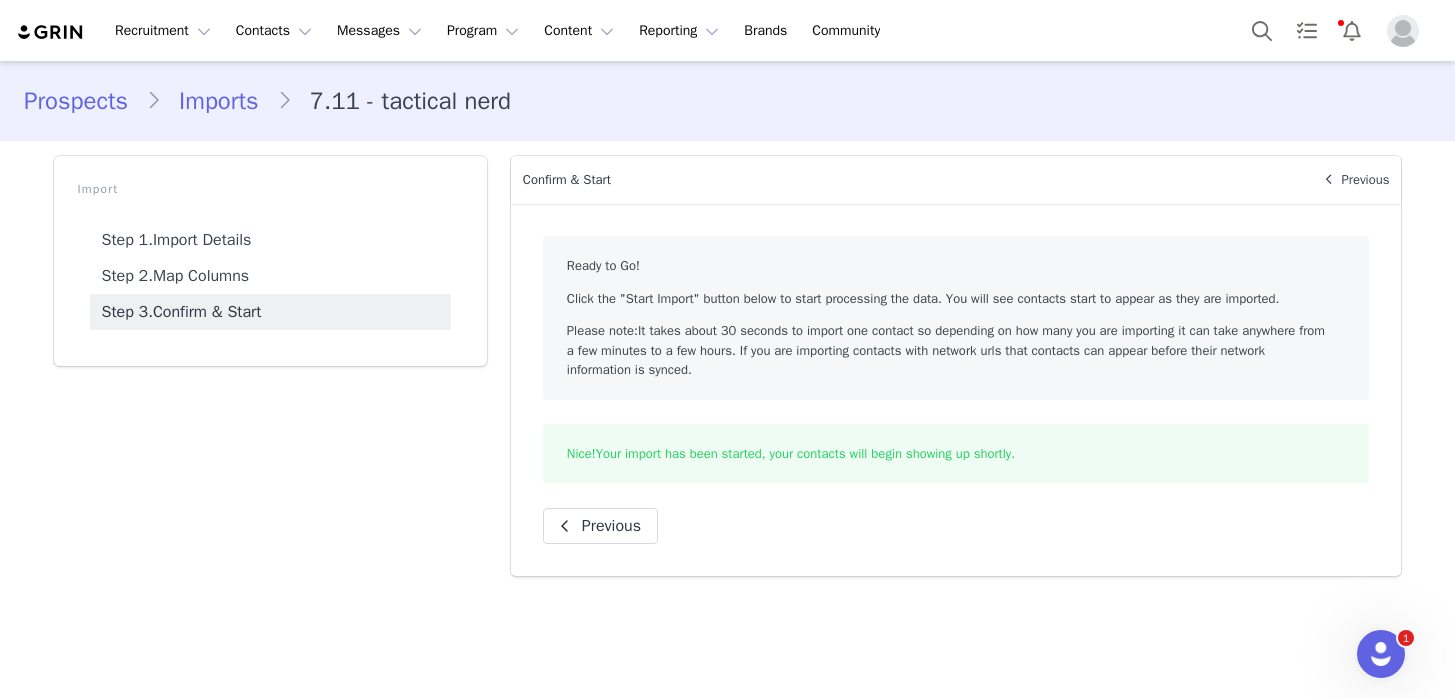 click on "Prospects" at bounding box center (85, 101) 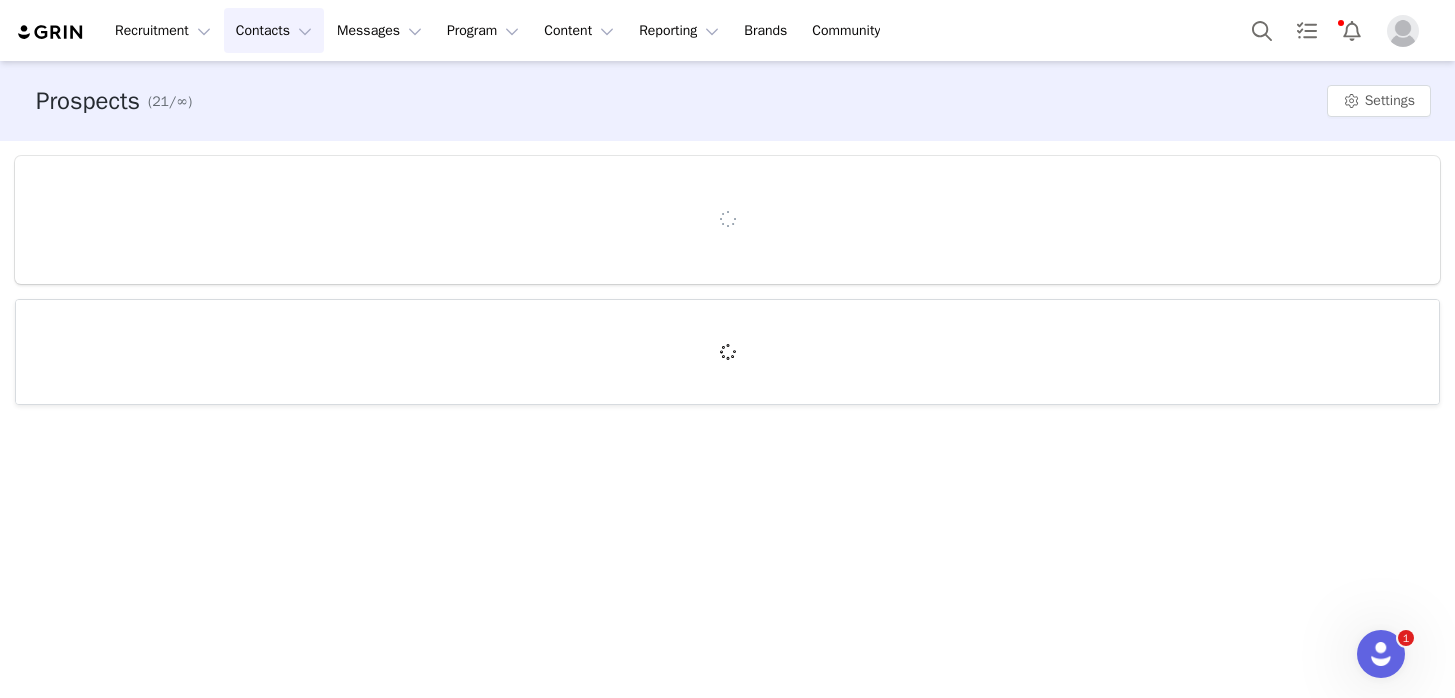click on "Prospects" at bounding box center (88, 101) 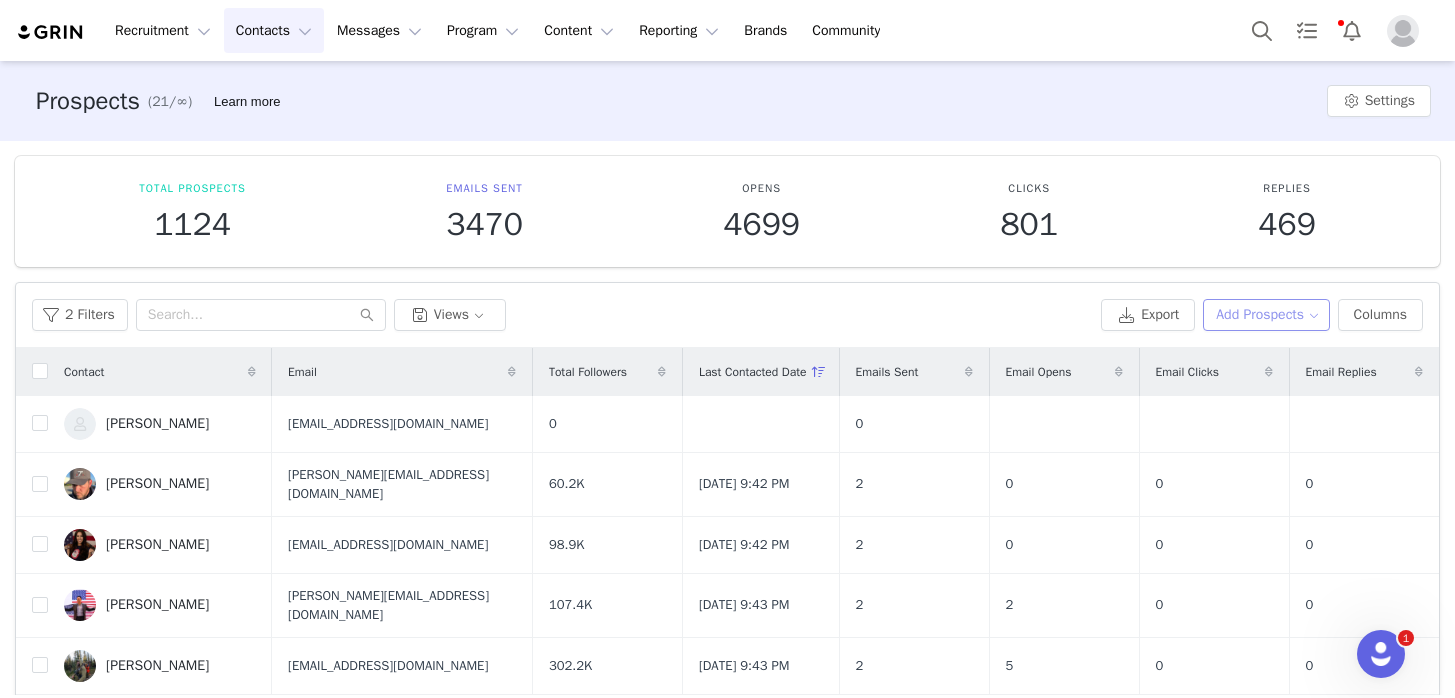 click on "Add Prospects" at bounding box center (1266, 315) 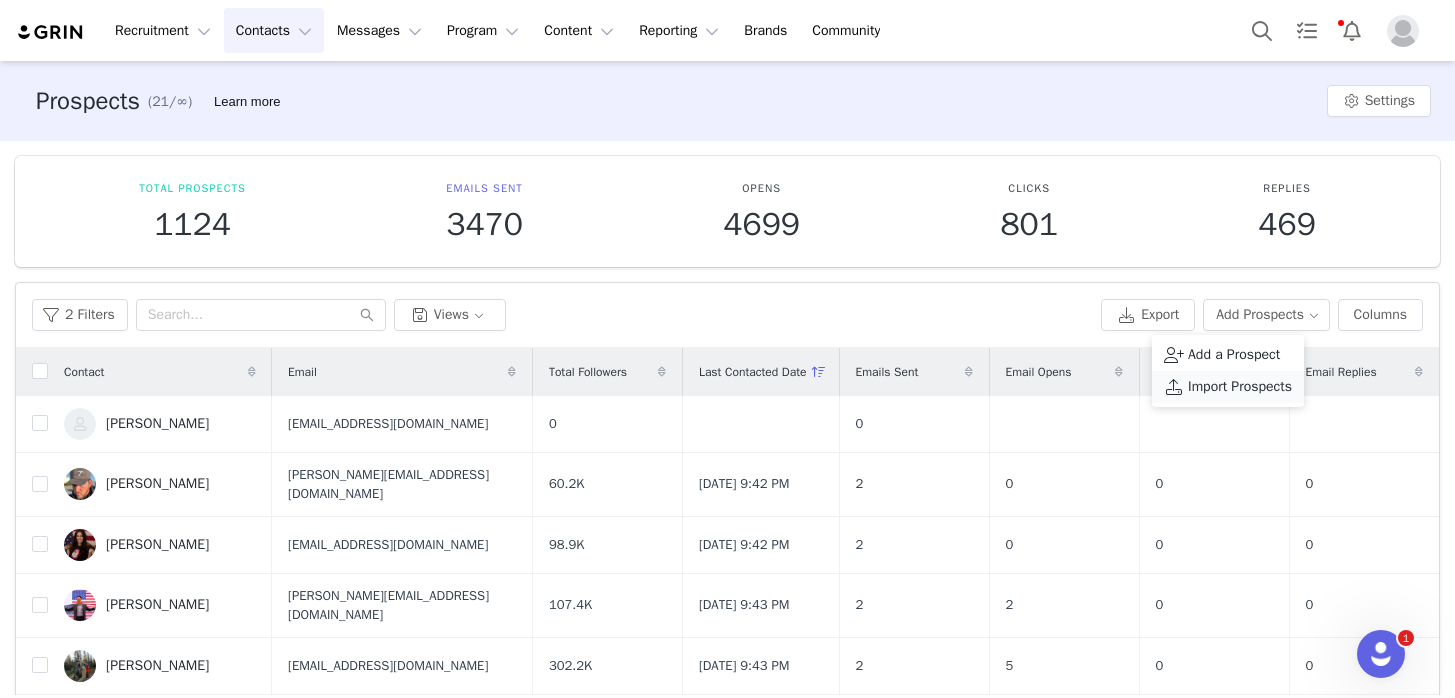 click on "Import Prospects" at bounding box center [1240, 387] 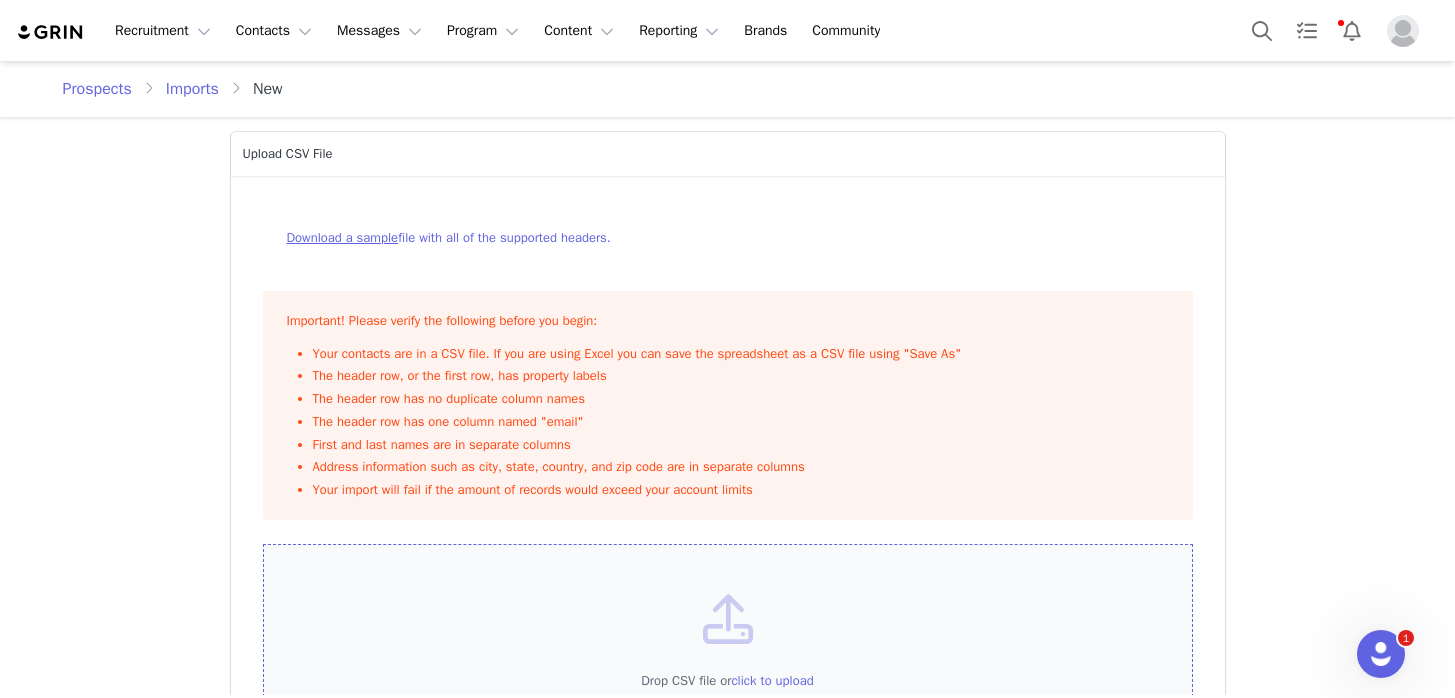 click on "Drop CSV file or  click to upload" at bounding box center [728, 656] 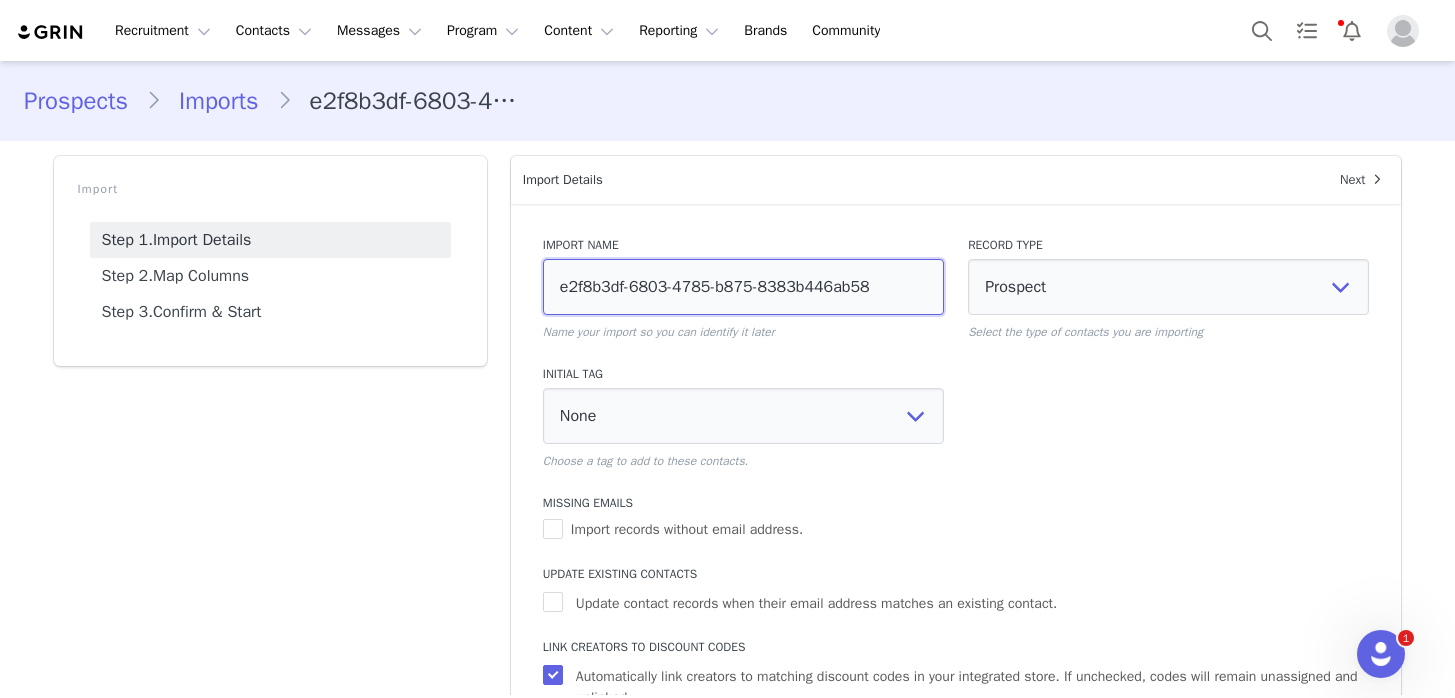click on "e2f8b3df-6803-4785-b875-8383b446ab58" at bounding box center [743, 287] 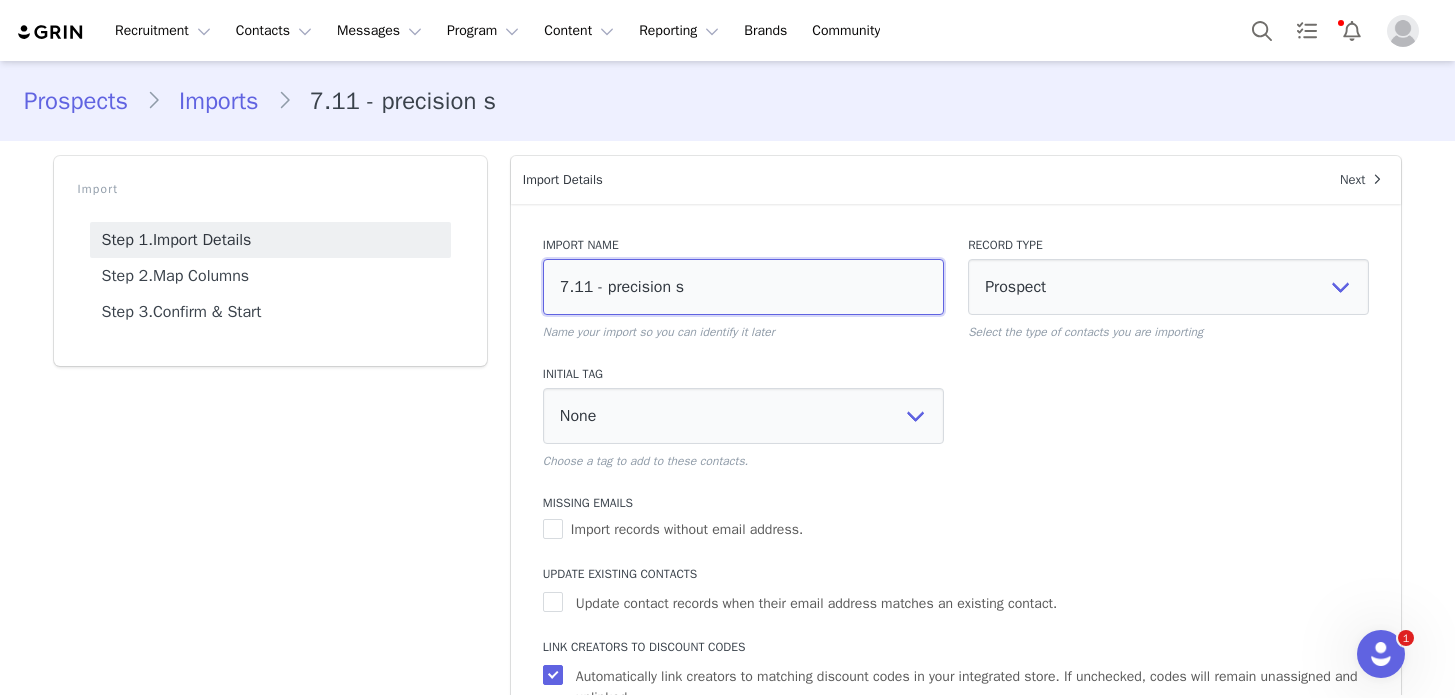 type on "7.11 - precision sh" 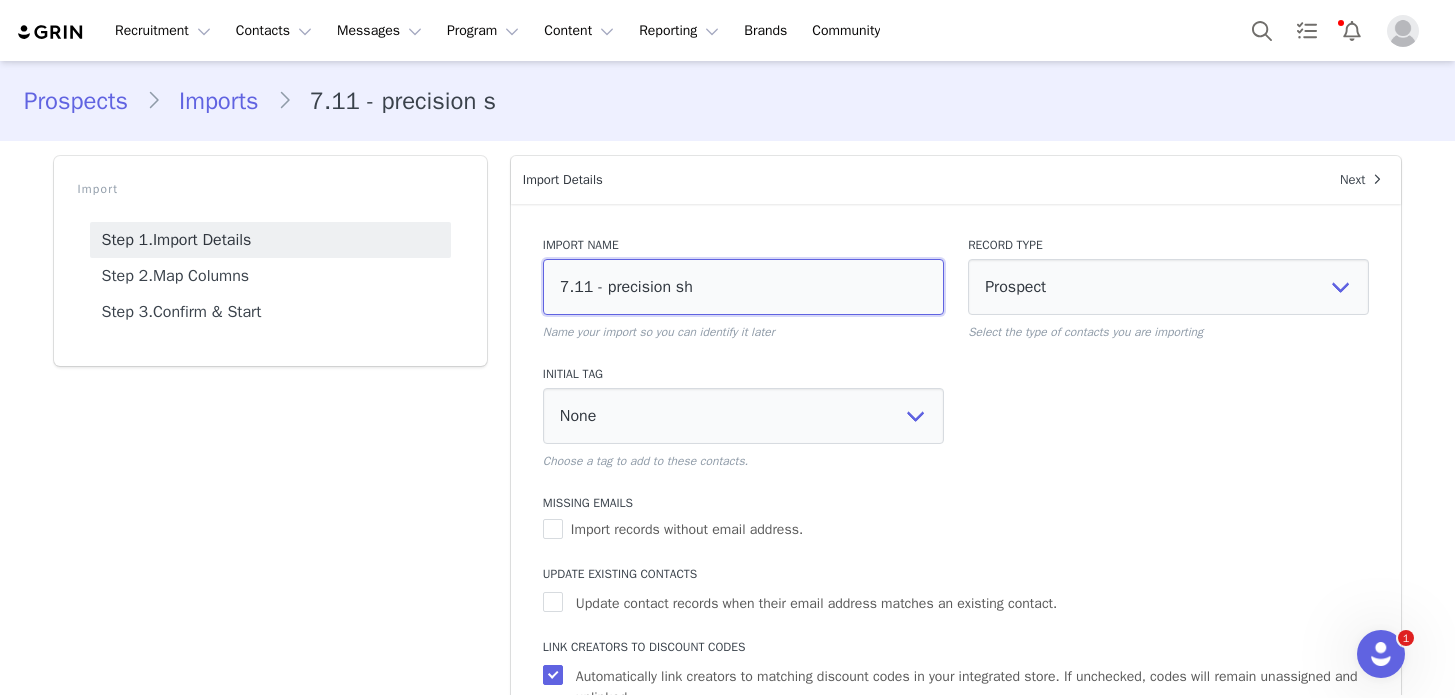 type on "7.11 - precision sho" 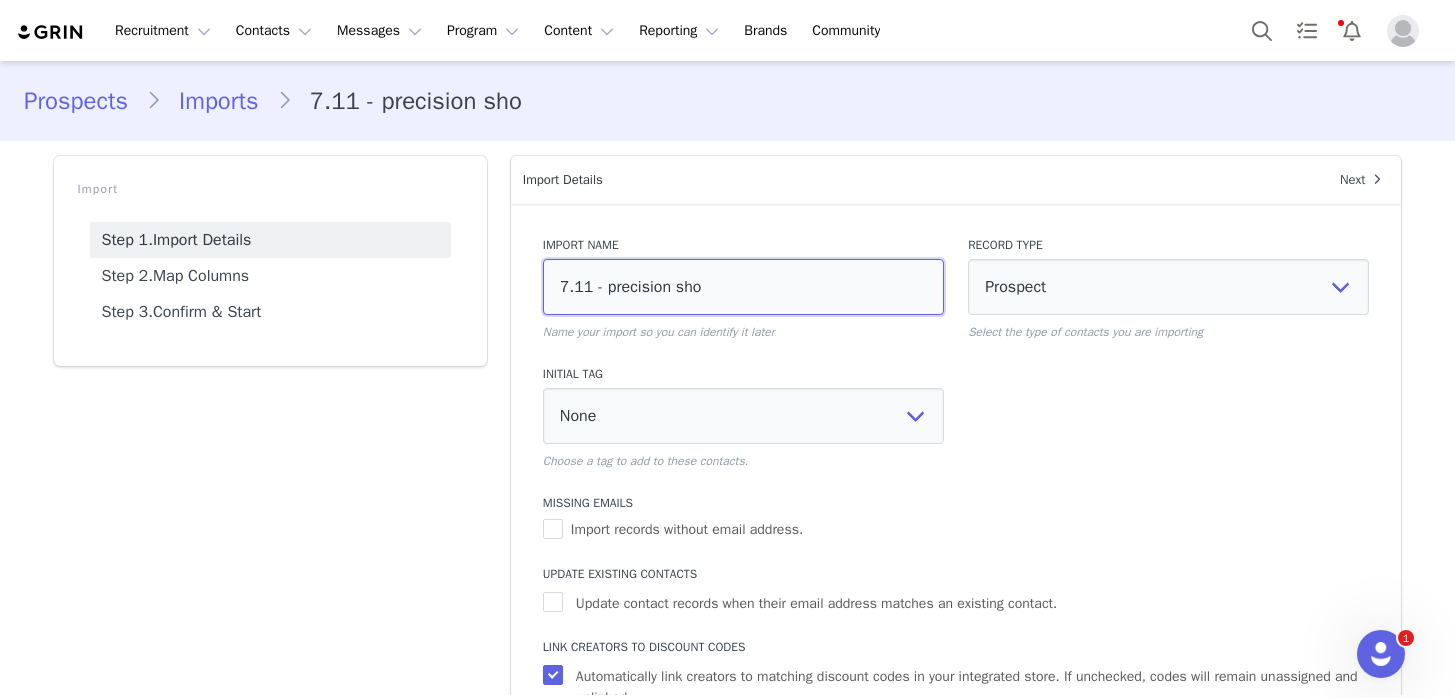 type on "7.11 - precision shoo" 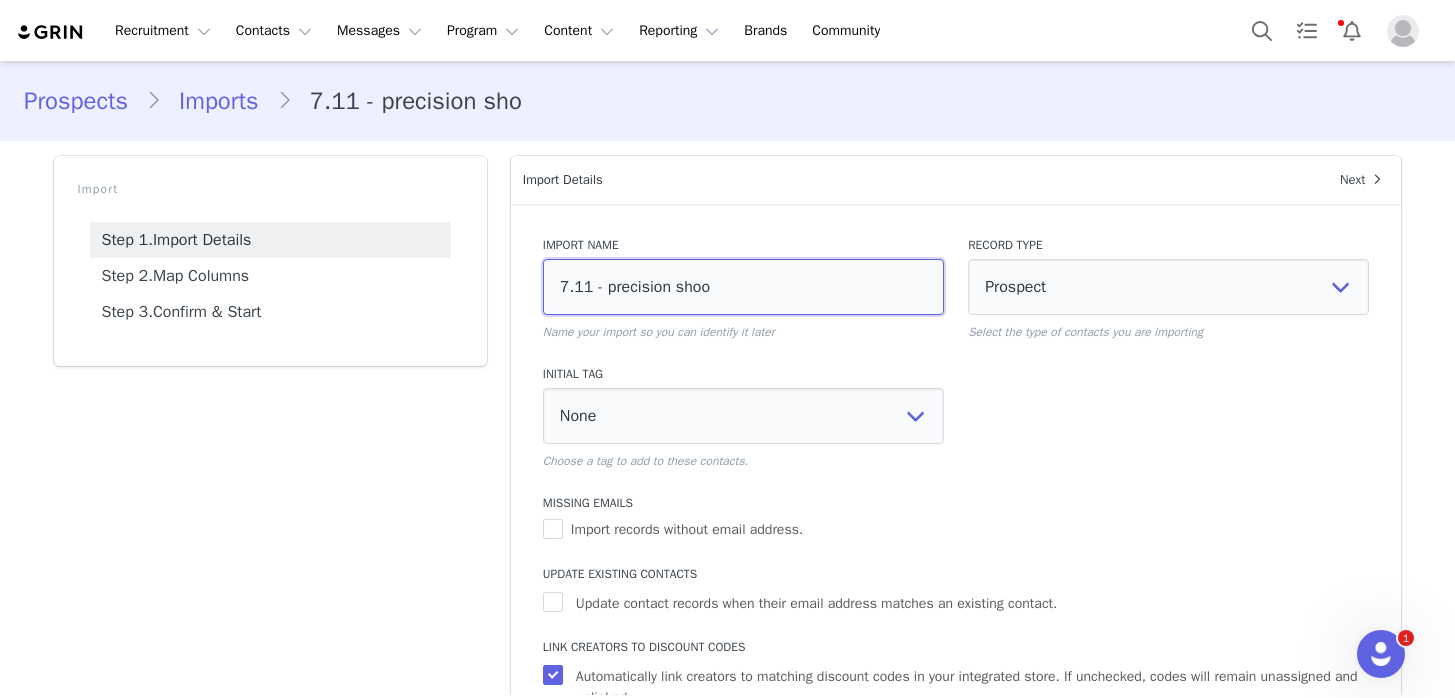 type on "7.11 - precision shoot" 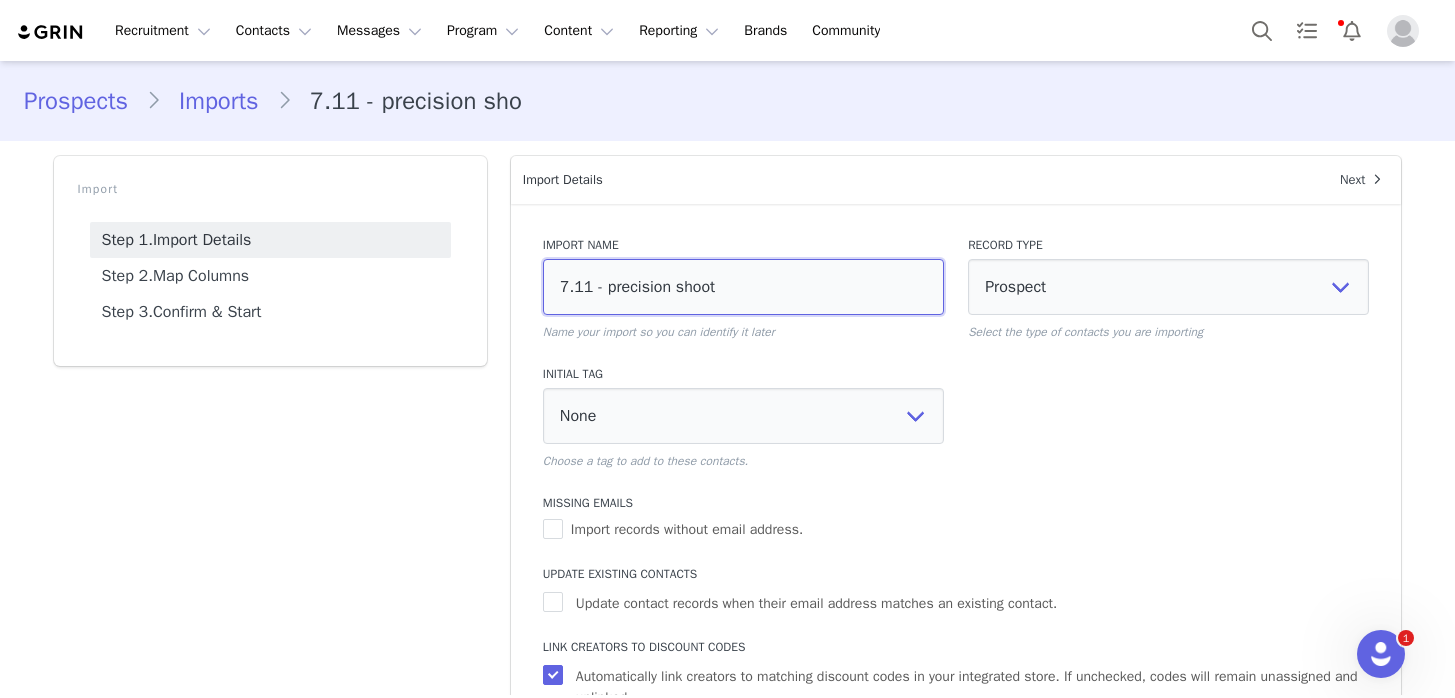 type on "7.11 - precision shoote" 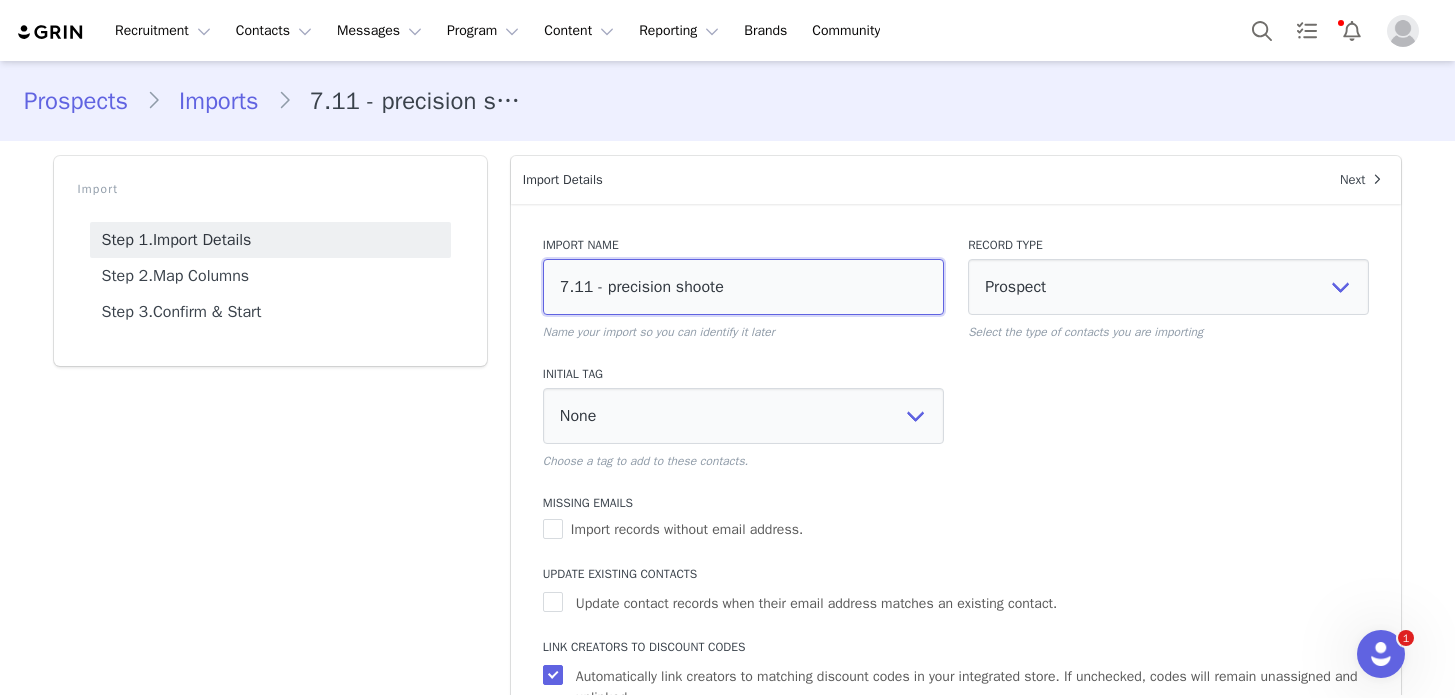 type on "7.11 - precision shooter" 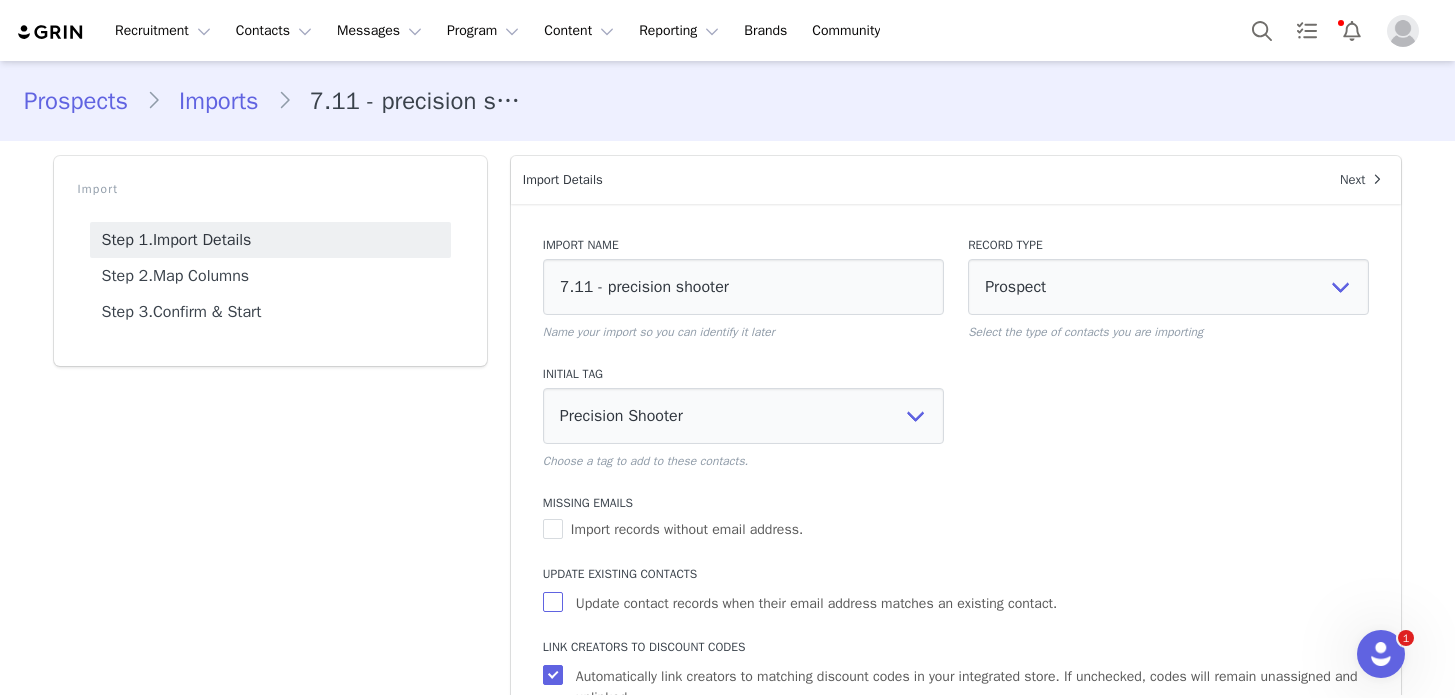 click on "Update contact records when their email address matches an existing contact." at bounding box center (816, 603) 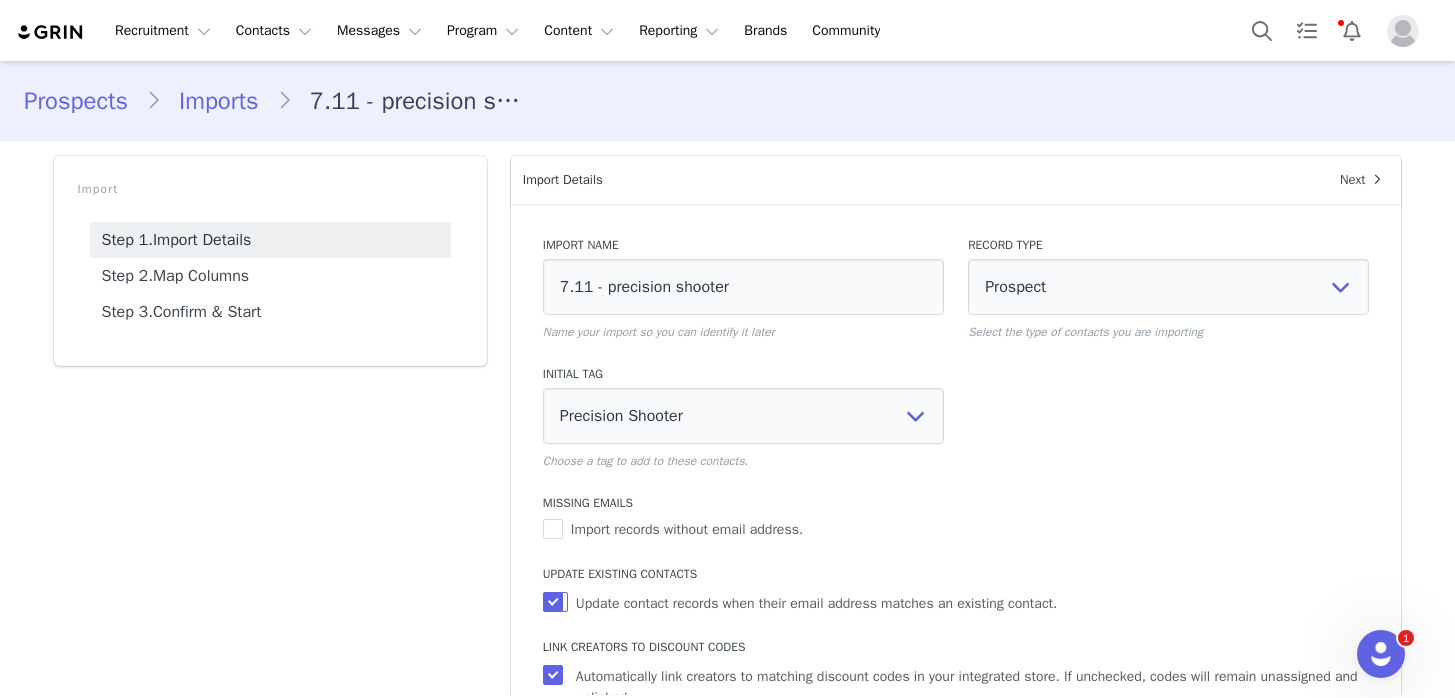 scroll, scrollTop: 121, scrollLeft: 0, axis: vertical 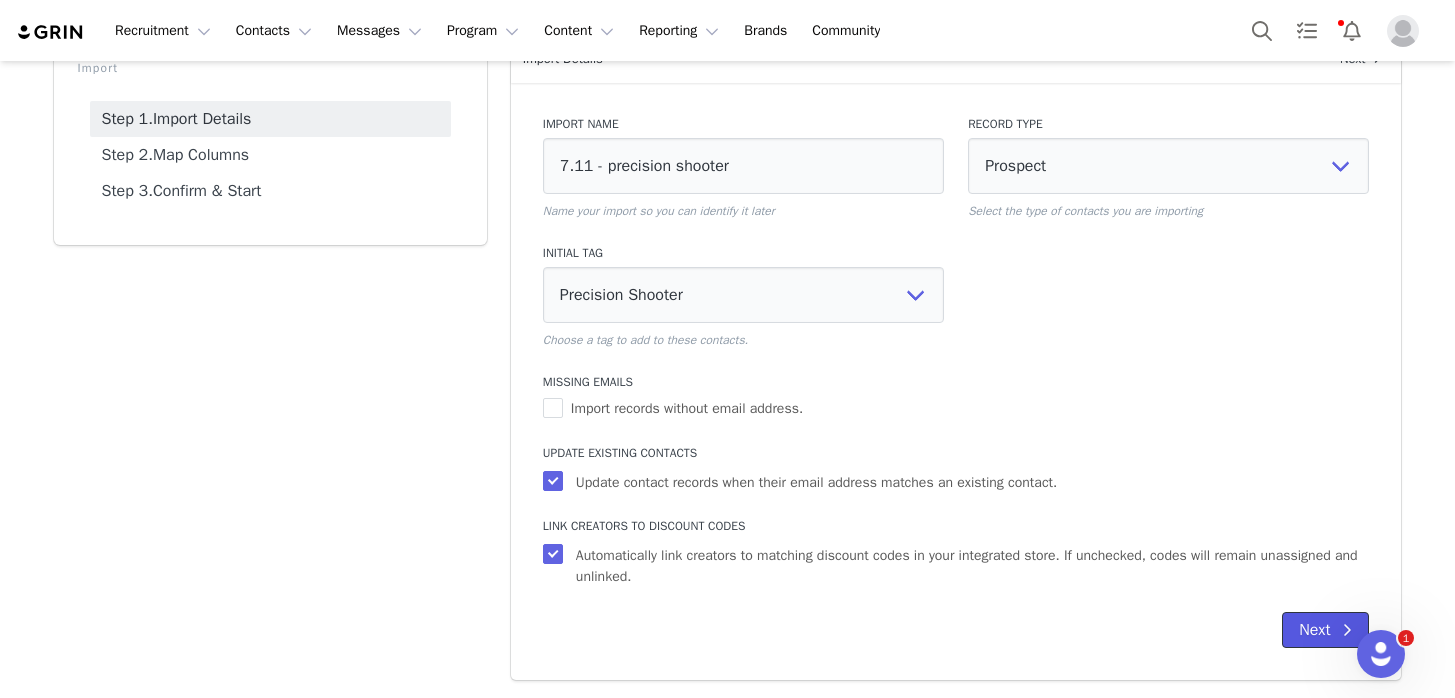 click on "Next" at bounding box center [1325, 630] 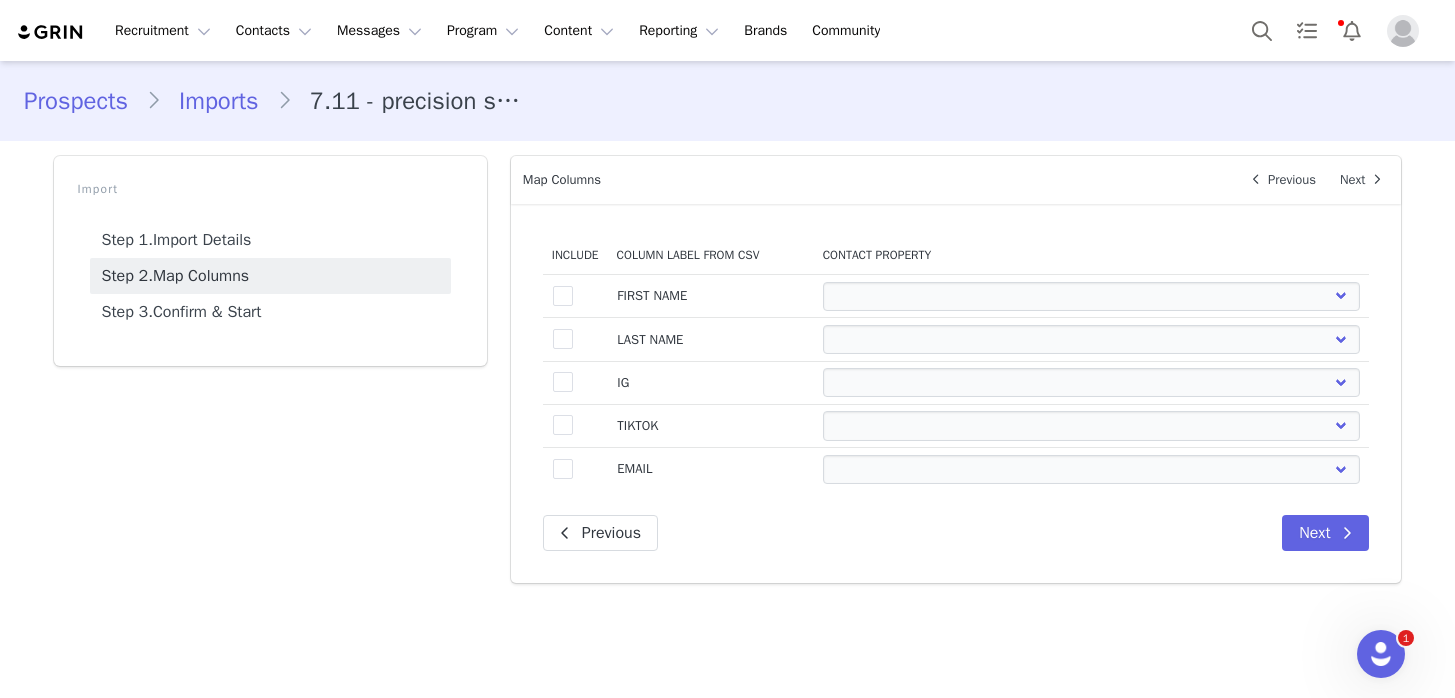 scroll, scrollTop: 0, scrollLeft: 0, axis: both 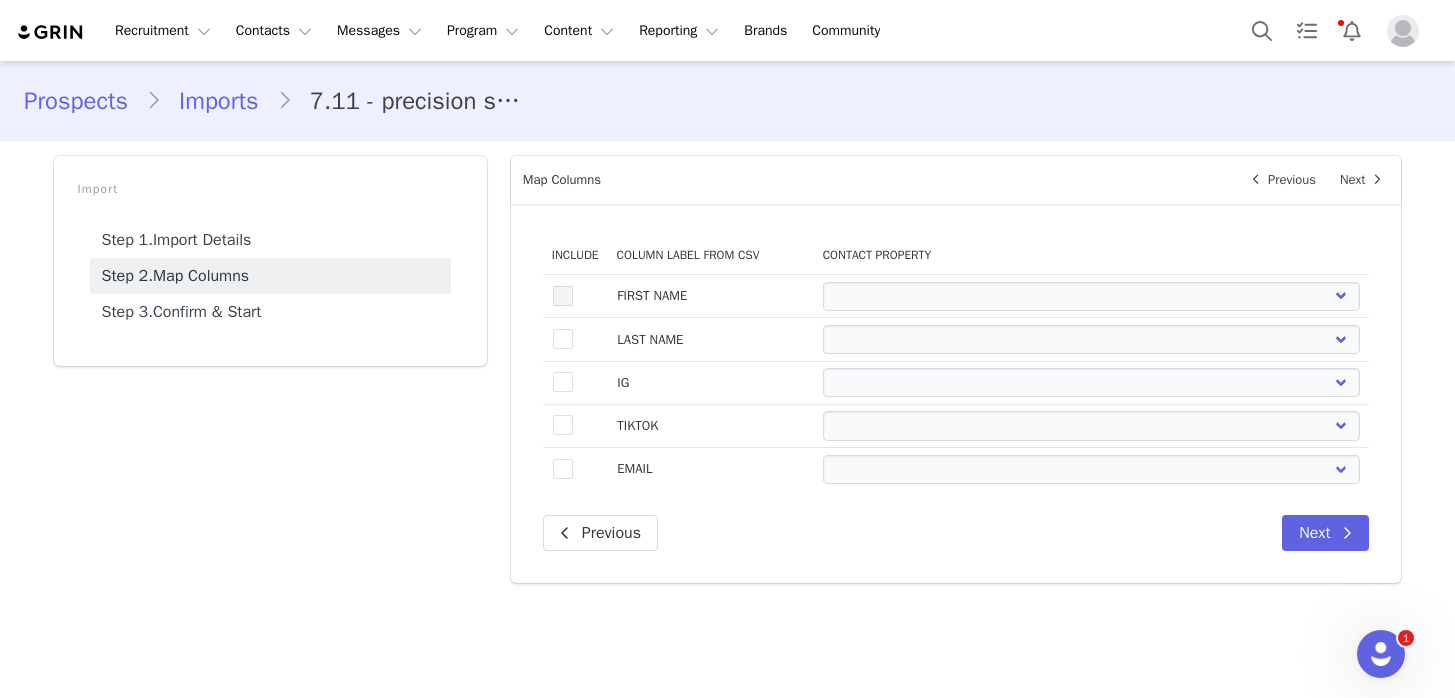 click at bounding box center [563, 296] 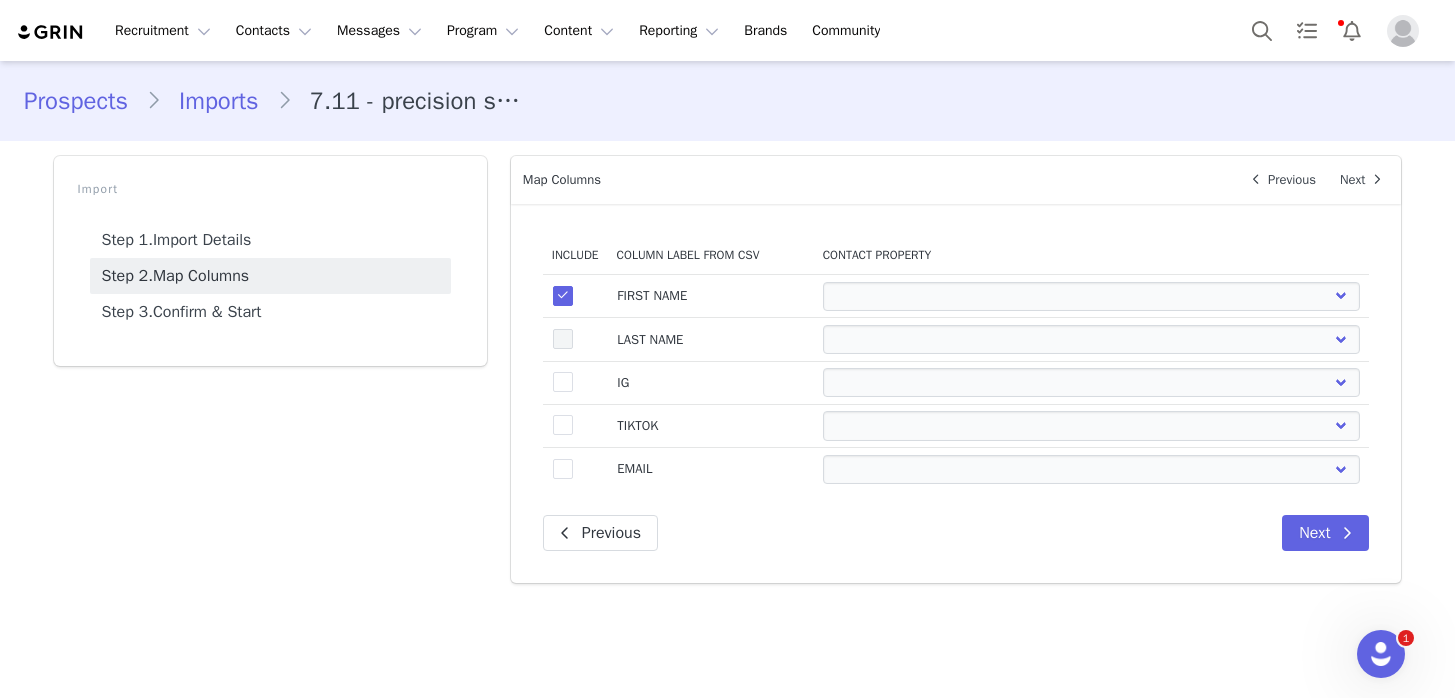 click at bounding box center (563, 339) 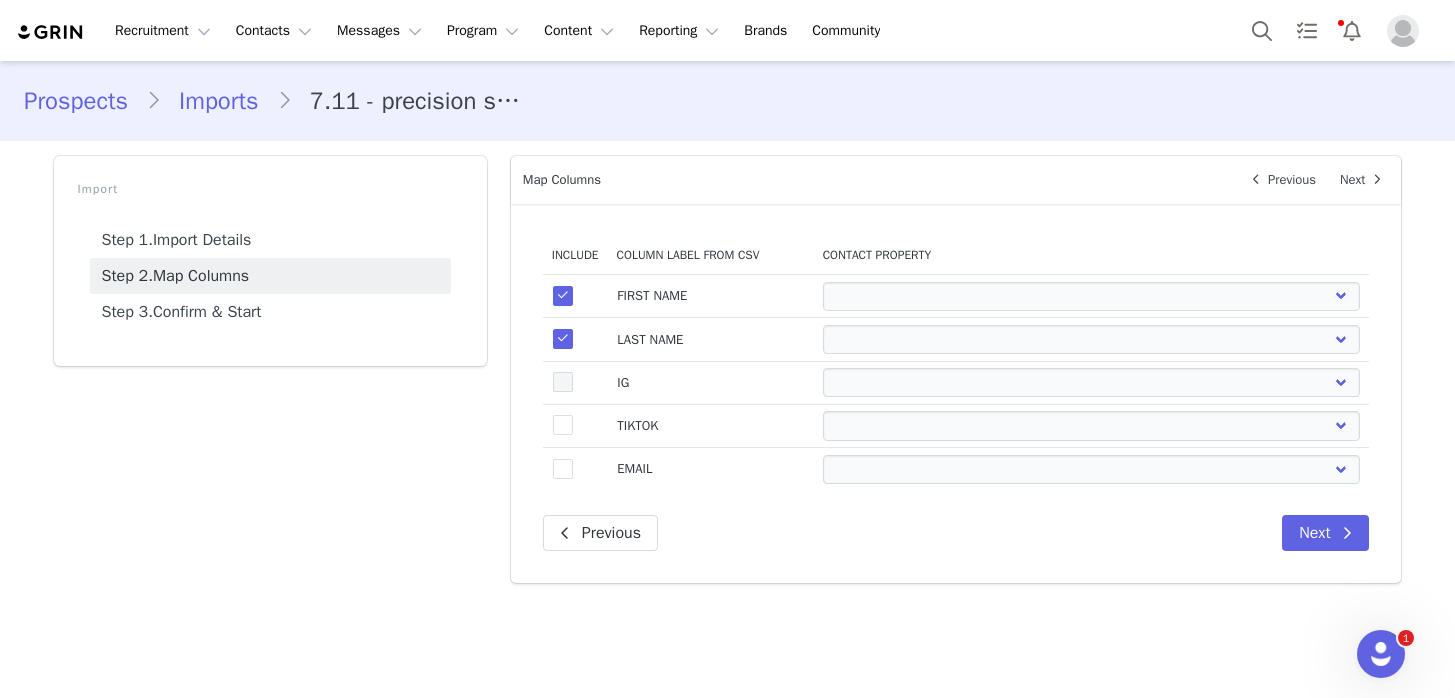click at bounding box center (563, 382) 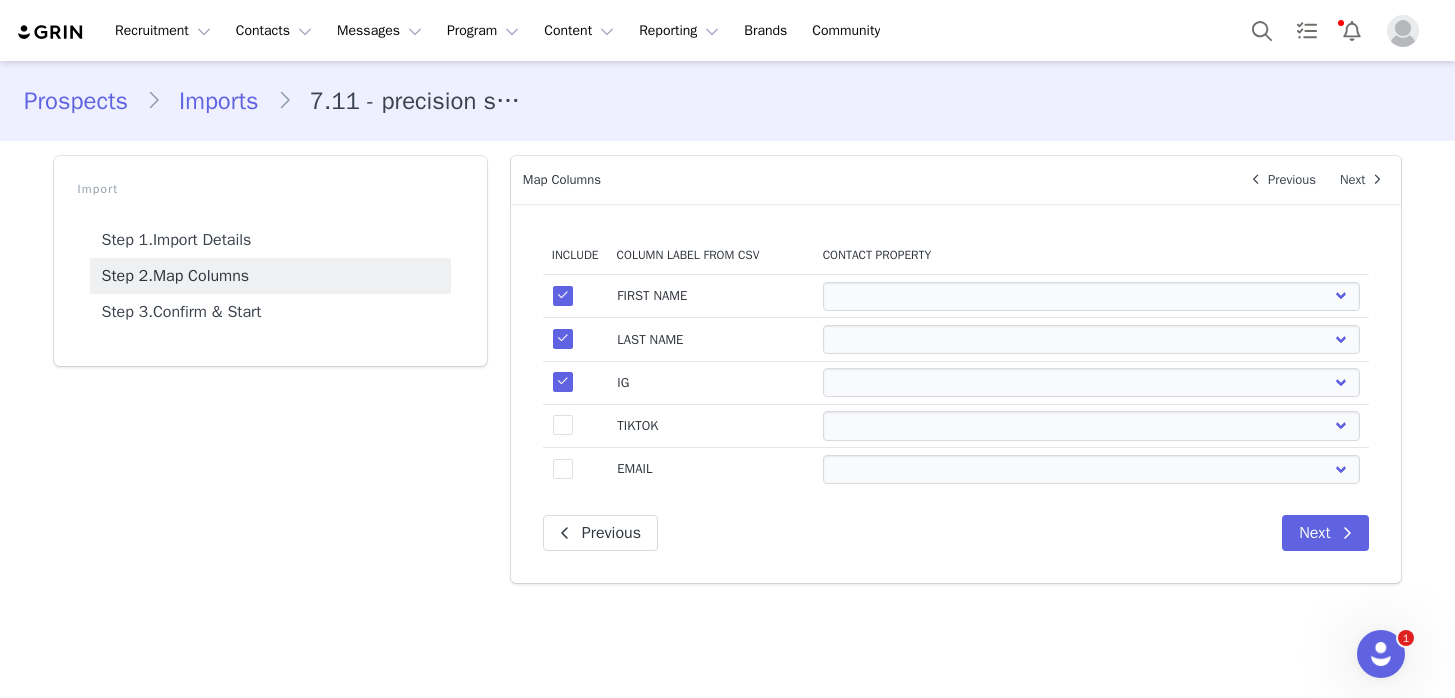 click on "true" at bounding box center (575, 425) 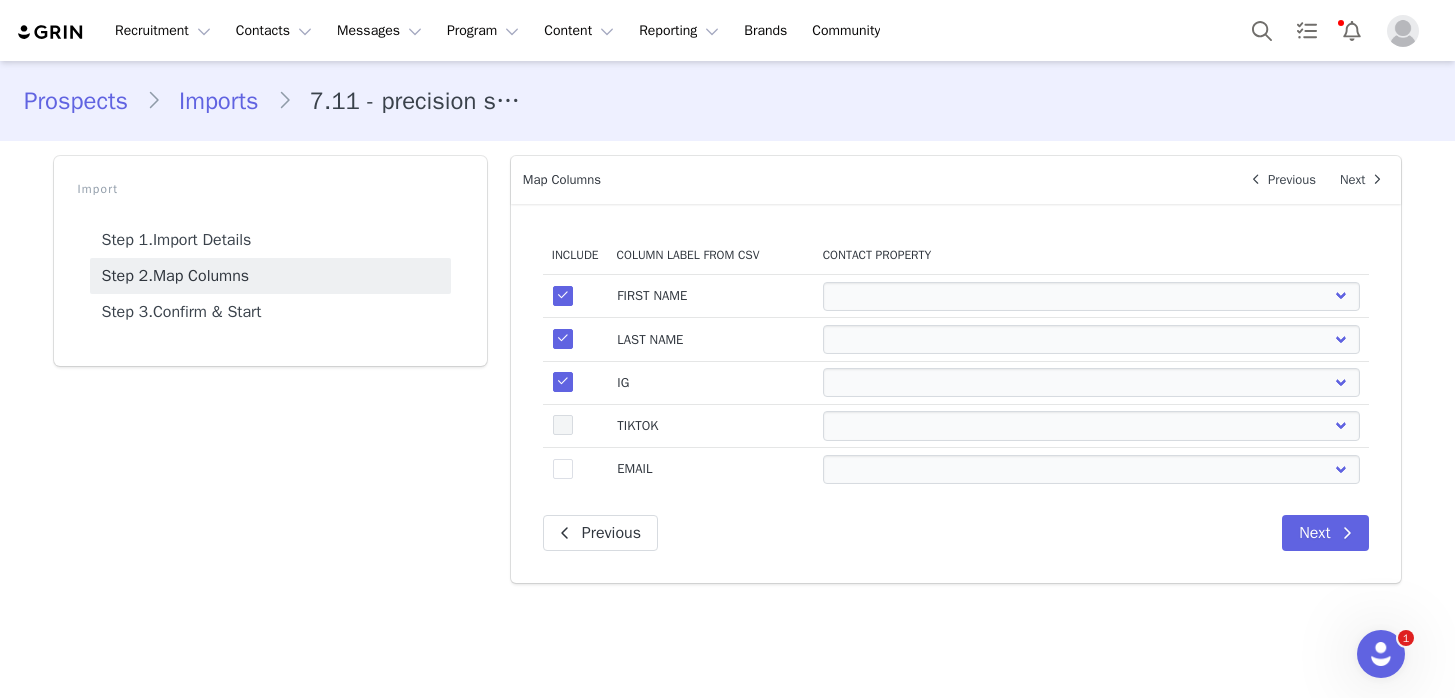 click at bounding box center (563, 425) 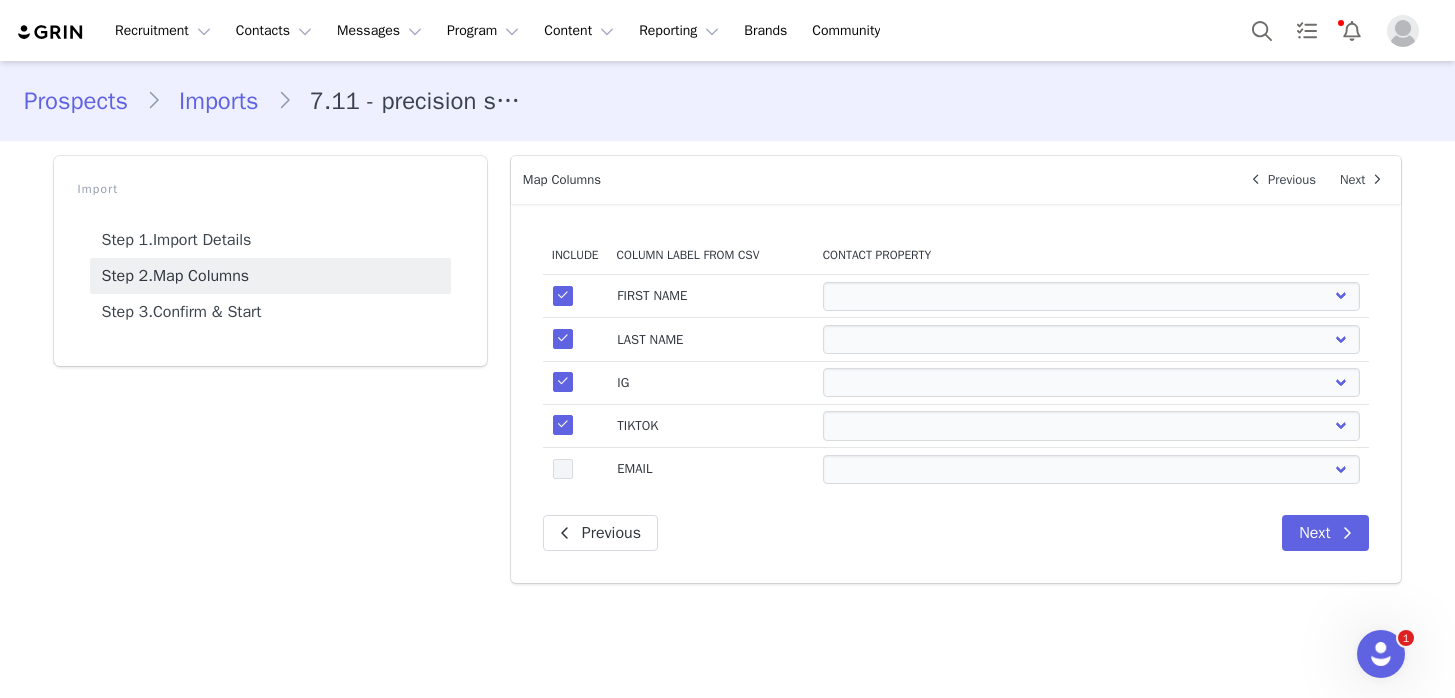 click at bounding box center (563, 469) 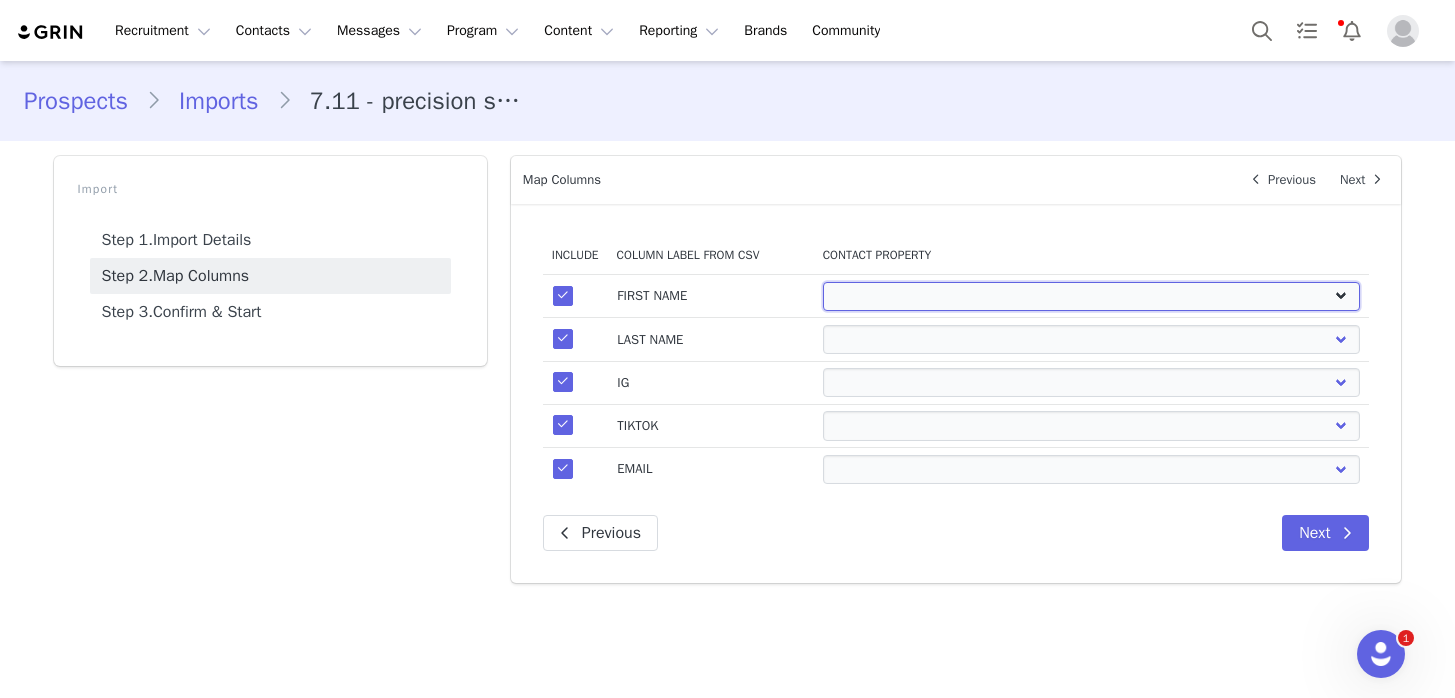 click on "First Name   Last Name   Email   PayPal Email   Gender   Language   Phone Country Code   Phone Number   Company   Street   Street 2   City   State   Zip   Country   Website URL   Instagram URL   YouTube URL   Twitter URL   Facebook URL   TikTok URL   Twitch URL   Pinterest URL   Adrenaline Research Labs (Joybyte): Discount Code - Free Ship" at bounding box center (1091, 296) 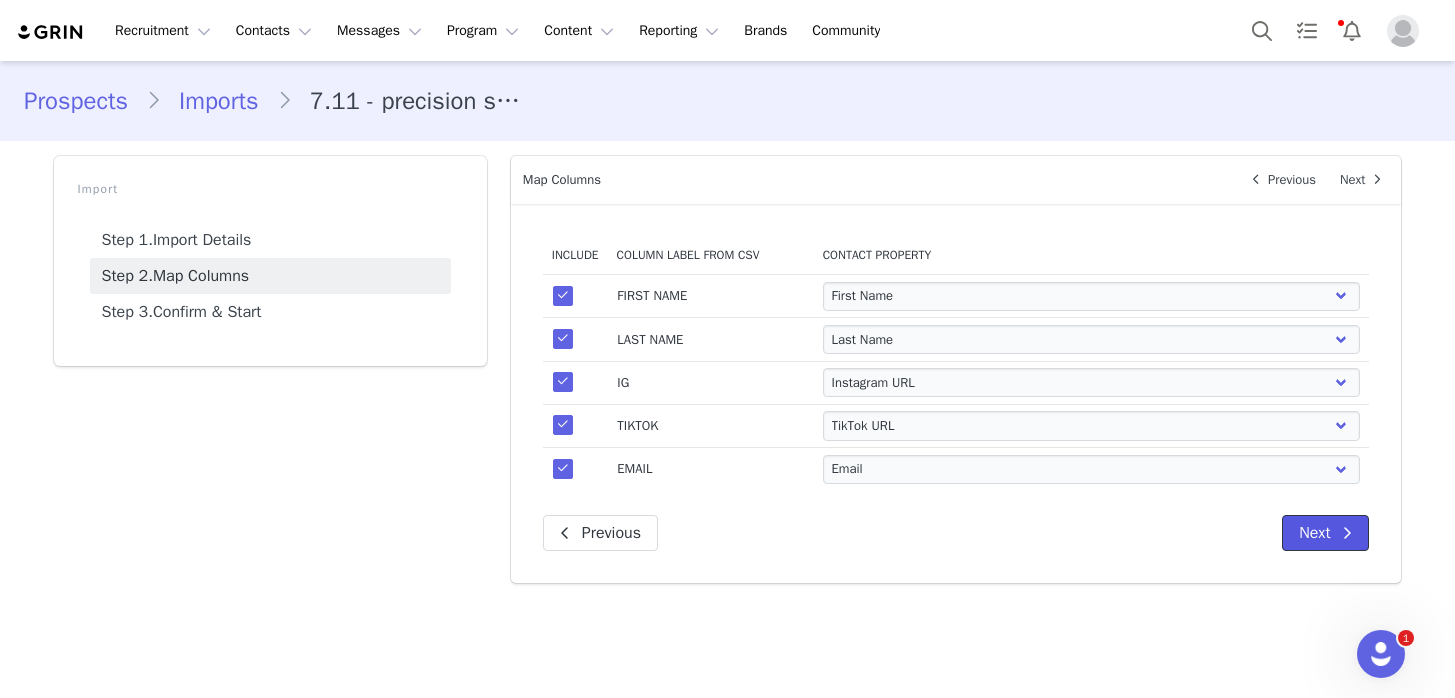 click on "Next" at bounding box center (1325, 533) 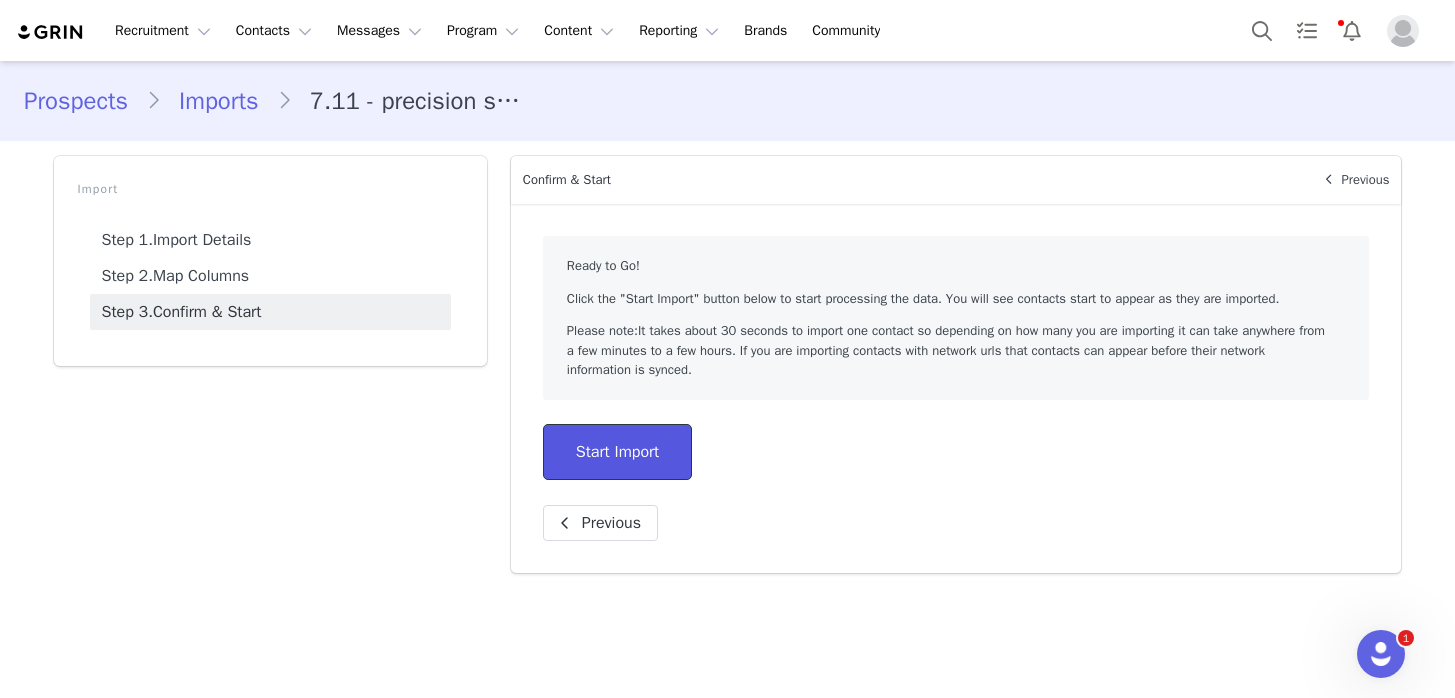 click on "Start Import" at bounding box center (617, 452) 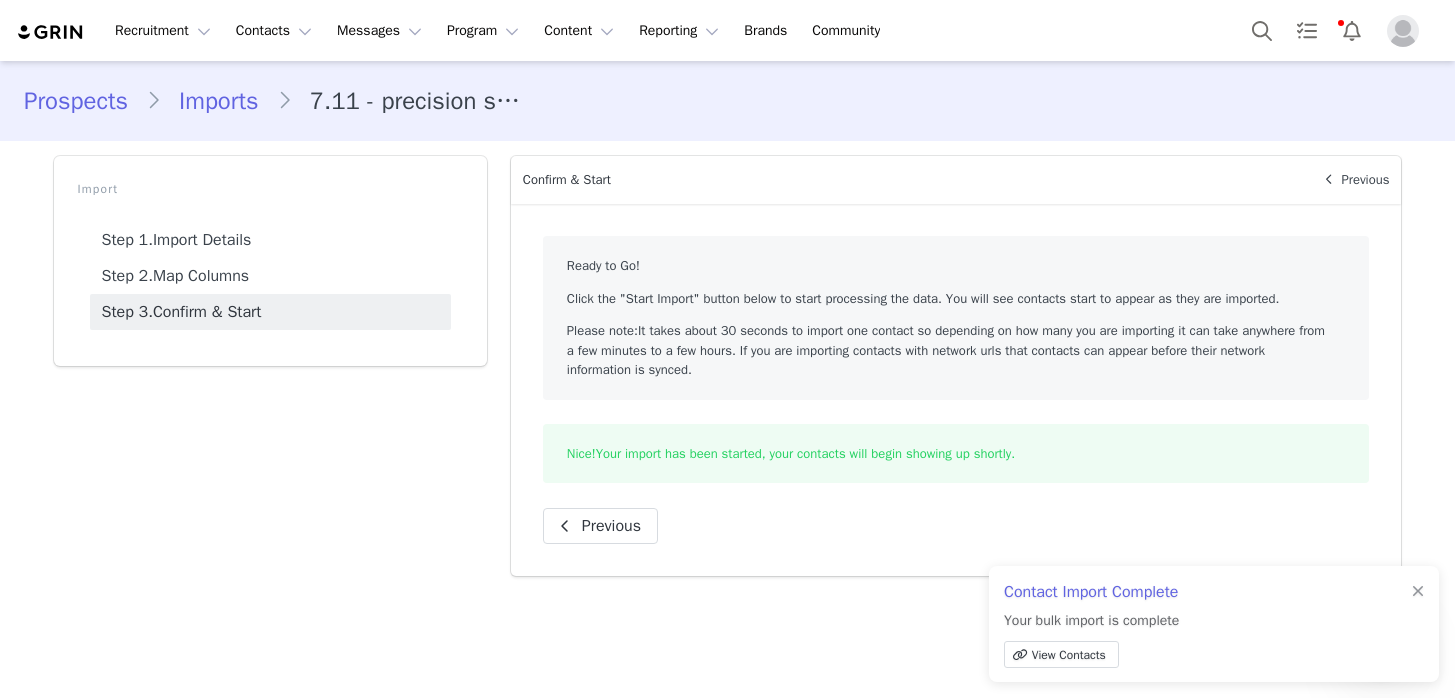 click on "Prospects" at bounding box center (85, 101) 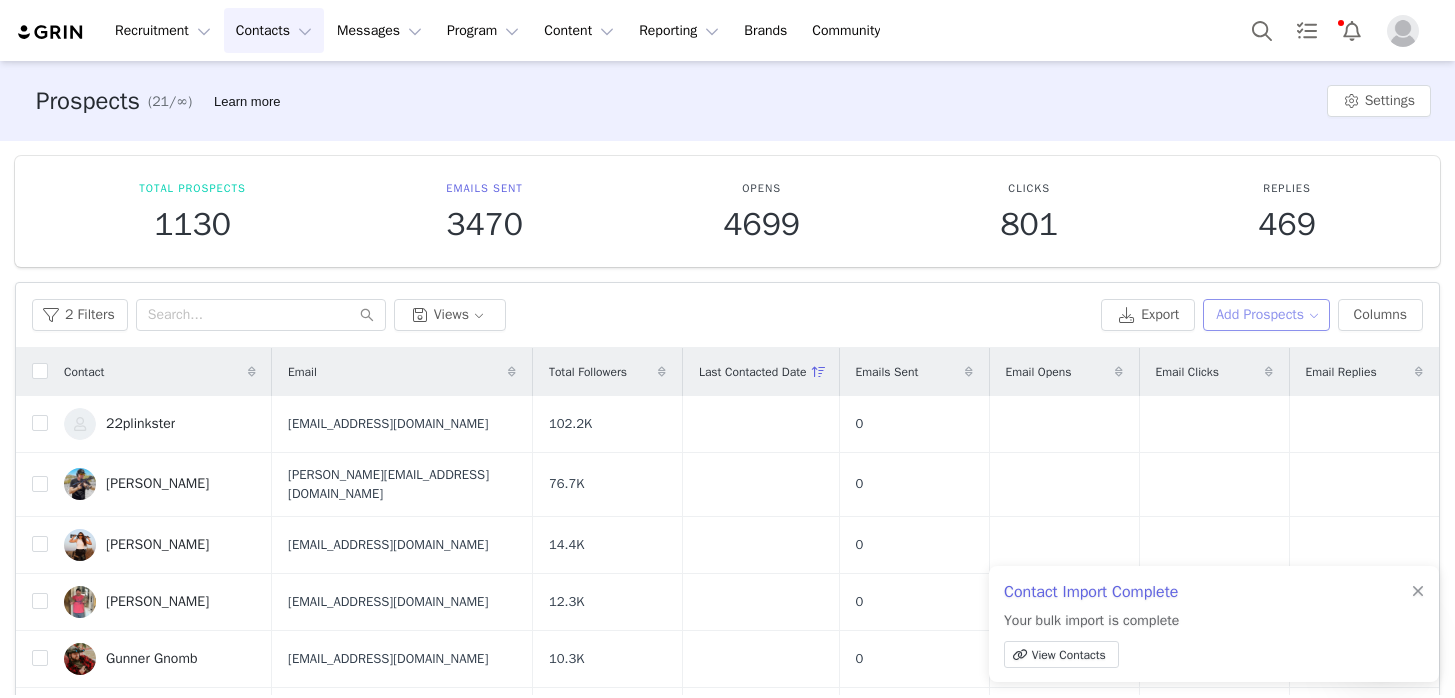 click on "Add Prospects" at bounding box center [1266, 315] 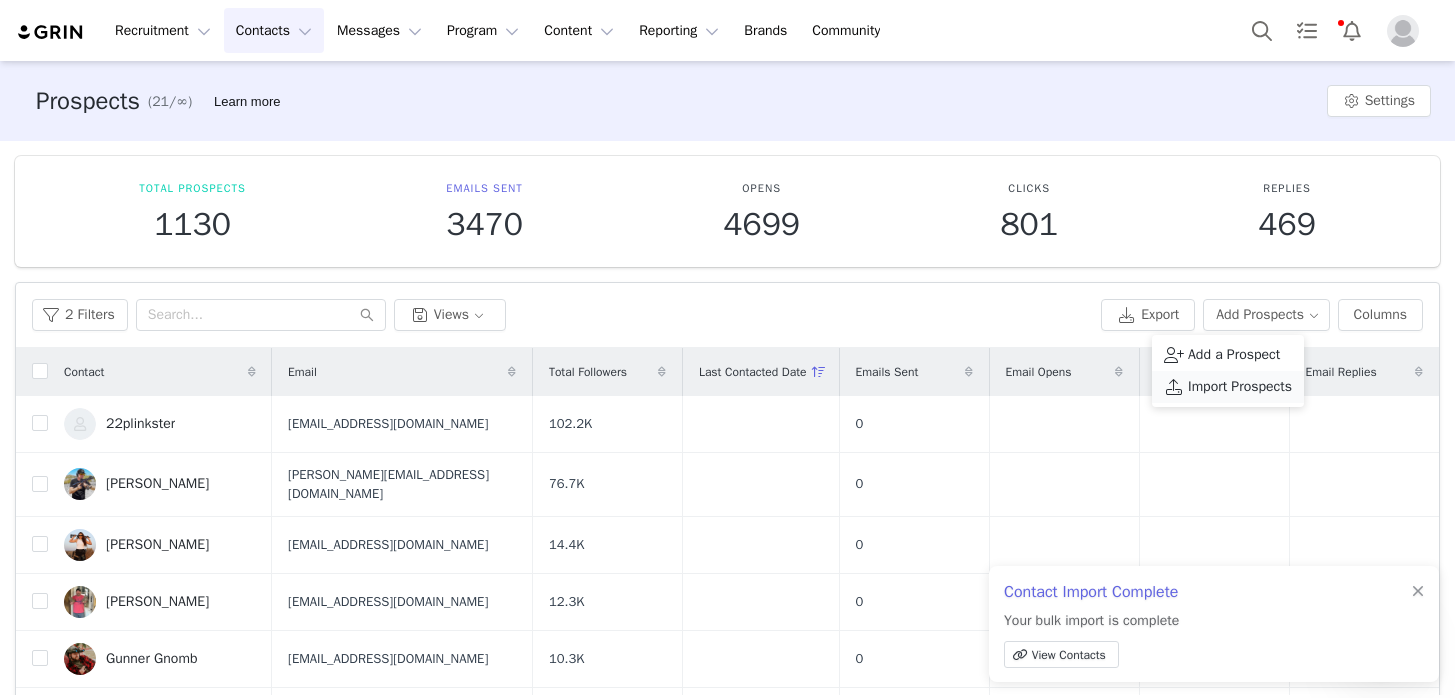 click on "Import Prospects" at bounding box center [1240, 387] 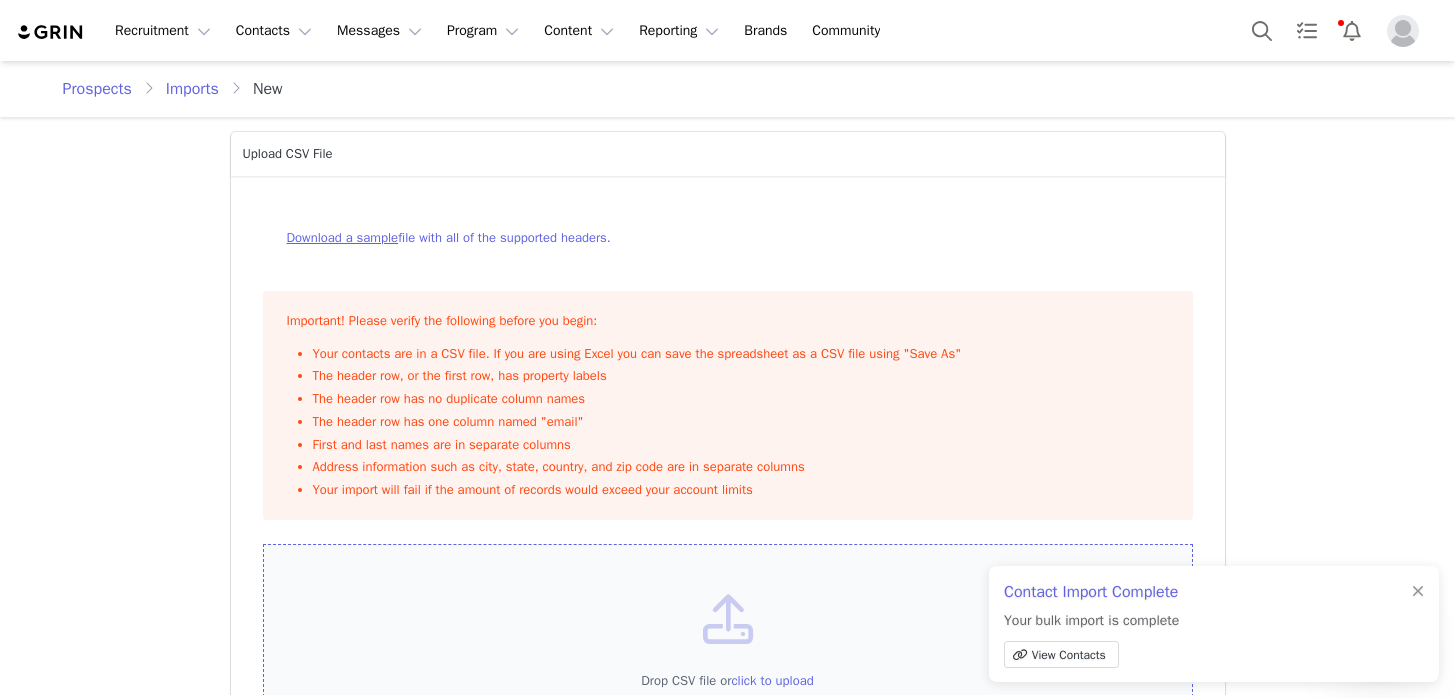 click on "Drop CSV file or  click to upload" at bounding box center (728, 656) 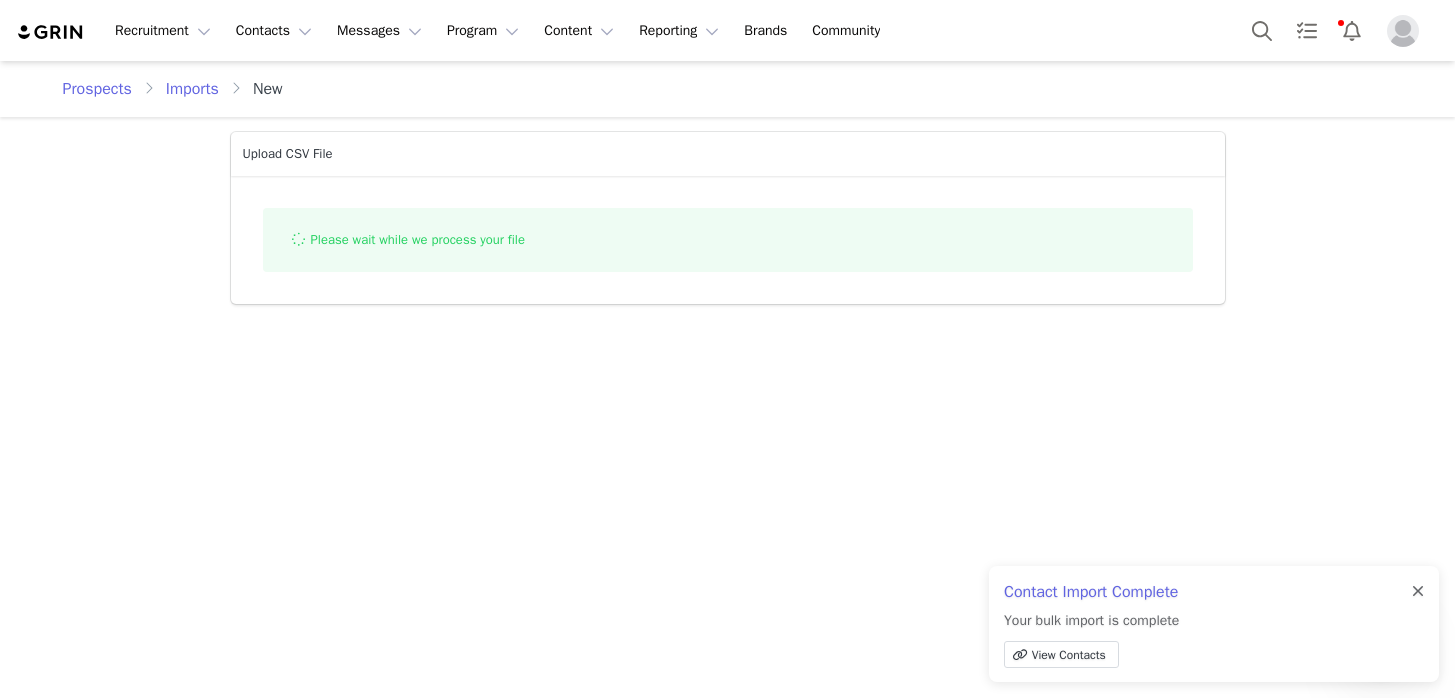 click at bounding box center [1418, 592] 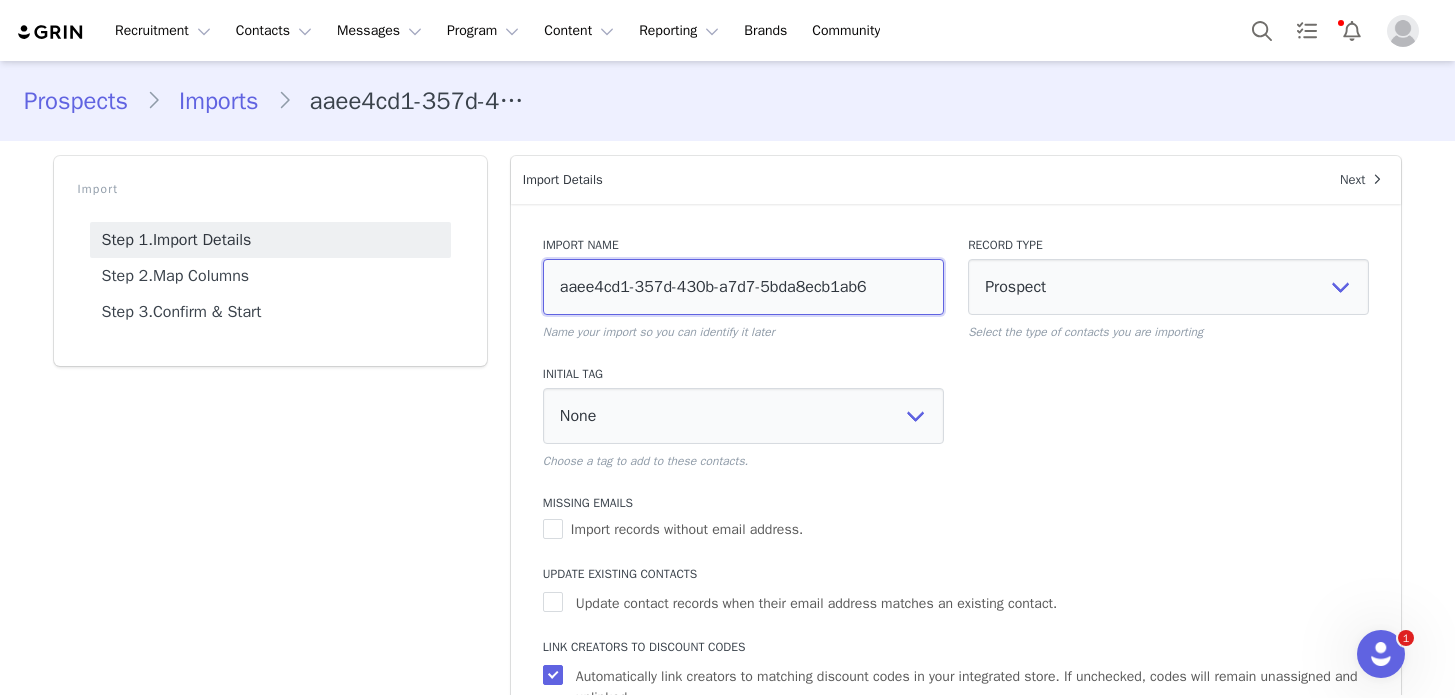click on "aaee4cd1-357d-430b-a7d7-5bda8ecb1ab6" at bounding box center [743, 287] 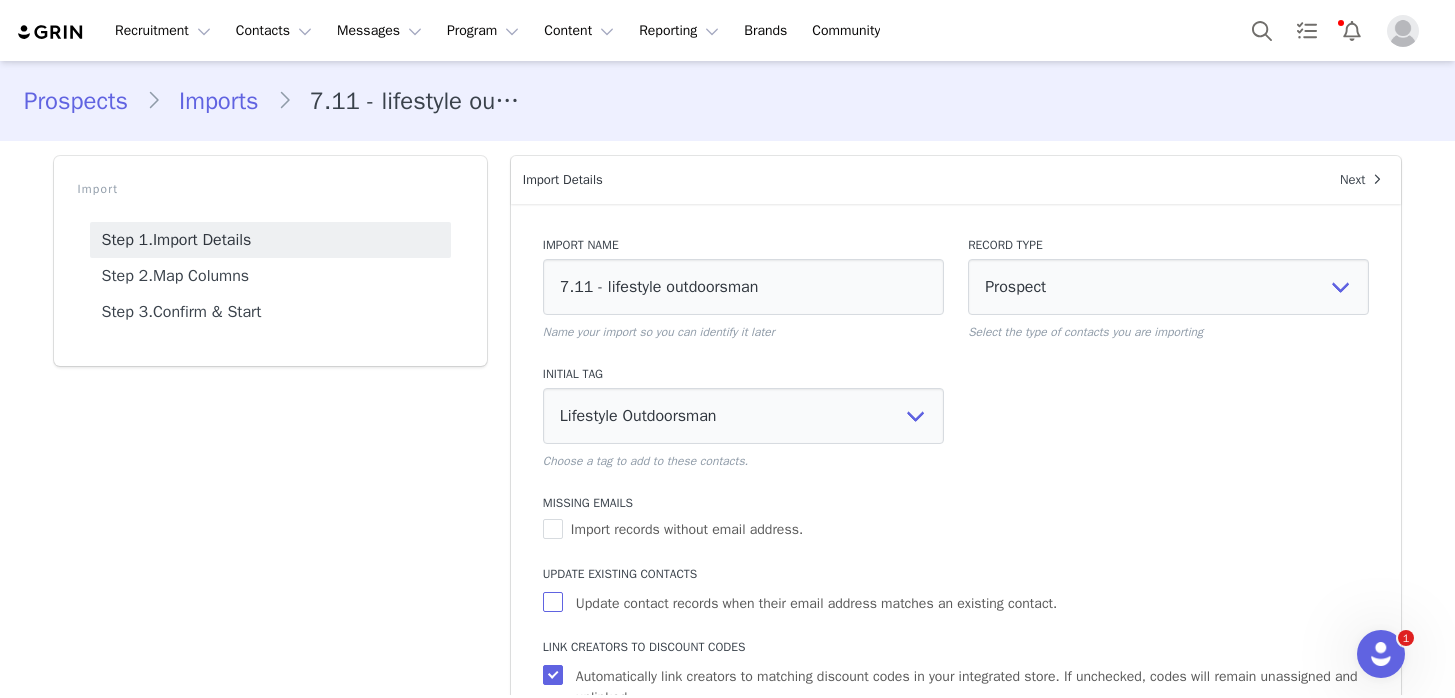click on "Update contact records when their email address matches an existing contact." at bounding box center (816, 603) 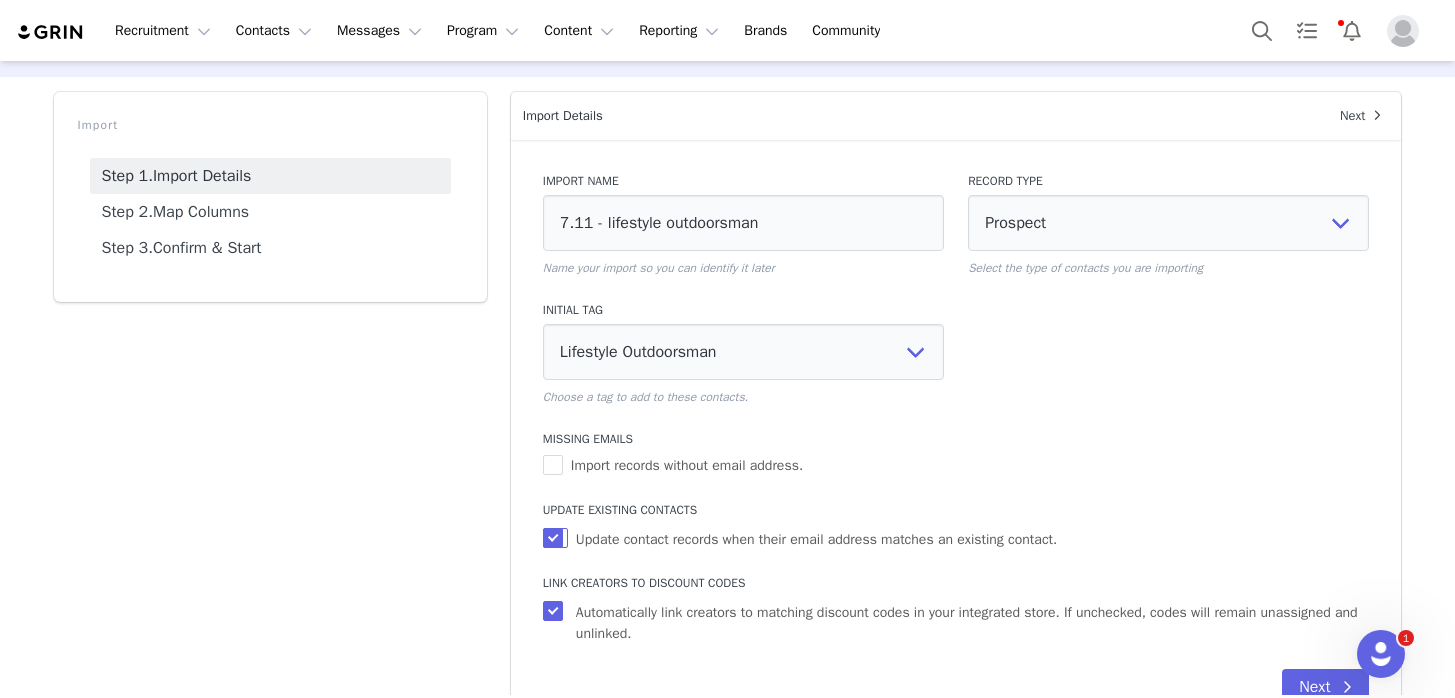 scroll, scrollTop: 121, scrollLeft: 0, axis: vertical 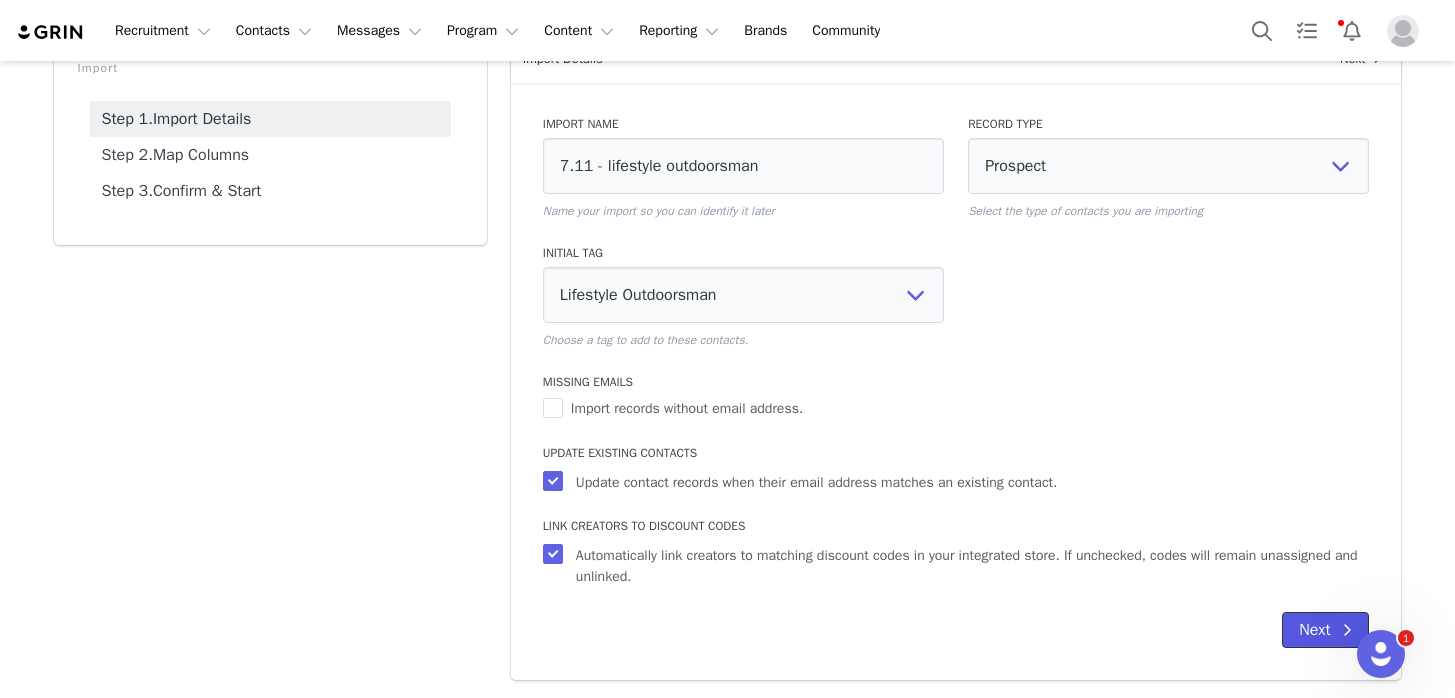 click on "Next" at bounding box center (1325, 630) 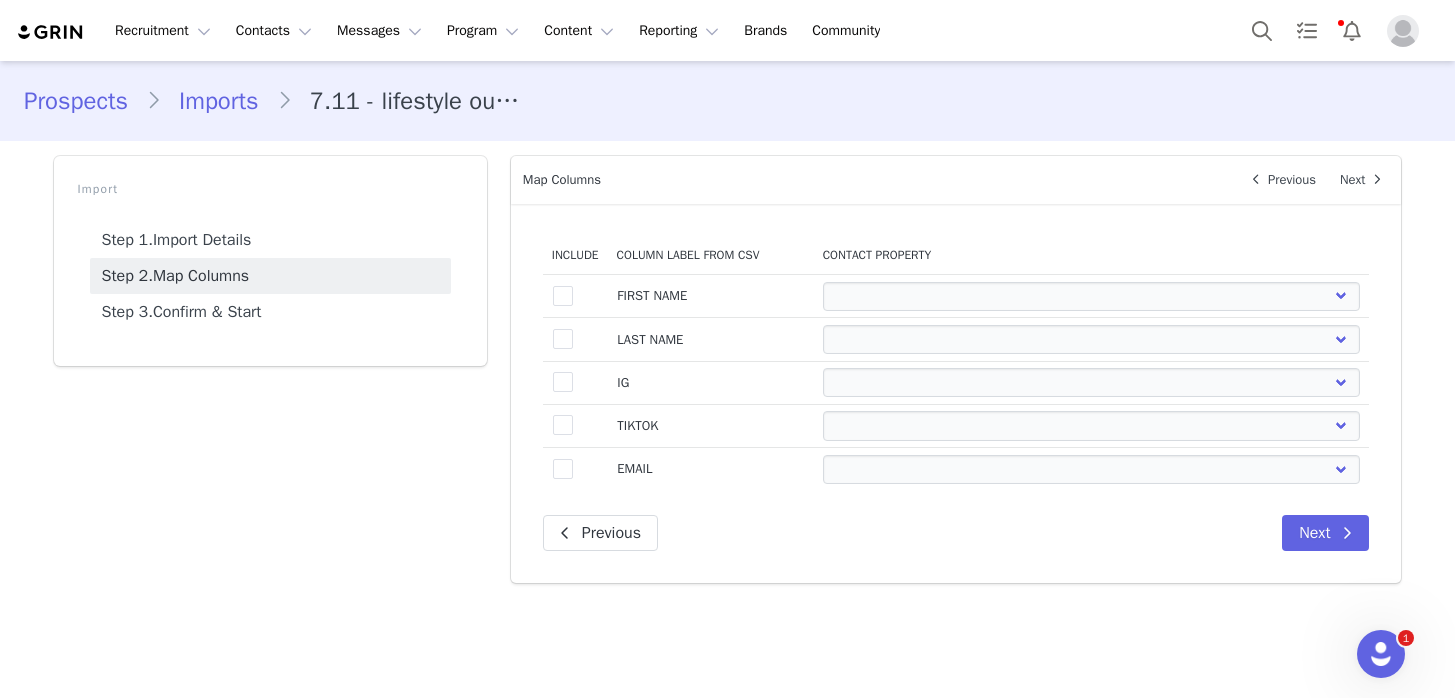 scroll, scrollTop: 0, scrollLeft: 0, axis: both 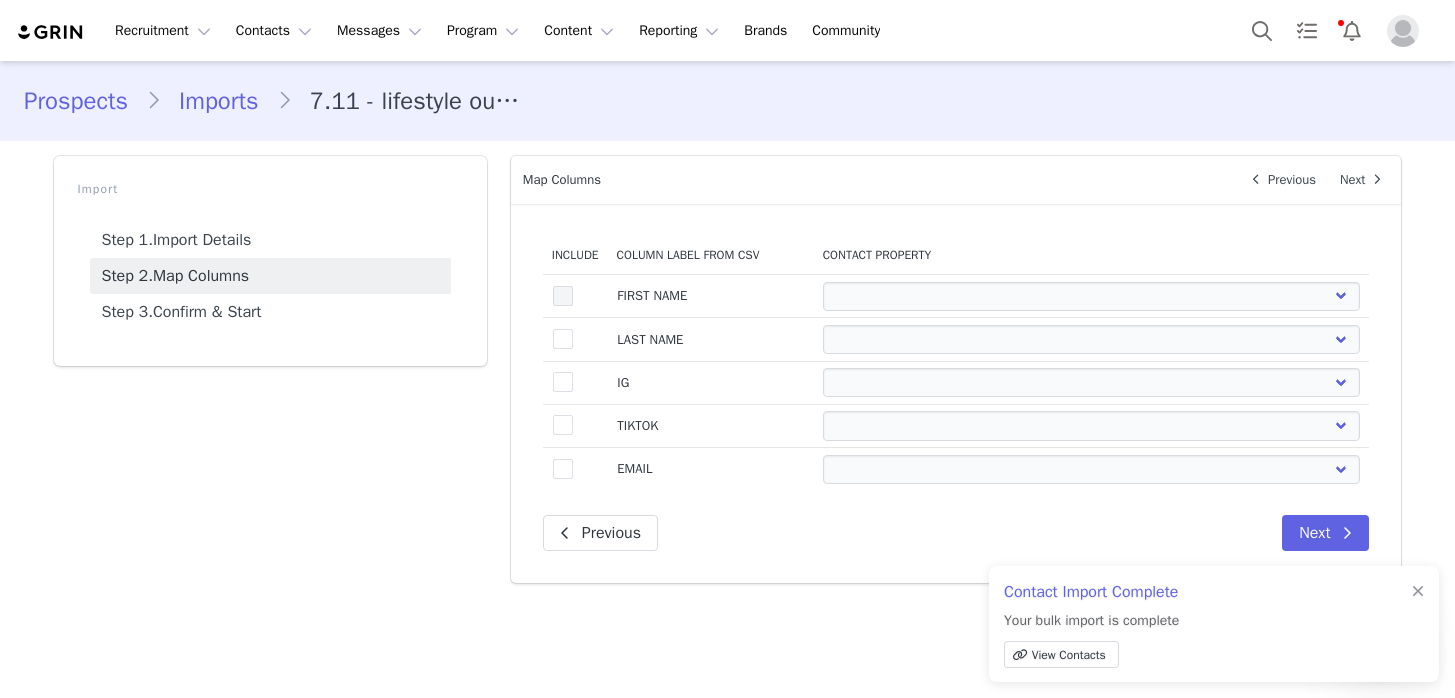 click at bounding box center (563, 296) 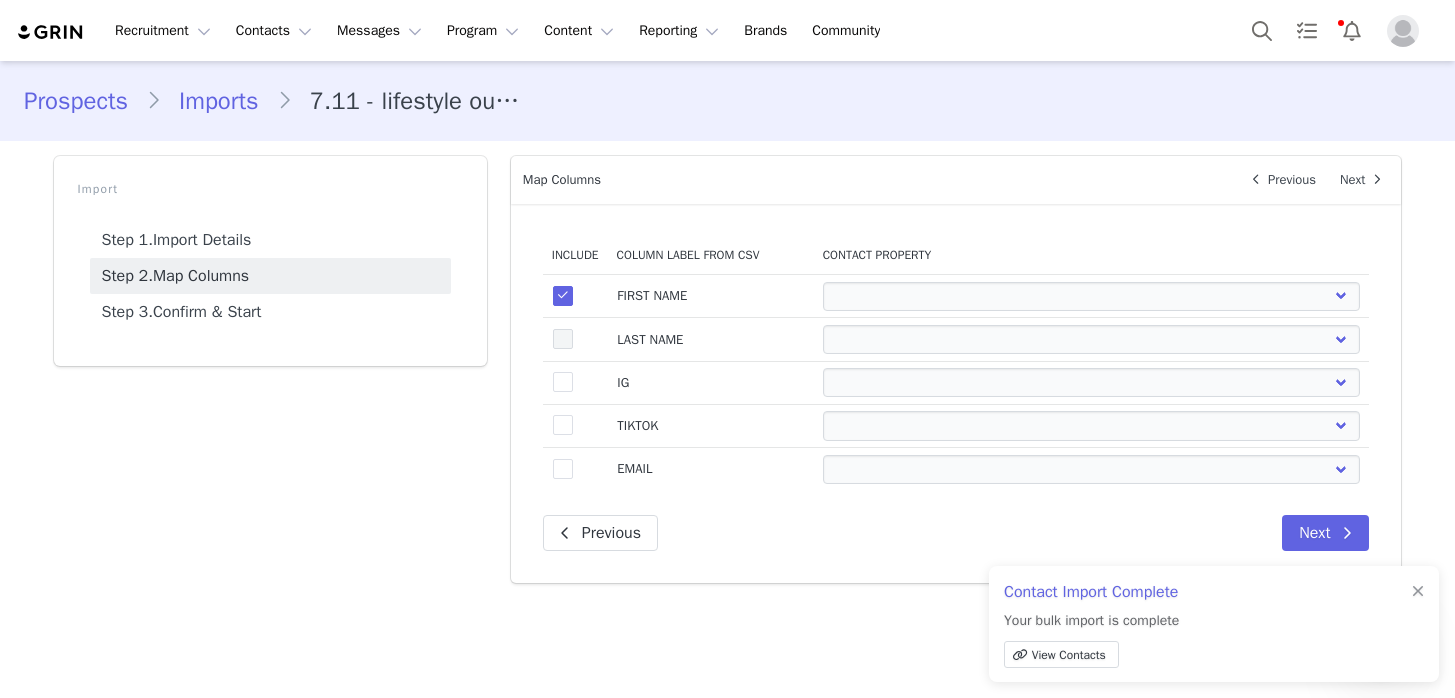 click at bounding box center (563, 339) 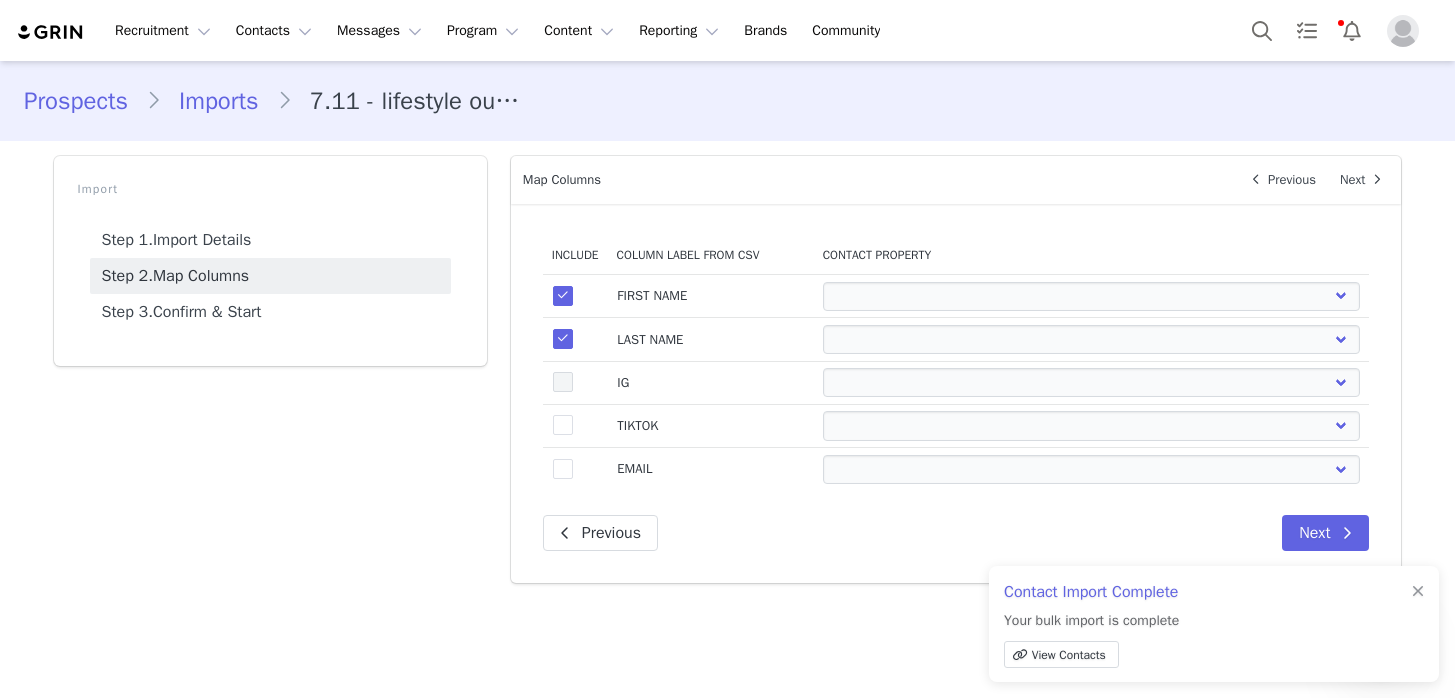 click at bounding box center [563, 382] 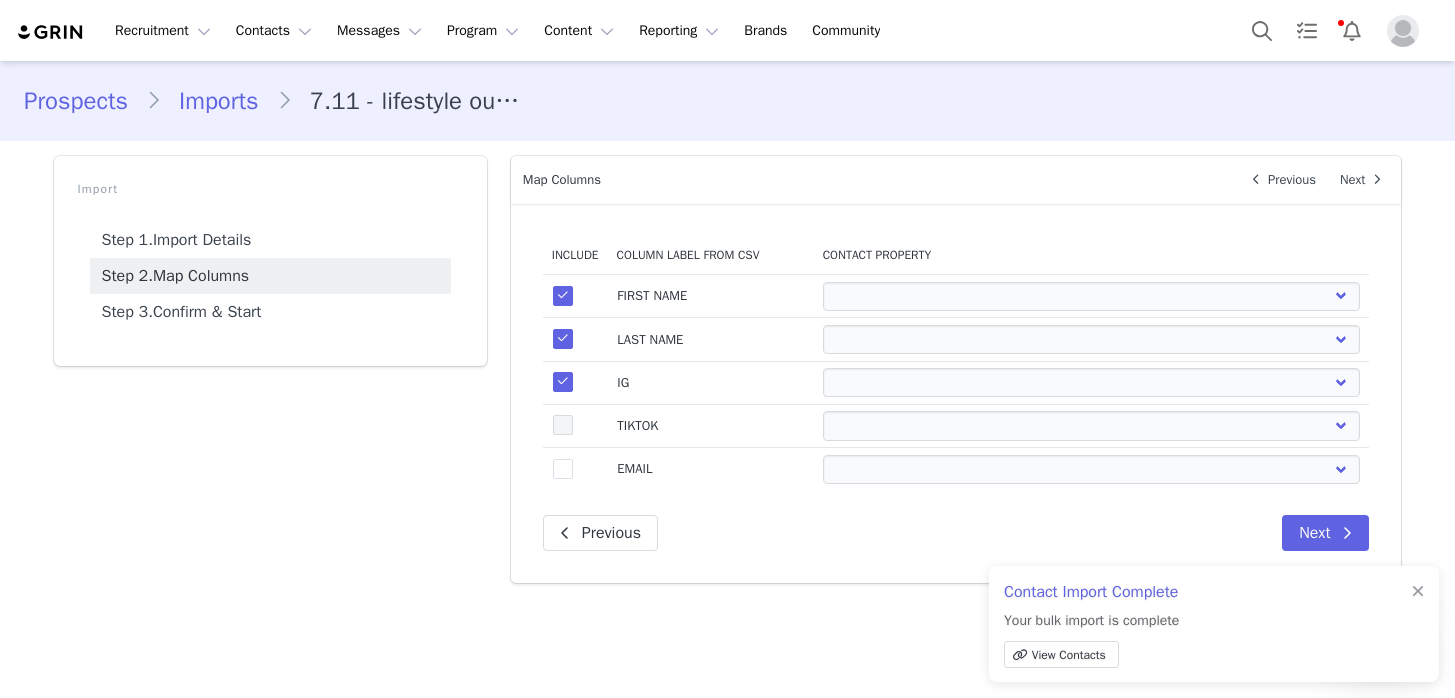 click at bounding box center (563, 425) 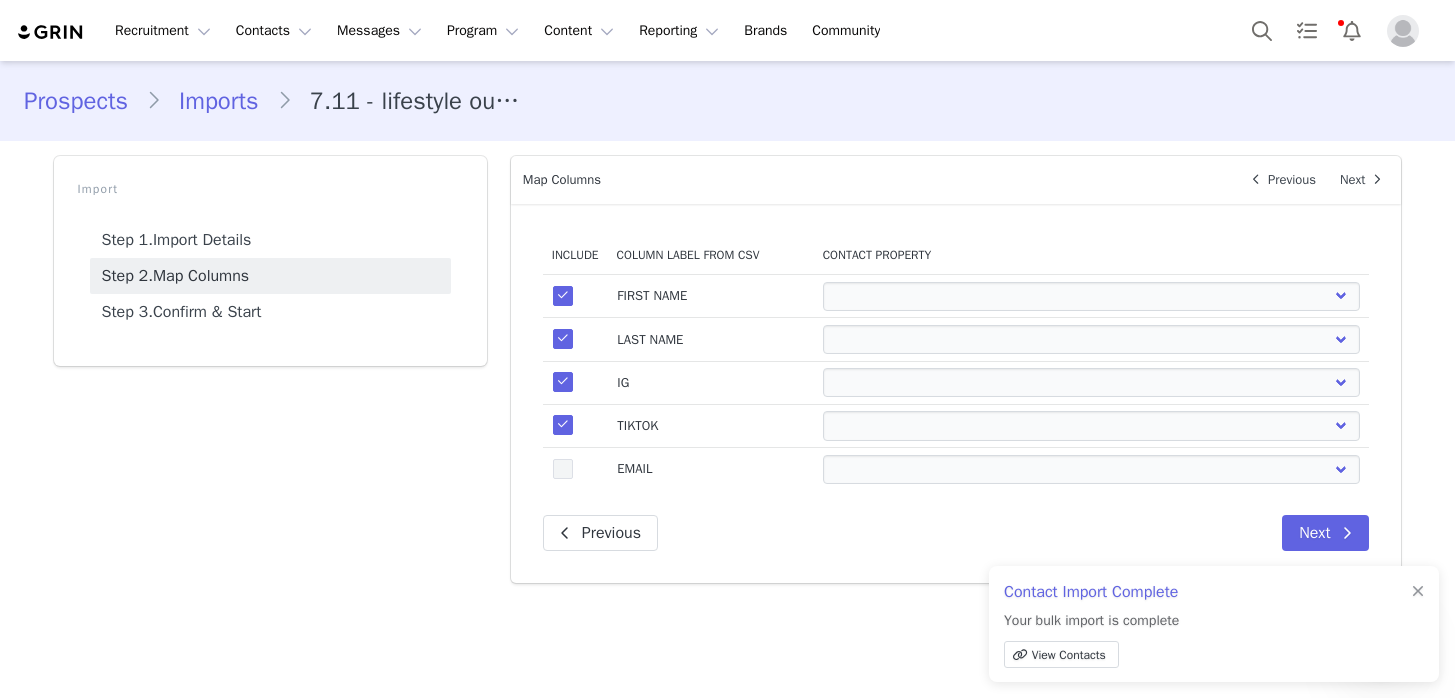 click at bounding box center (563, 470) 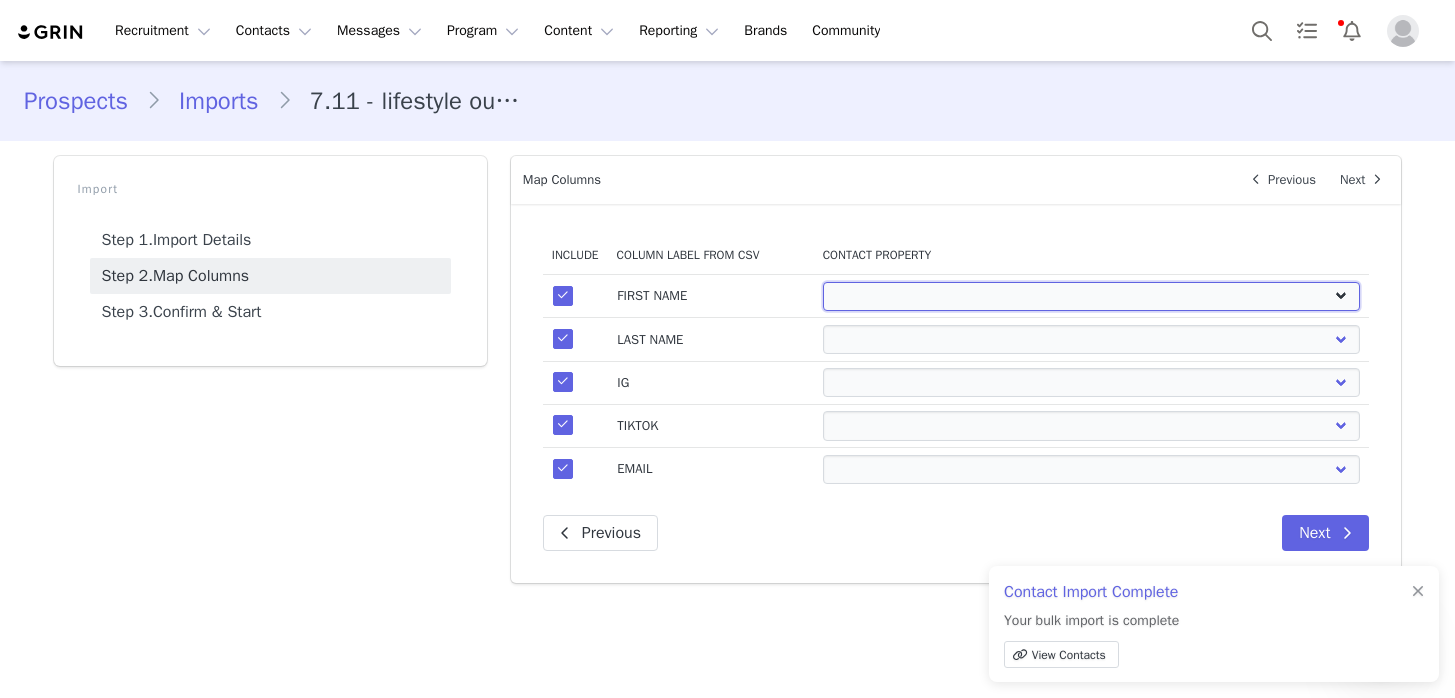 click on "First Name   Last Name   Email   PayPal Email   Gender   Language   Phone Country Code   Phone Number   Company   Street   Street 2   City   State   Zip   Country   Website URL   Instagram URL   YouTube URL   Twitter URL   Facebook URL   TikTok URL   Twitch URL   Pinterest URL   Adrenaline Research Labs (Joybyte): Discount Code - Free Ship" at bounding box center (1091, 296) 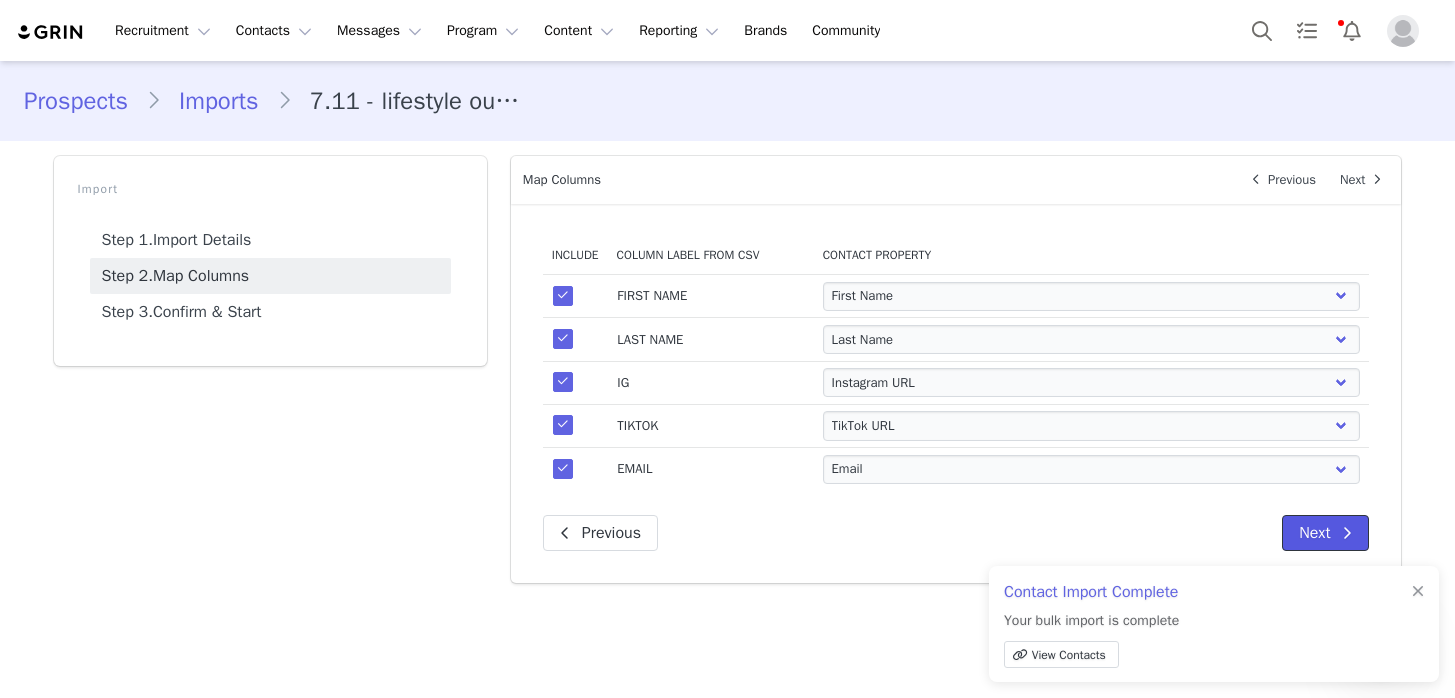 click on "Next" at bounding box center (1325, 533) 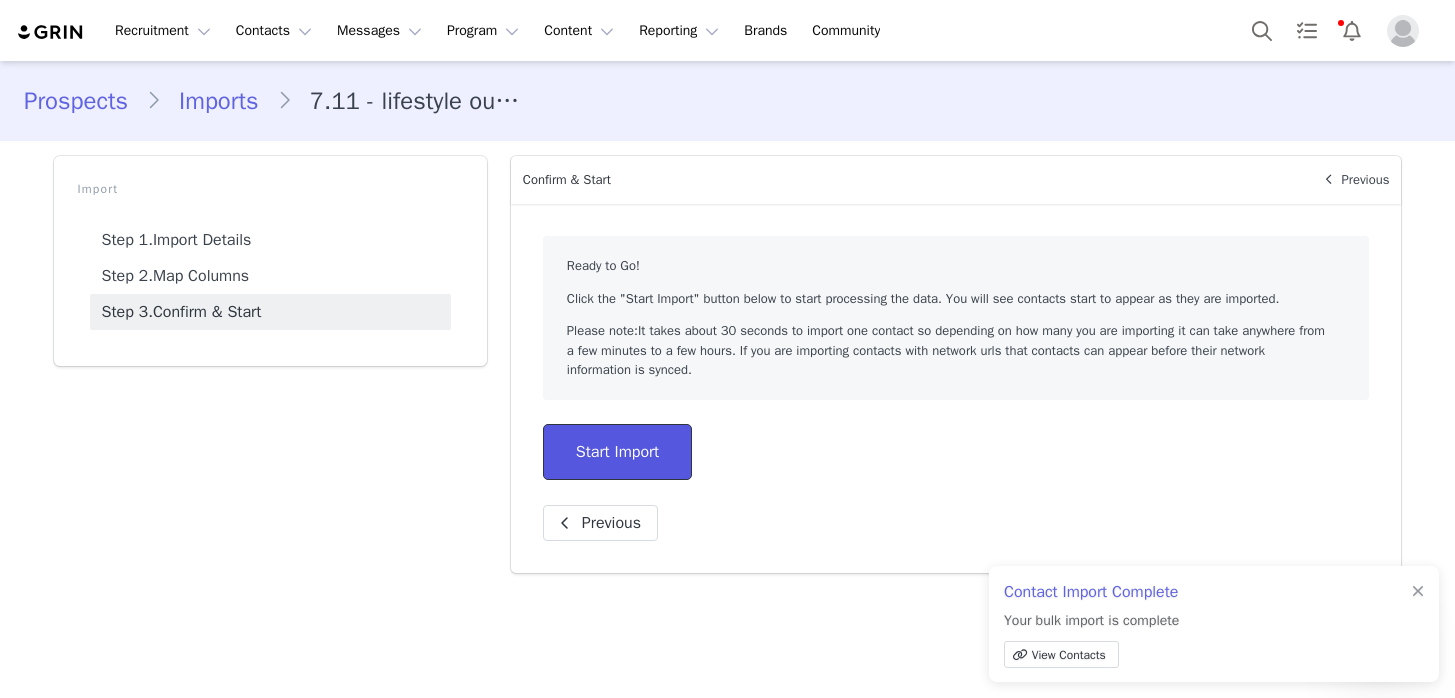click on "Start Import" at bounding box center [617, 452] 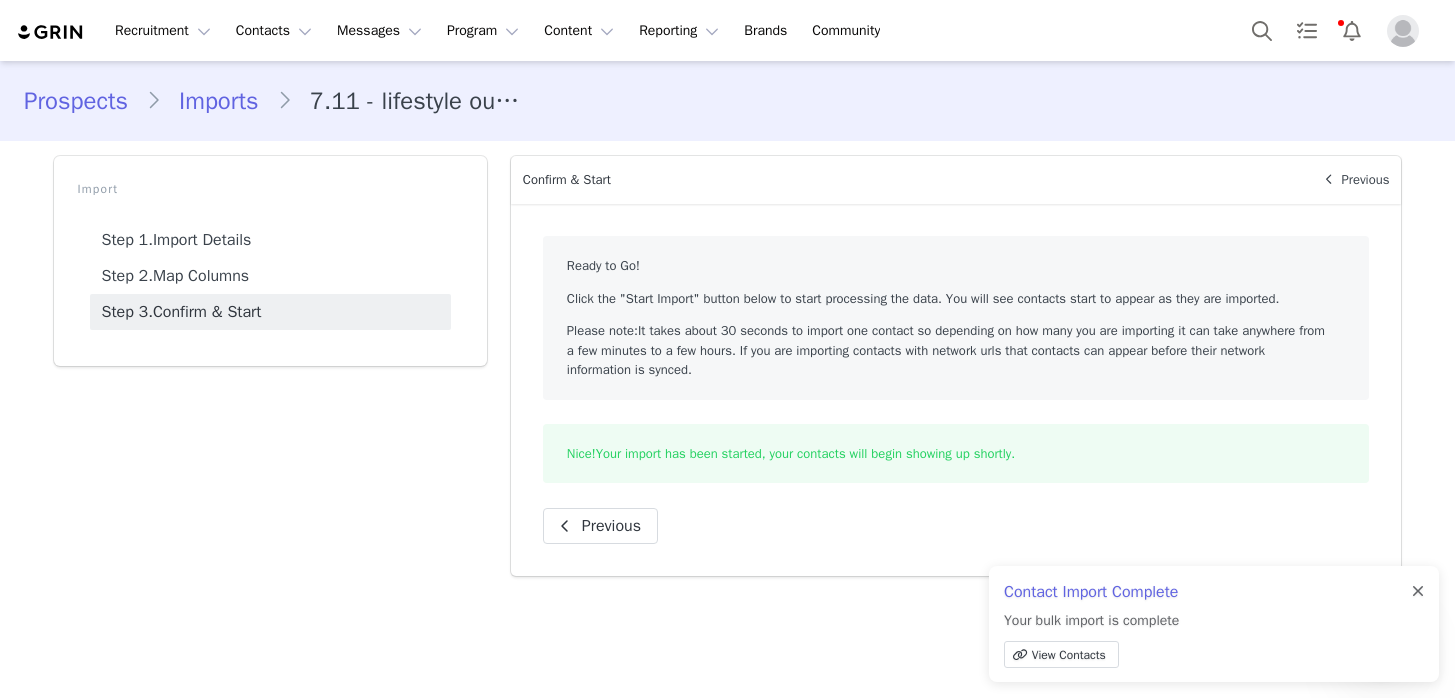 click at bounding box center (1418, 592) 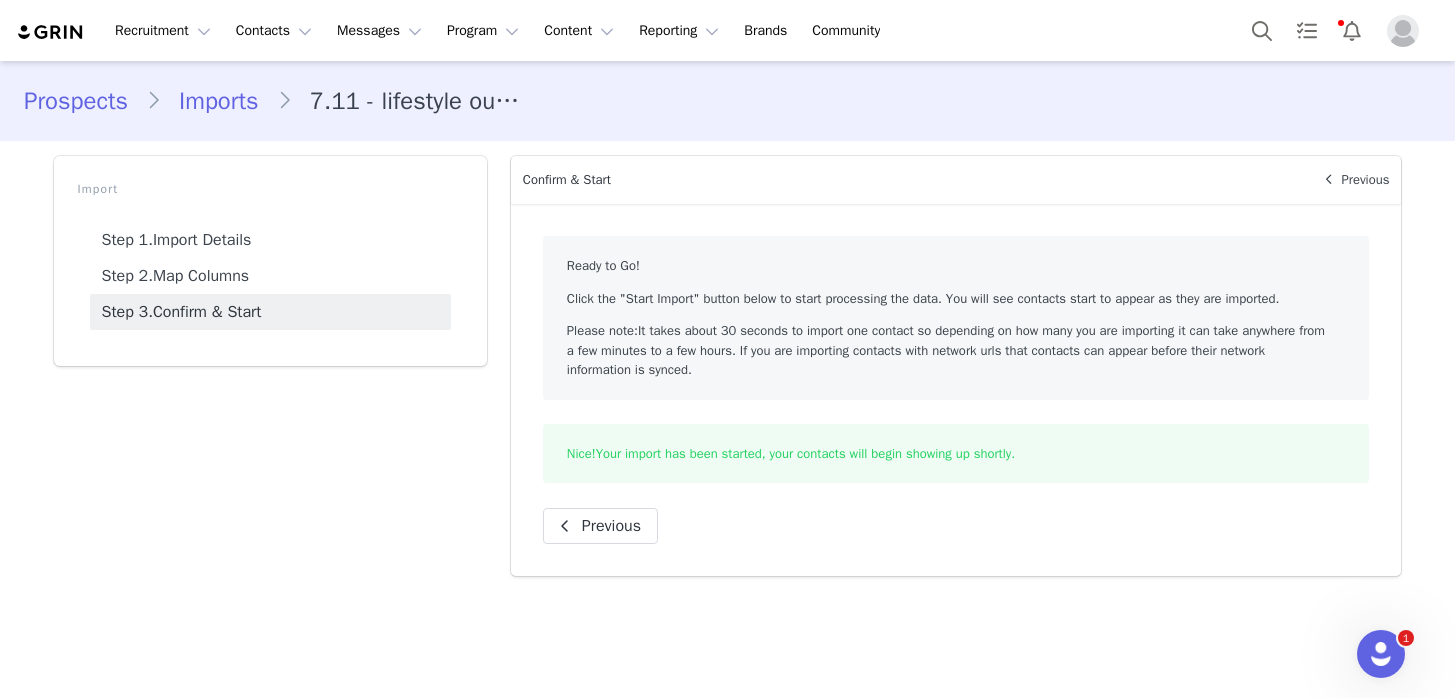 click on "Prospects" at bounding box center [85, 101] 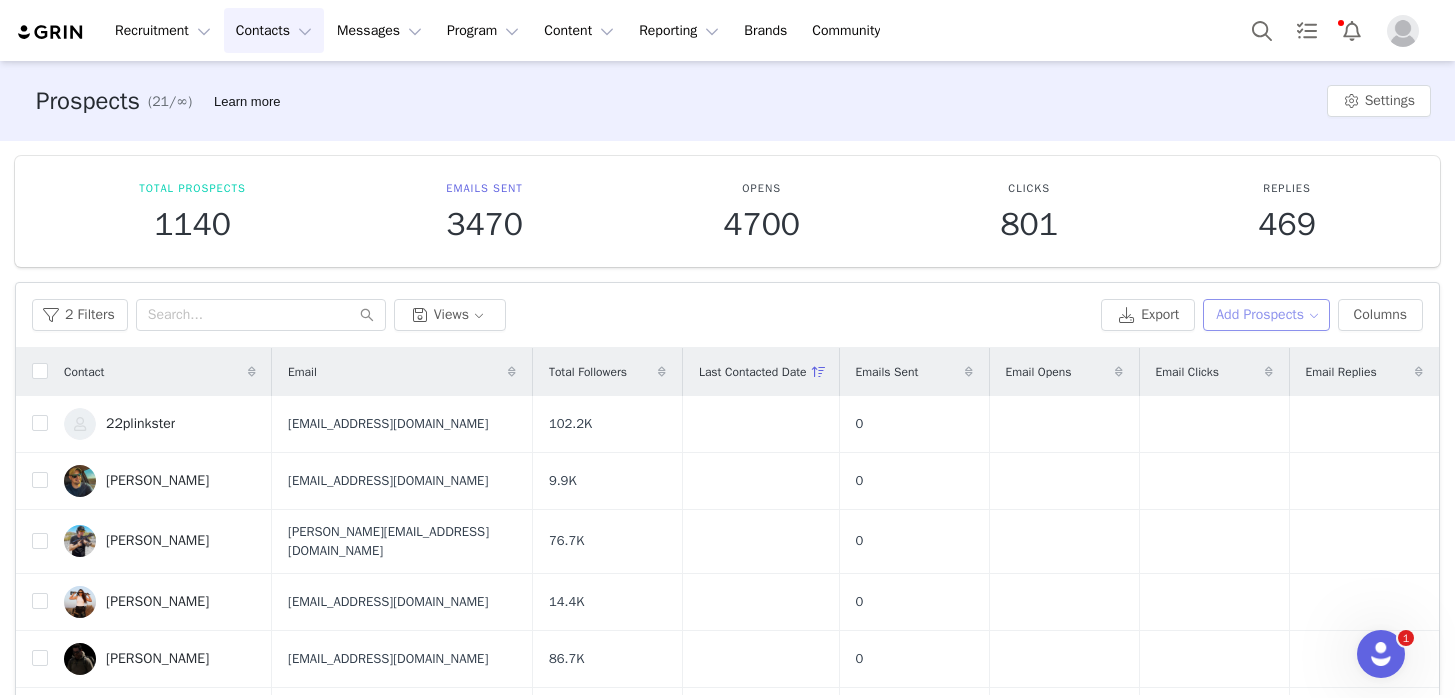 click on "Add Prospects" at bounding box center (1266, 315) 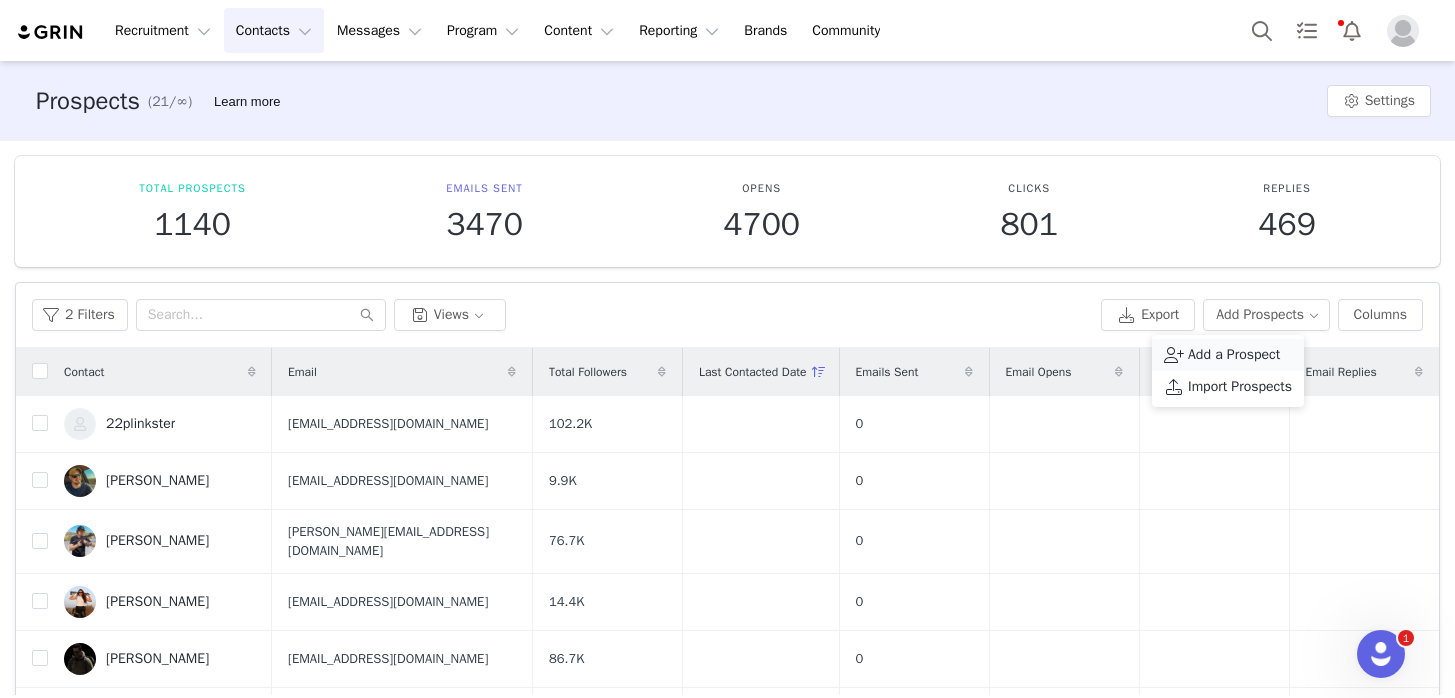 click on "Add a Prospect" at bounding box center [1234, 355] 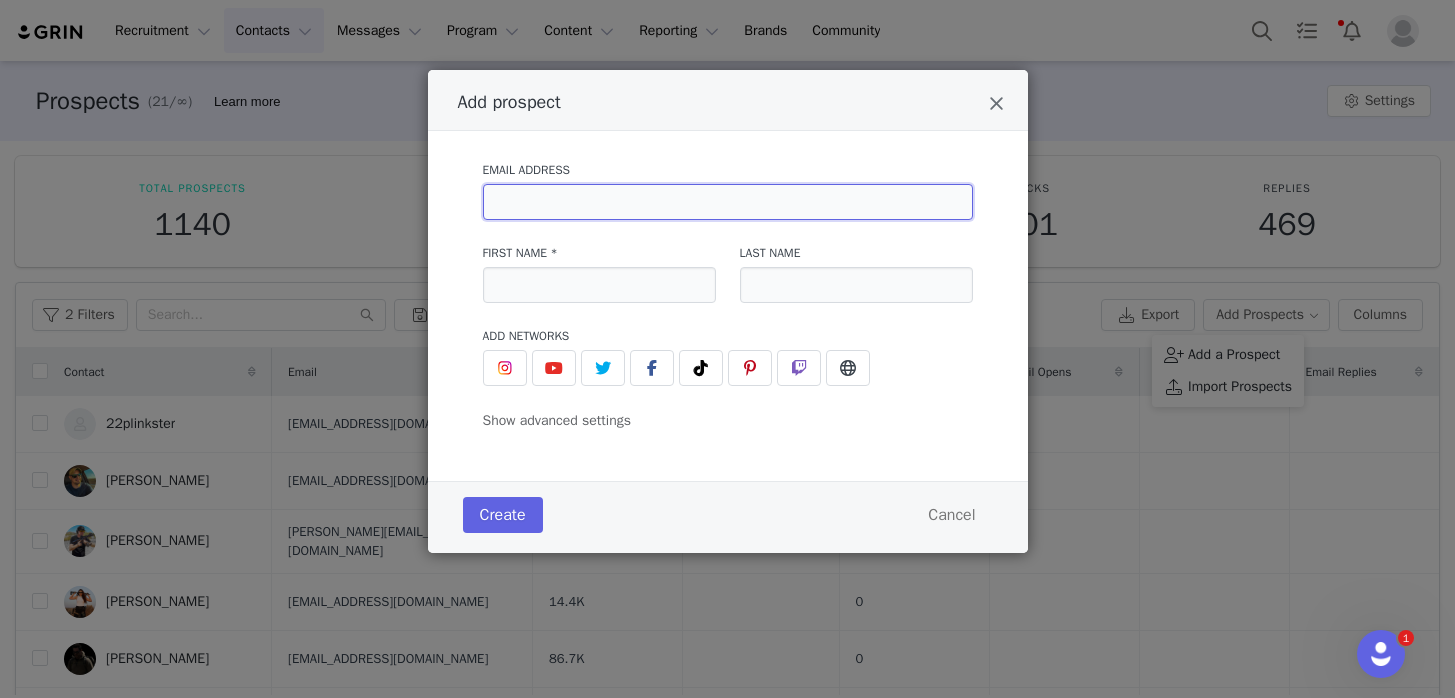 click at bounding box center (728, 202) 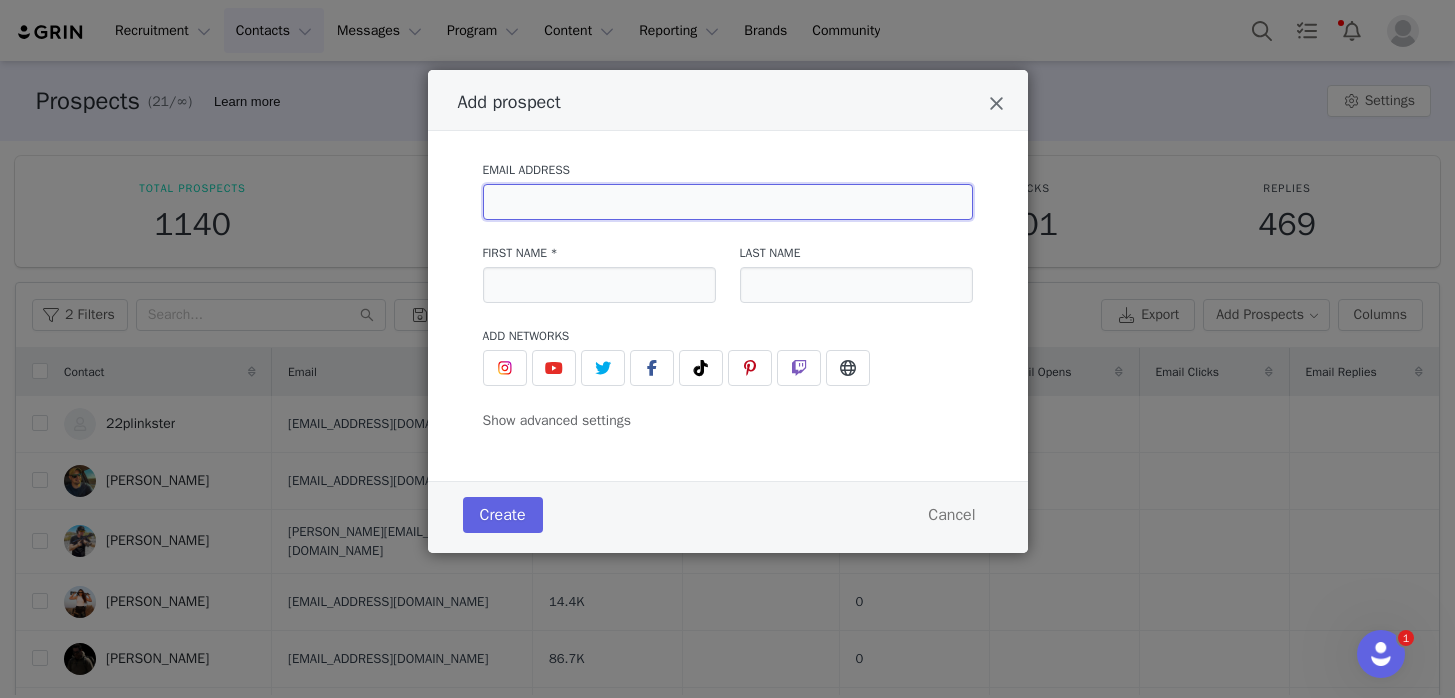 paste on "matt@bonettiexplosives.com" 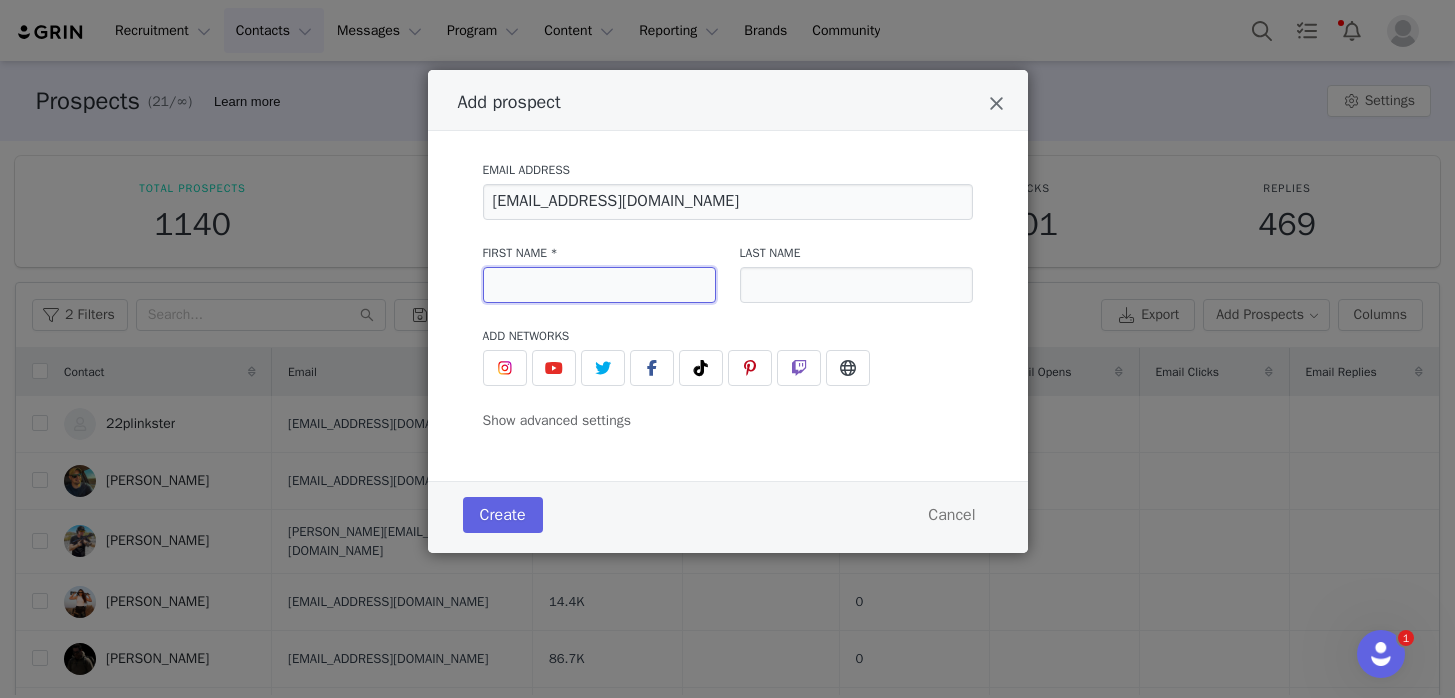 click at bounding box center (599, 285) 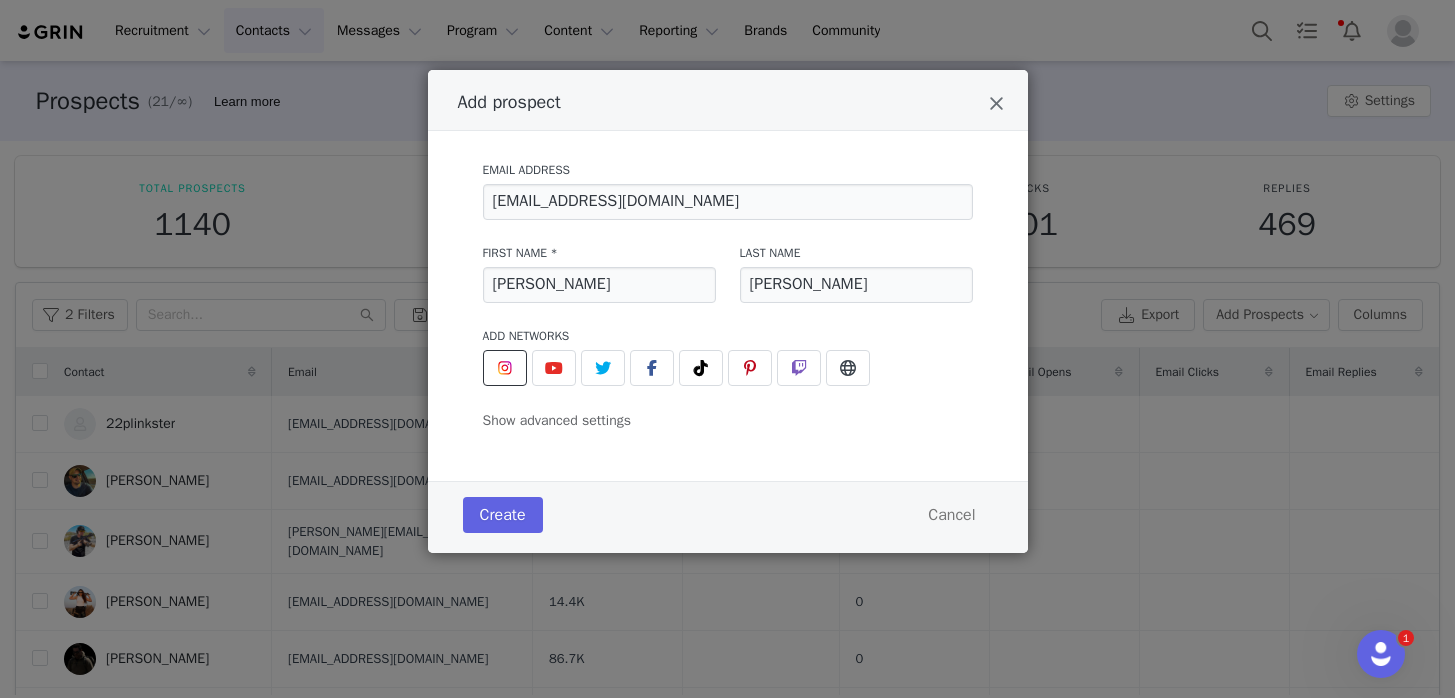 click at bounding box center (505, 368) 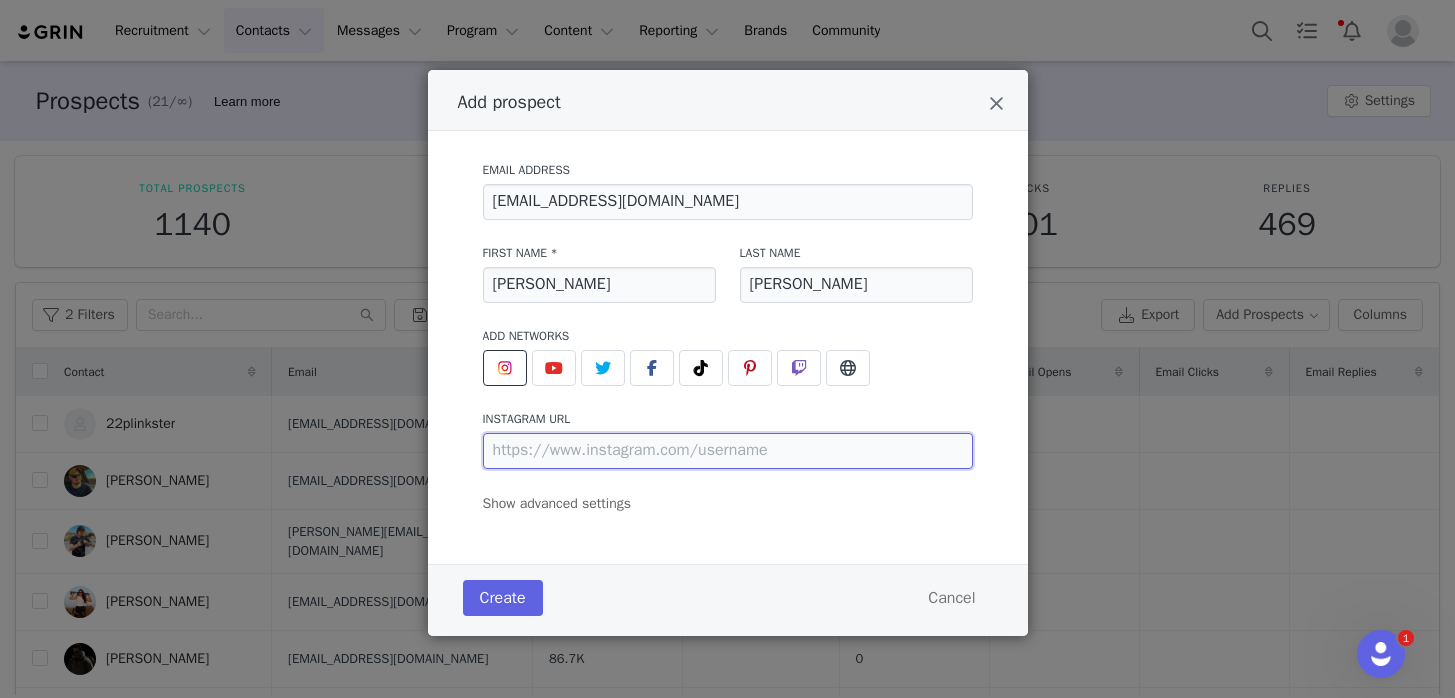 click at bounding box center [728, 451] 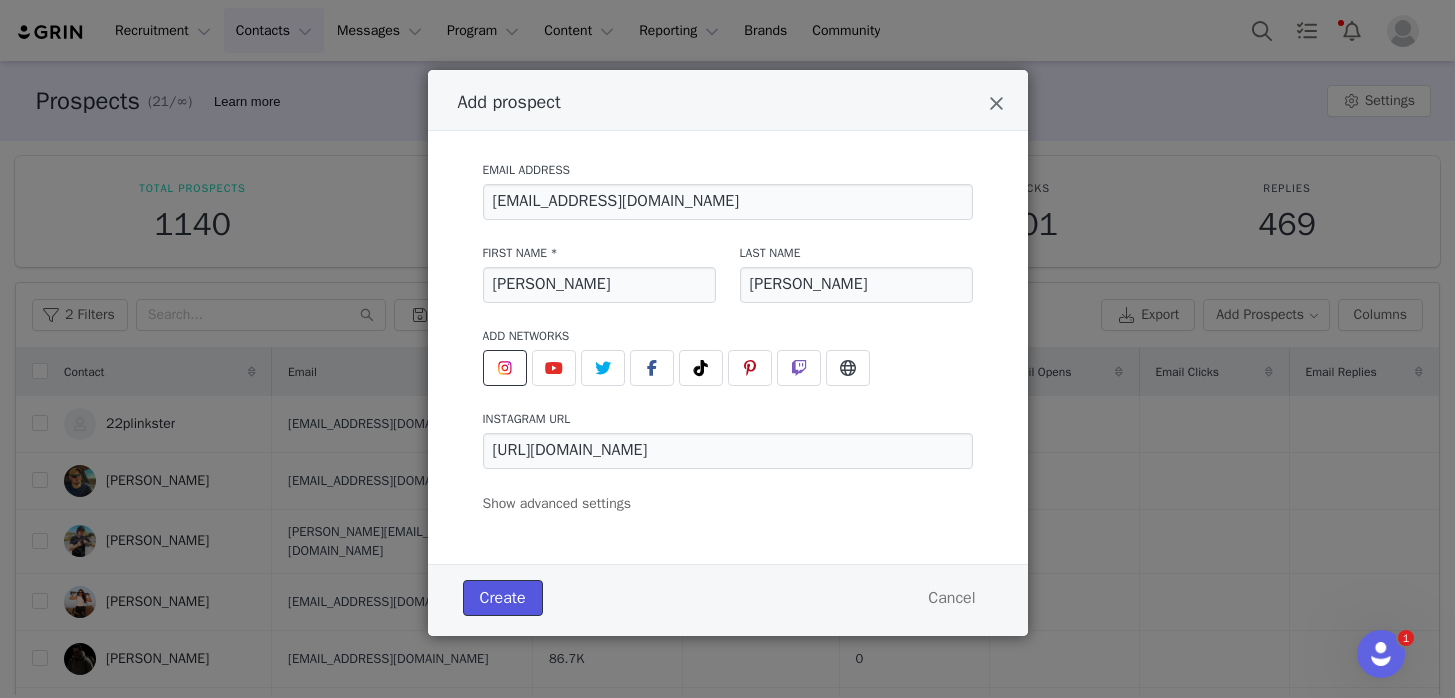click on "Create" at bounding box center (503, 598) 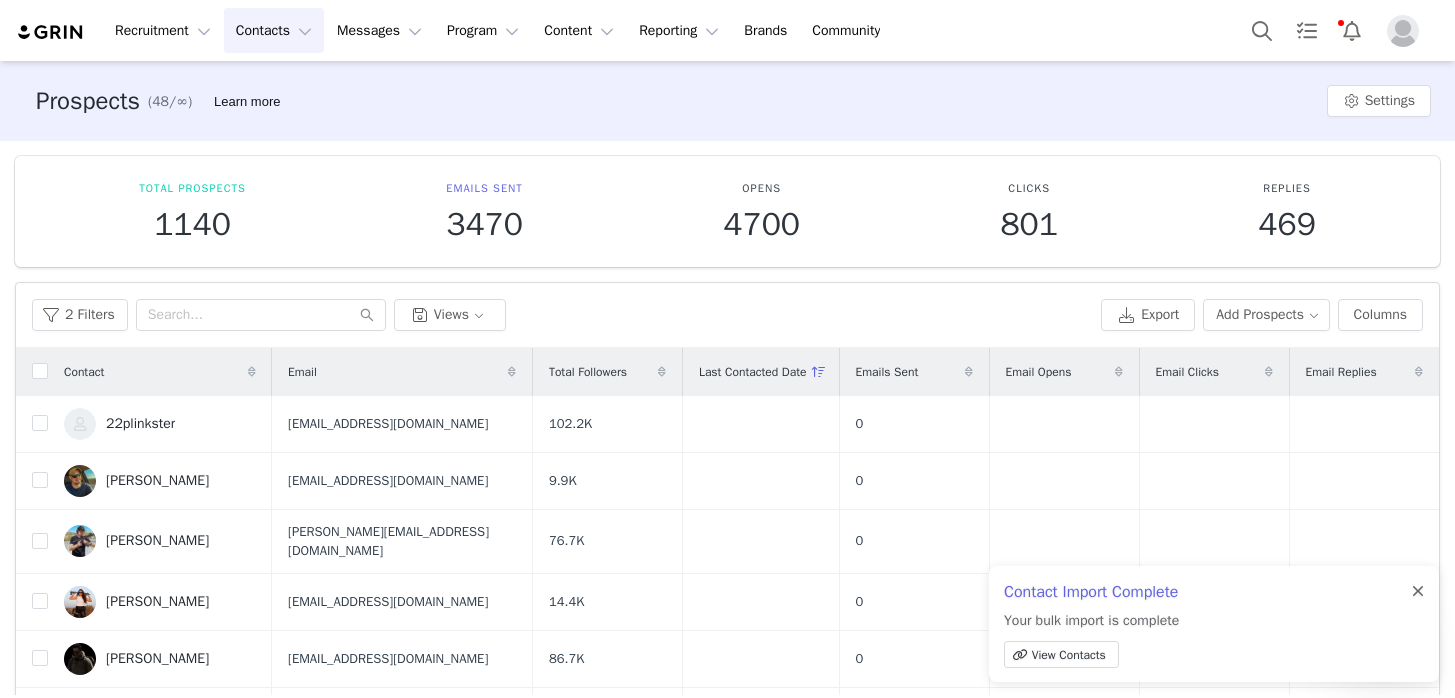 click at bounding box center [1418, 592] 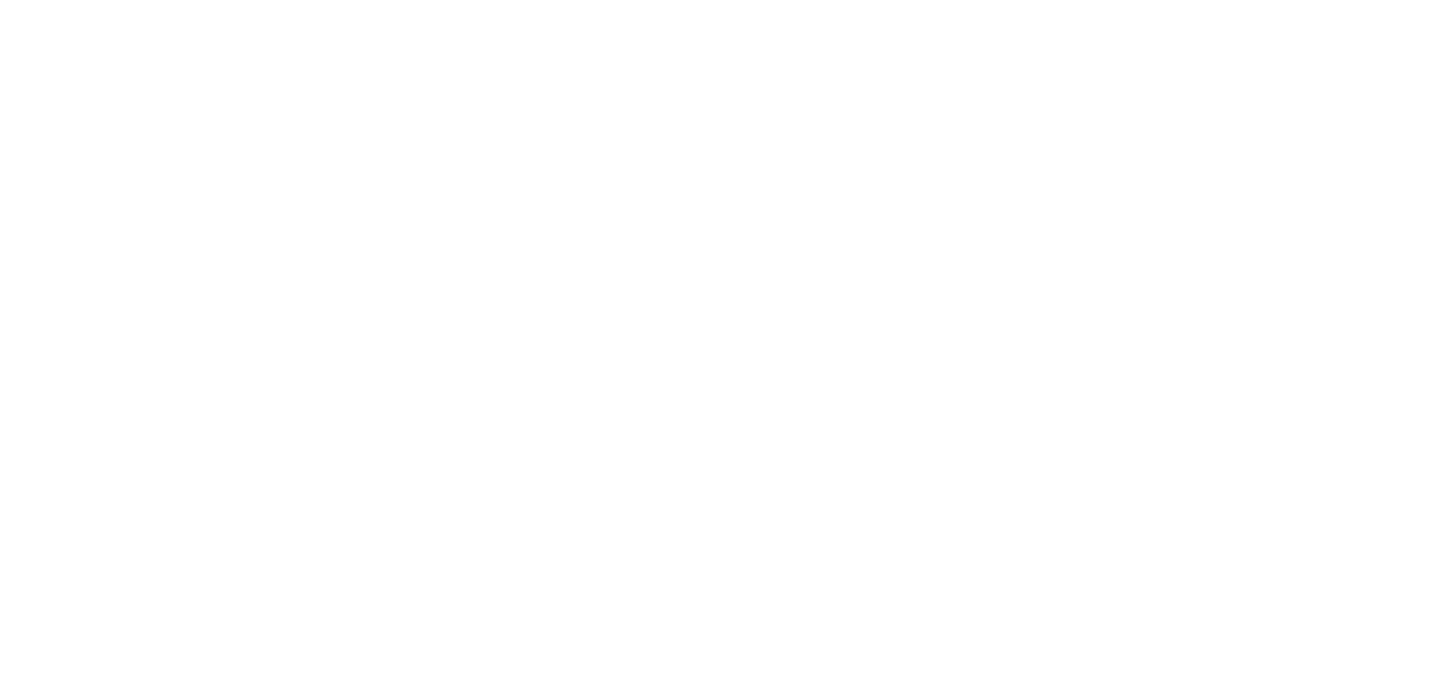 scroll, scrollTop: 0, scrollLeft: 0, axis: both 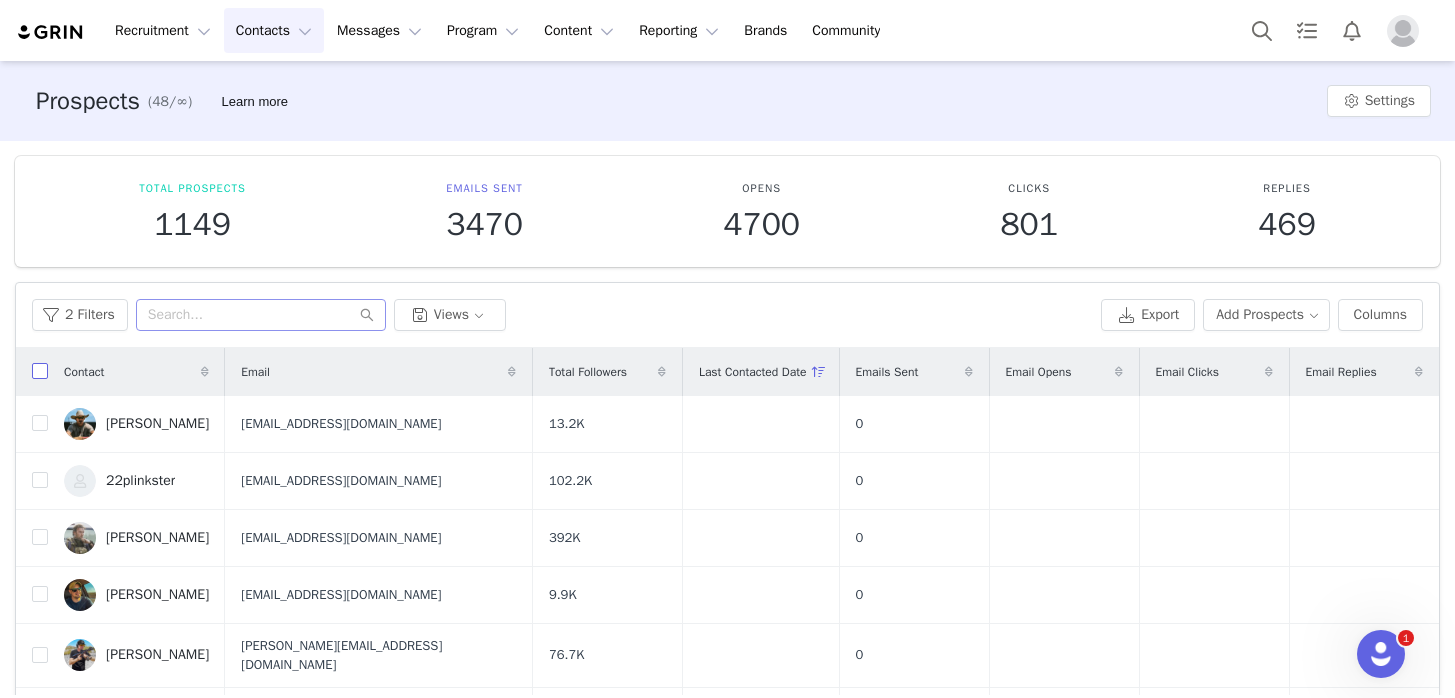 drag, startPoint x: 42, startPoint y: 368, endPoint x: 266, endPoint y: 326, distance: 227.90349 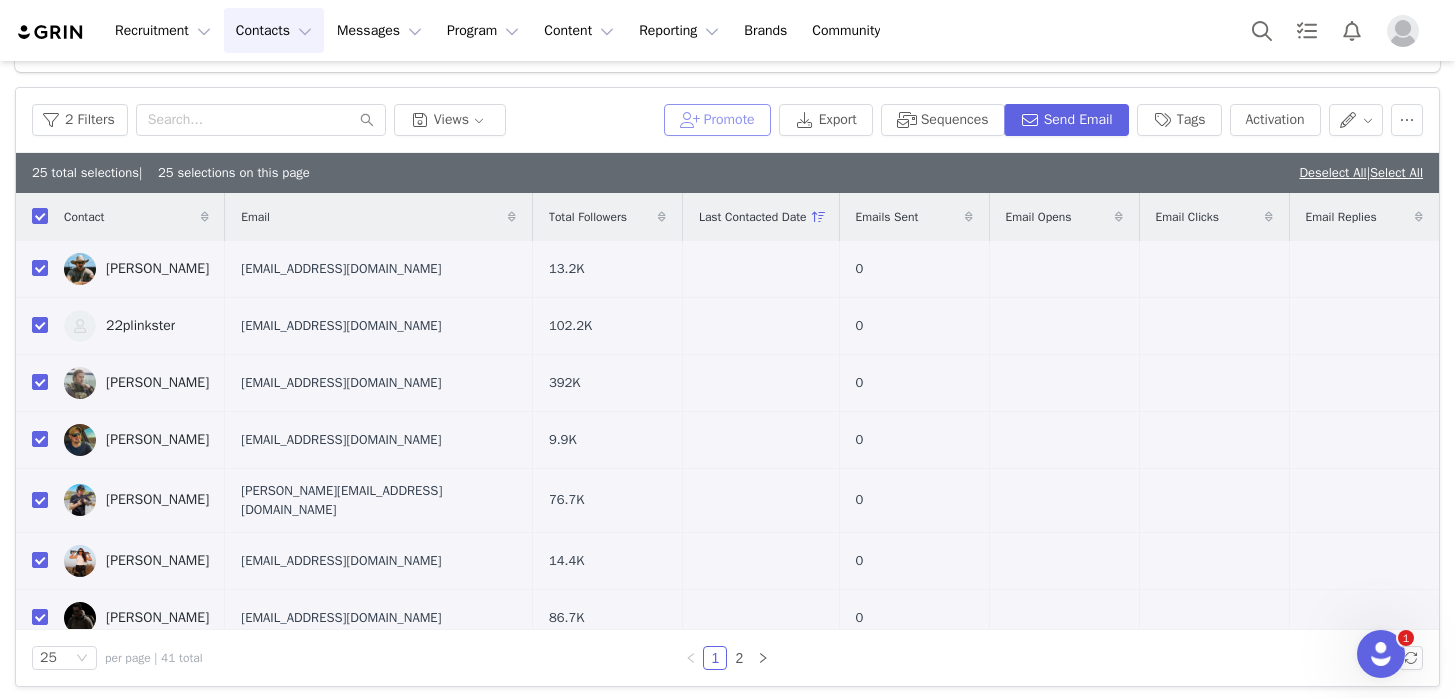 scroll, scrollTop: 201, scrollLeft: 0, axis: vertical 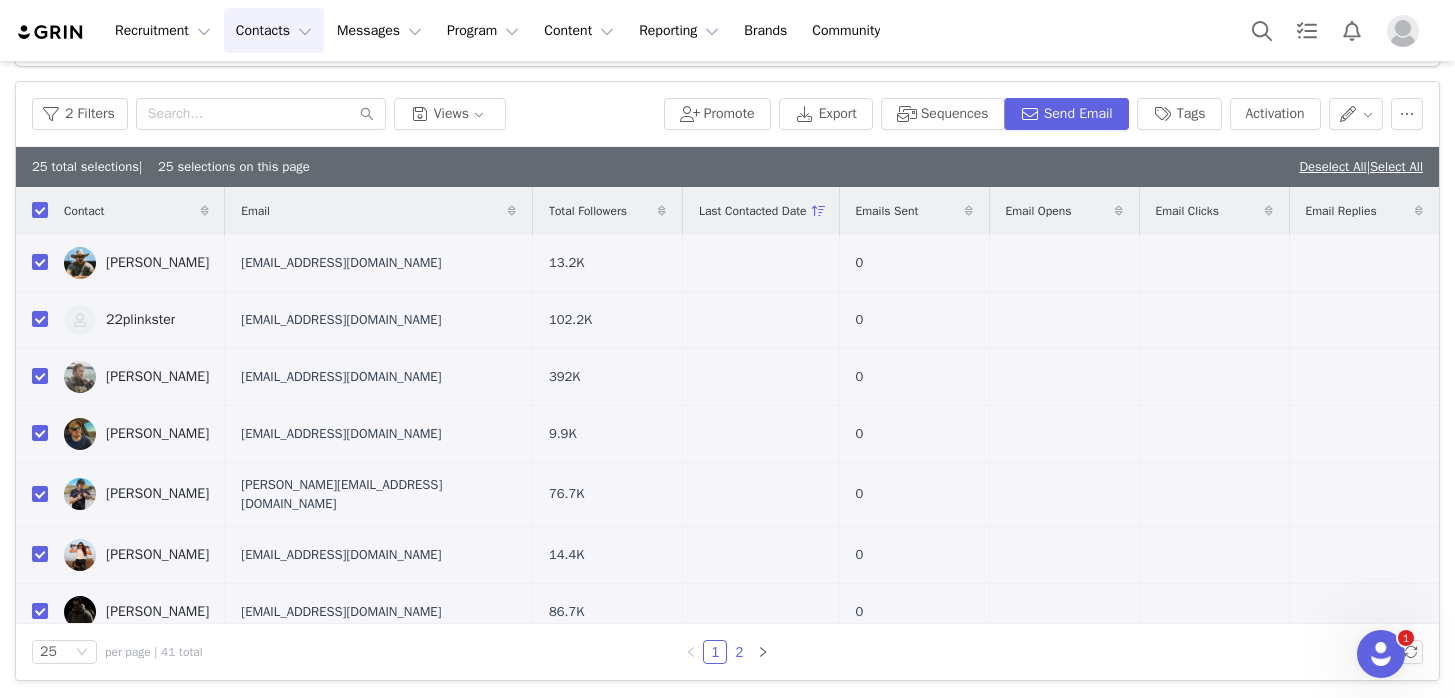 click on "2" at bounding box center [739, 652] 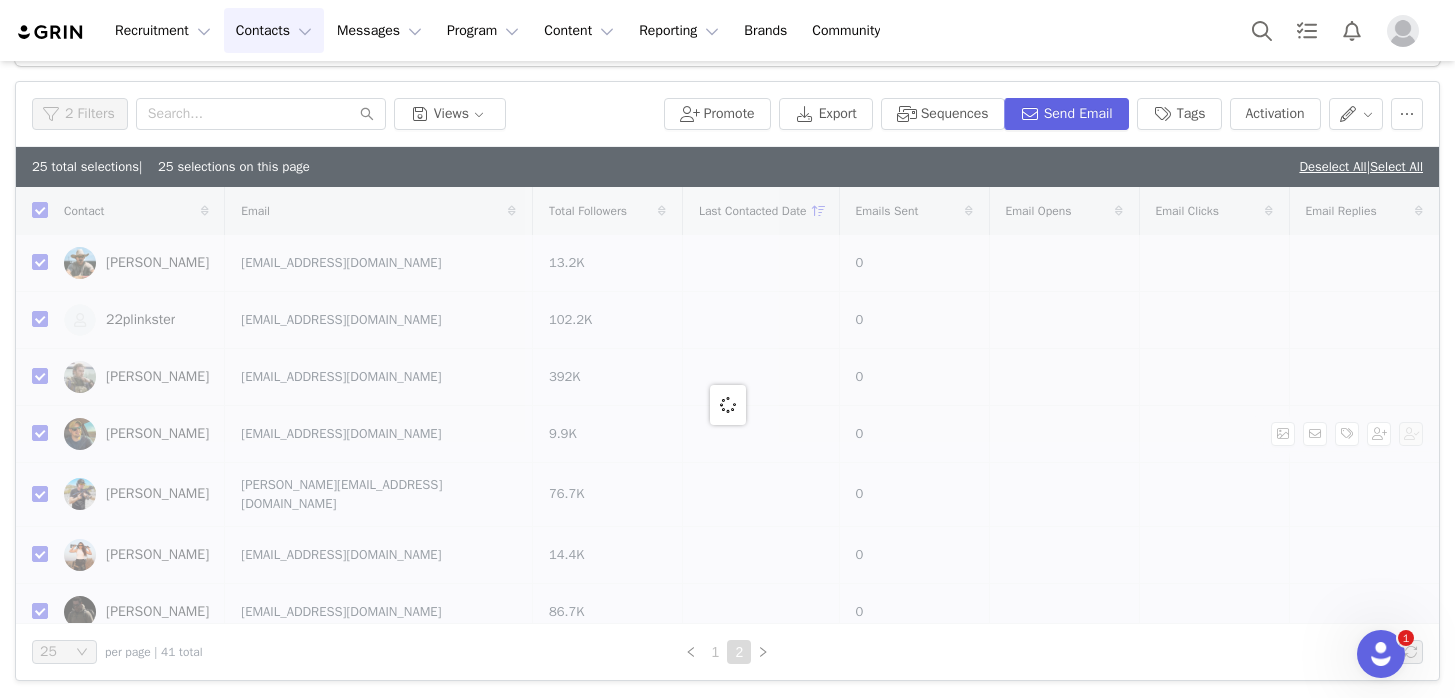 checkbox on "false" 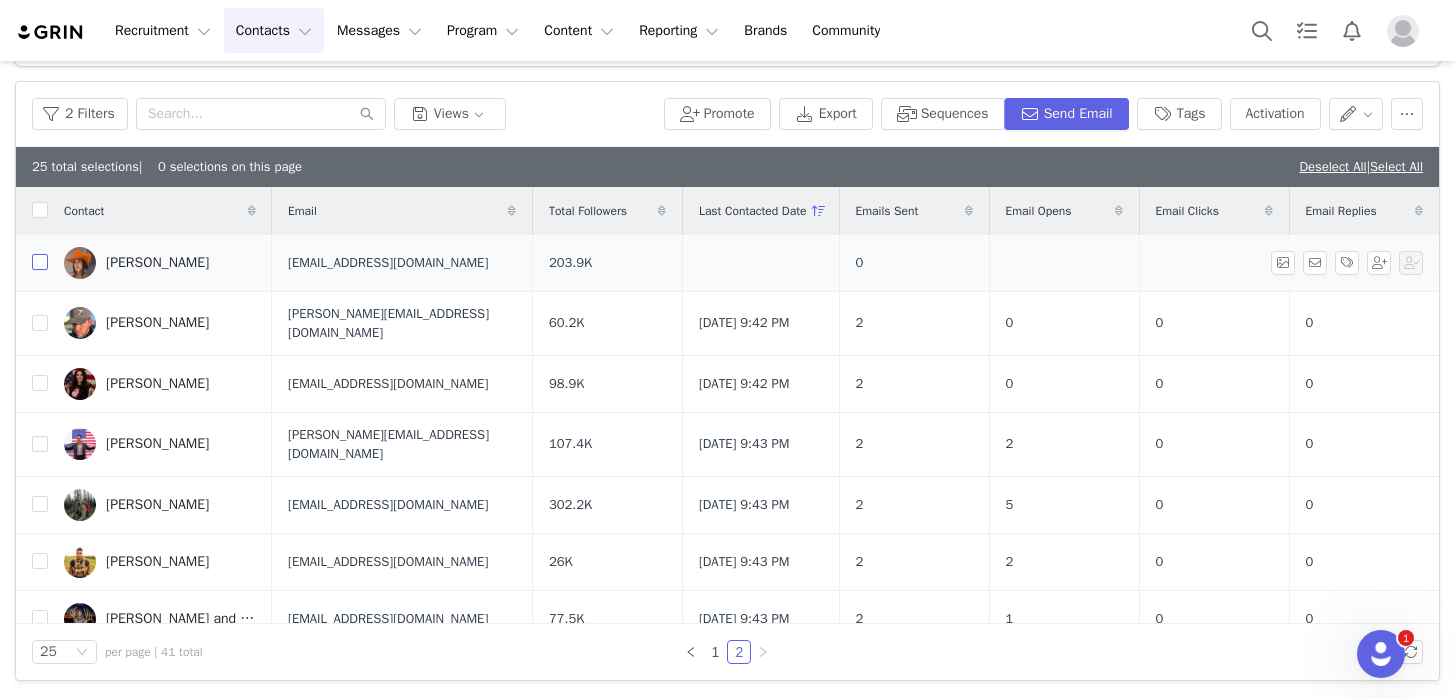 click at bounding box center [40, 262] 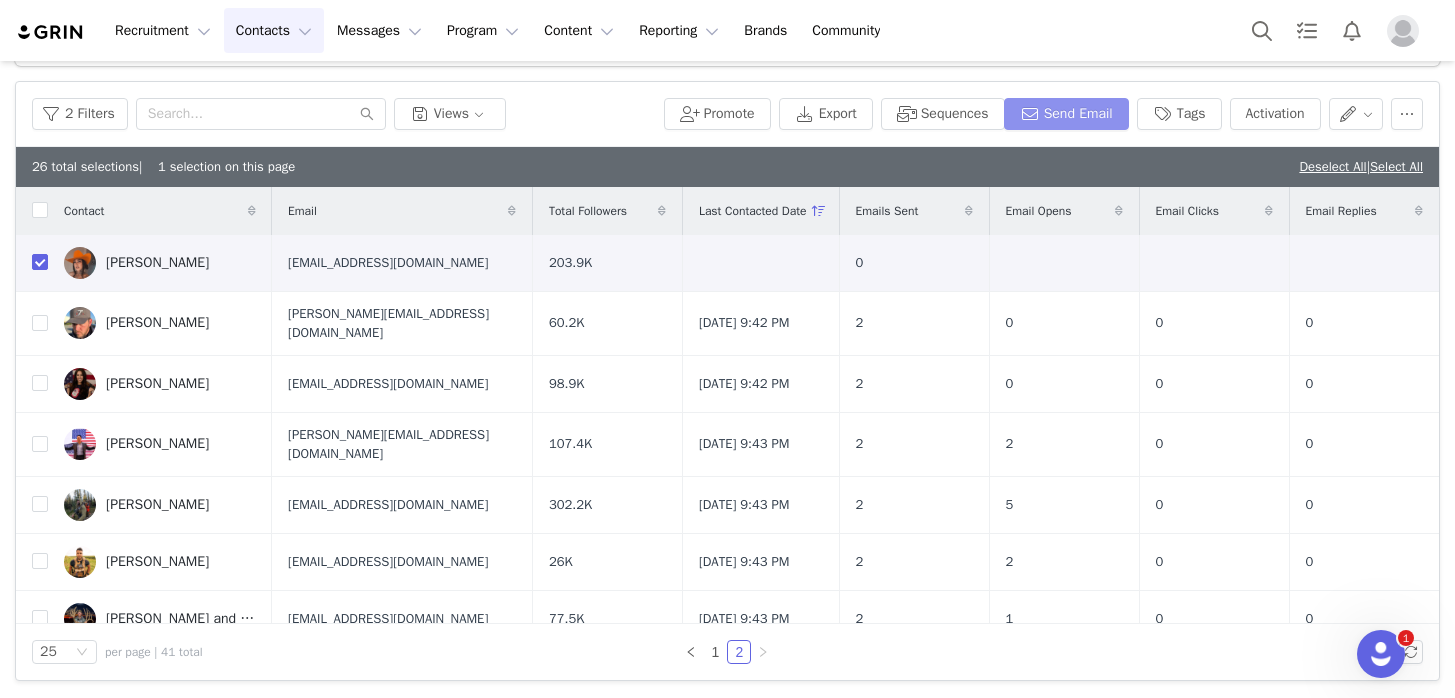 click on "Send Email" at bounding box center [1066, 114] 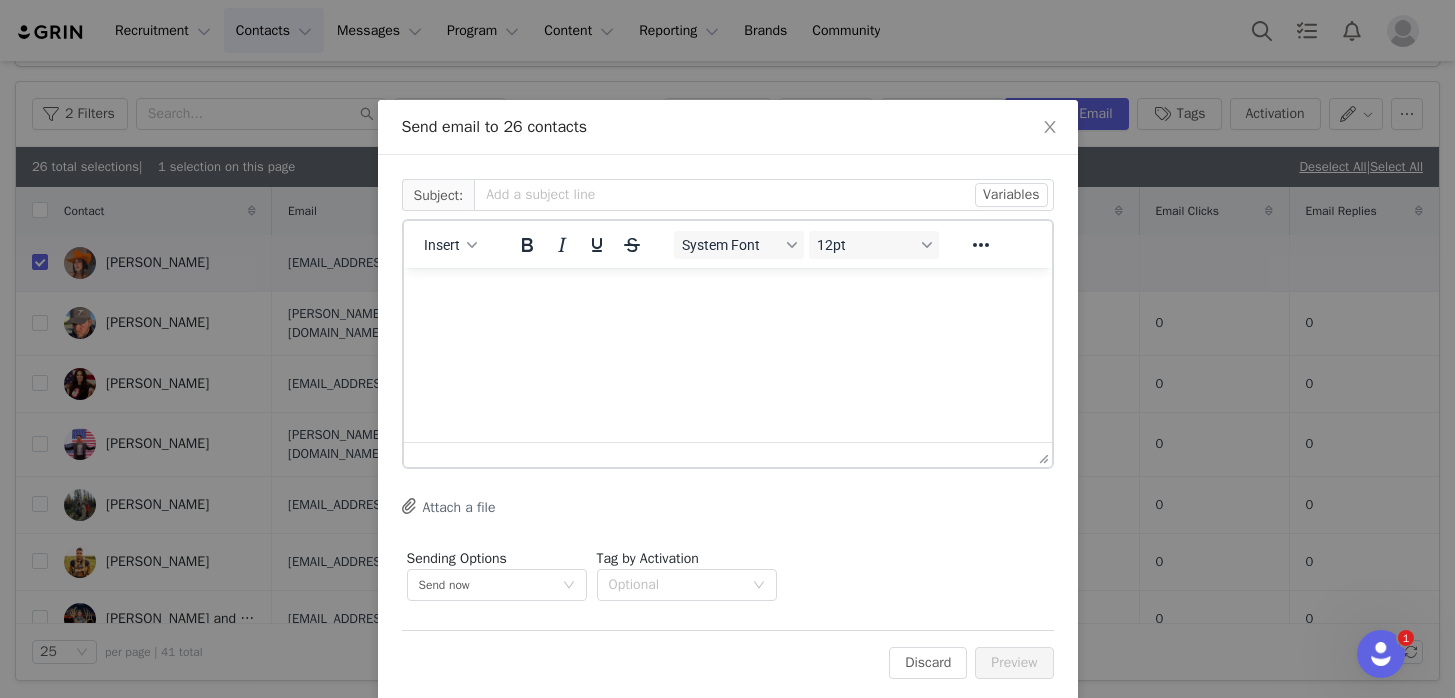 scroll, scrollTop: 0, scrollLeft: 0, axis: both 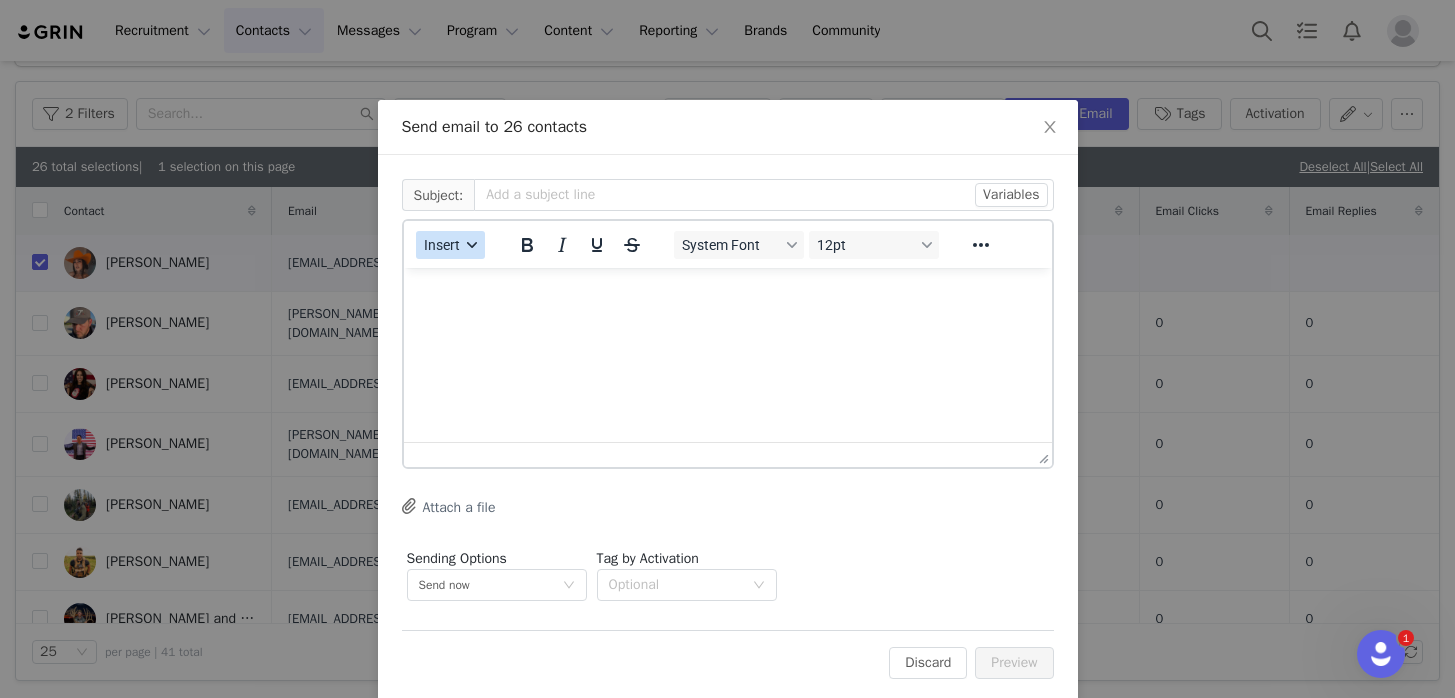 click on "Insert" at bounding box center (450, 245) 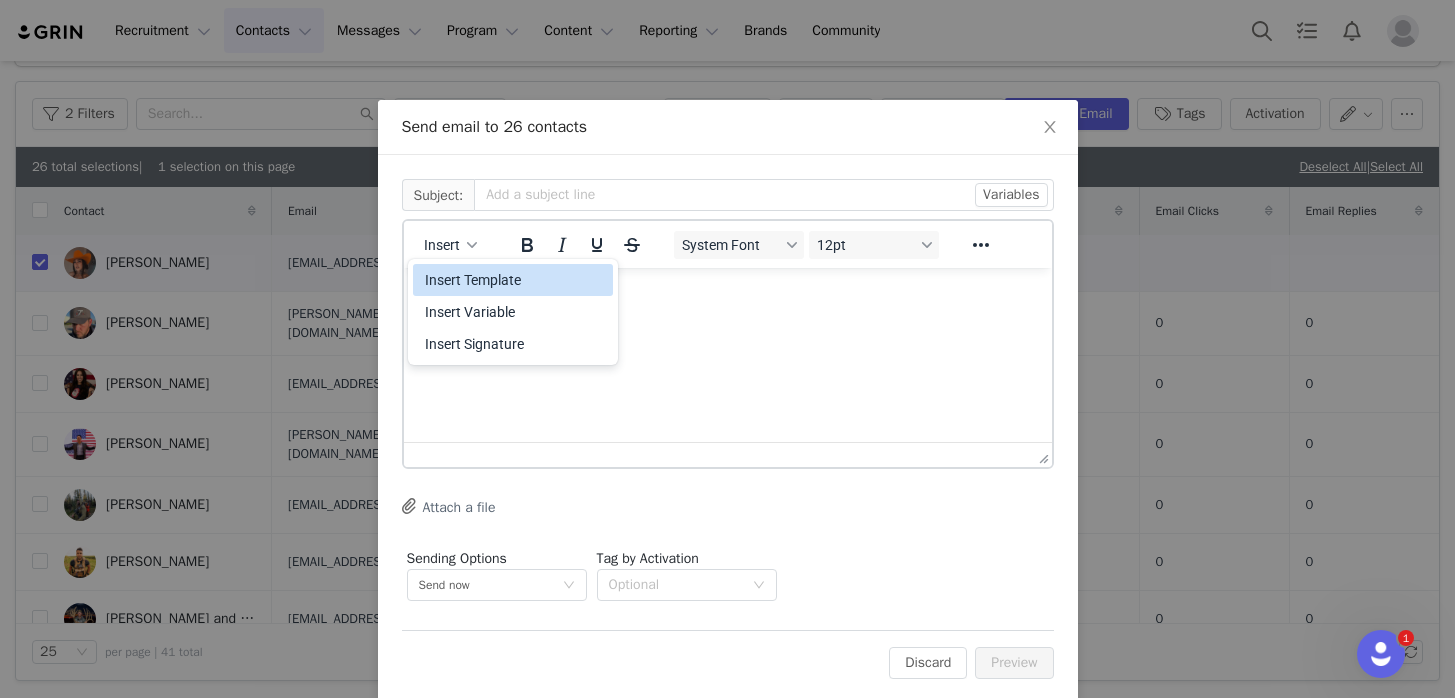 click on "Insert Template" at bounding box center (515, 280) 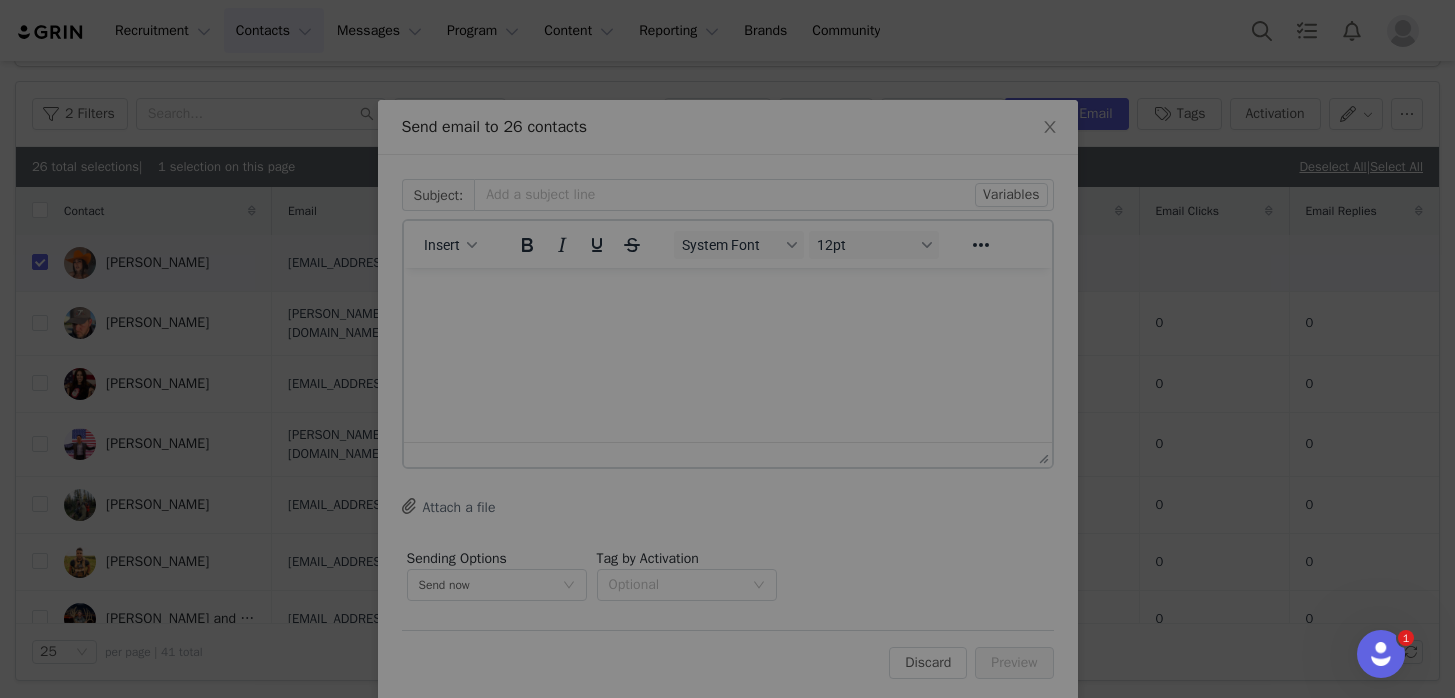 scroll, scrollTop: 0, scrollLeft: 0, axis: both 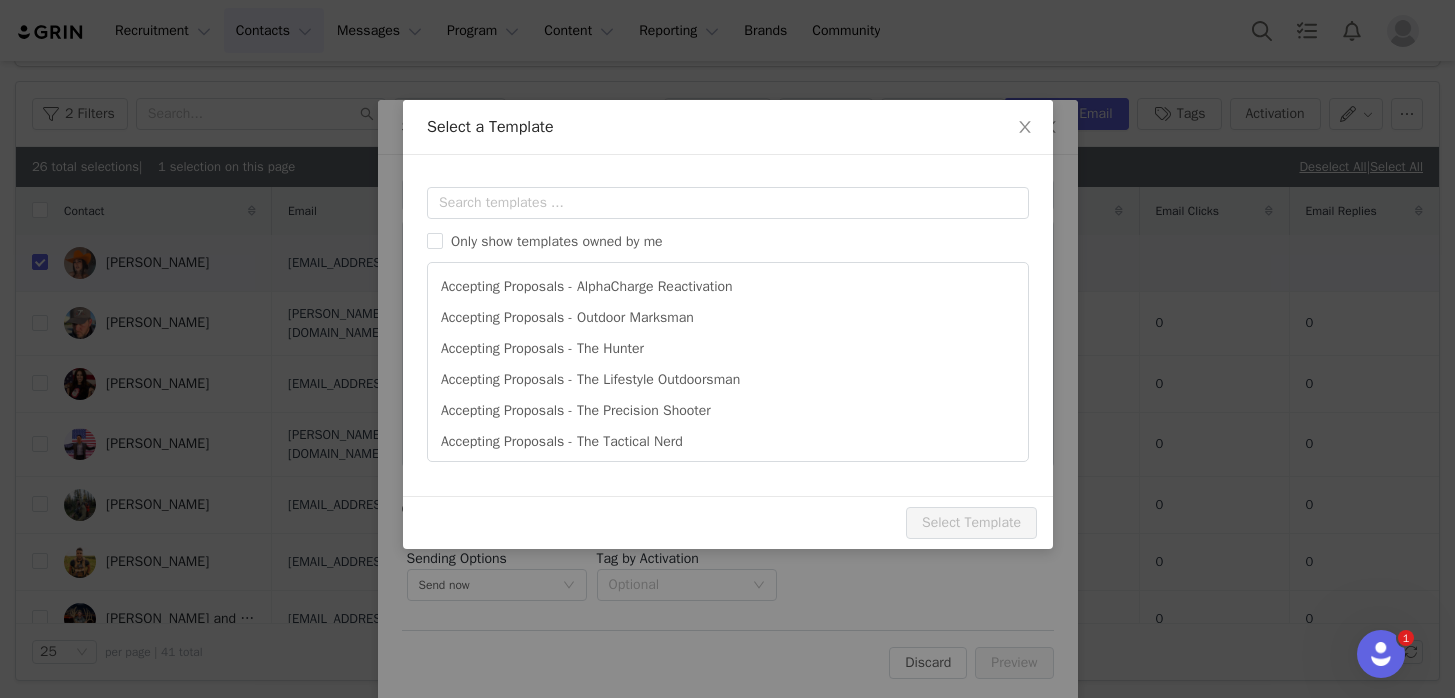 click on "Templates  Only show templates owned by me      Accepting Proposals - AlphaCharge Reactivation   Accepting Proposals - Outdoor Marksman   Accepting Proposals - The Hunter   Accepting Proposals - The Lifestyle Outdoorsman   Accepting Proposals - The Precision Shooter   Accepting Proposals - The Tactical Nerd   Ambassador Program Invite   Approaching 14 Day Window   Bitlink update   Content Delivered - Don't Want To Move Forward  Preview     Subject:" at bounding box center [728, 325] 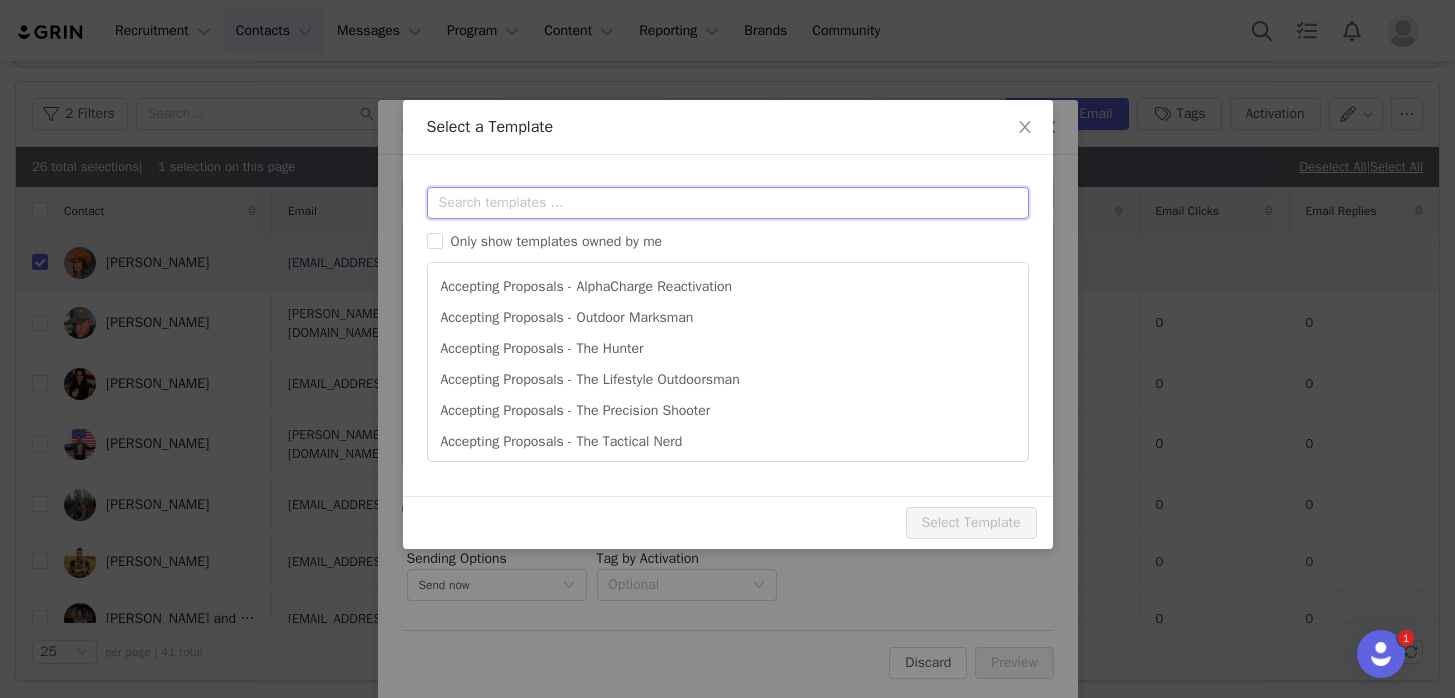 click at bounding box center [728, 203] 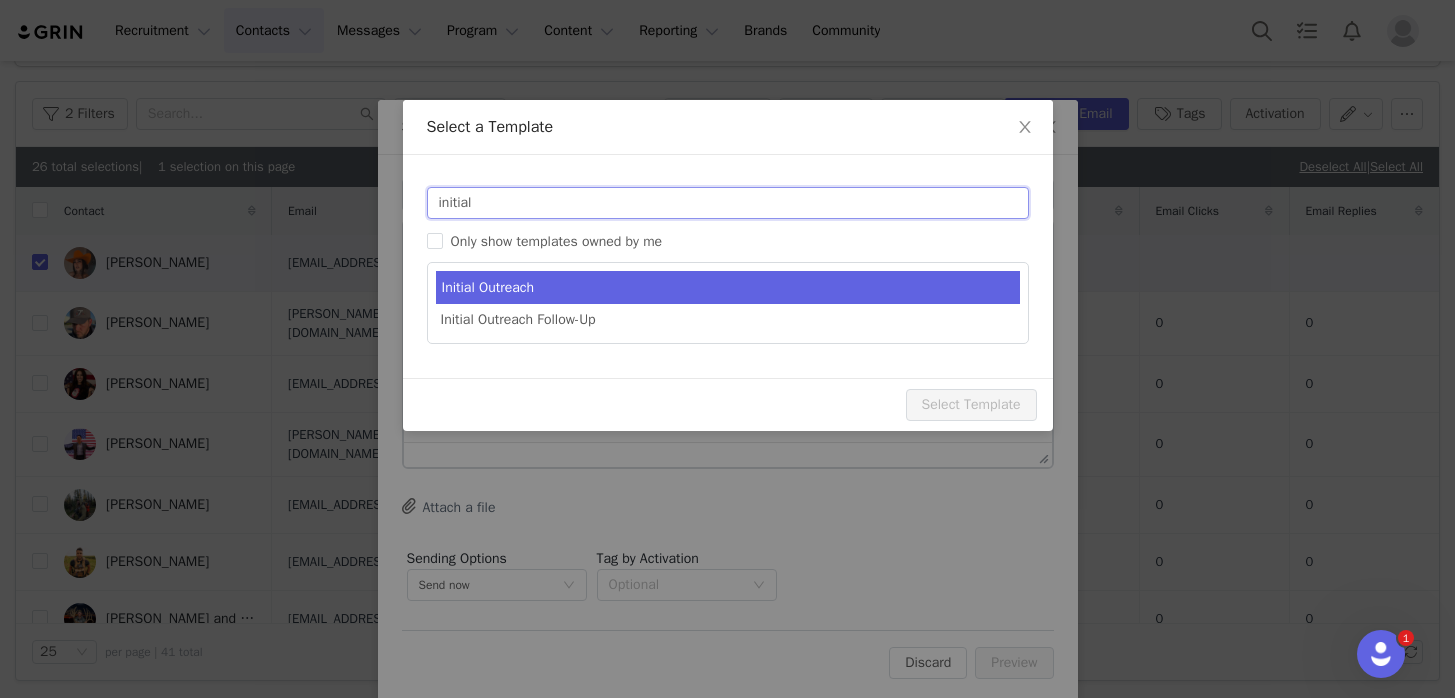 type on "initial" 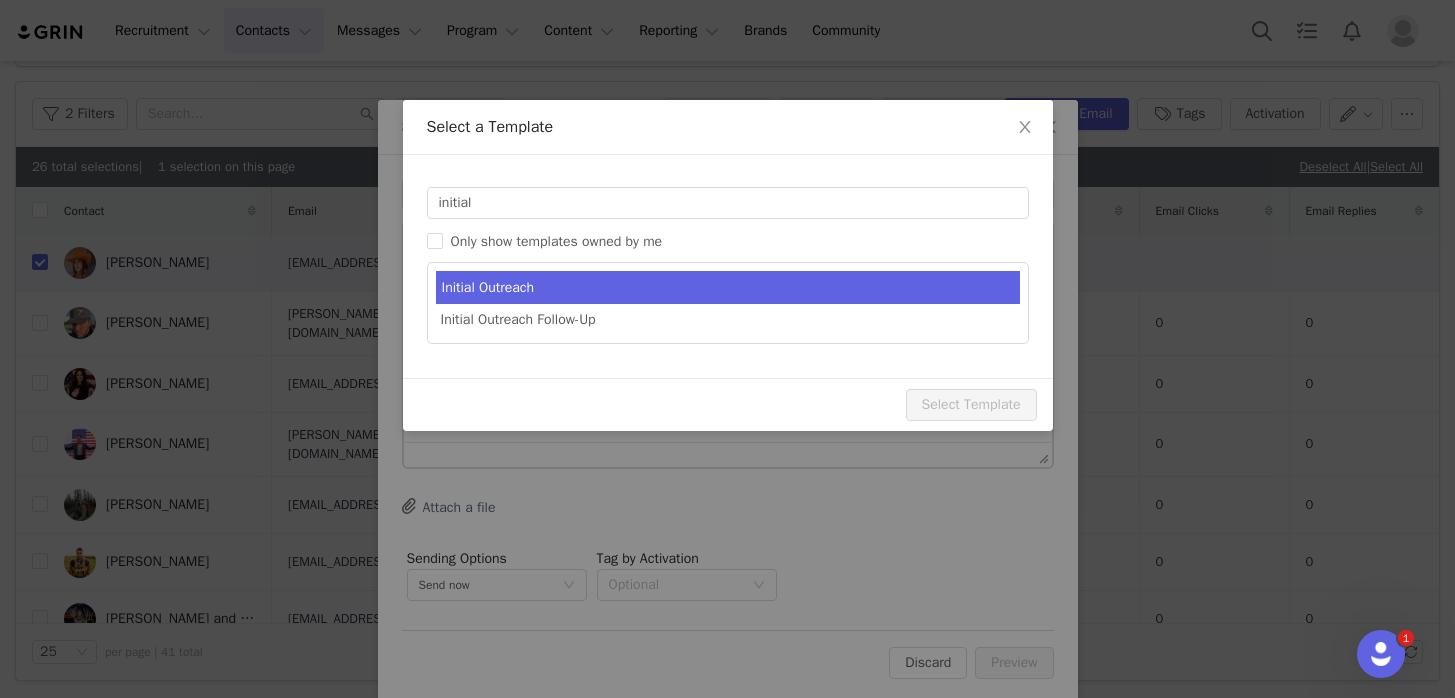 type on "Adrenaline Research Labs - Let's Work Together 🥽" 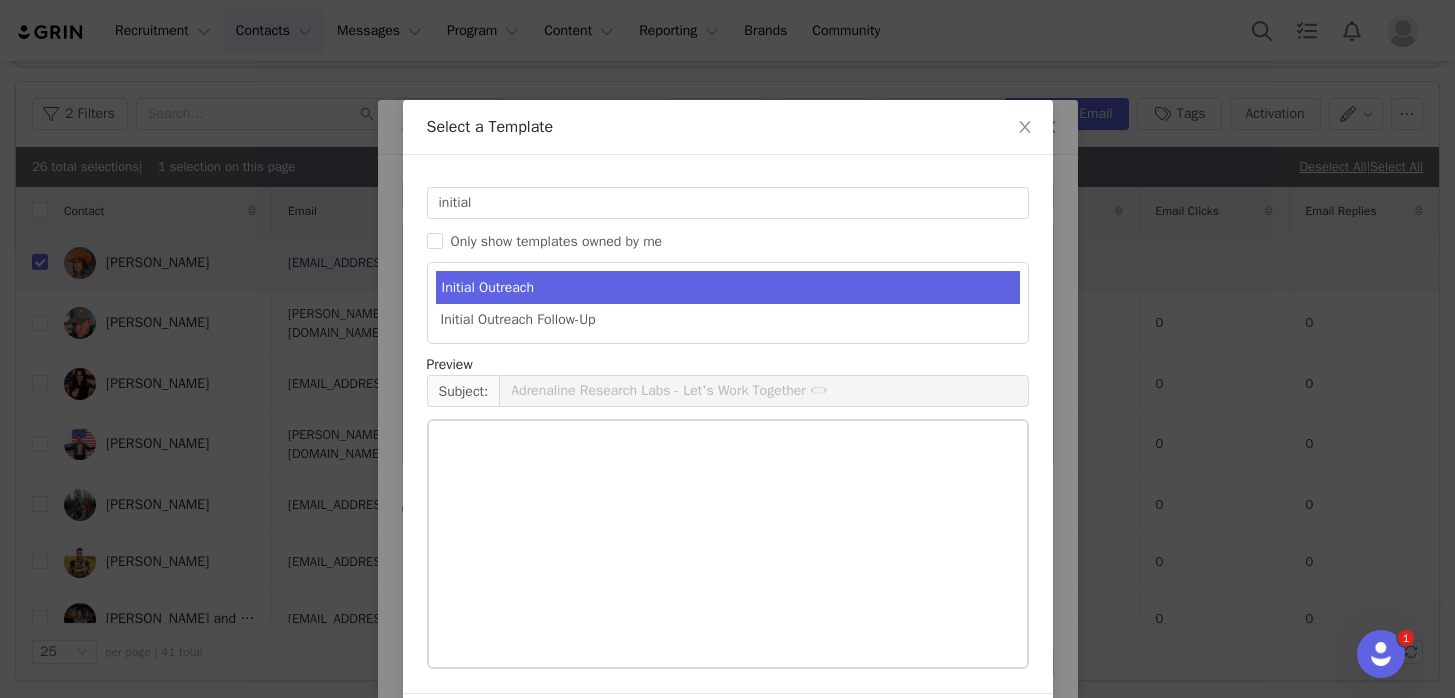 click on "Initial Outreach" at bounding box center (728, 287) 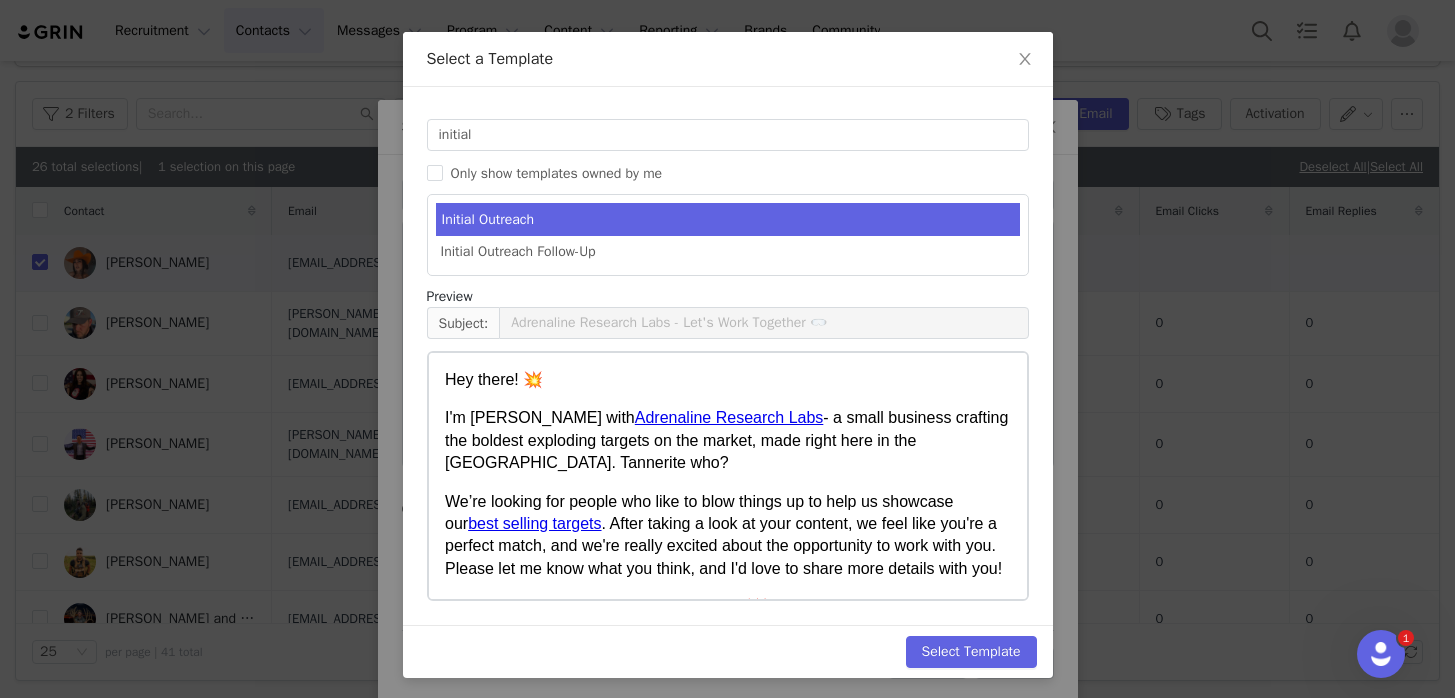 scroll, scrollTop: 72, scrollLeft: 0, axis: vertical 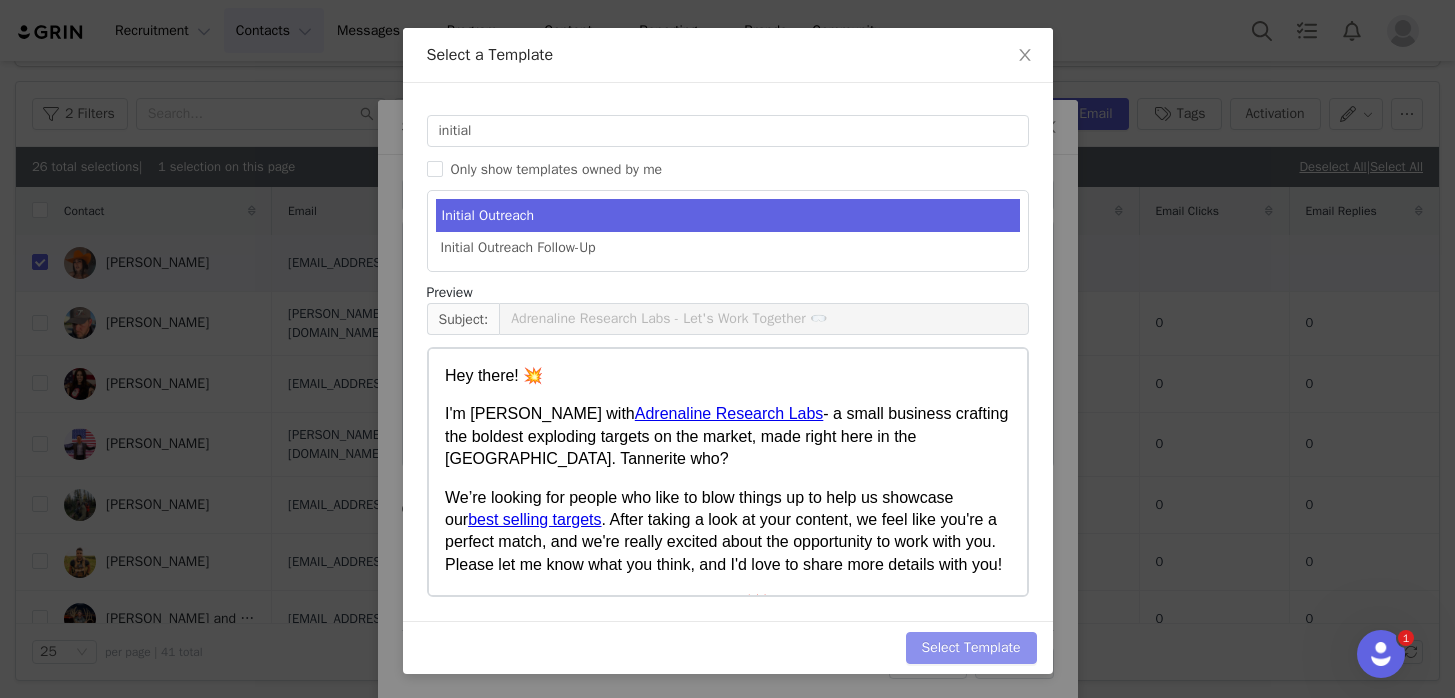 click on "Select Template" at bounding box center (971, 648) 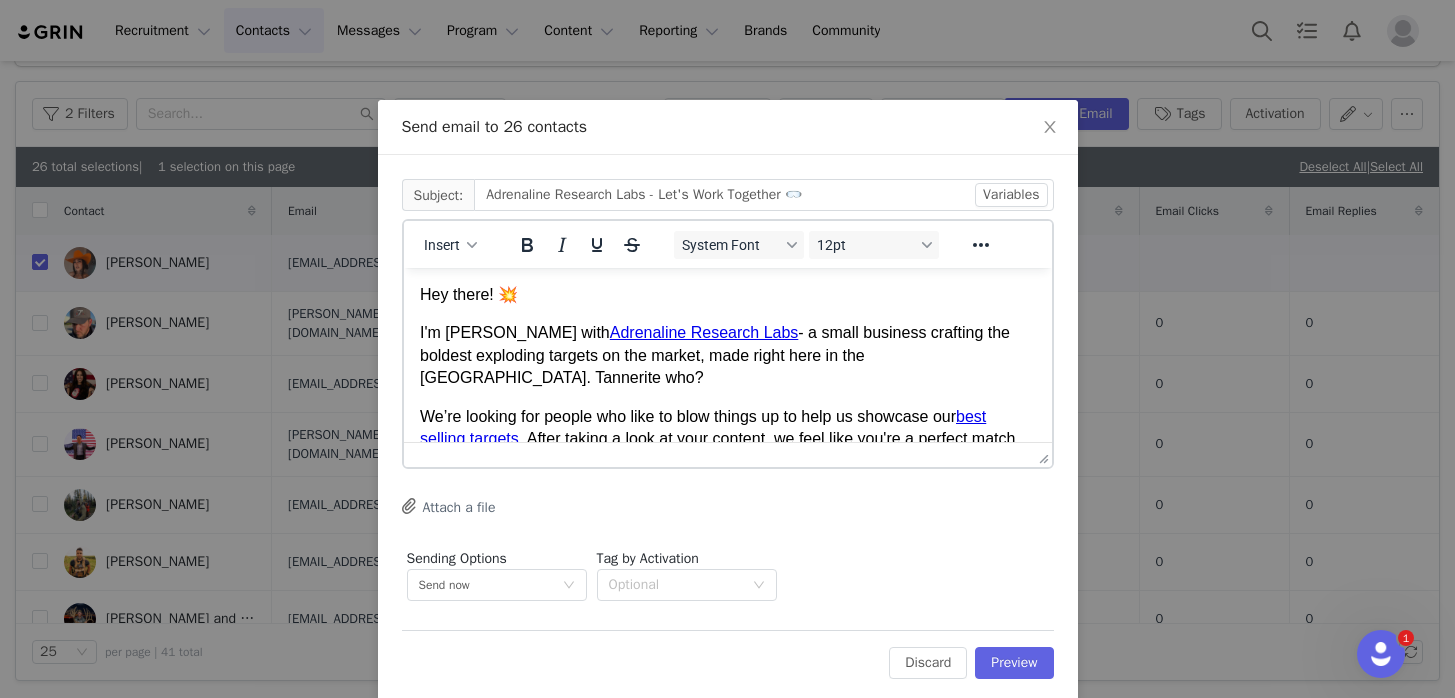 scroll, scrollTop: 0, scrollLeft: 0, axis: both 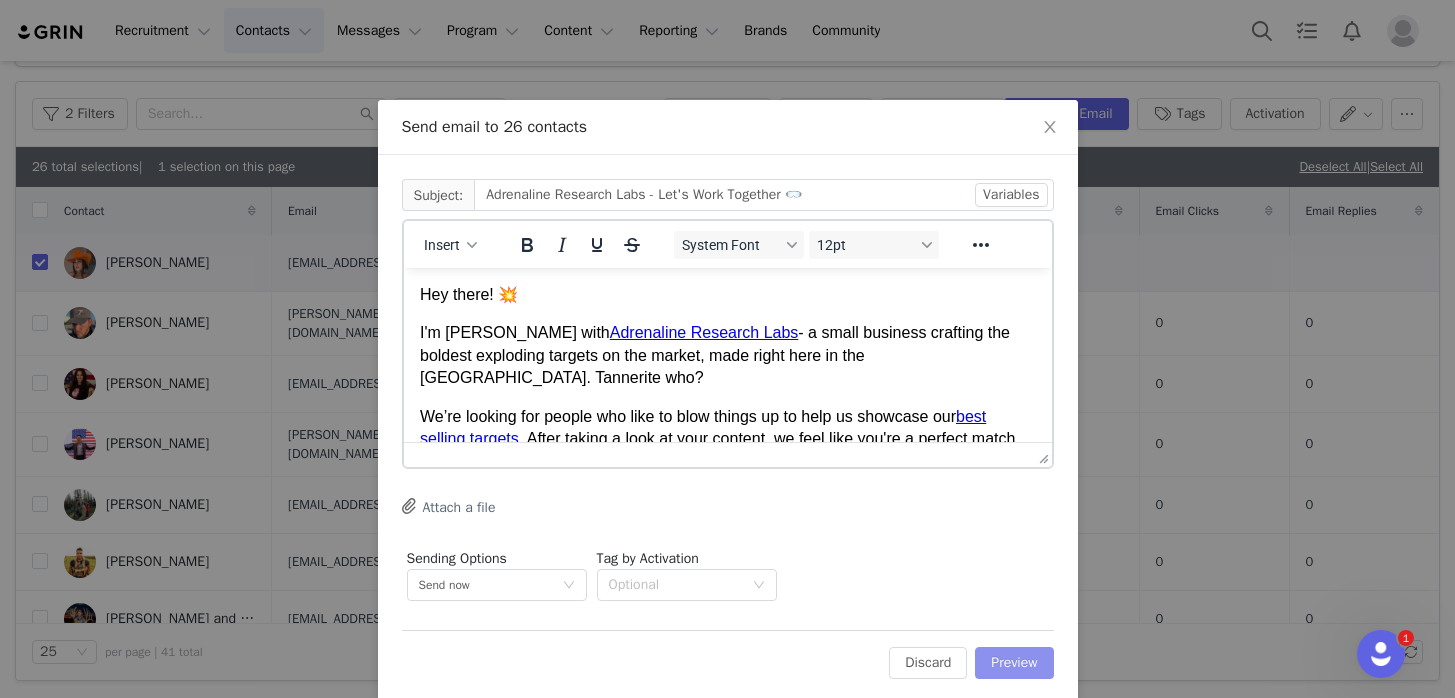 click on "Preview" at bounding box center (1014, 663) 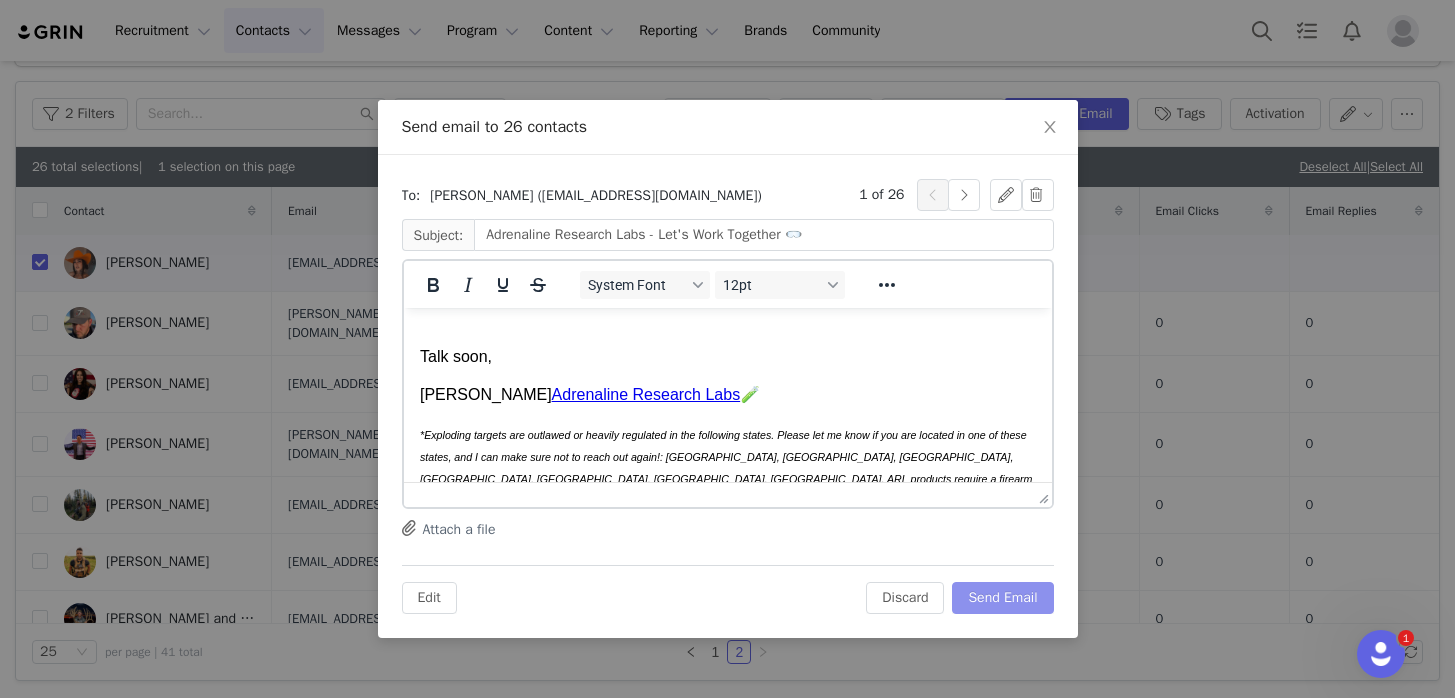scroll, scrollTop: 283, scrollLeft: 0, axis: vertical 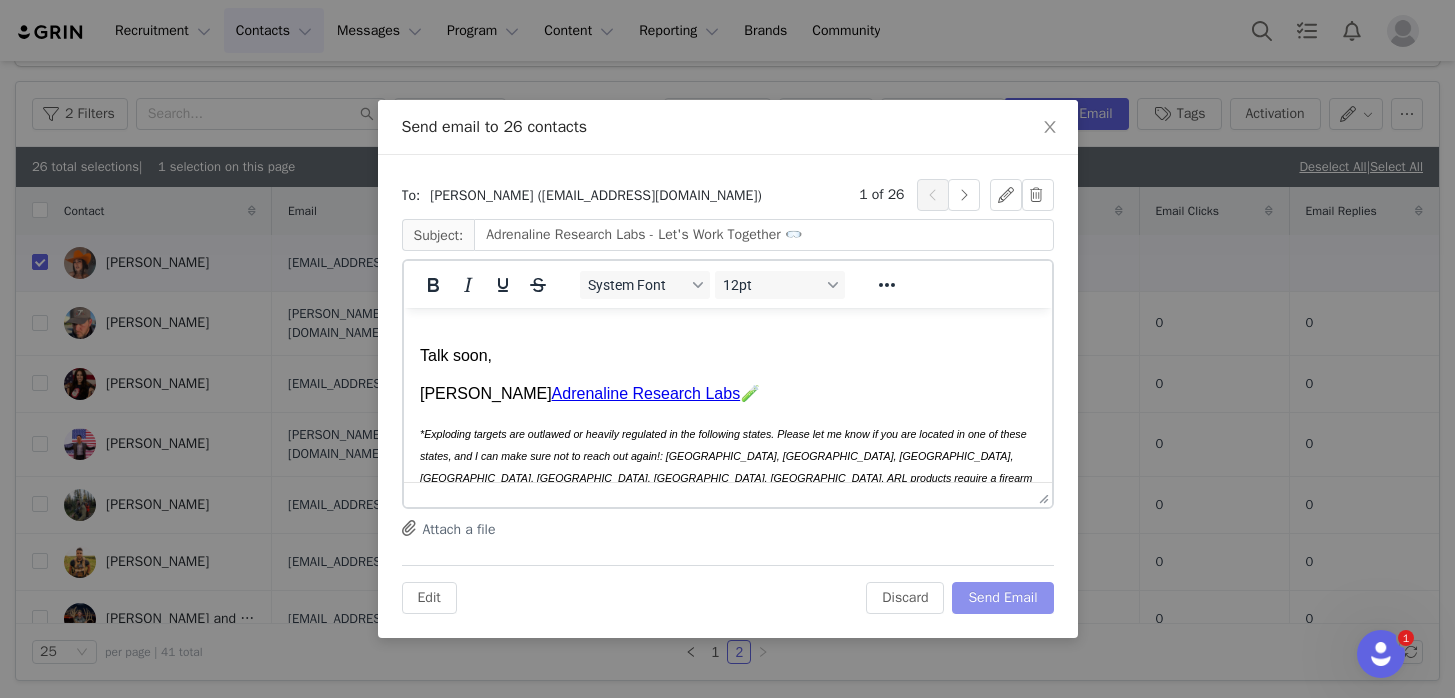 click on "Send Email" at bounding box center [1002, 598] 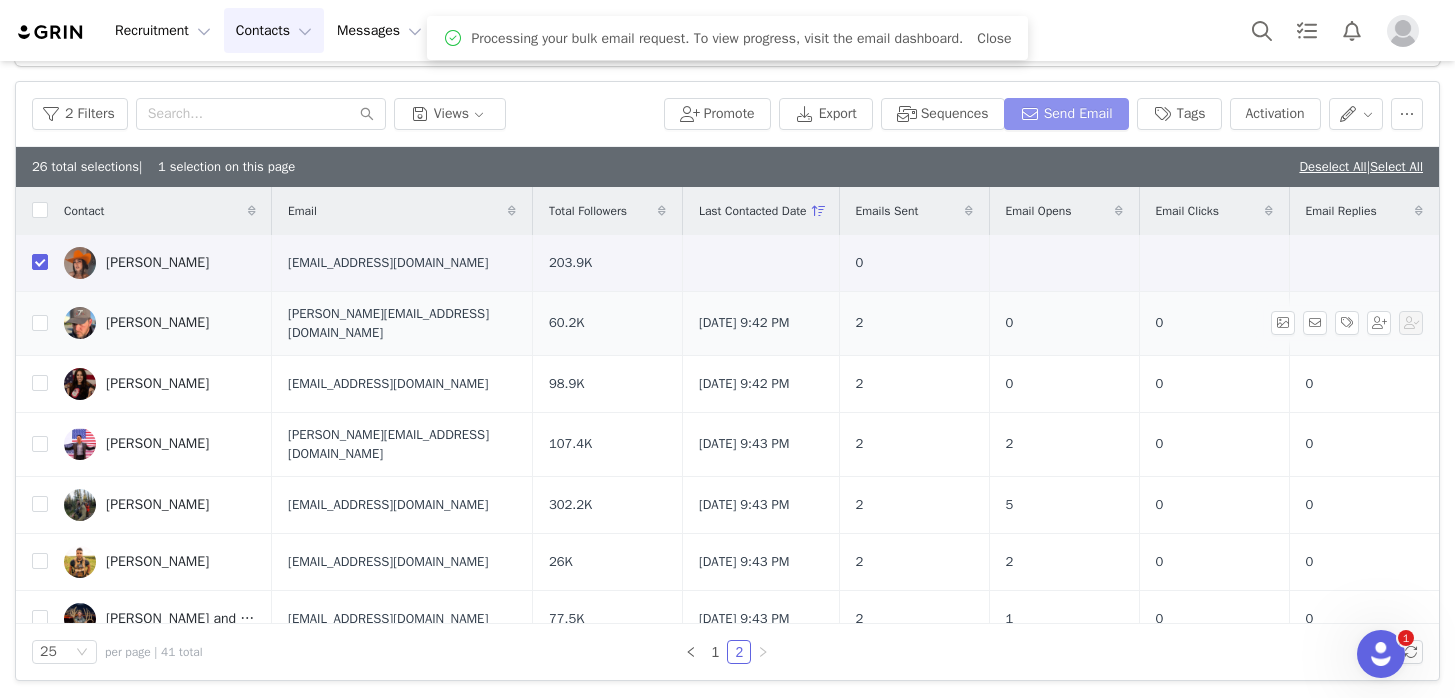 scroll, scrollTop: 0, scrollLeft: 0, axis: both 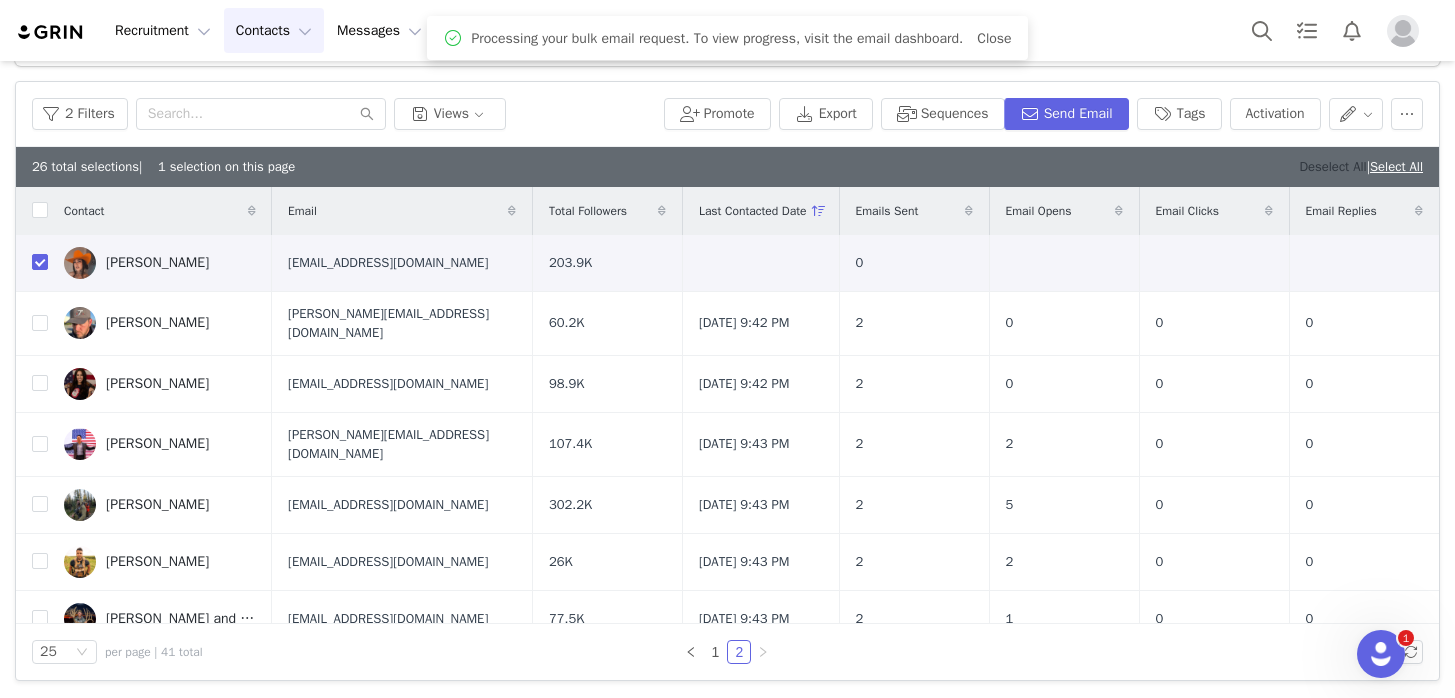 click on "Deselect All" at bounding box center [1332, 166] 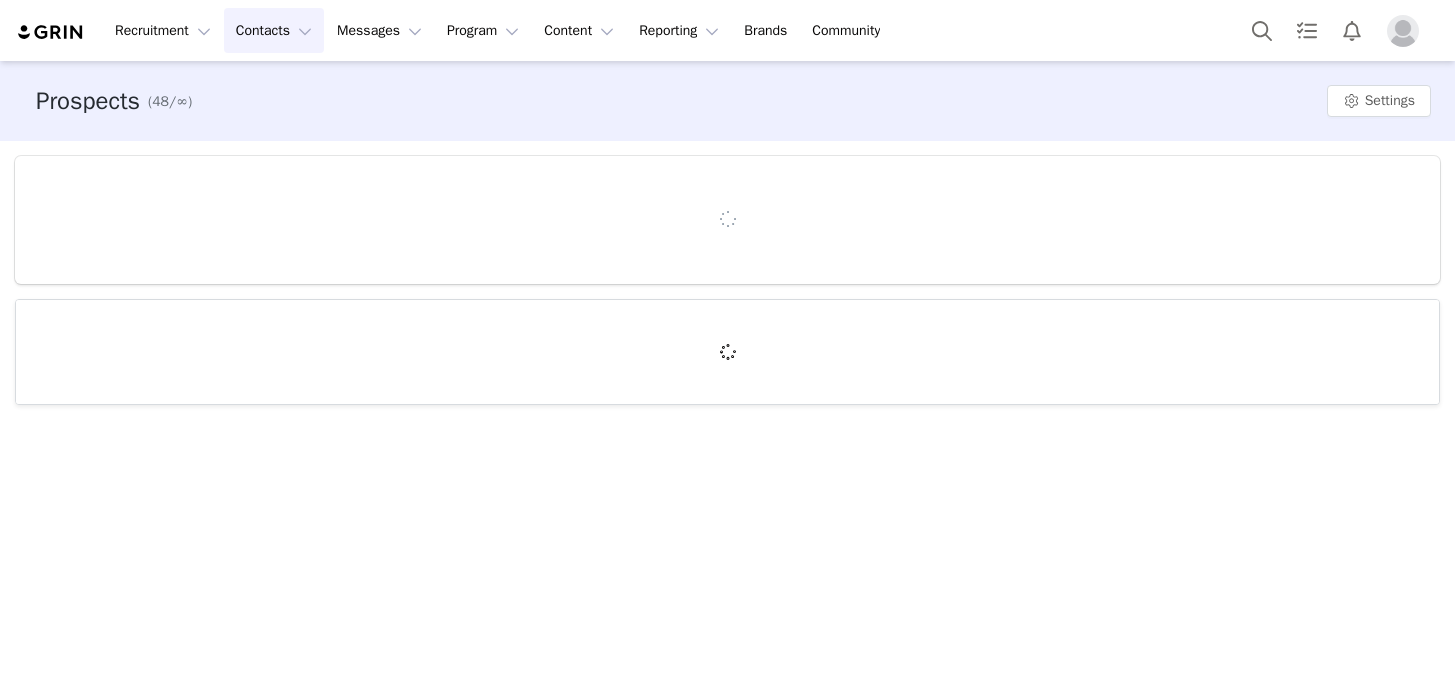 scroll, scrollTop: 0, scrollLeft: 0, axis: both 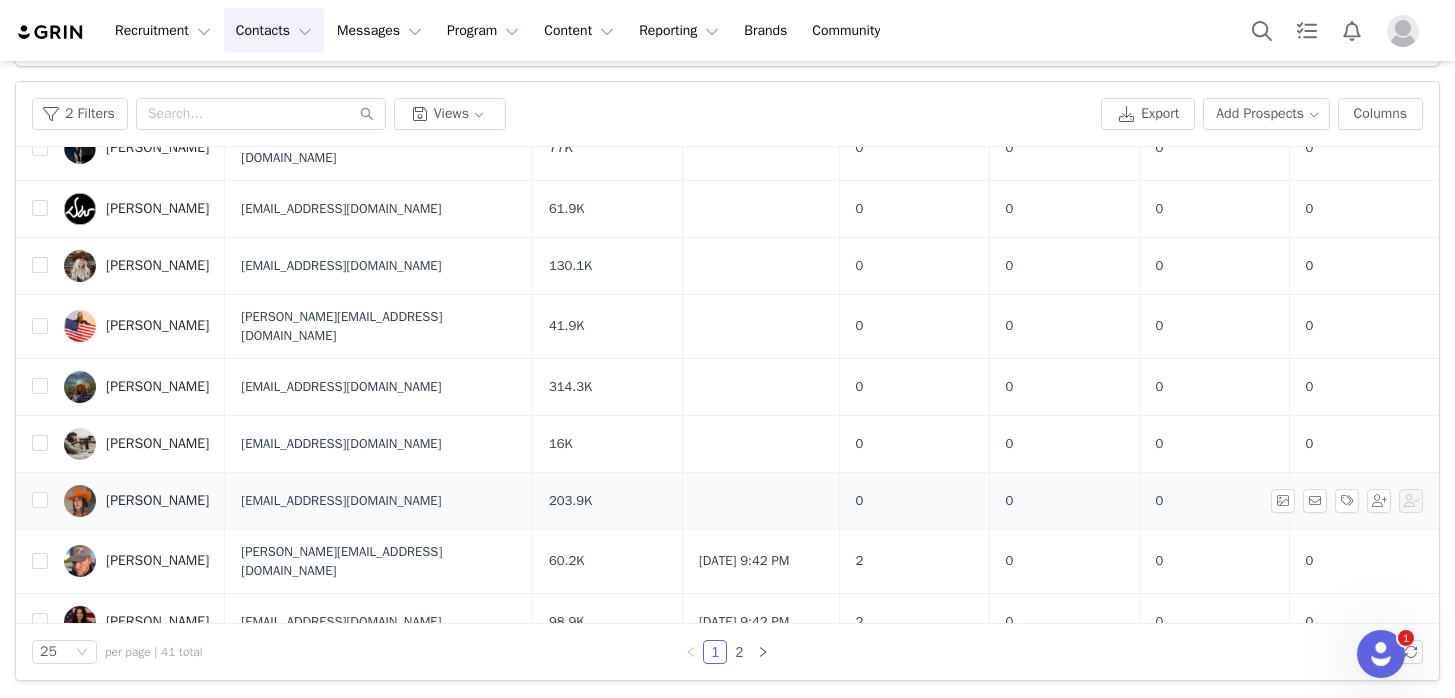 click on "[PERSON_NAME]" at bounding box center (157, 501) 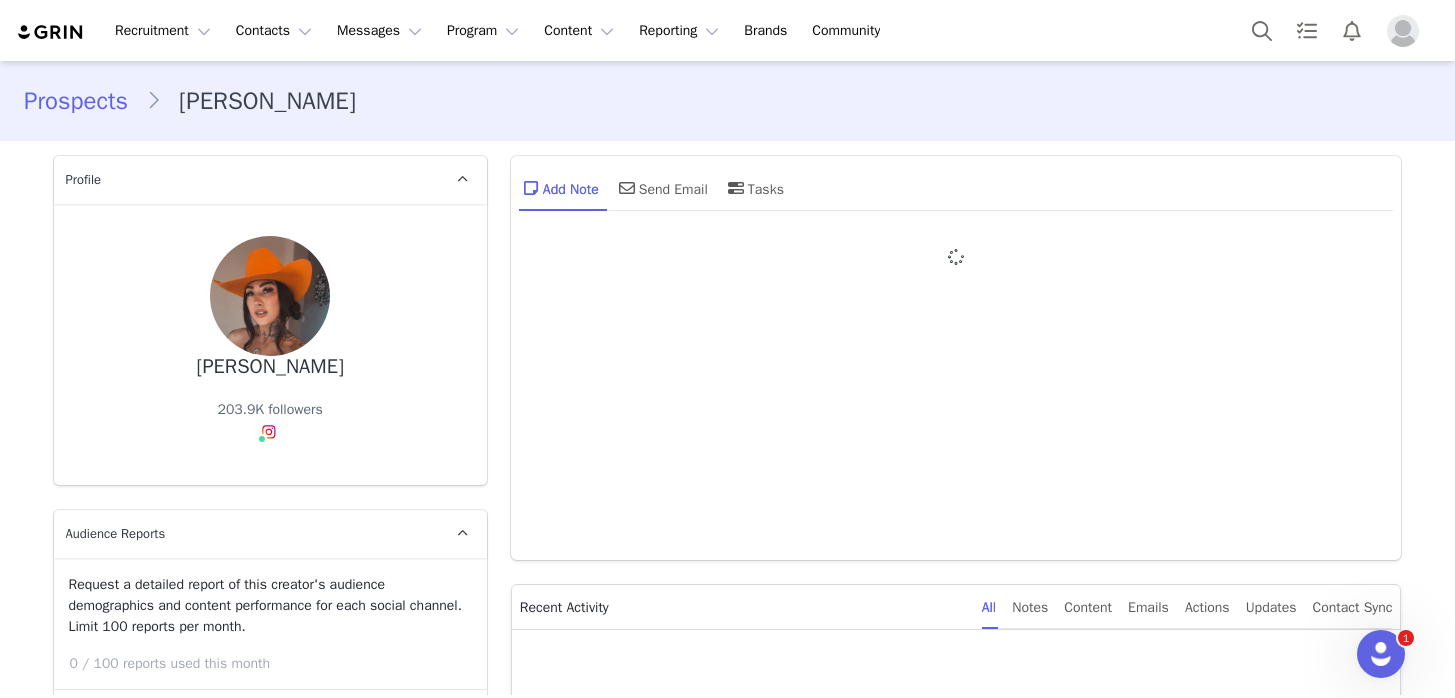 type on "+1 (United States)" 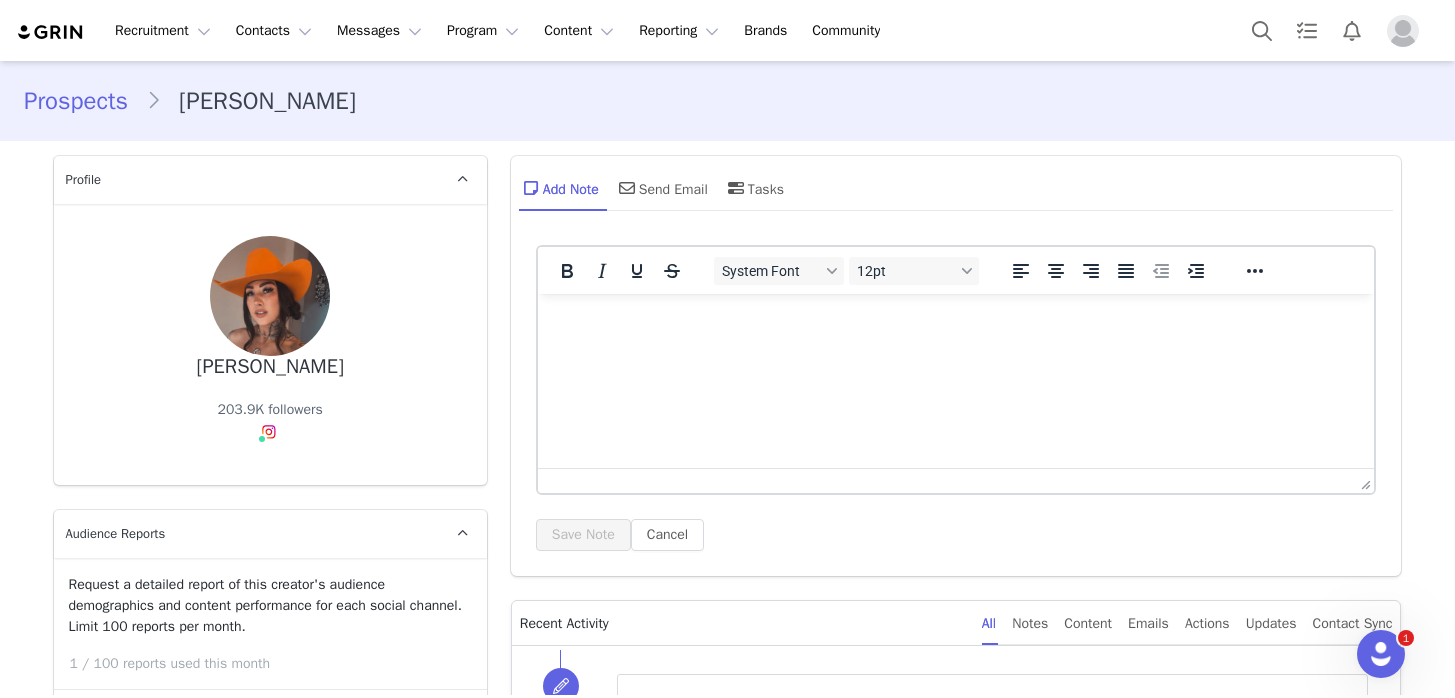 scroll, scrollTop: 0, scrollLeft: 0, axis: both 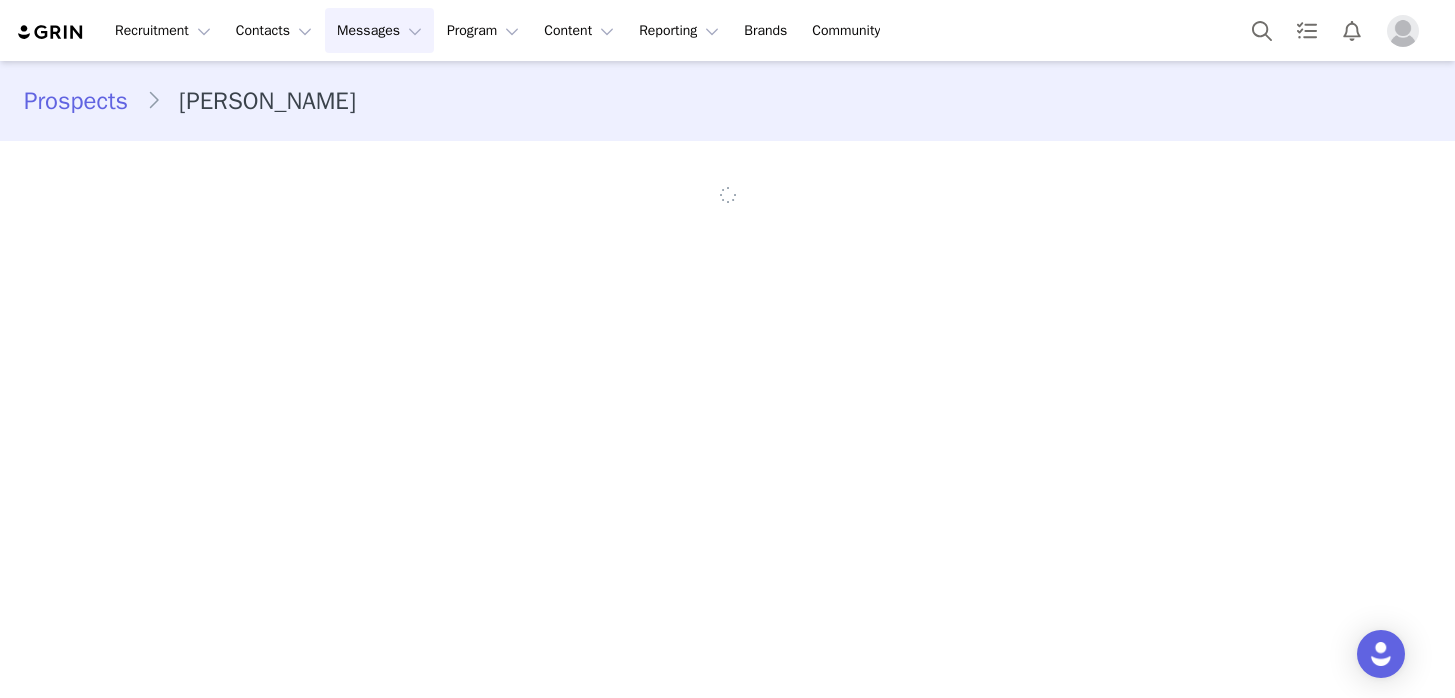 click on "Messages Messages" at bounding box center (379, 30) 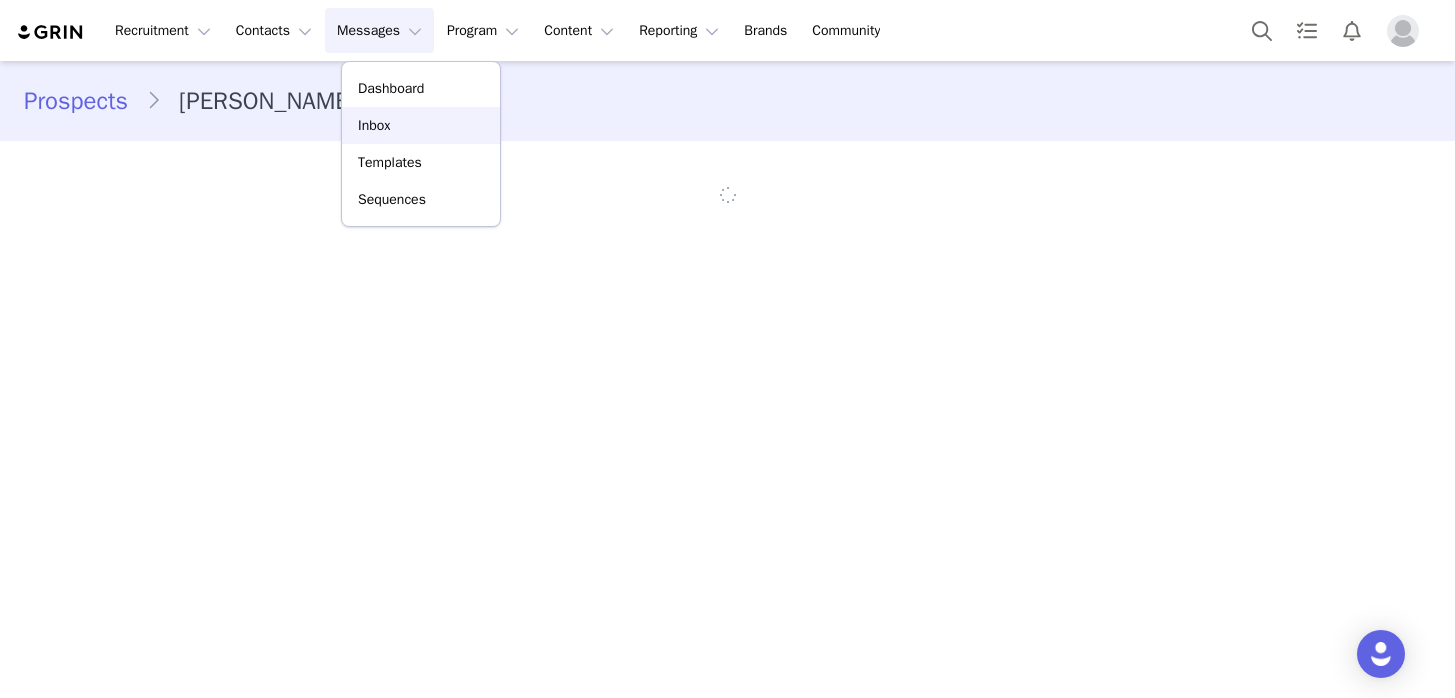 click on "Inbox" at bounding box center [374, 125] 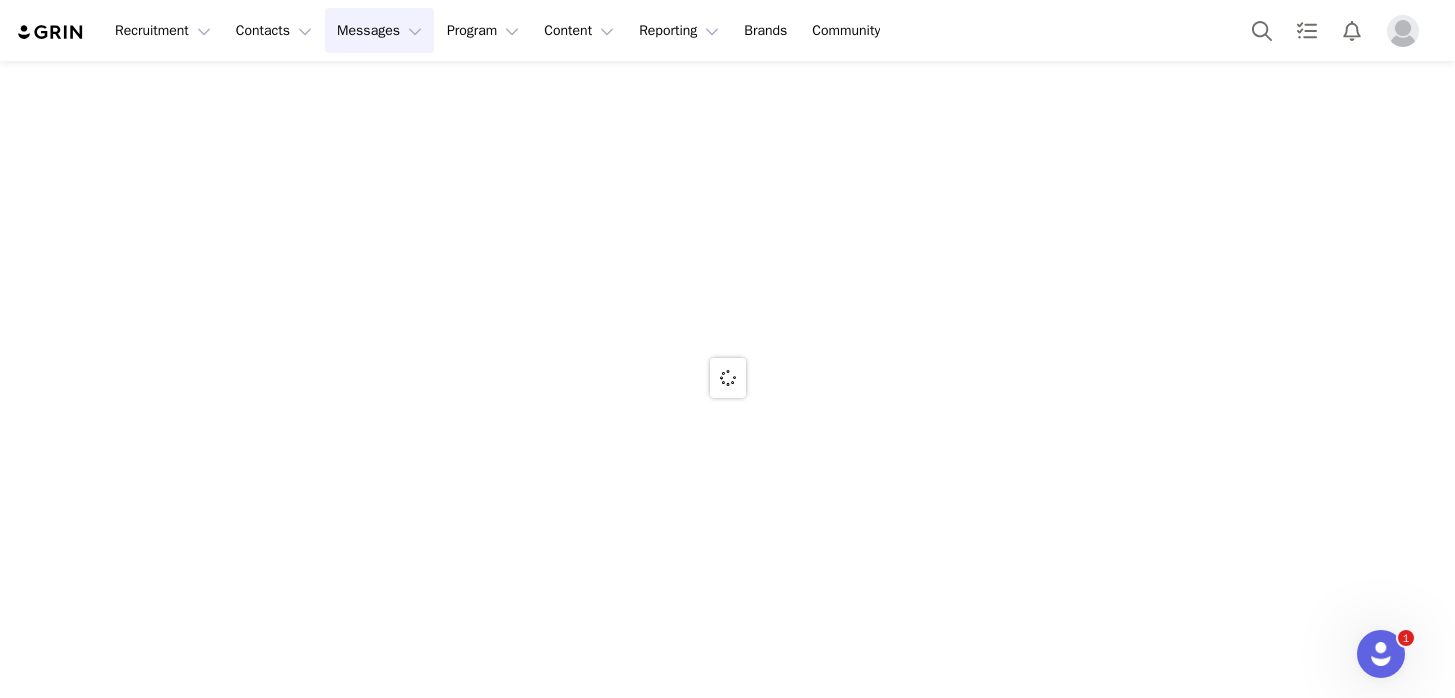 scroll, scrollTop: 0, scrollLeft: 0, axis: both 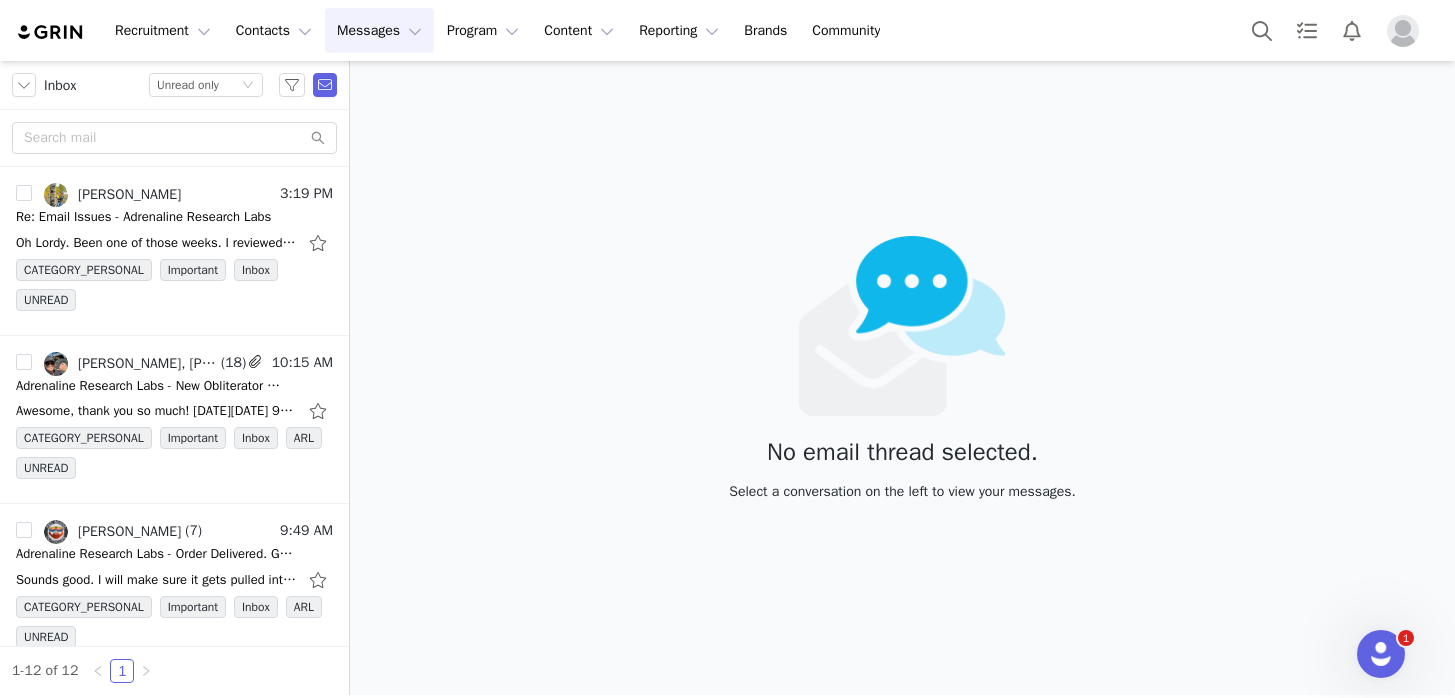 click at bounding box center (51, 32) 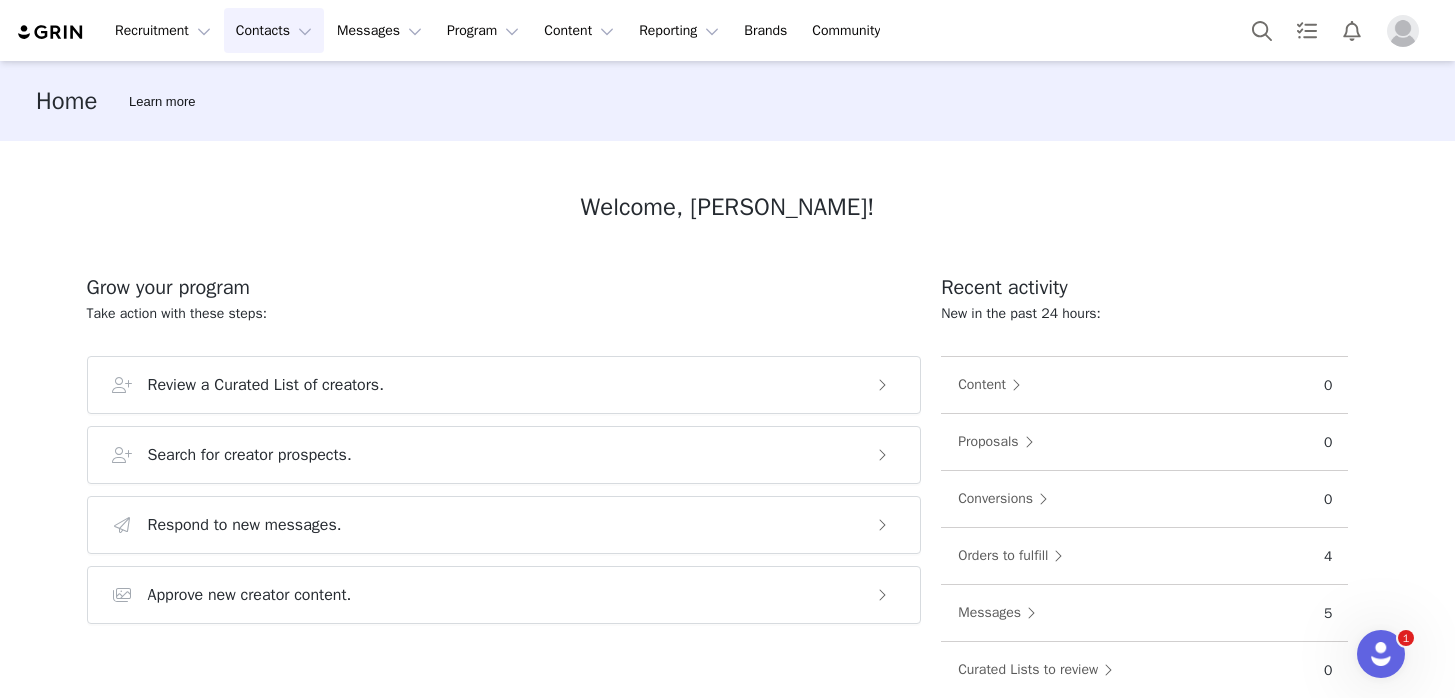 click on "Contacts Contacts" at bounding box center (274, 30) 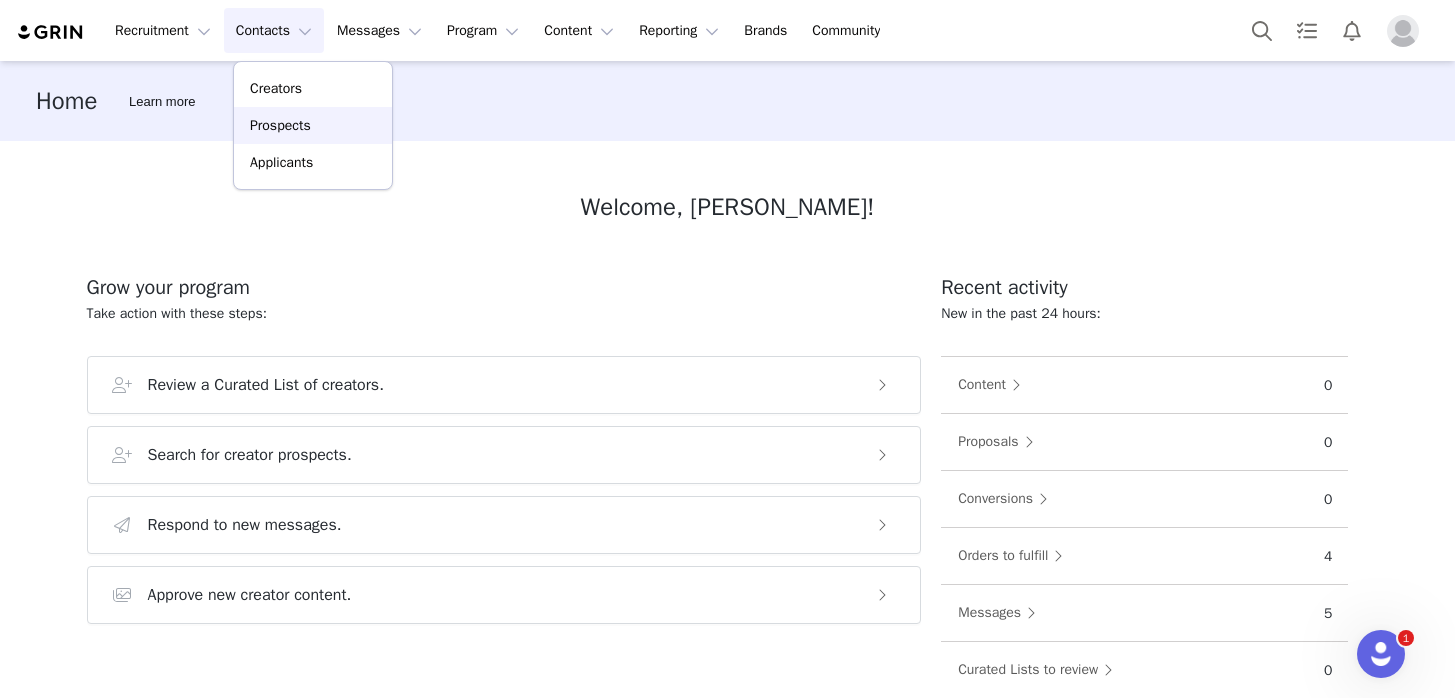click on "Prospects" at bounding box center (280, 125) 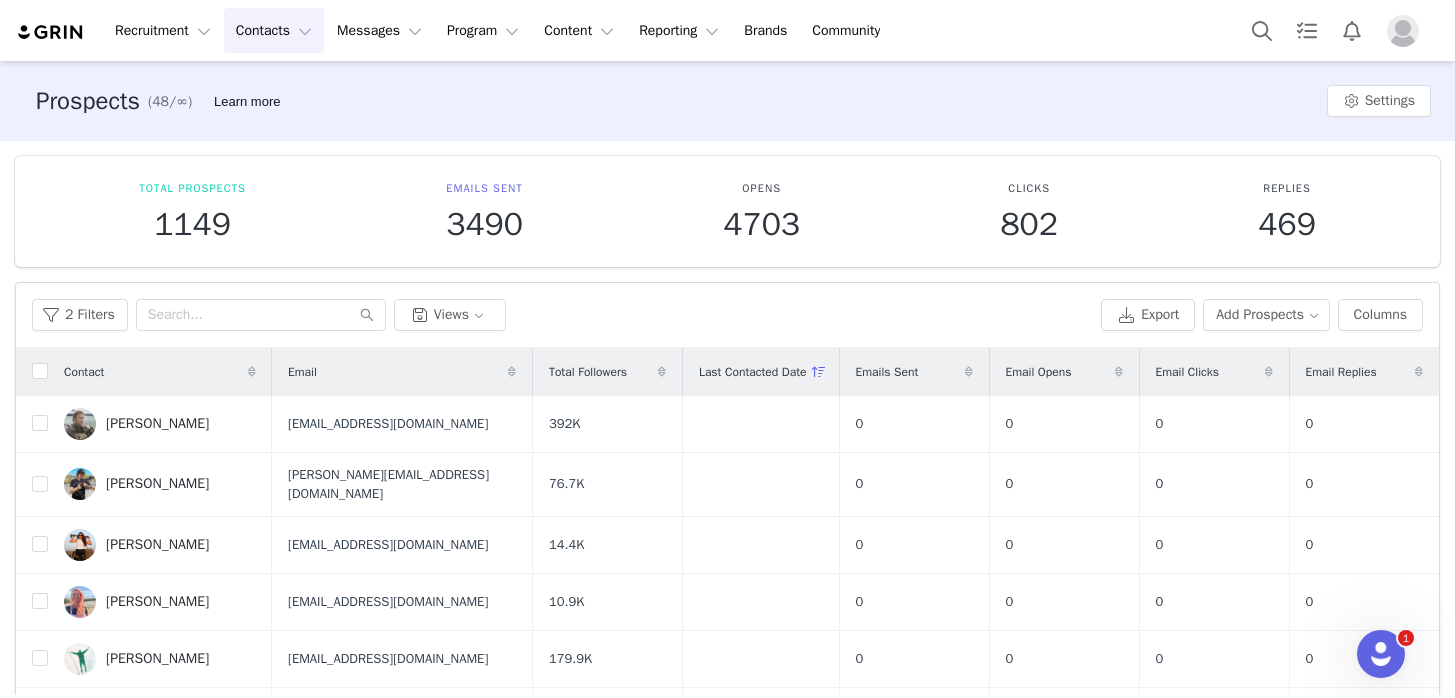 scroll, scrollTop: 201, scrollLeft: 0, axis: vertical 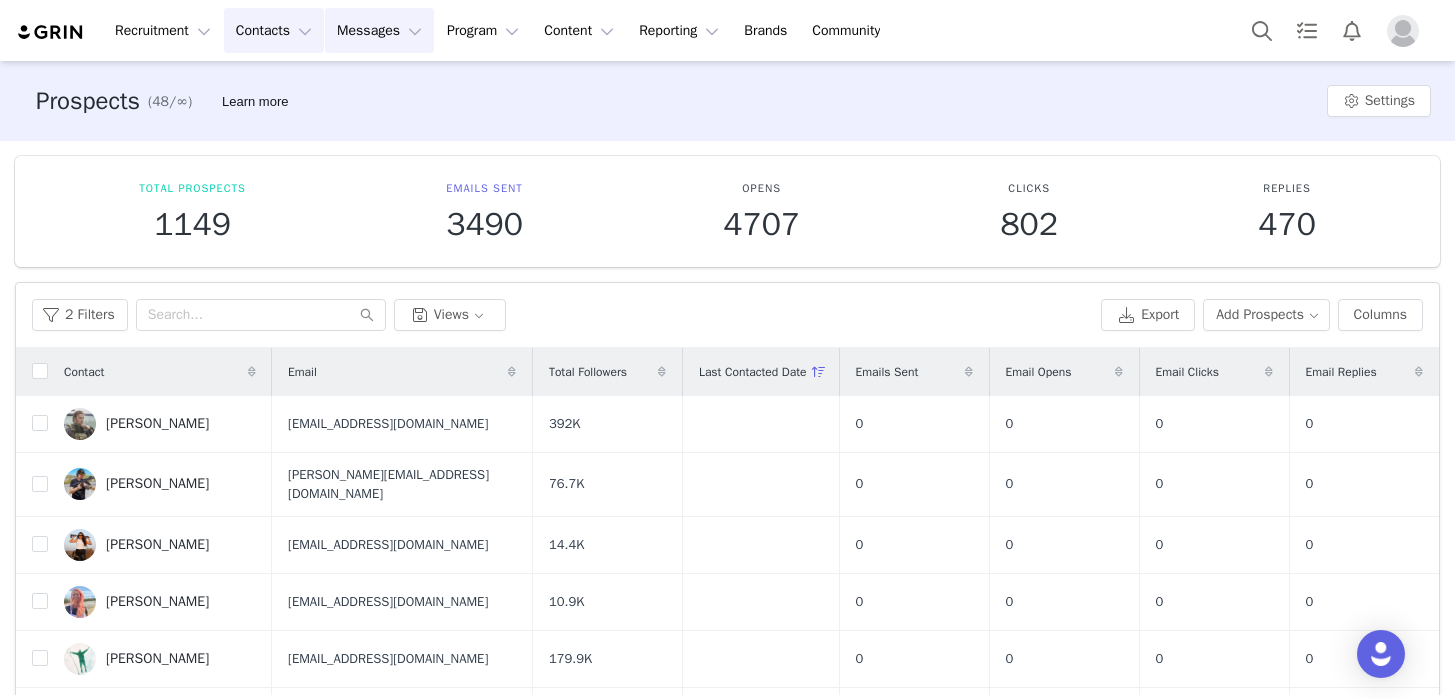 click on "Messages Messages" at bounding box center (379, 30) 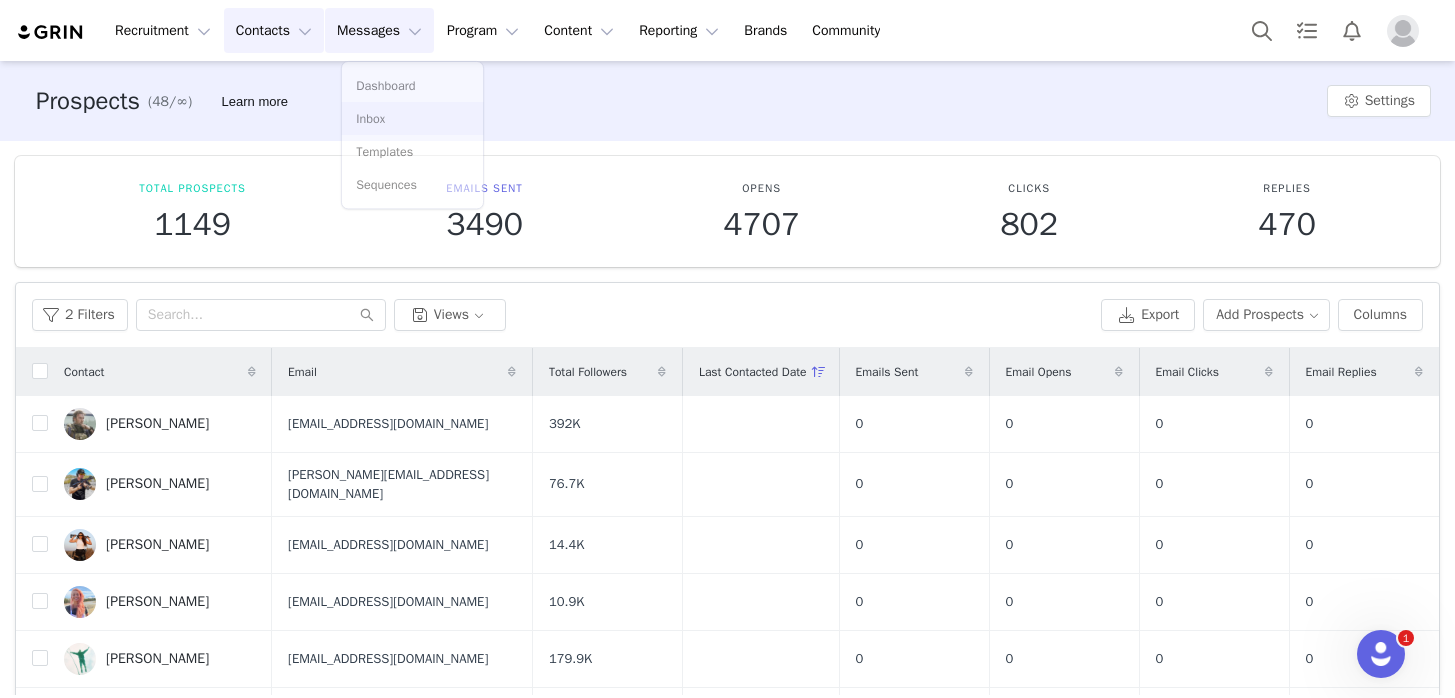 scroll, scrollTop: 0, scrollLeft: 0, axis: both 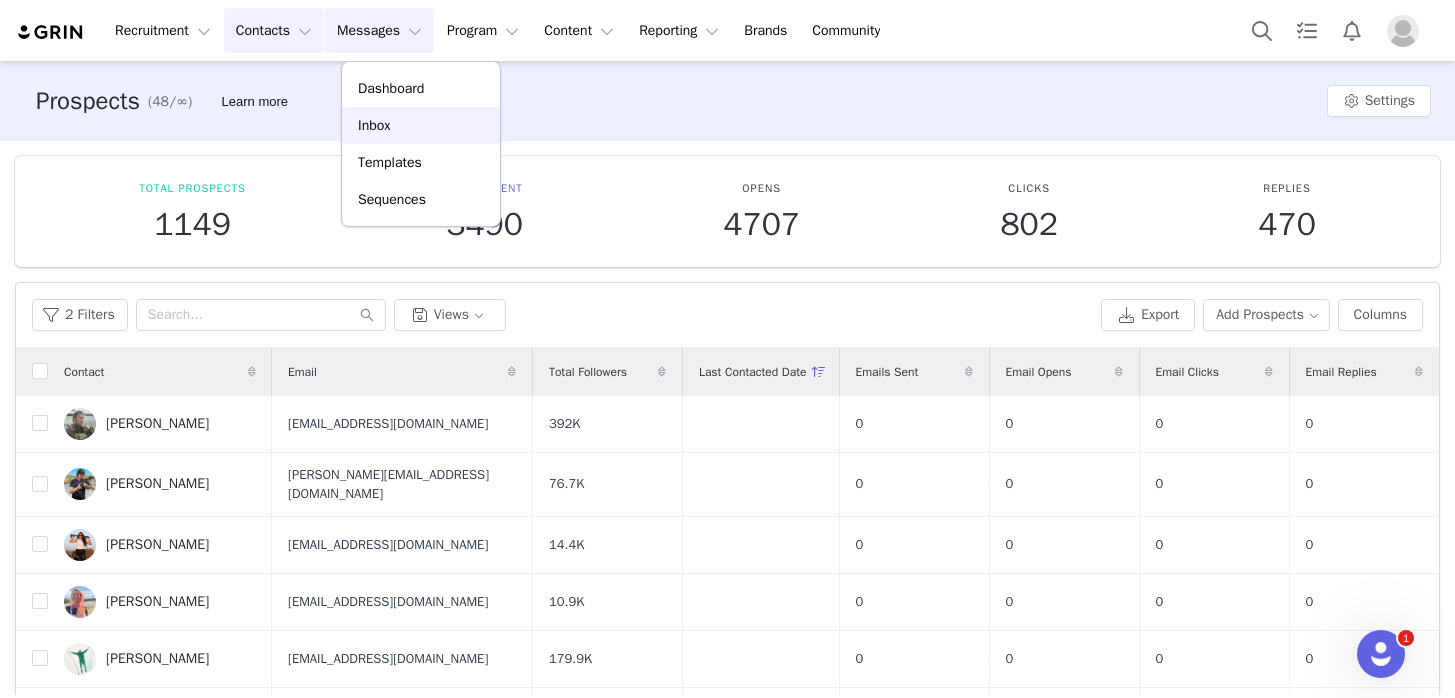 click on "Inbox" at bounding box center [421, 125] 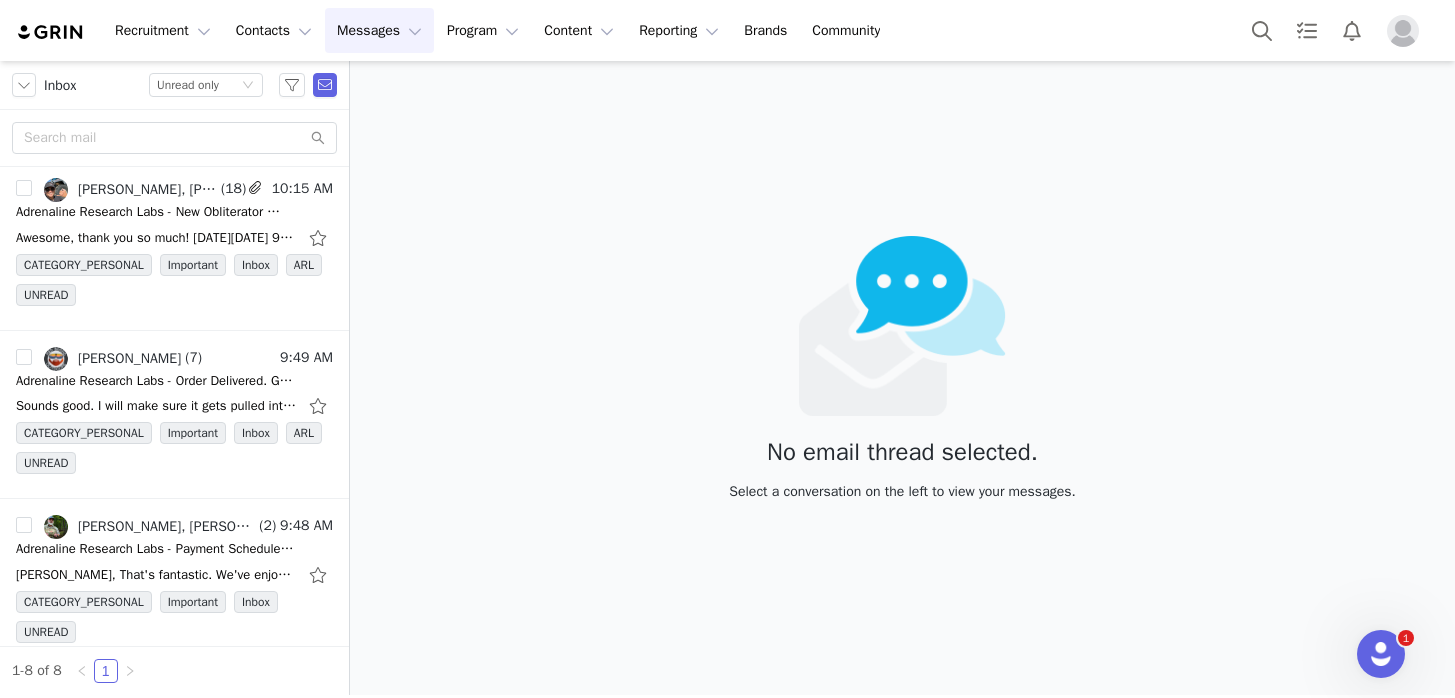 scroll, scrollTop: 710, scrollLeft: 0, axis: vertical 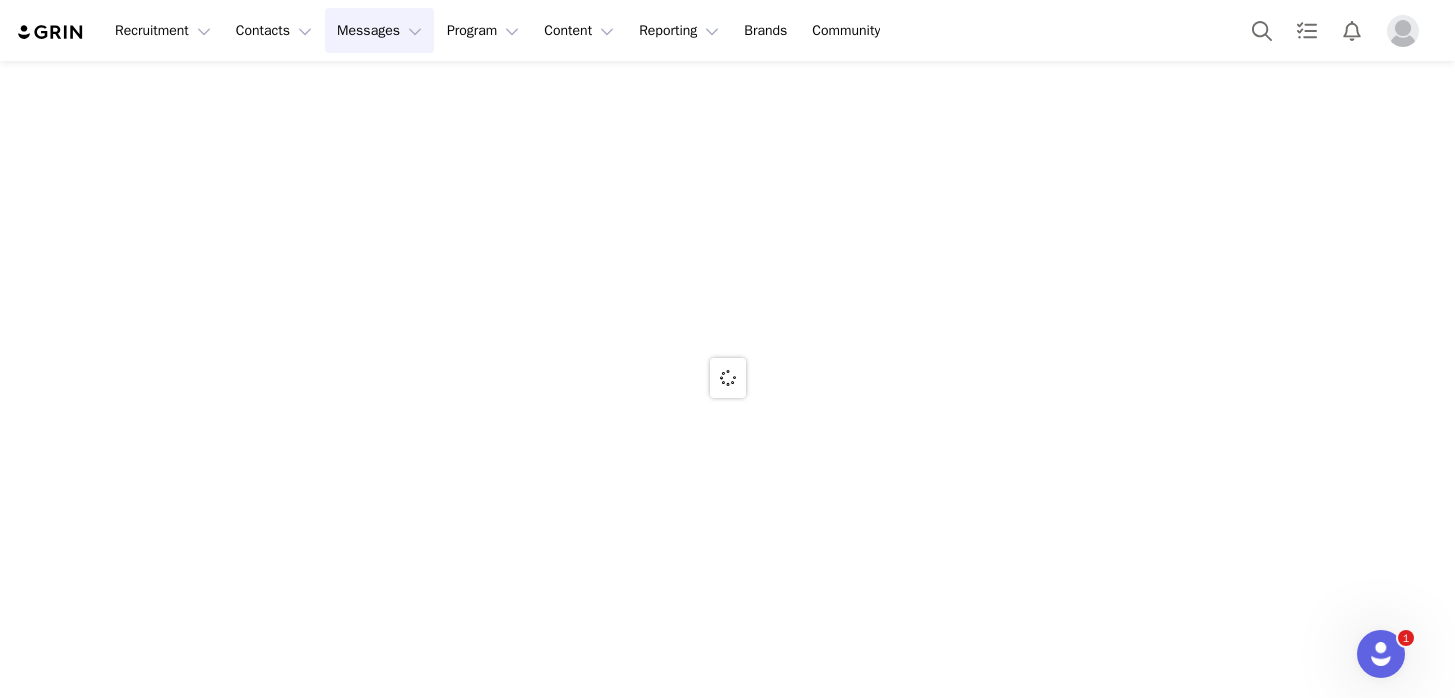 click at bounding box center (51, 32) 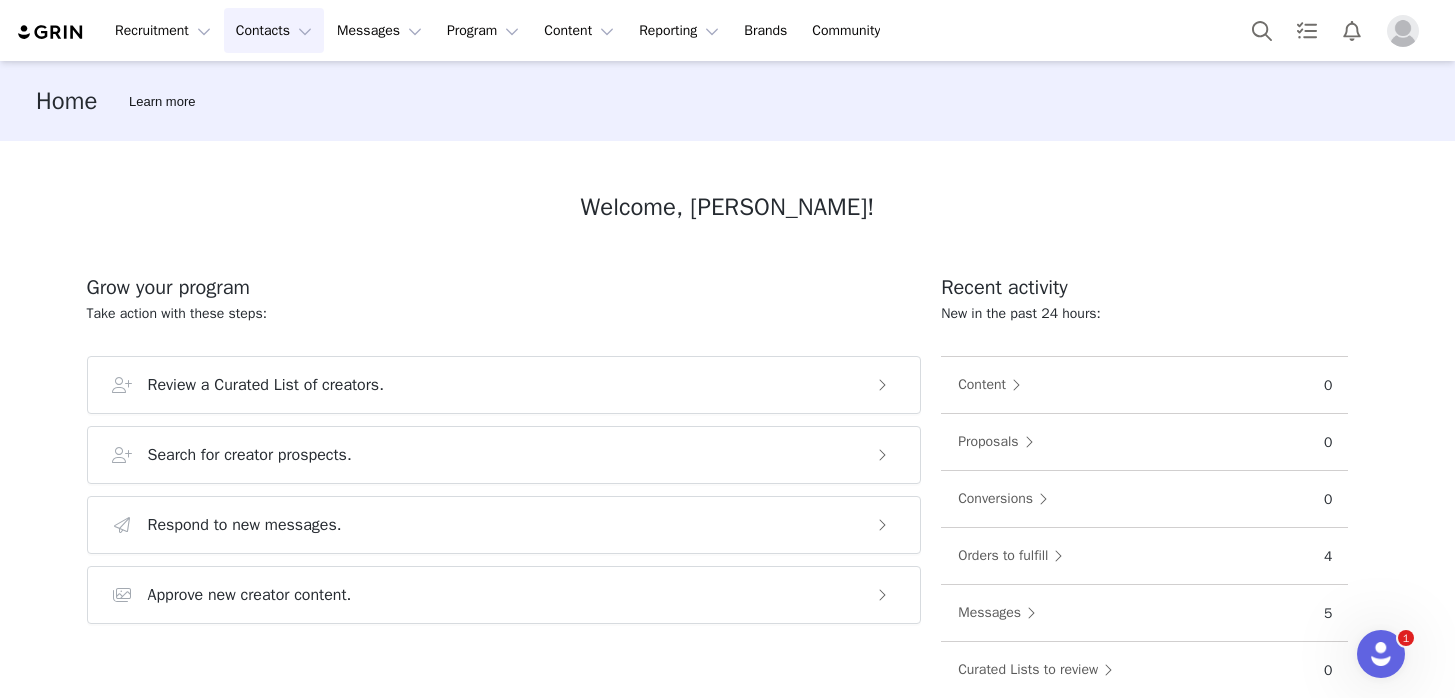 click on "Contacts Contacts" at bounding box center (274, 30) 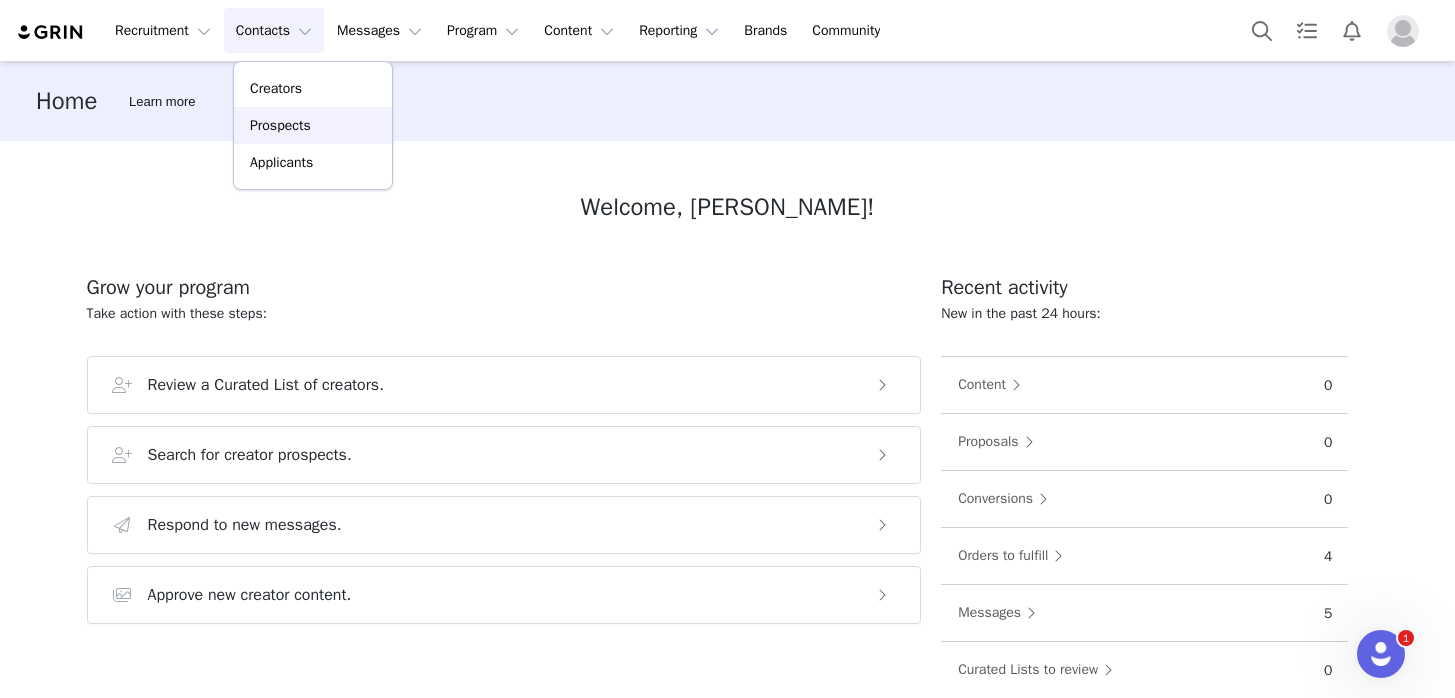 click on "Prospects" at bounding box center (313, 125) 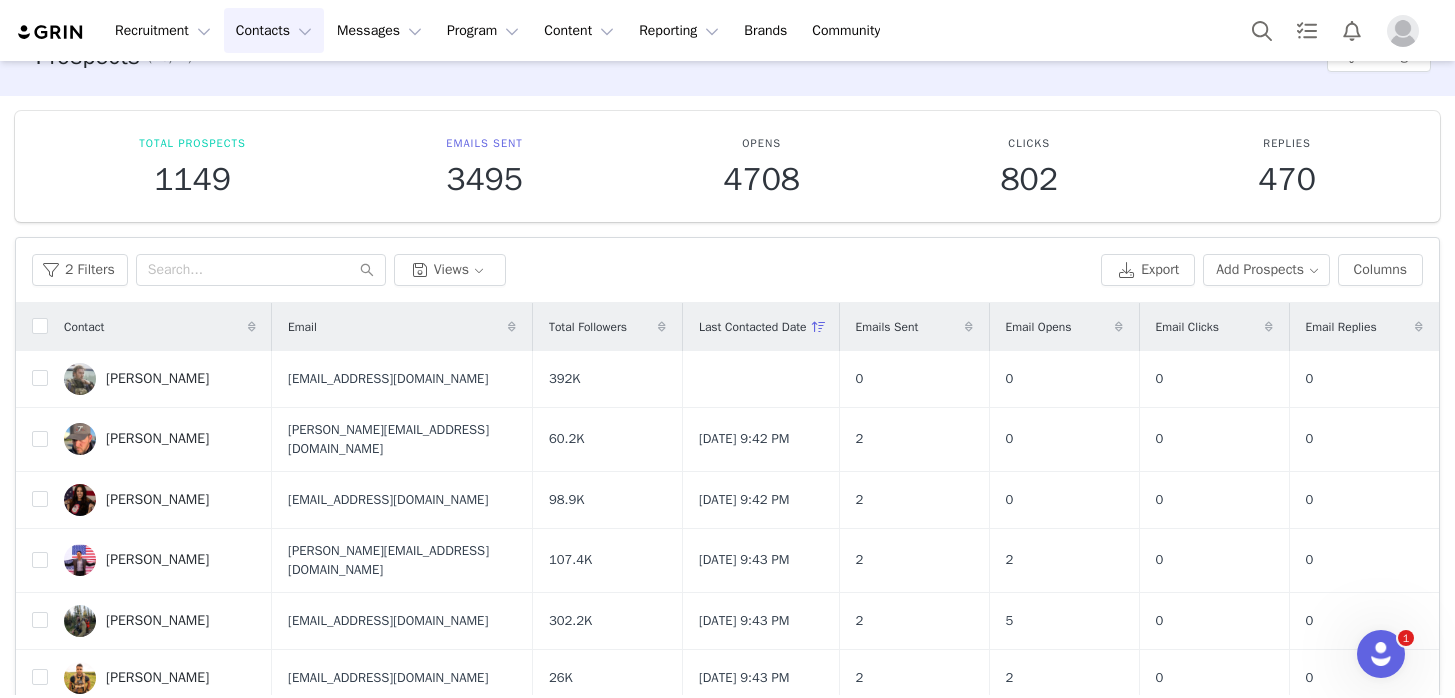 scroll, scrollTop: 157, scrollLeft: 0, axis: vertical 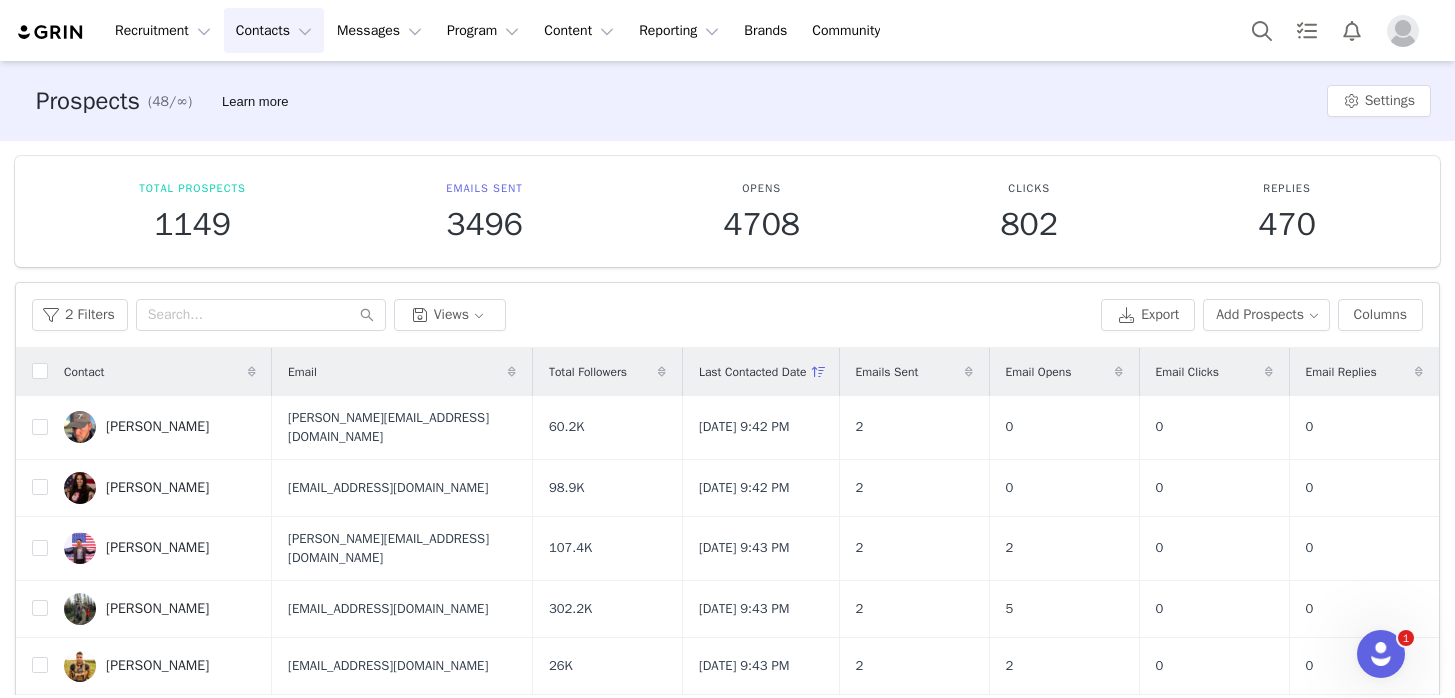 click at bounding box center [51, 32] 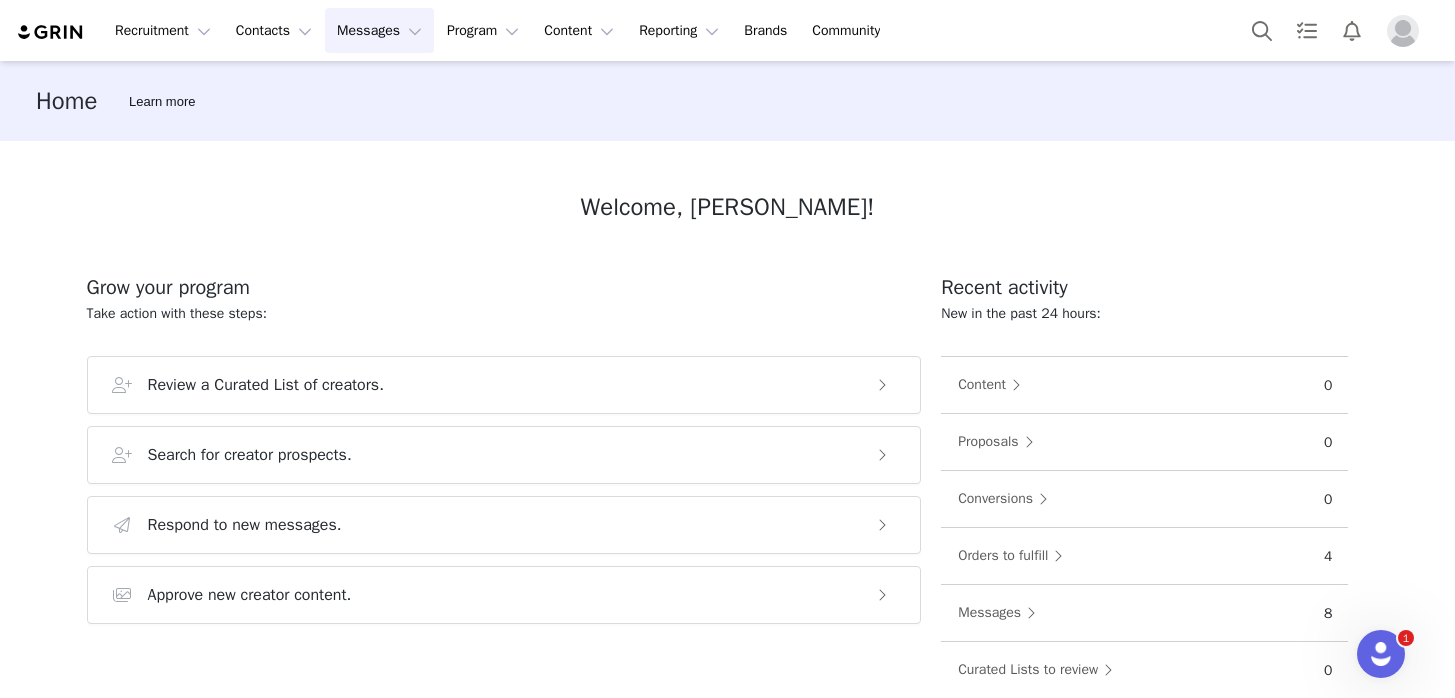 click on "Messages Messages" at bounding box center (379, 30) 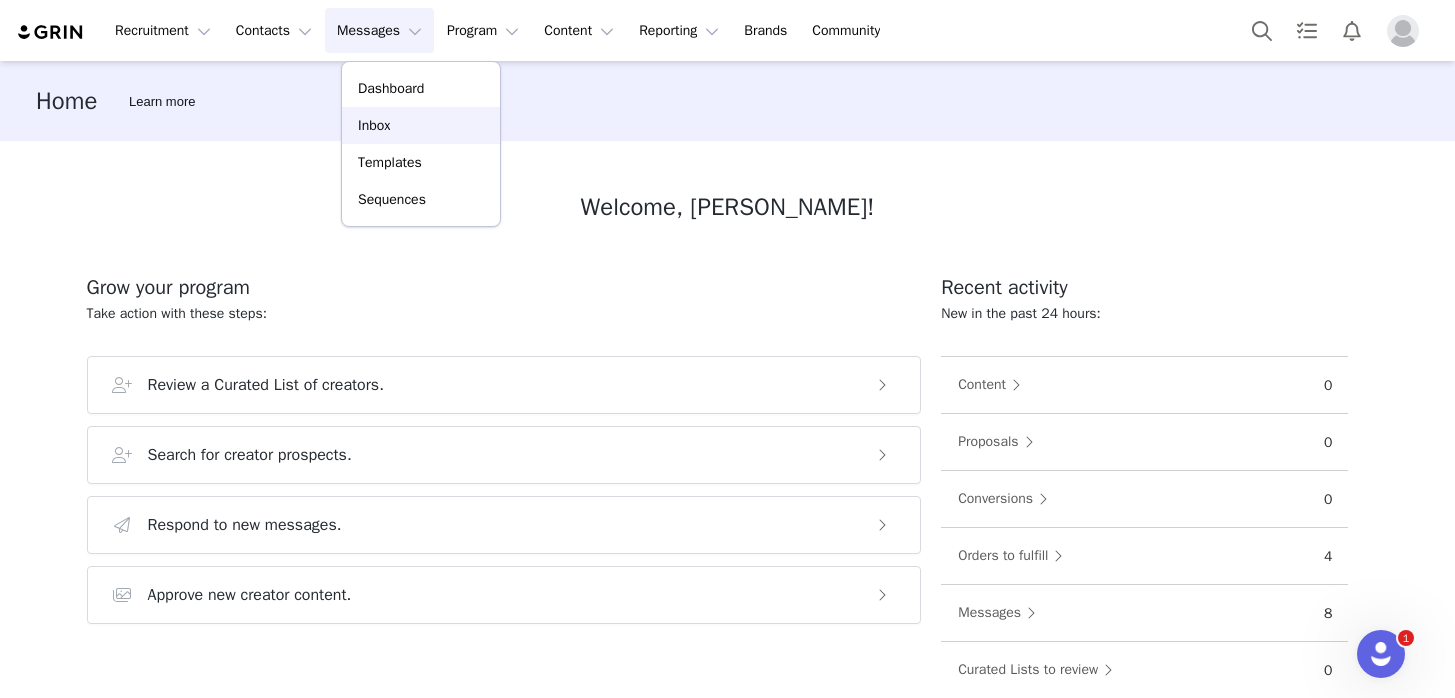 click on "Inbox" at bounding box center [421, 125] 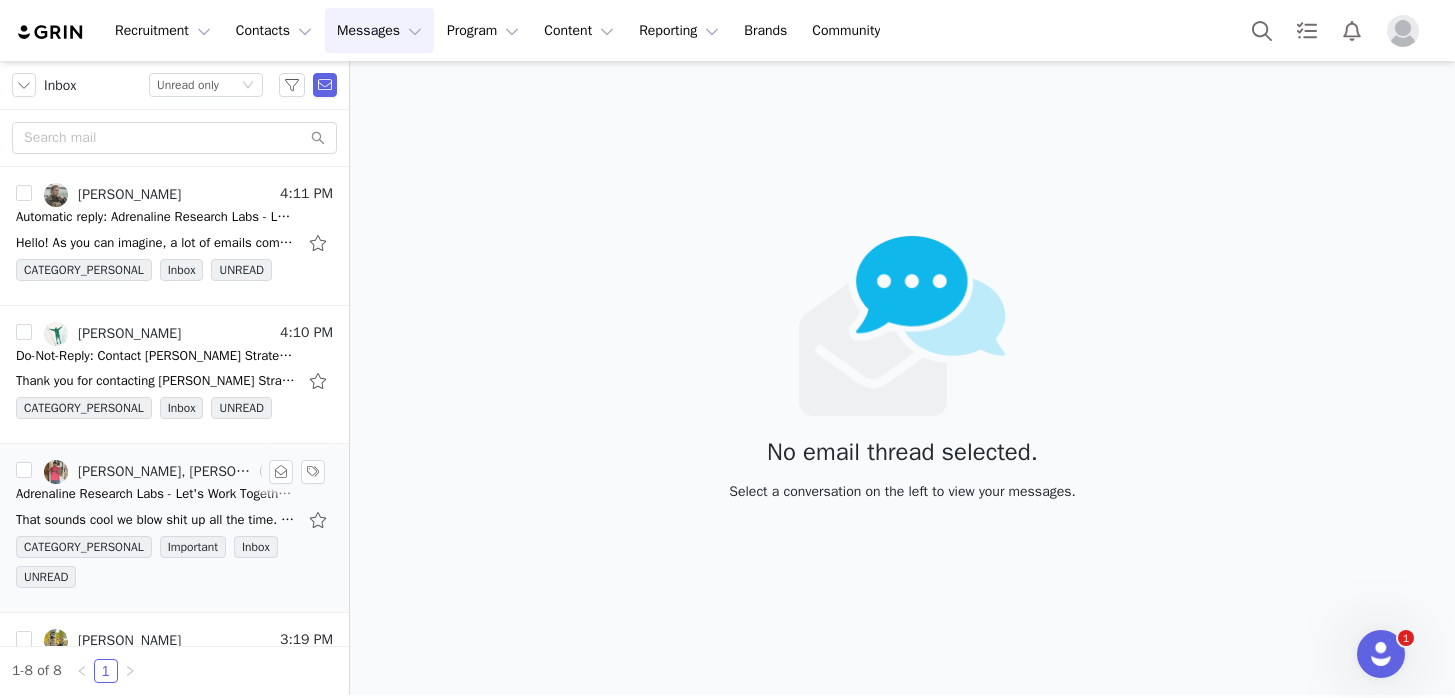 click on "Dustin Hill, Kelsey McDermott-Konig" at bounding box center [166, 472] 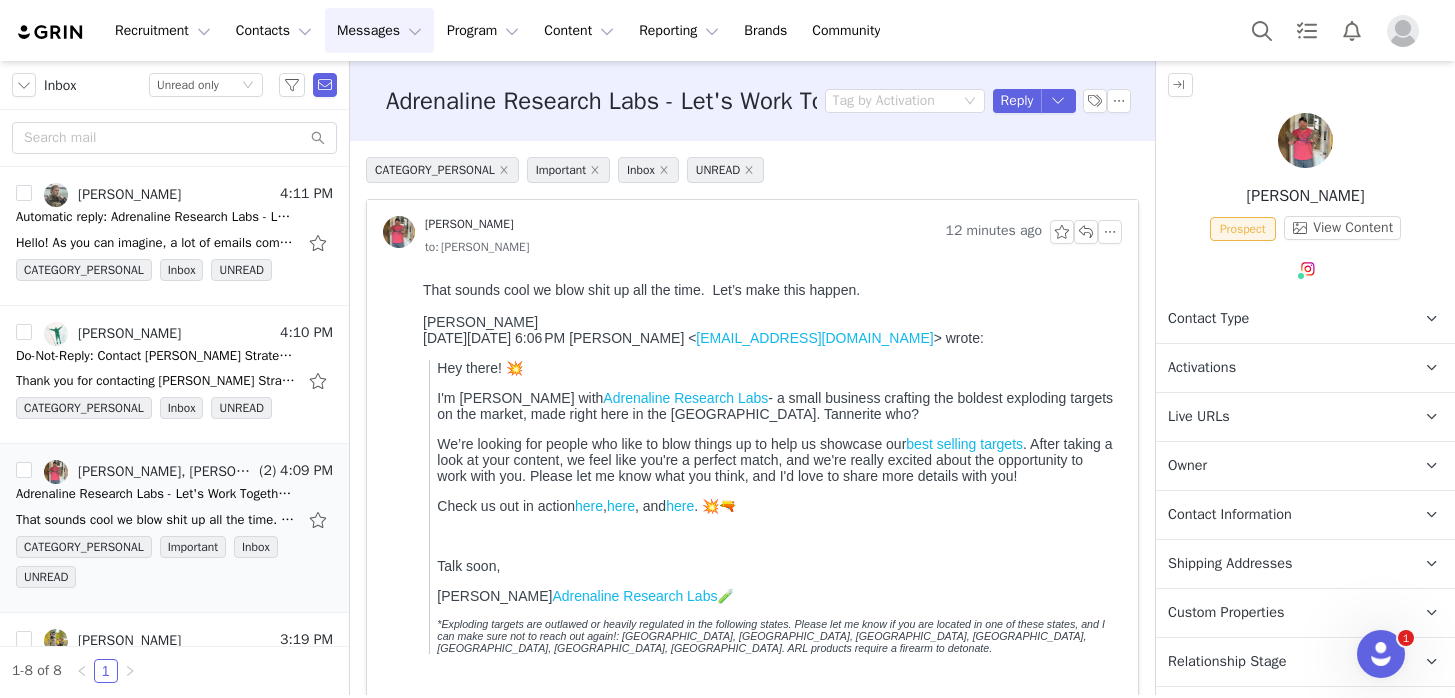 scroll, scrollTop: 0, scrollLeft: 0, axis: both 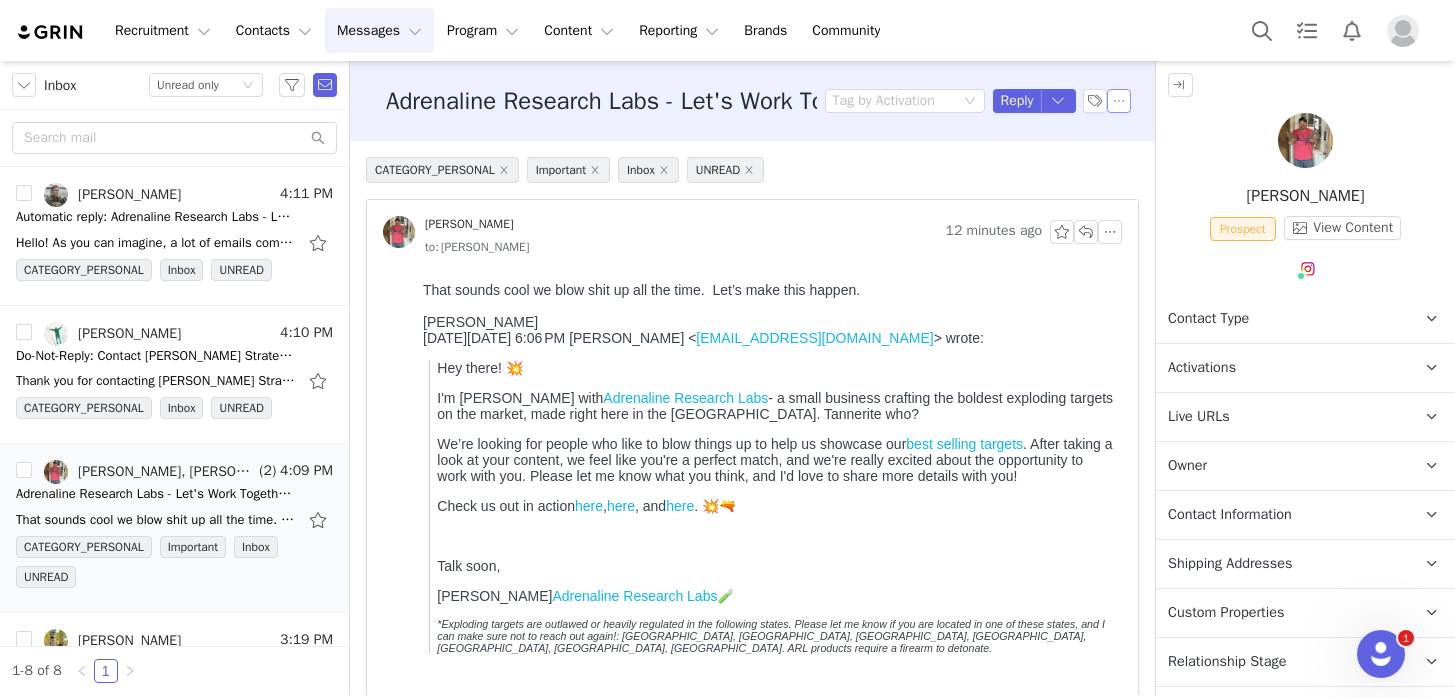 click at bounding box center (1119, 101) 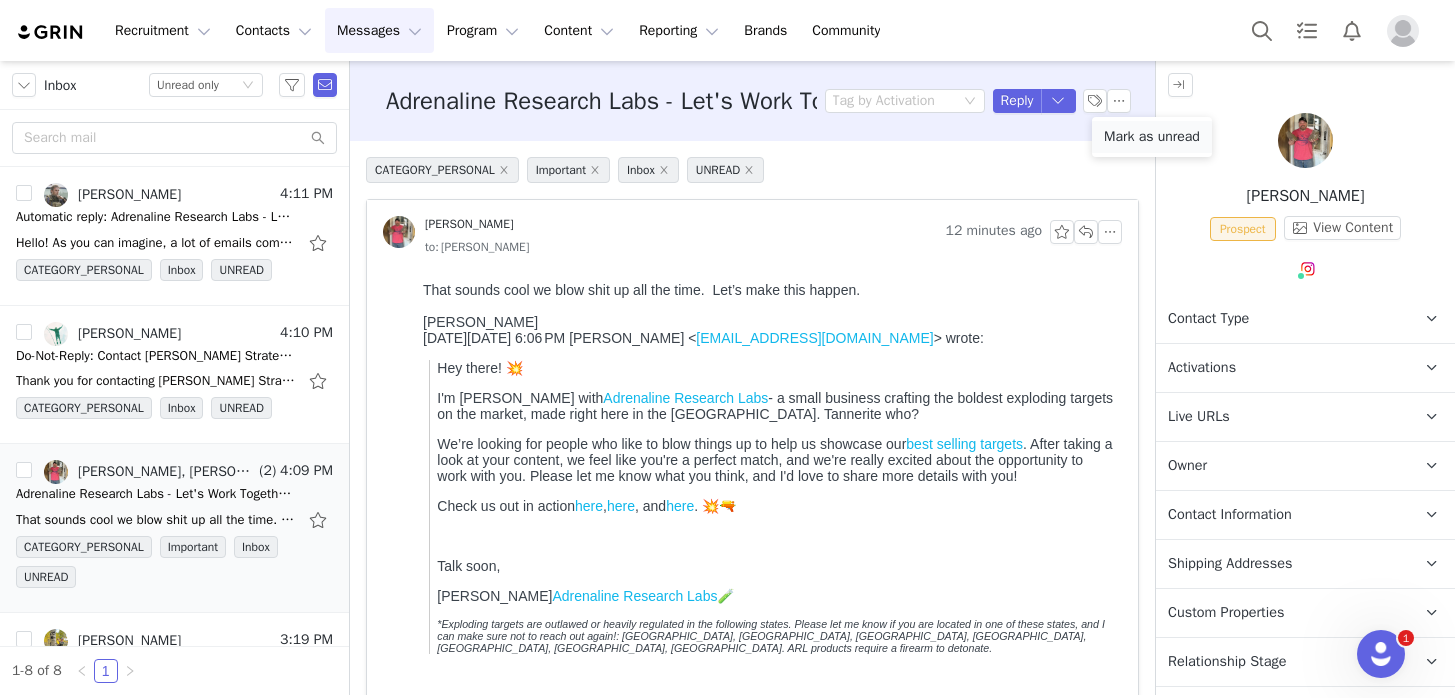 click on "Mark as unread" at bounding box center [1152, 137] 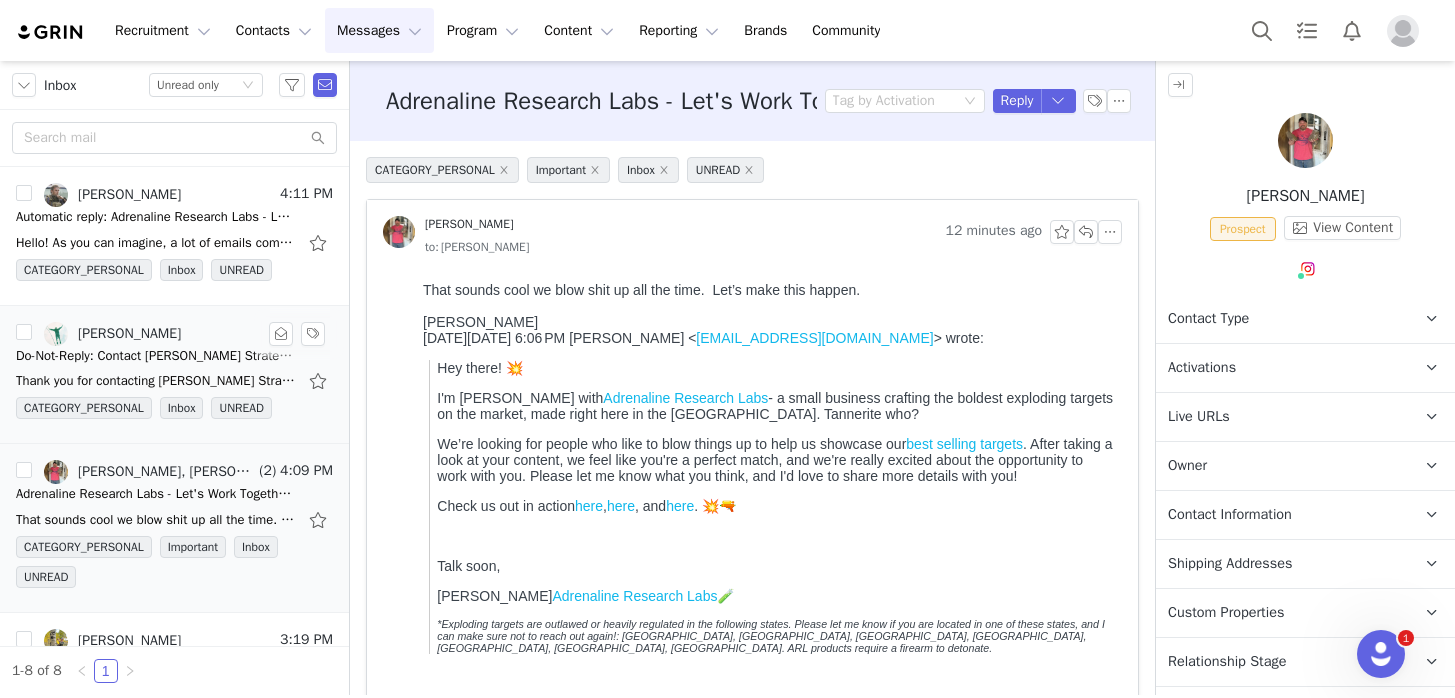 click on "Thank you for contacting Haley Strategic Partners. If you are inquiring about our products, an online order or have a general question please contact our Customer Support Team at customerservice@" at bounding box center [174, 381] 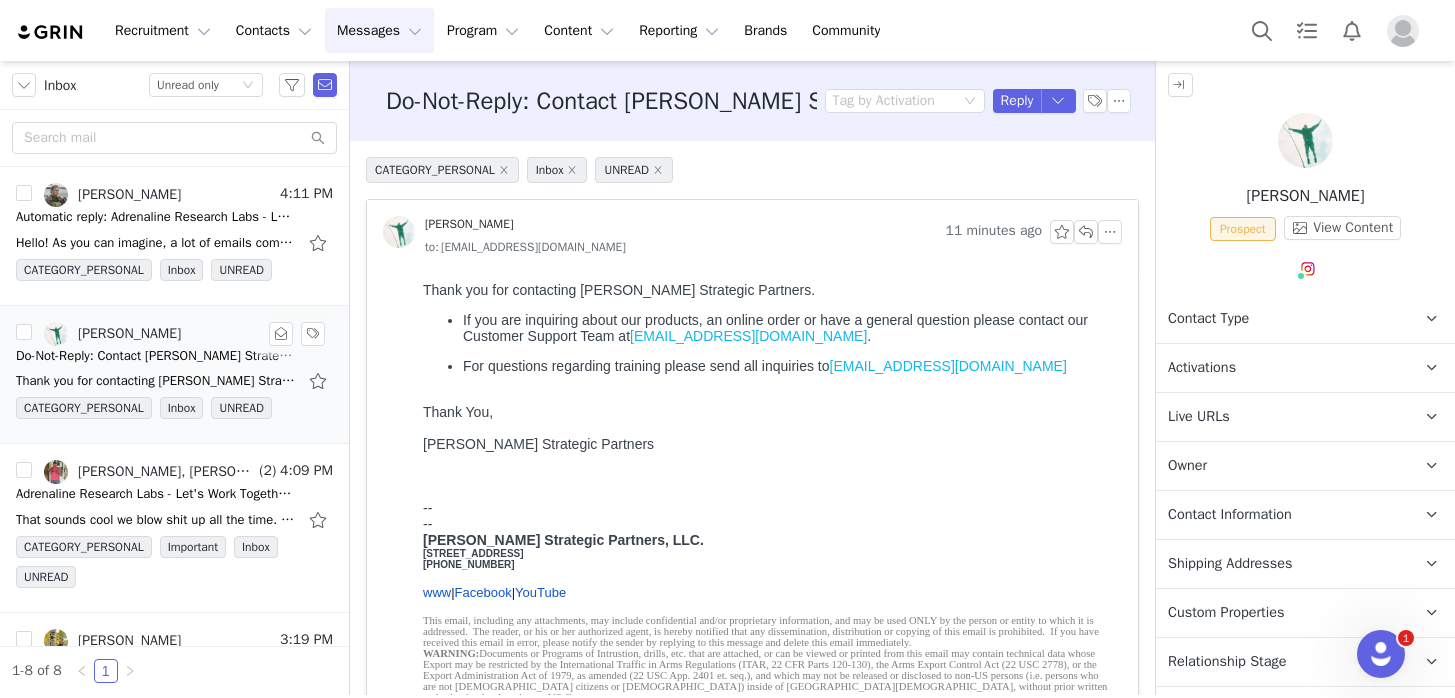 scroll, scrollTop: 0, scrollLeft: 0, axis: both 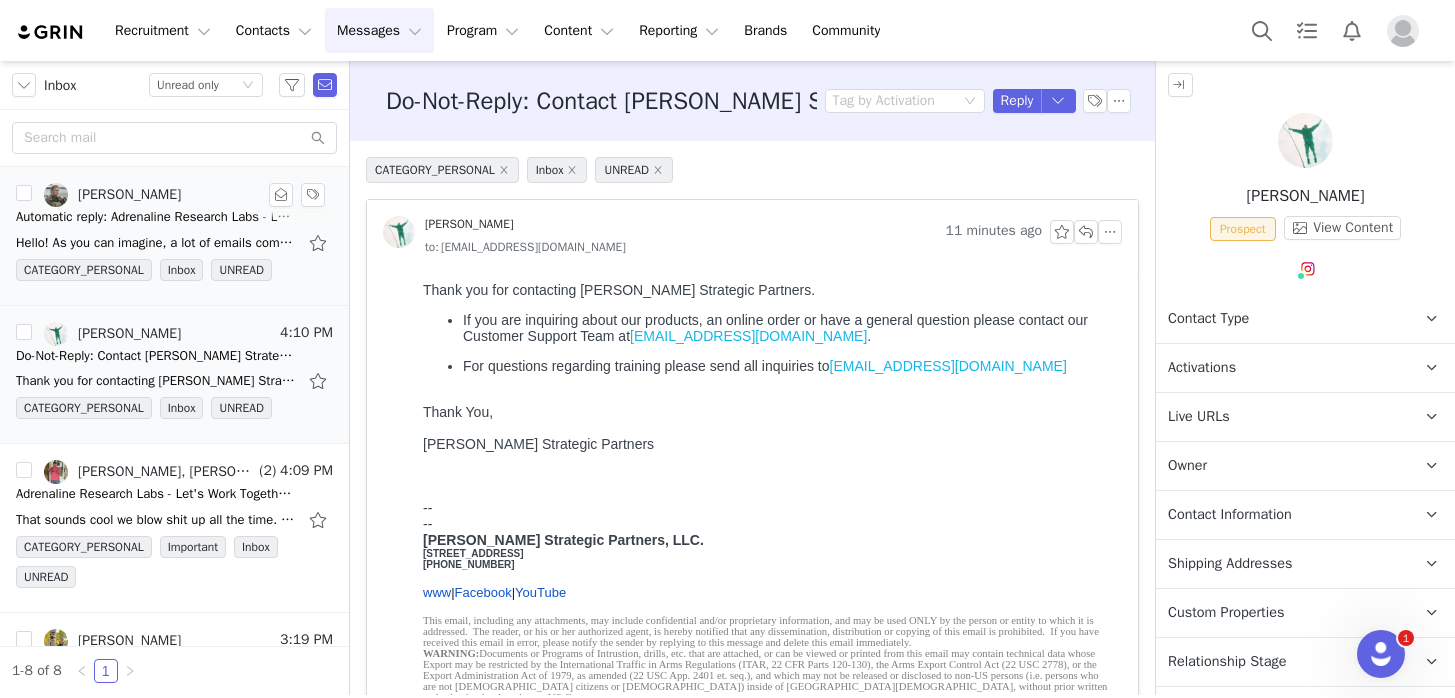 click on "Automatic reply: Adrenaline Research Labs - Let's Work Together 🥽" at bounding box center (156, 217) 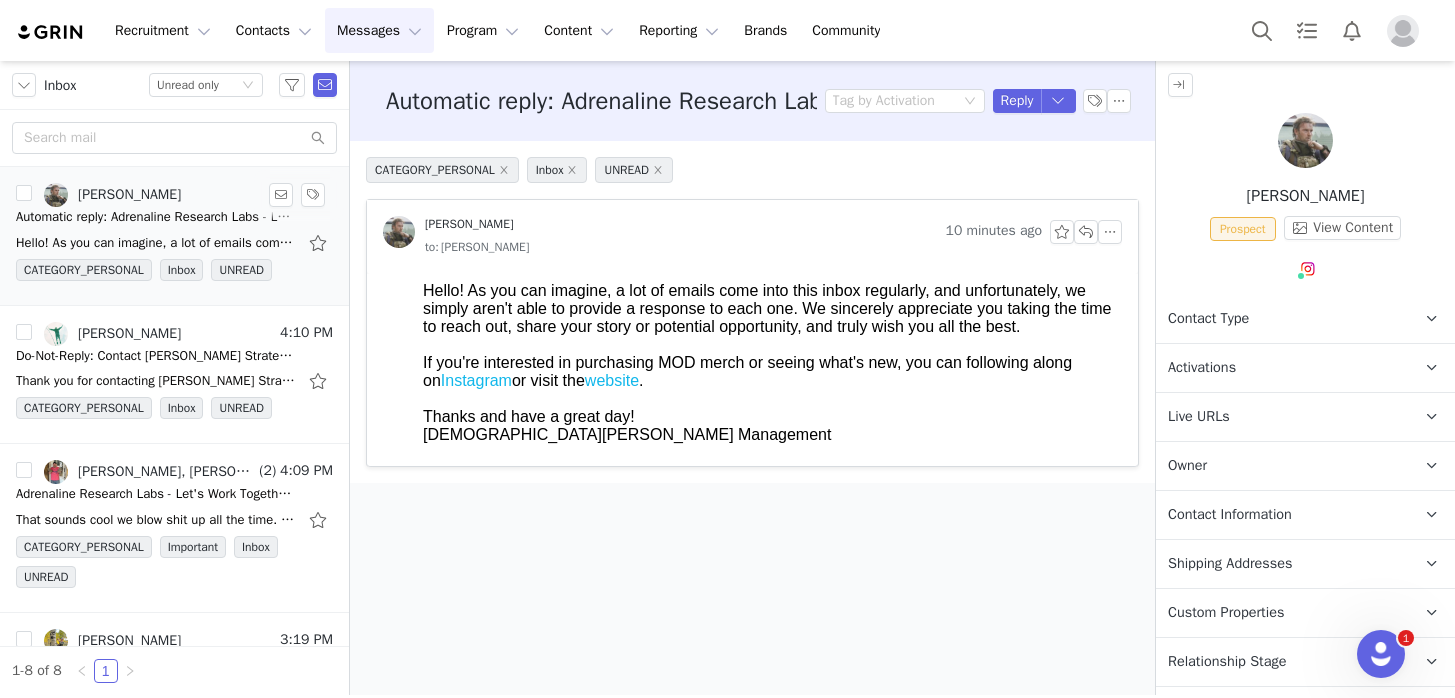 scroll, scrollTop: 0, scrollLeft: 0, axis: both 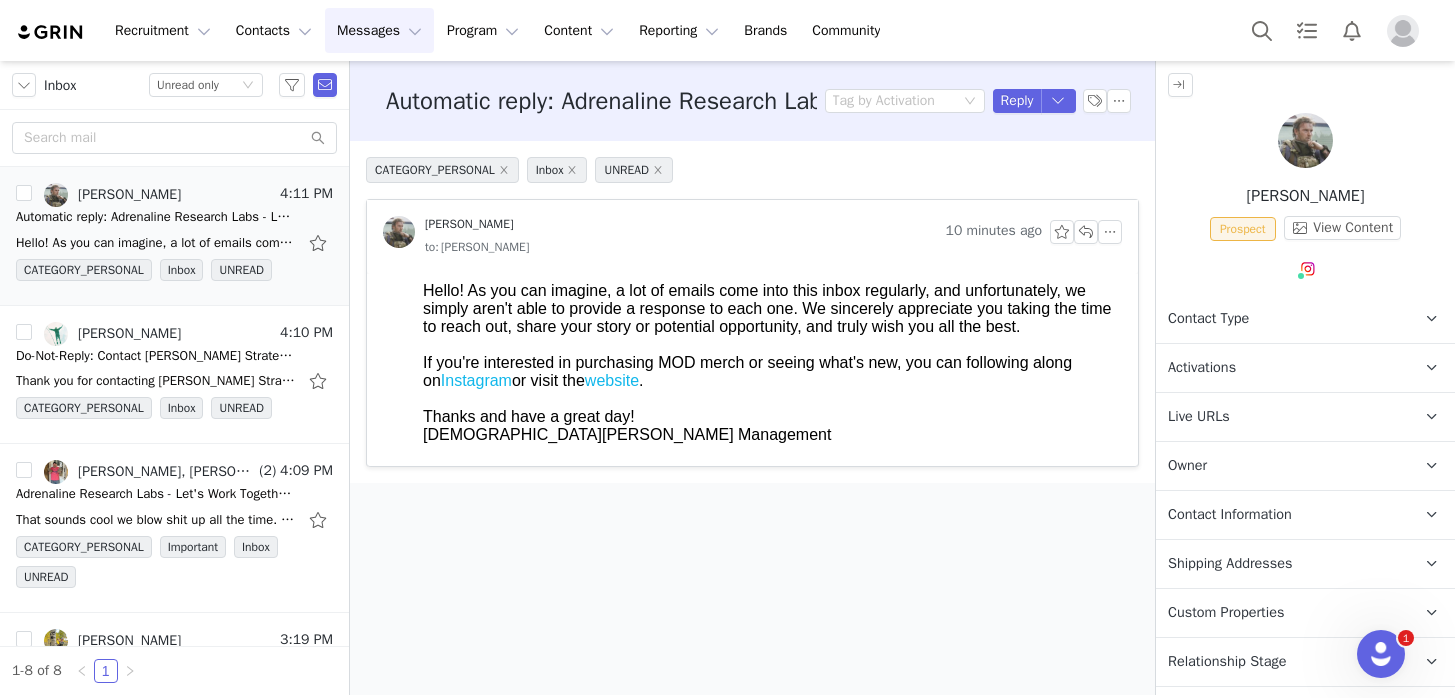 click at bounding box center (1403, 31) 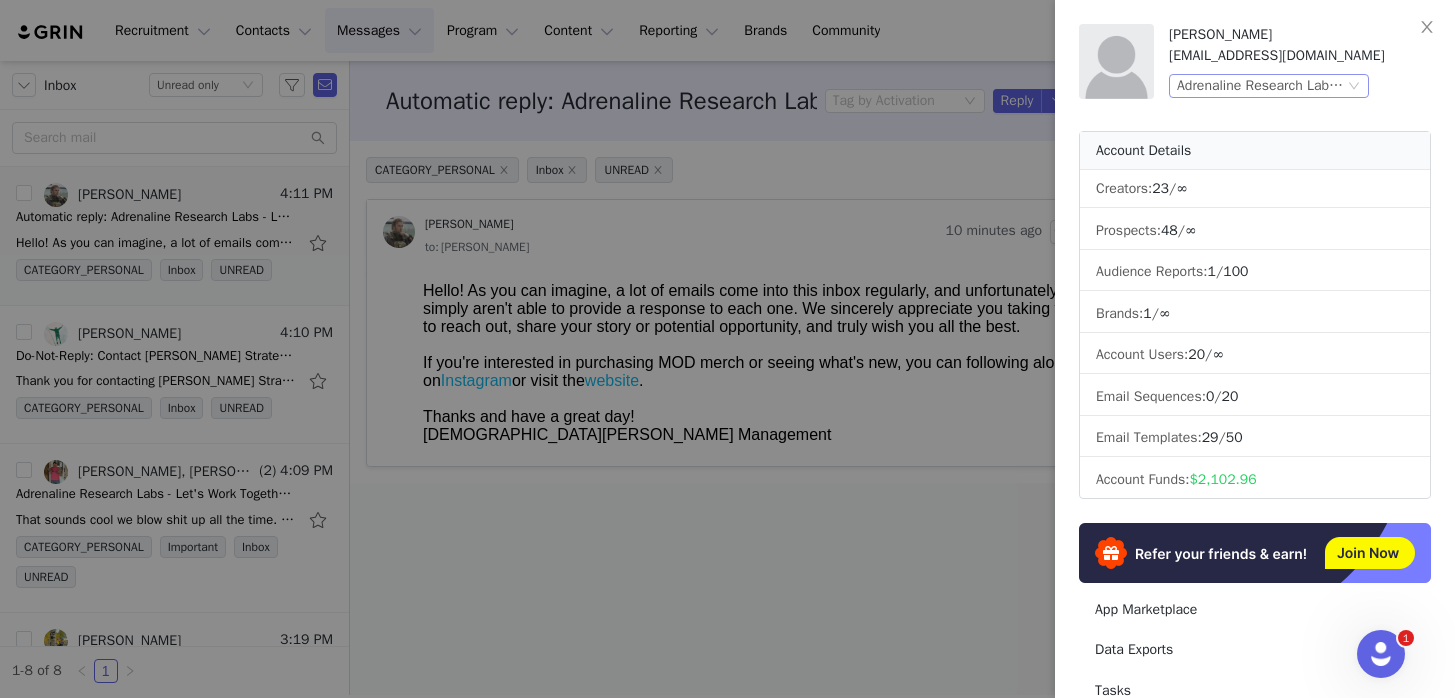 click on "Adrenaline Research Labs (Joybyte)" at bounding box center (1260, 86) 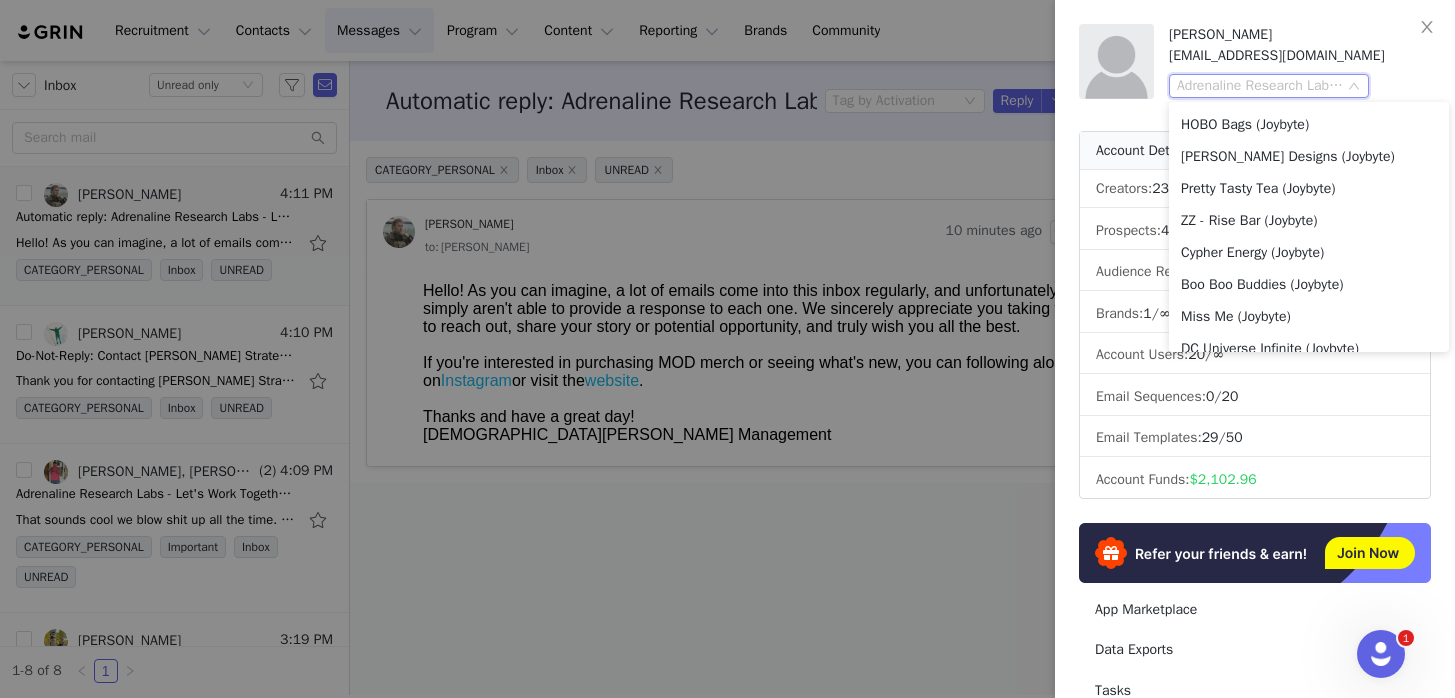 scroll, scrollTop: 0, scrollLeft: 0, axis: both 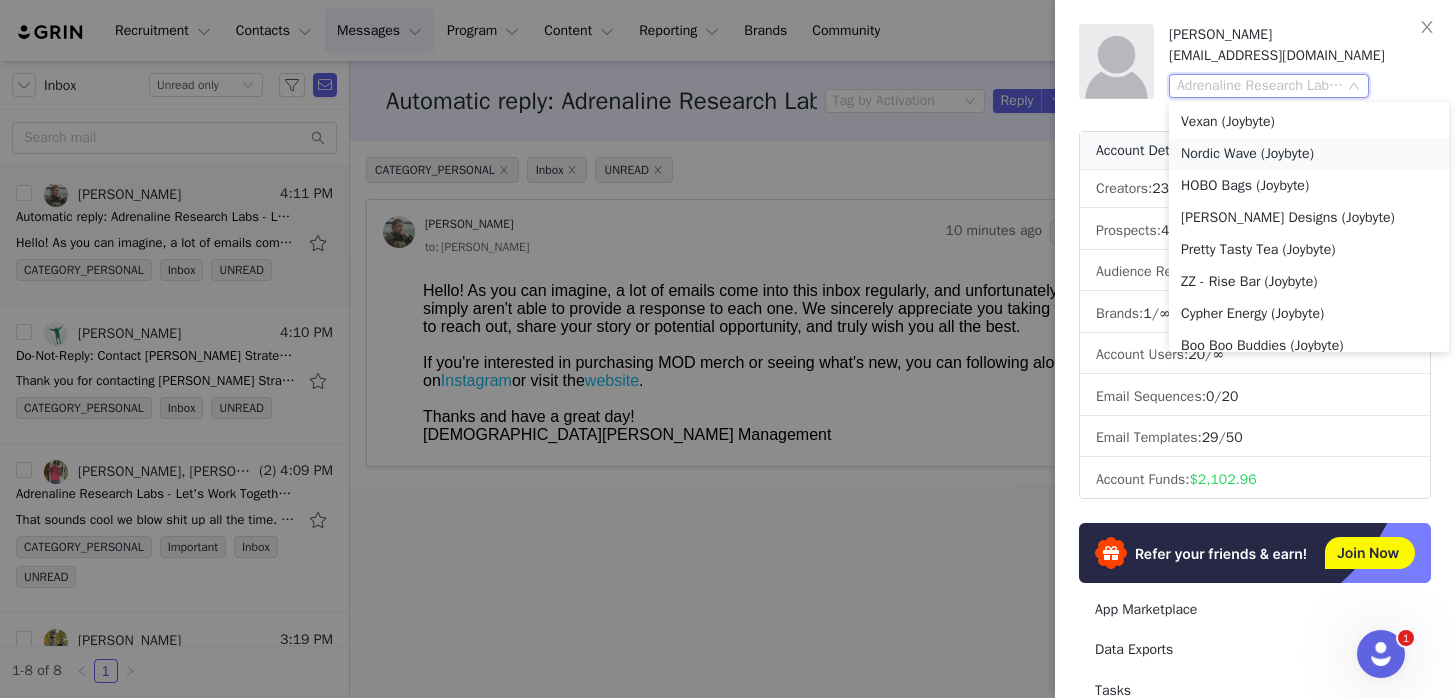 click on "Nordic Wave (Joybyte)" at bounding box center [1309, 154] 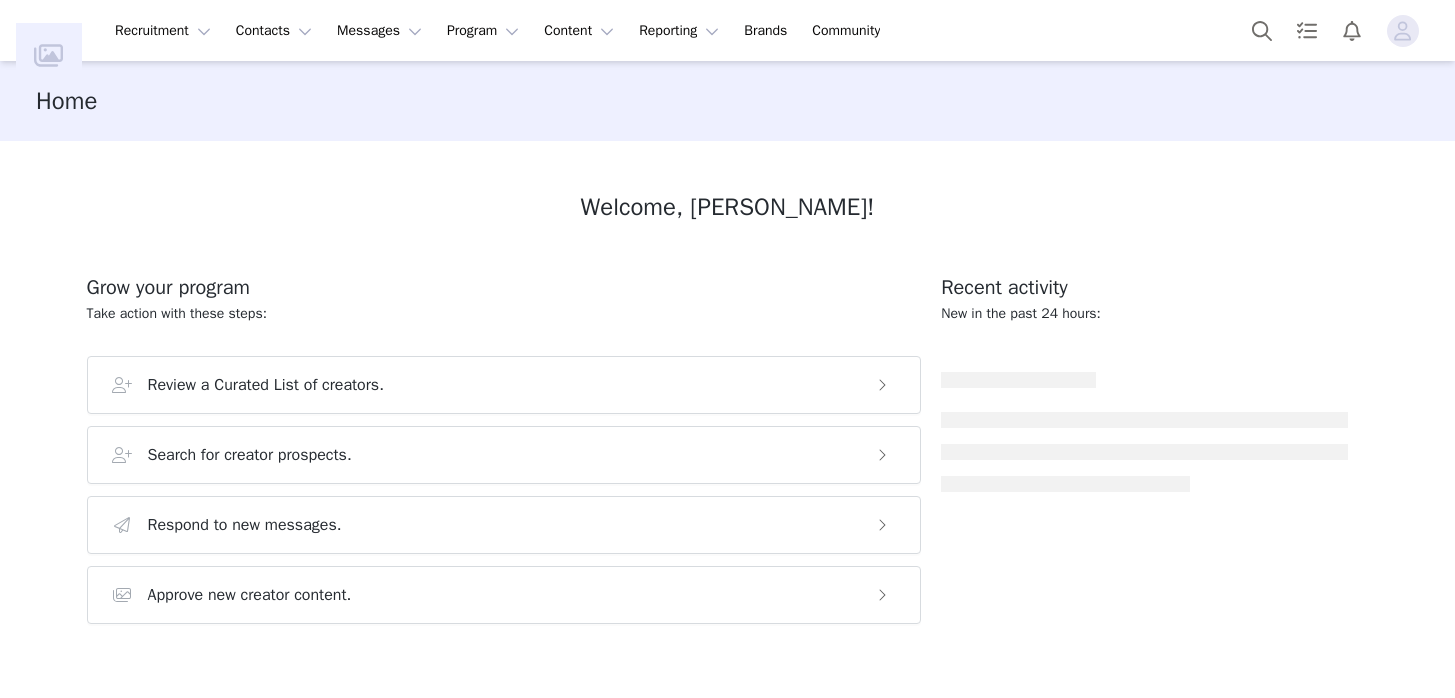scroll, scrollTop: 0, scrollLeft: 0, axis: both 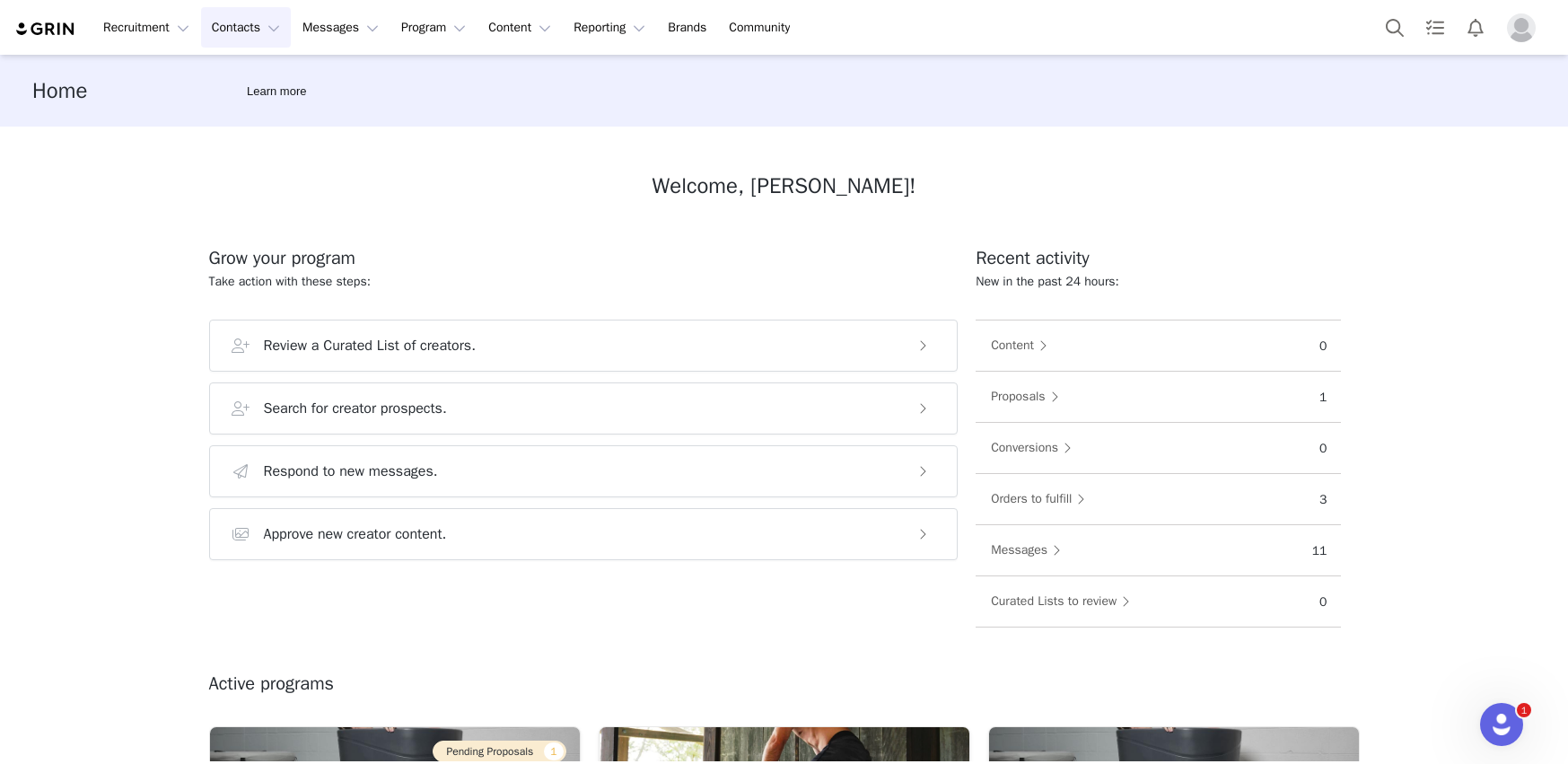 click on "Contacts Contacts" at bounding box center [246, 27] 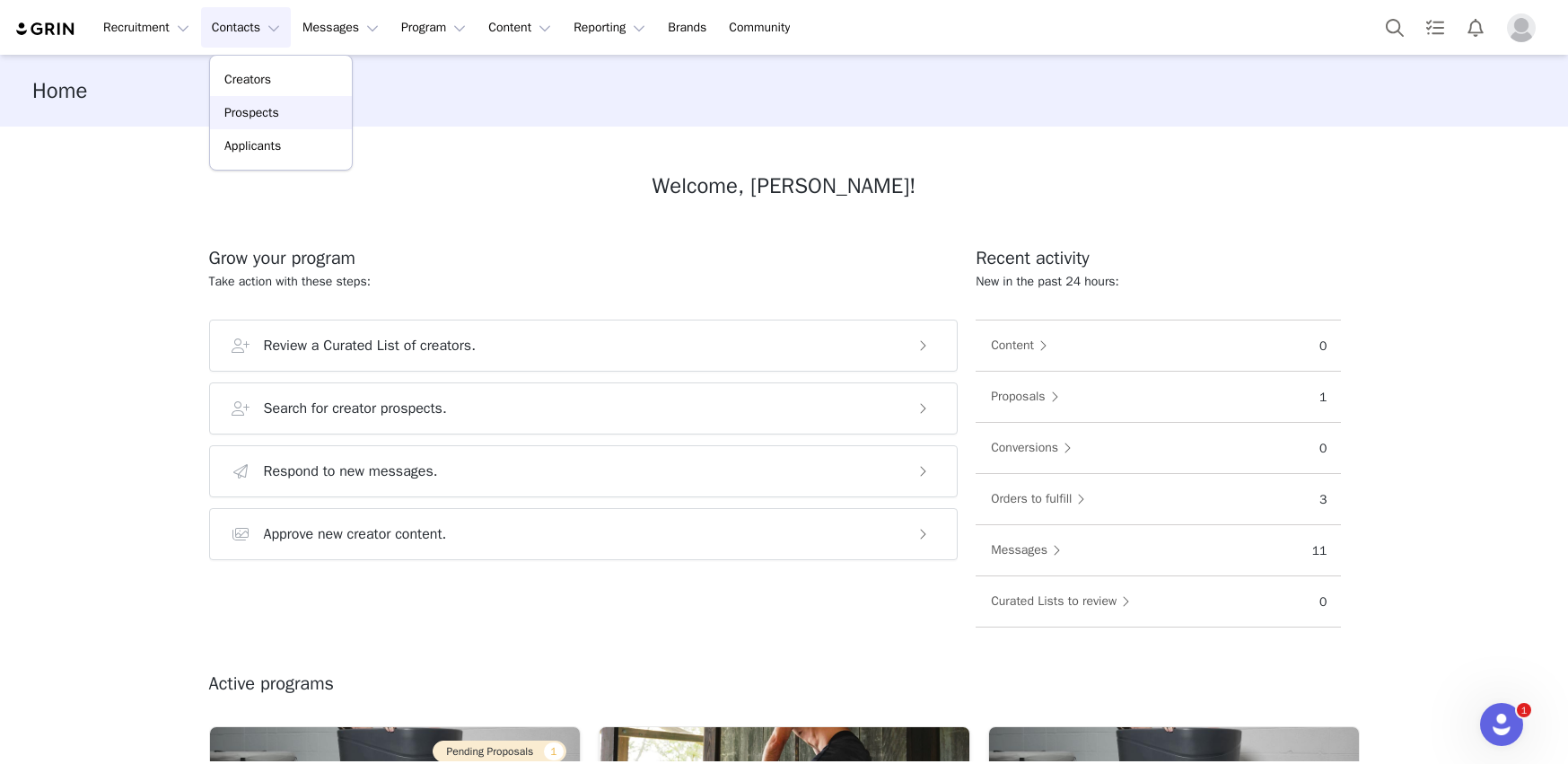 click on "Prospects" at bounding box center [281, 112] 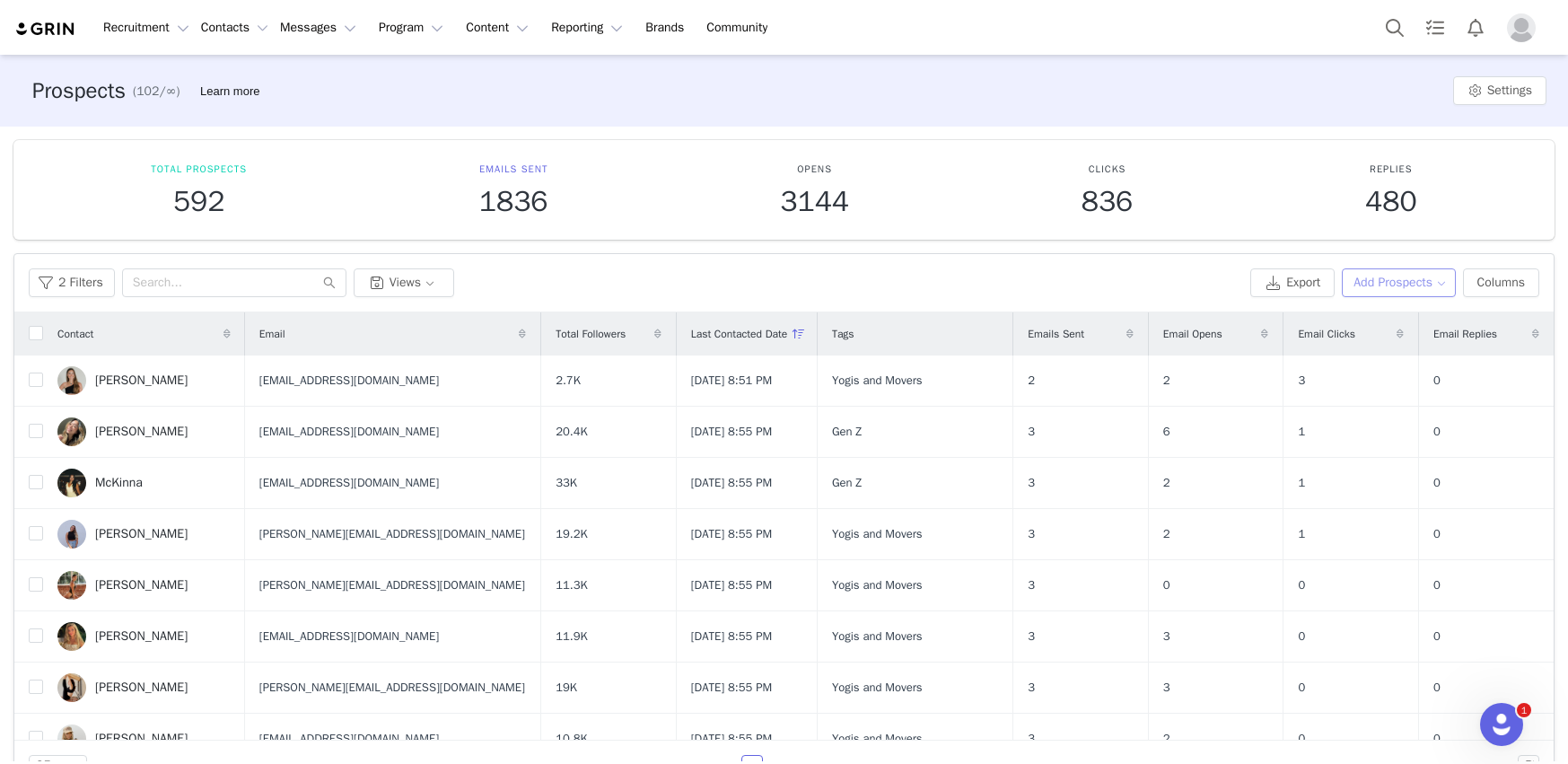 click on "Add Prospects" at bounding box center (1398, 283) 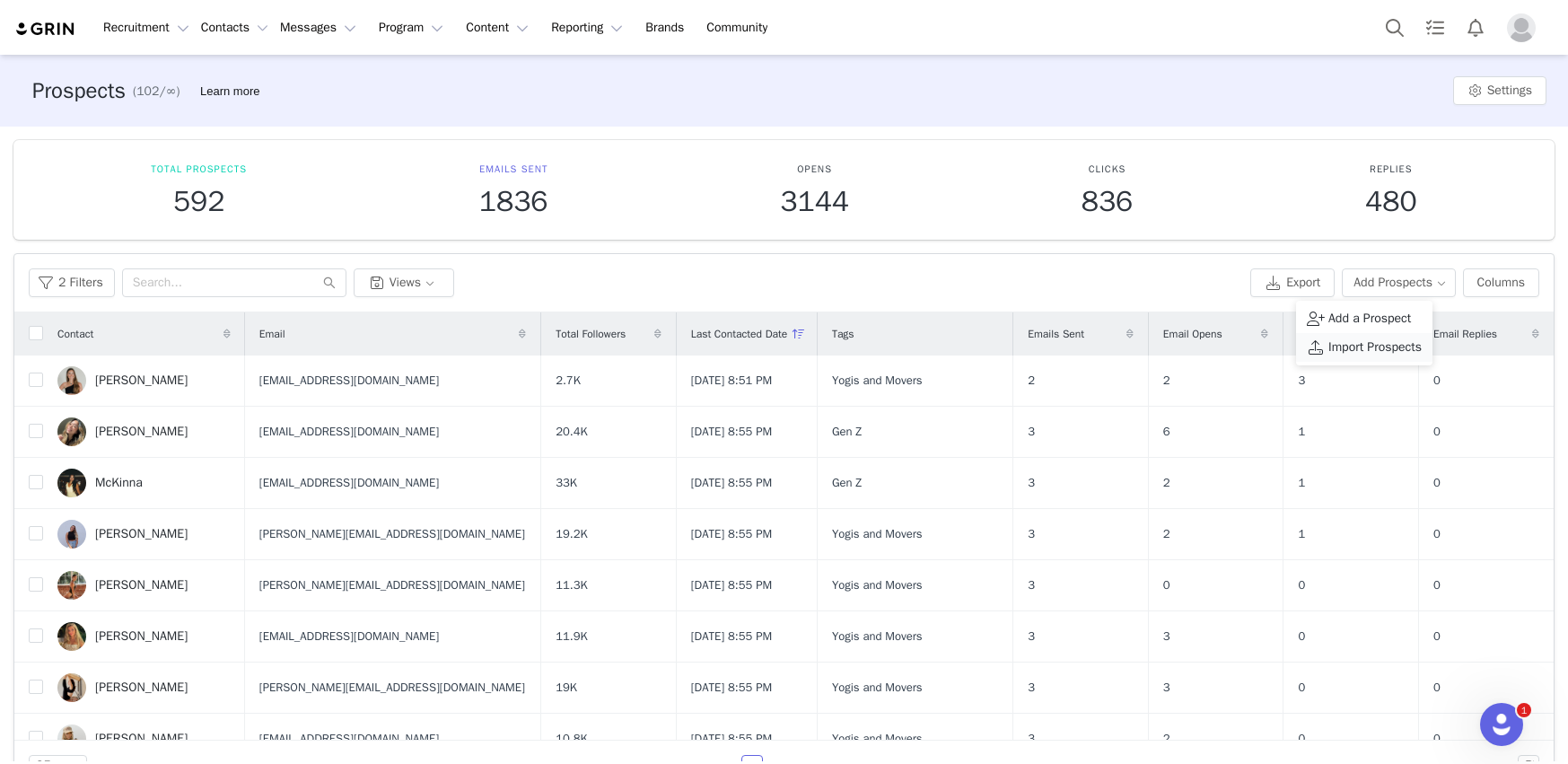 click on "Import Prospects" at bounding box center [1375, 347] 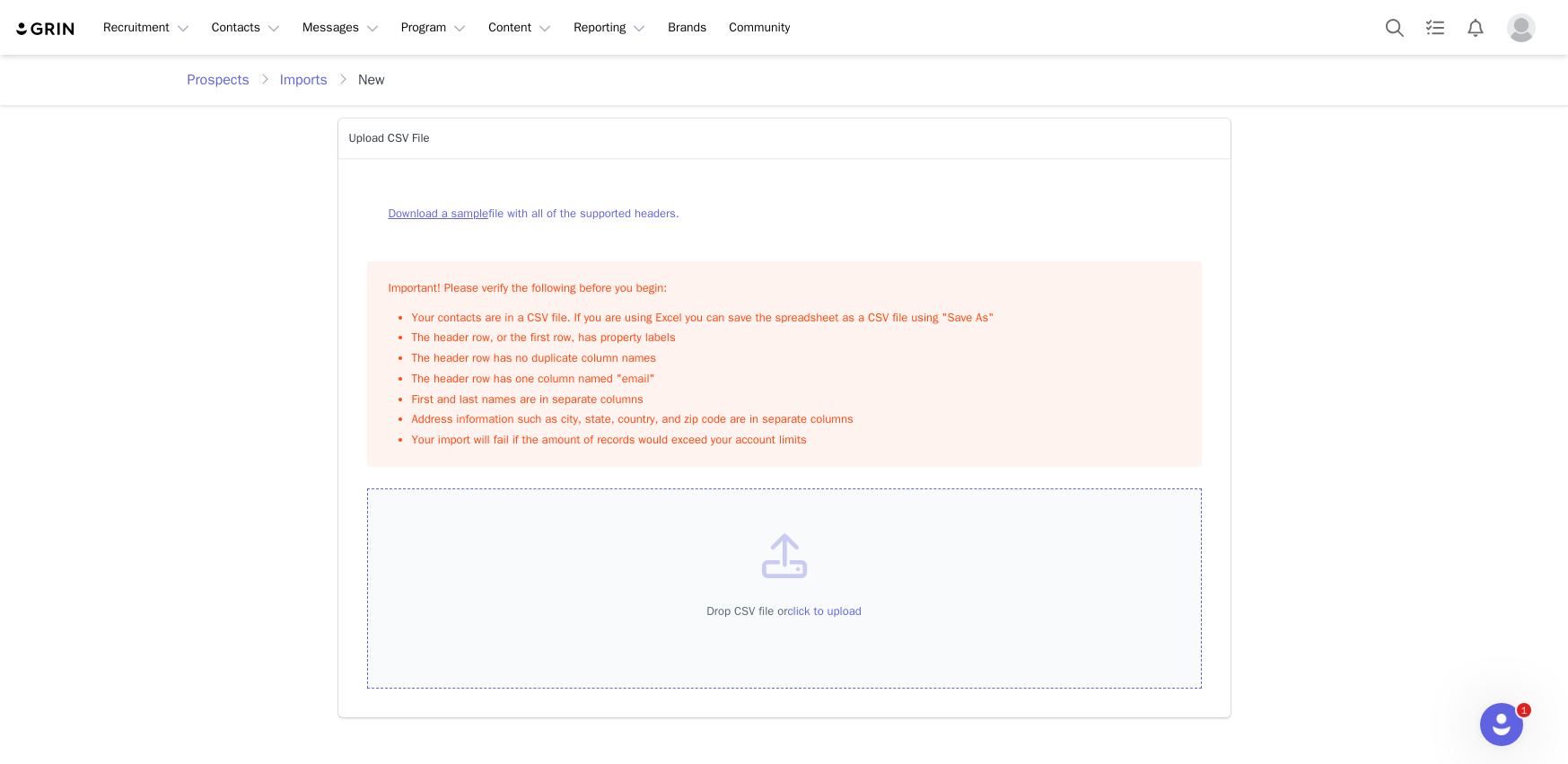 click on "Drop CSV file or  click to upload" at bounding box center [784, 589] 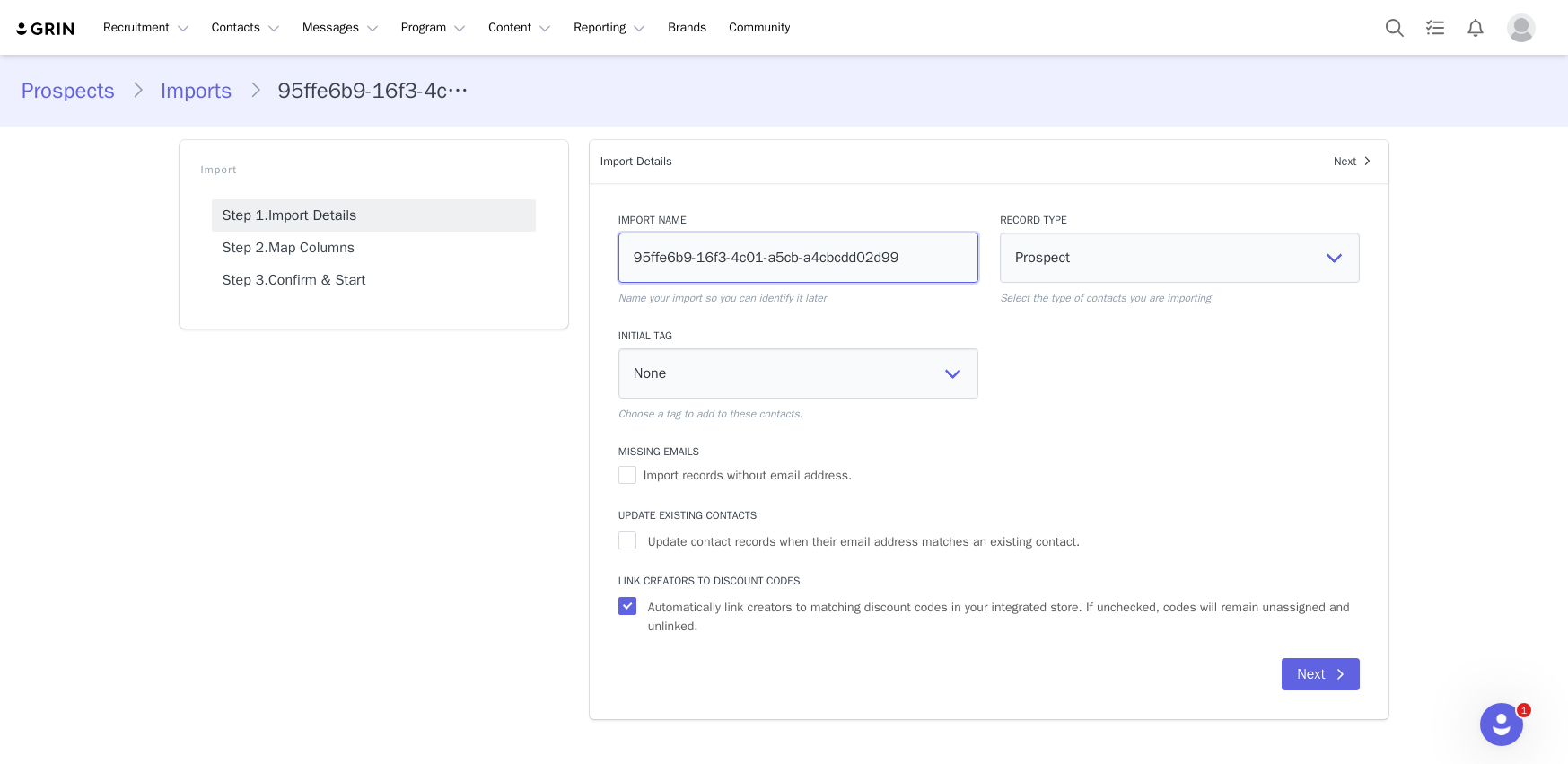 click on "95ffe6b9-16f3-4c01-a5cb-a4cbcdd02d99" at bounding box center (798, 258) 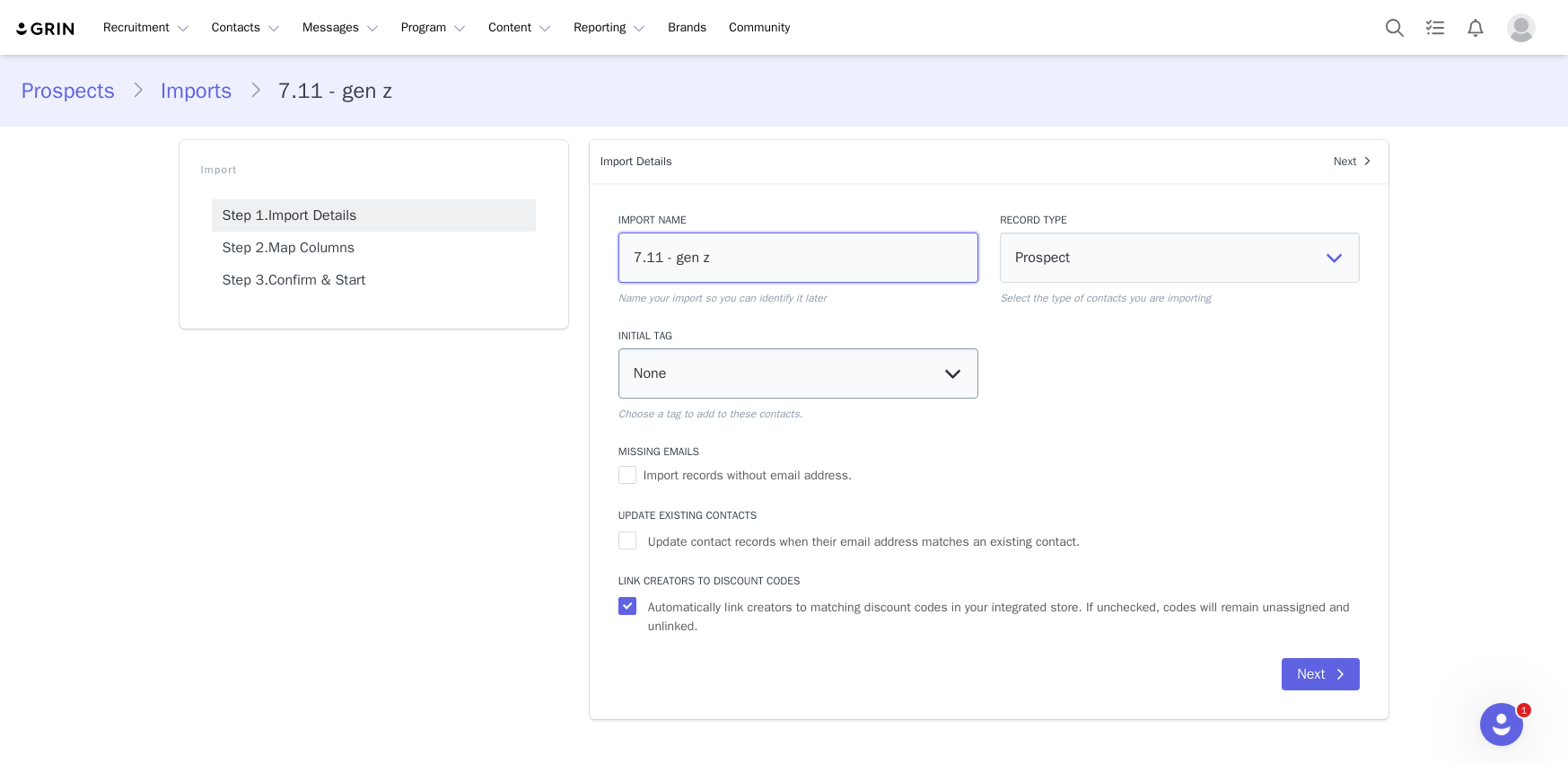 type on "7.11 - gen z" 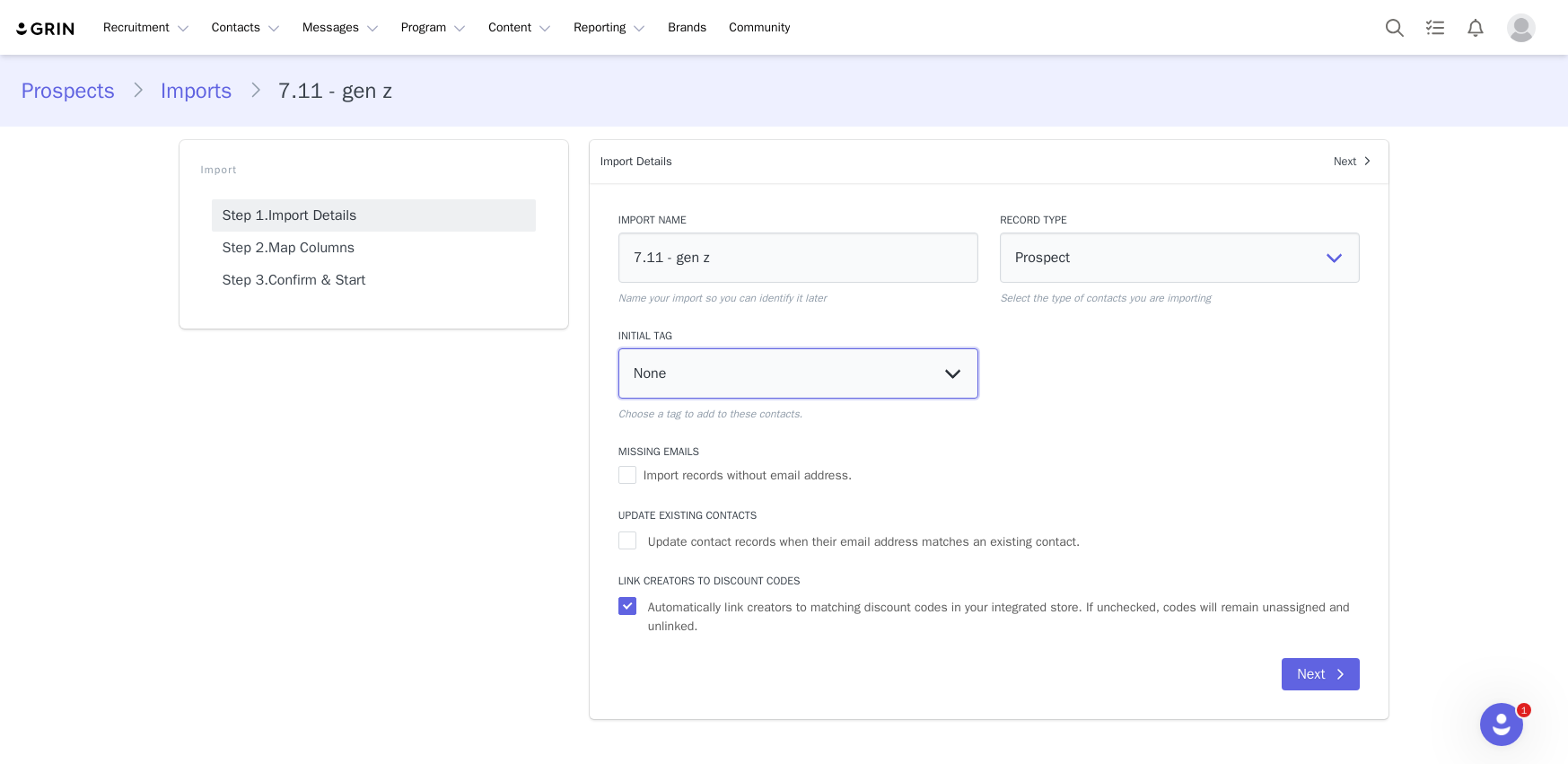click on "None  Biohackers & Longevity Enthusiasts   Client Wishlist   Functional and Holistic   Gen Z   Performance & Recovery Experts   PGA Golfers / Client Relationship - DO NOT OUTREACH   Previous Partner/Nordic Intro   Pro & Lifestyle Athletes   Pro Golfers   Proposal in Review   Yogis and Movers" at bounding box center (798, 373) 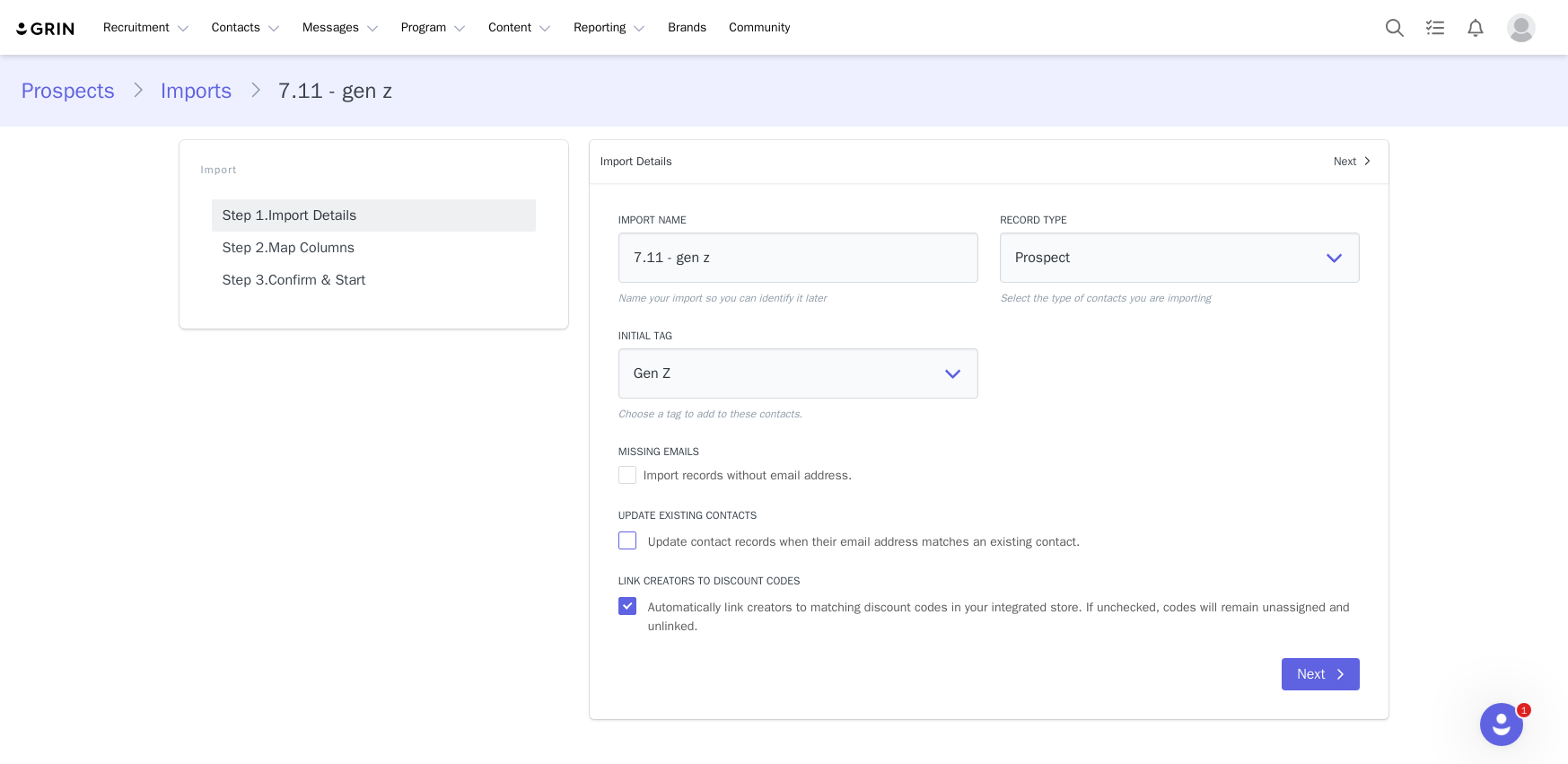 click on "Update contact records when their email address matches an existing contact." at bounding box center [863, 541] 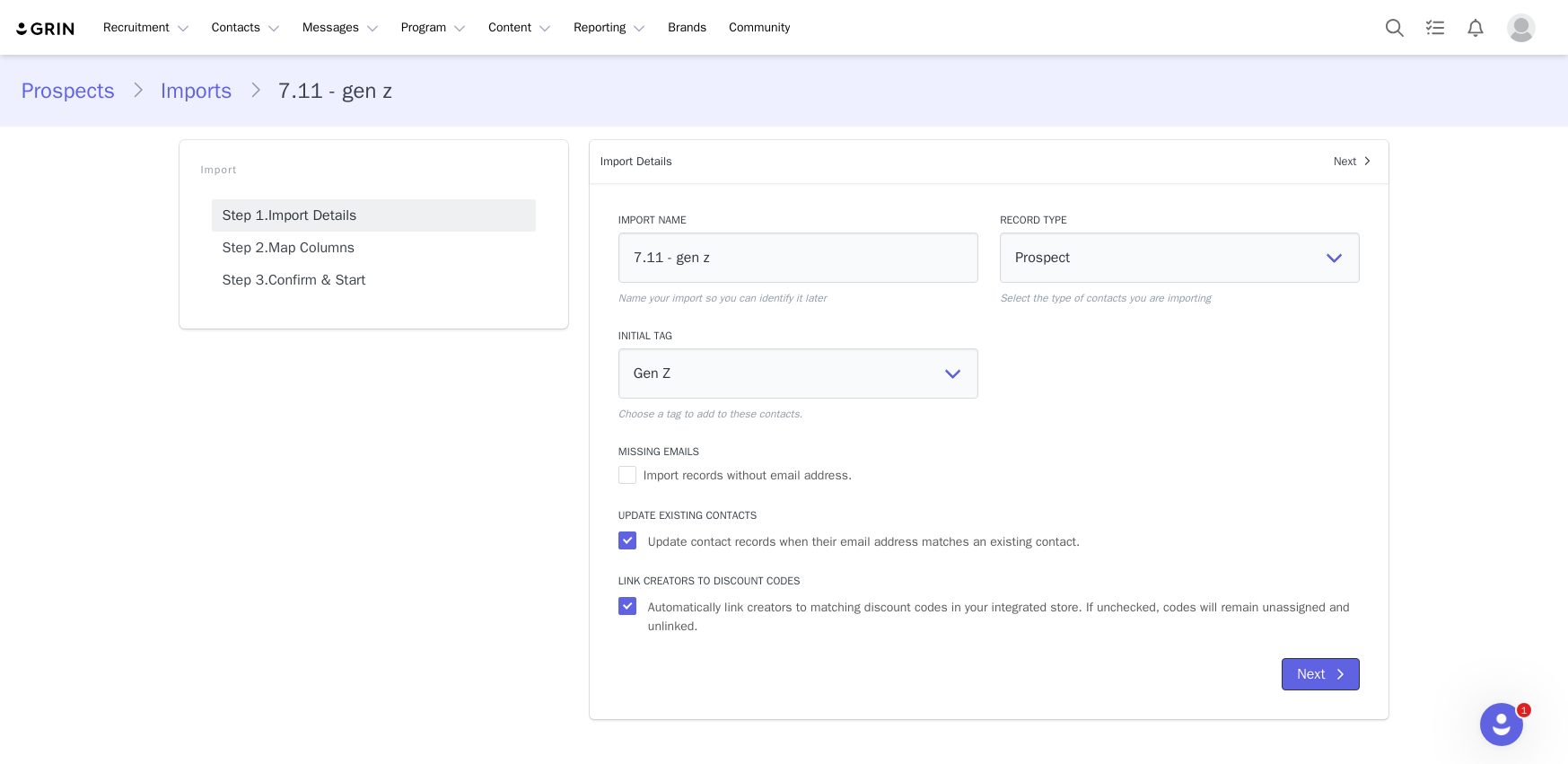 click on "Next" at bounding box center [1320, 674] 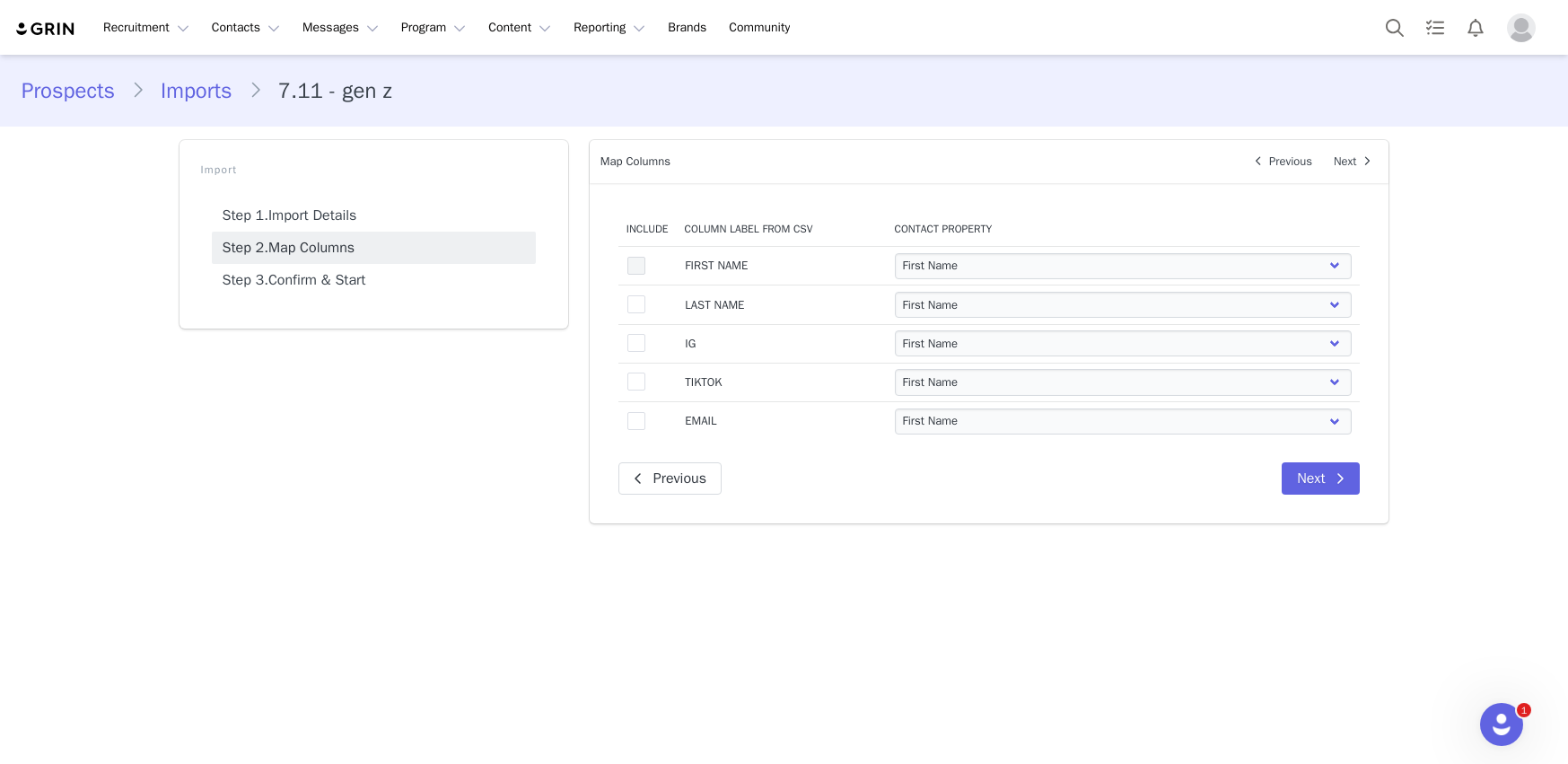 click at bounding box center [636, 266] 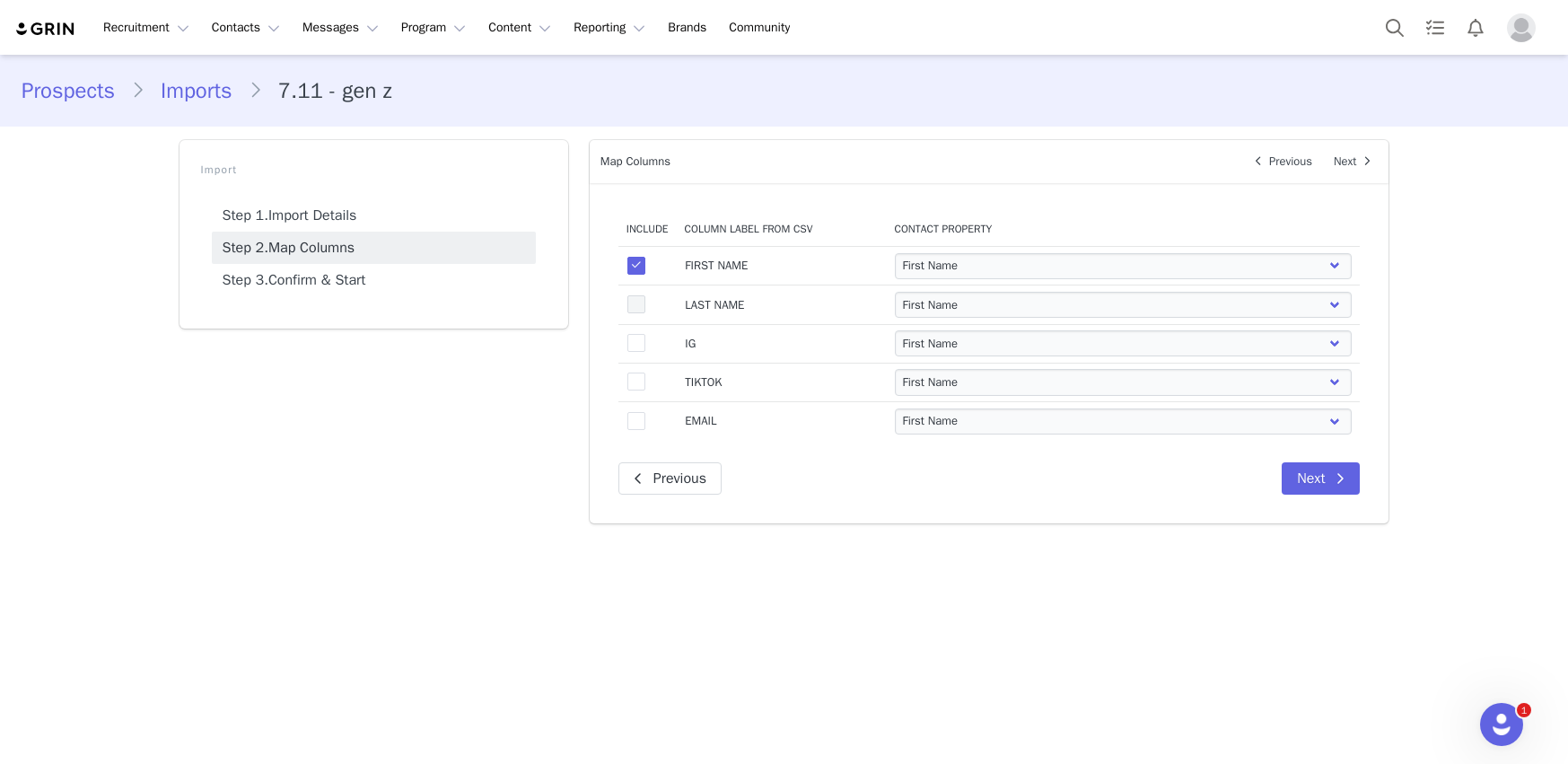 click at bounding box center (636, 304) 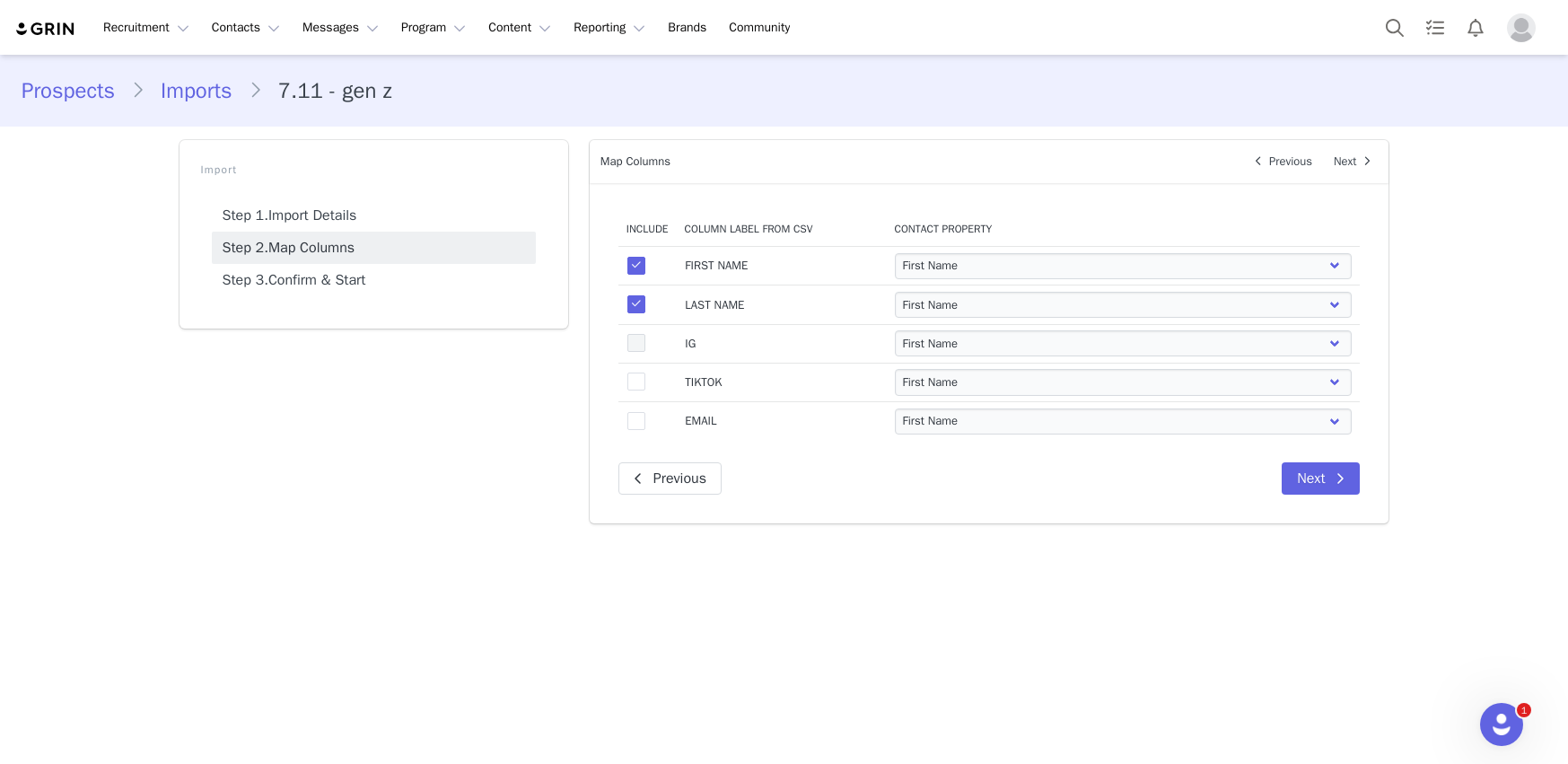click at bounding box center [636, 343] 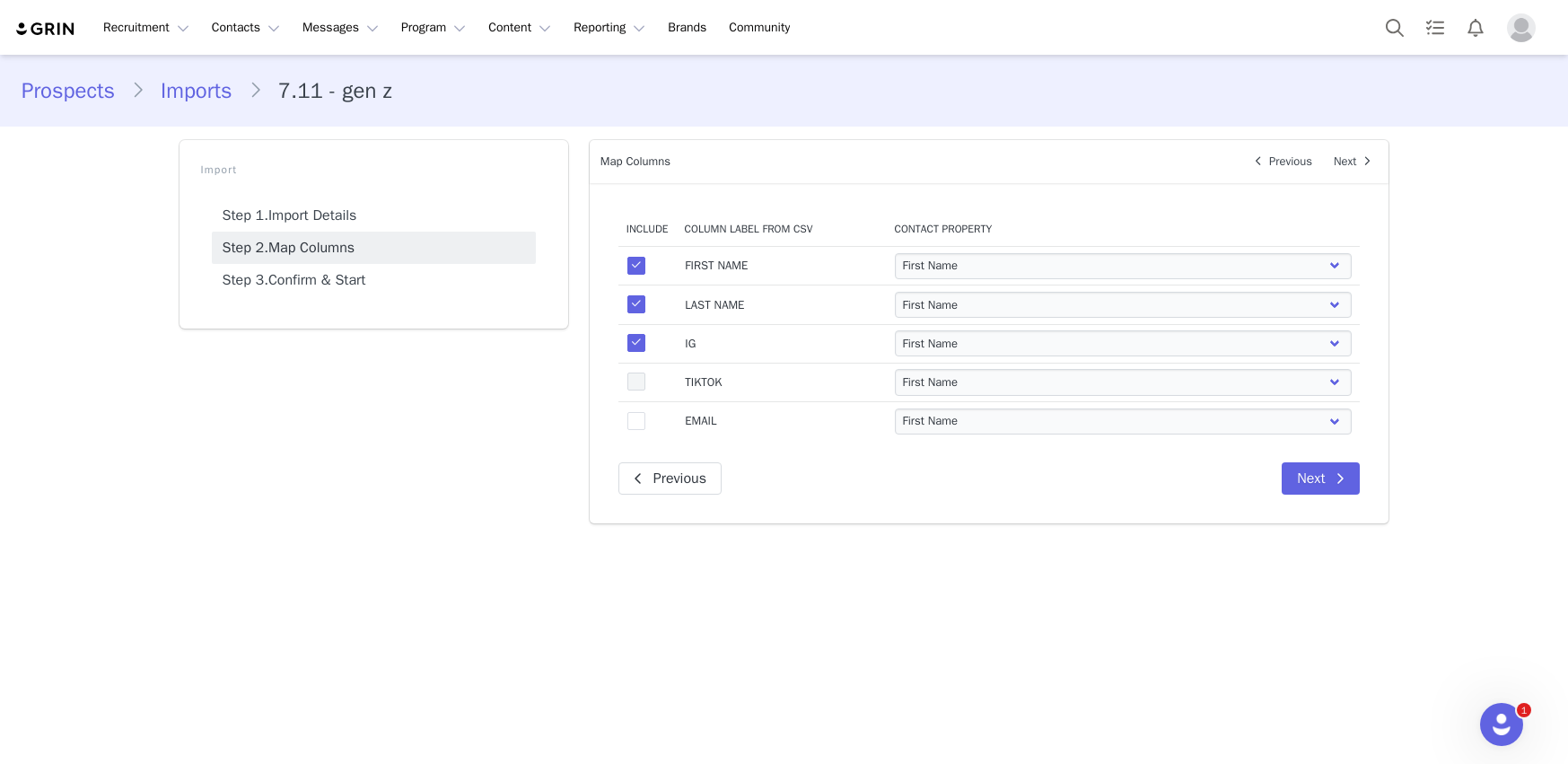 click at bounding box center [636, 382] 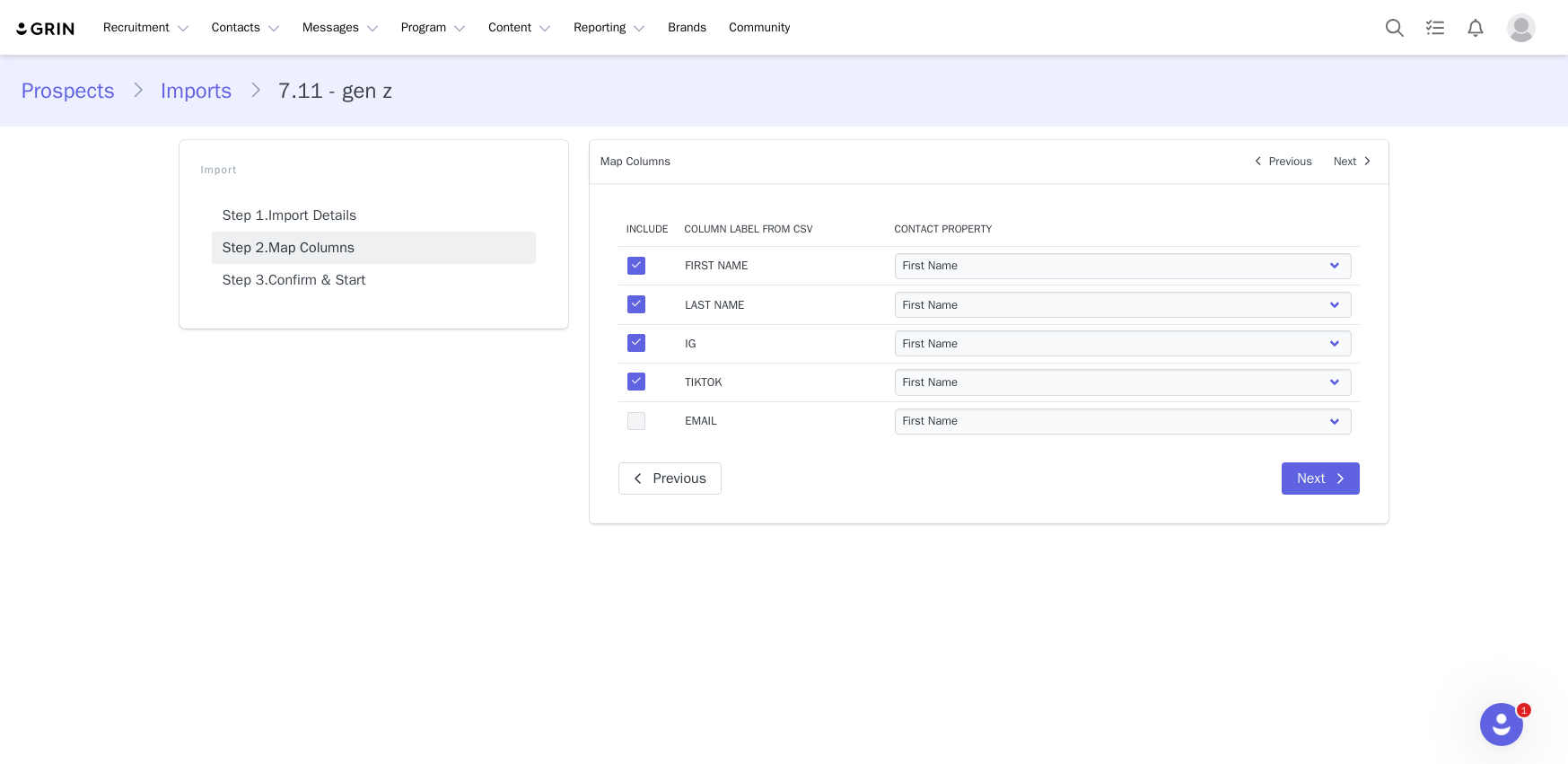 click at bounding box center (636, 421) 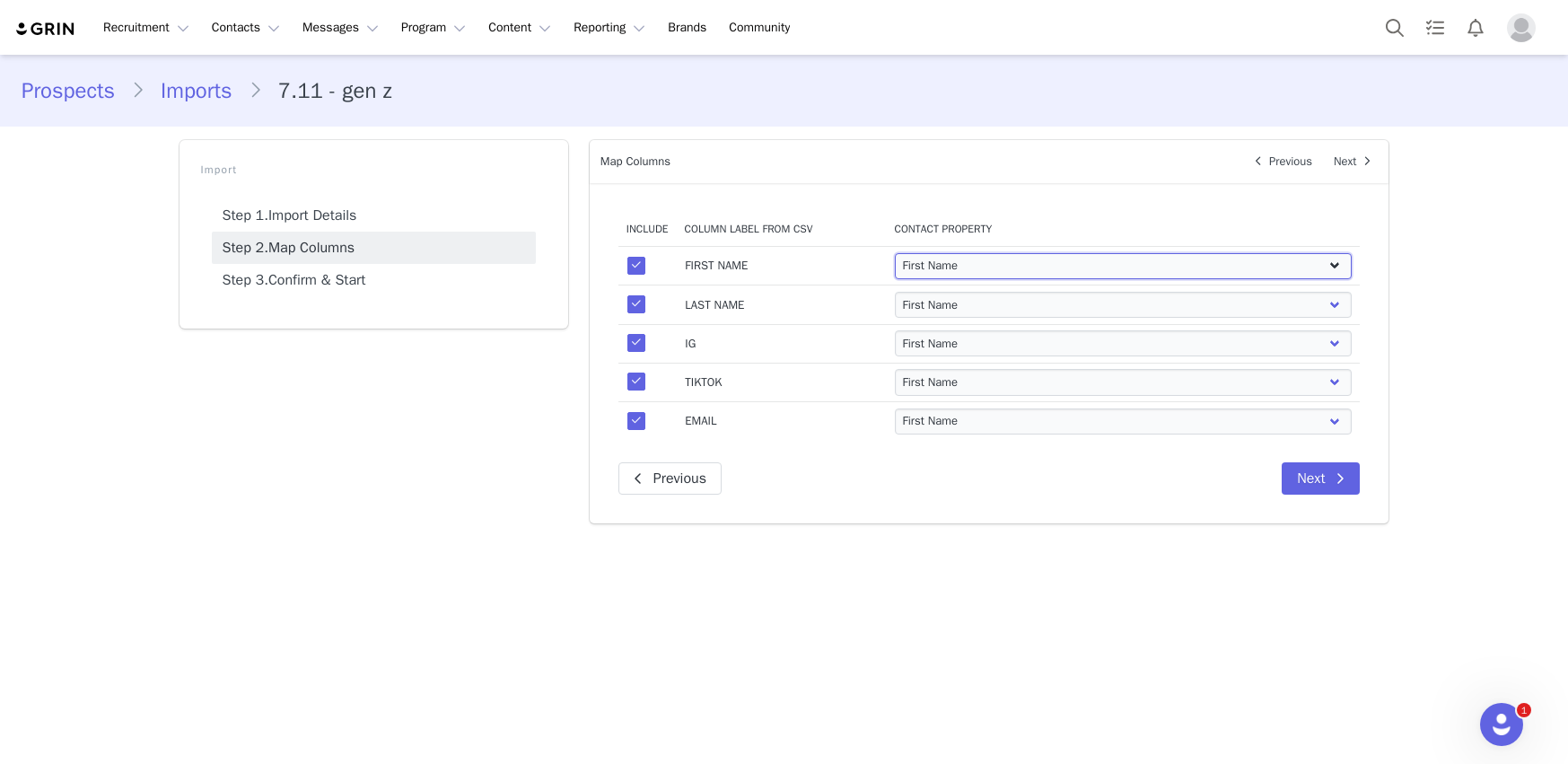 click on "First Name   Last Name   Email   PayPal Email   Gender   Language   Phone Country Code   Phone Number   Company   Street   Street 2   City   State   Zip   Country   Website URL   Instagram URL   YouTube URL   Twitter URL   Facebook URL   TikTok URL   Twitch URL   Pinterest URL   Nordic Wave (Joybyte): New Creator Discount code   Nordic Wave (Joybyte): Nordic Flow Discount Code" at bounding box center (1123, 266) 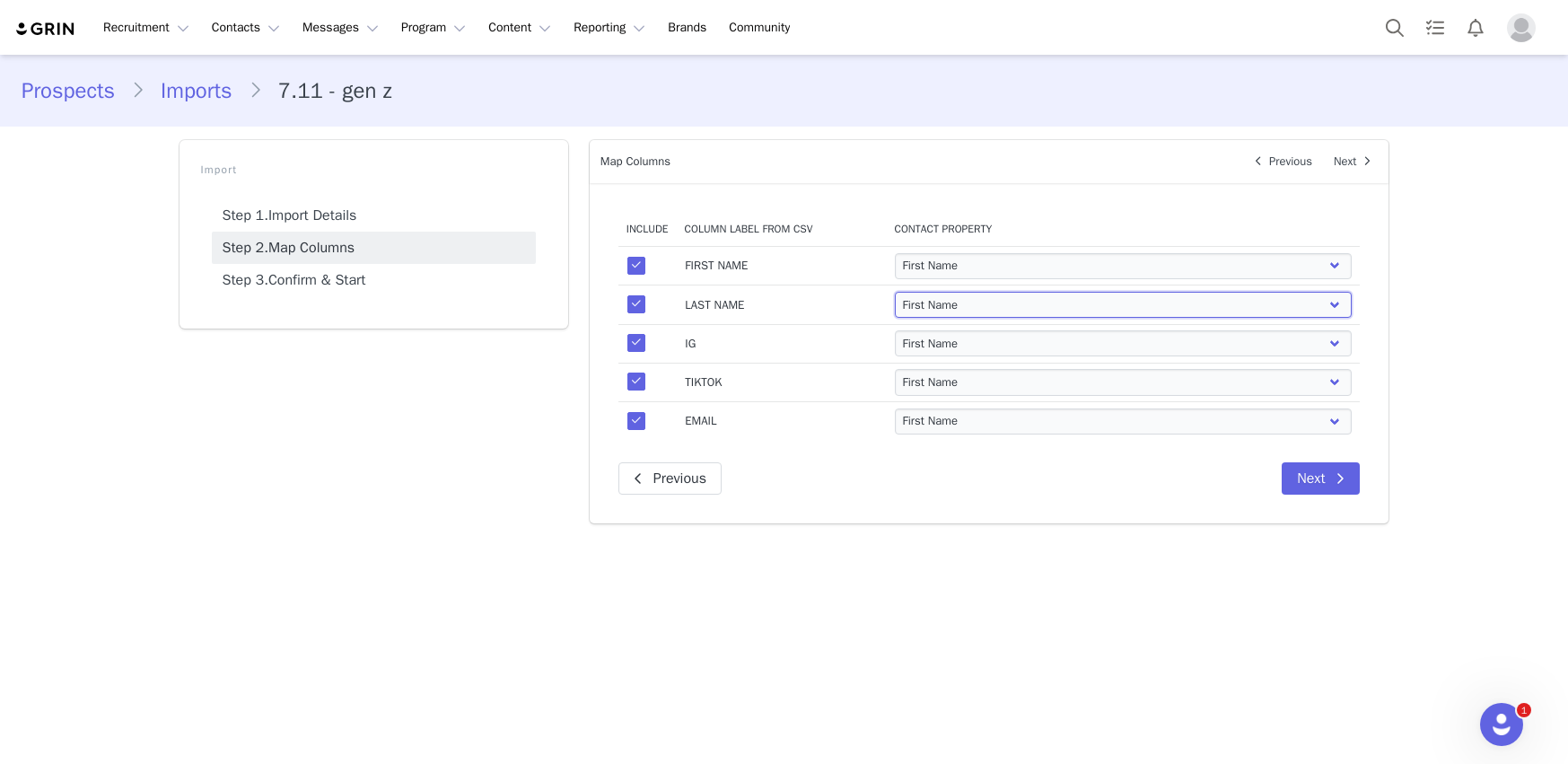 select on "last_name" 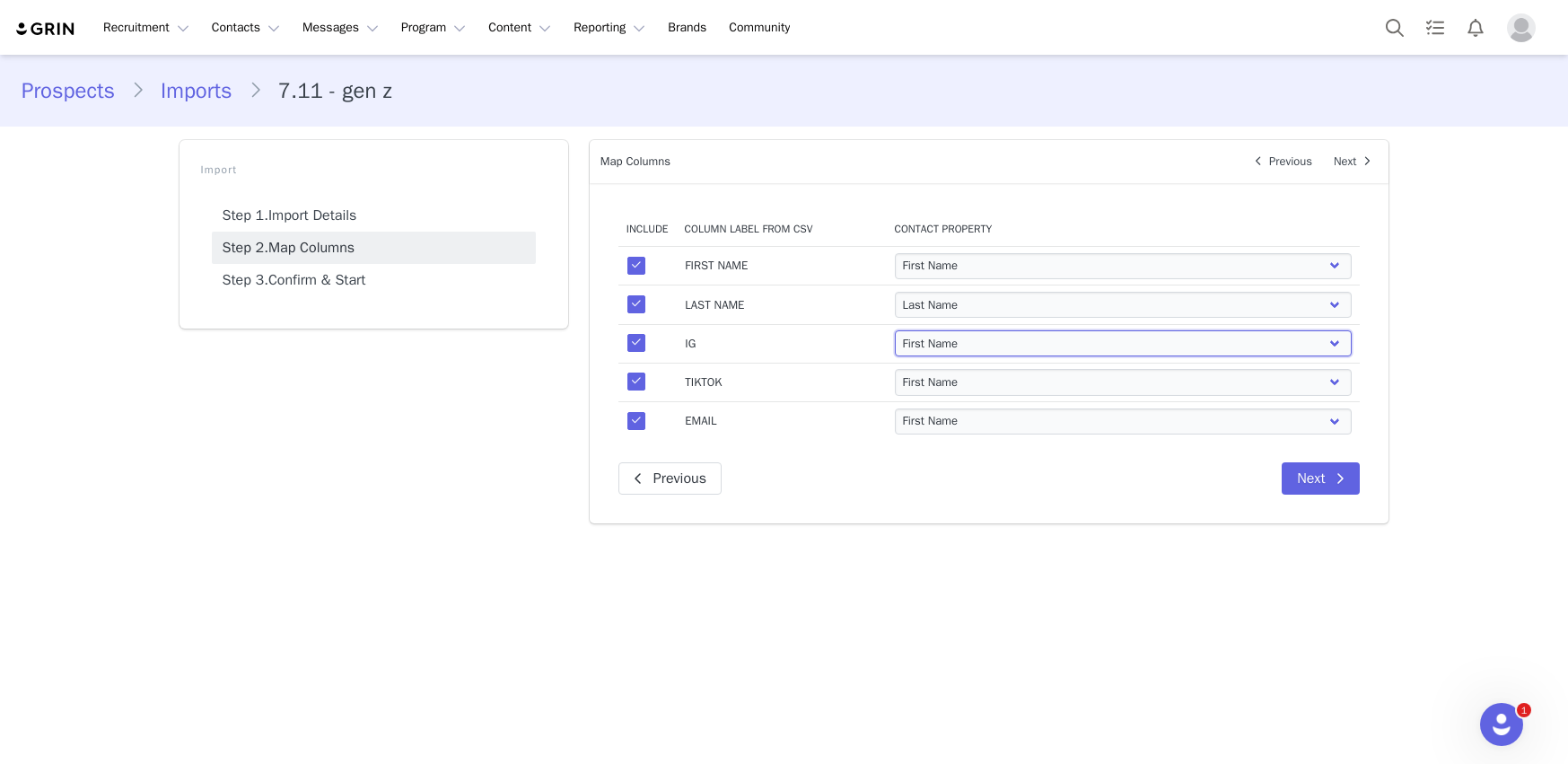 select on "instagram_url" 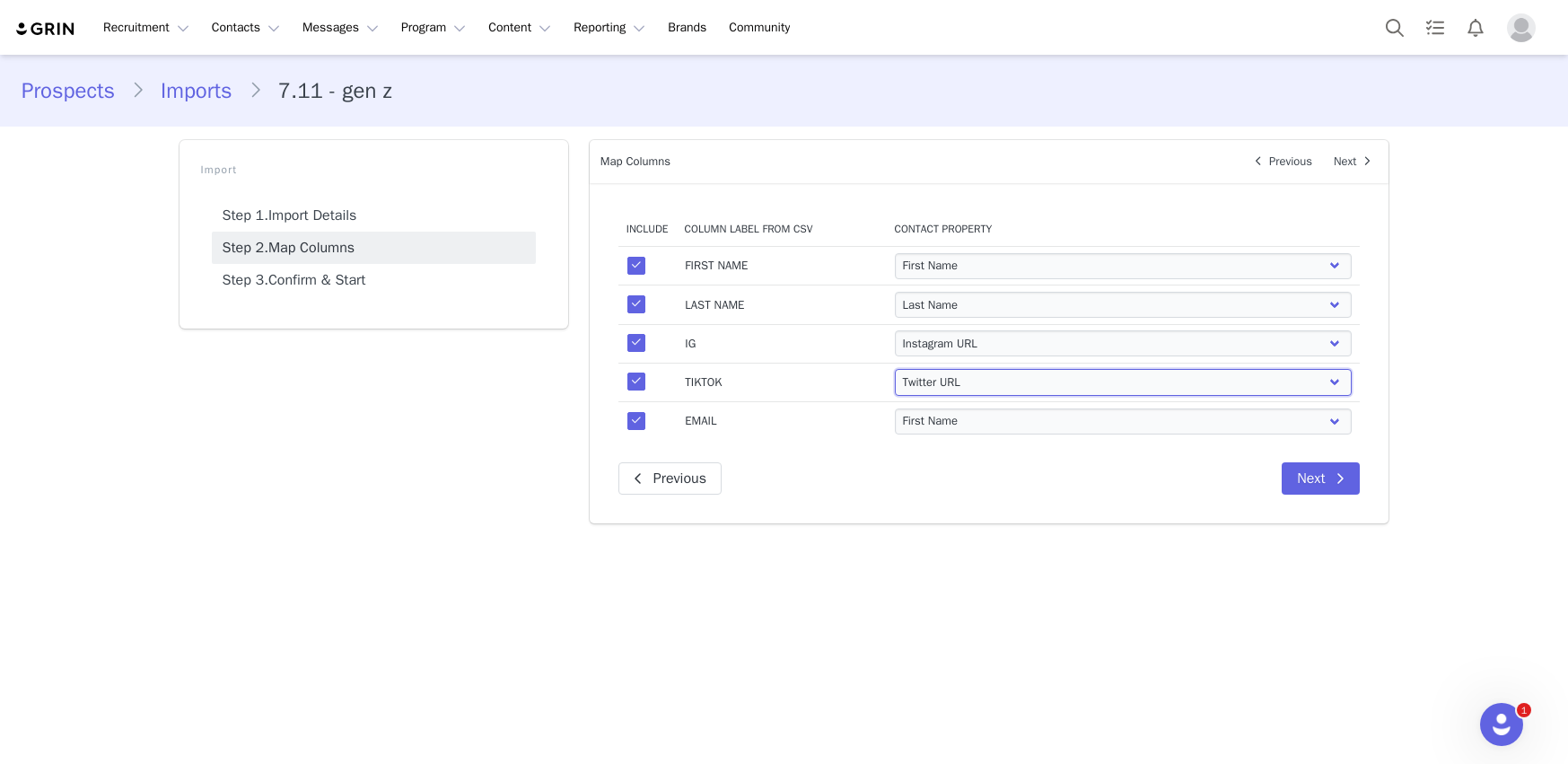 select on "tiktok_url" 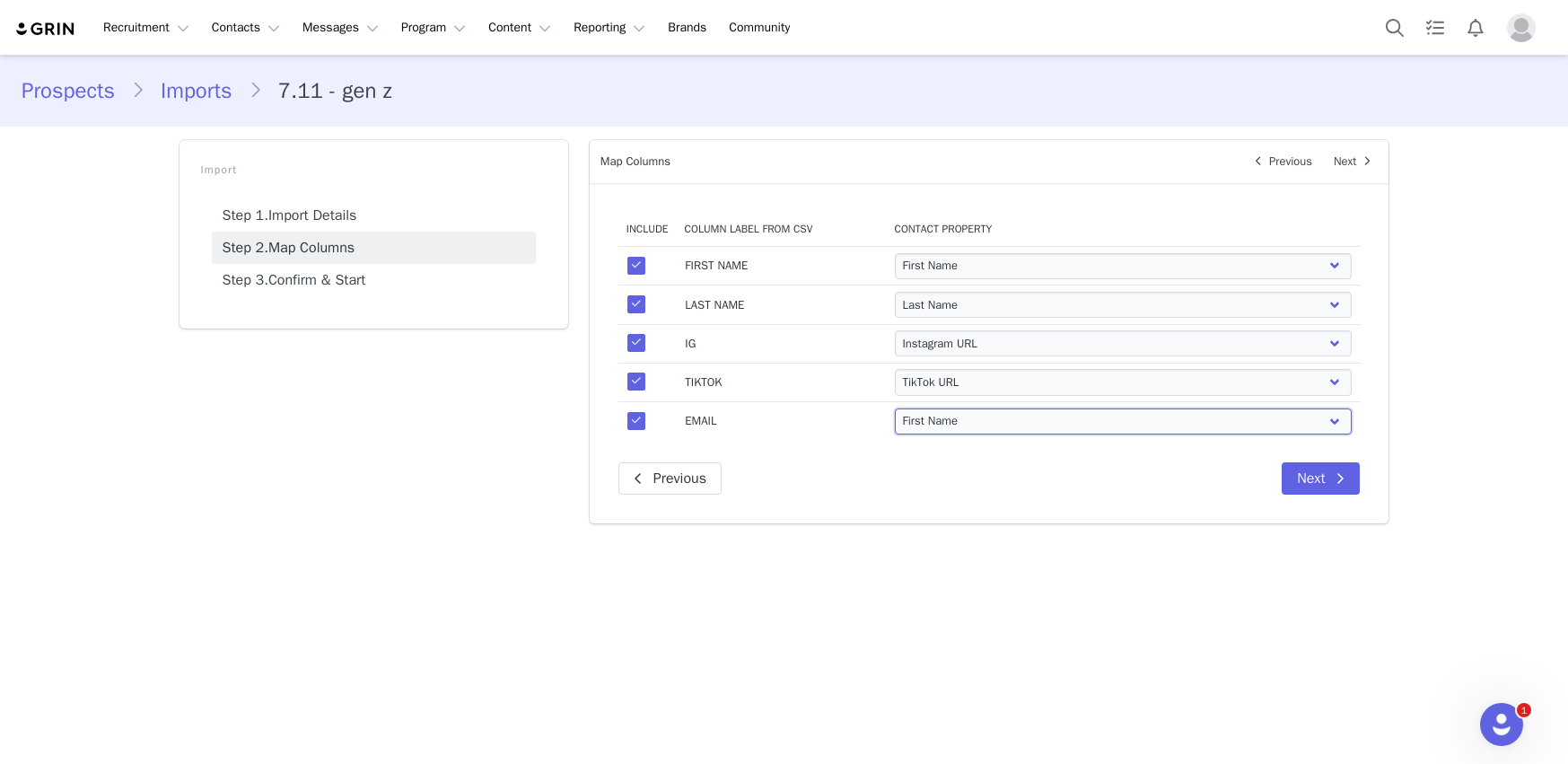 select on "email" 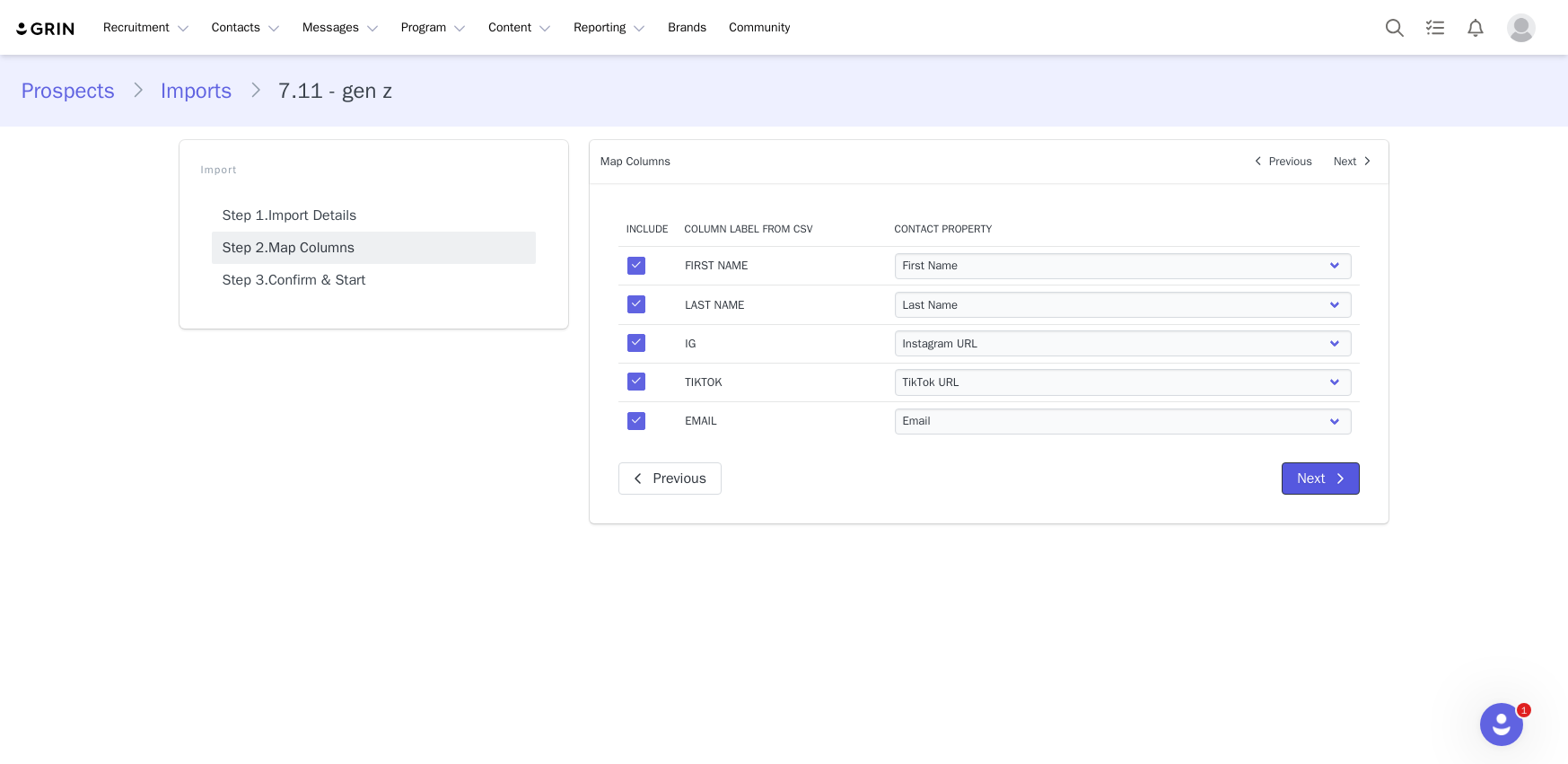 click on "Next" at bounding box center [1320, 479] 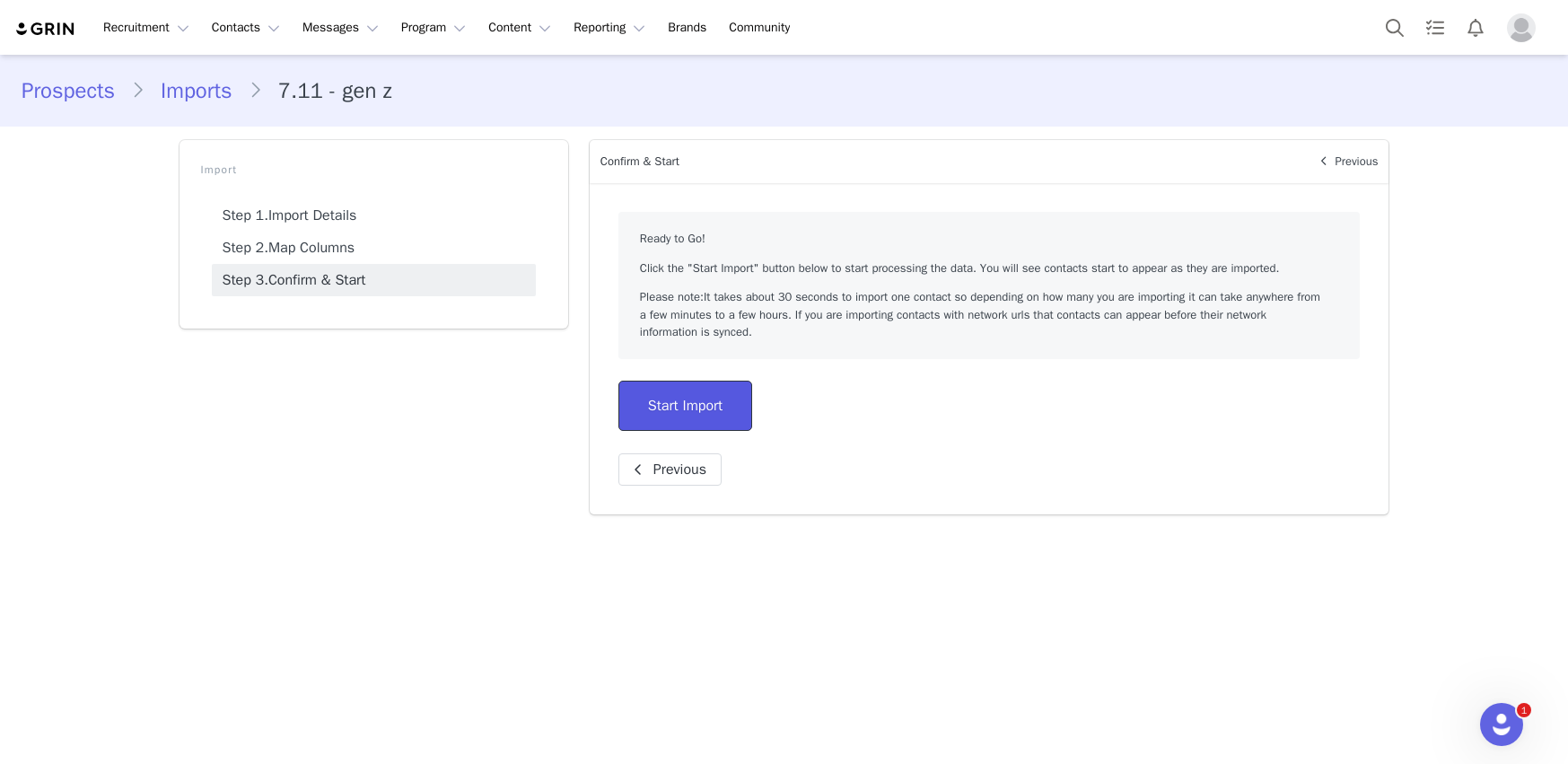 click on "Start Import" at bounding box center [685, 406] 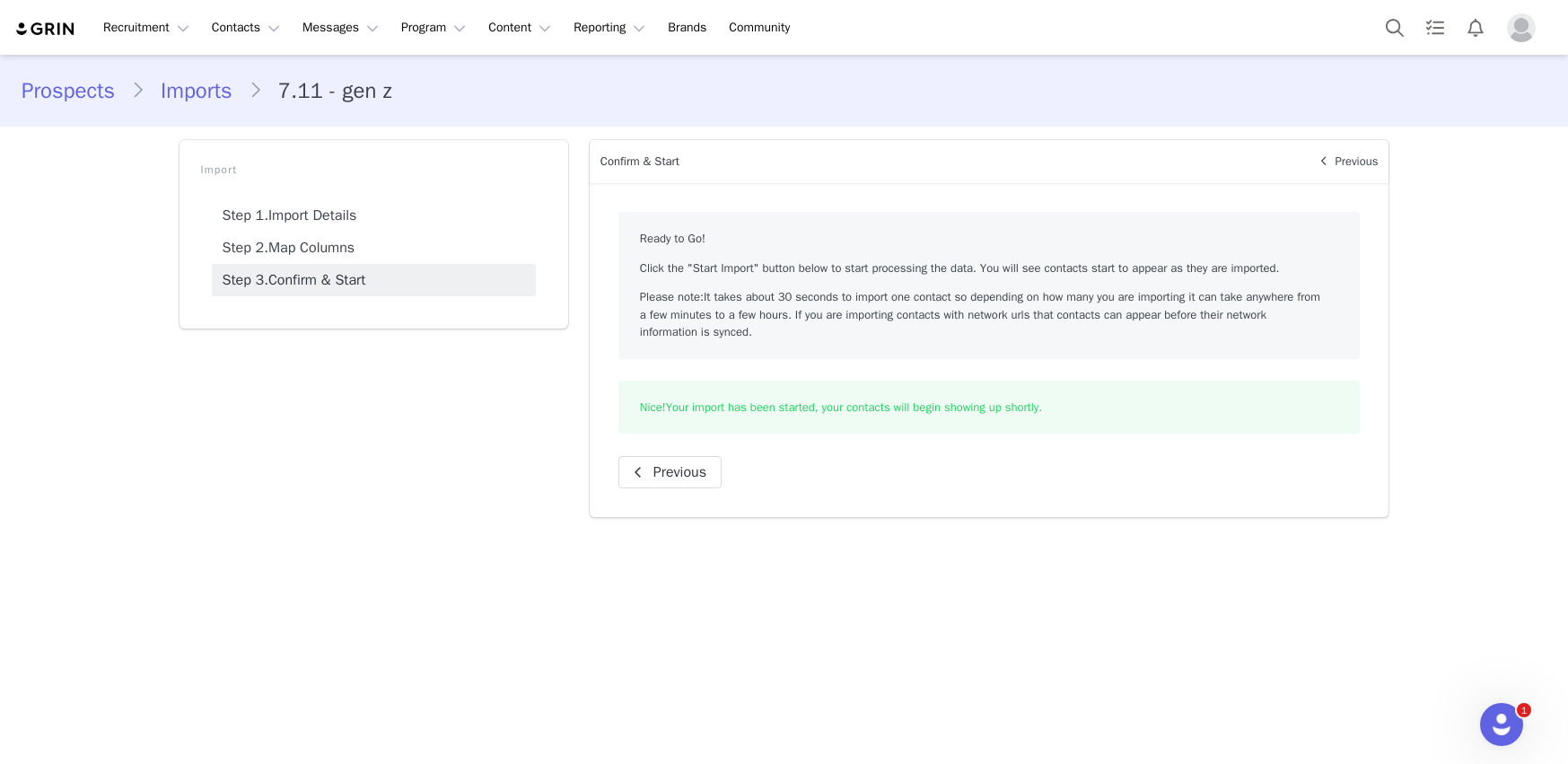 click on "Prospects" at bounding box center (76, 91) 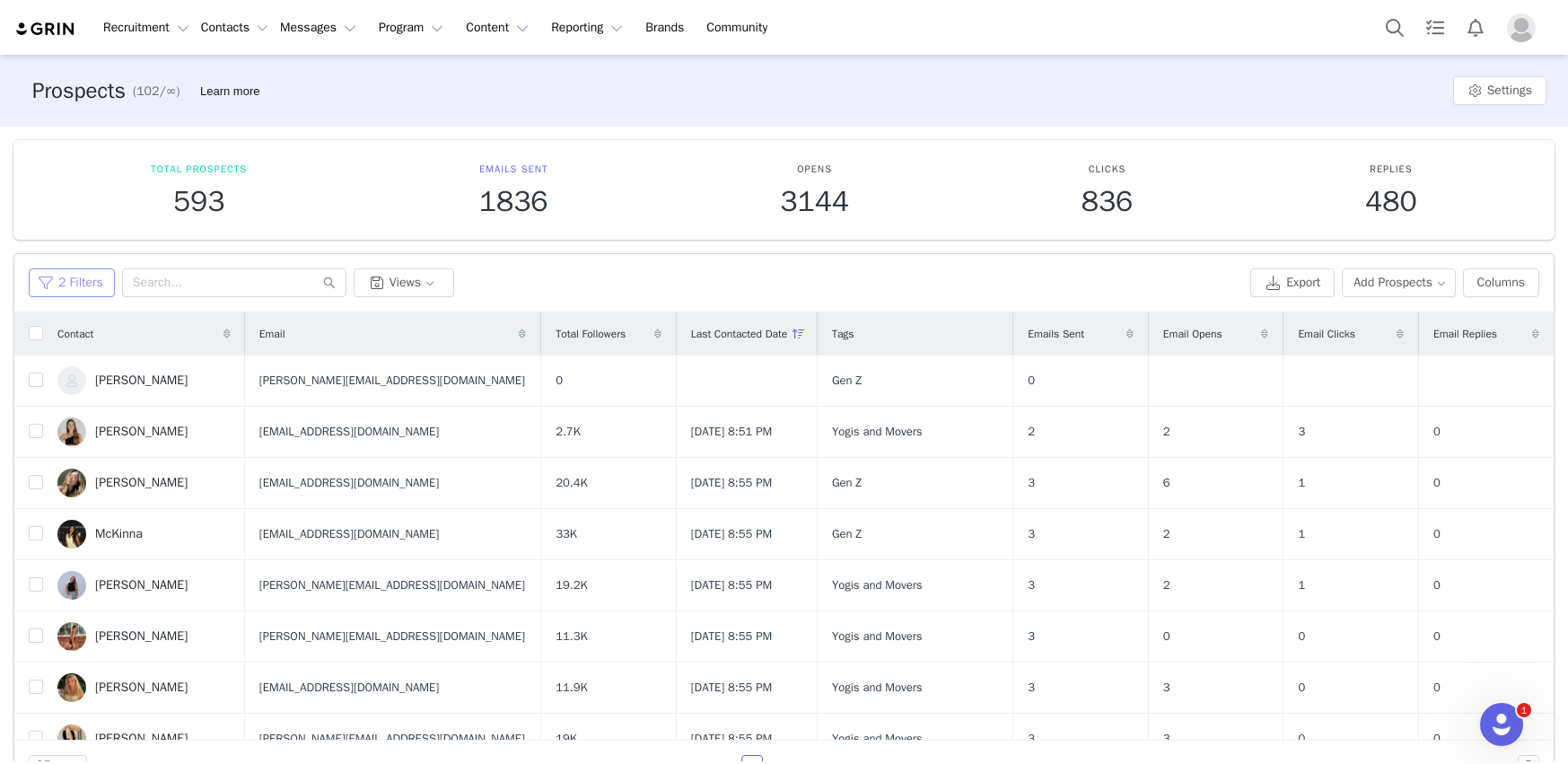 click on "2 Filters" at bounding box center [72, 283] 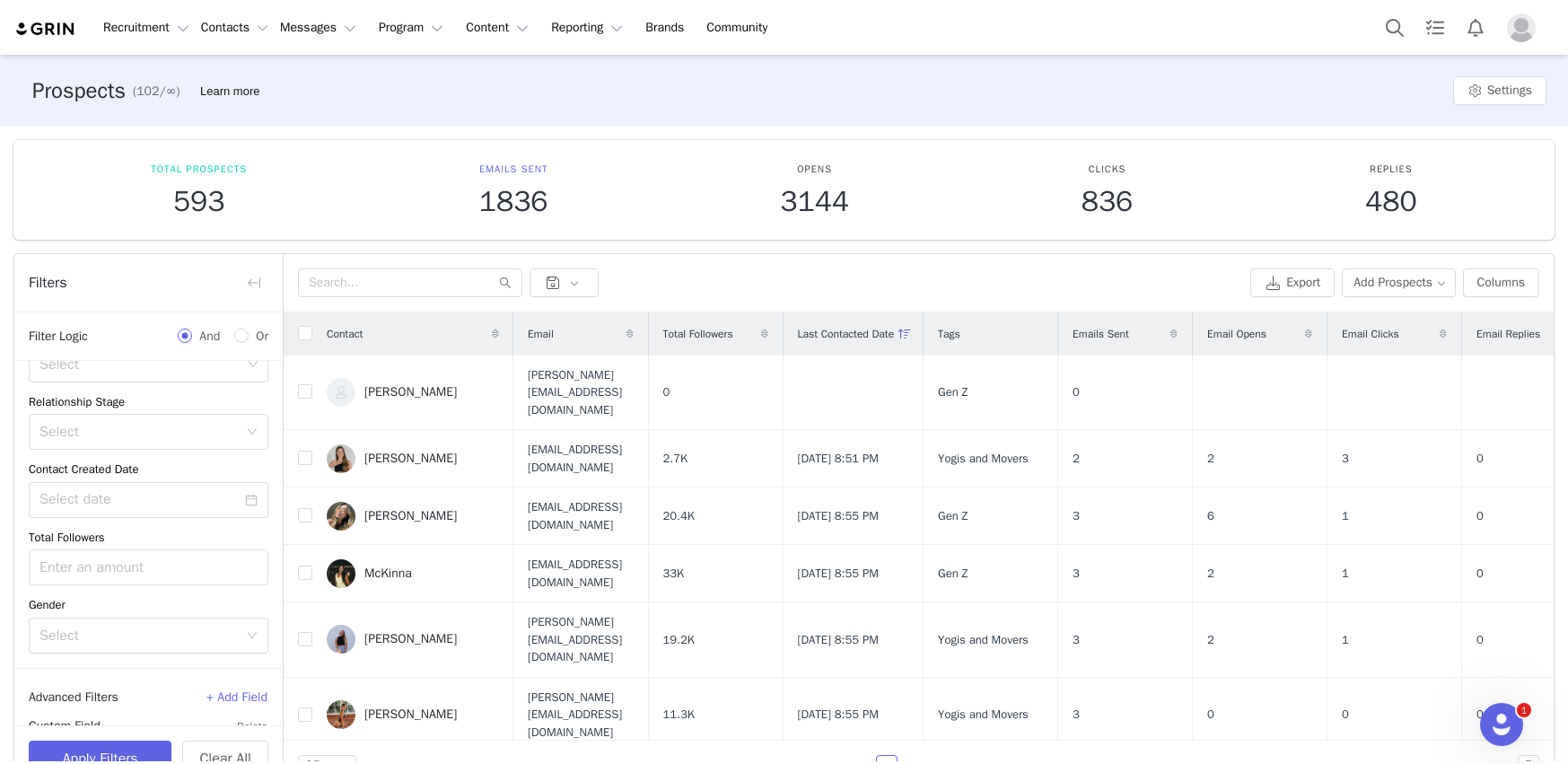 scroll, scrollTop: 362, scrollLeft: 0, axis: vertical 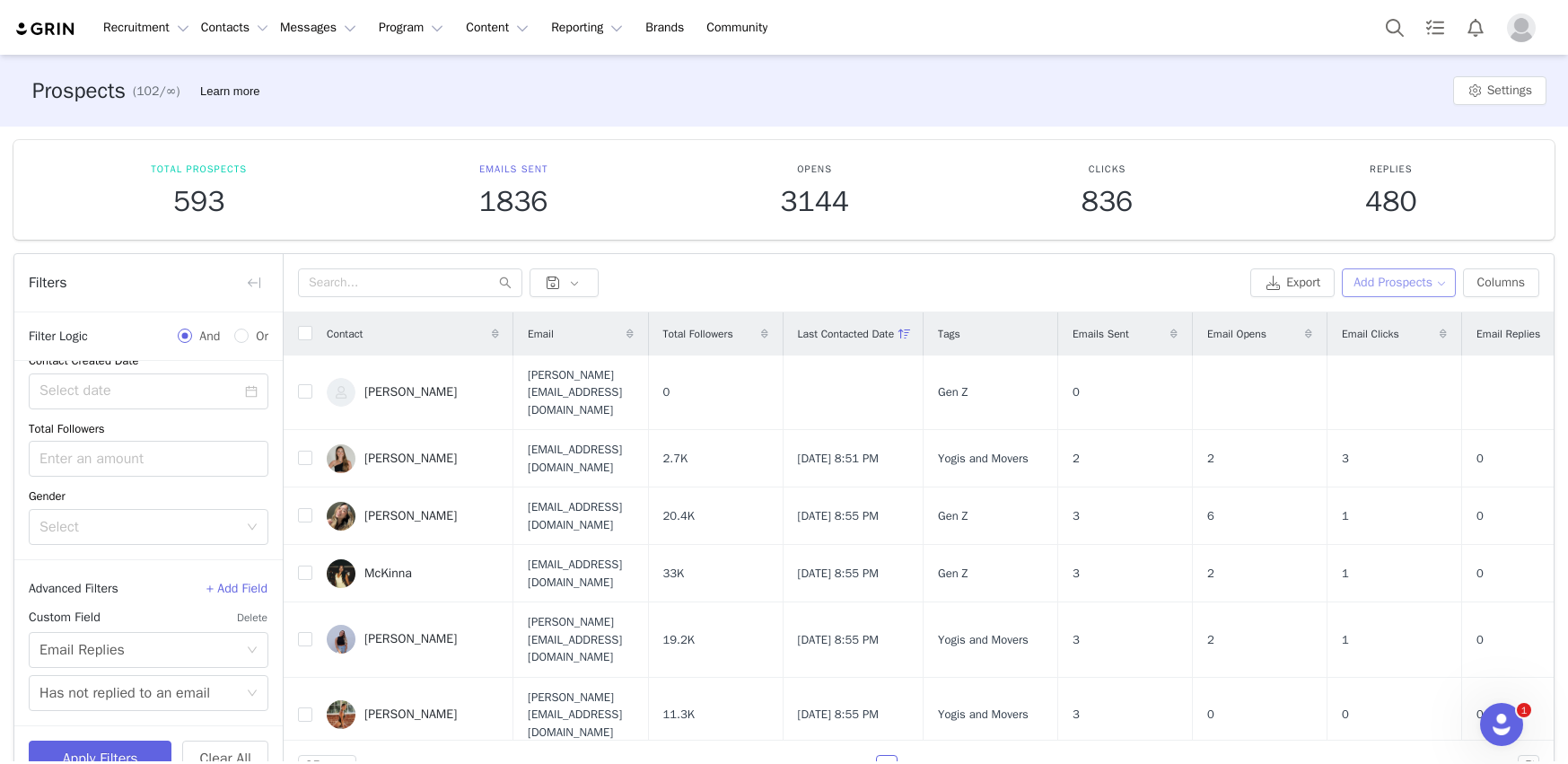 click on "Add Prospects" at bounding box center [1398, 283] 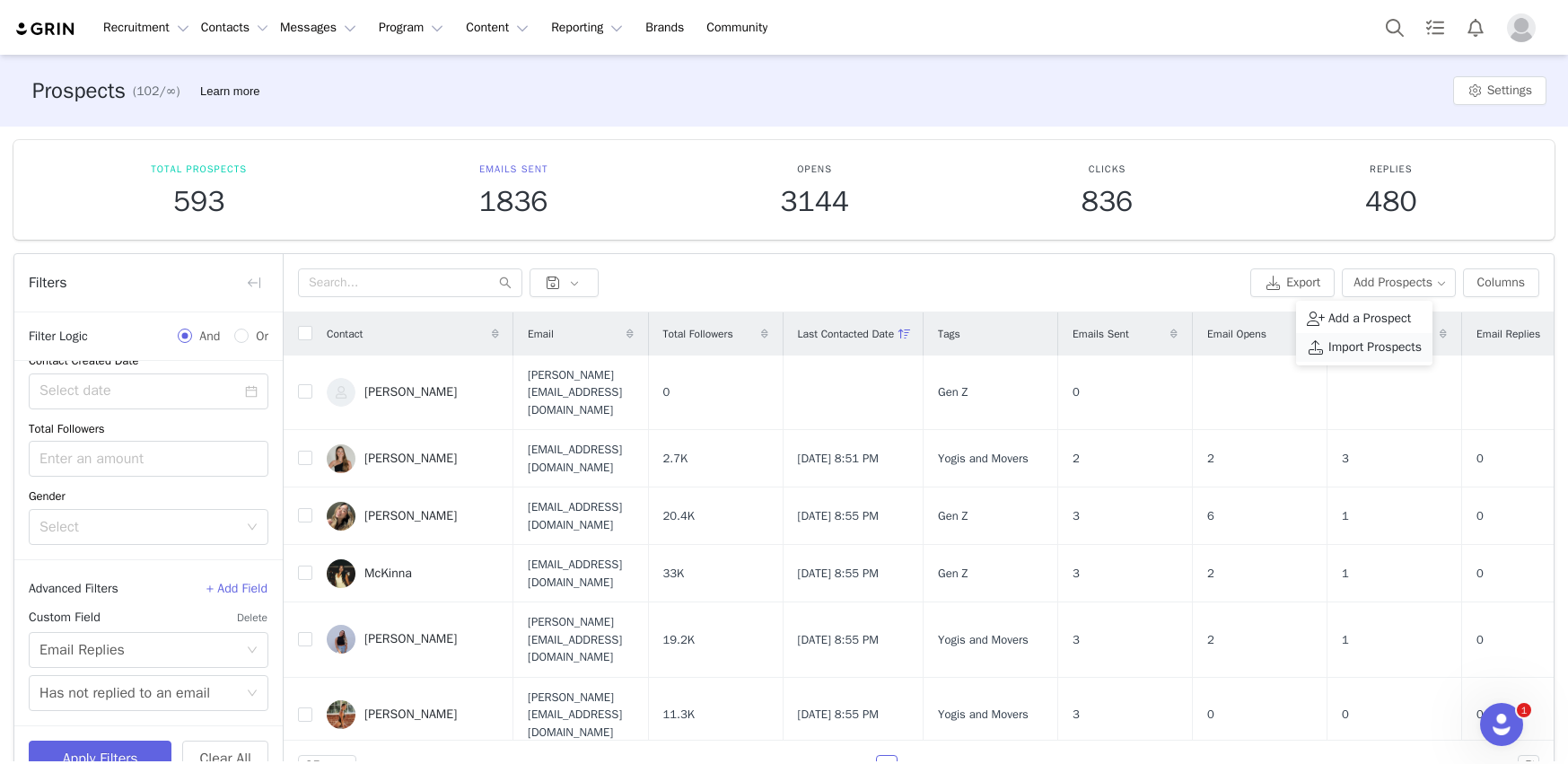 click on "Import Prospects" at bounding box center [1375, 347] 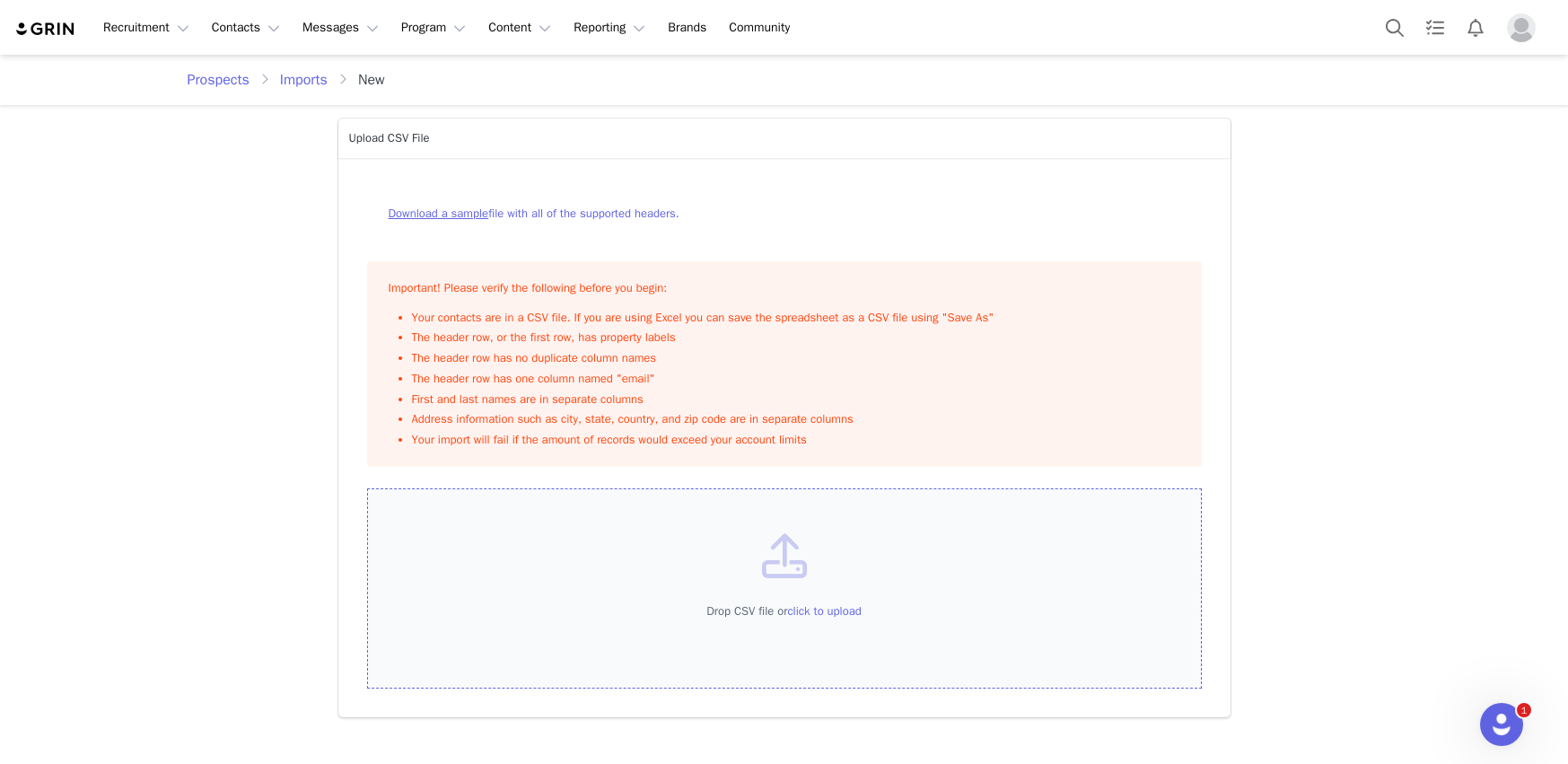 click on "Drop CSV file or  click to upload" at bounding box center (784, 589) 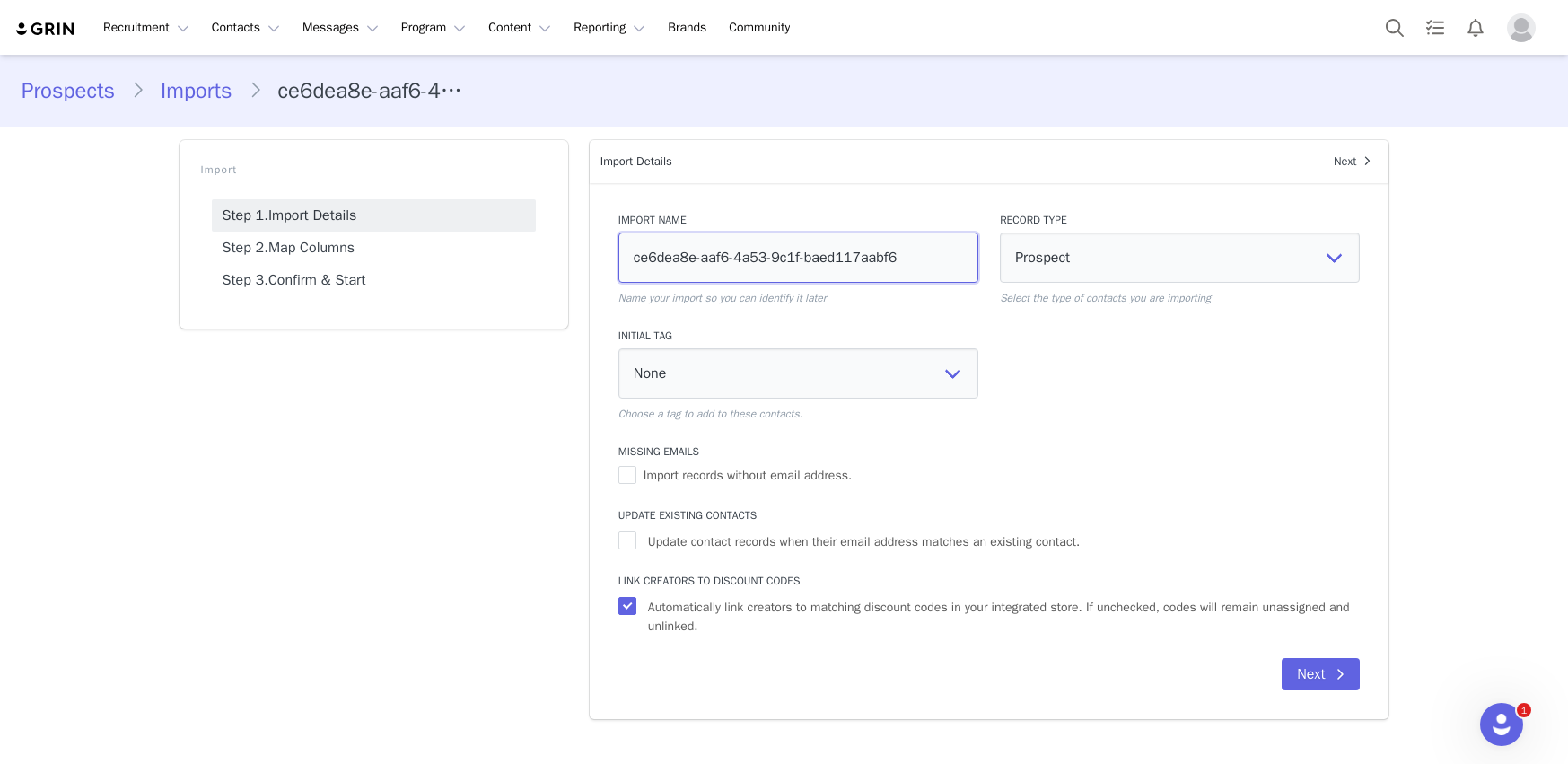 click on "ce6dea8e-aaf6-4a53-9c1f-baed117aabf6" at bounding box center [798, 258] 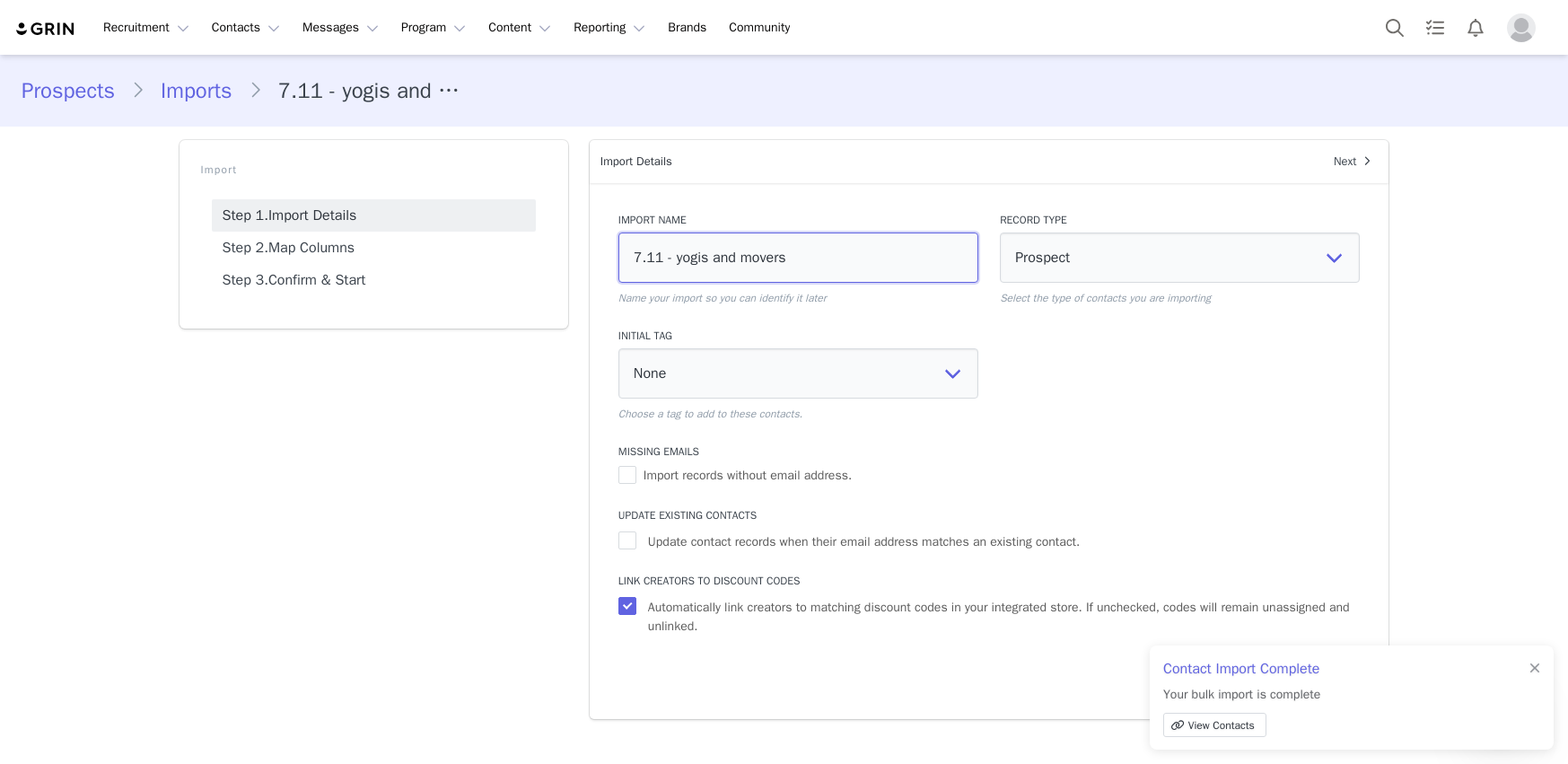 type on "7.11 - yogis and movers" 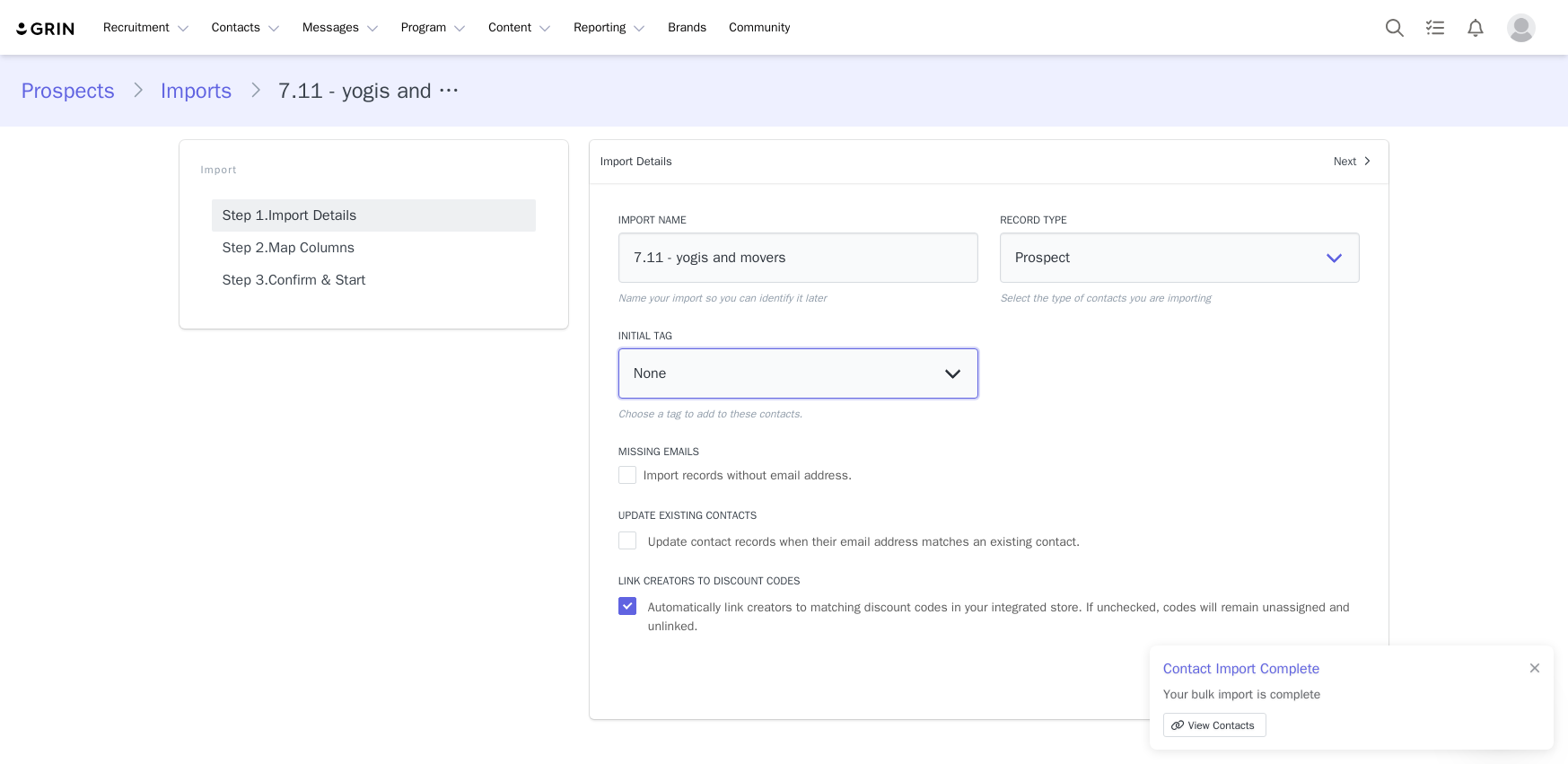 click on "None  Biohackers & Longevity Enthusiasts   Client Wishlist   Functional and Holistic   Gen Z   Performance & Recovery Experts   PGA Golfers / Client Relationship - DO NOT OUTREACH   Previous Partner/Nordic Intro   Pro & Lifestyle Athletes   Pro Golfers   Proposal in Review   Yogis and Movers" at bounding box center (798, 373) 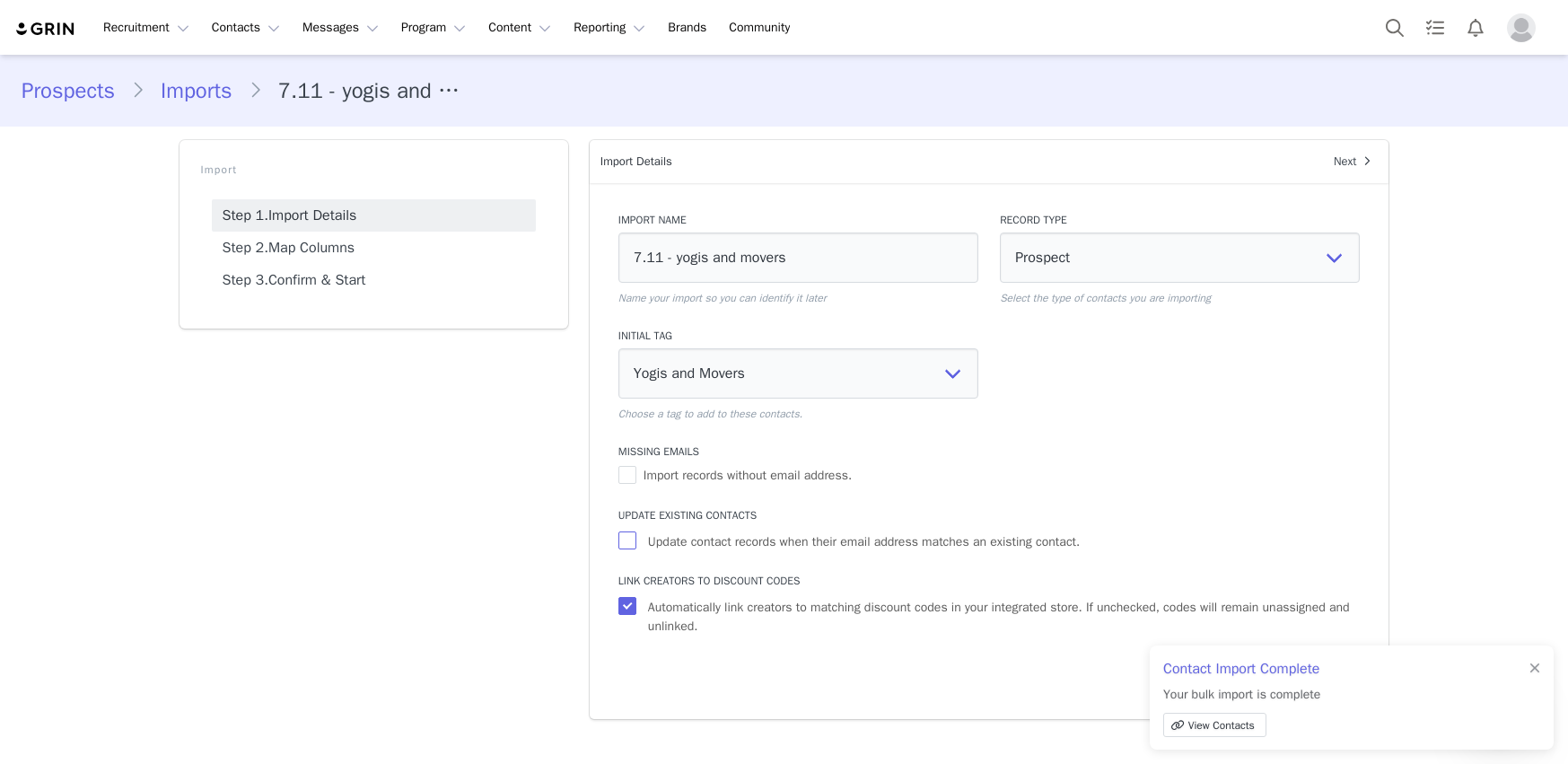 click on "Update contact records when their email address matches an existing contact." at bounding box center (863, 541) 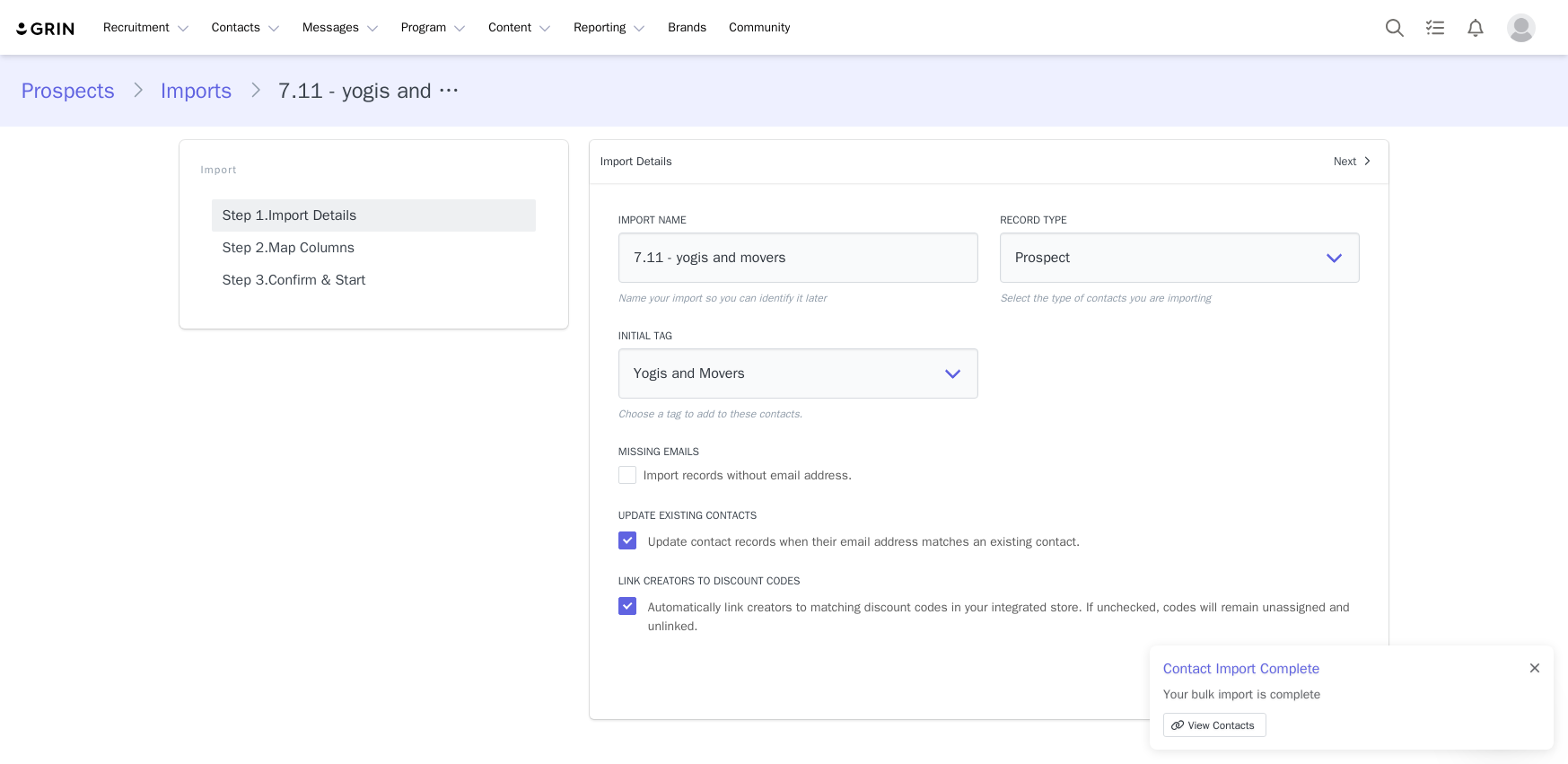 click at bounding box center (1535, 669) 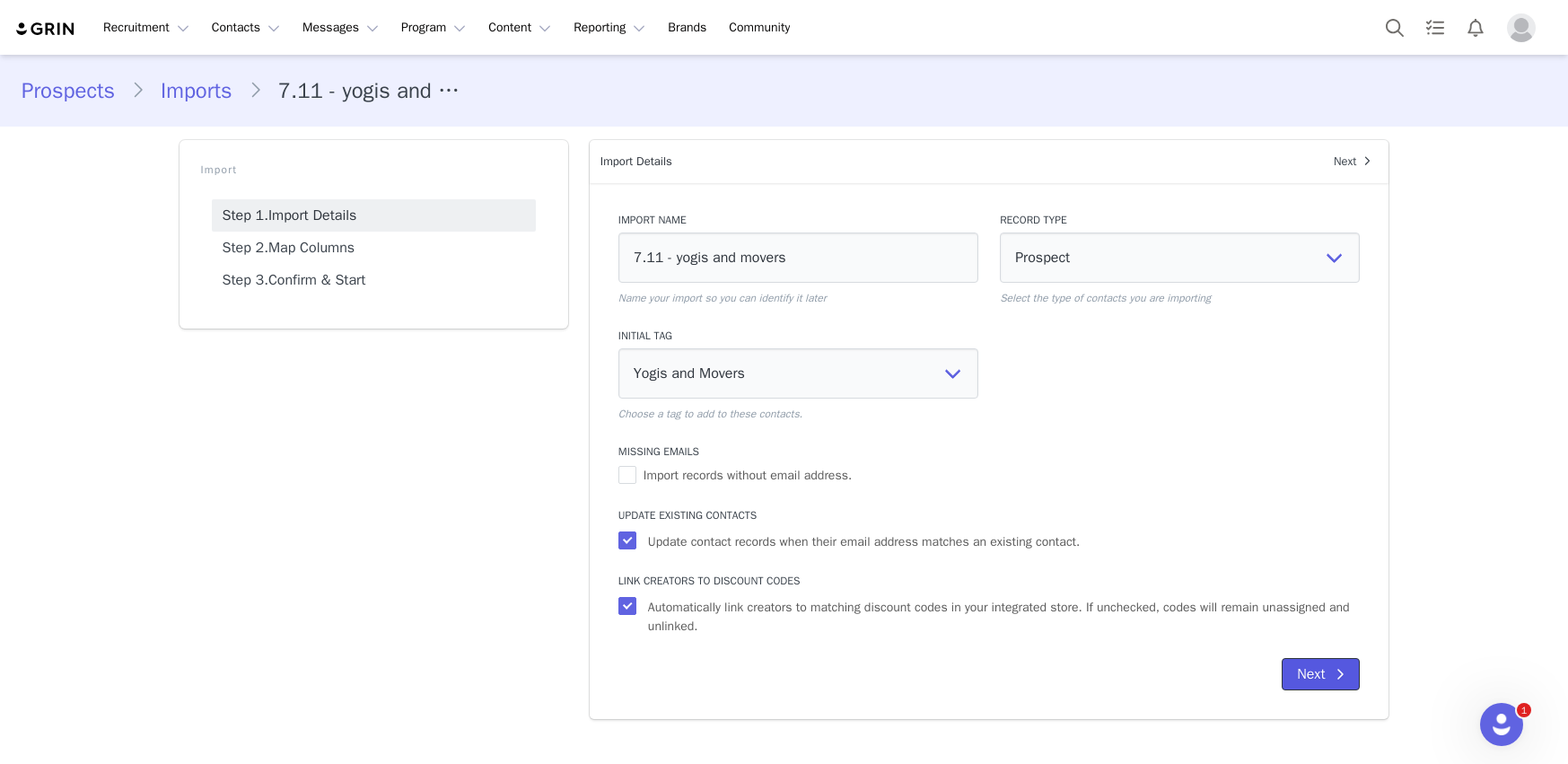 click at bounding box center (1340, 674) 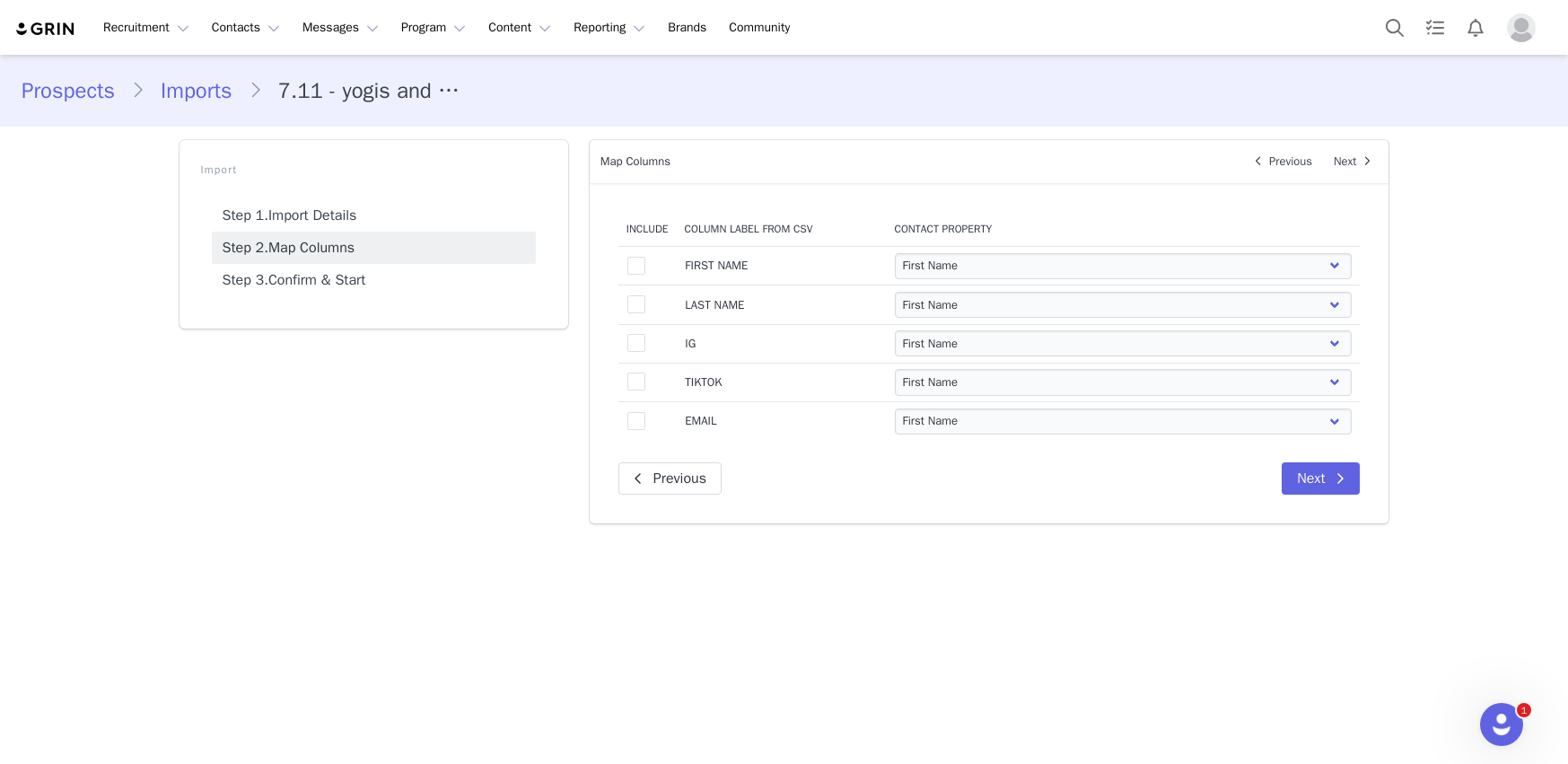 click at bounding box center [636, 266] 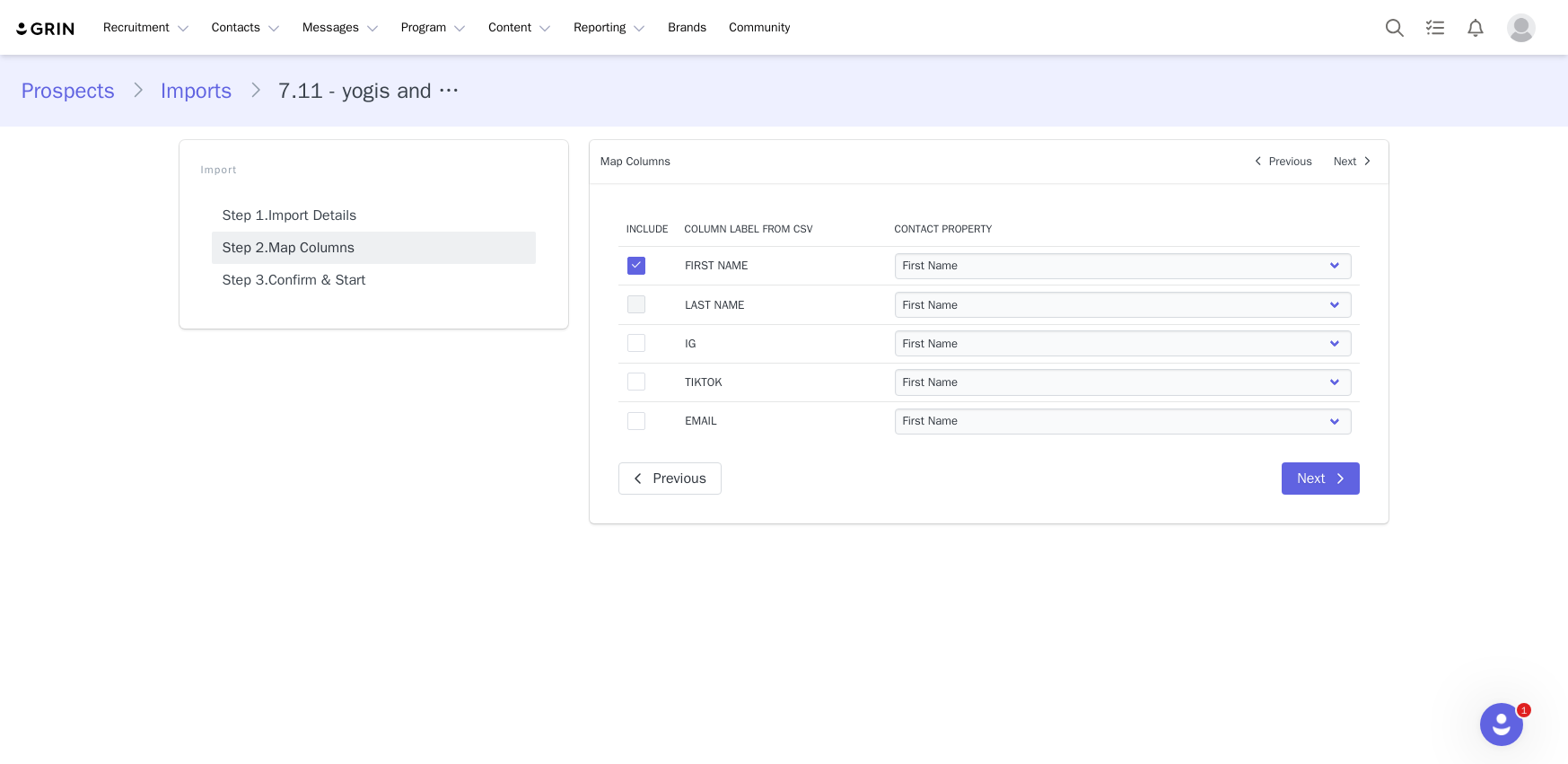 click at bounding box center [636, 304] 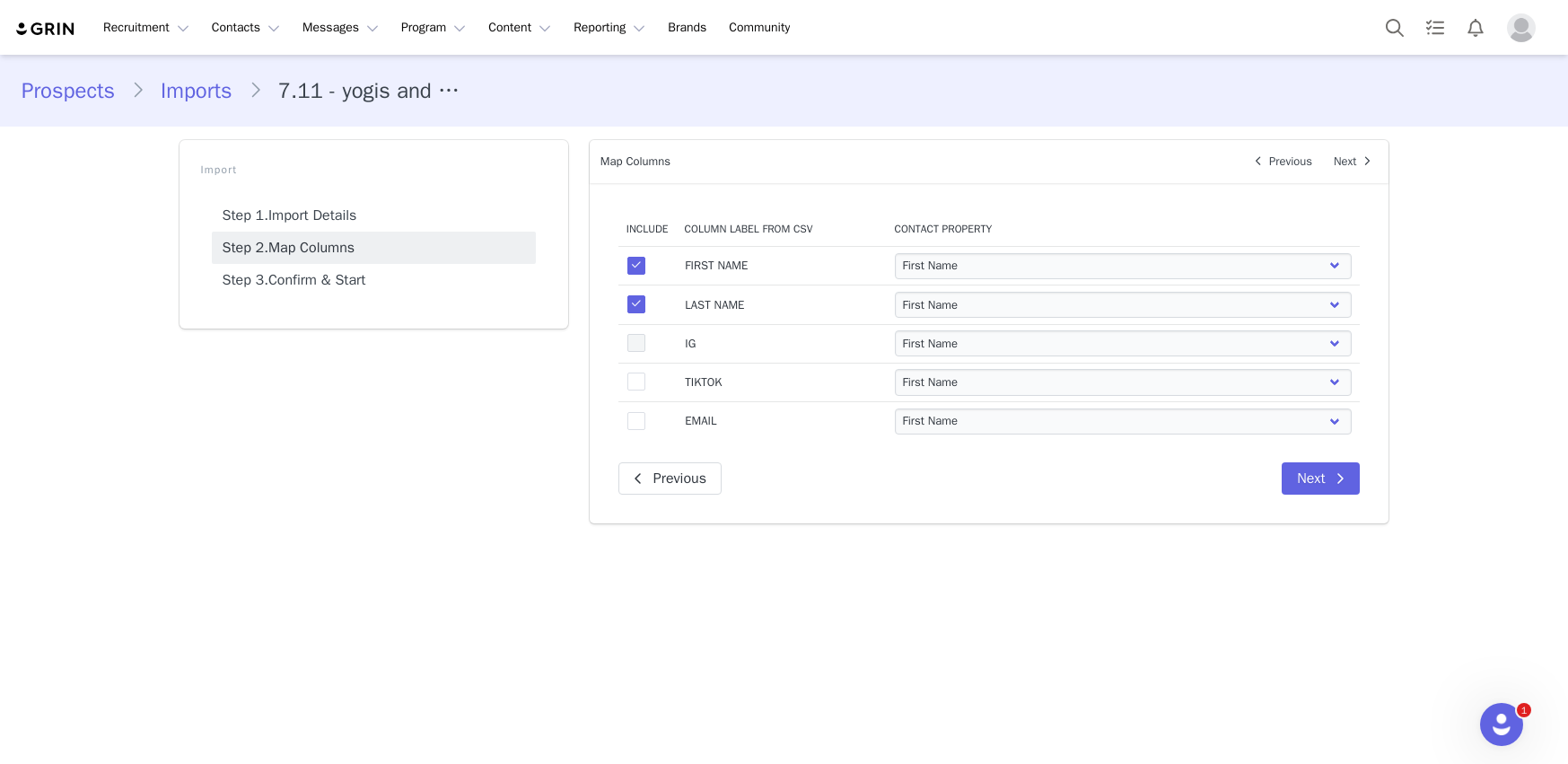 click at bounding box center [636, 343] 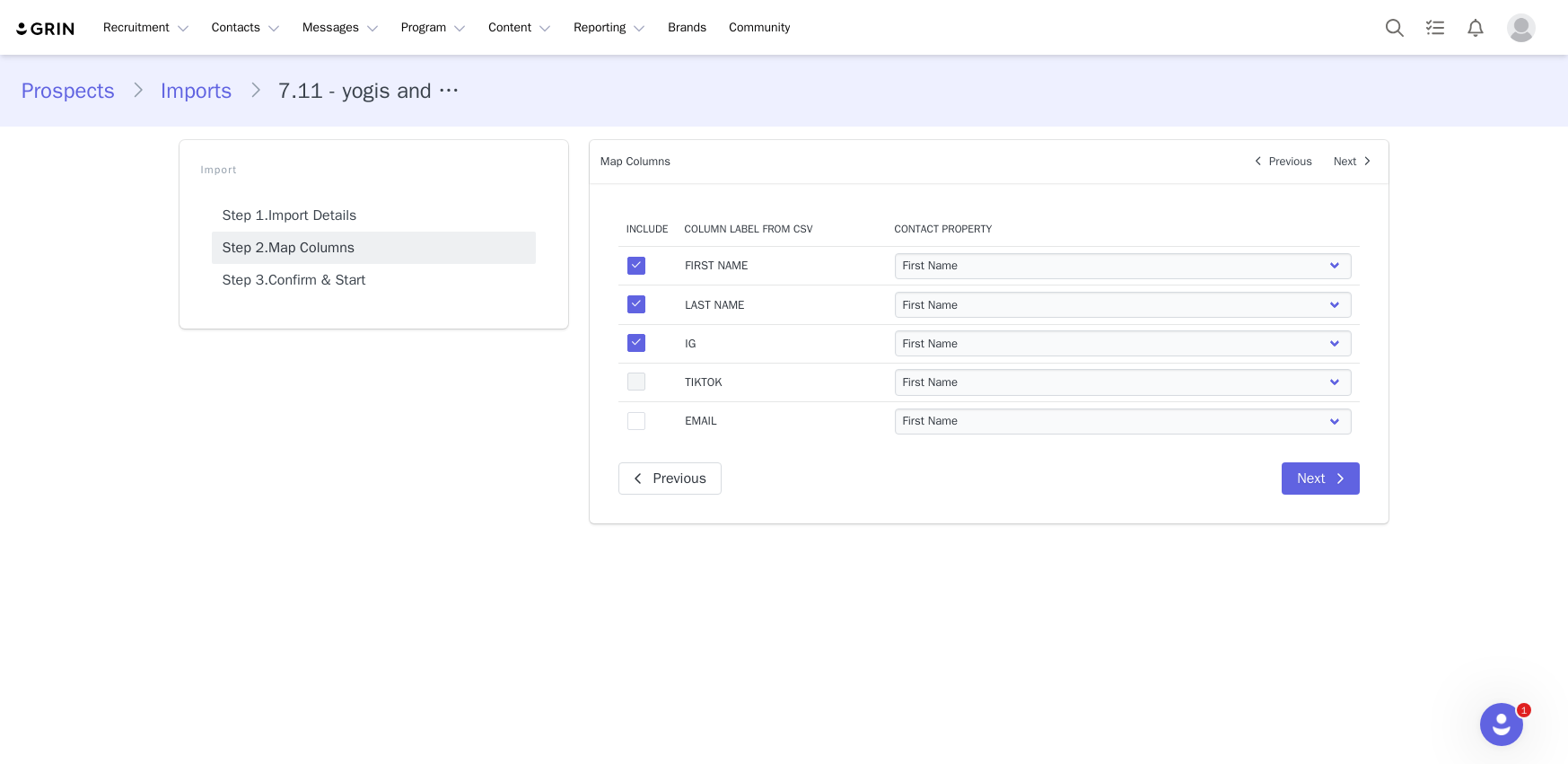 click at bounding box center (636, 382) 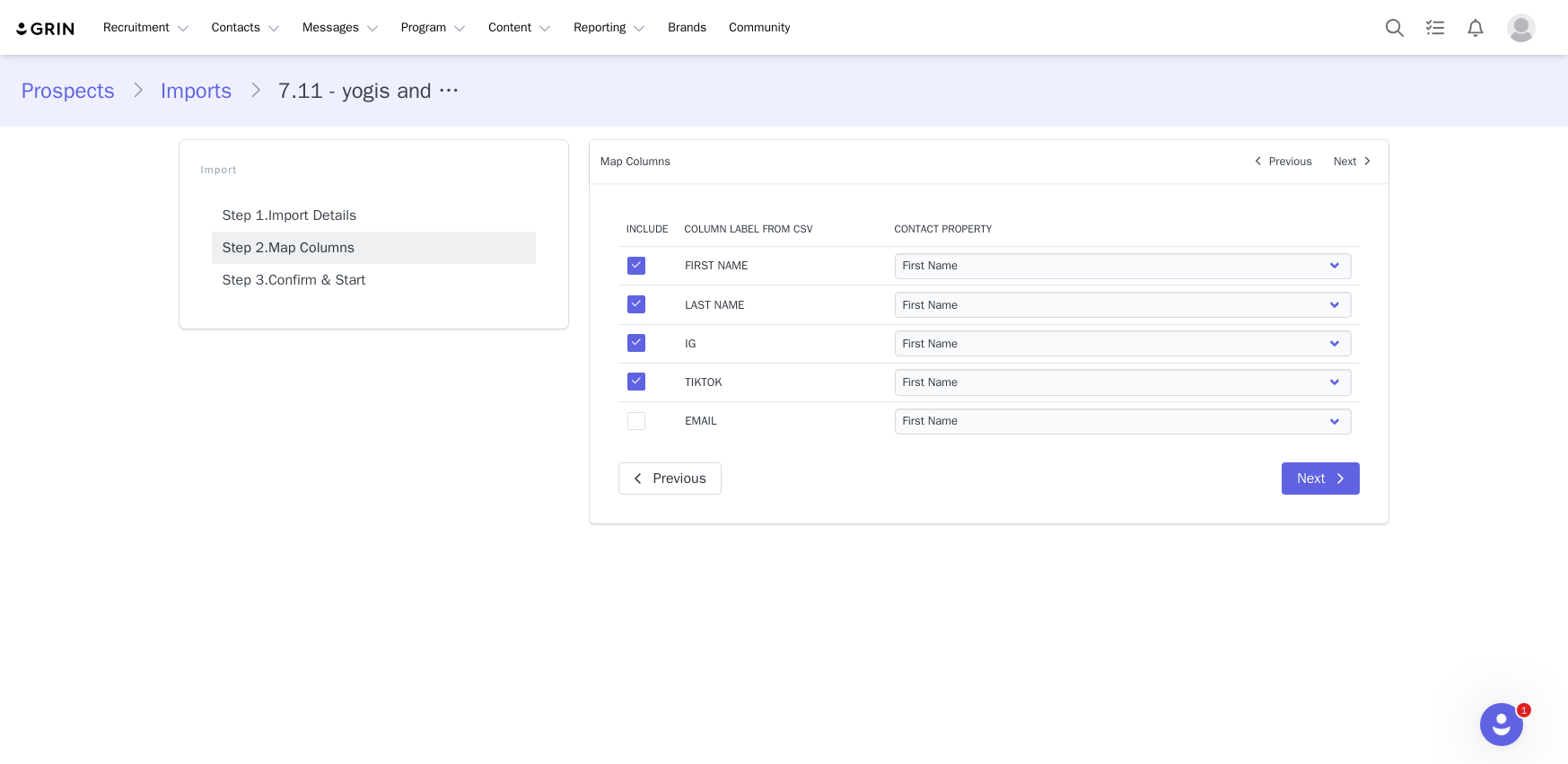 click at bounding box center [636, 421] 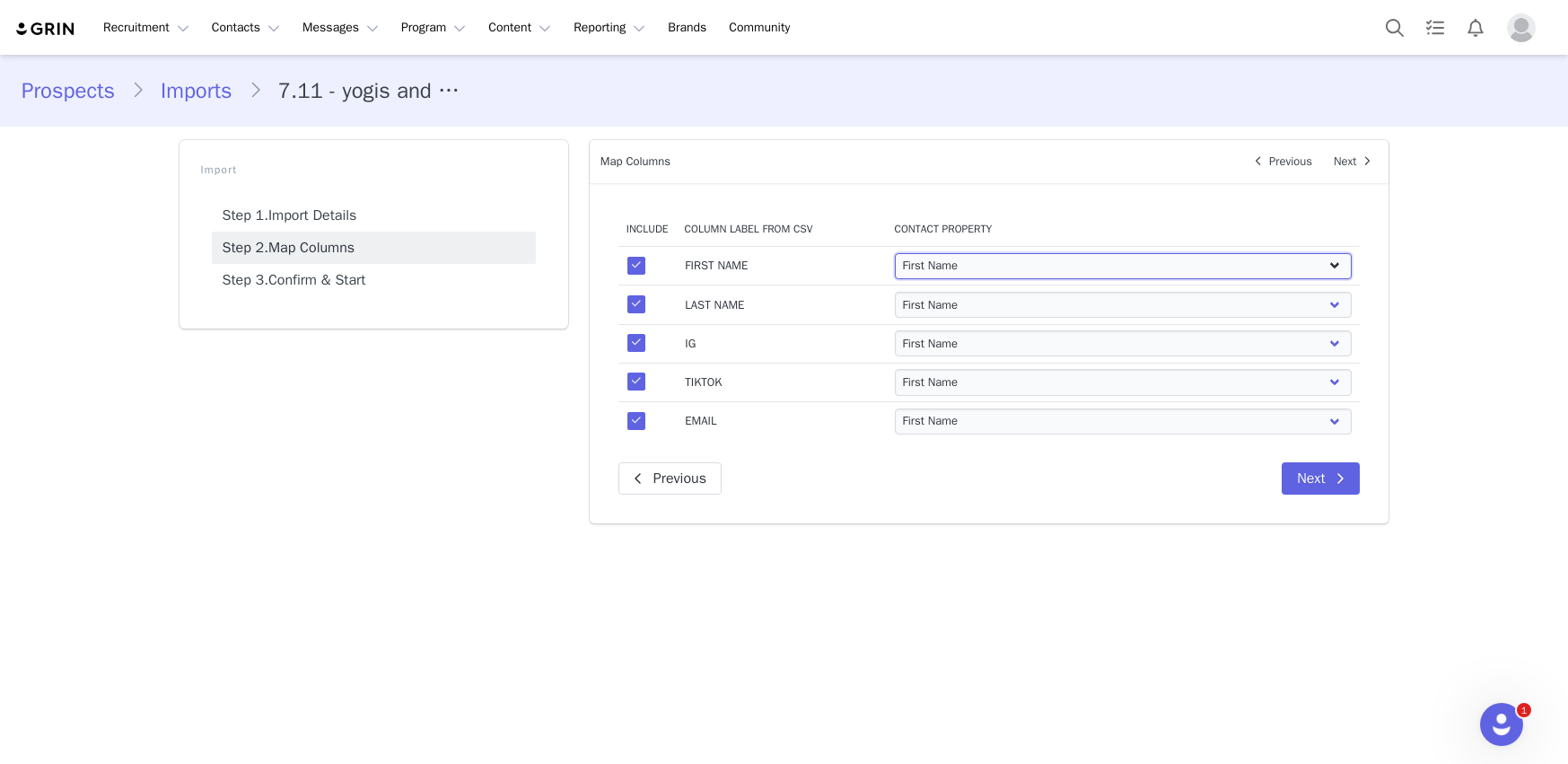 click on "First Name   Last Name   Email   PayPal Email   Gender   Language   Phone Country Code   Phone Number   Company   Street   Street 2   City   State   Zip   Country   Website URL   Instagram URL   YouTube URL   Twitter URL   Facebook URL   TikTok URL   Twitch URL   Pinterest URL   Nordic Wave (Joybyte): New Creator Discount code   Nordic Wave (Joybyte): Nordic Flow Discount Code" at bounding box center (1123, 266) 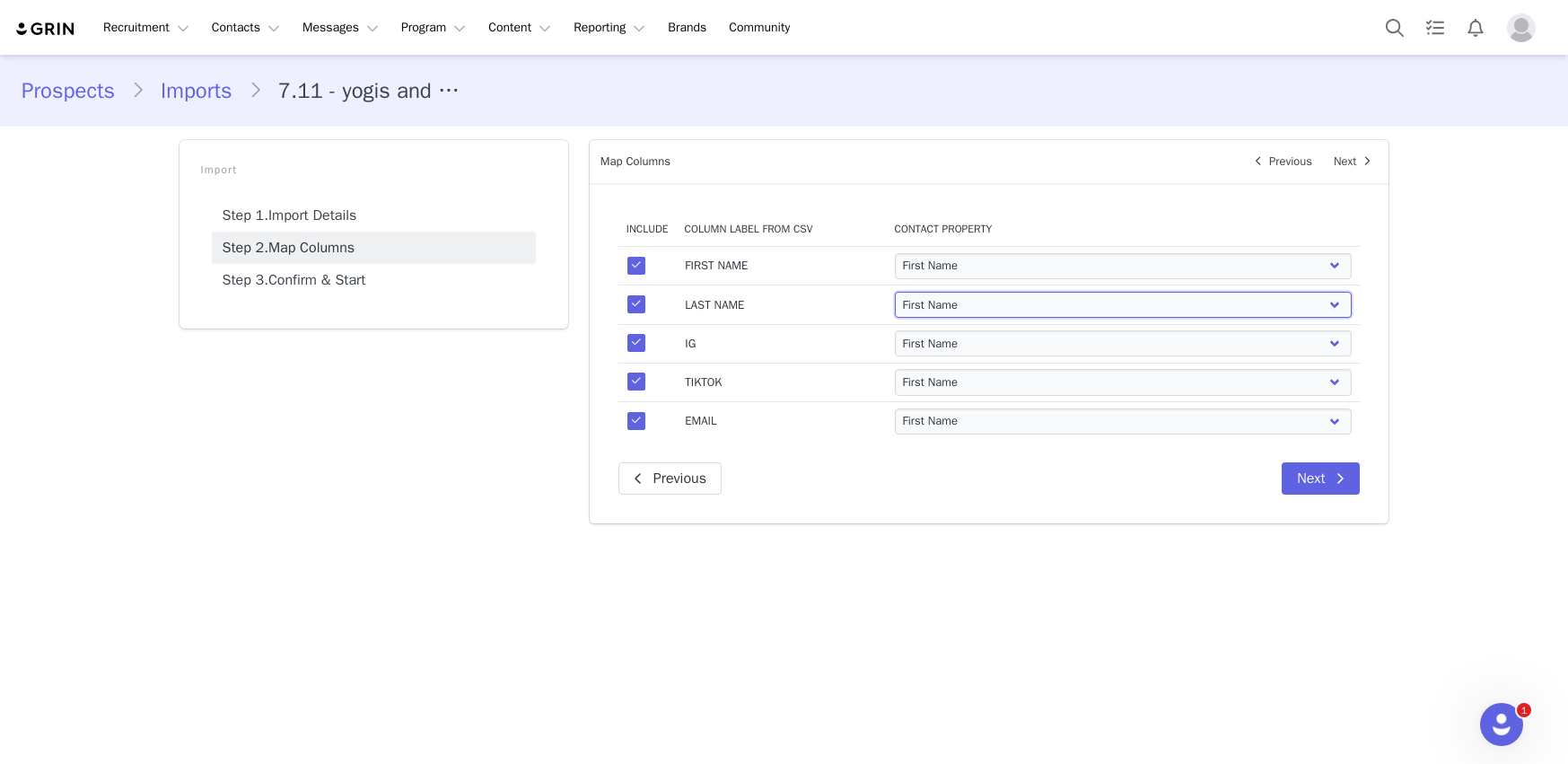 select on "last_name" 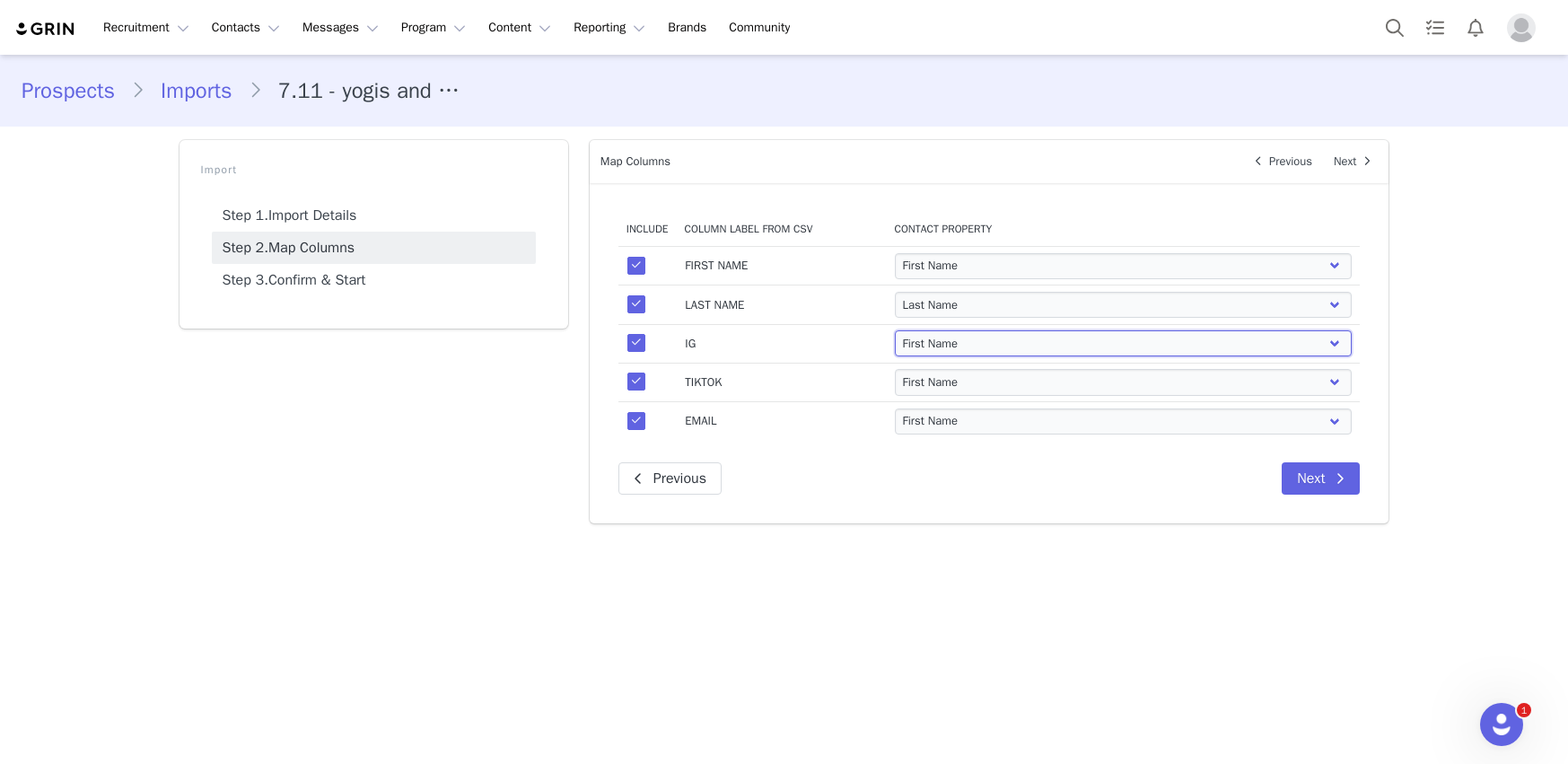 select on "instagram_url" 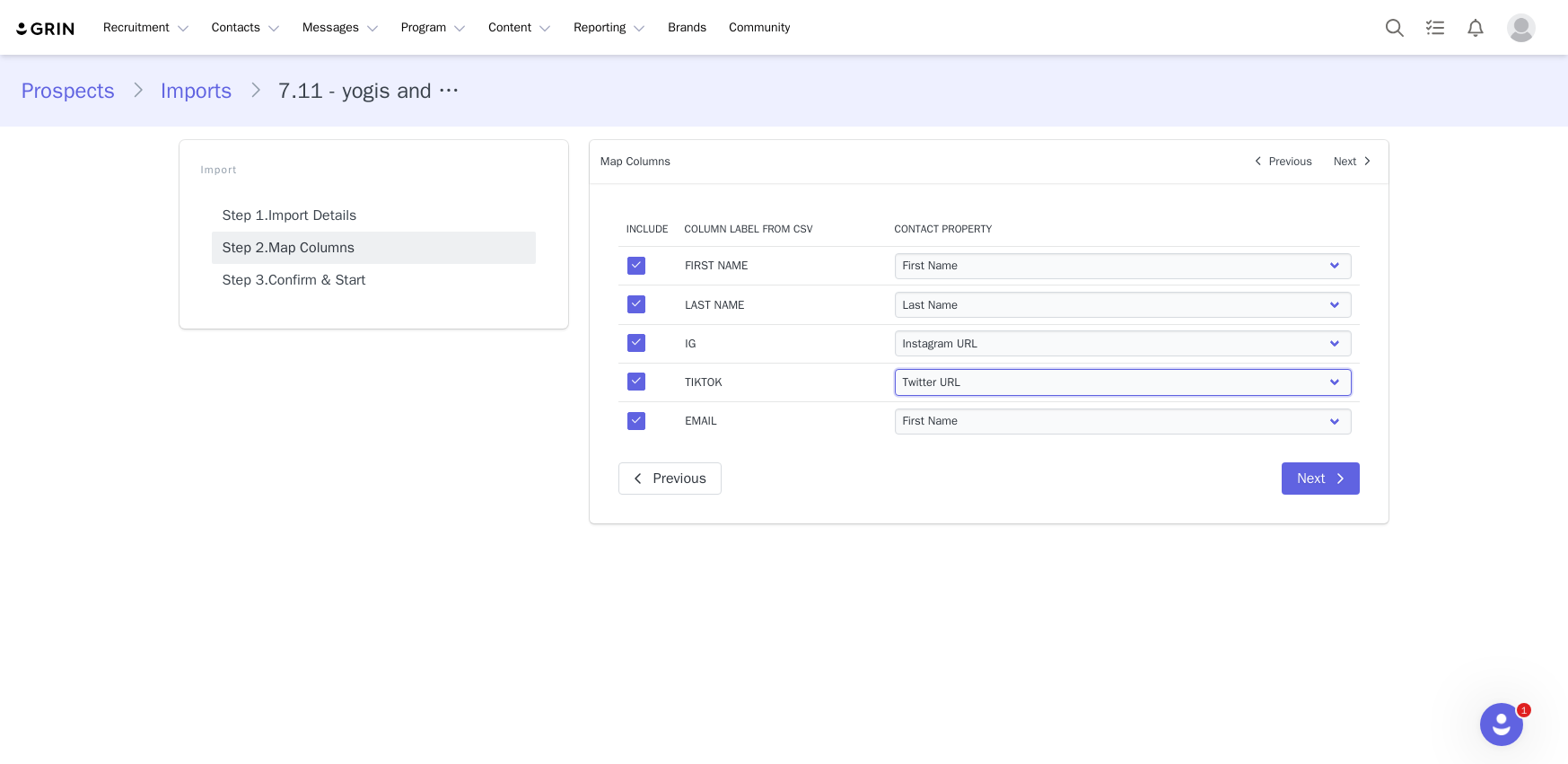 select on "tiktok_url" 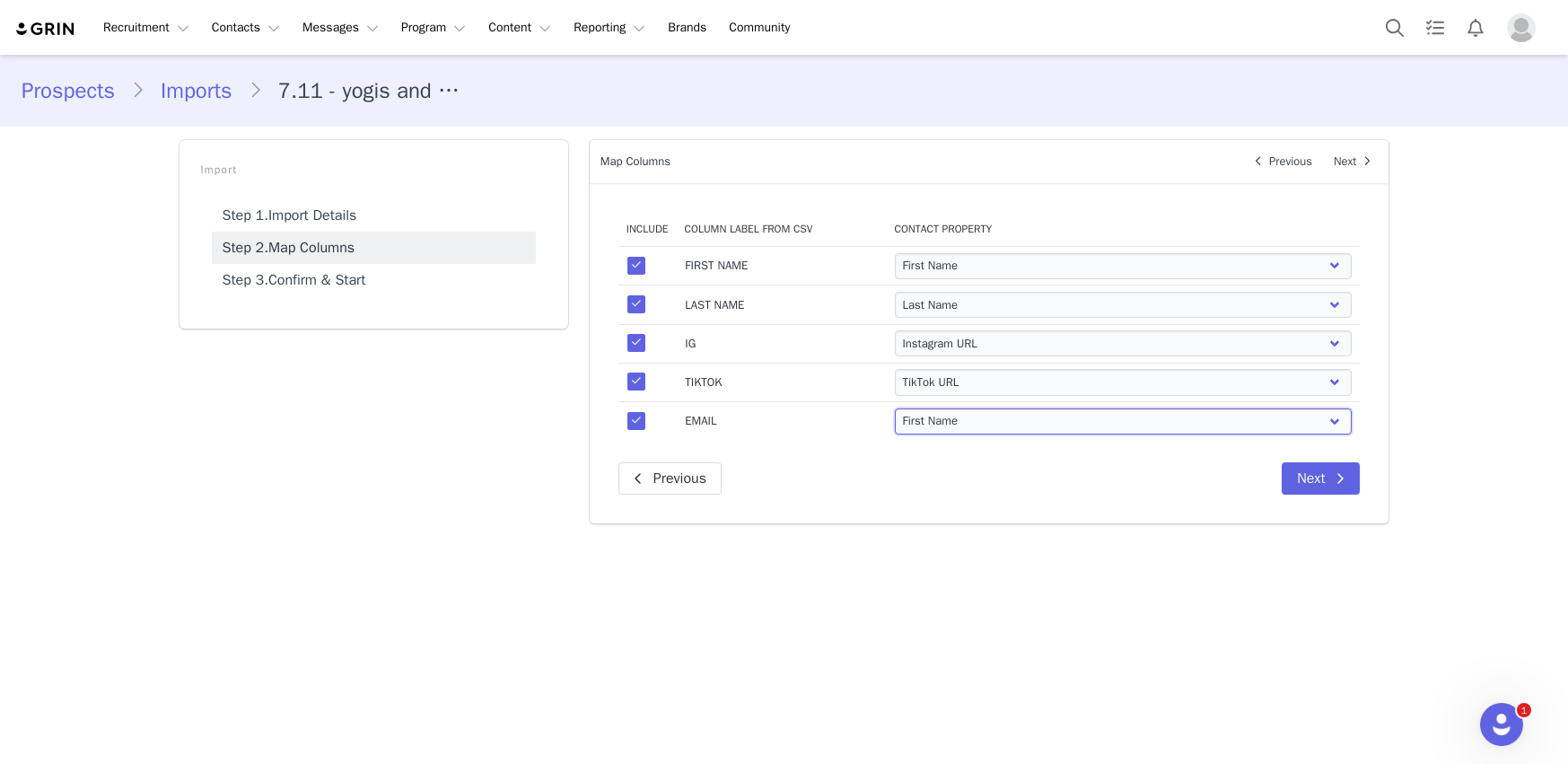 select on "email" 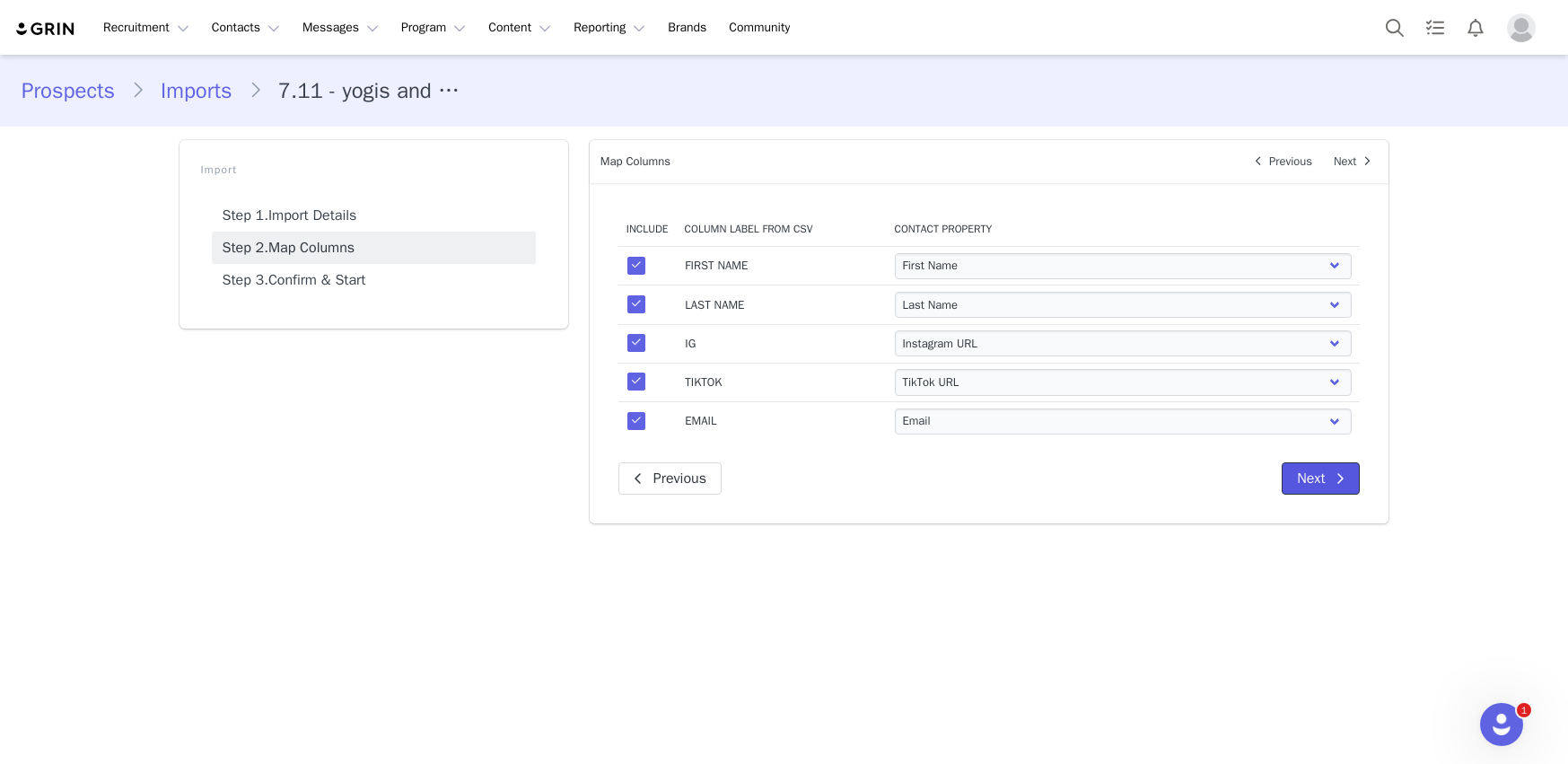click on "Next" at bounding box center (1320, 479) 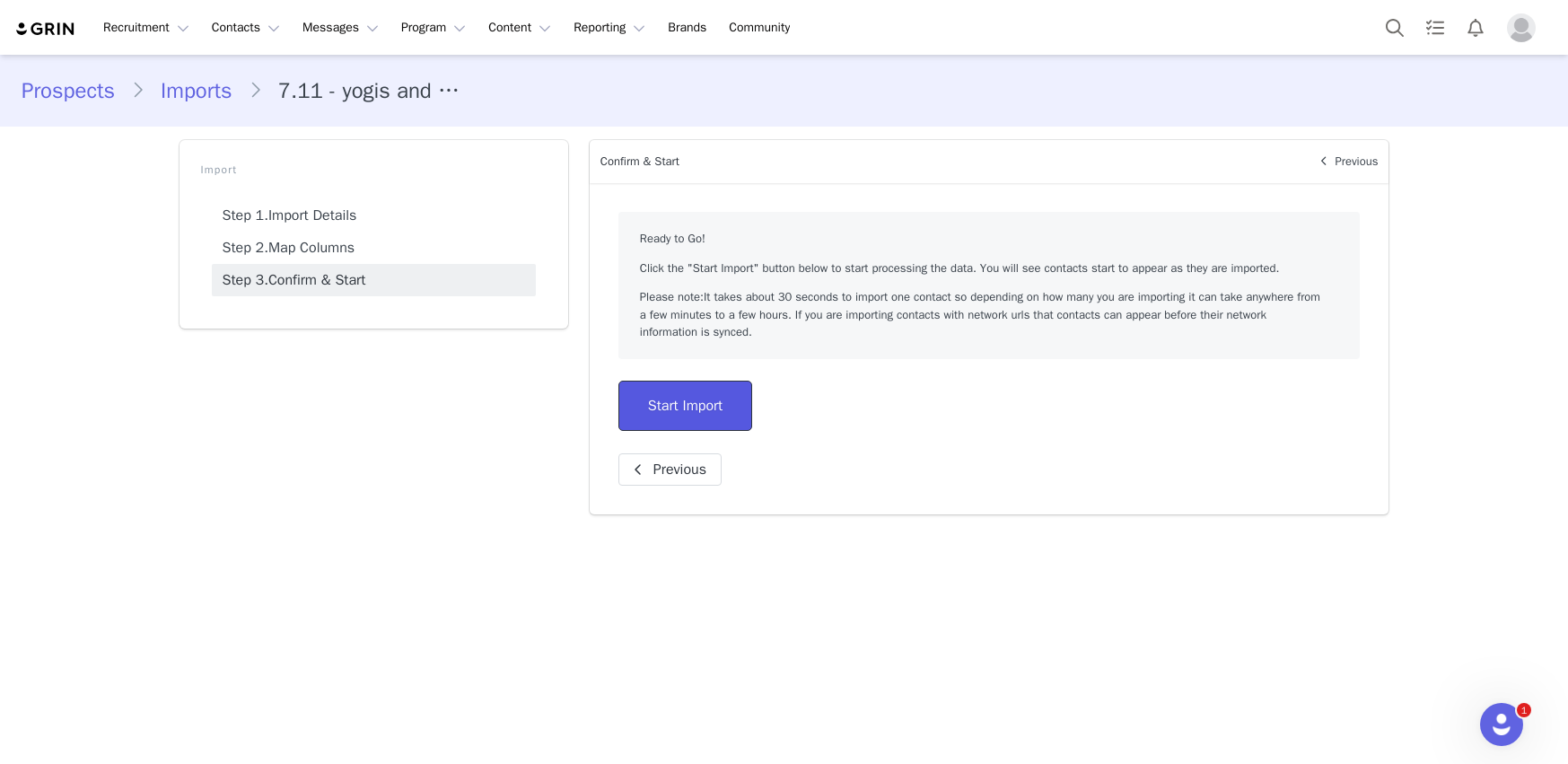 click on "Start Import" at bounding box center [685, 406] 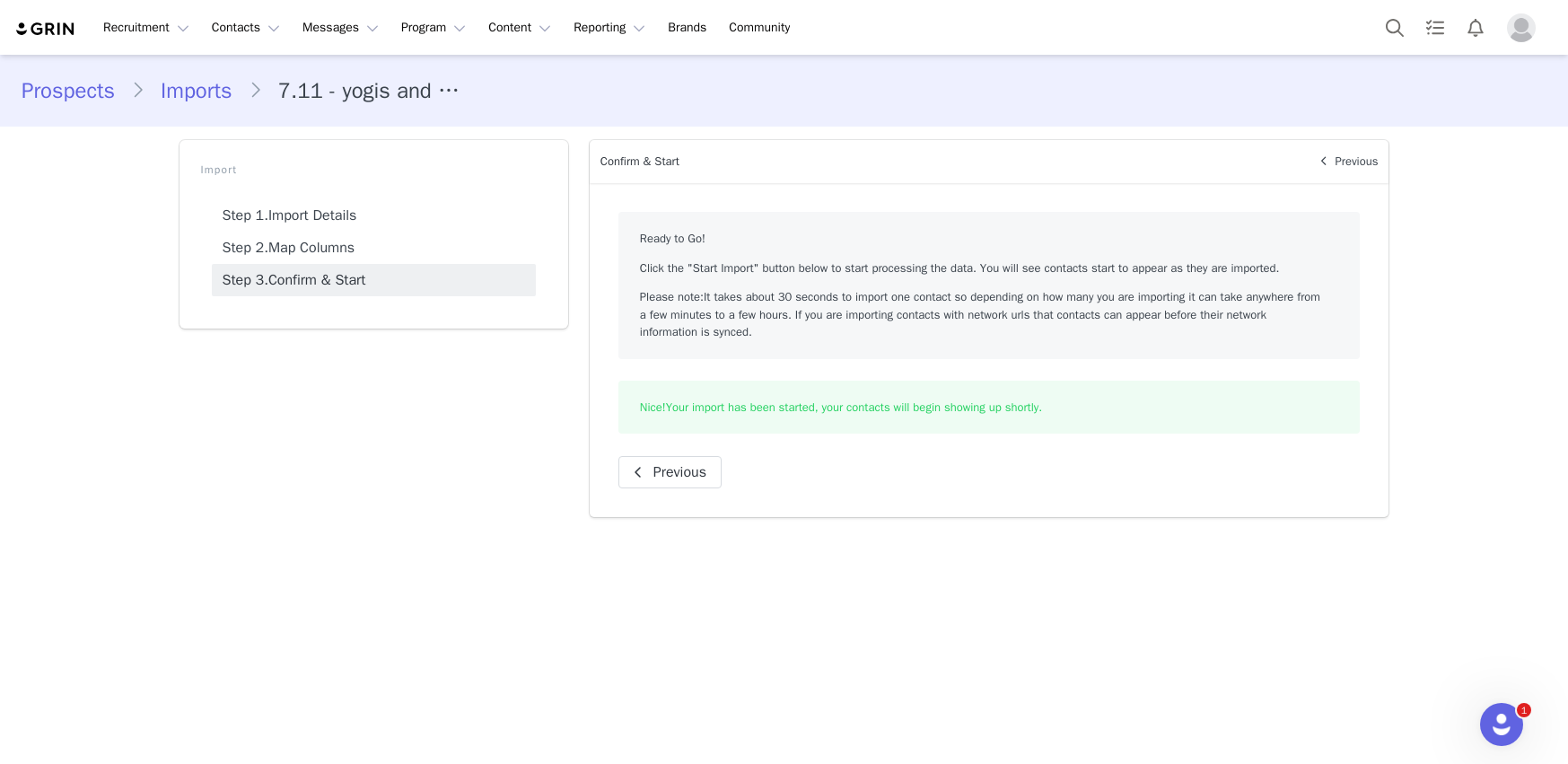click on "Prospects" at bounding box center [76, 91] 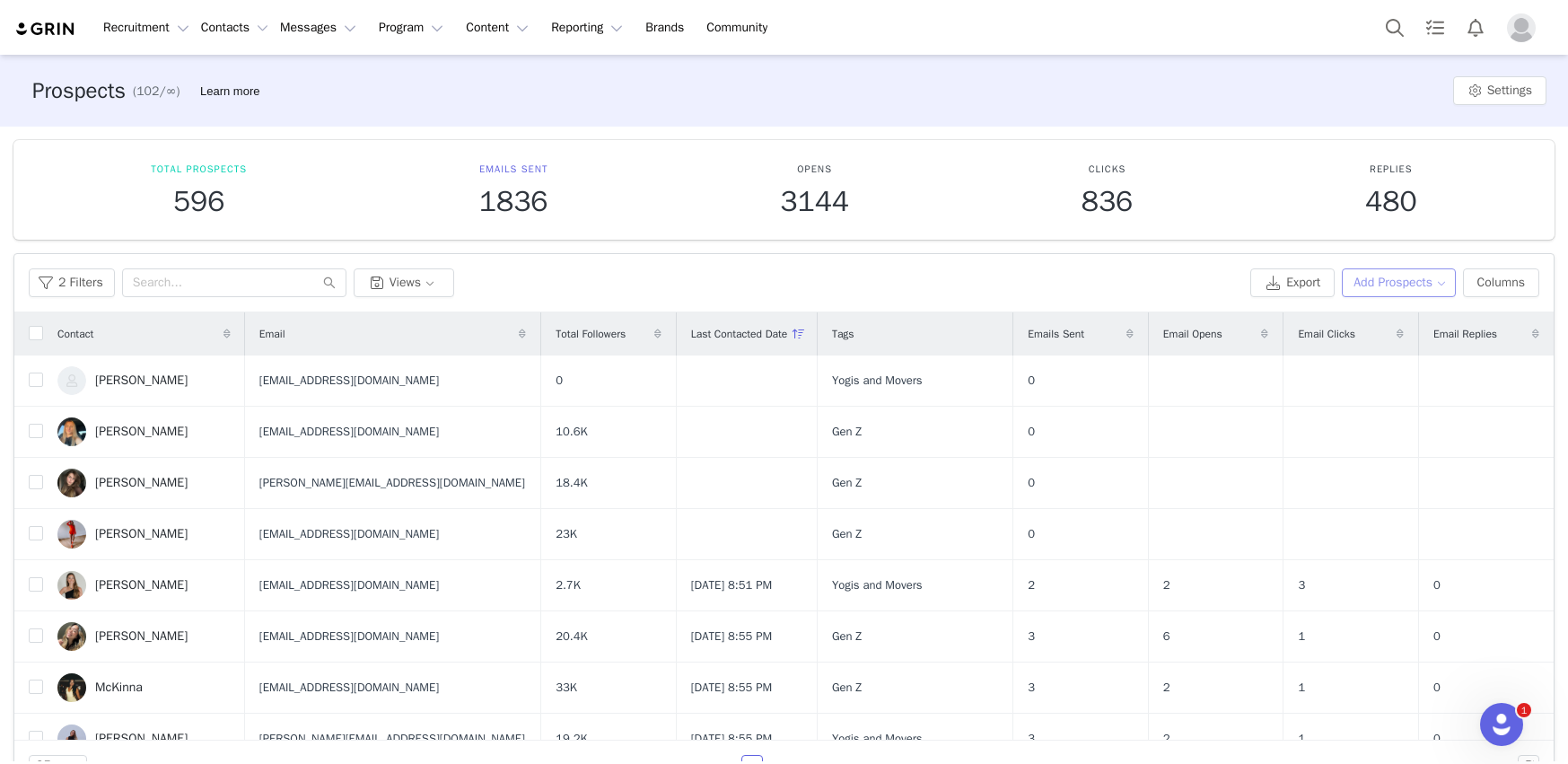 drag, startPoint x: 1359, startPoint y: 279, endPoint x: 1365, endPoint y: 288, distance: 10.816654 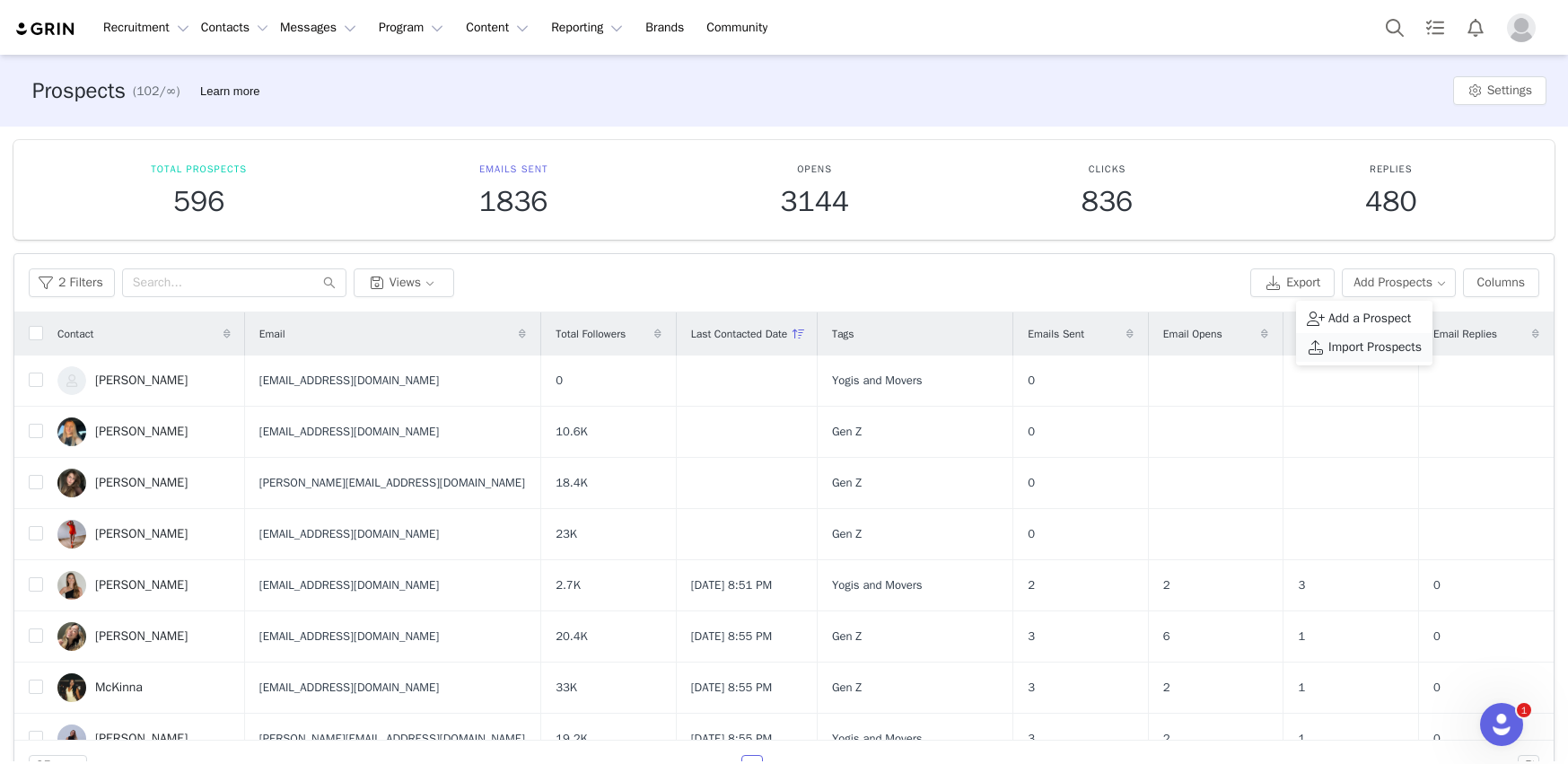 click on "Import Prospects" at bounding box center [1375, 347] 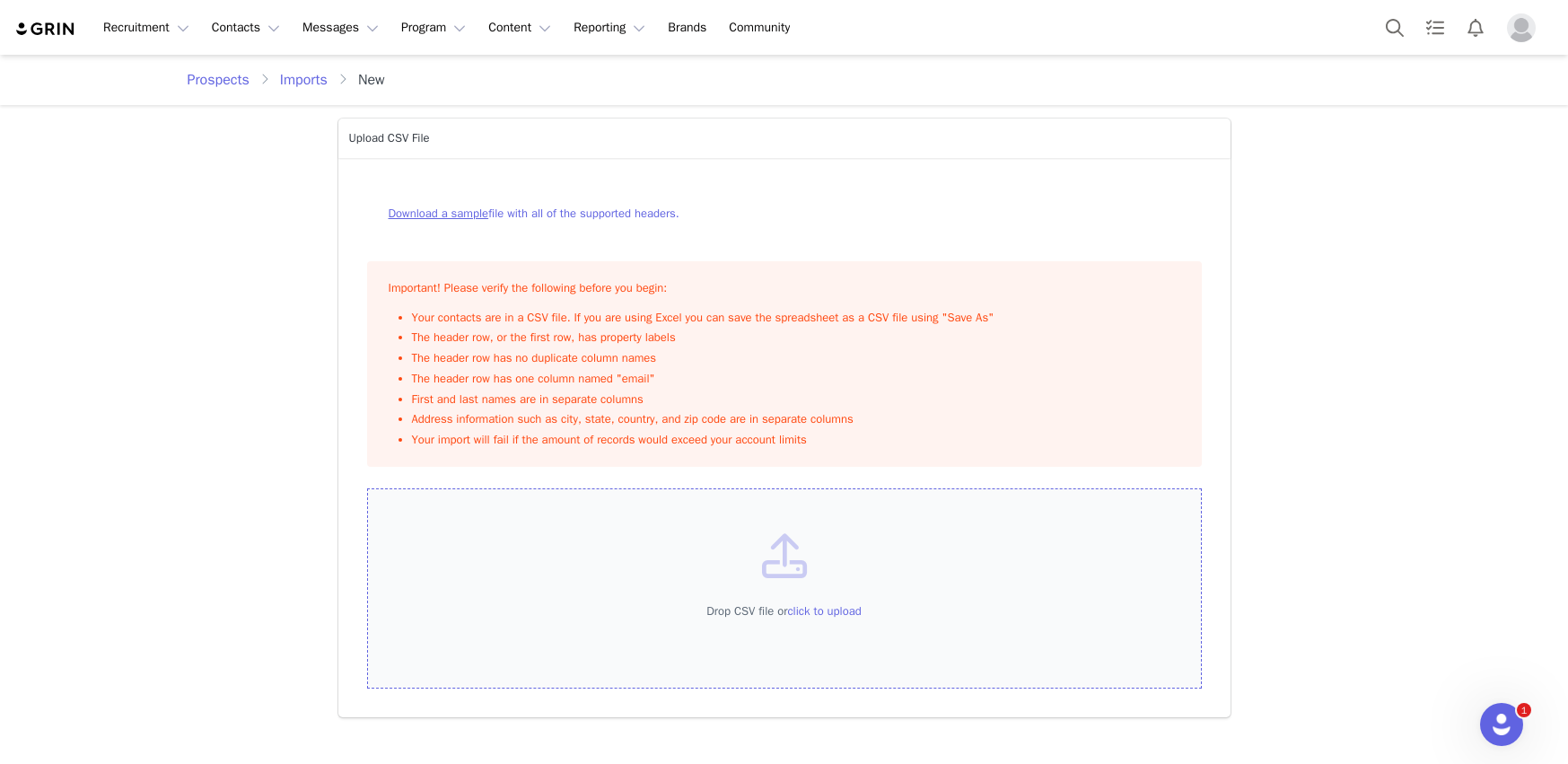 click on "Drop CSV file or  click to upload" at bounding box center (784, 589) 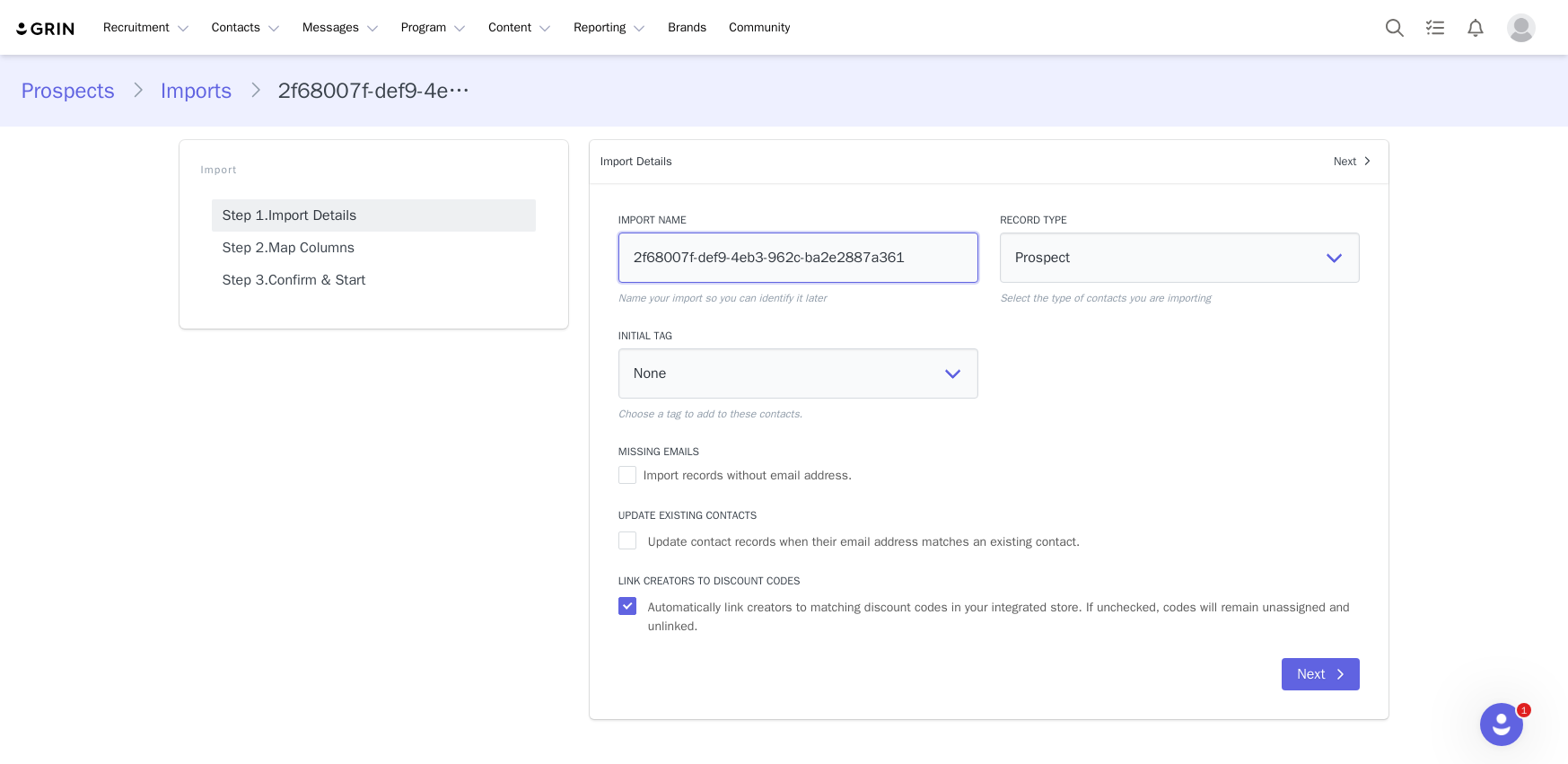 click on "2f68007f-def9-4eb3-962c-ba2e2887a361" at bounding box center [798, 258] 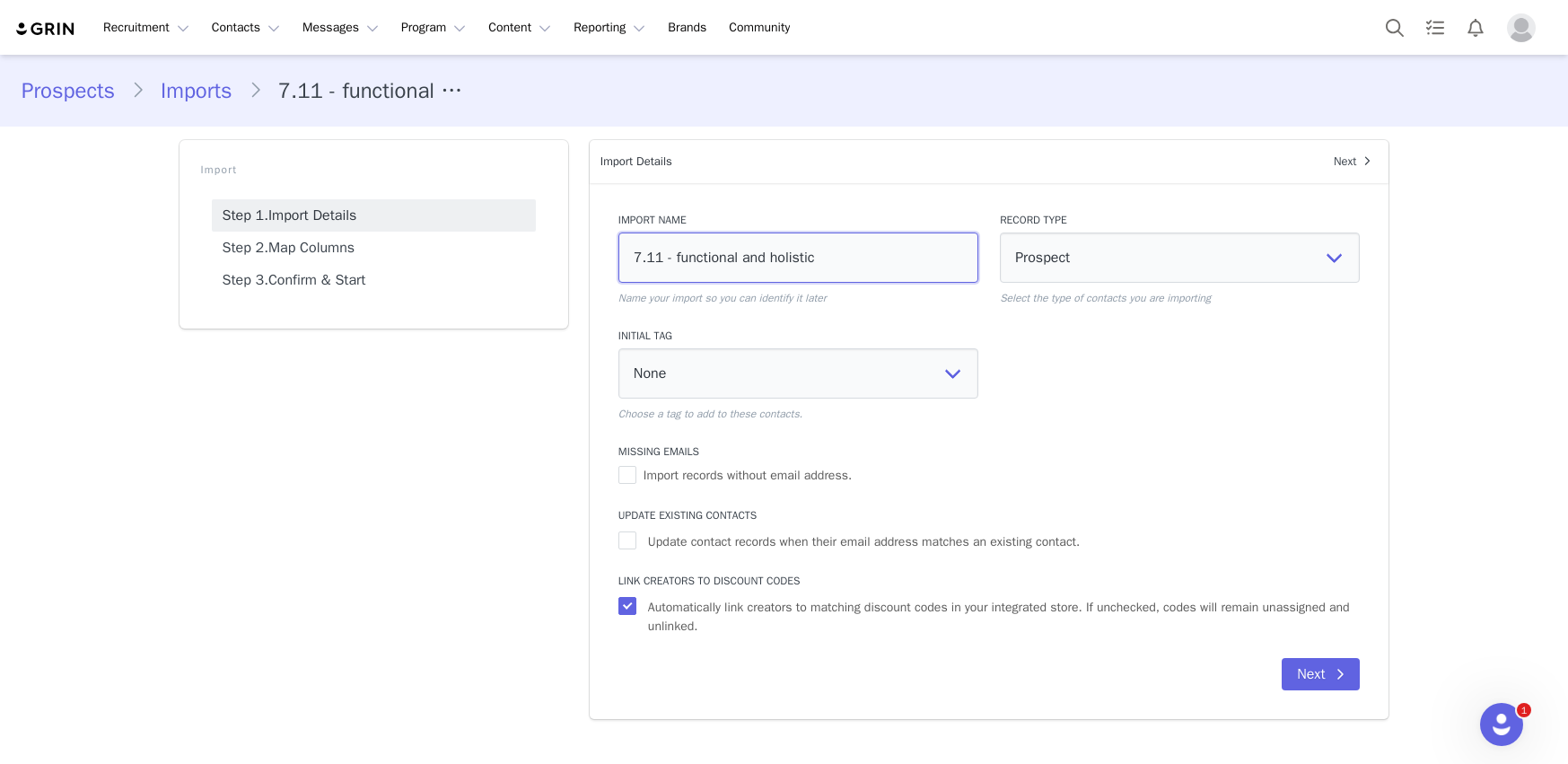 type on "7.11 - functional and holistic" 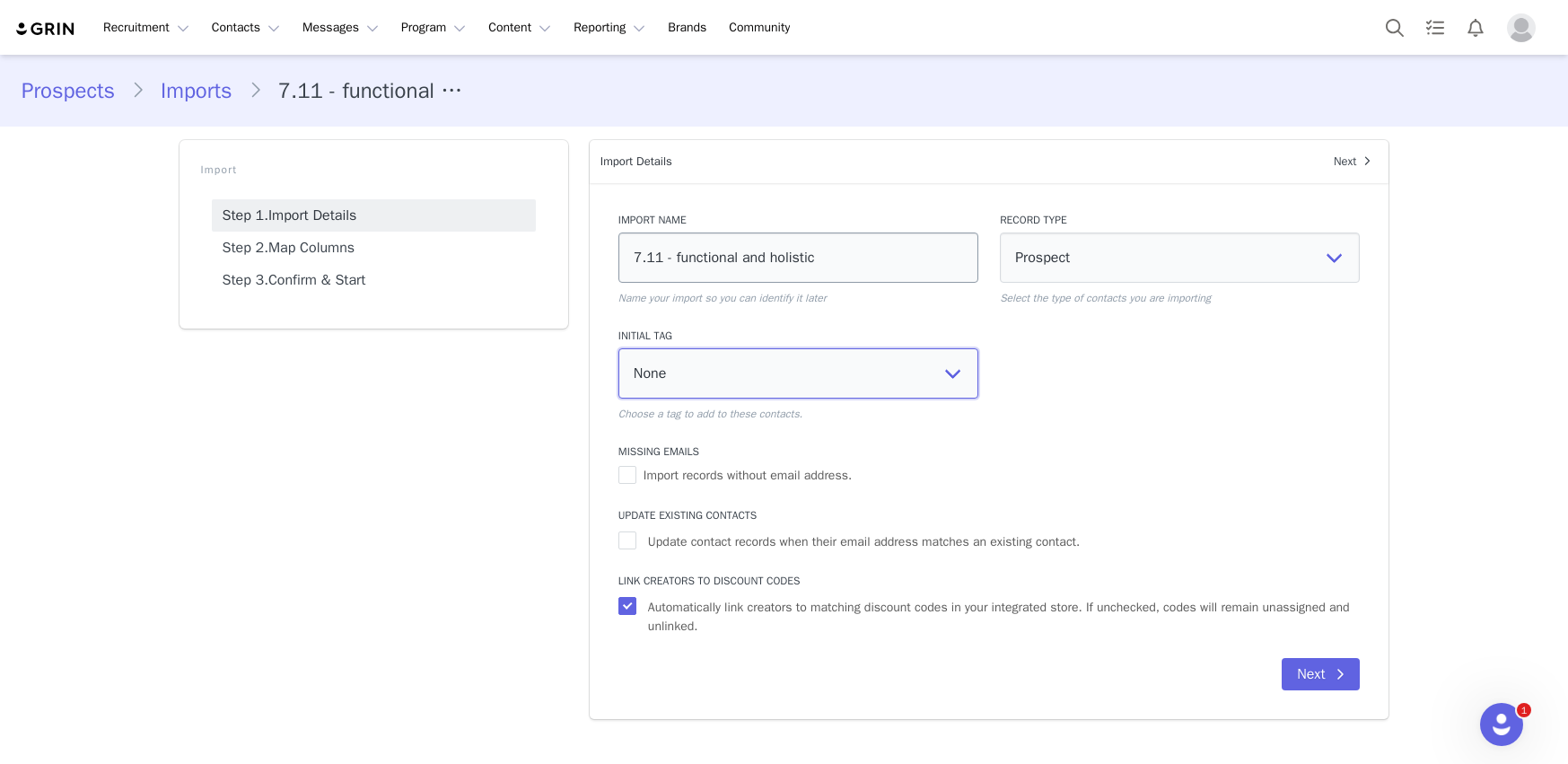 select on "110972" 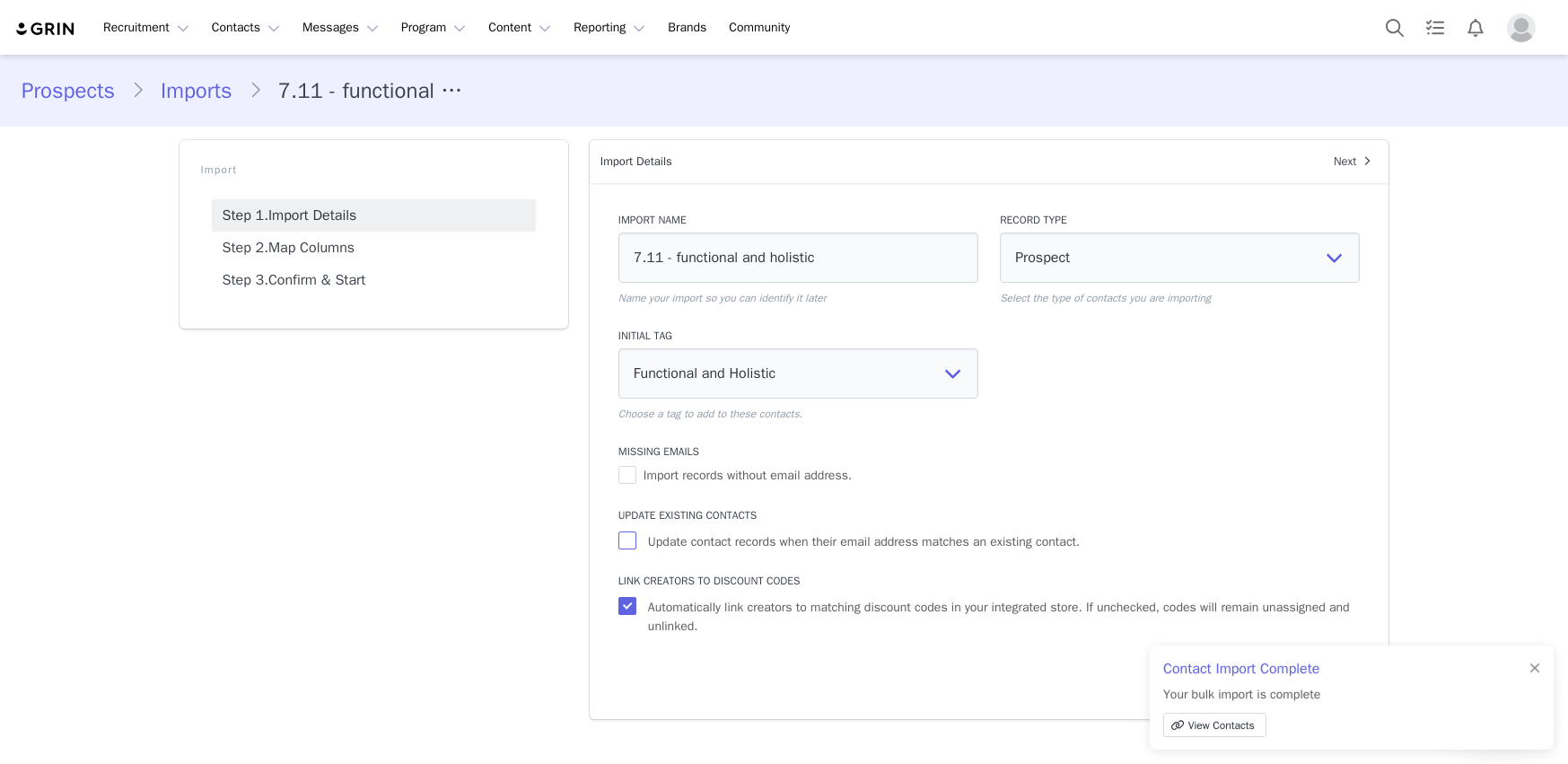 click on "Update contact records when their email address matches an existing contact." at bounding box center (863, 541) 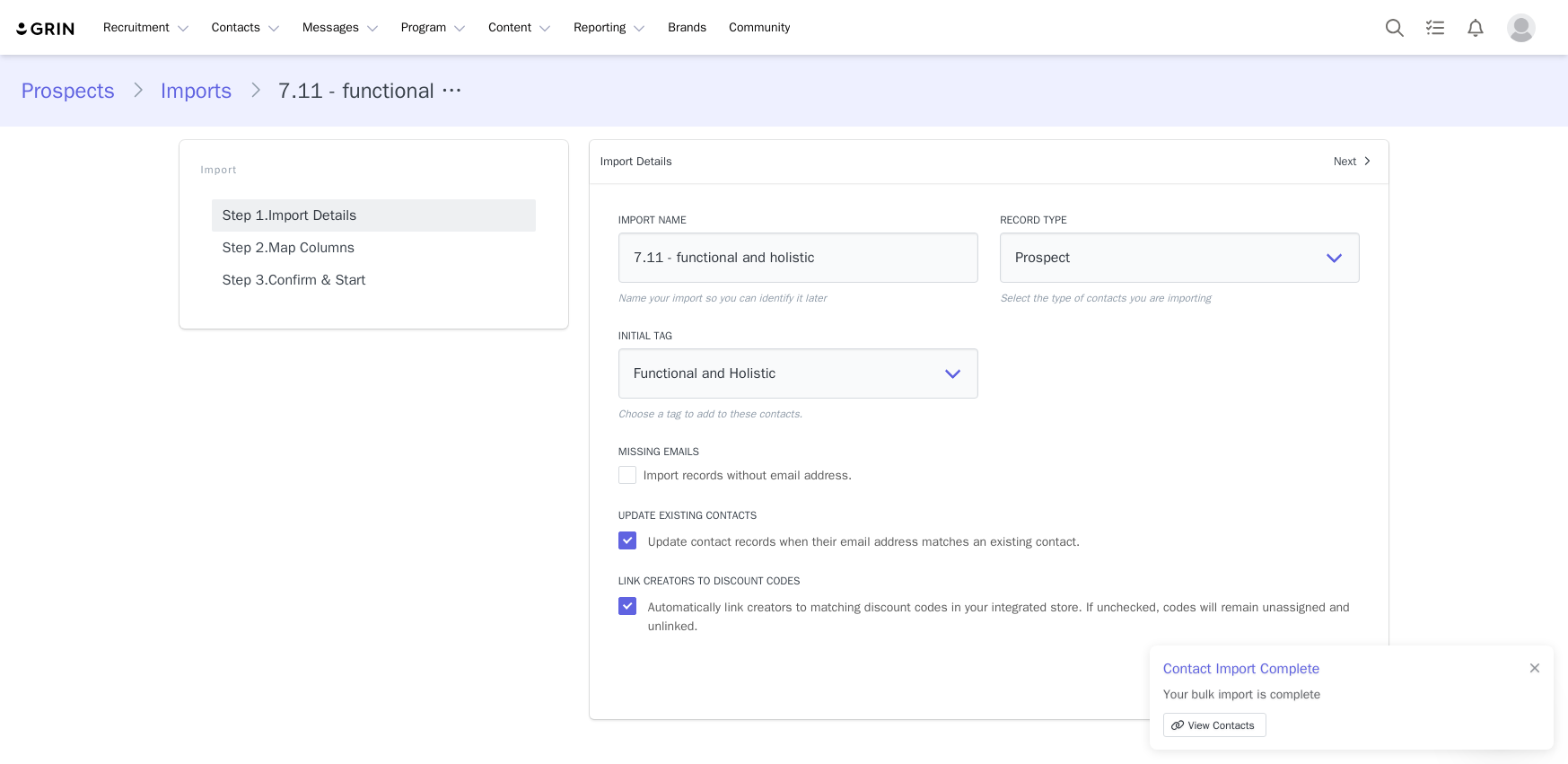 click on "Contact Import Complete Your bulk import is complete
View Contacts" at bounding box center [1352, 698] 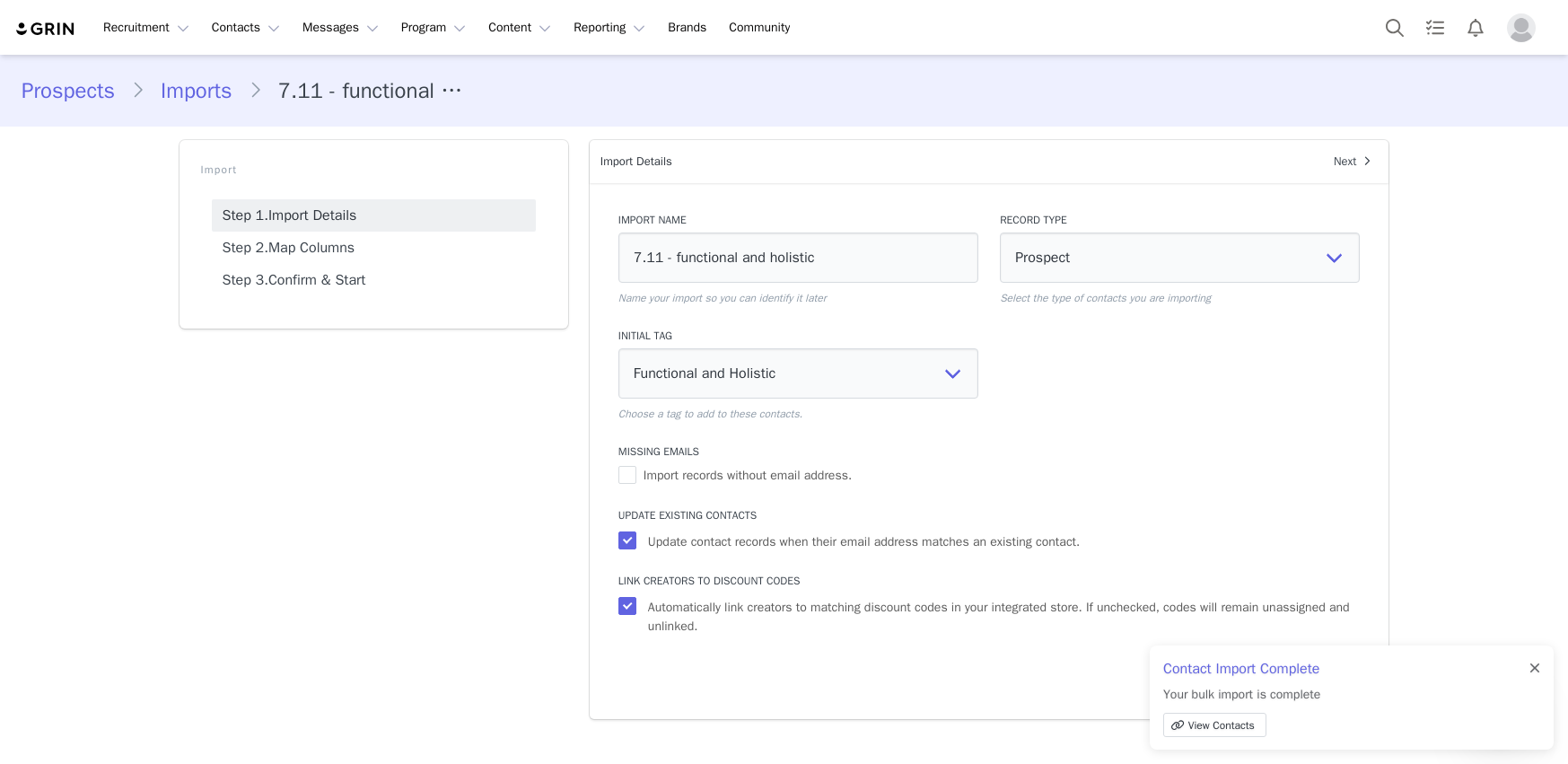click at bounding box center (1535, 669) 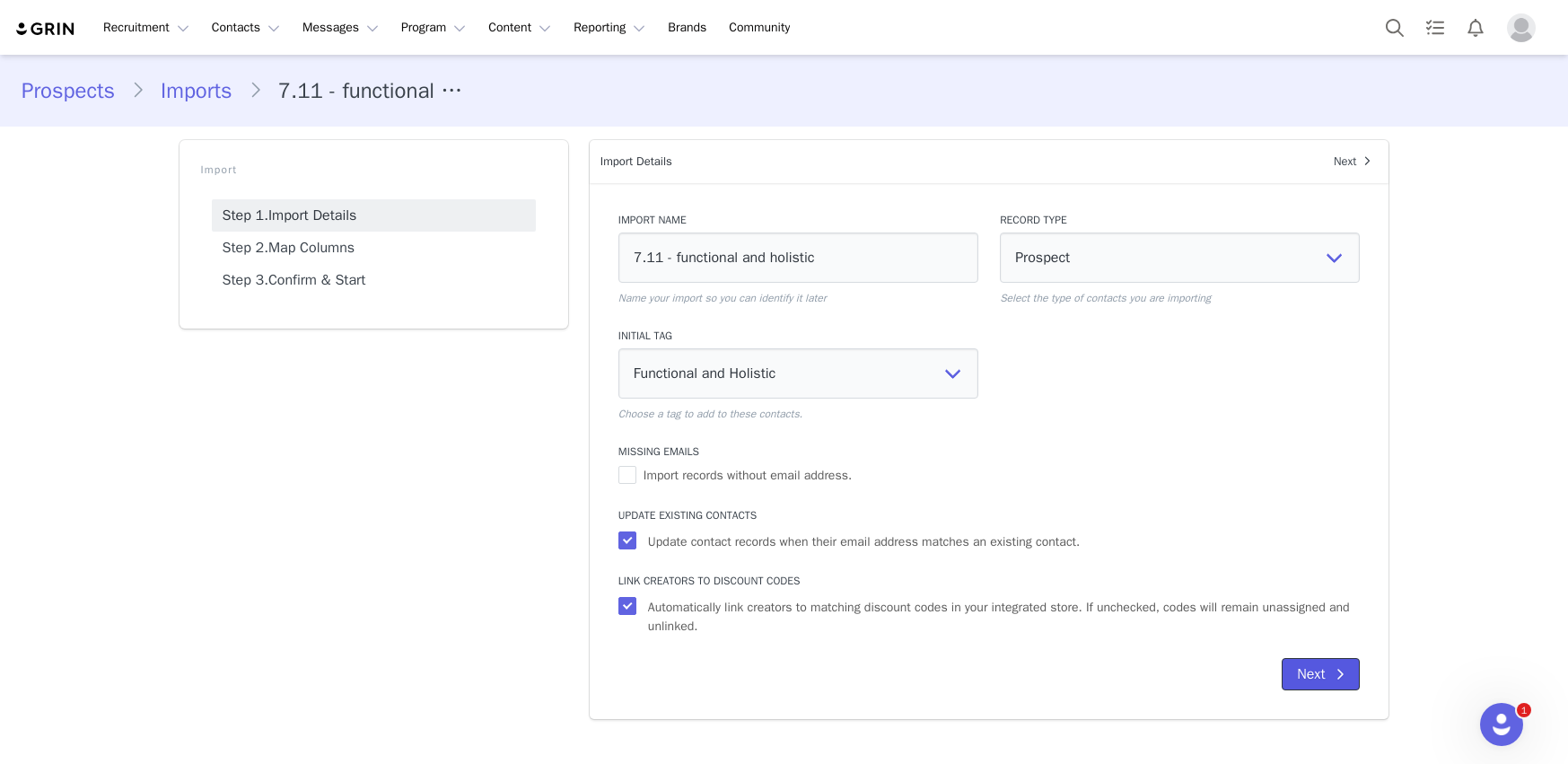 click on "Next" at bounding box center [1320, 674] 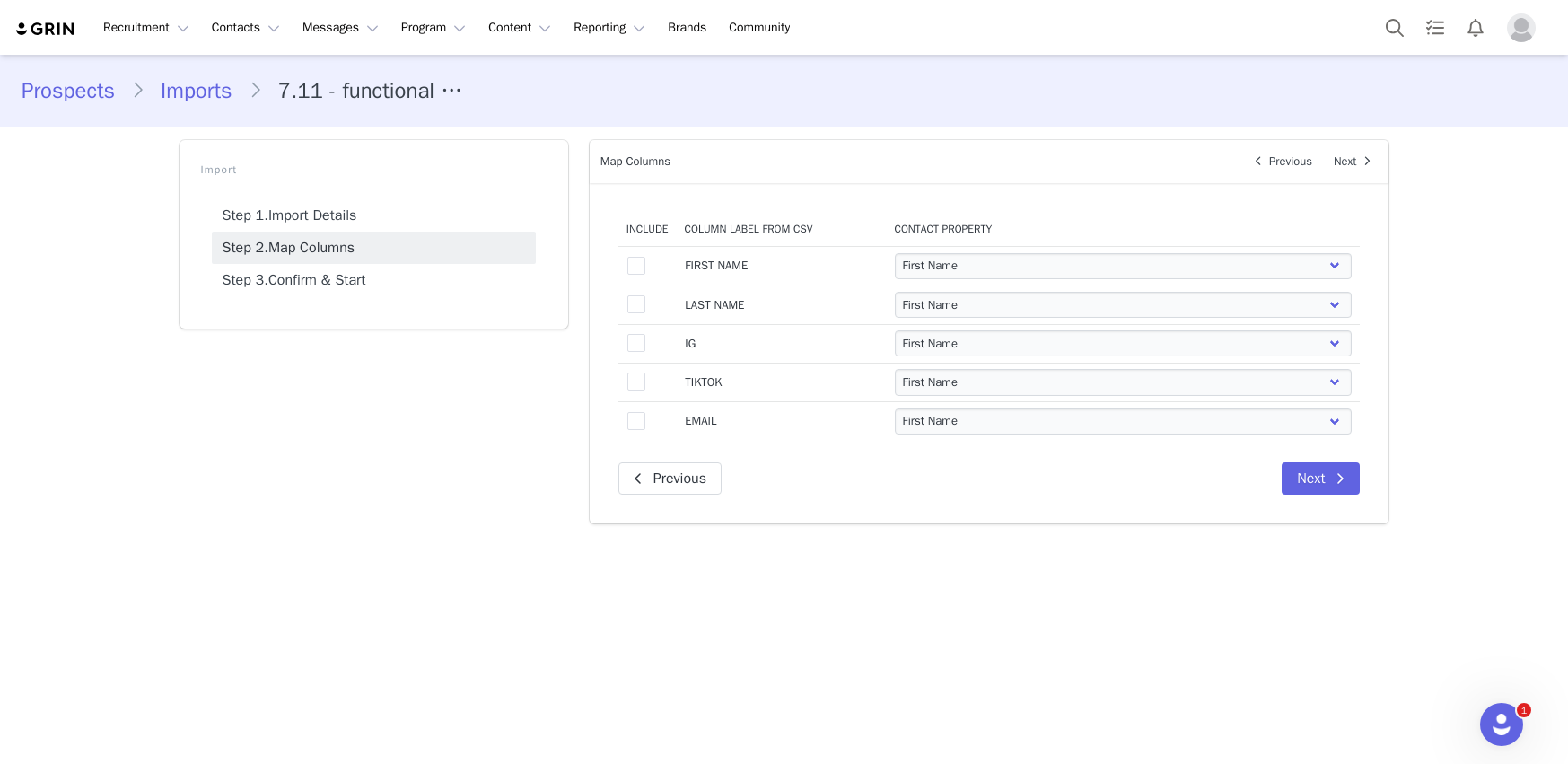 click at bounding box center (636, 266) 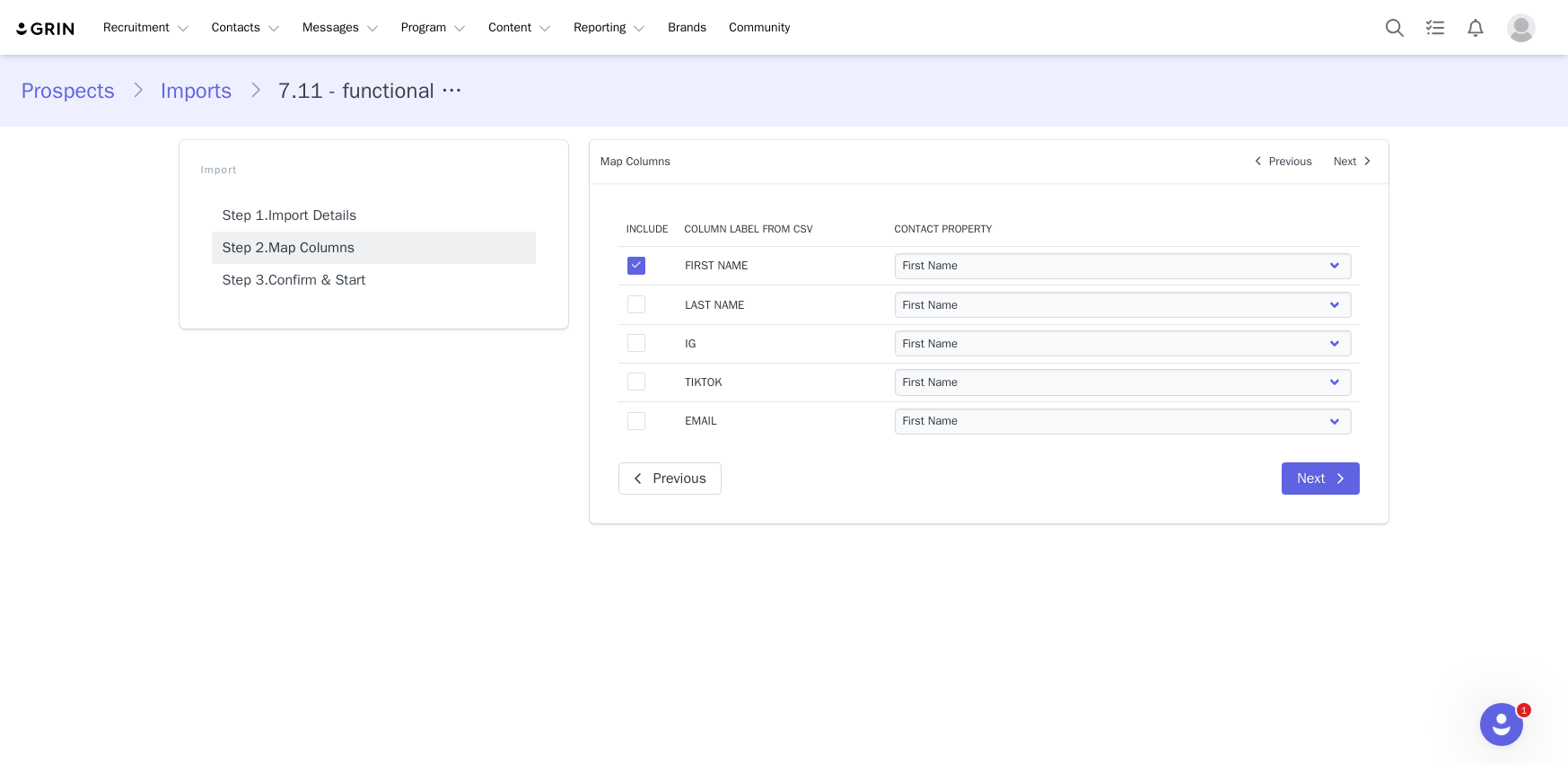 click on "true" at bounding box center (647, 304) 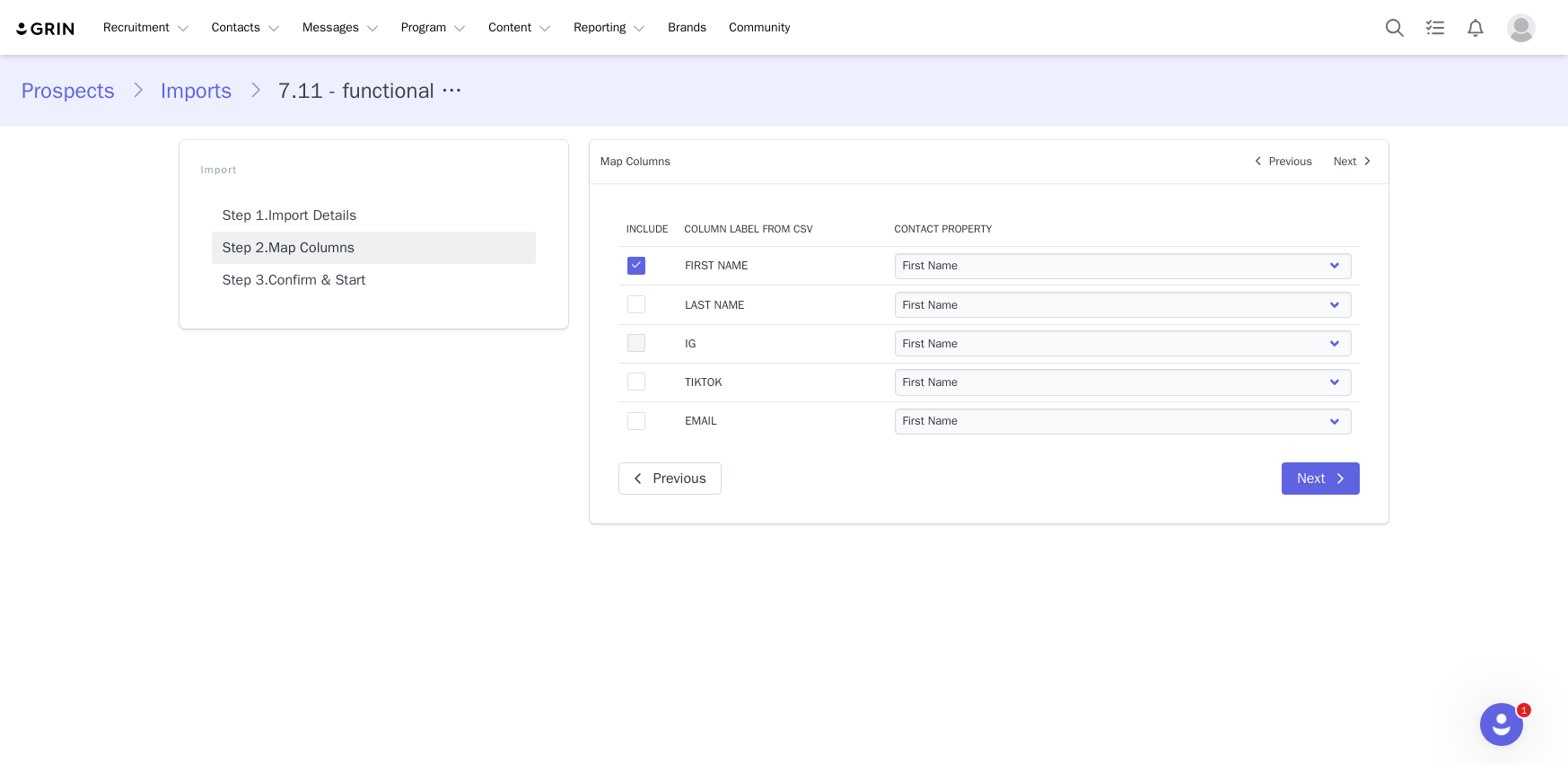 drag, startPoint x: 635, startPoint y: 303, endPoint x: 639, endPoint y: 347, distance: 44.181444 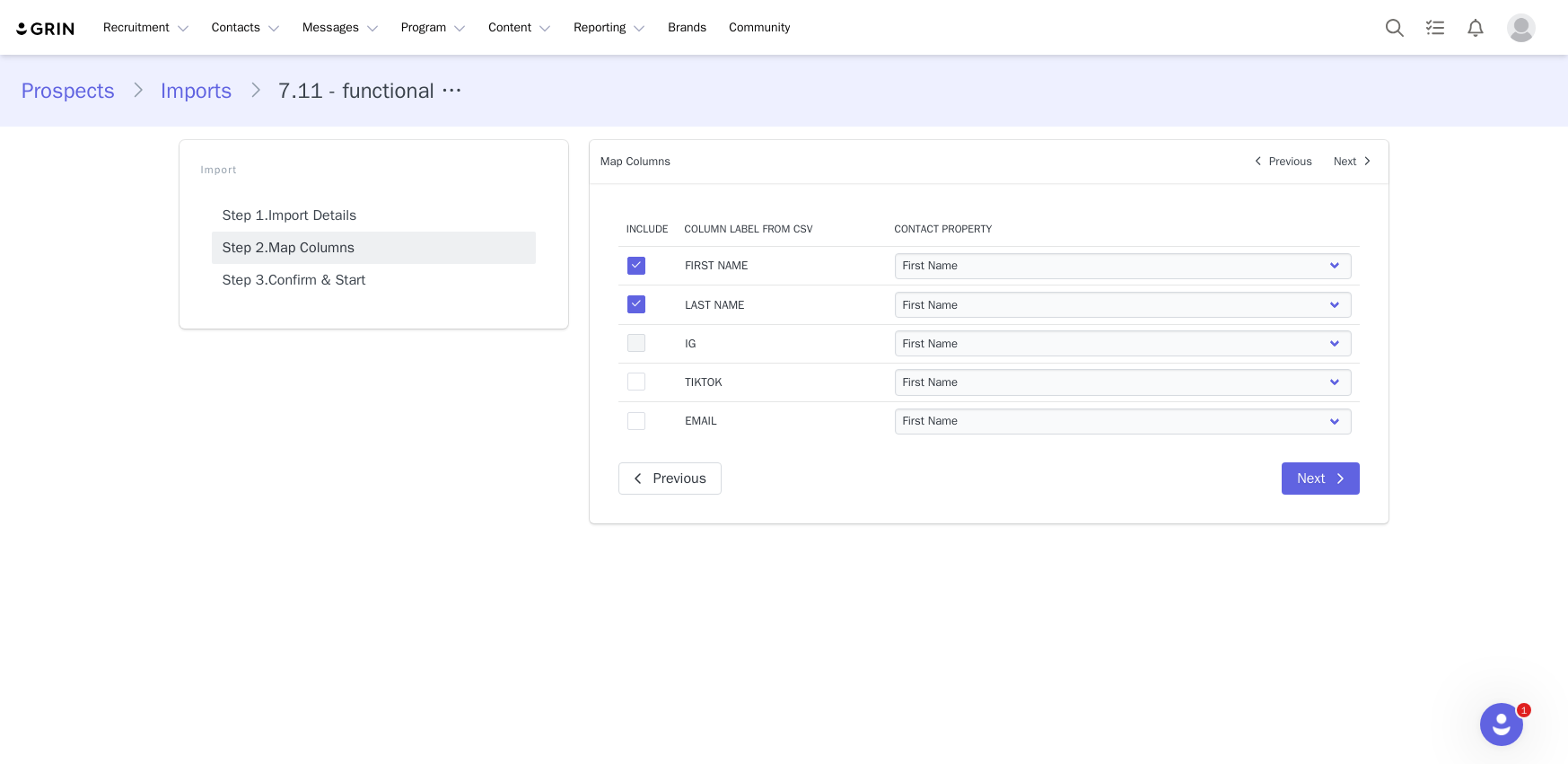 click at bounding box center (636, 343) 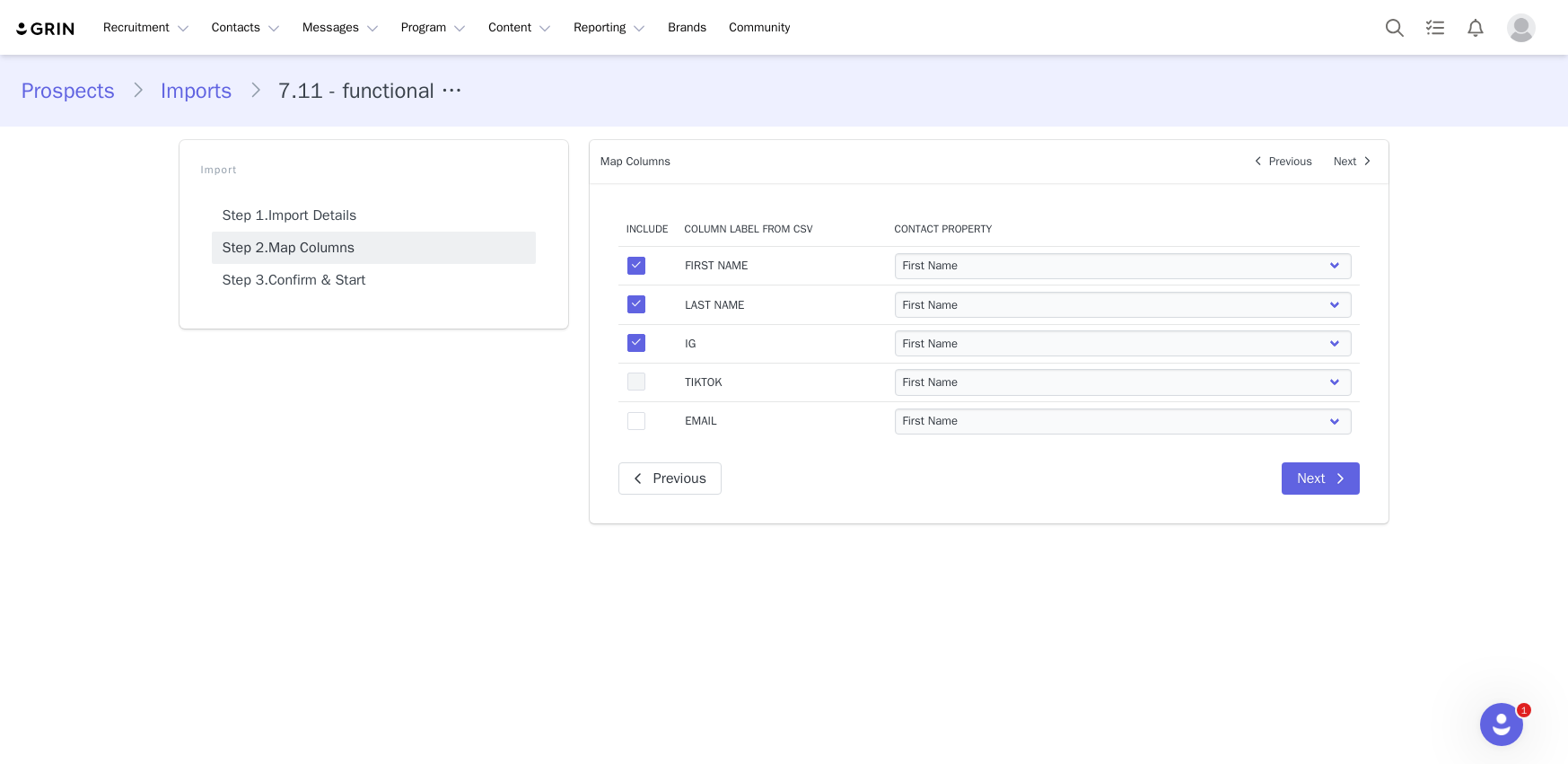 click at bounding box center (636, 382) 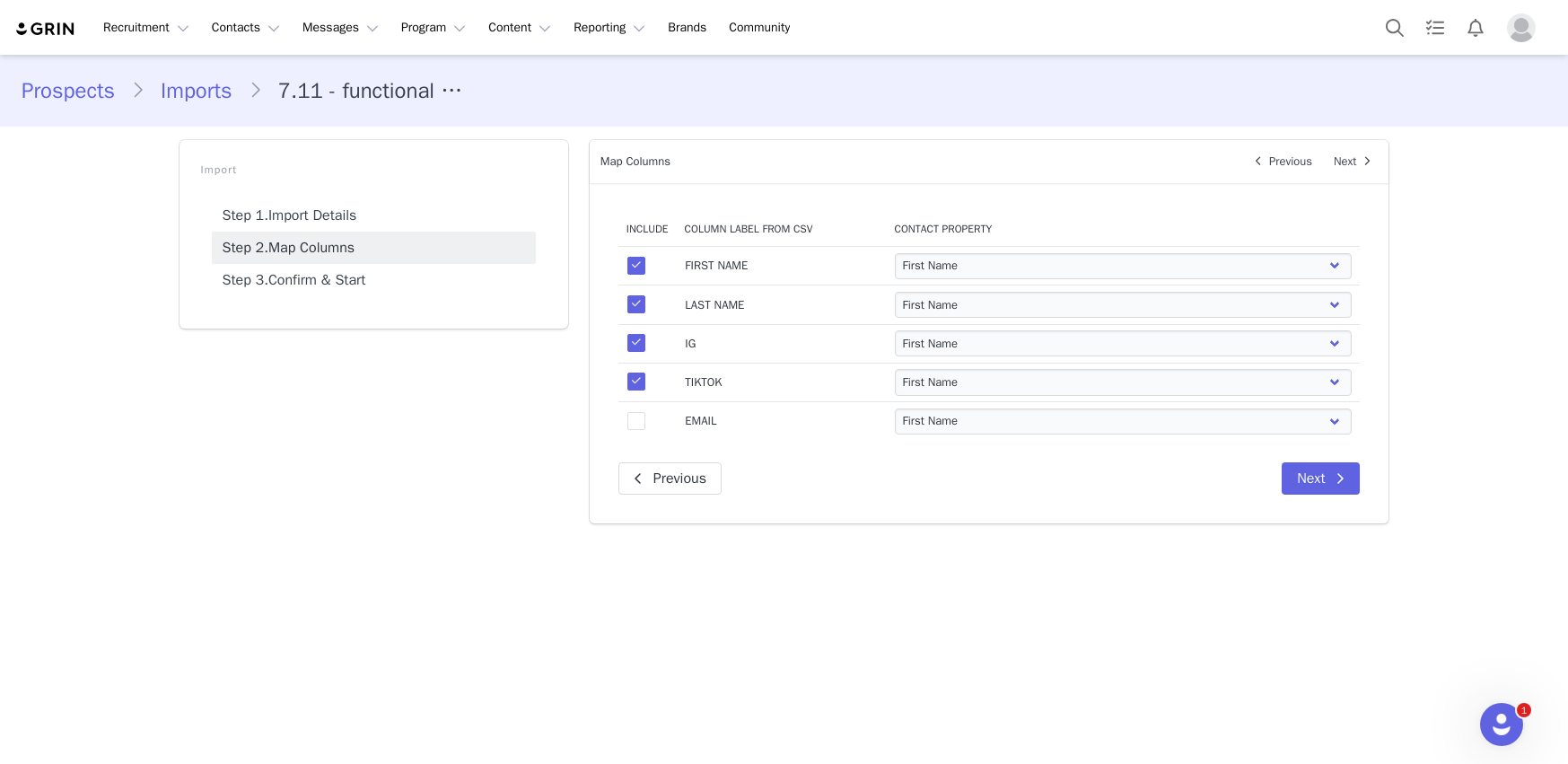 click at bounding box center [636, 421] 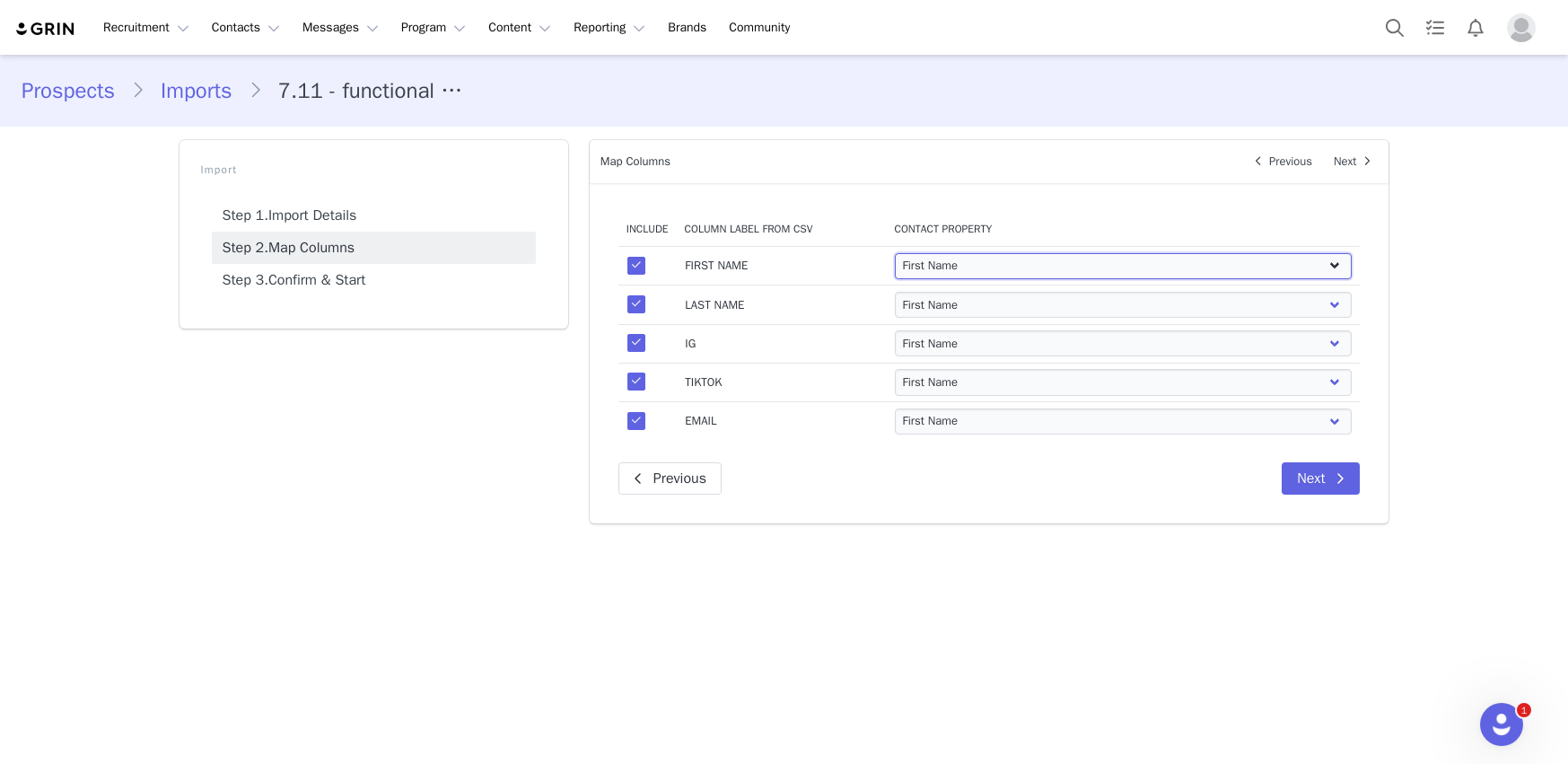 click on "First Name   Last Name   Email   PayPal Email   Gender   Language   Phone Country Code   Phone Number   Company   Street   Street 2   City   State   Zip   Country   Website URL   Instagram URL   YouTube URL   Twitter URL   Facebook URL   TikTok URL   Twitch URL   Pinterest URL   Nordic Wave (Joybyte): New Creator Discount code   Nordic Wave (Joybyte): Nordic Flow Discount Code" at bounding box center (1123, 266) 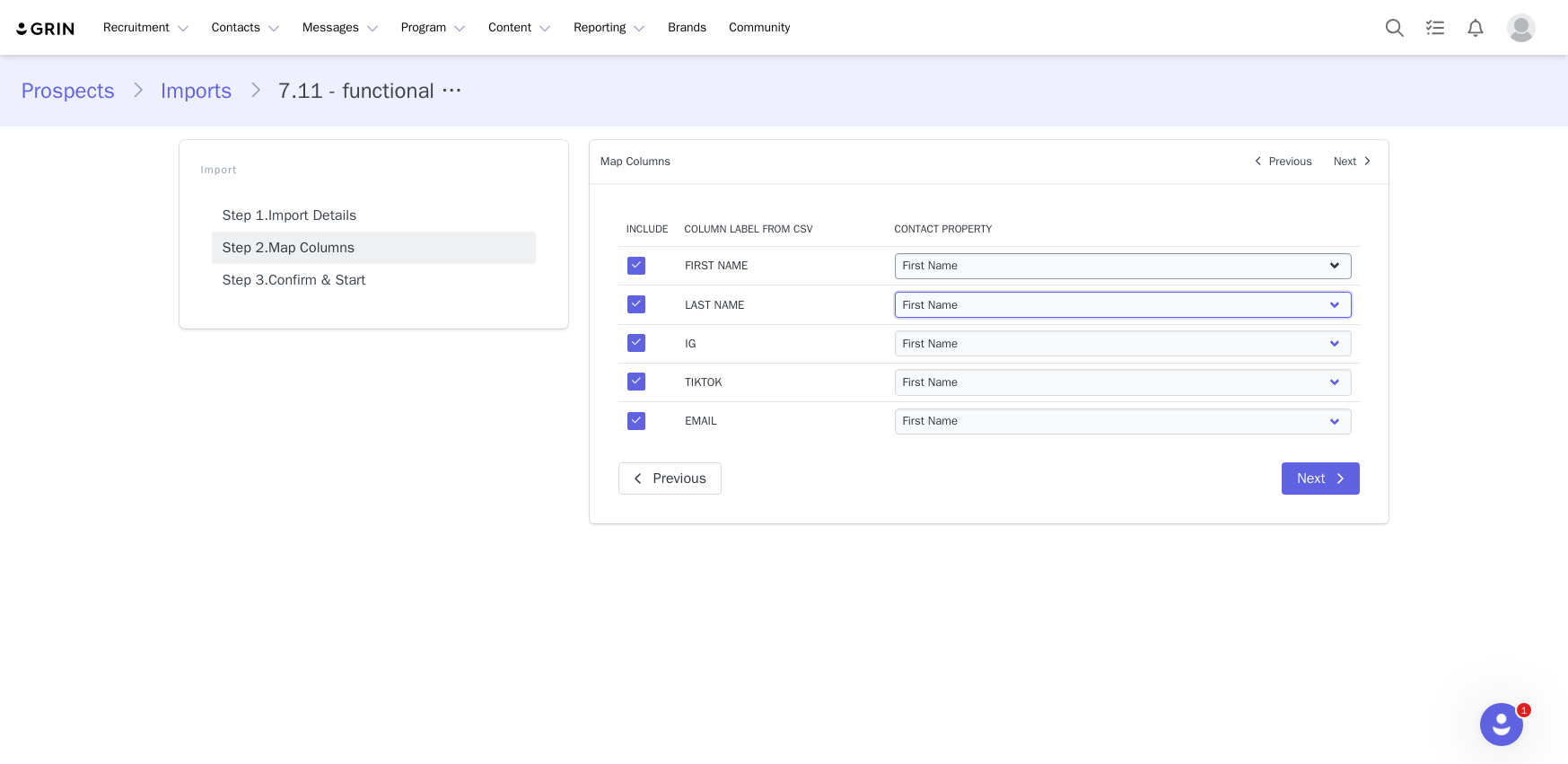 select on "last_name" 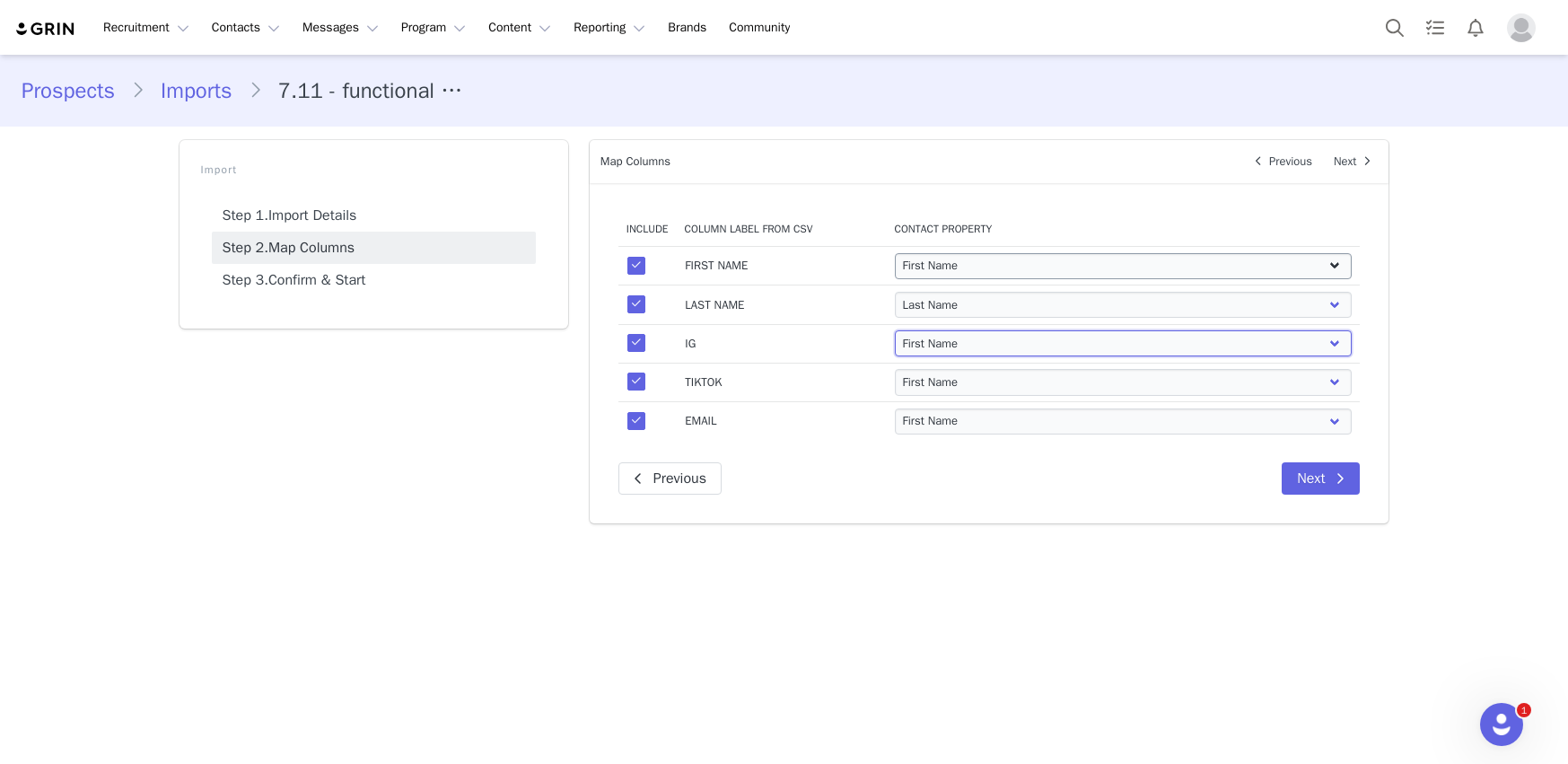 select on "instagram_url" 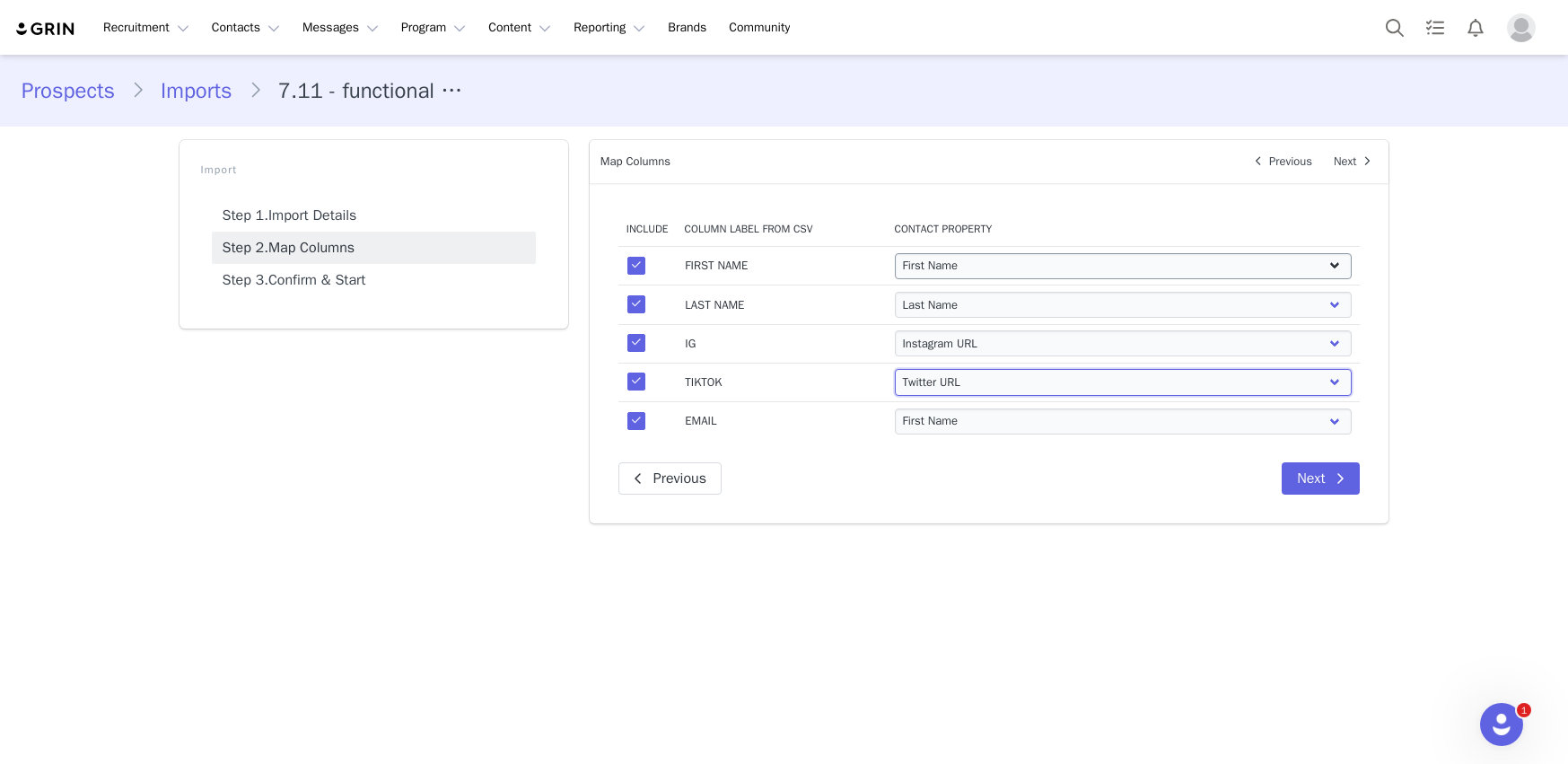 select on "tiktok_url" 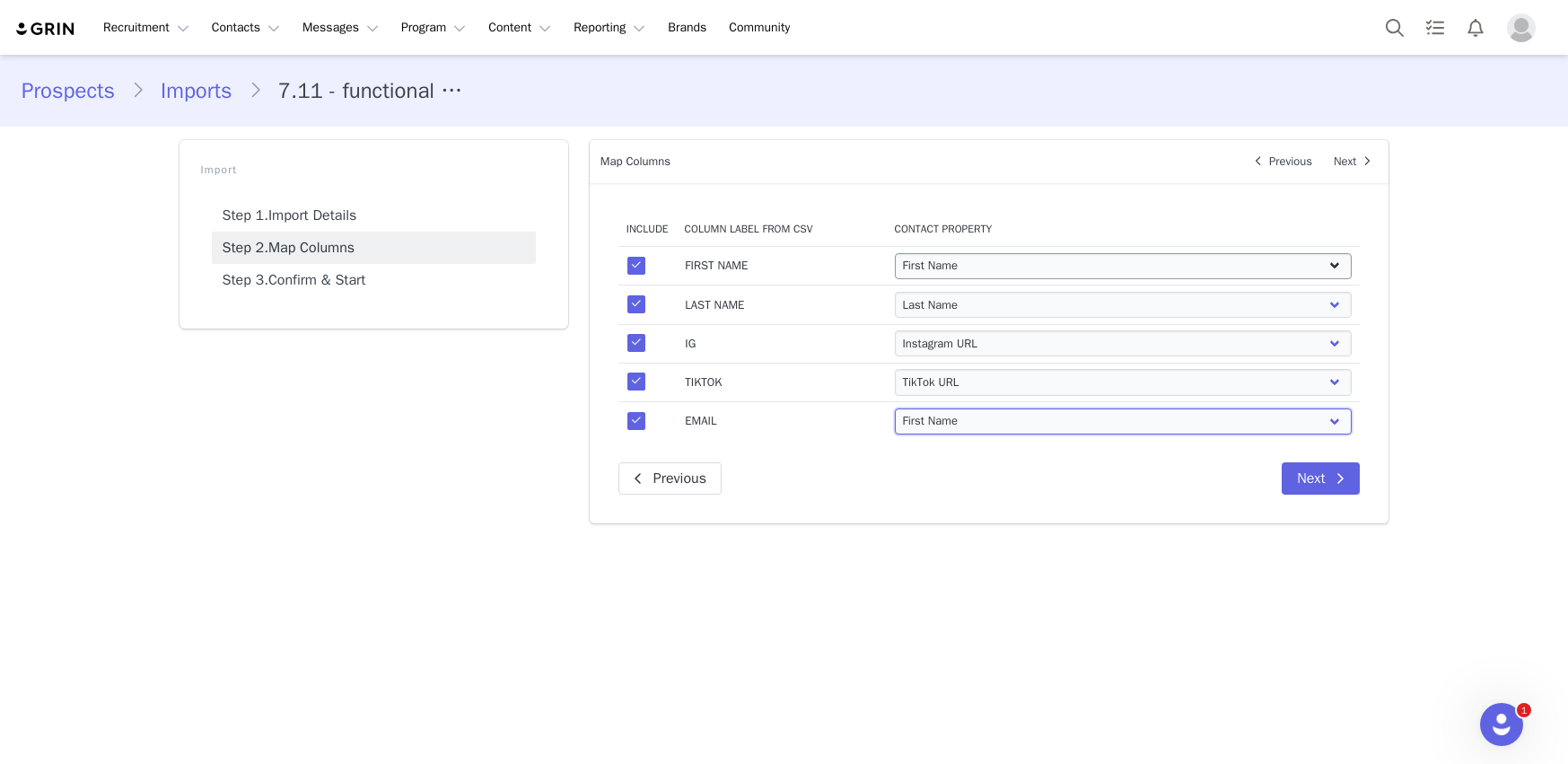 select on "email" 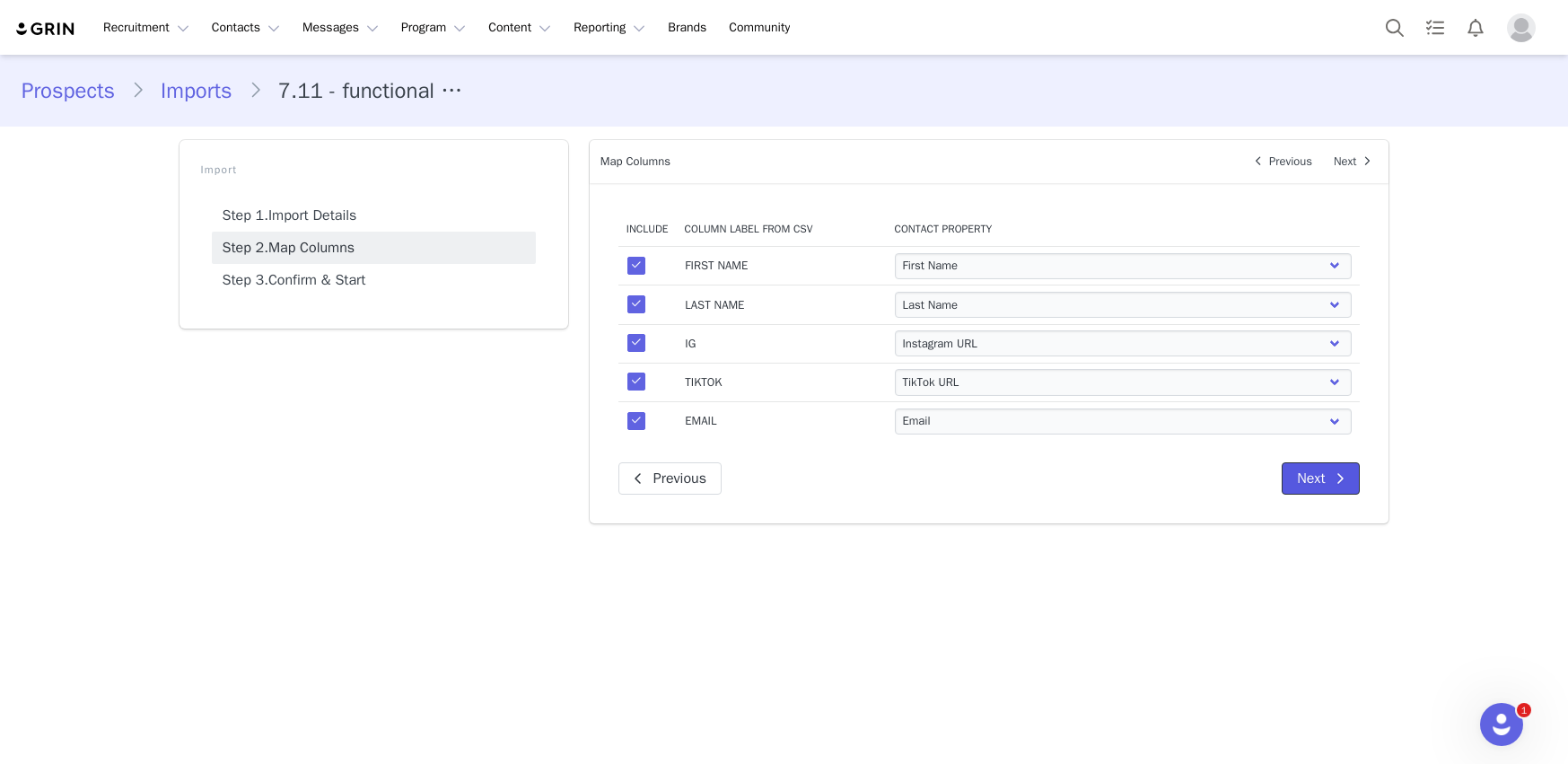 click on "Next" at bounding box center [1320, 479] 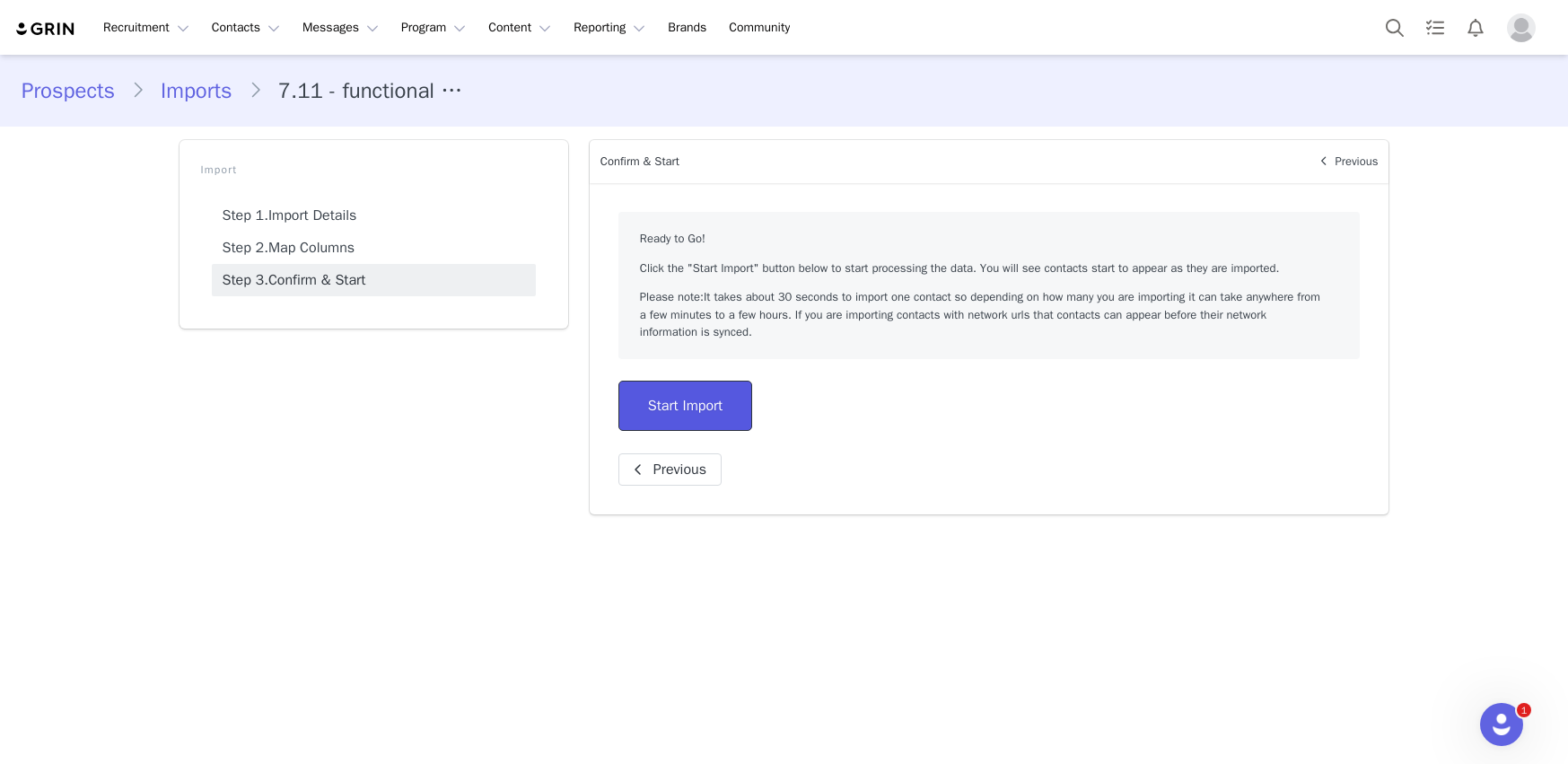 click on "Start Import" at bounding box center [685, 406] 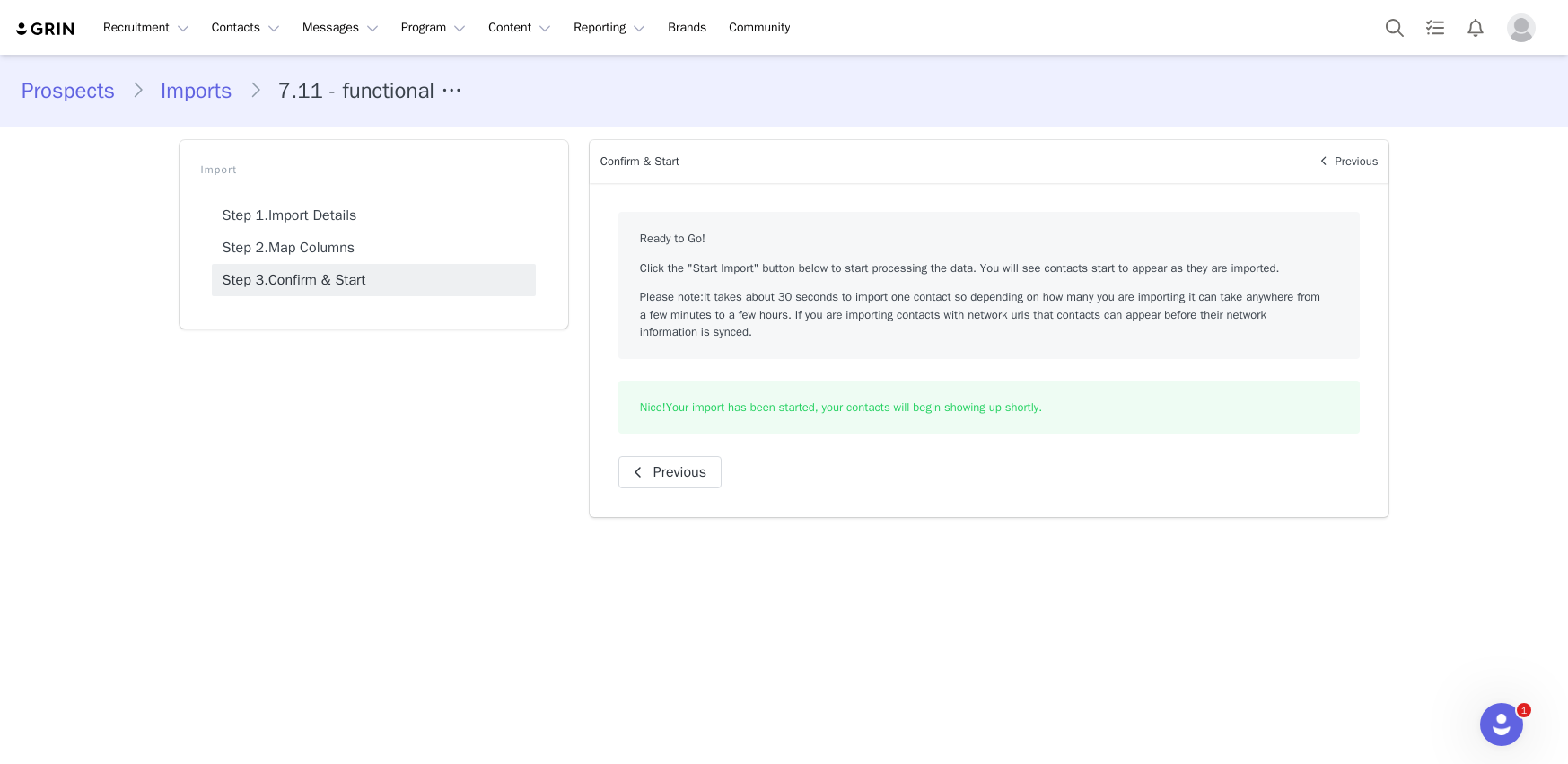 click on "Prospects" at bounding box center [76, 91] 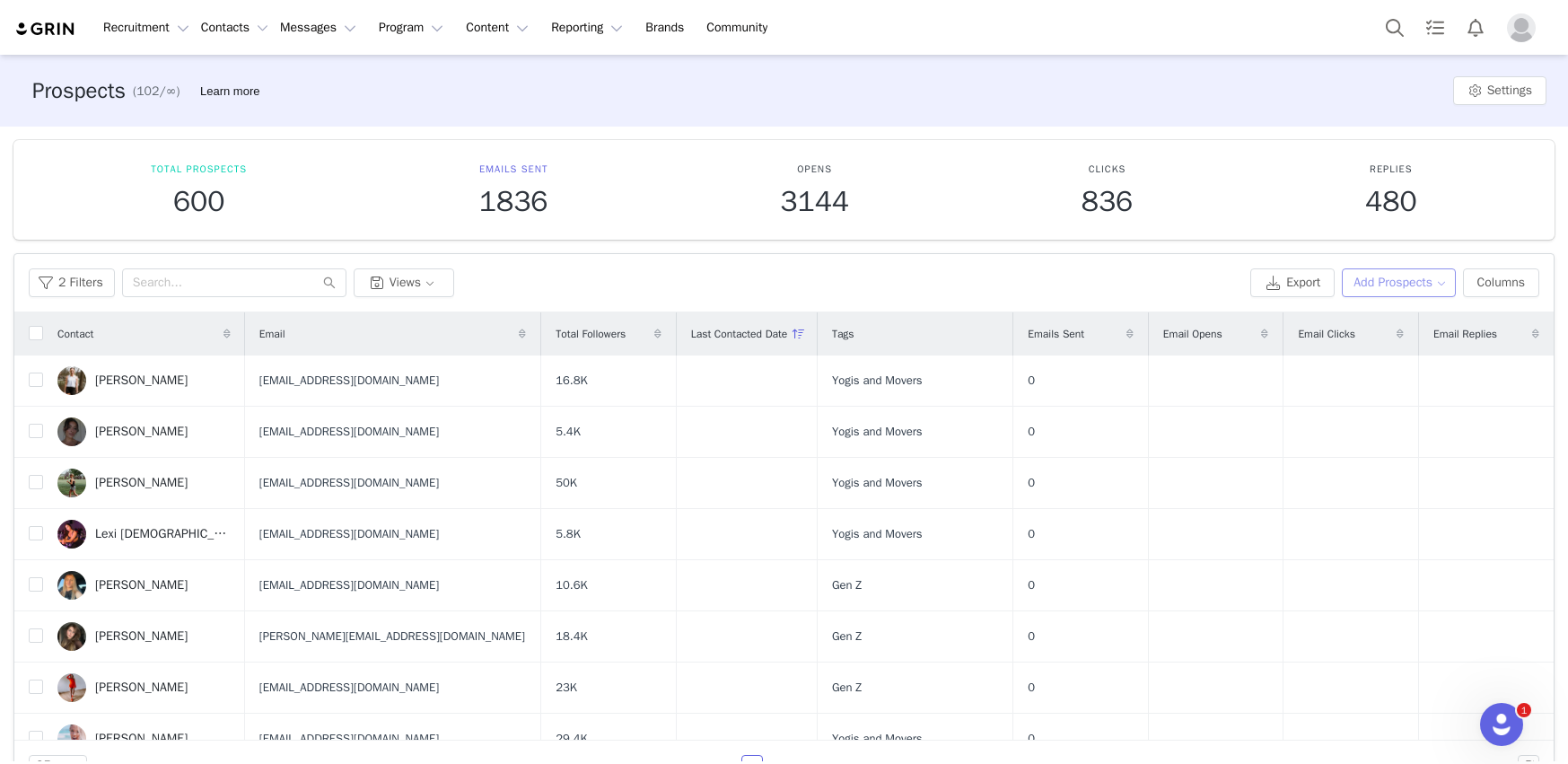 click on "Add Prospects" at bounding box center [1398, 283] 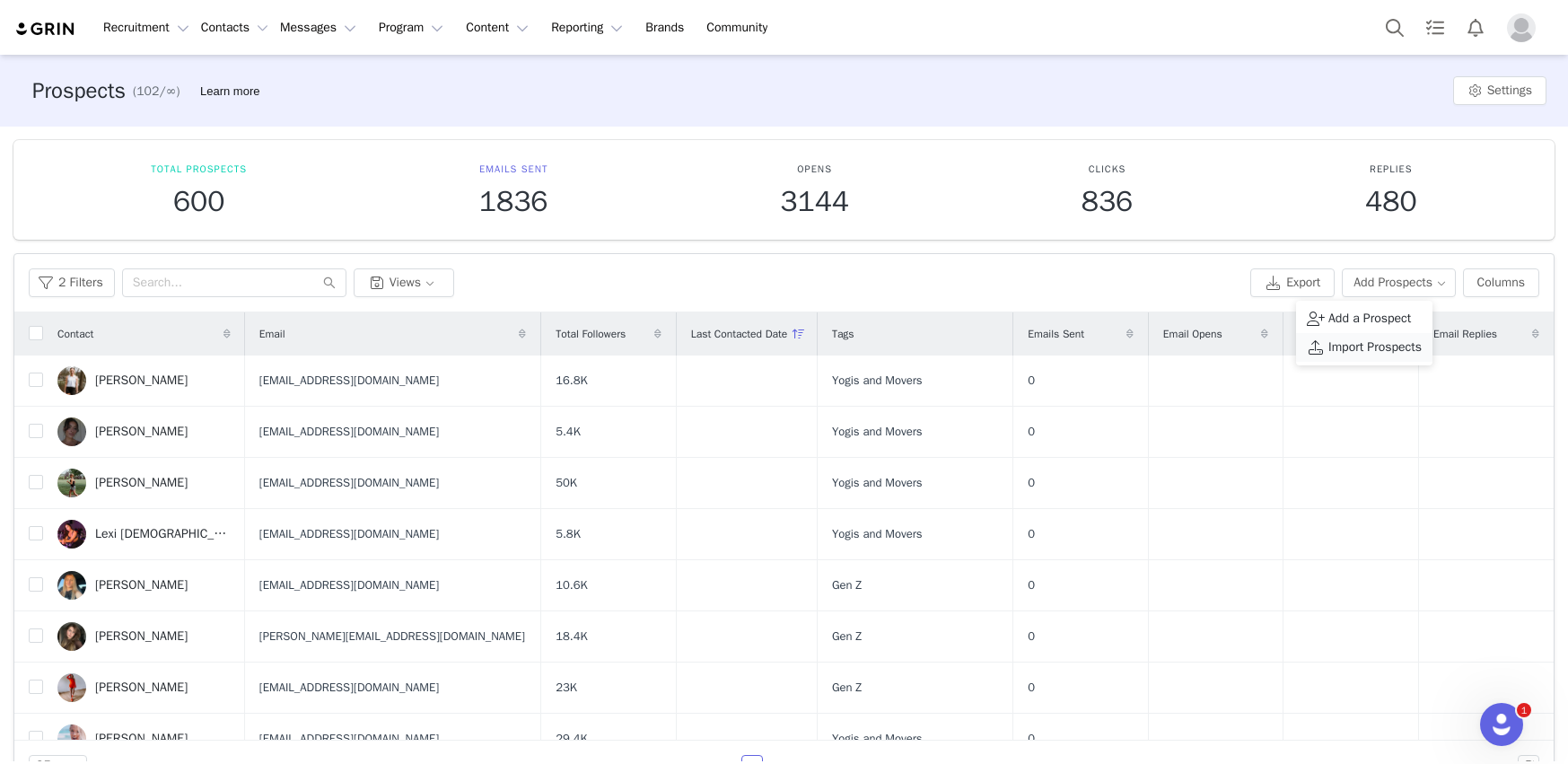 click on "Import Prospects" at bounding box center [1375, 347] 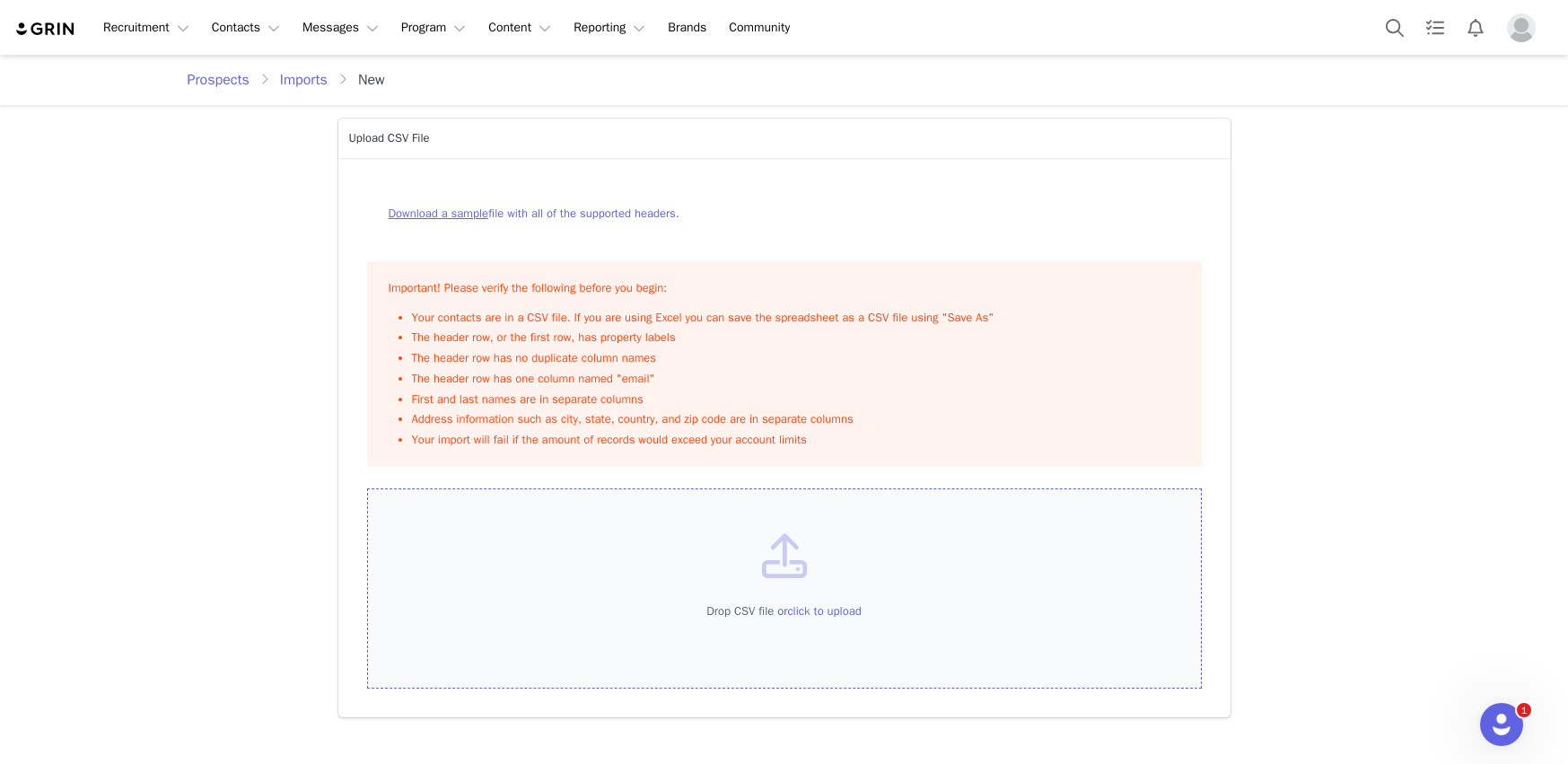 click on "Drop CSV file or  click to upload" at bounding box center (784, 611) 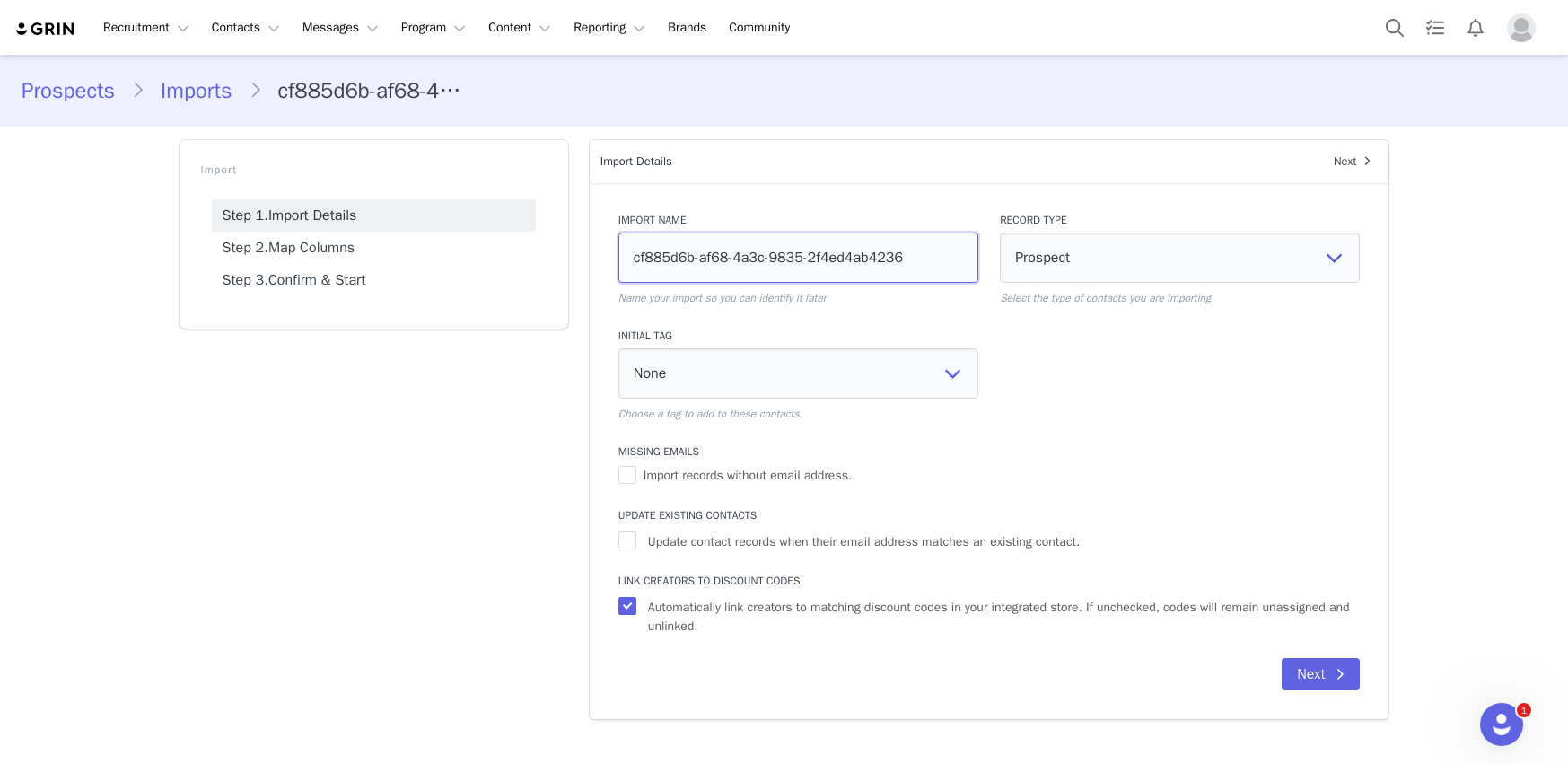 click on "cf885d6b-af68-4a3c-9835-2f4ed4ab4236" at bounding box center [798, 258] 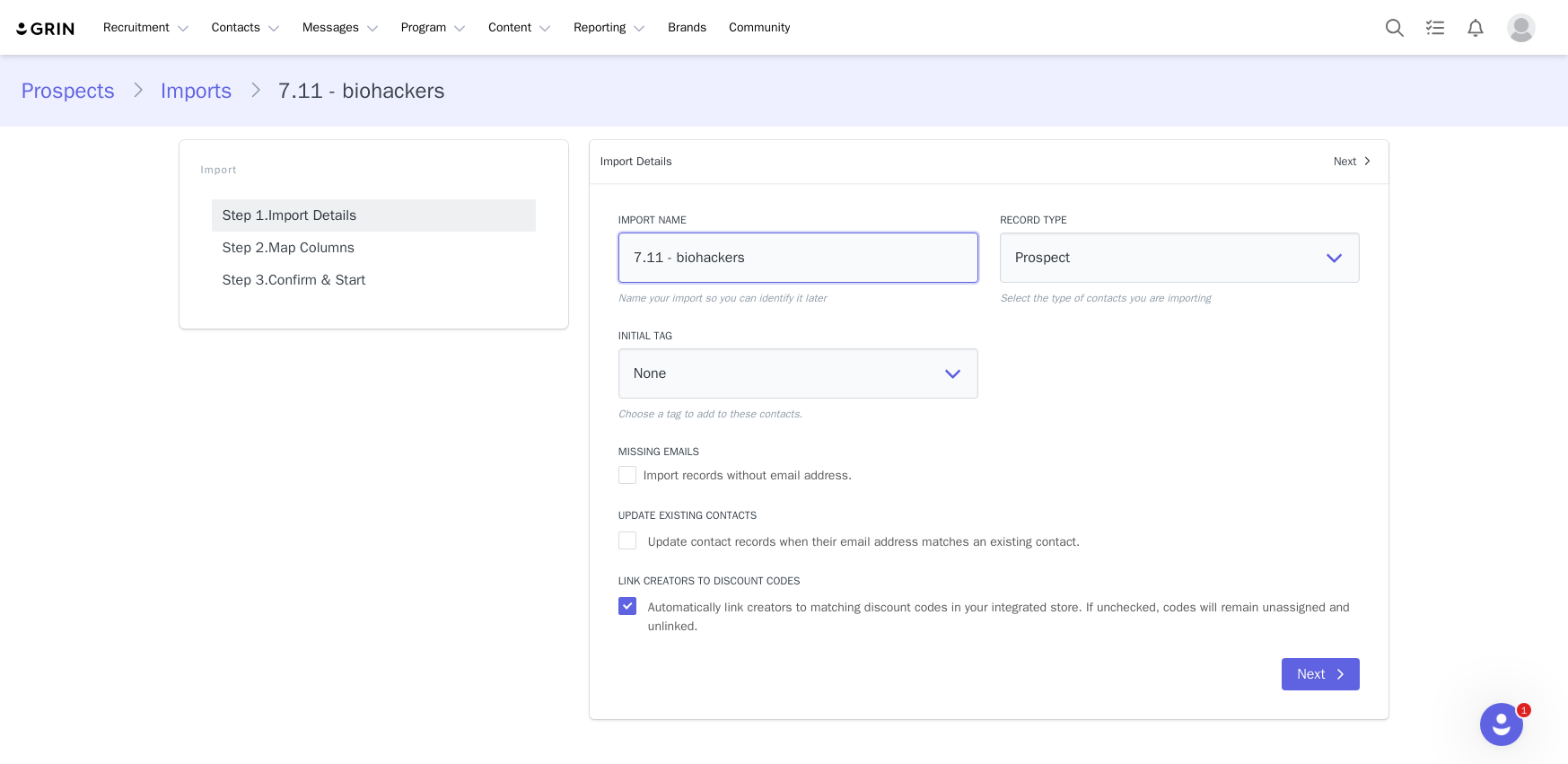 type on "7.11 - biohackers" 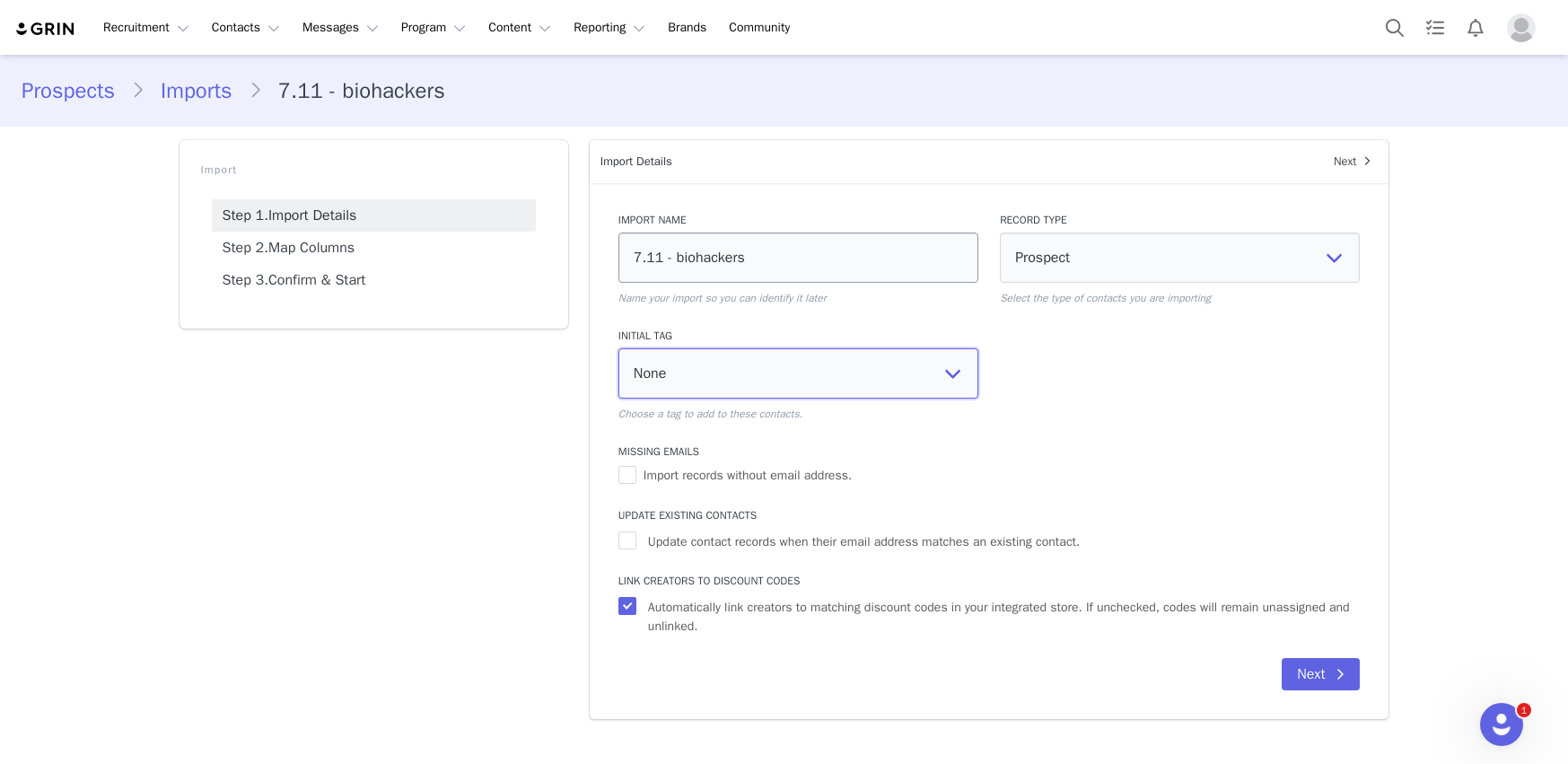 select on "109448" 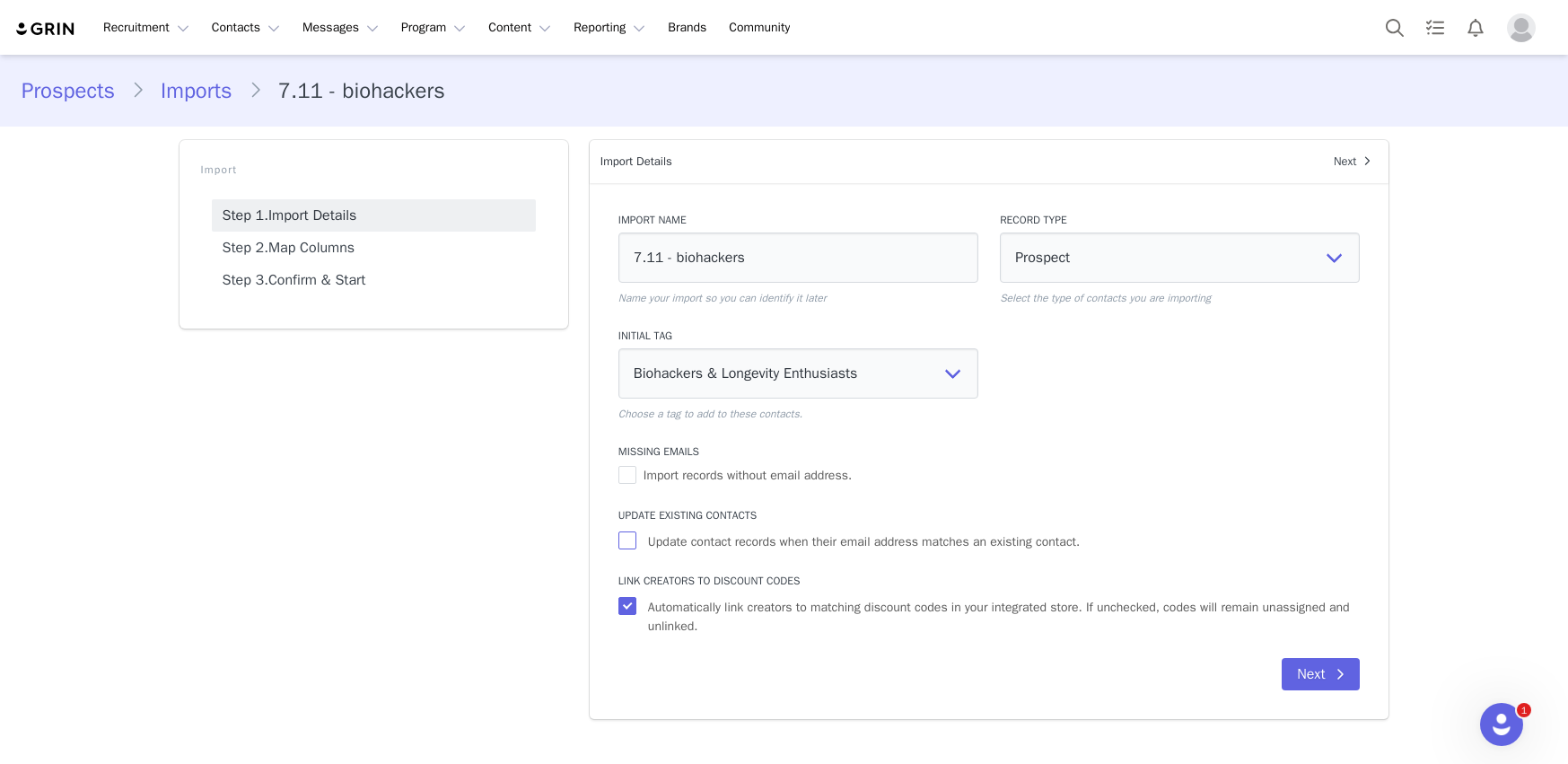 click on "Update contact records when their email address matches an existing contact." at bounding box center [863, 541] 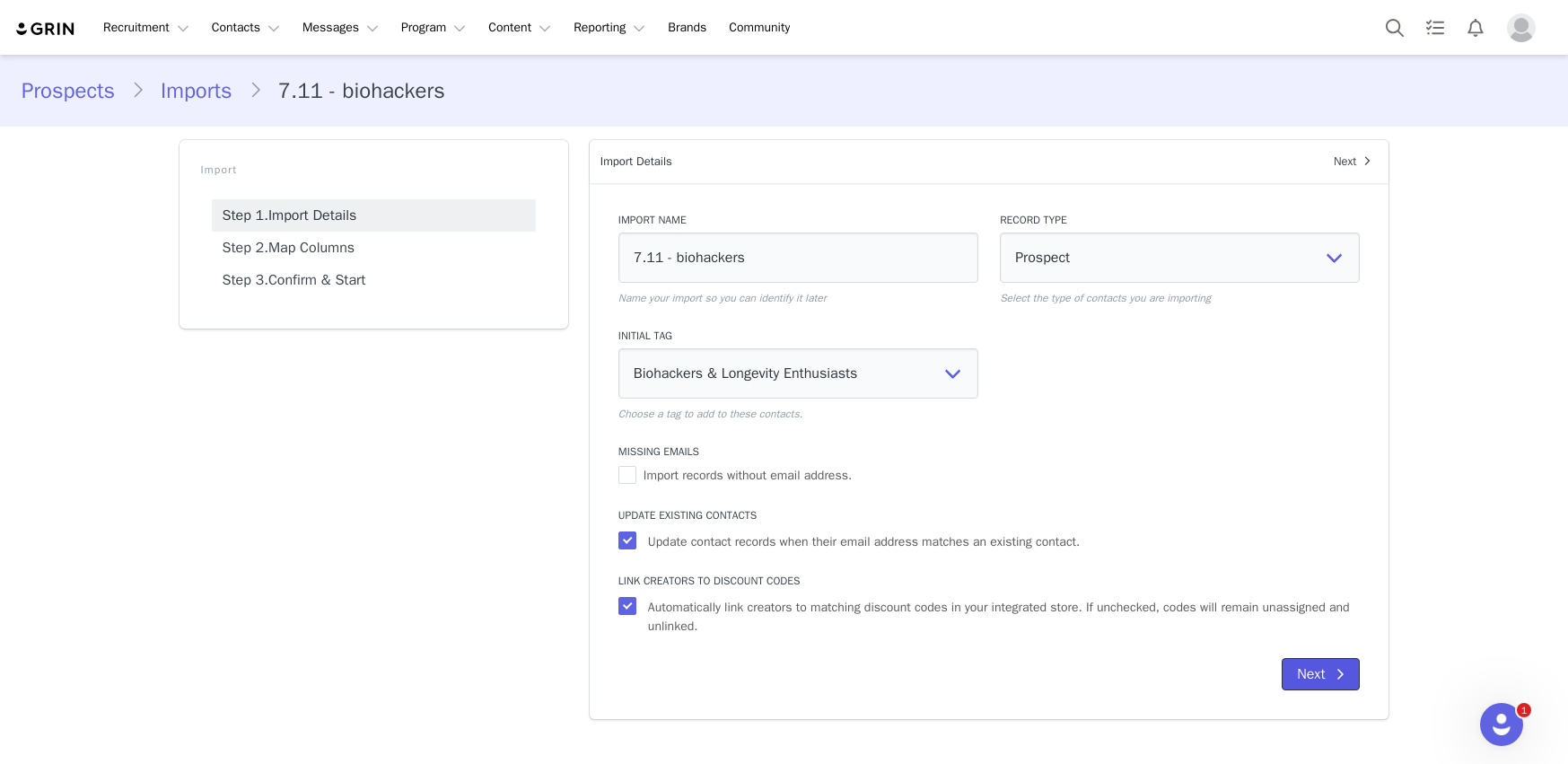 click on "Next" at bounding box center [1320, 674] 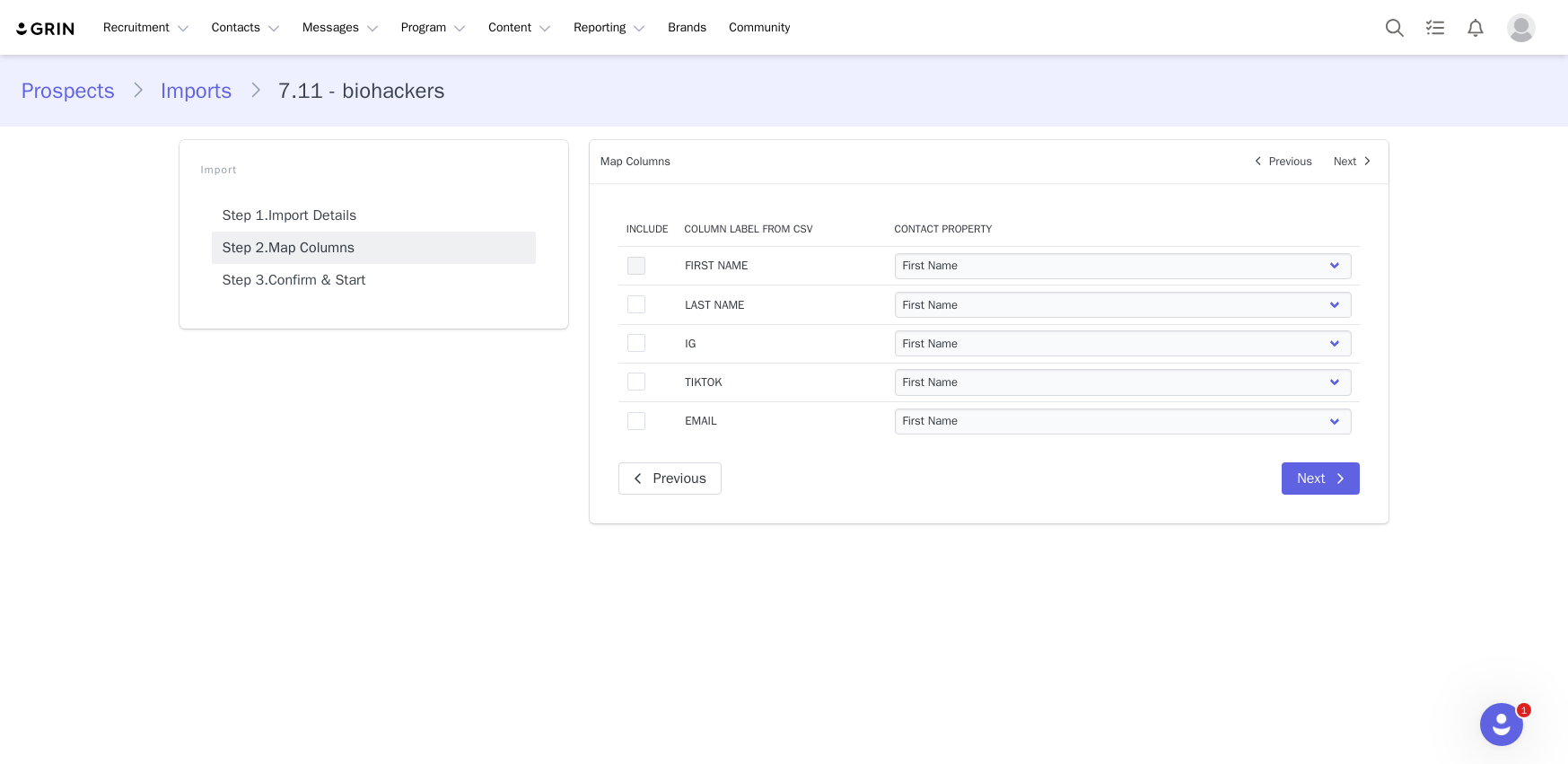 click at bounding box center (636, 266) 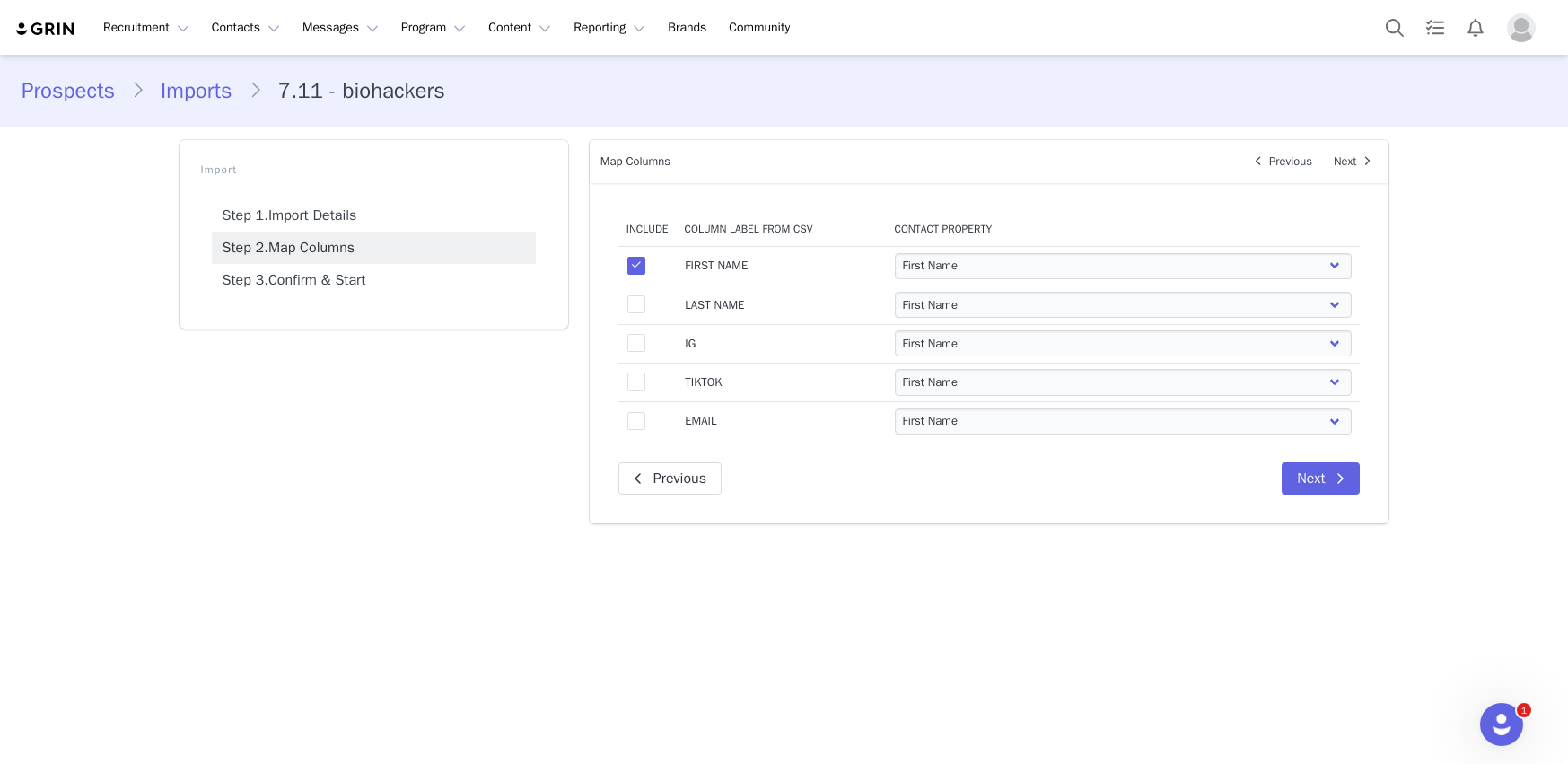 click on "true" at bounding box center [647, 304] 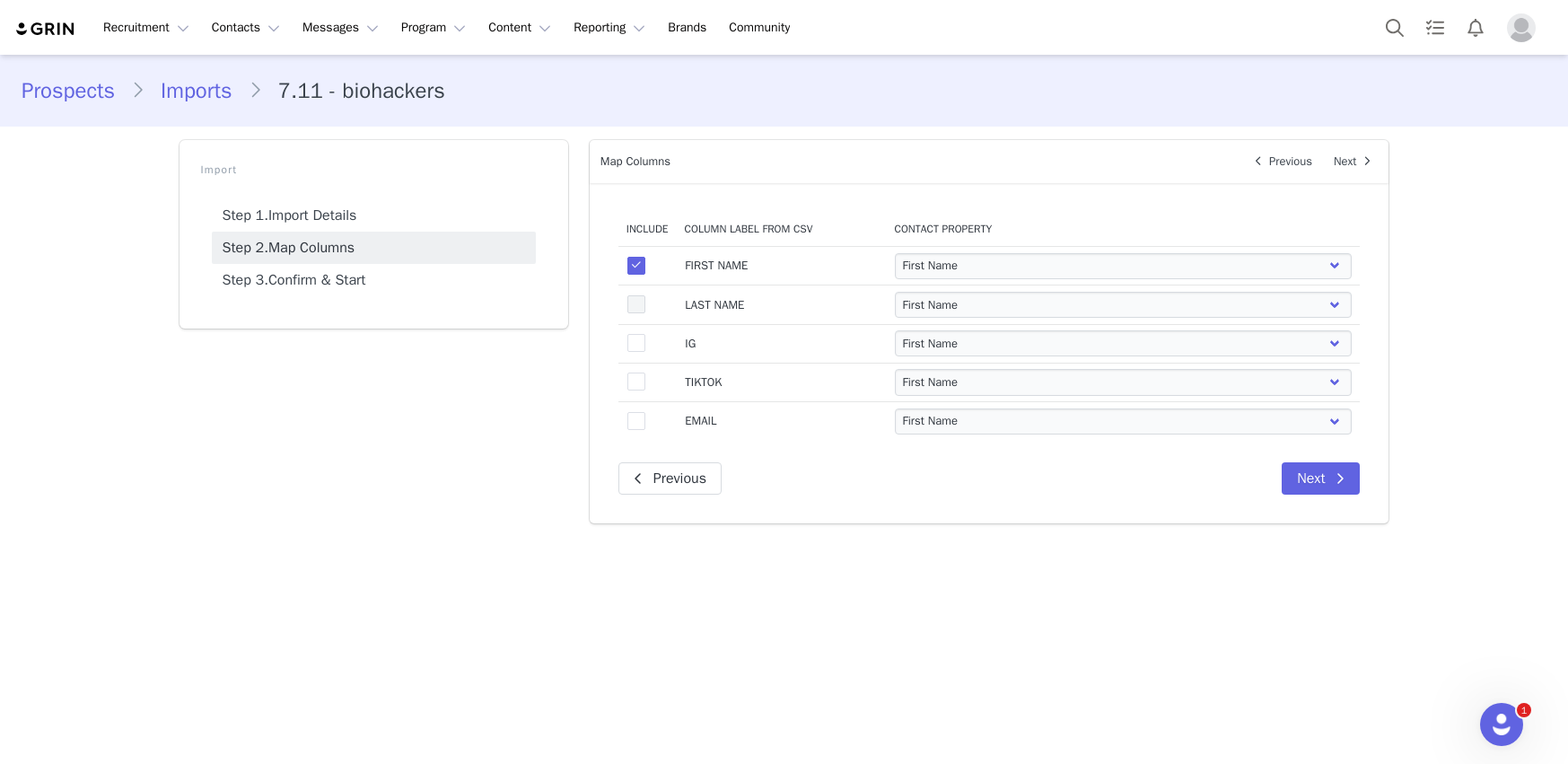 click at bounding box center [636, 304] 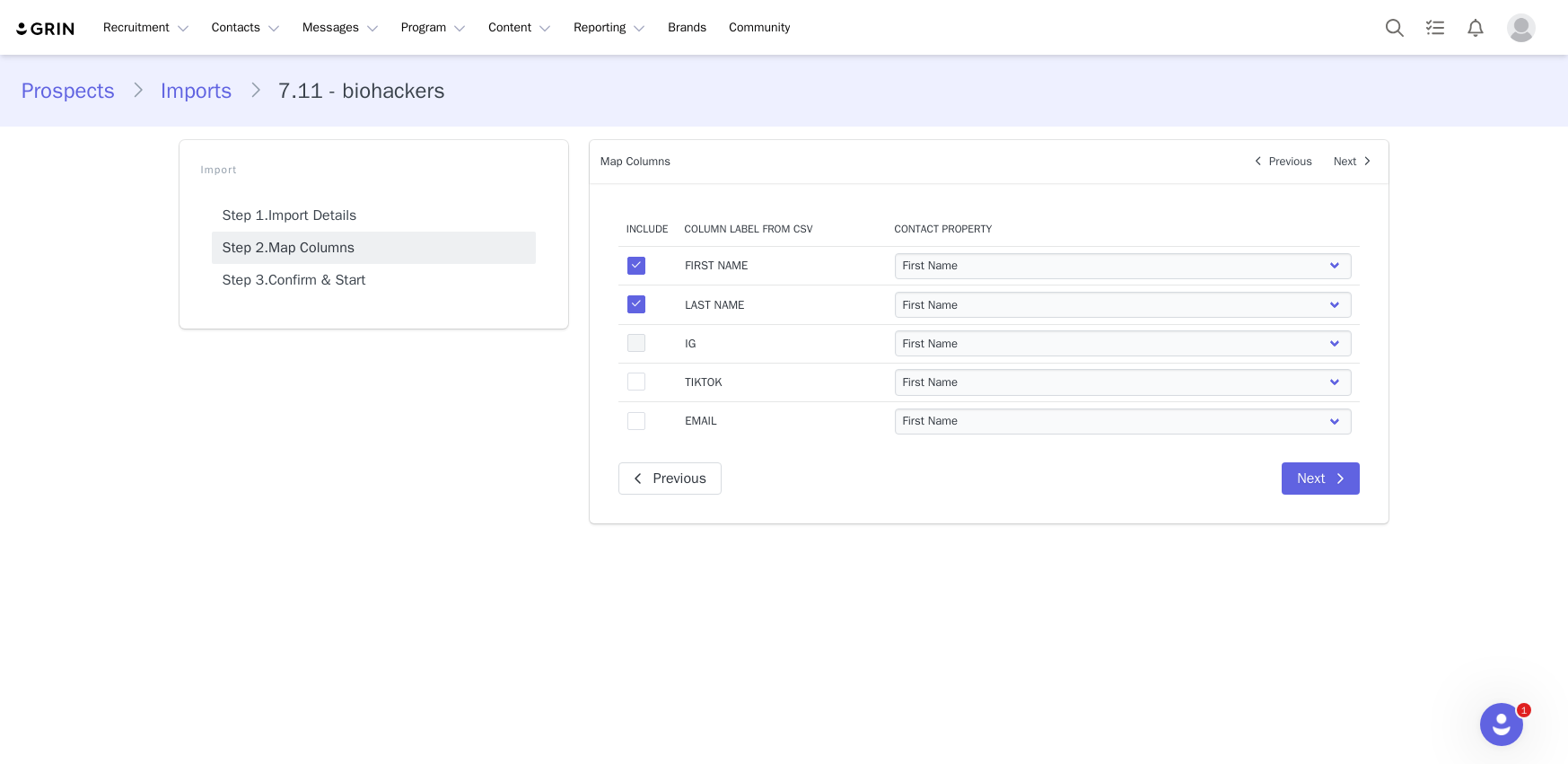 click at bounding box center (636, 343) 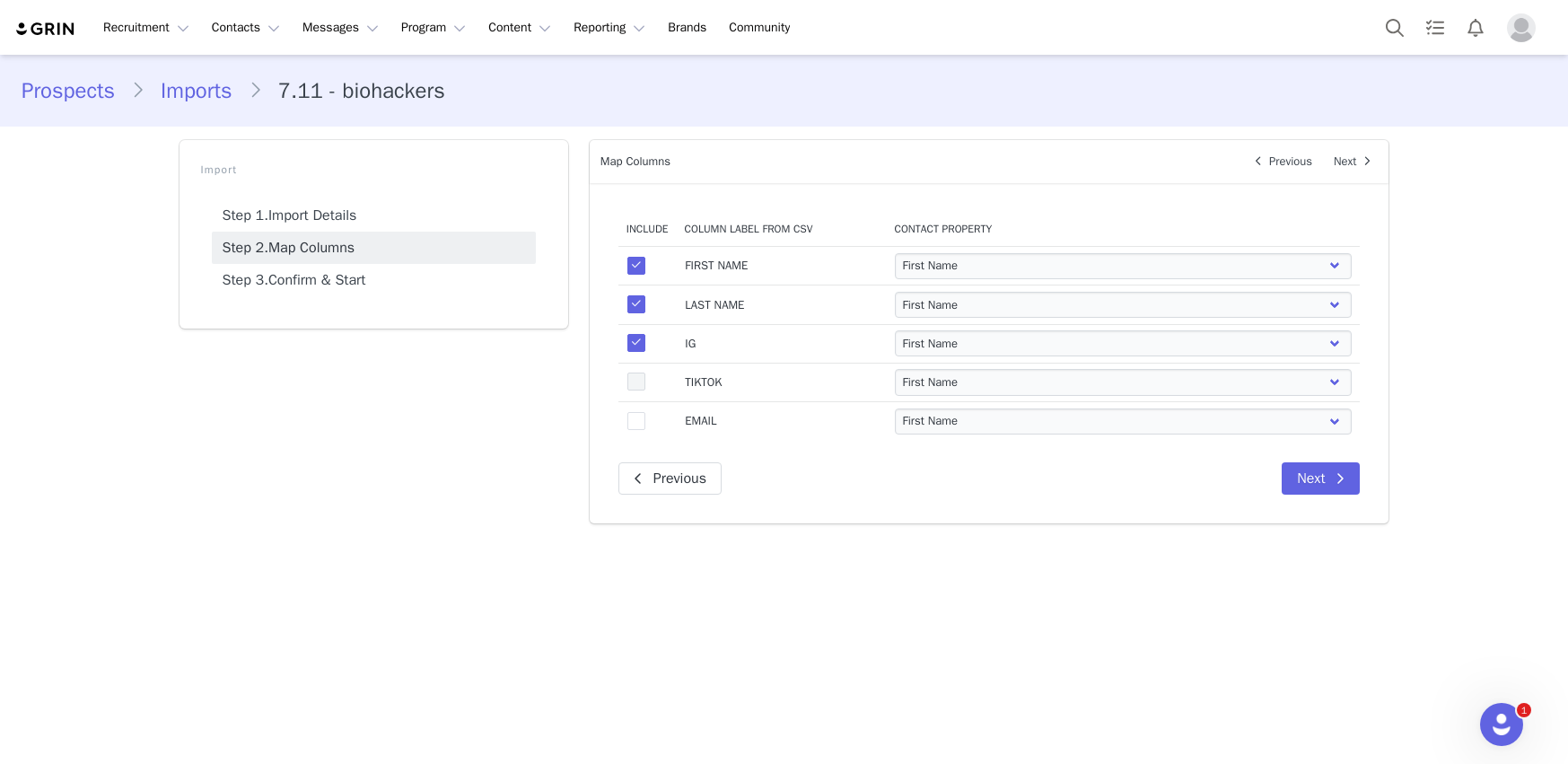 click at bounding box center [636, 382] 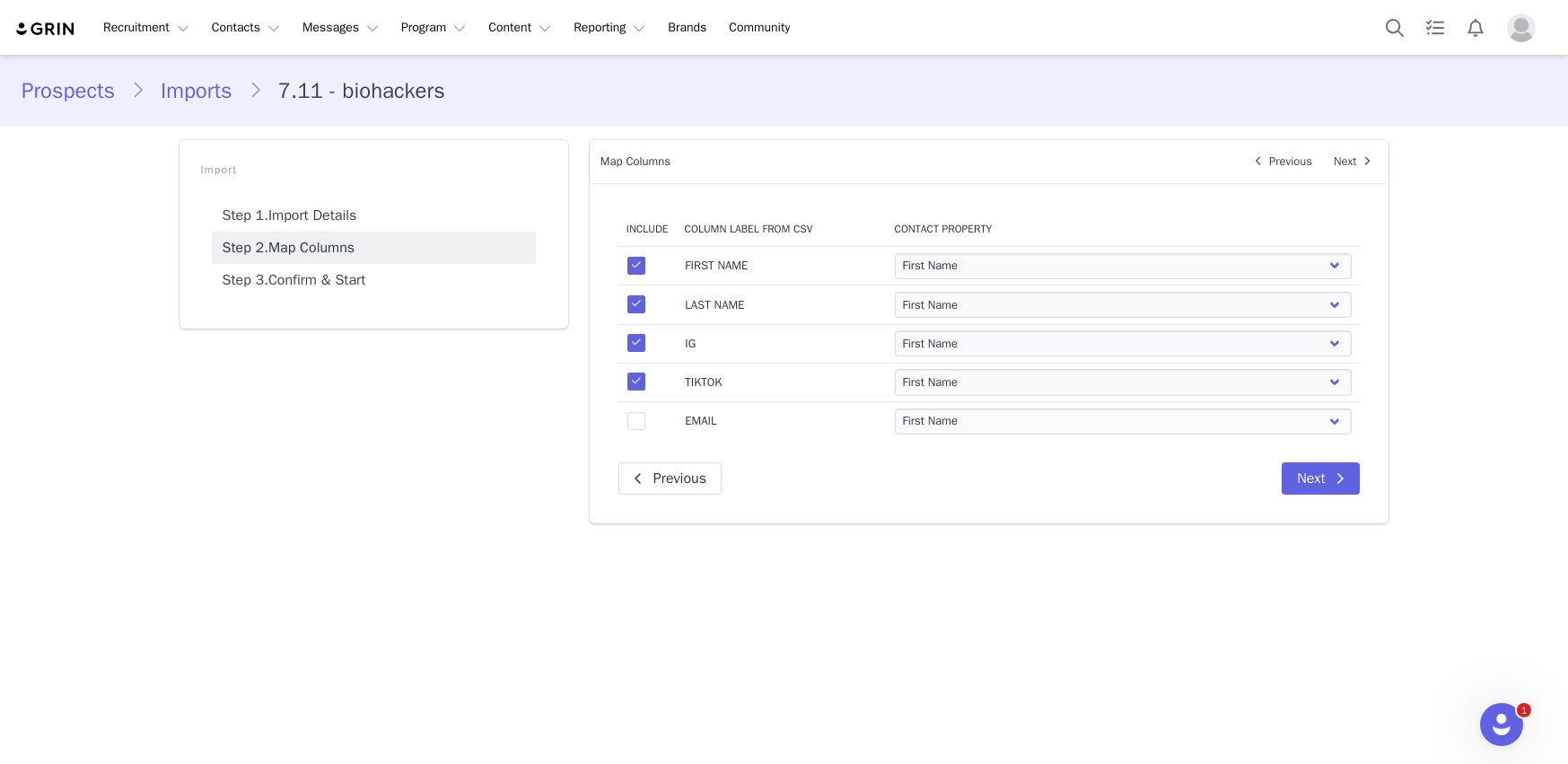 click at bounding box center (636, 421) 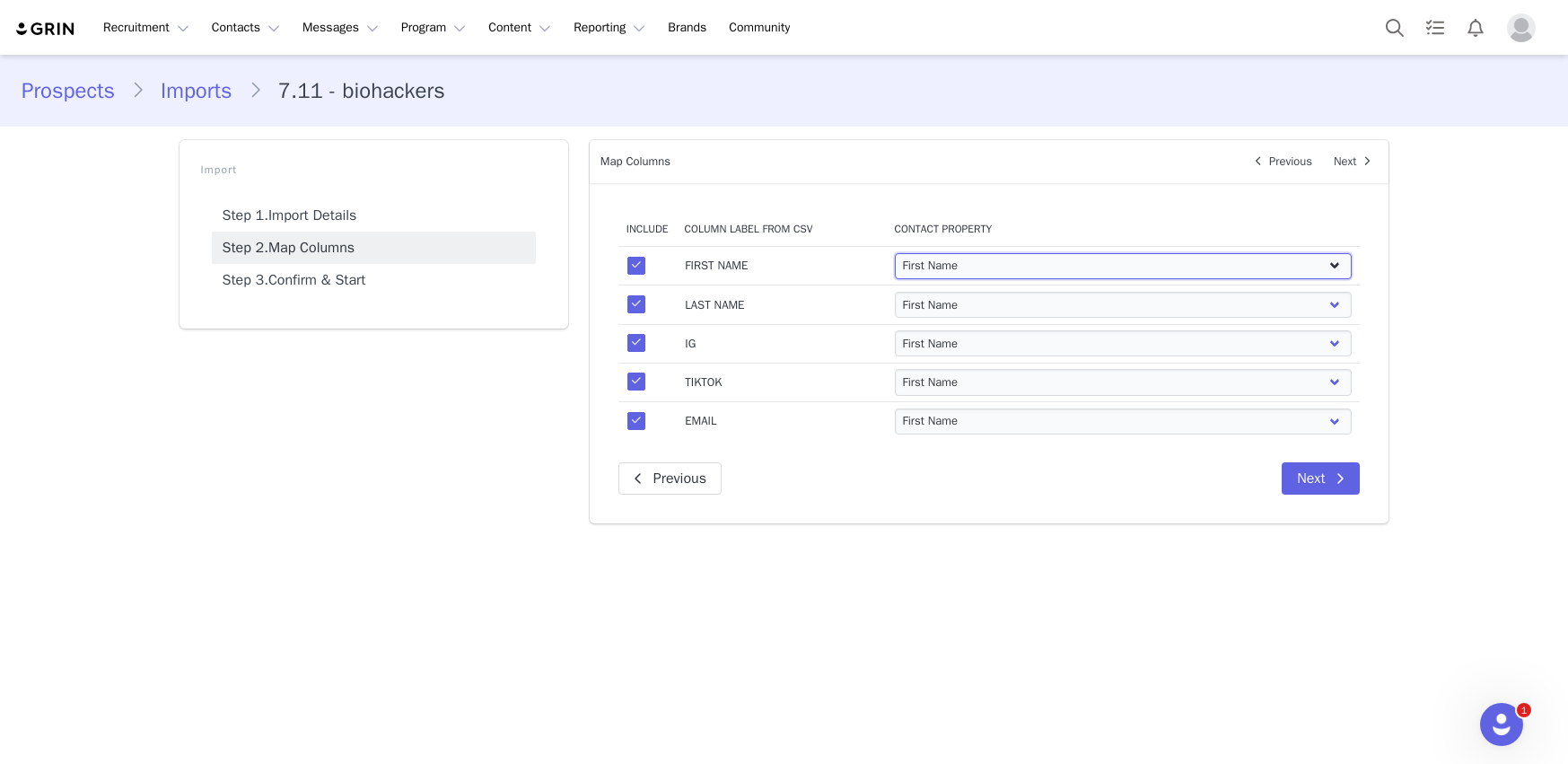 click on "First Name   Last Name   Email   PayPal Email   Gender   Language   Phone Country Code   Phone Number   Company   Street   Street 2   City   State   Zip   Country   Website URL   Instagram URL   YouTube URL   Twitter URL   Facebook URL   TikTok URL   Twitch URL   Pinterest URL   Nordic Wave (Joybyte): New Creator Discount code   Nordic Wave (Joybyte): Nordic Flow Discount Code" at bounding box center (1123, 266) 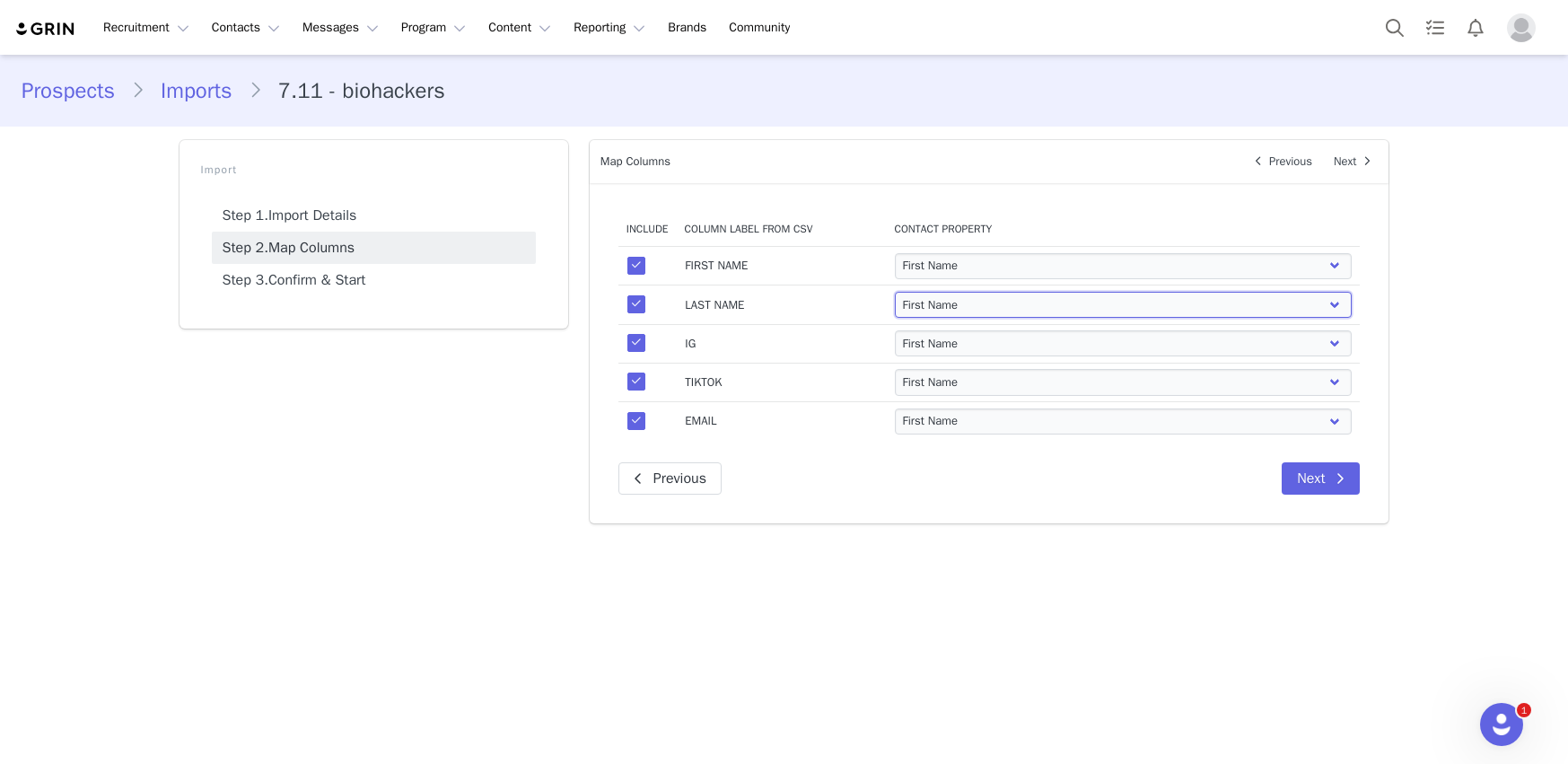 select on "last_name" 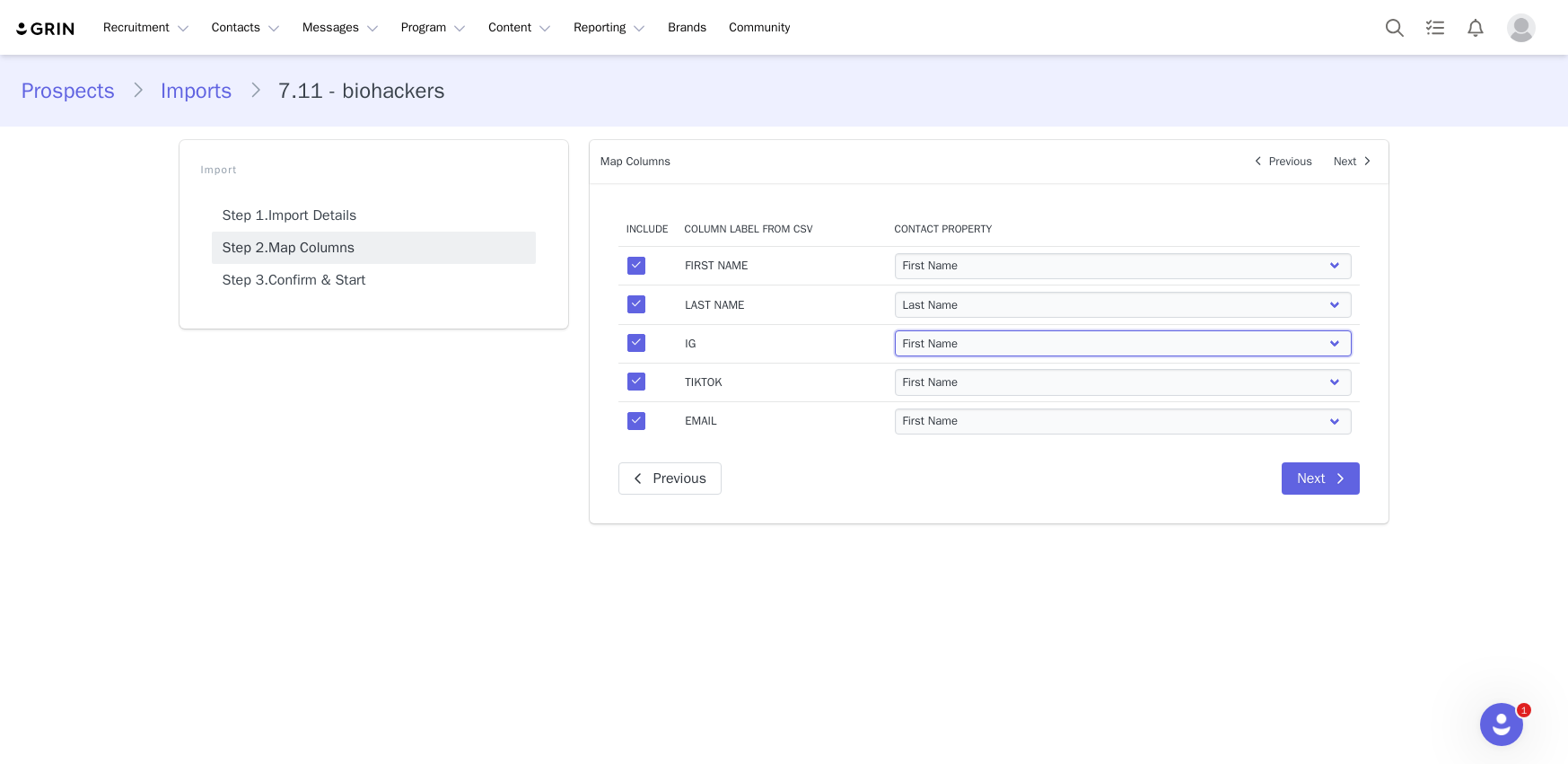 select on "instagram_url" 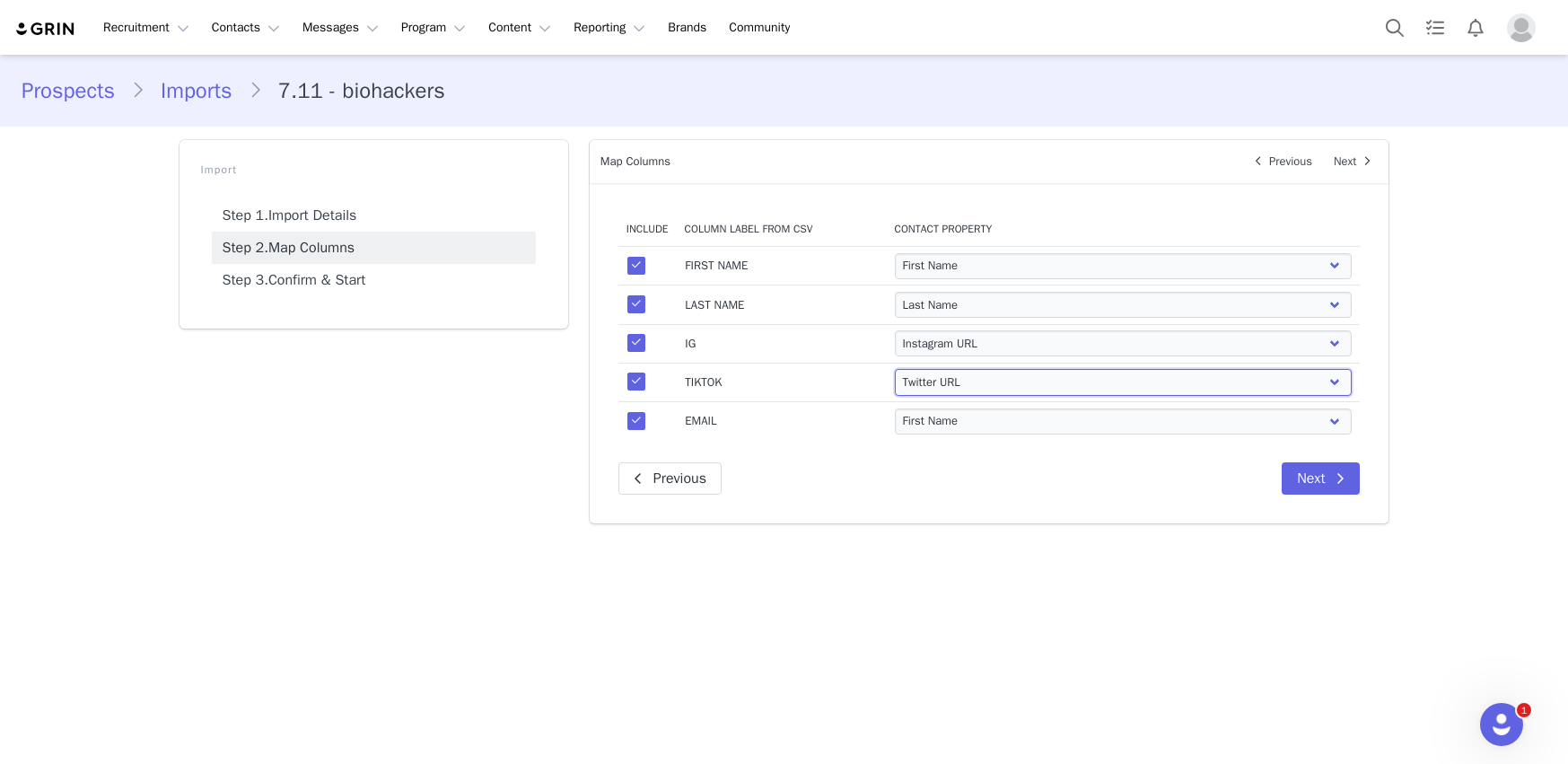 select on "tiktok_url" 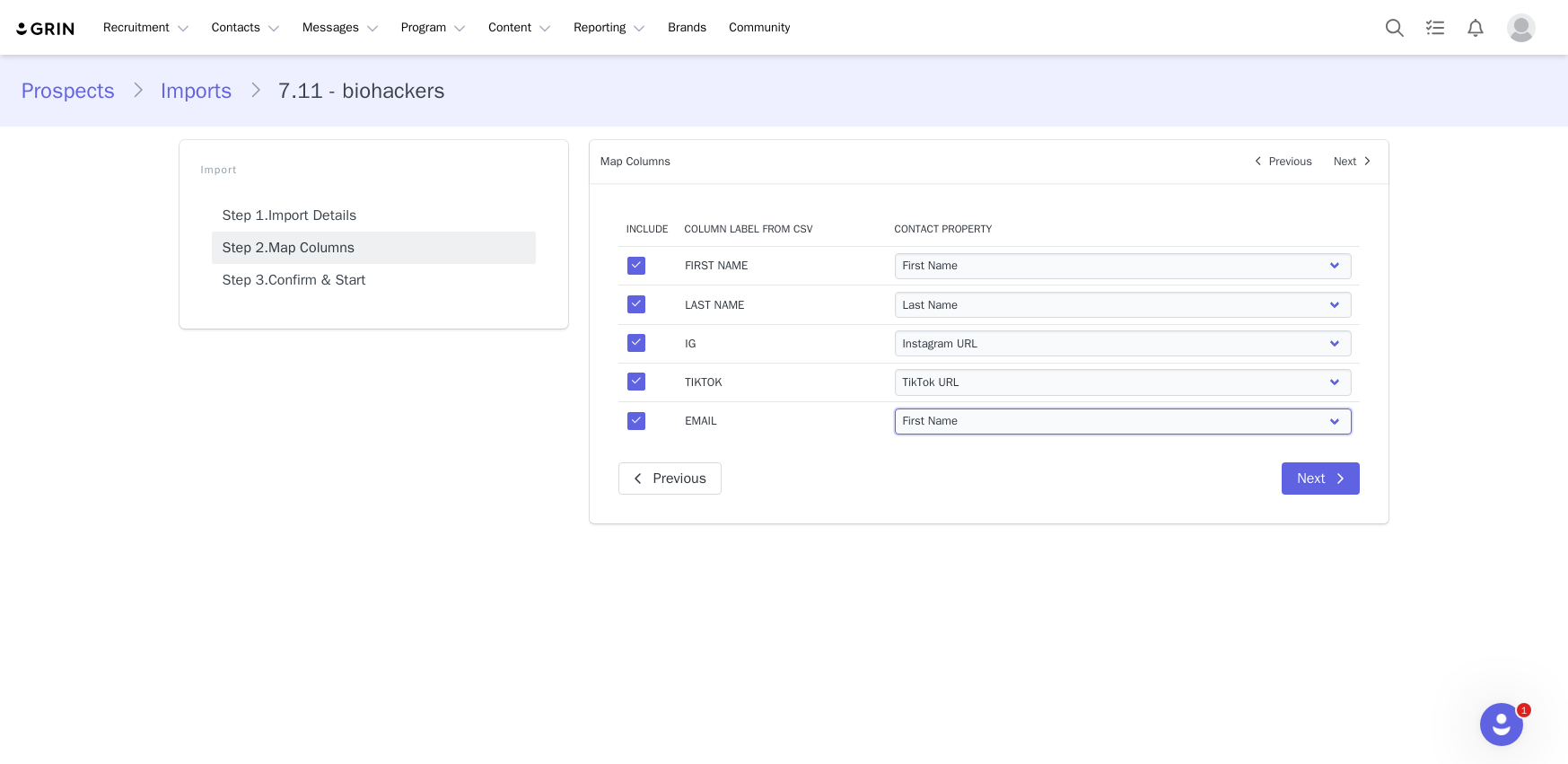 select on "email" 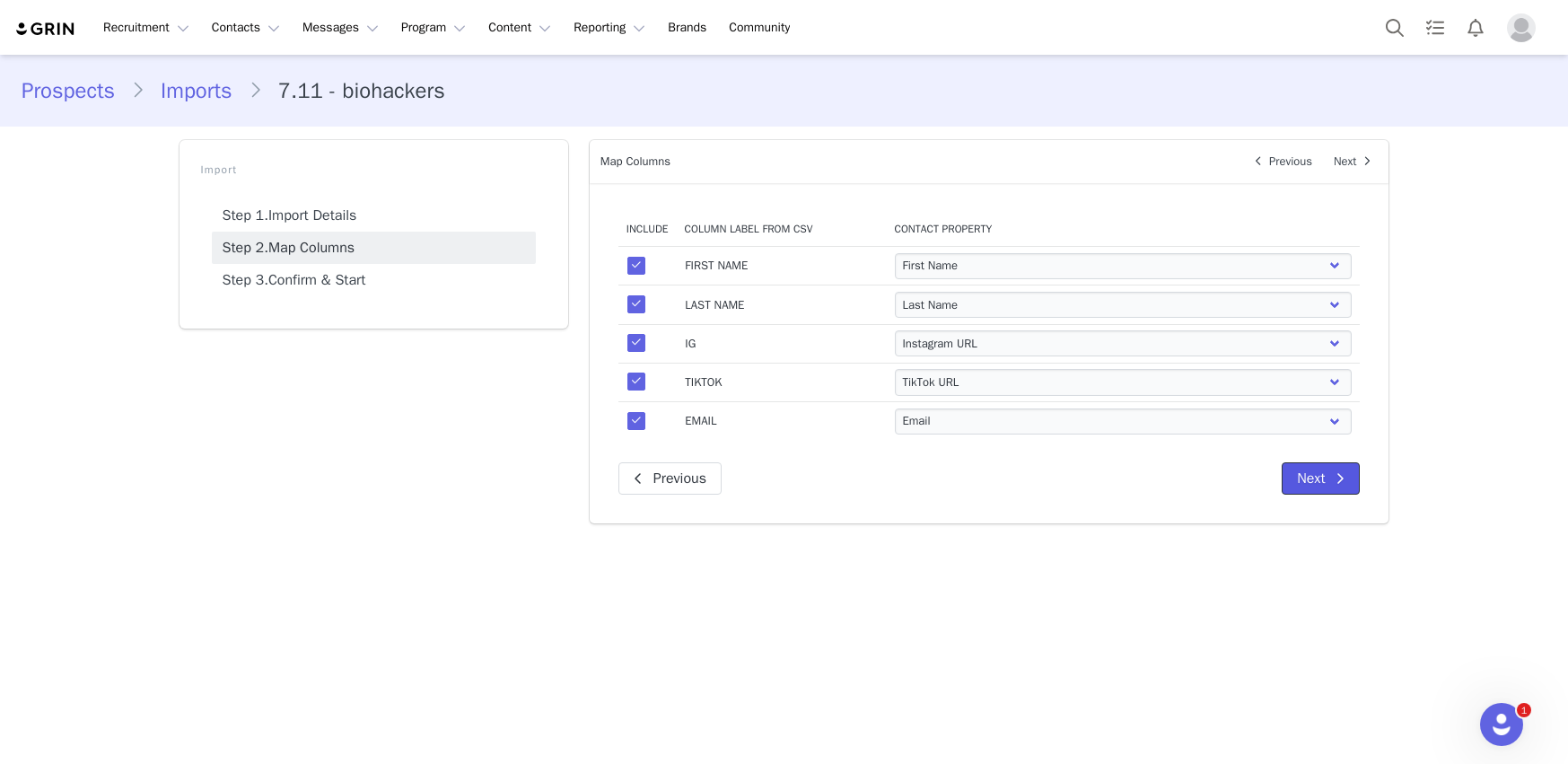click on "Next" at bounding box center (1320, 479) 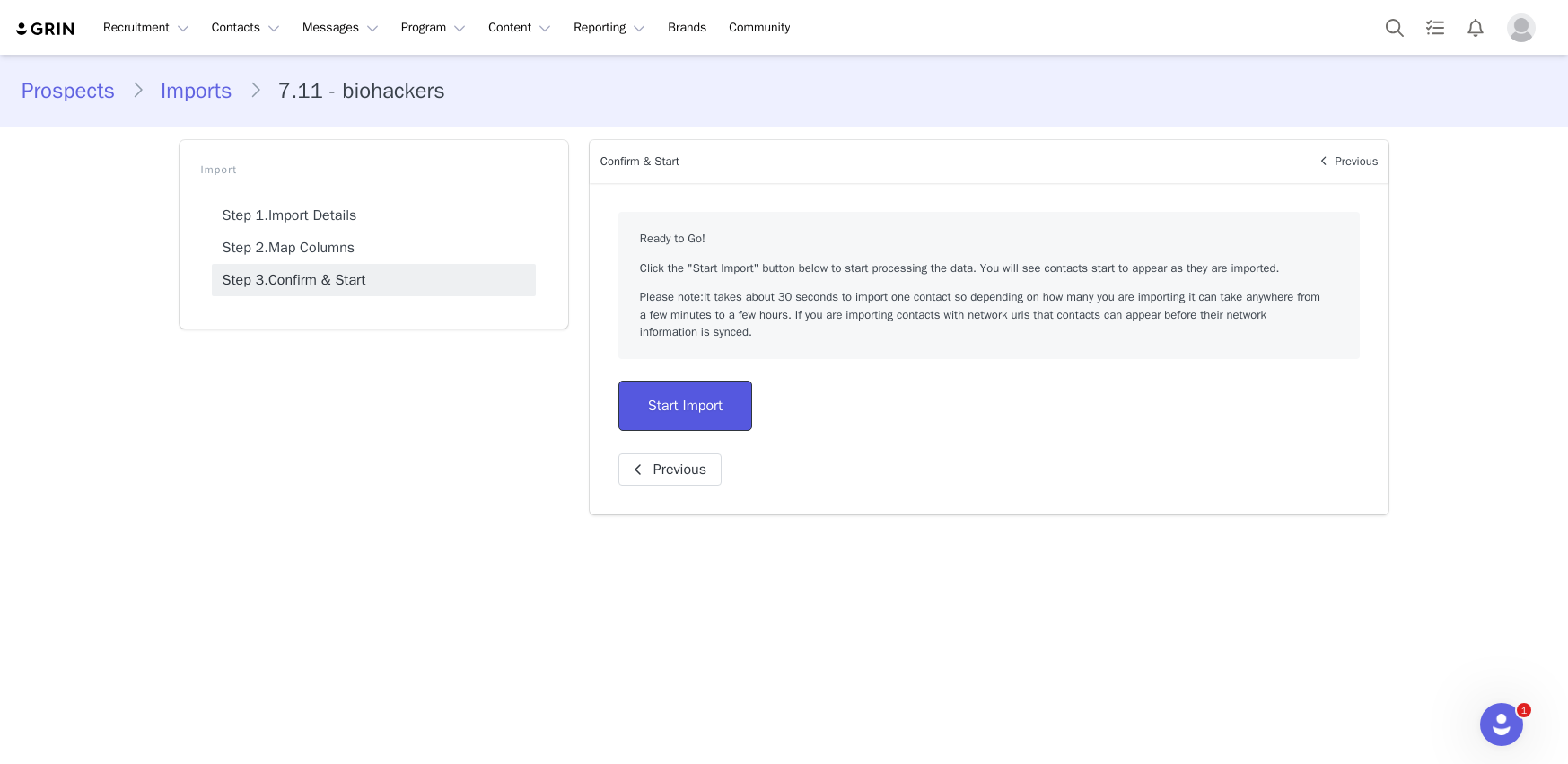 click on "Start Import" at bounding box center [685, 406] 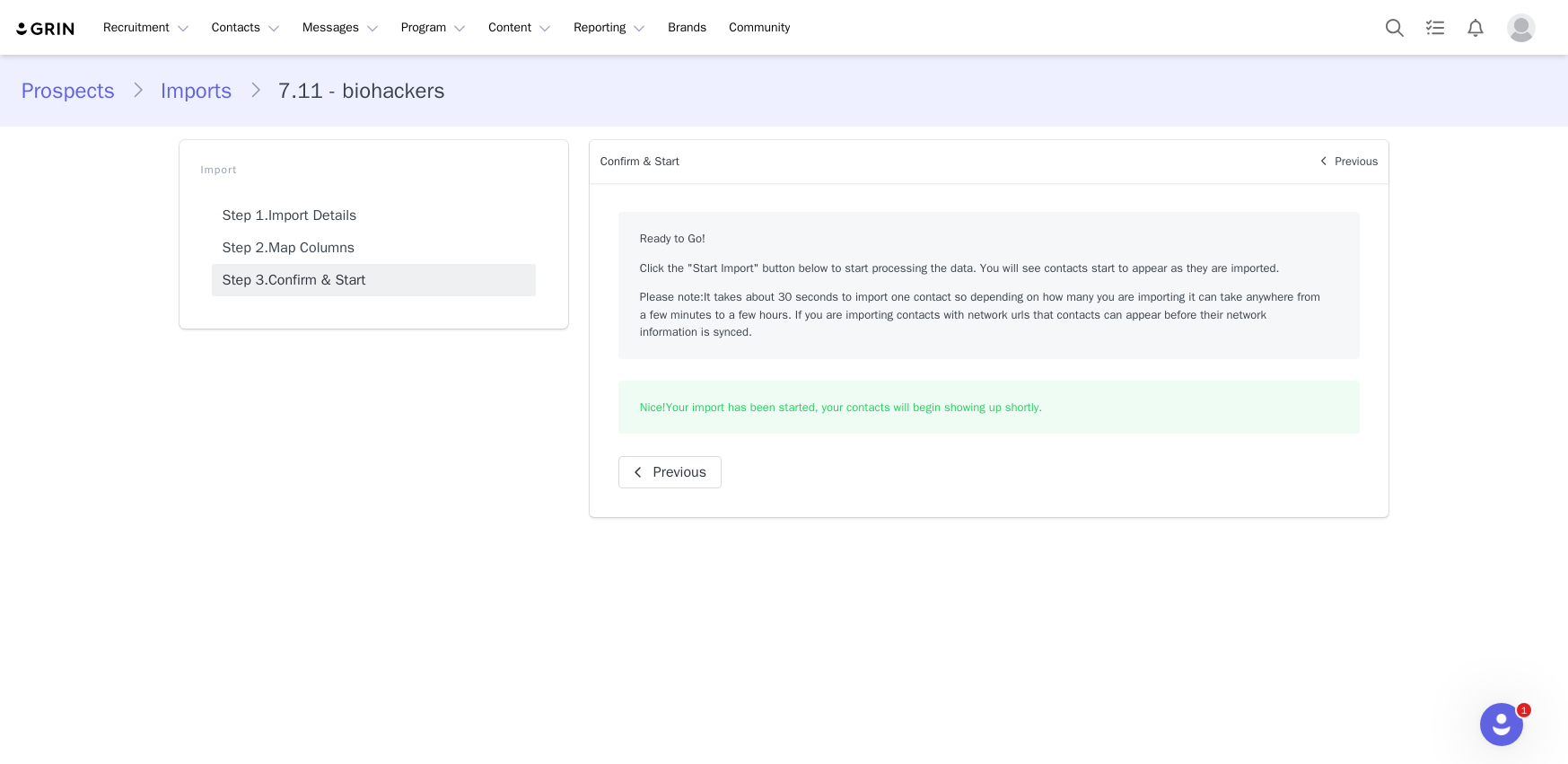 click on "Prospects" at bounding box center [76, 91] 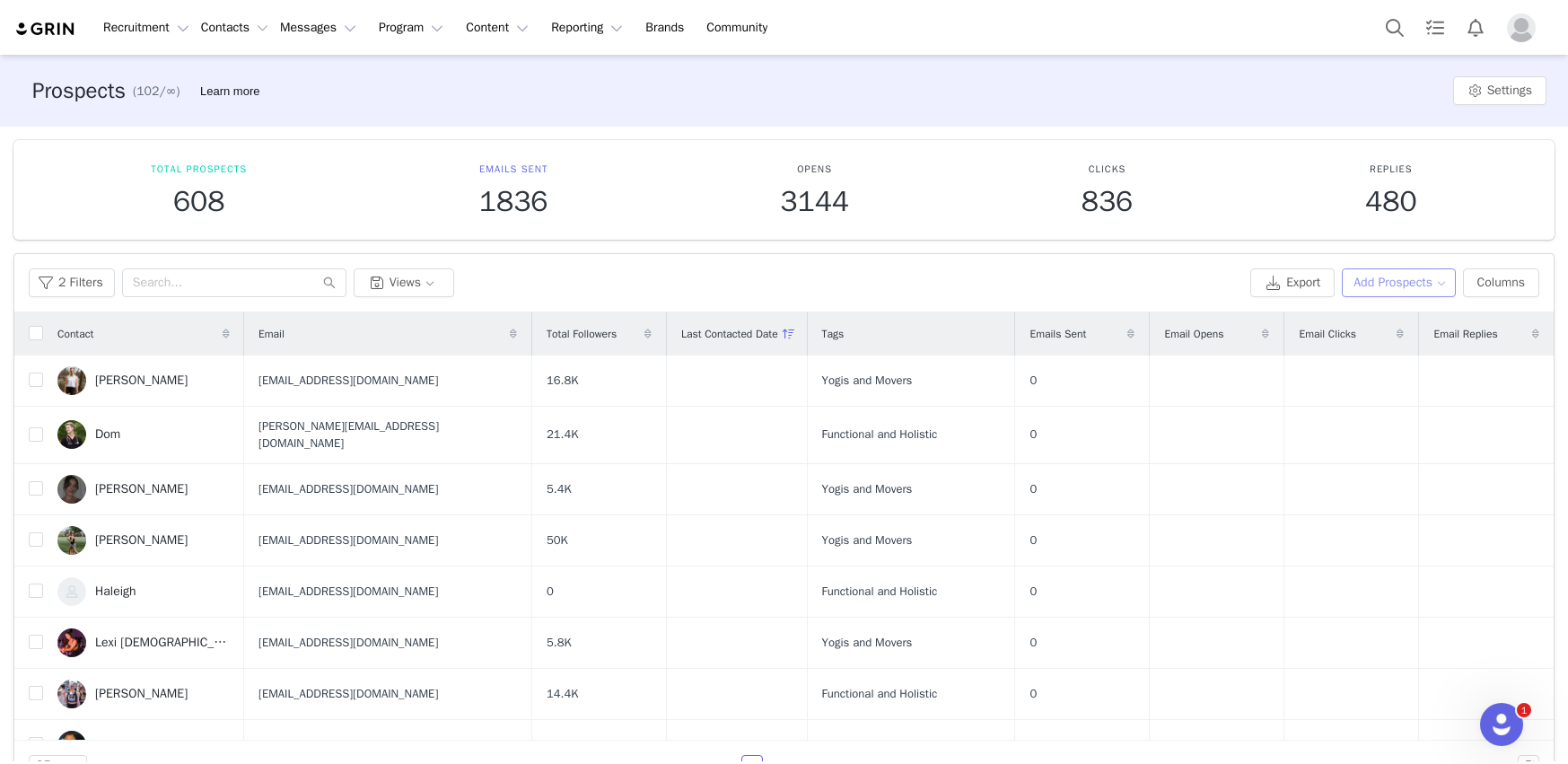 click on "Add Prospects" at bounding box center (1398, 283) 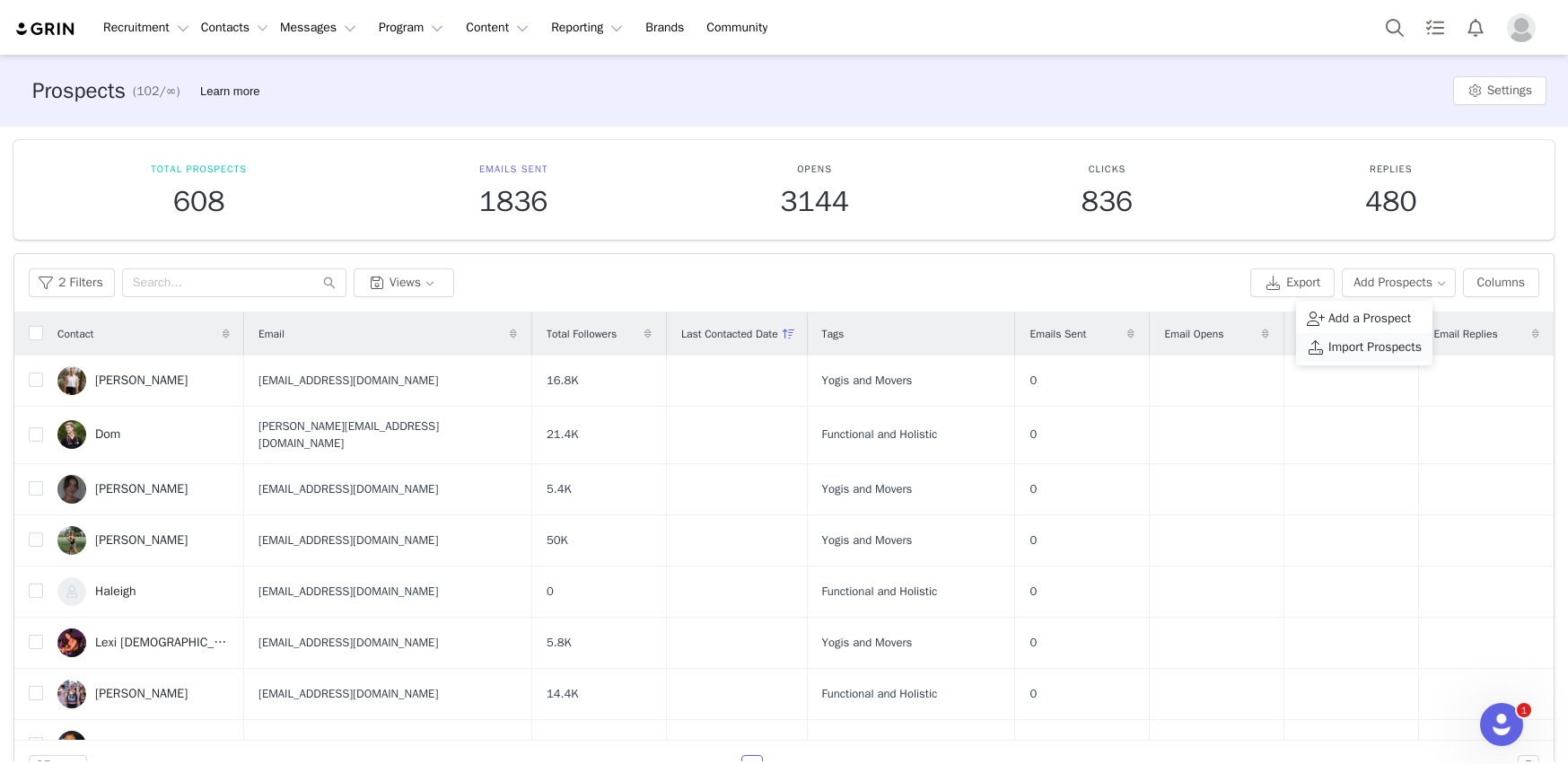 click on "Import Prospects" at bounding box center (1375, 347) 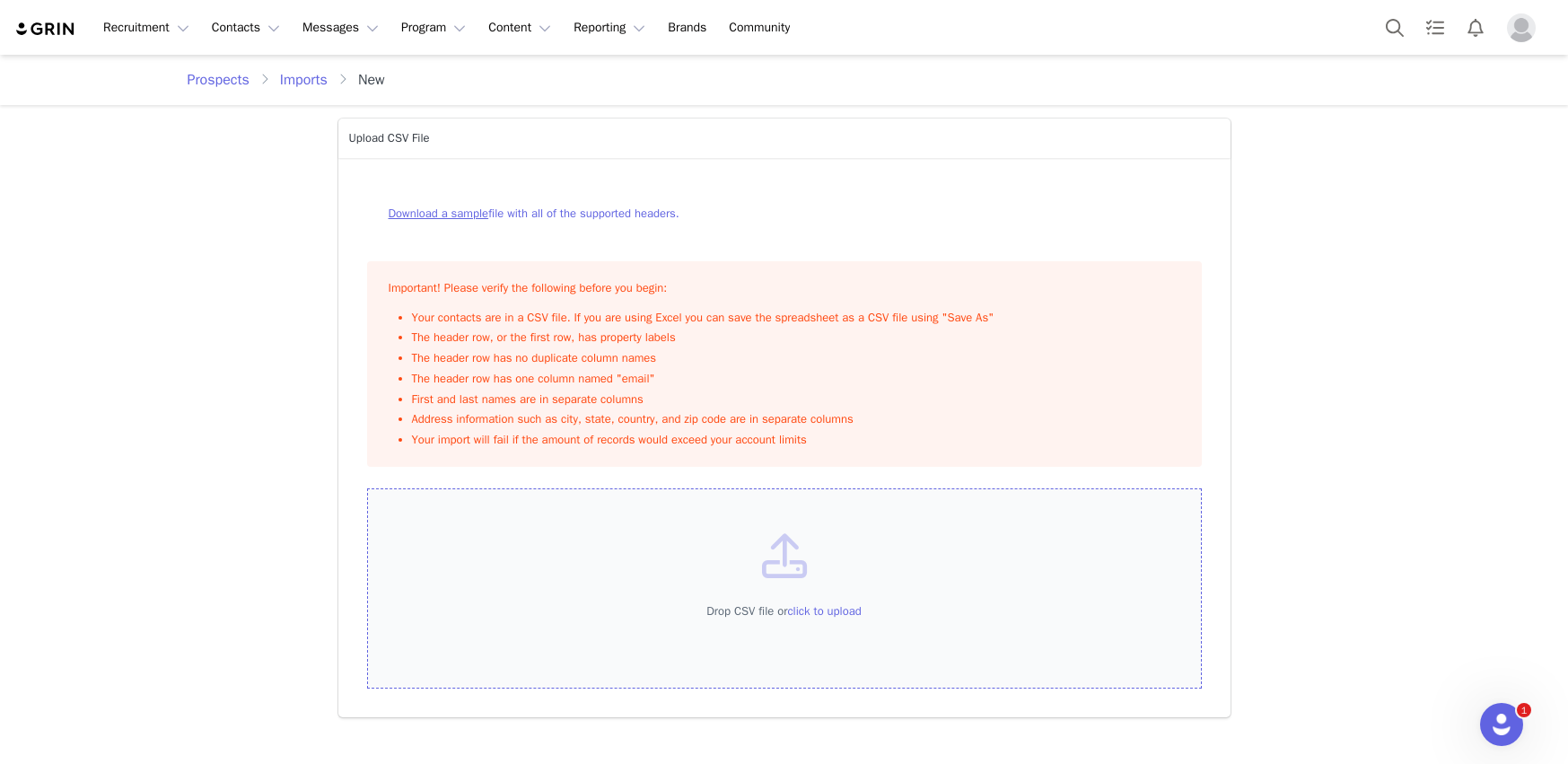 click on "Drop CSV file or  click to upload" at bounding box center (784, 589) 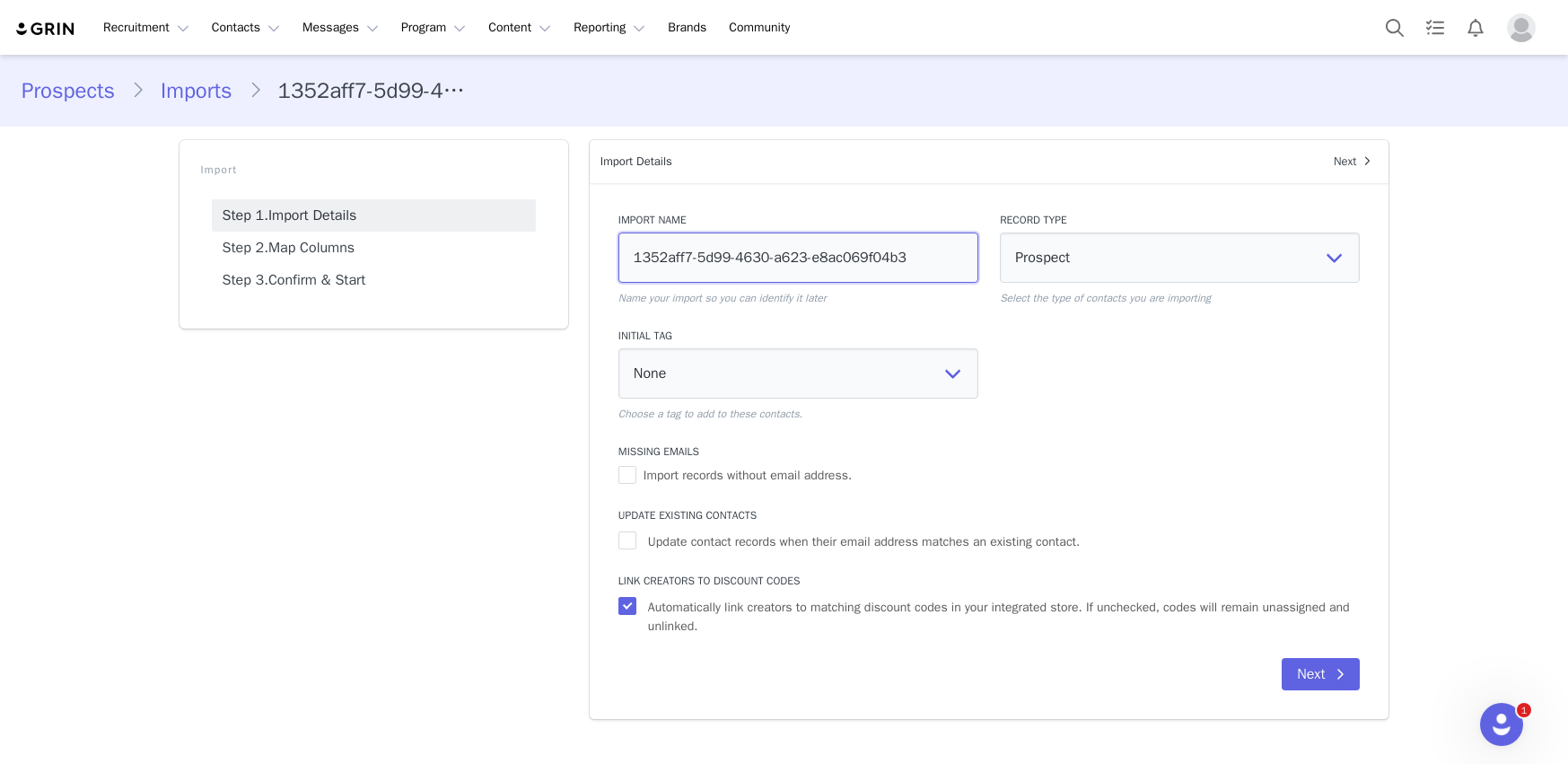 click on "1352aff7-5d99-4630-a623-e8ac069f04b3" at bounding box center [798, 258] 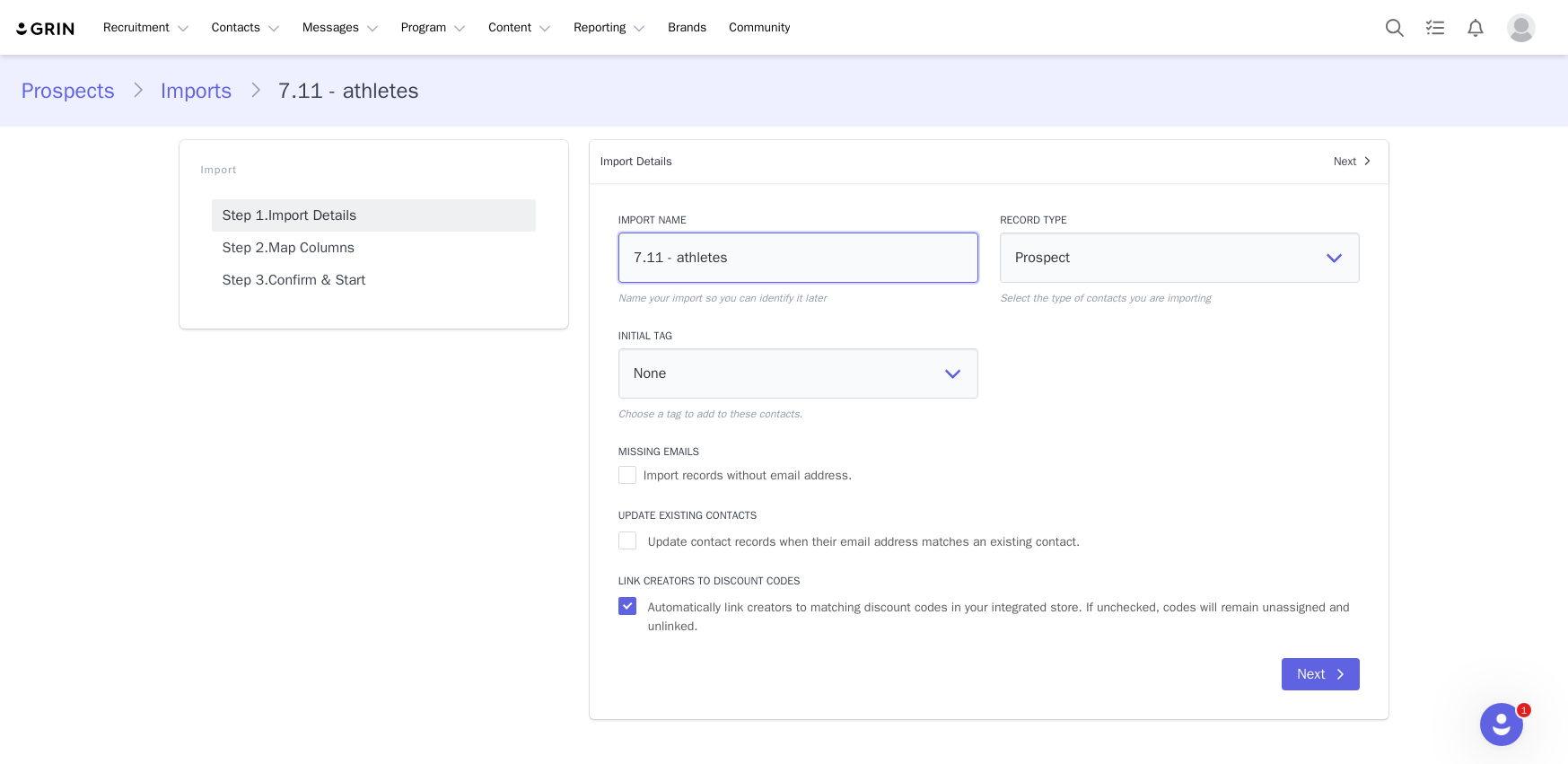 type on "7.11 - athletes" 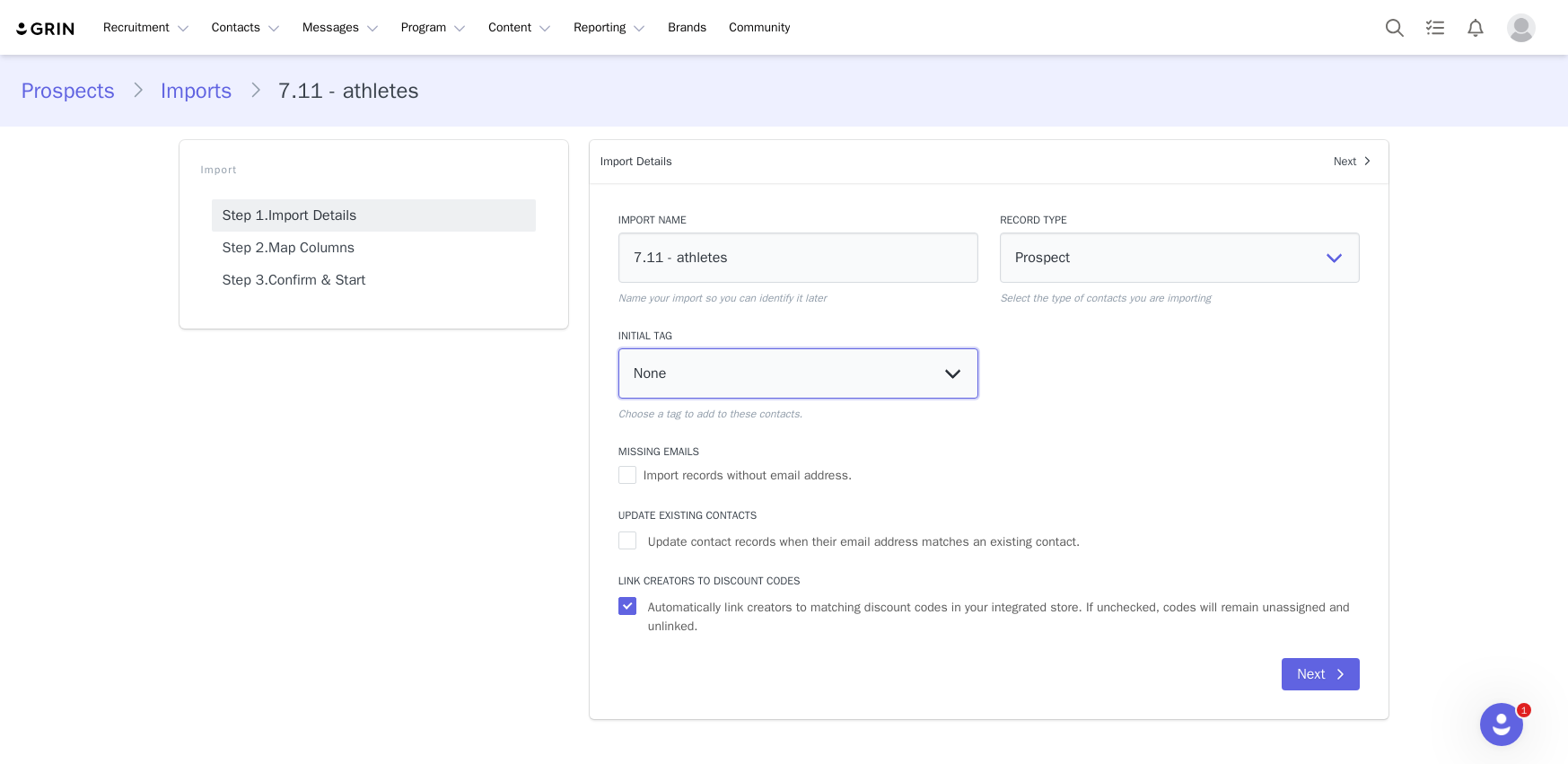 click on "None  Biohackers & Longevity Enthusiasts   Client Wishlist   Functional and Holistic   Gen Z   Performance & Recovery Experts   PGA Golfers / Client Relationship - DO NOT OUTREACH   Previous Partner/Nordic Intro   Pro & Lifestyle Athletes   Pro Golfers   Proposal in Review   Yogis and Movers" at bounding box center [798, 373] 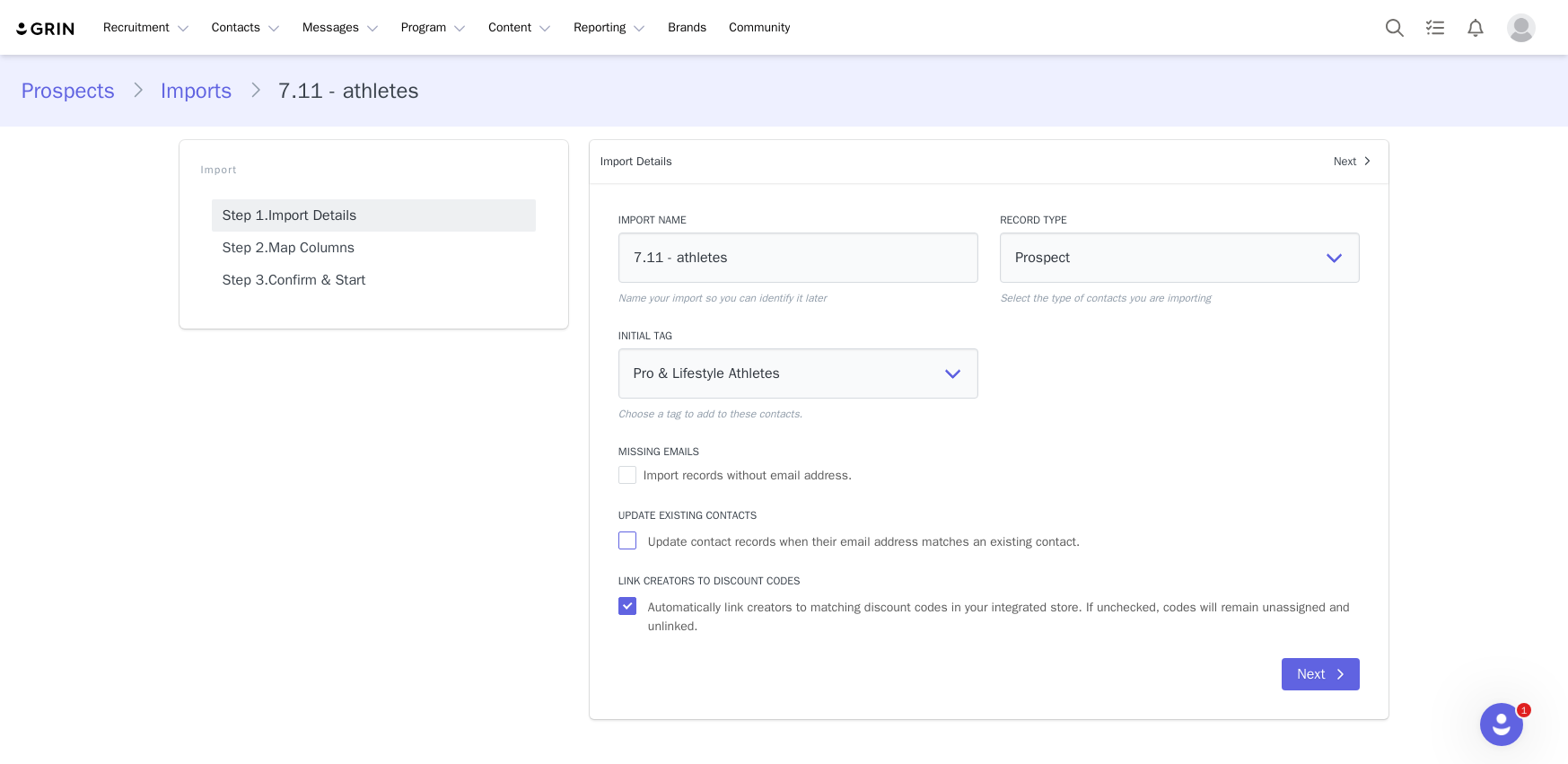 click on "Update contact records when their email address matches an existing contact." at bounding box center (863, 541) 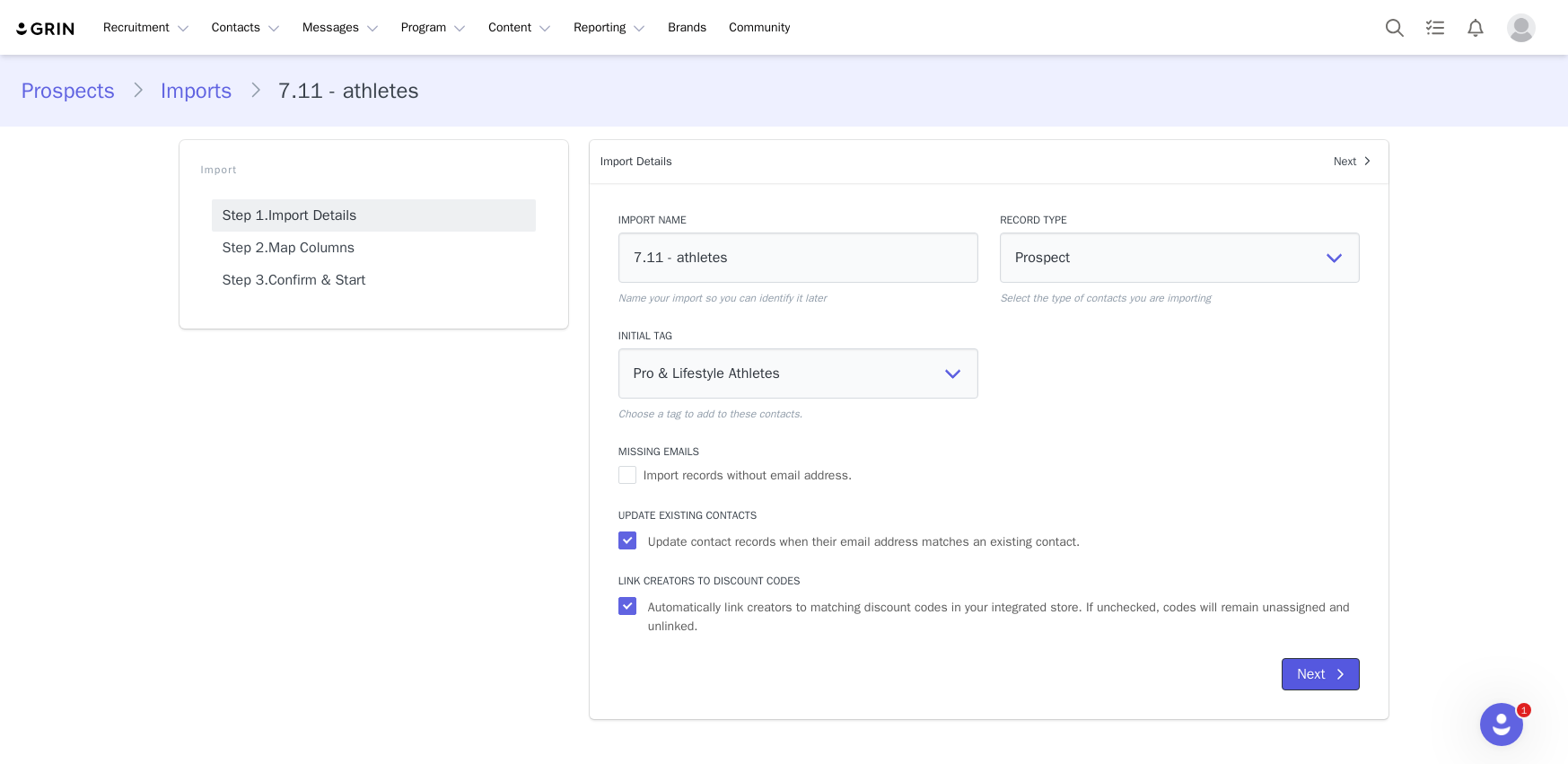 click on "Next" at bounding box center [1320, 674] 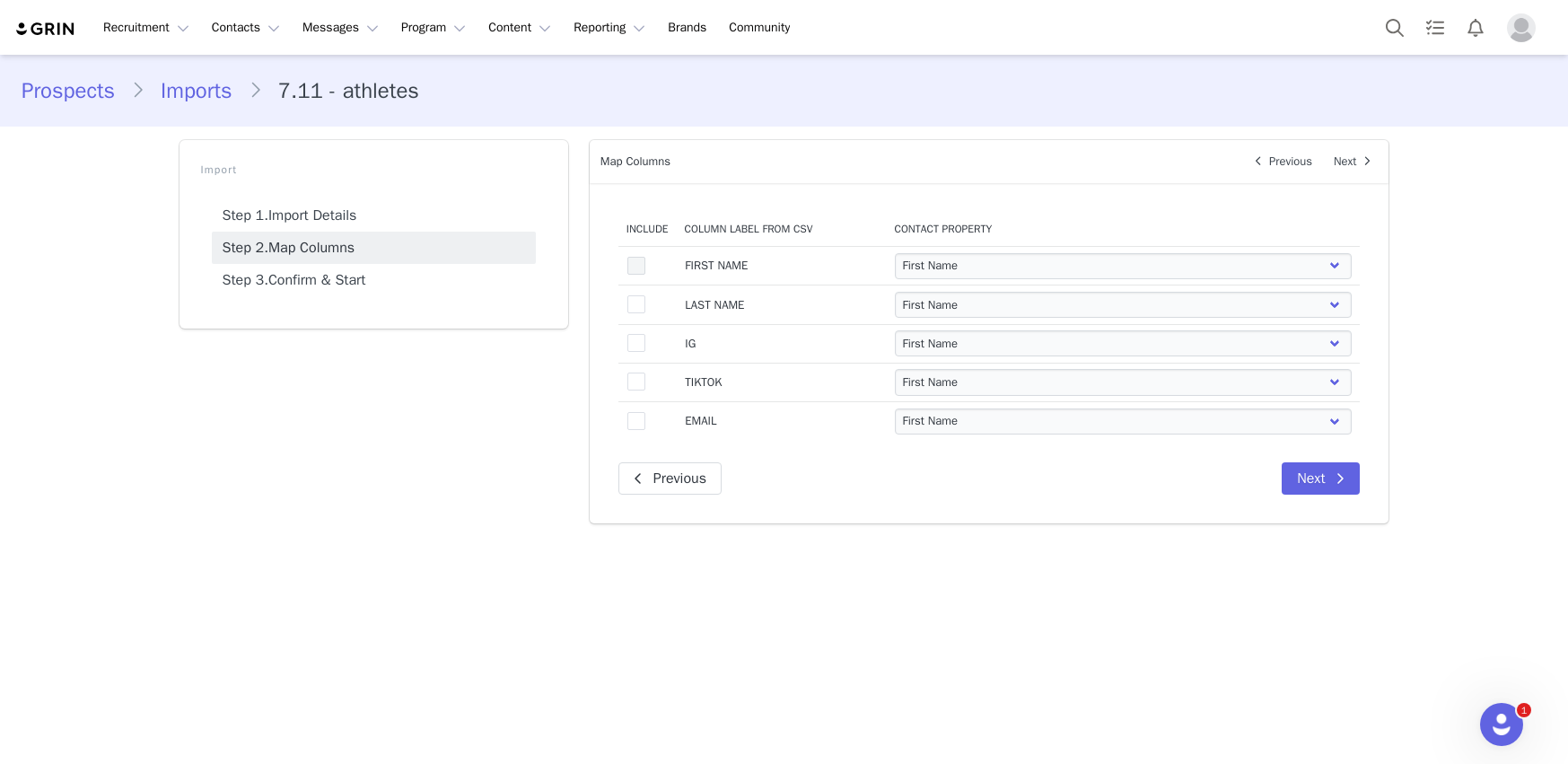 click at bounding box center (636, 266) 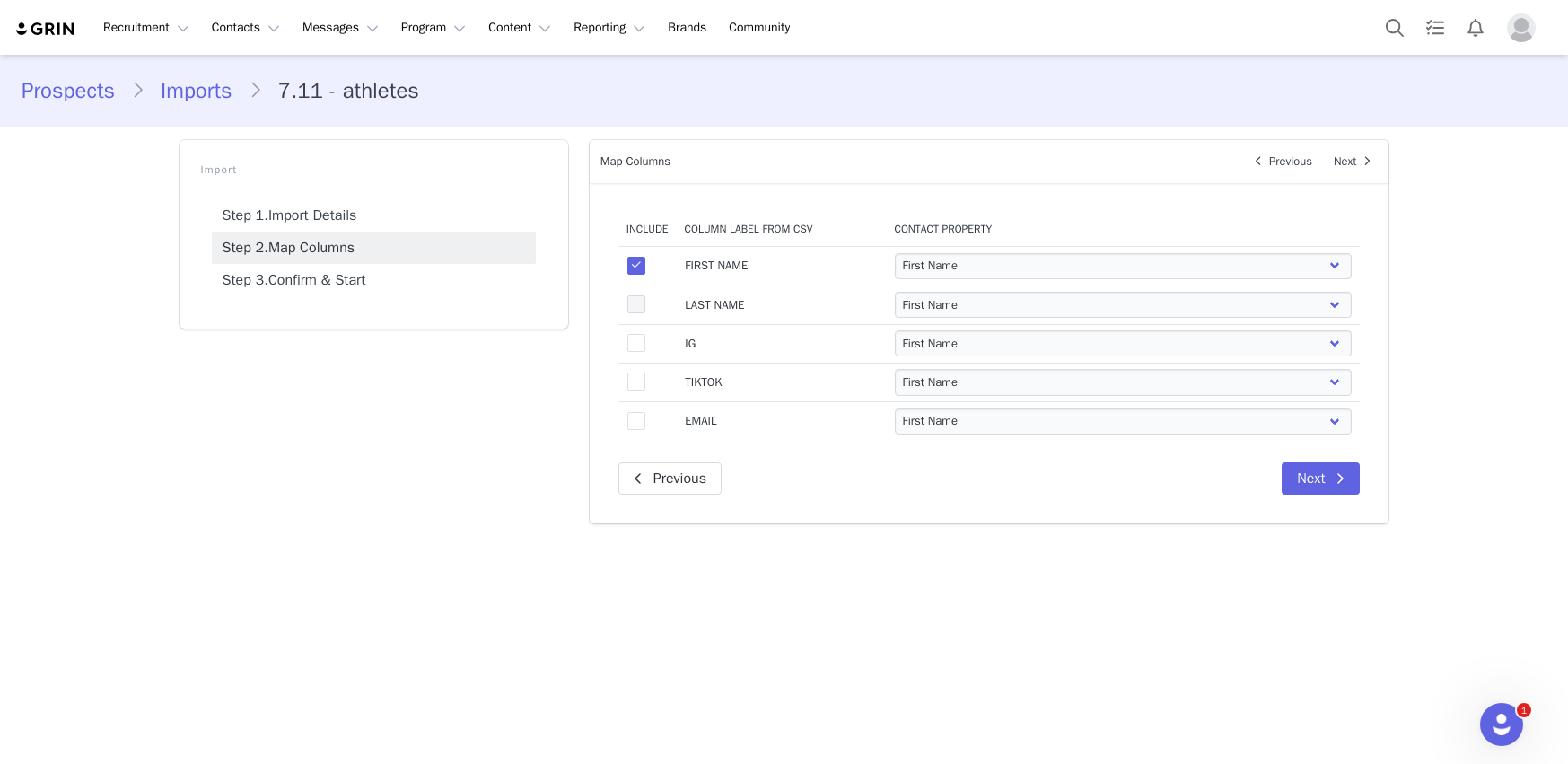 click at bounding box center [636, 304] 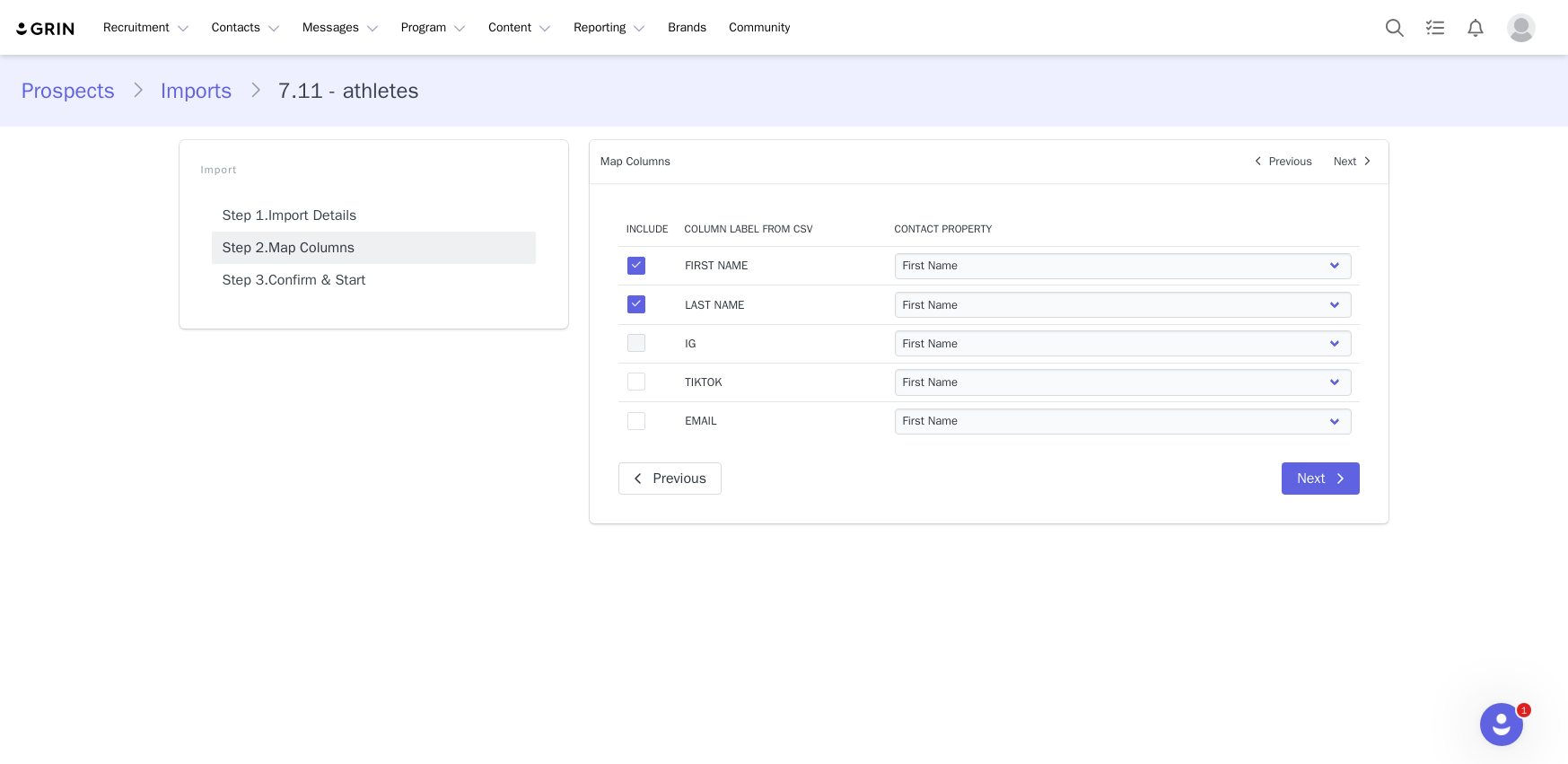 click at bounding box center [636, 343] 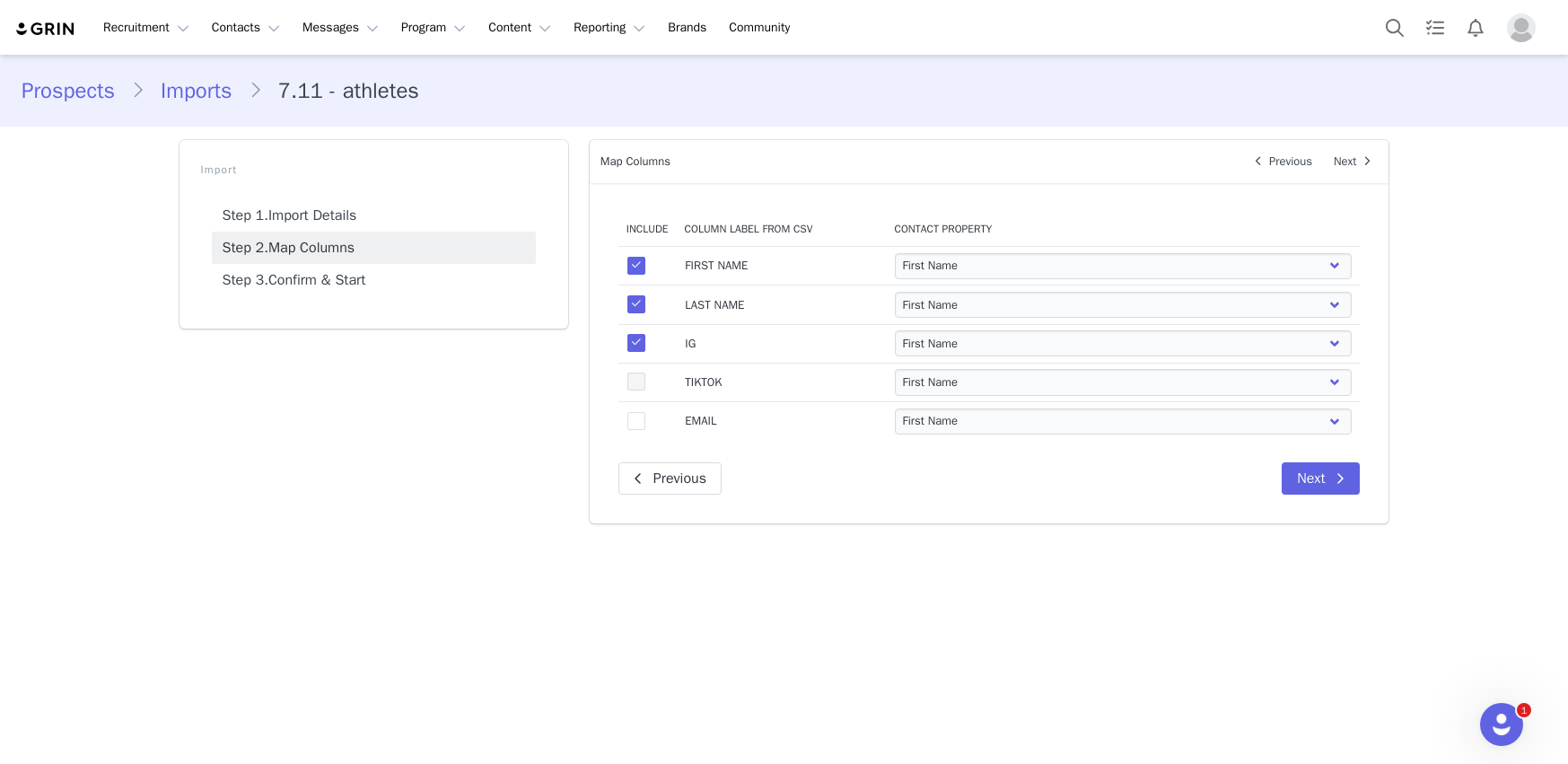 click at bounding box center [636, 382] 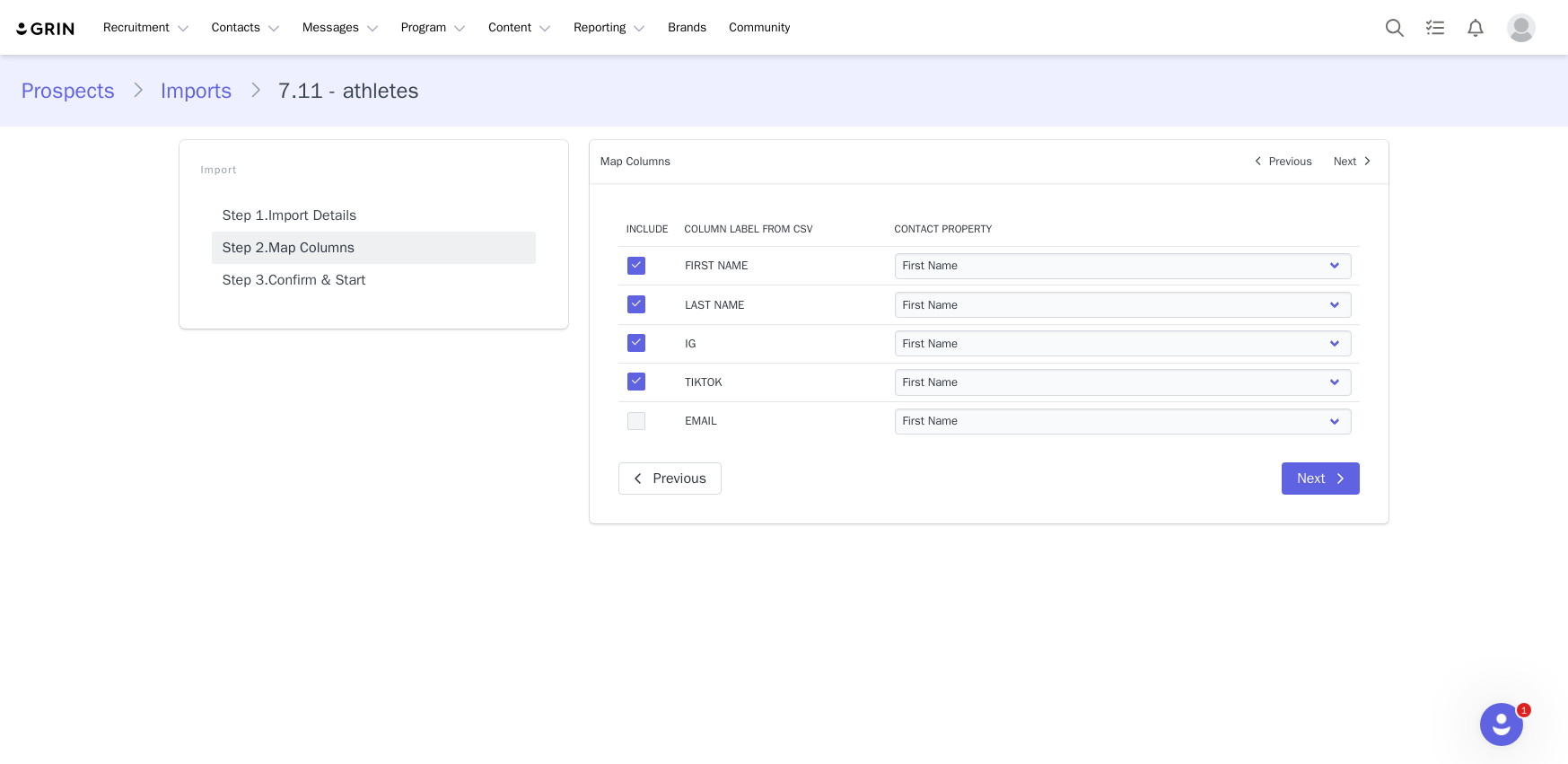 click at bounding box center [636, 421] 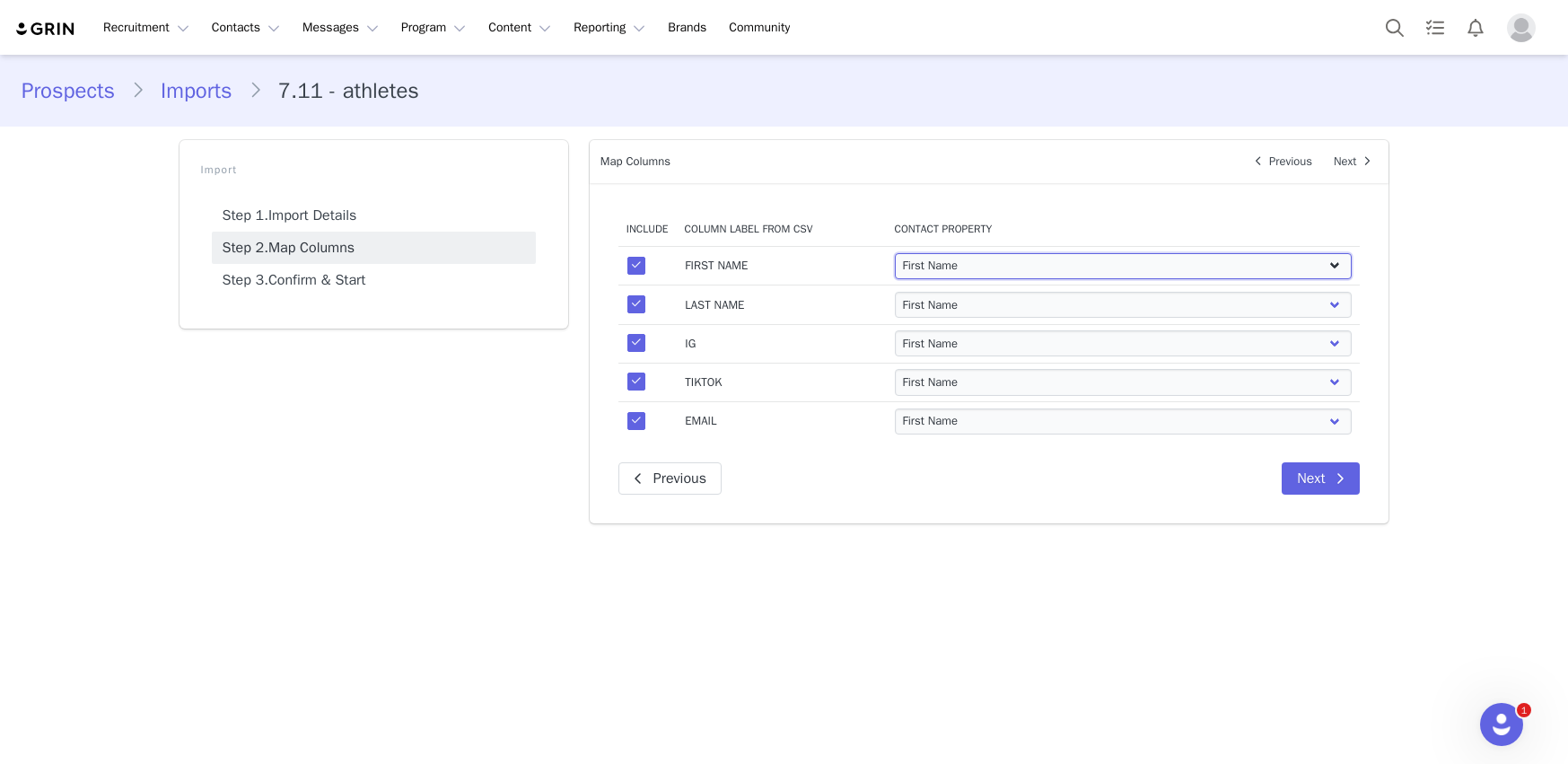 click on "First Name   Last Name   Email   PayPal Email   Gender   Language   Phone Country Code   Phone Number   Company   Street   Street 2   City   State   Zip   Country   Website URL   Instagram URL   YouTube URL   Twitter URL   Facebook URL   TikTok URL   Twitch URL   Pinterest URL   Nordic Wave (Joybyte): New Creator Discount code   Nordic Wave (Joybyte): Nordic Flow Discount Code" at bounding box center (1123, 266) 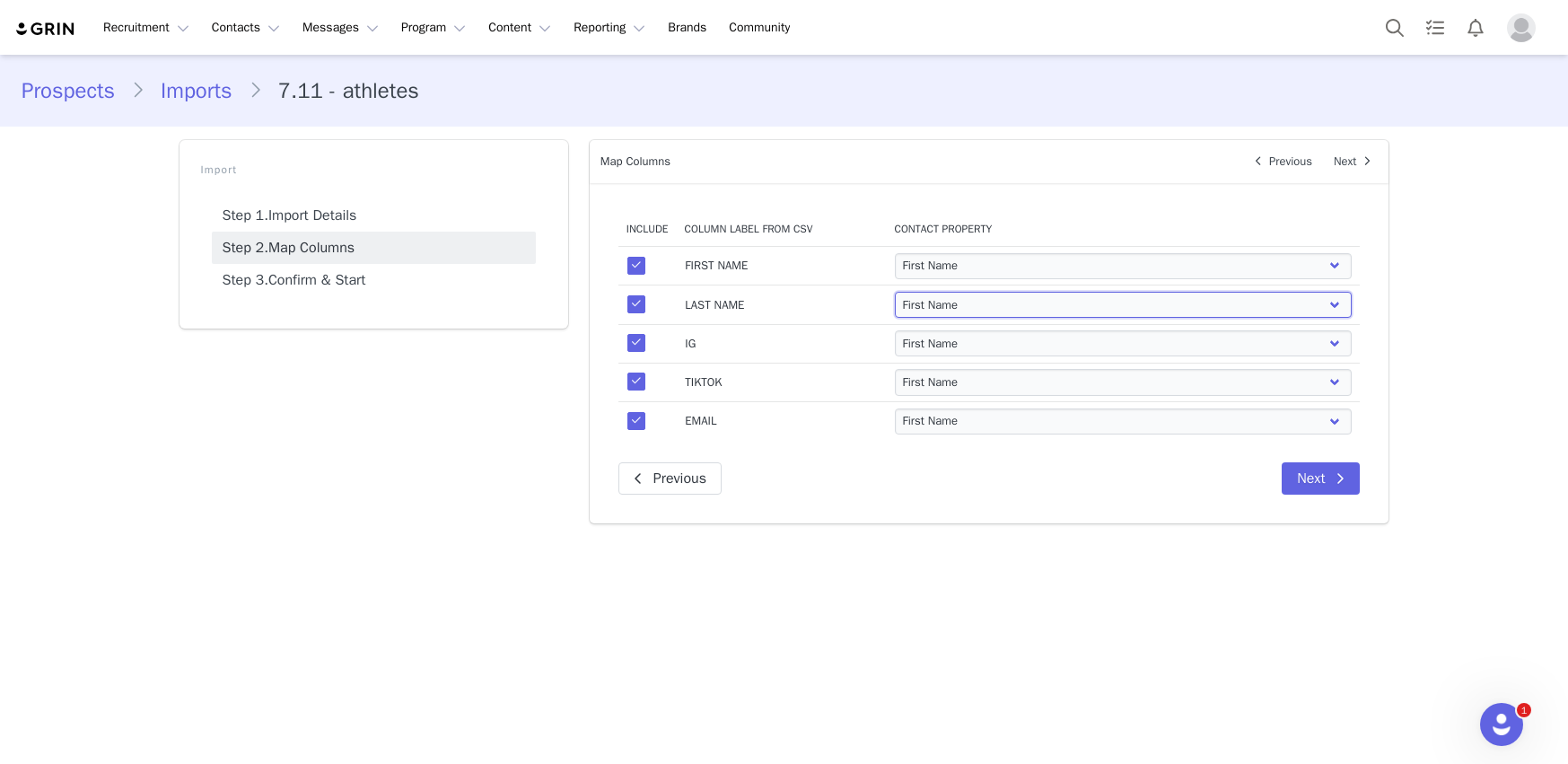 select on "last_name" 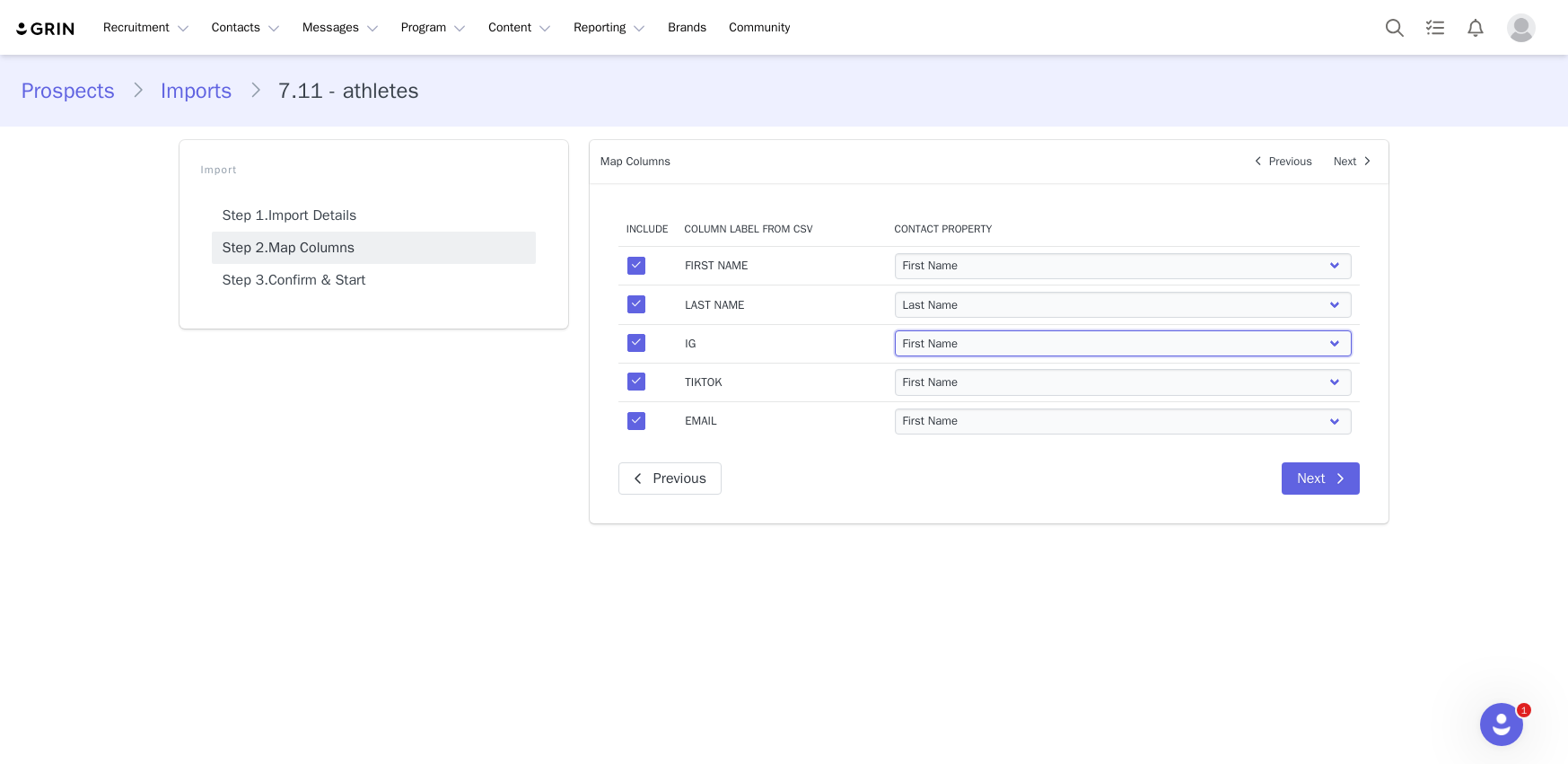 select on "instagram_url" 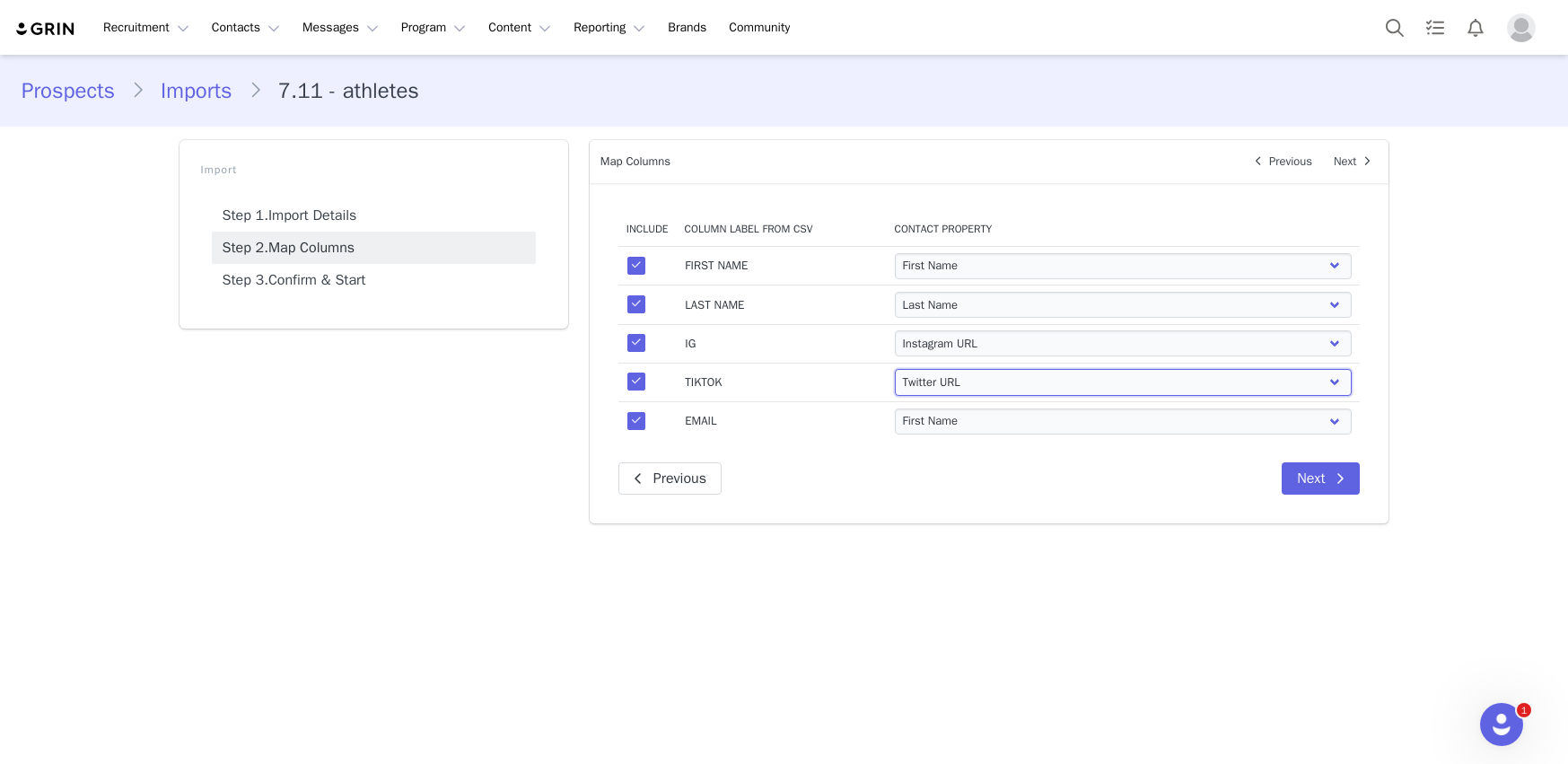 select on "tiktok_url" 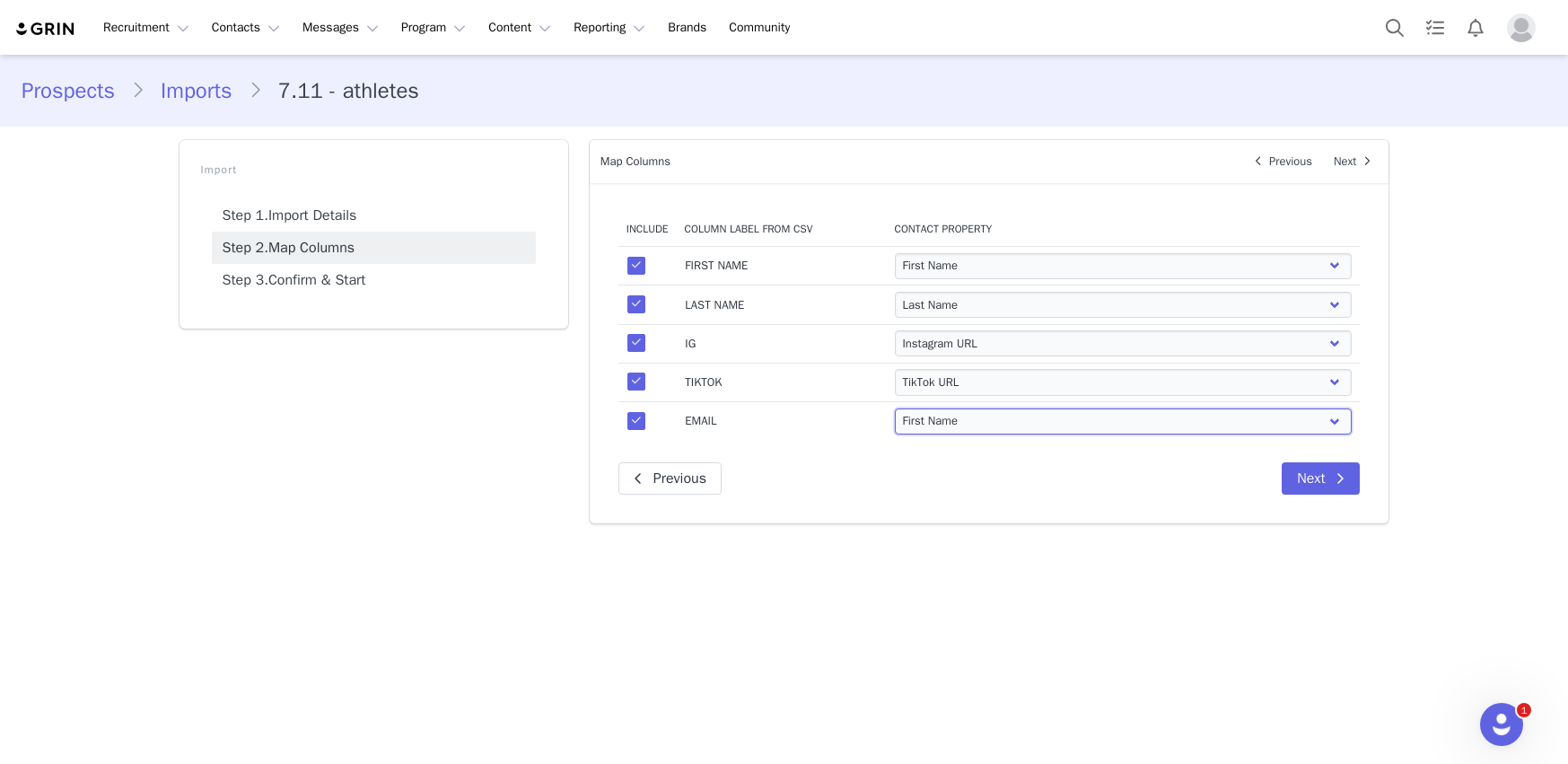 select on "email" 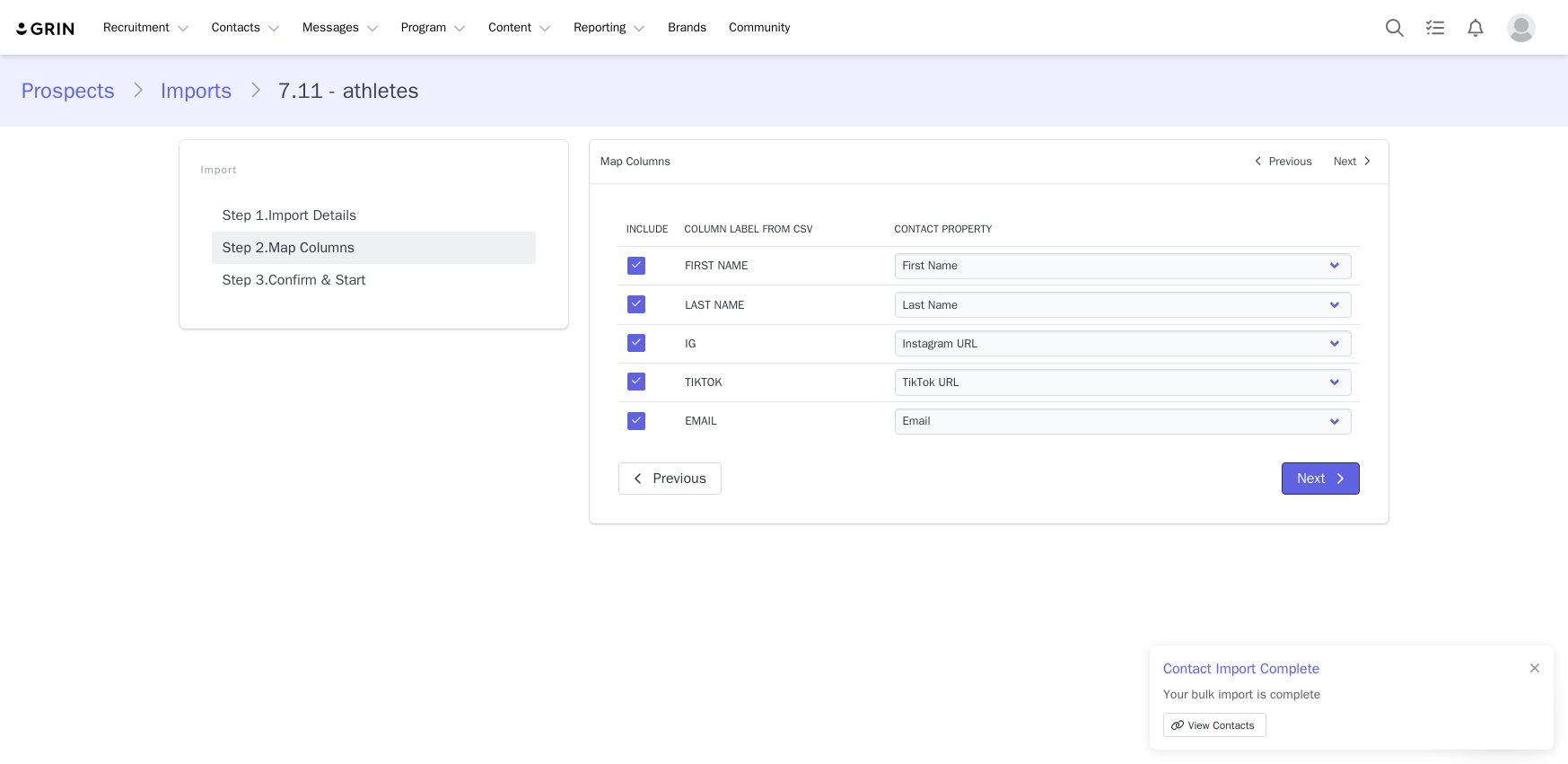click on "Next" at bounding box center [1320, 479] 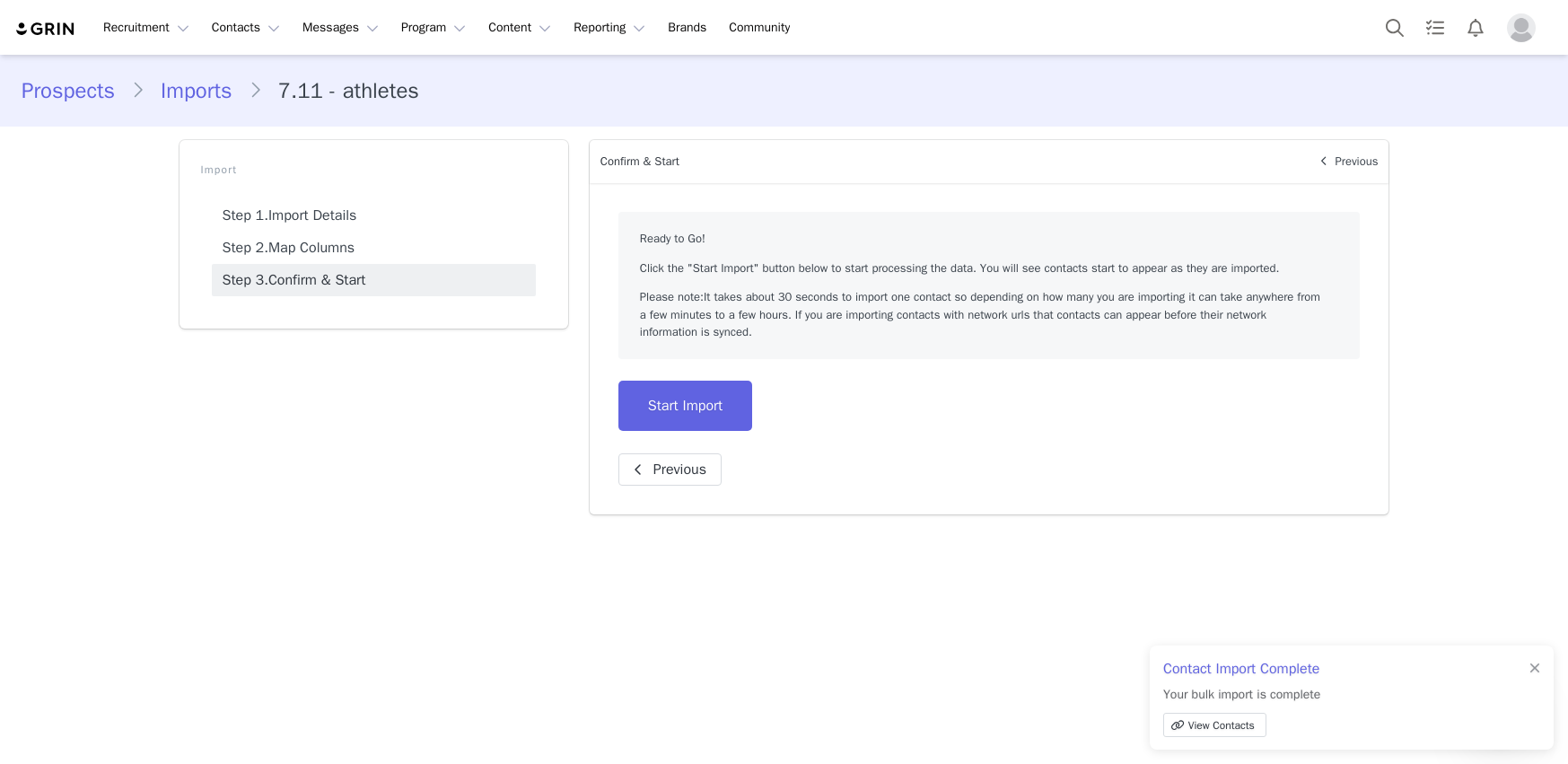 click on "Contact Import Complete Your bulk import is complete
View Contacts" at bounding box center (1352, 698) 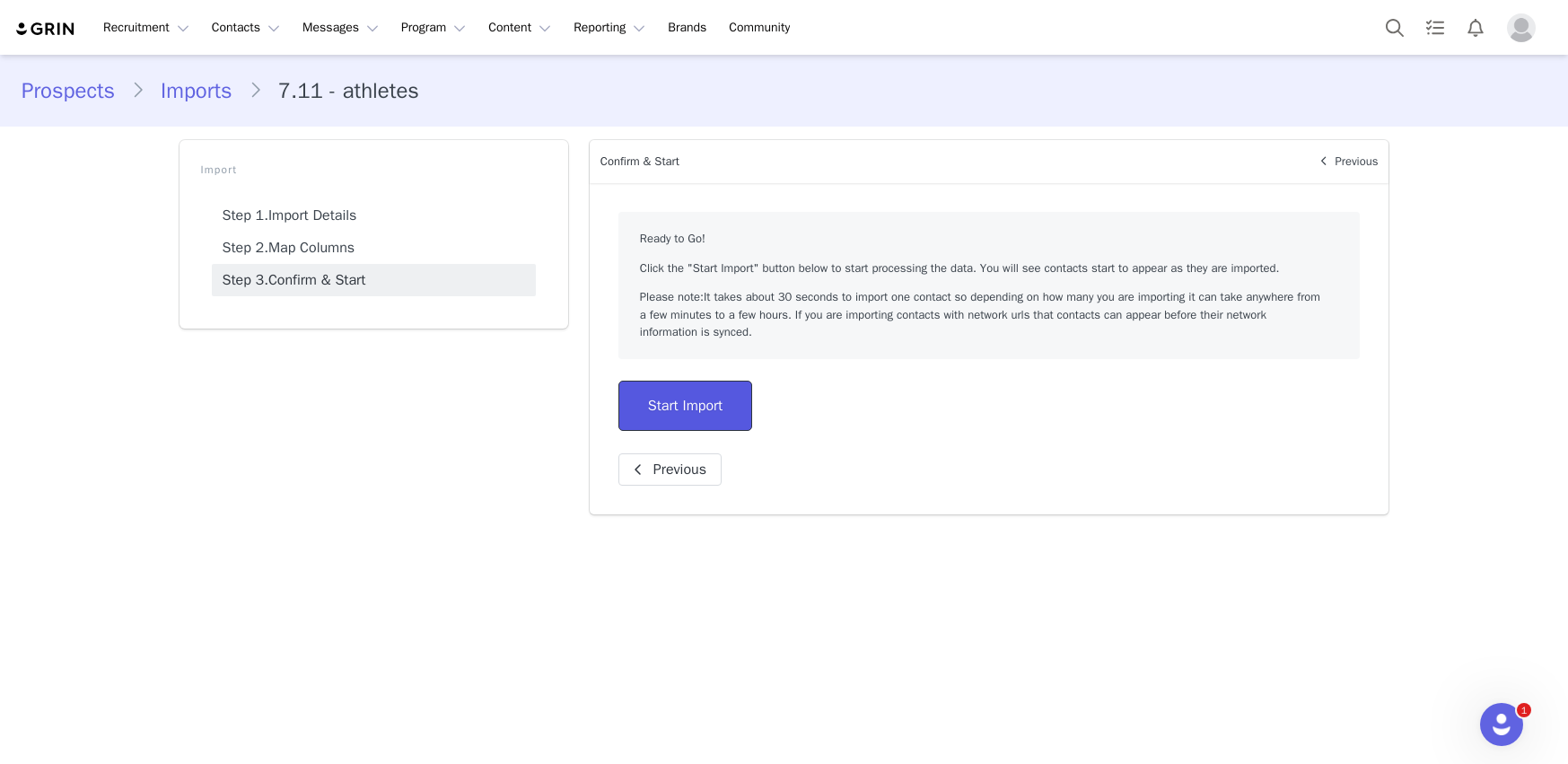 click on "Start Import" at bounding box center [685, 406] 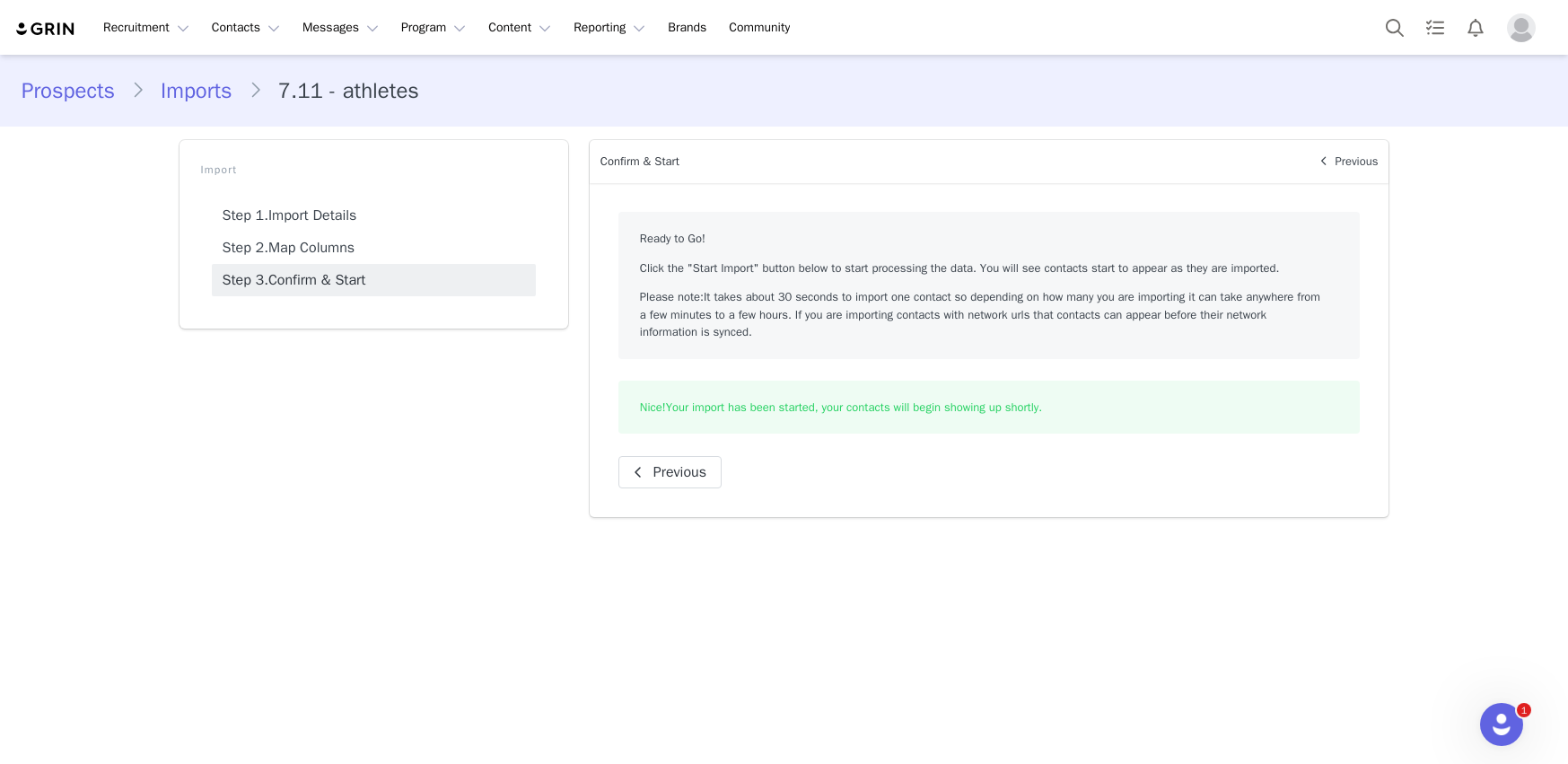 click on "Prospects" at bounding box center [76, 91] 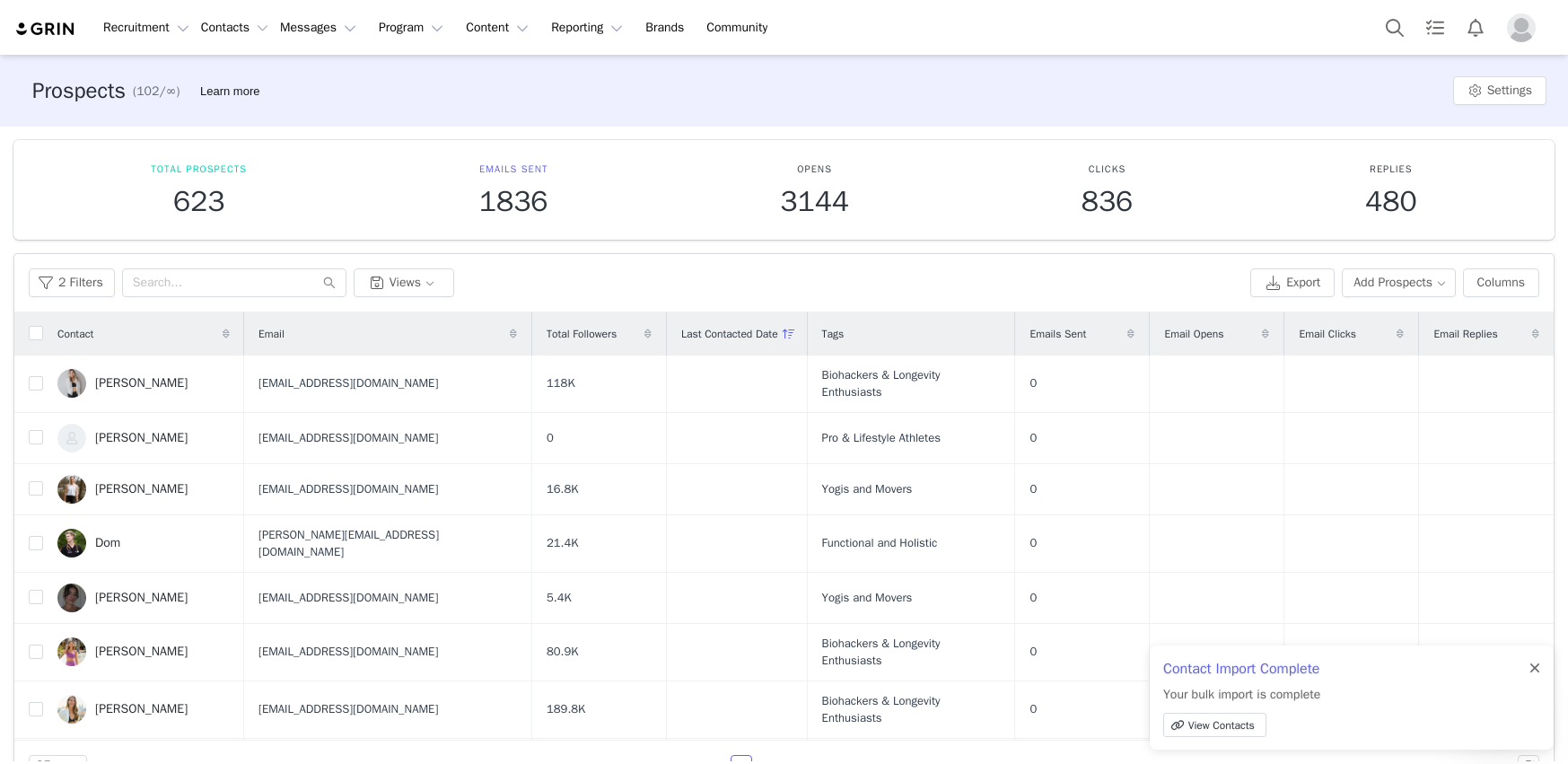 click at bounding box center (1535, 669) 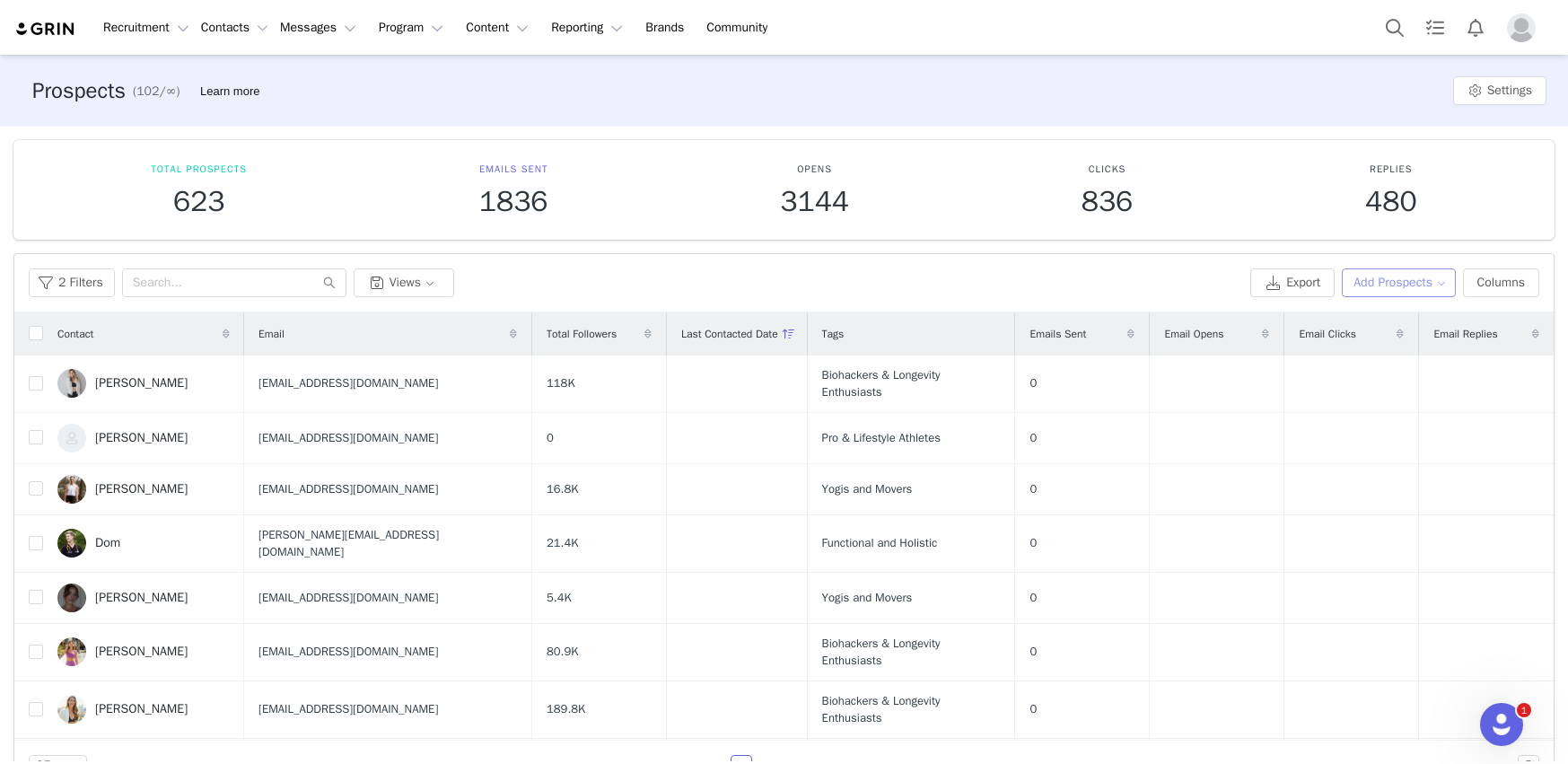 drag, startPoint x: 1350, startPoint y: 281, endPoint x: 1359, endPoint y: 294, distance: 15.81139 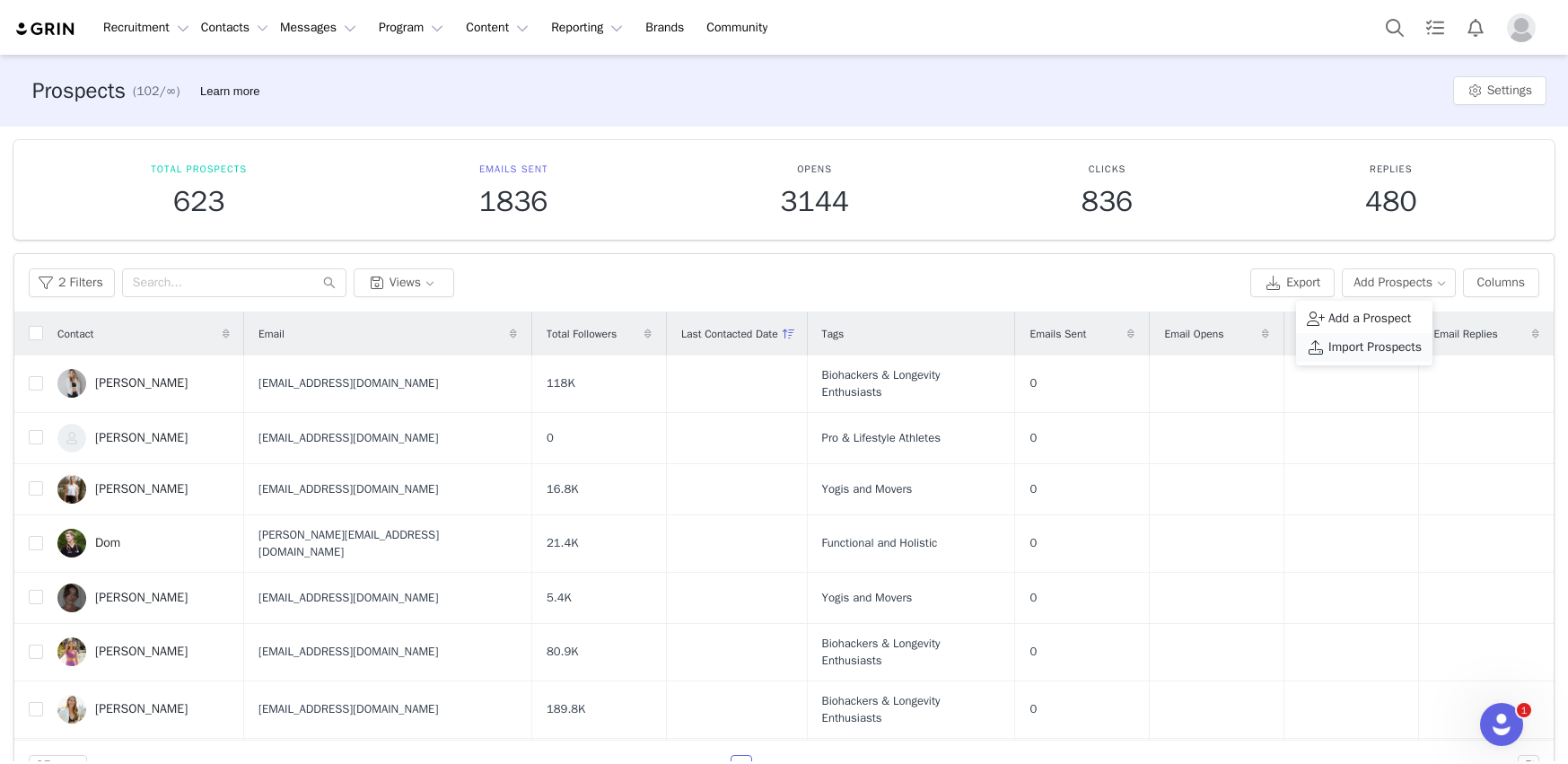 click on "Import Prospects" at bounding box center (1375, 347) 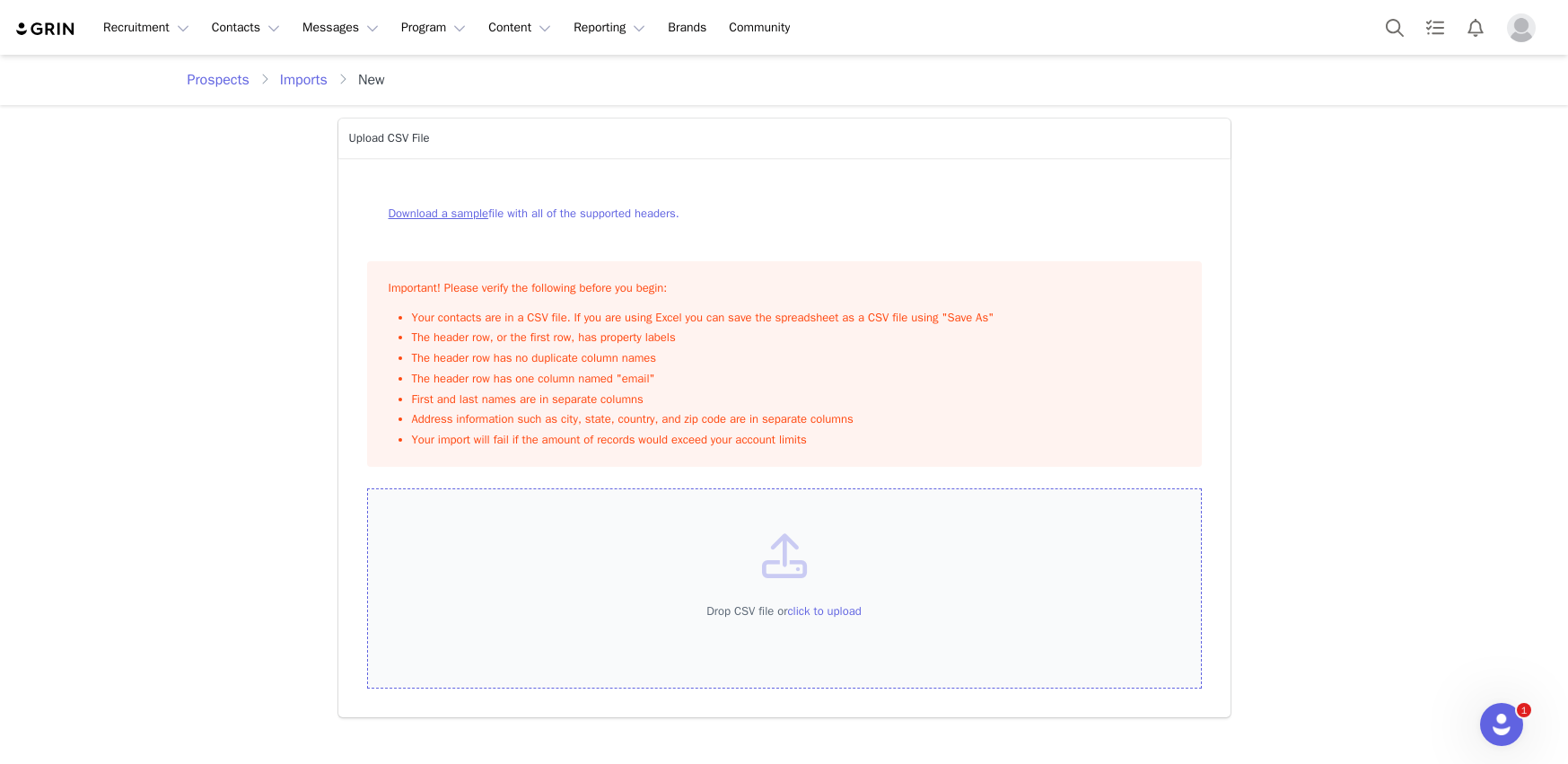 click on "Drop CSV file or  click to upload" at bounding box center [784, 589] 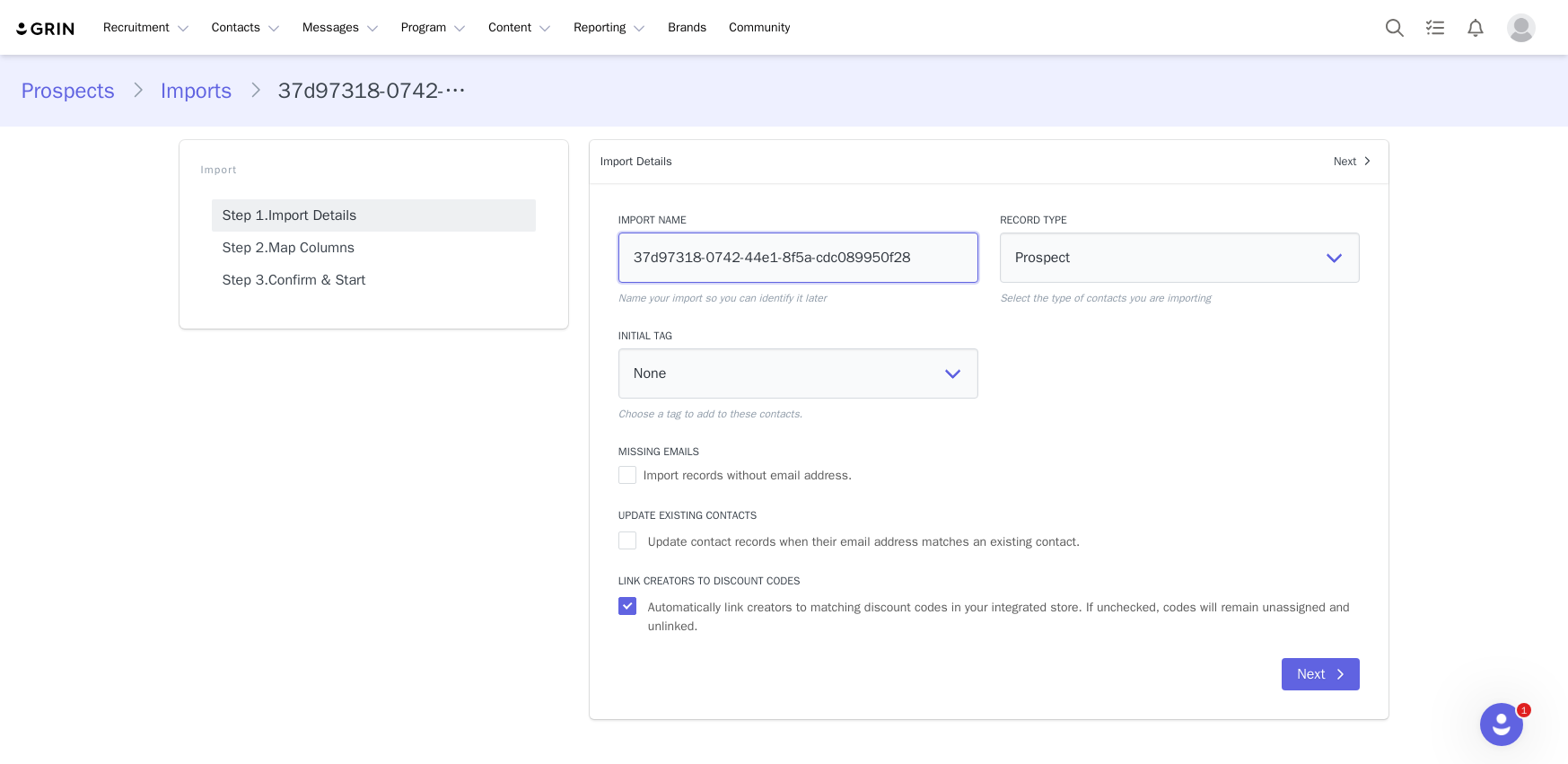 click on "37d97318-0742-44e1-8f5a-cdc089950f28" at bounding box center [798, 258] 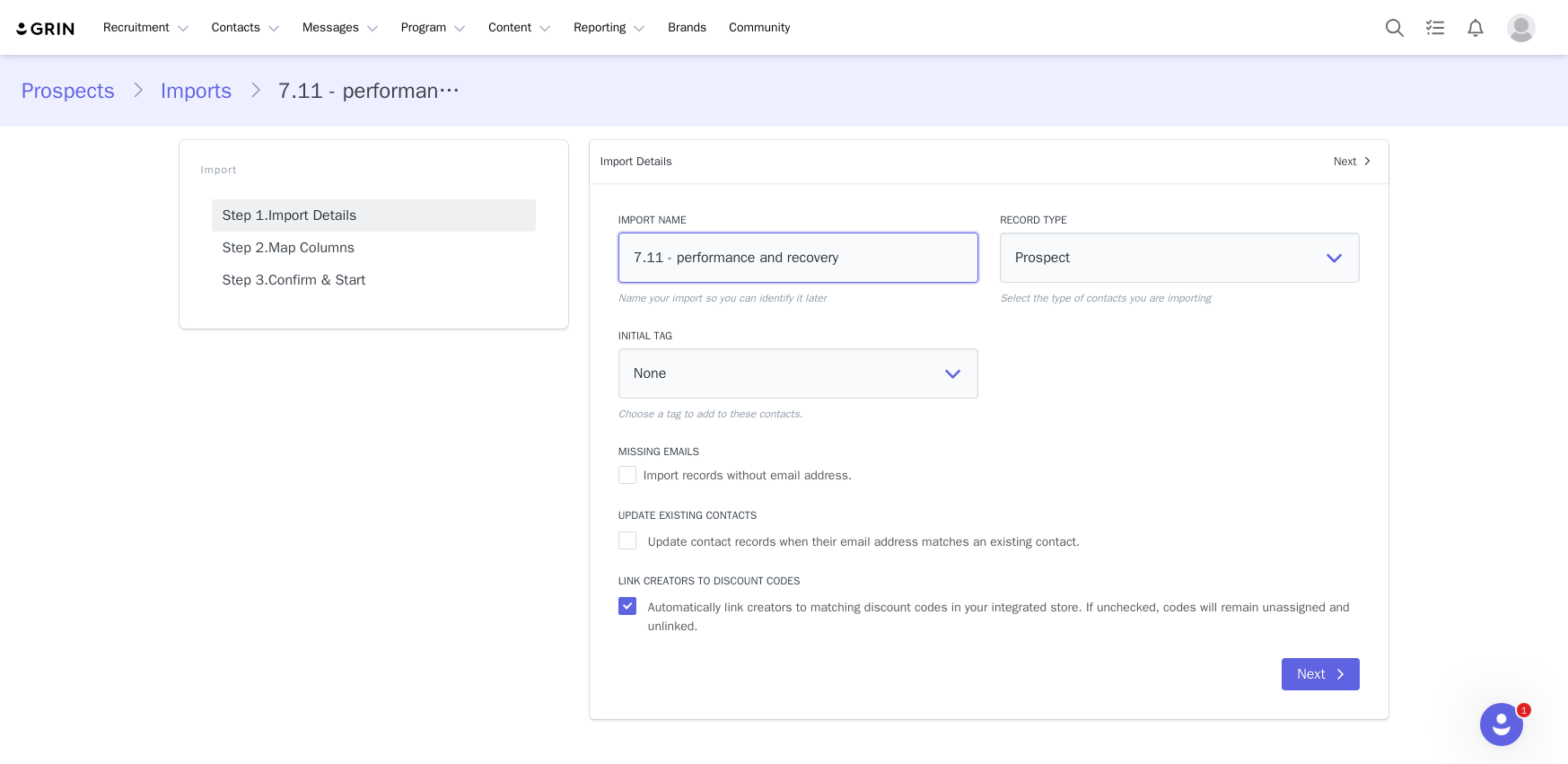 type on "7.11 - performance and recovery" 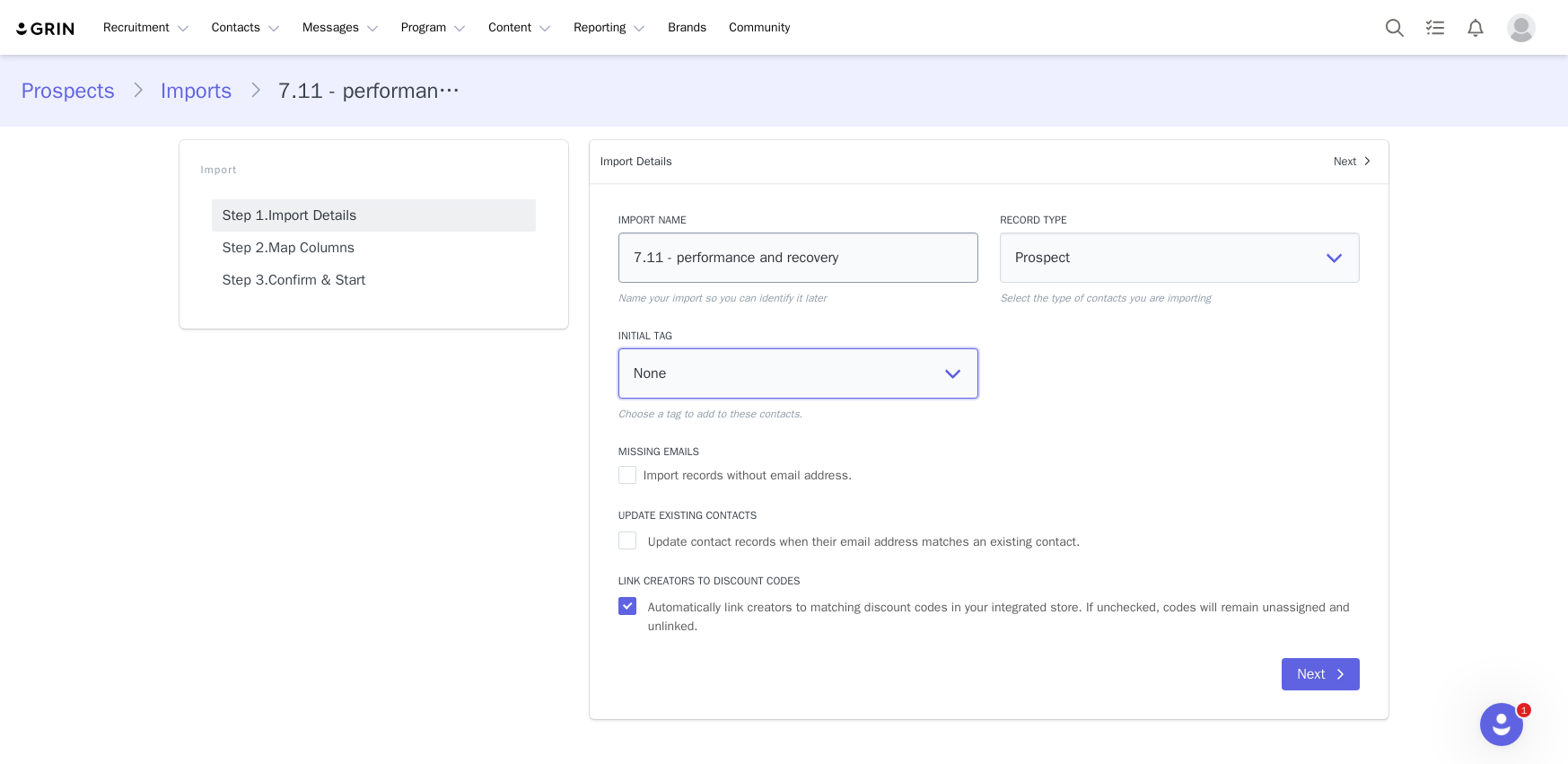 select on "109447" 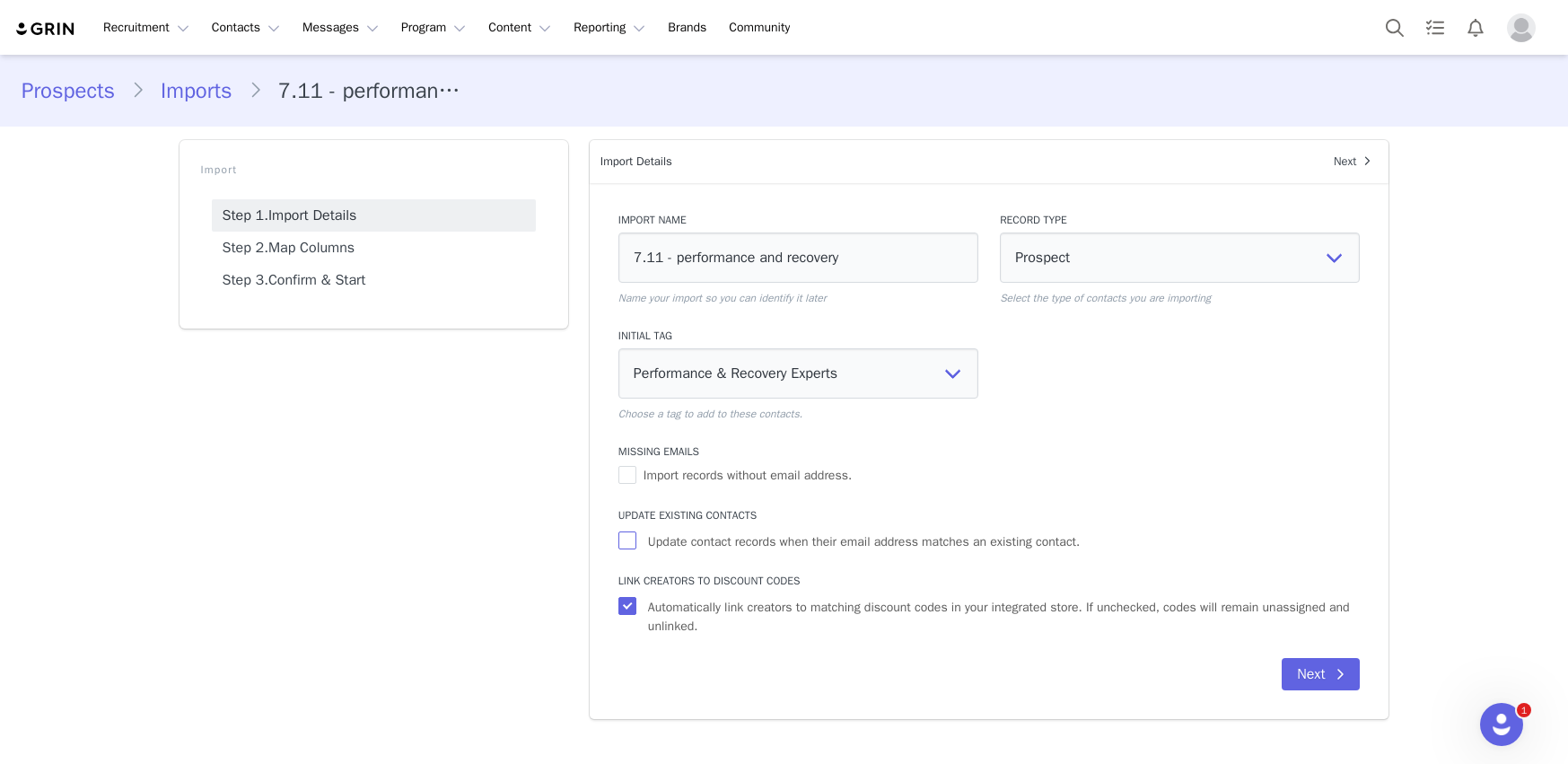 click on "Update contact records when their email address matches an existing contact." at bounding box center (863, 541) 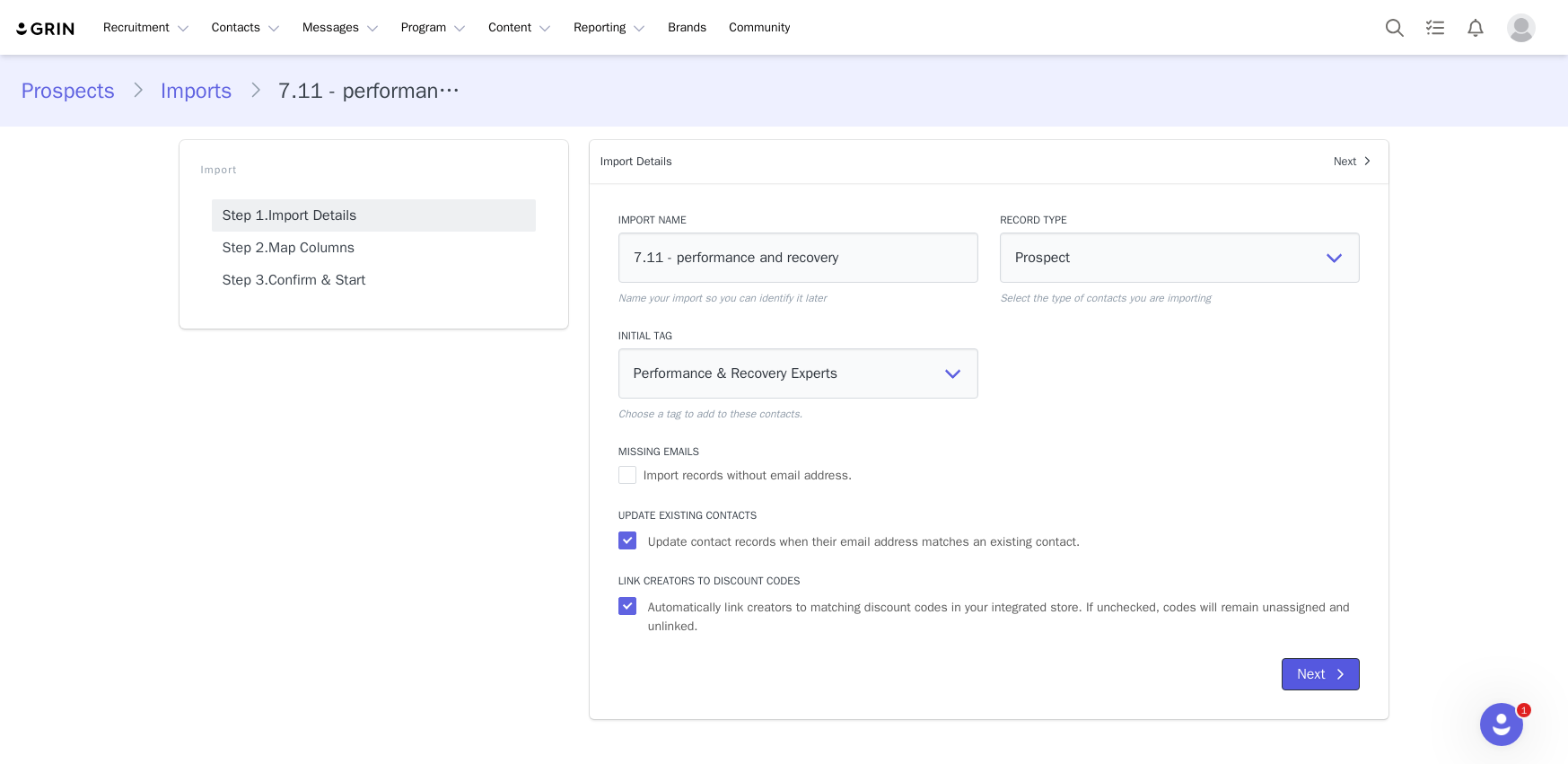 click on "Next" at bounding box center (1320, 674) 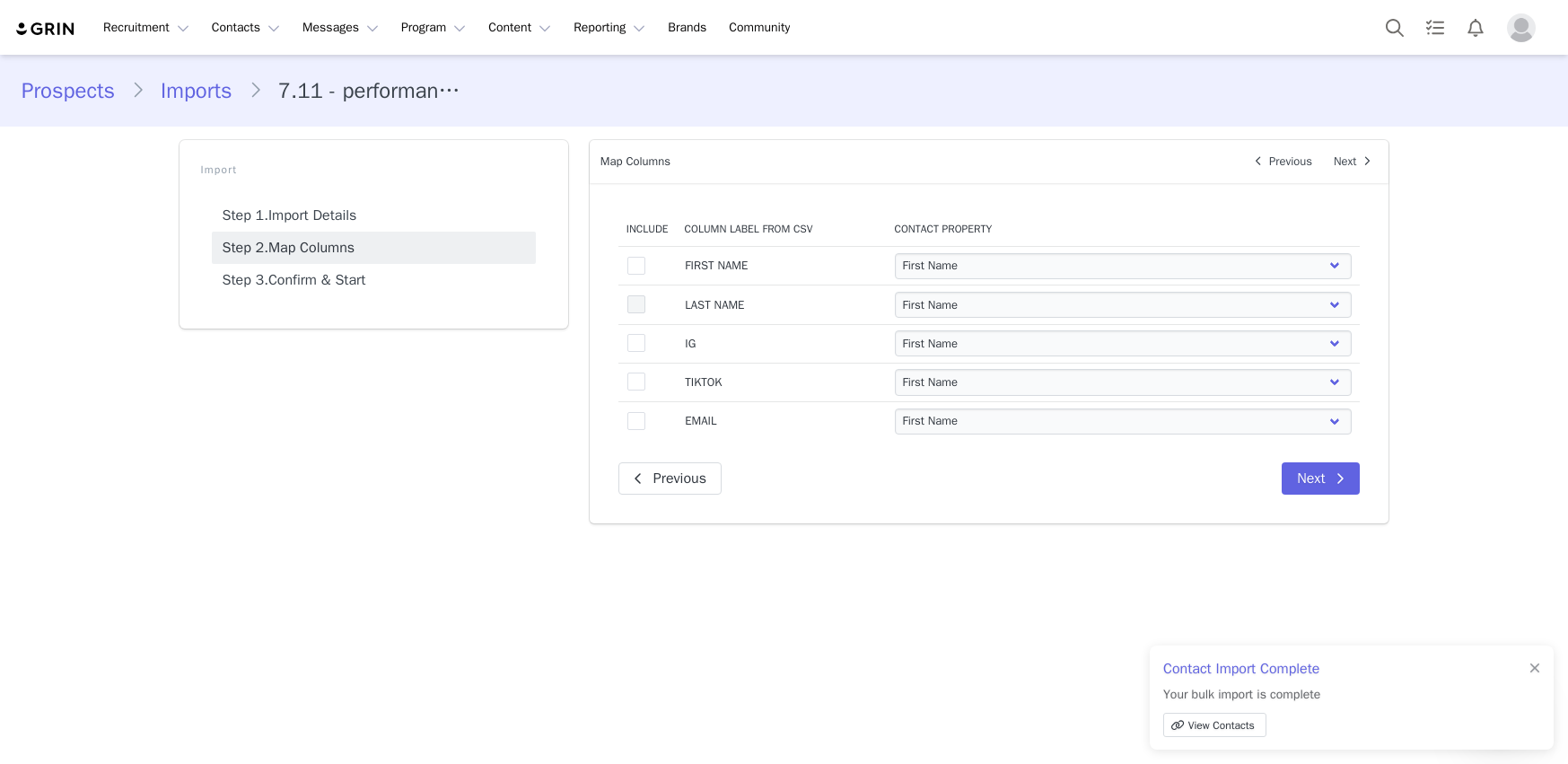 drag, startPoint x: 633, startPoint y: 272, endPoint x: 634, endPoint y: 306, distance: 34.014703 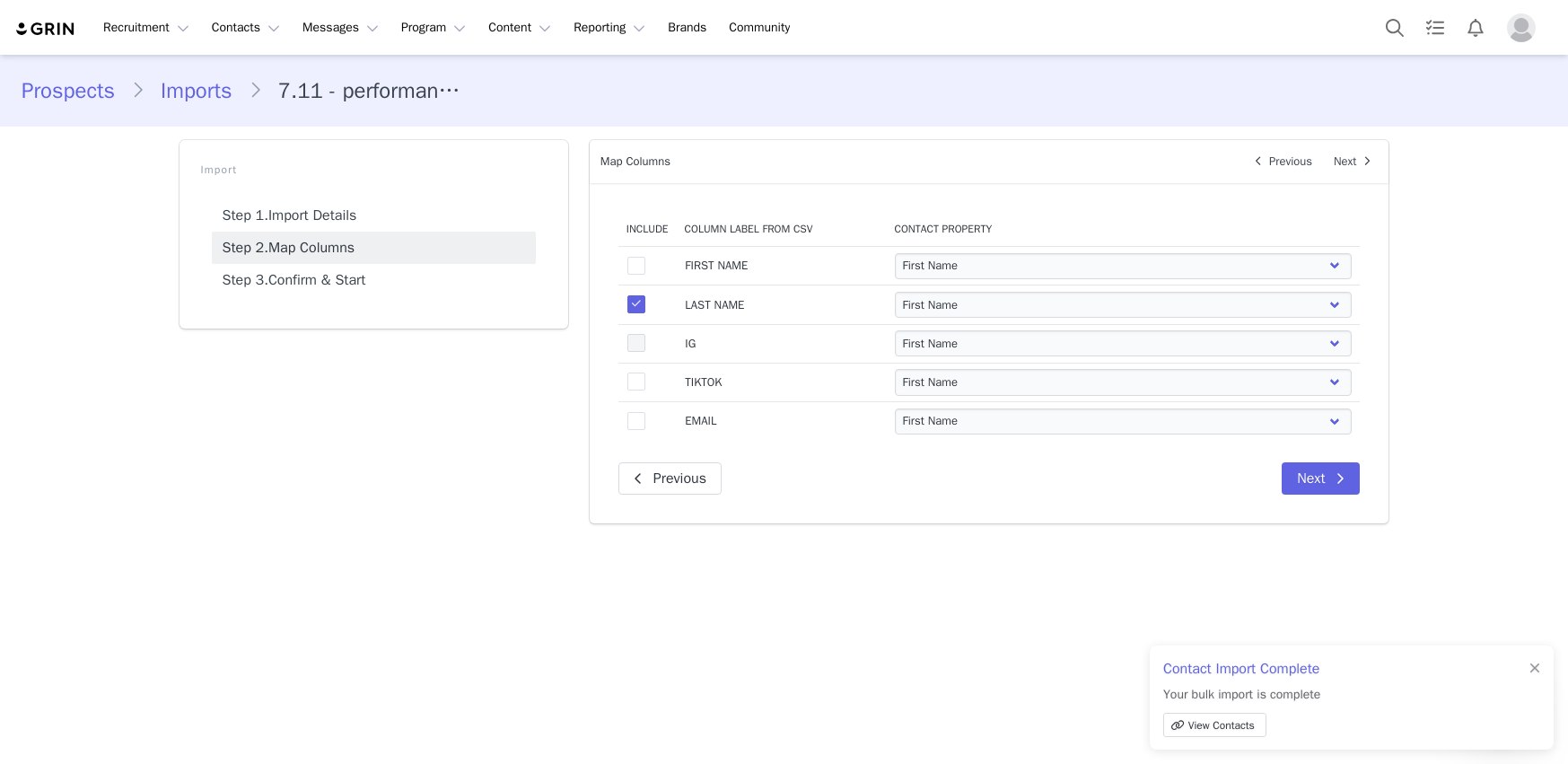 click at bounding box center (636, 343) 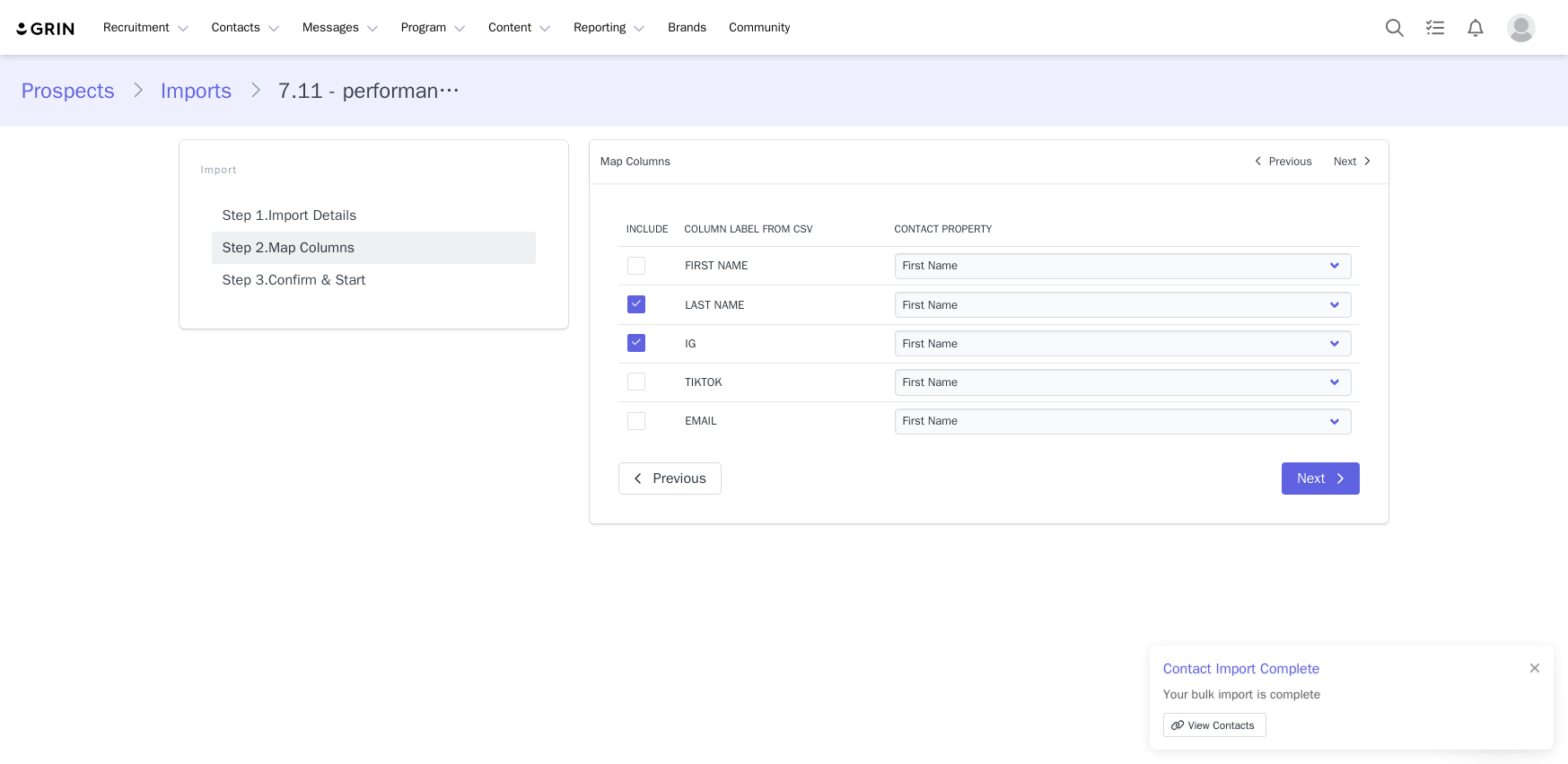 click at bounding box center (636, 266) 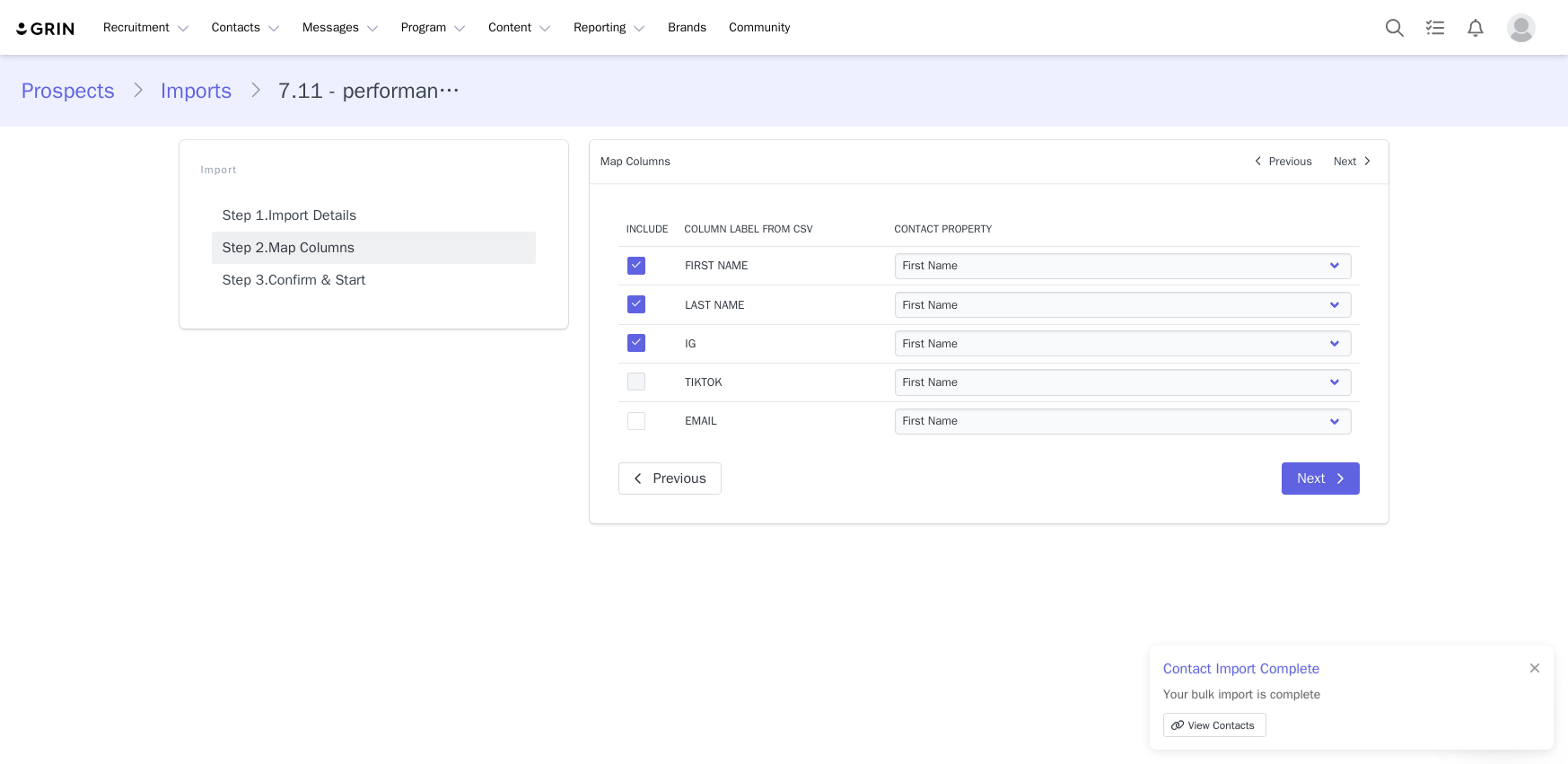 click at bounding box center (636, 382) 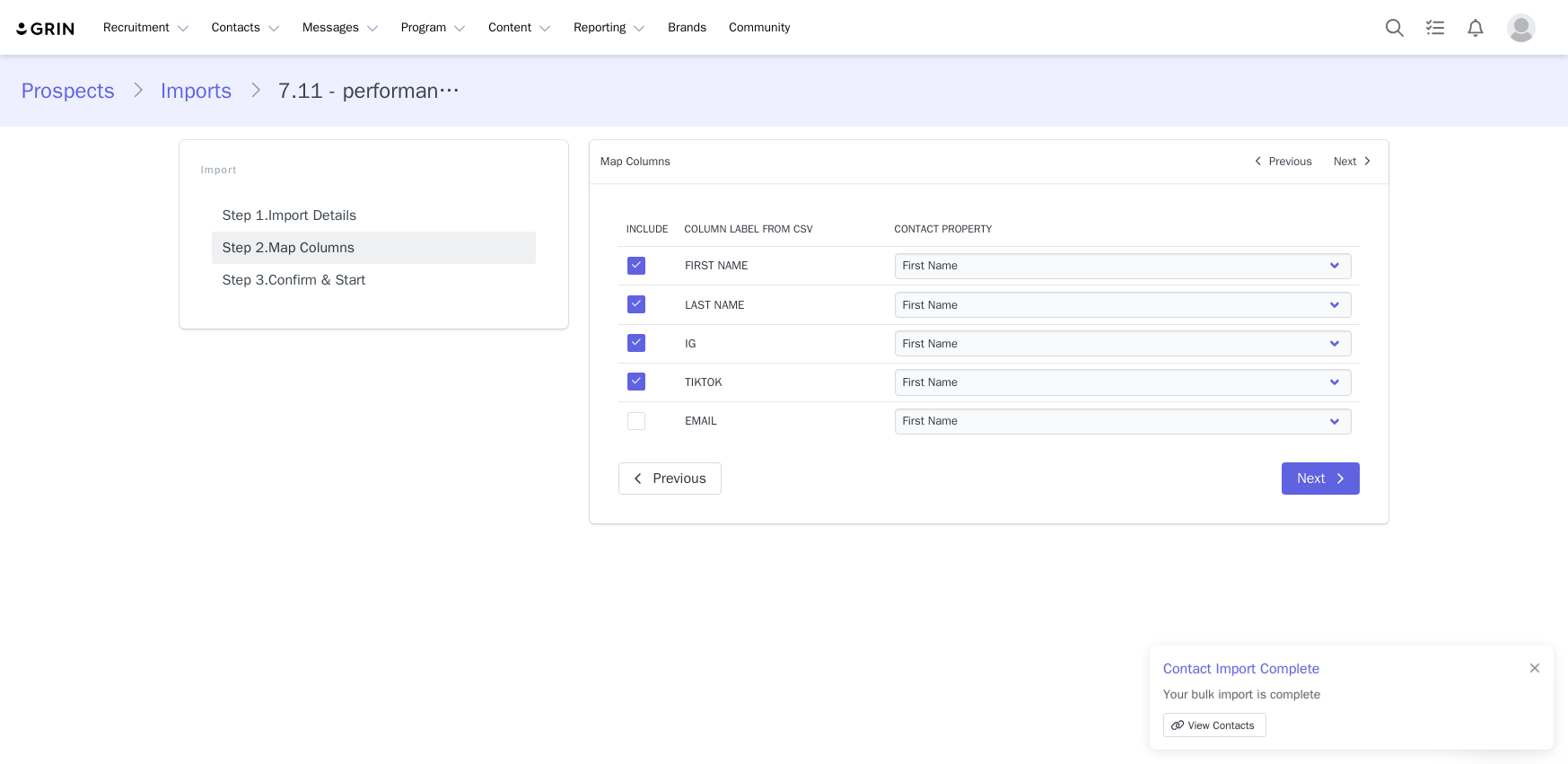 click on "true" at bounding box center [647, 421] 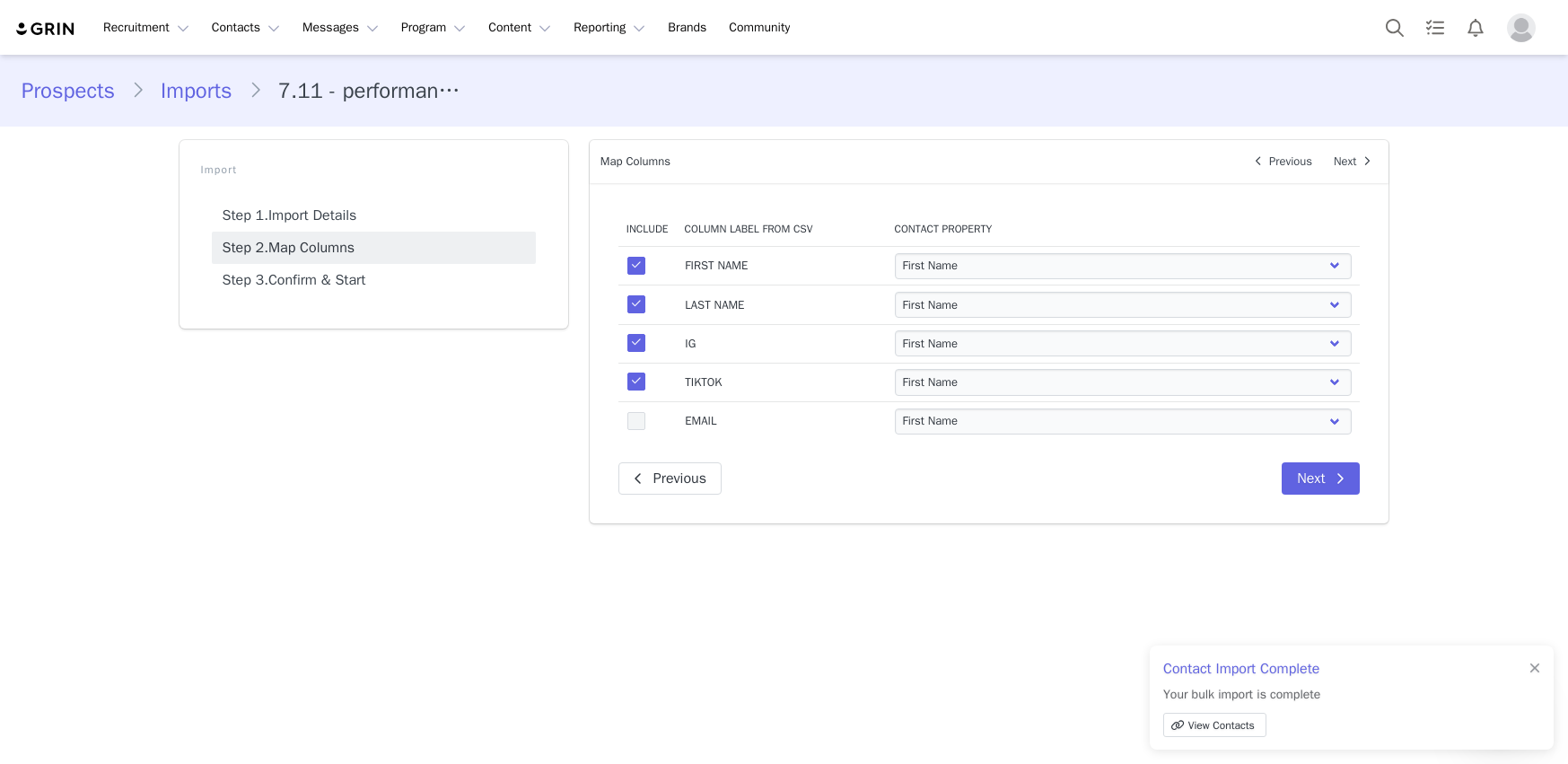 click at bounding box center (636, 421) 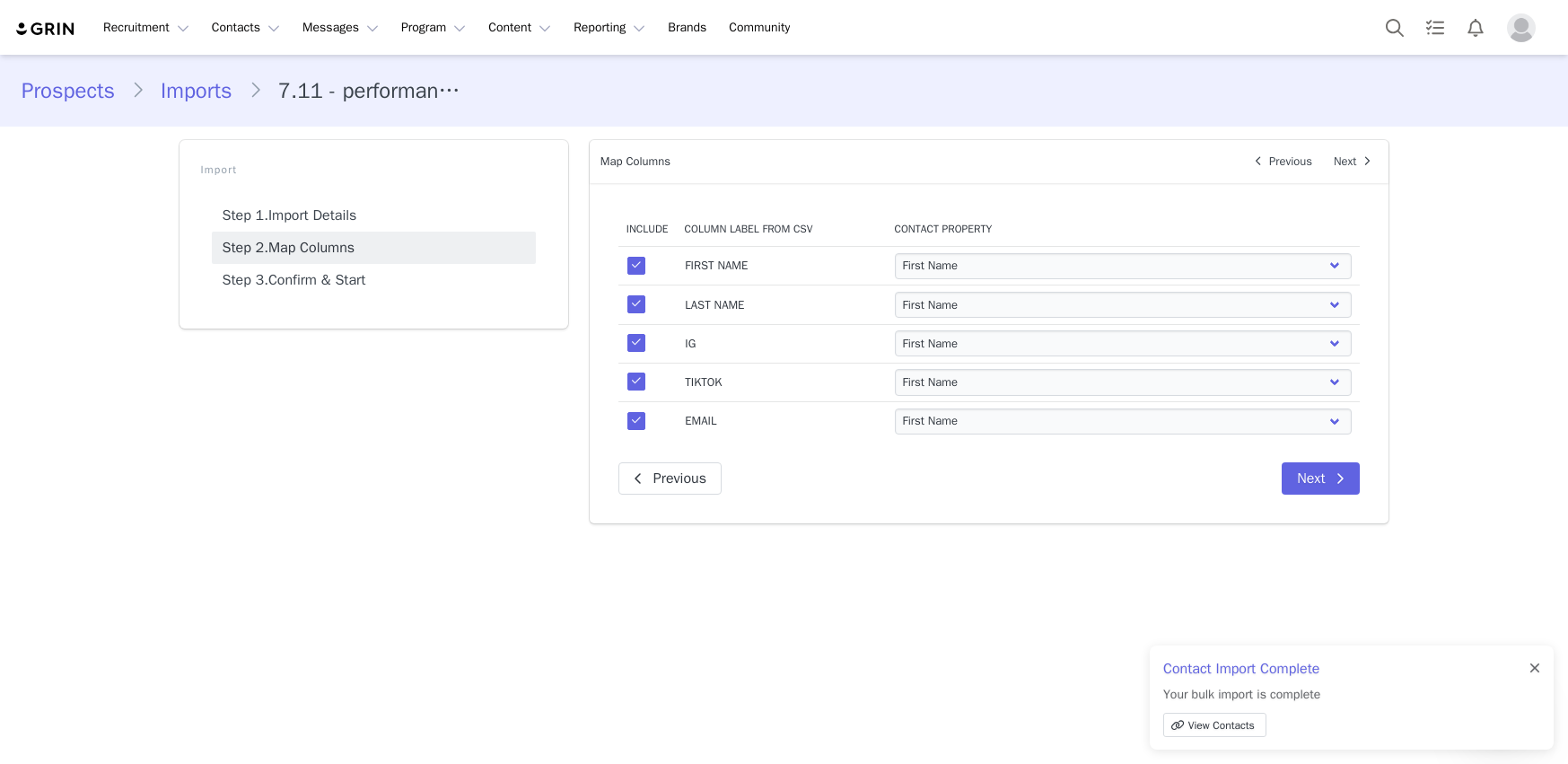 click at bounding box center [1535, 669] 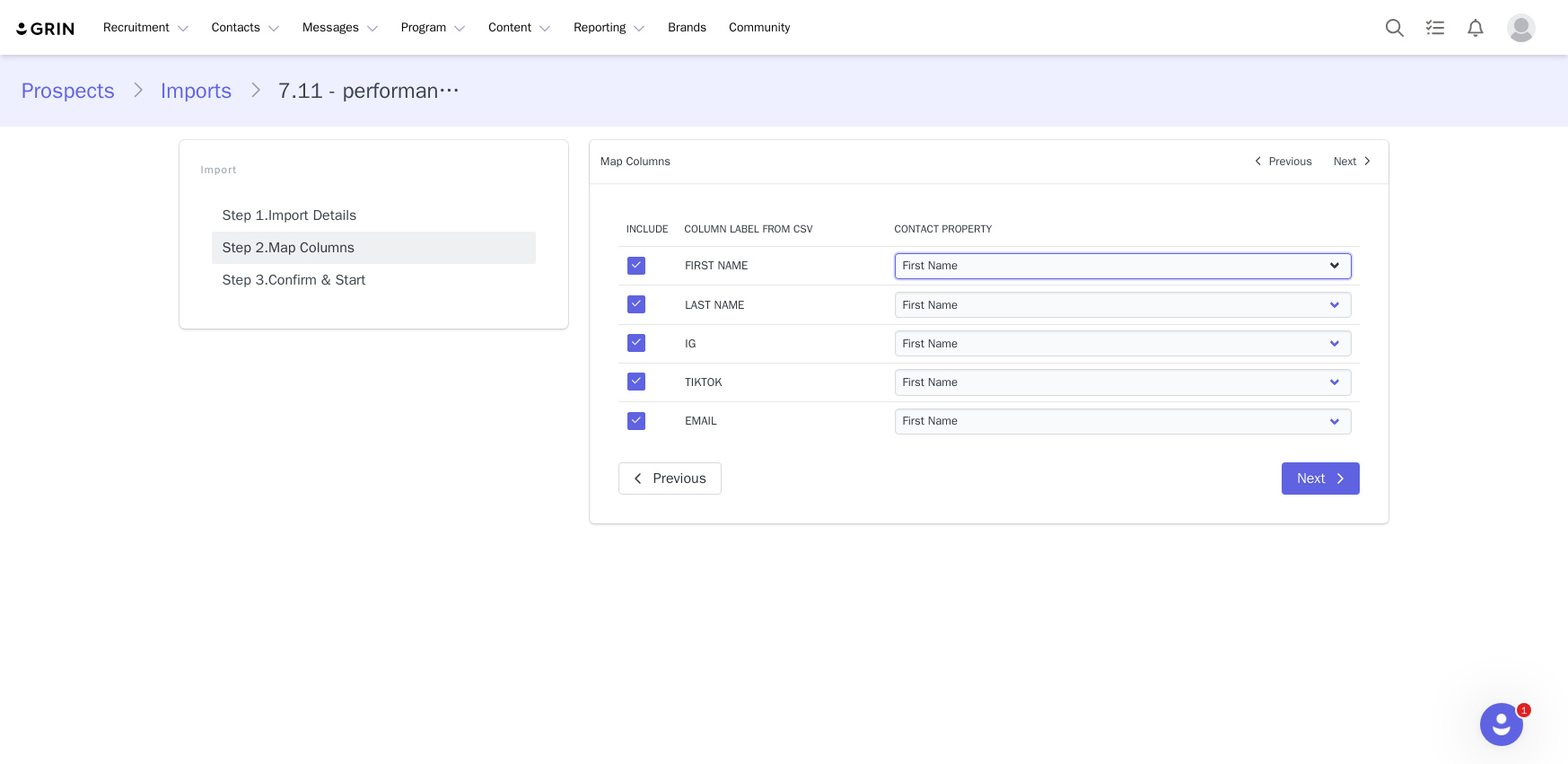click on "First Name   Last Name   Email   PayPal Email   Gender   Language   Phone Country Code   Phone Number   Company   Street   Street 2   City   State   Zip   Country   Website URL   Instagram URL   YouTube URL   Twitter URL   Facebook URL   TikTok URL   Twitch URL   Pinterest URL   Nordic Wave (Joybyte): New Creator Discount code   Nordic Wave (Joybyte): Nordic Flow Discount Code" at bounding box center (1123, 266) 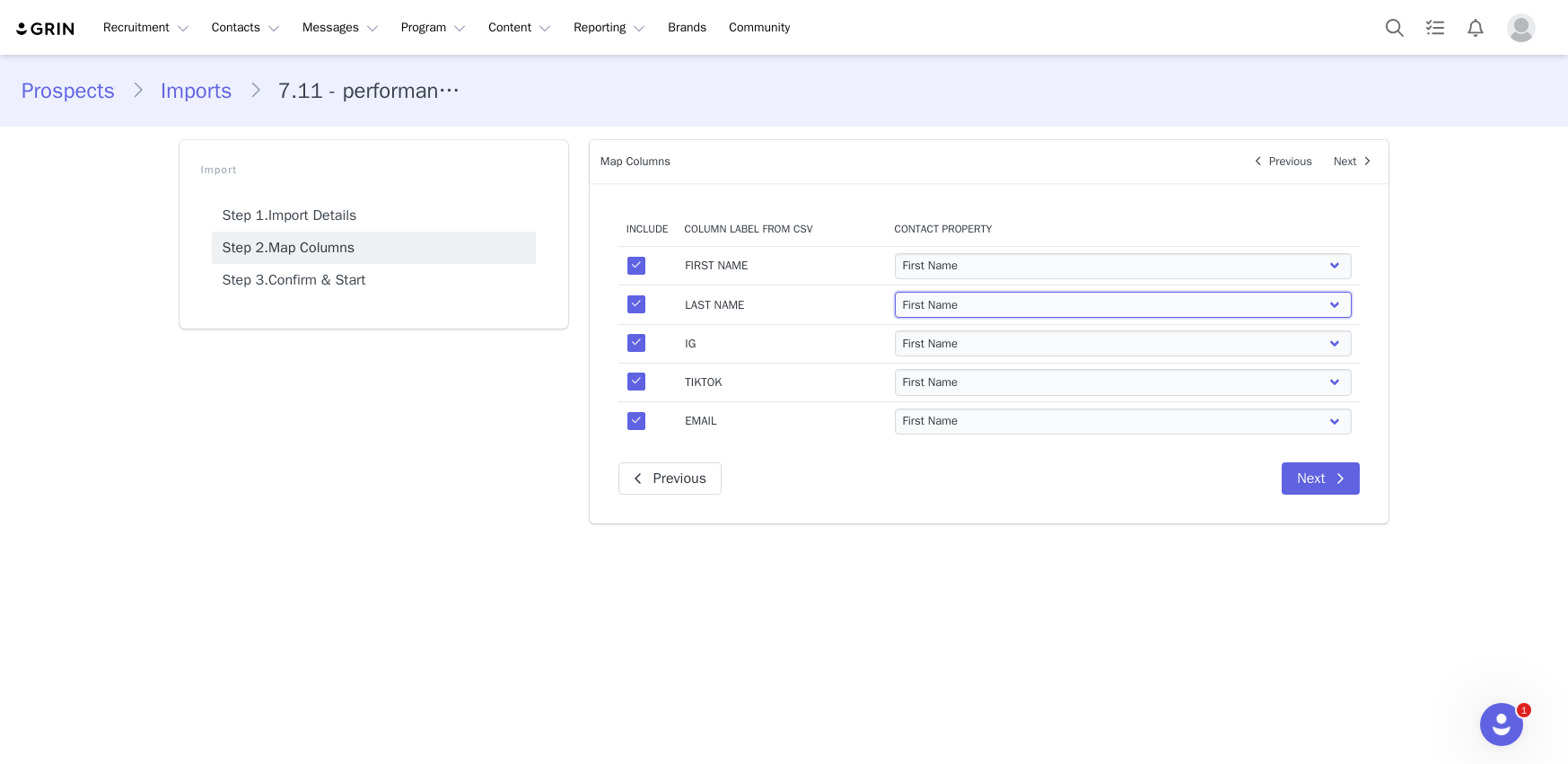 select on "last_name" 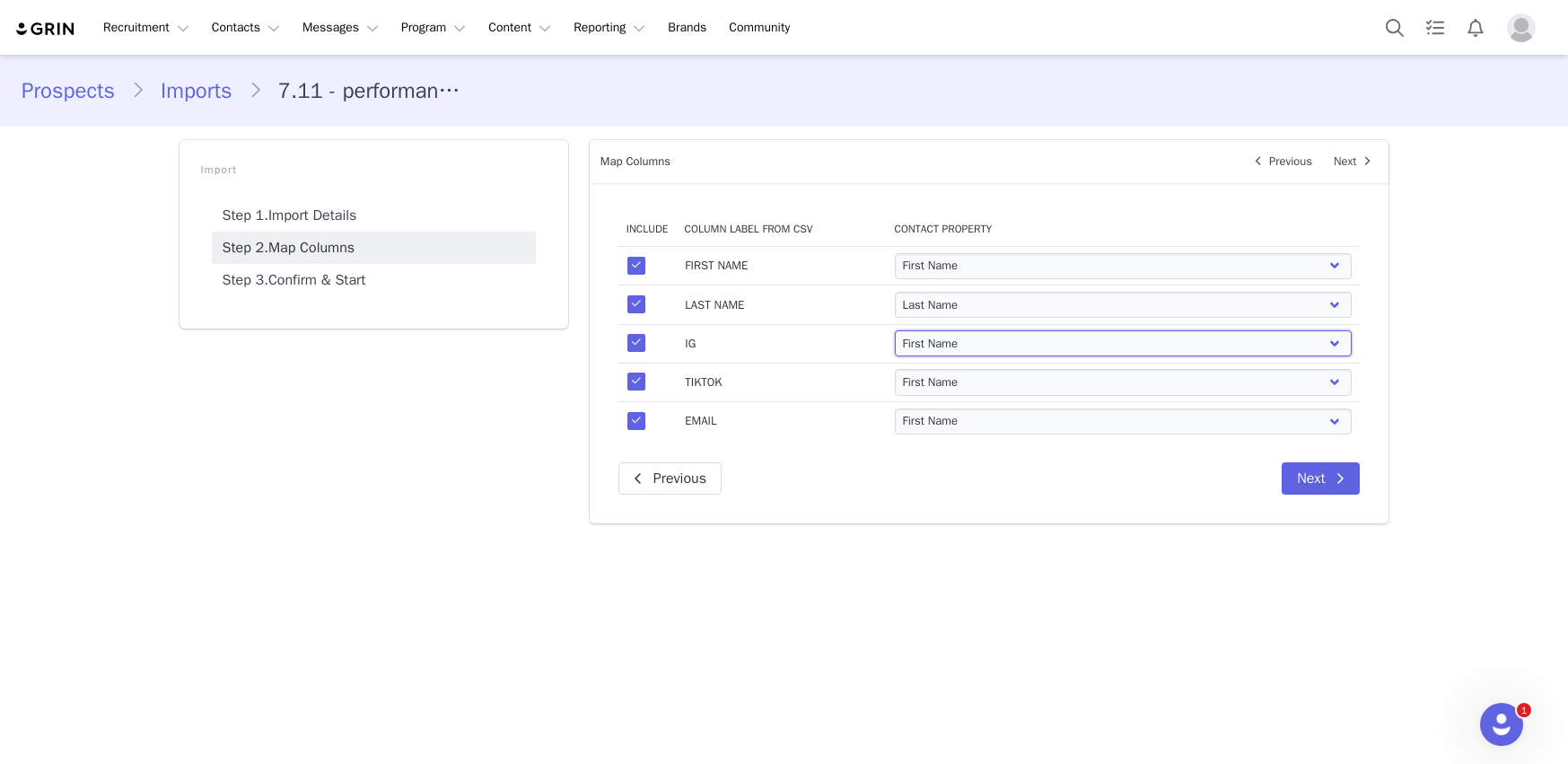 select on "instagram_url" 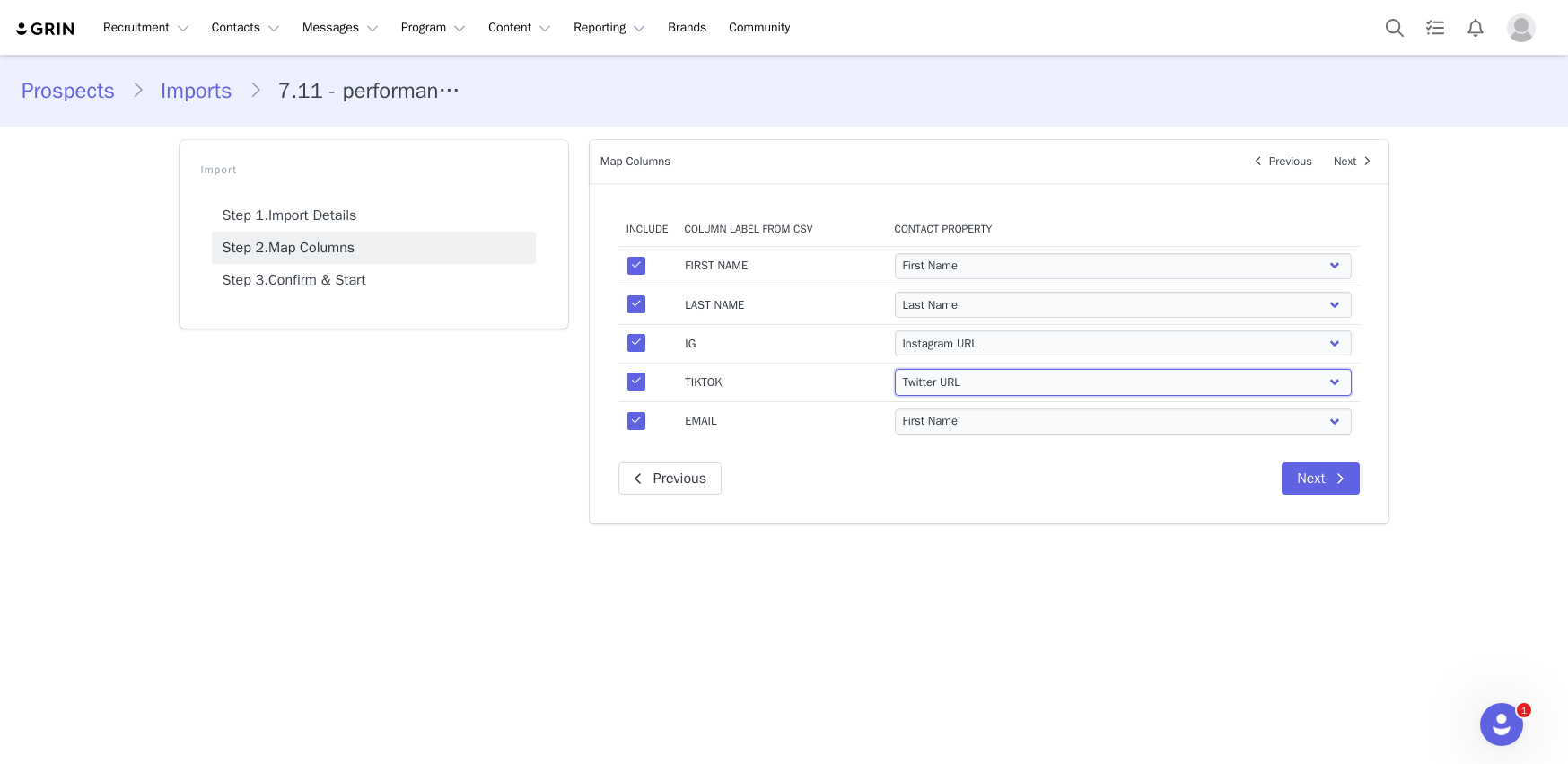 select on "tiktok_url" 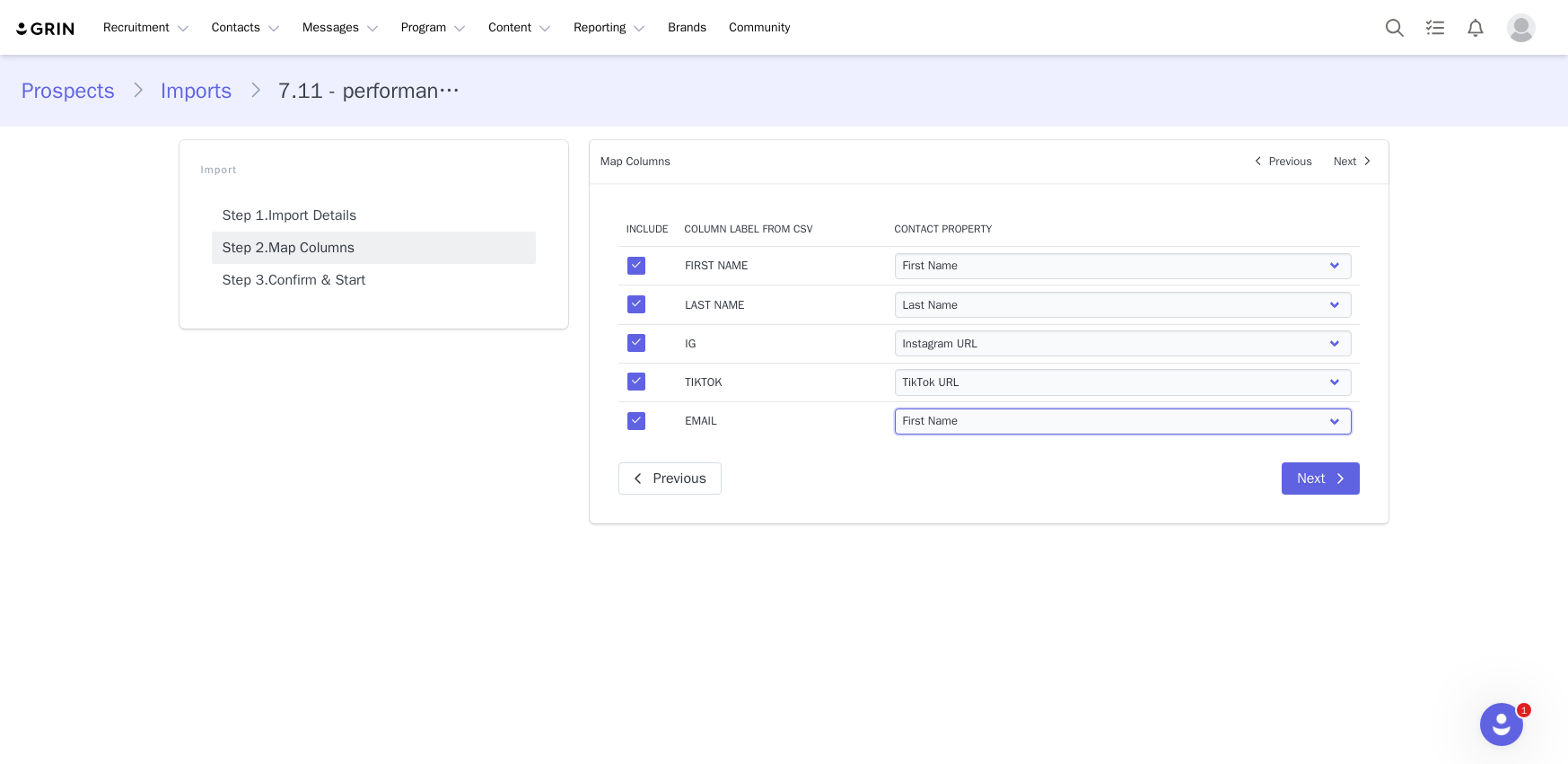 select on "email" 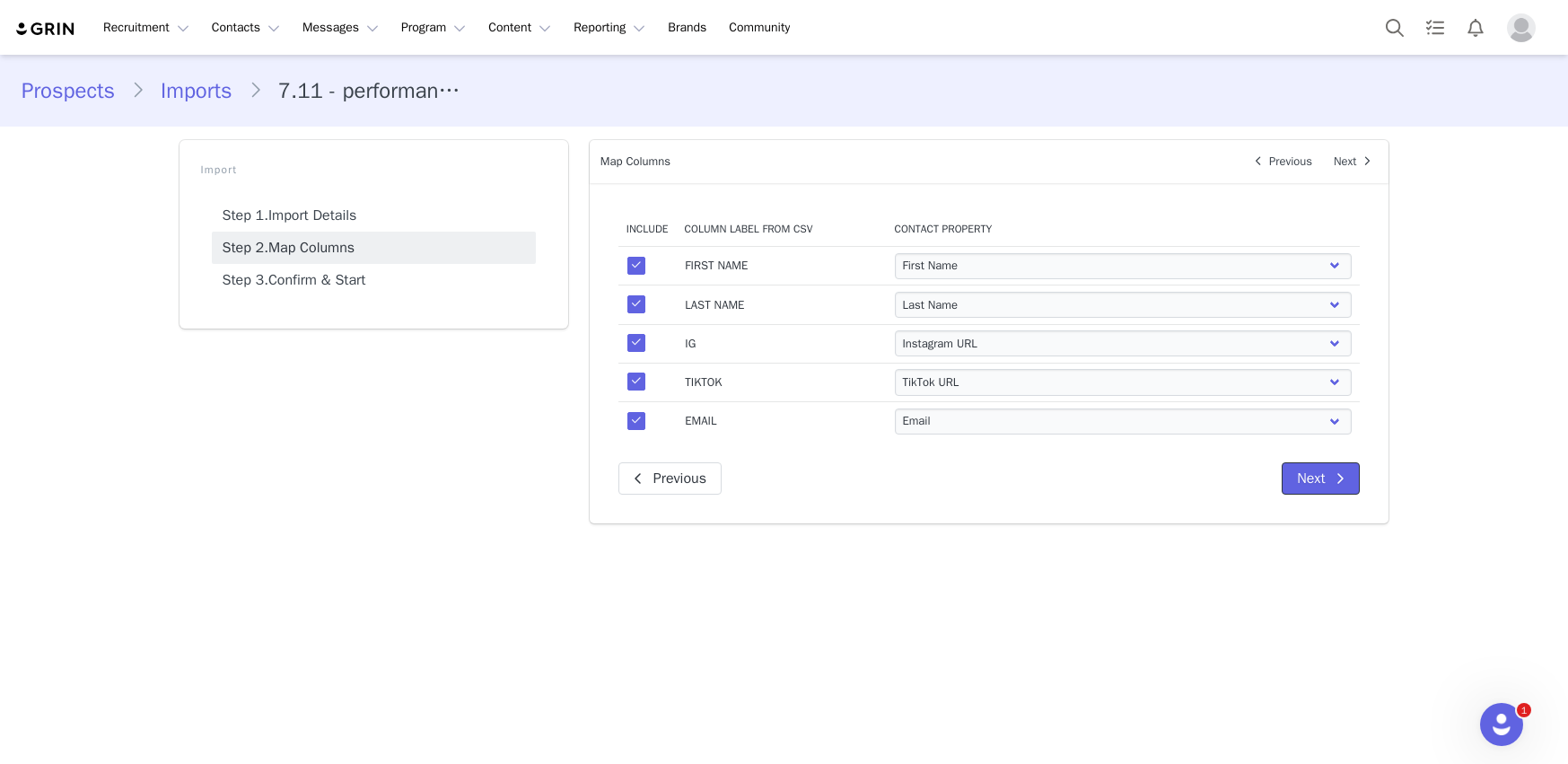 click on "Next" at bounding box center (1320, 479) 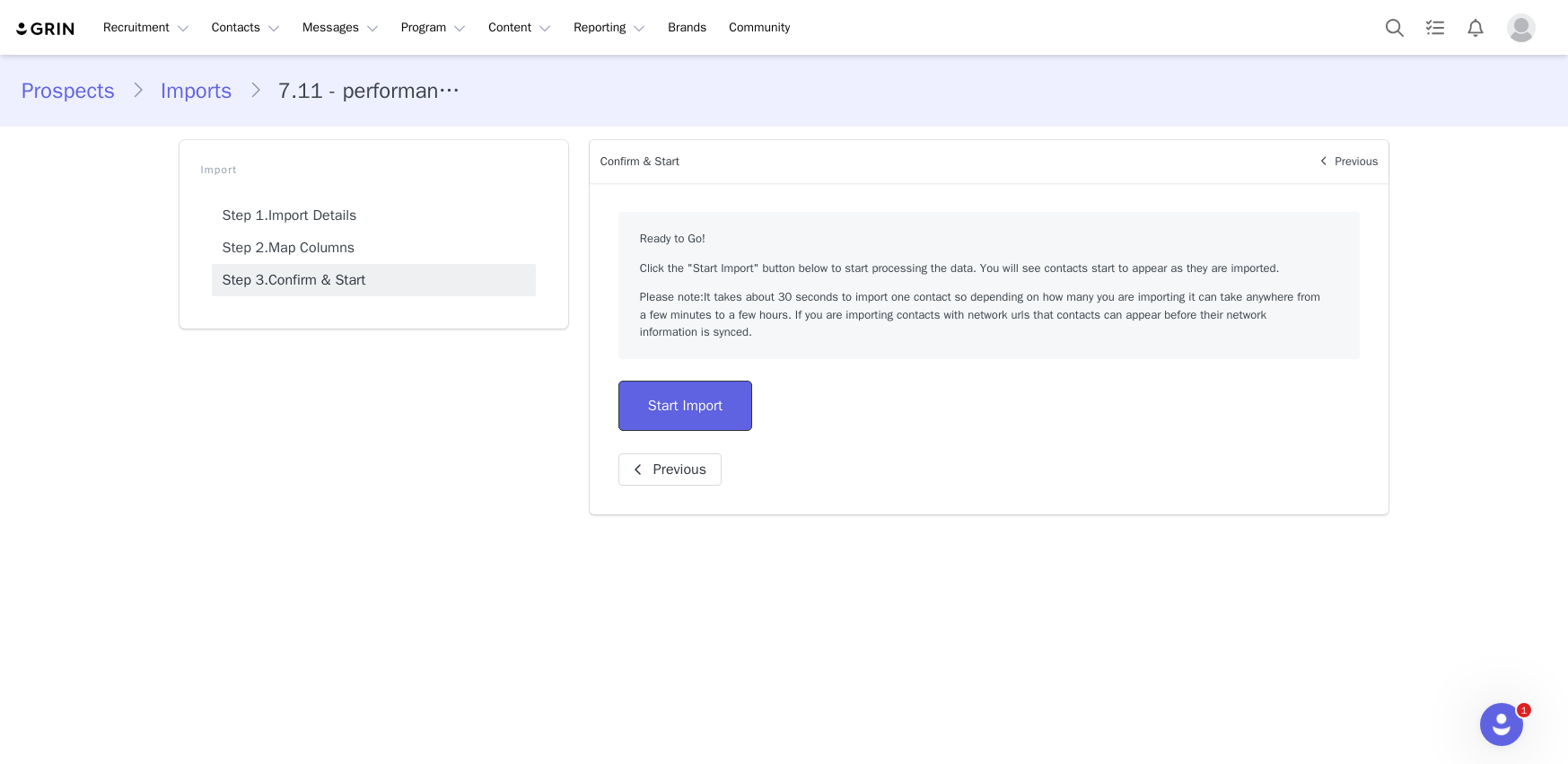 click on "Start Import" at bounding box center (685, 406) 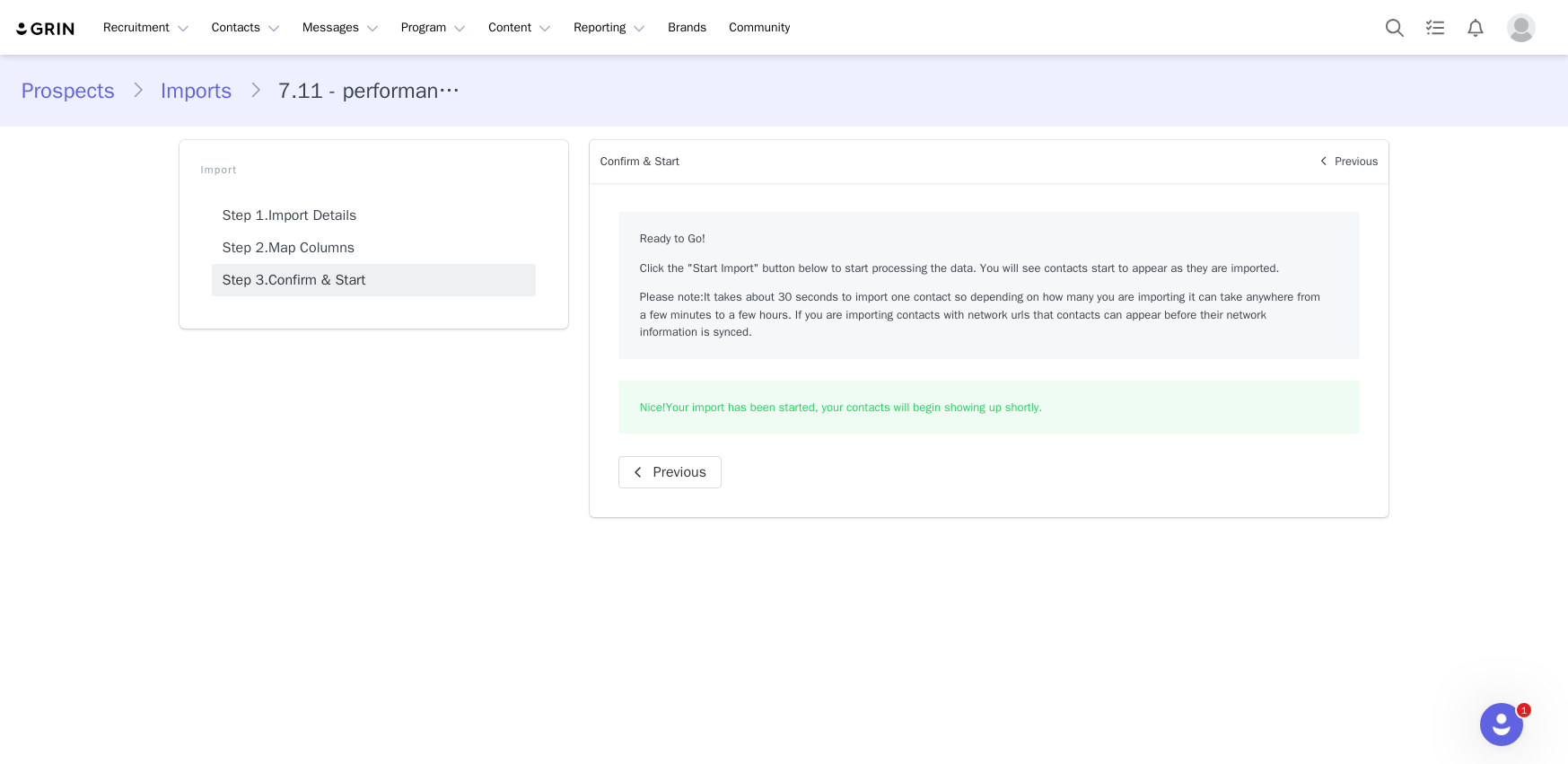 click on "Prospects" at bounding box center (76, 91) 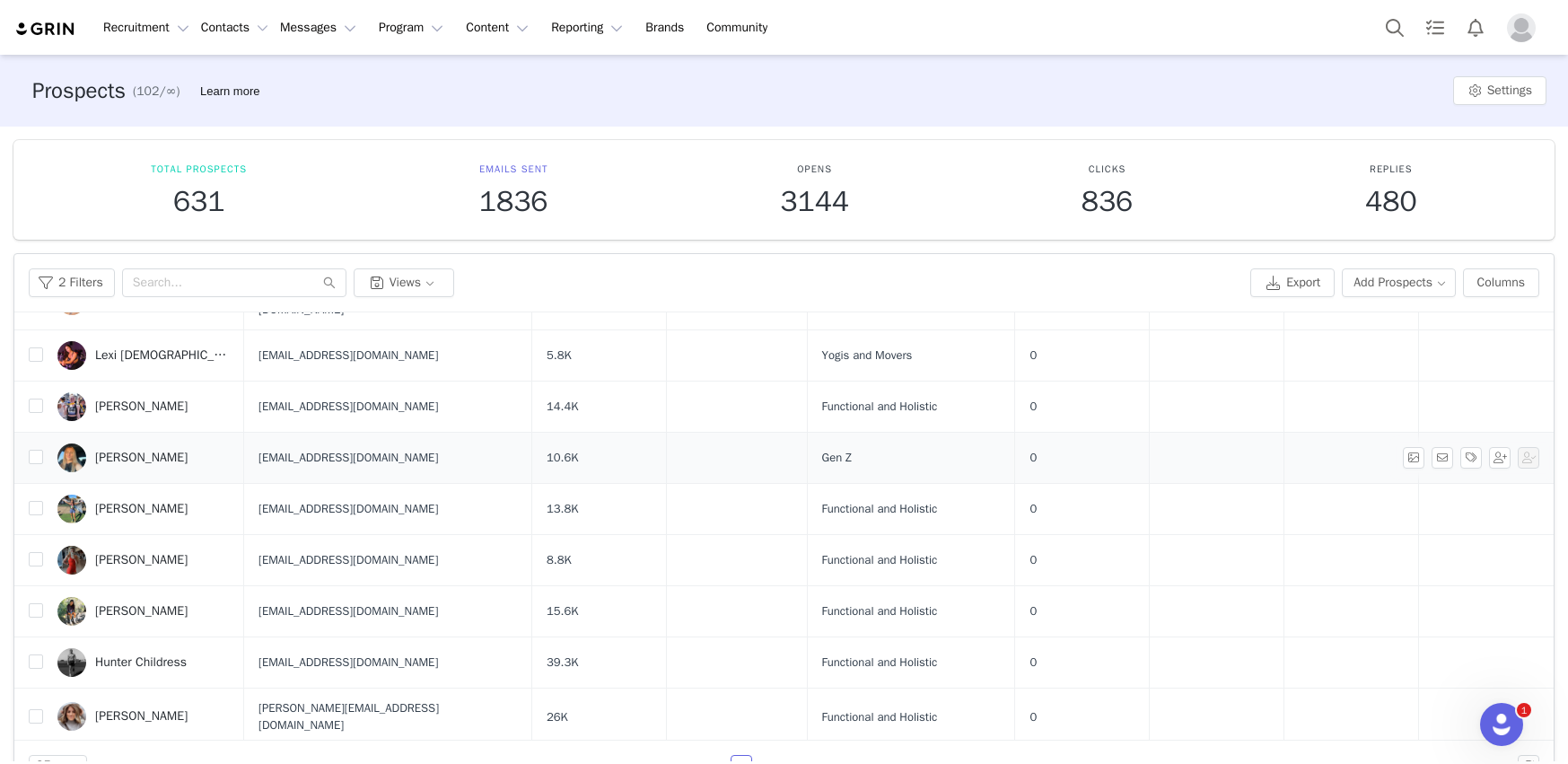 scroll, scrollTop: 0, scrollLeft: 0, axis: both 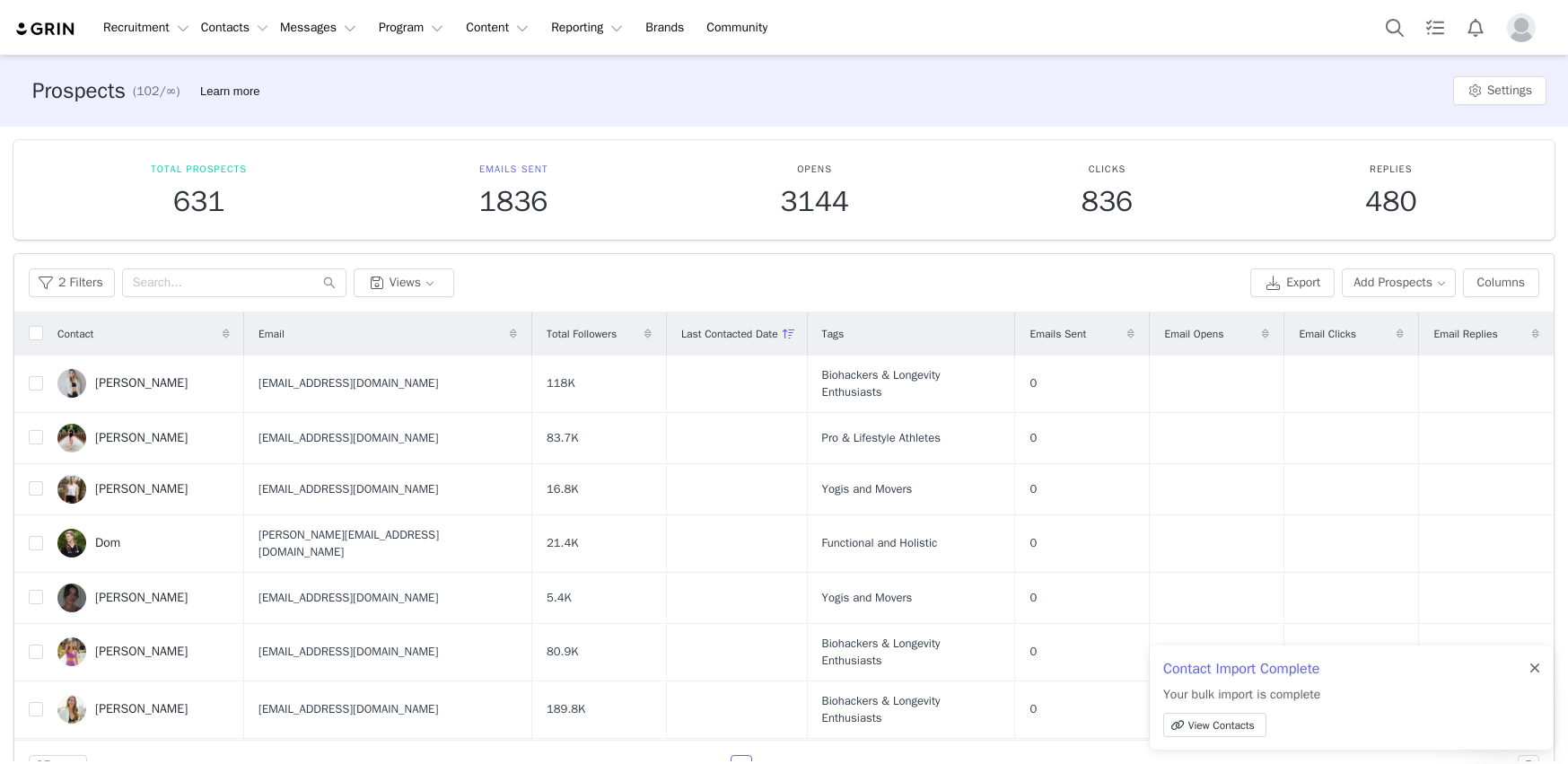 click at bounding box center (1535, 669) 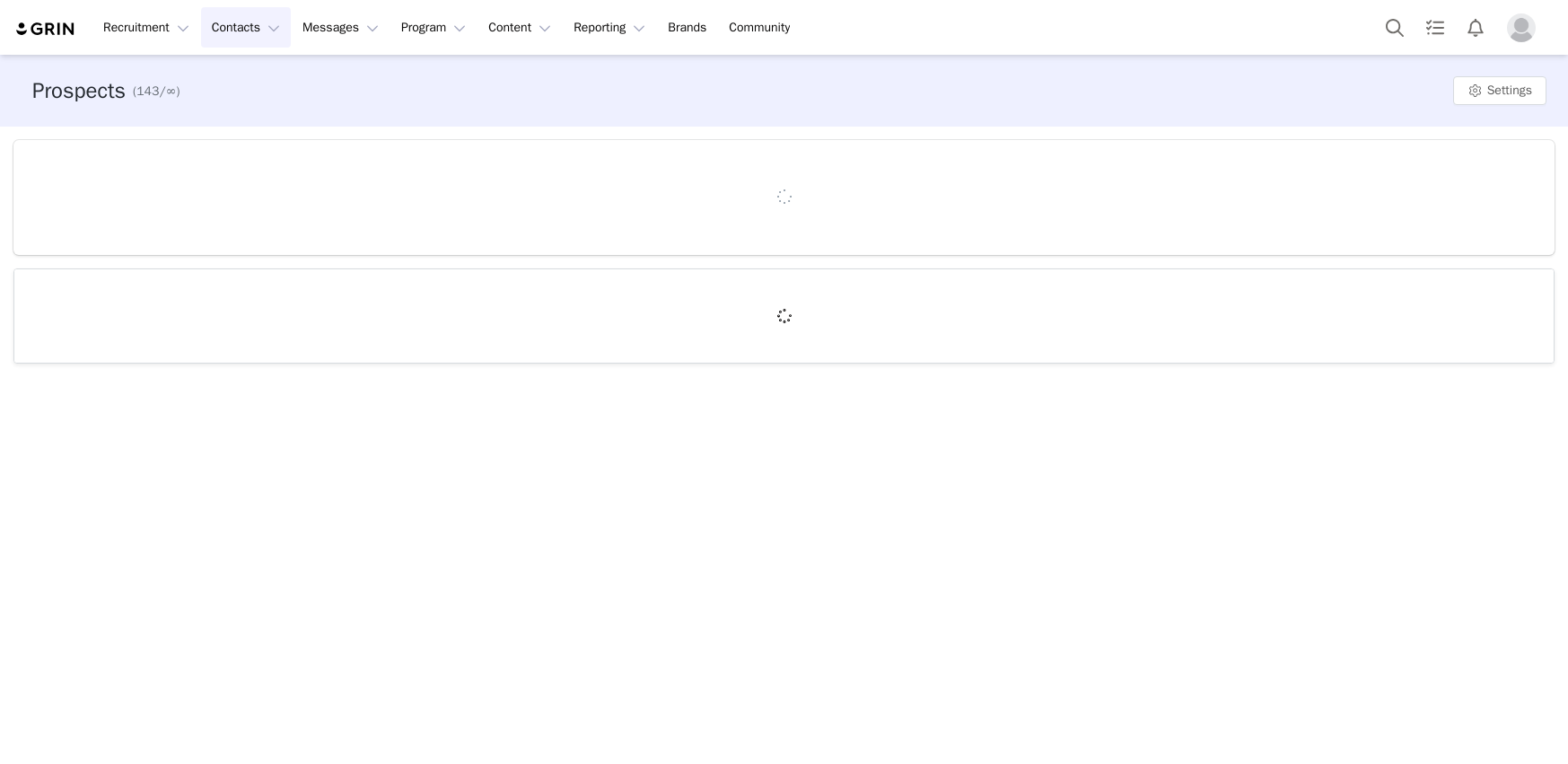 scroll, scrollTop: 0, scrollLeft: 0, axis: both 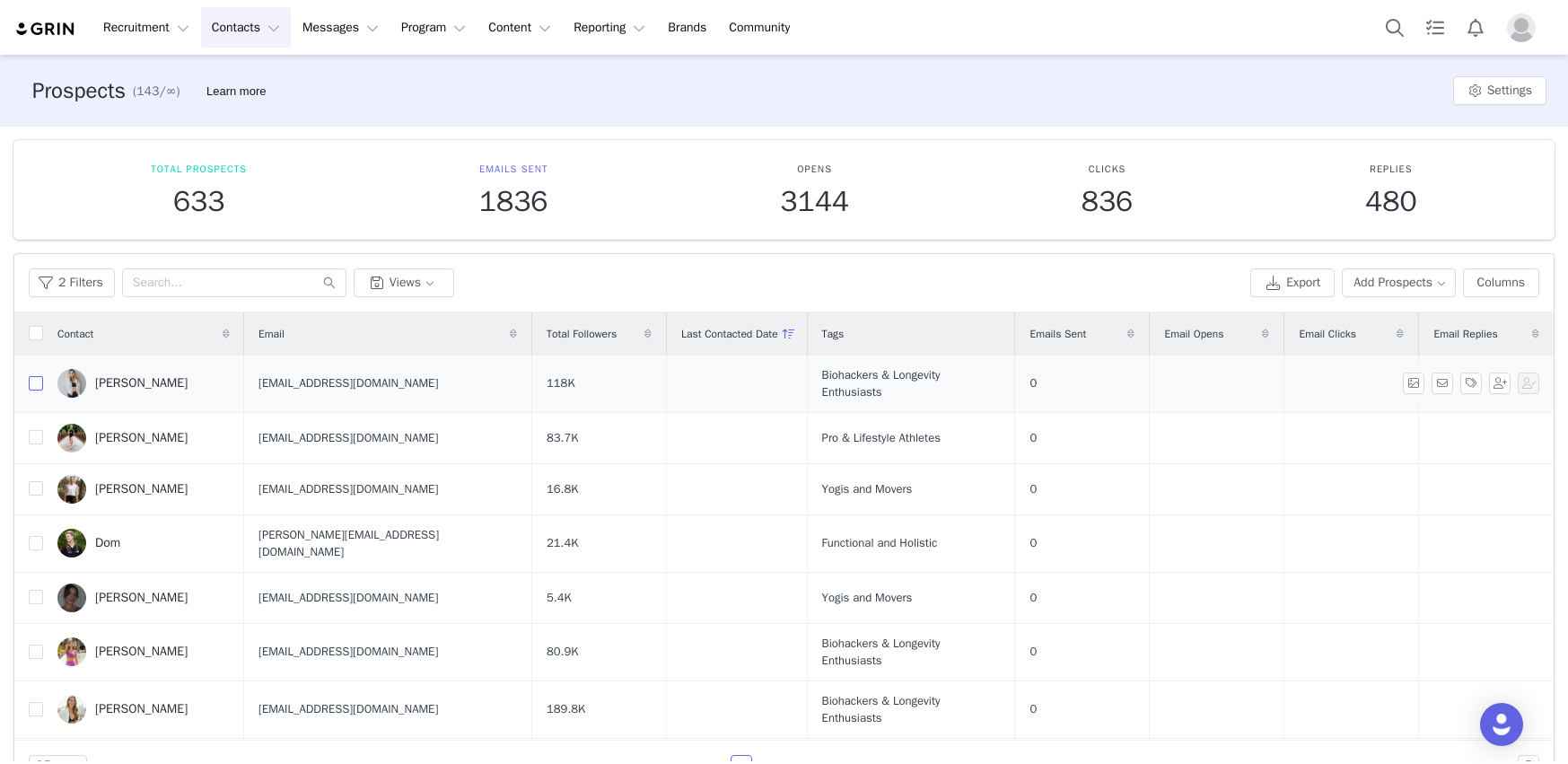 click at bounding box center [36, 383] 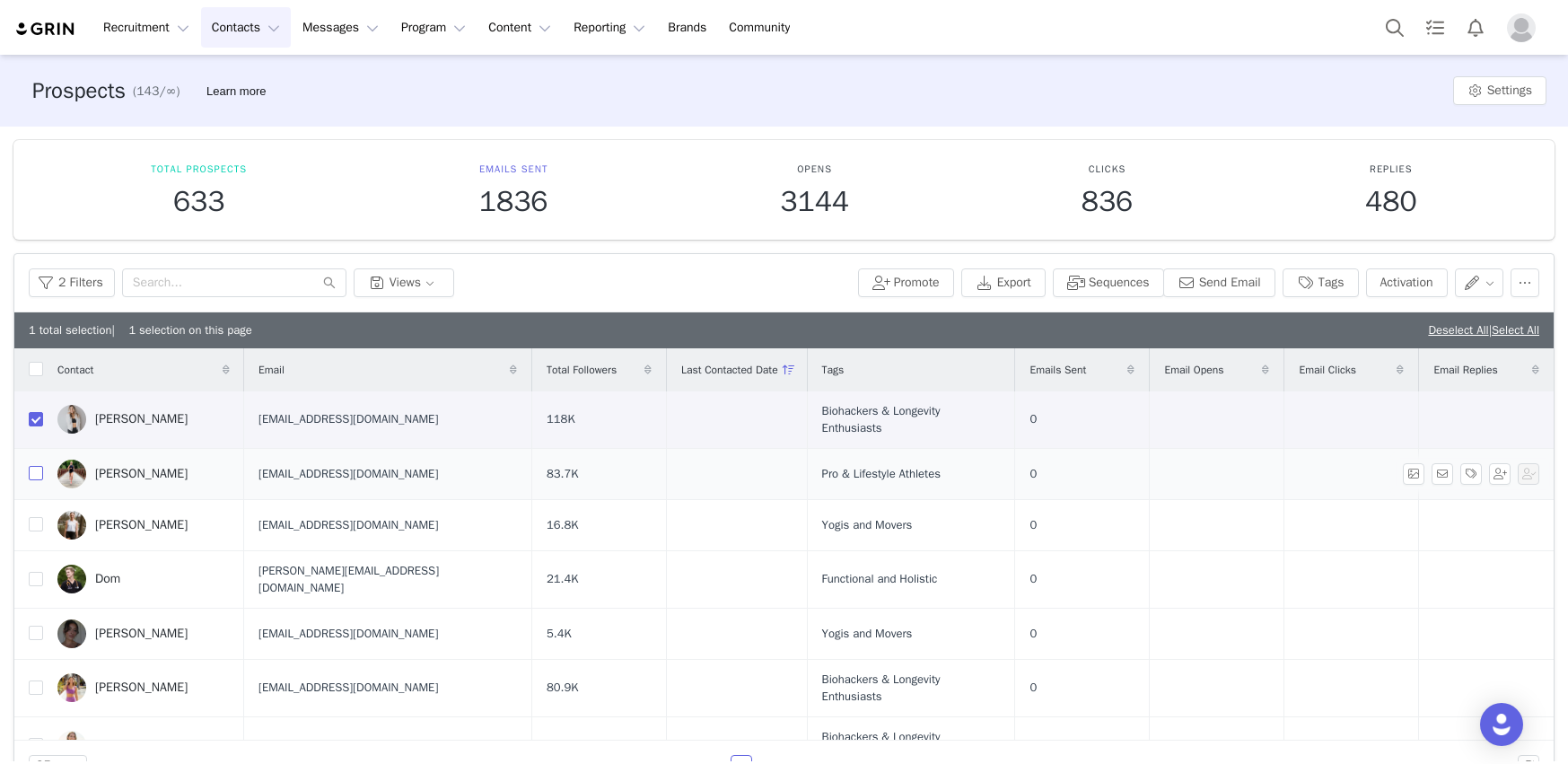 click at bounding box center [36, 473] 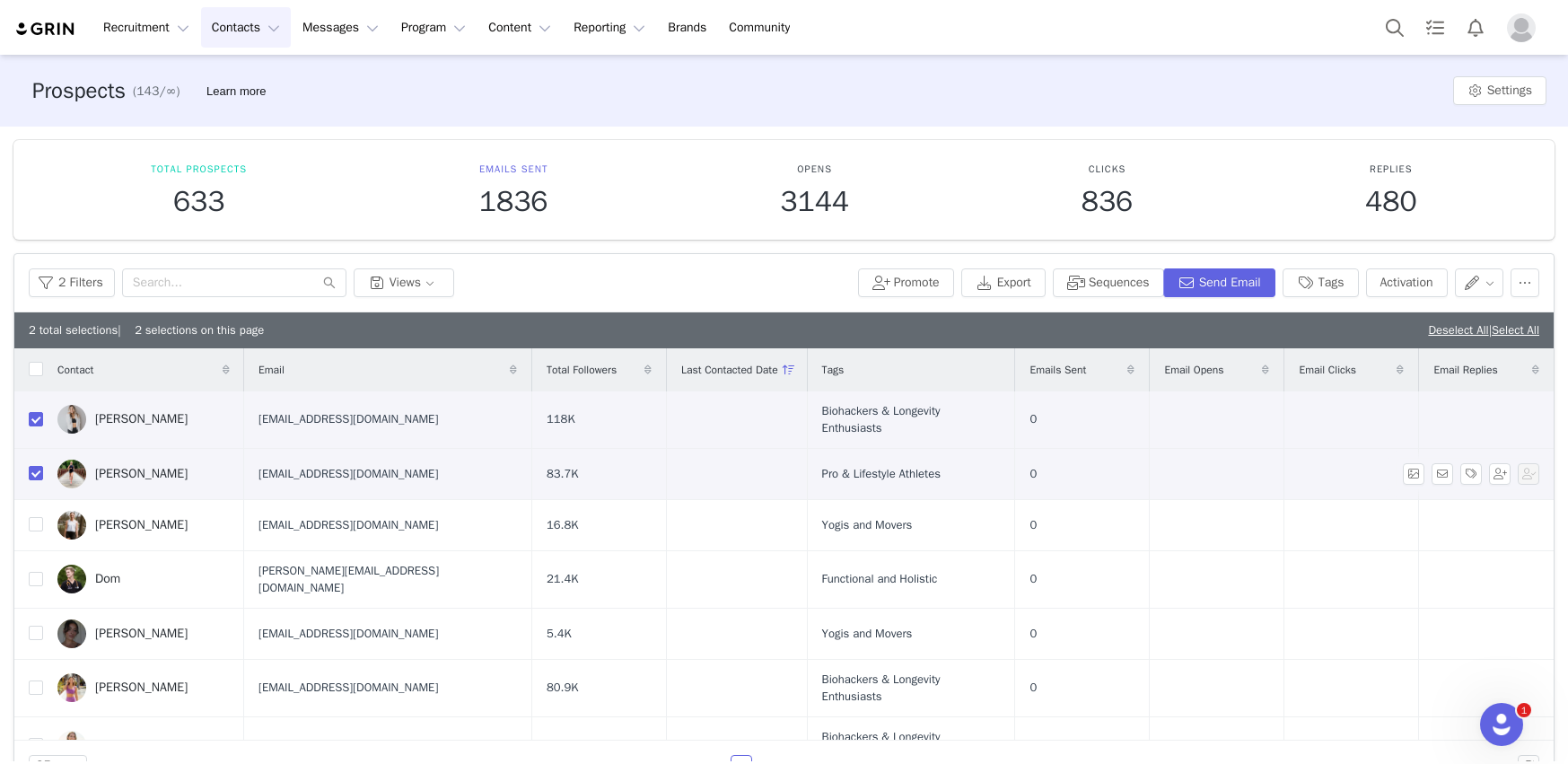 scroll, scrollTop: 0, scrollLeft: 0, axis: both 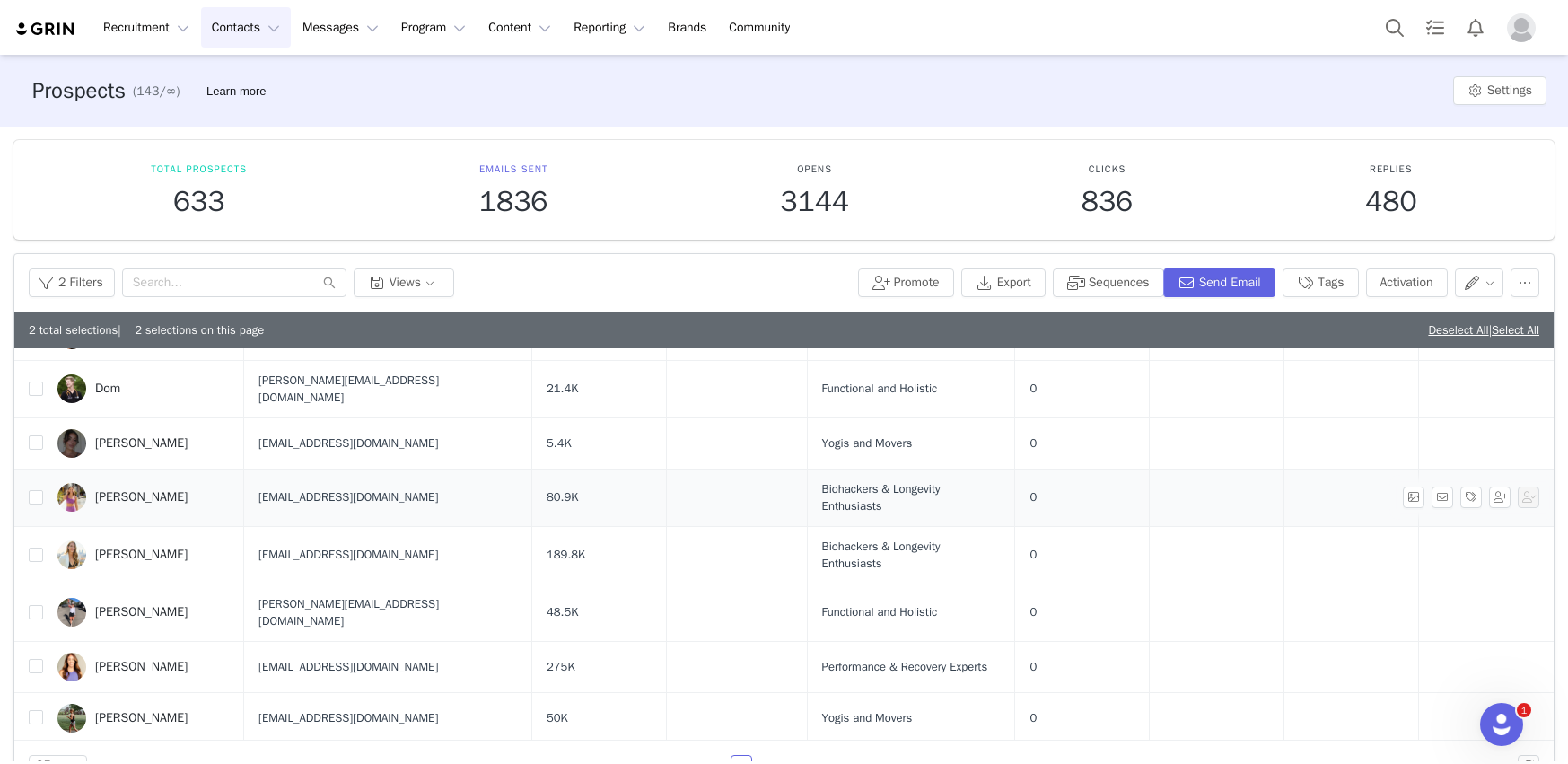 click at bounding box center (29, 497) 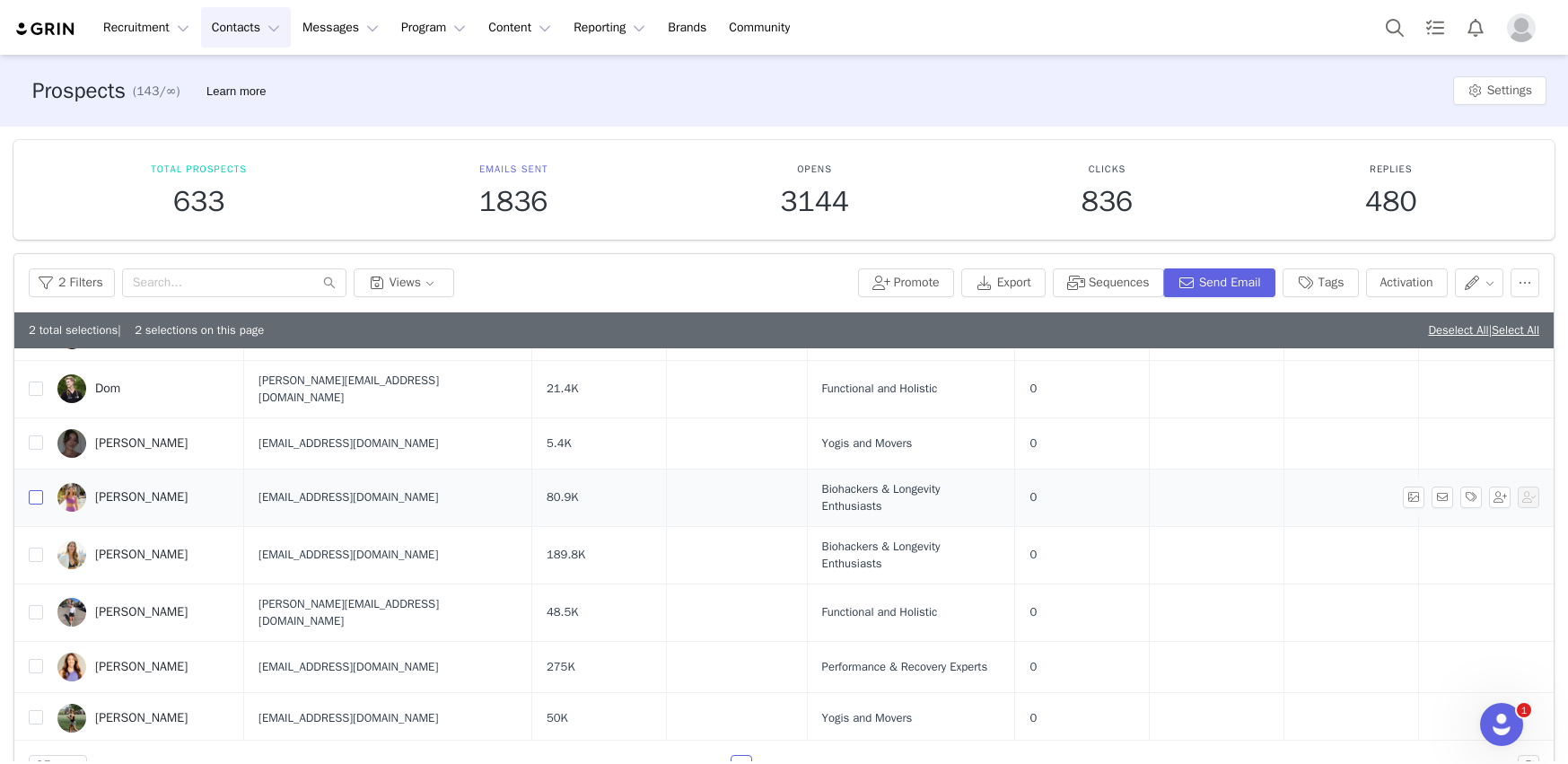 click at bounding box center (36, 497) 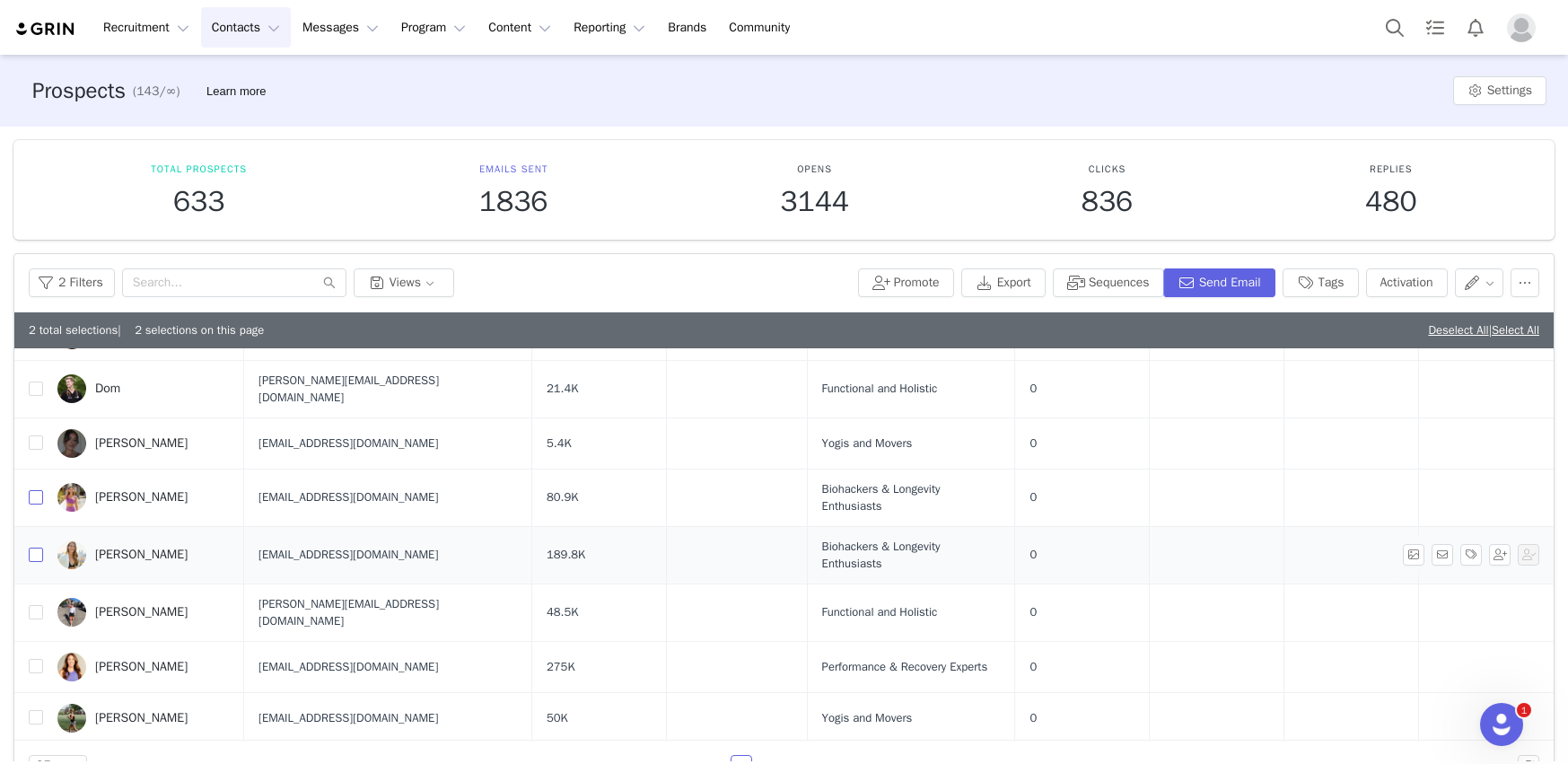 checkbox on "true" 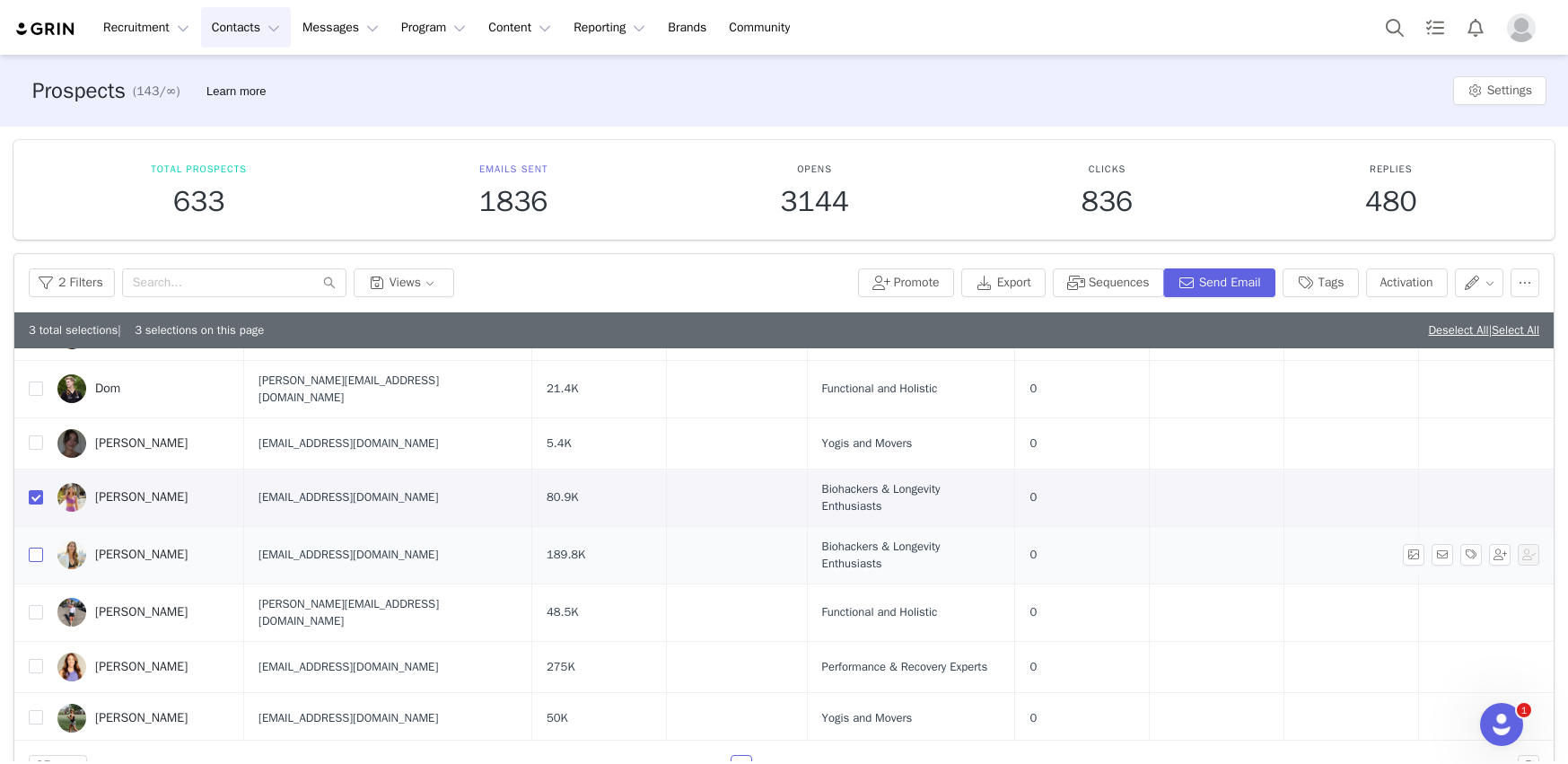 click at bounding box center (36, 555) 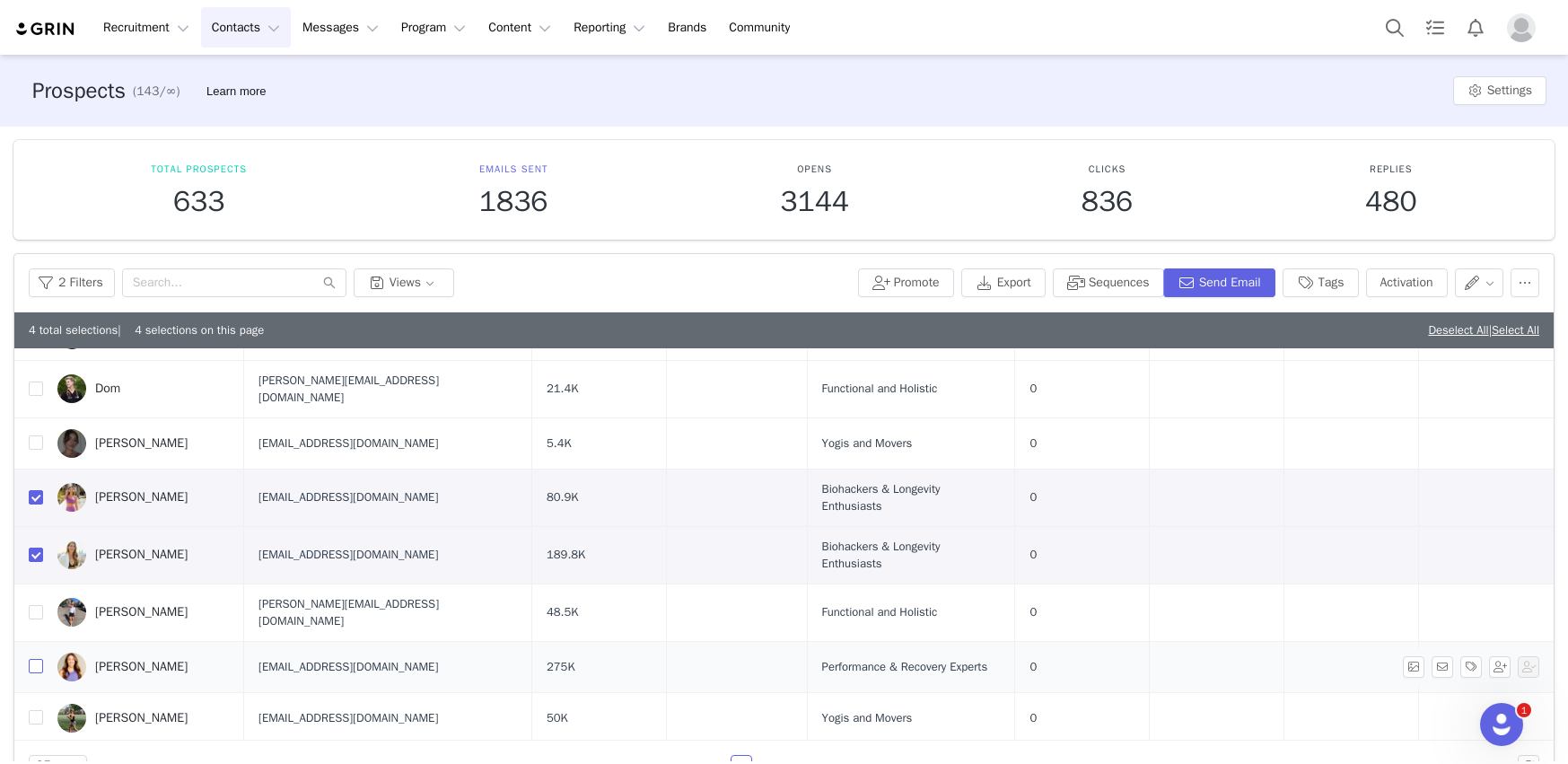 click at bounding box center [36, 666] 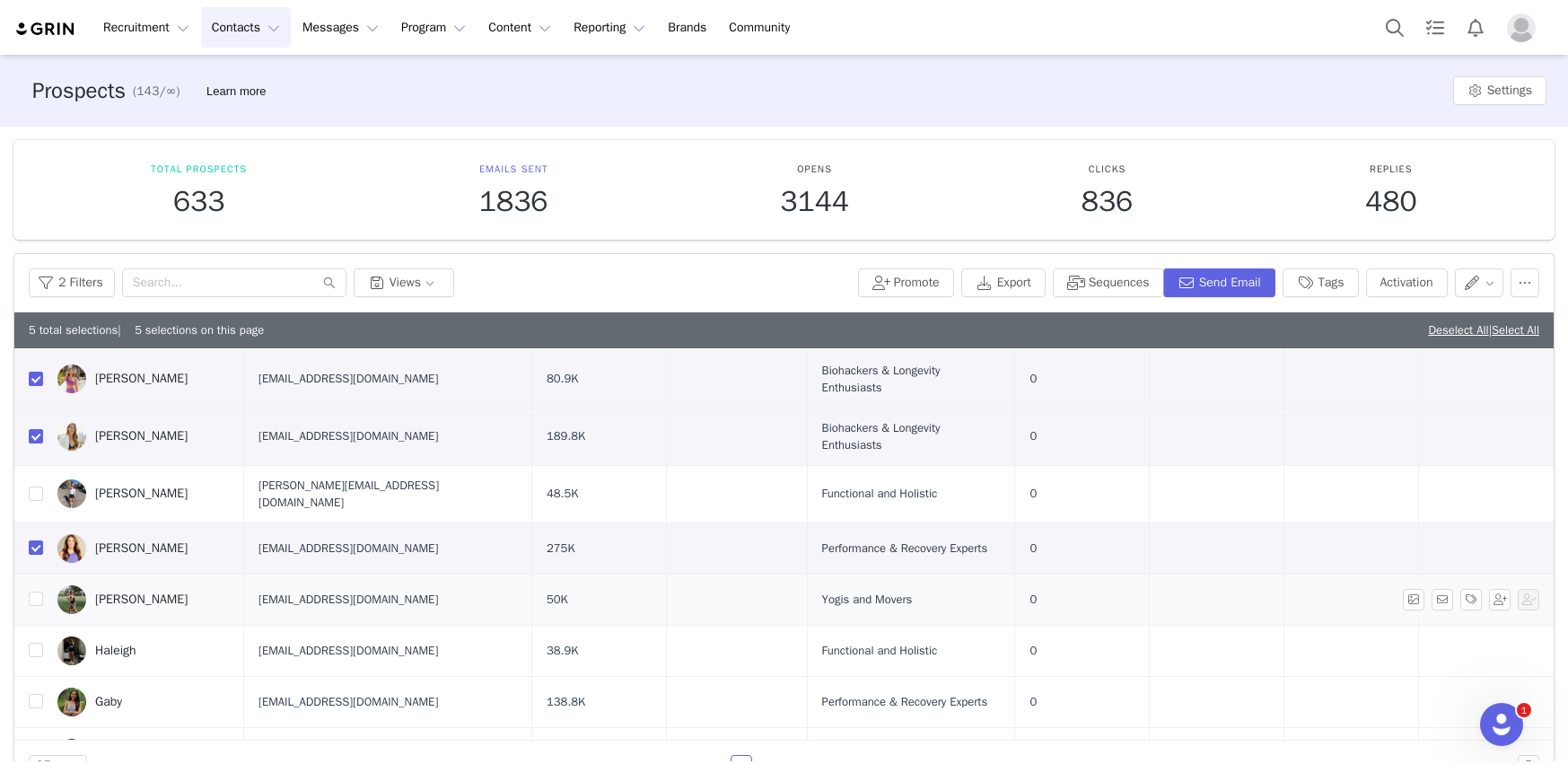 scroll, scrollTop: 320, scrollLeft: 0, axis: vertical 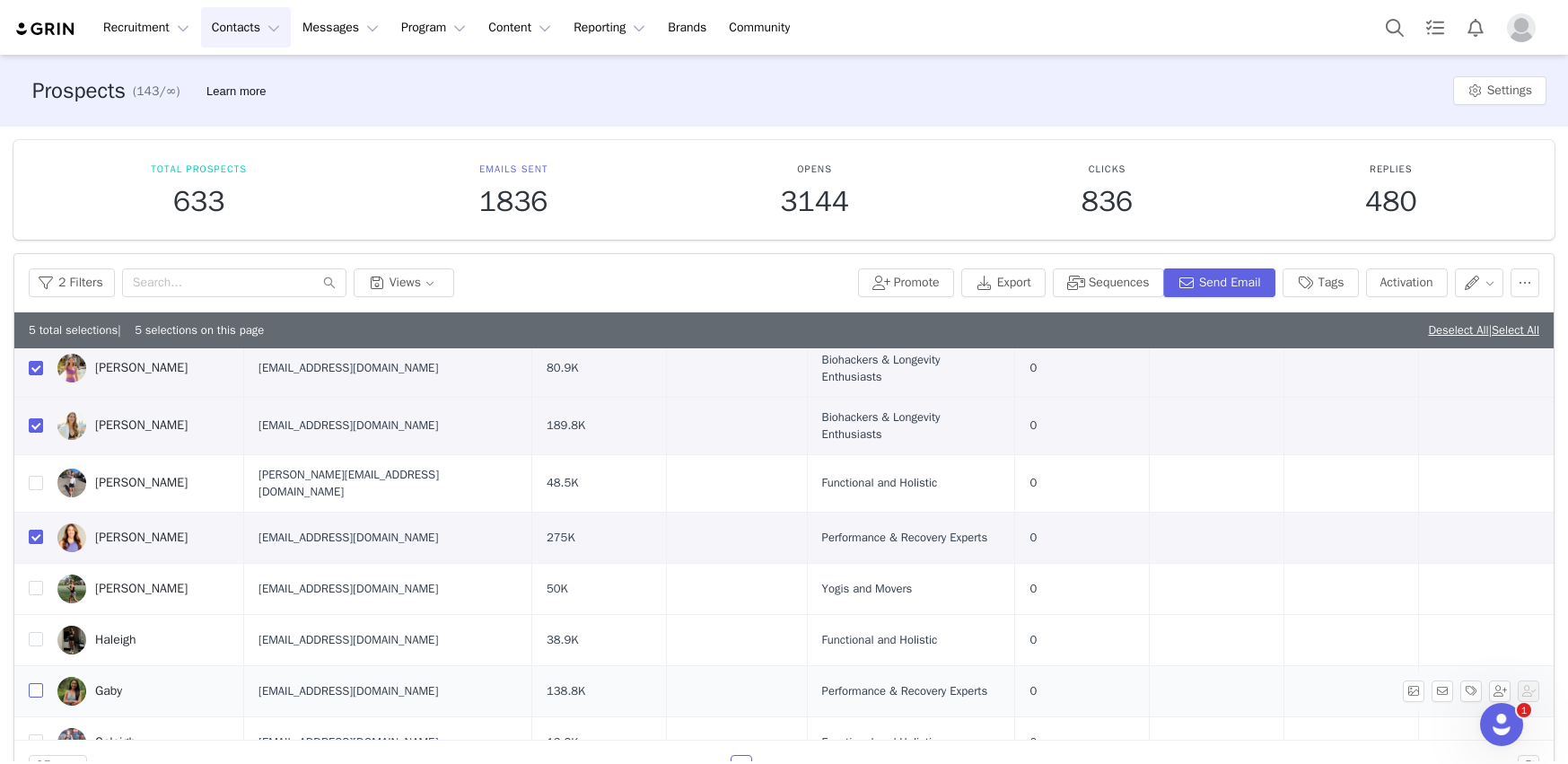 click at bounding box center [36, 690] 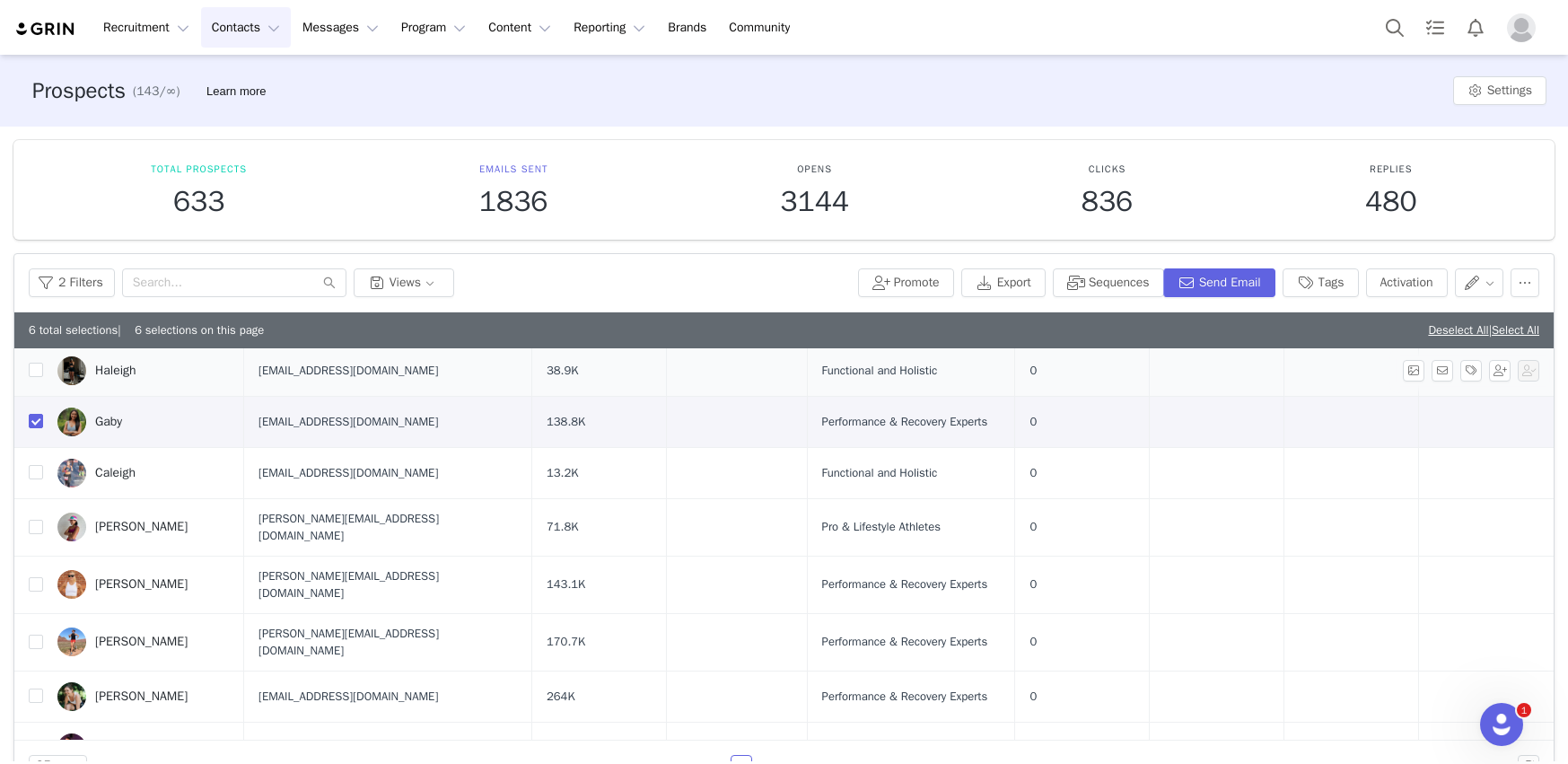 scroll, scrollTop: 590, scrollLeft: 0, axis: vertical 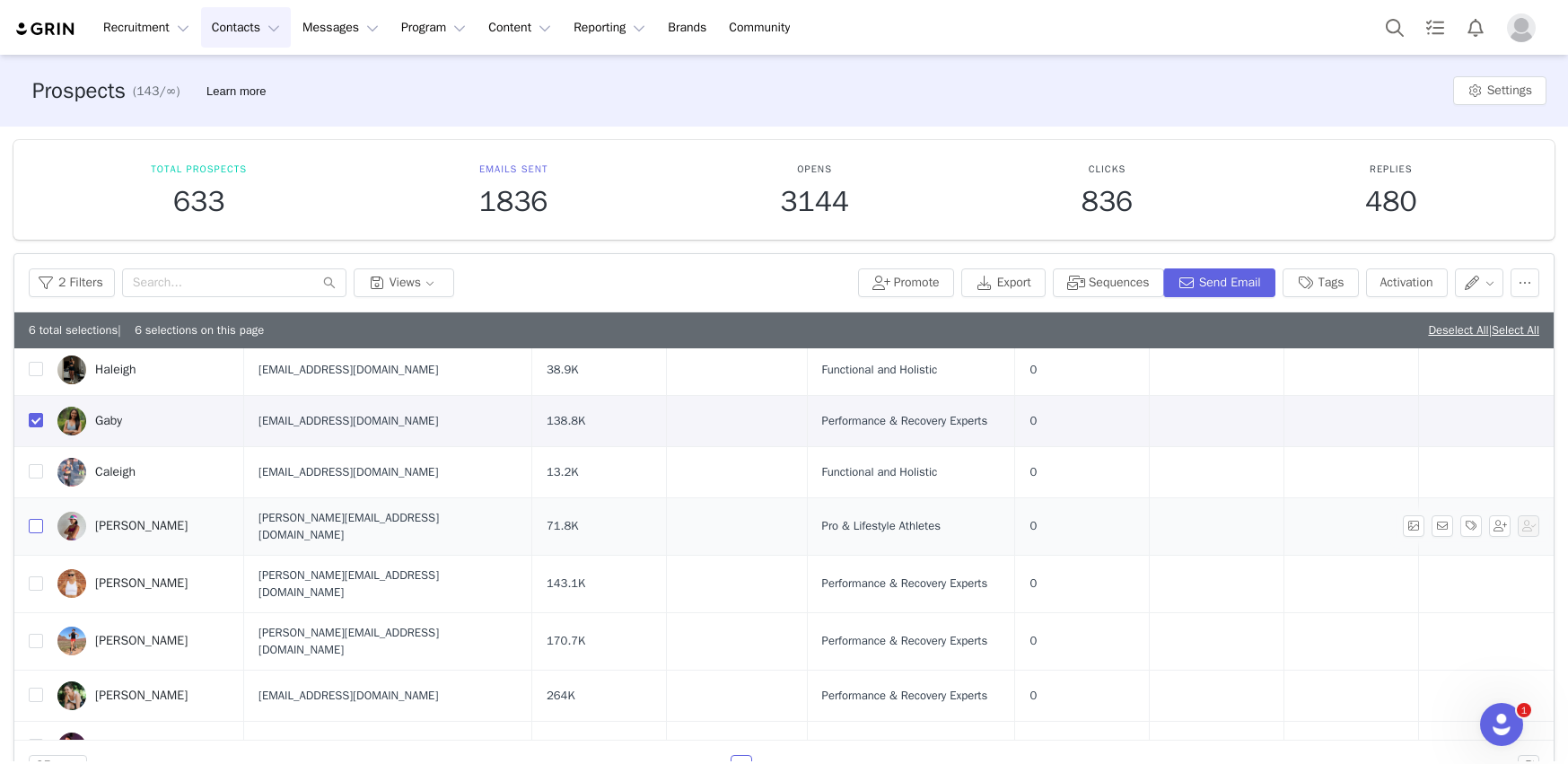 click at bounding box center (36, 526) 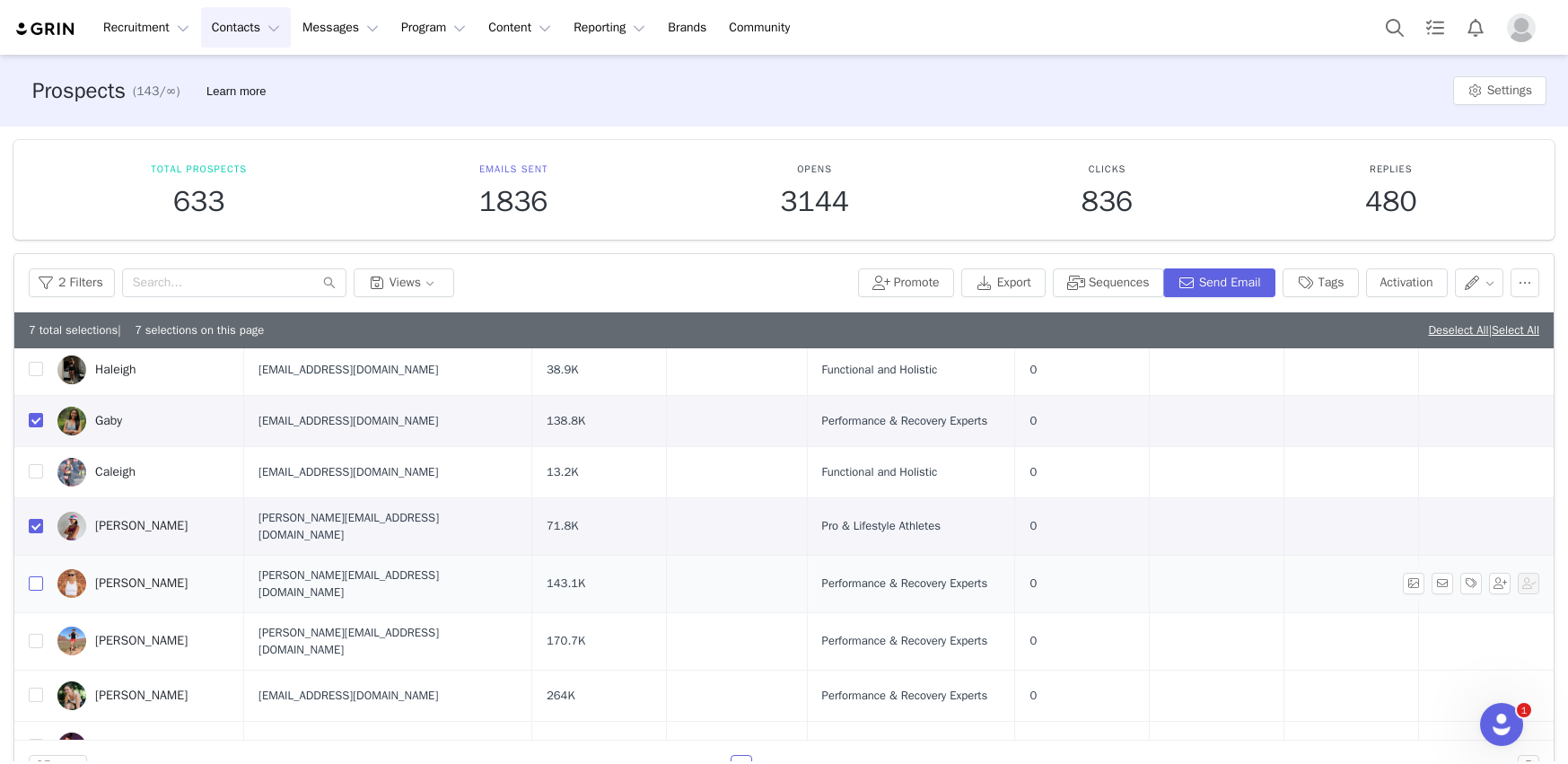 click at bounding box center (36, 584) 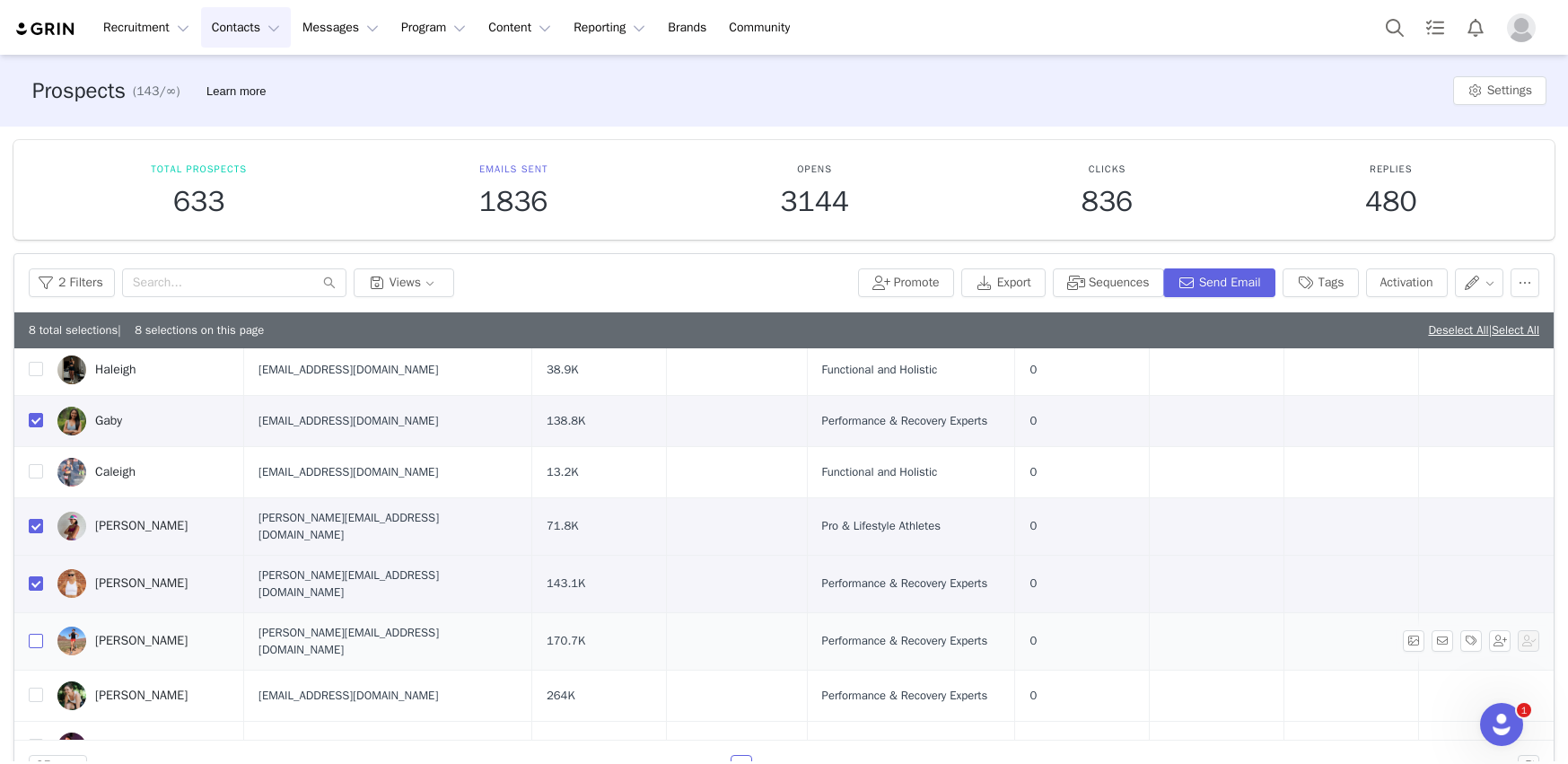 click at bounding box center [36, 641] 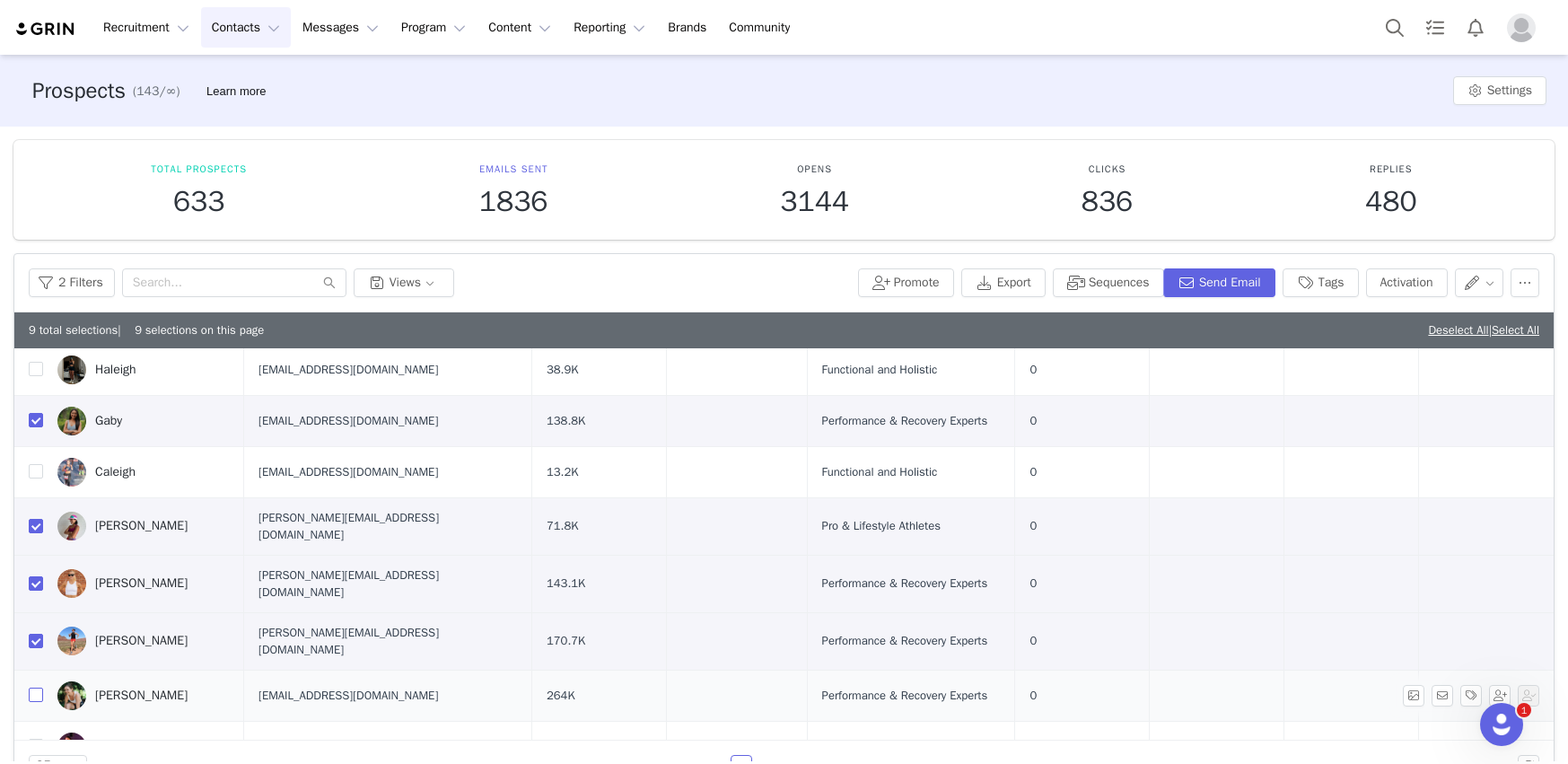 click at bounding box center [36, 695] 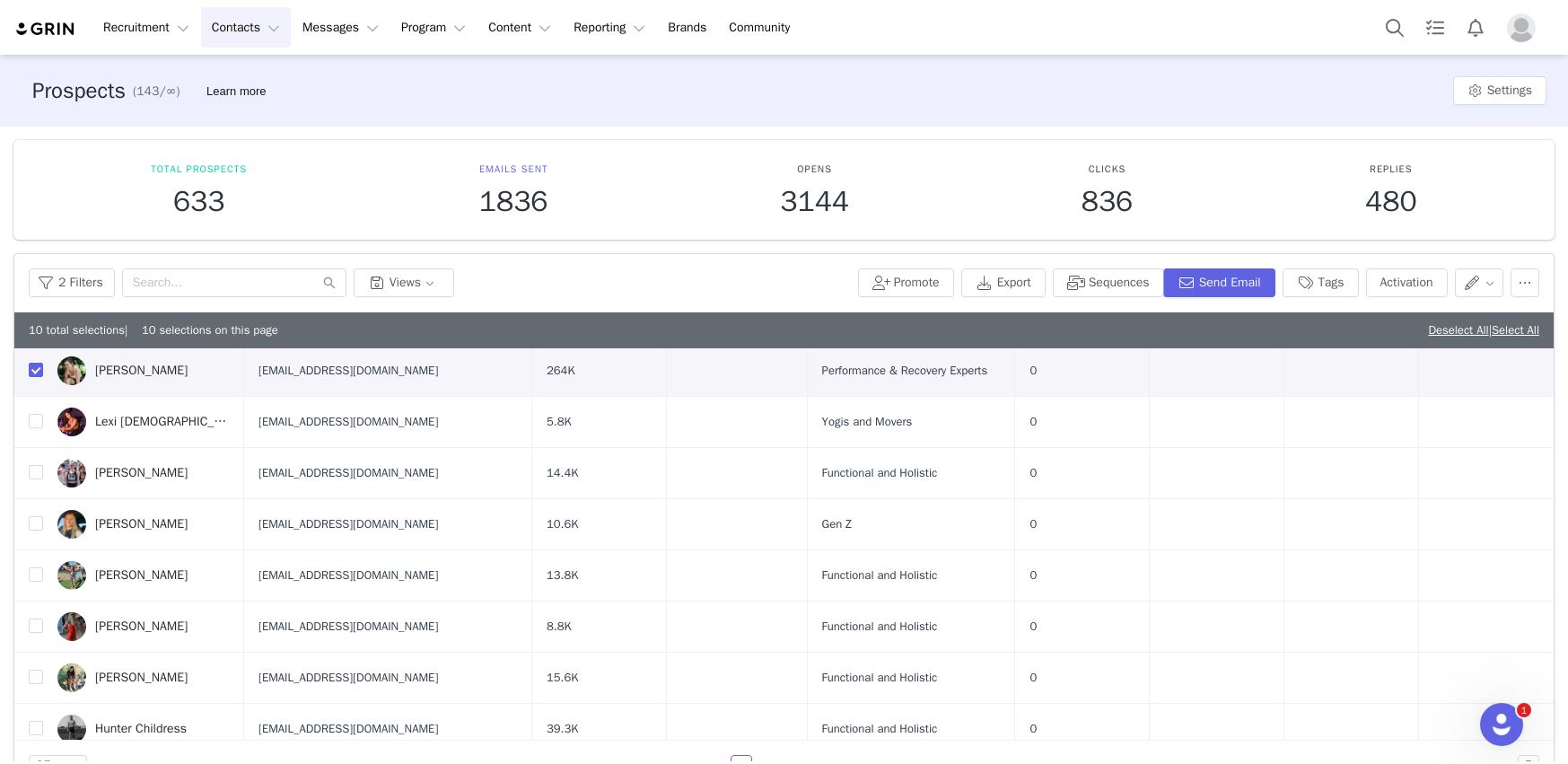 scroll, scrollTop: 930, scrollLeft: 0, axis: vertical 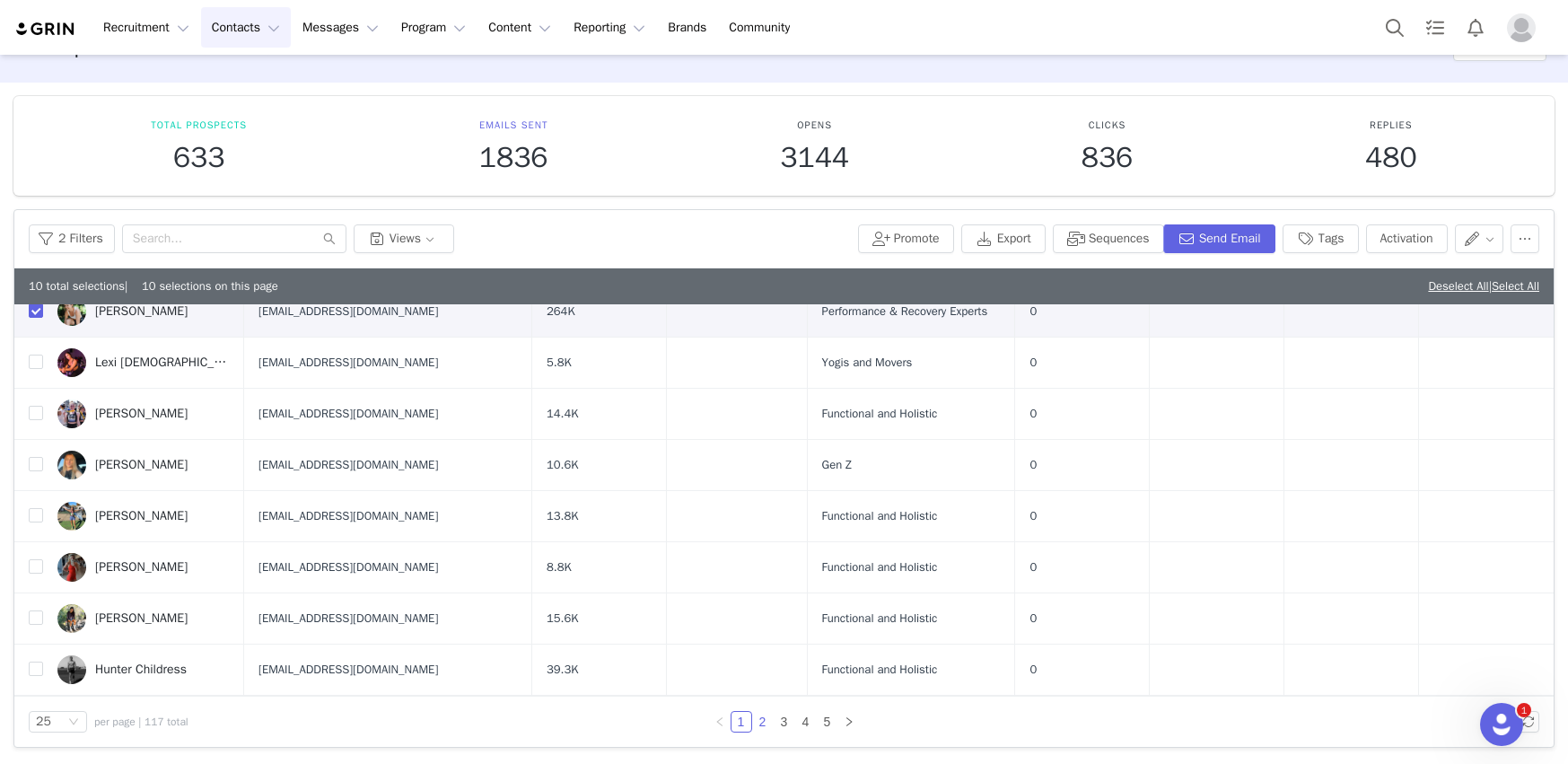 click on "2" at bounding box center (763, 722) 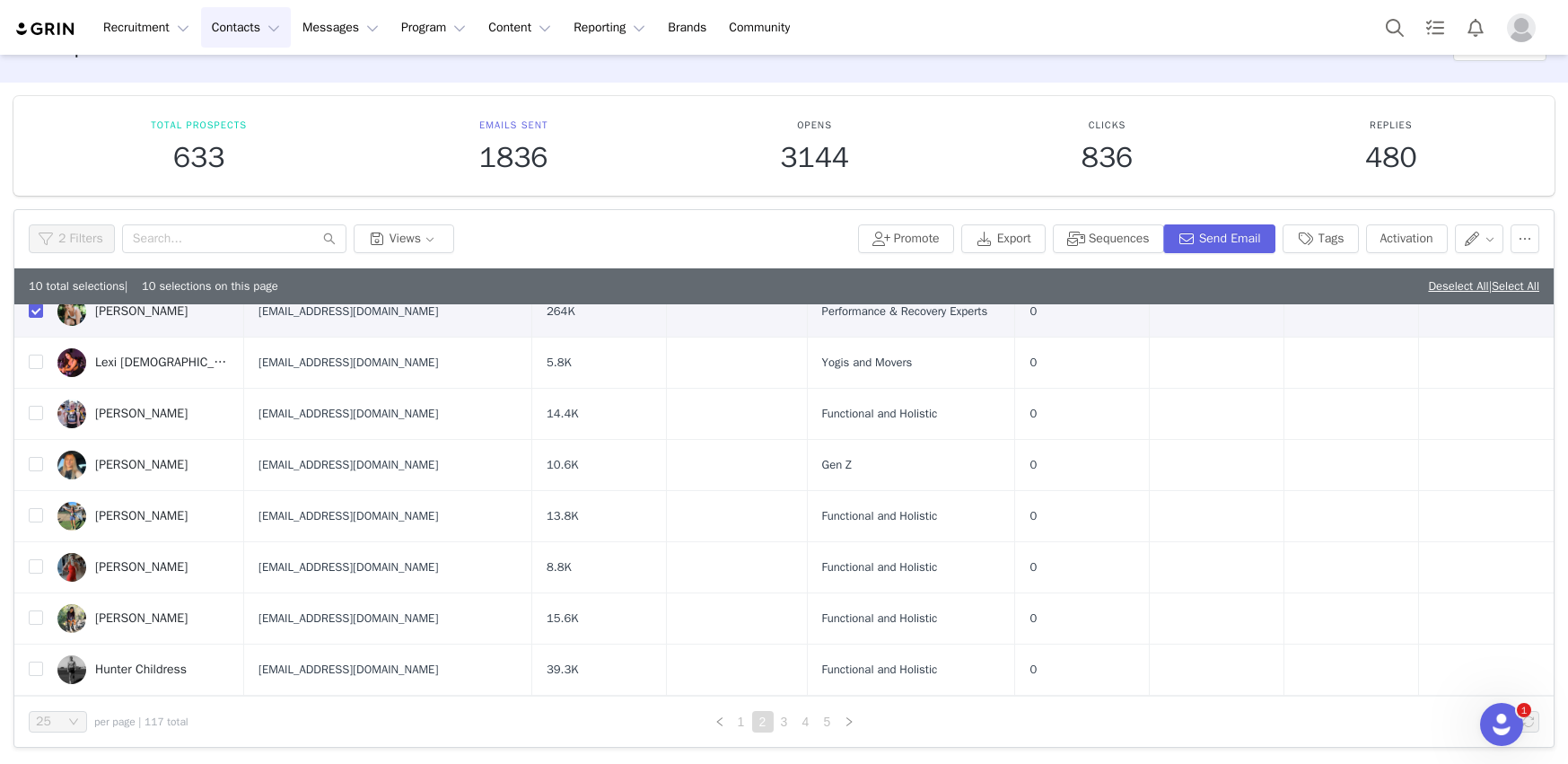 scroll, scrollTop: 0, scrollLeft: 0, axis: both 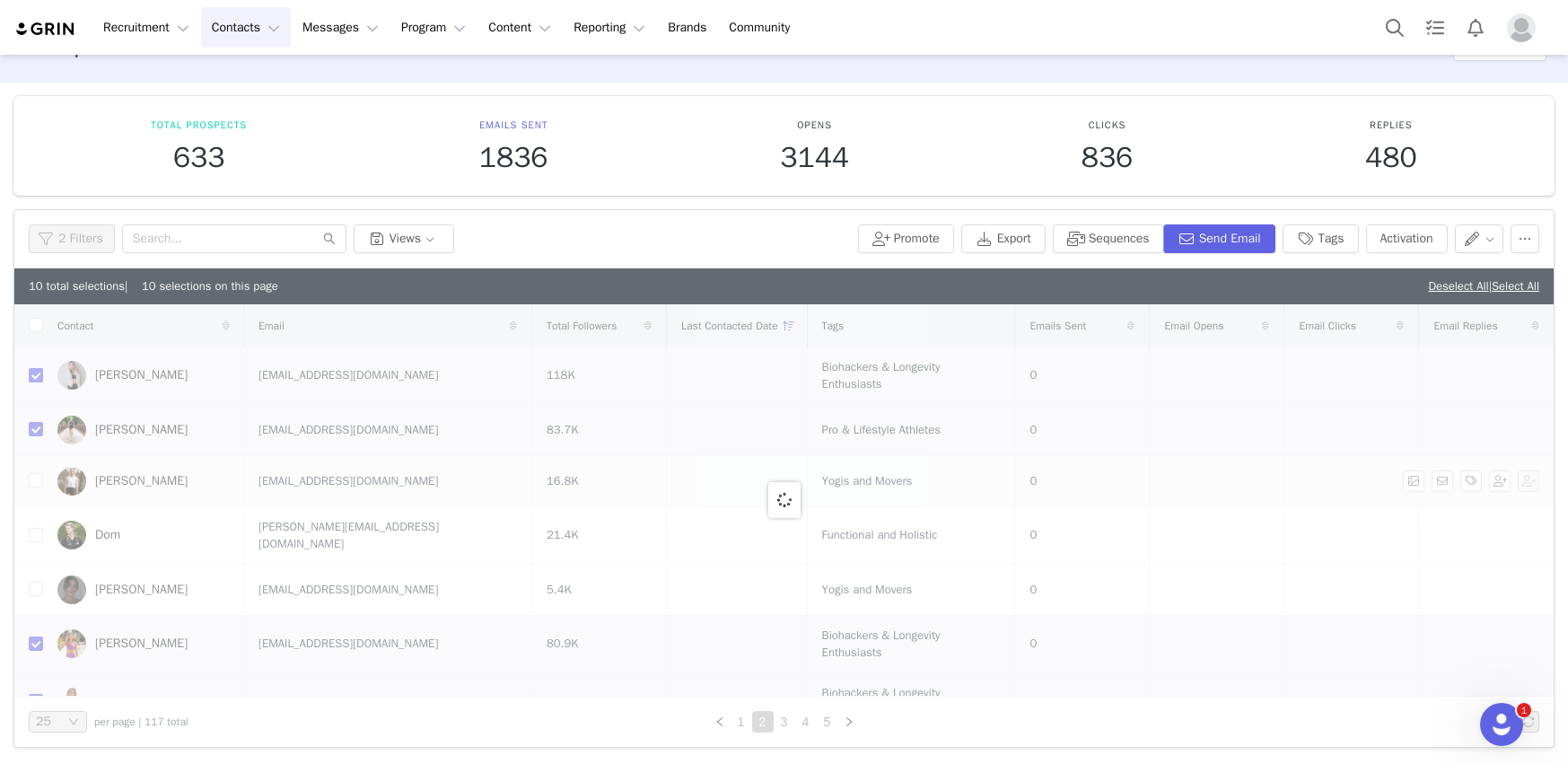 checkbox on "false" 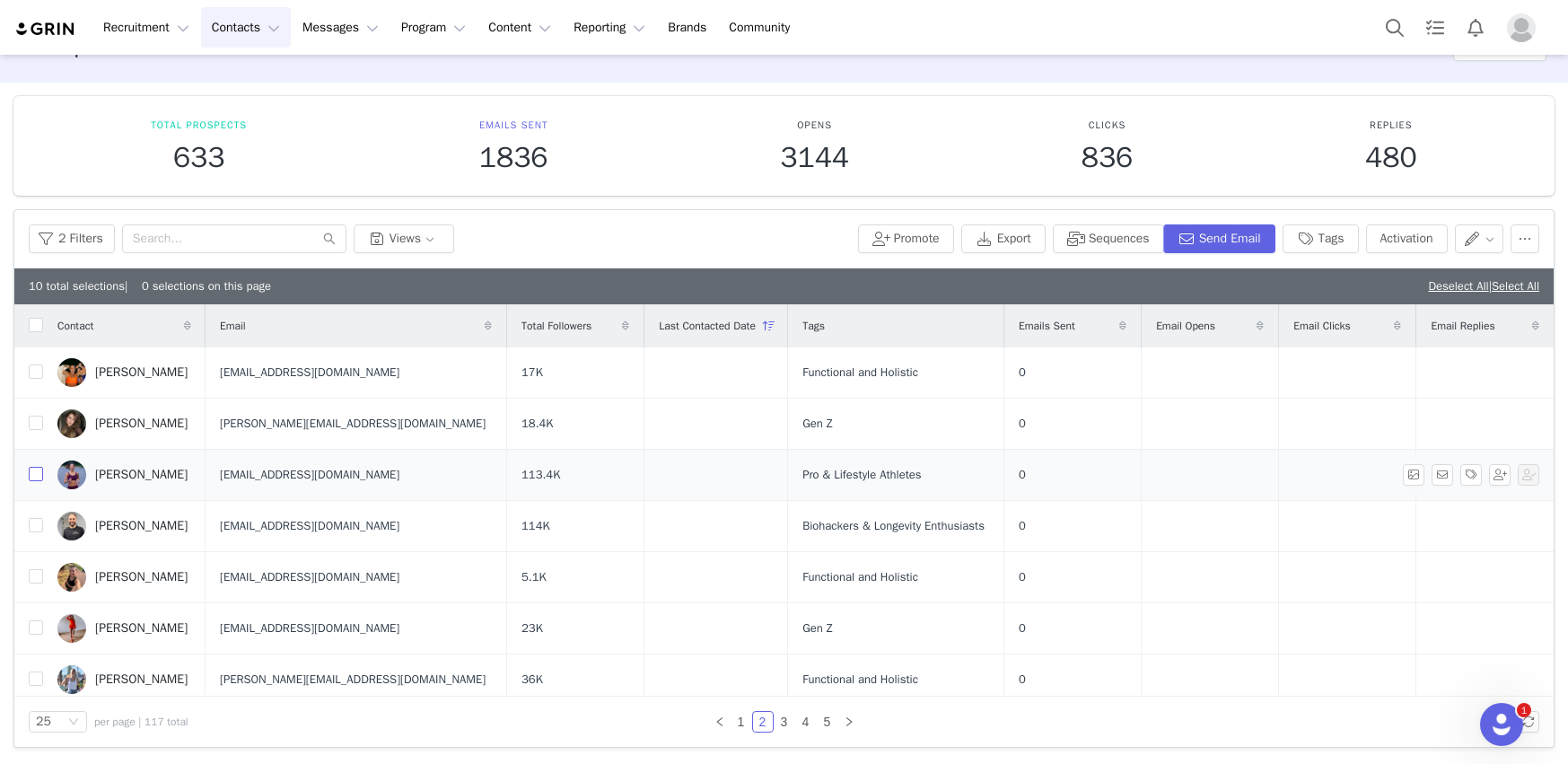 click at bounding box center (36, 474) 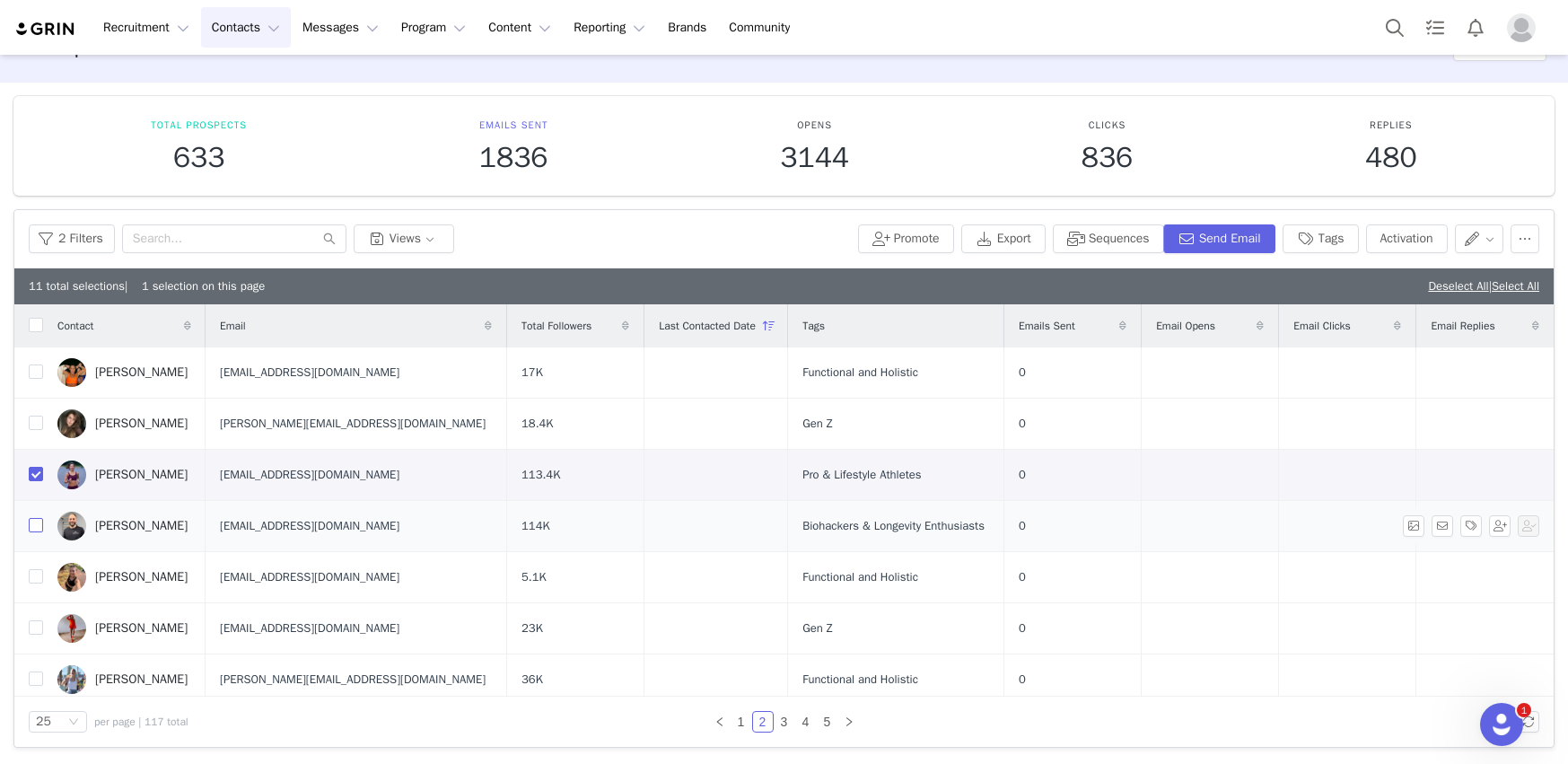 click at bounding box center [36, 525] 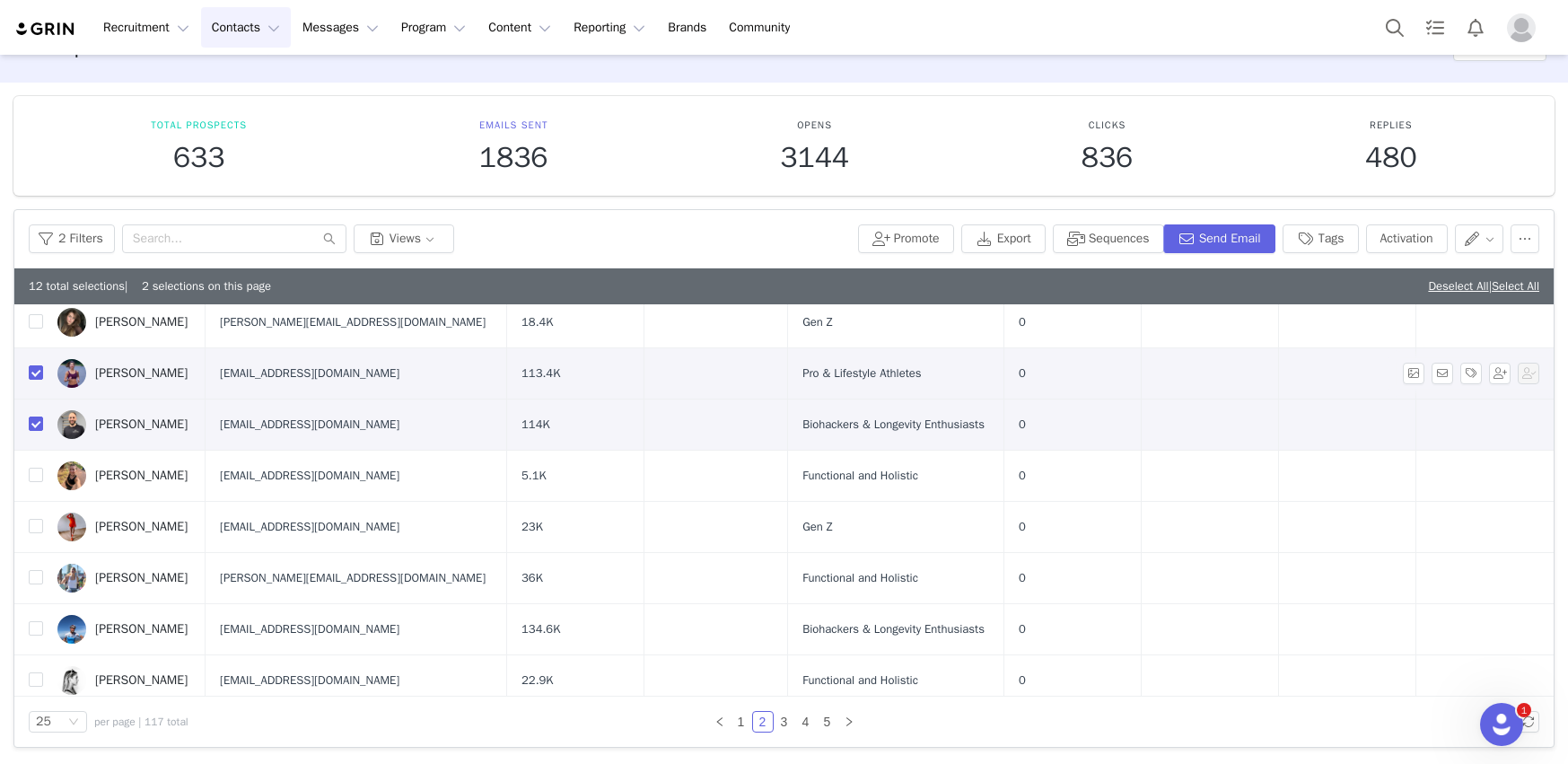 scroll, scrollTop: 200, scrollLeft: 0, axis: vertical 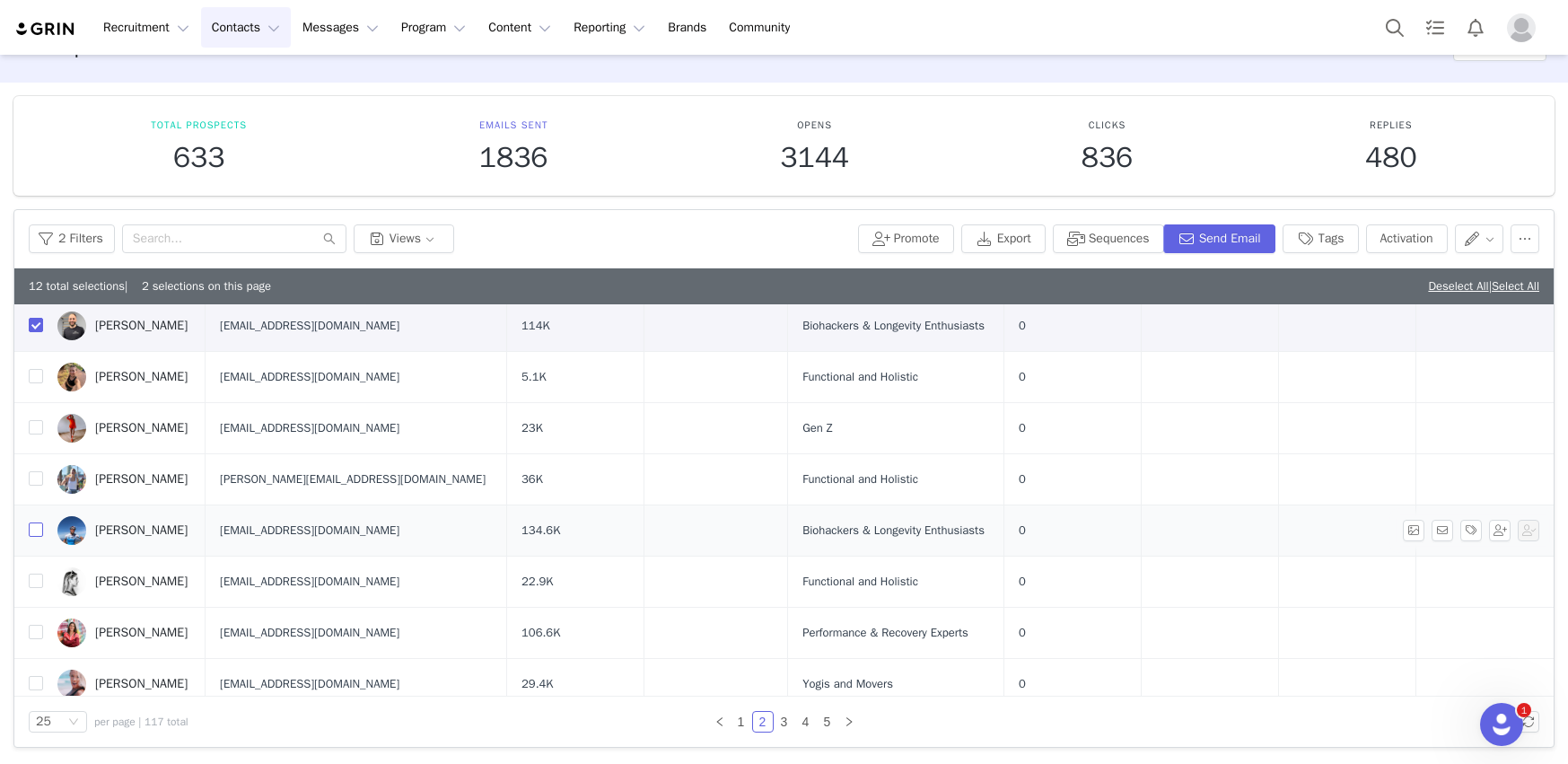 click at bounding box center [36, 530] 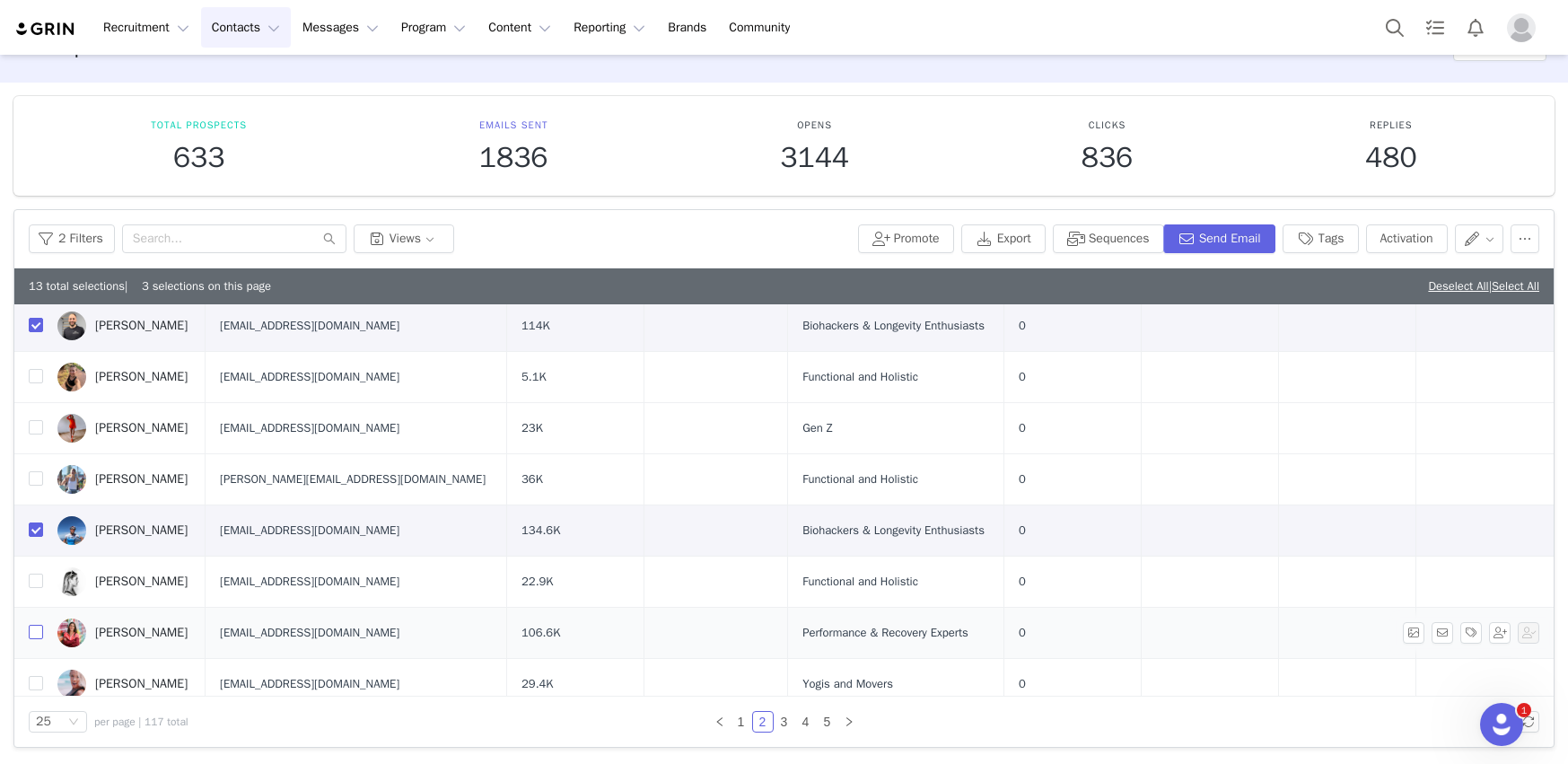 click at bounding box center [36, 632] 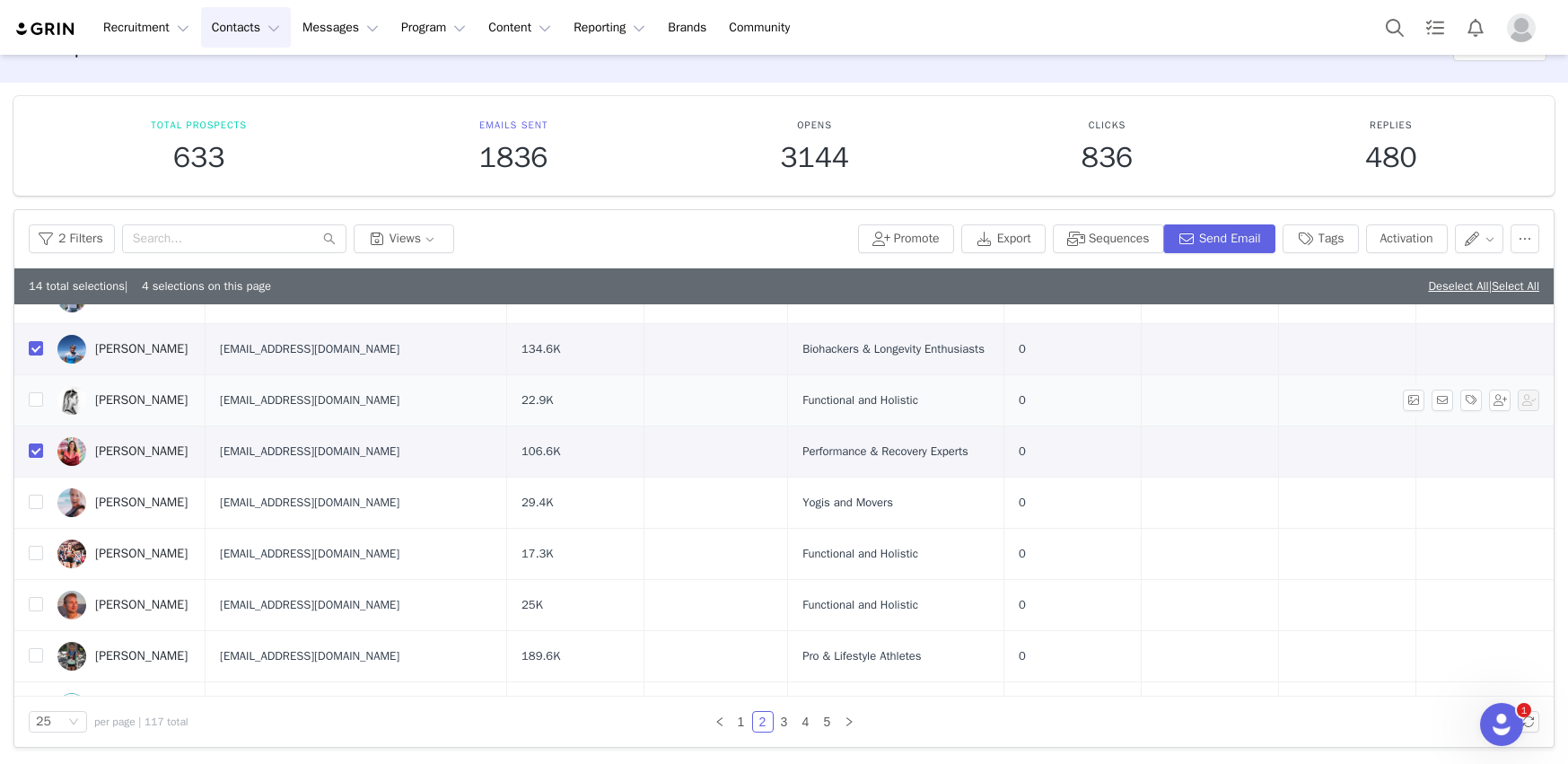 scroll, scrollTop: 452, scrollLeft: 0, axis: vertical 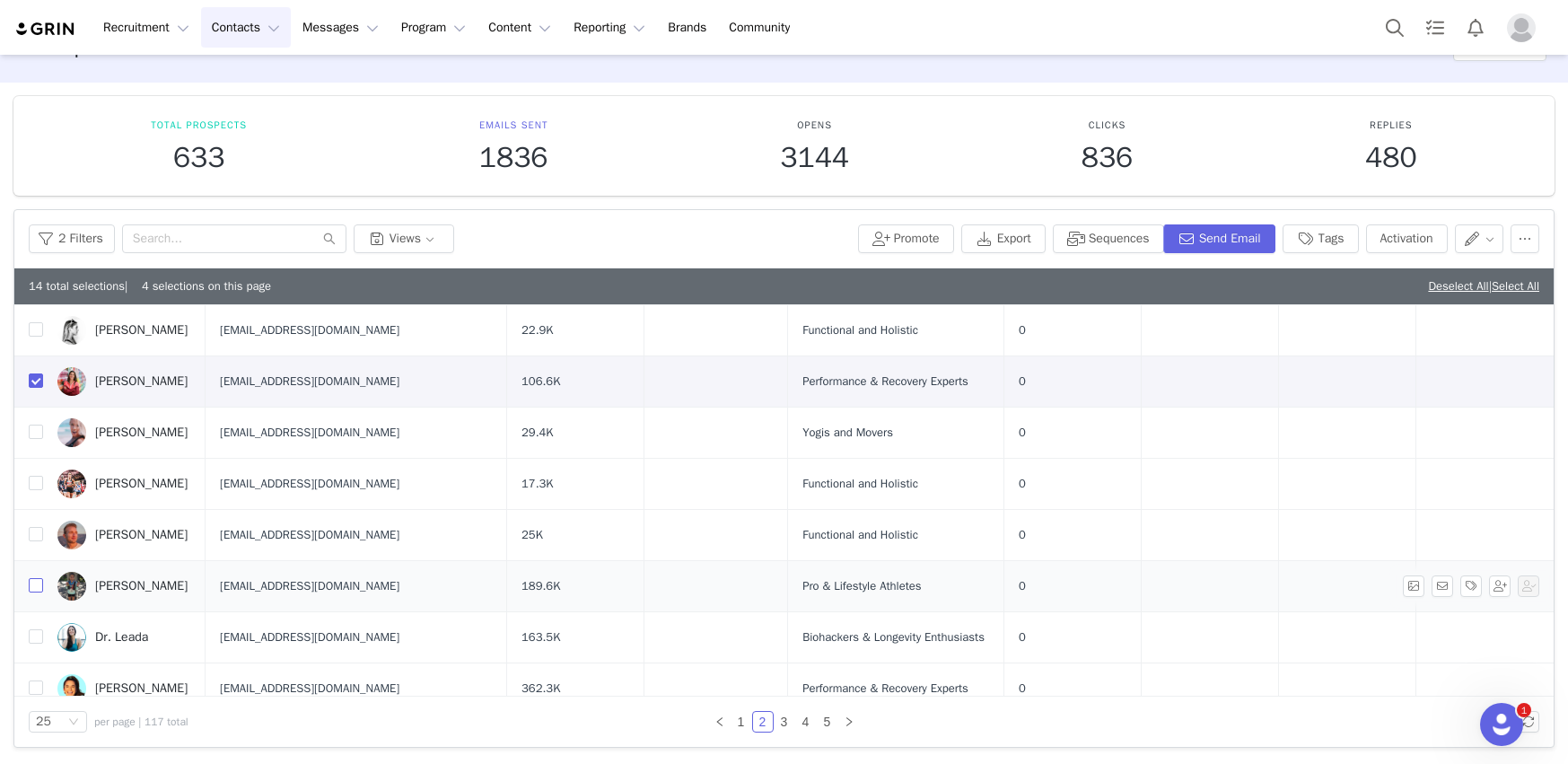 click at bounding box center (36, 585) 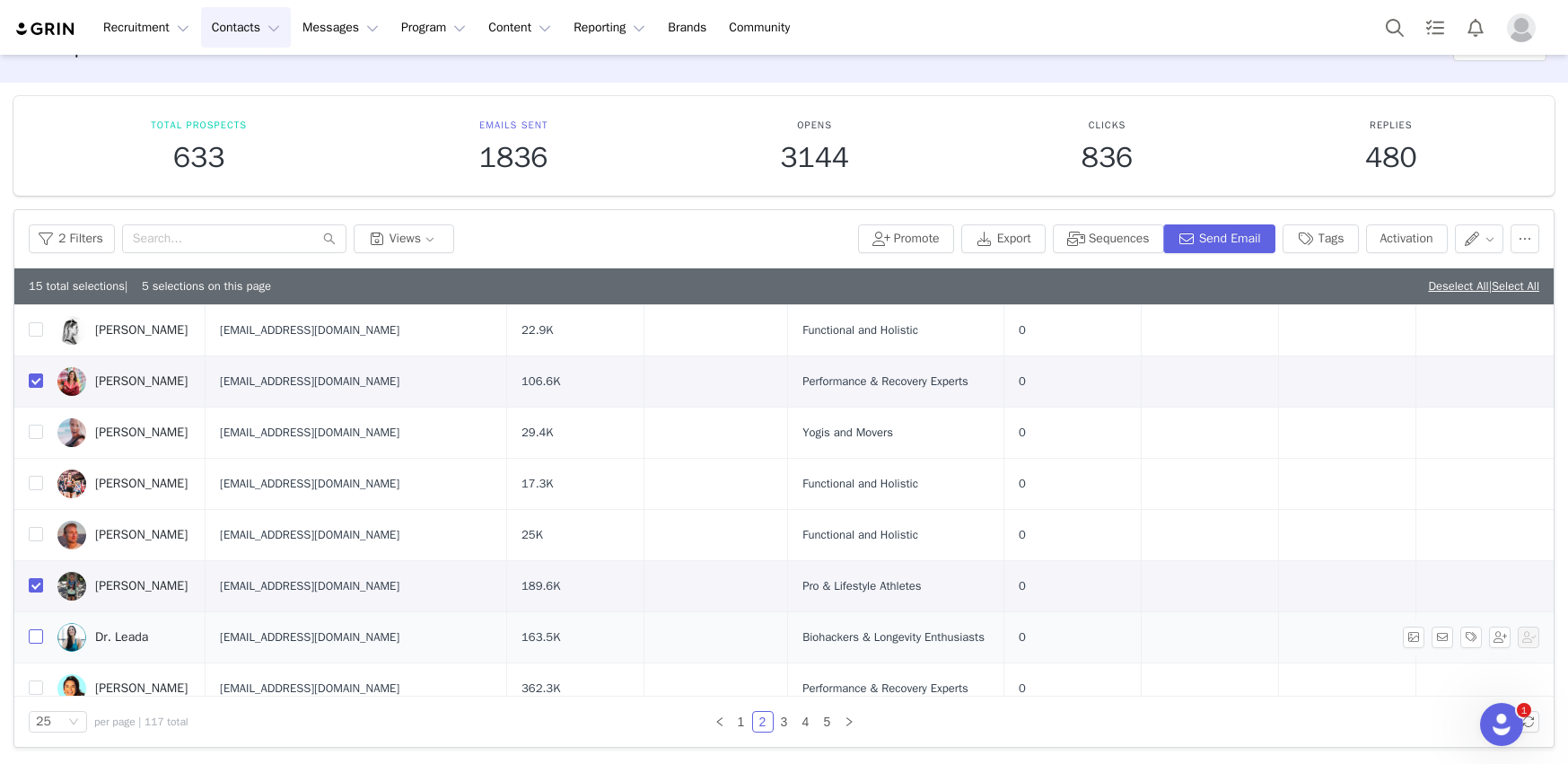 click at bounding box center (36, 637) 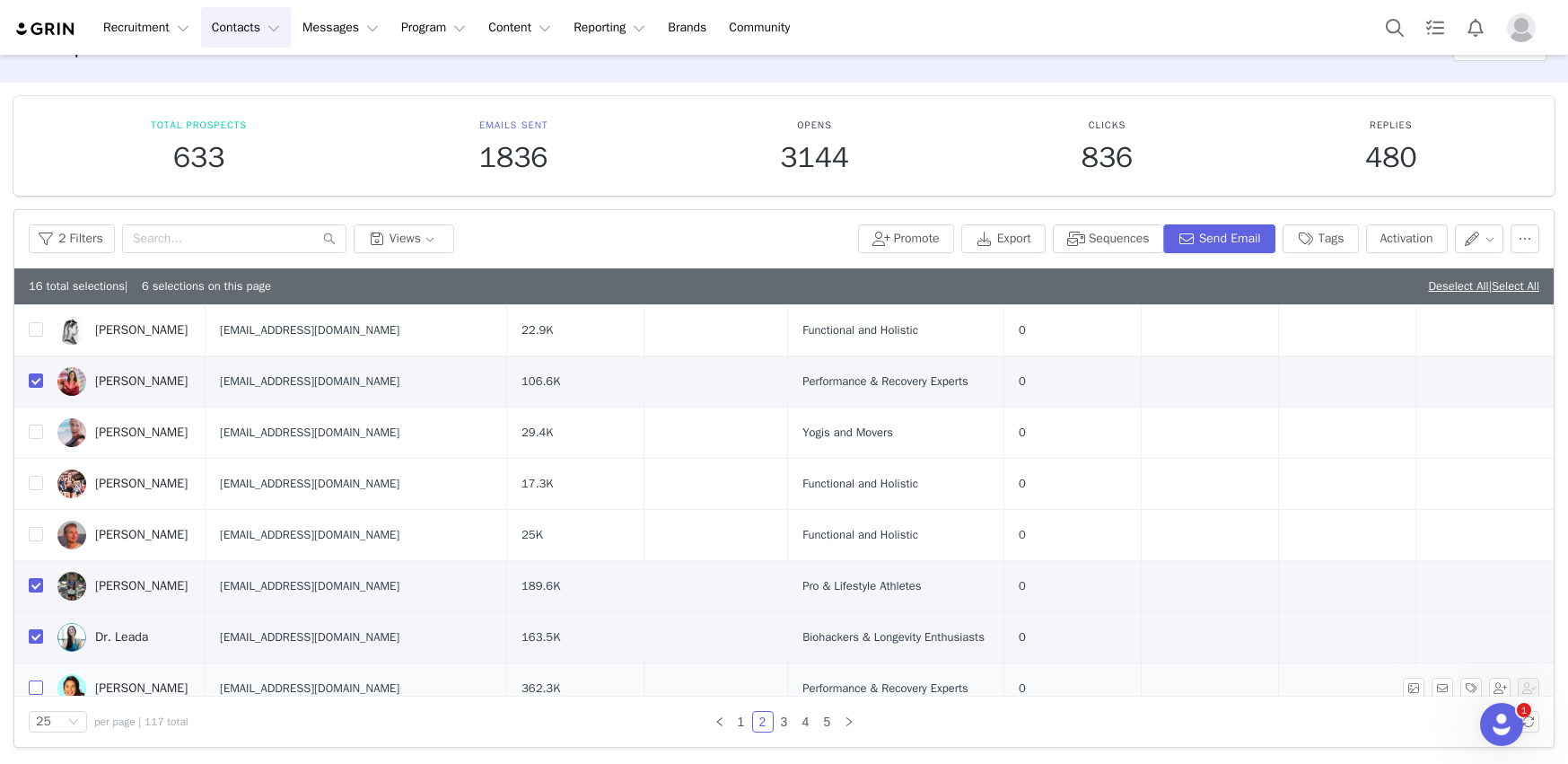 click at bounding box center (36, 688) 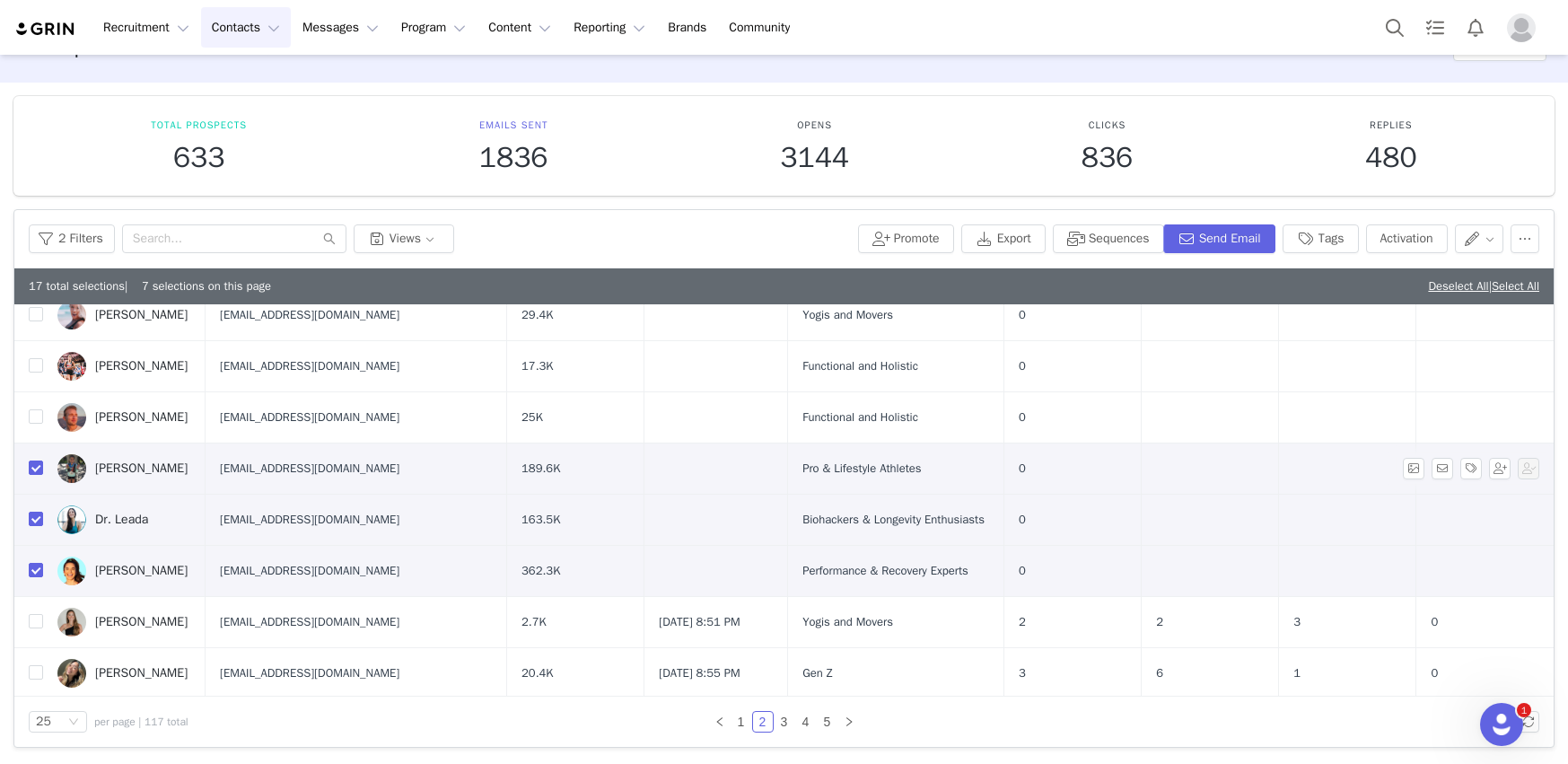 scroll, scrollTop: 699, scrollLeft: 0, axis: vertical 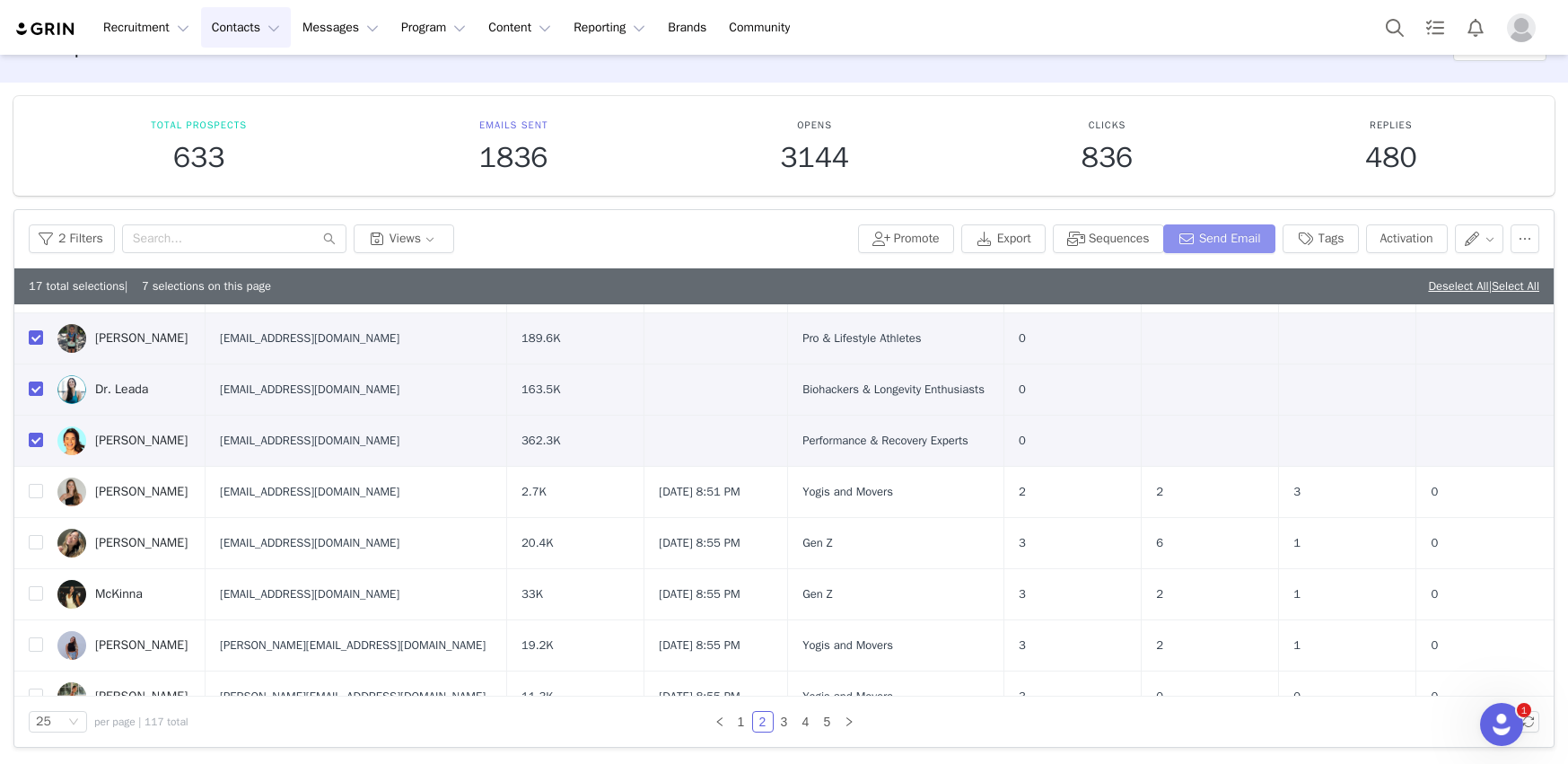 click on "Send Email" at bounding box center (1219, 239) 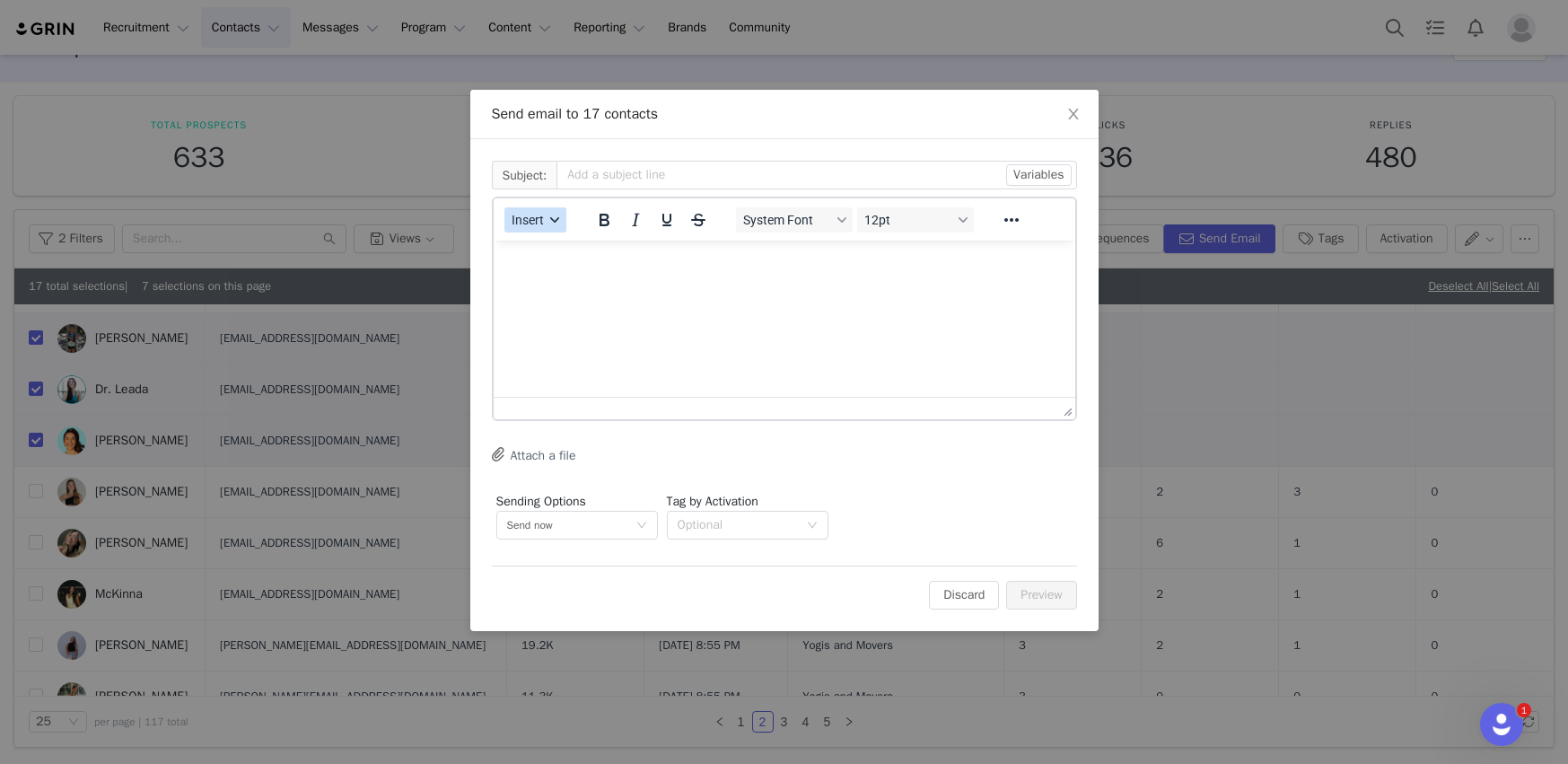 scroll, scrollTop: 0, scrollLeft: 0, axis: both 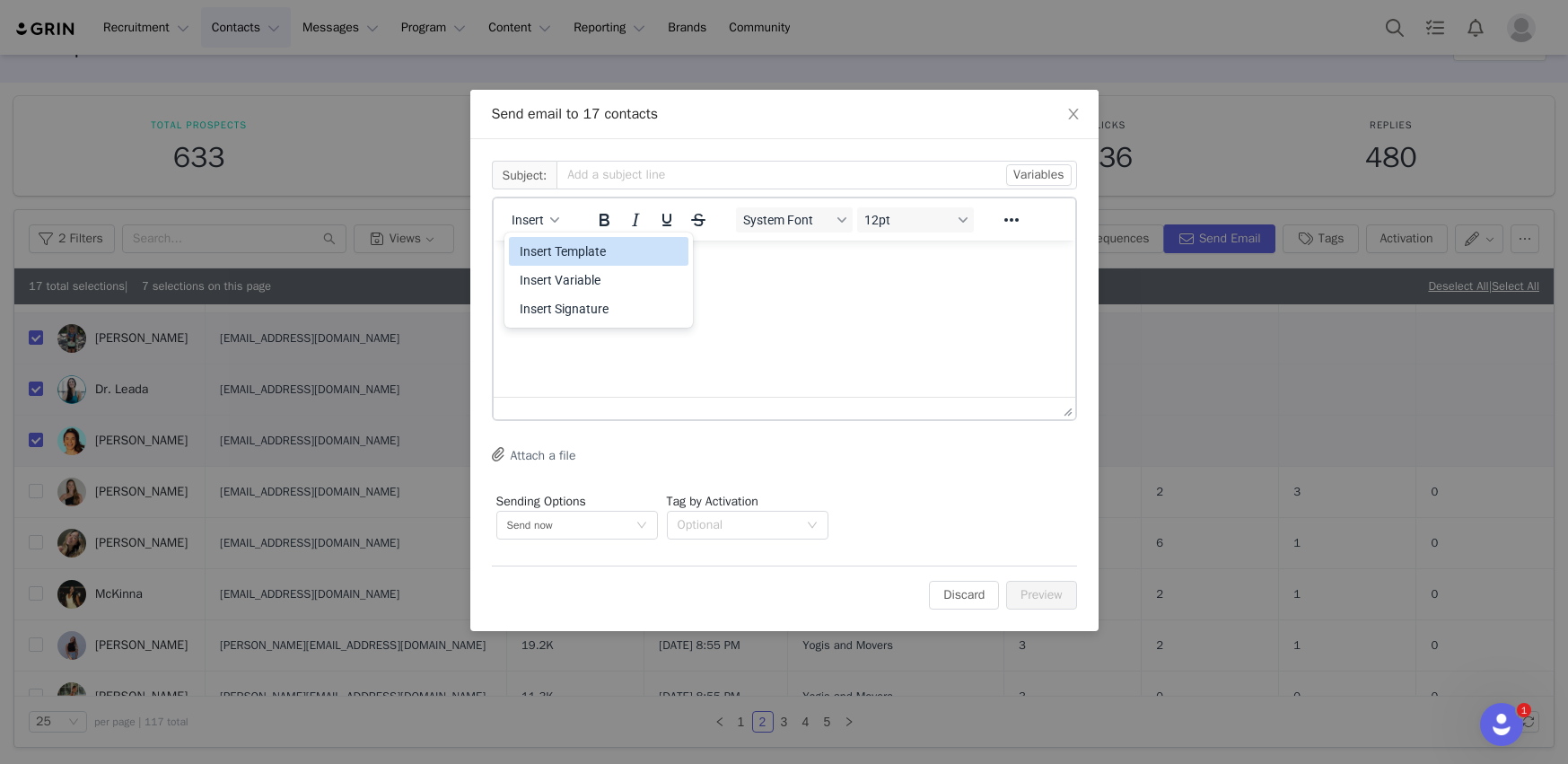click on "Insert Template" at bounding box center (600, 251) 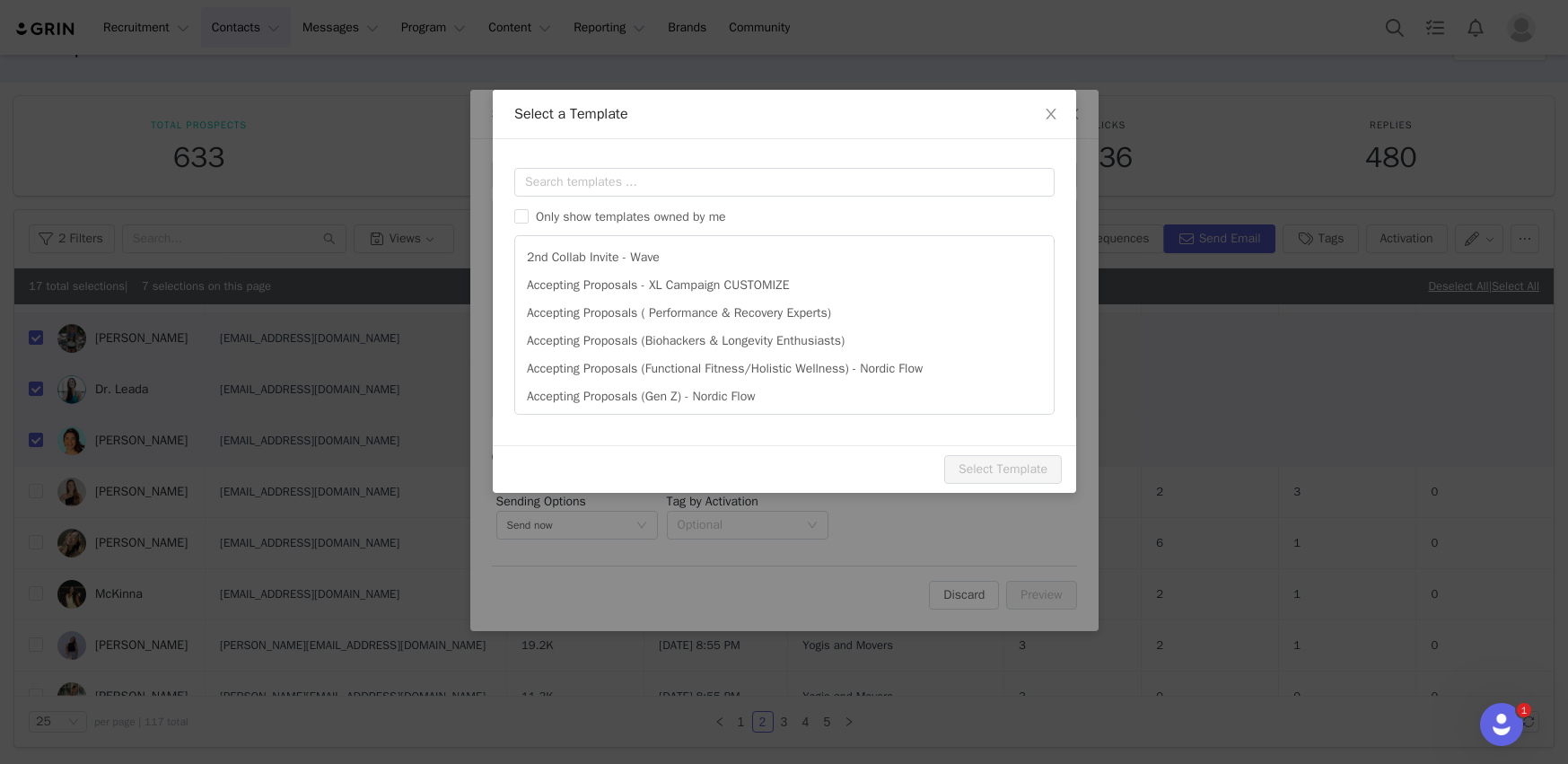 scroll, scrollTop: 0, scrollLeft: 0, axis: both 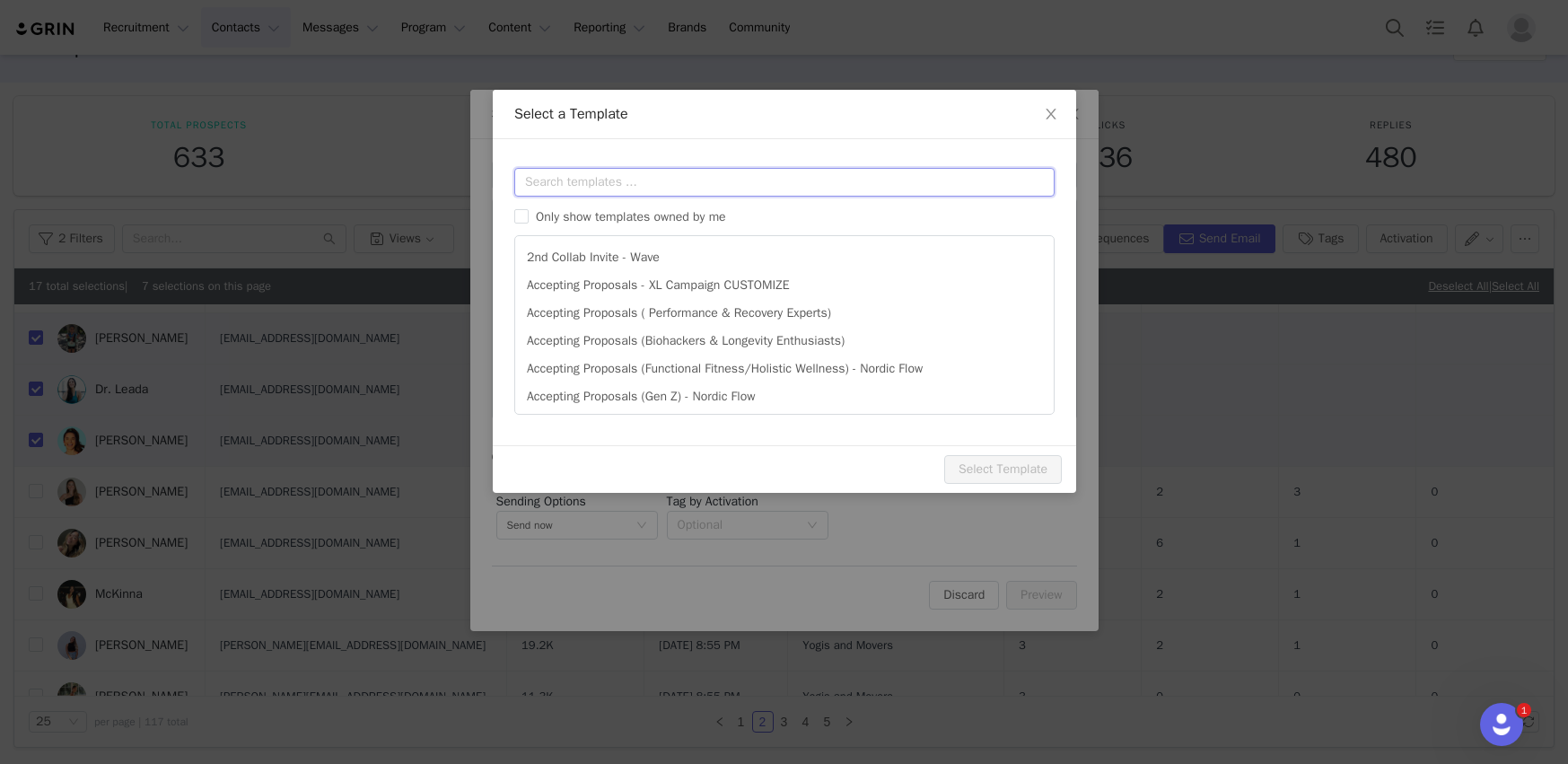 click at bounding box center (784, 182) 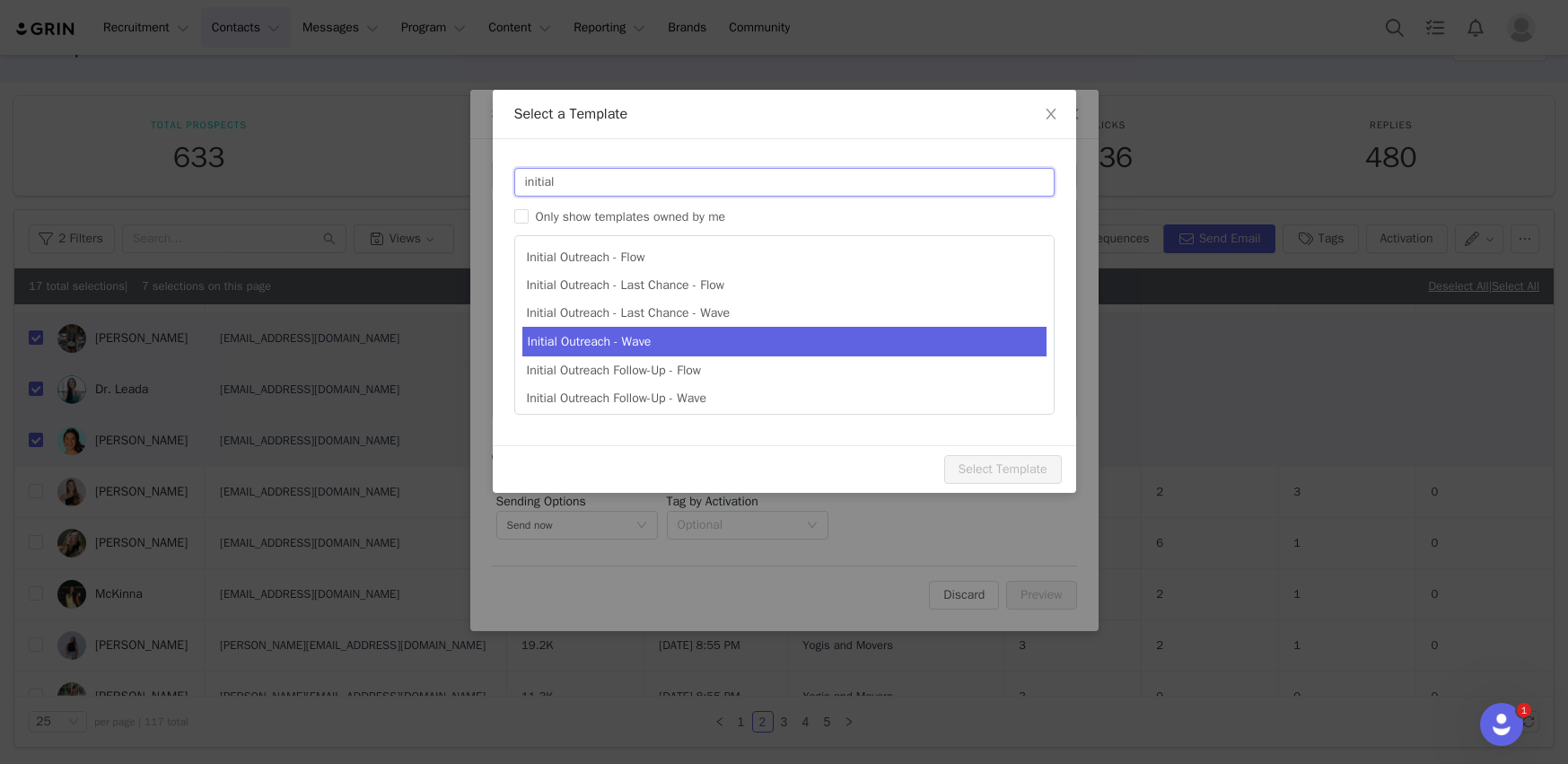 type on "initial" 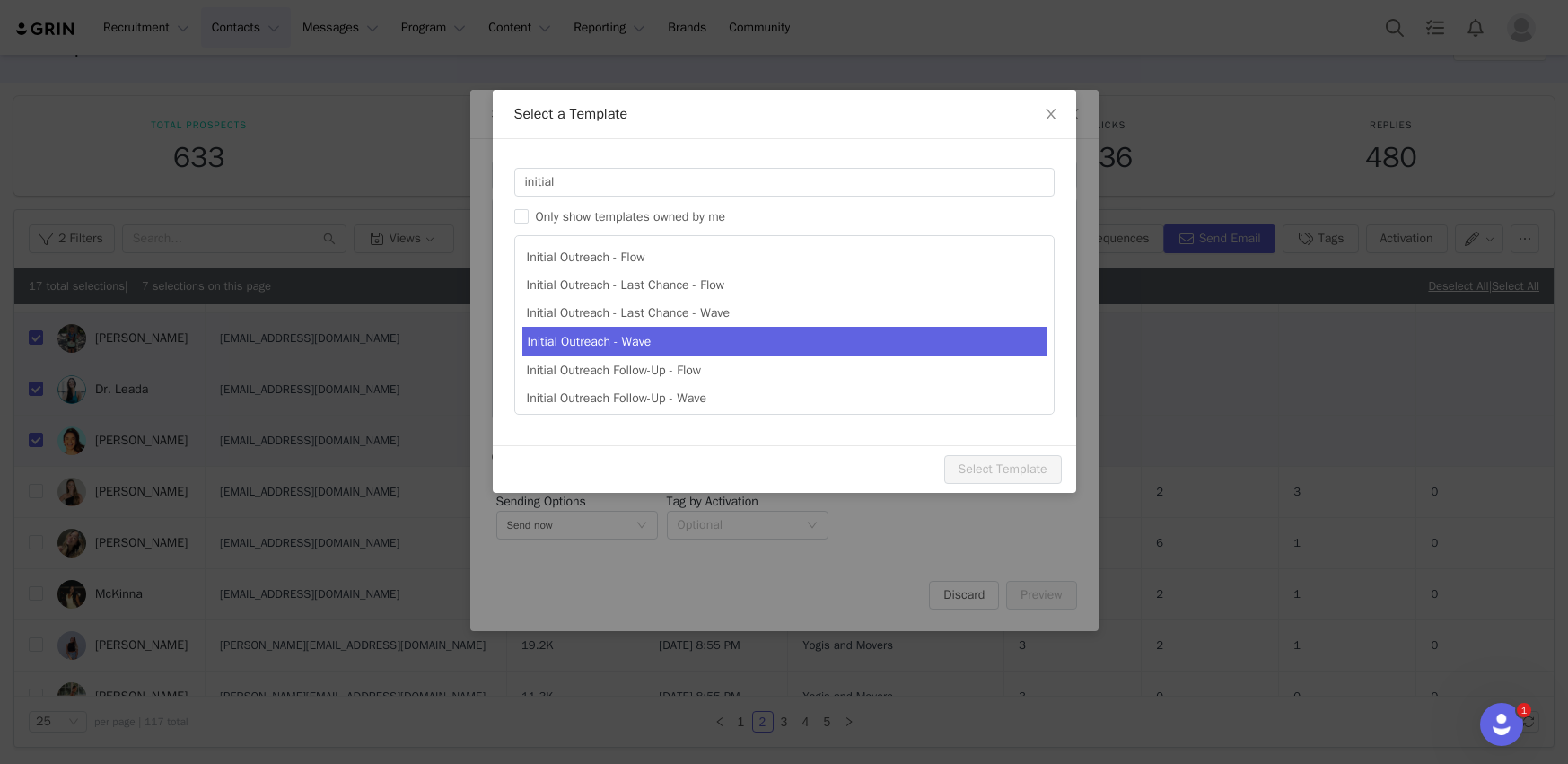 click on "Initial Outreach - Wave" at bounding box center (784, 341) 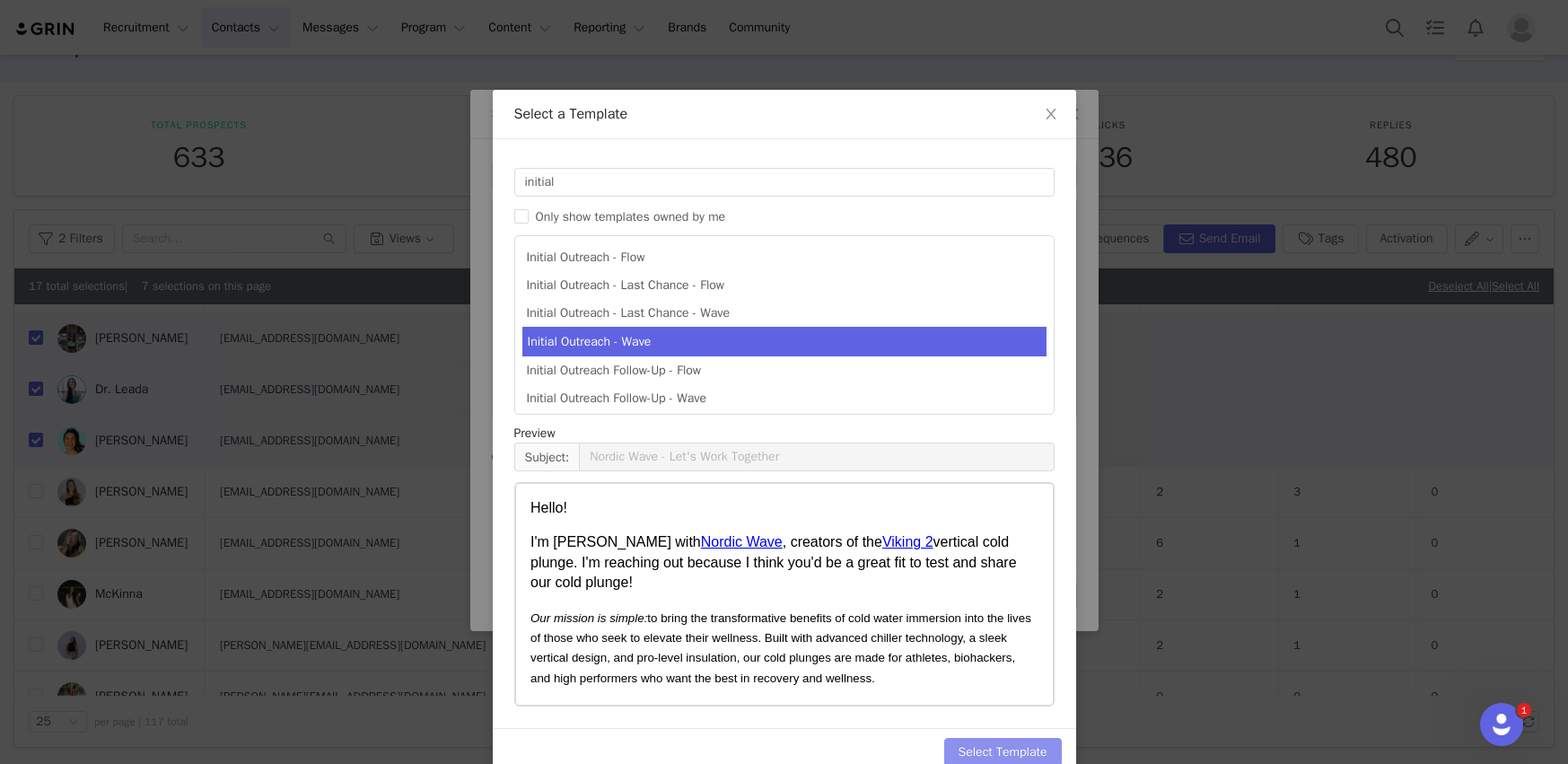 click on "Select Template" at bounding box center [1003, 752] 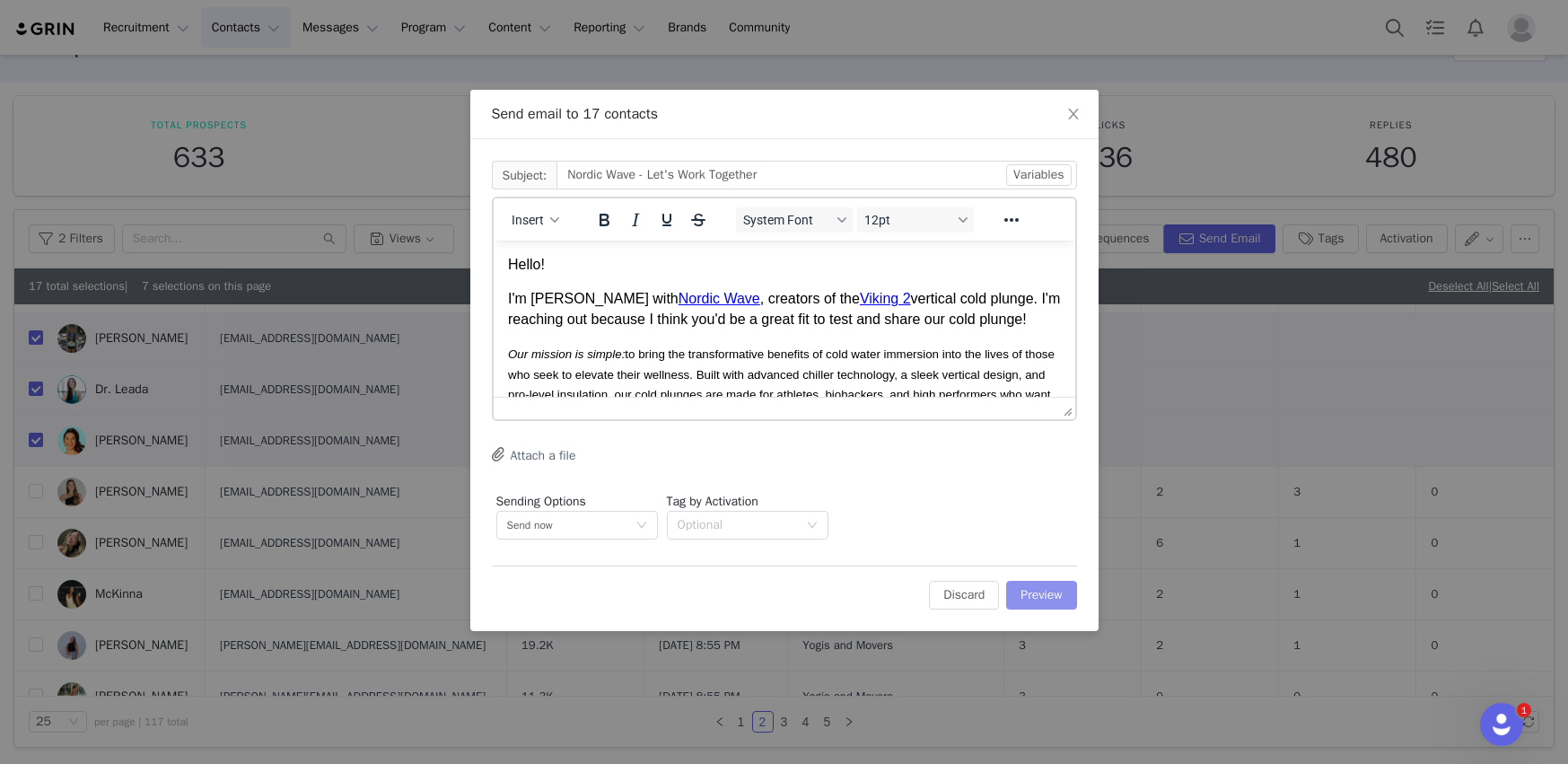 click on "Preview" at bounding box center [1041, 595] 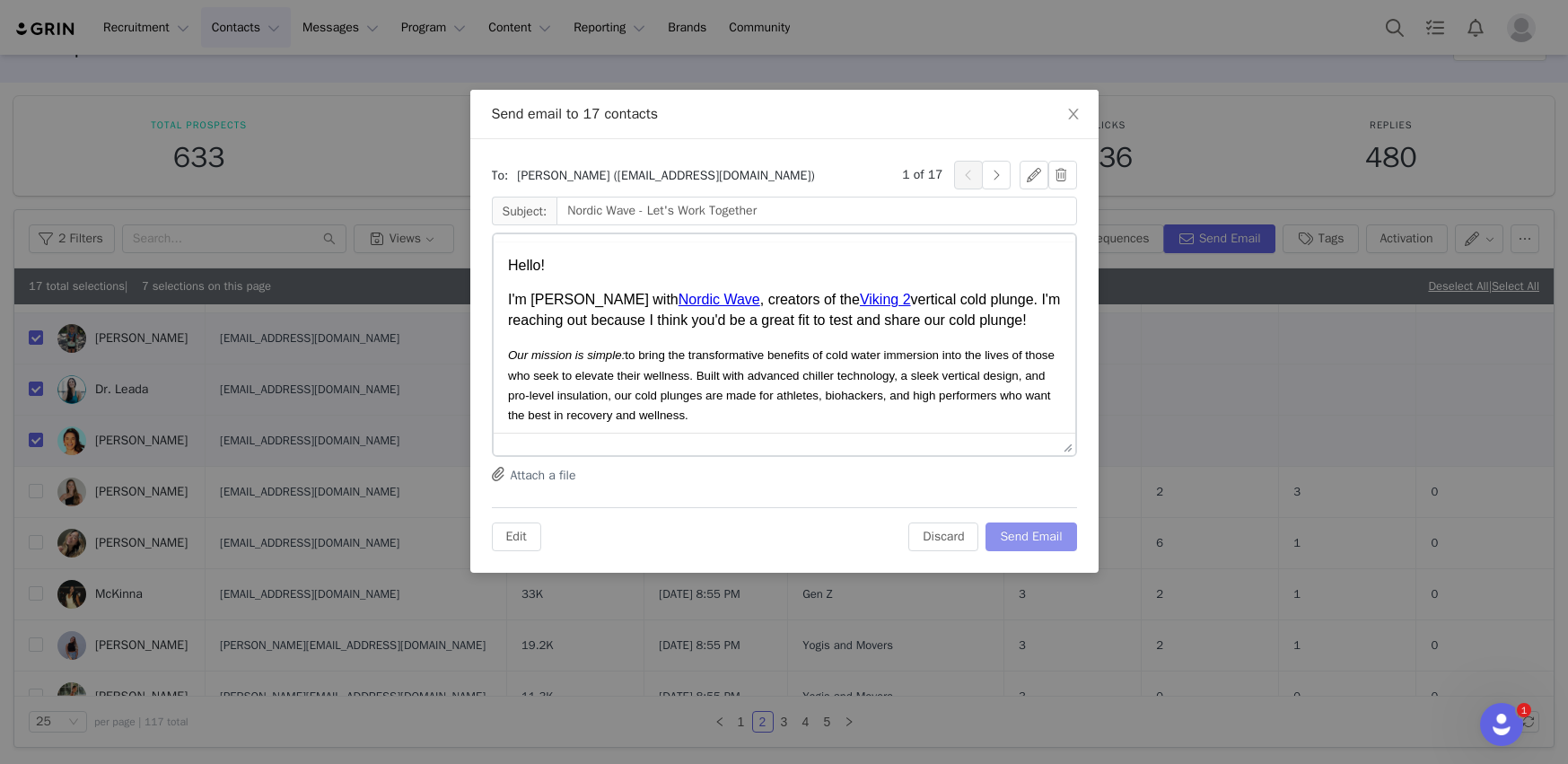 scroll, scrollTop: 0, scrollLeft: 0, axis: both 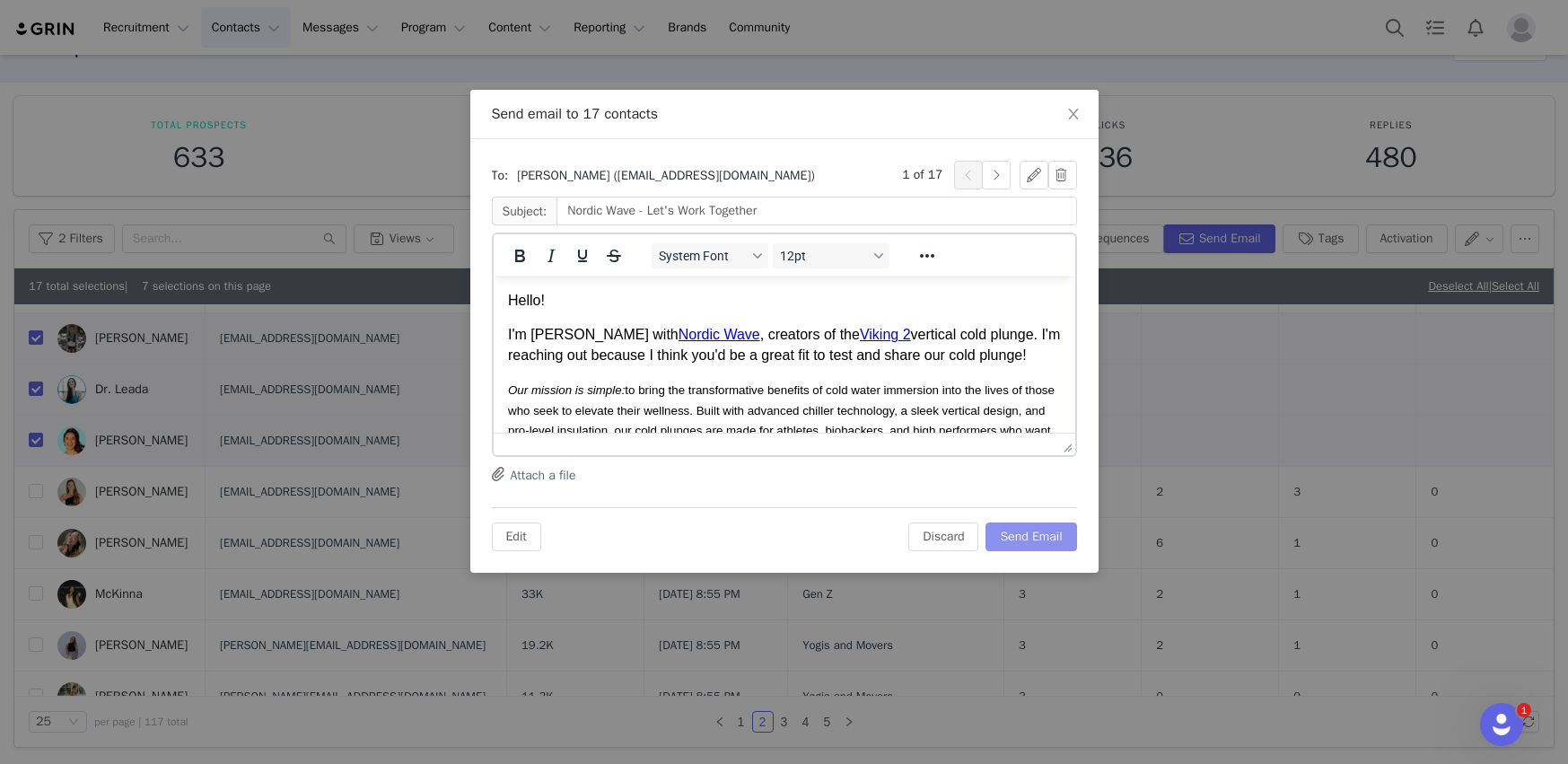 click on "Send Email" at bounding box center [1030, 537] 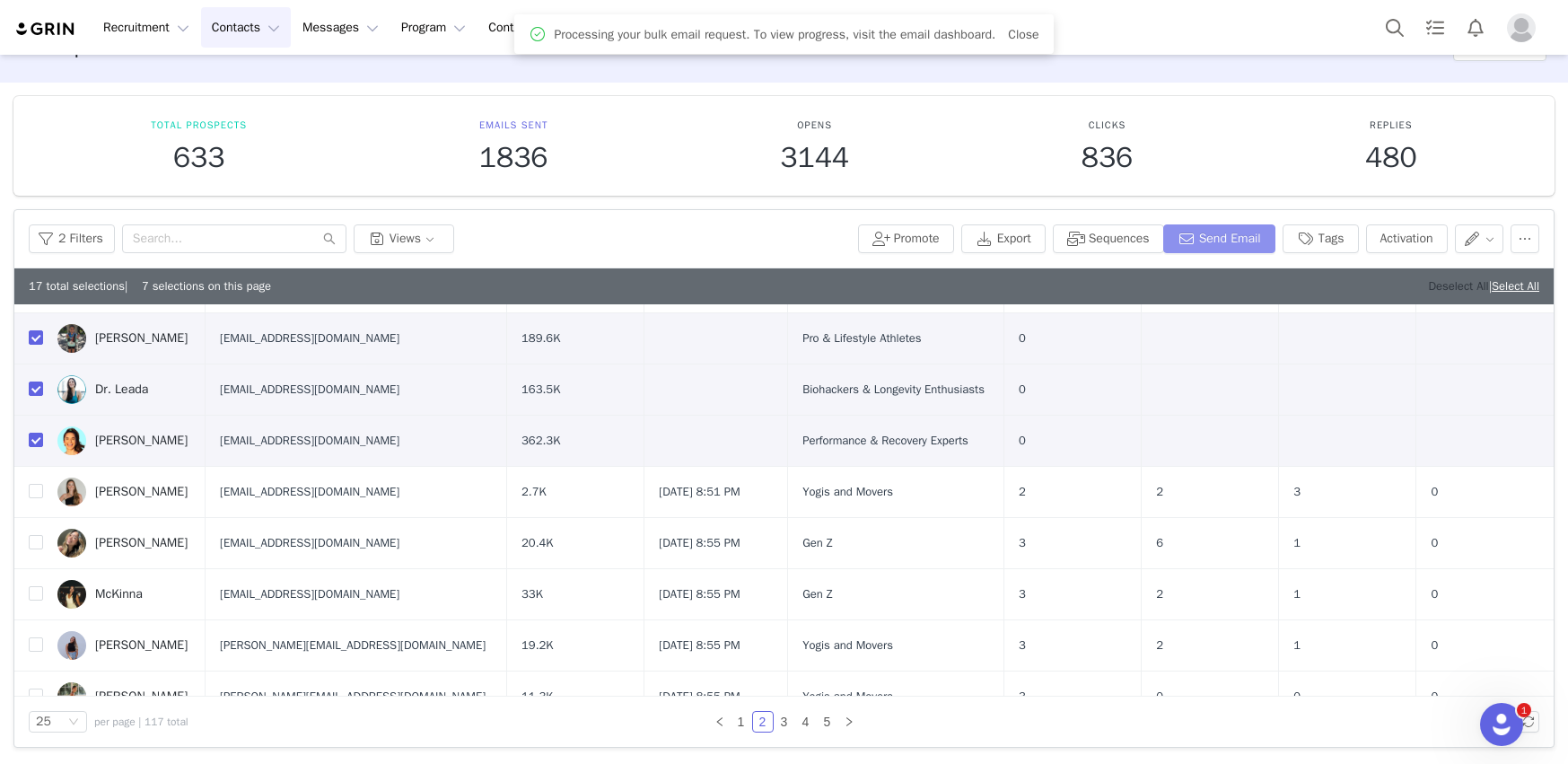 scroll, scrollTop: 0, scrollLeft: 0, axis: both 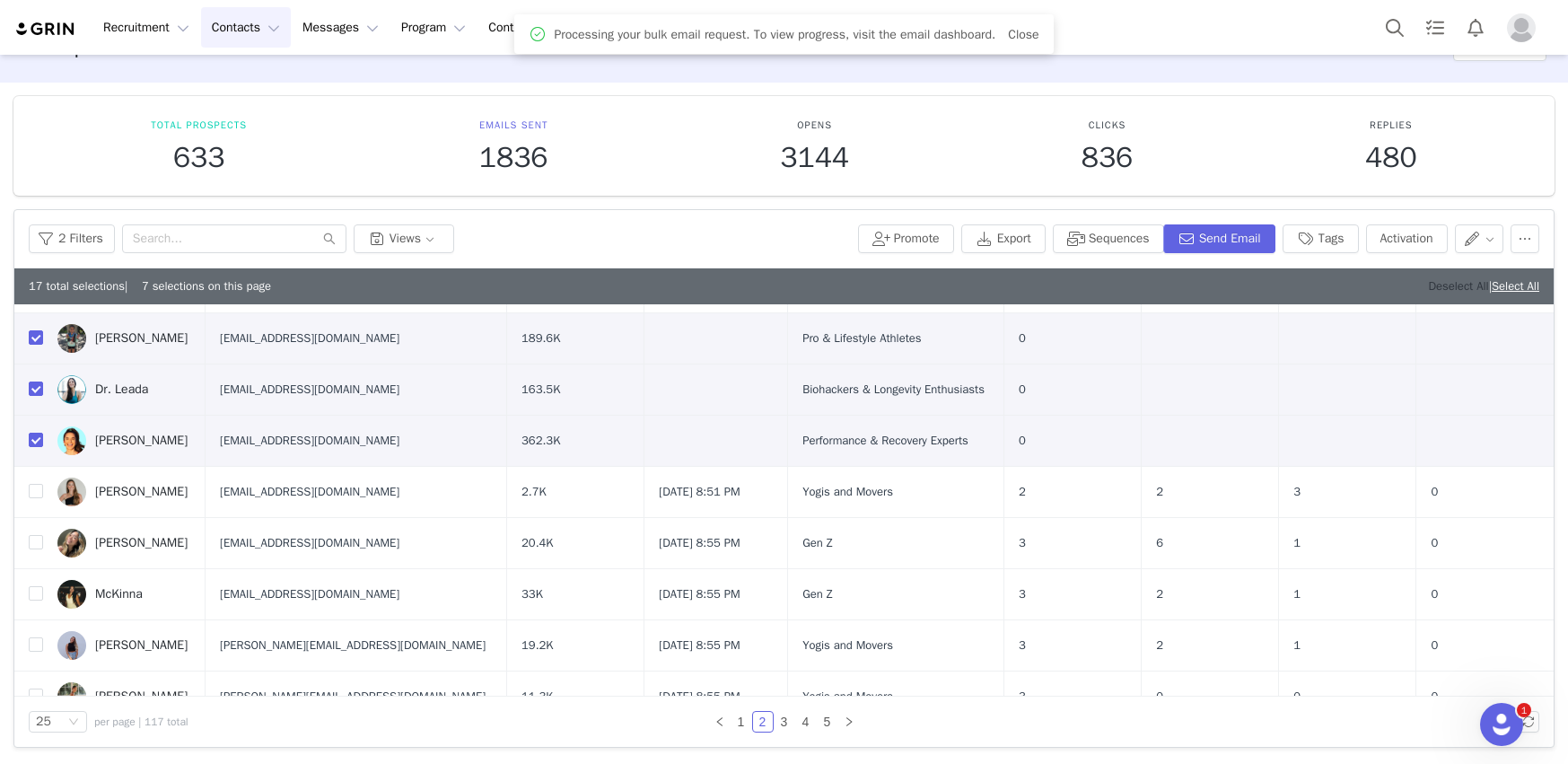 click on "Deselect All" at bounding box center (1458, 285) 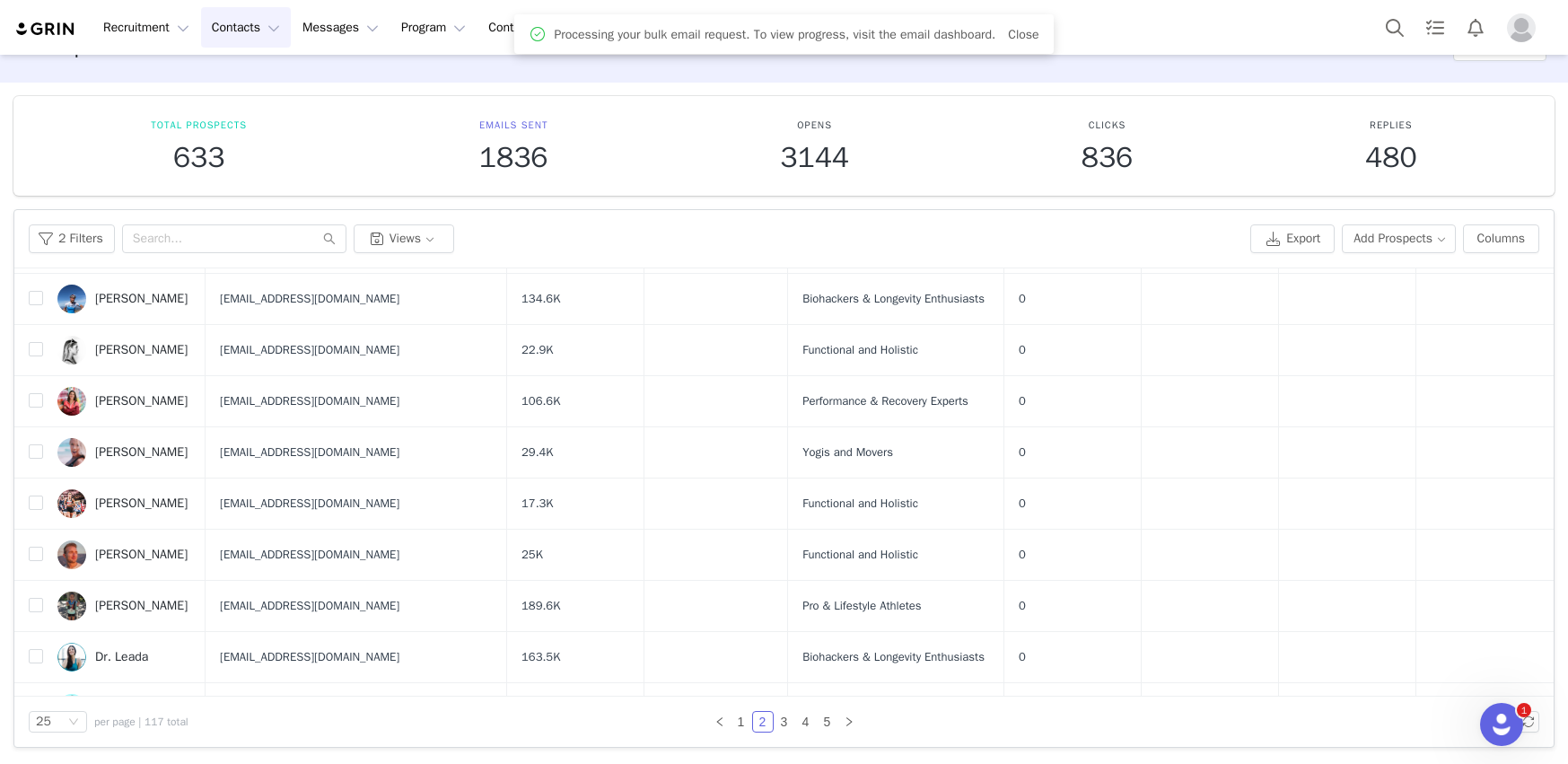 scroll, scrollTop: 400, scrollLeft: 0, axis: vertical 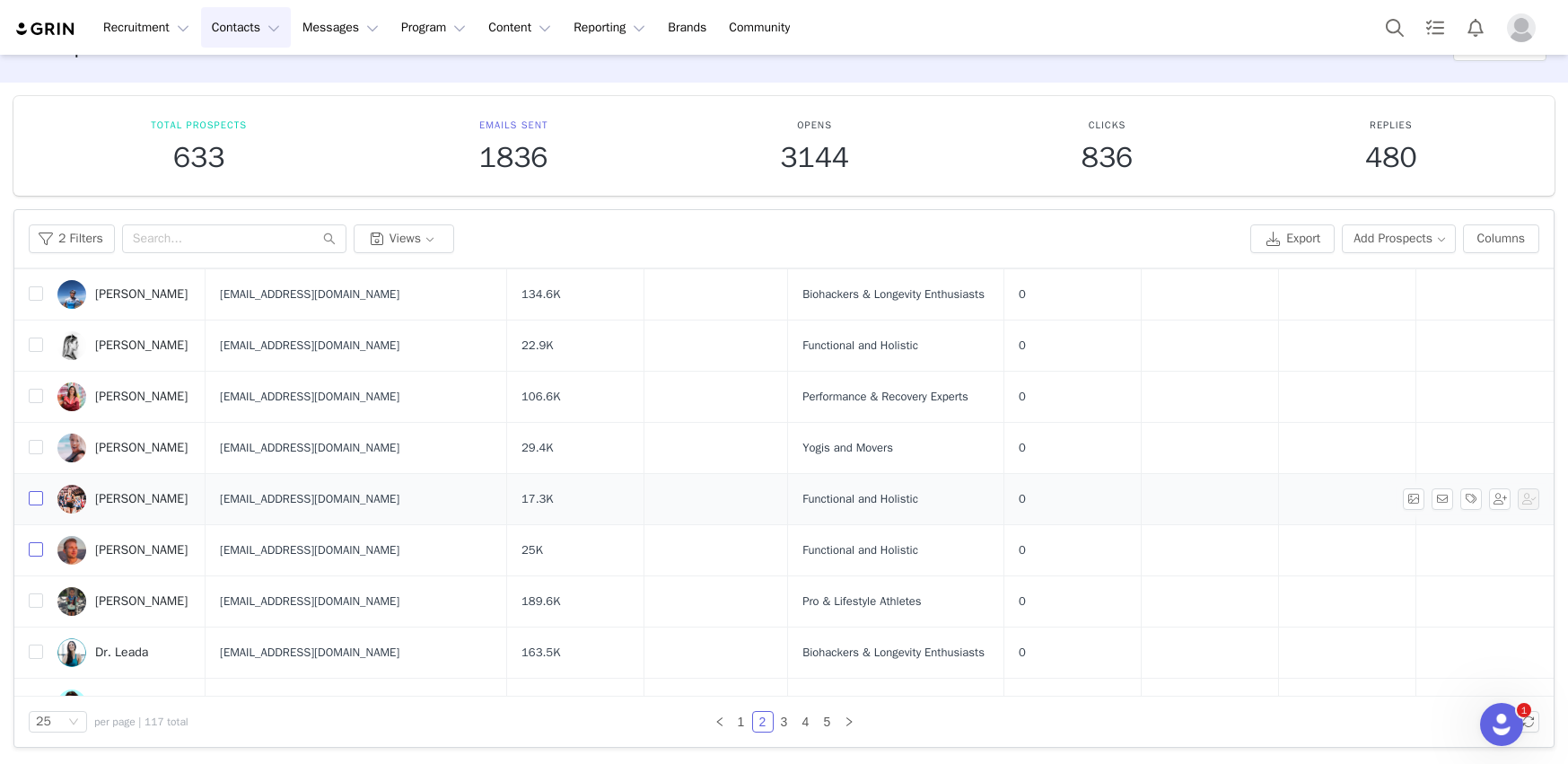 click at bounding box center (36, 549) 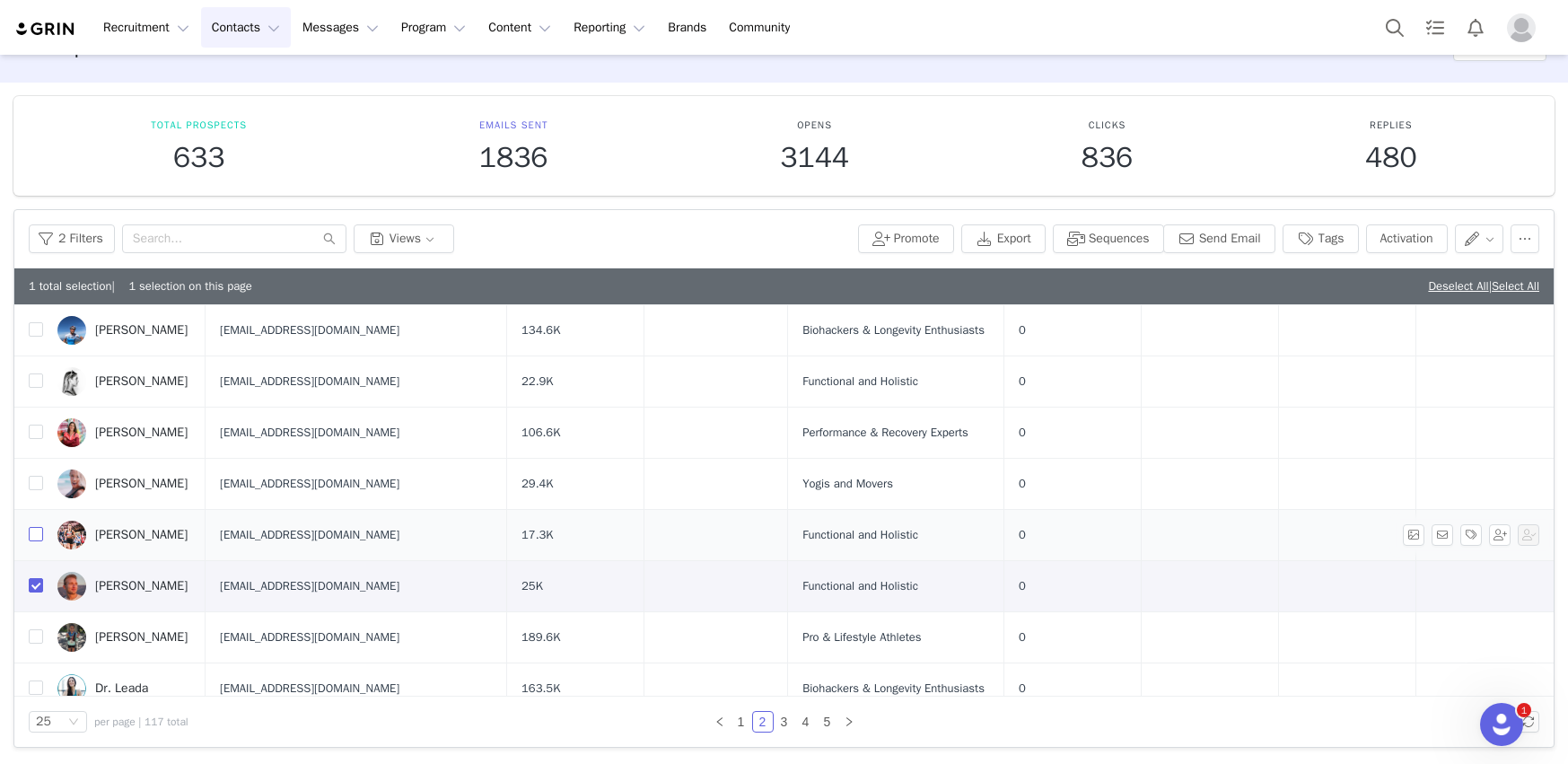 click at bounding box center [36, 534] 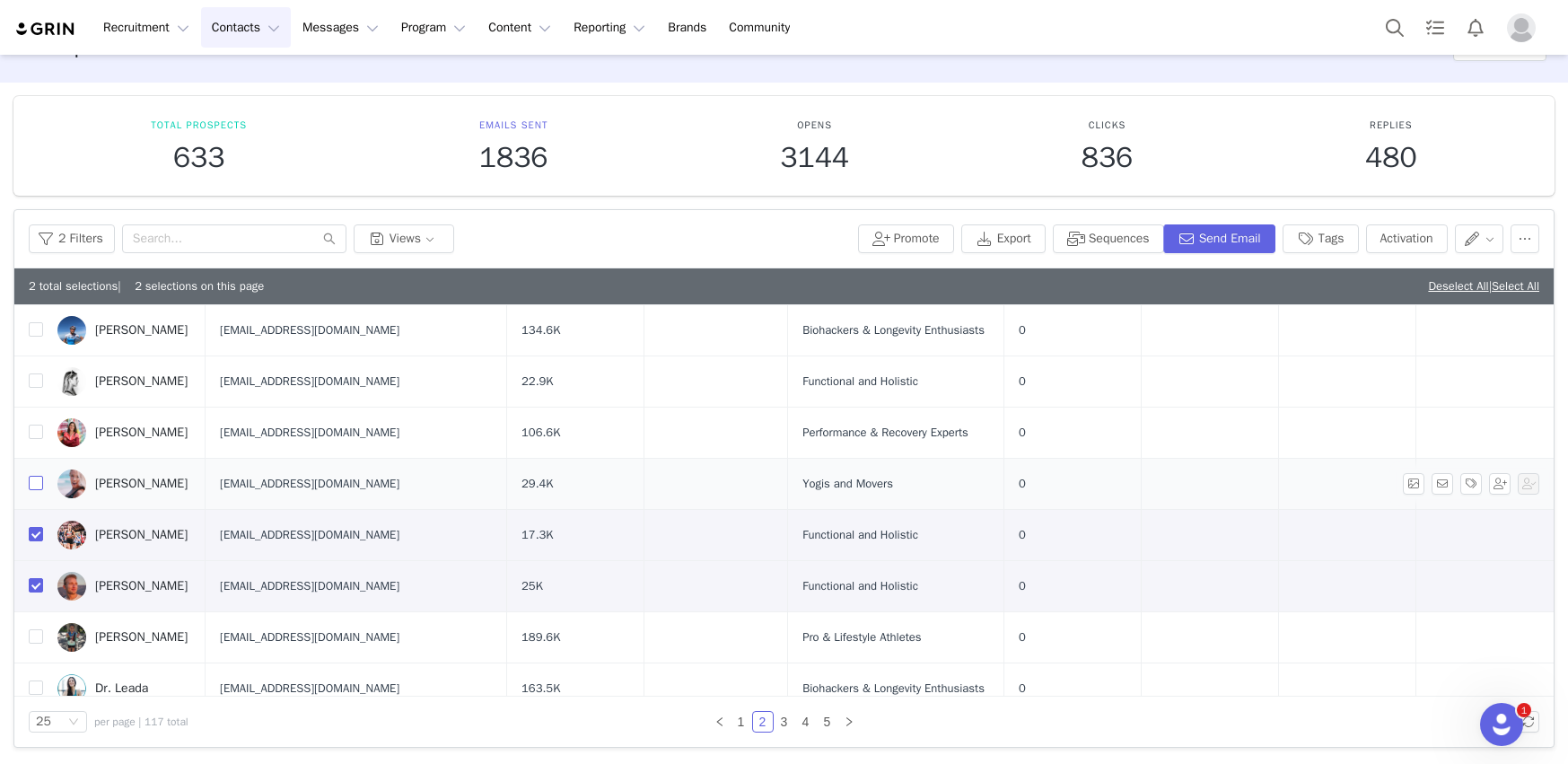 click at bounding box center [36, 483] 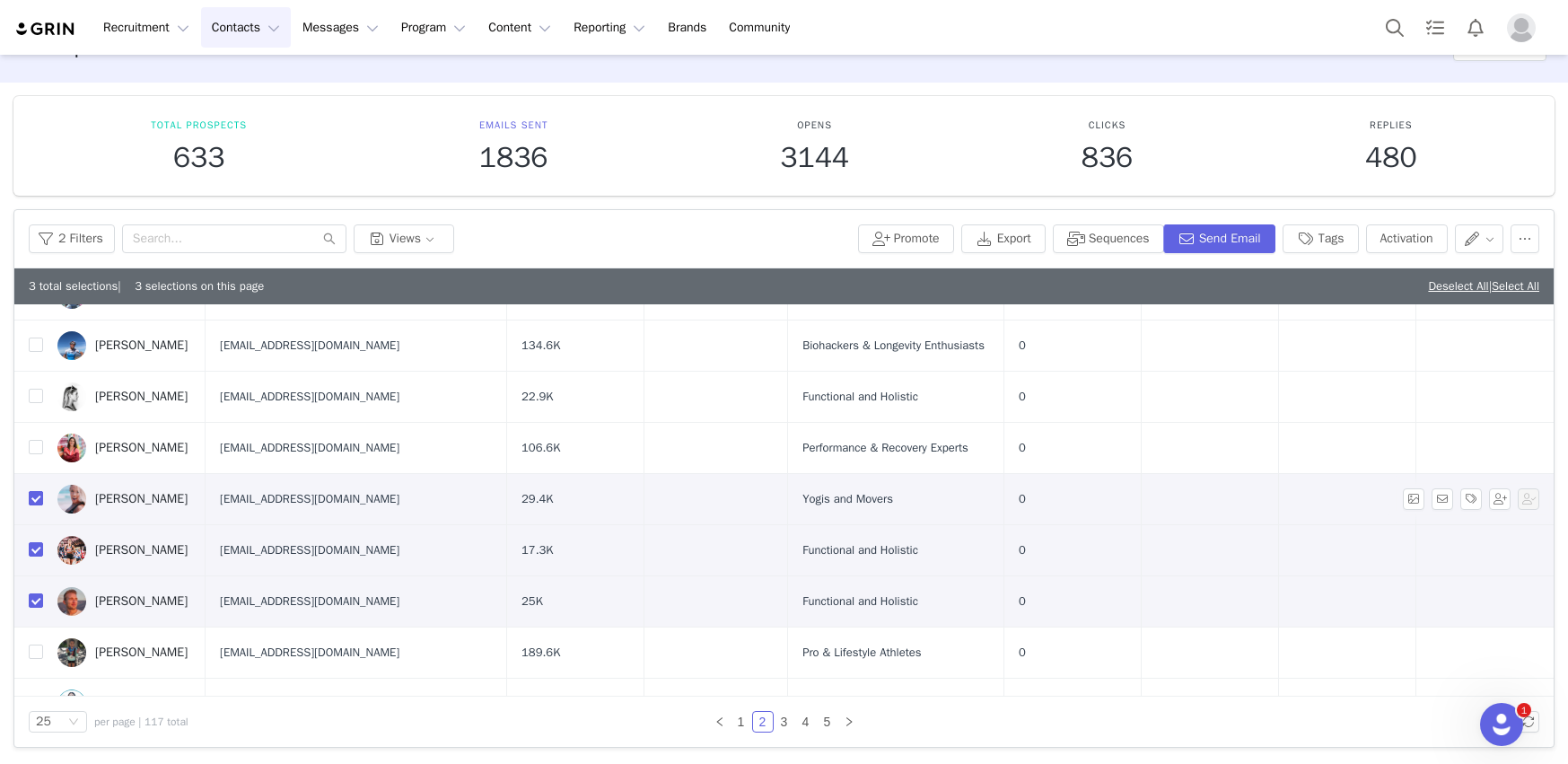 scroll, scrollTop: 384, scrollLeft: 0, axis: vertical 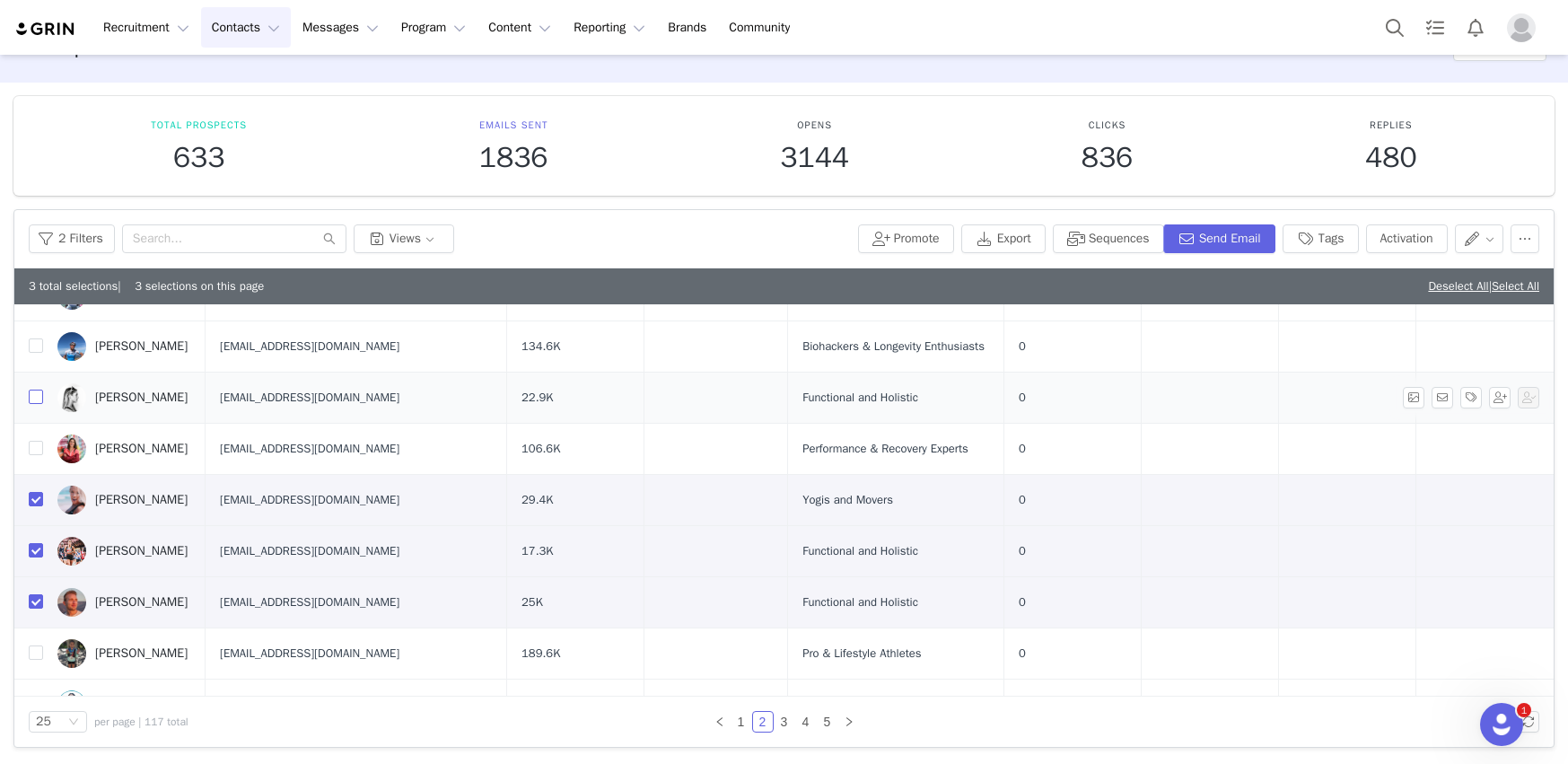 click at bounding box center (36, 397) 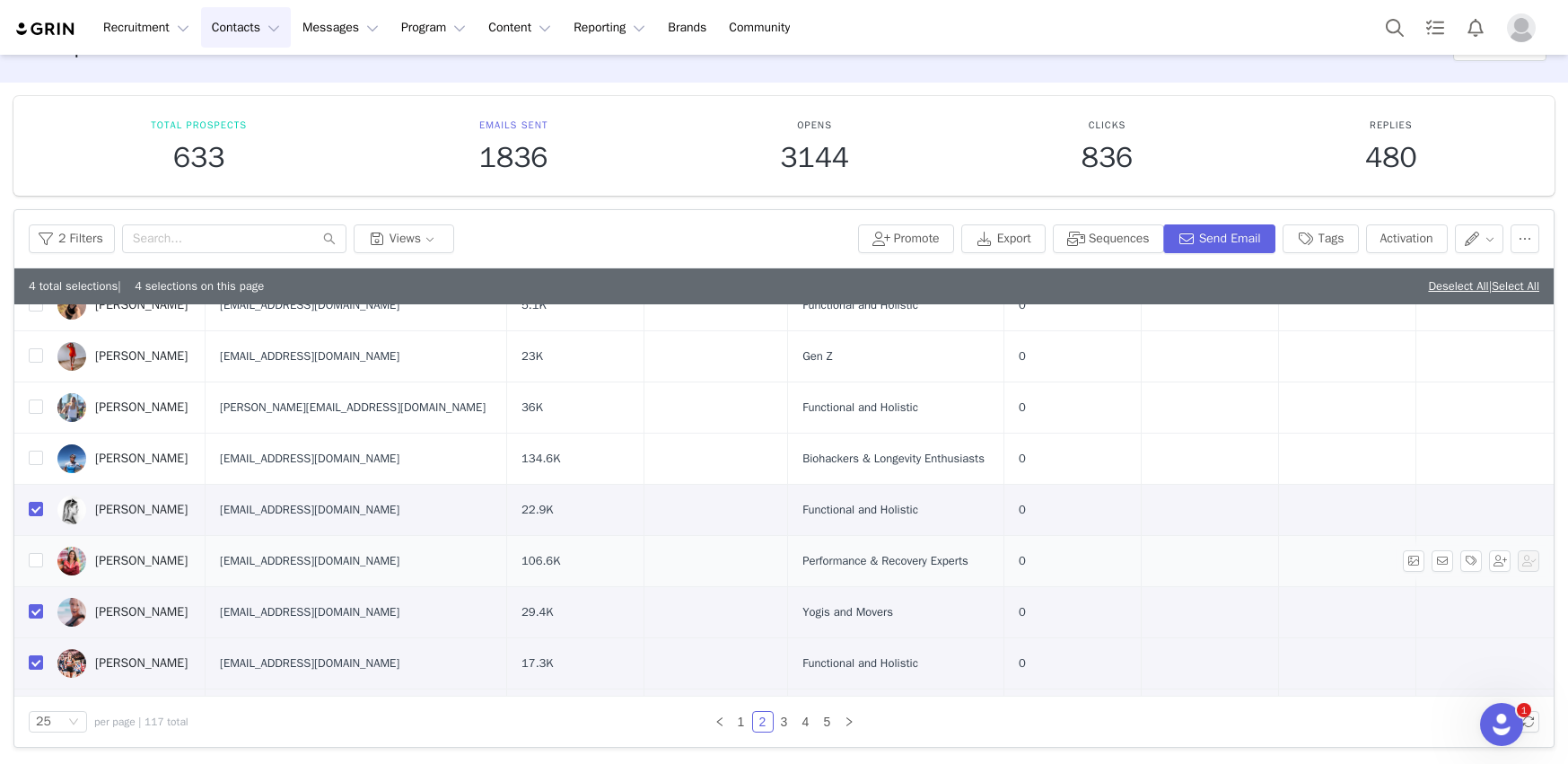 scroll, scrollTop: 252, scrollLeft: 0, axis: vertical 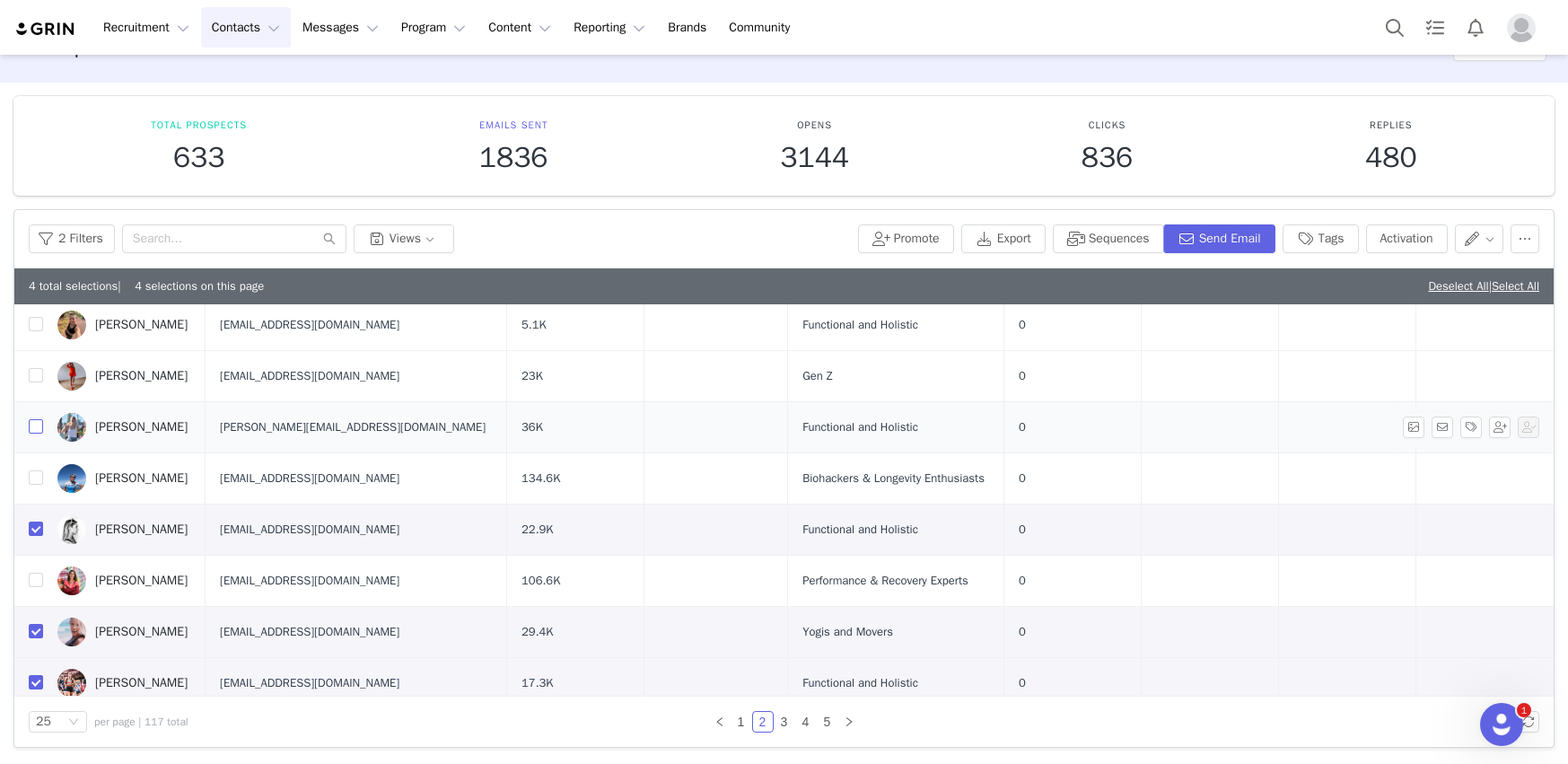 click at bounding box center [36, 426] 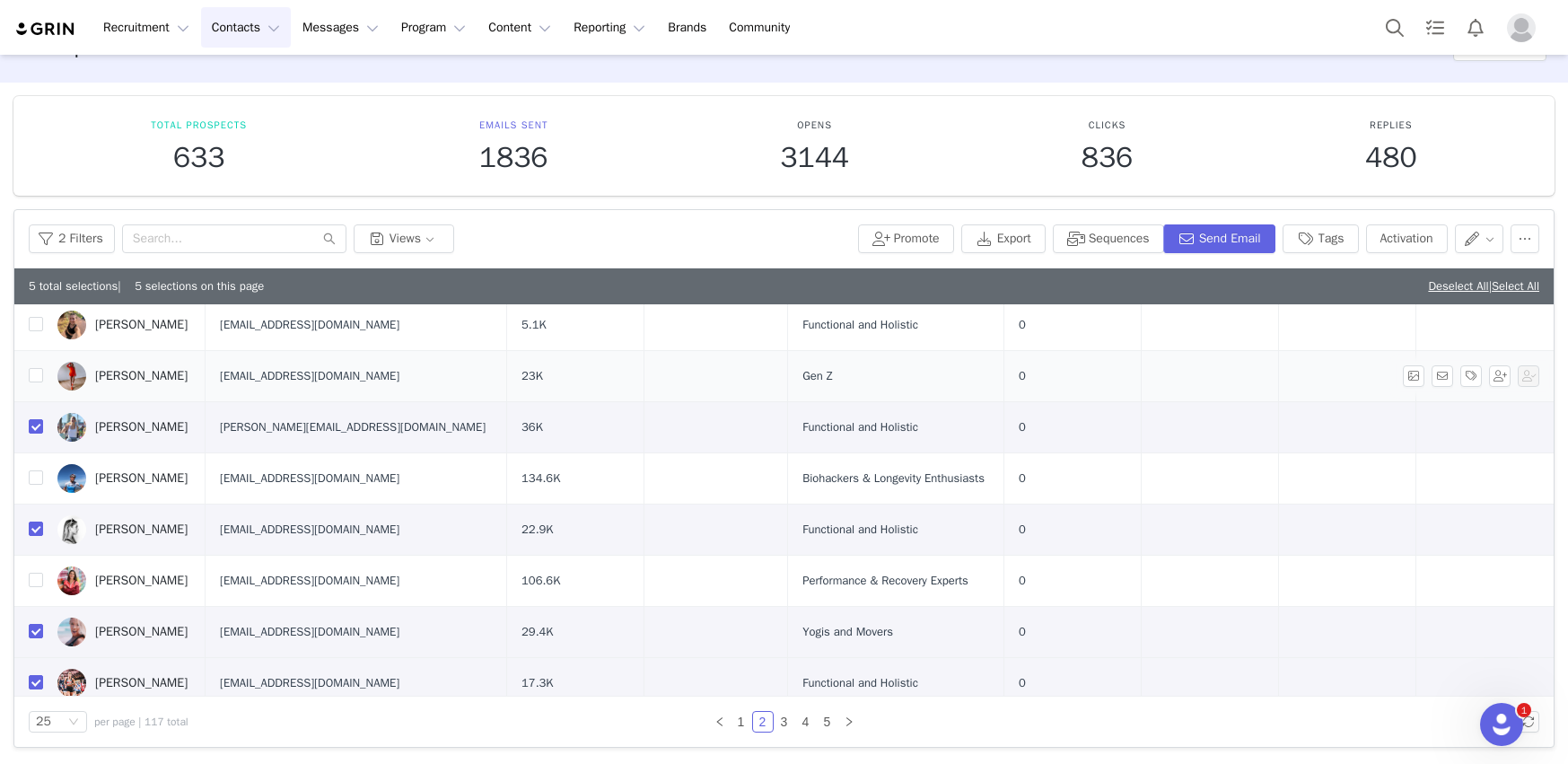scroll, scrollTop: 249, scrollLeft: 0, axis: vertical 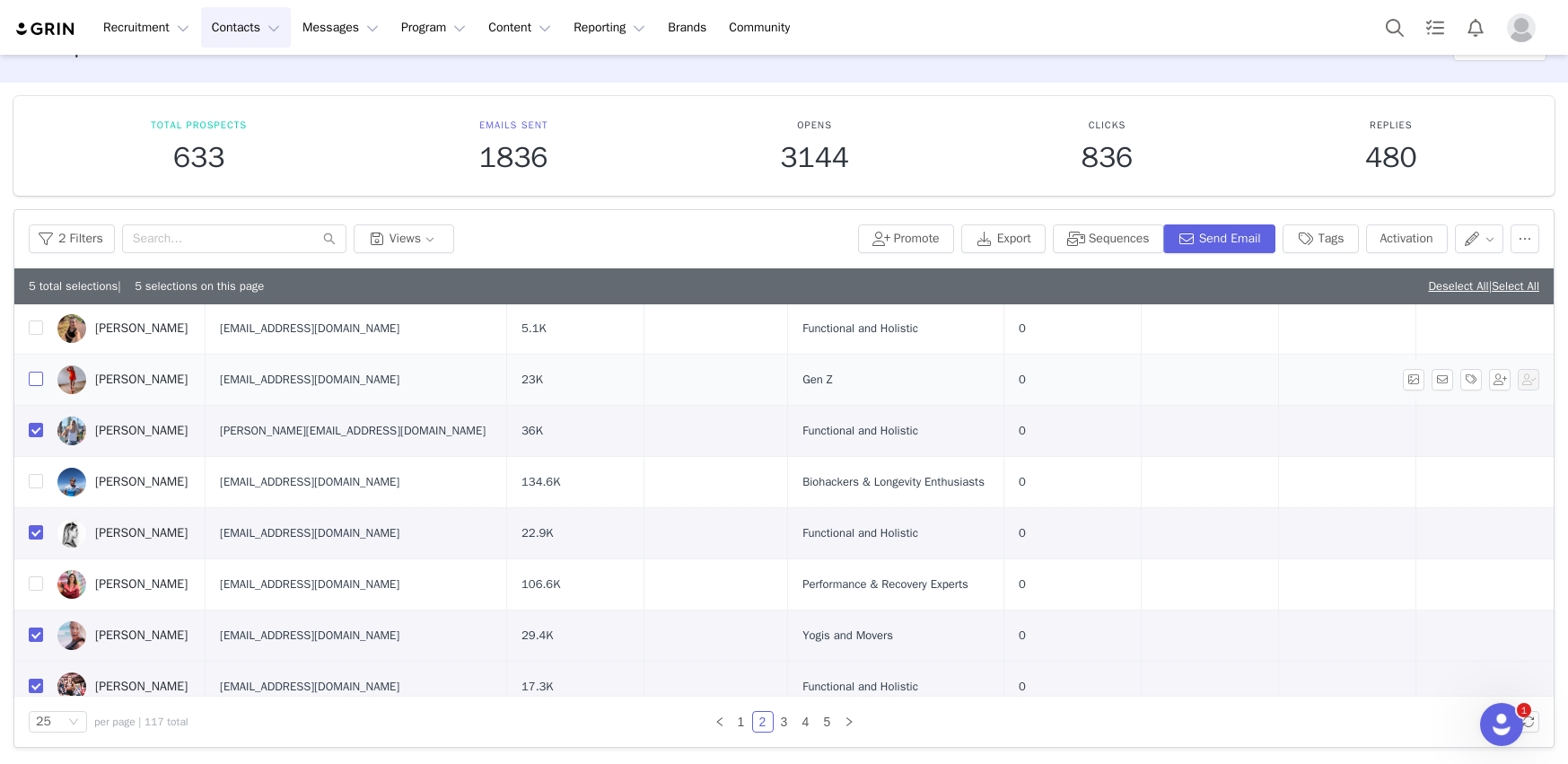 click at bounding box center [36, 379] 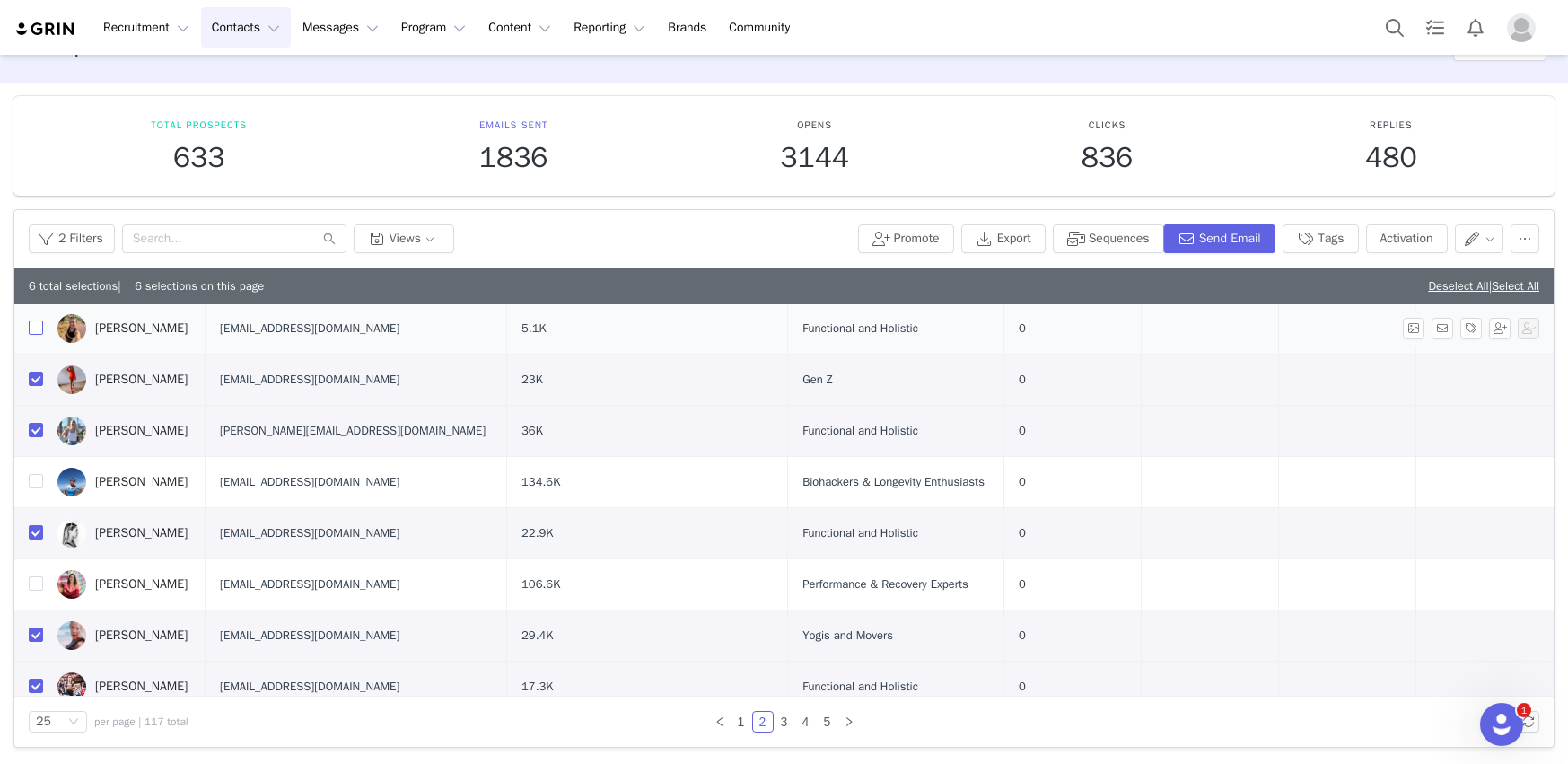 click at bounding box center [36, 328] 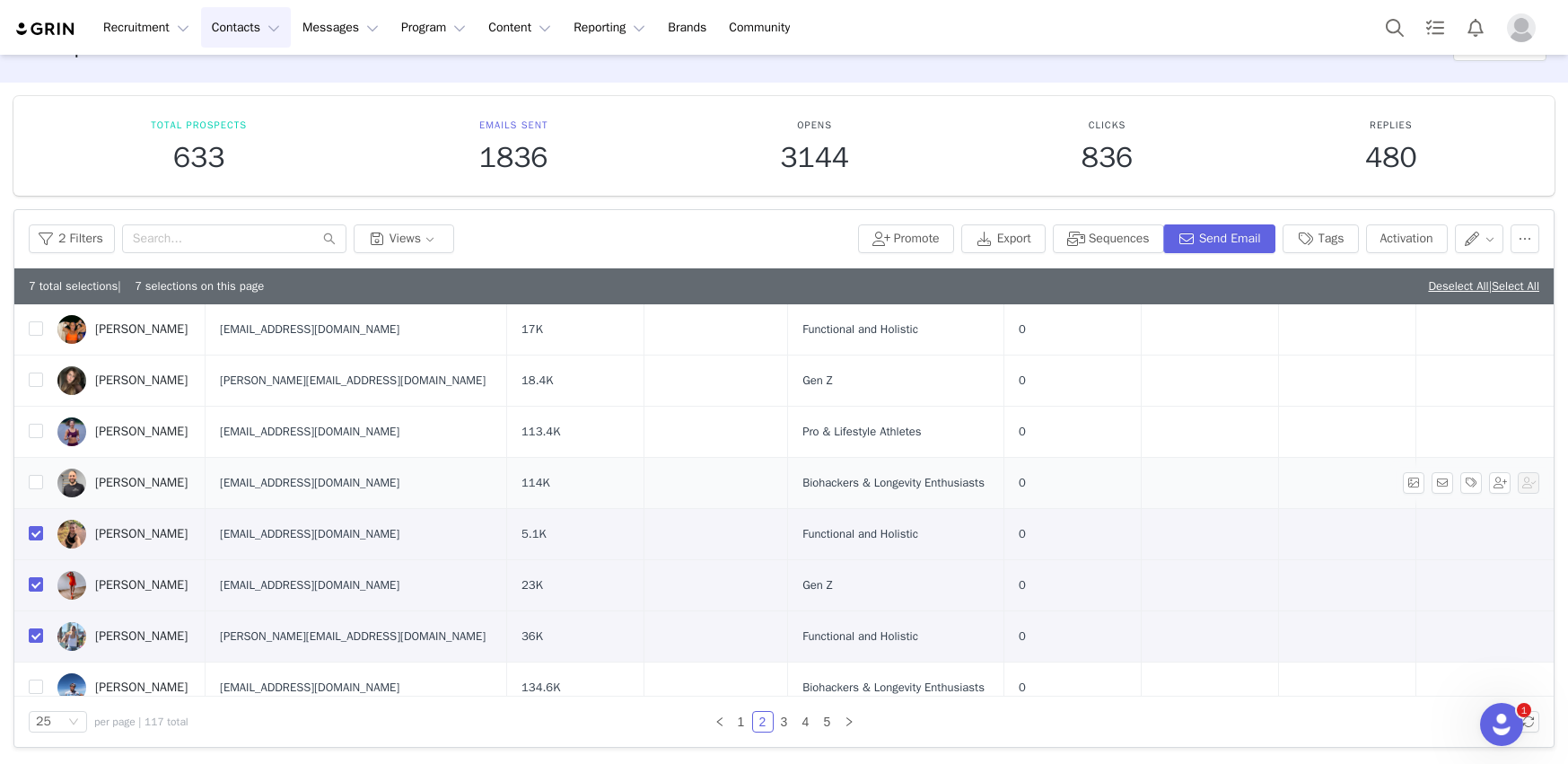scroll, scrollTop: 34, scrollLeft: 0, axis: vertical 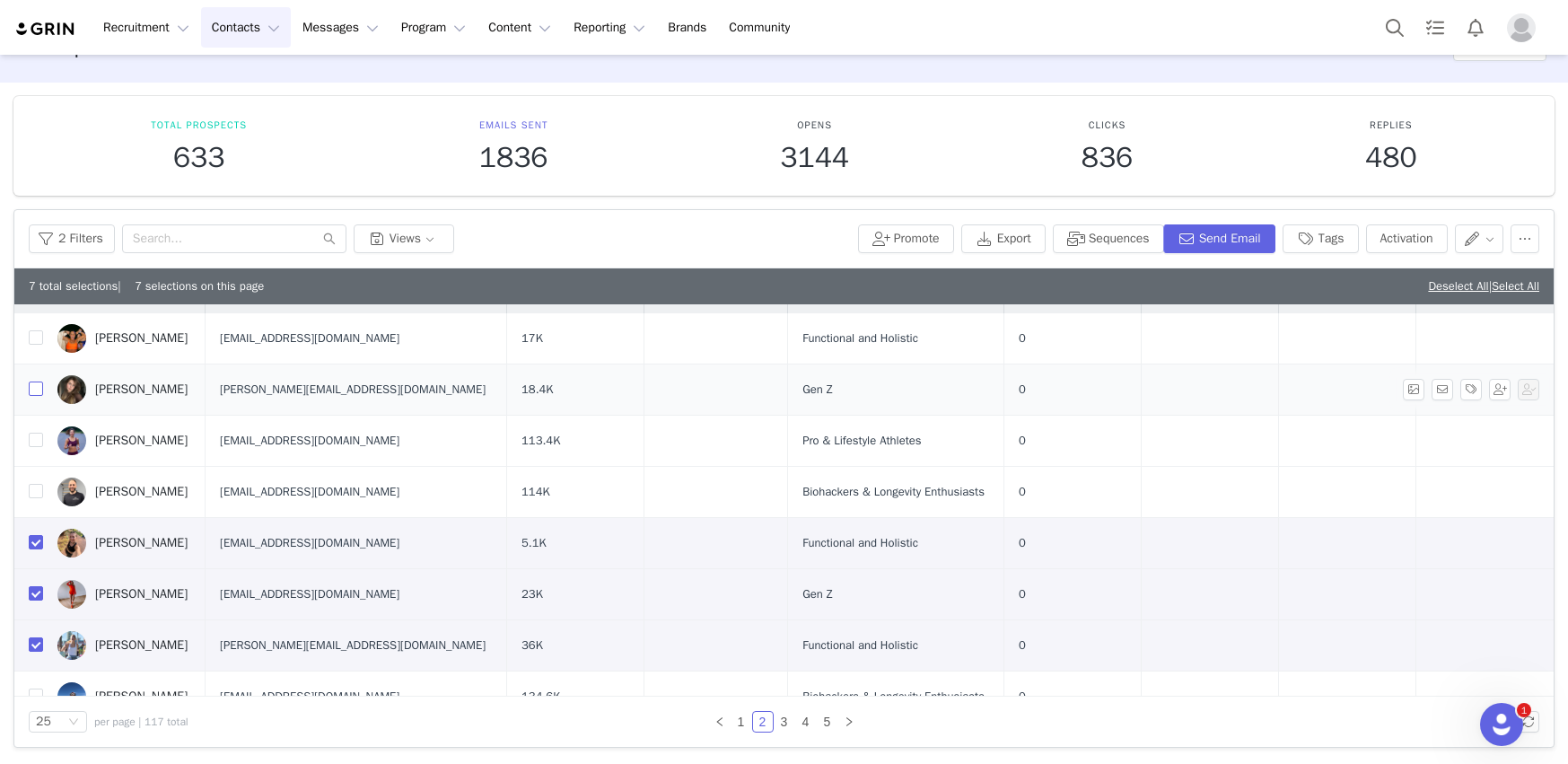 click at bounding box center (36, 389) 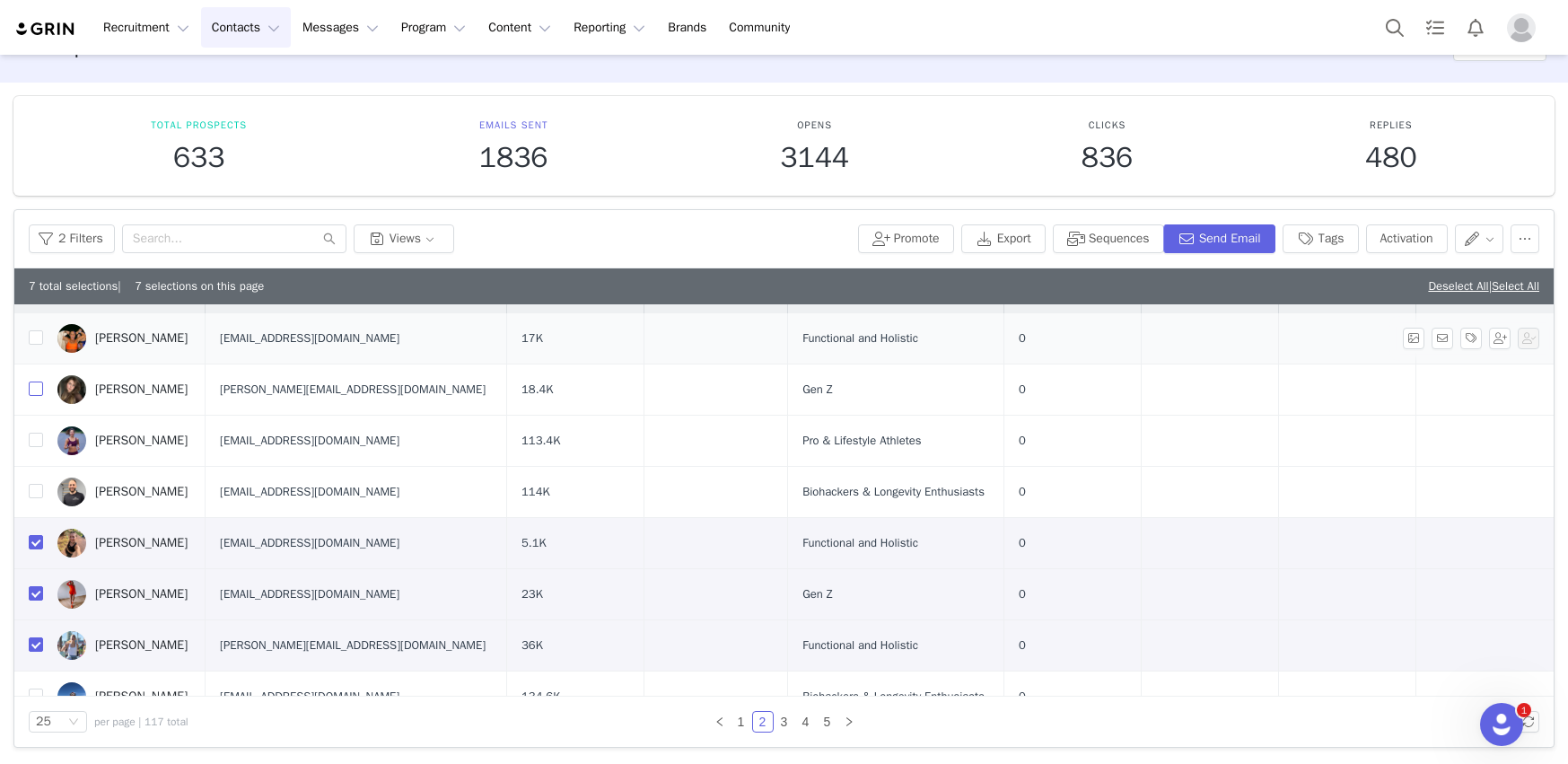 checkbox on "true" 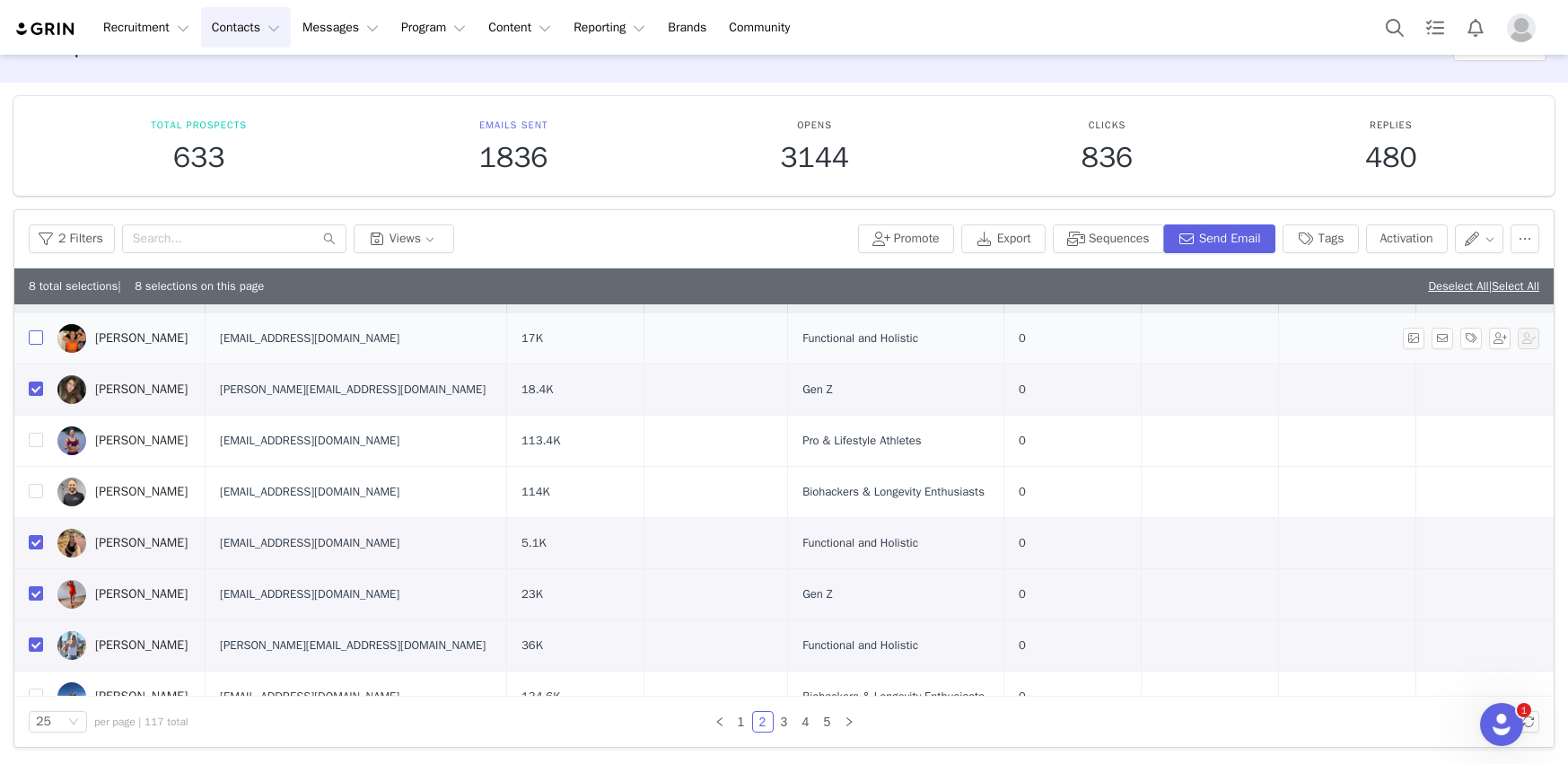 click at bounding box center [36, 338] 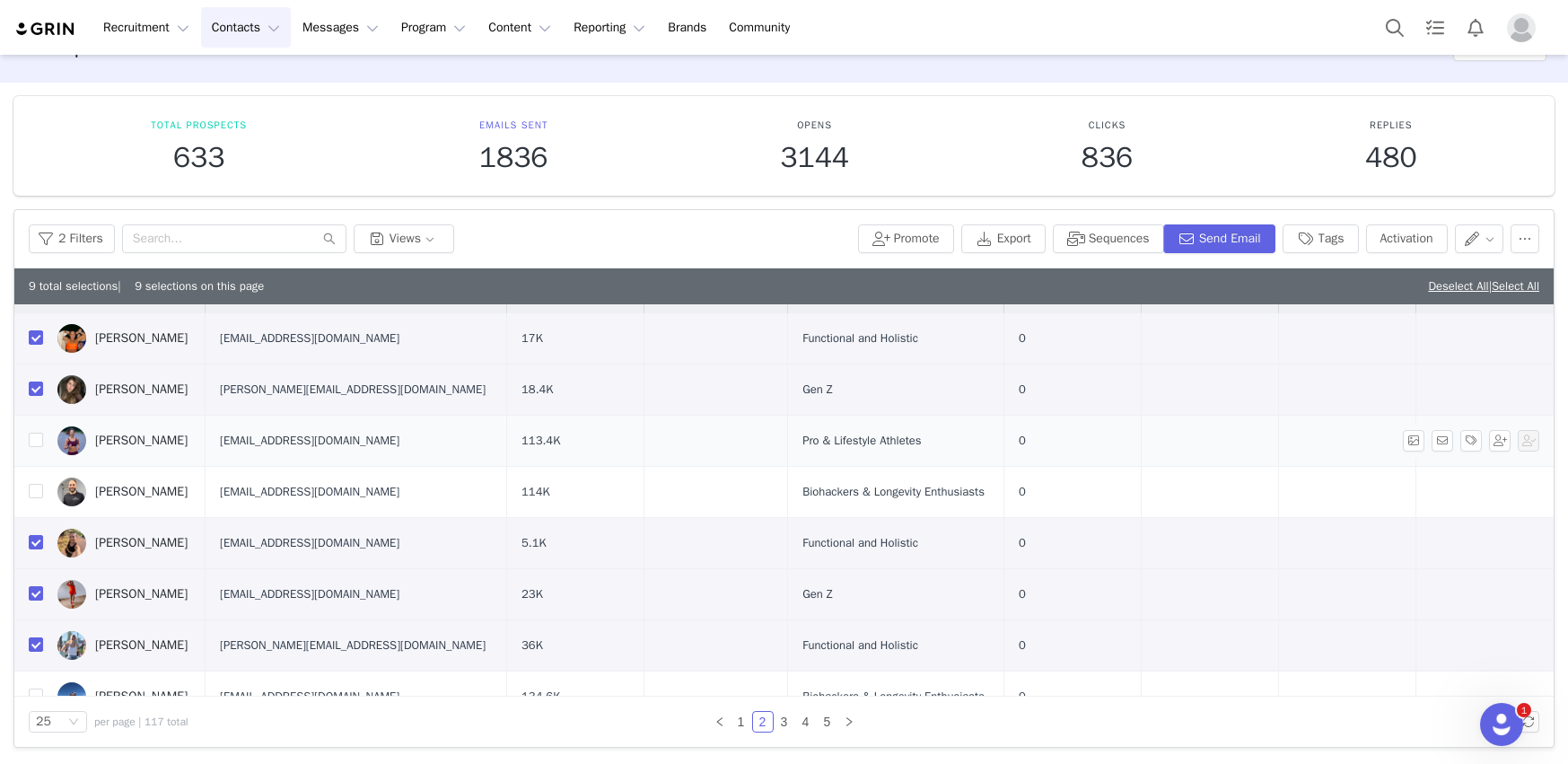 scroll, scrollTop: 0, scrollLeft: 0, axis: both 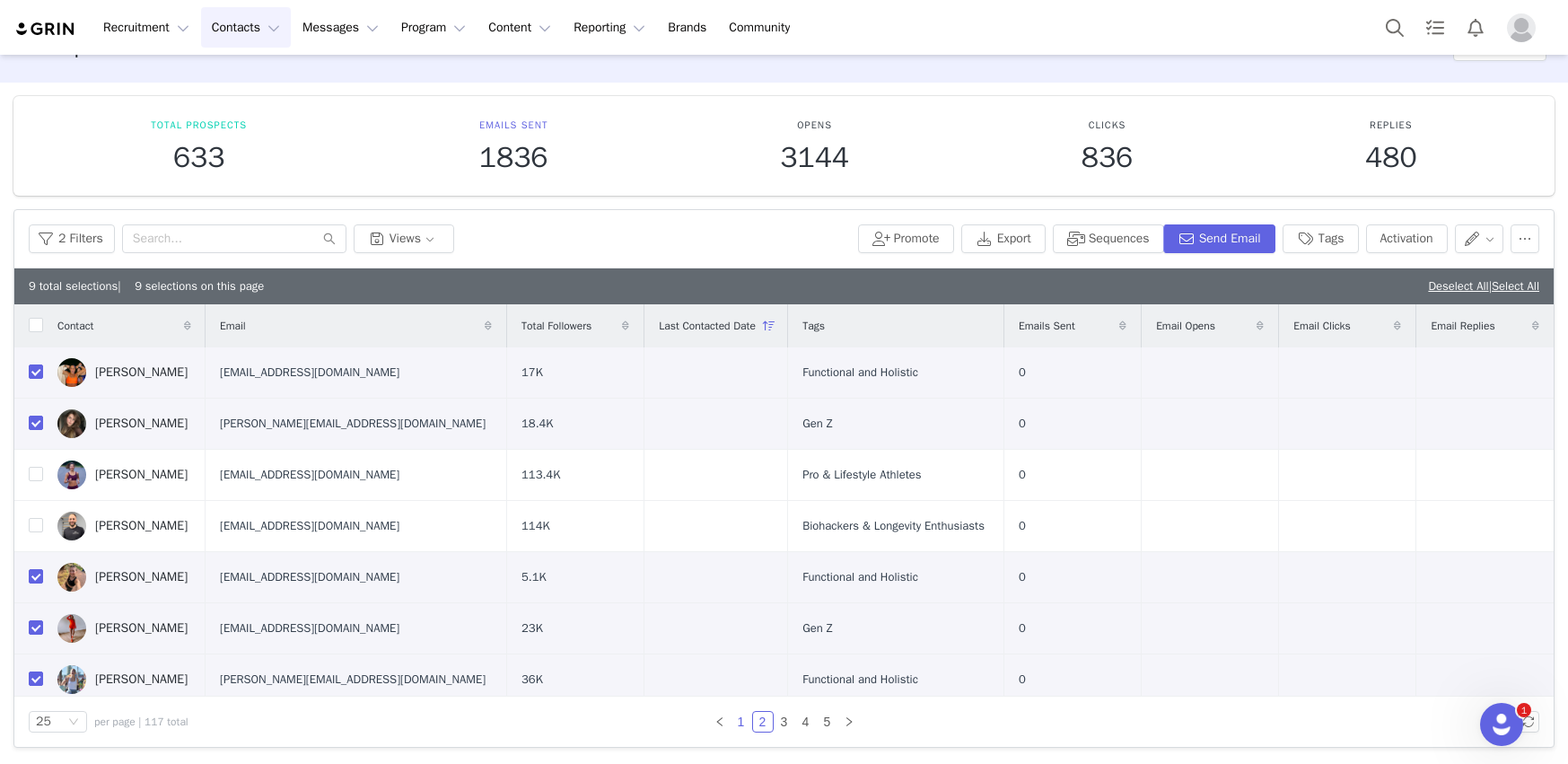 click on "1" at bounding box center [741, 722] 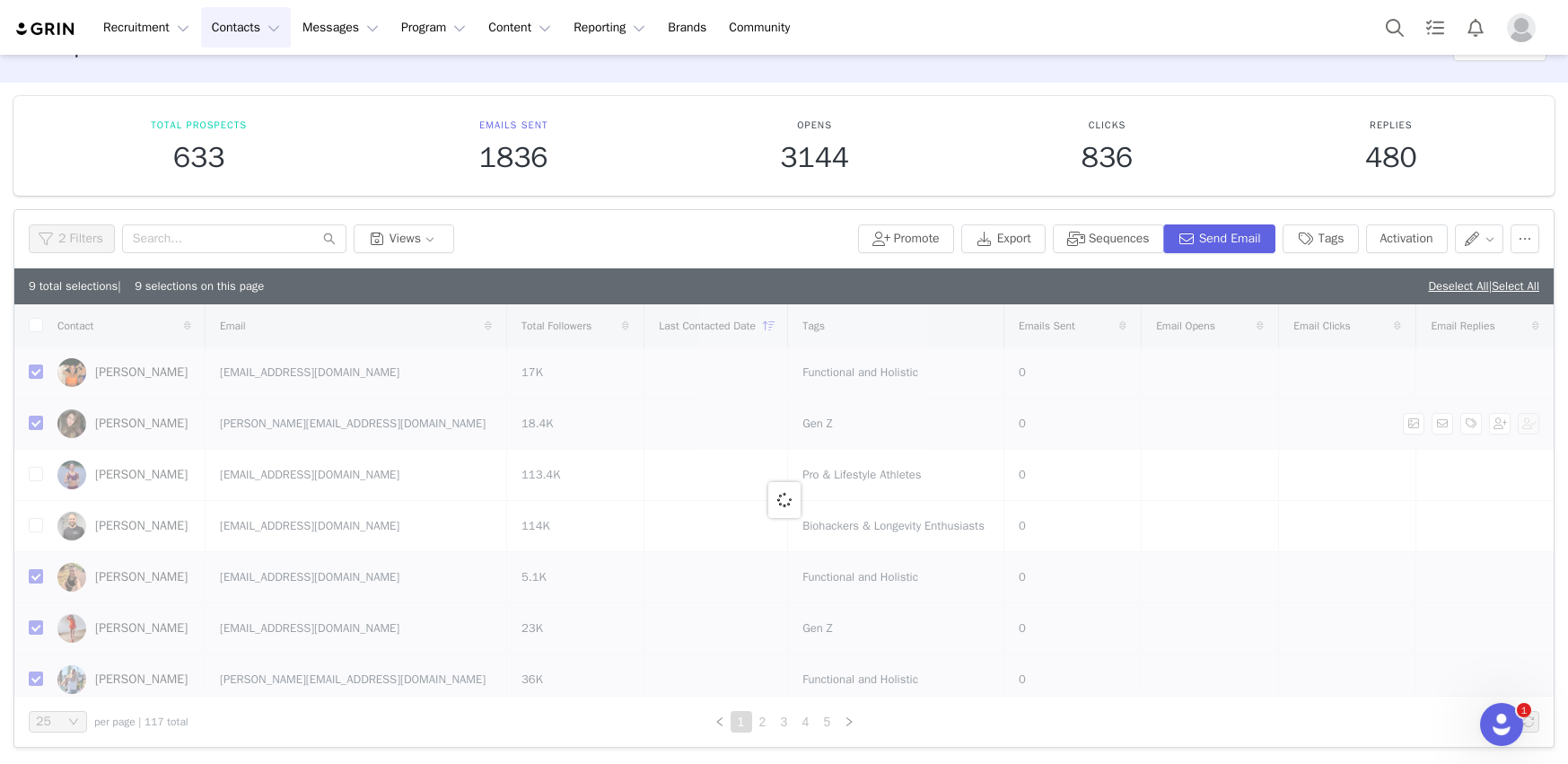 checkbox on "false" 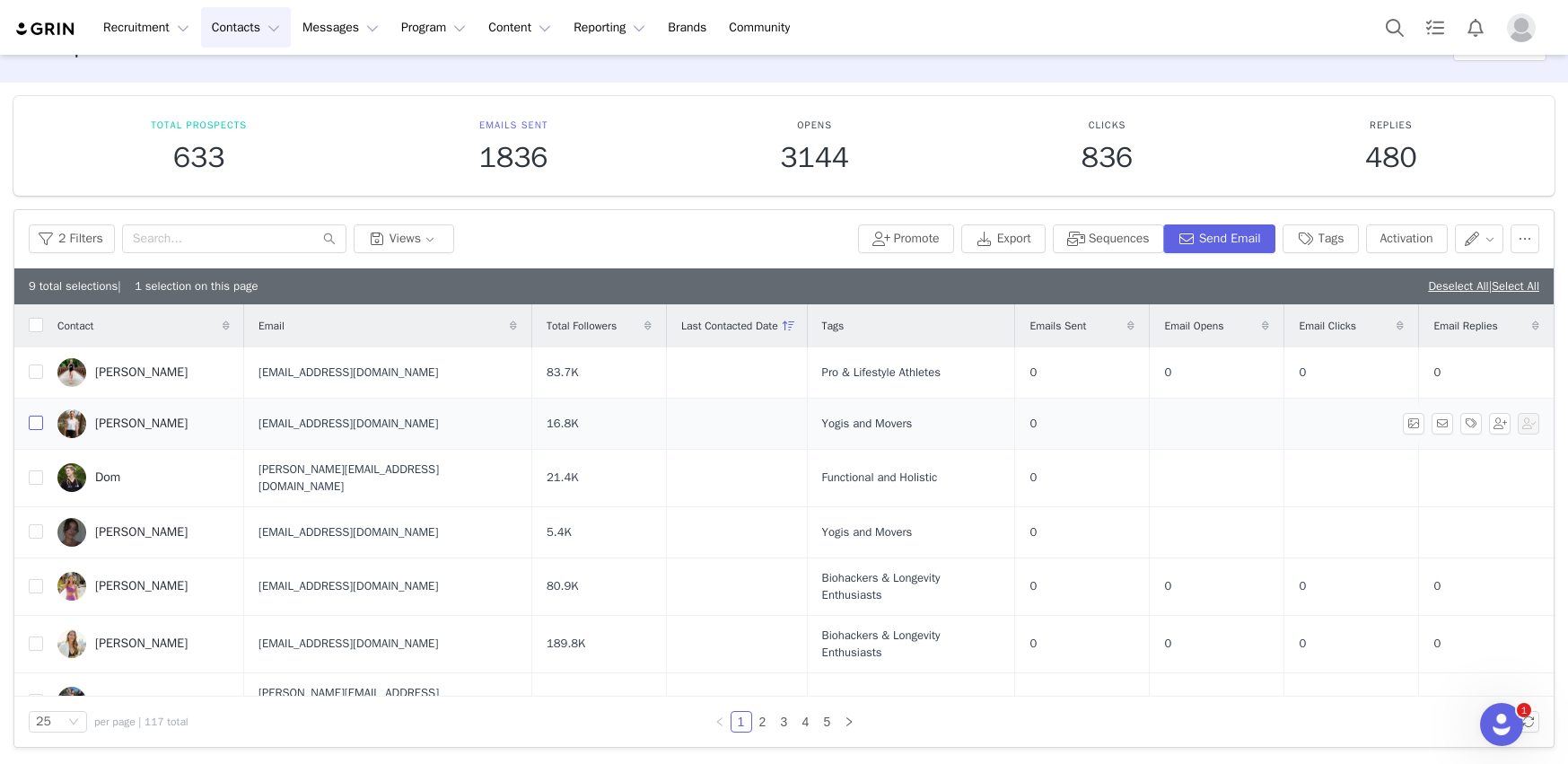 click at bounding box center [36, 423] 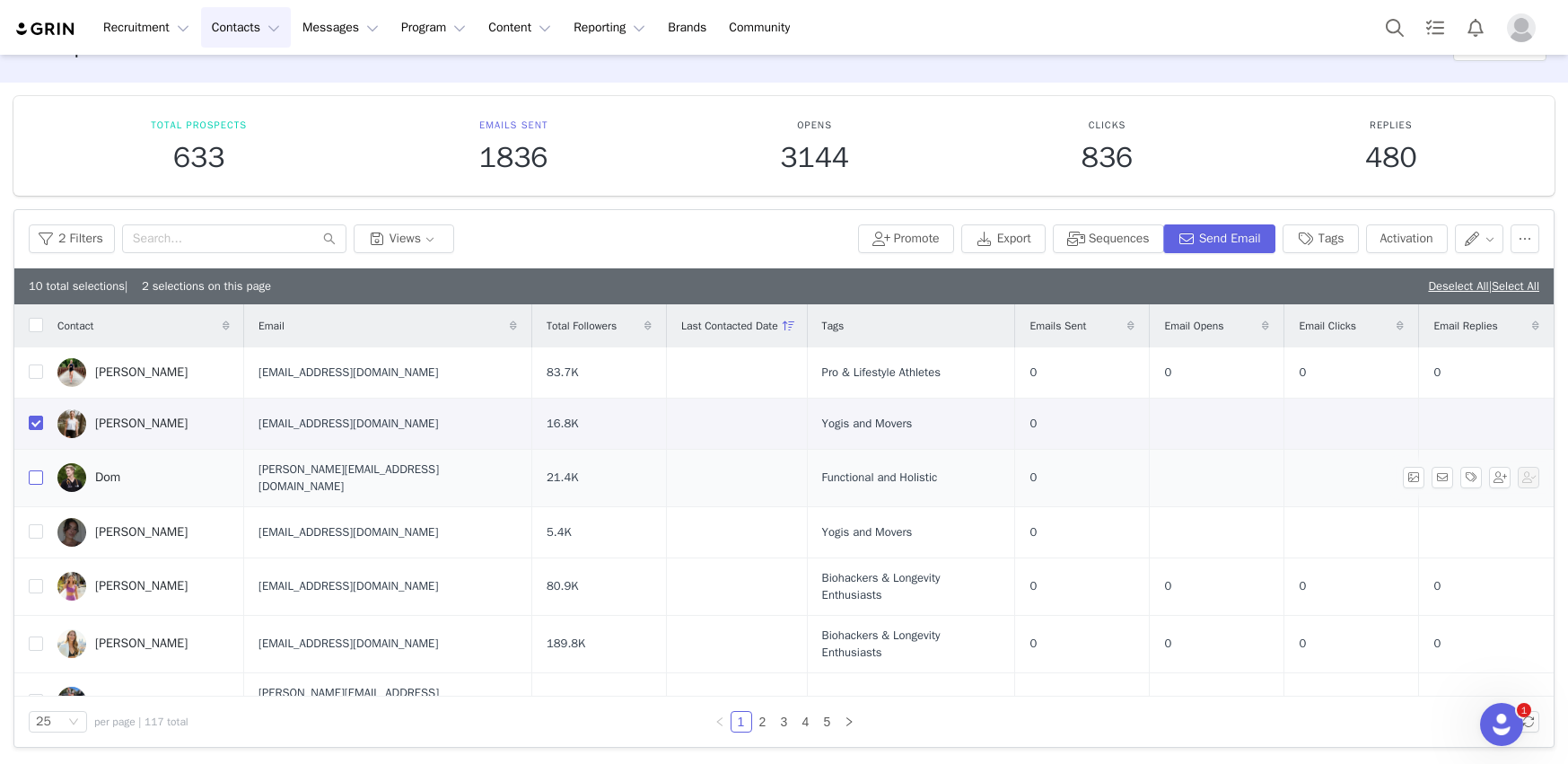 click at bounding box center [36, 478] 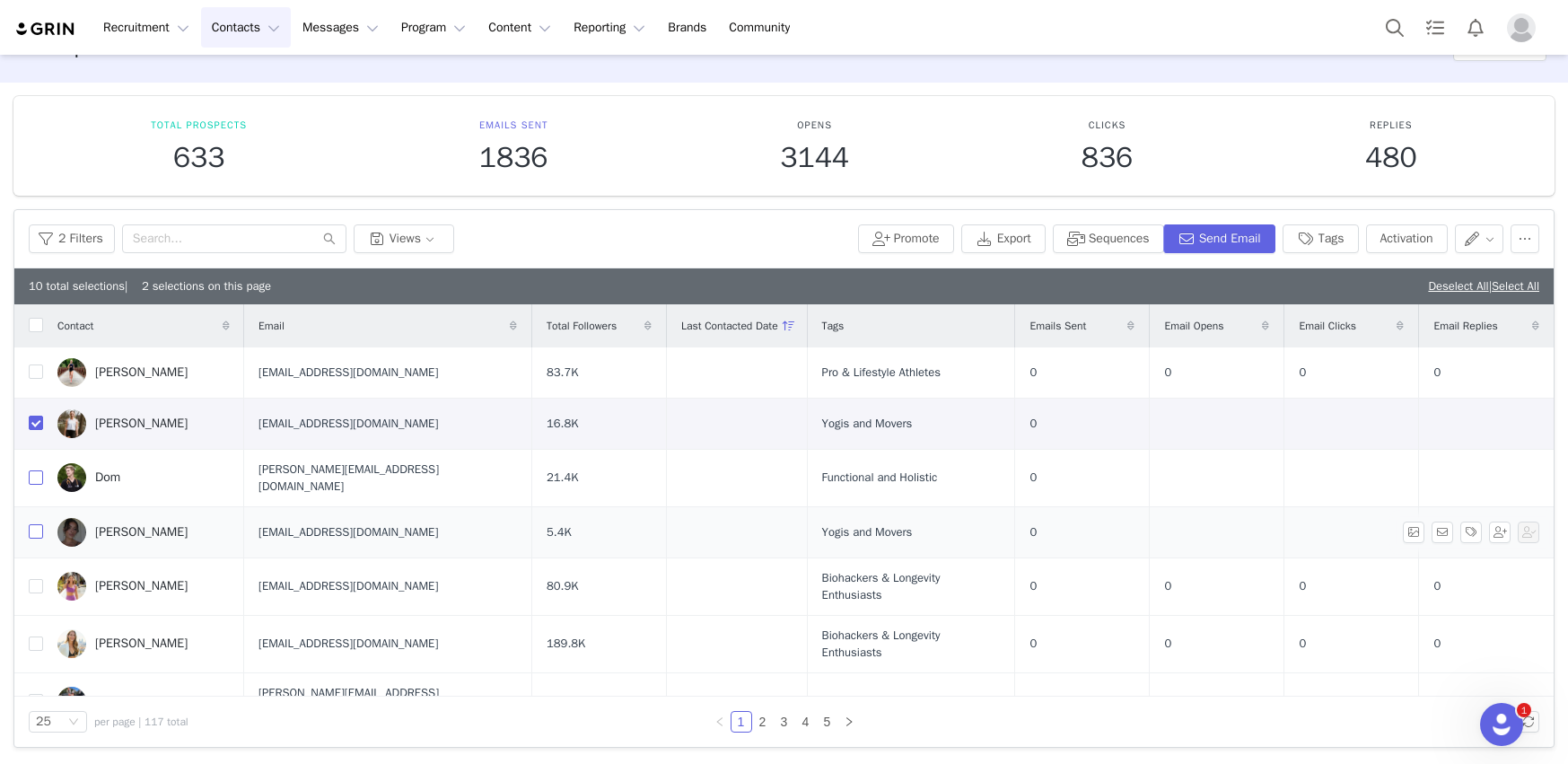checkbox on "true" 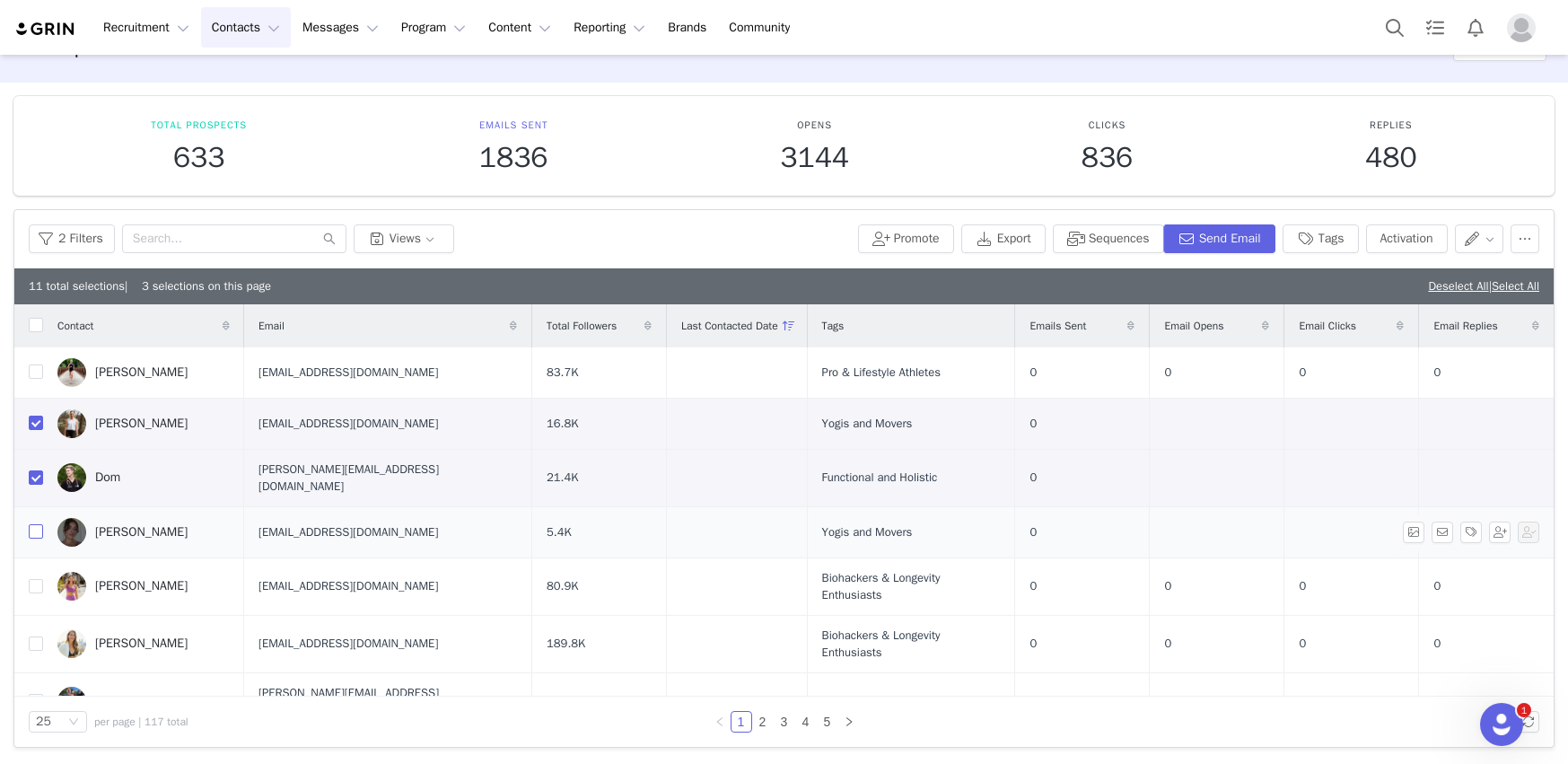 click at bounding box center (36, 531) 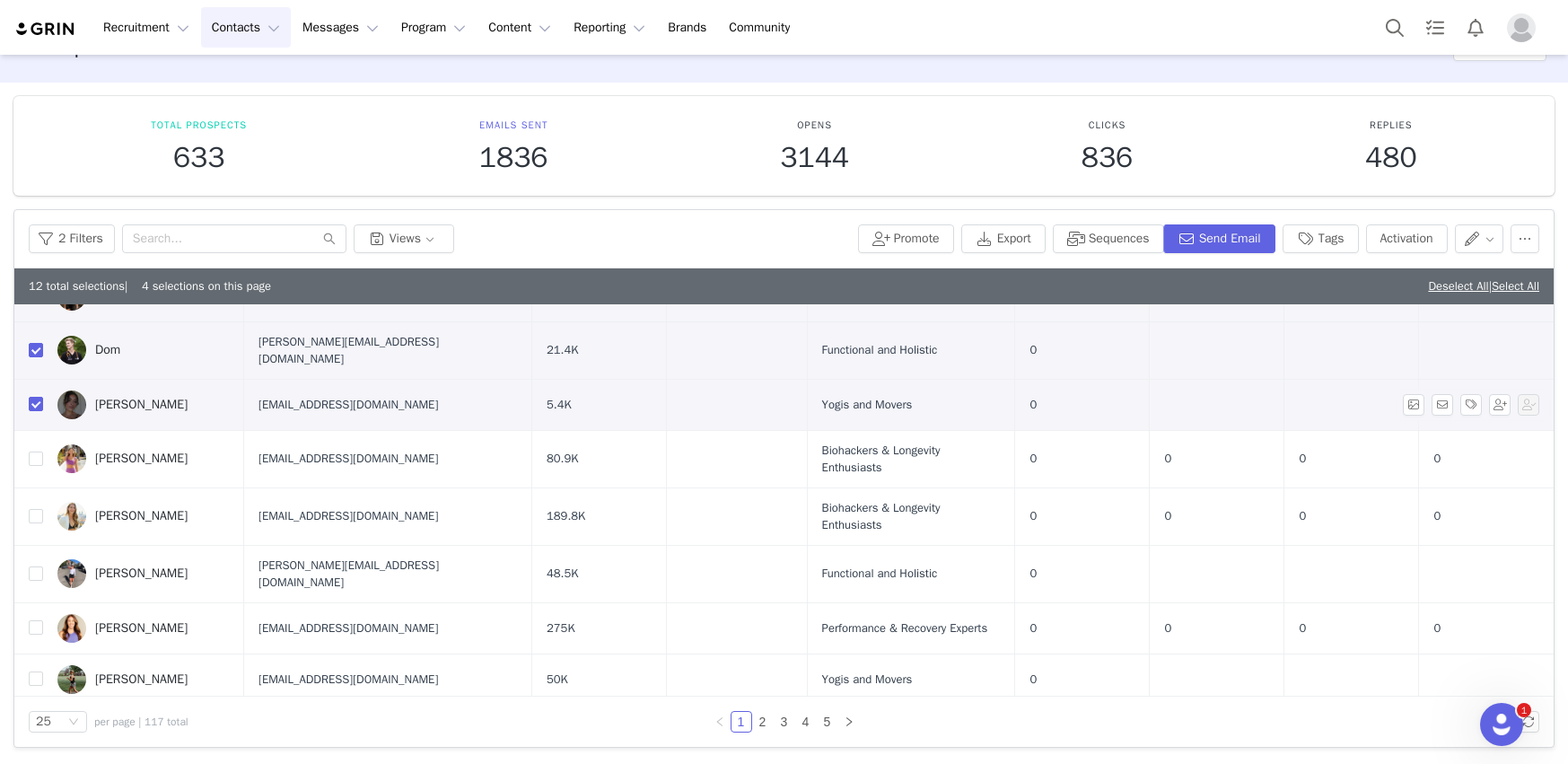 scroll, scrollTop: 130, scrollLeft: 0, axis: vertical 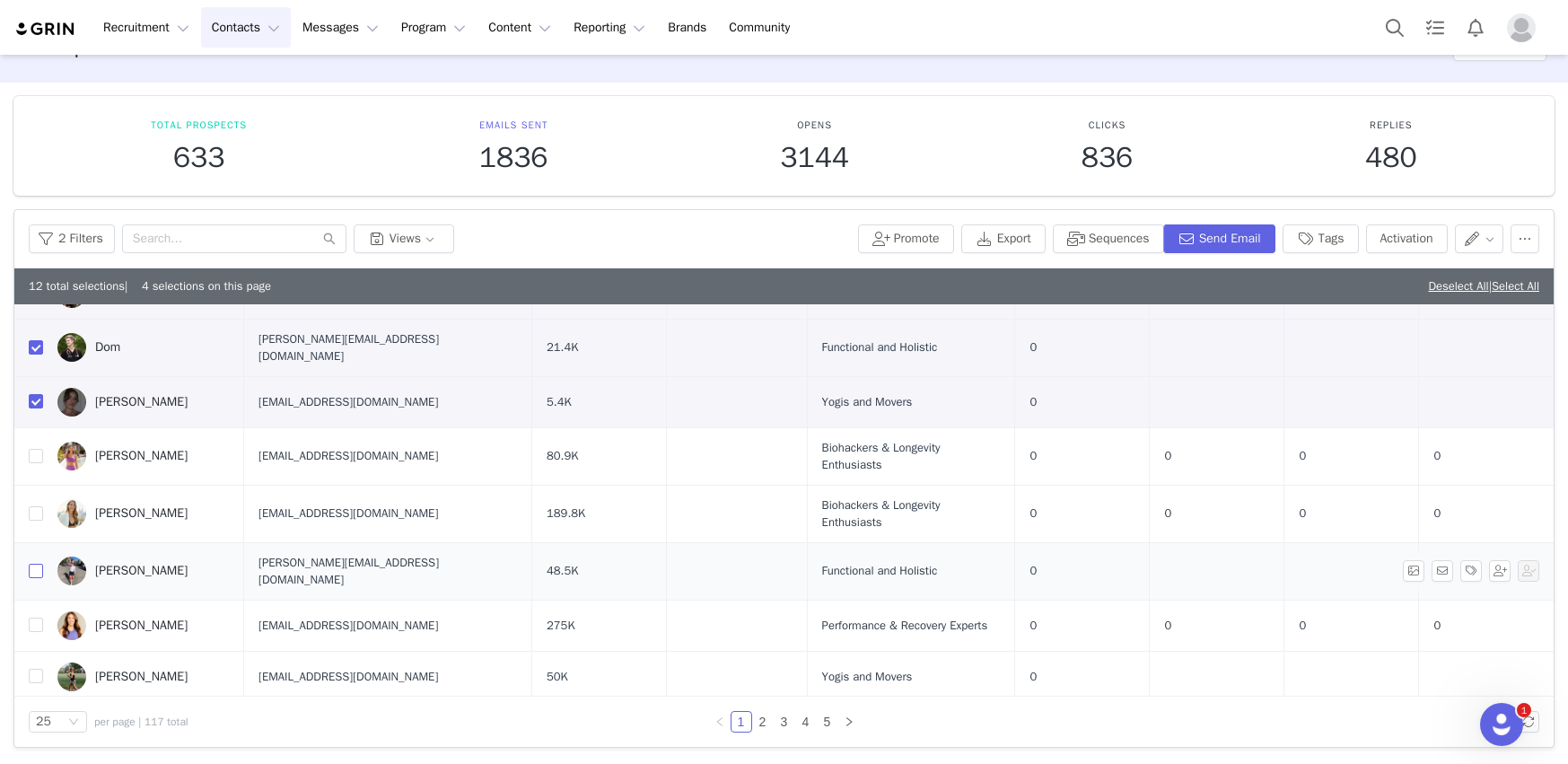 click at bounding box center (36, 571) 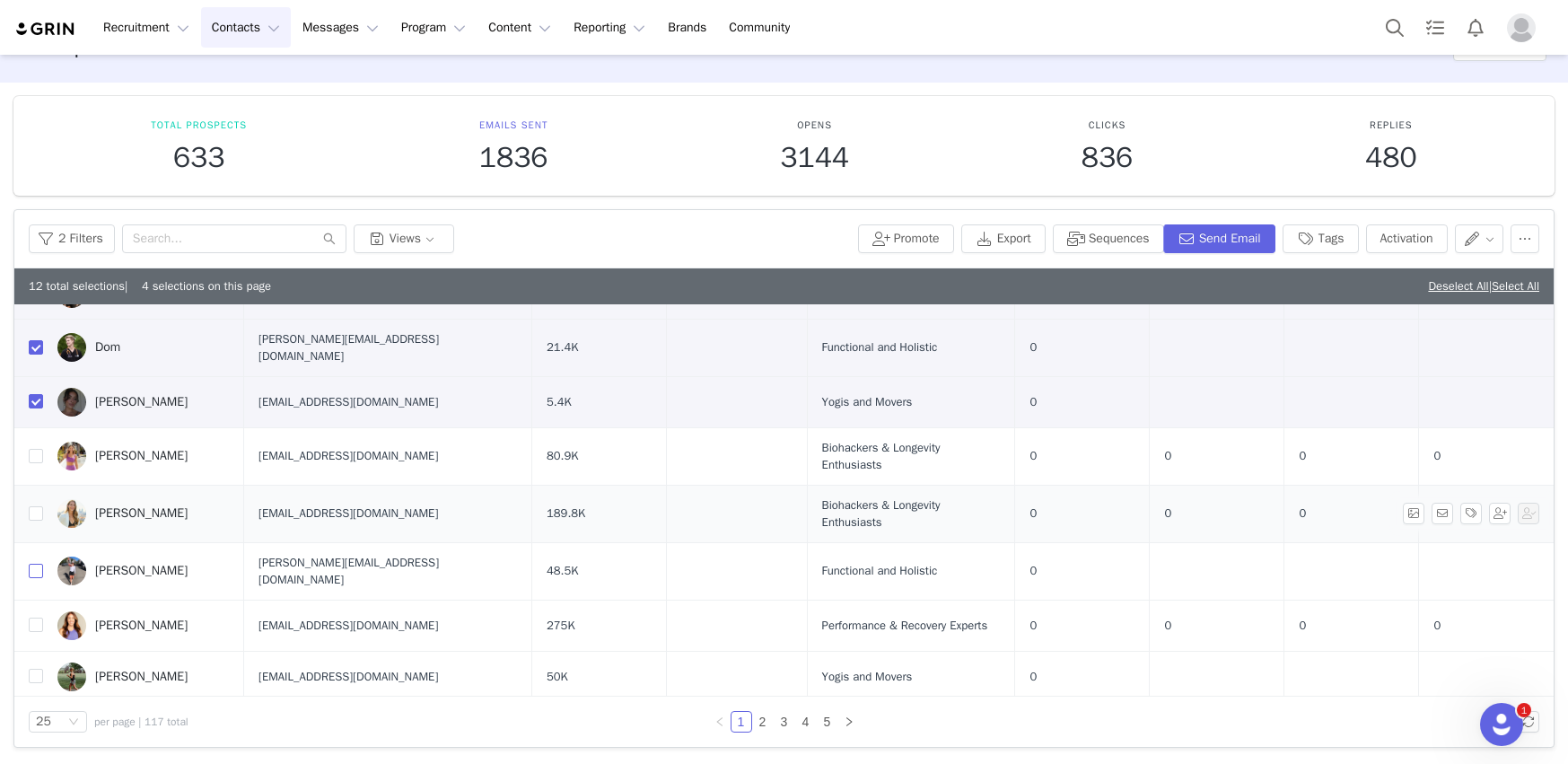 checkbox on "true" 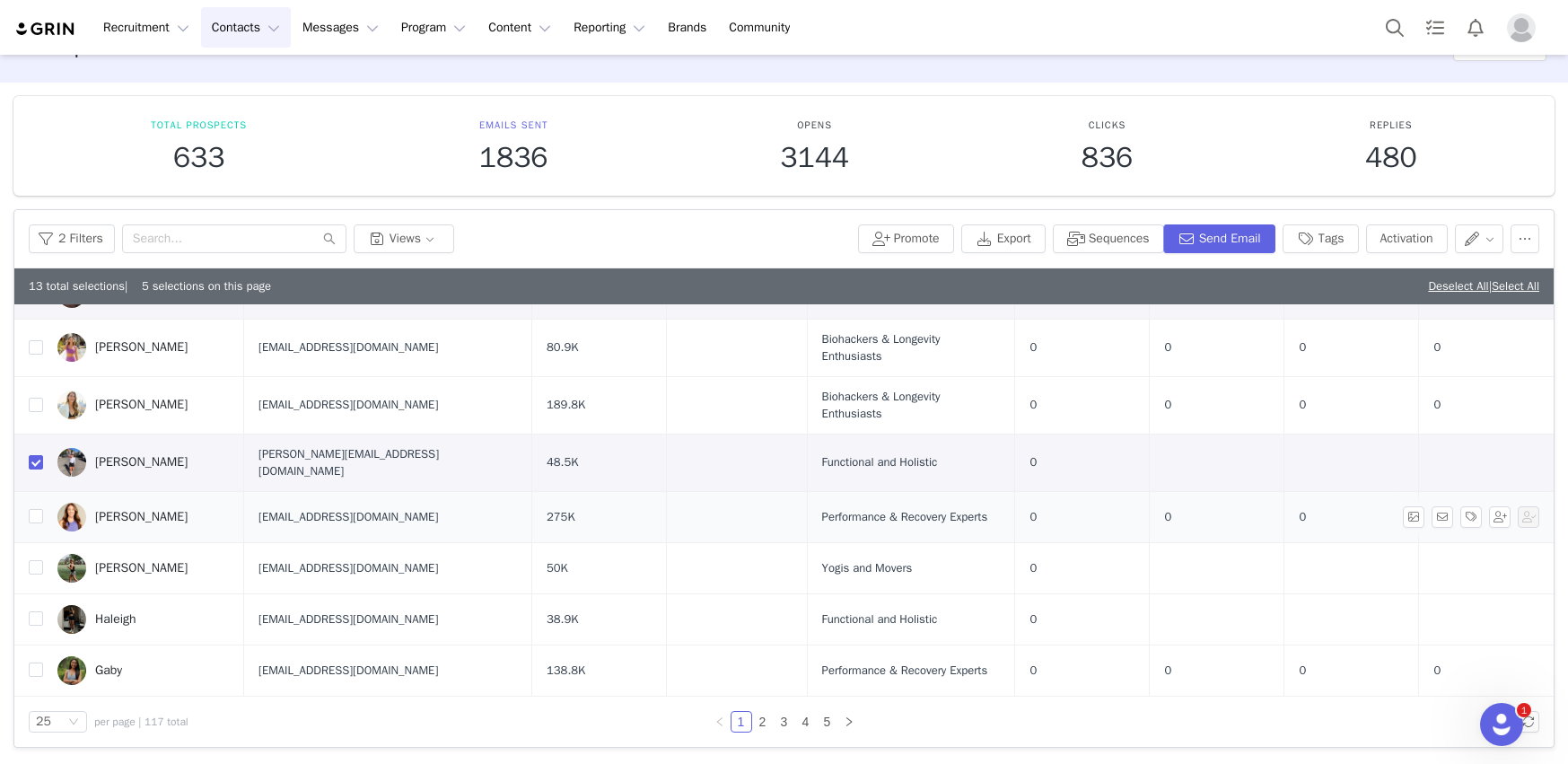 scroll, scrollTop: 241, scrollLeft: 0, axis: vertical 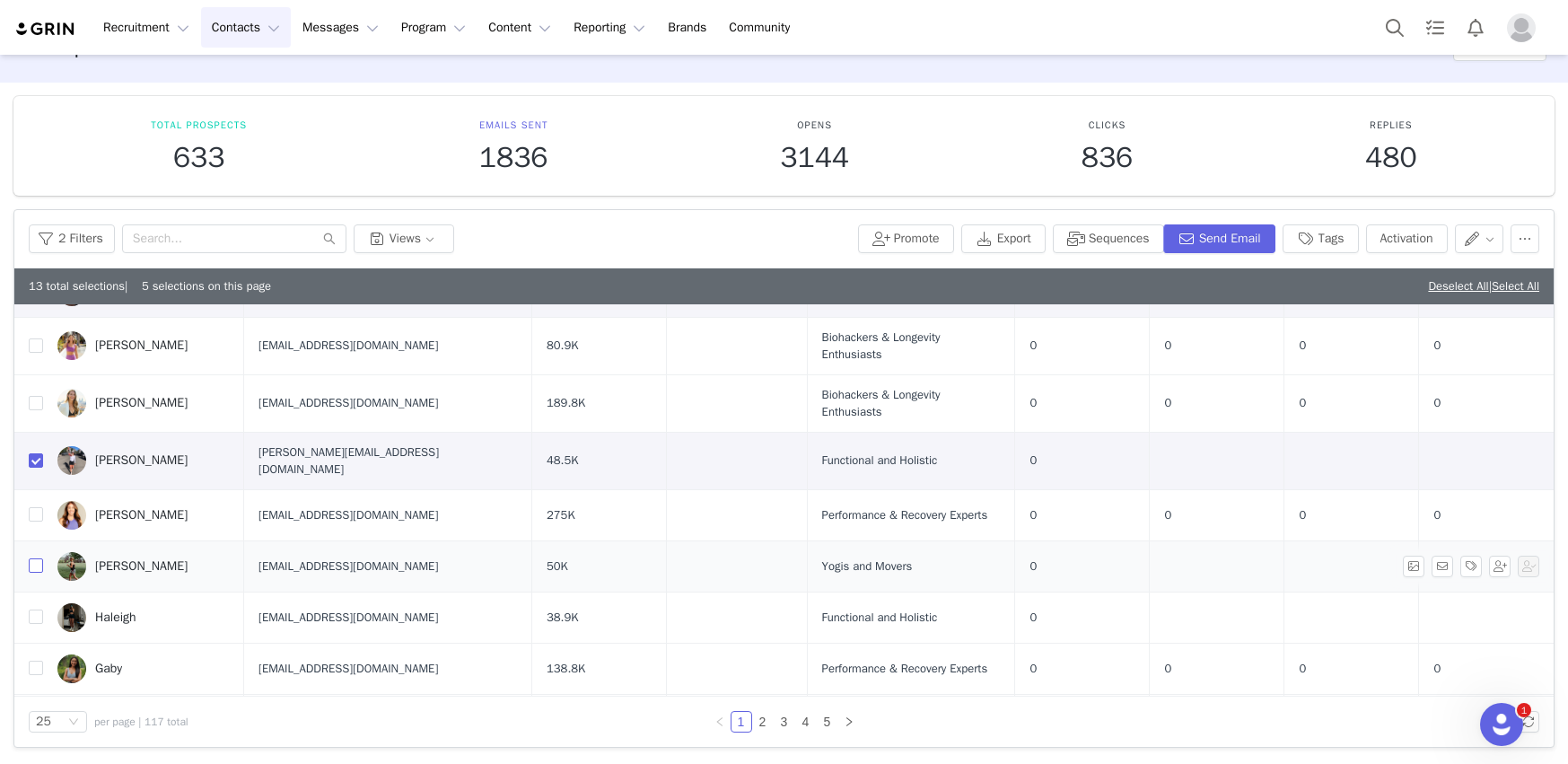 click at bounding box center [36, 566] 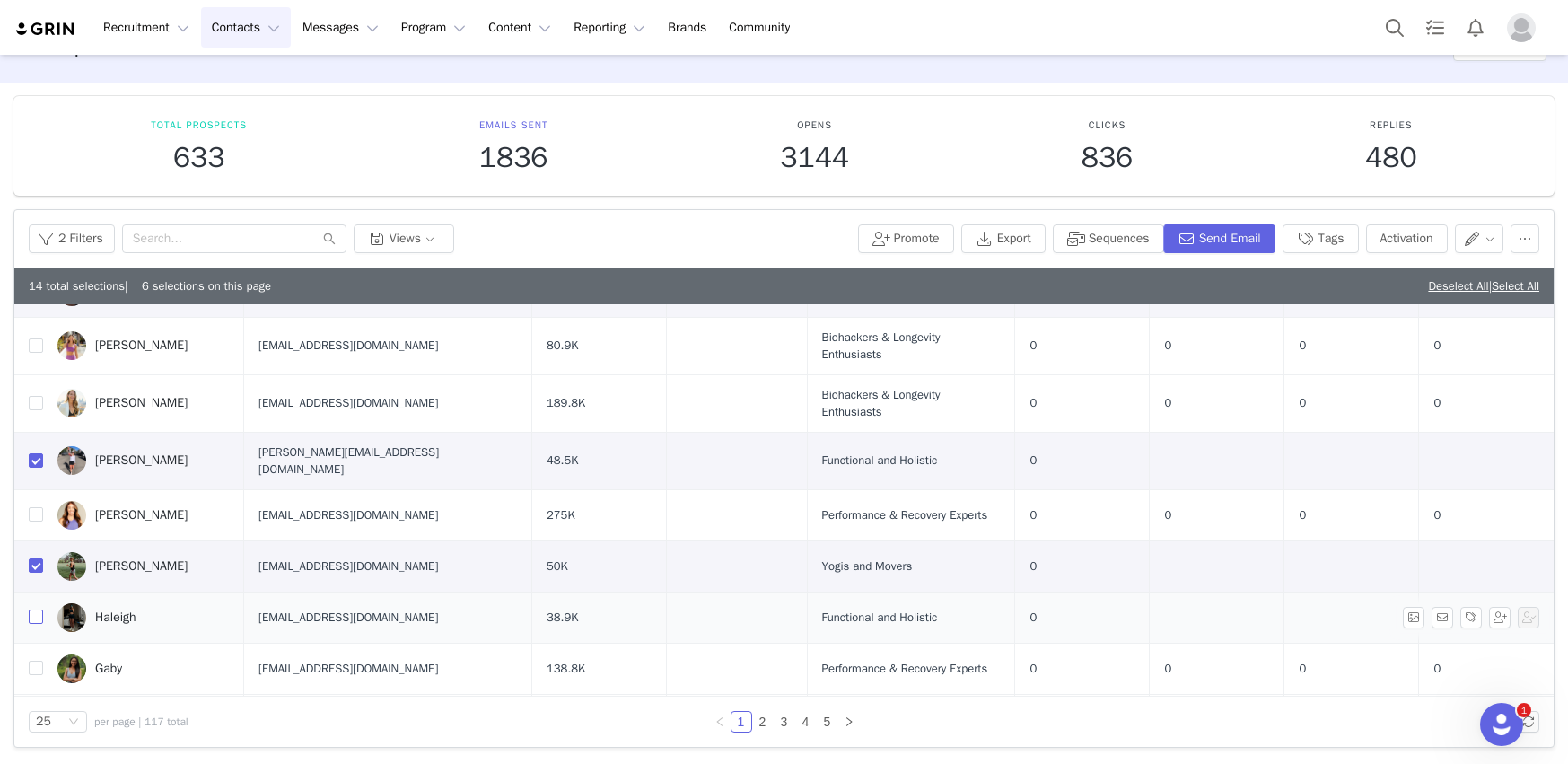 click at bounding box center [36, 617] 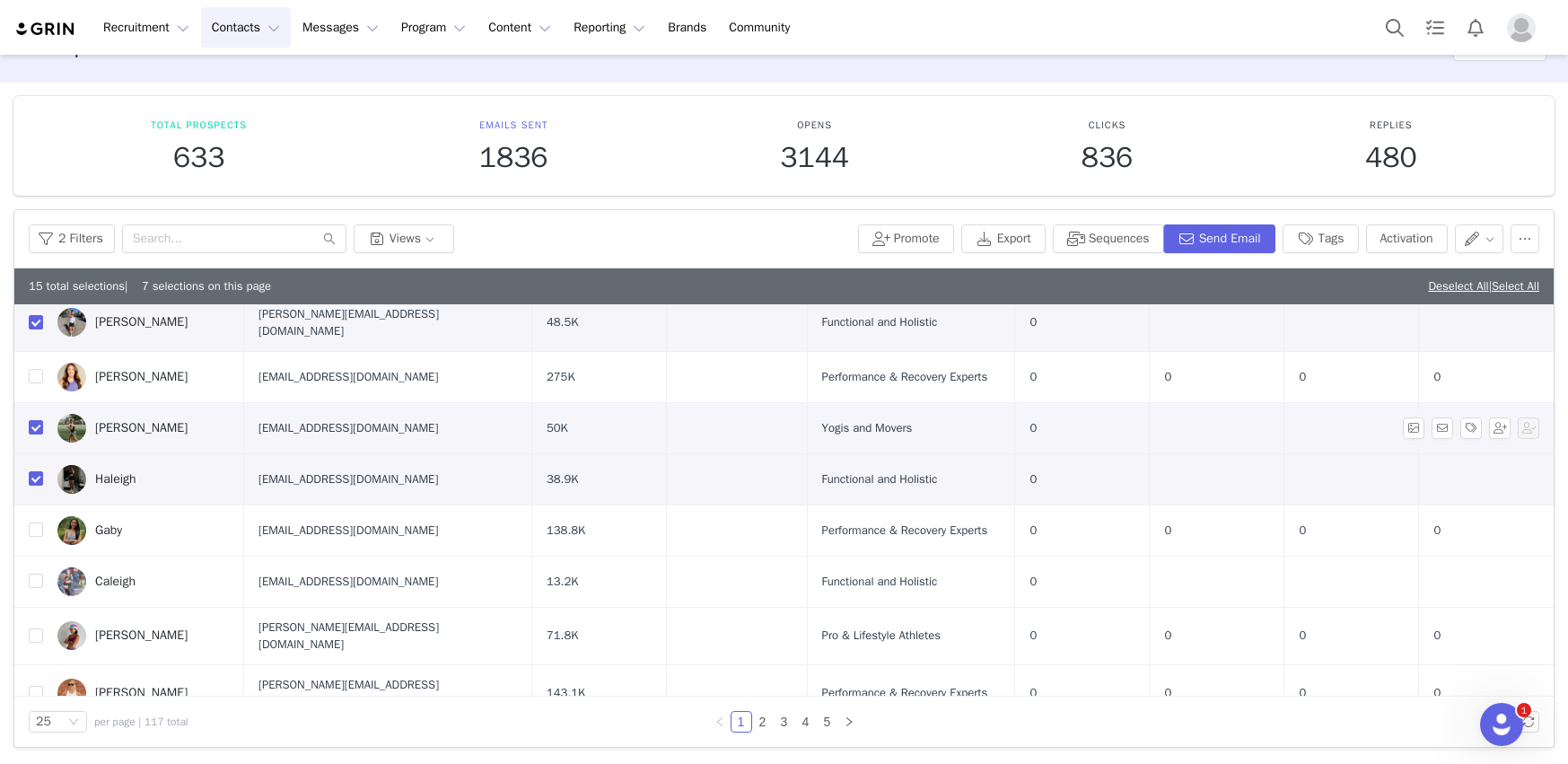 scroll, scrollTop: 387, scrollLeft: 0, axis: vertical 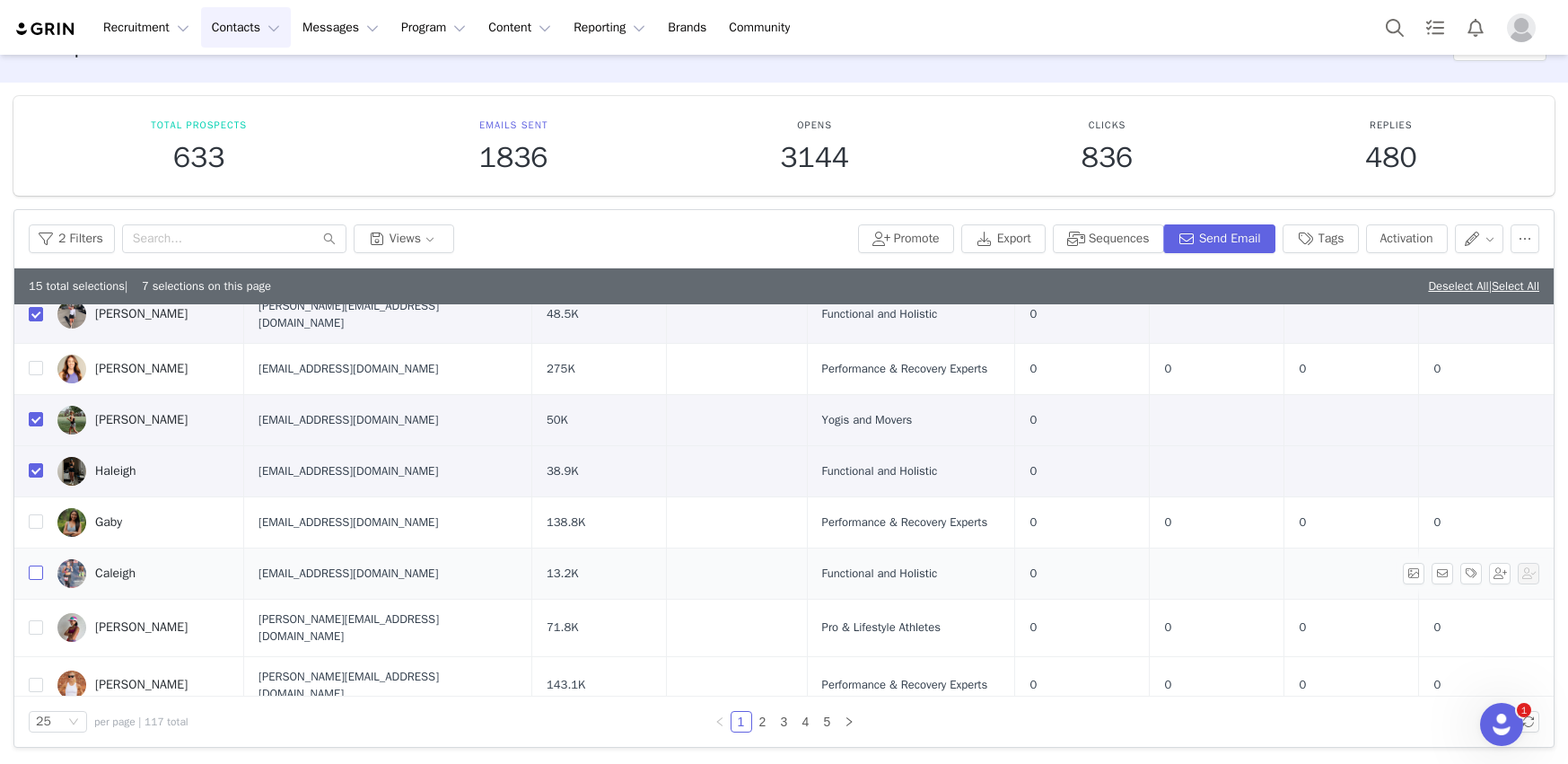 drag, startPoint x: 34, startPoint y: 548, endPoint x: 51, endPoint y: 539, distance: 19.235384 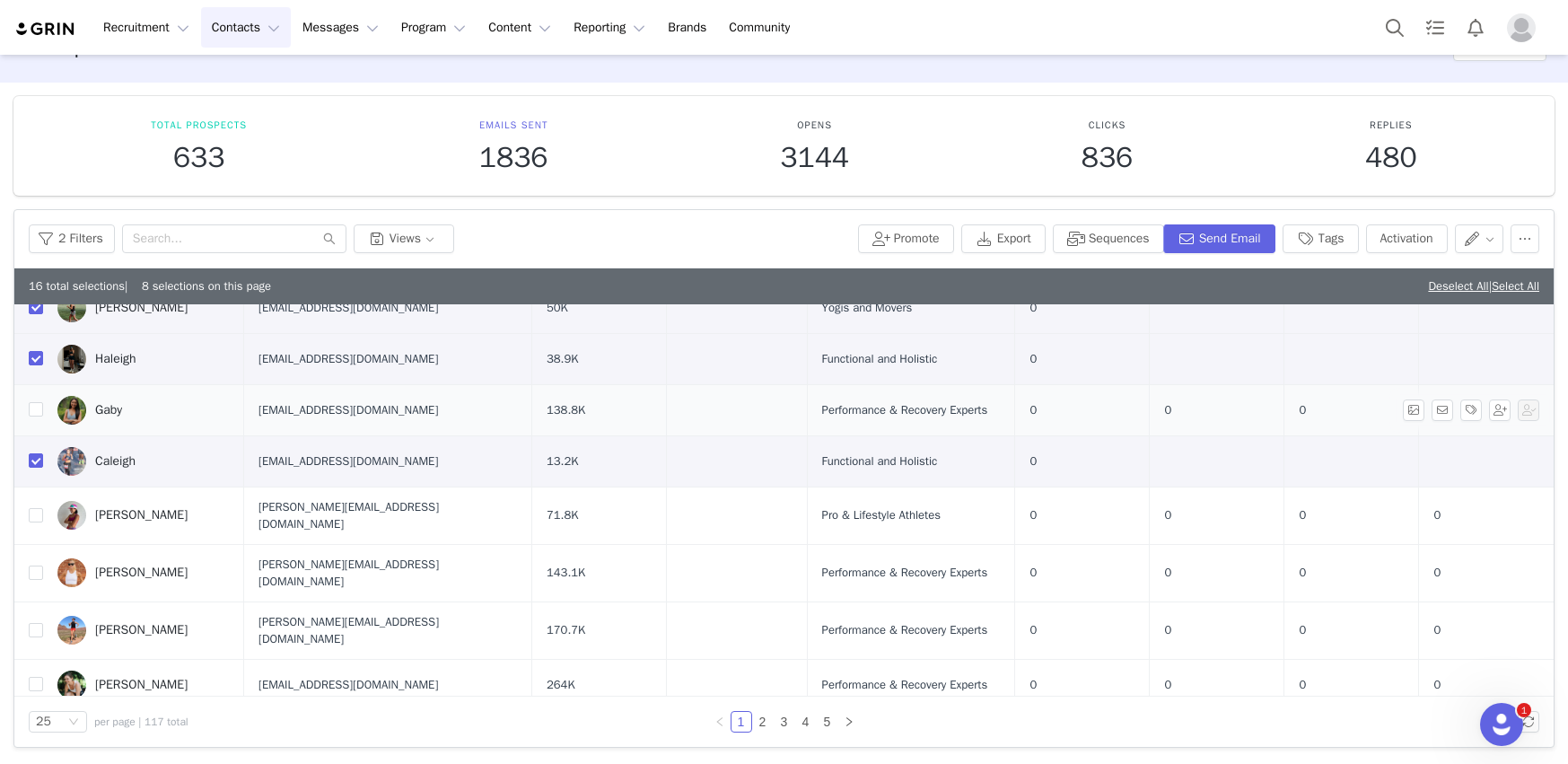 scroll, scrollTop: 562, scrollLeft: 0, axis: vertical 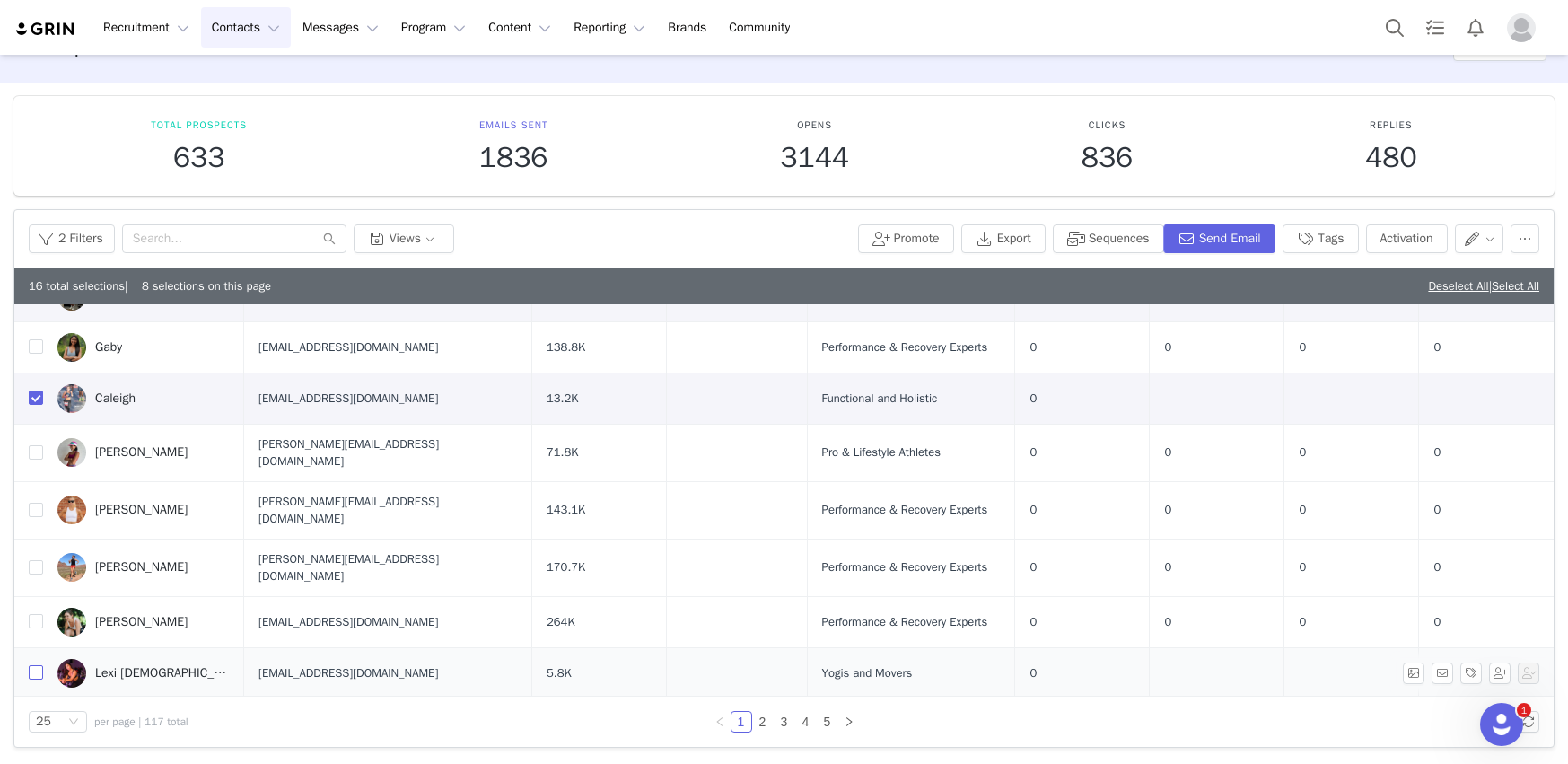 click at bounding box center (36, 672) 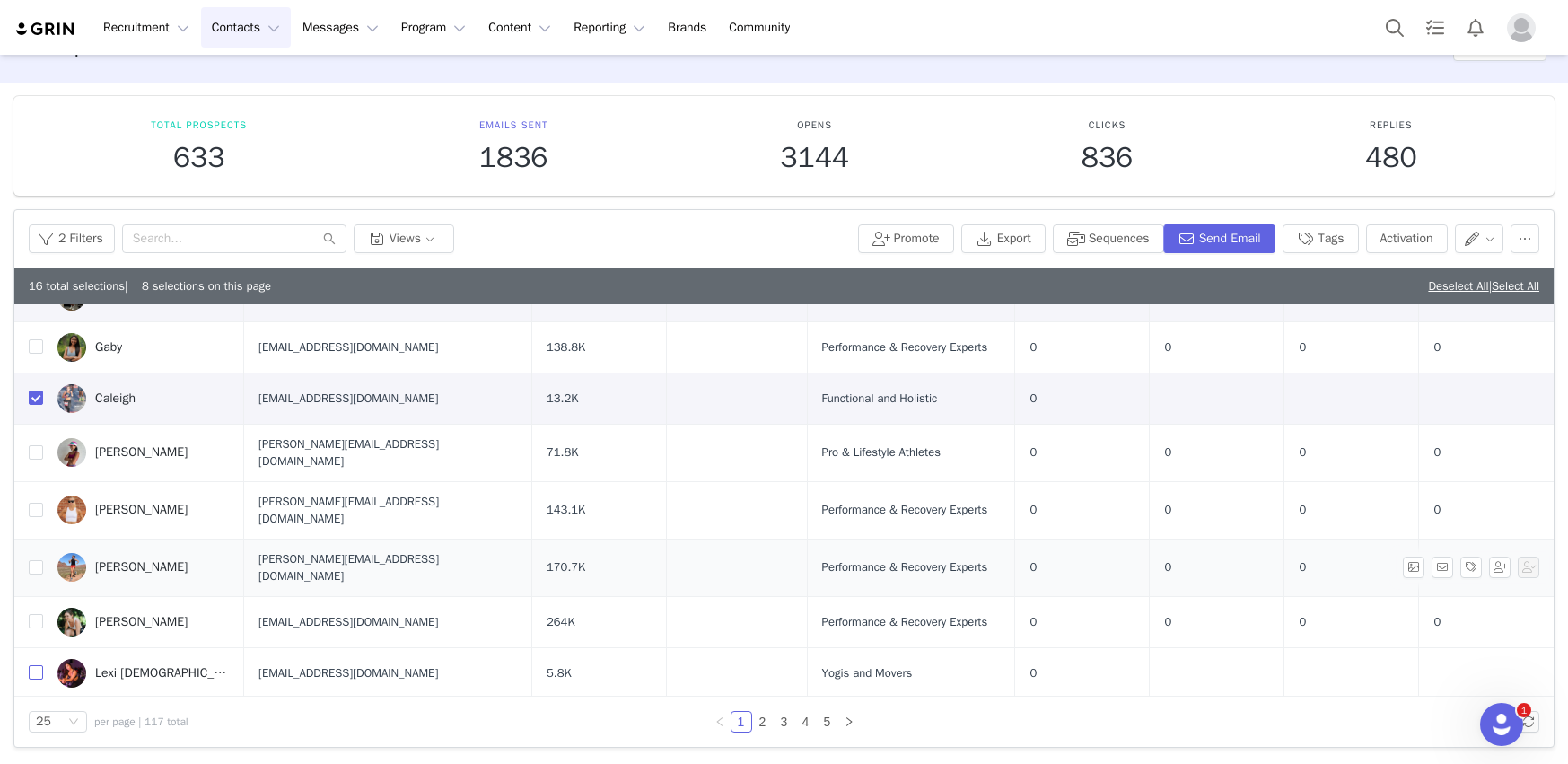 checkbox on "true" 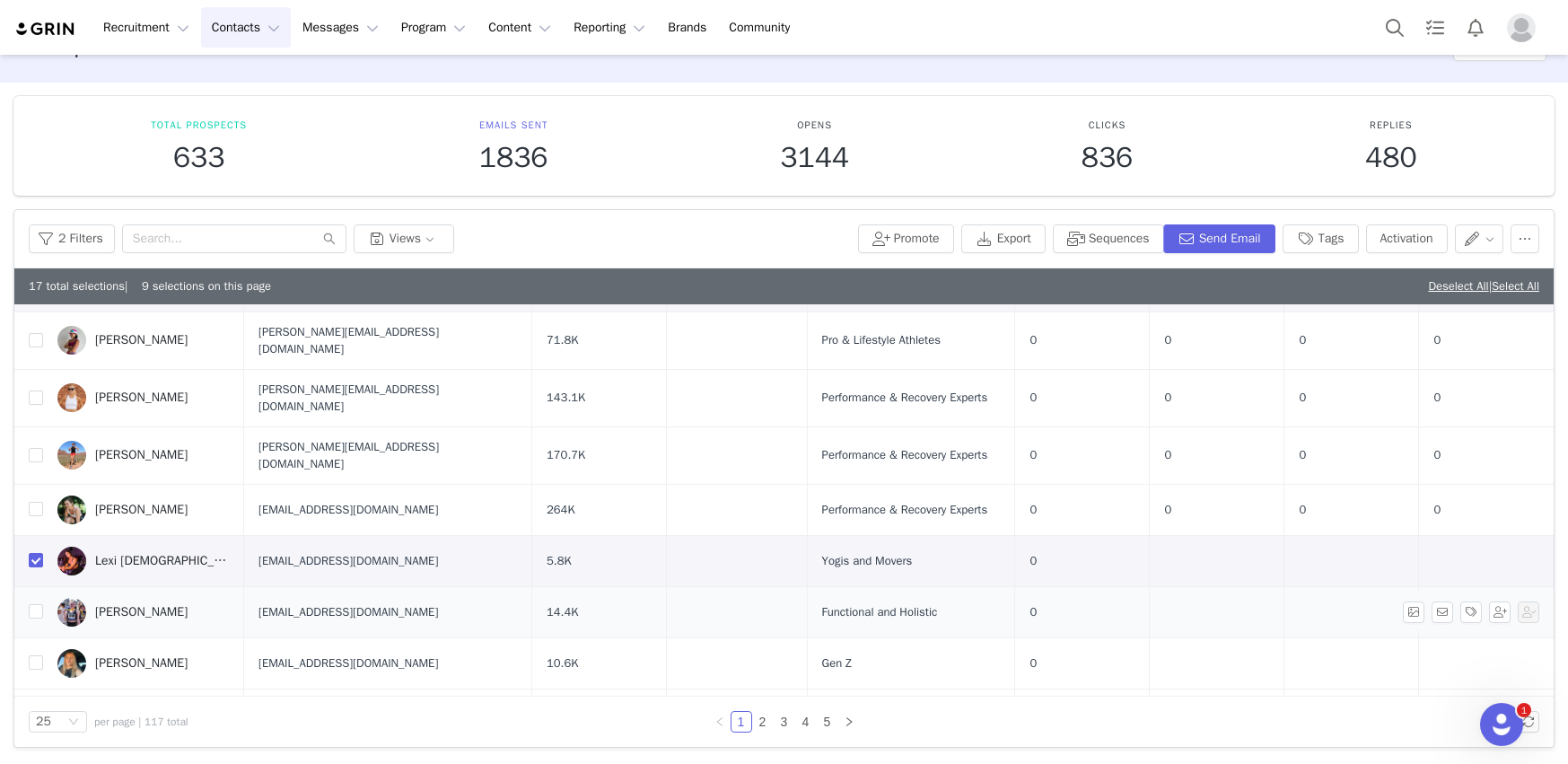 scroll, scrollTop: 682, scrollLeft: 0, axis: vertical 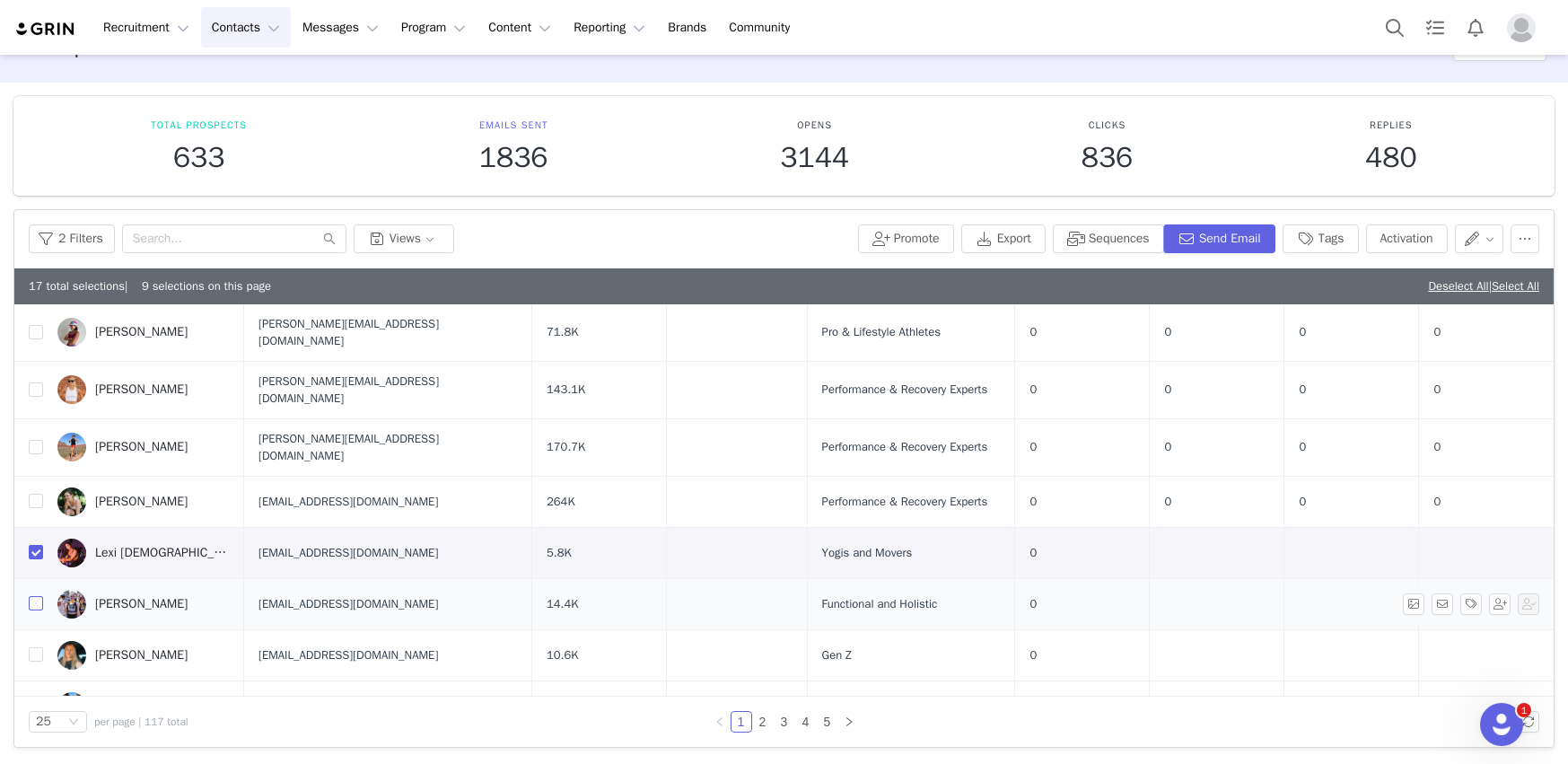 click at bounding box center [36, 603] 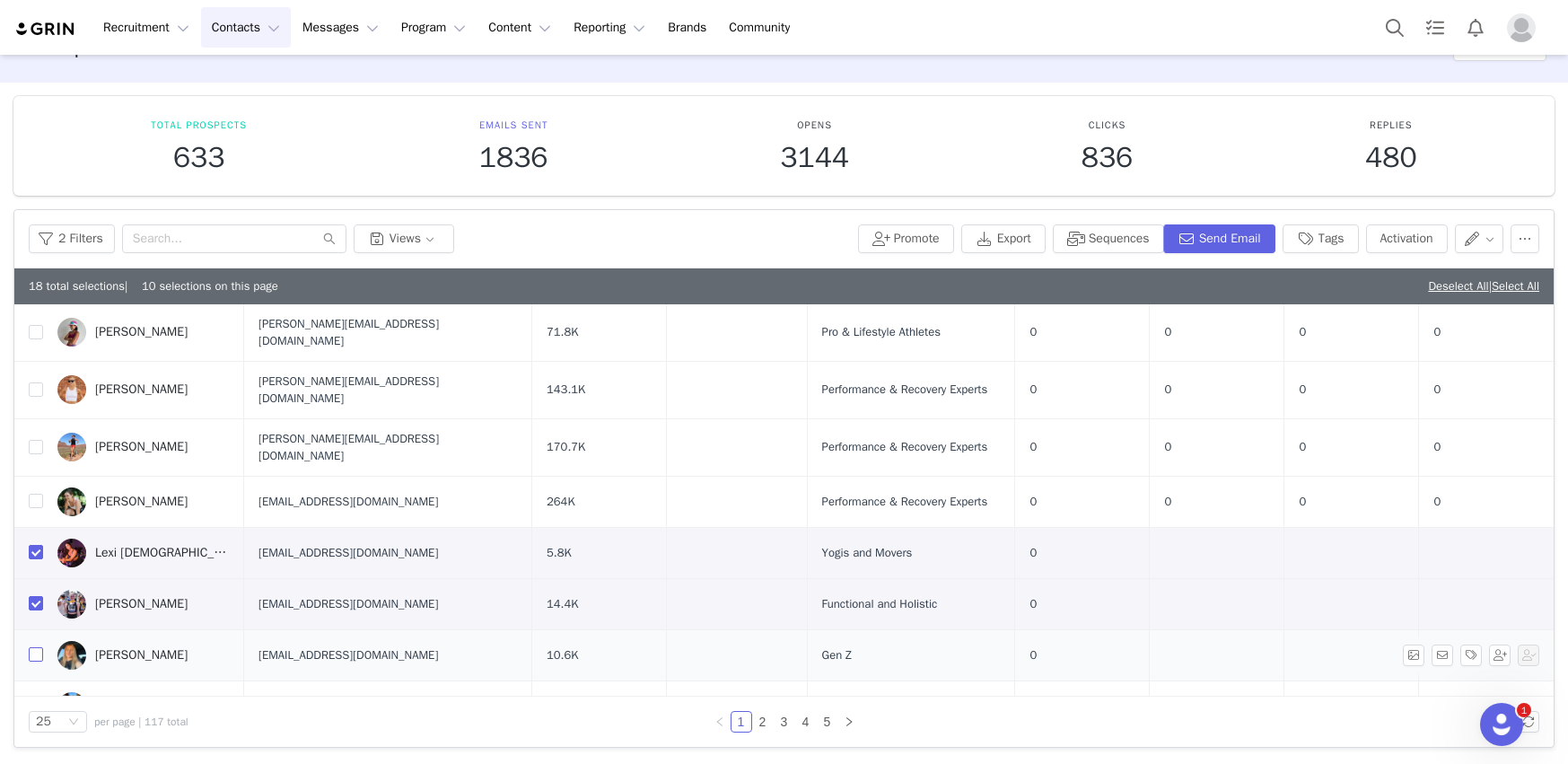 click at bounding box center [36, 654] 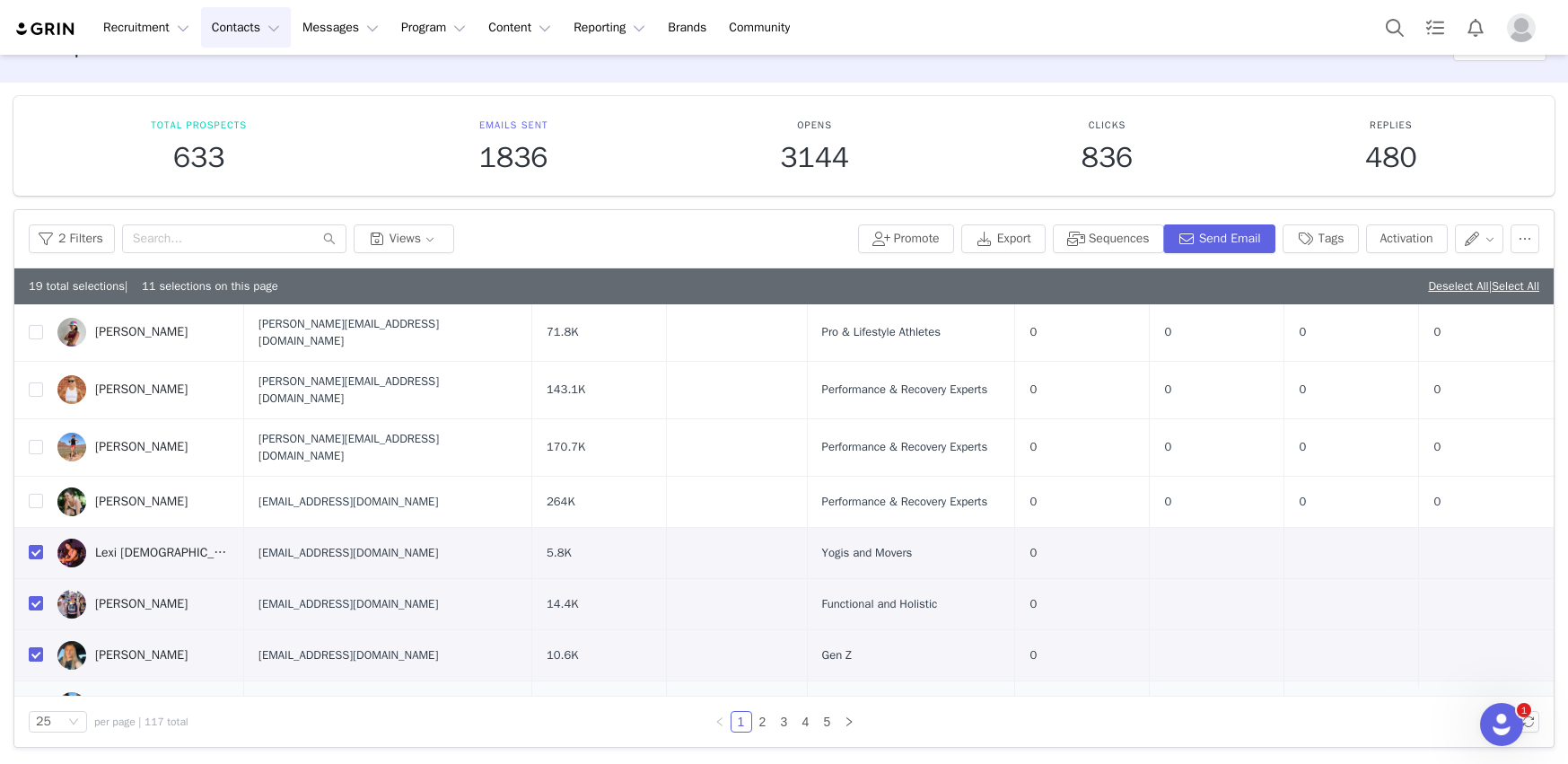 click at bounding box center [36, 706] 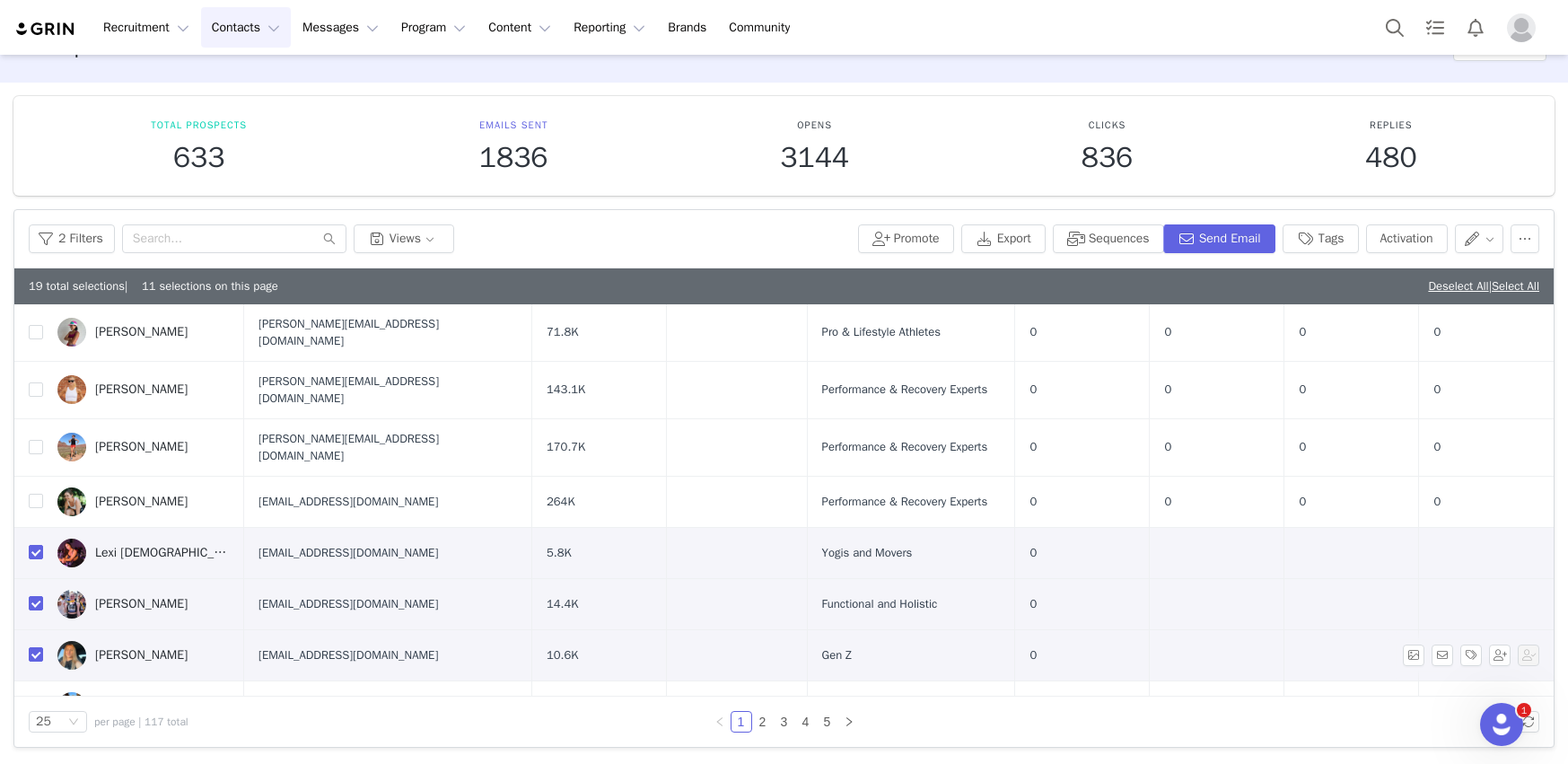 checkbox on "true" 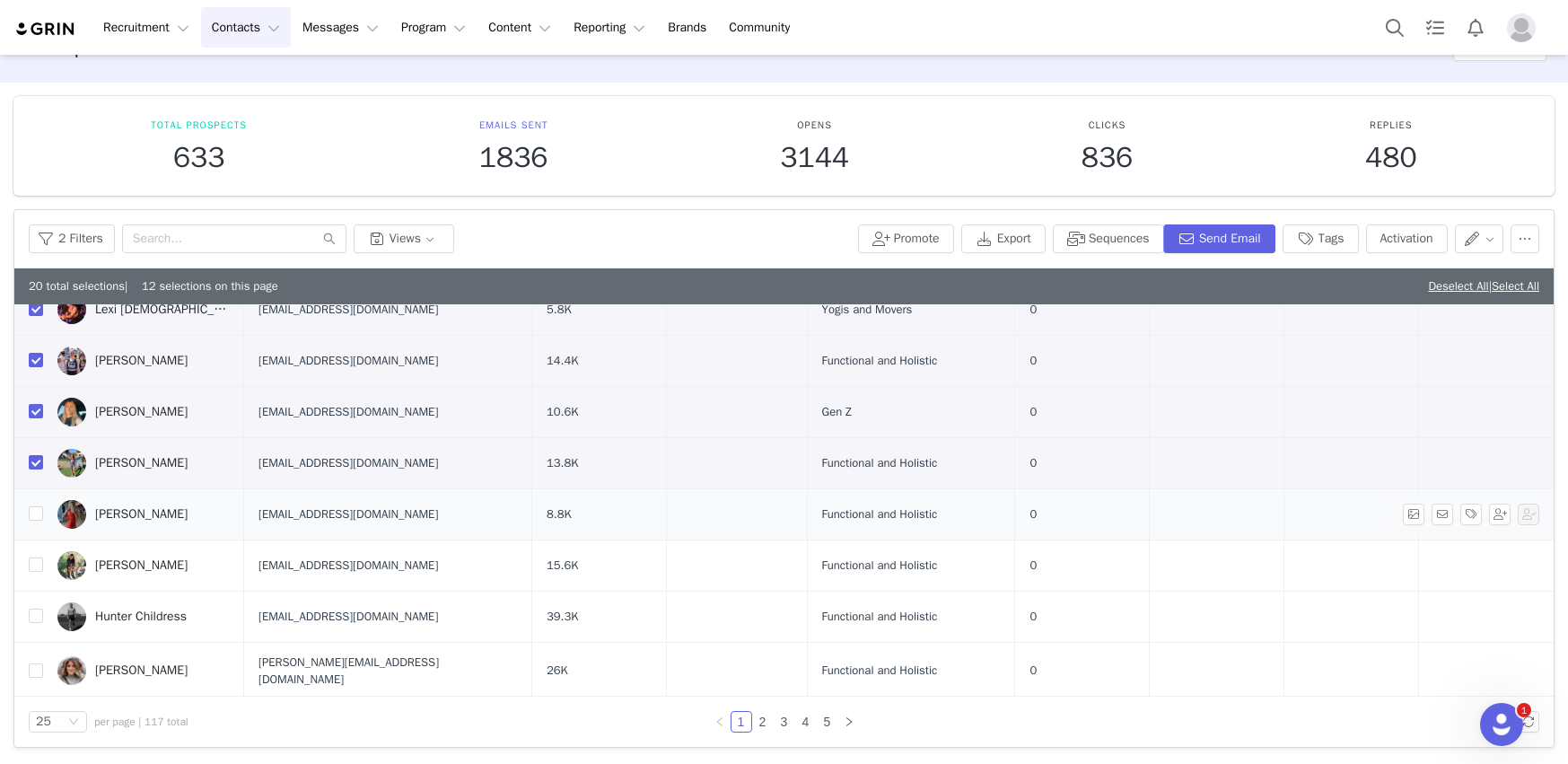 scroll, scrollTop: 930, scrollLeft: 0, axis: vertical 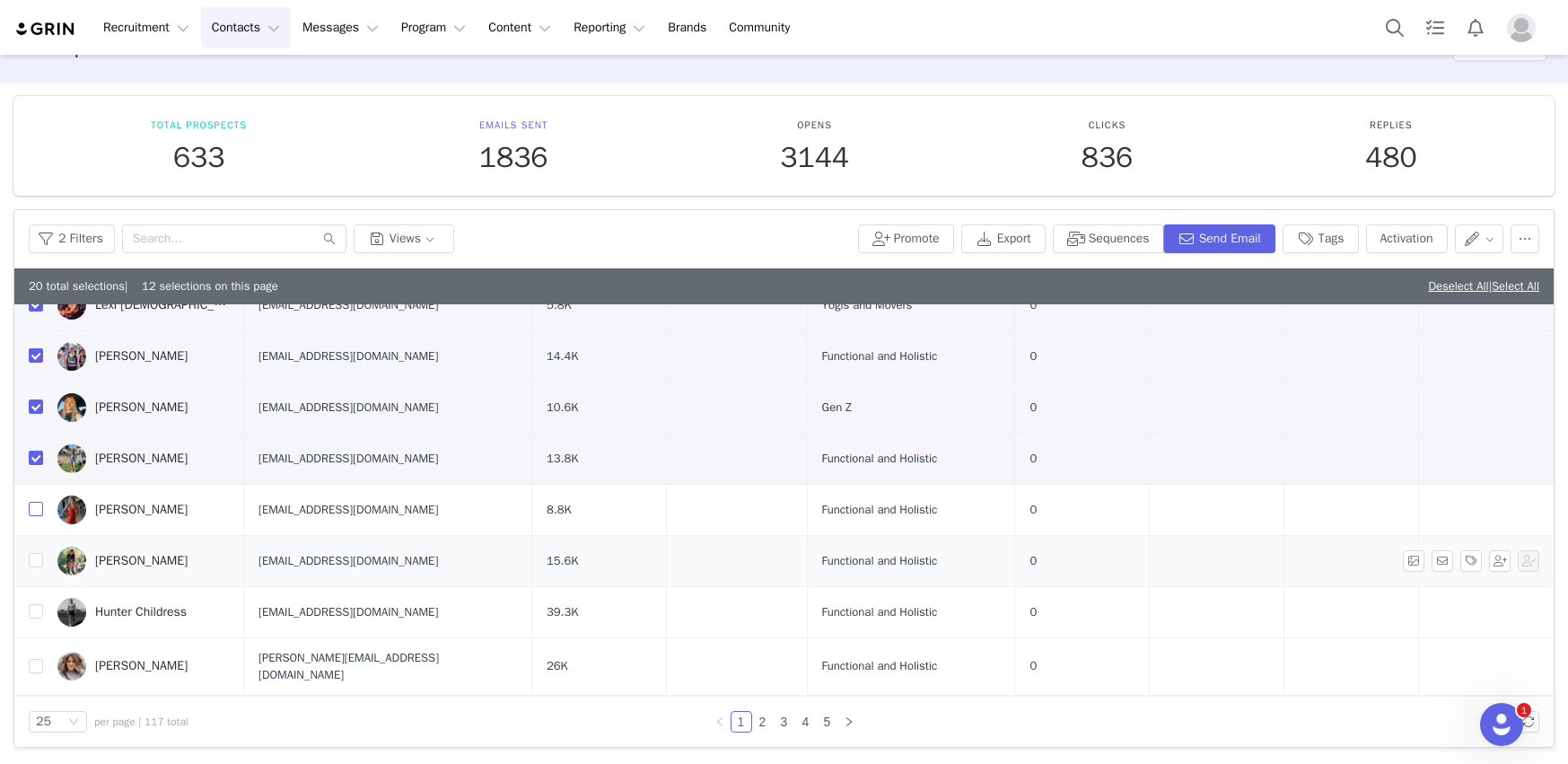 drag, startPoint x: 39, startPoint y: 465, endPoint x: 42, endPoint y: 504, distance: 39.115214 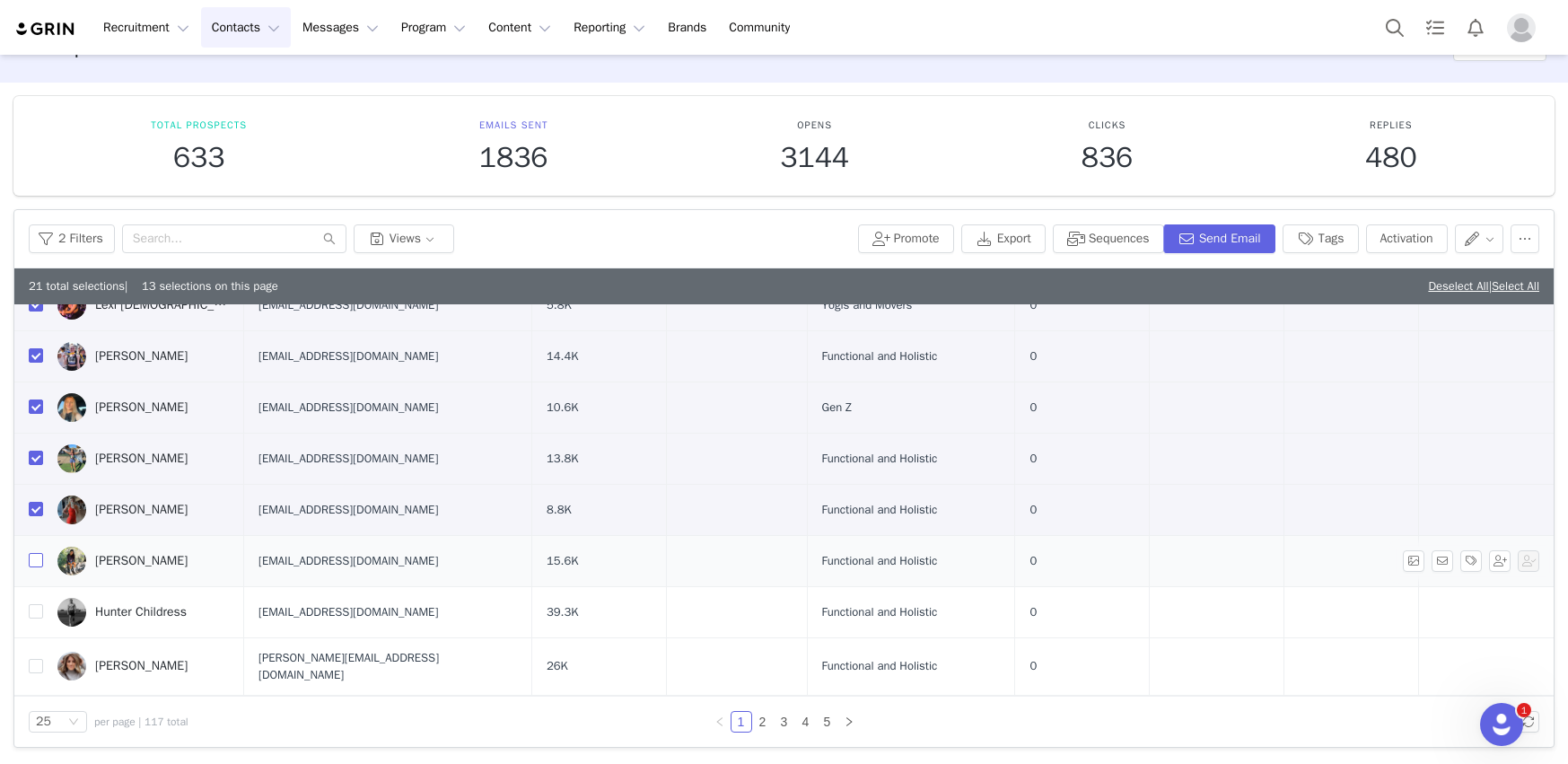 click at bounding box center (36, 560) 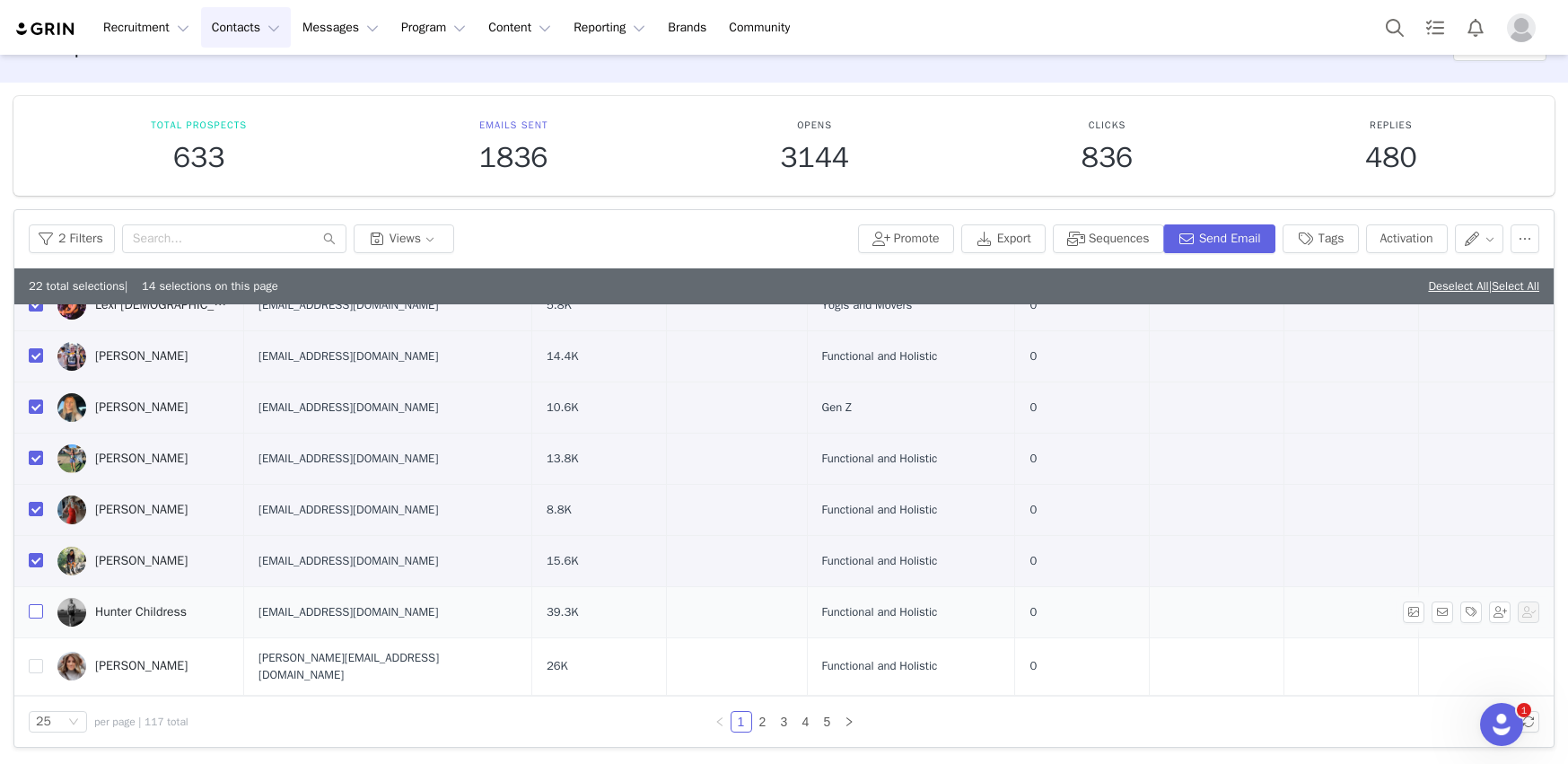 click at bounding box center [36, 611] 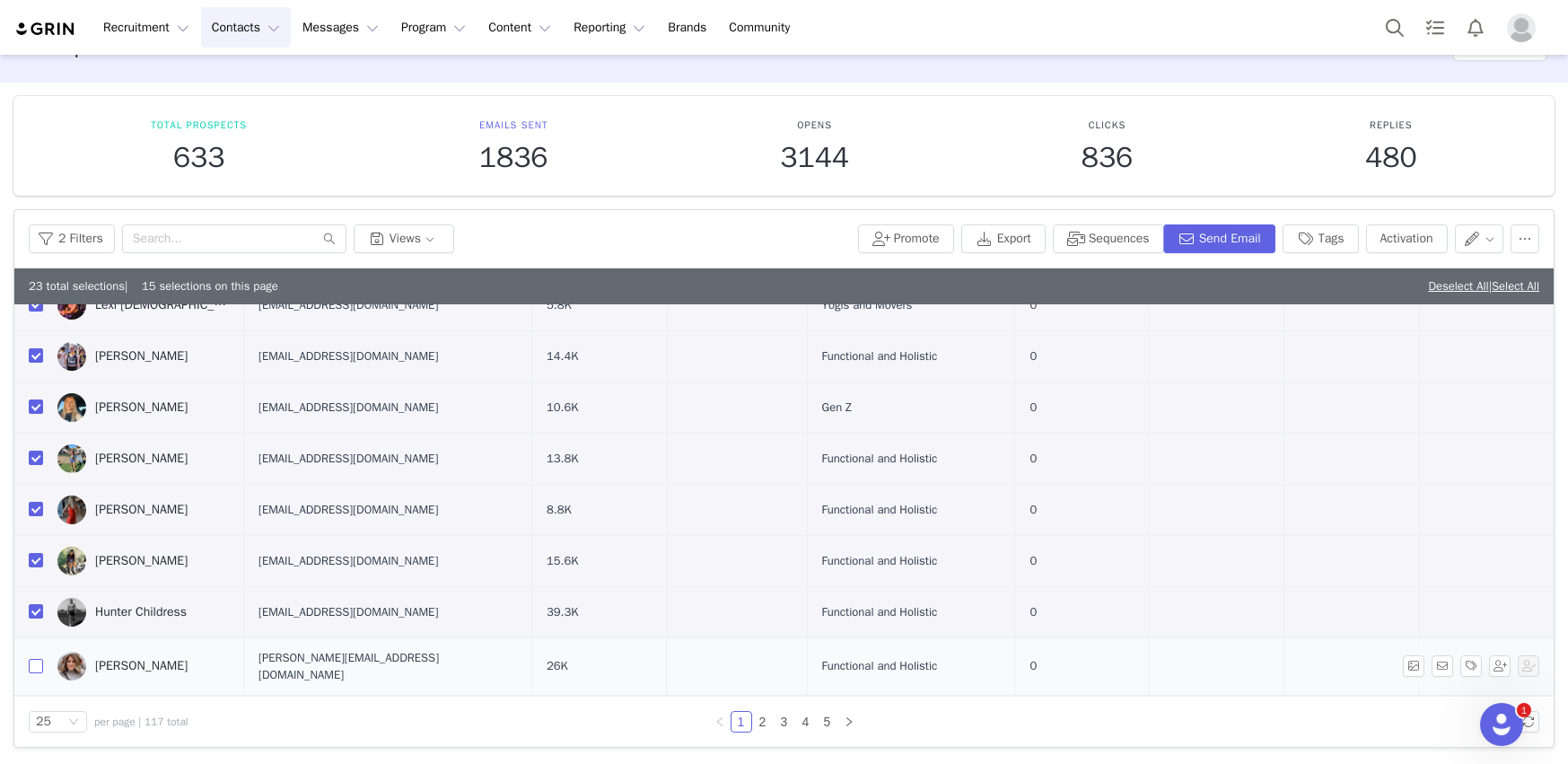 drag, startPoint x: 35, startPoint y: 619, endPoint x: 42, endPoint y: 611, distance: 10.6301458 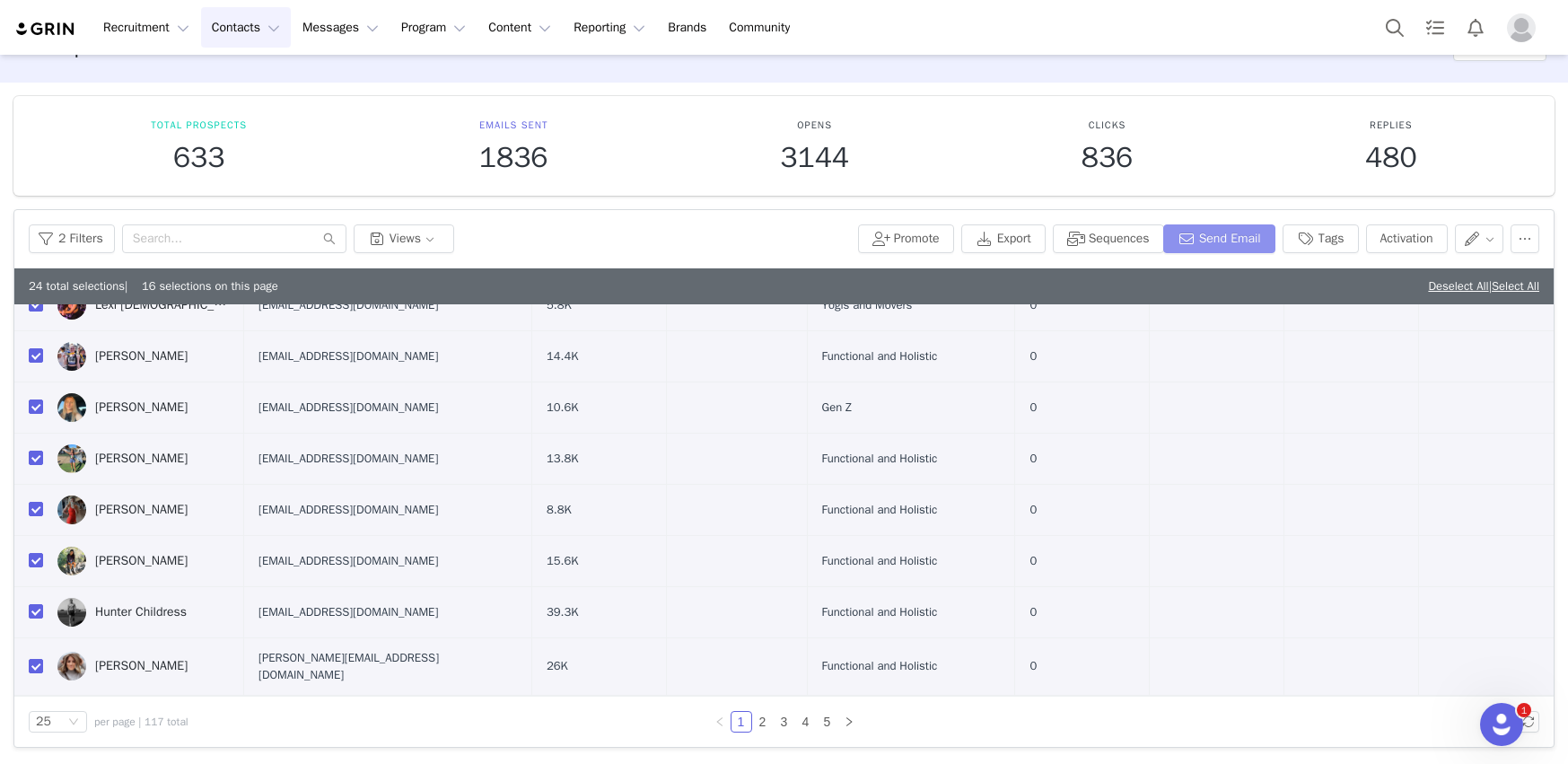 click on "Send Email" at bounding box center [1219, 239] 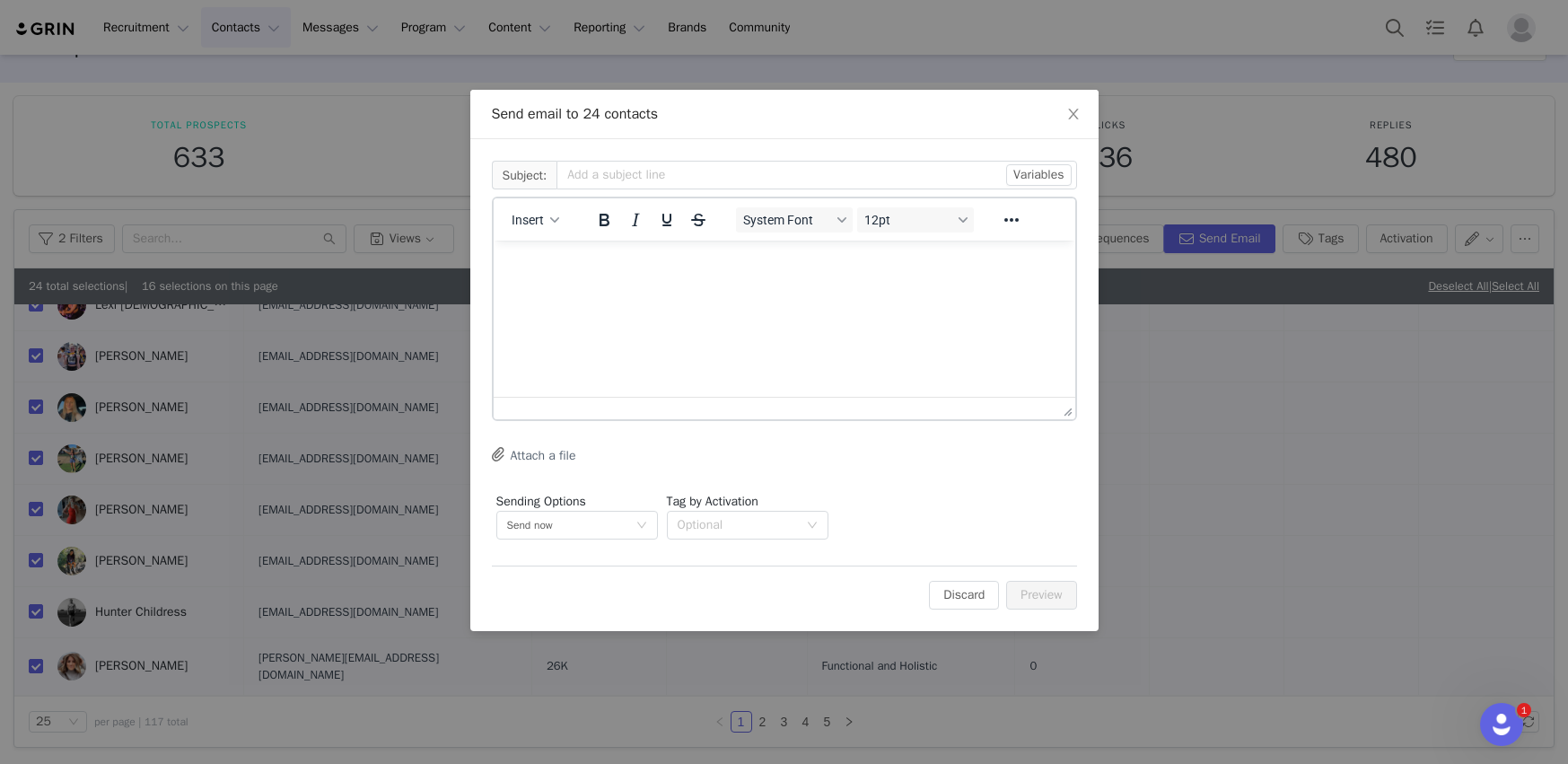 scroll, scrollTop: 0, scrollLeft: 0, axis: both 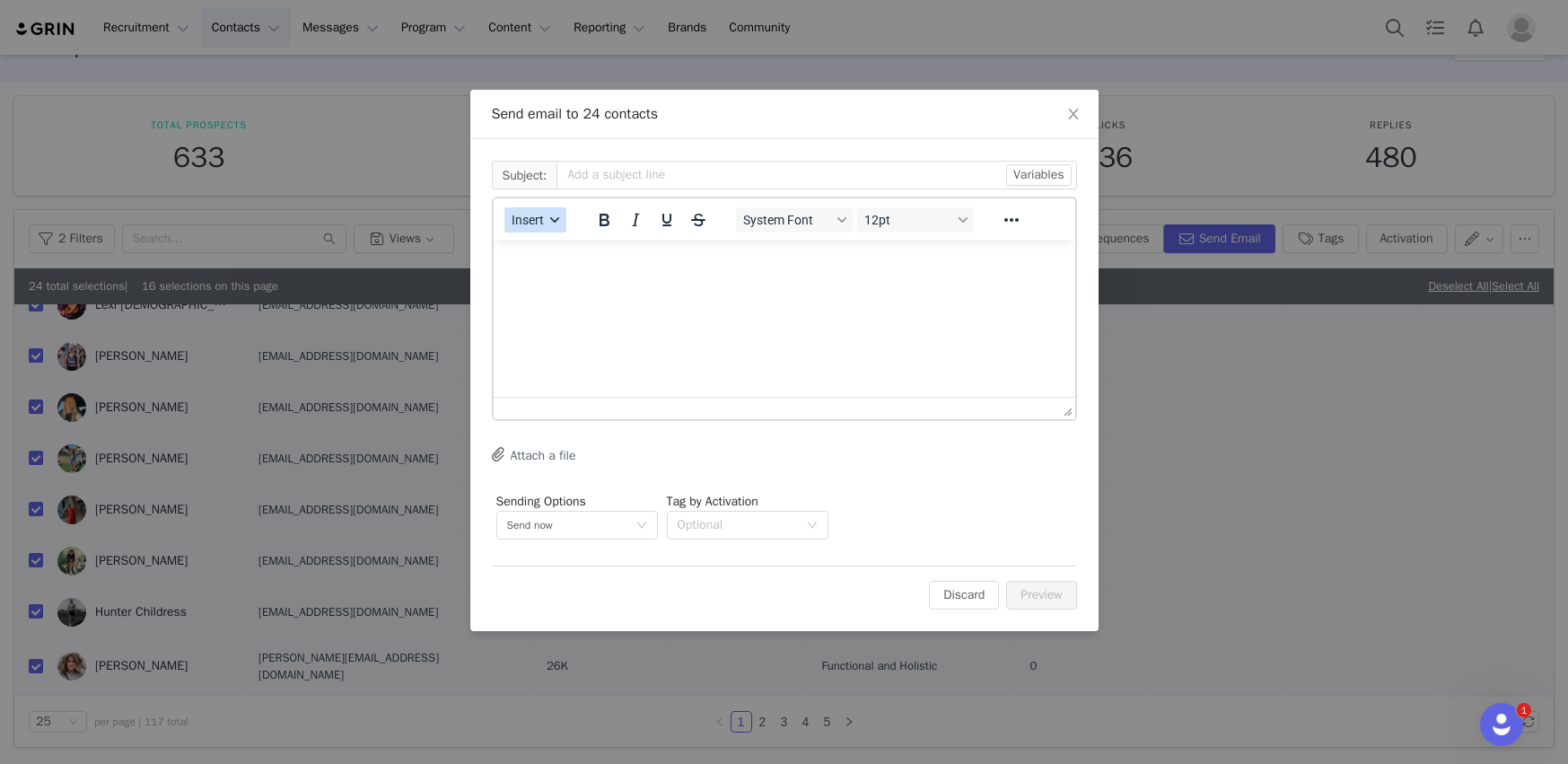 click on "Insert" at bounding box center (535, 220) 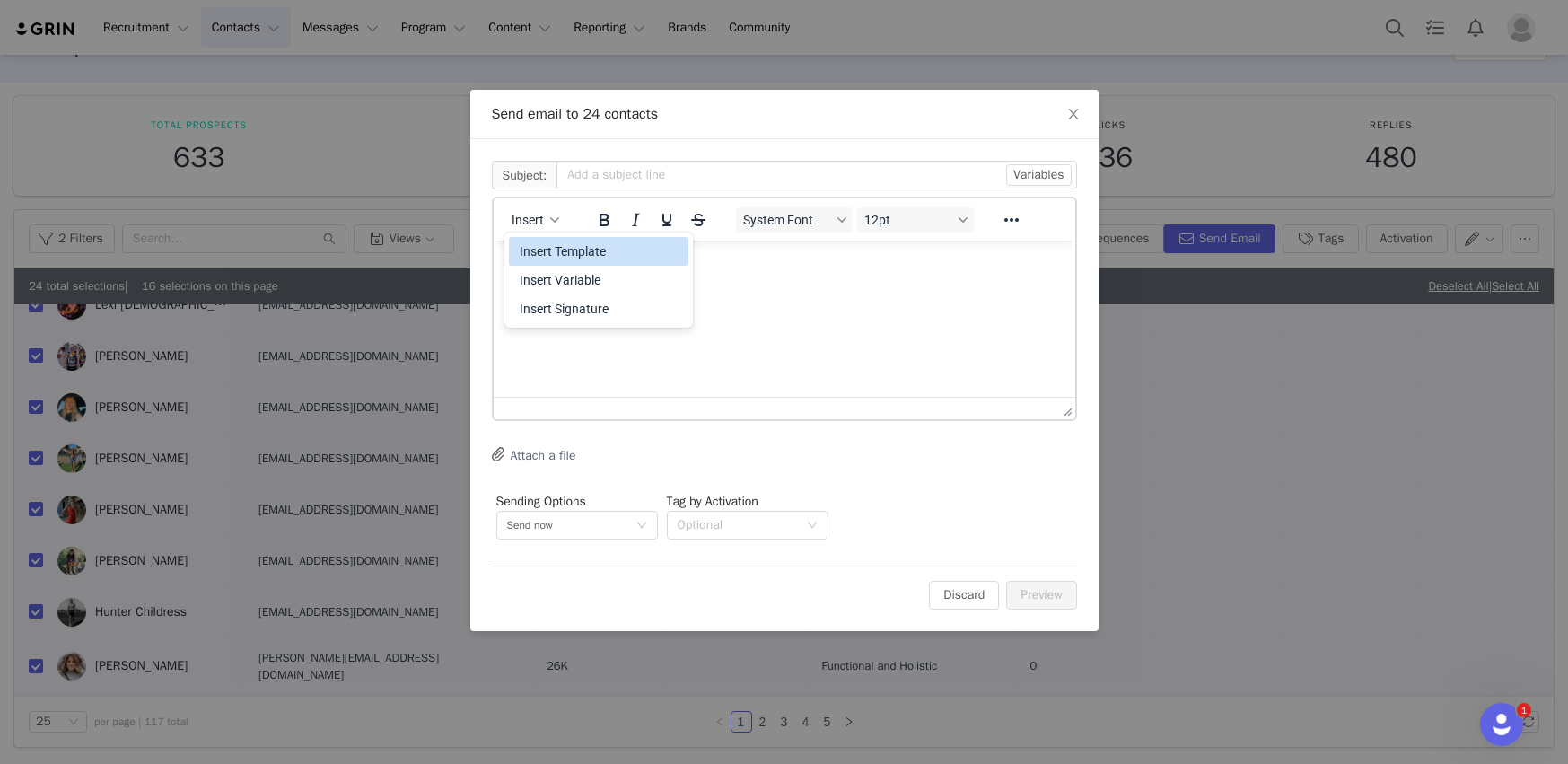 click on "Insert Template" at bounding box center [600, 251] 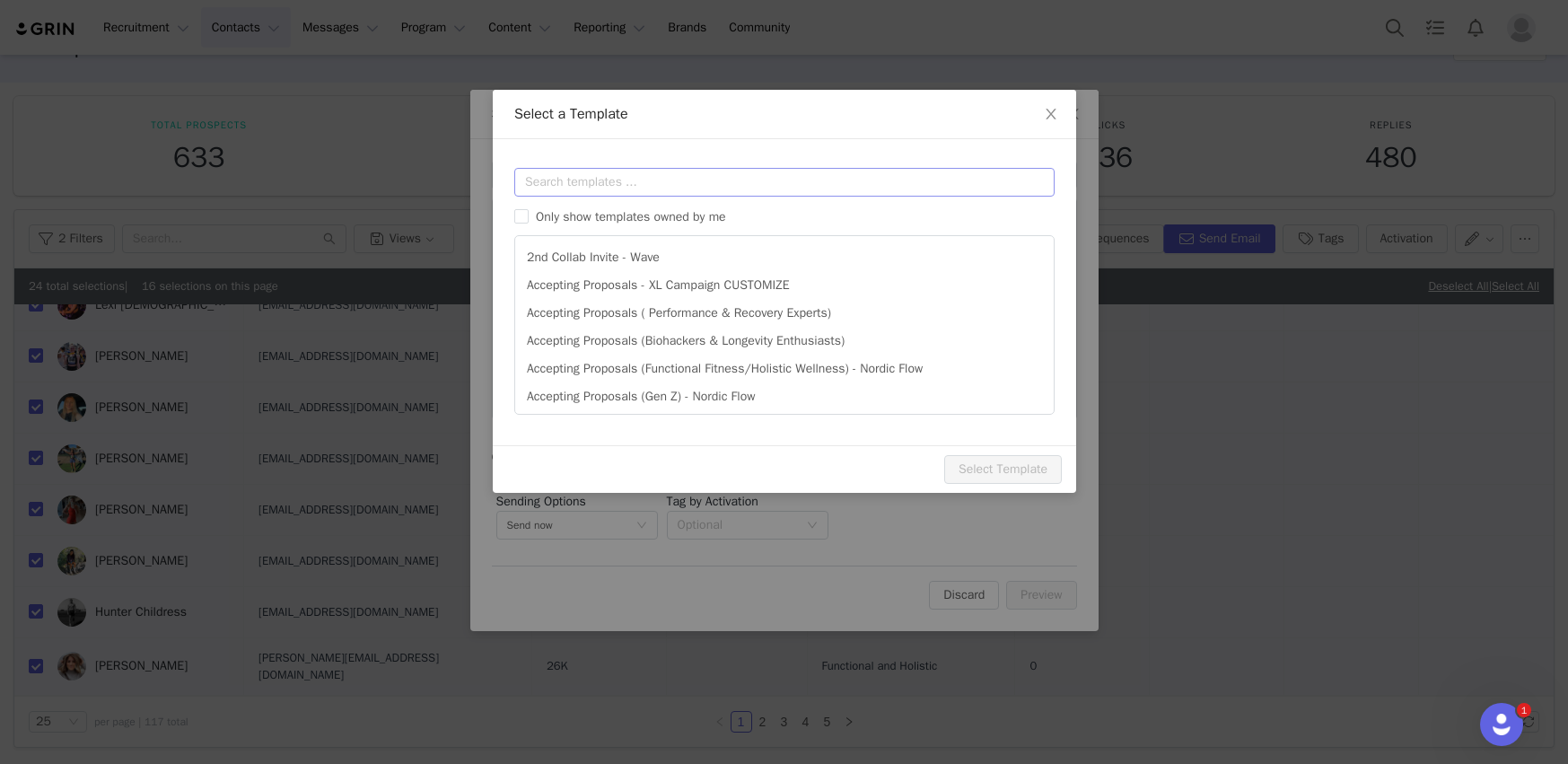 scroll, scrollTop: 0, scrollLeft: 0, axis: both 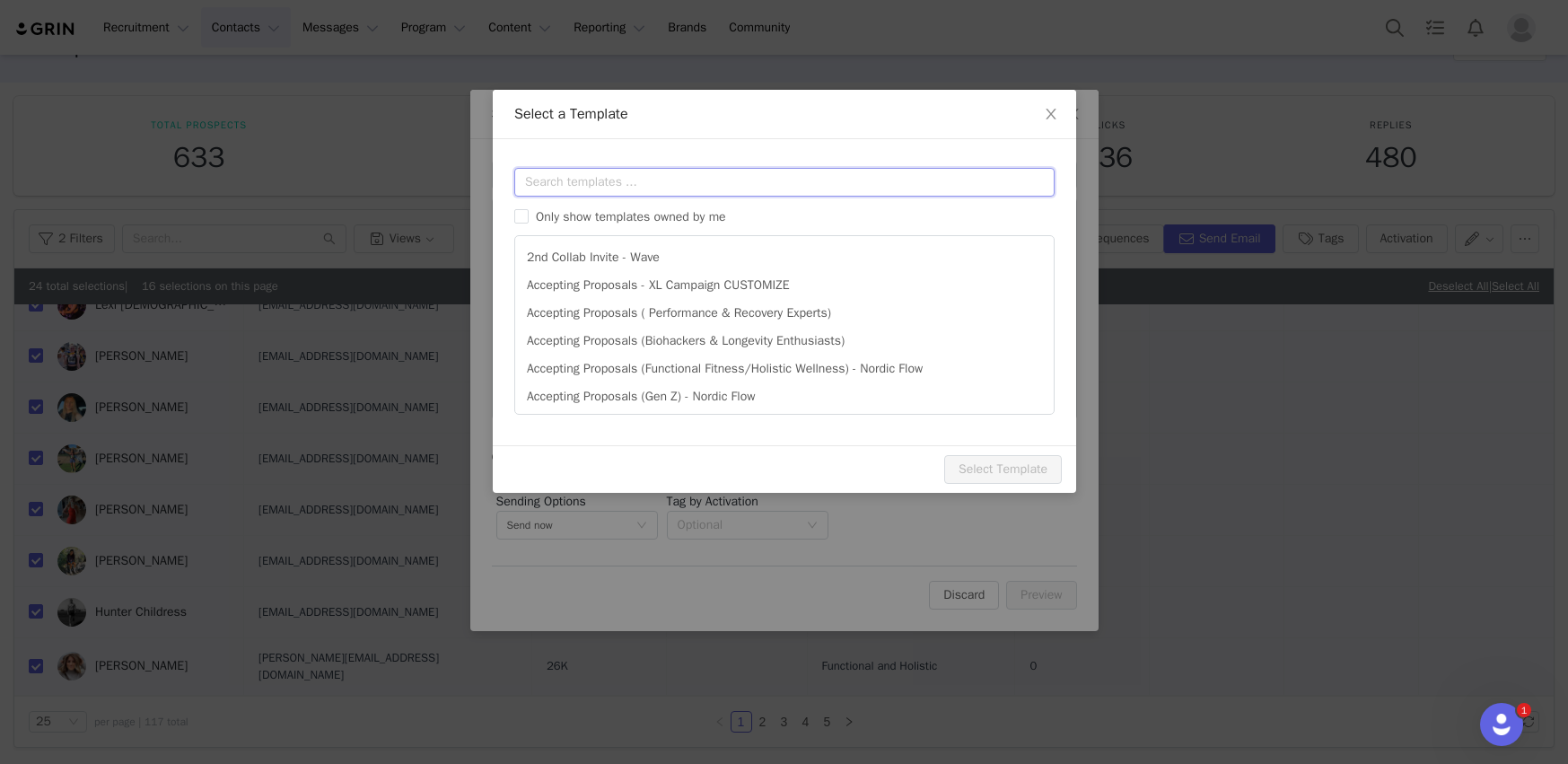 click at bounding box center [784, 182] 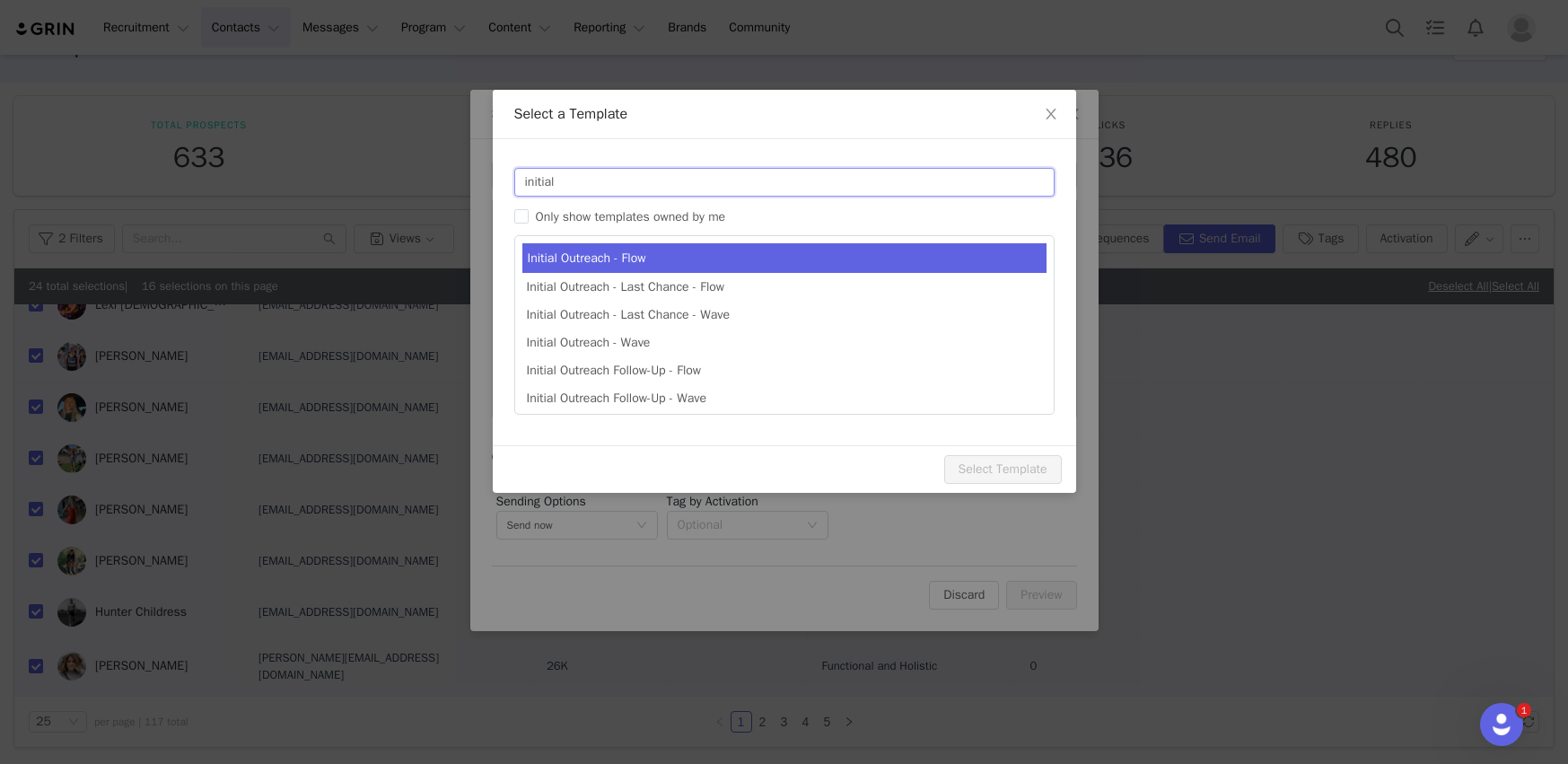 type on "initial" 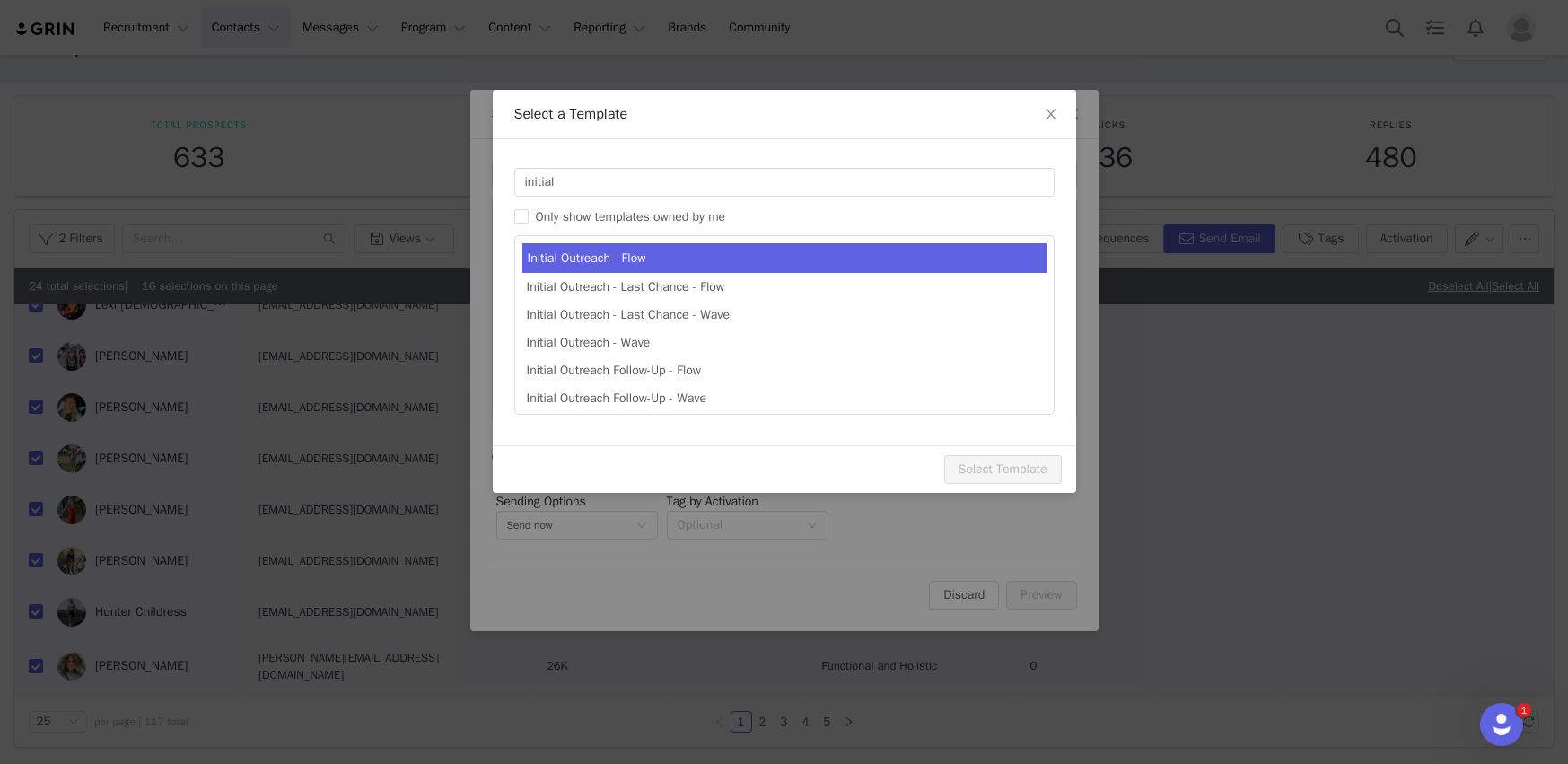 type on "Nordic Flow - Let's Work Together 🌬️" 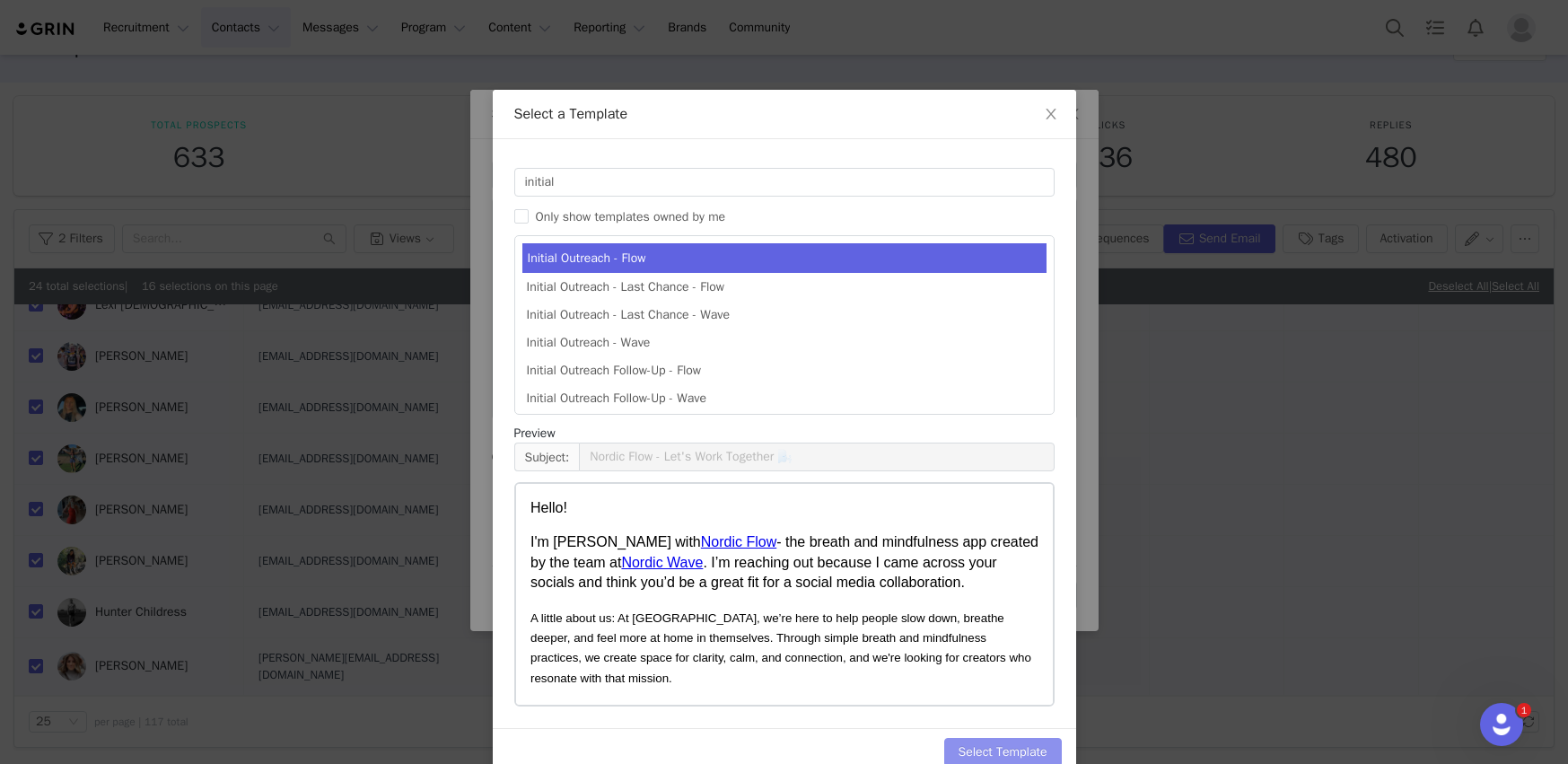 click on "Select Template" at bounding box center (1003, 752) 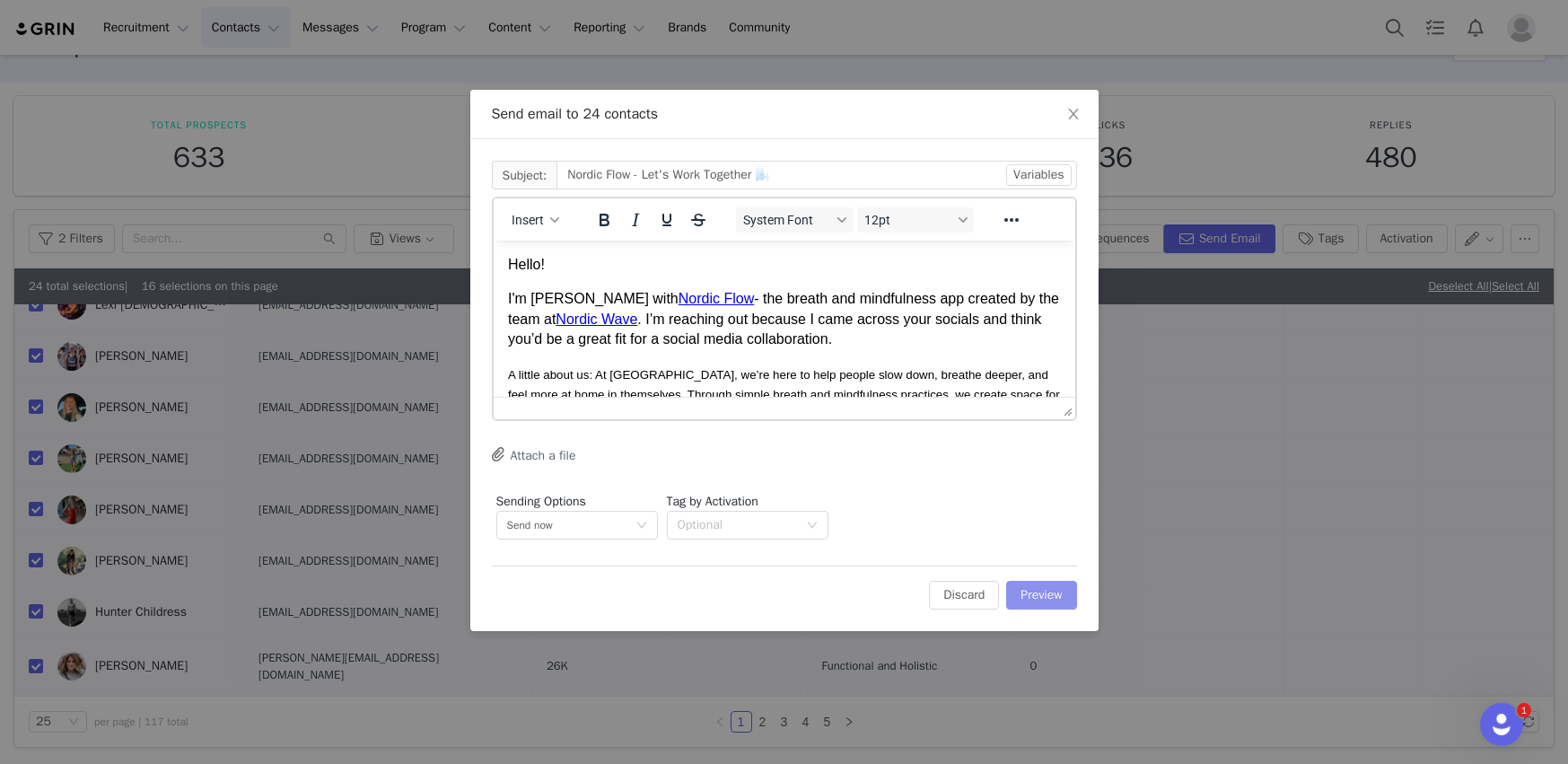click on "Preview" at bounding box center (1041, 595) 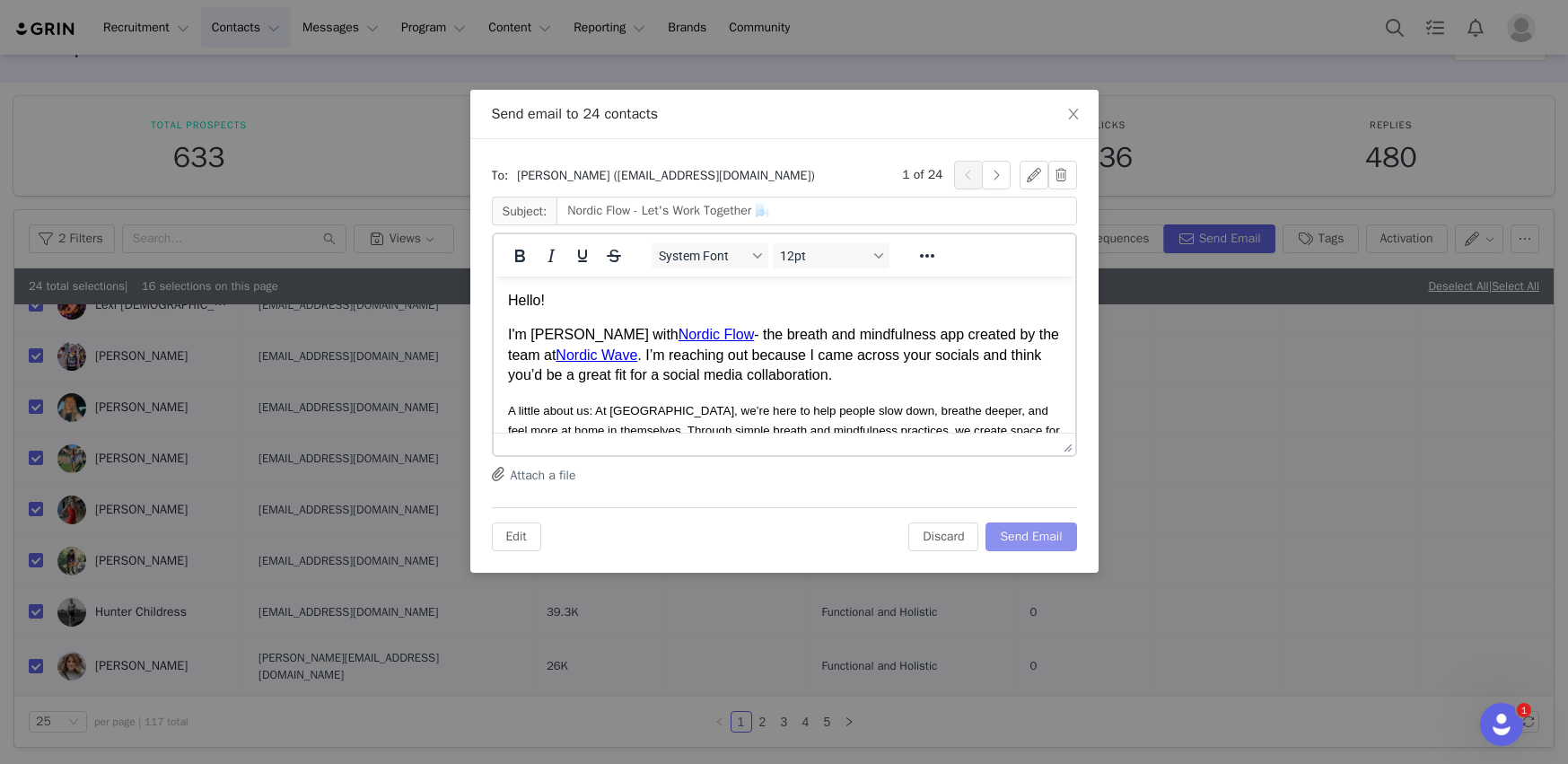 scroll, scrollTop: 0, scrollLeft: 0, axis: both 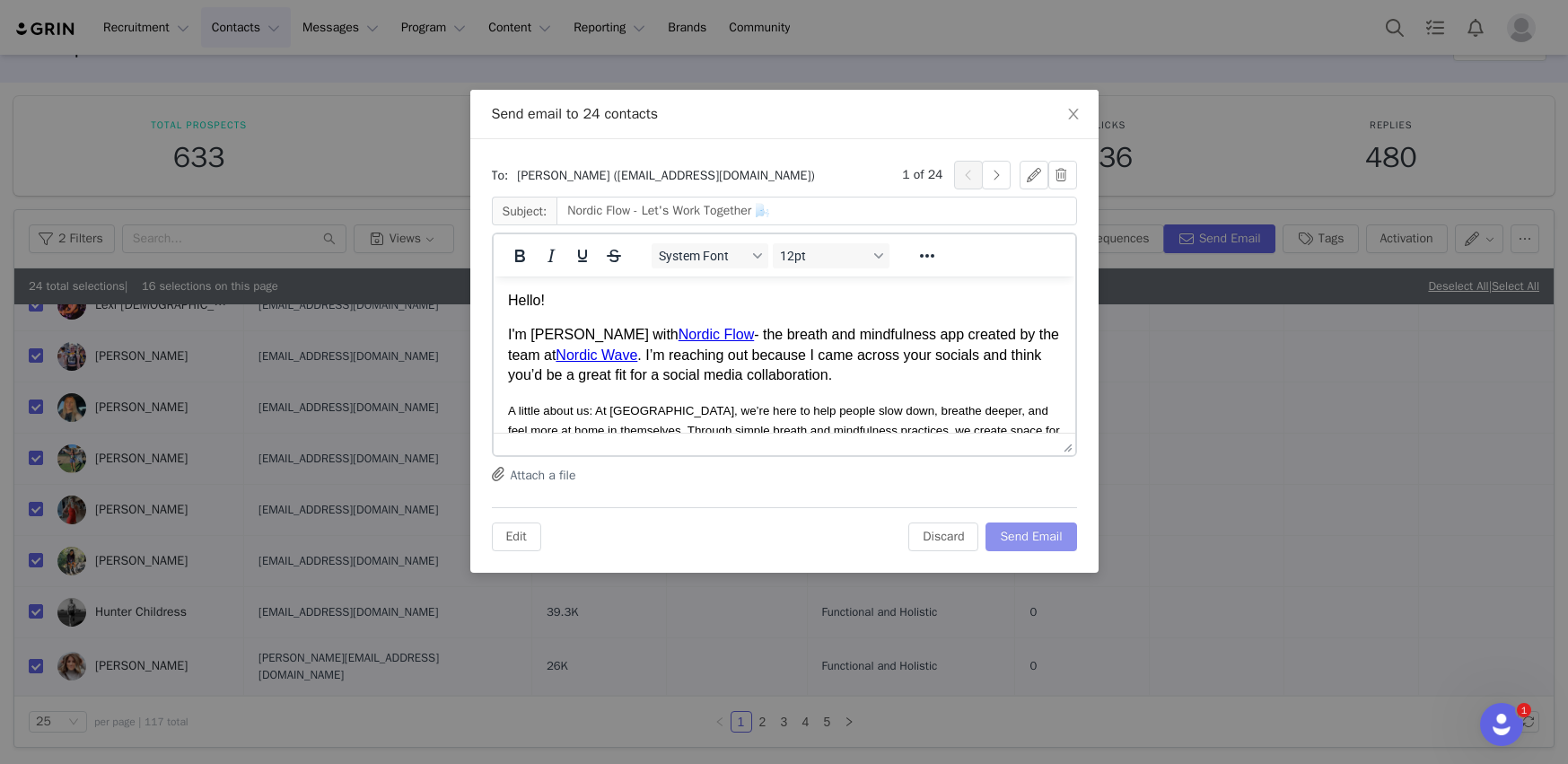 click on "Send Email" at bounding box center (1030, 537) 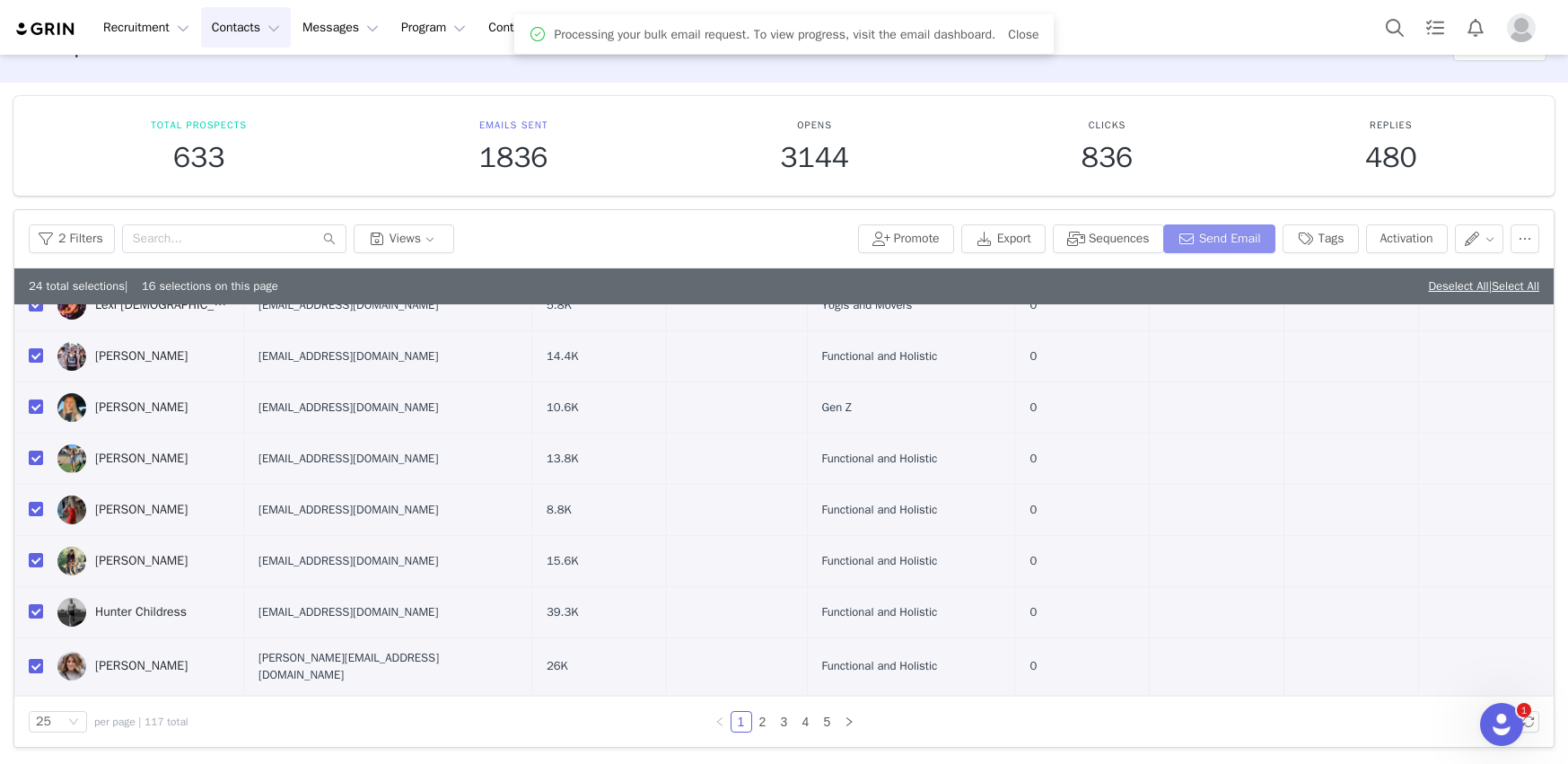 scroll, scrollTop: 0, scrollLeft: 0, axis: both 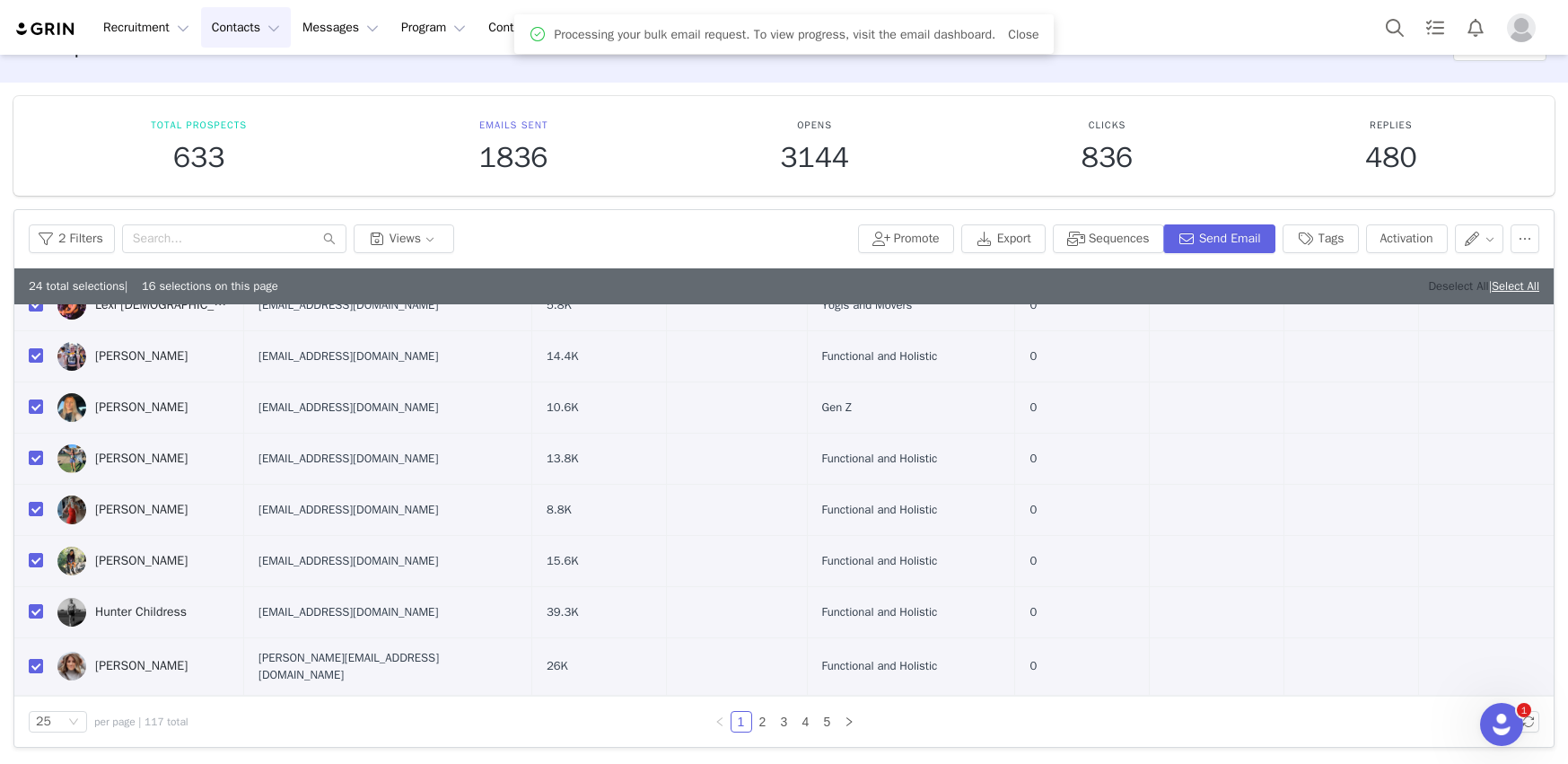 click on "Deselect All" at bounding box center (1458, 285) 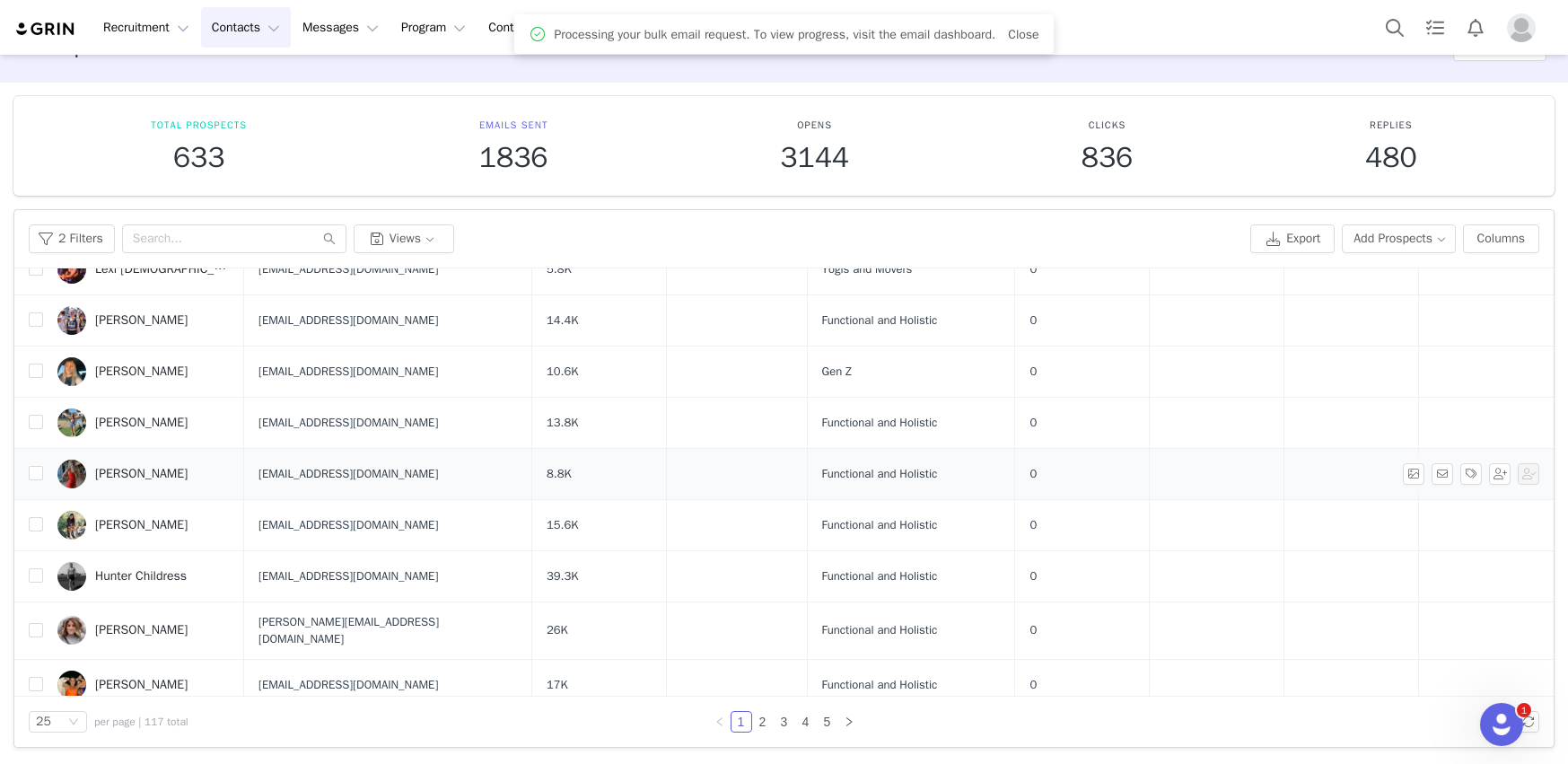 scroll, scrollTop: 894, scrollLeft: 0, axis: vertical 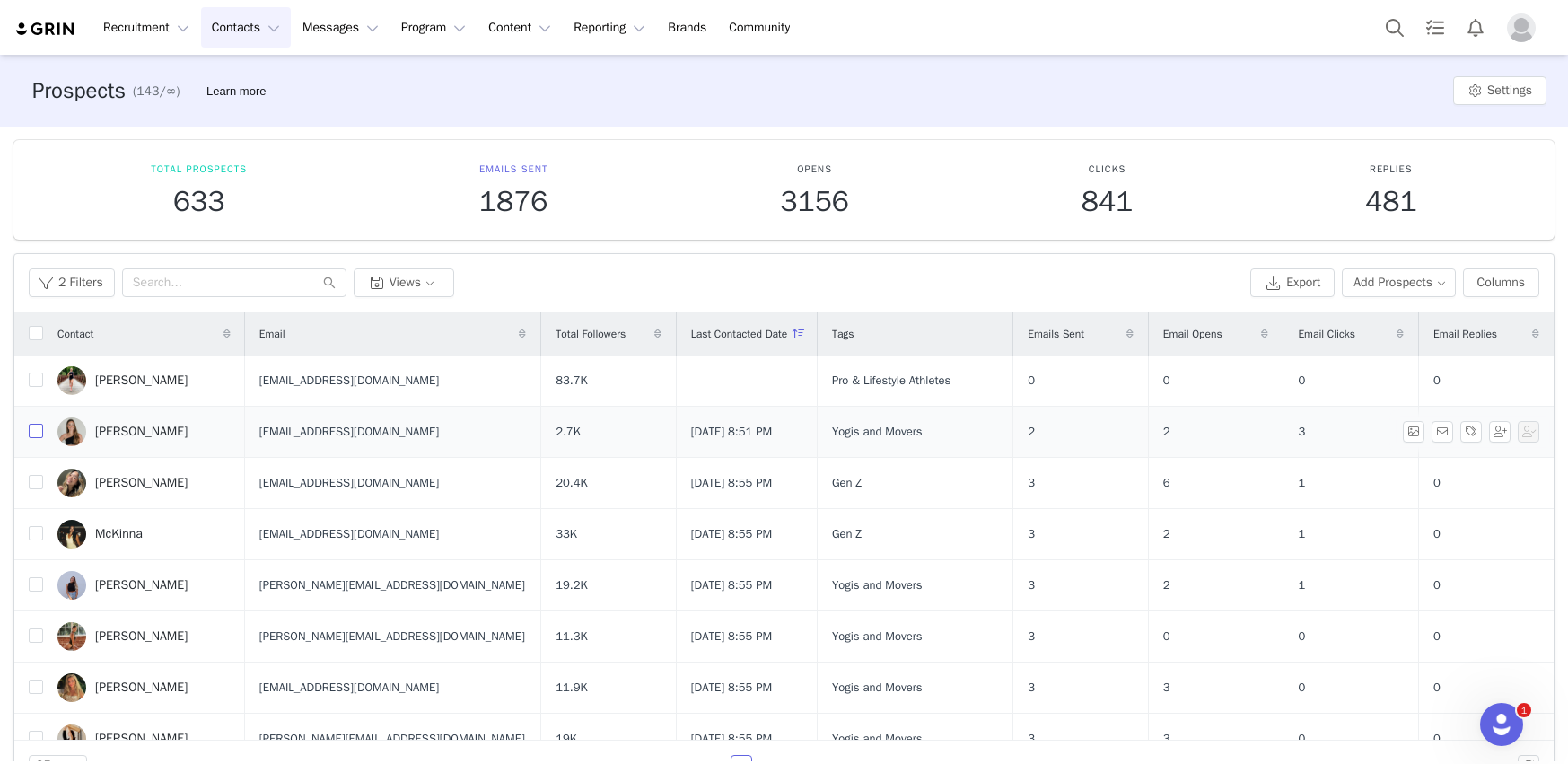 click at bounding box center (36, 431) 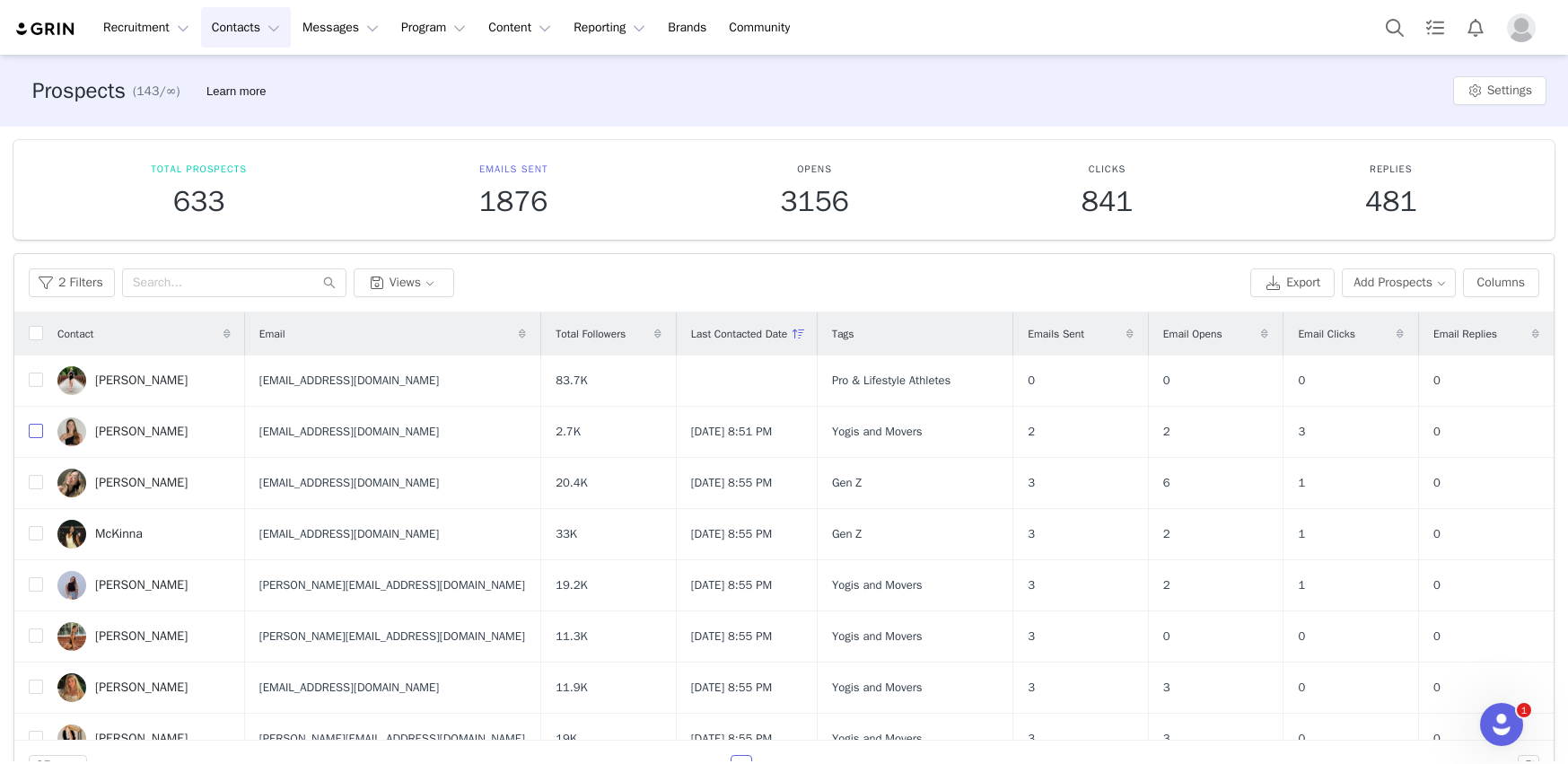 checkbox on "true" 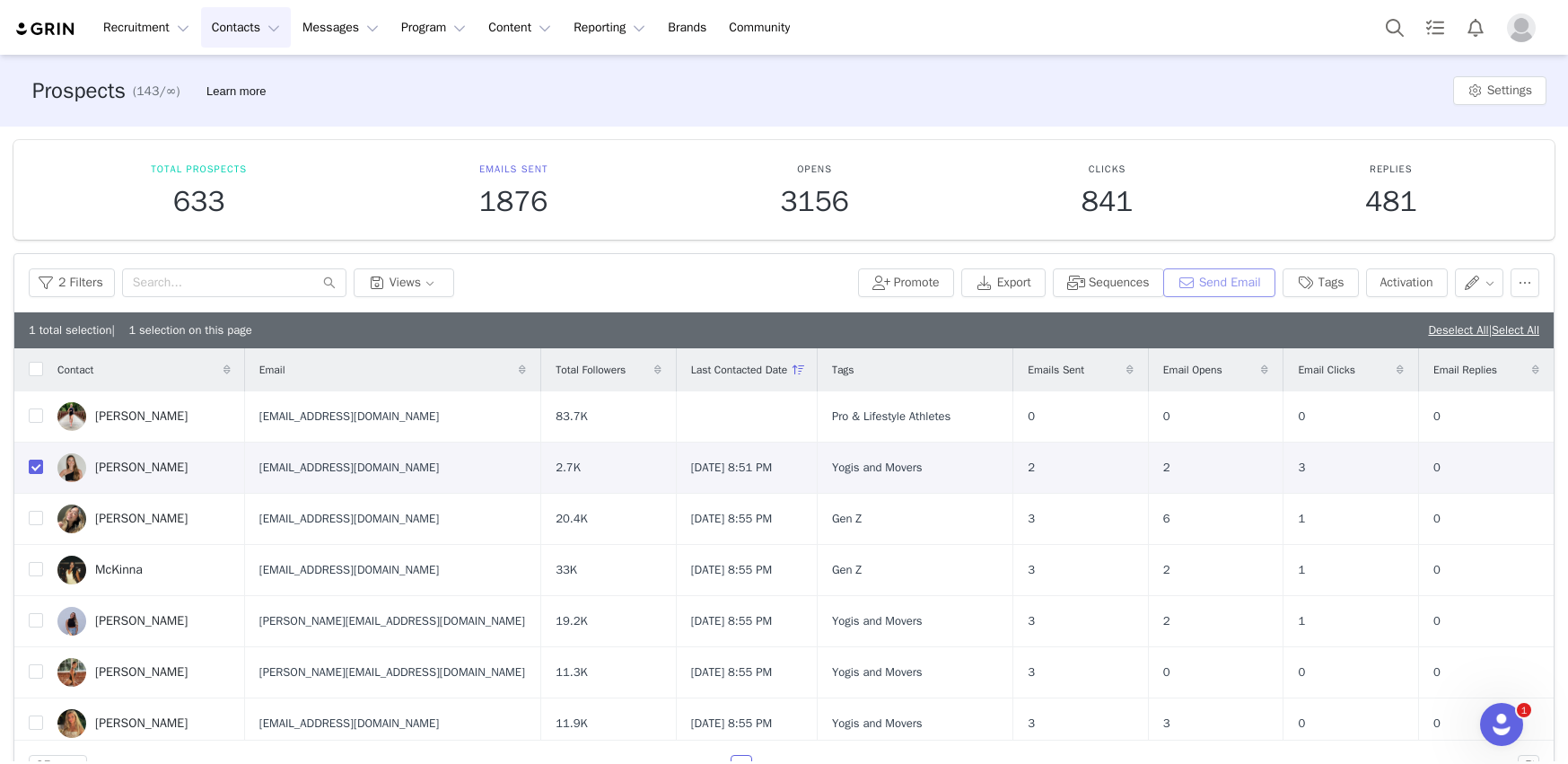 click on "Send Email" at bounding box center [1219, 283] 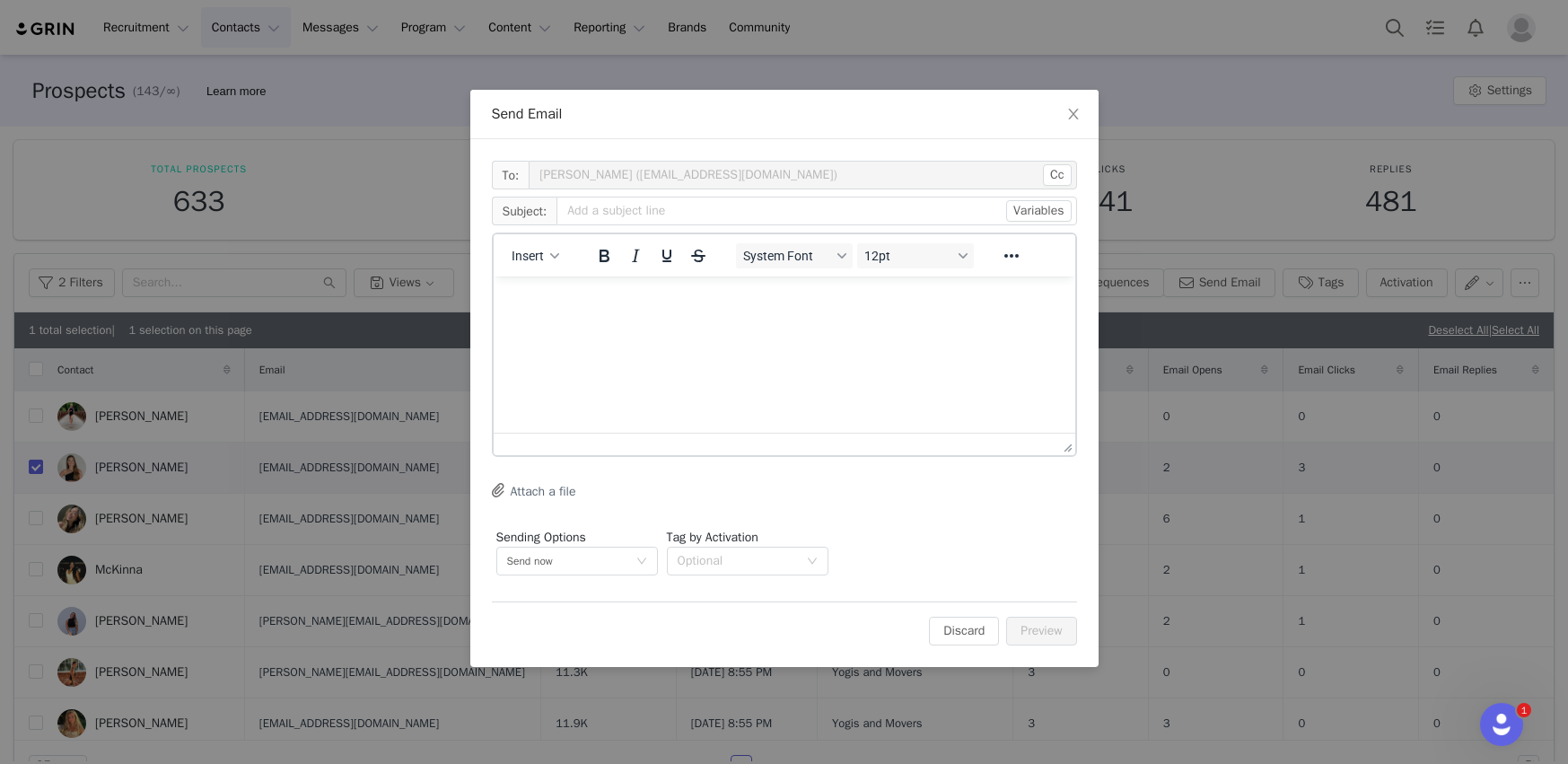 scroll, scrollTop: 0, scrollLeft: 0, axis: both 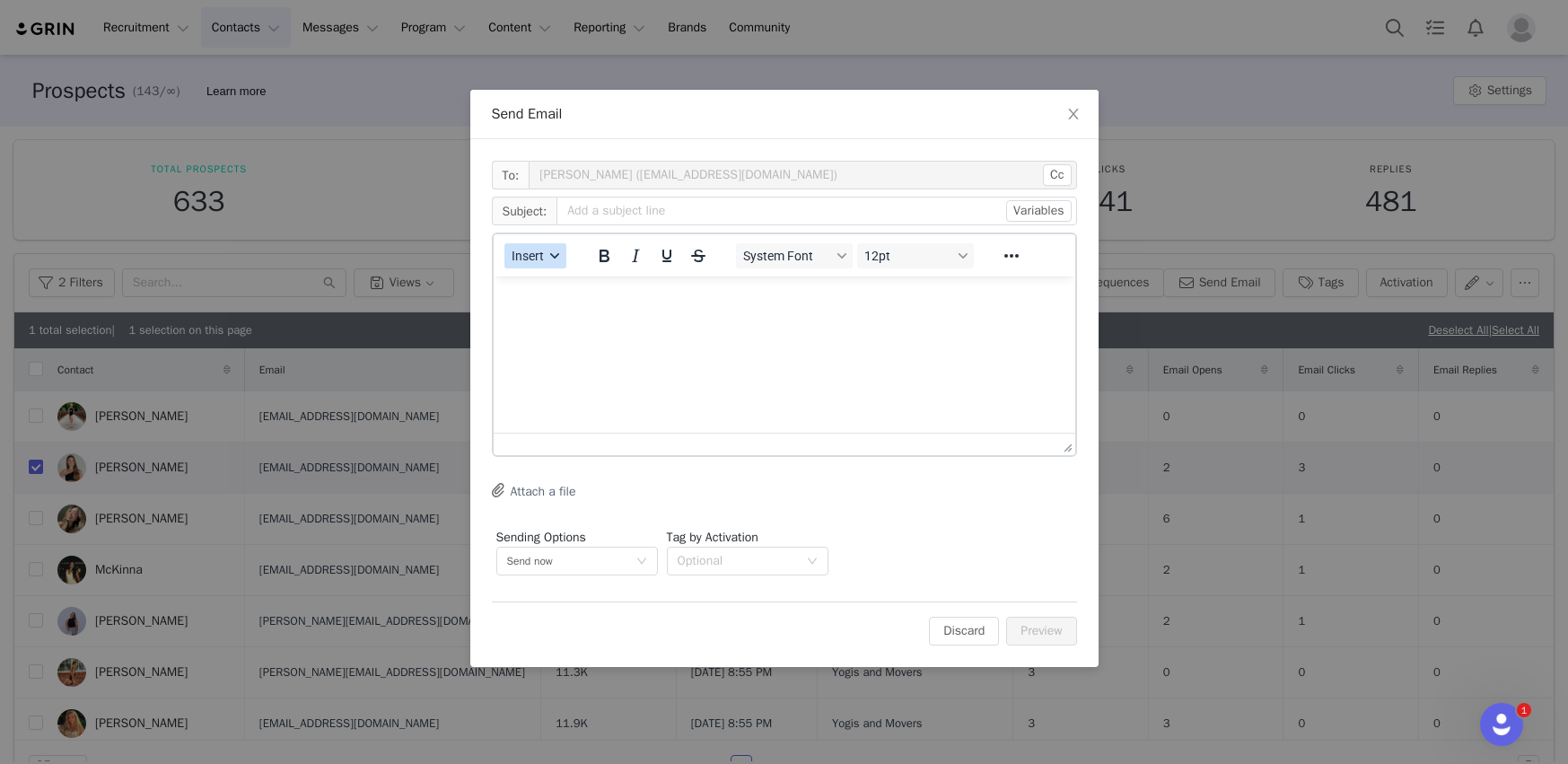 click on "Insert" at bounding box center [535, 256] 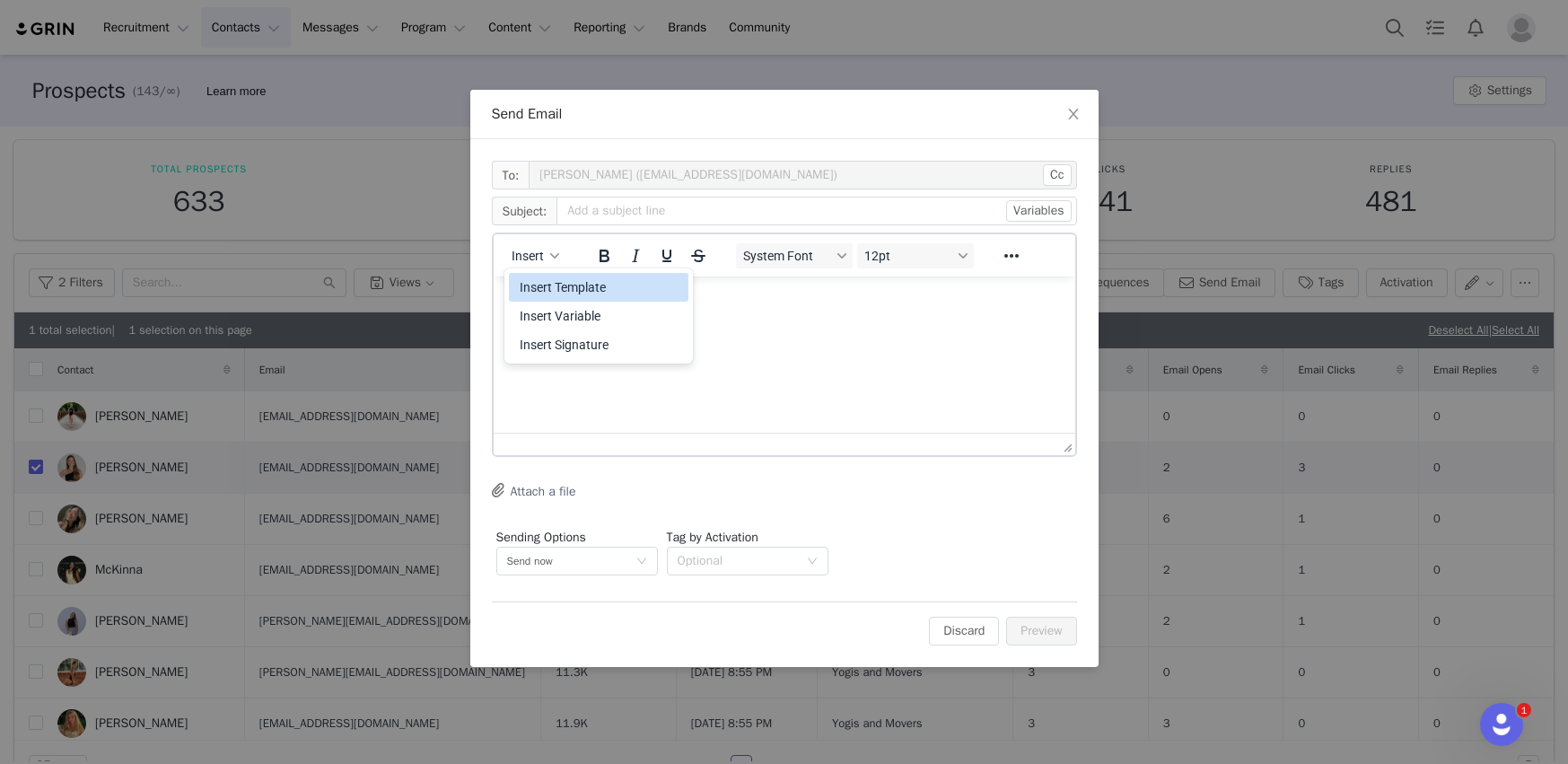 click on "Insert Template" at bounding box center [600, 287] 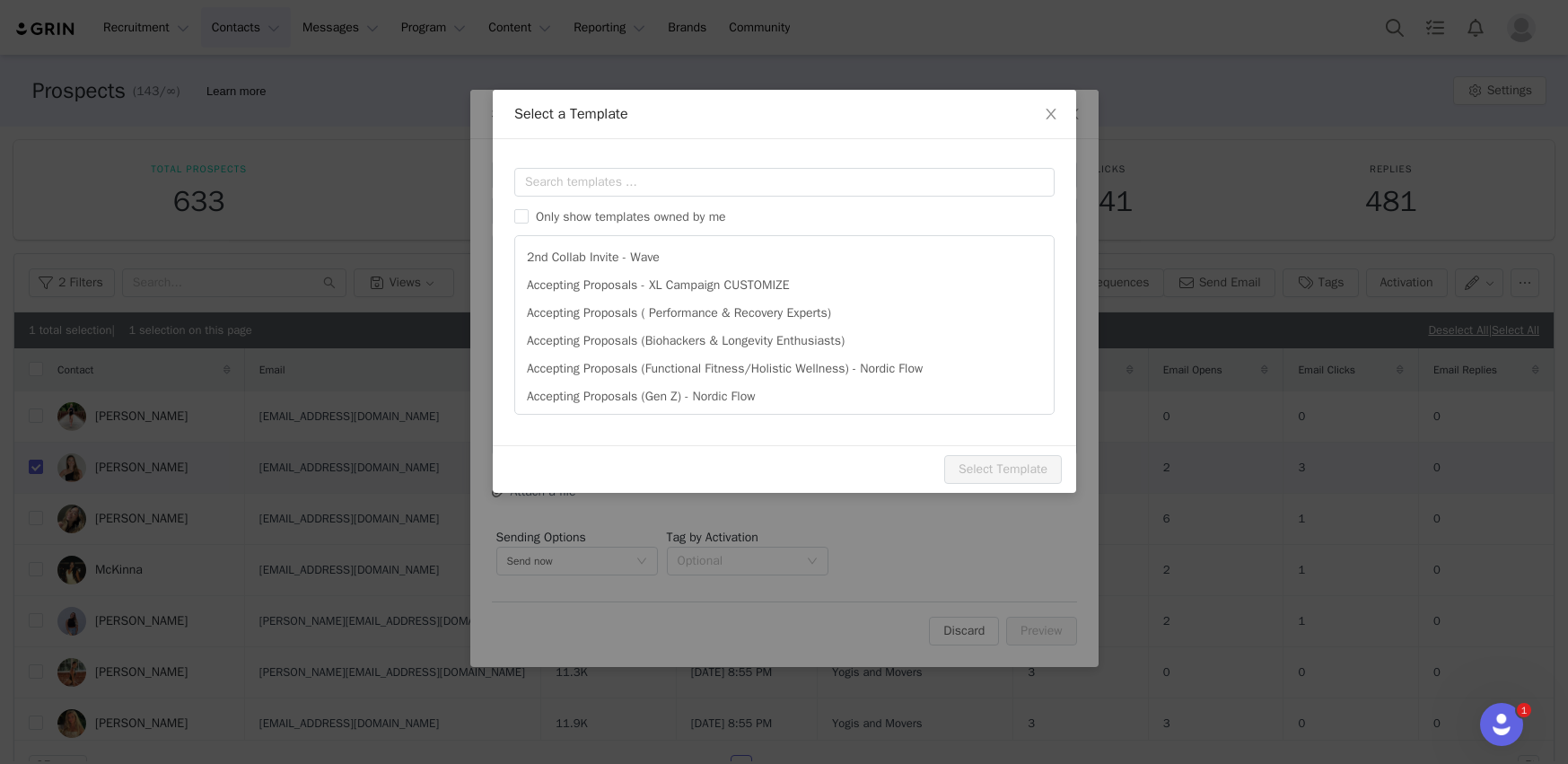 scroll, scrollTop: 0, scrollLeft: 0, axis: both 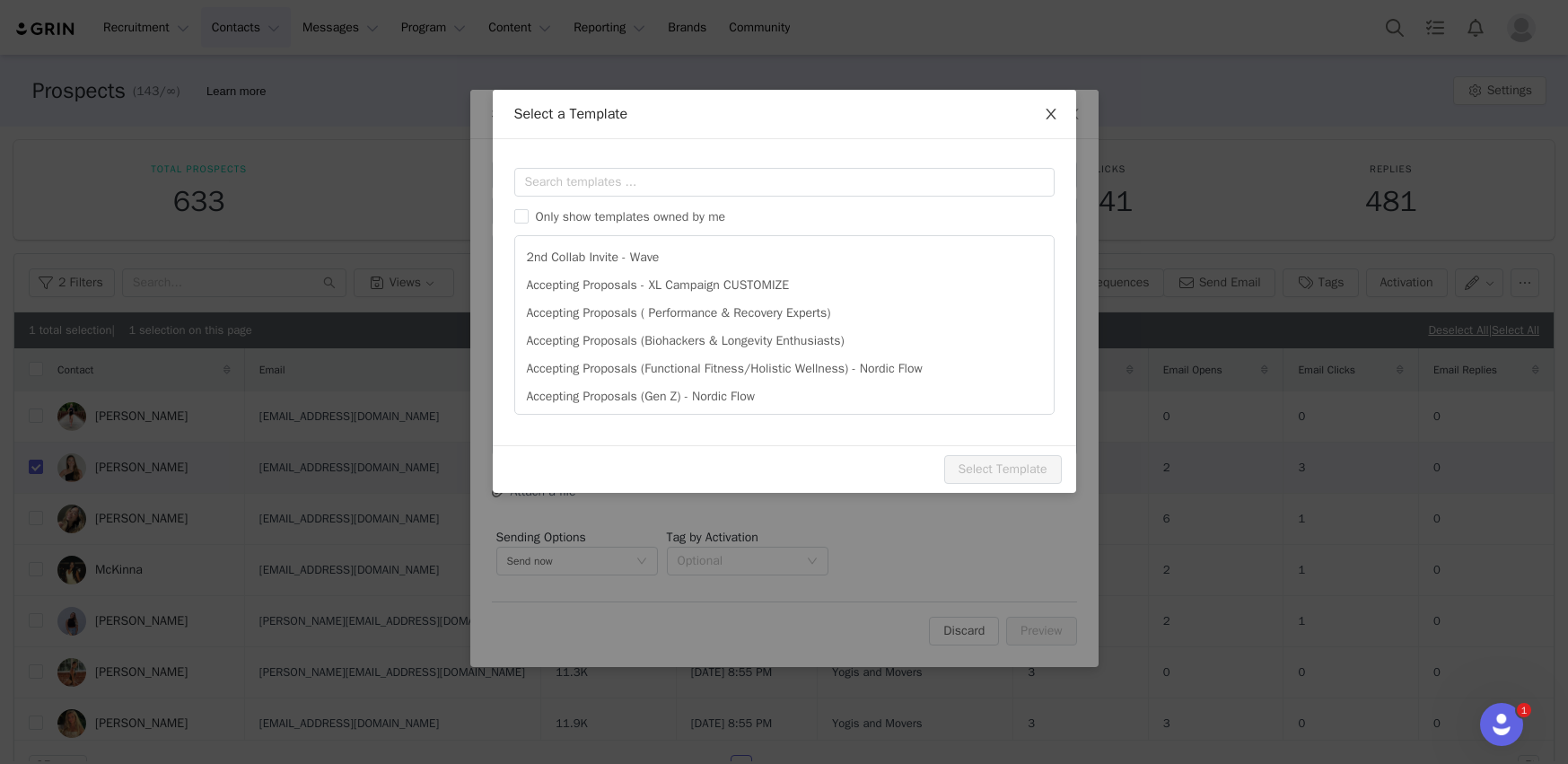 click 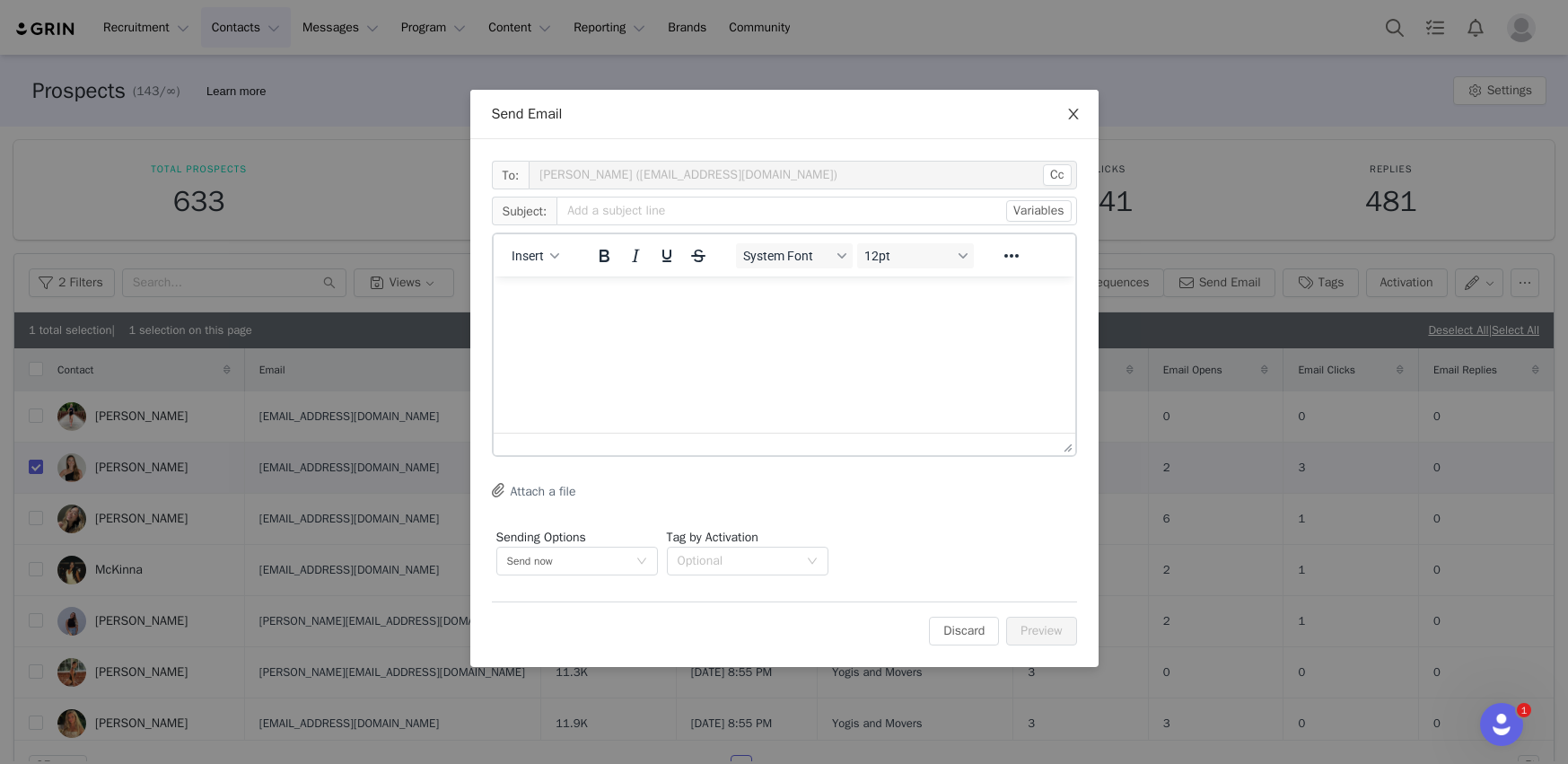 click 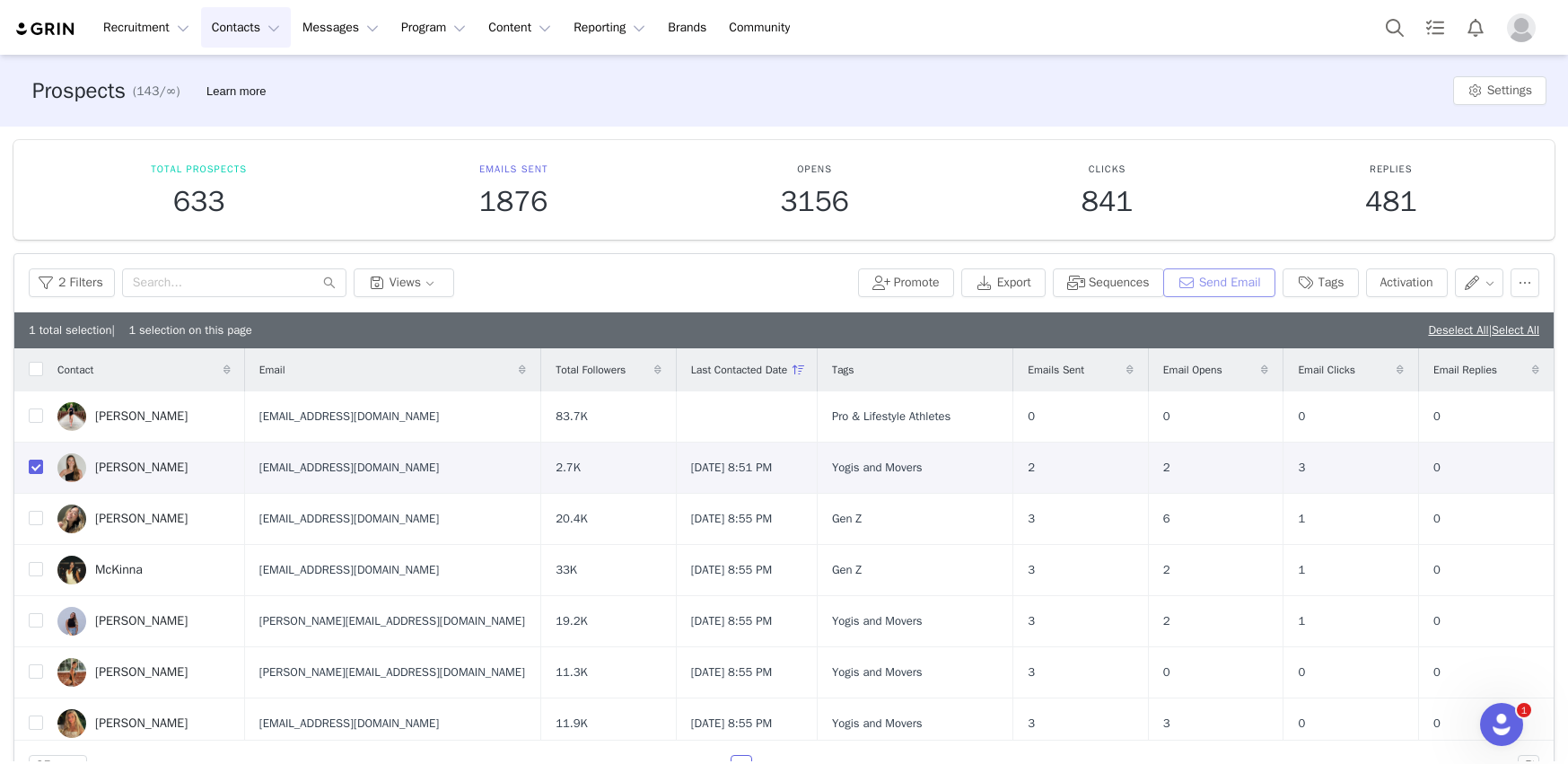 scroll, scrollTop: 0, scrollLeft: 0, axis: both 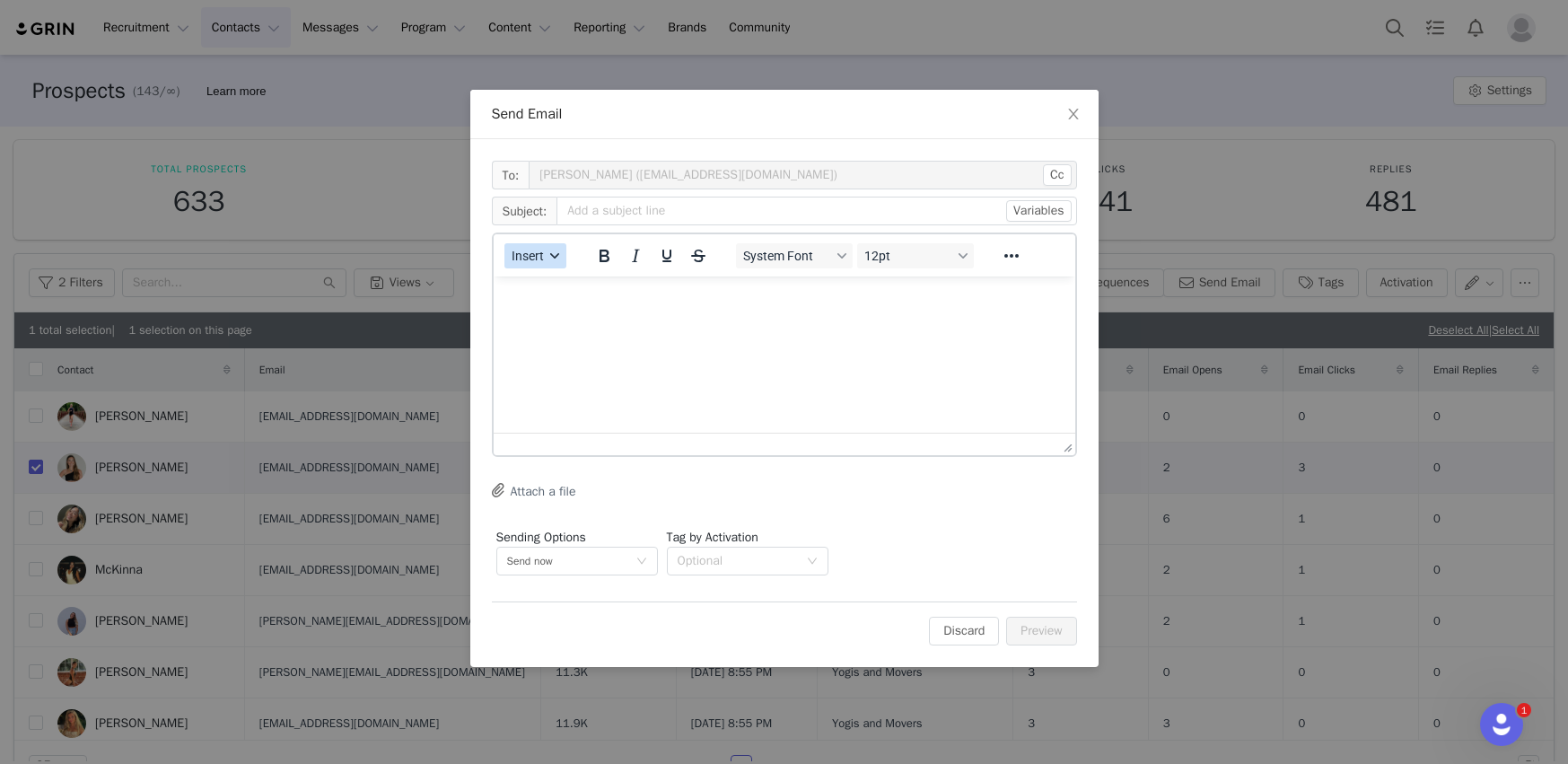 click on "Insert" at bounding box center (528, 256) 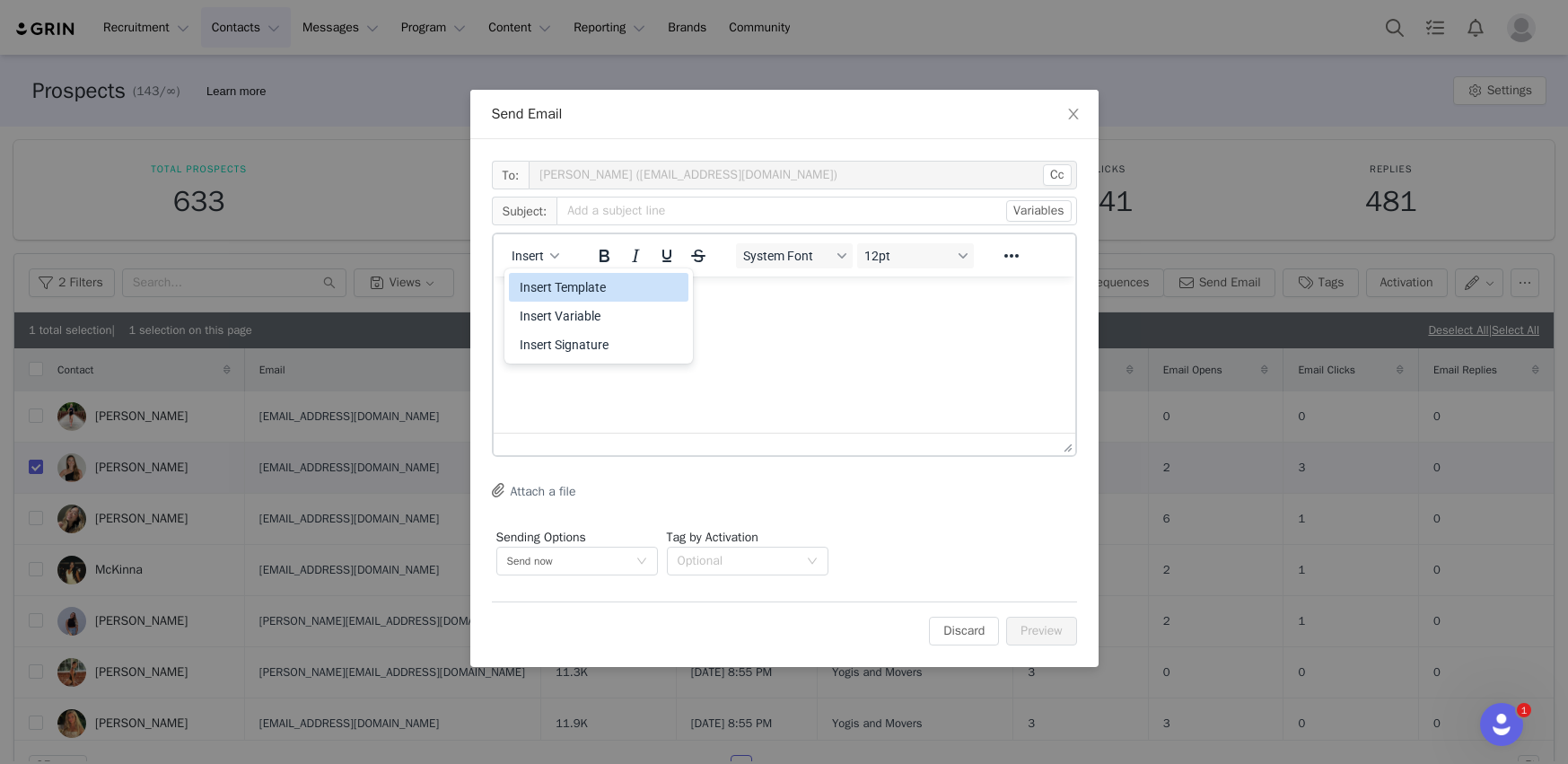 click on "Insert Template" at bounding box center [600, 287] 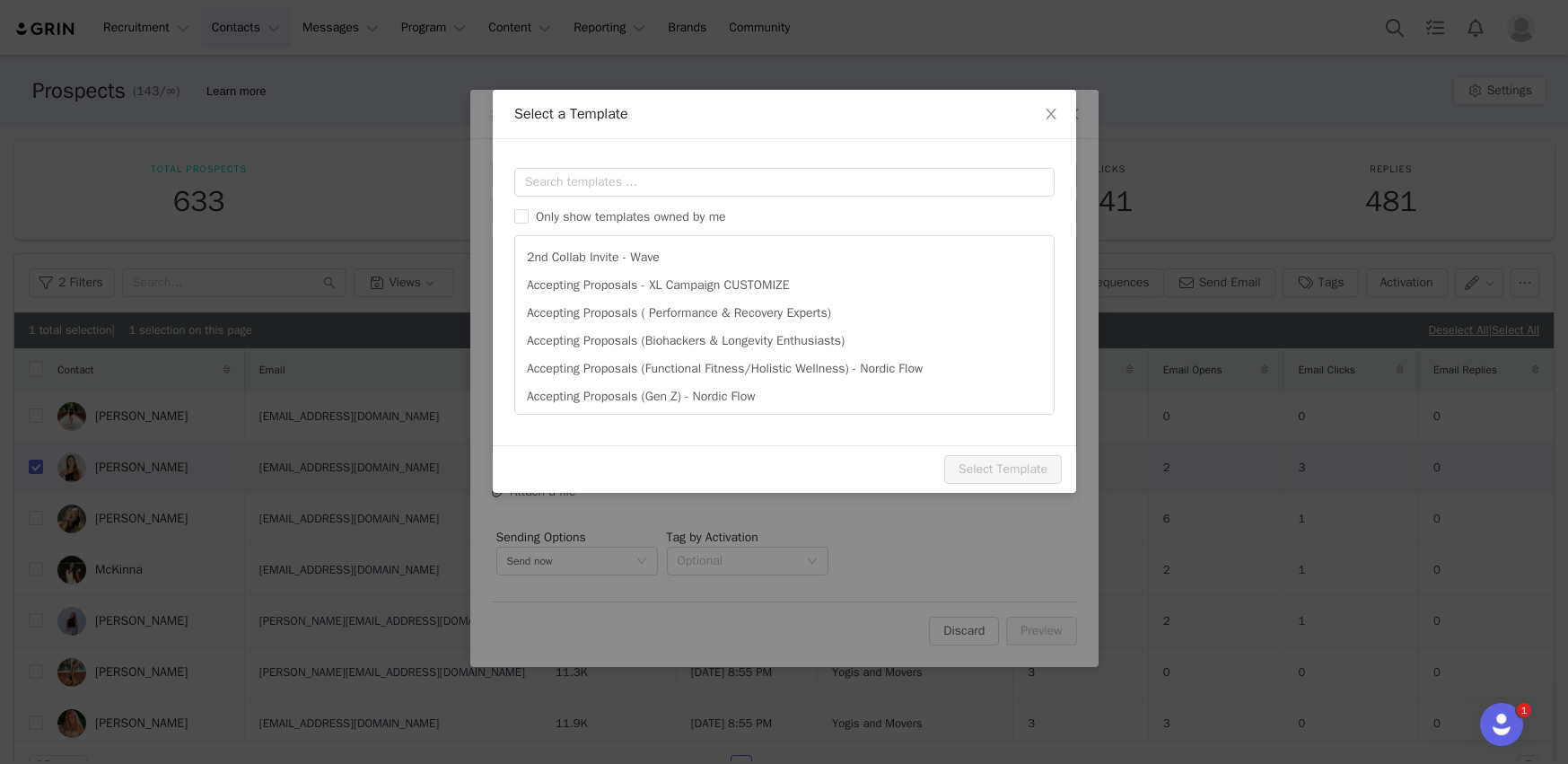 scroll, scrollTop: 0, scrollLeft: 0, axis: both 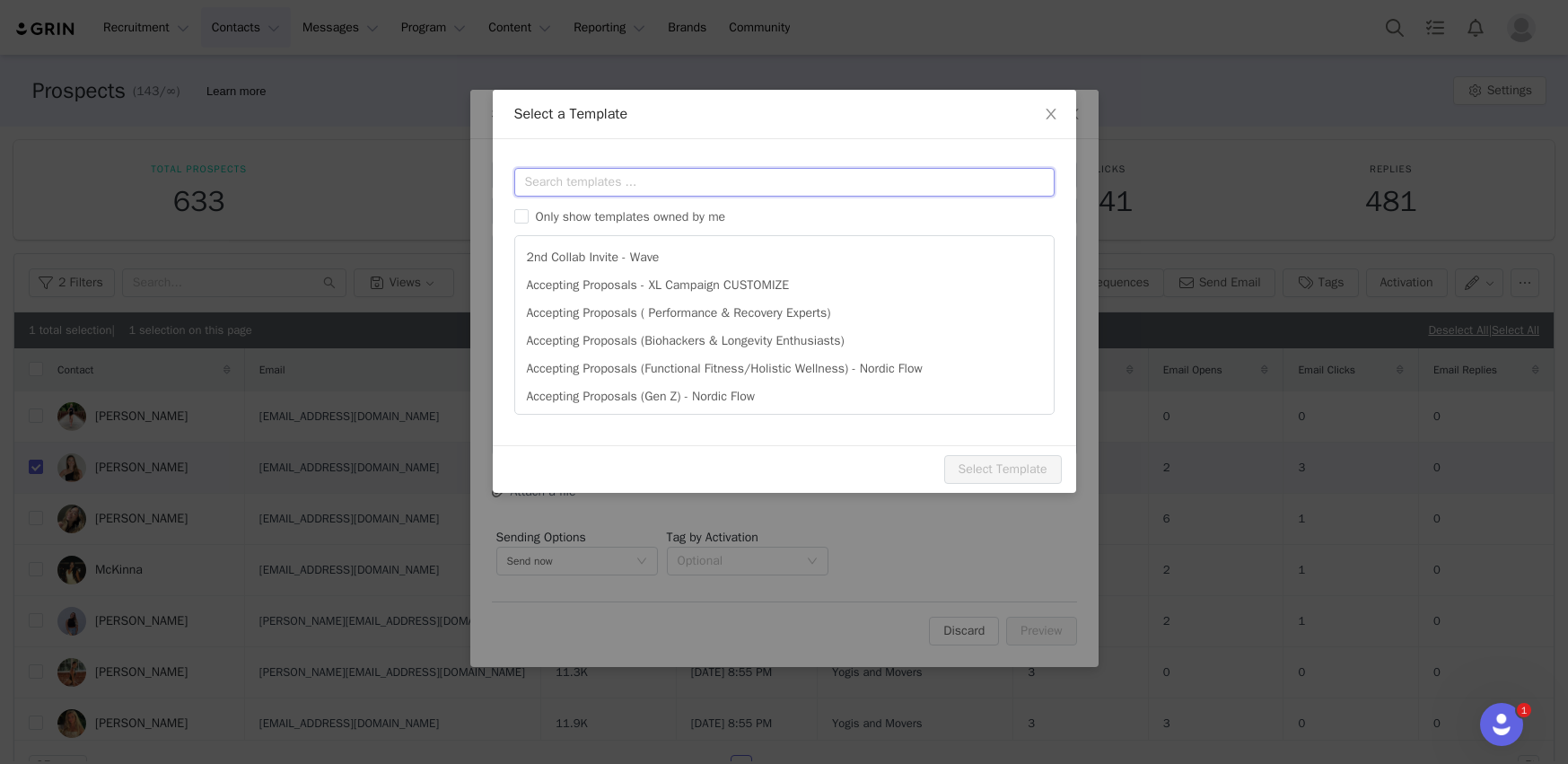 click at bounding box center [784, 182] 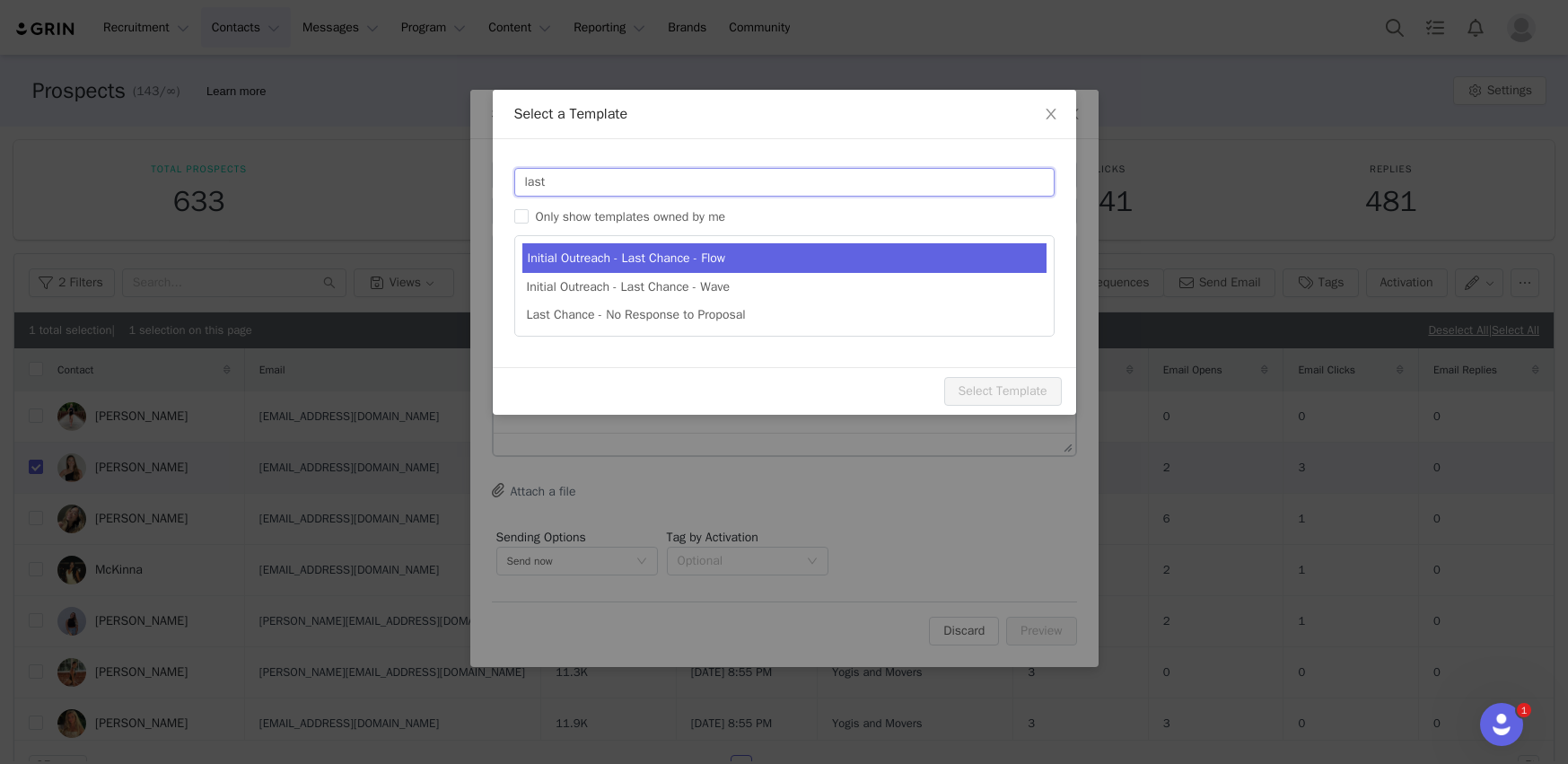 type on "last" 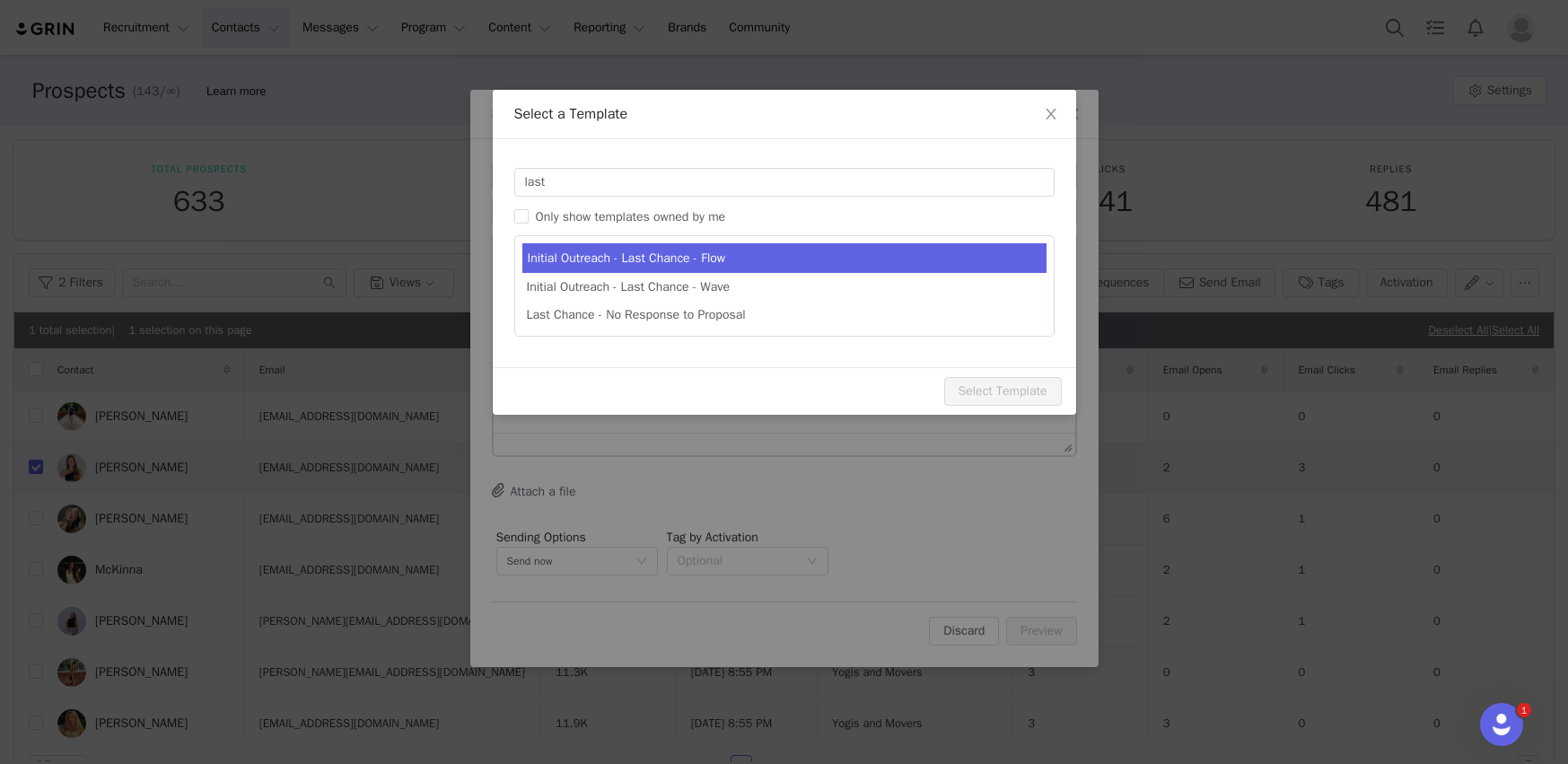 type on "[first_name] x Nordic Flow 🌬️" 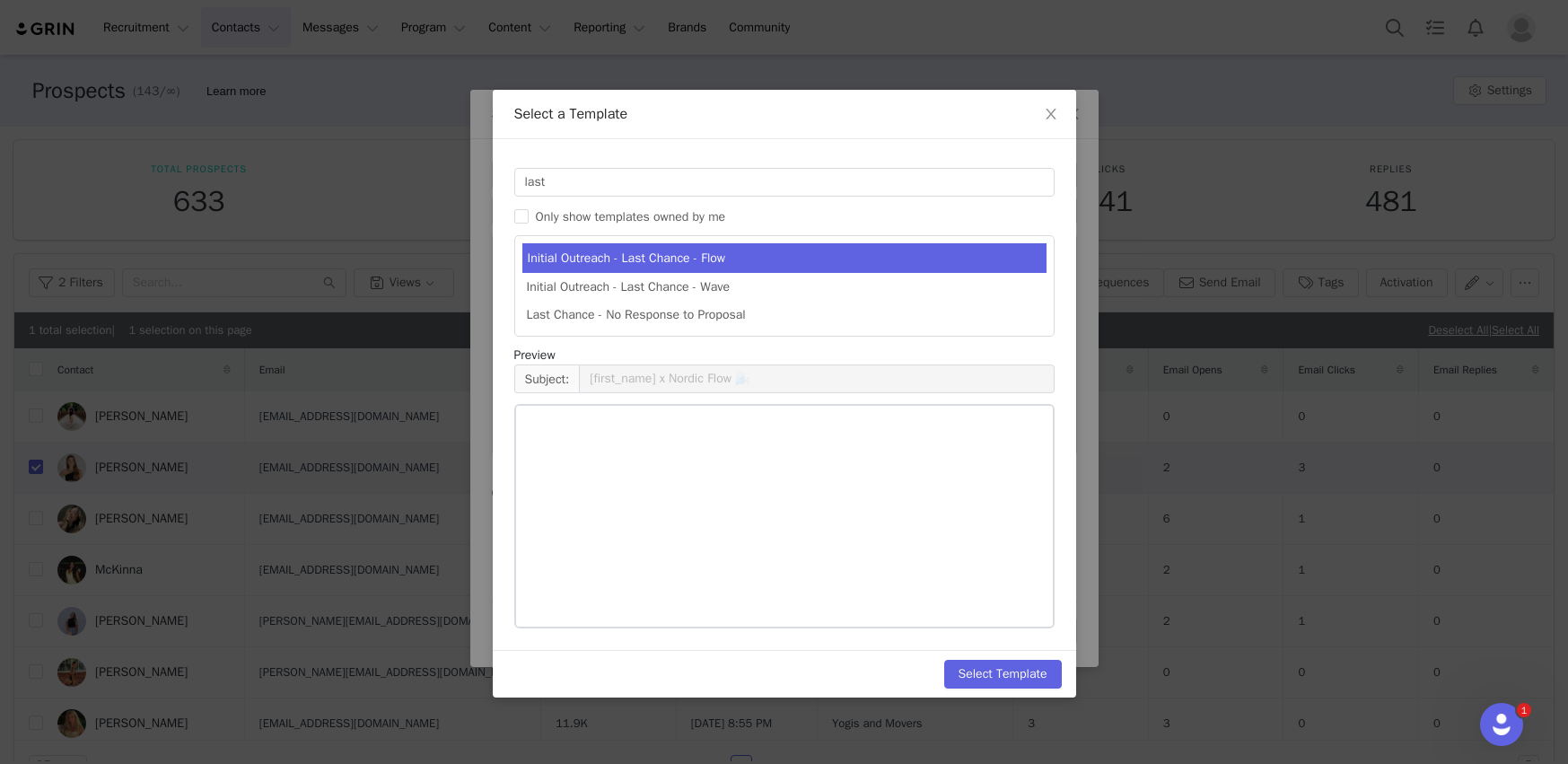 click on "Initial Outreach - Last Chance - Flow" at bounding box center (784, 258) 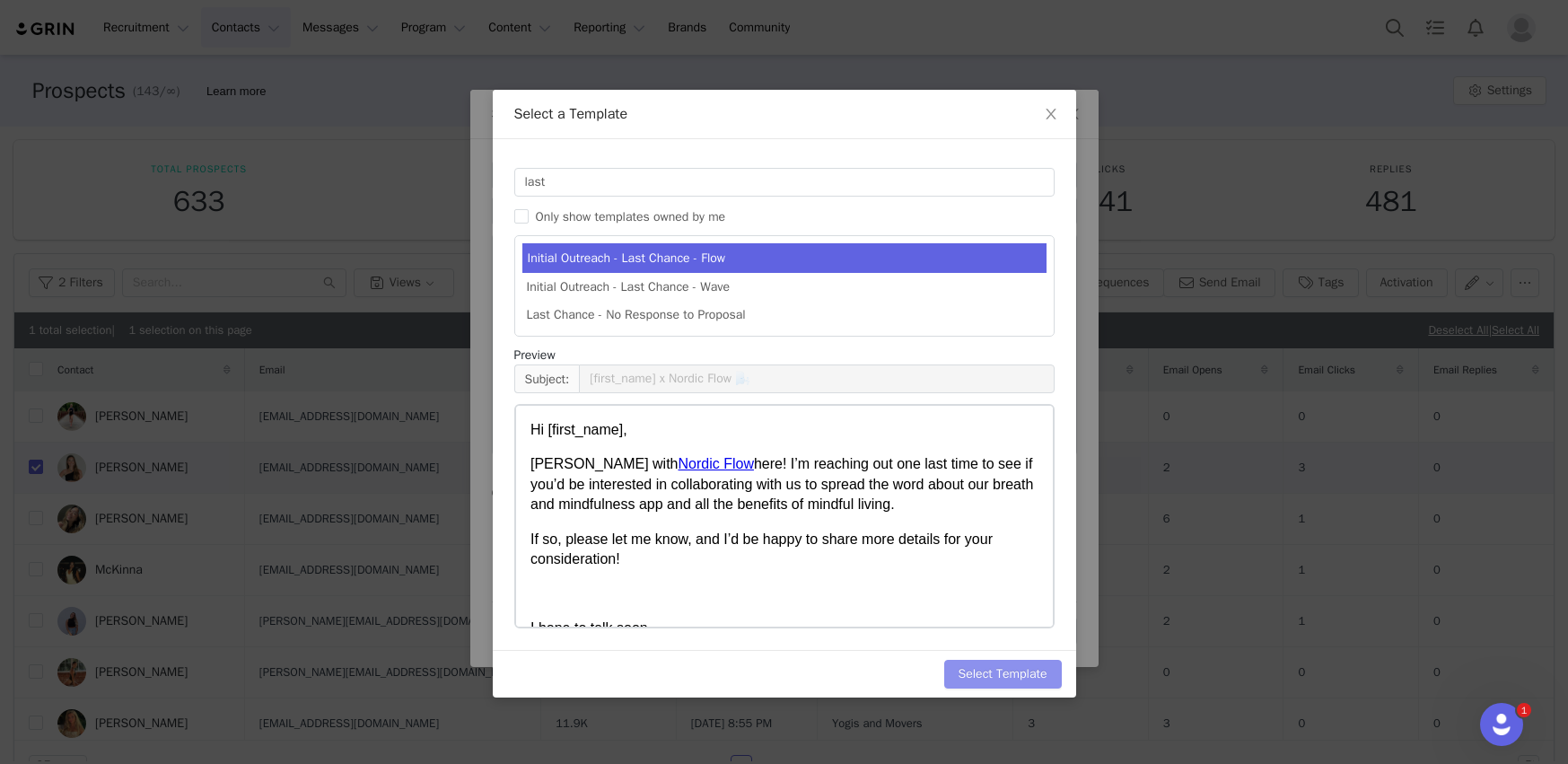 click on "Select Template" at bounding box center [1003, 674] 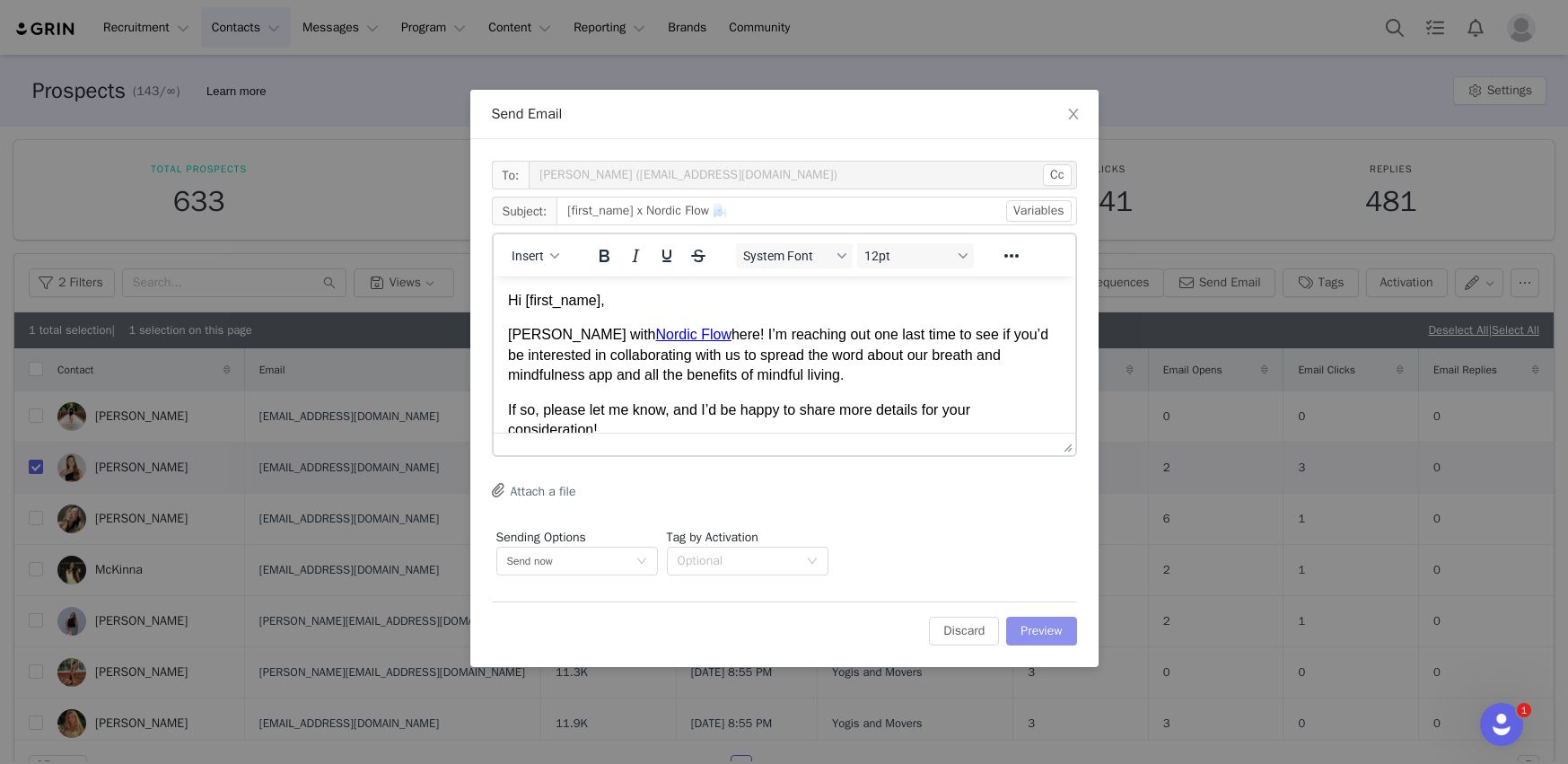 click on "Preview" at bounding box center (1041, 631) 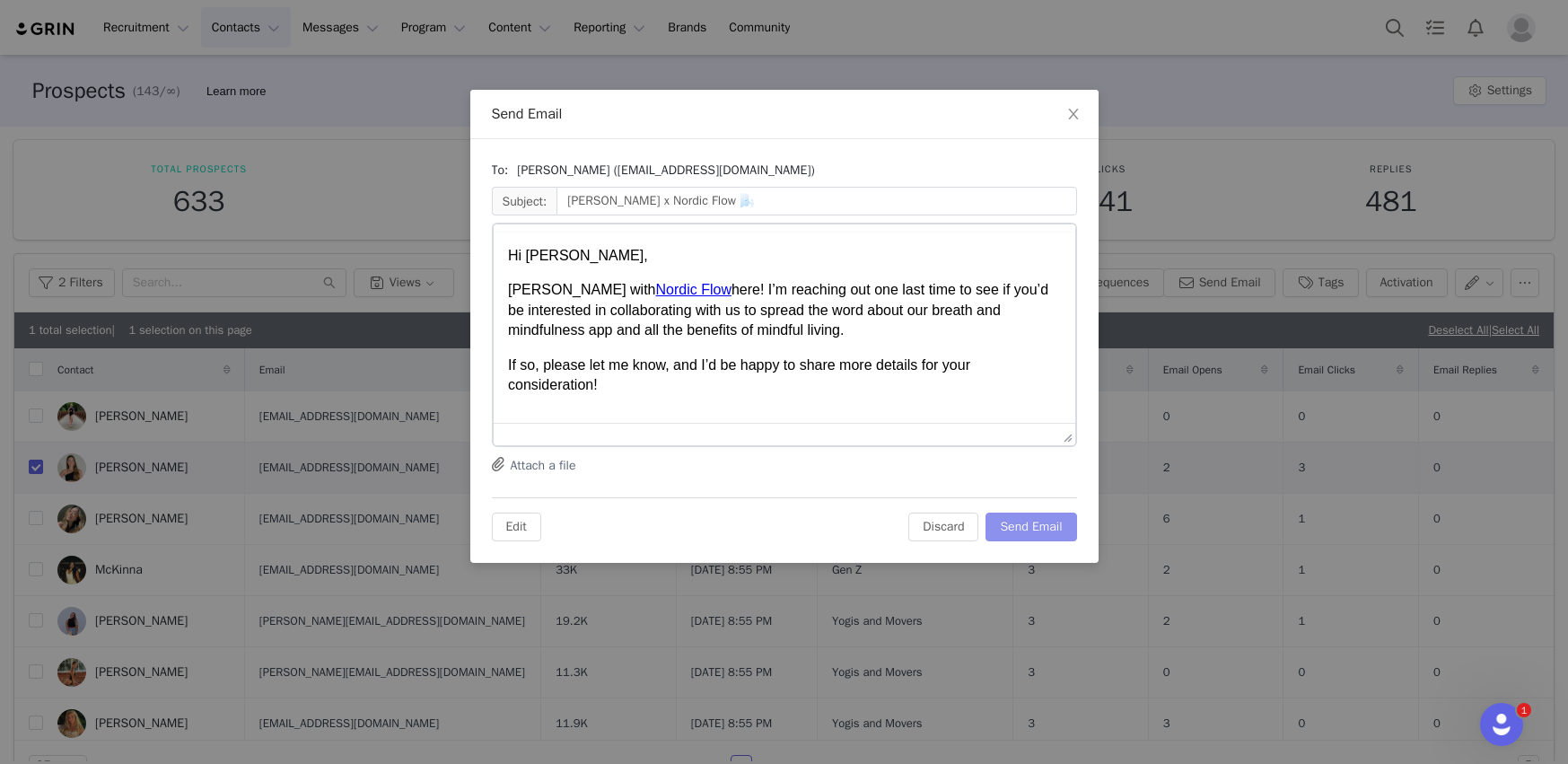 scroll, scrollTop: 0, scrollLeft: 0, axis: both 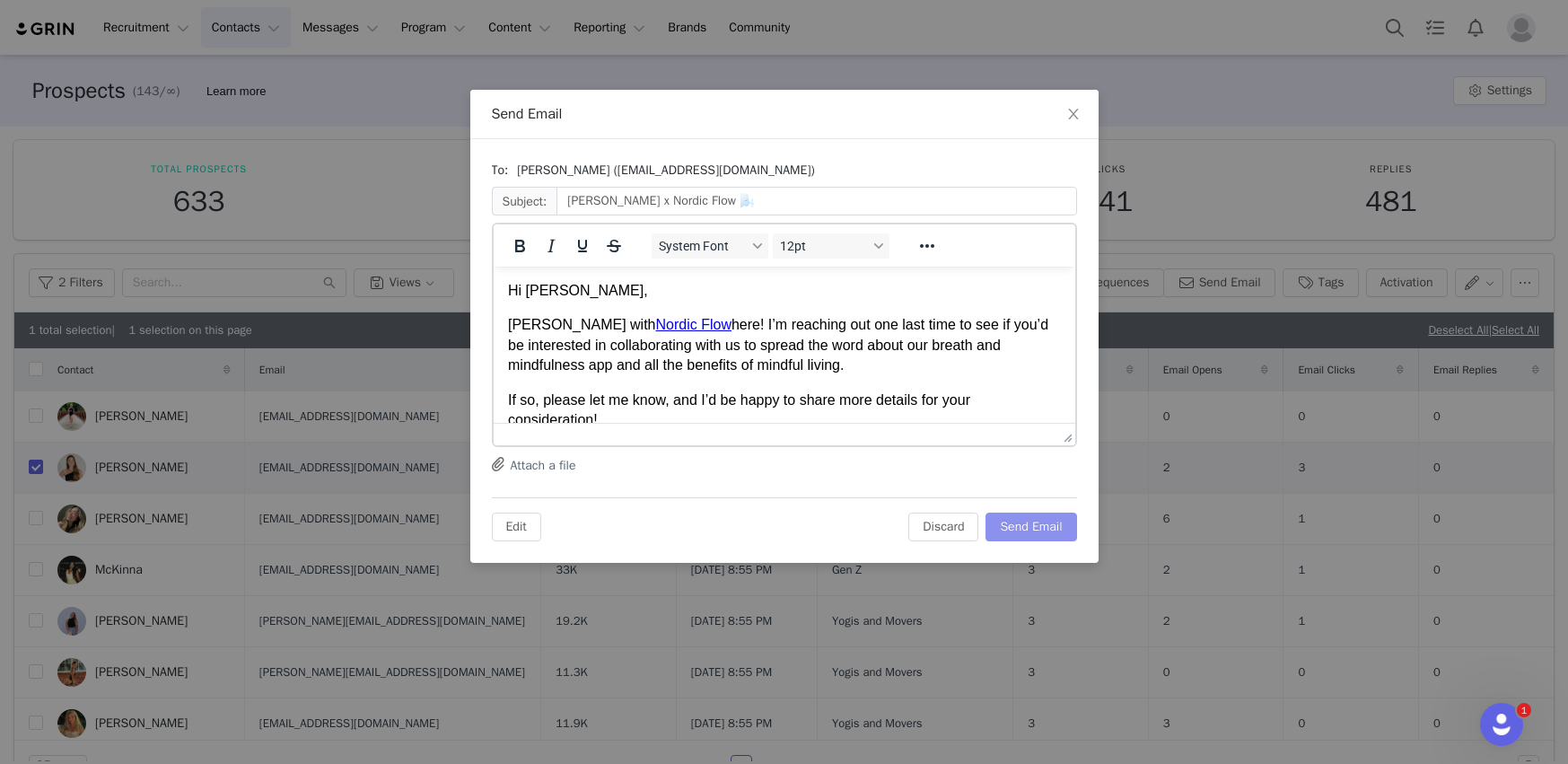 click on "Send Email" at bounding box center (1030, 527) 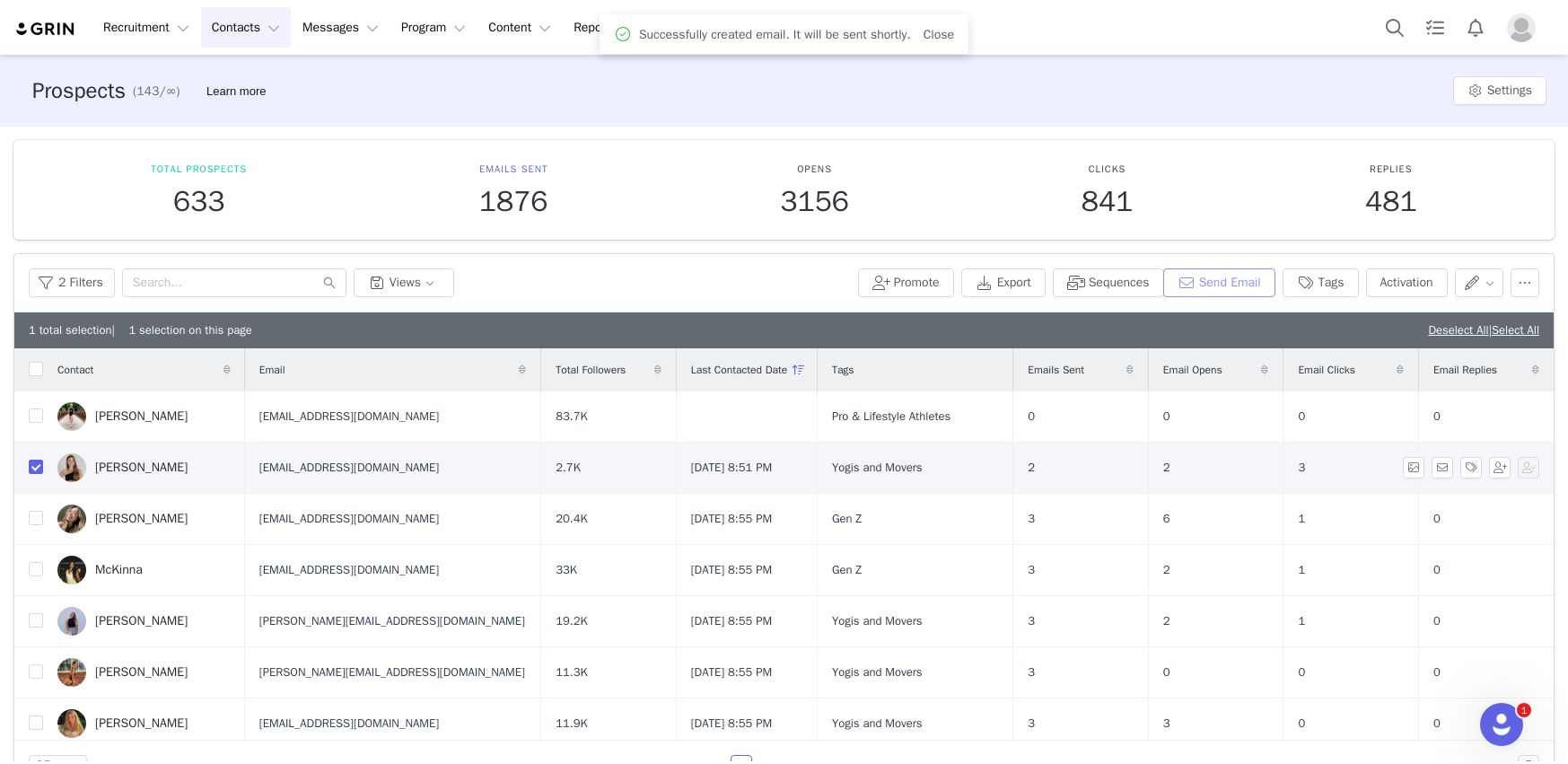 scroll, scrollTop: 0, scrollLeft: 0, axis: both 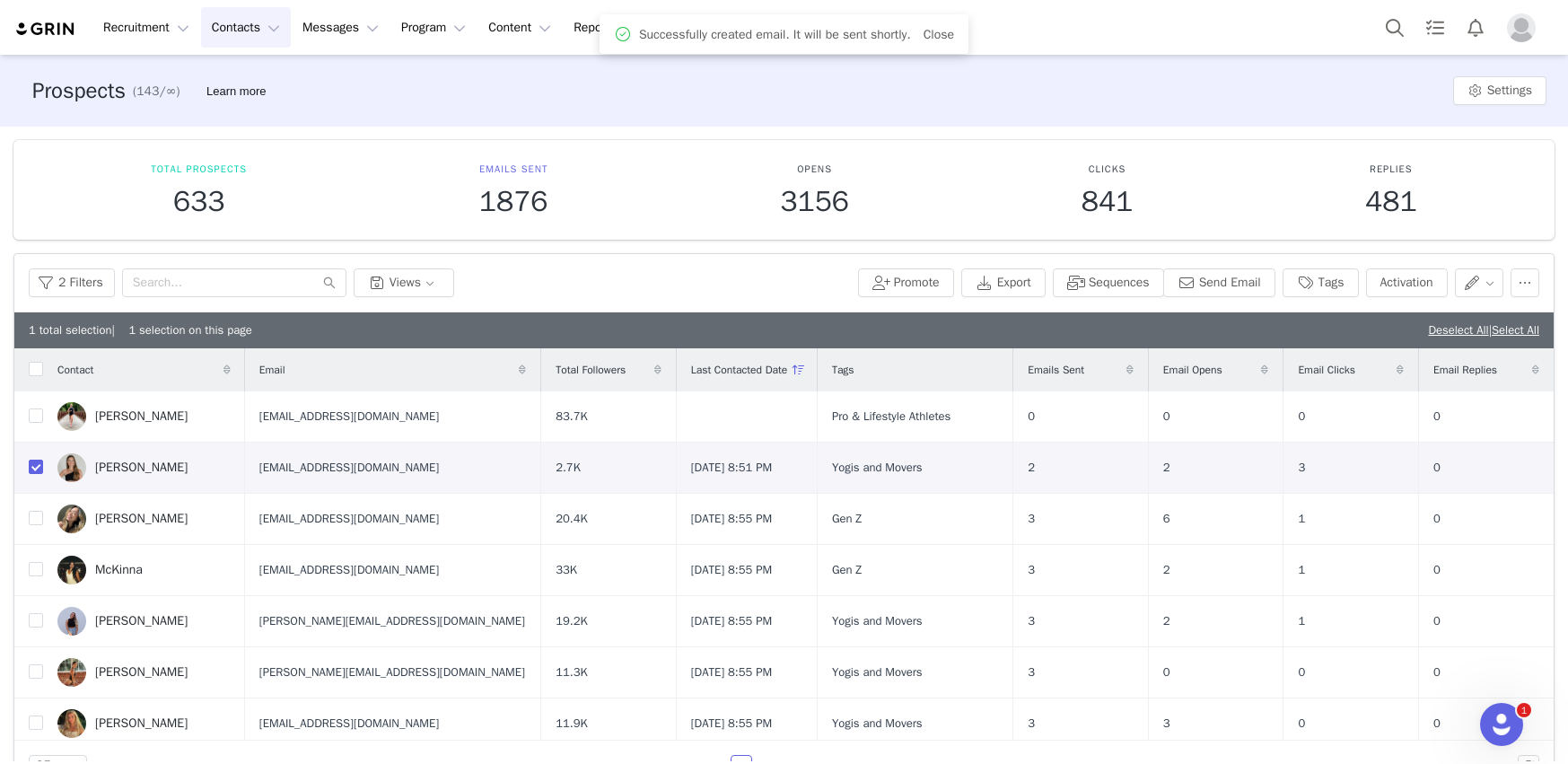 click on "Deselect All" at bounding box center (1458, 329) 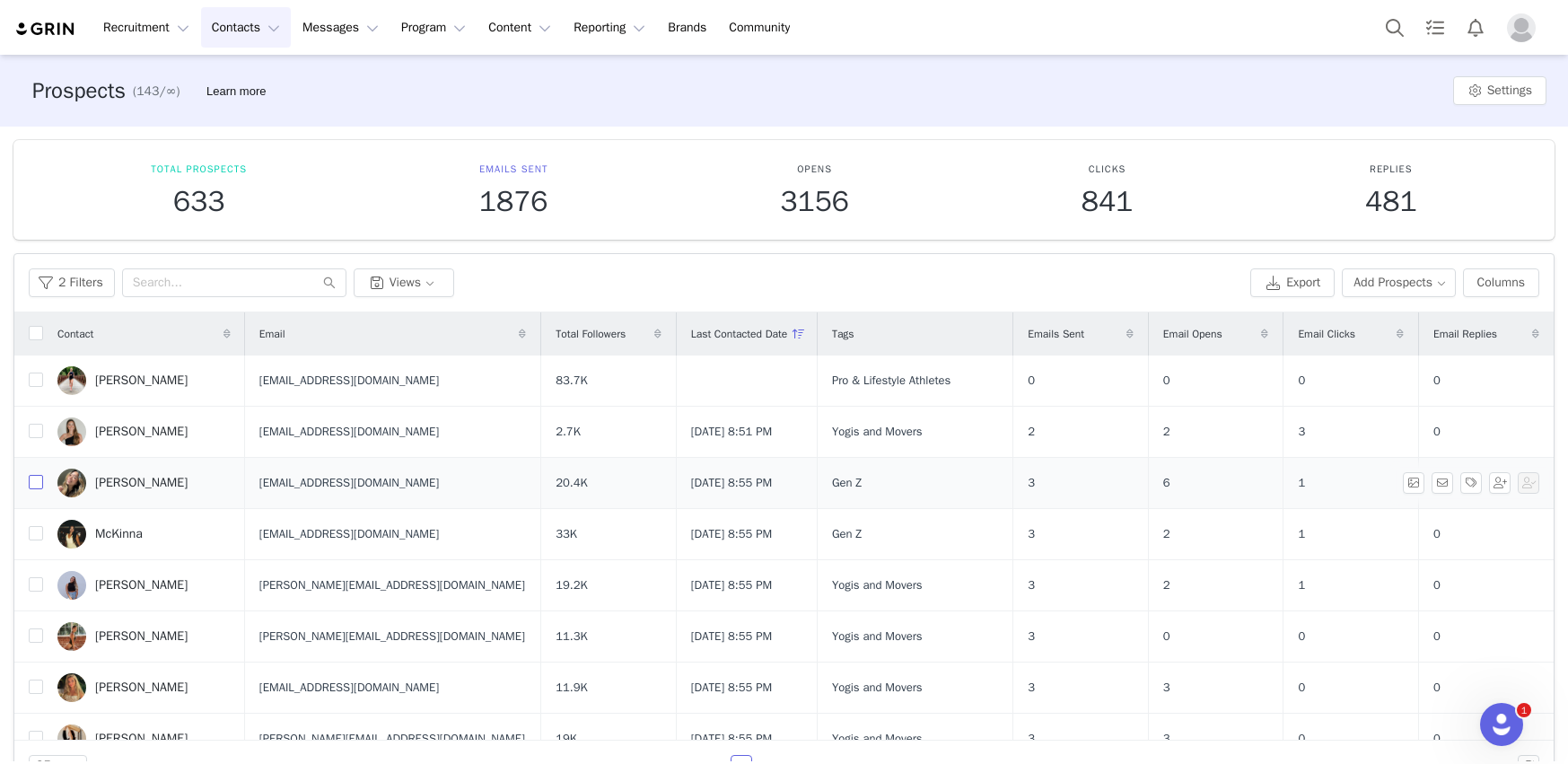 click at bounding box center (36, 482) 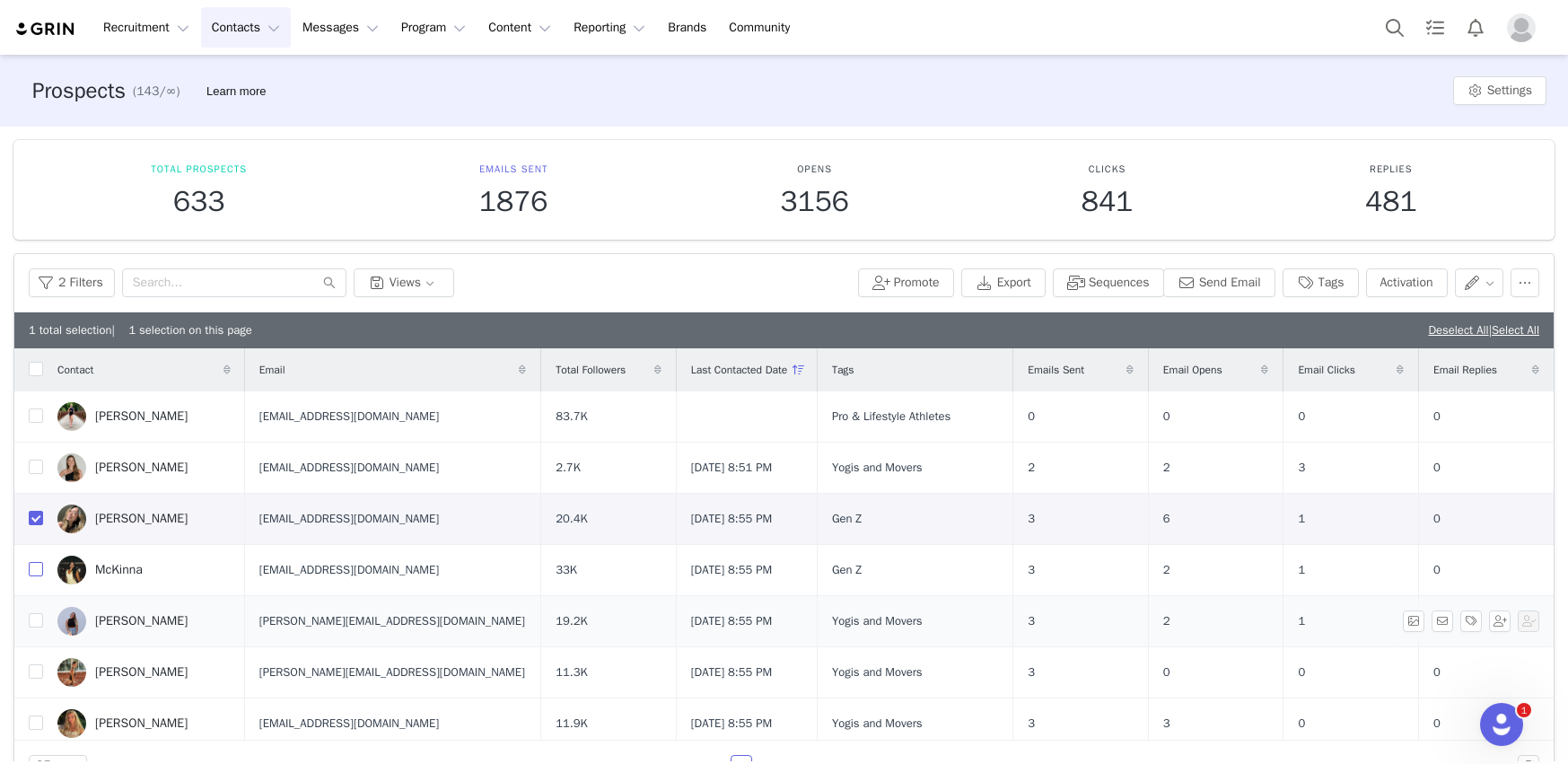 drag, startPoint x: 33, startPoint y: 572, endPoint x: 50, endPoint y: 622, distance: 52.810984 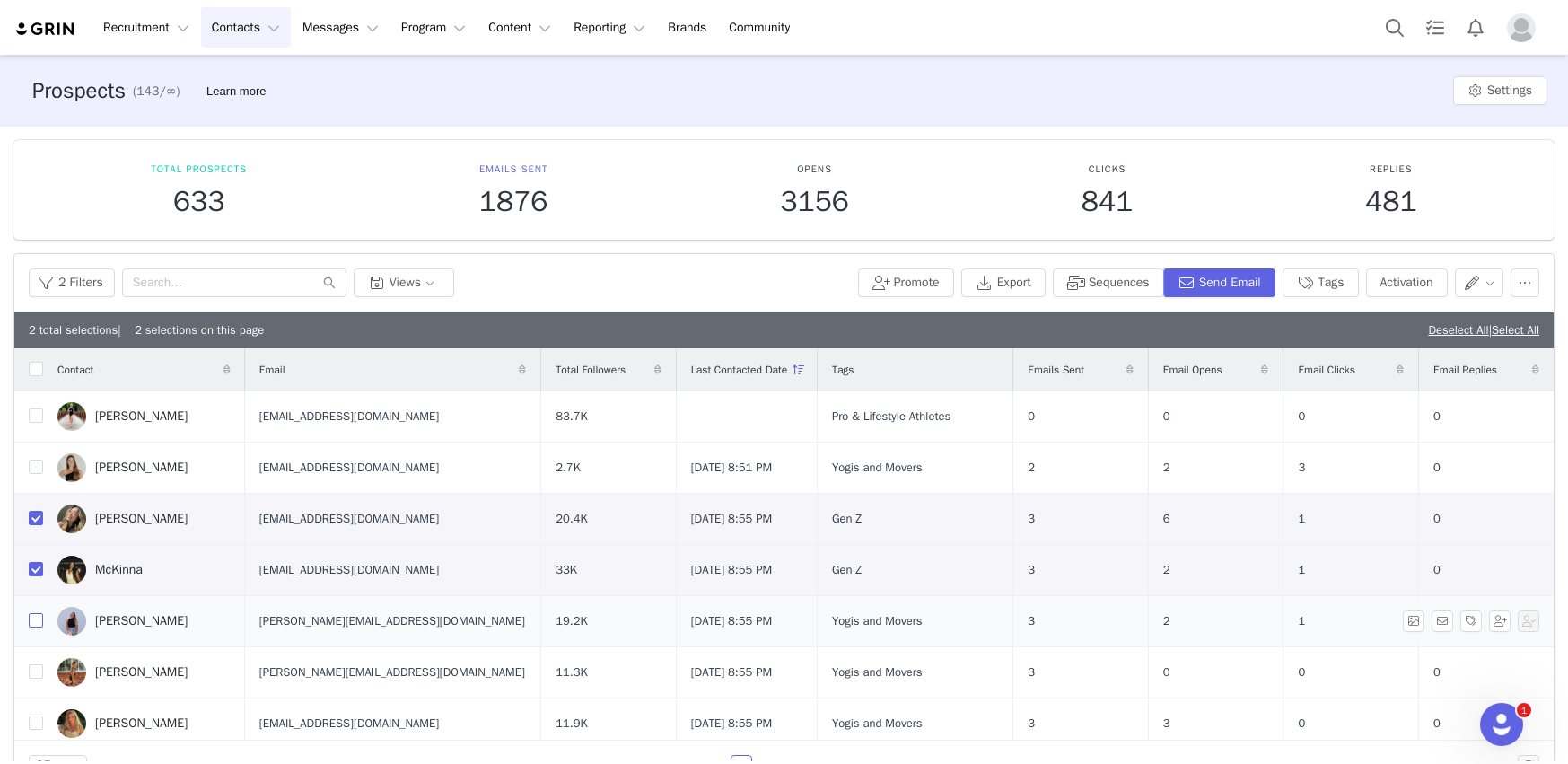 click at bounding box center (29, 620) 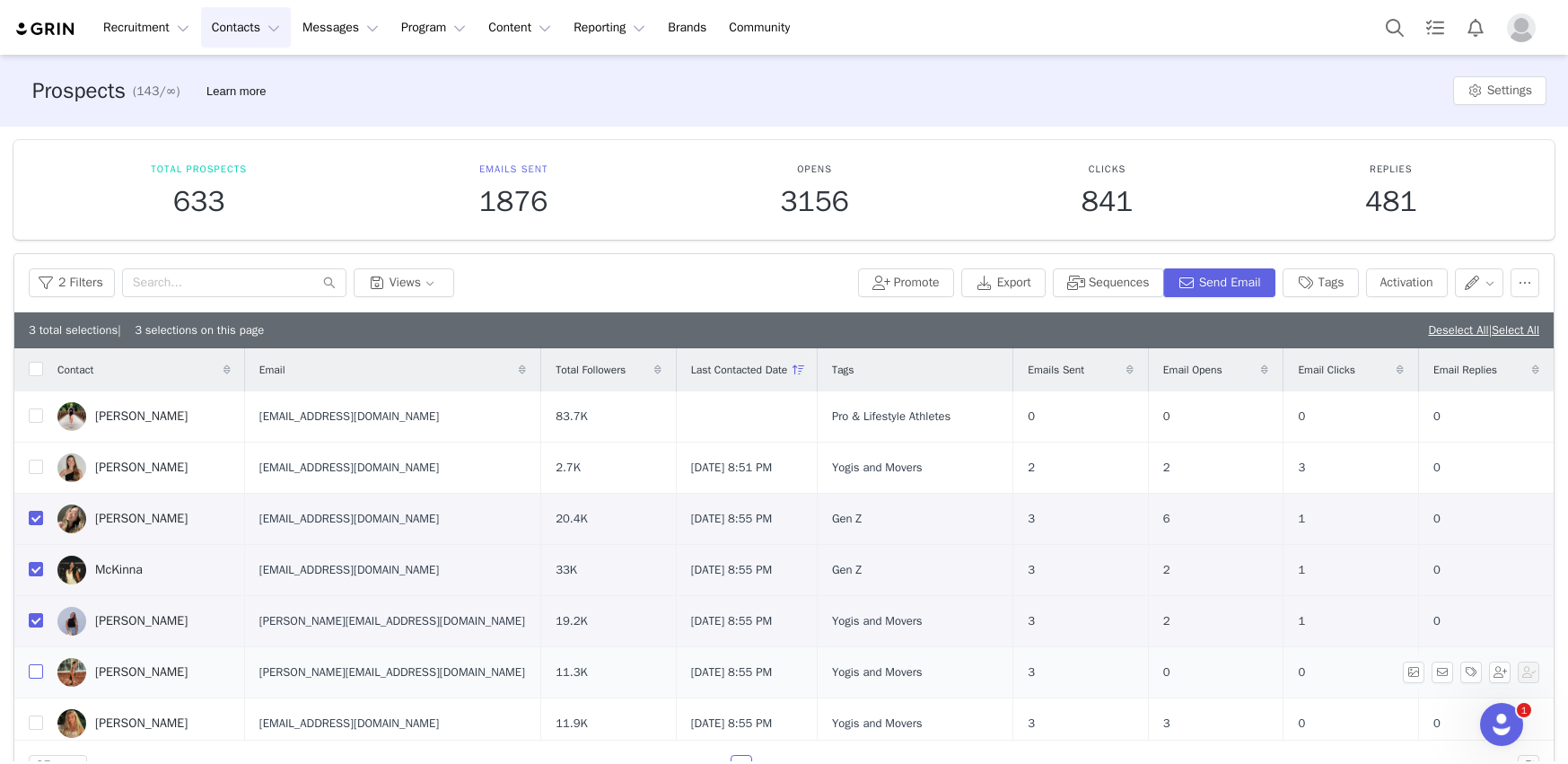 click at bounding box center [36, 672] 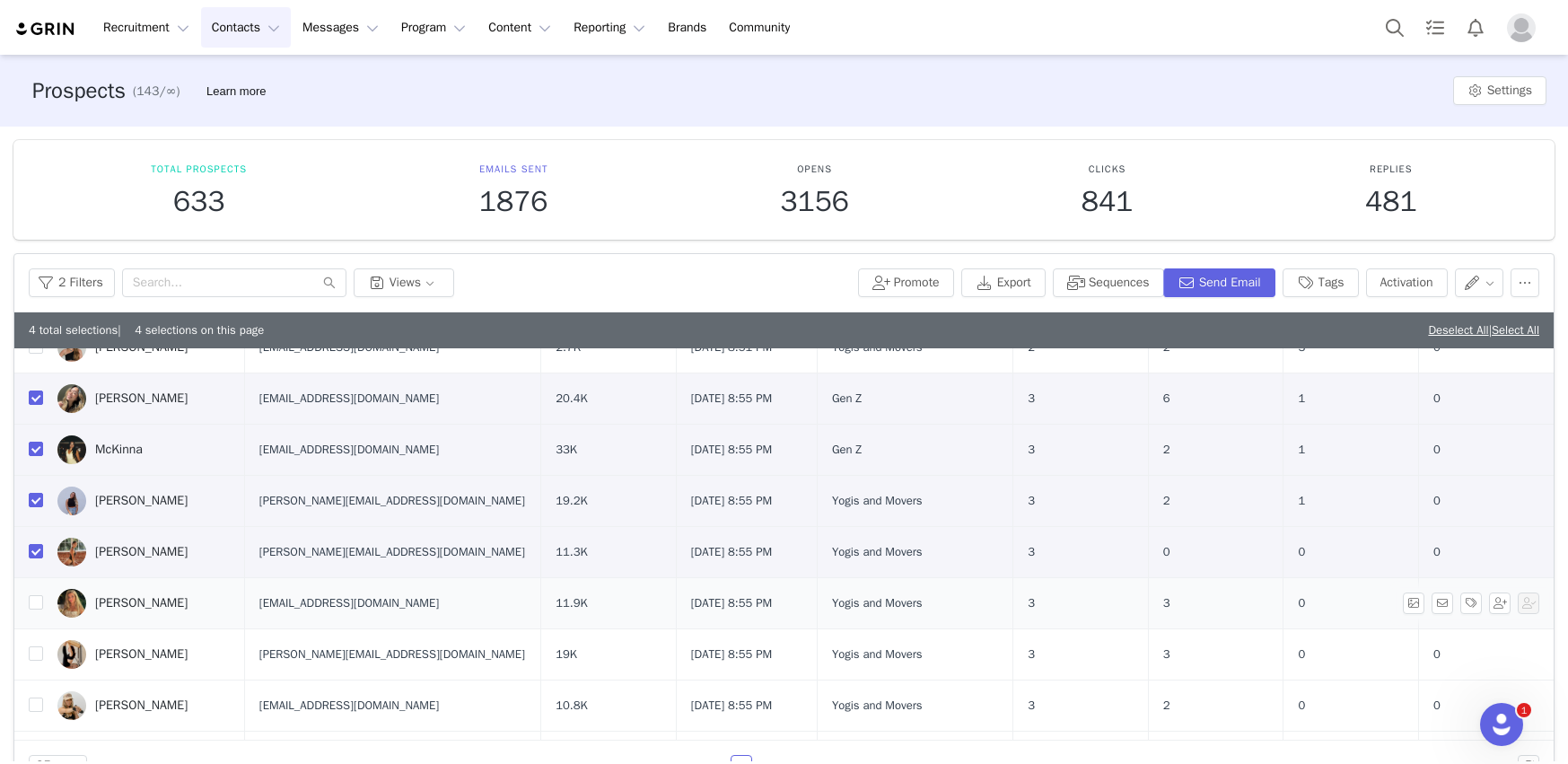 scroll, scrollTop: 129, scrollLeft: 0, axis: vertical 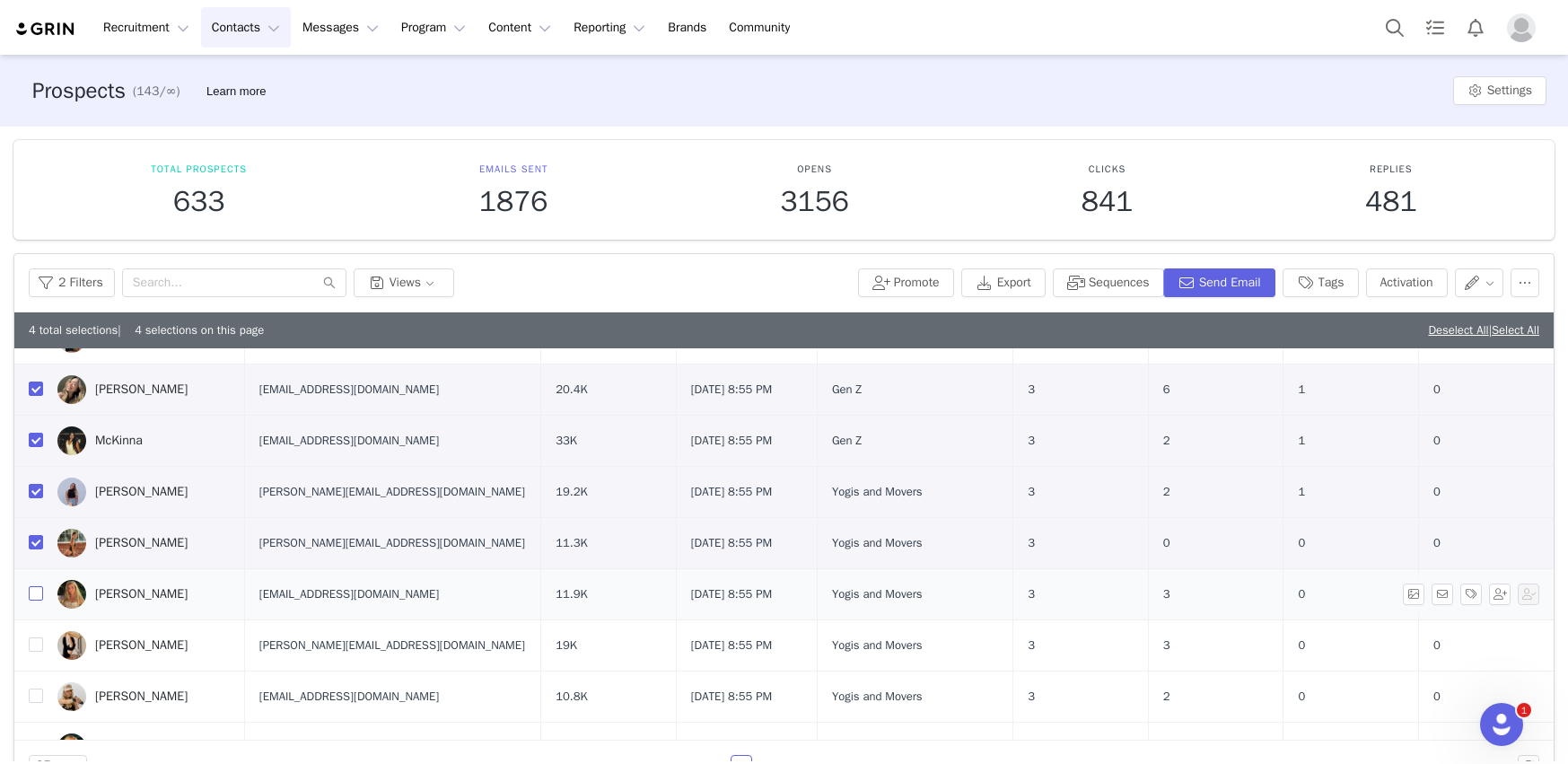 click at bounding box center (36, 593) 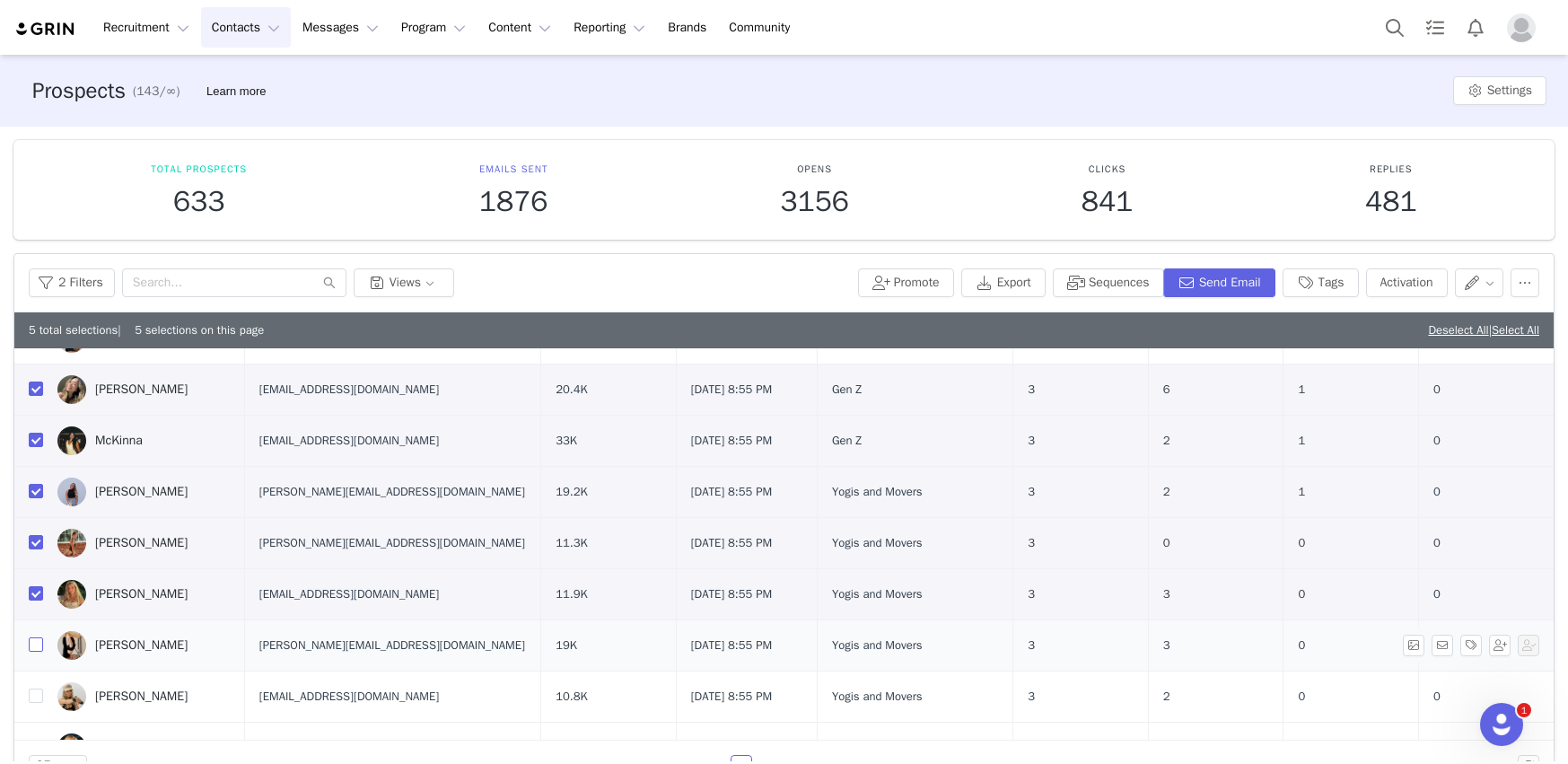 click at bounding box center (36, 645) 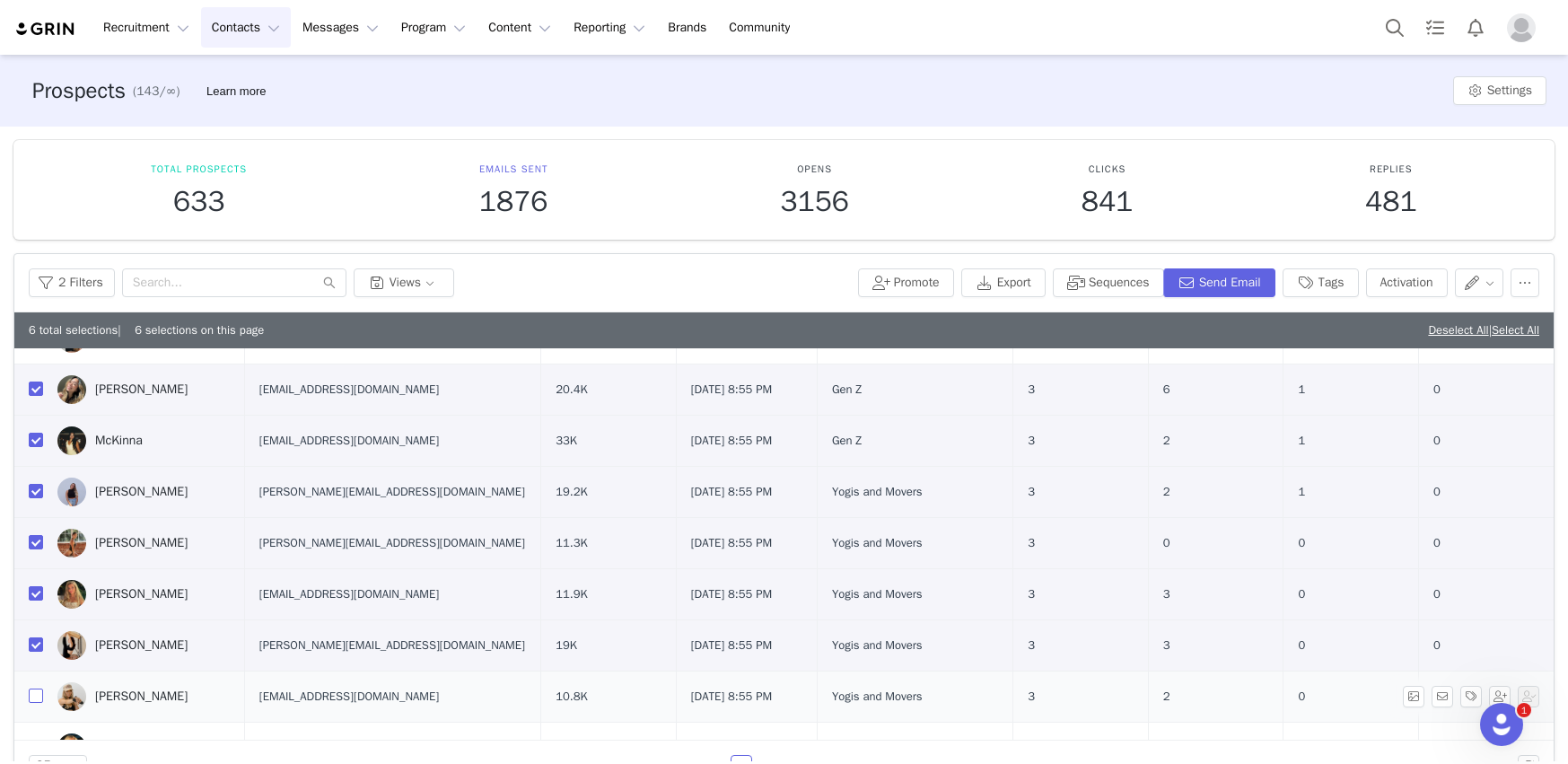 click at bounding box center (36, 696) 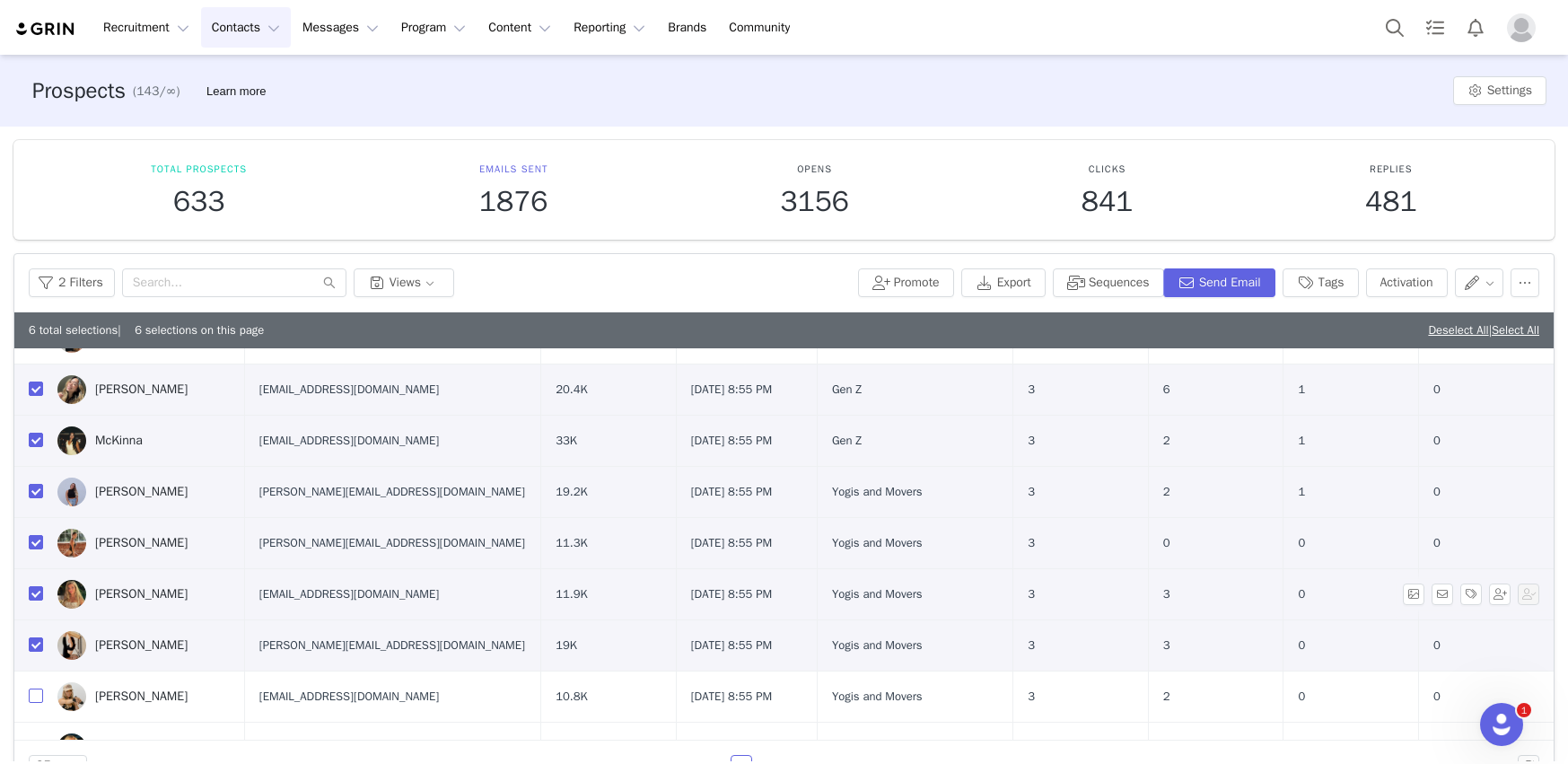 checkbox on "true" 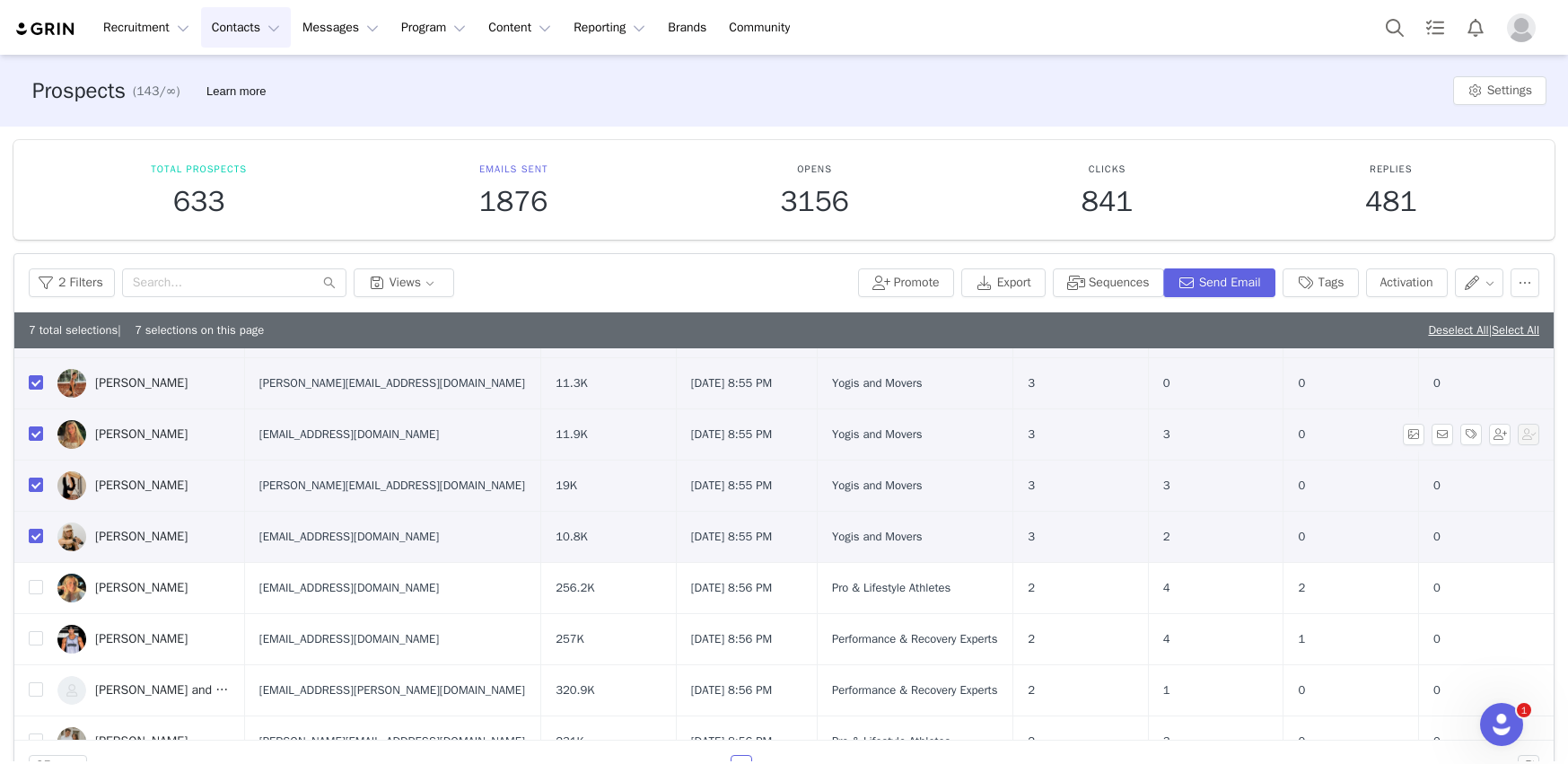 scroll, scrollTop: 386, scrollLeft: 0, axis: vertical 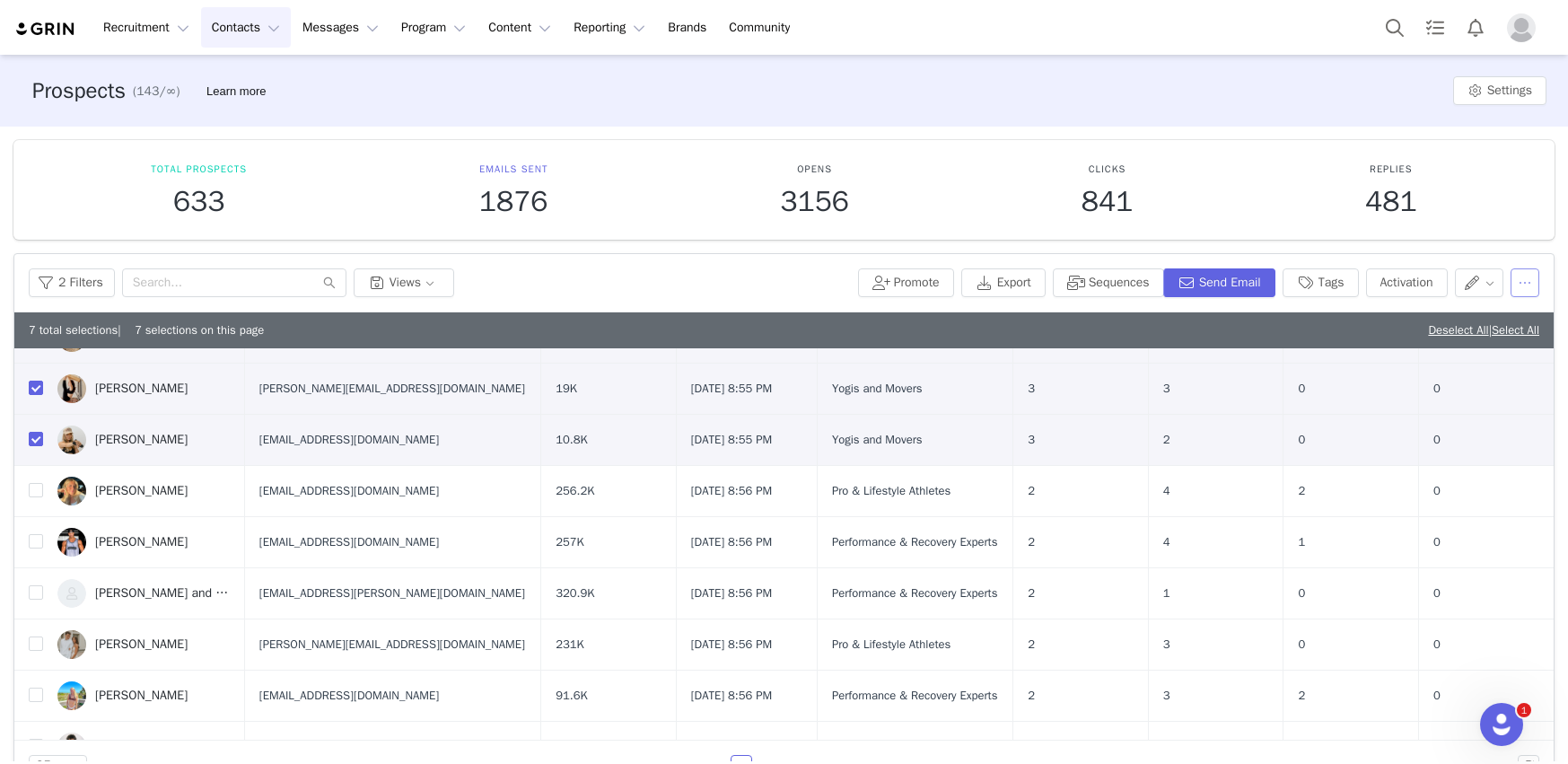 click at bounding box center [1525, 283] 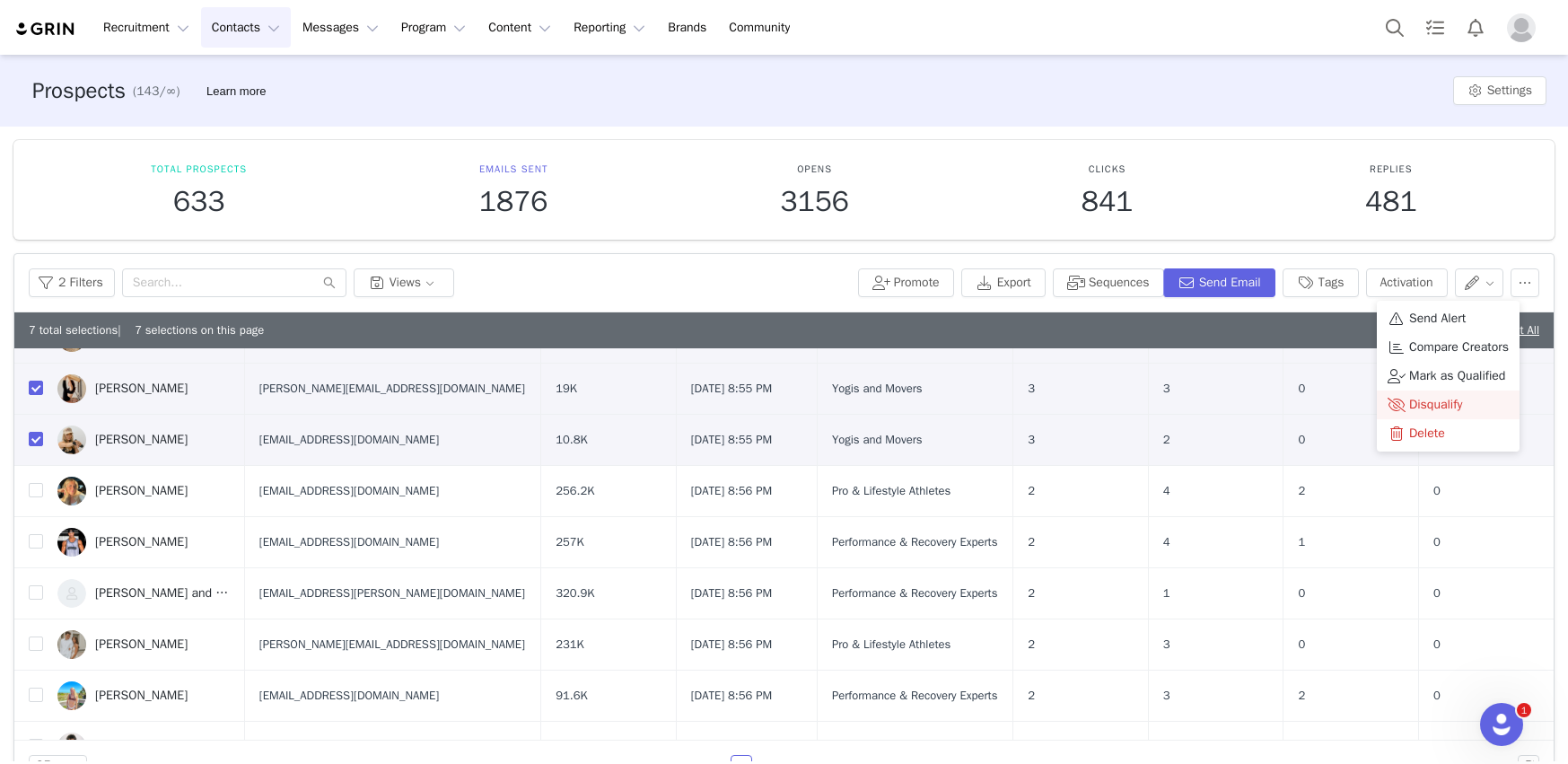 click on "Disqualify" at bounding box center [1435, 405] 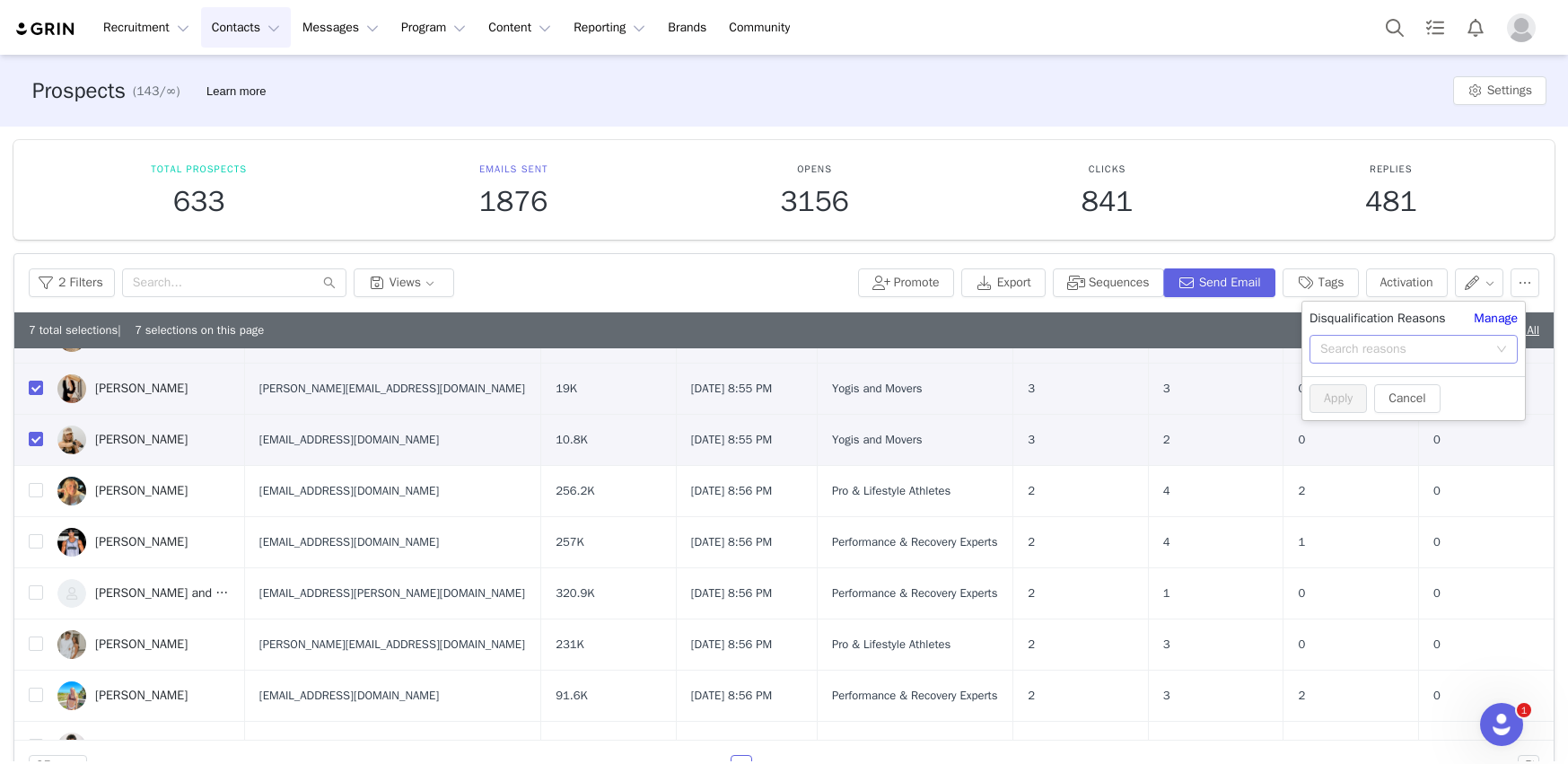 click on "Search reasons" at bounding box center [1404, 349] 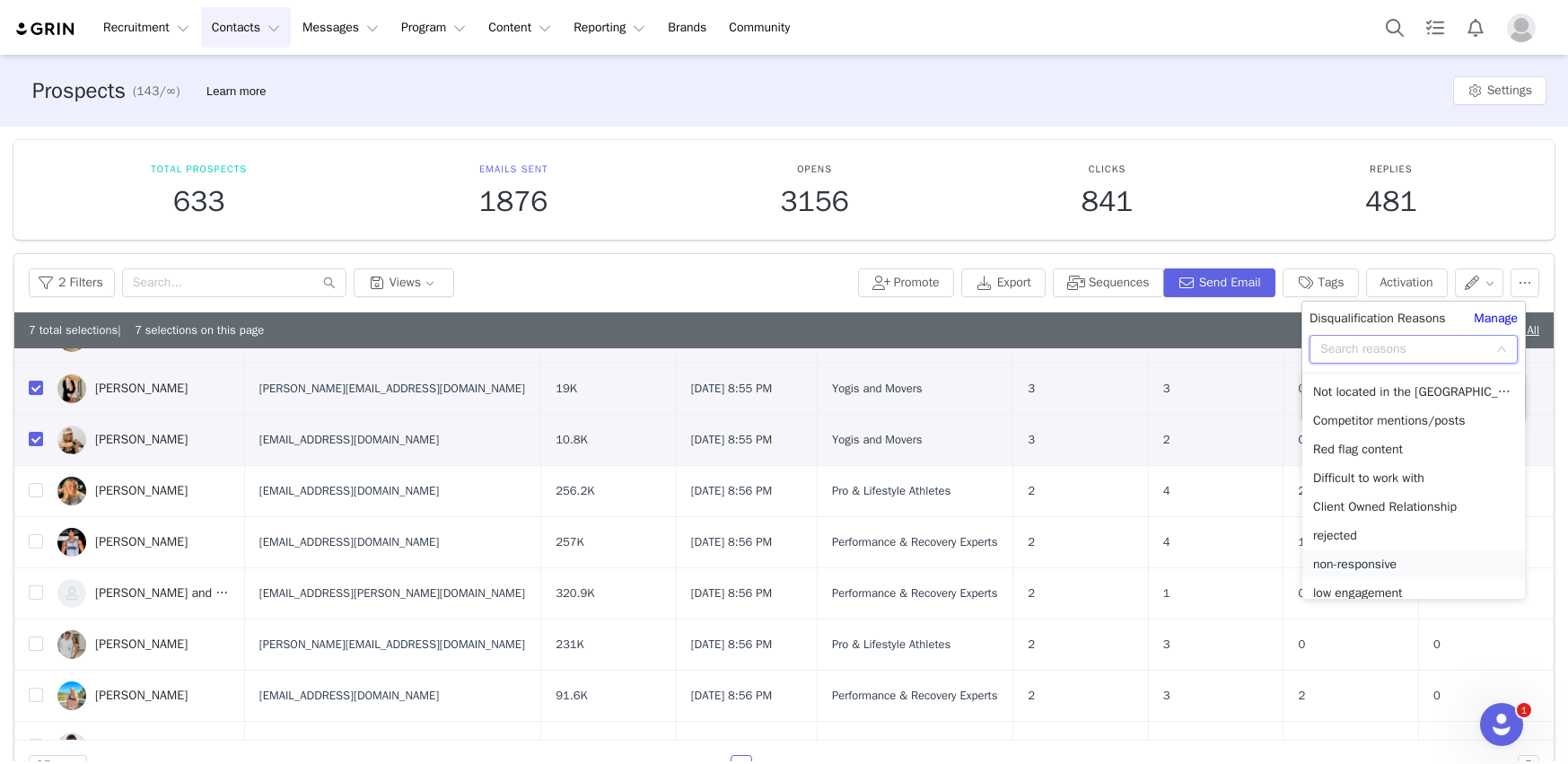 click on "non-responsive" at bounding box center (1414, 565) 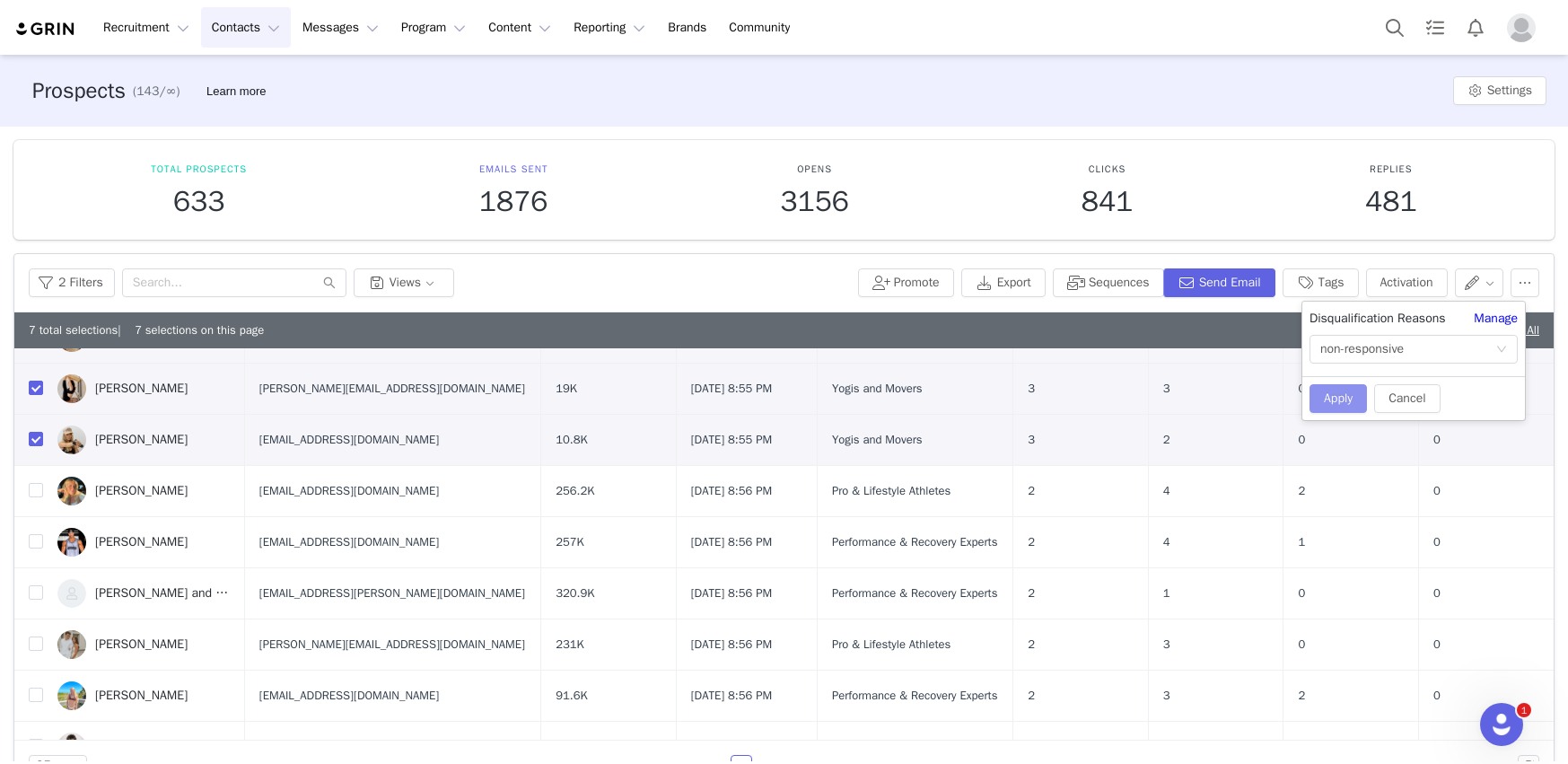 click on "Apply" at bounding box center (1338, 399) 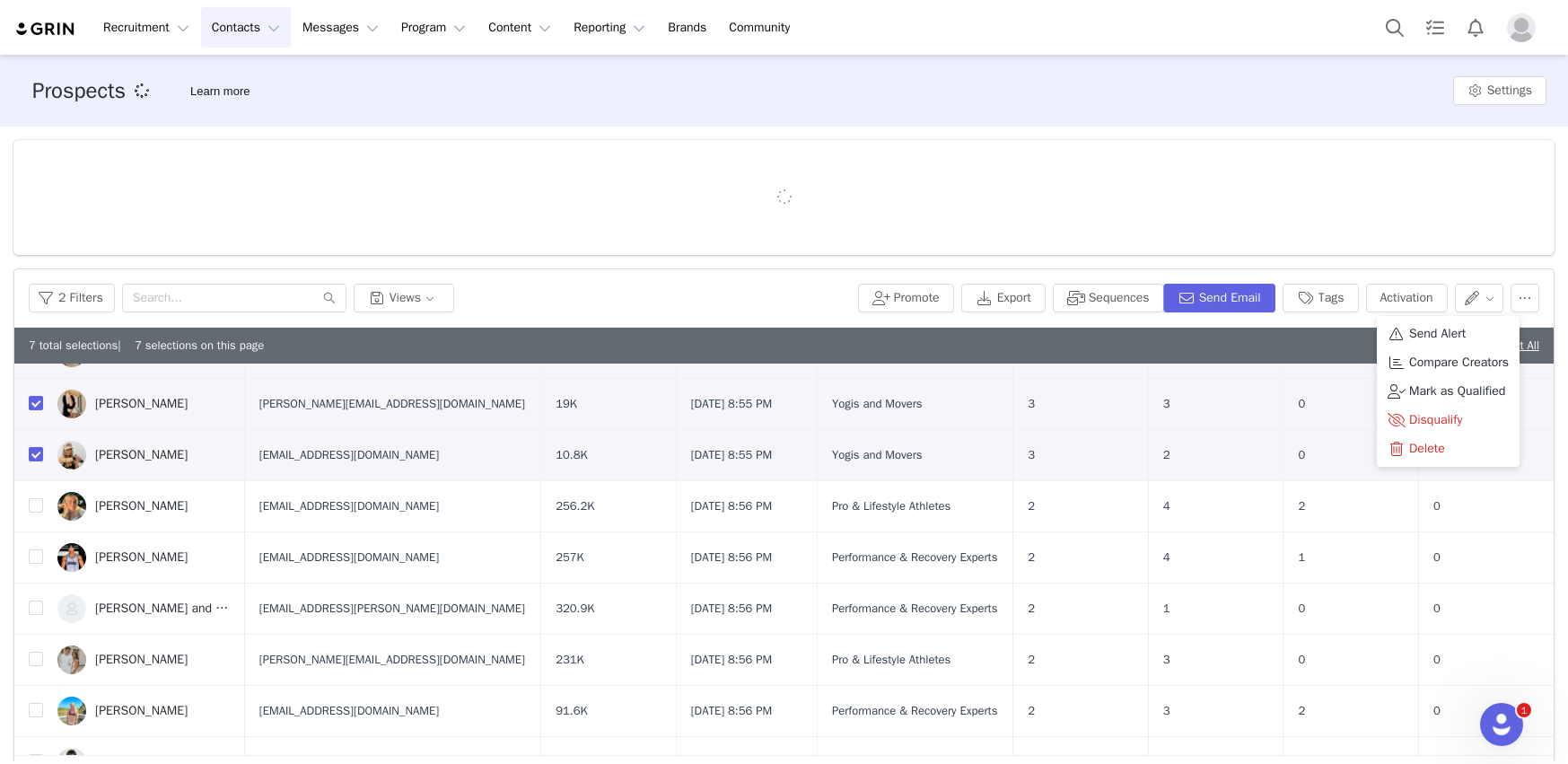 scroll, scrollTop: 0, scrollLeft: 0, axis: both 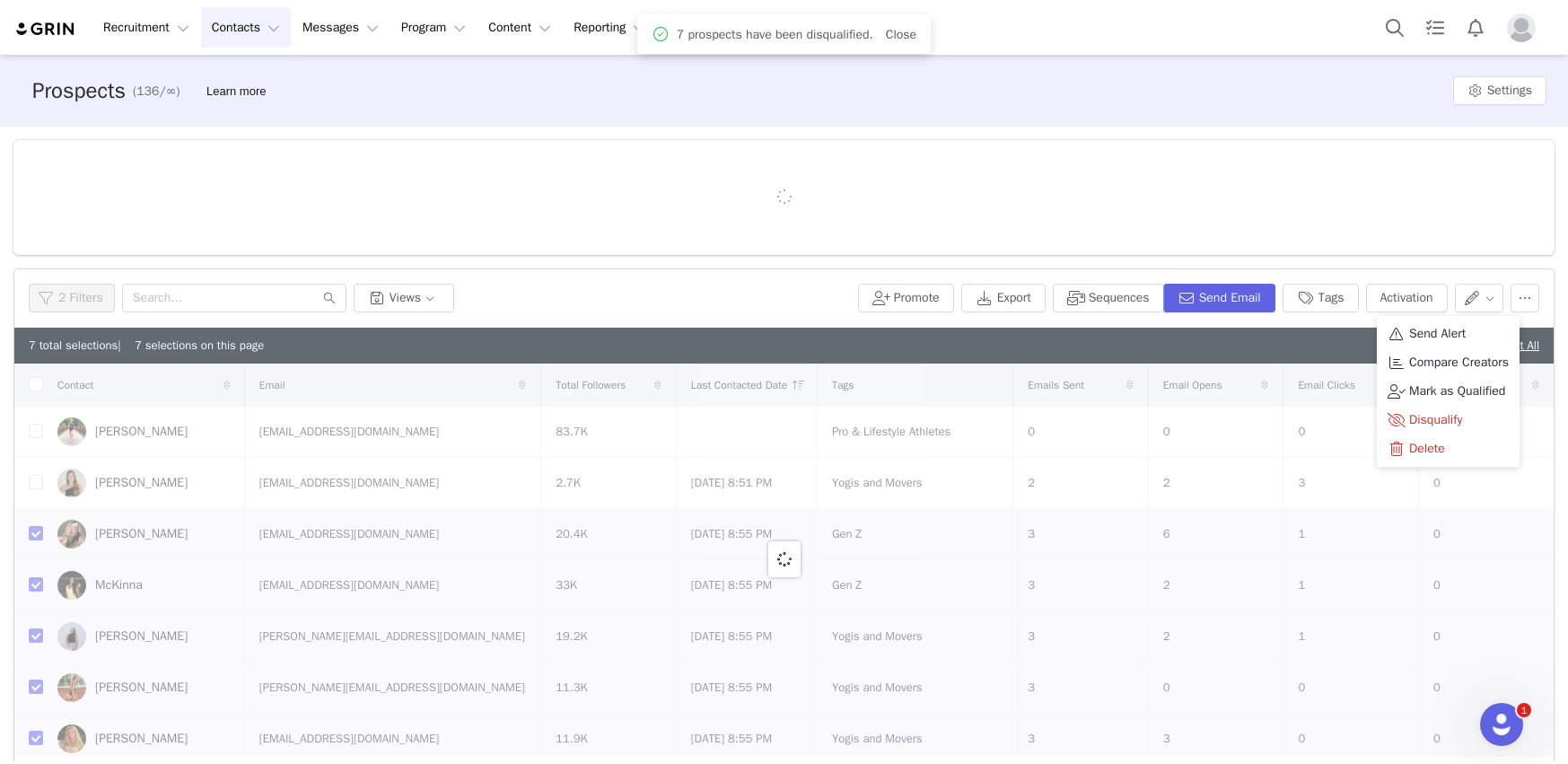 click on "7 total selections     |    7 selections on this page  Deselect All     |     Select All" at bounding box center [784, 346] 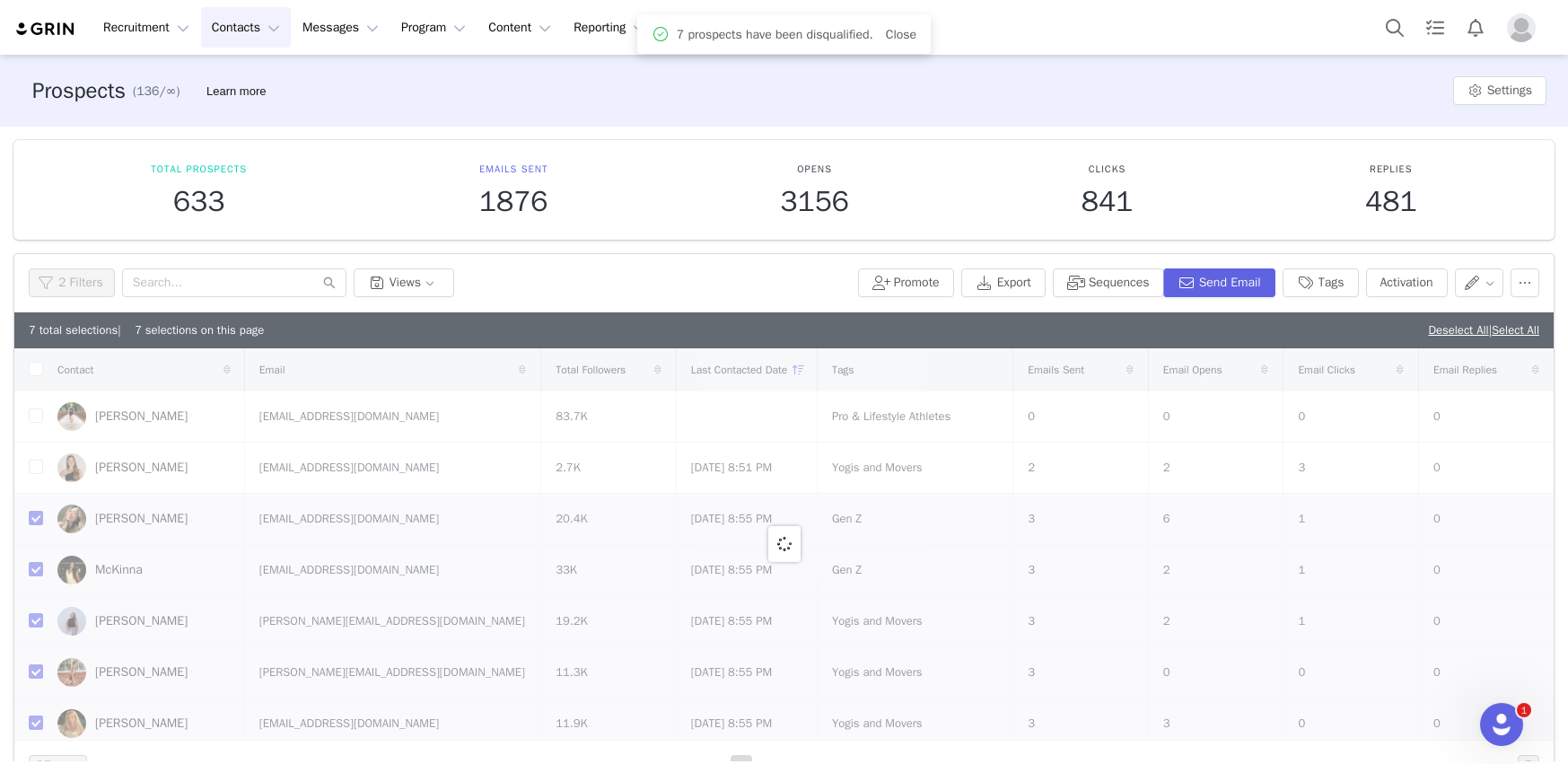 checkbox on "false" 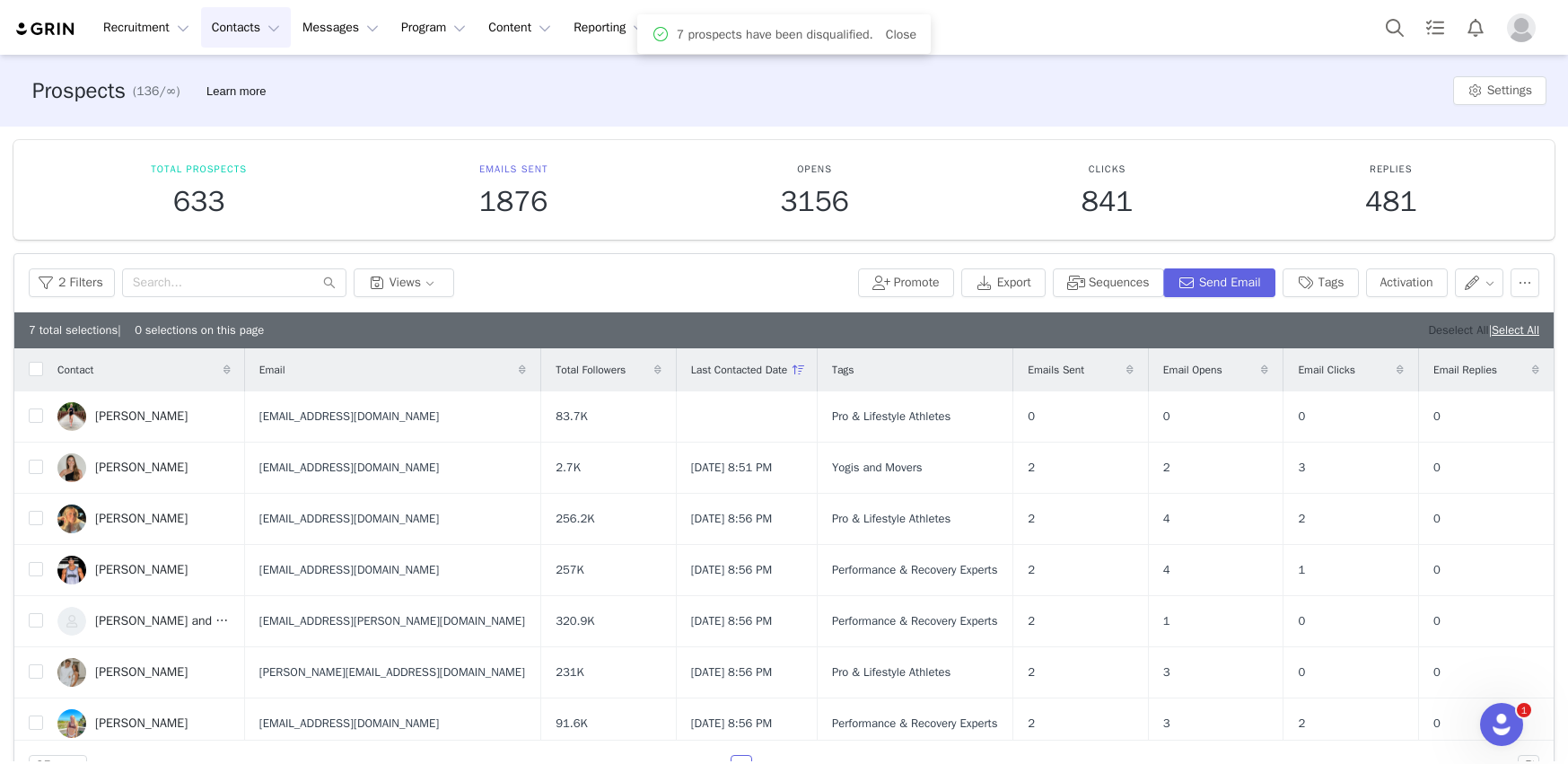 click on "Deselect All" at bounding box center [1458, 329] 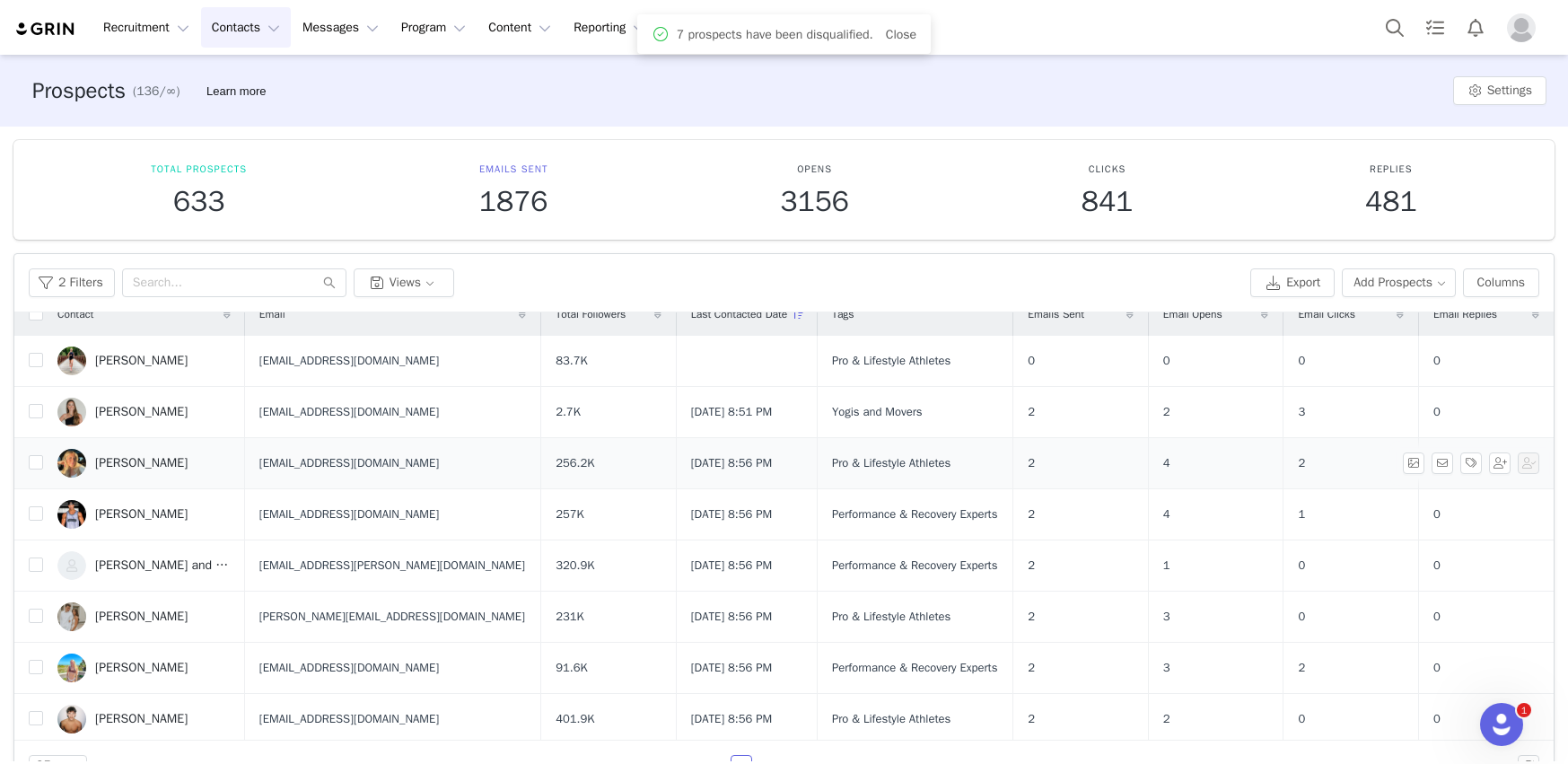 scroll, scrollTop: 22, scrollLeft: 0, axis: vertical 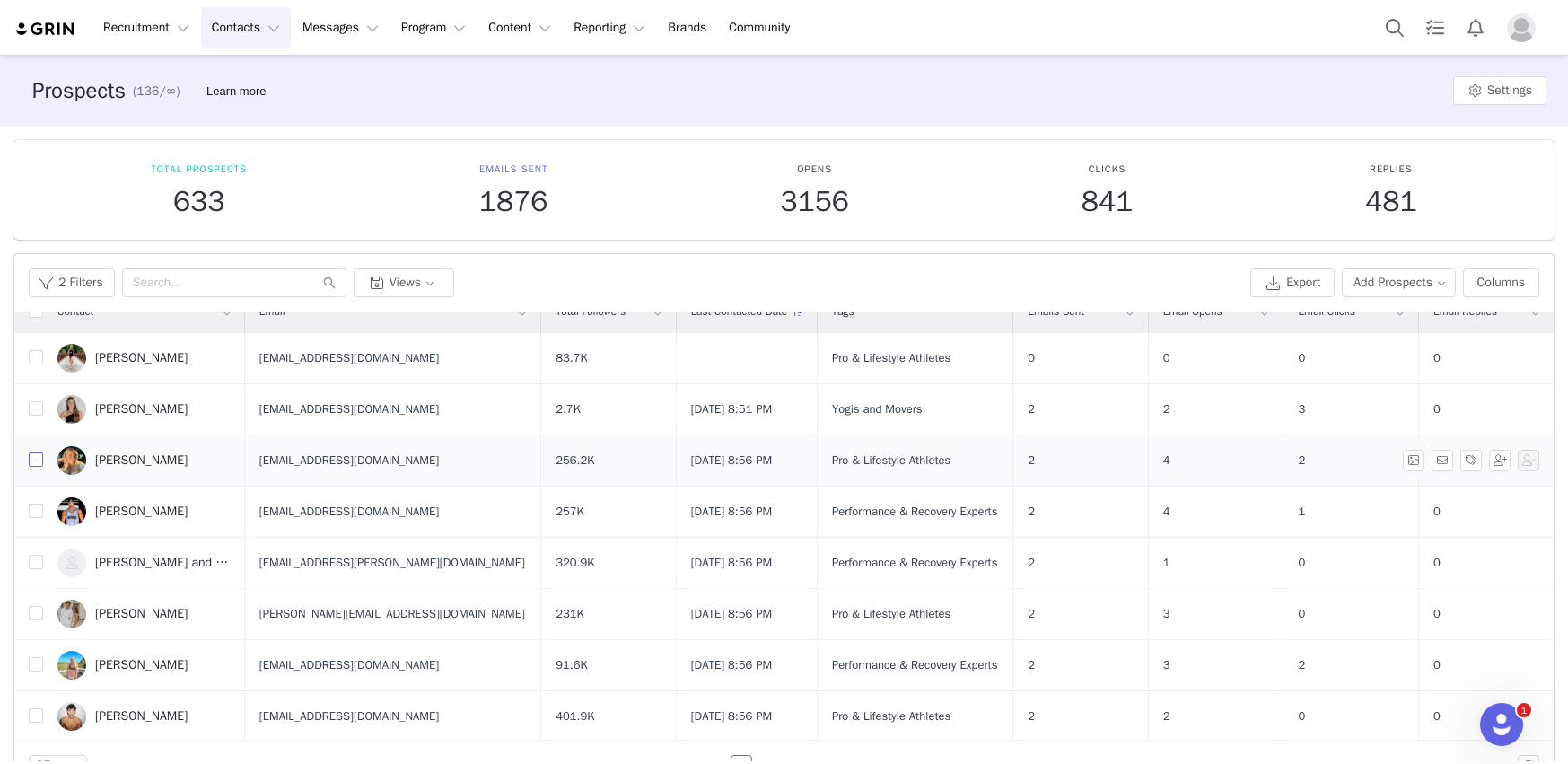 click at bounding box center [36, 460] 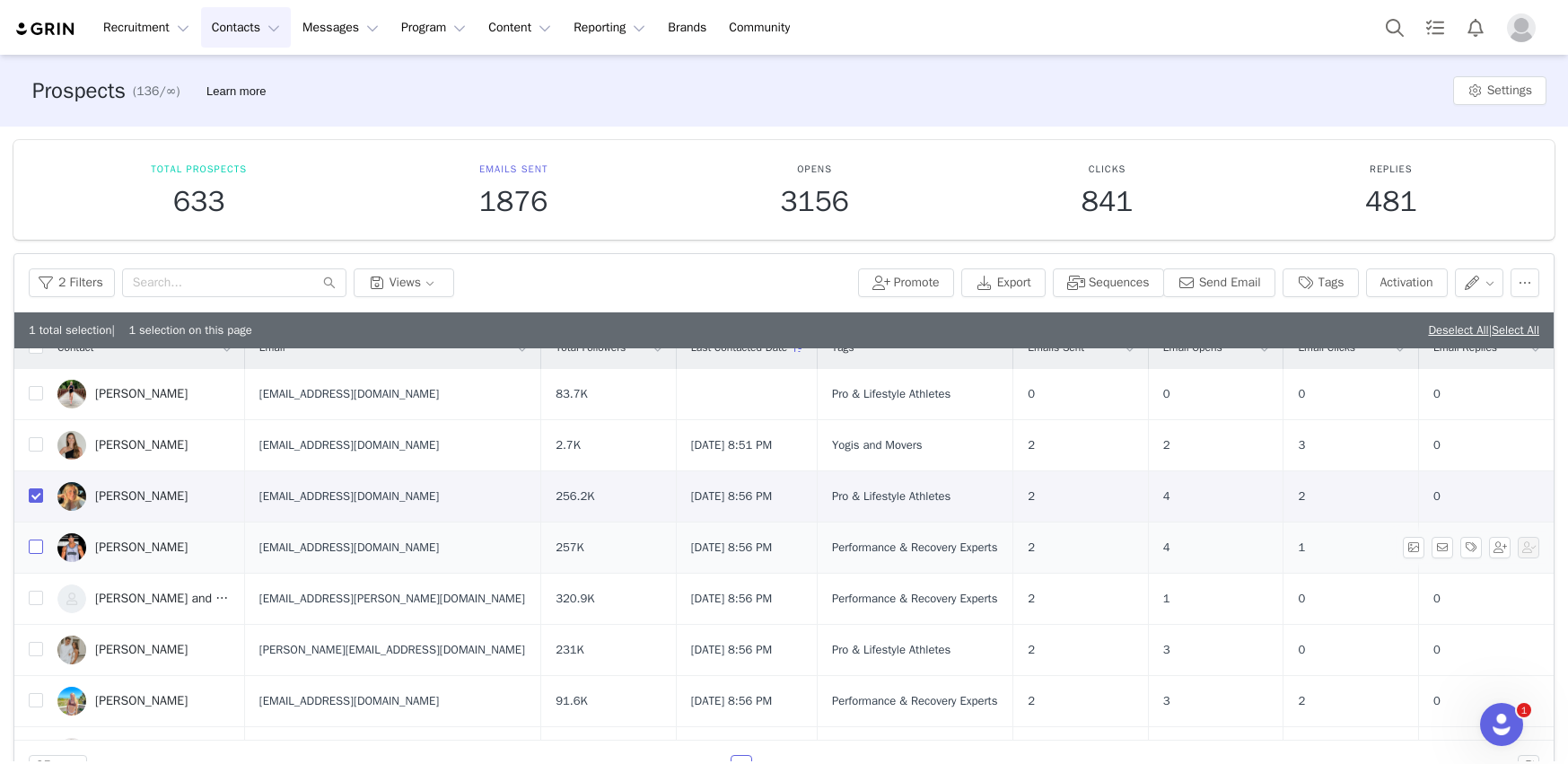 click at bounding box center [36, 547] 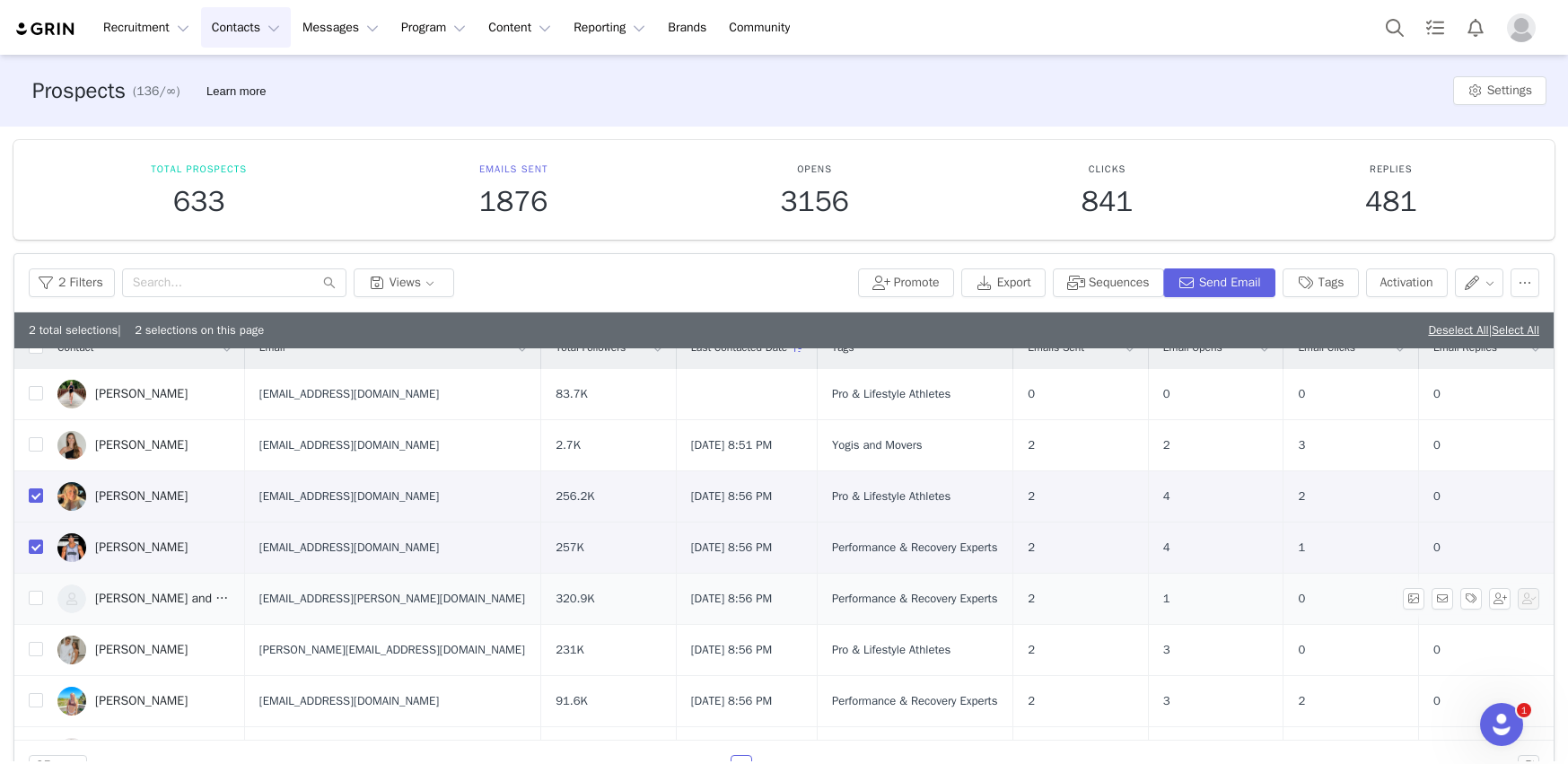 click at bounding box center (29, 598) 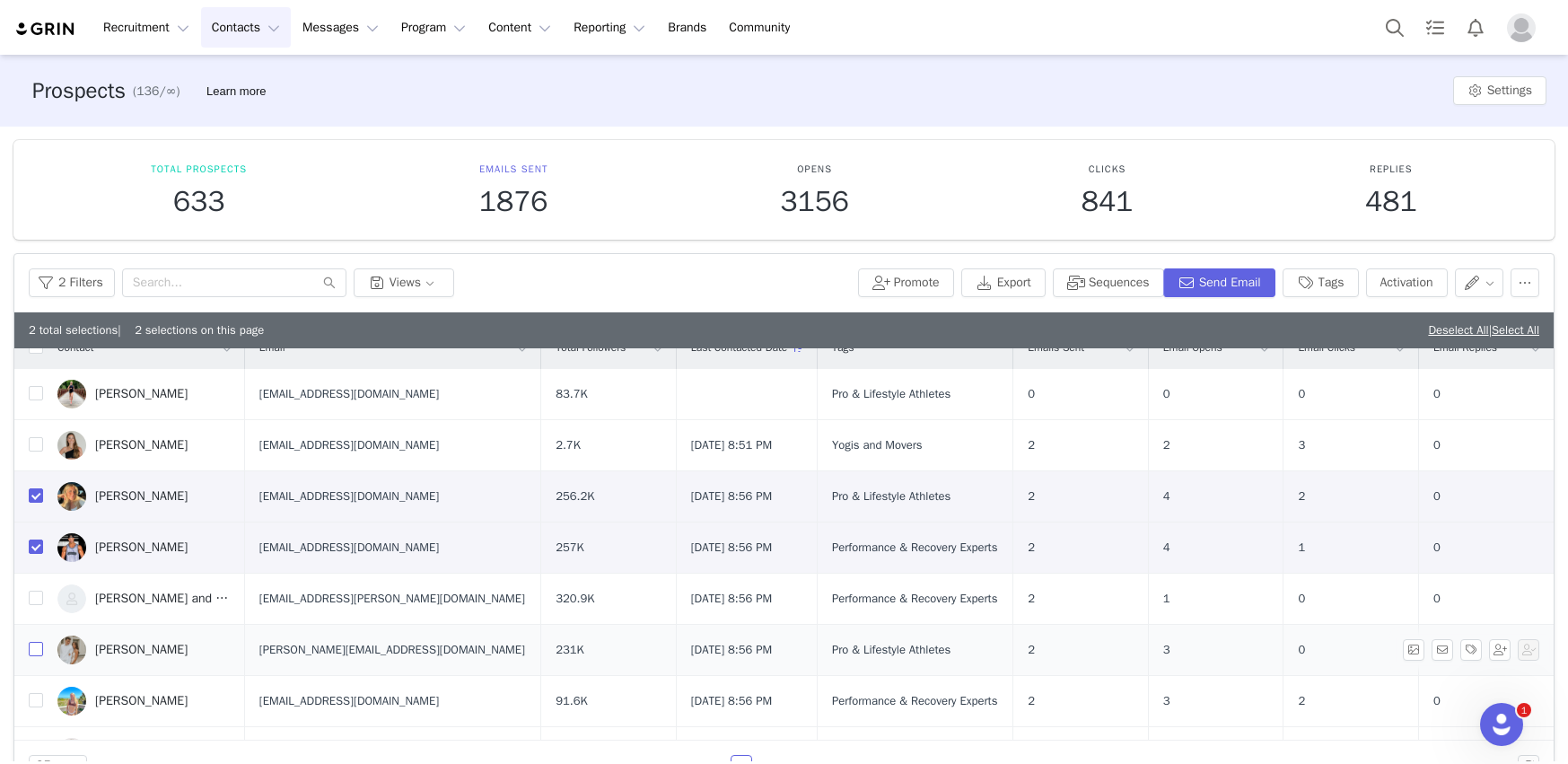 click at bounding box center [36, 649] 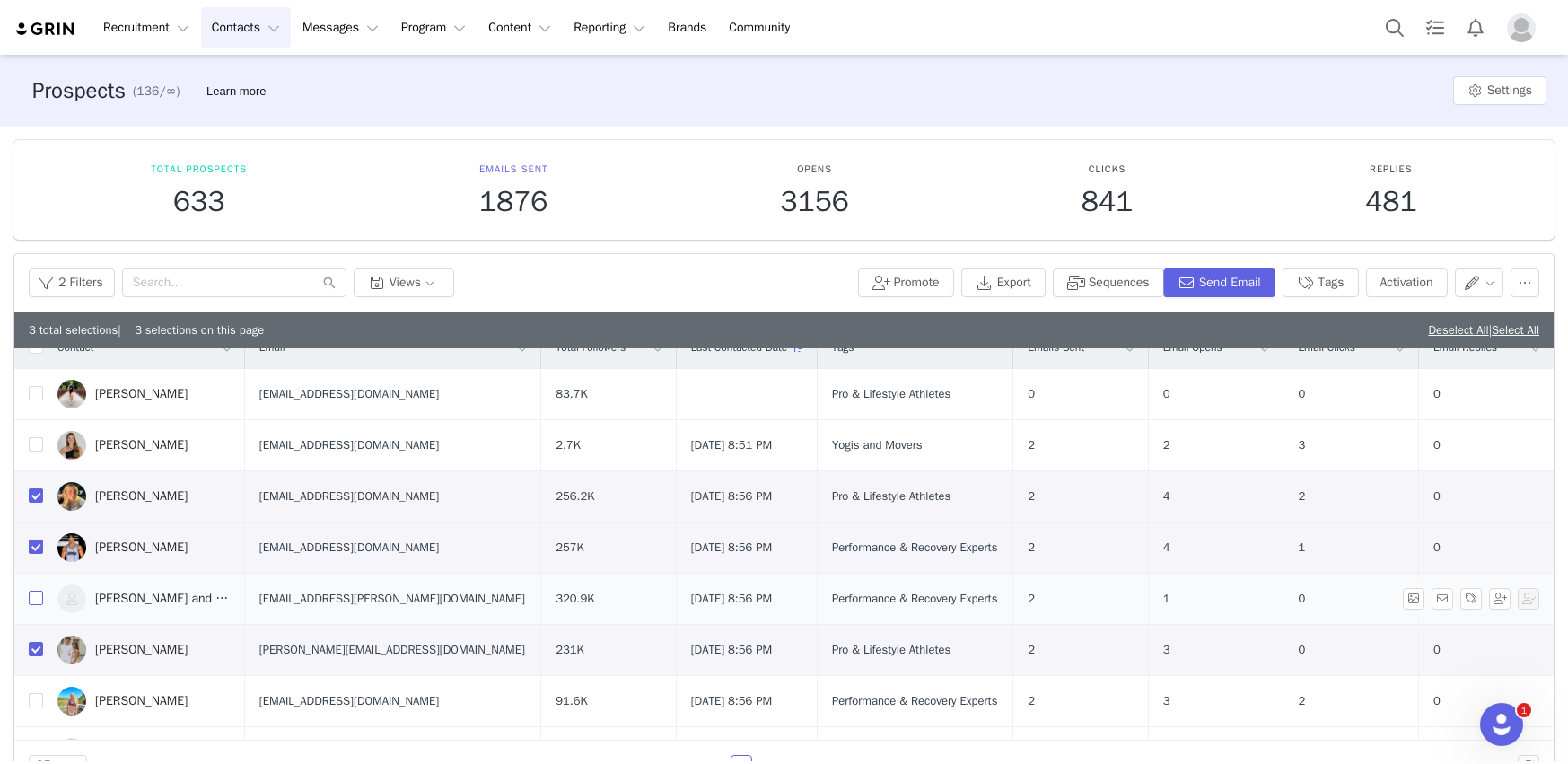 click at bounding box center (36, 598) 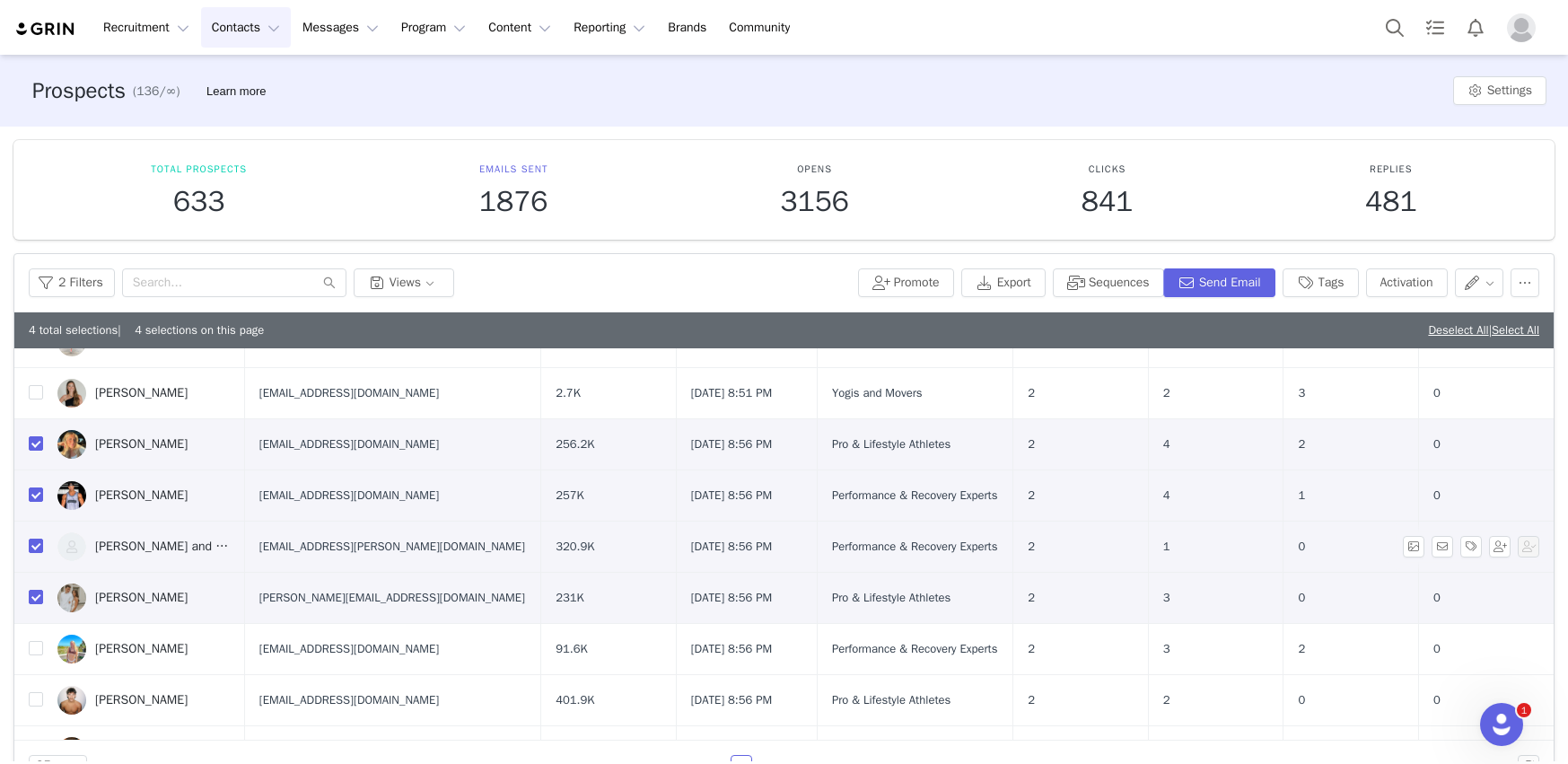 scroll, scrollTop: 99, scrollLeft: 0, axis: vertical 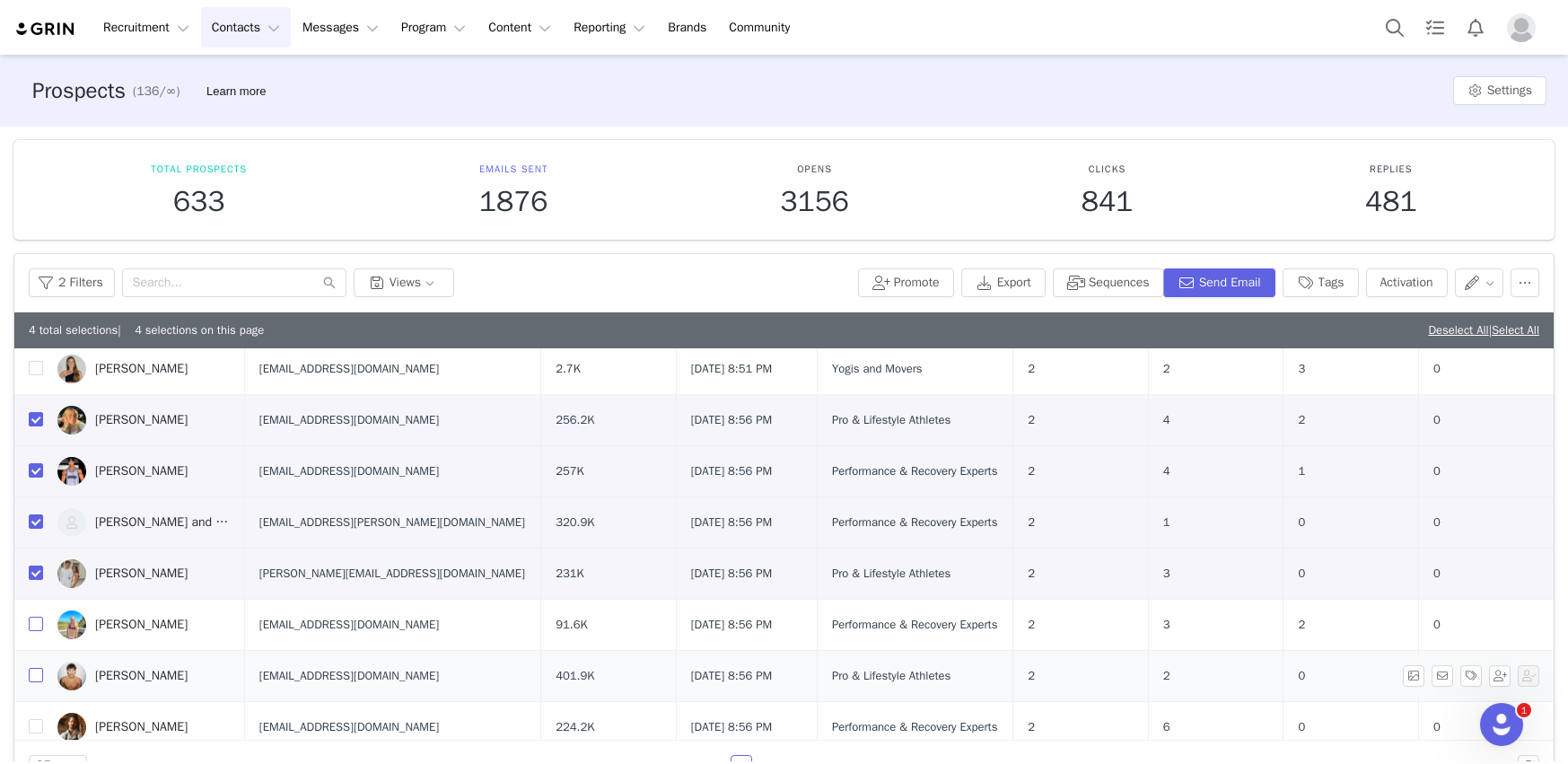 drag, startPoint x: 37, startPoint y: 627, endPoint x: 33, endPoint y: 679, distance: 52.153619 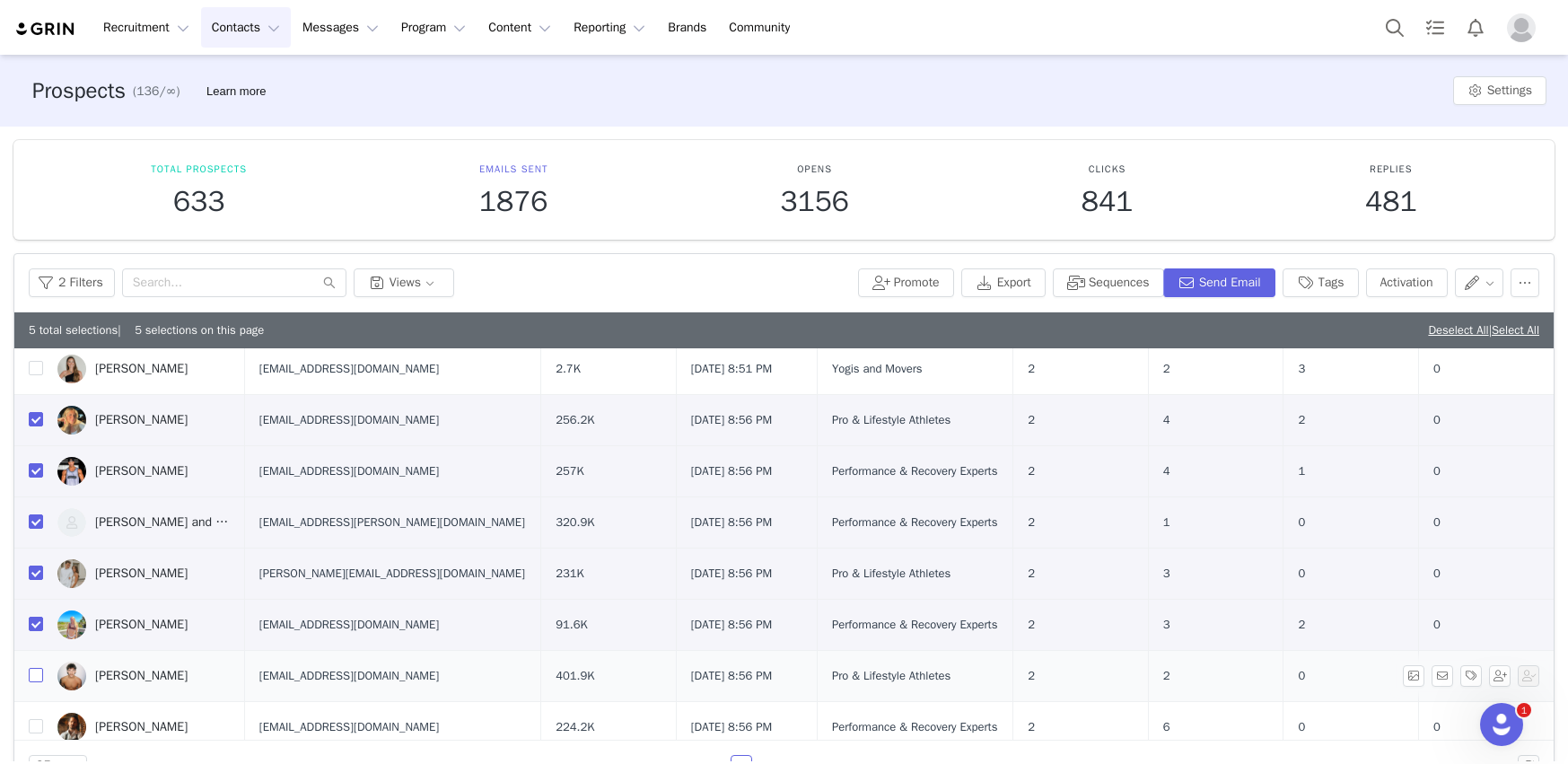 click at bounding box center [36, 675] 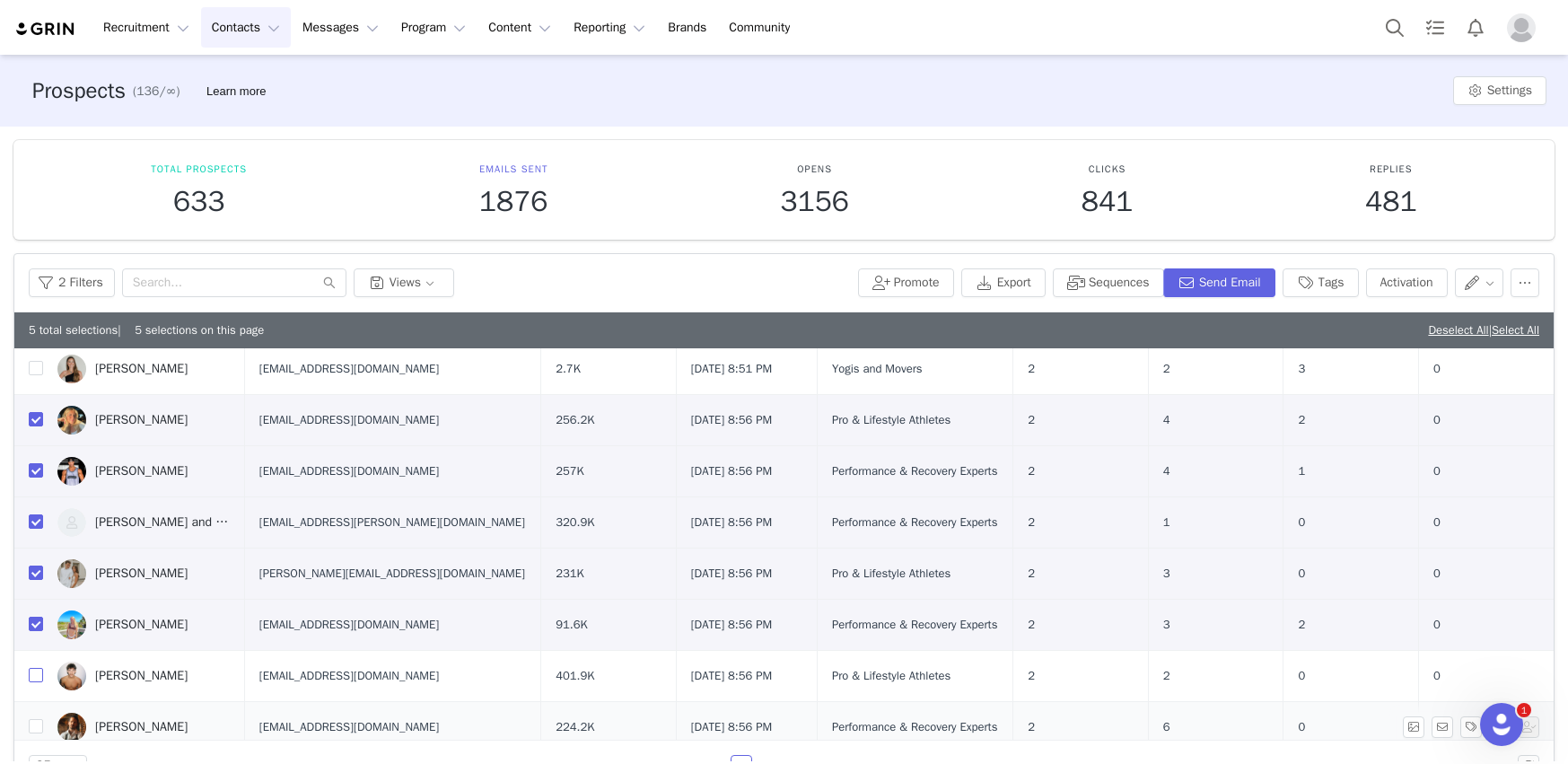 checkbox on "true" 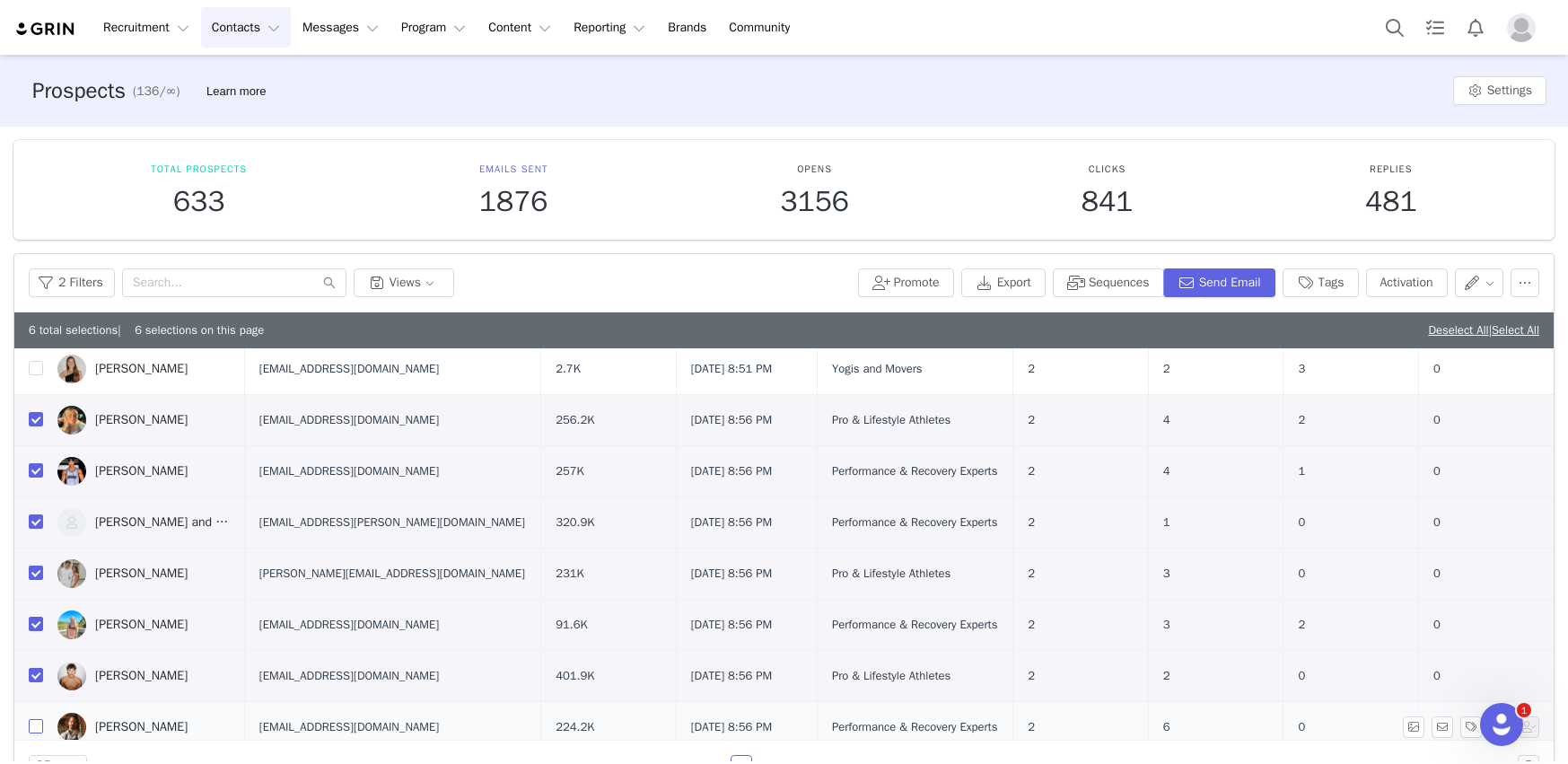 click at bounding box center (36, 726) 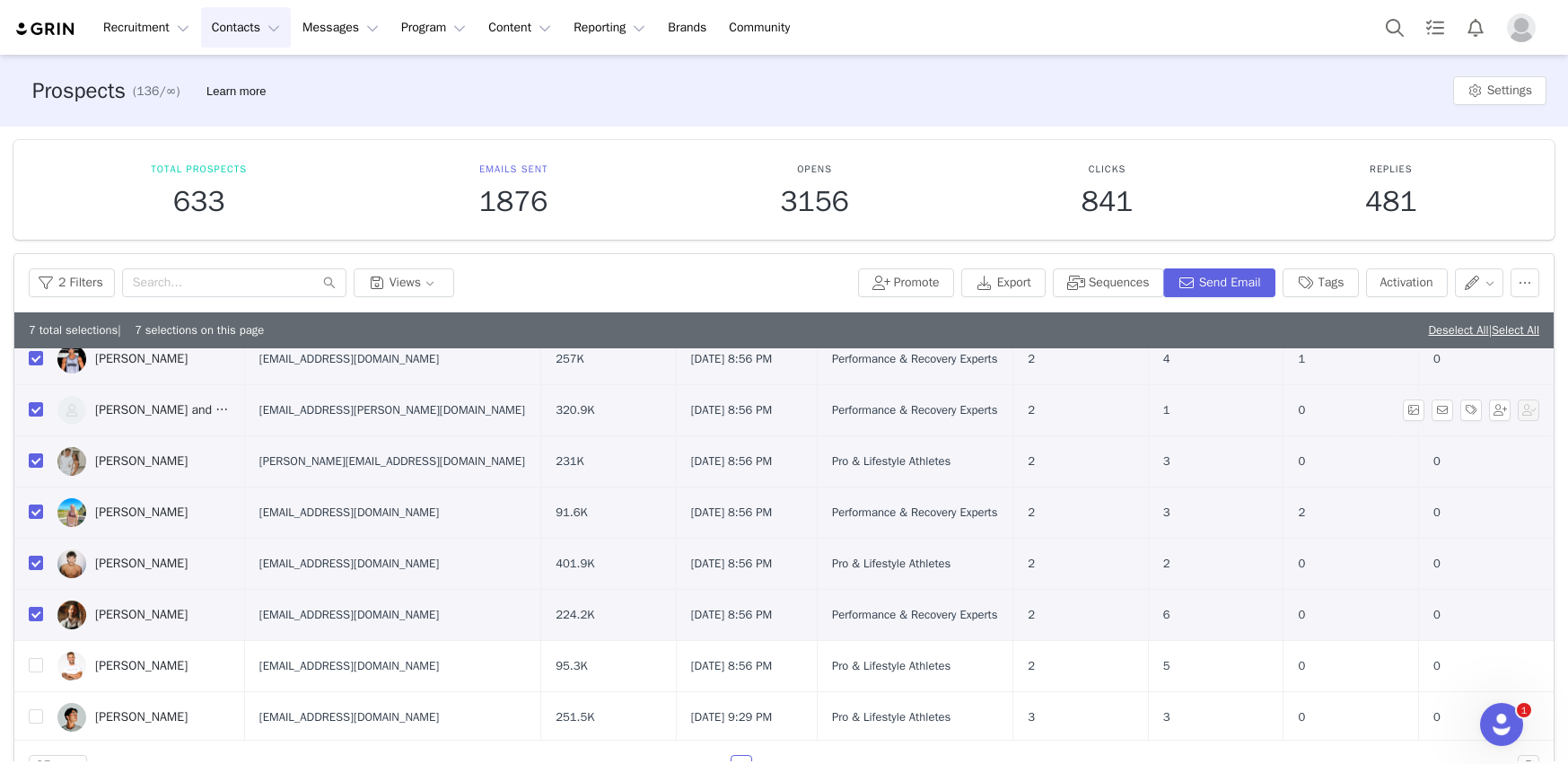scroll, scrollTop: 215, scrollLeft: 0, axis: vertical 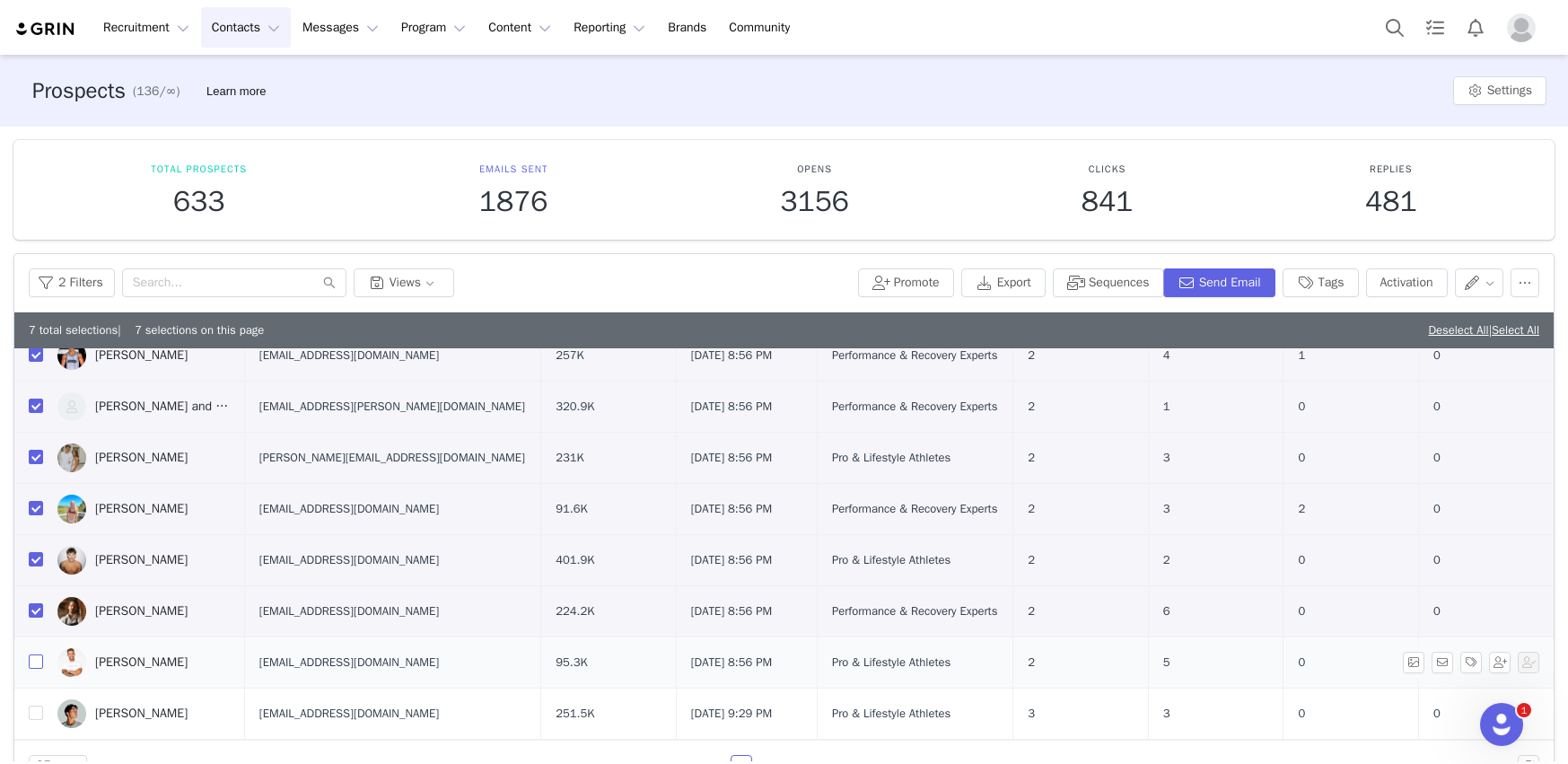 click at bounding box center (36, 662) 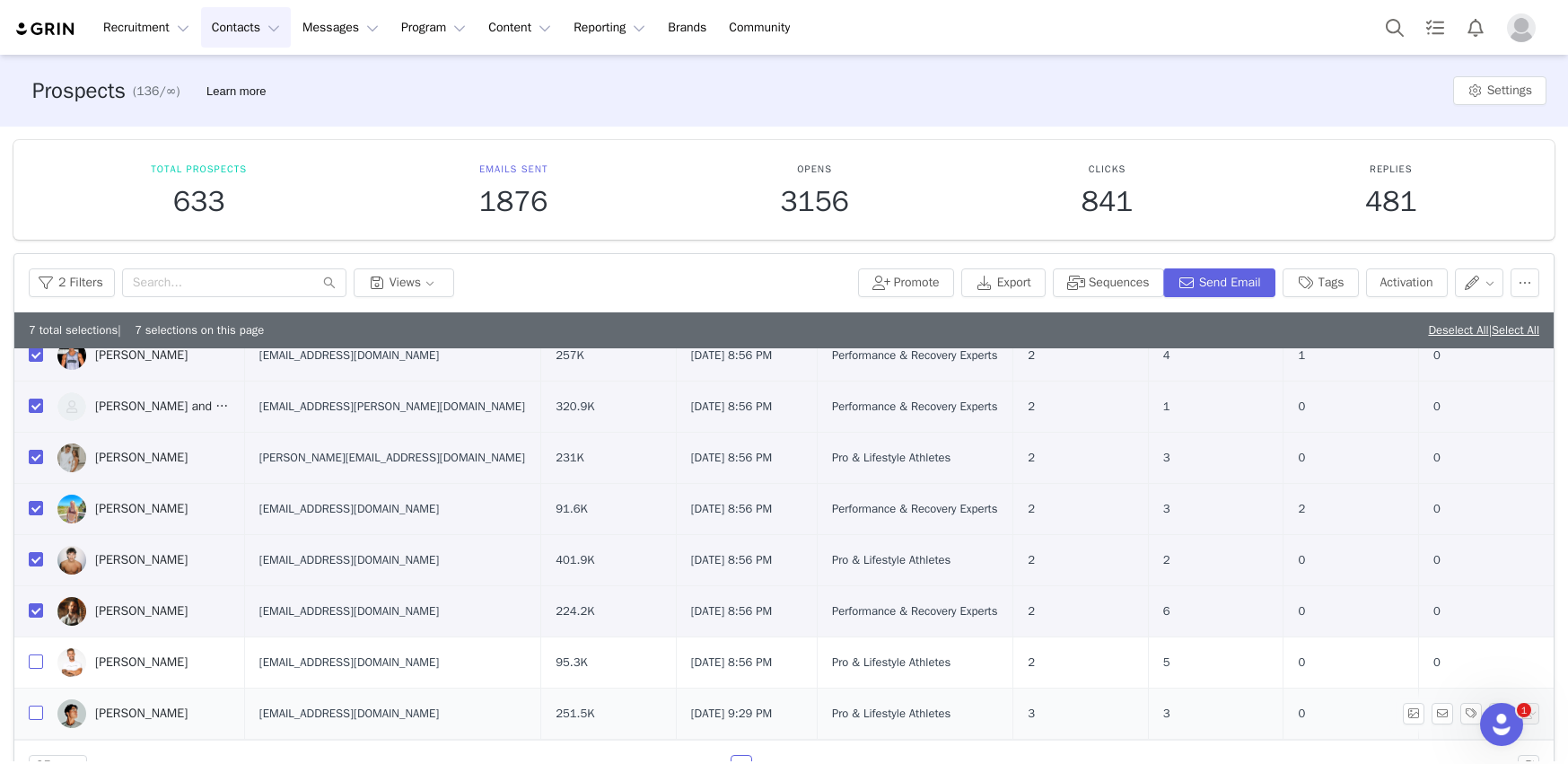 checkbox on "true" 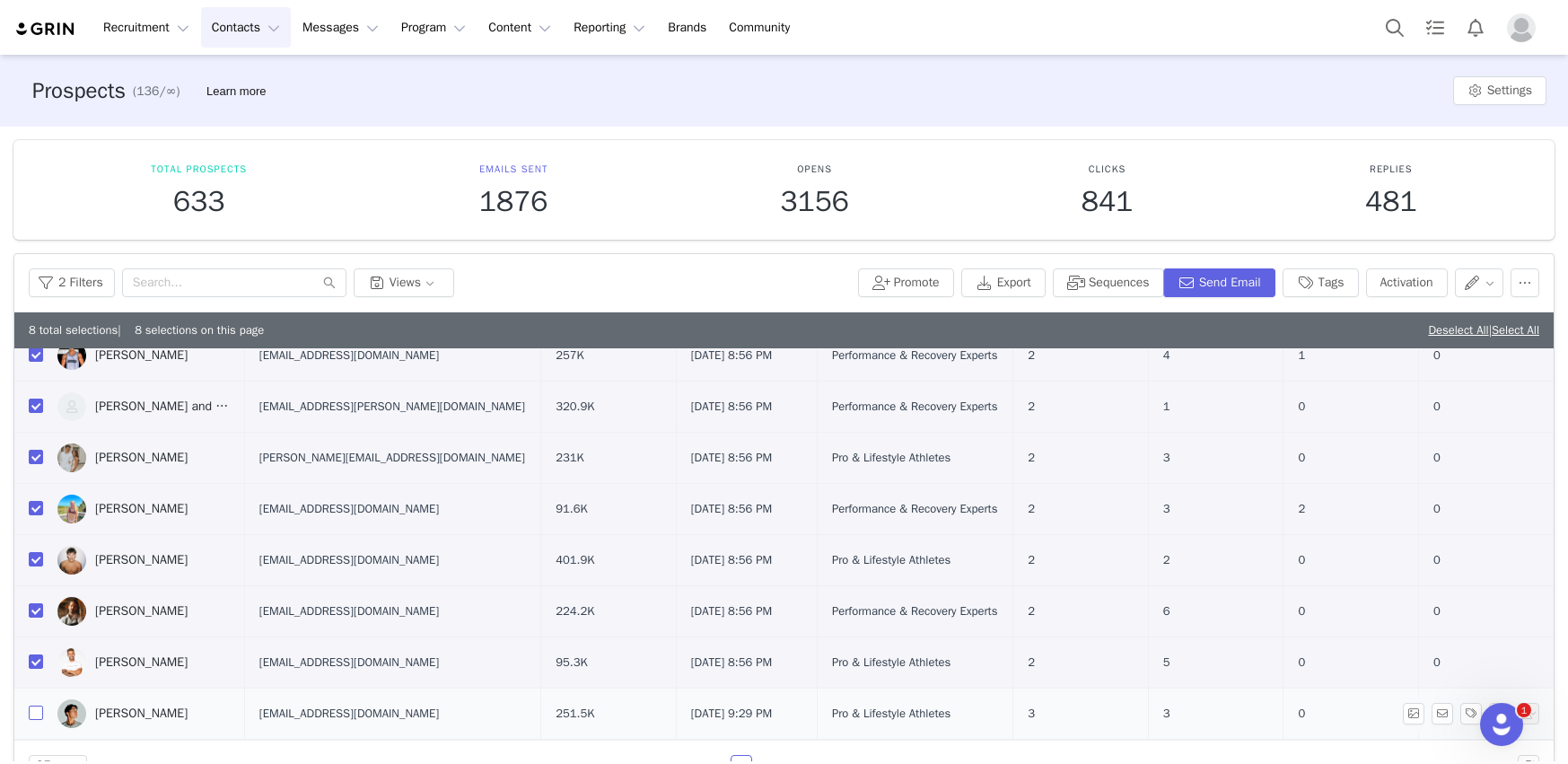 click at bounding box center (36, 713) 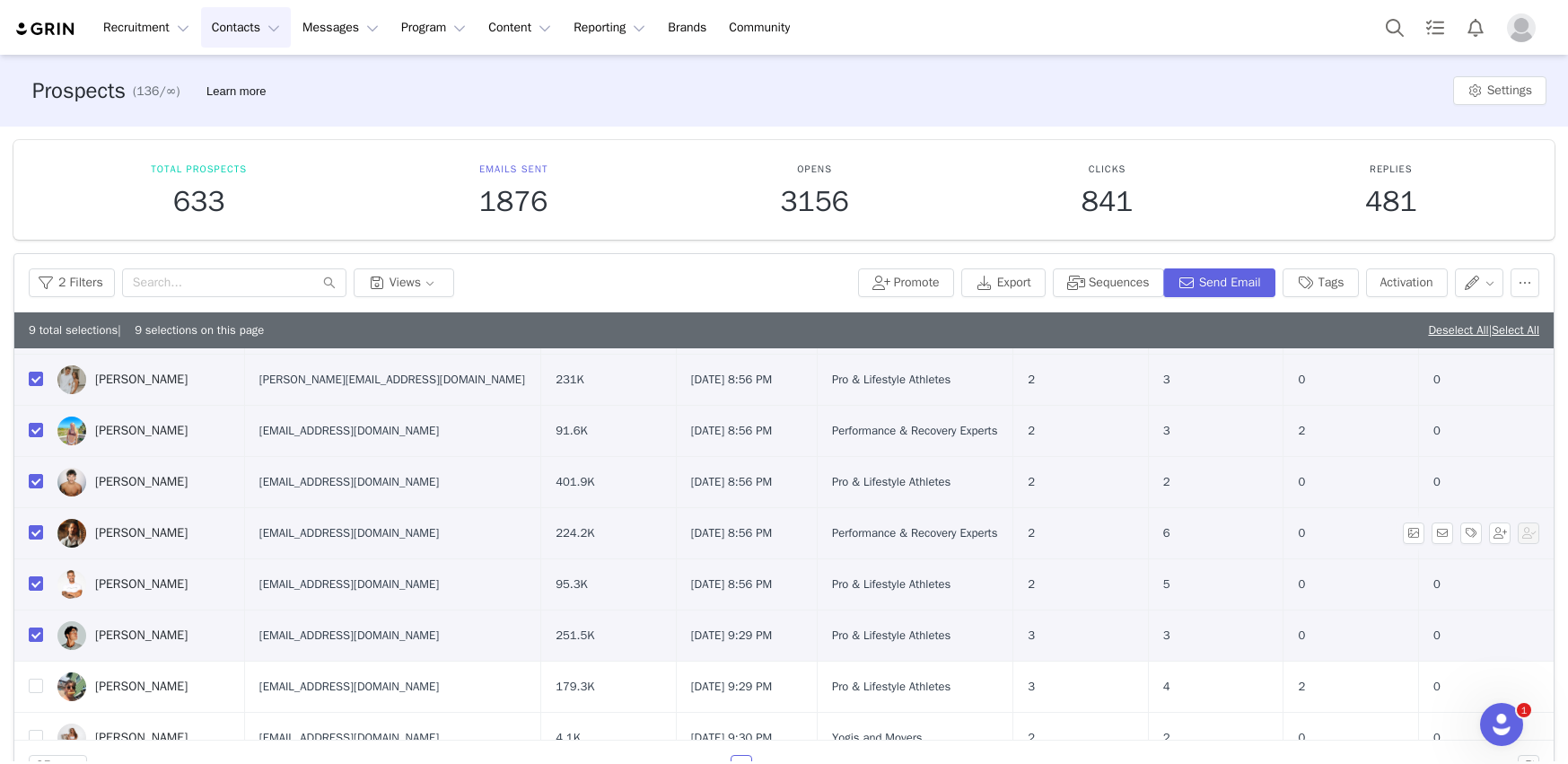 scroll, scrollTop: 317, scrollLeft: 0, axis: vertical 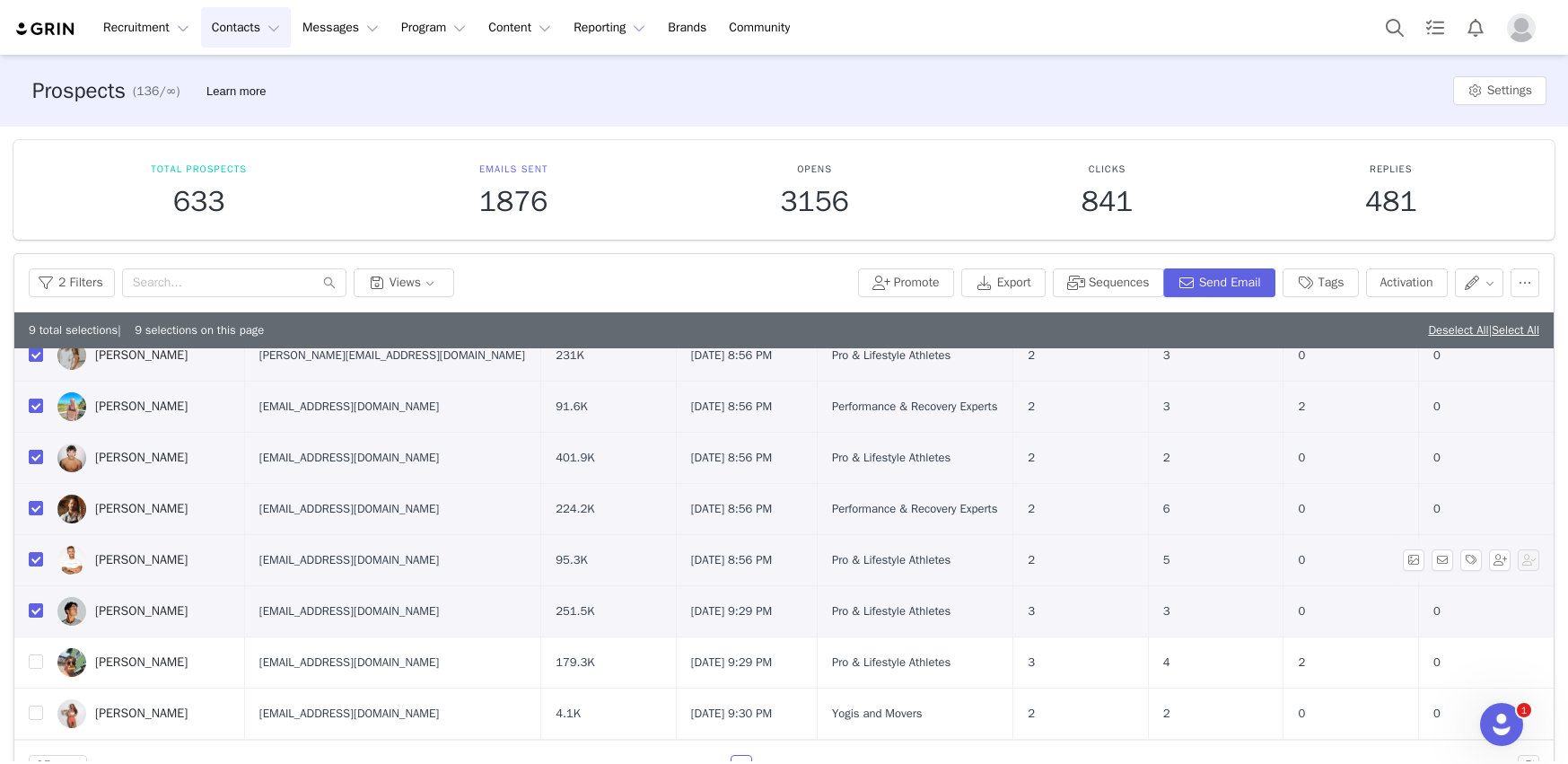 click at bounding box center (36, 610) 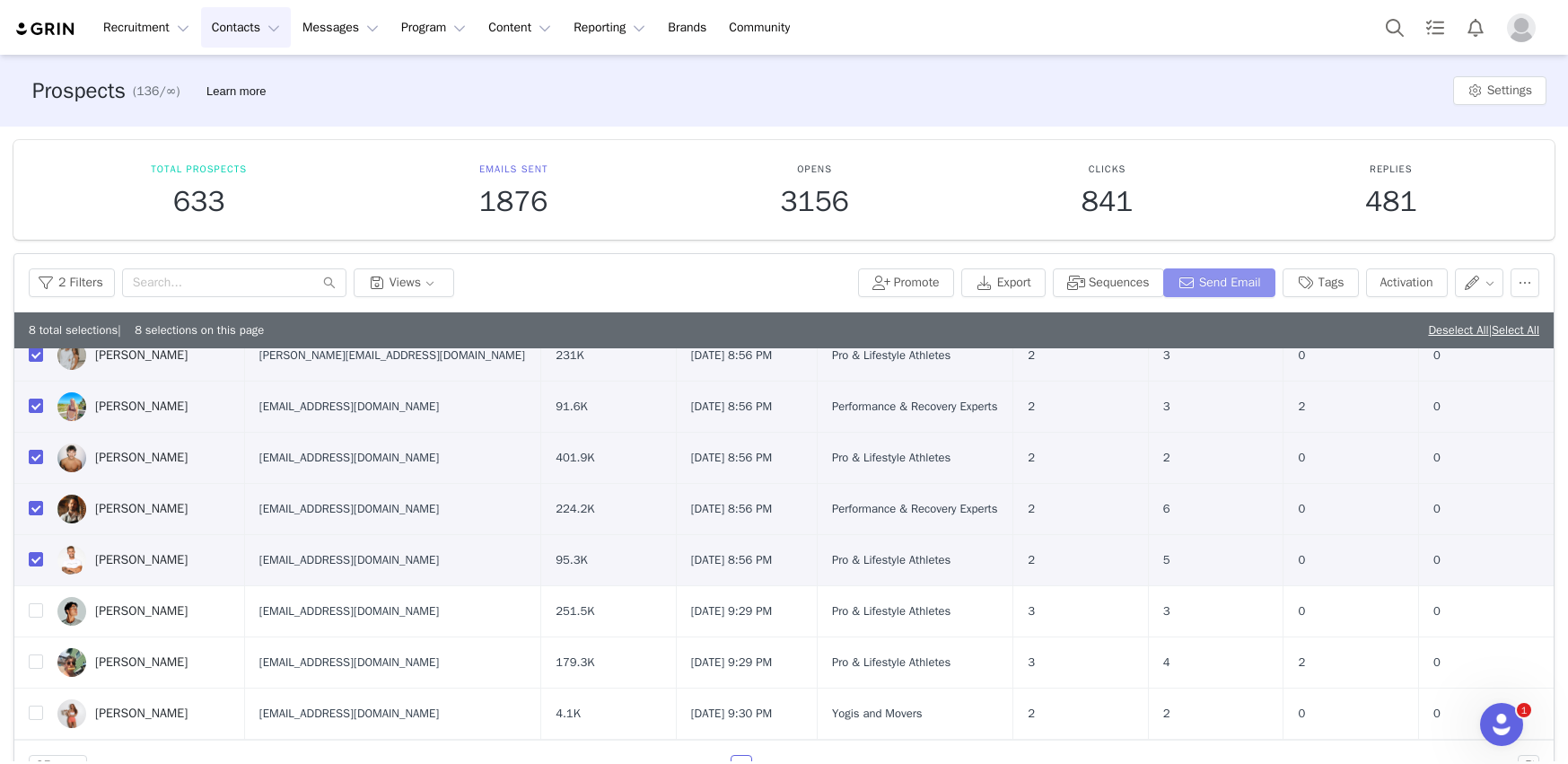 click on "Send Email" at bounding box center [1219, 283] 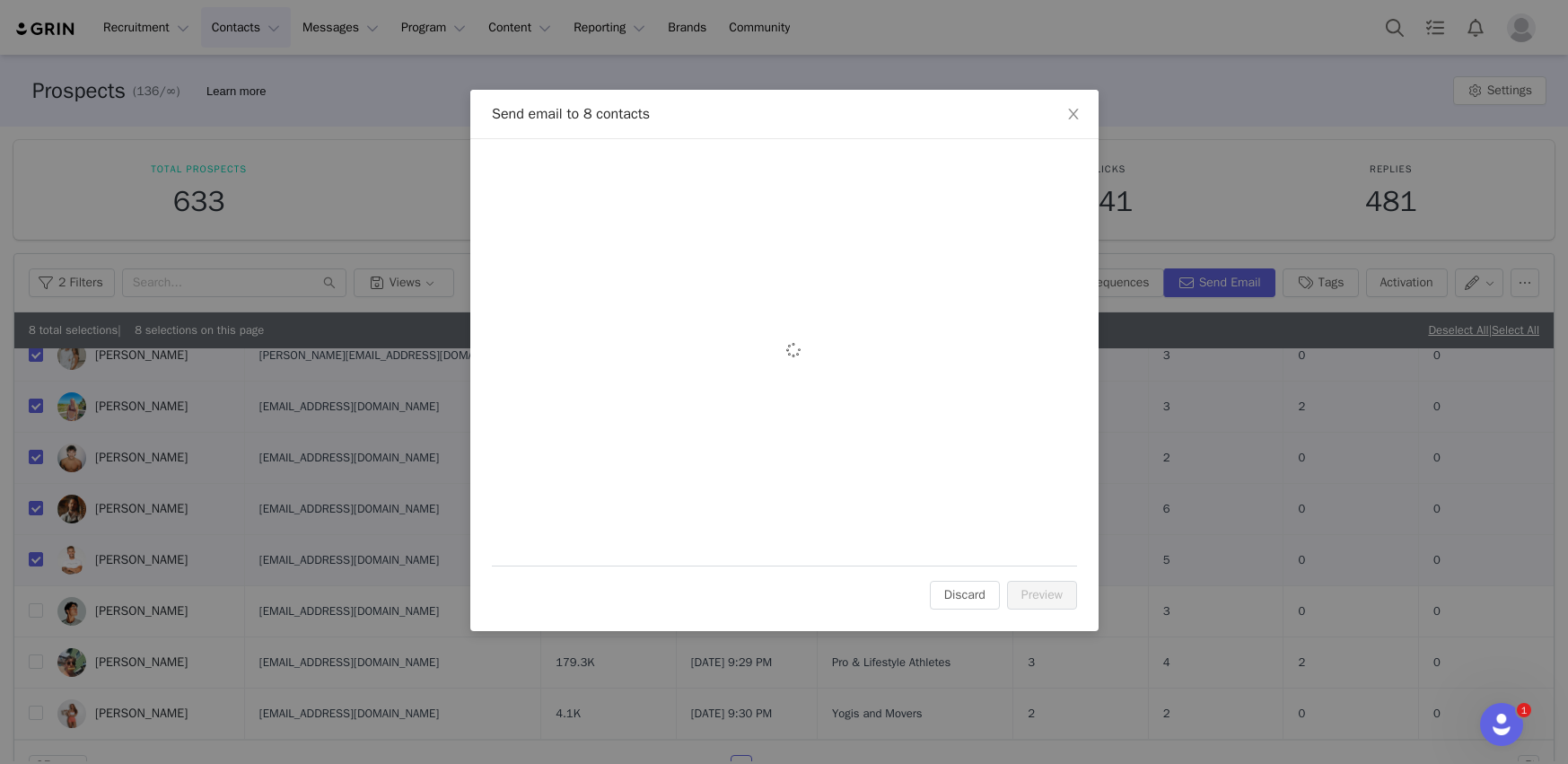 scroll, scrollTop: 0, scrollLeft: 0, axis: both 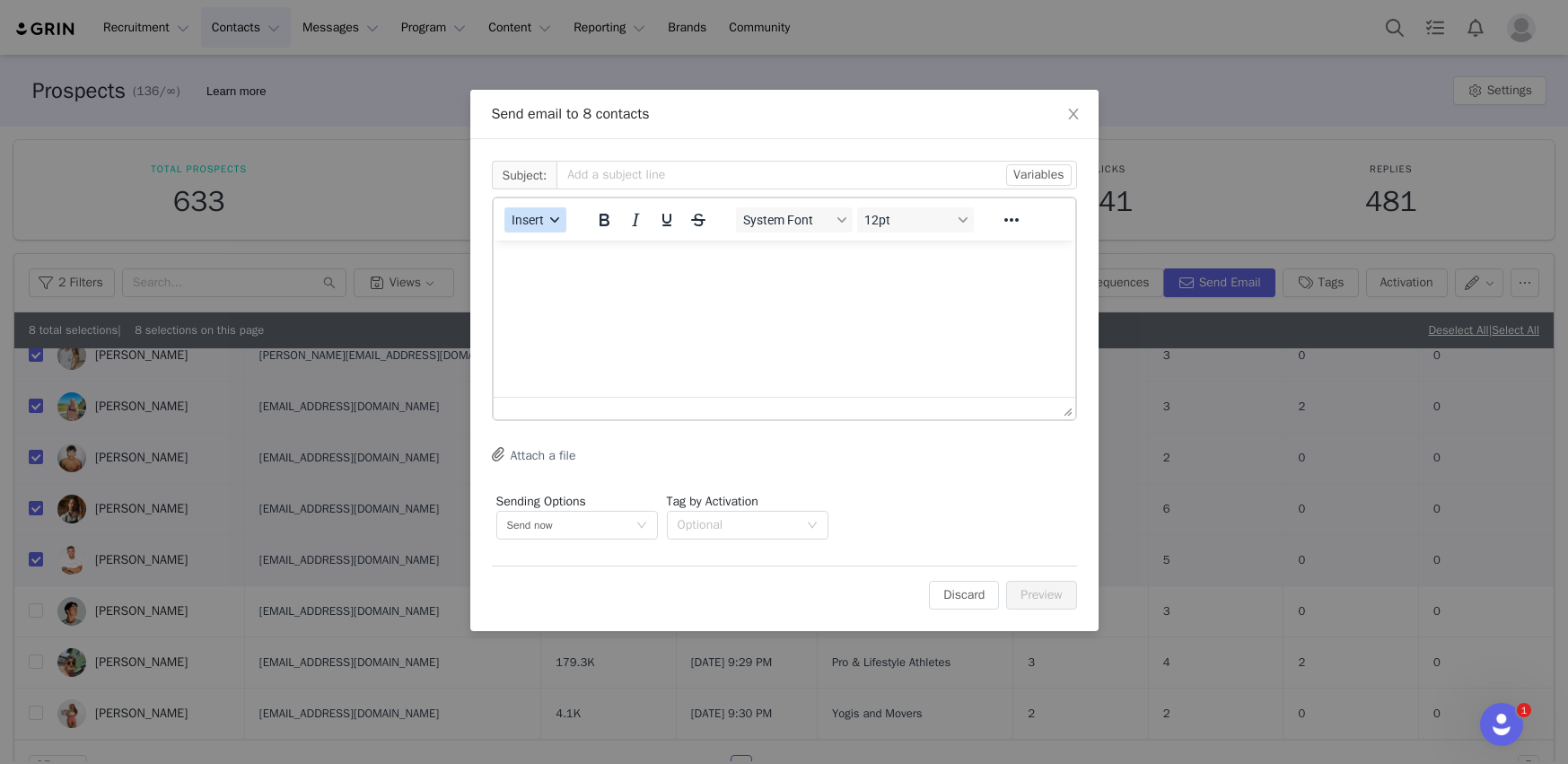 click at bounding box center [555, 220] 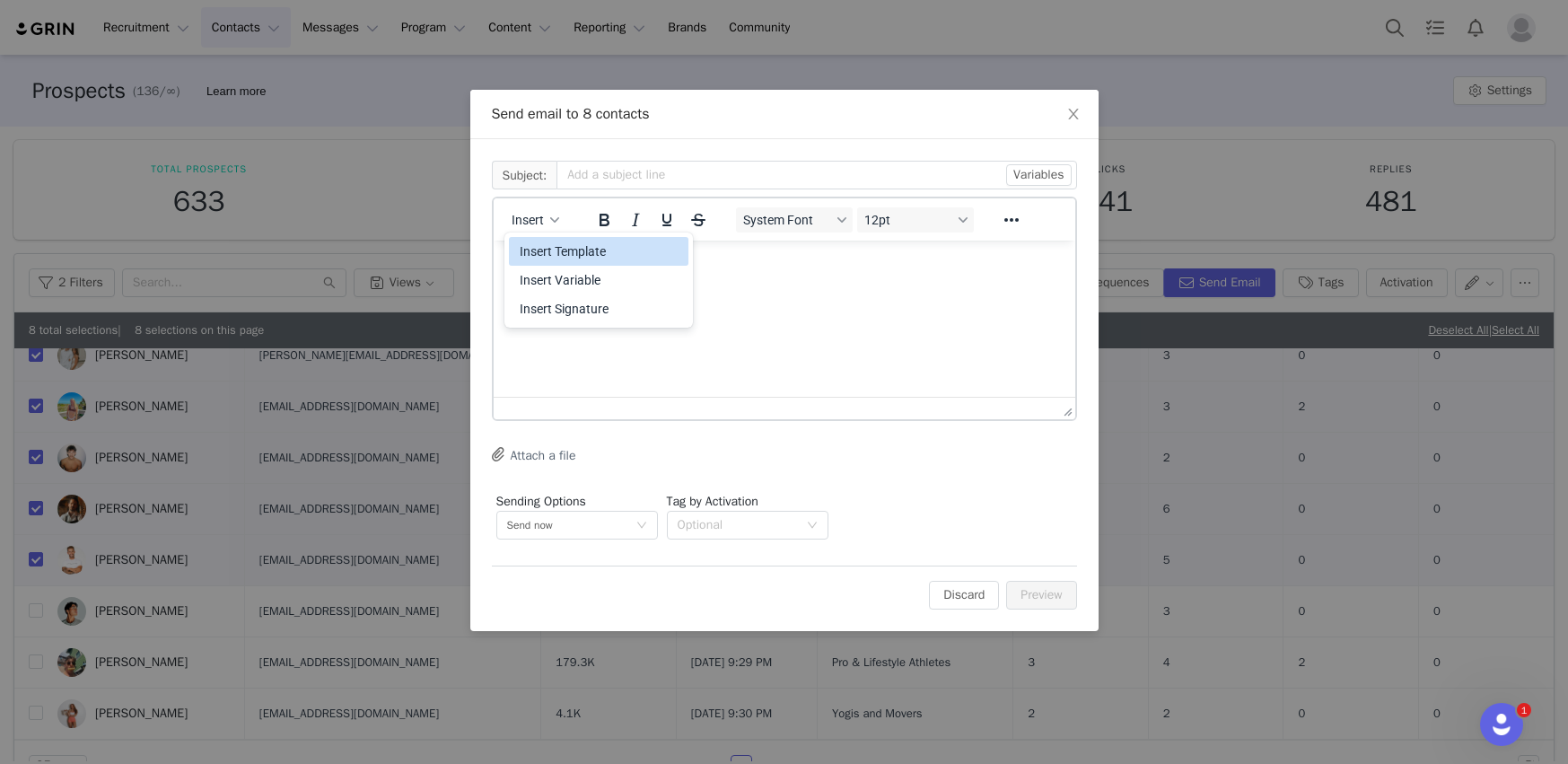 click on "Insert Template" at bounding box center (600, 251) 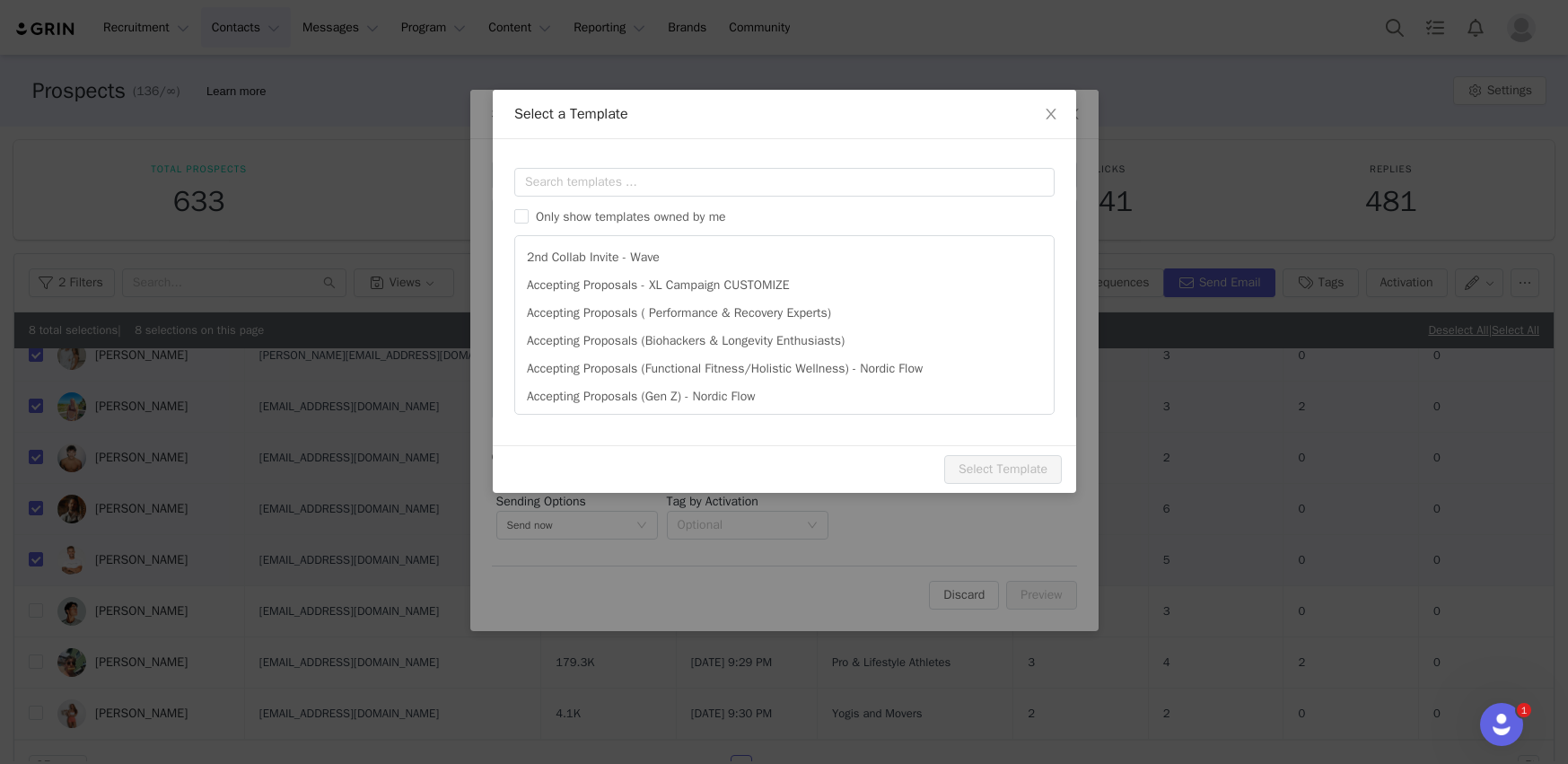 scroll, scrollTop: 0, scrollLeft: 0, axis: both 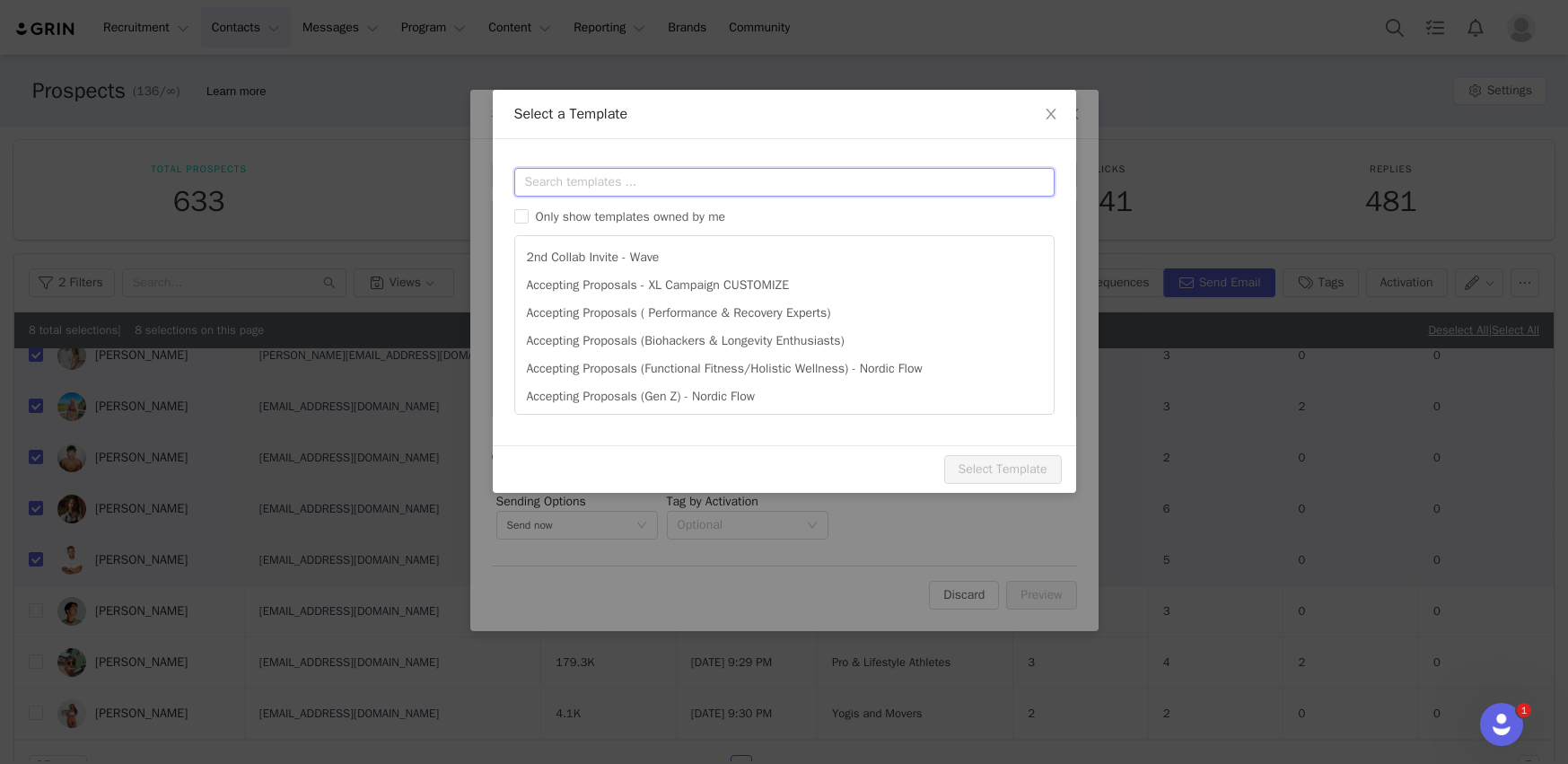 click at bounding box center (784, 182) 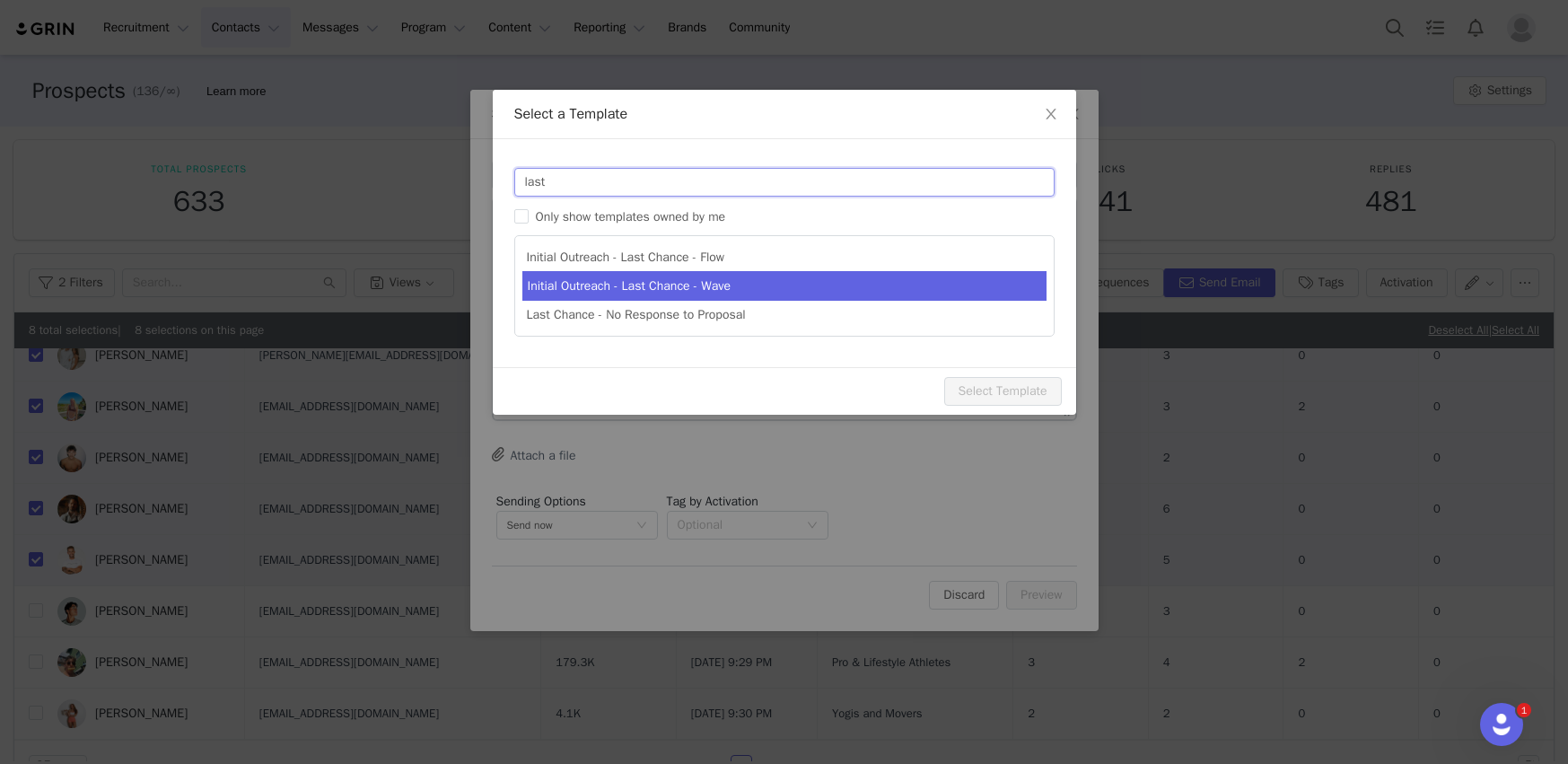 type on "last" 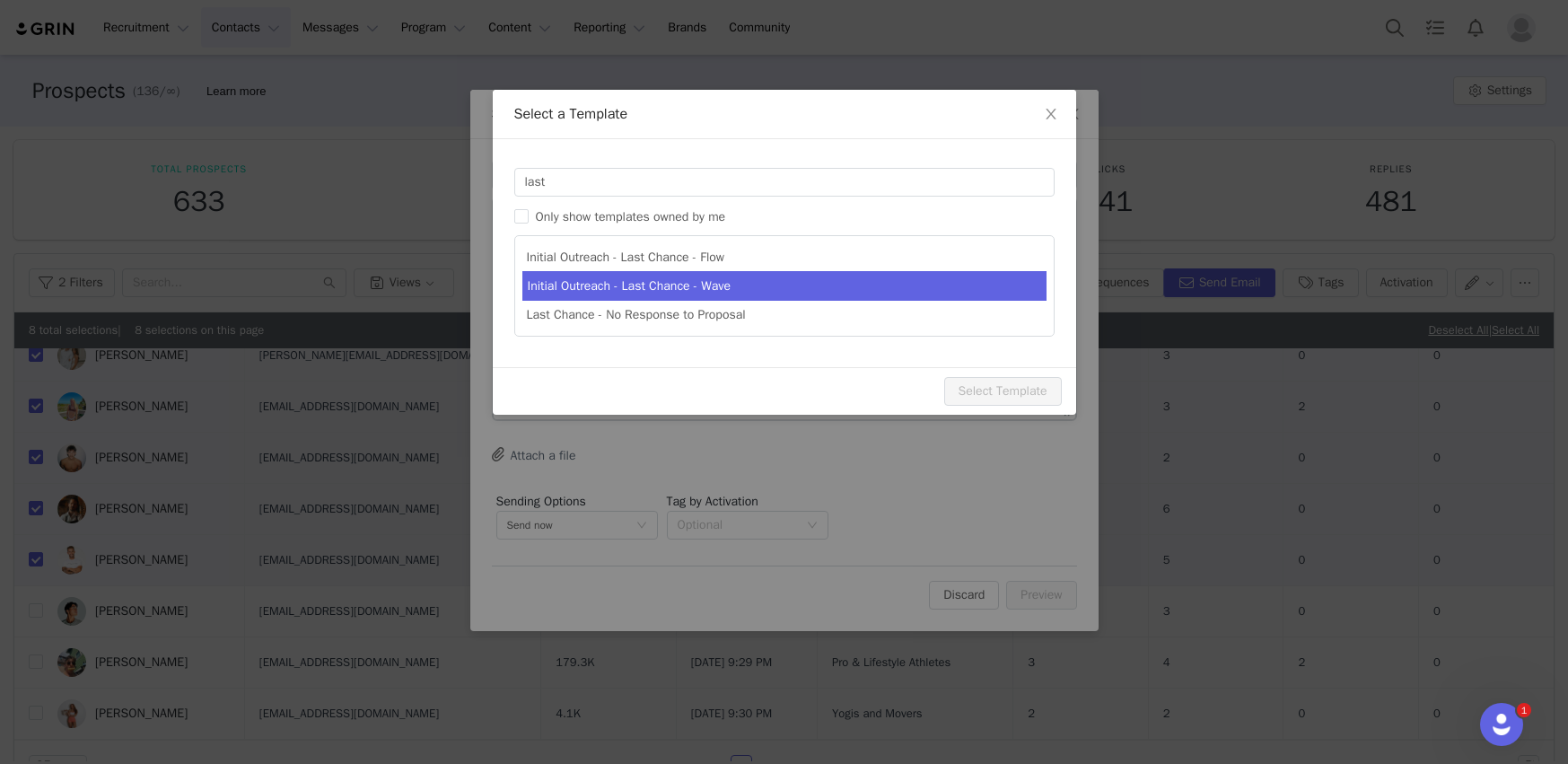 click on "Initial Outreach - Last Chance - Wave" at bounding box center [784, 285] 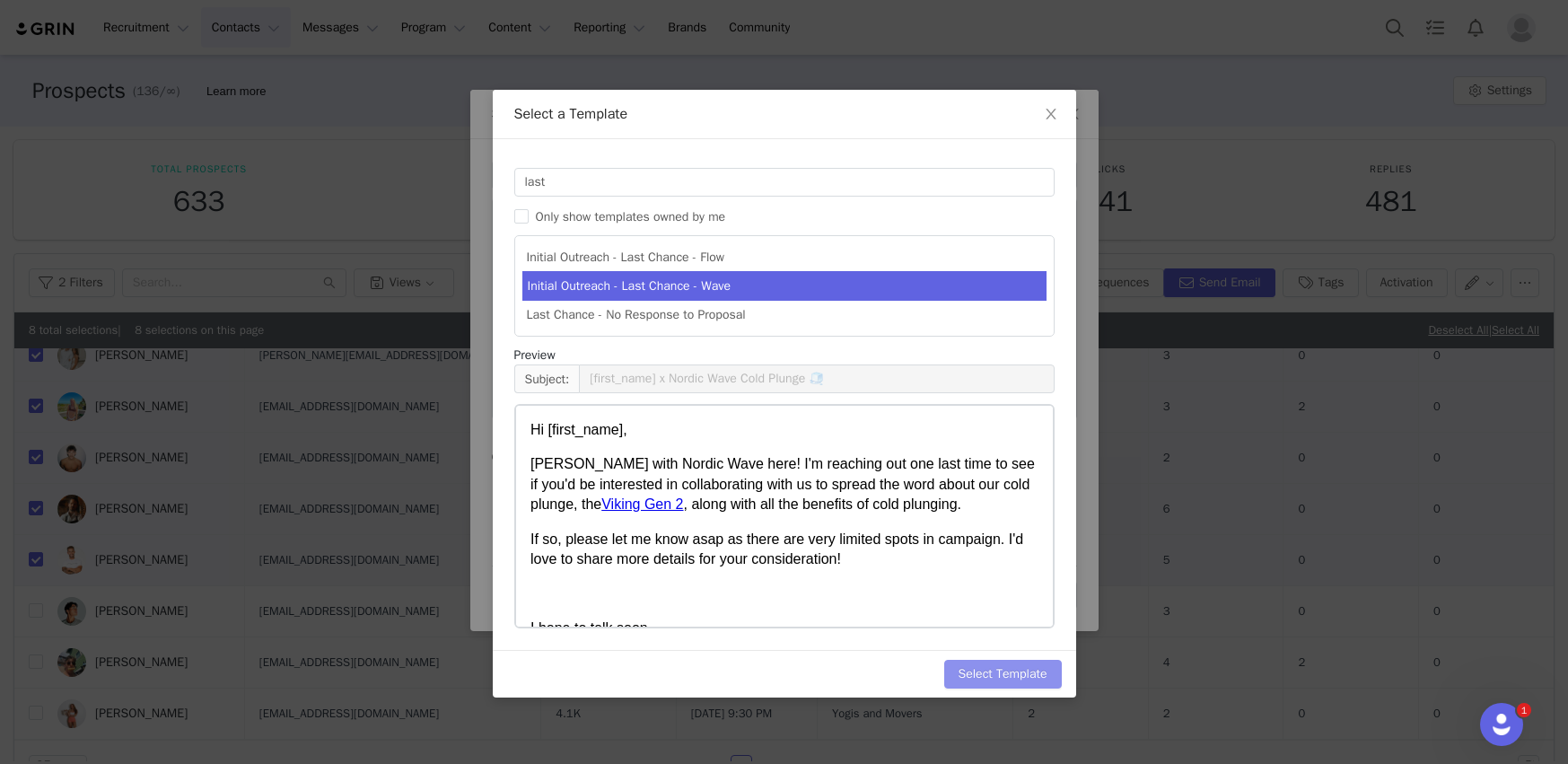 click on "Select Template" at bounding box center (1003, 674) 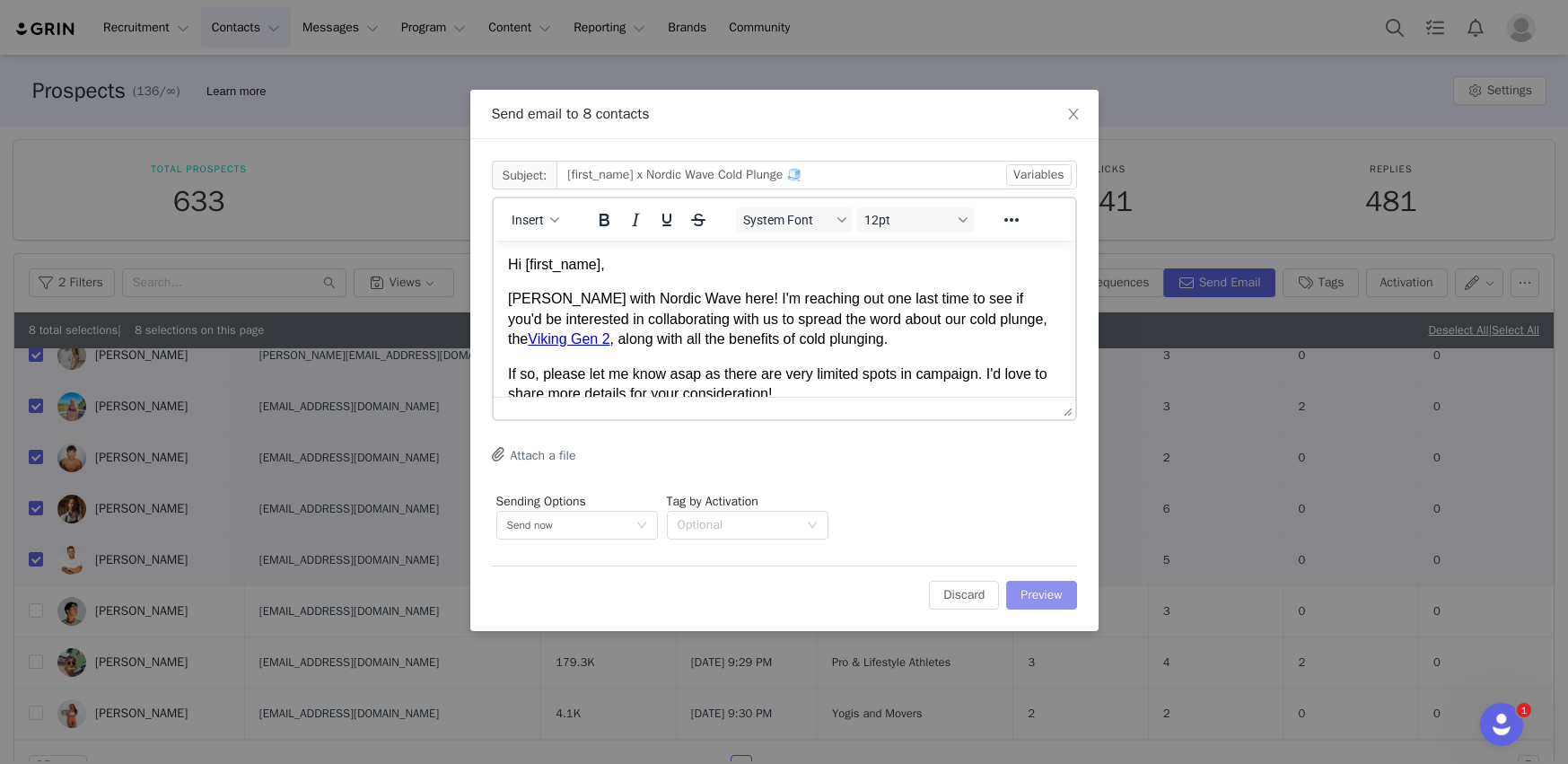 click on "Preview" at bounding box center [1041, 595] 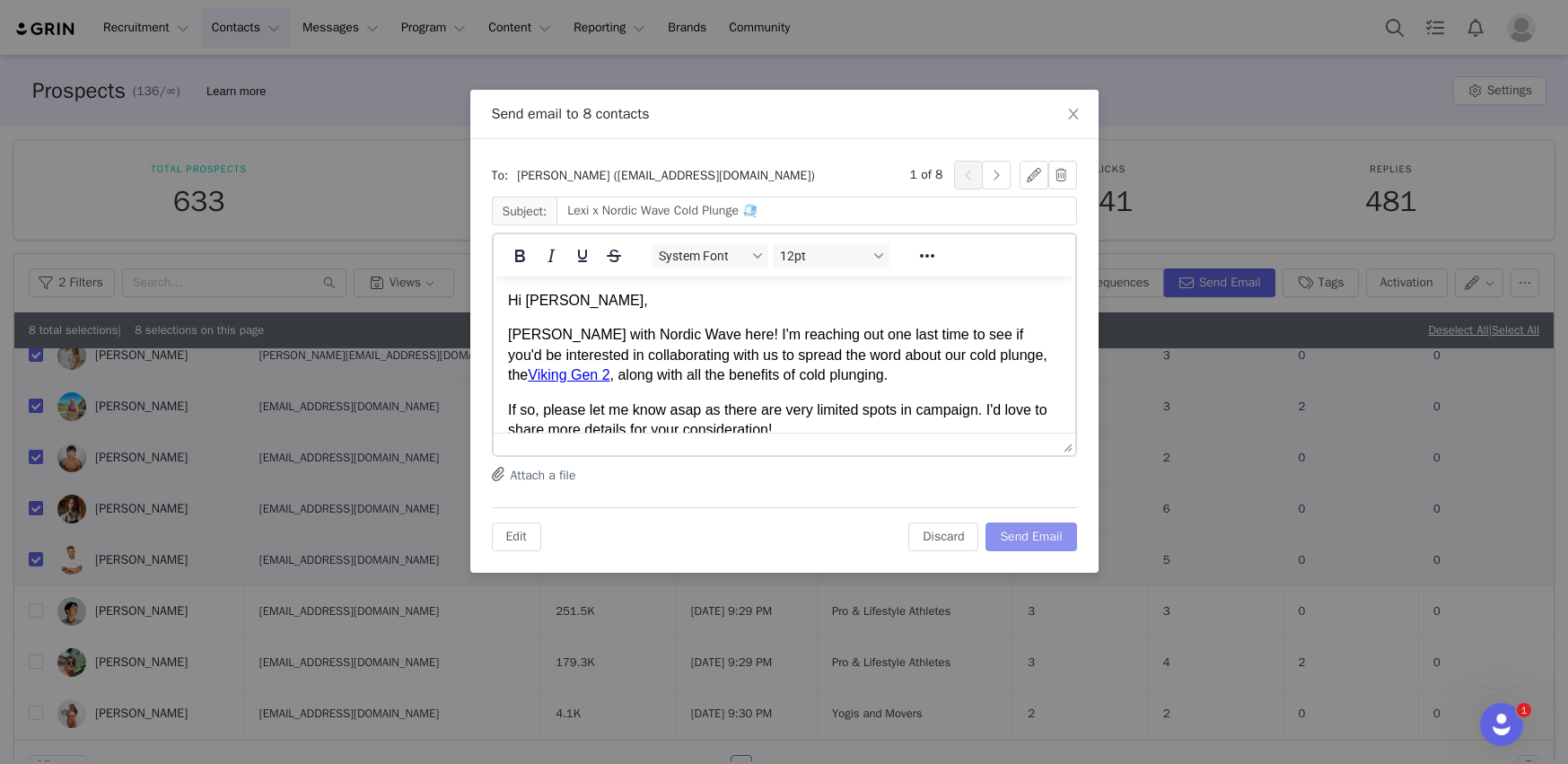 scroll, scrollTop: 0, scrollLeft: 0, axis: both 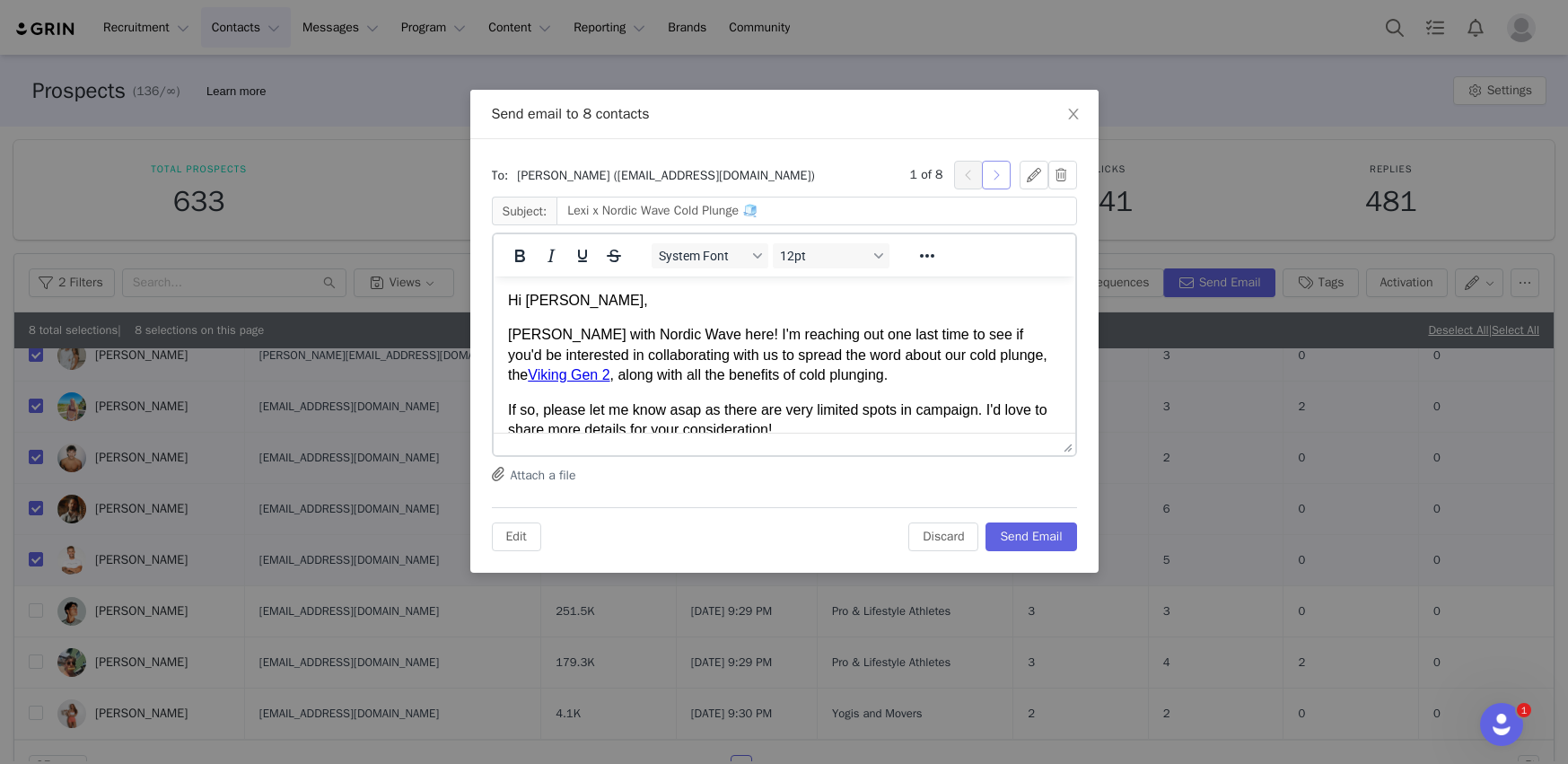 click at bounding box center [996, 175] 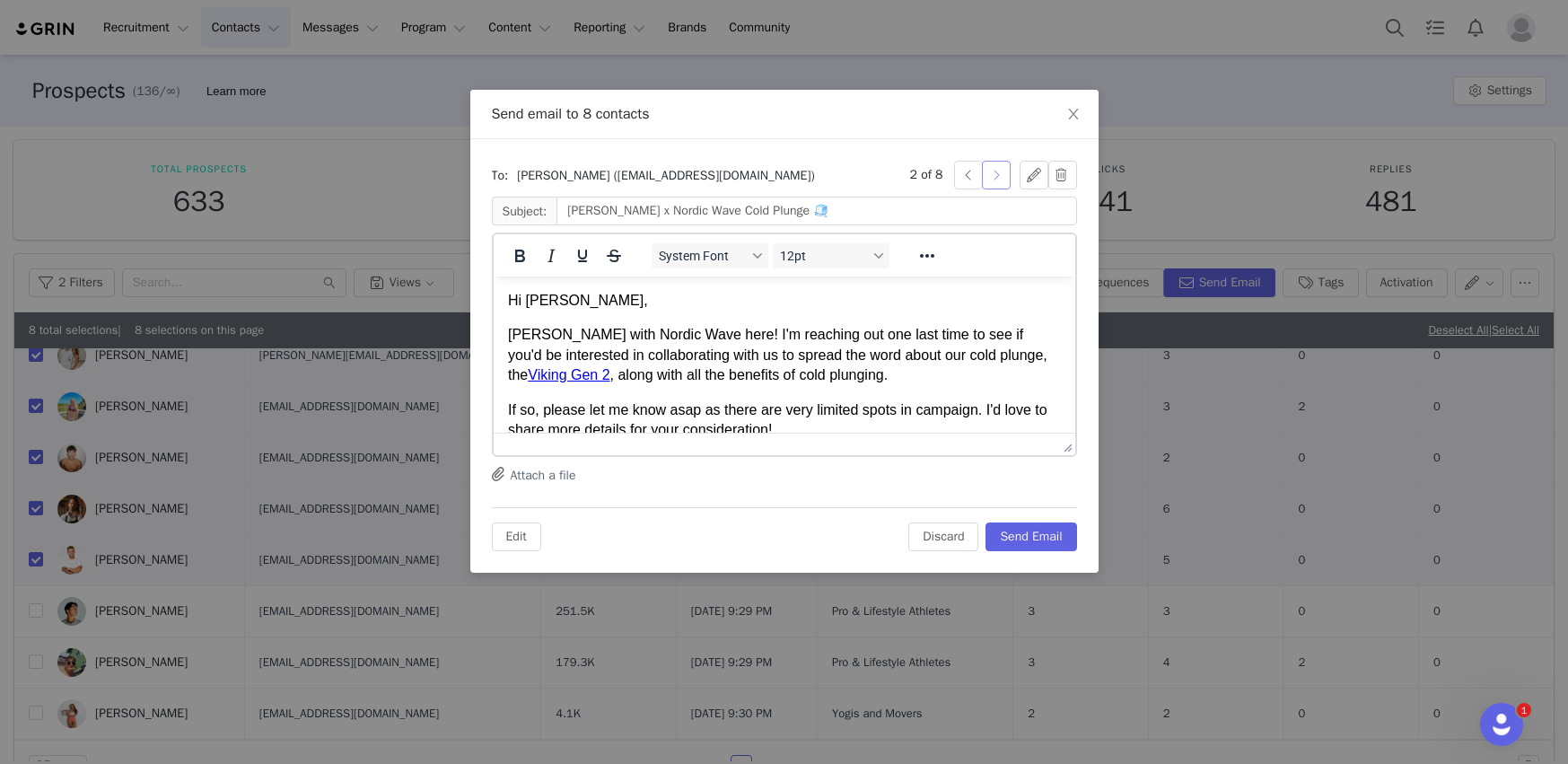 click at bounding box center [996, 175] 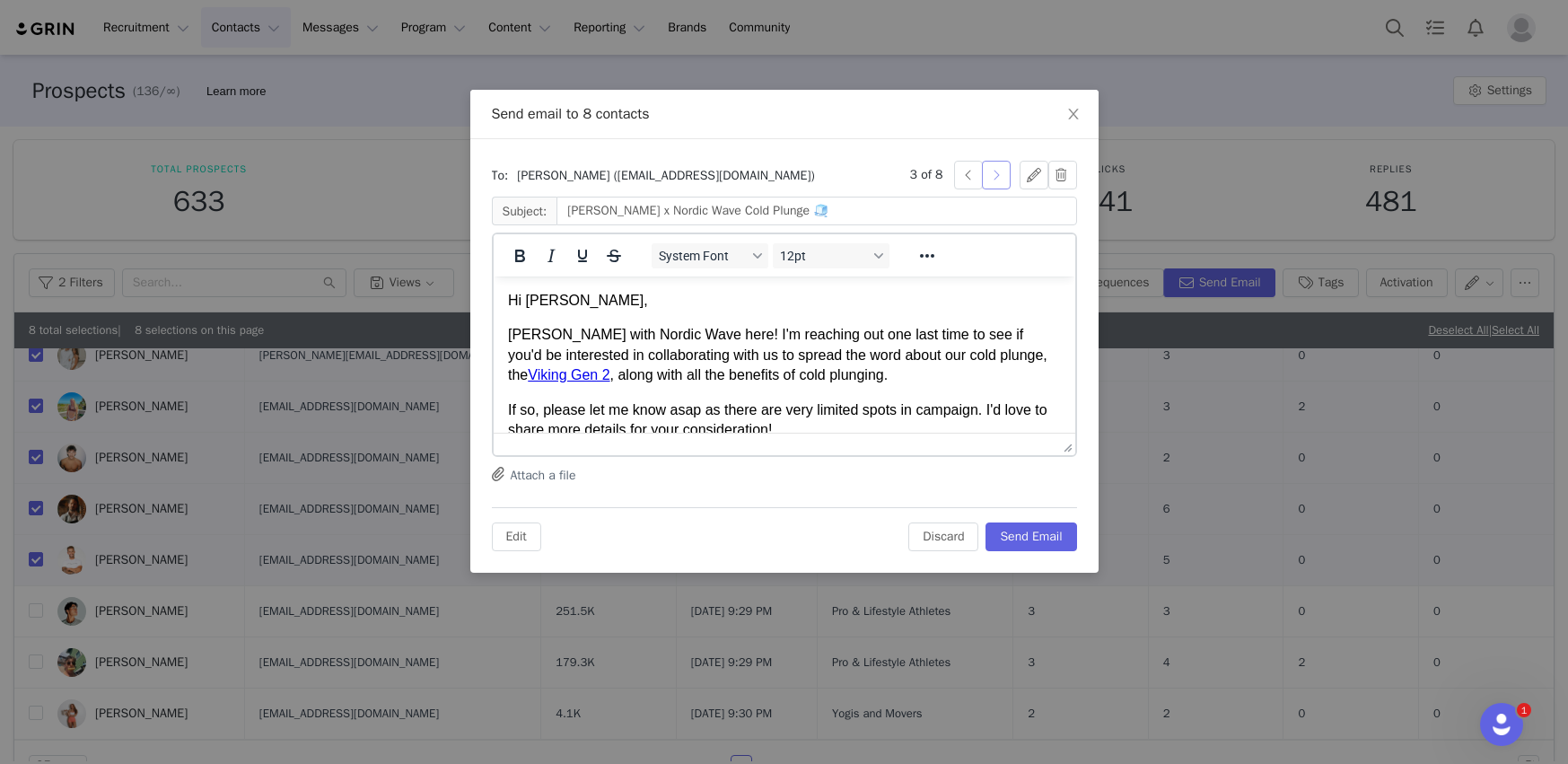 click at bounding box center (996, 175) 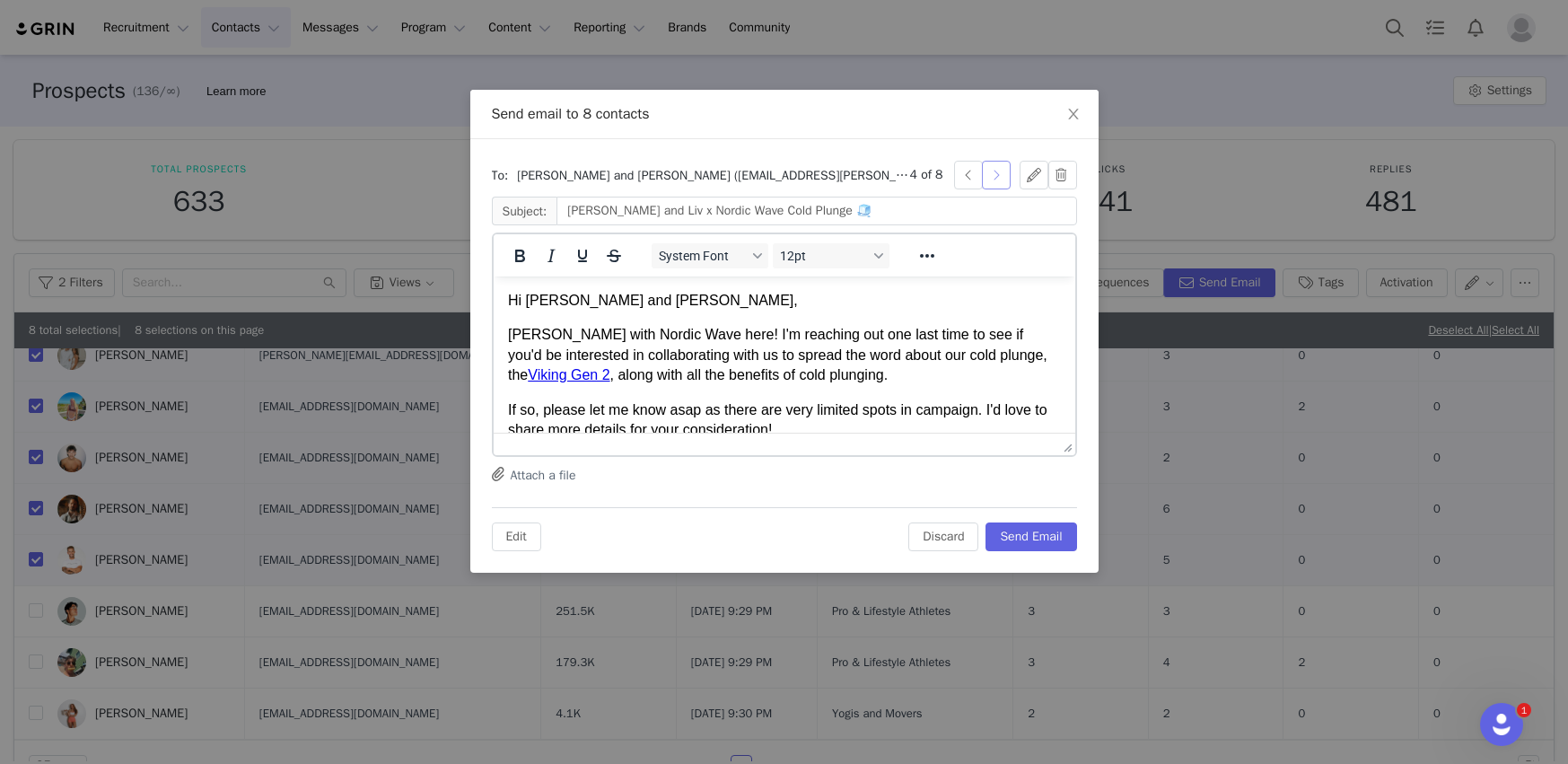 click at bounding box center (996, 175) 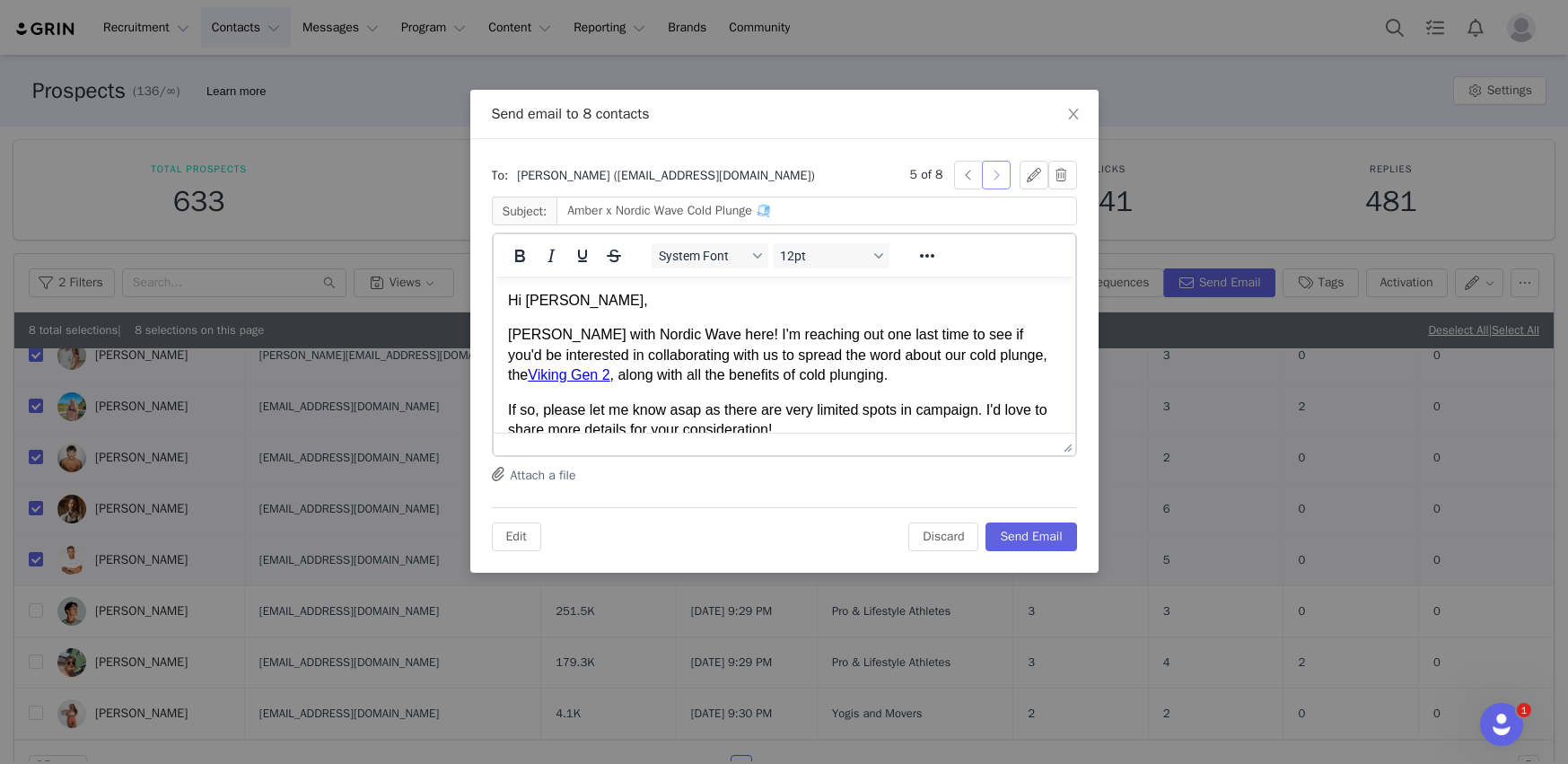 click at bounding box center [996, 175] 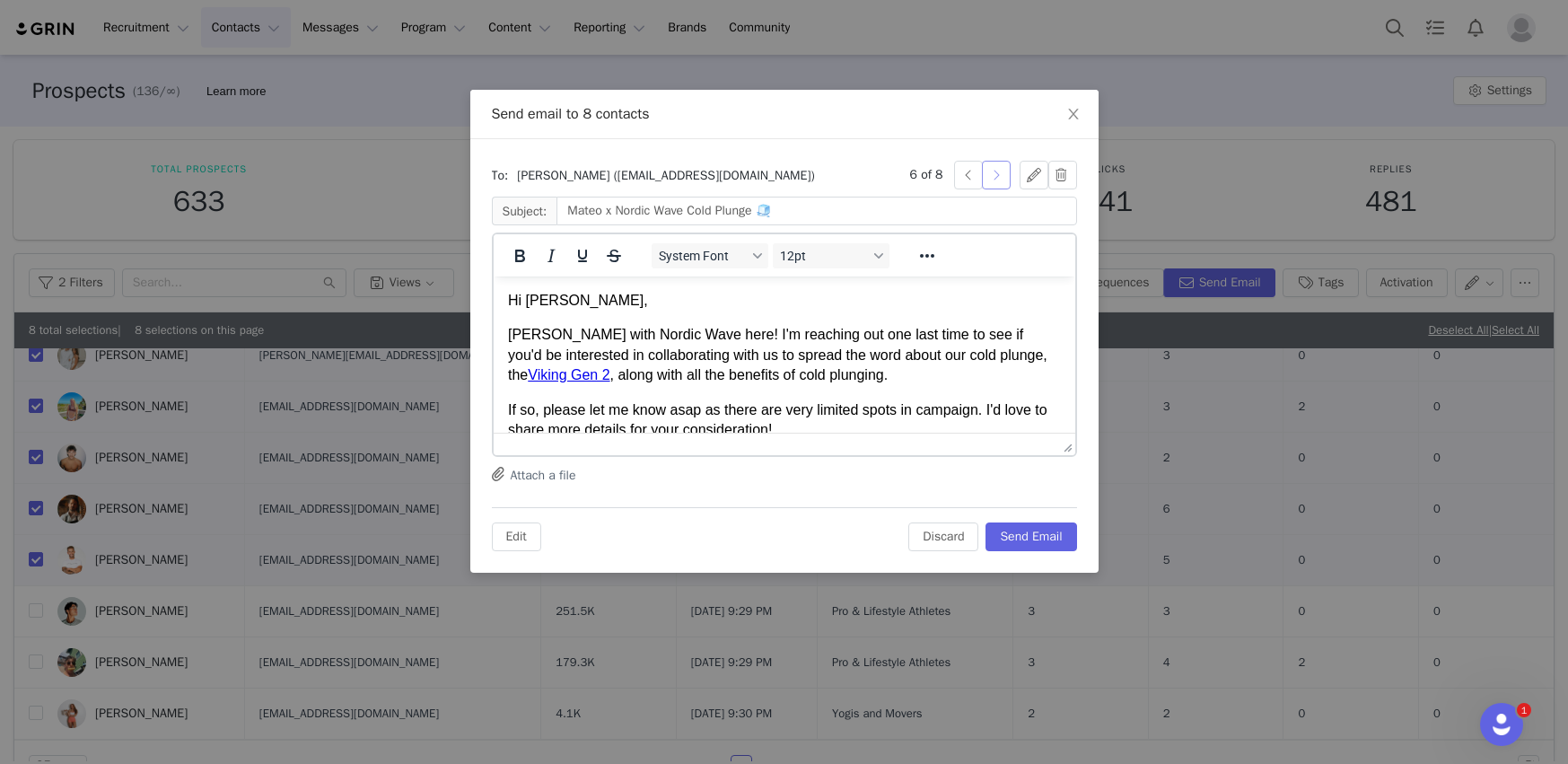 click at bounding box center (996, 175) 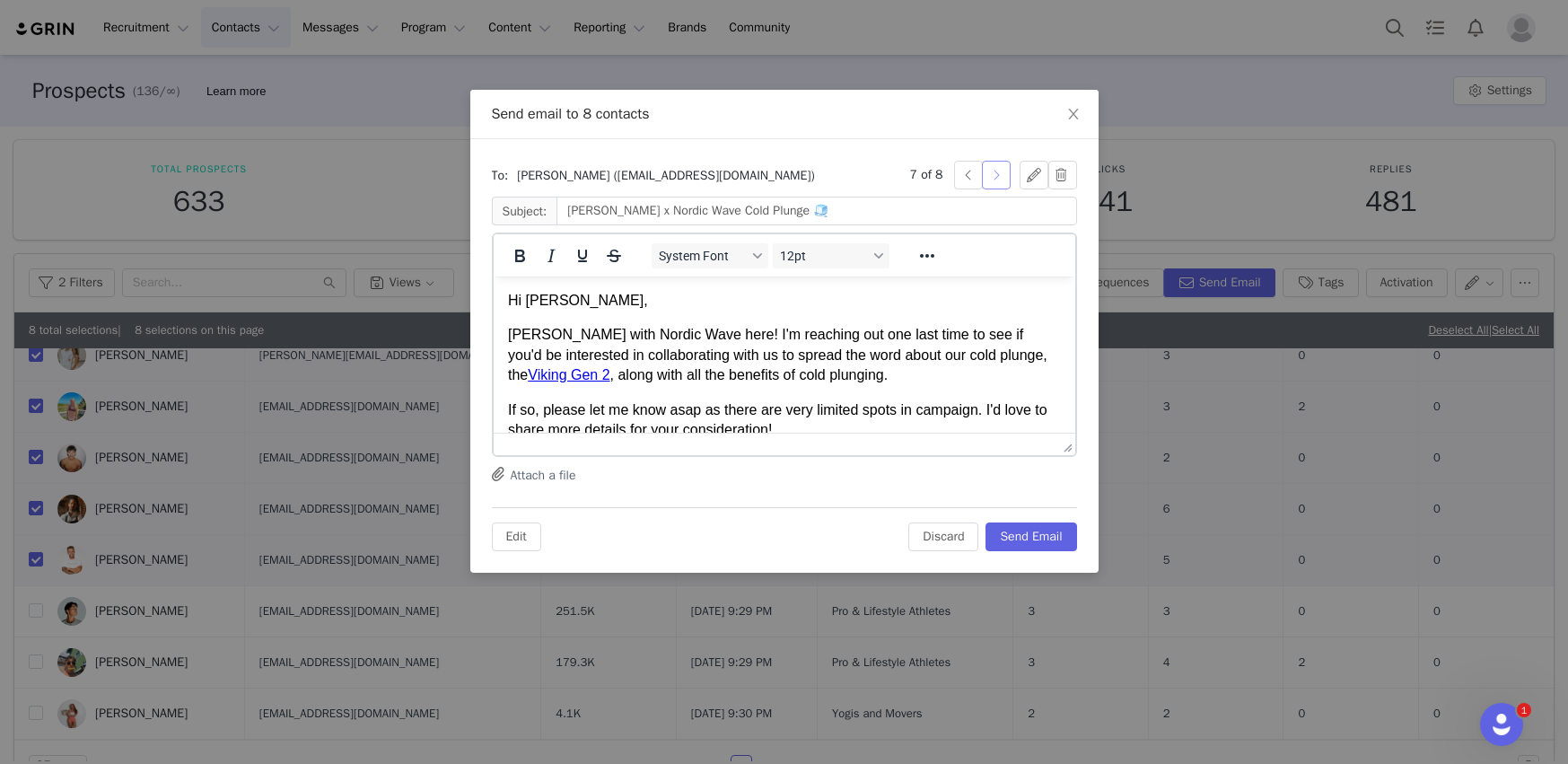 click at bounding box center [996, 175] 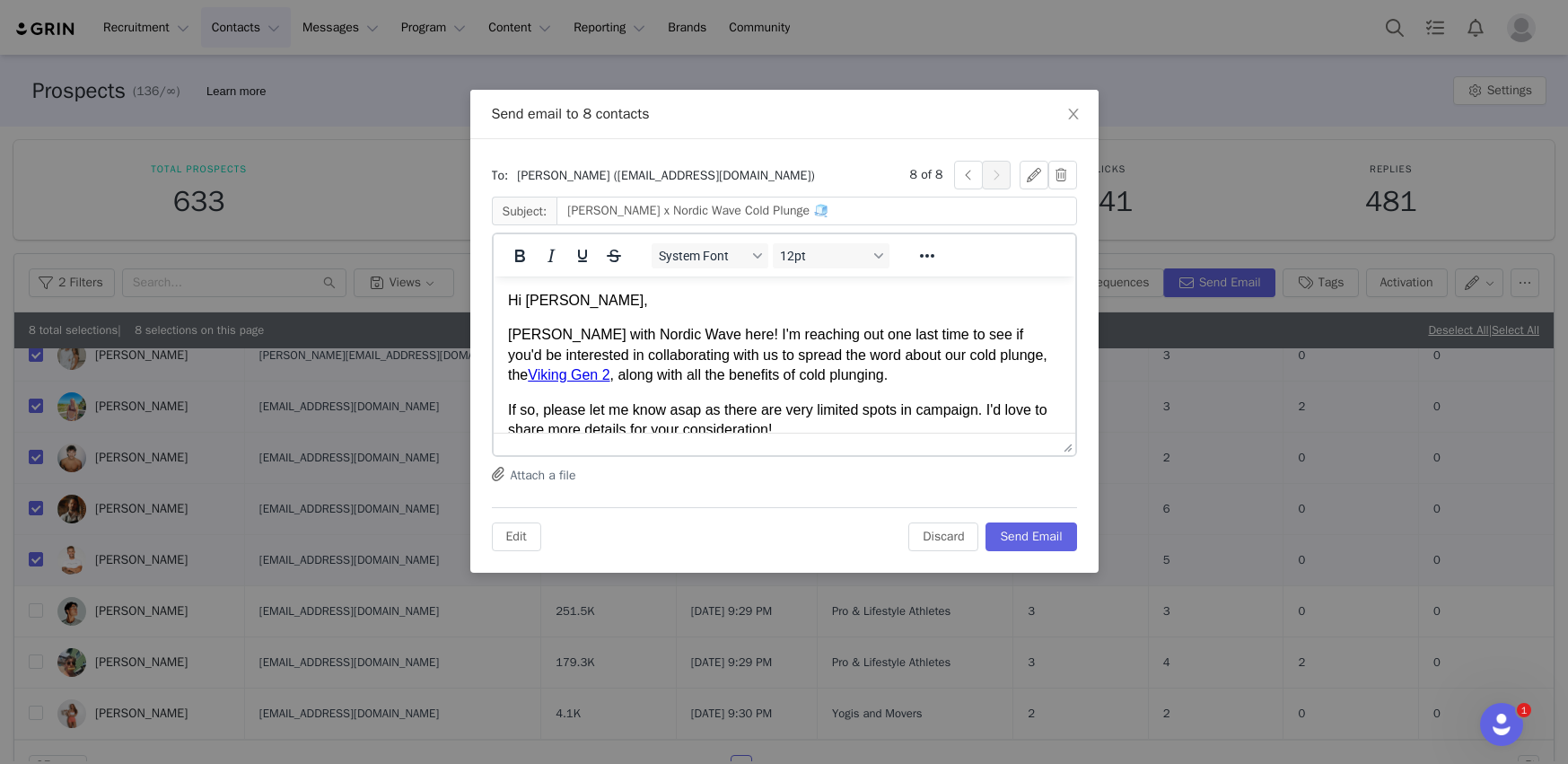 type on "[PERSON_NAME] x Nordic Wave Cold Plunge 🧊" 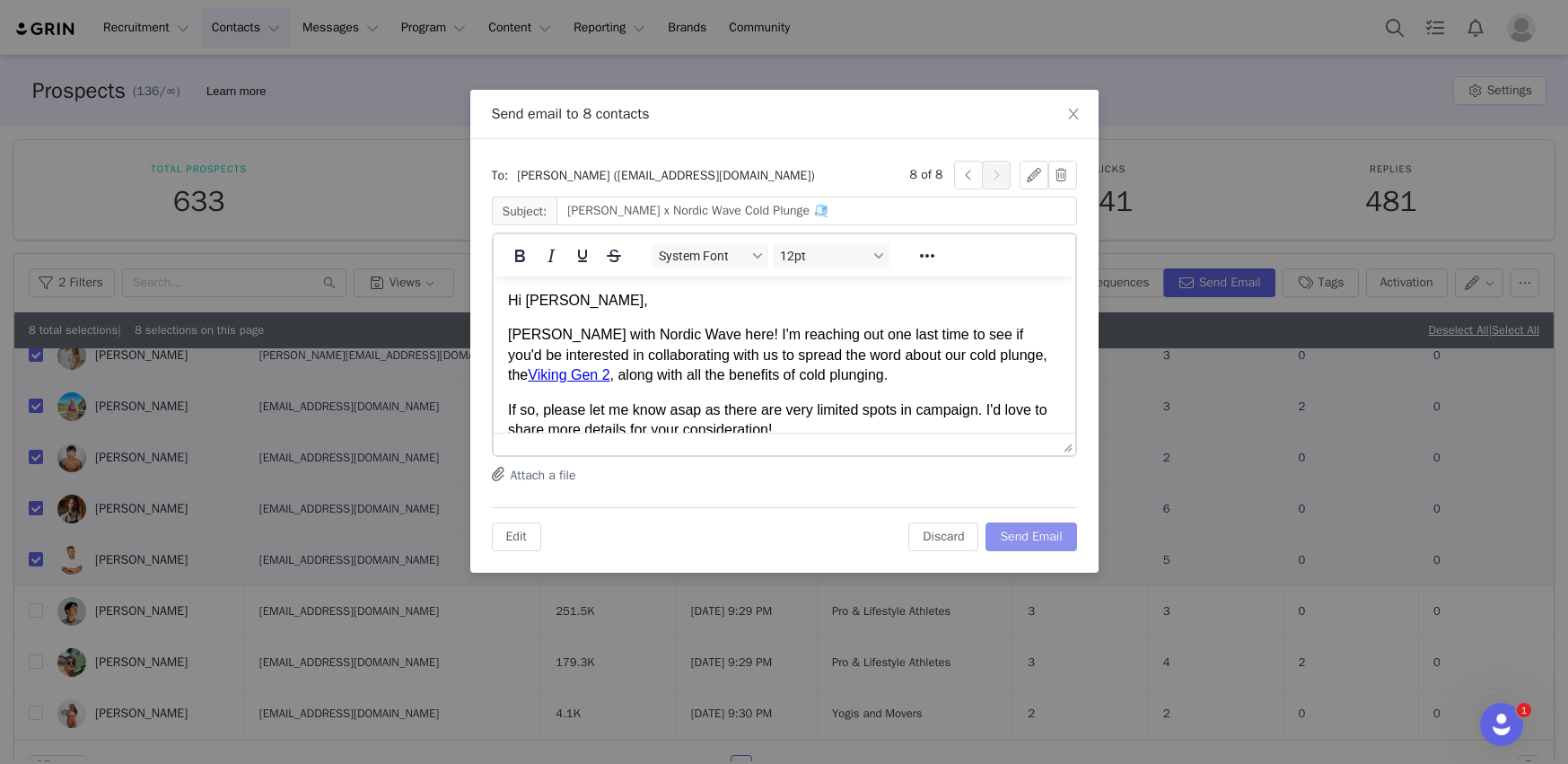 click on "Send Email" at bounding box center (1030, 537) 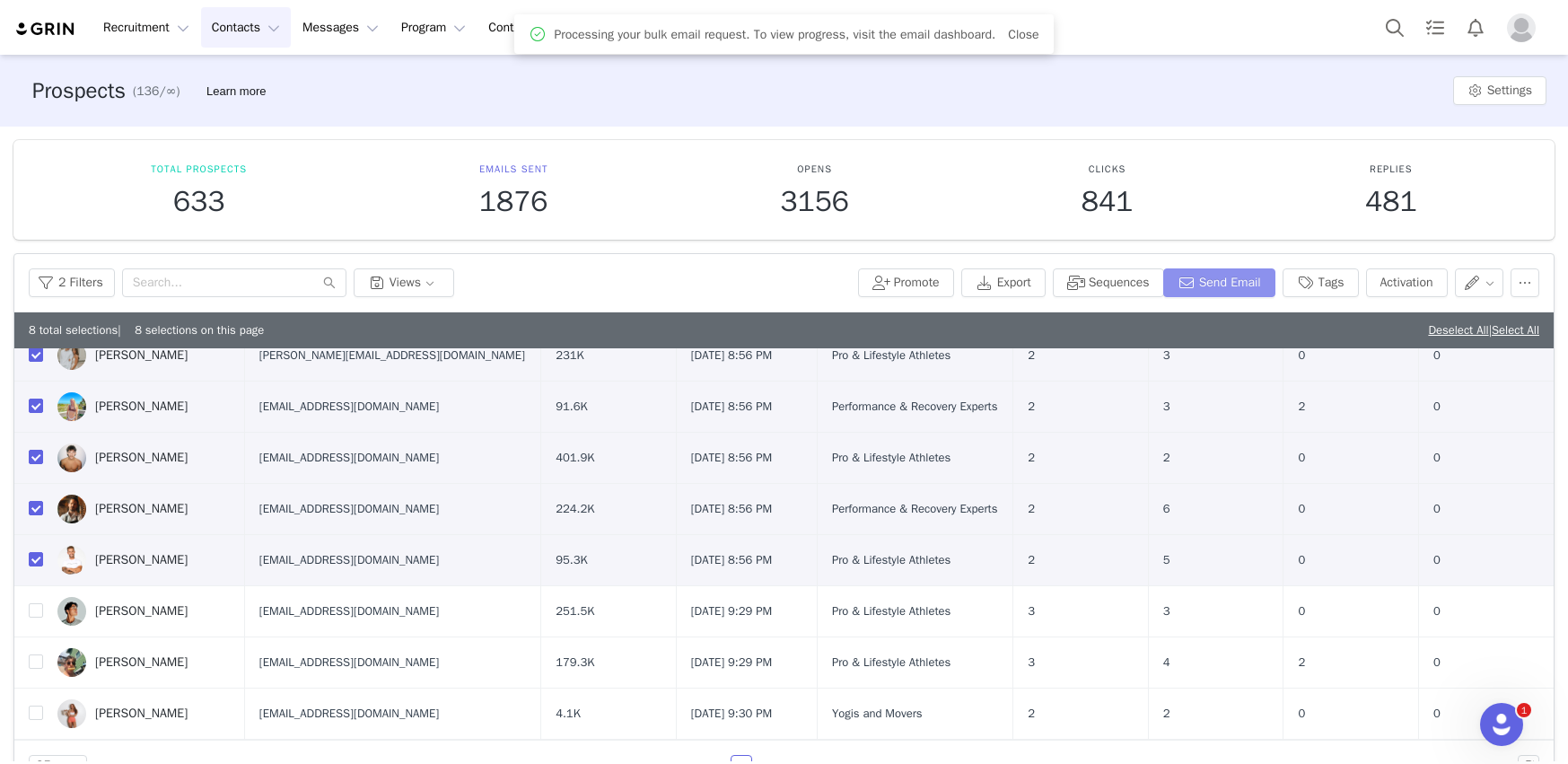 scroll, scrollTop: 0, scrollLeft: 0, axis: both 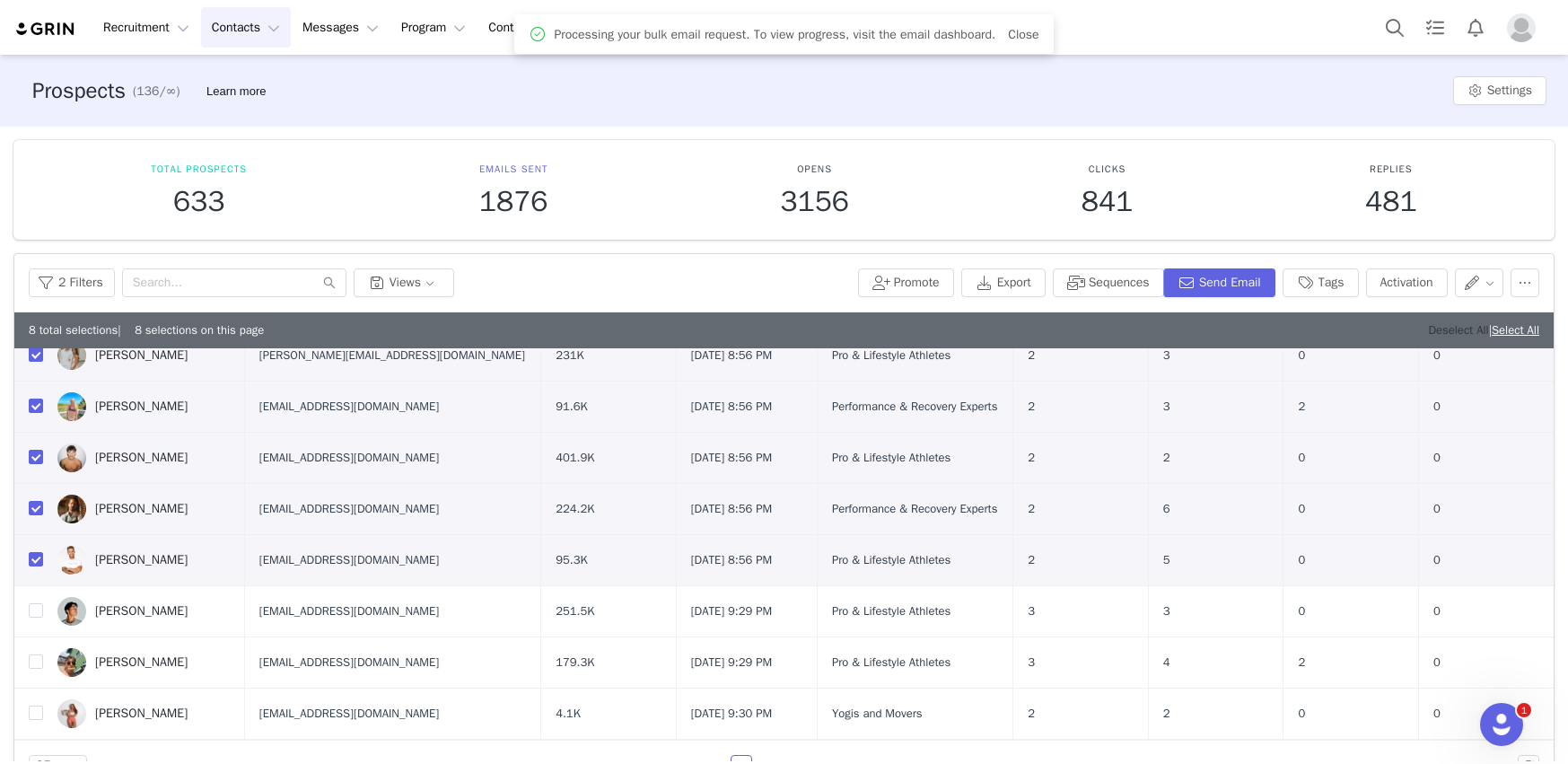 click on "Deselect All" at bounding box center (1458, 329) 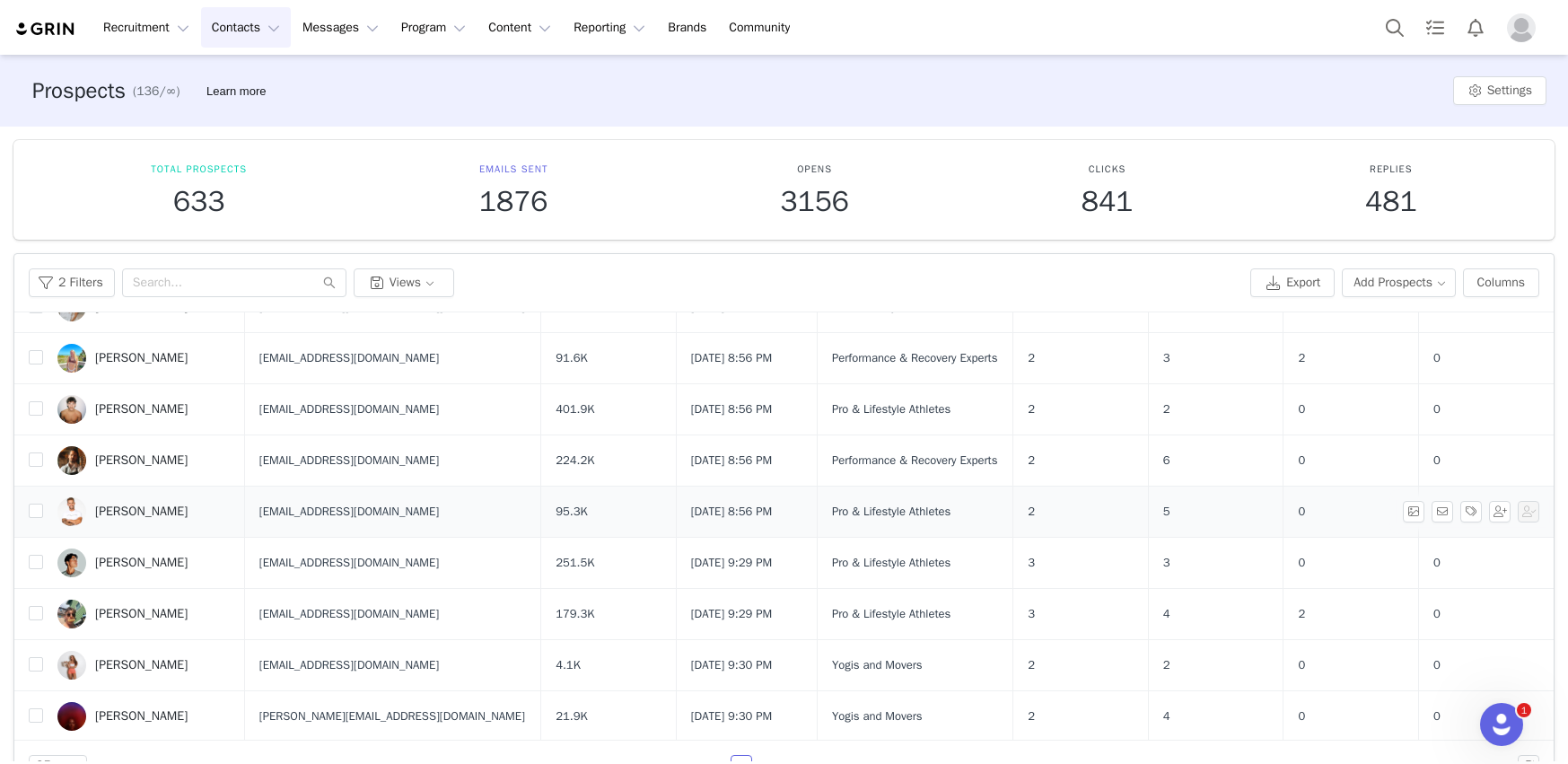 scroll, scrollTop: 331, scrollLeft: 0, axis: vertical 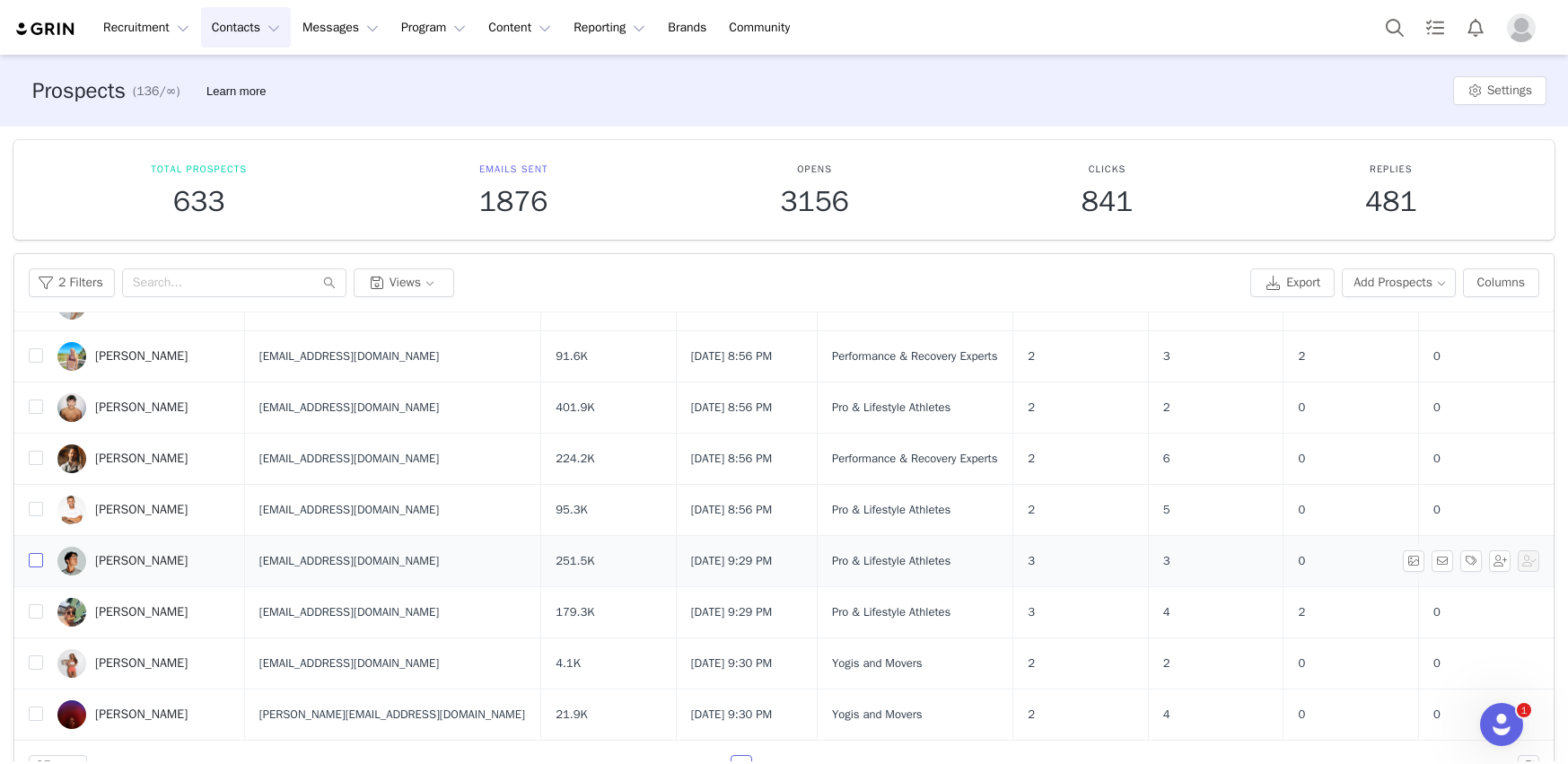 click at bounding box center (36, 560) 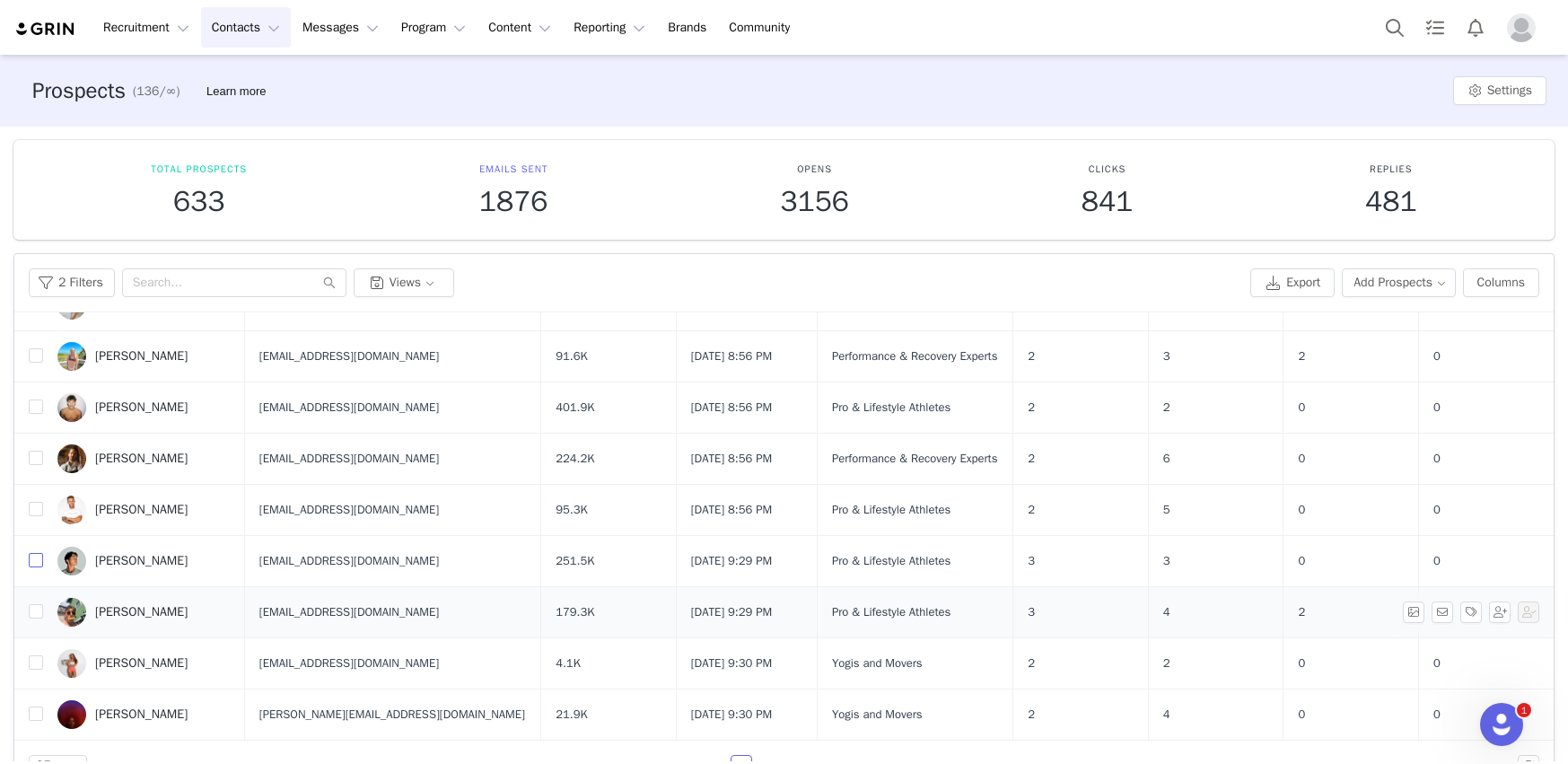 checkbox on "true" 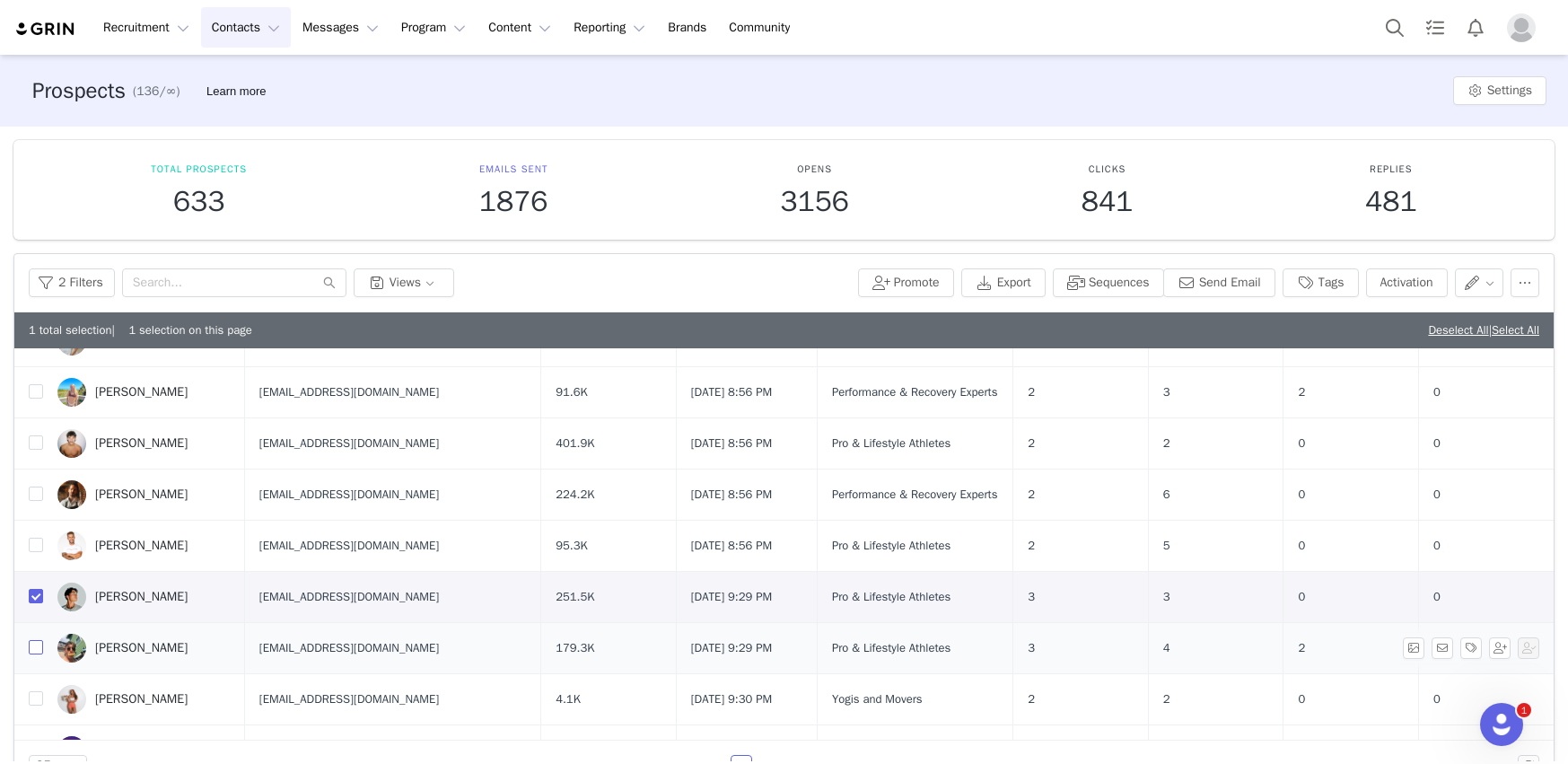 drag, startPoint x: 36, startPoint y: 645, endPoint x: 59, endPoint y: 633, distance: 25.942244 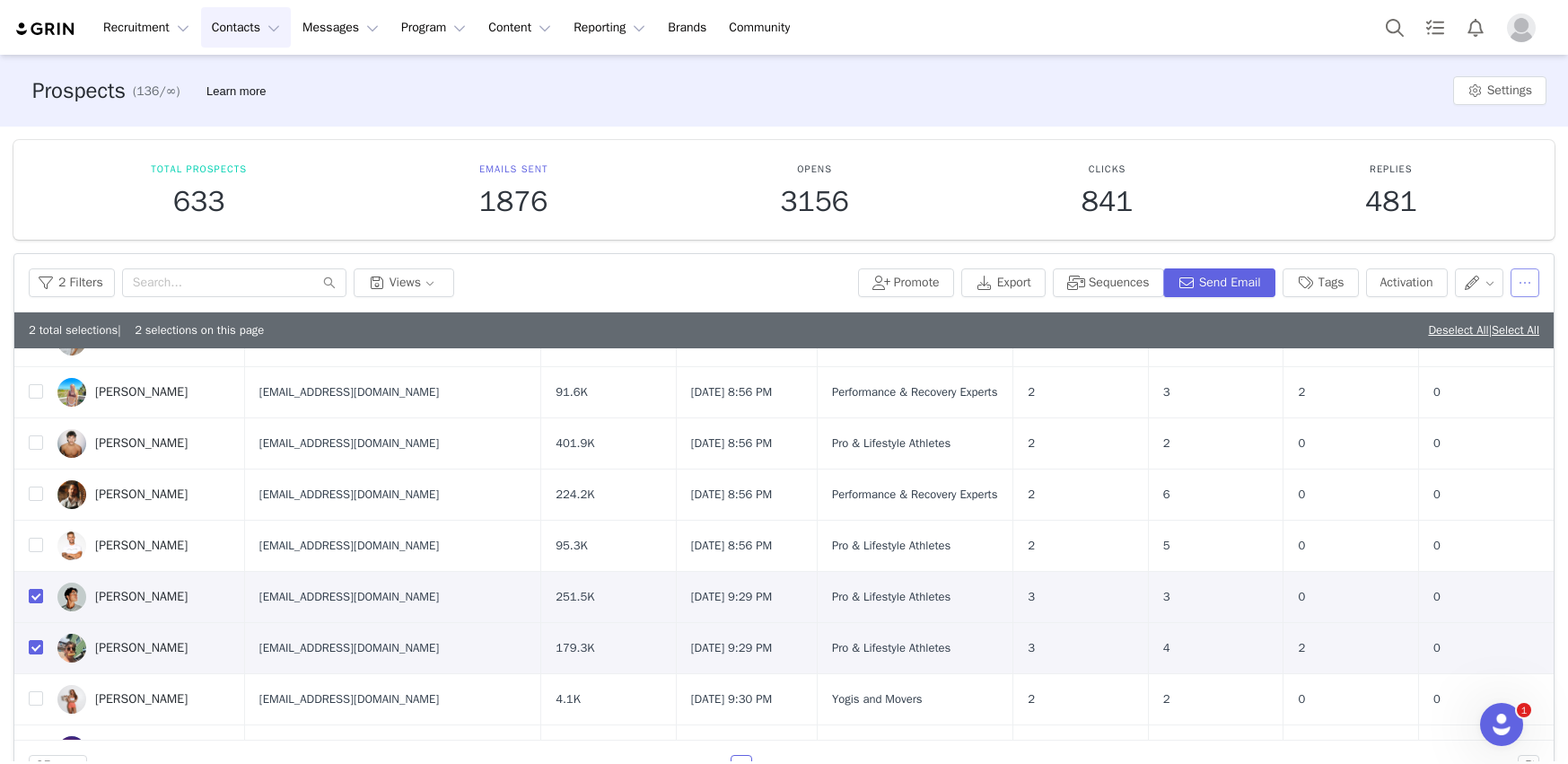 click at bounding box center (1525, 283) 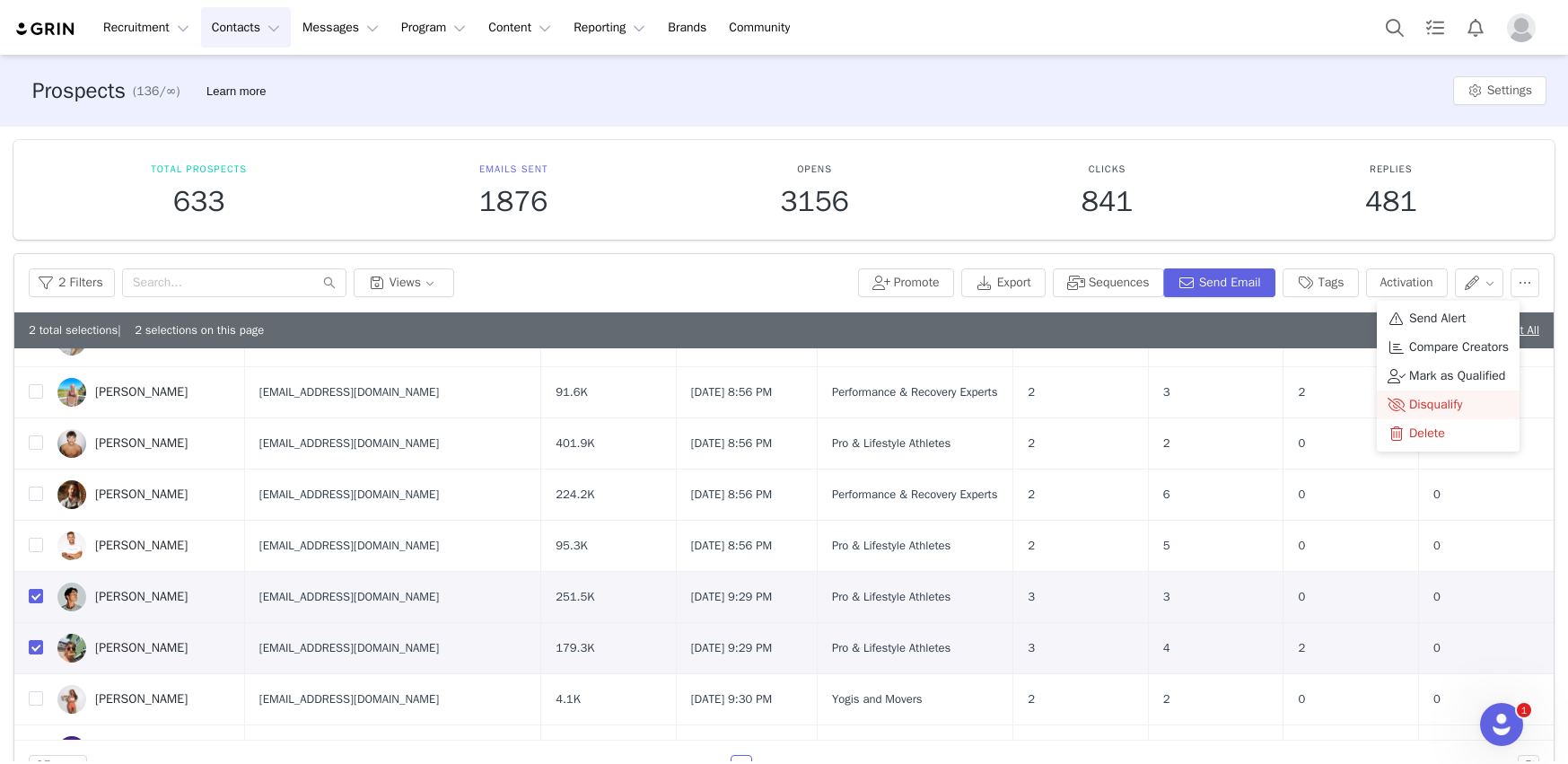 click on "Disqualify" at bounding box center [1448, 405] 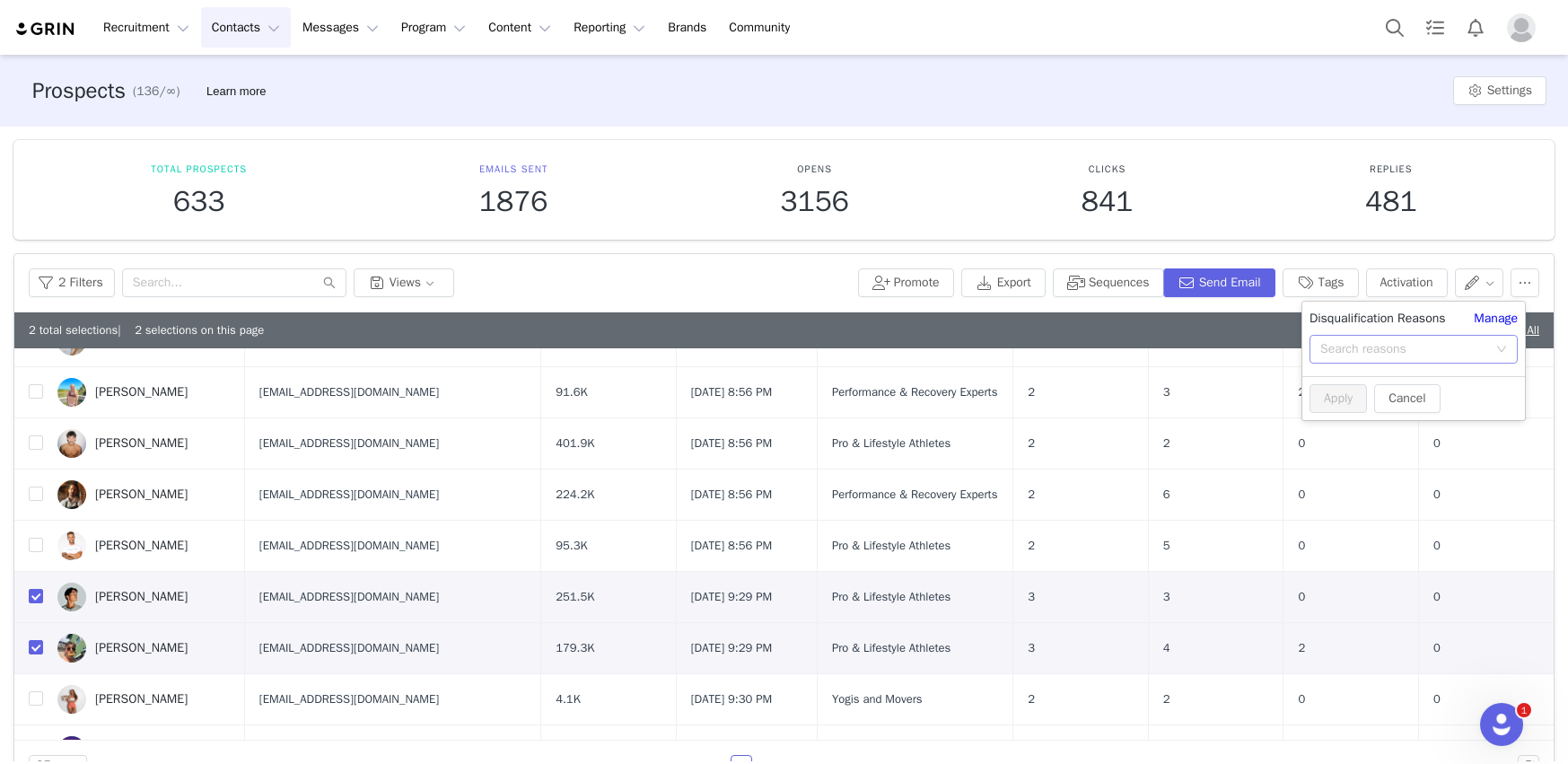 click on "Search reasons" at bounding box center [1404, 349] 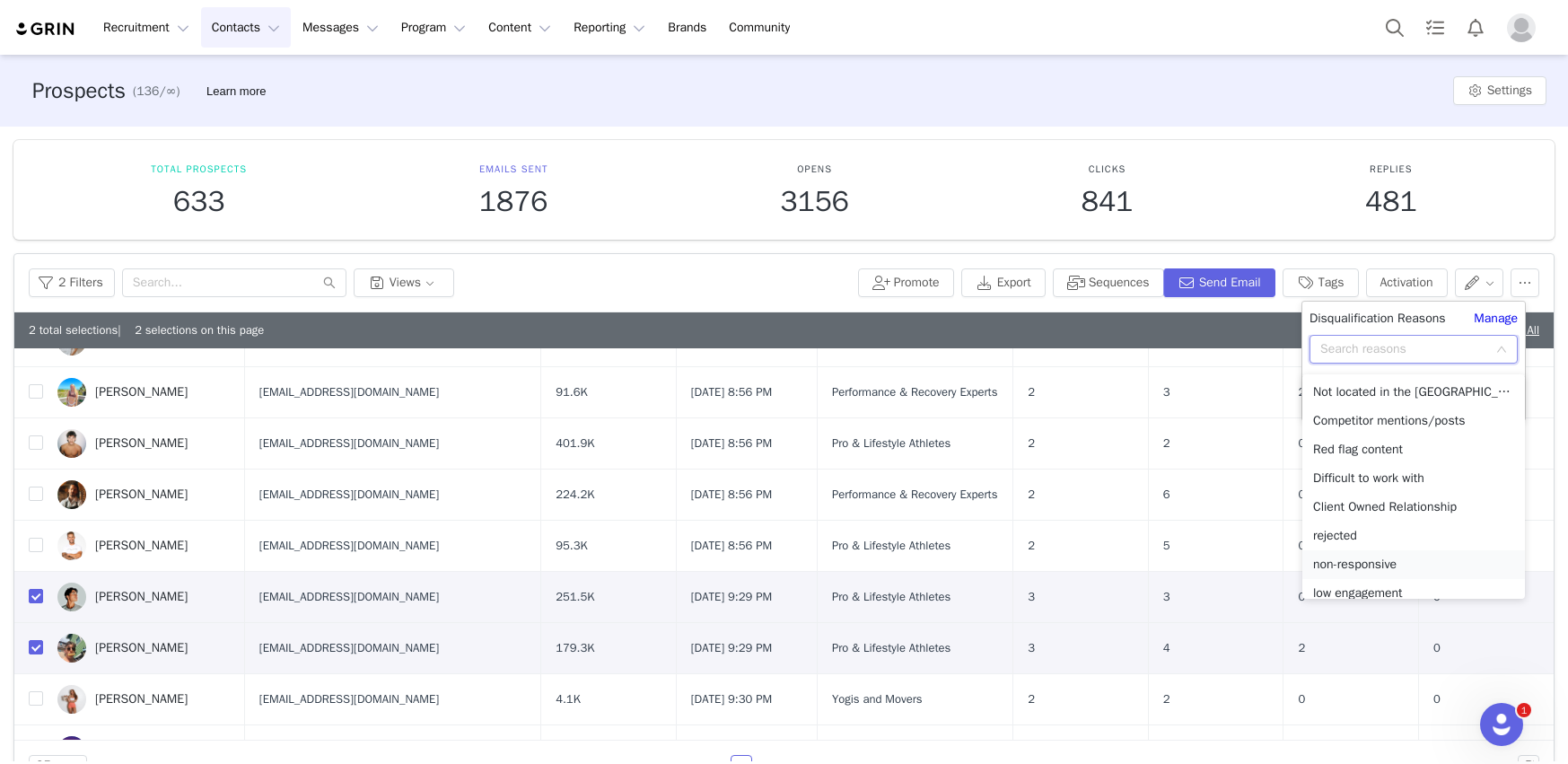 click on "non-responsive" at bounding box center (1414, 565) 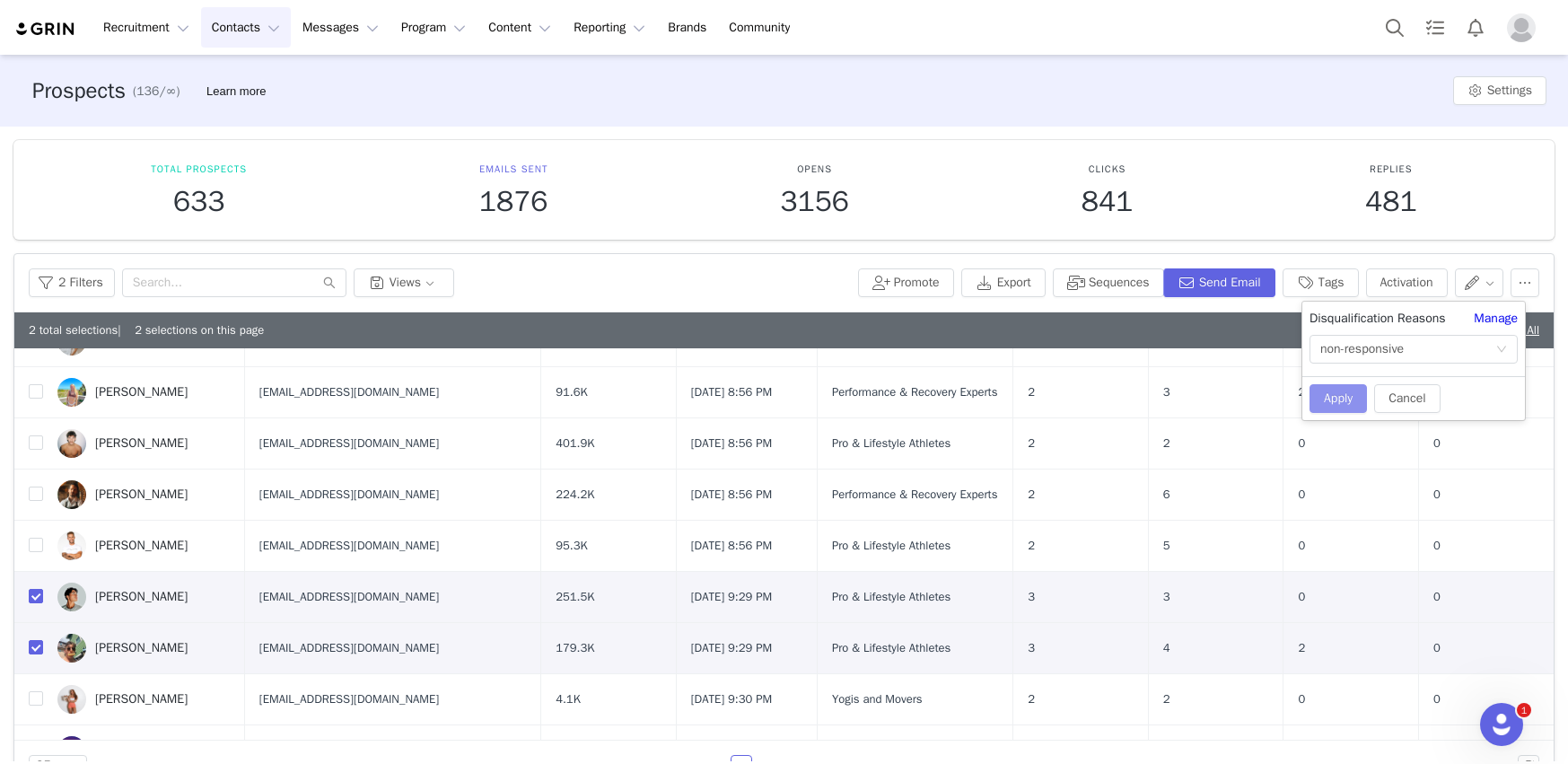 click on "Apply" at bounding box center [1338, 399] 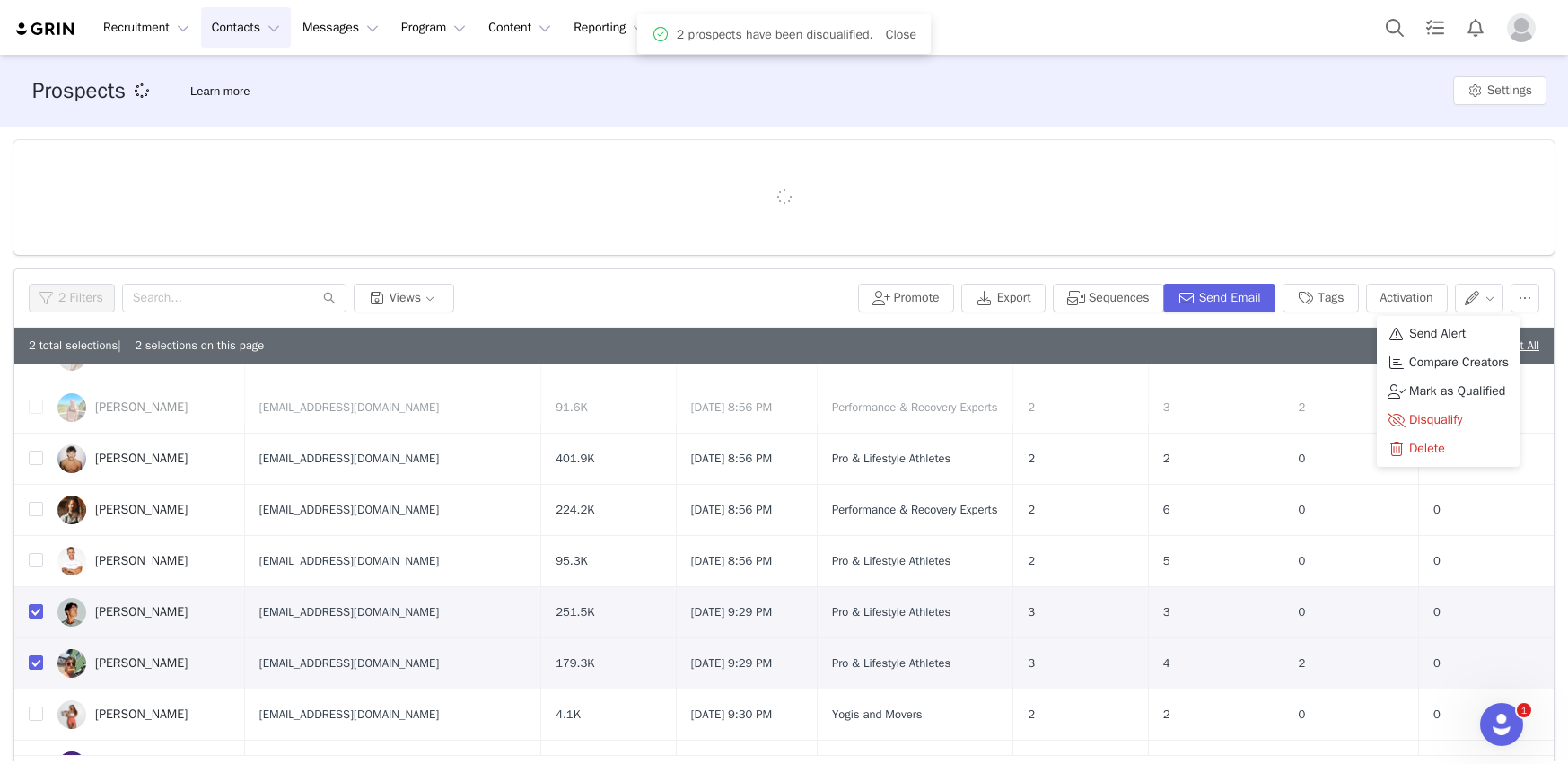scroll, scrollTop: 0, scrollLeft: 0, axis: both 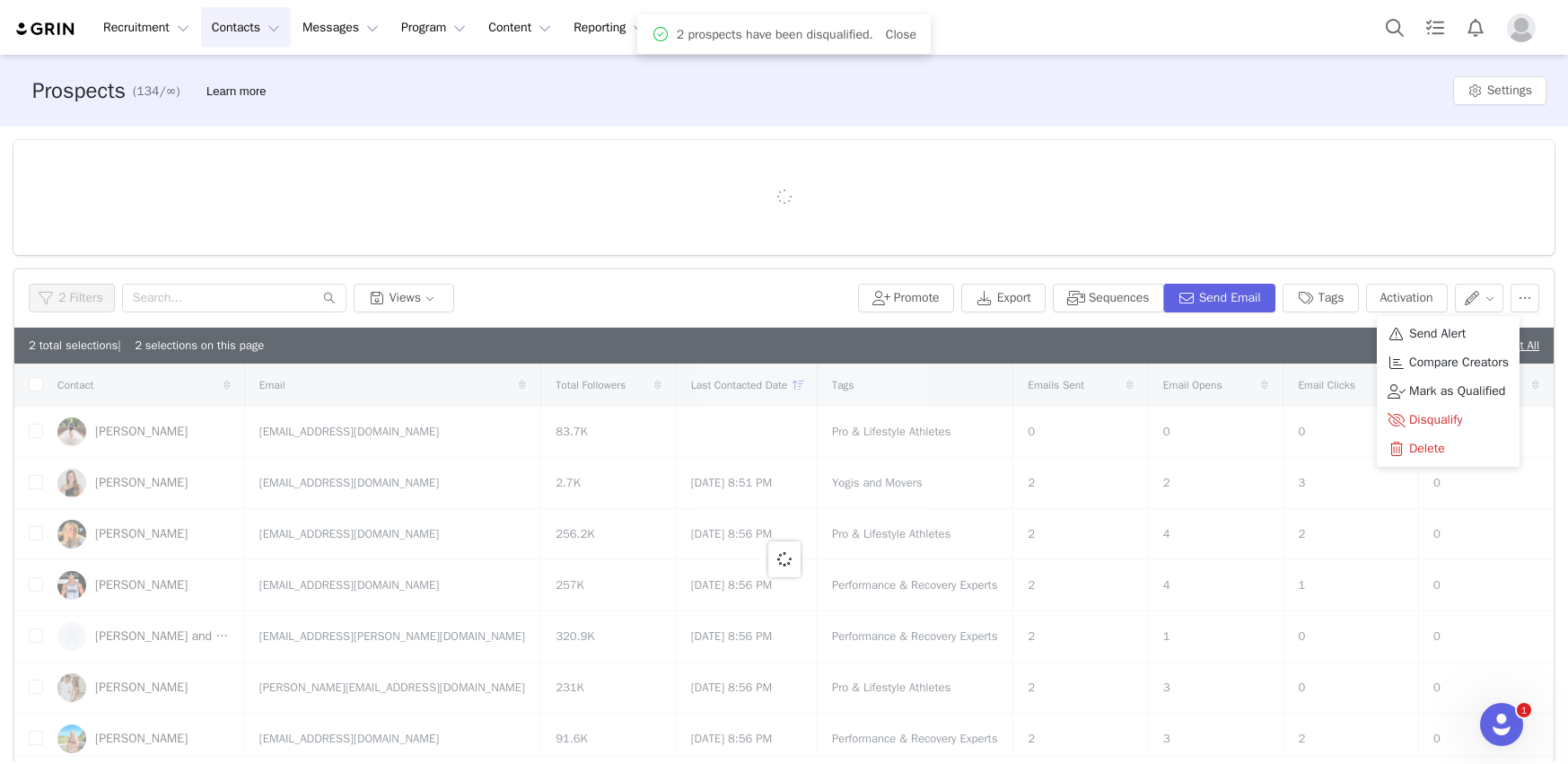 checkbox on "false" 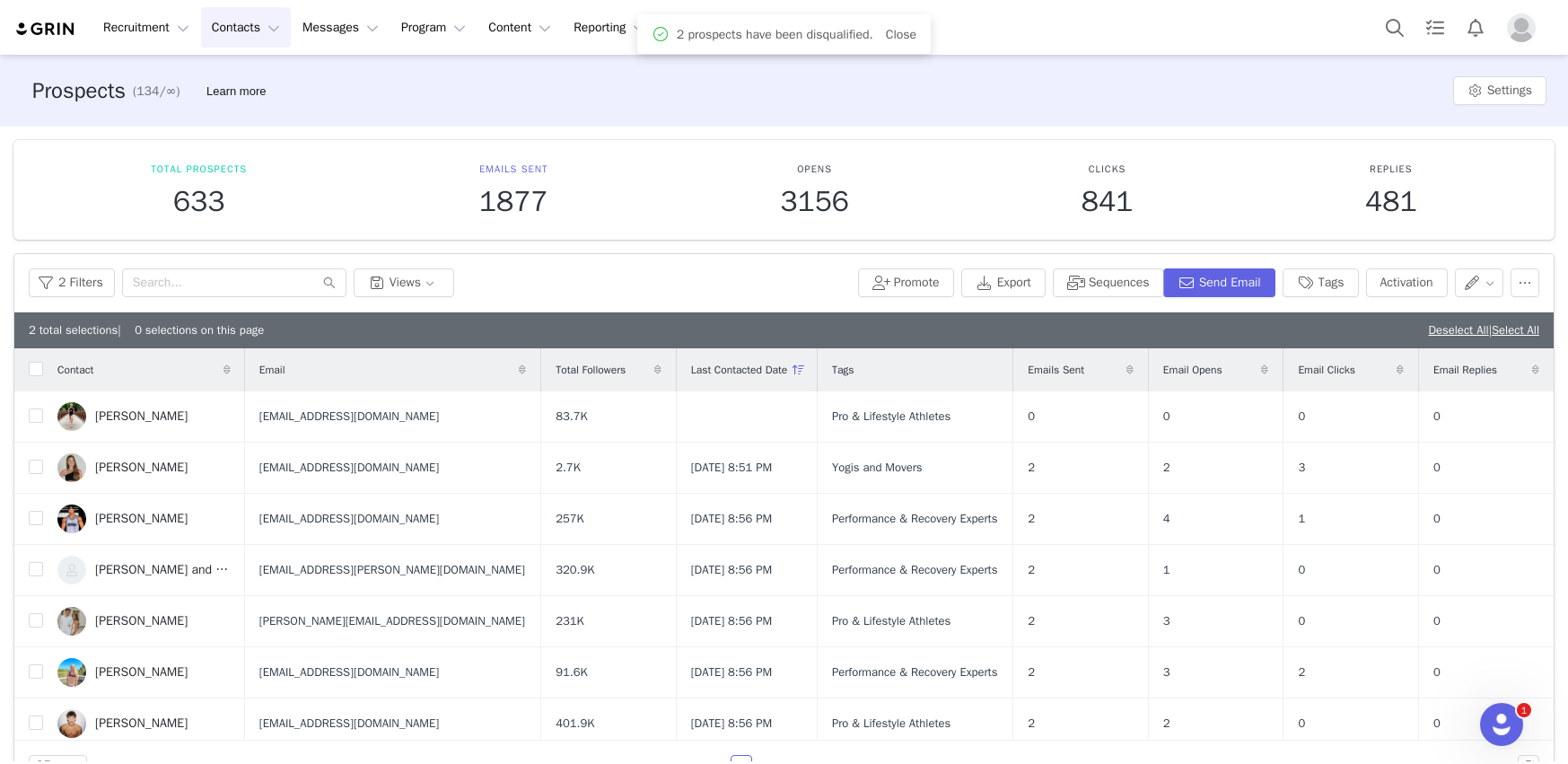 click on "2 total selections     |    0 selections on this page  Deselect All     |     Select All" at bounding box center [784, 330] 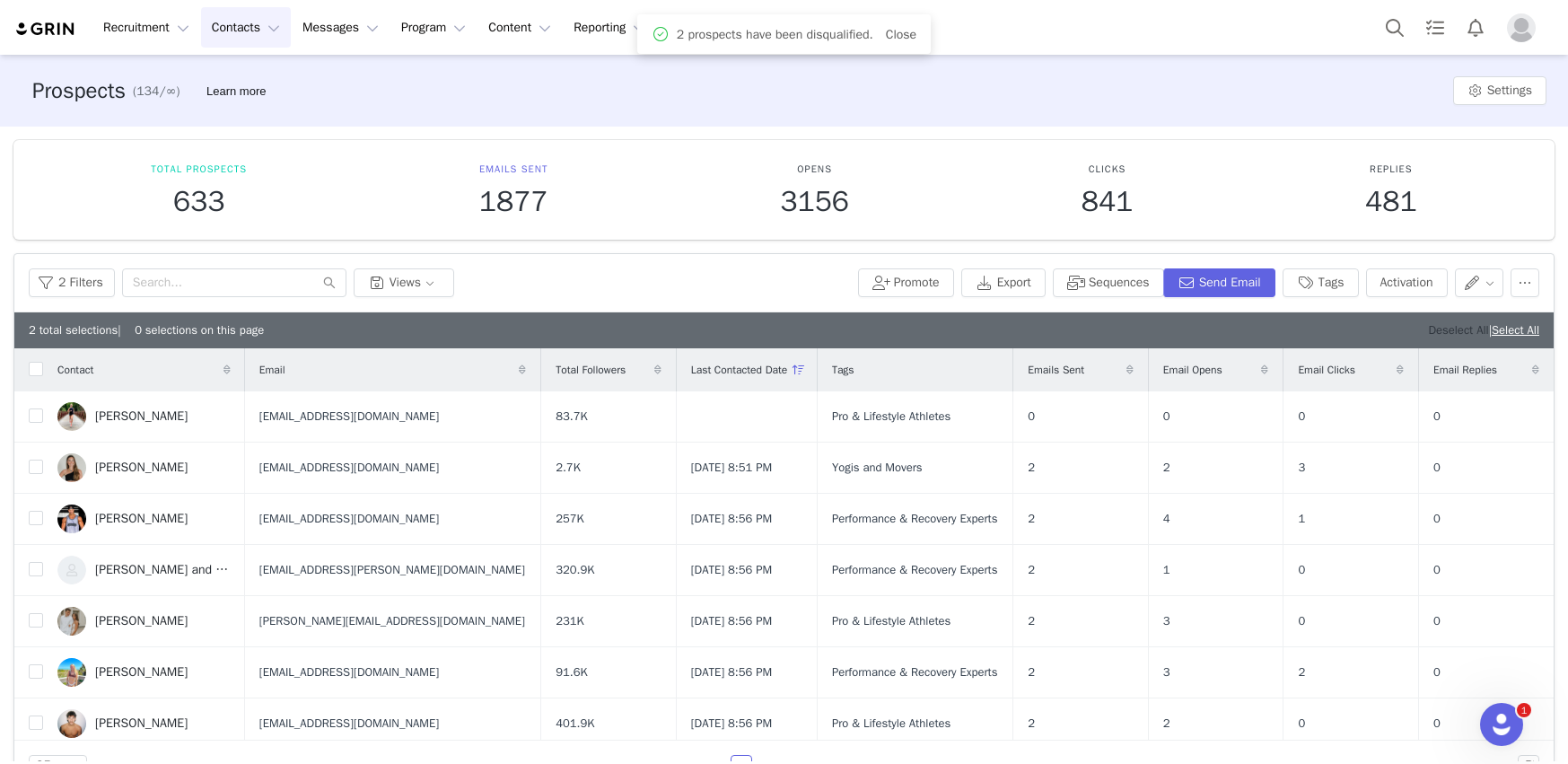 click on "Deselect All" at bounding box center (1458, 329) 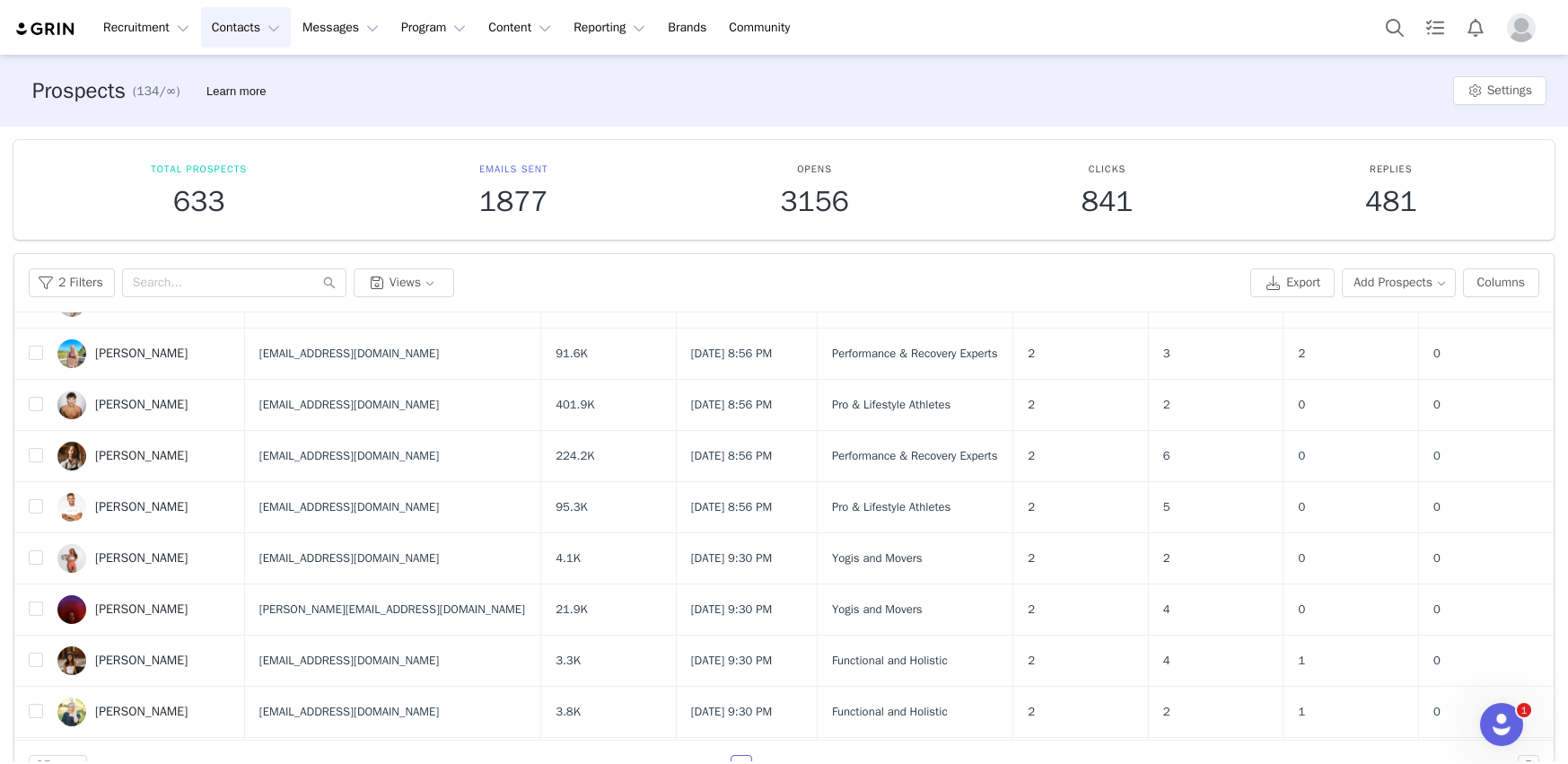 scroll, scrollTop: 302, scrollLeft: 0, axis: vertical 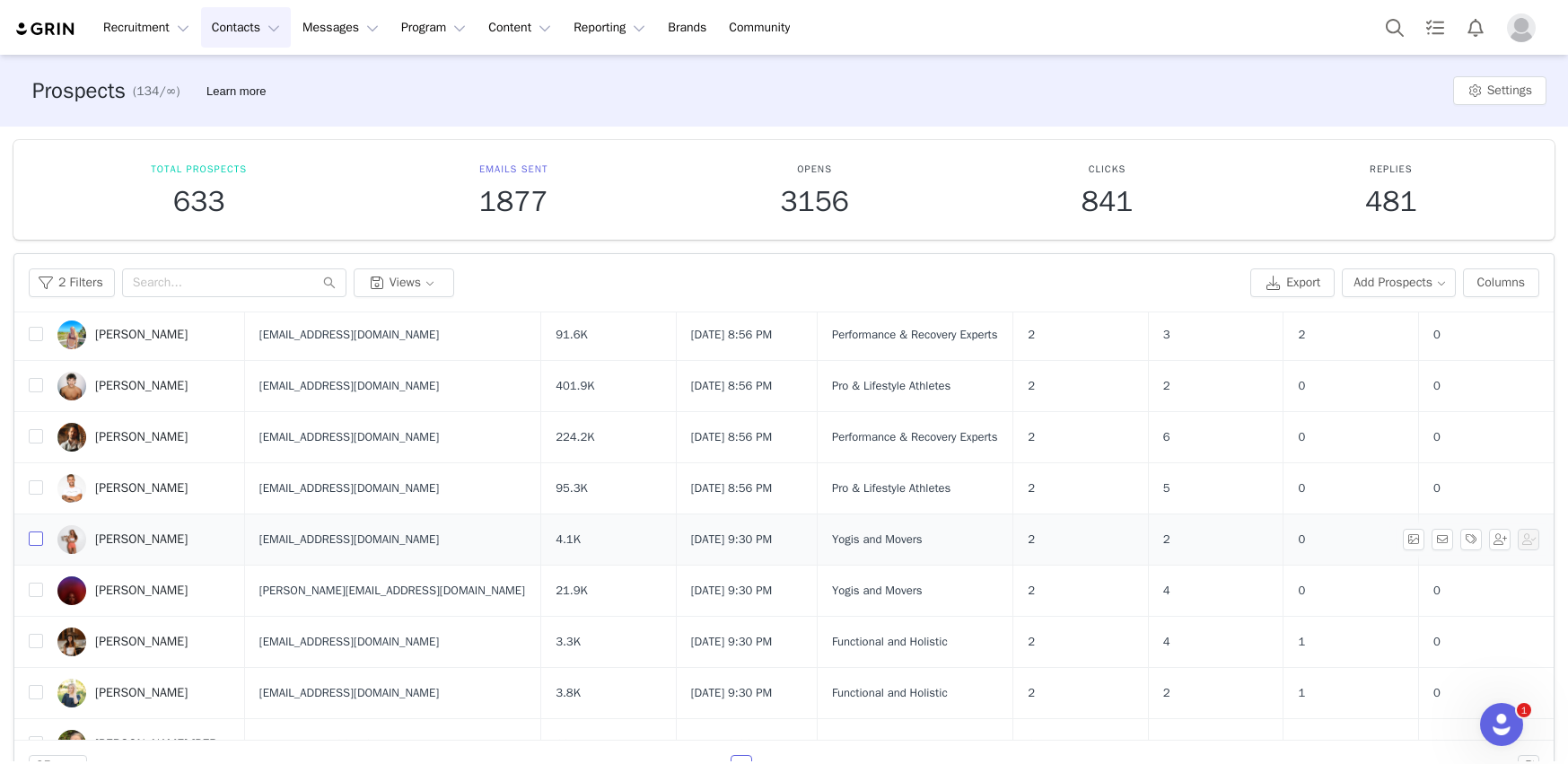 click at bounding box center (36, 539) 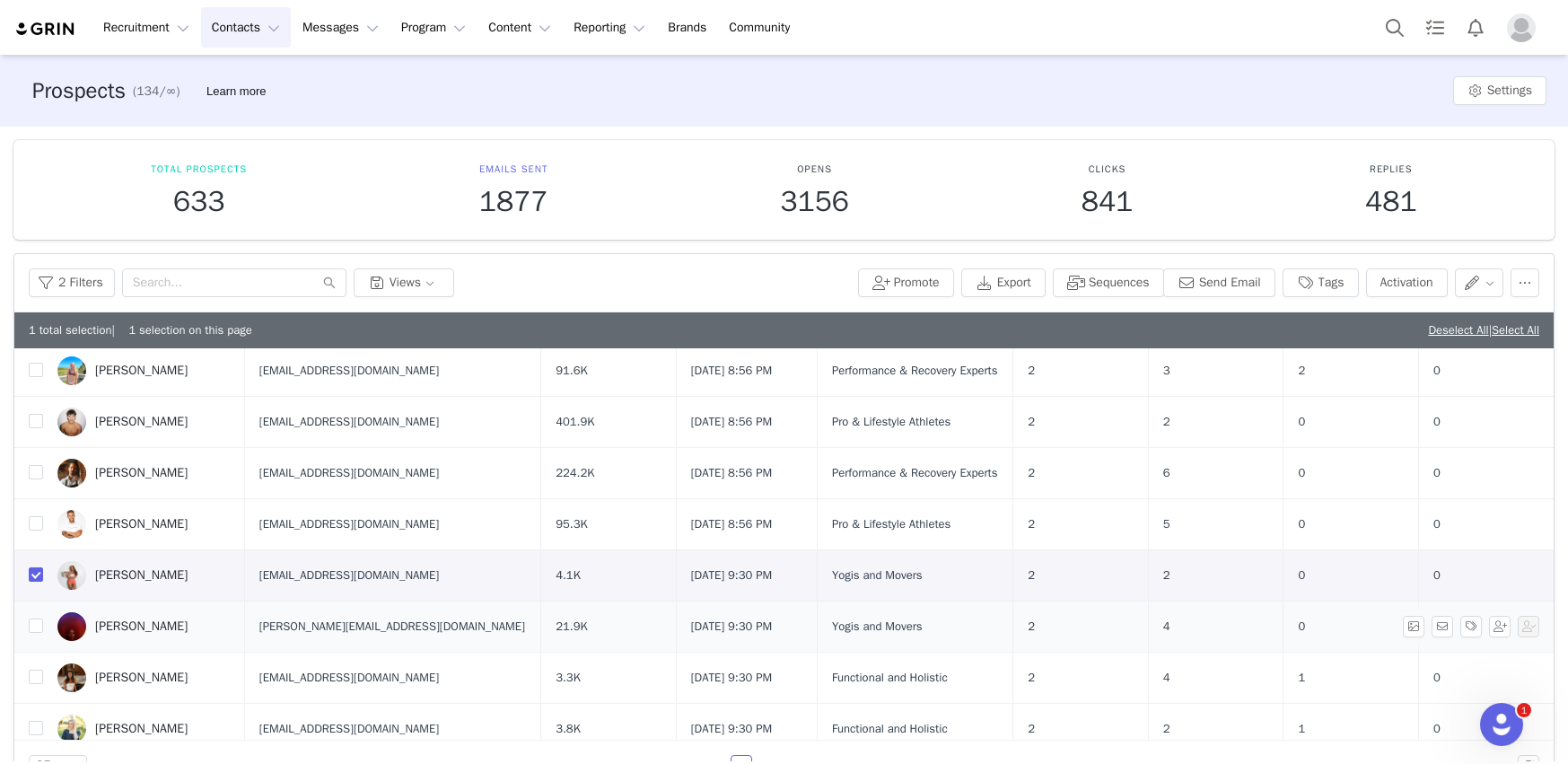 click on "Kimberly Gilfus" at bounding box center (144, 626) 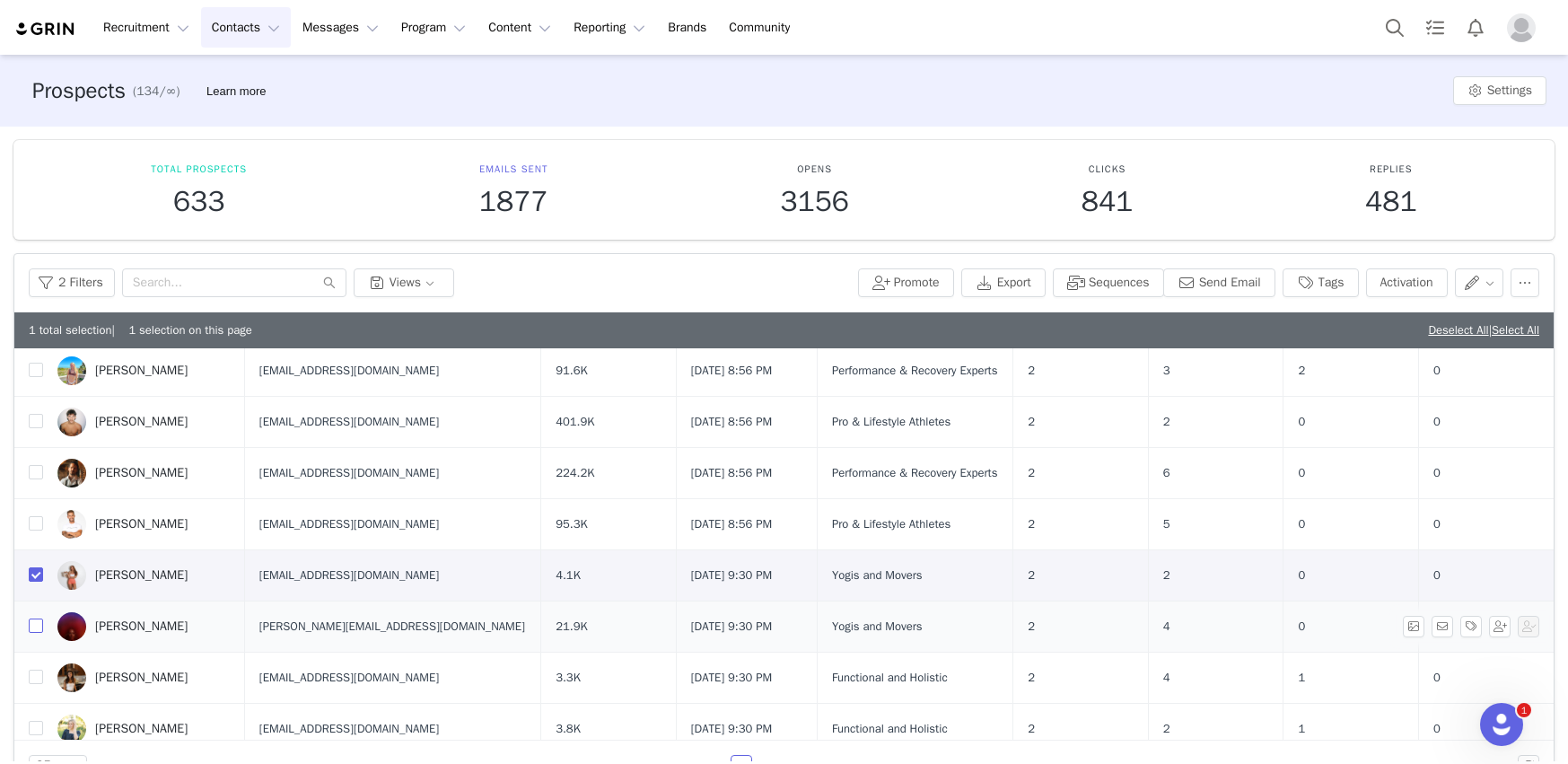 click at bounding box center [36, 626] 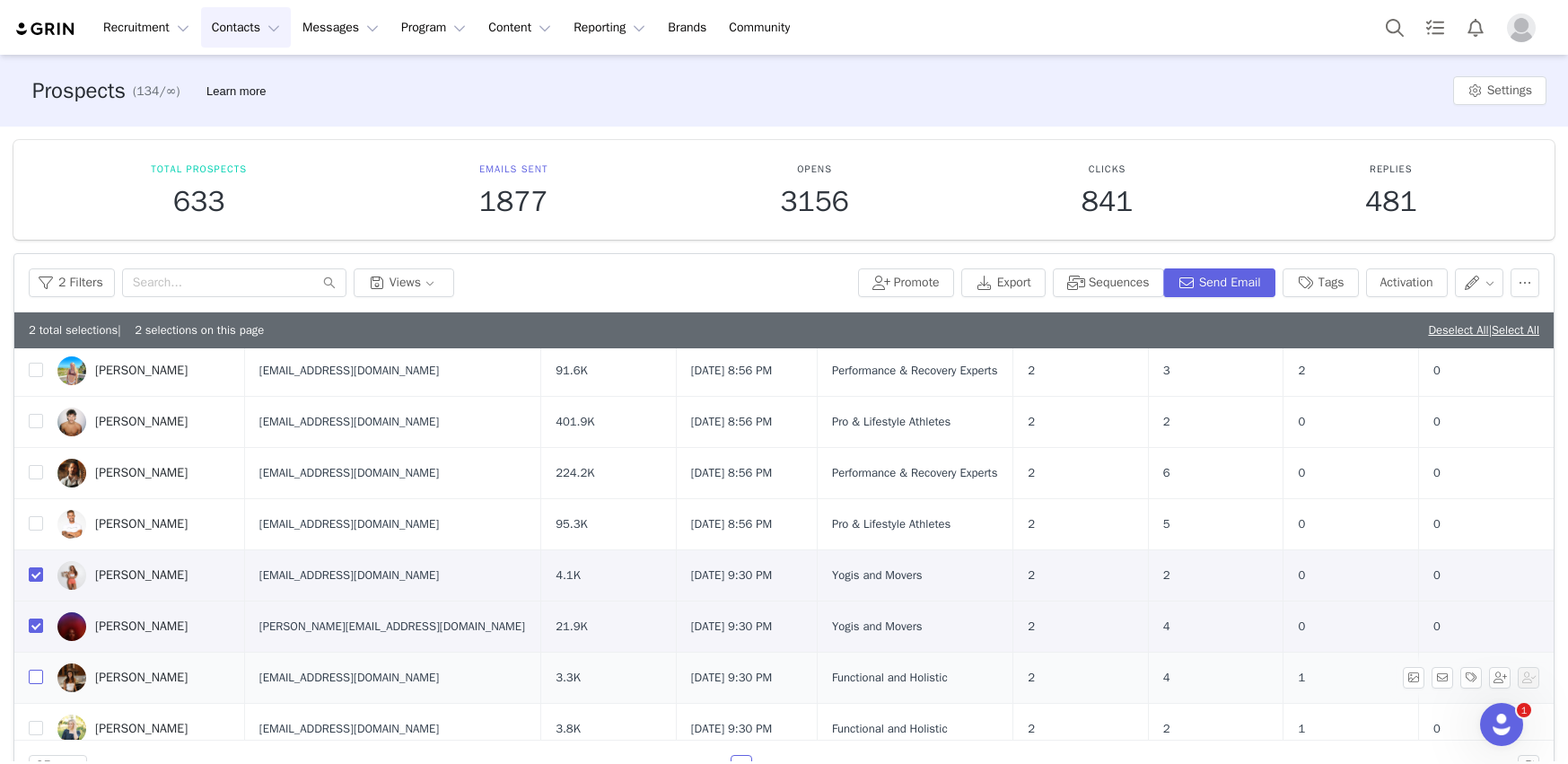 click at bounding box center [36, 677] 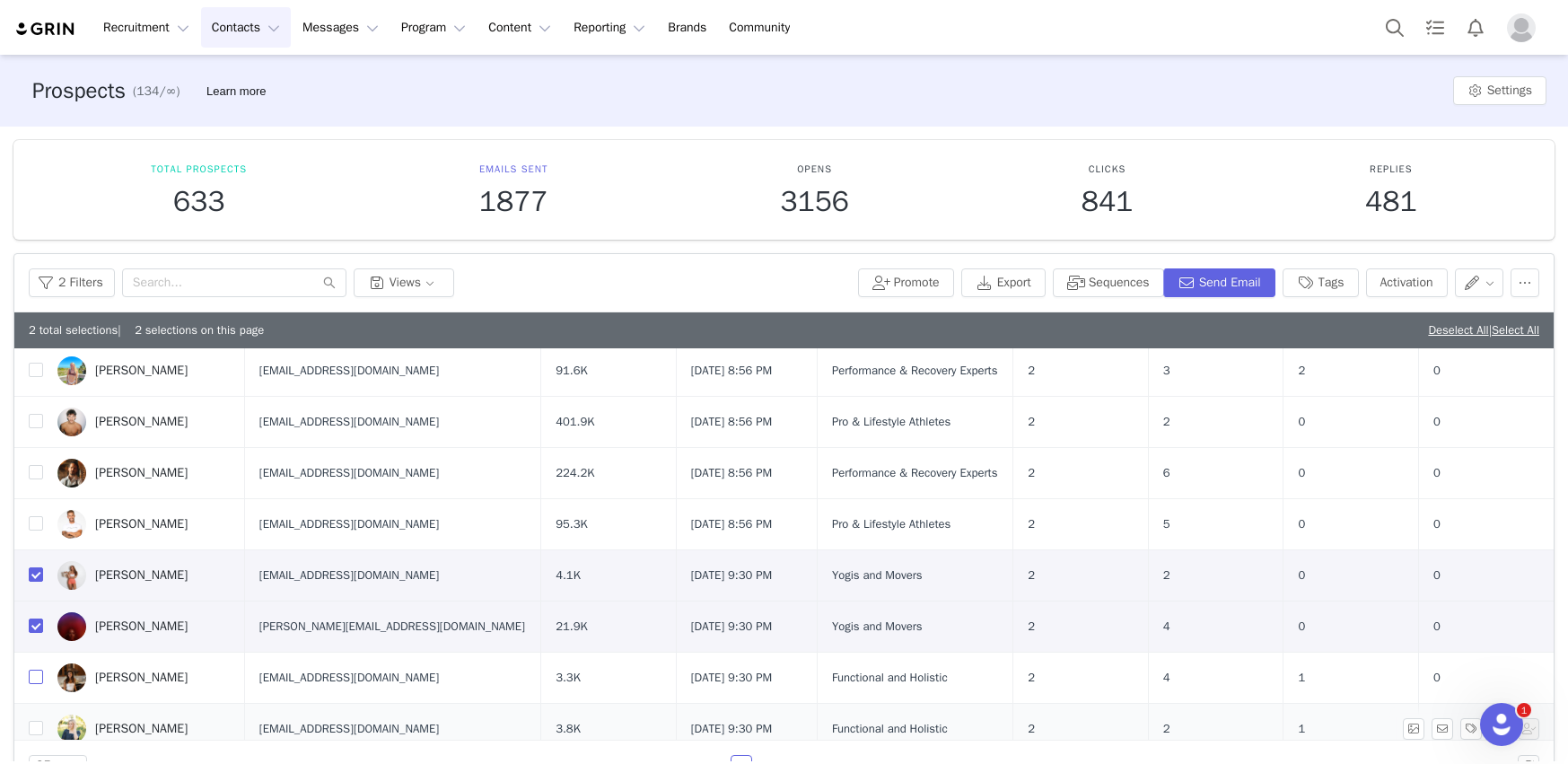 checkbox on "true" 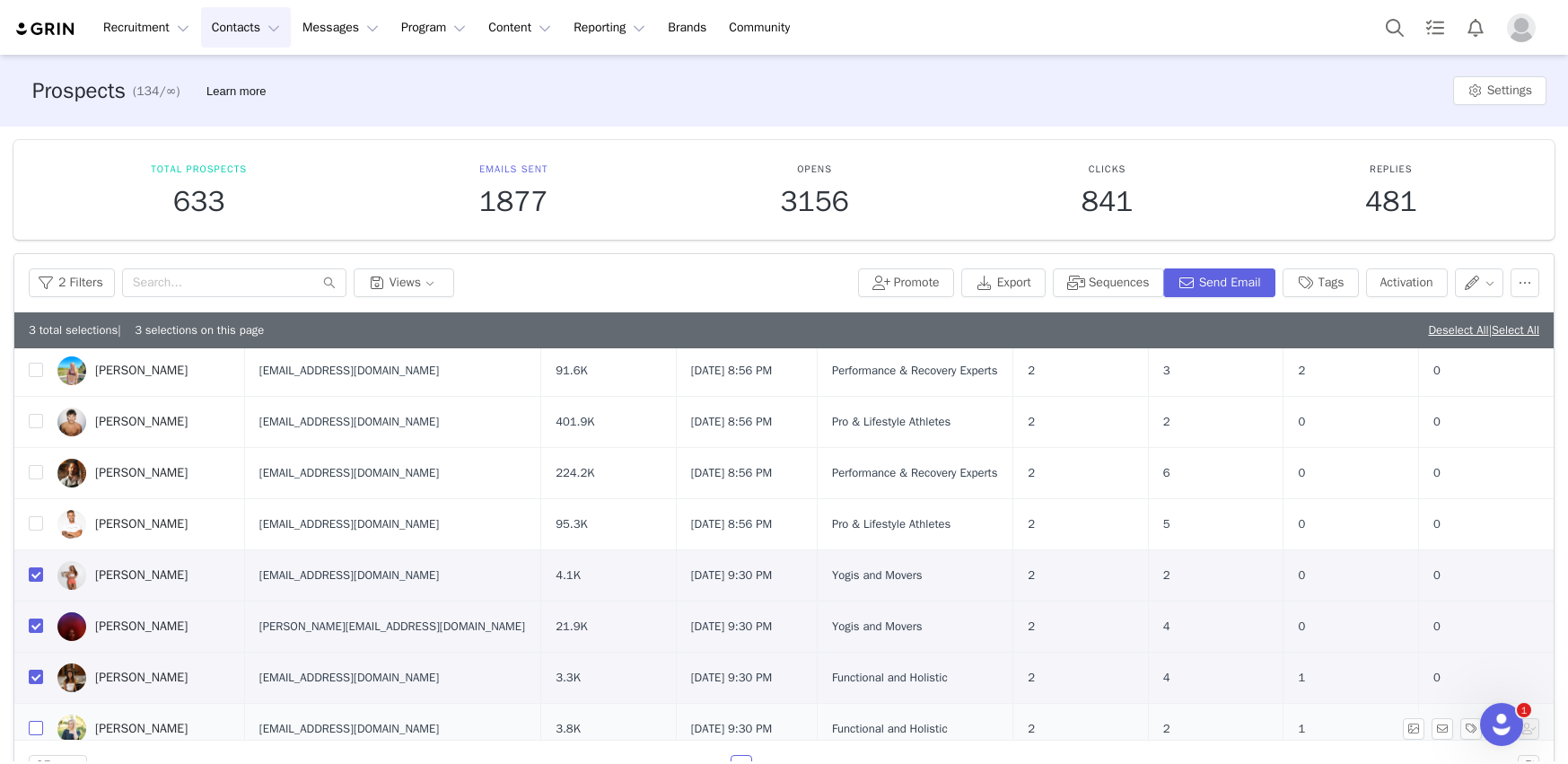 click at bounding box center (36, 728) 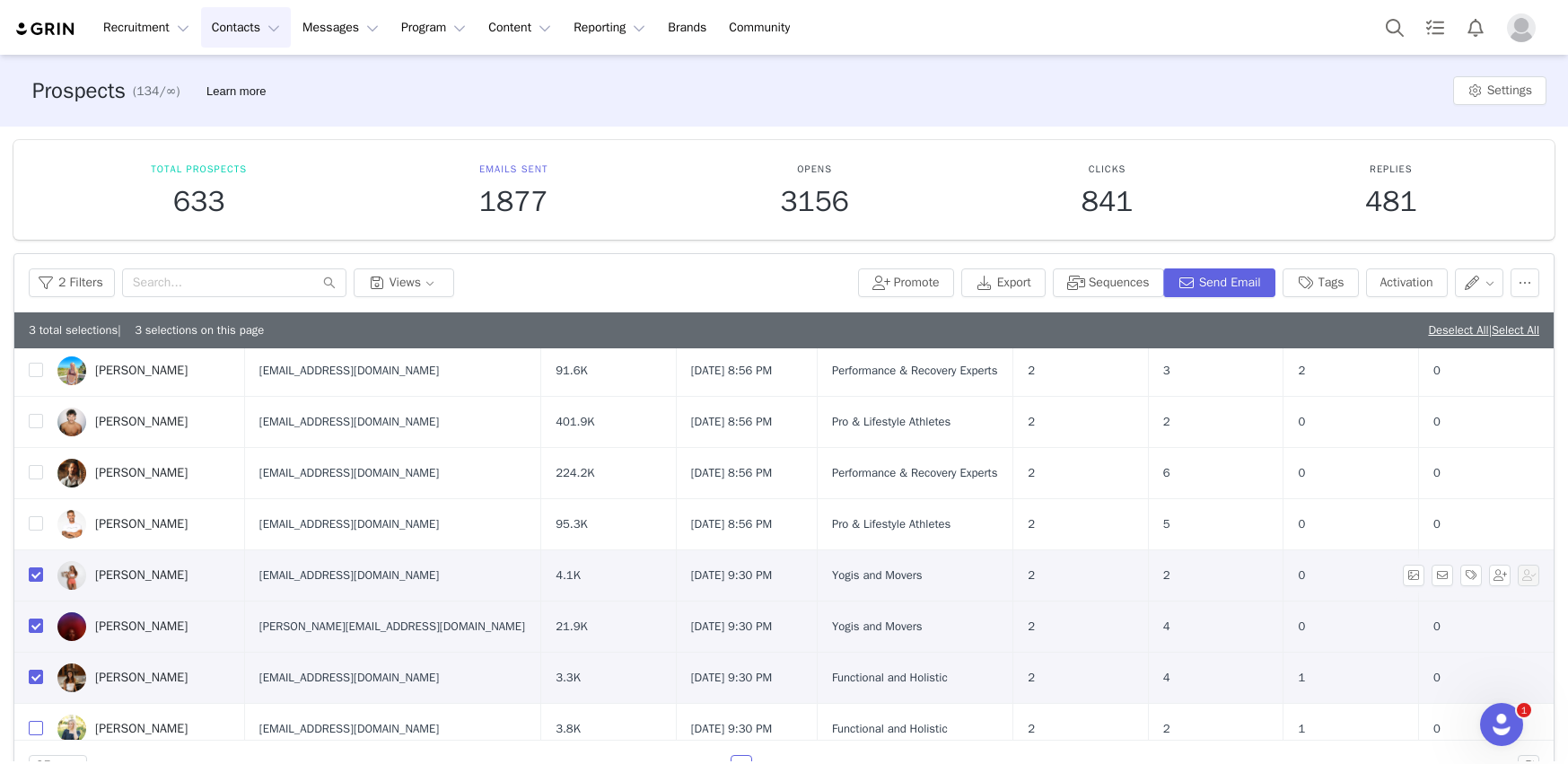 checkbox on "true" 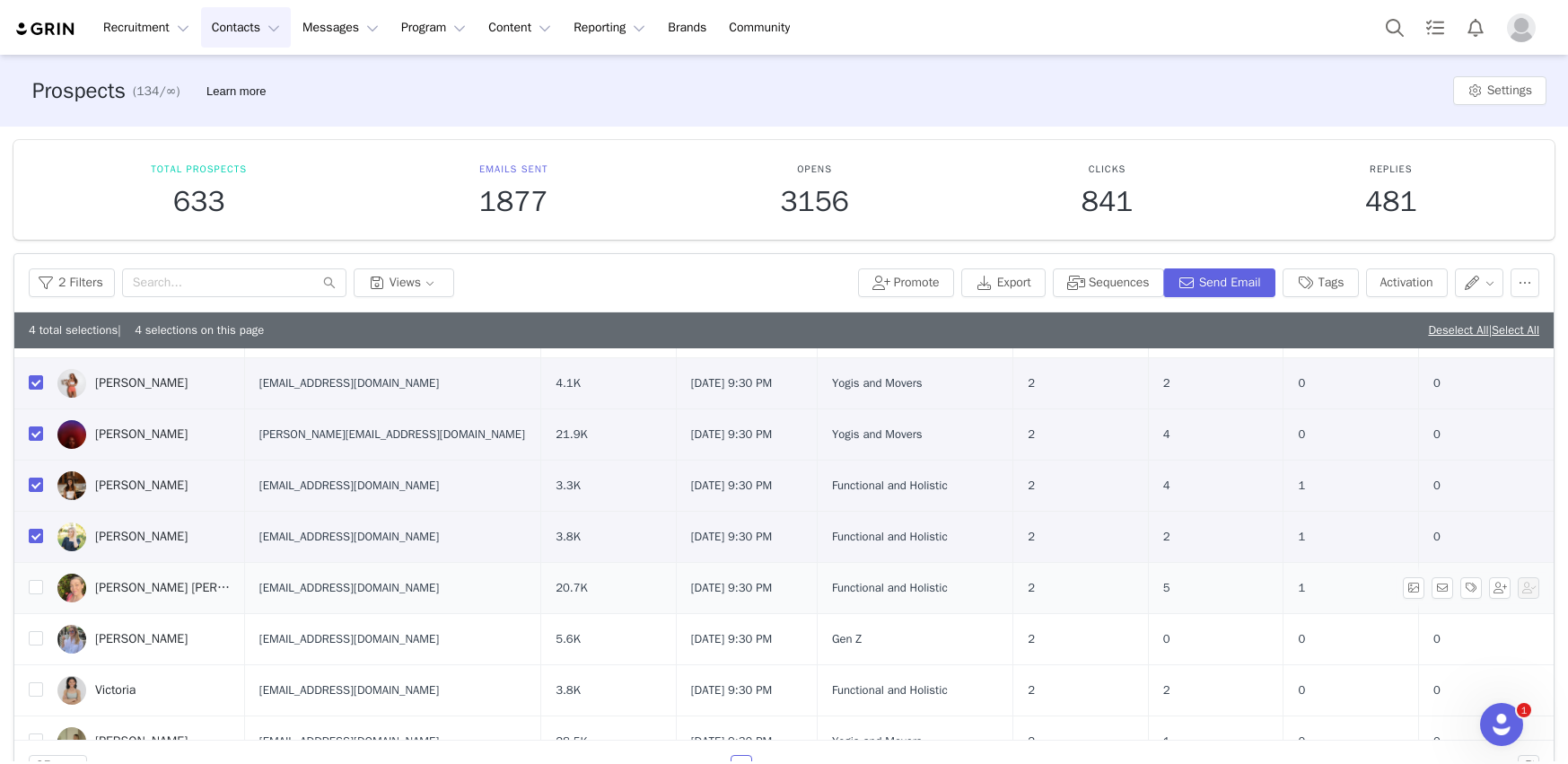 scroll, scrollTop: 498, scrollLeft: 0, axis: vertical 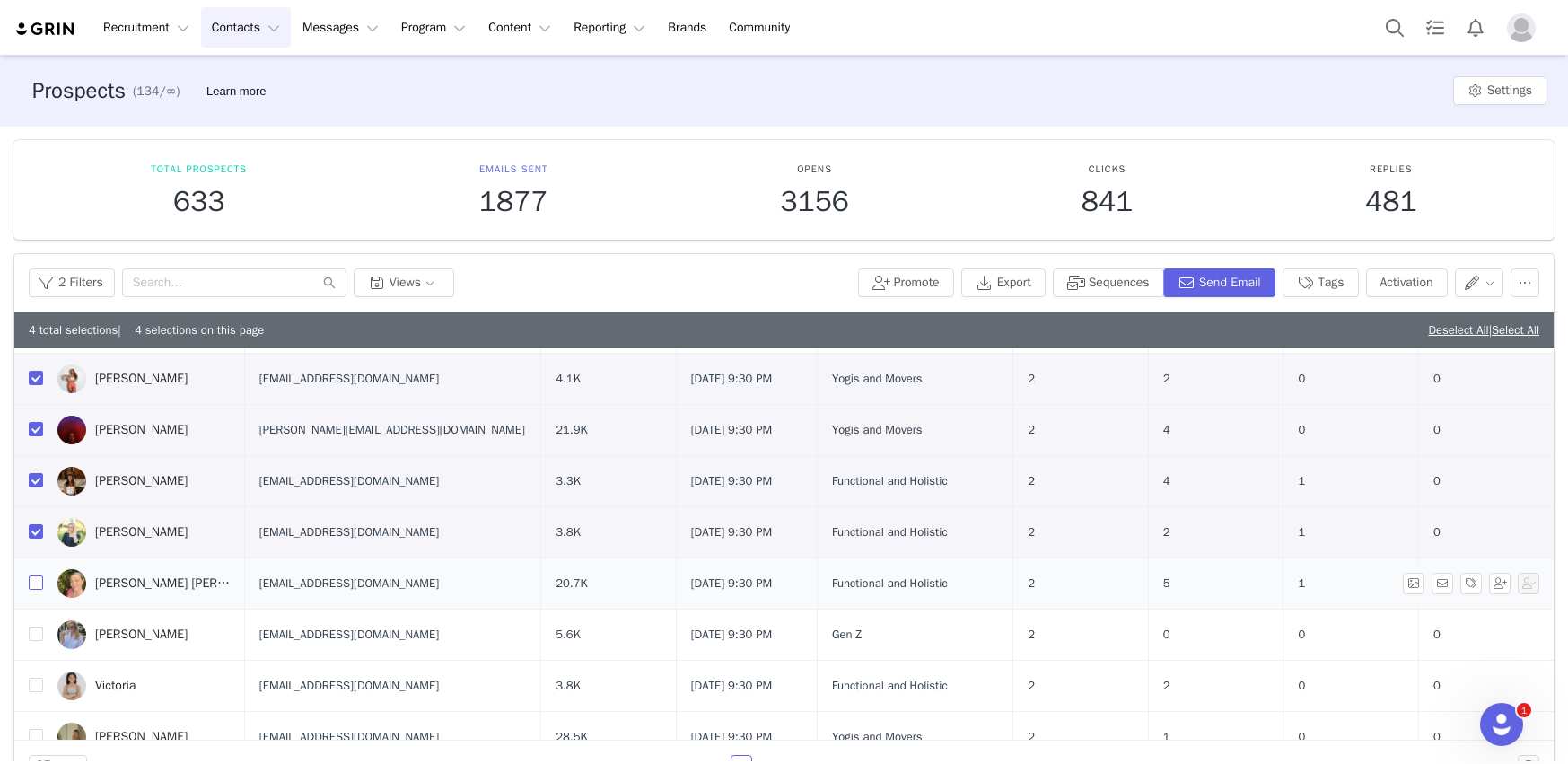 drag, startPoint x: 38, startPoint y: 584, endPoint x: 37, endPoint y: 597, distance: 13.038405 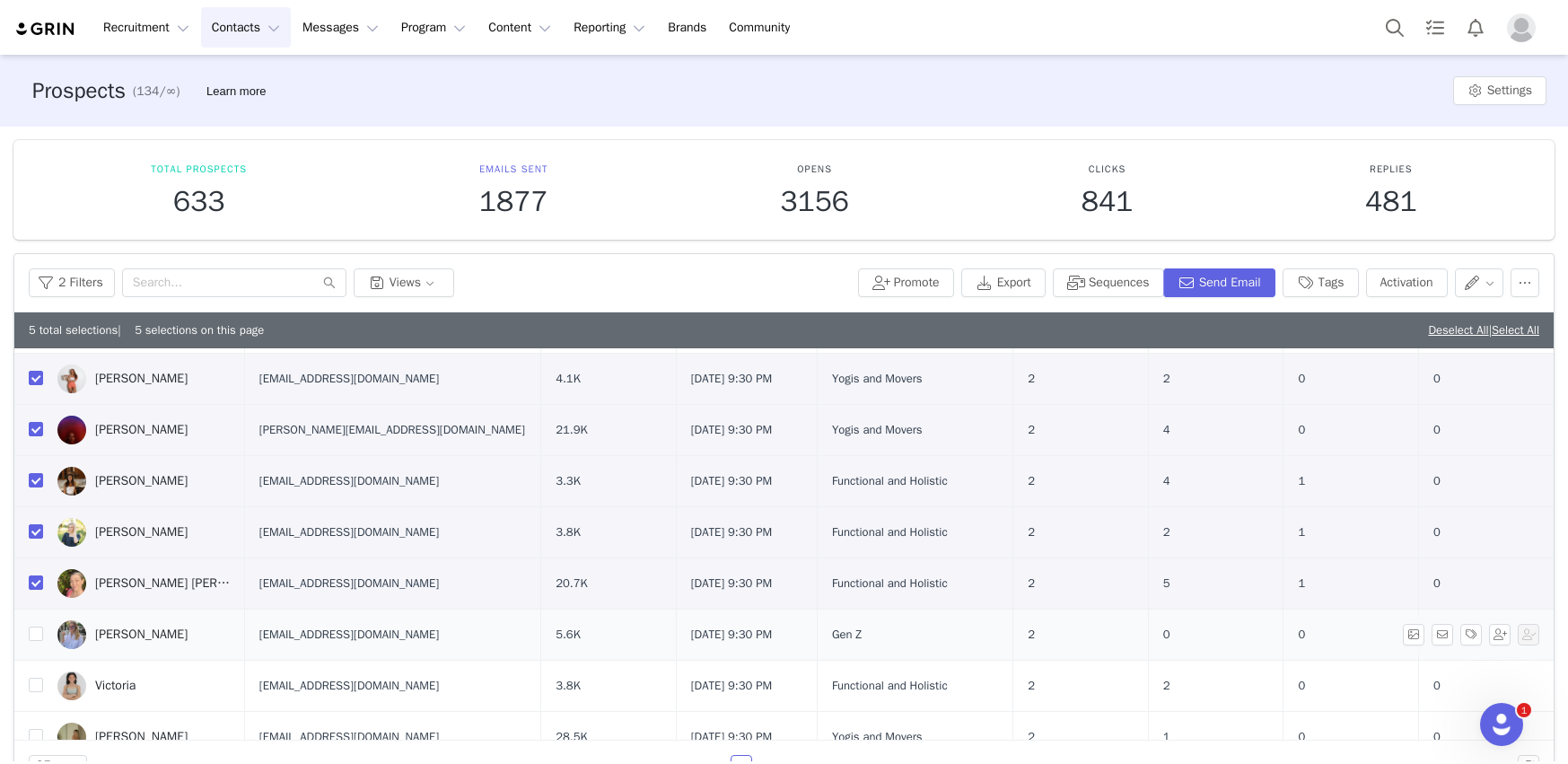 click at bounding box center (36, 634) 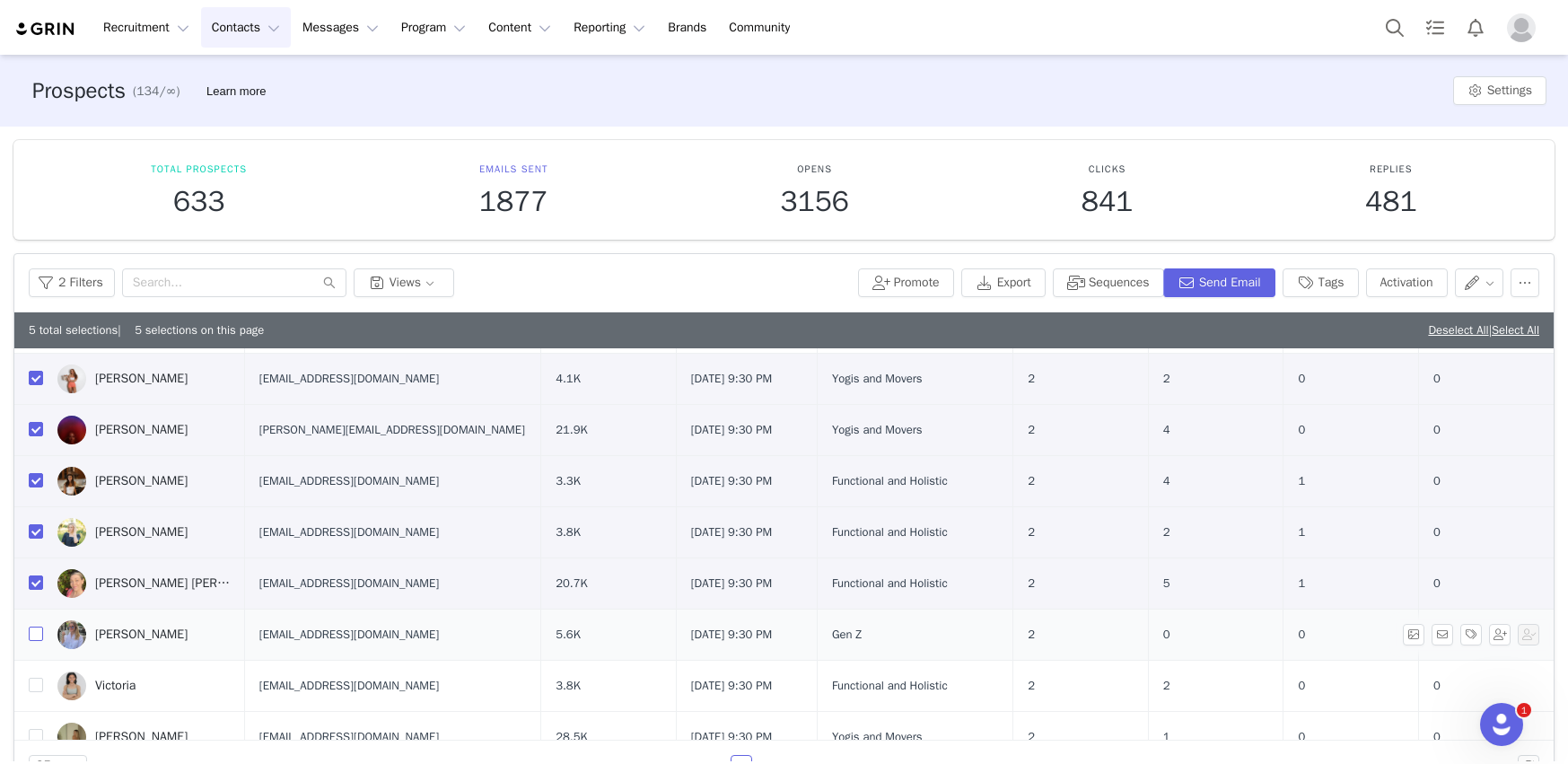 click at bounding box center [36, 634] 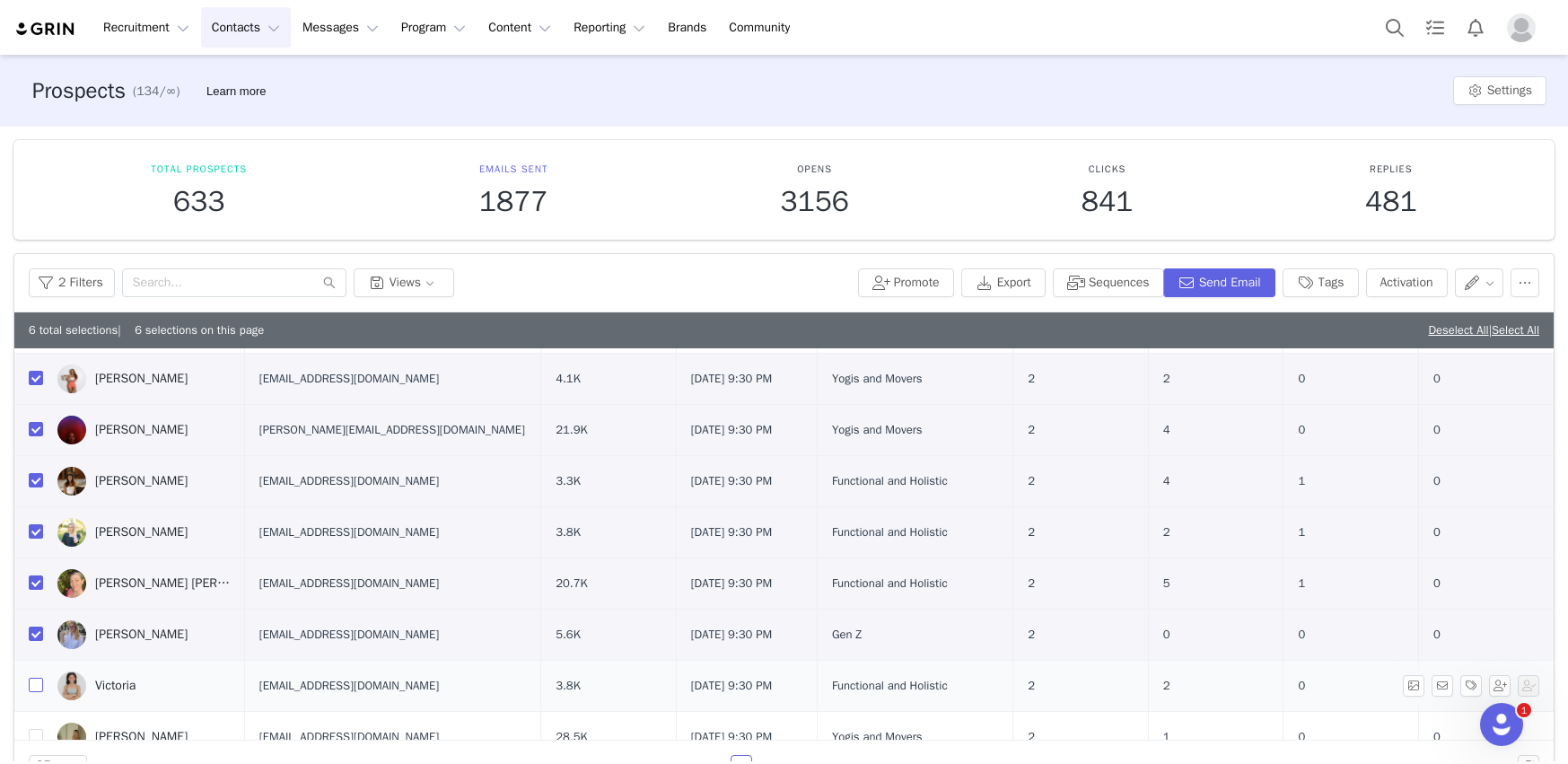 click at bounding box center (36, 685) 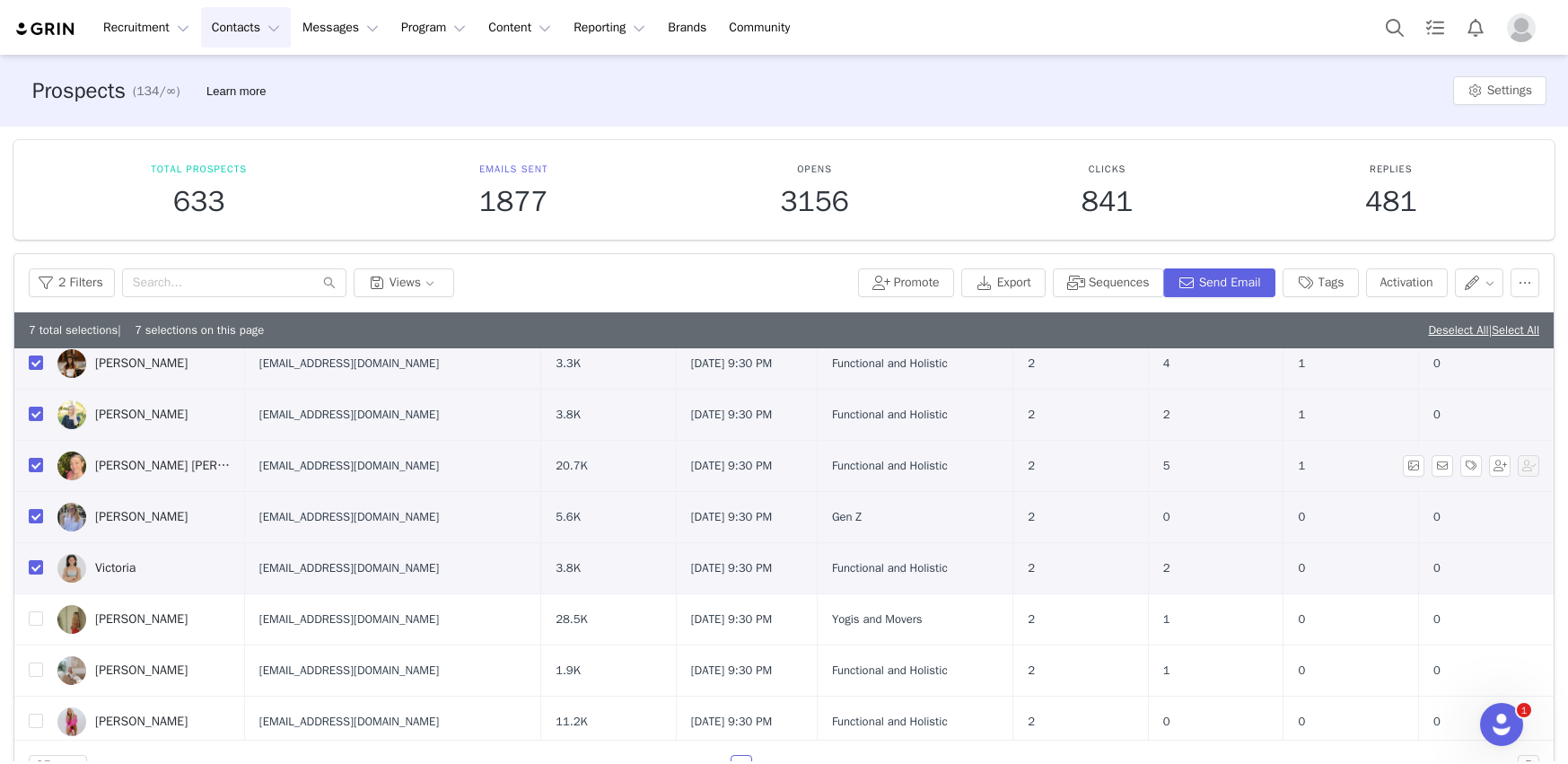 scroll, scrollTop: 628, scrollLeft: 0, axis: vertical 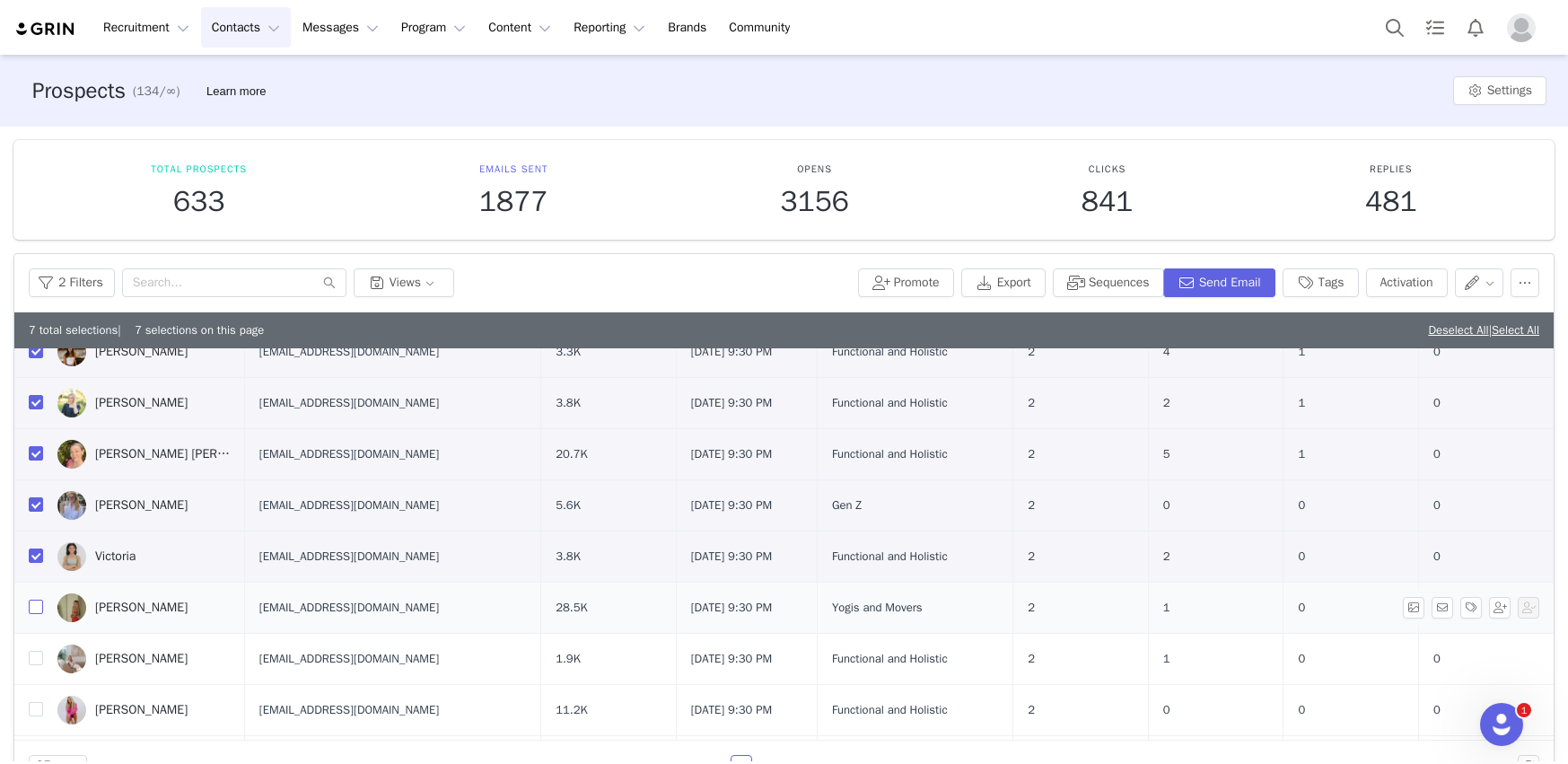 click at bounding box center [36, 607] 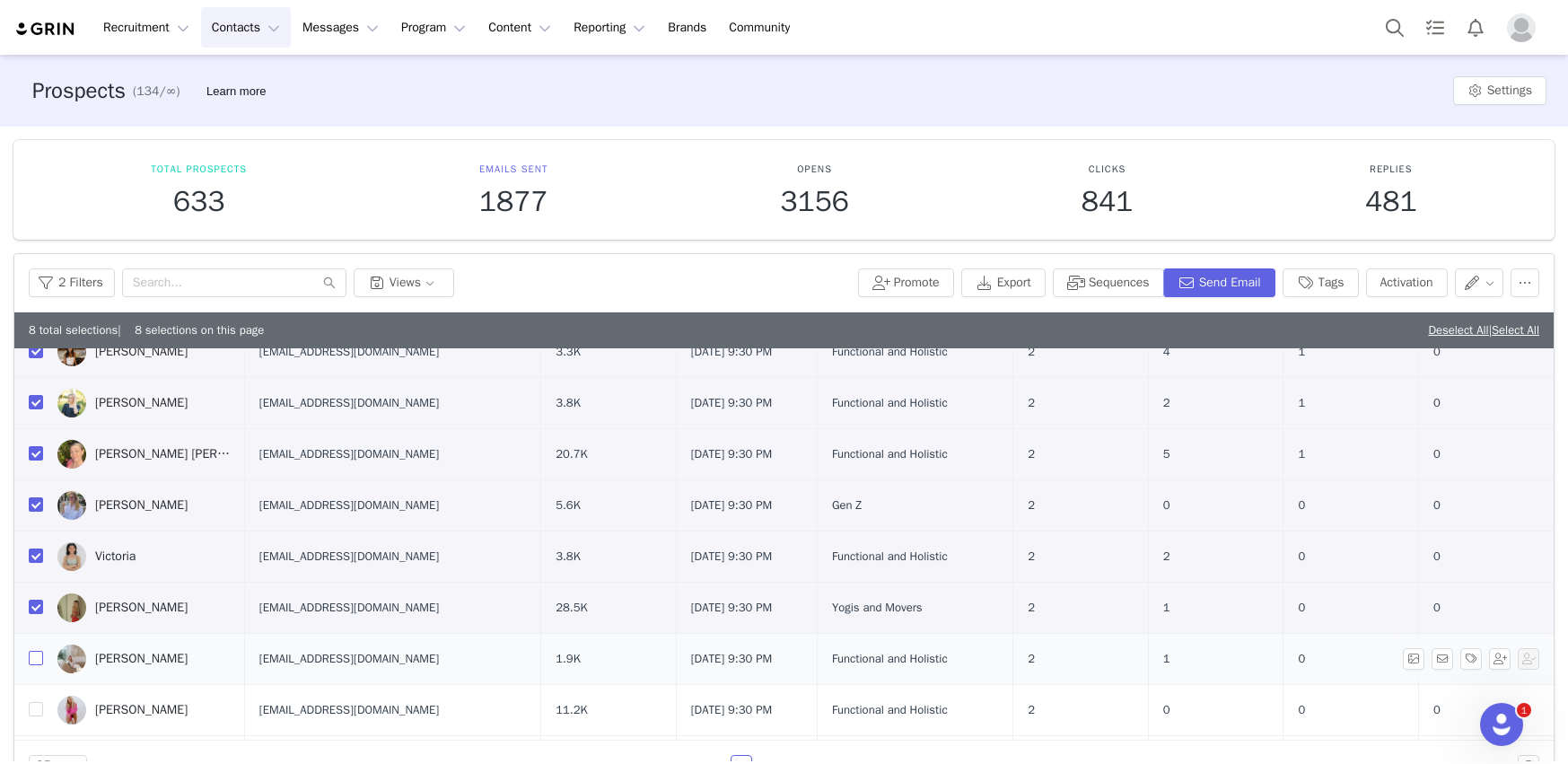 click at bounding box center [36, 658] 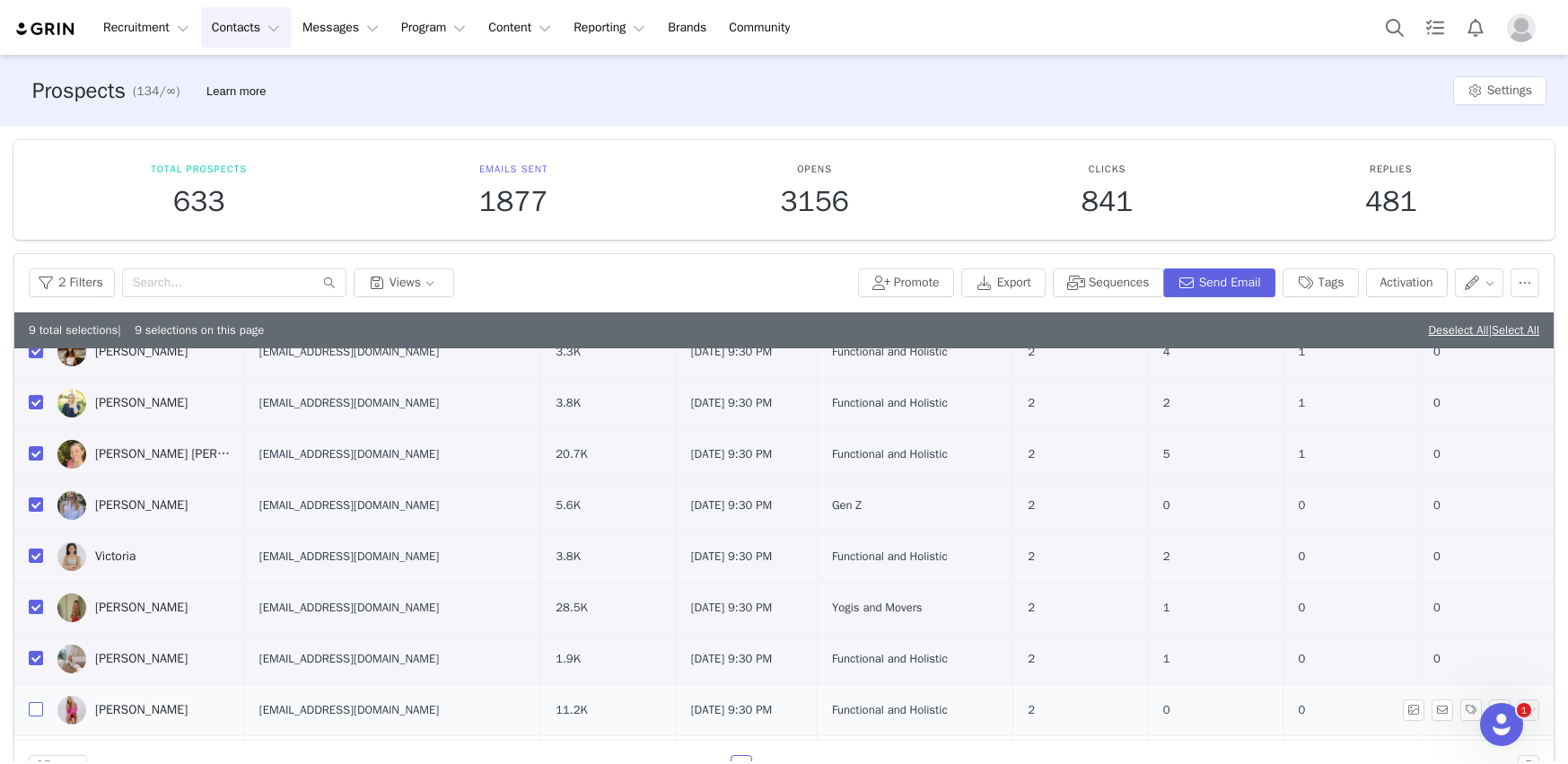 click at bounding box center [36, 709] 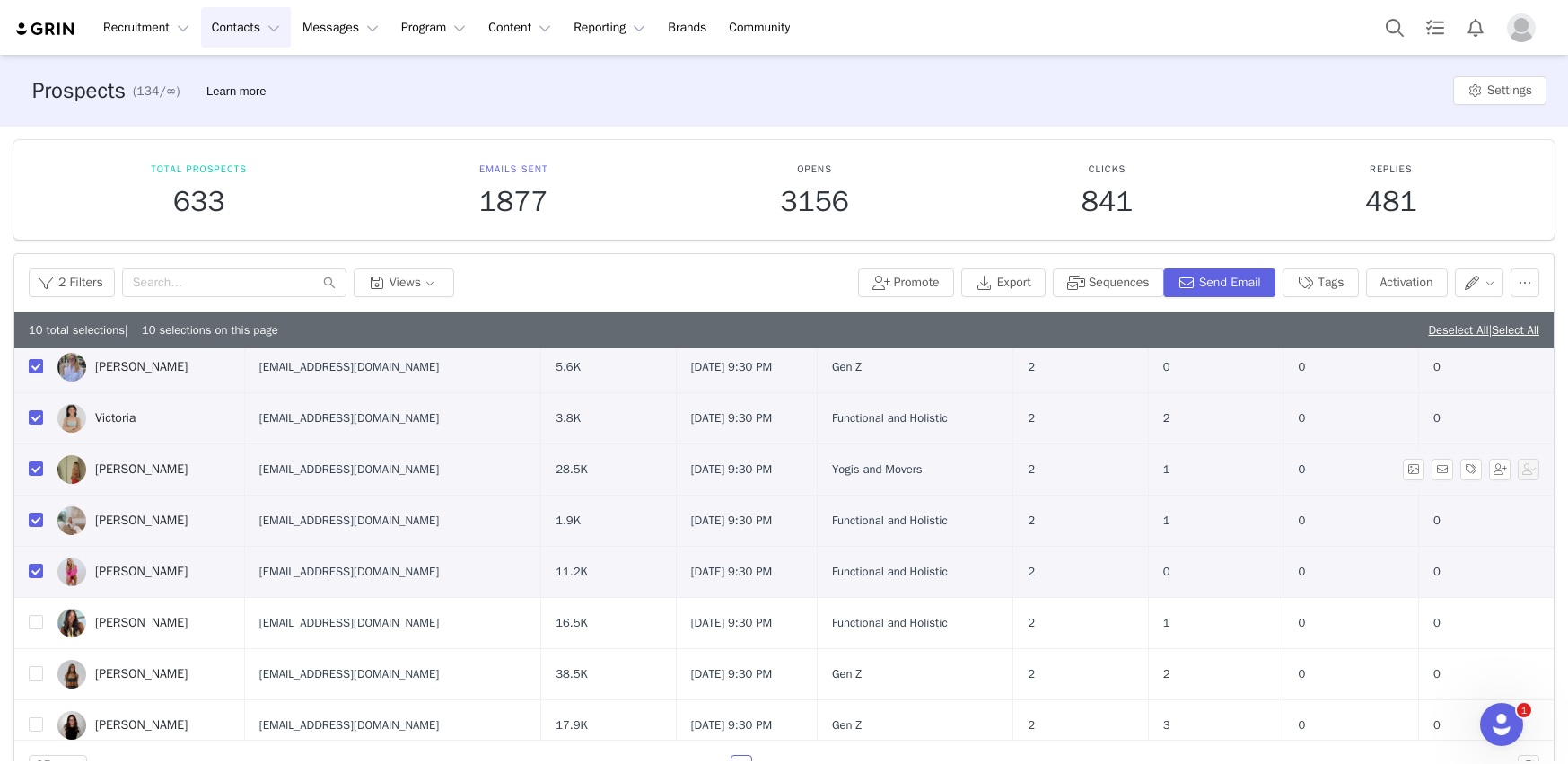 scroll, scrollTop: 779, scrollLeft: 0, axis: vertical 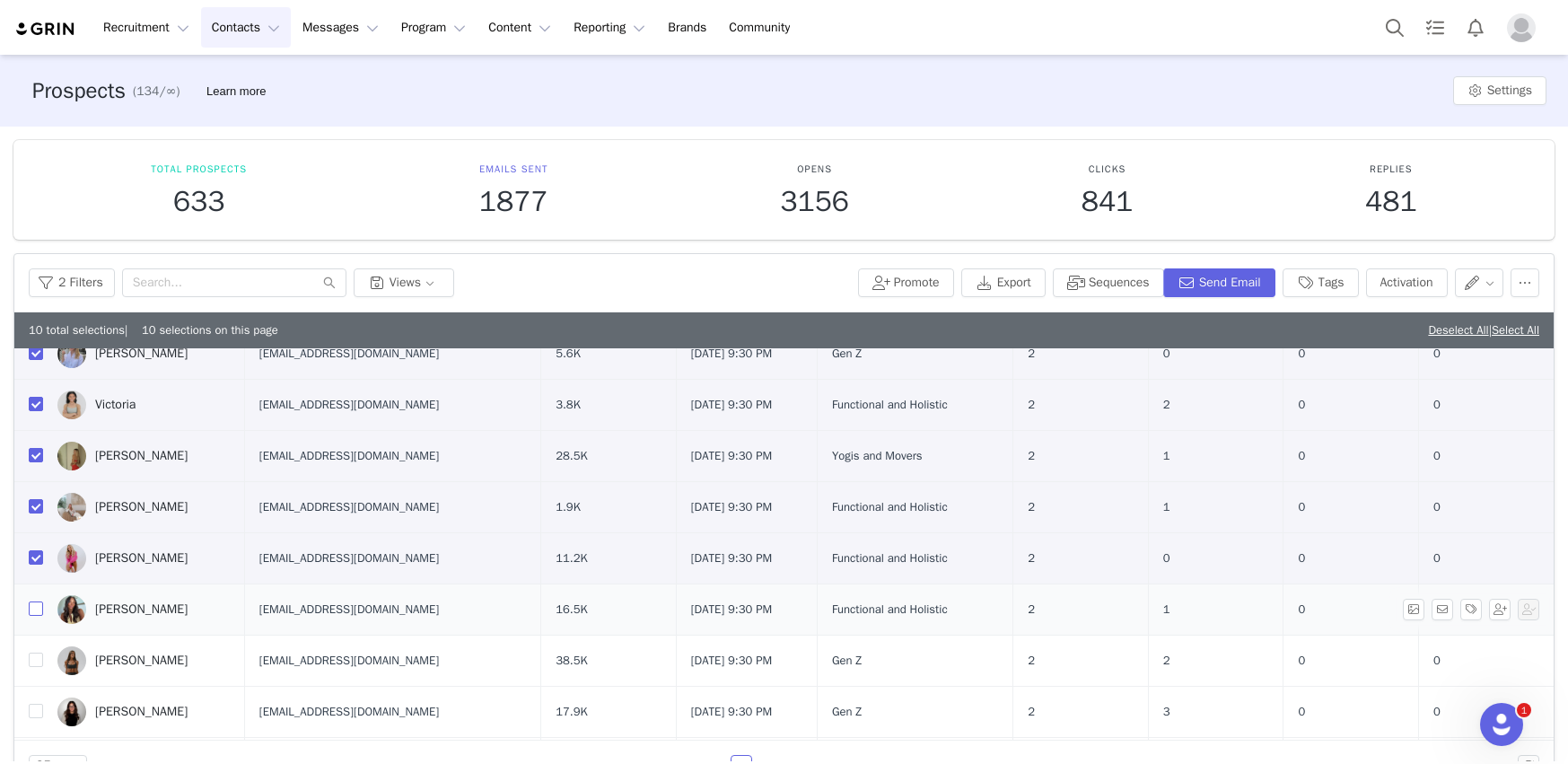 click at bounding box center (36, 609) 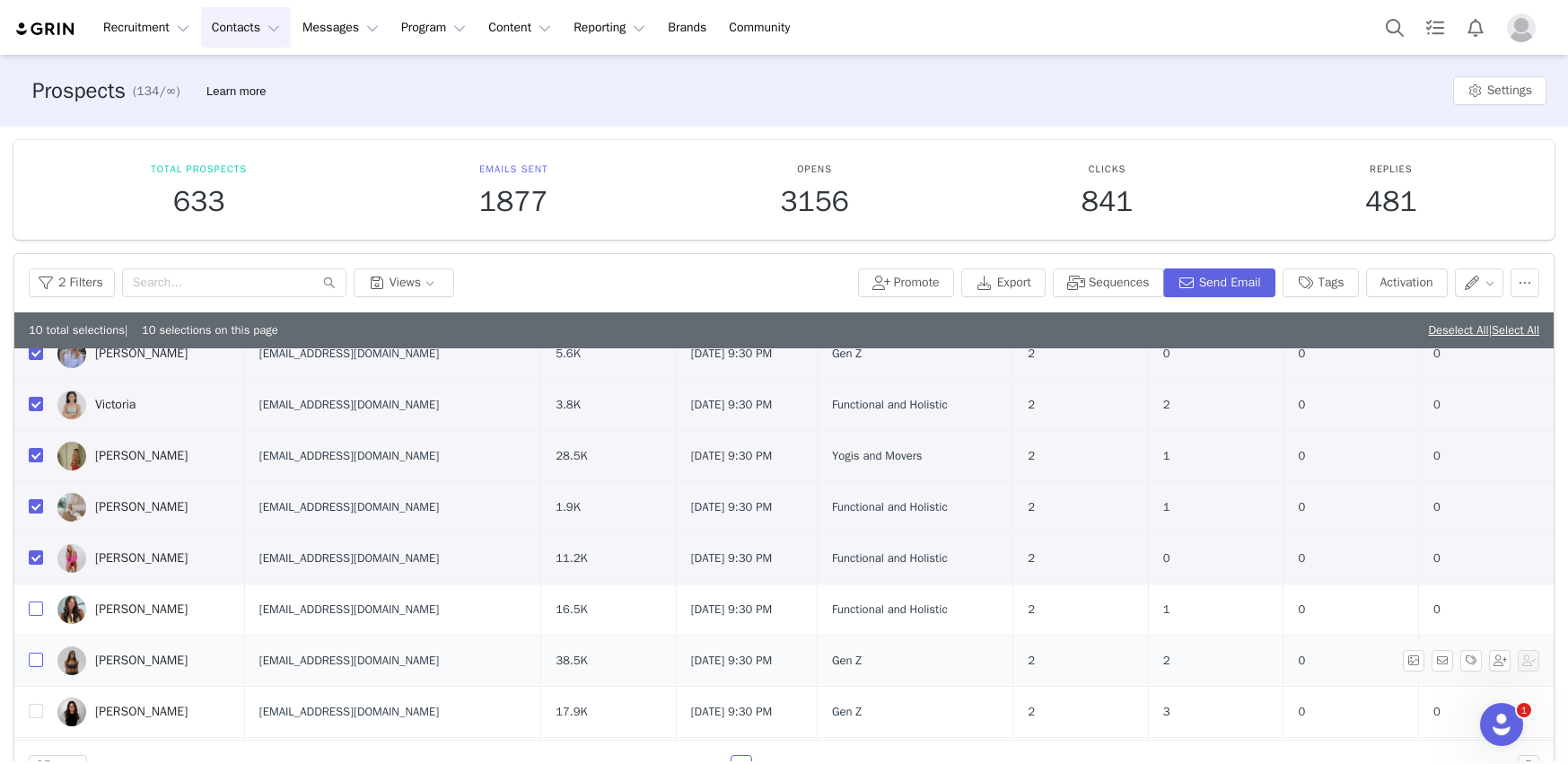 checkbox on "true" 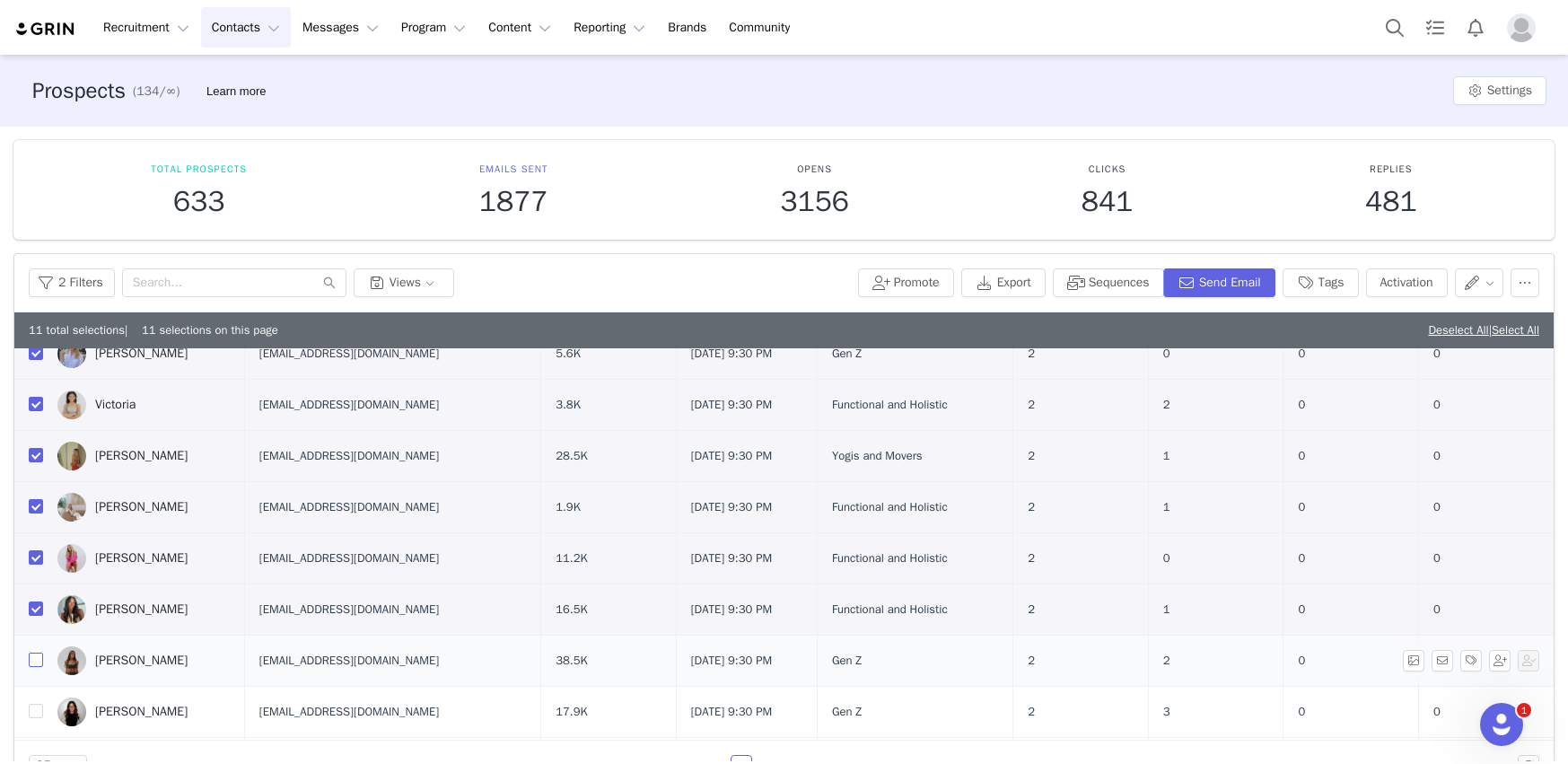 click at bounding box center (36, 660) 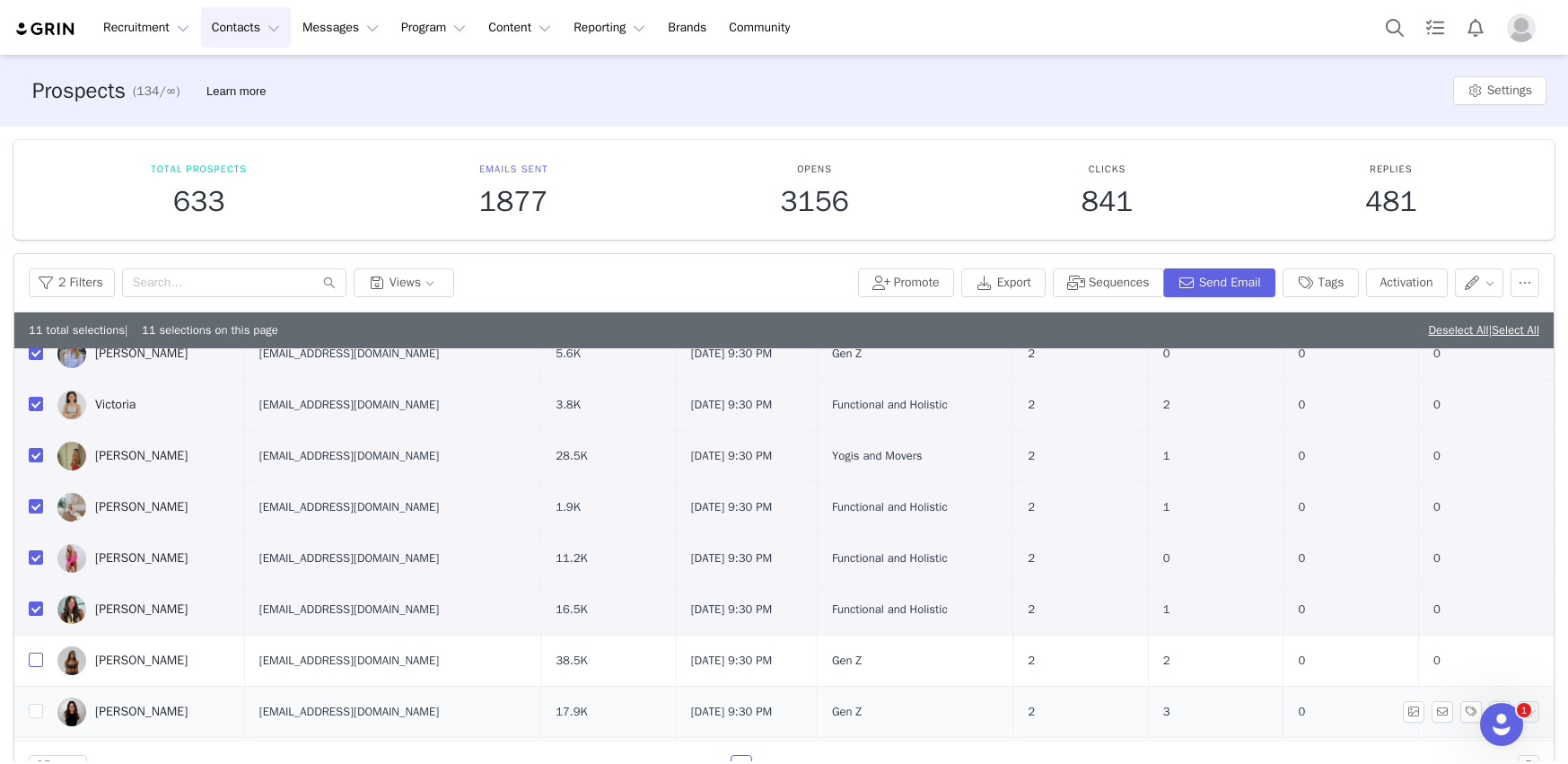 checkbox on "true" 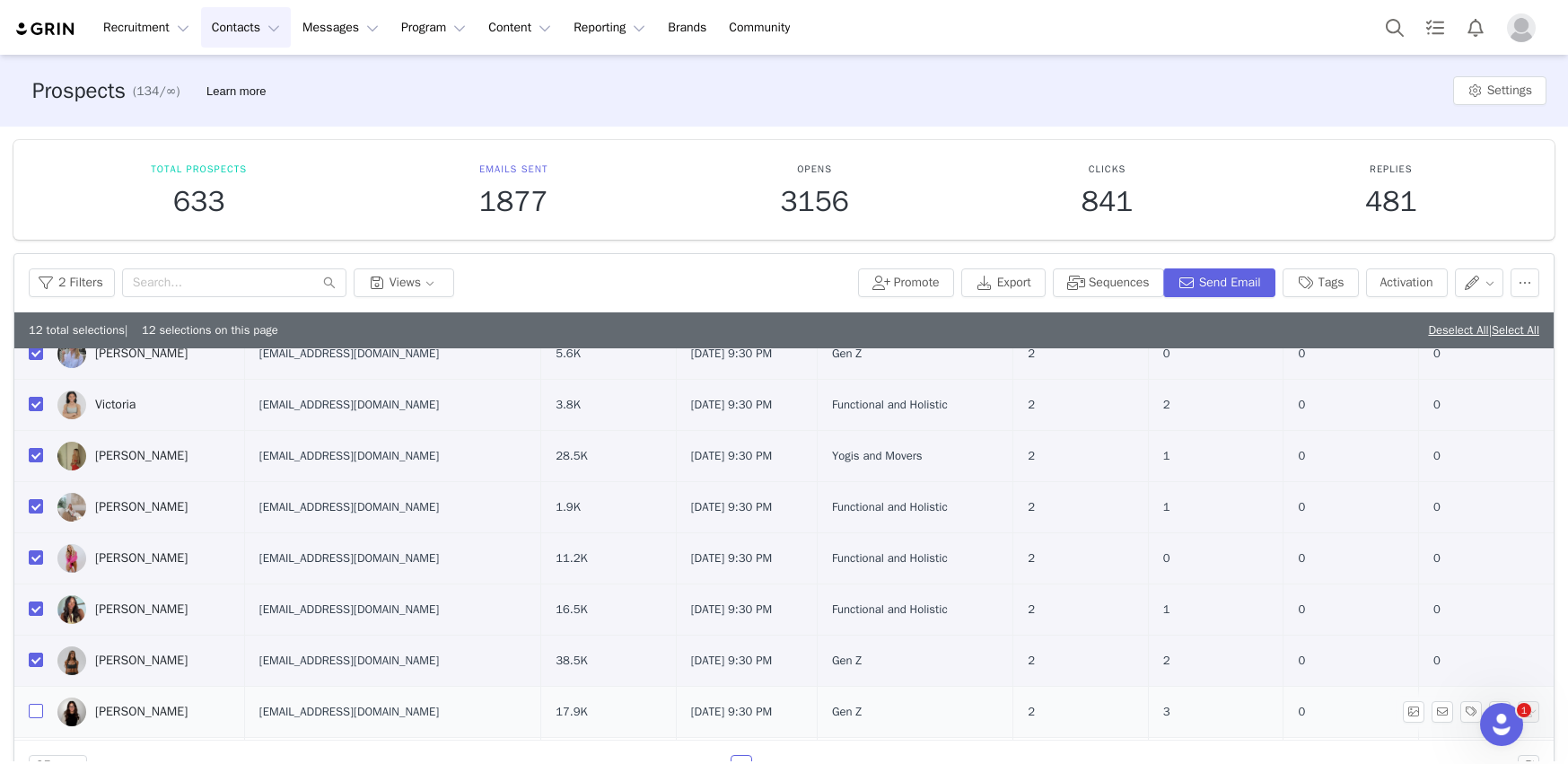 click at bounding box center (36, 711) 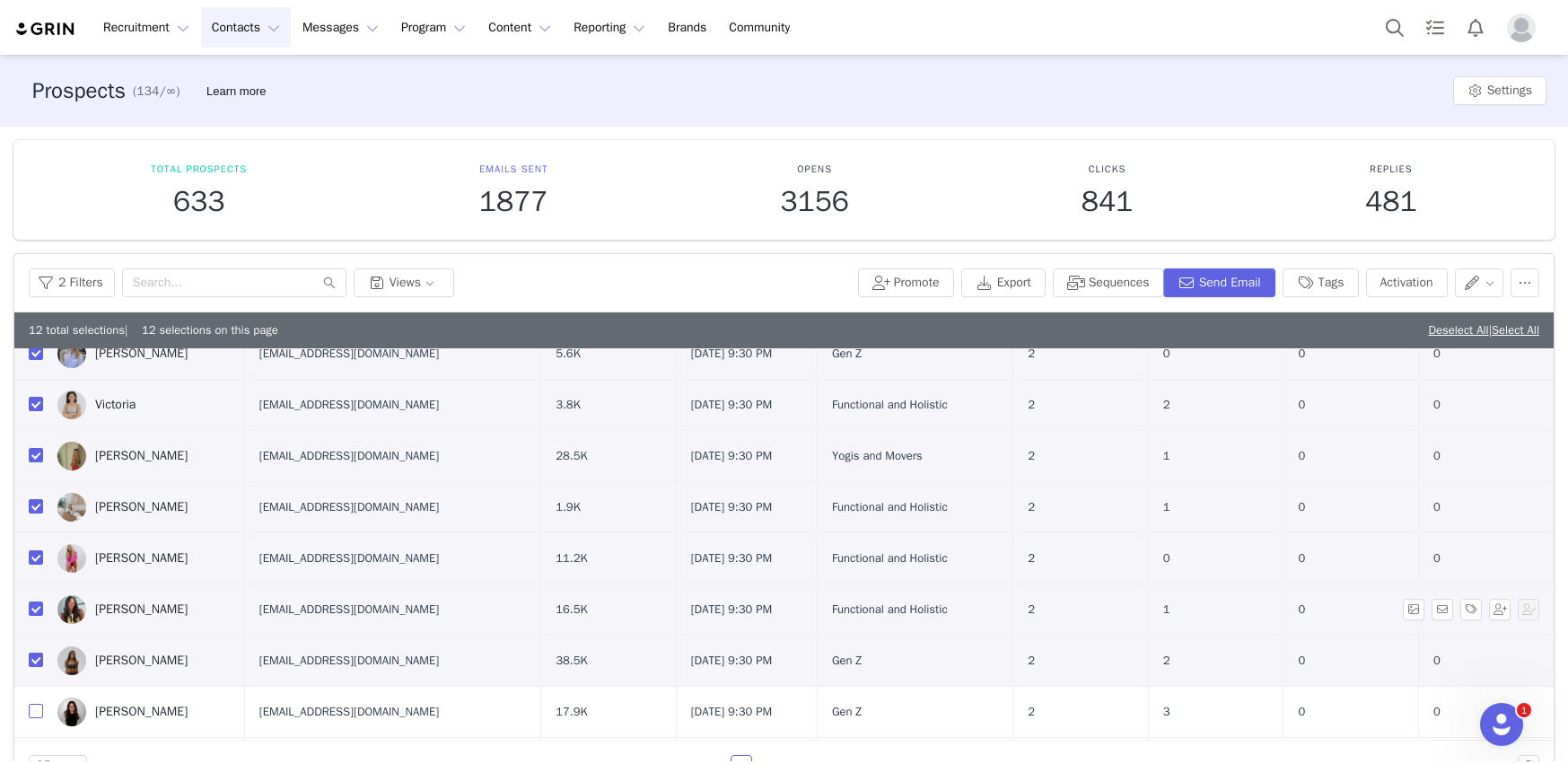 checkbox on "true" 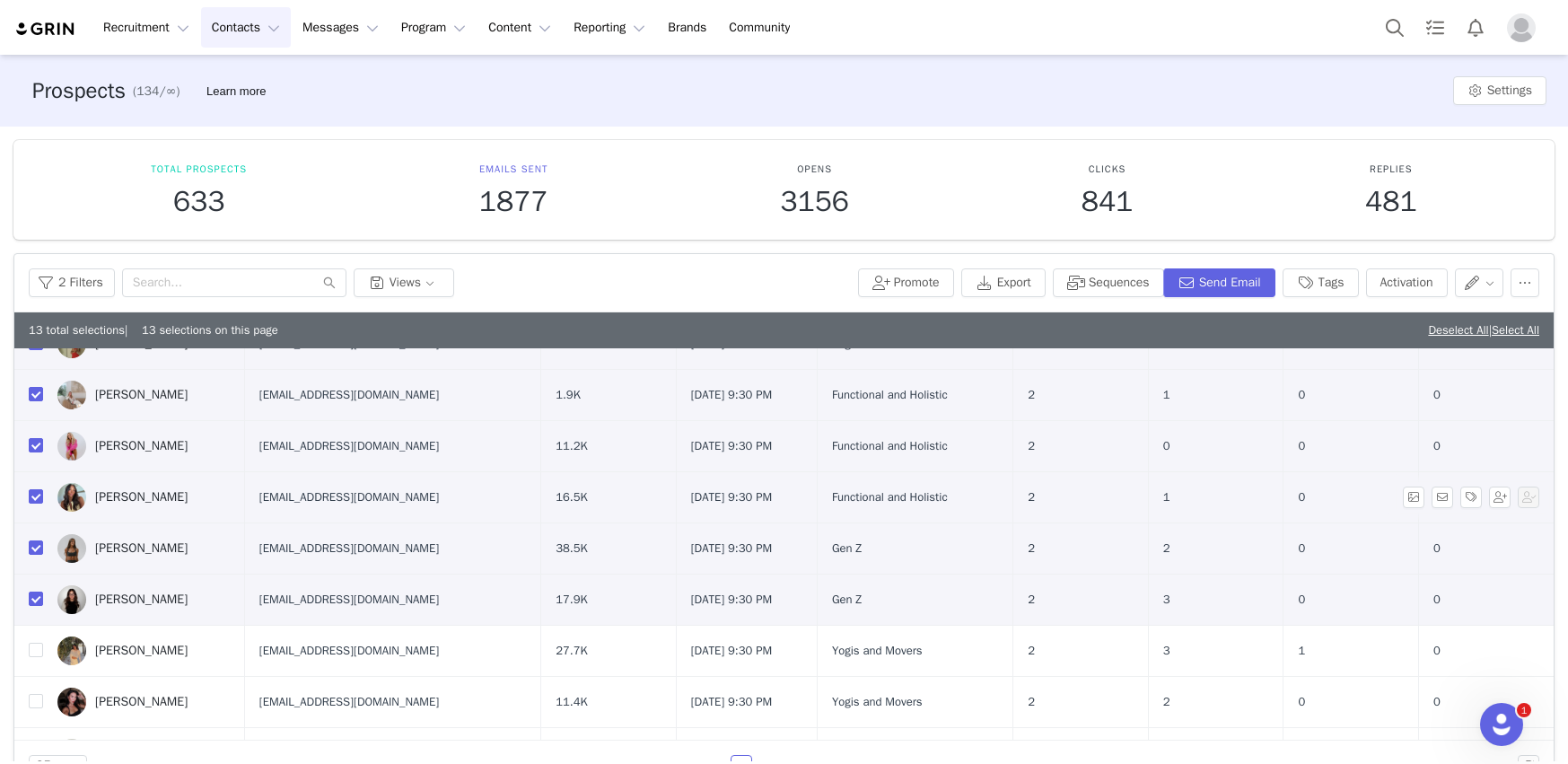 scroll, scrollTop: 930, scrollLeft: 0, axis: vertical 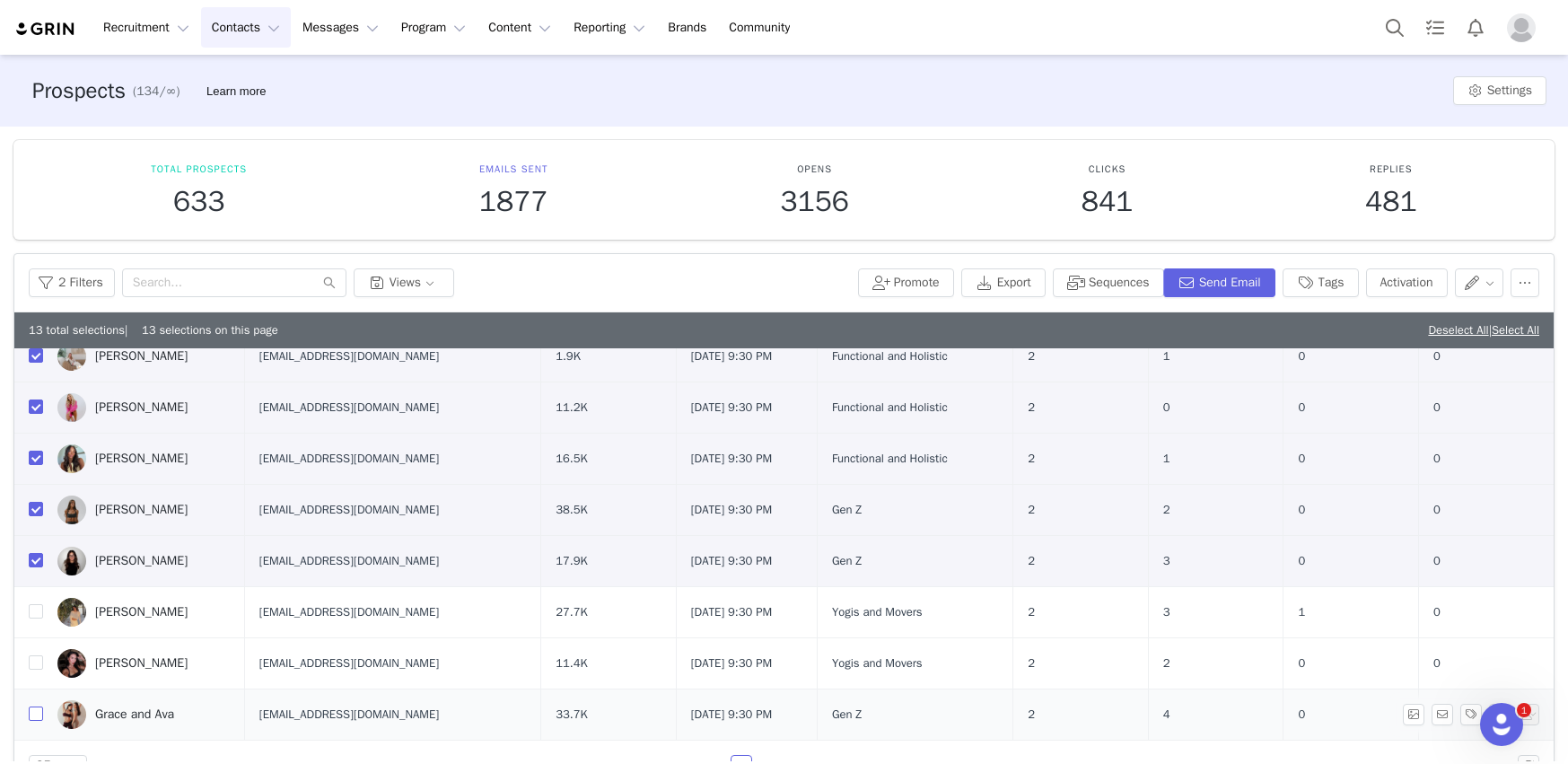 click at bounding box center [36, 714] 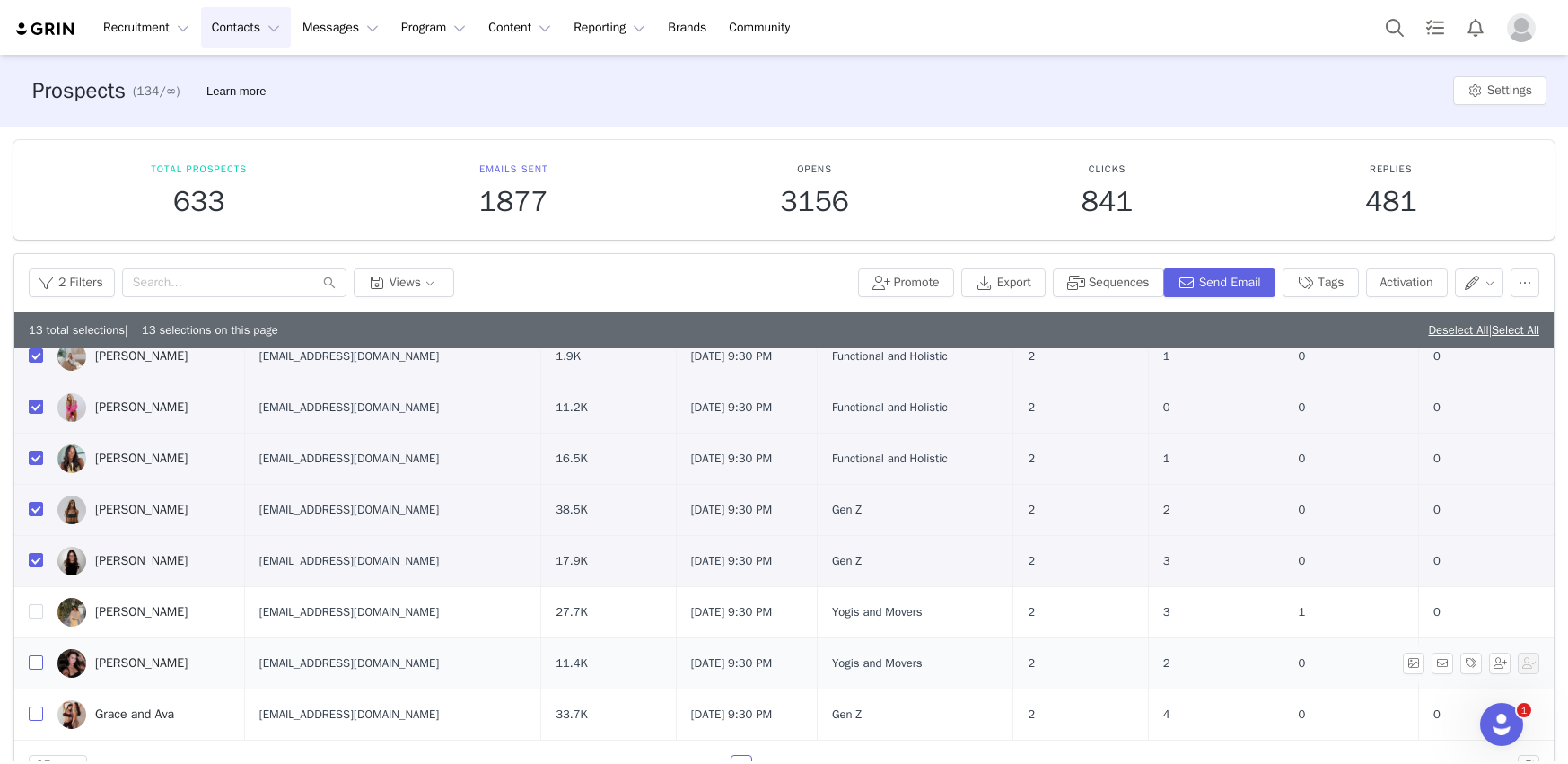 checkbox on "true" 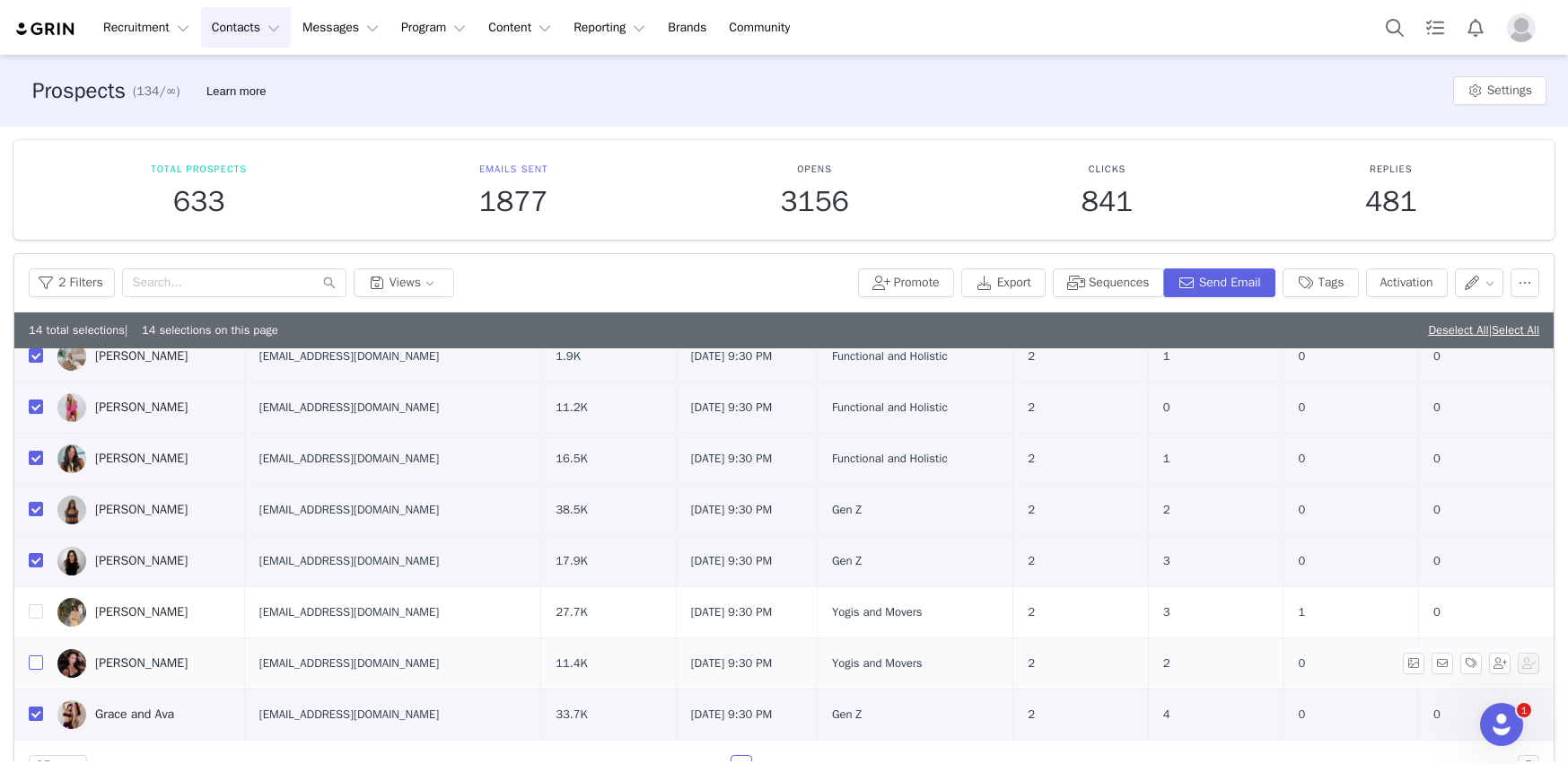 click at bounding box center [36, 663] 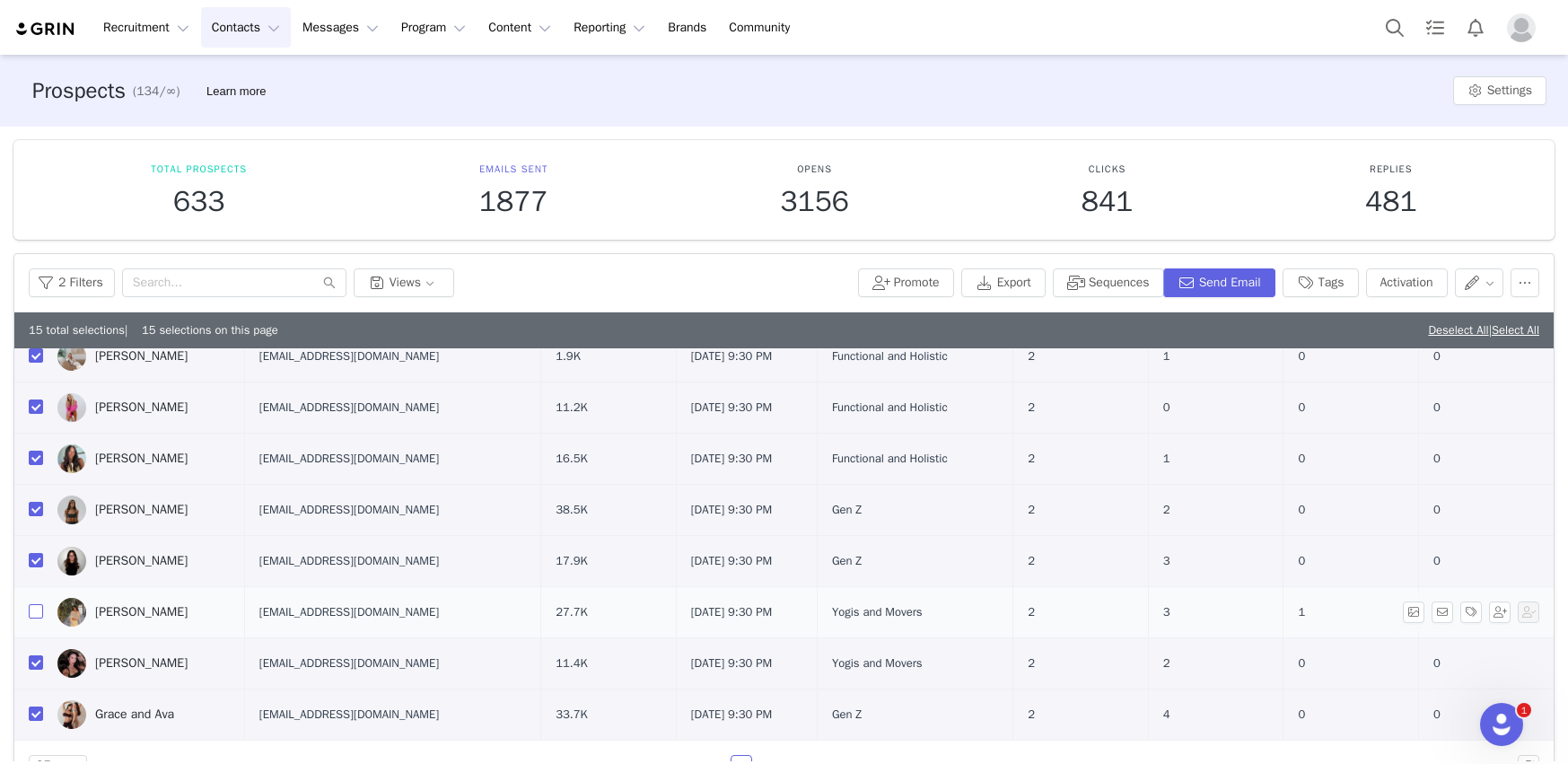 click at bounding box center (36, 611) 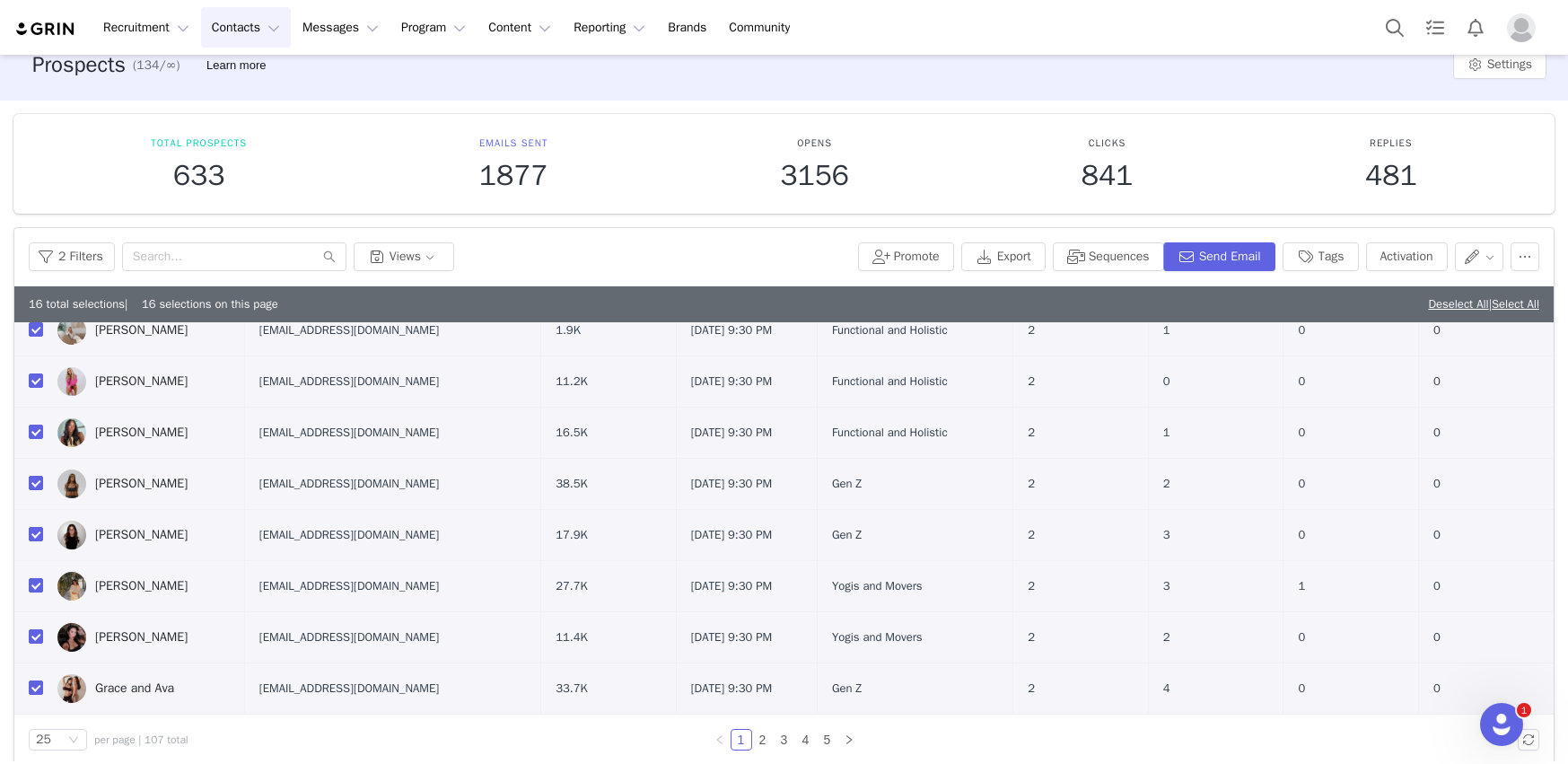 scroll, scrollTop: 44, scrollLeft: 0, axis: vertical 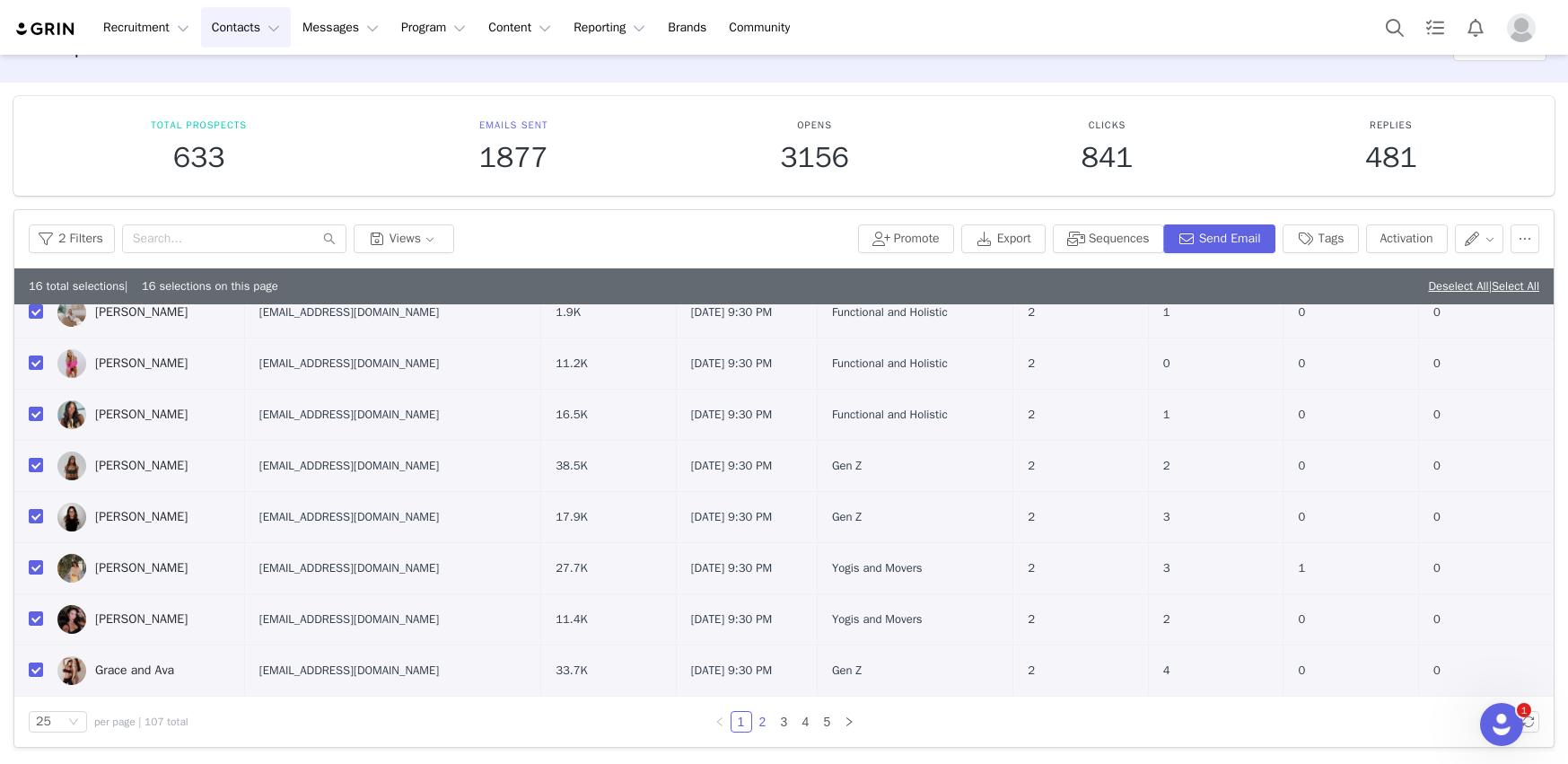 click on "2" at bounding box center (763, 722) 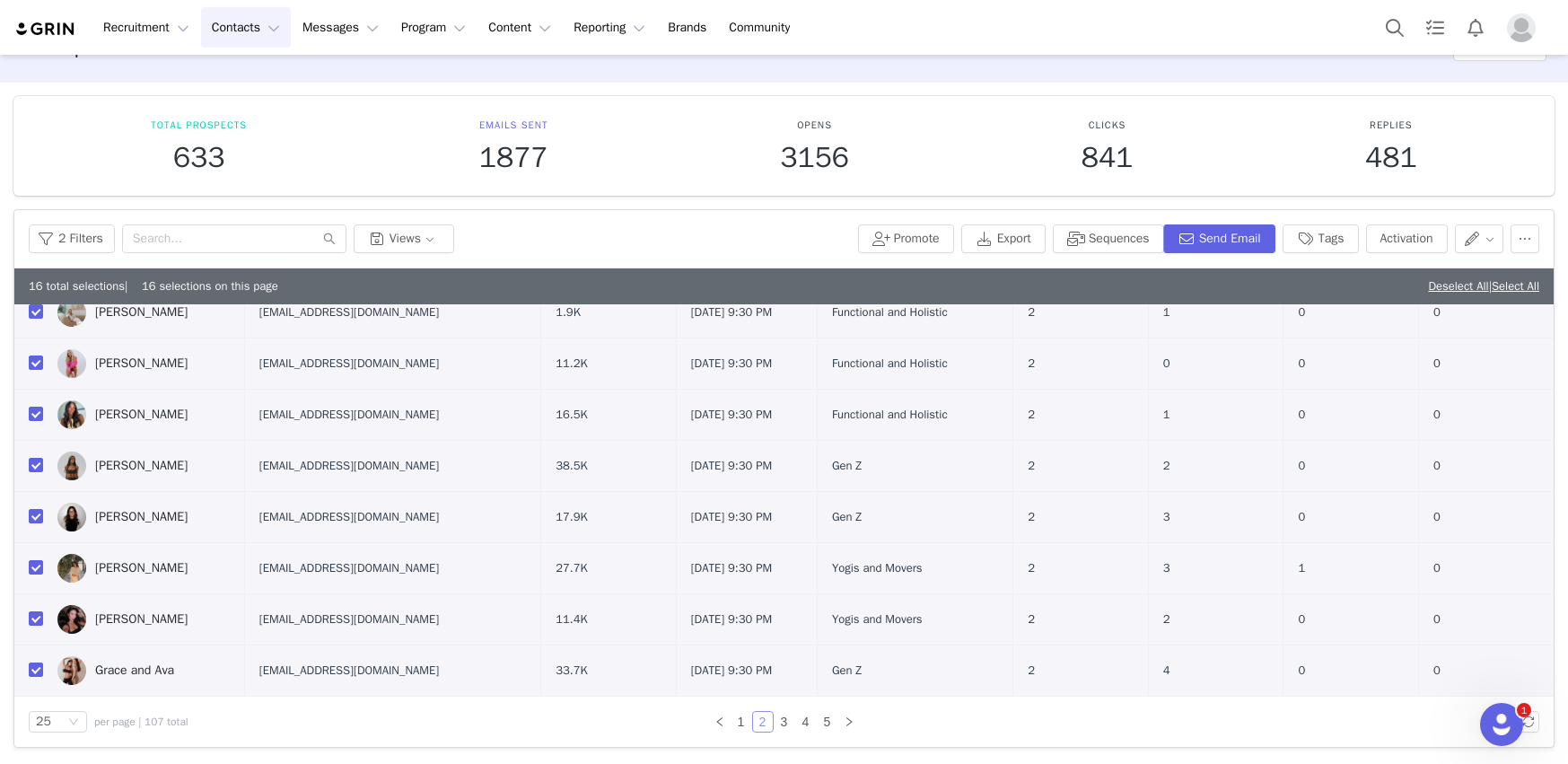 scroll, scrollTop: 0, scrollLeft: 0, axis: both 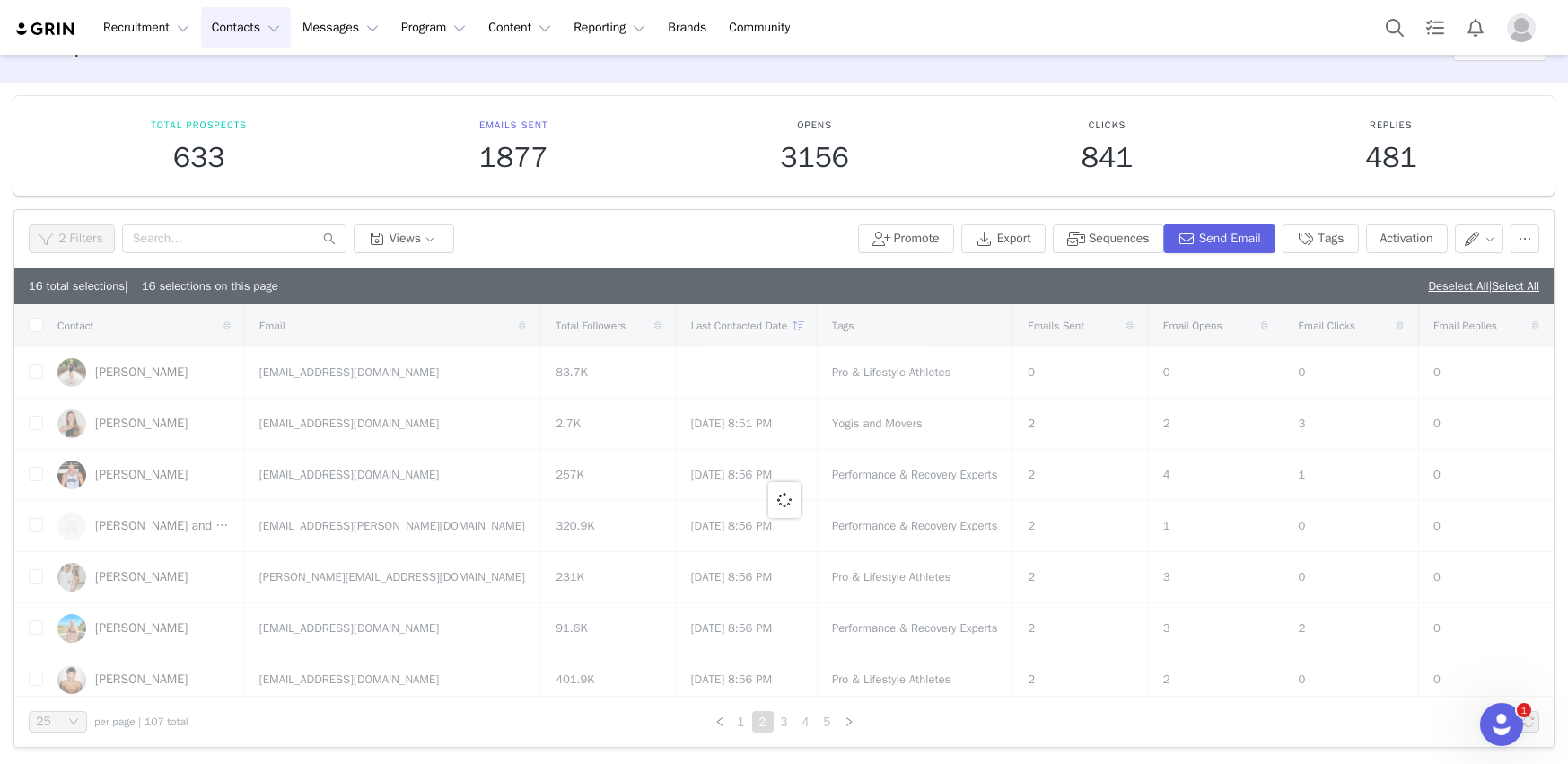 checkbox on "false" 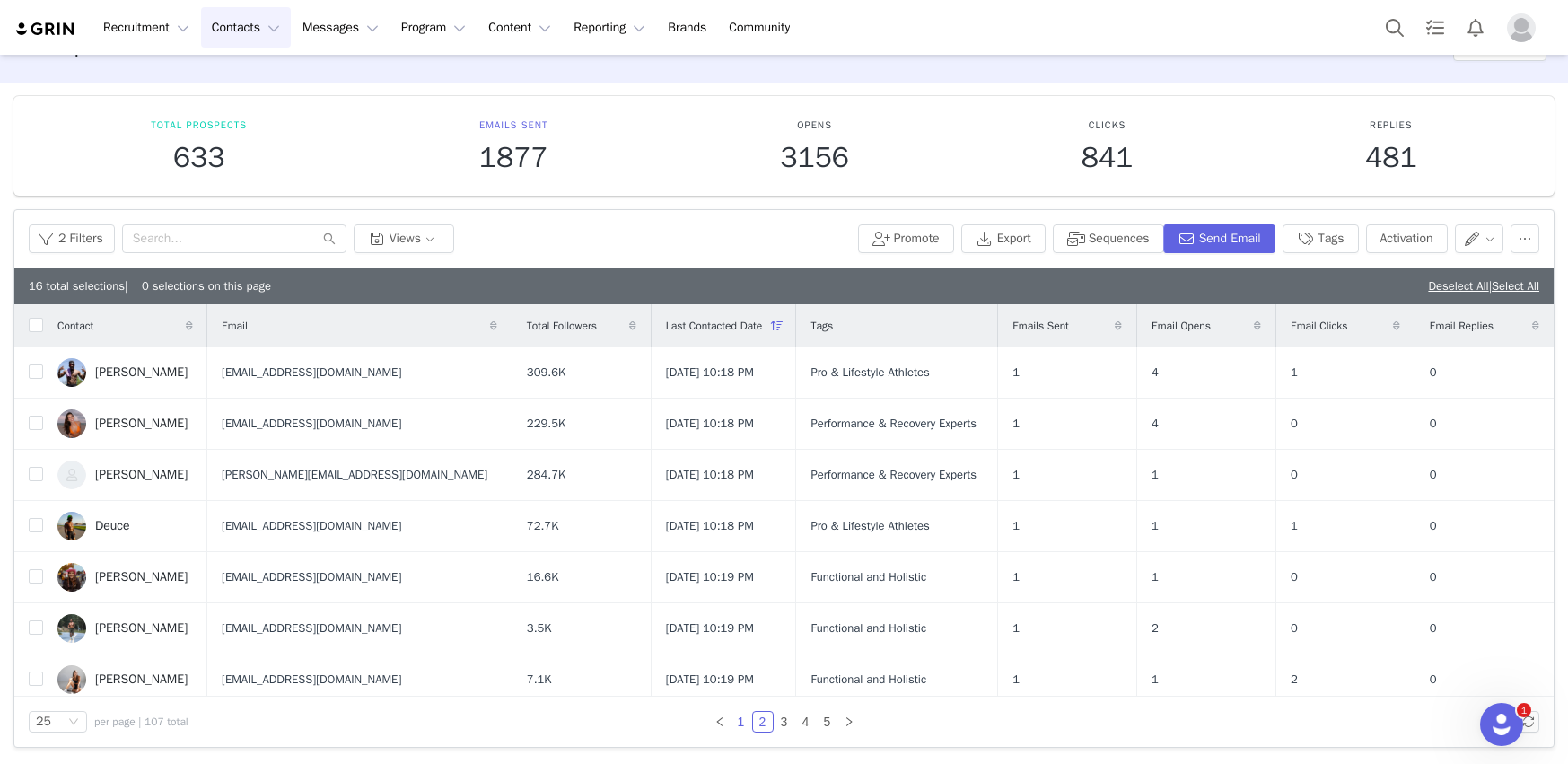 click on "1" at bounding box center [741, 722] 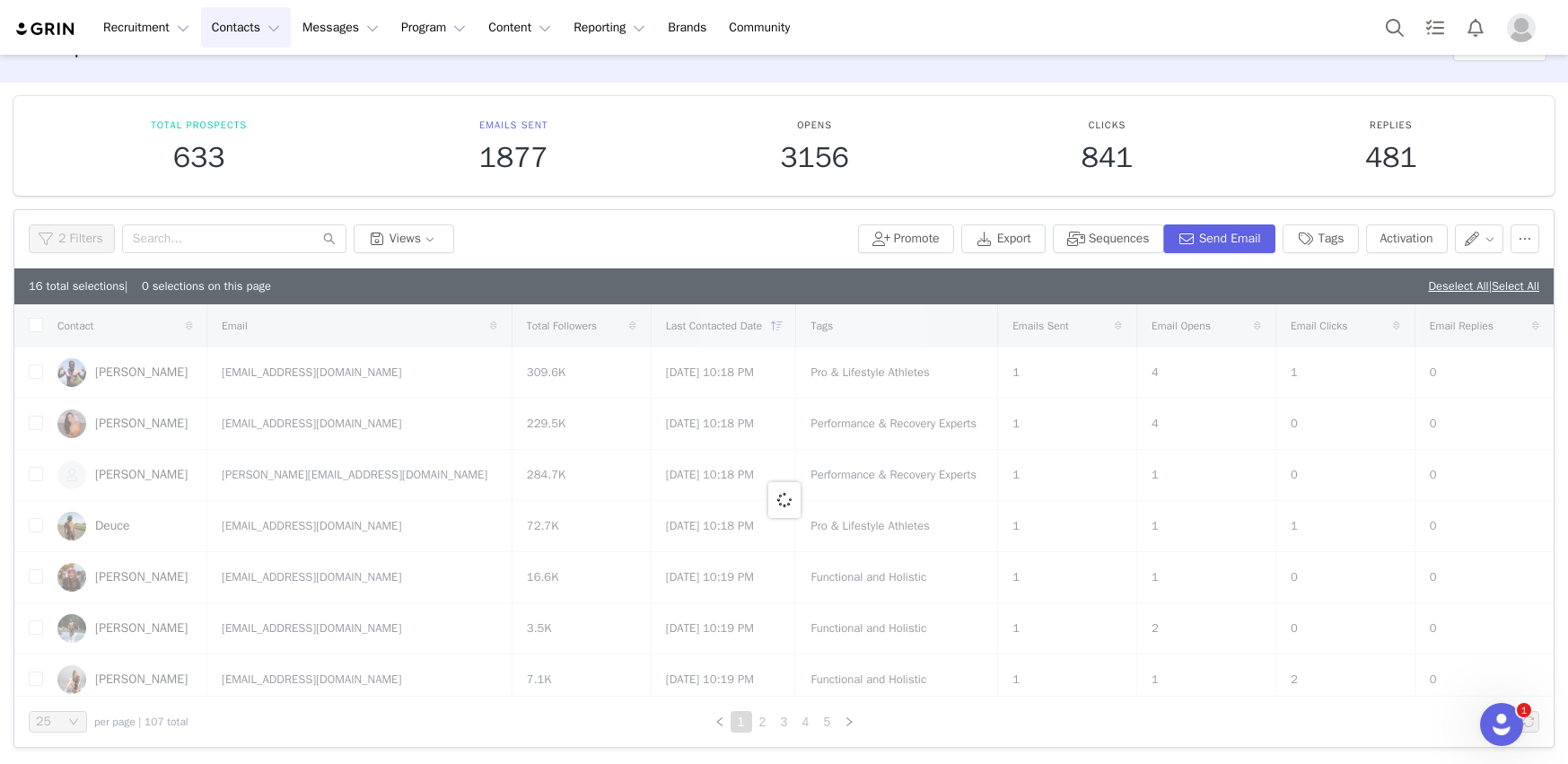 checkbox on "true" 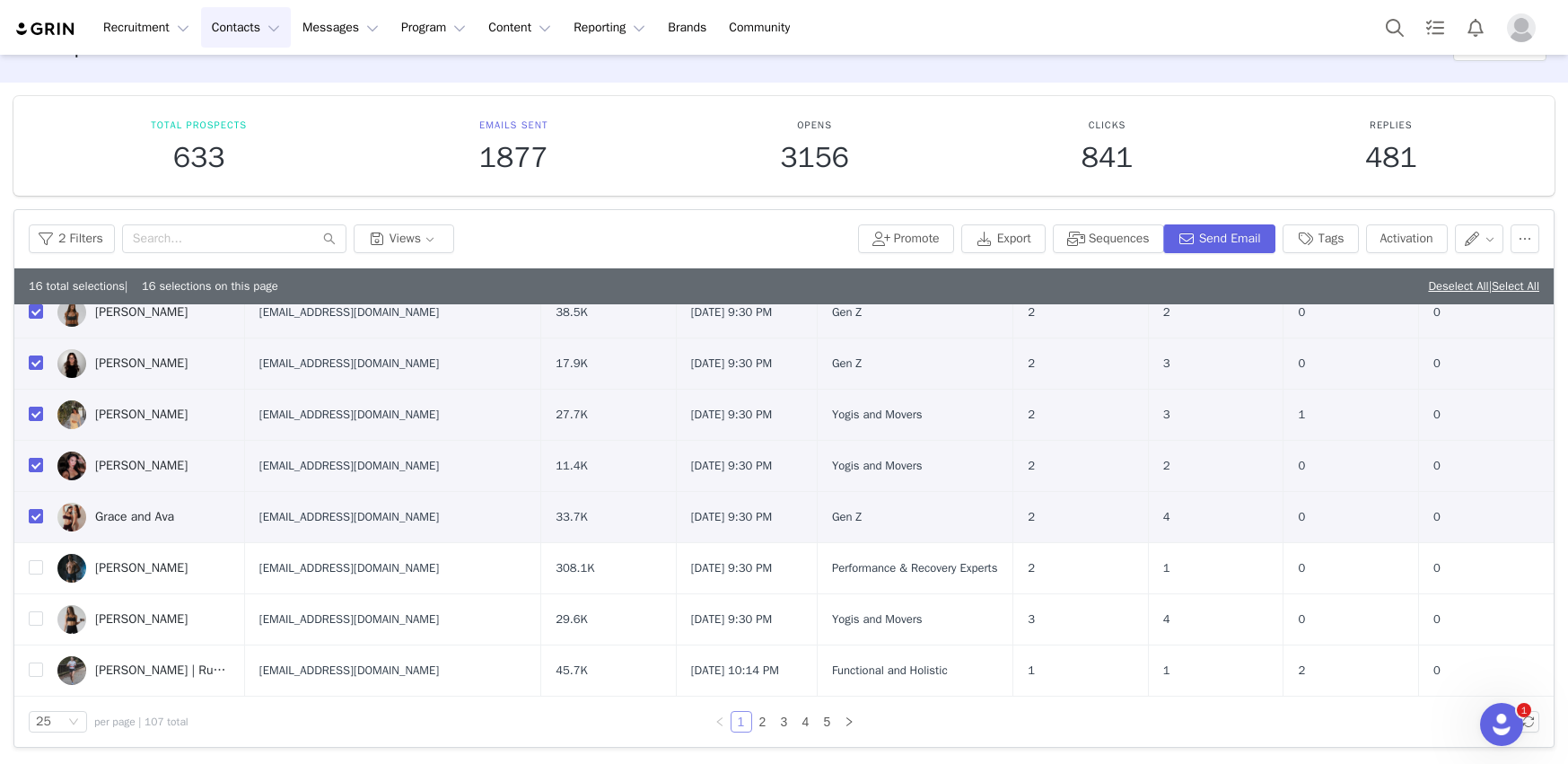 scroll, scrollTop: 949, scrollLeft: 0, axis: vertical 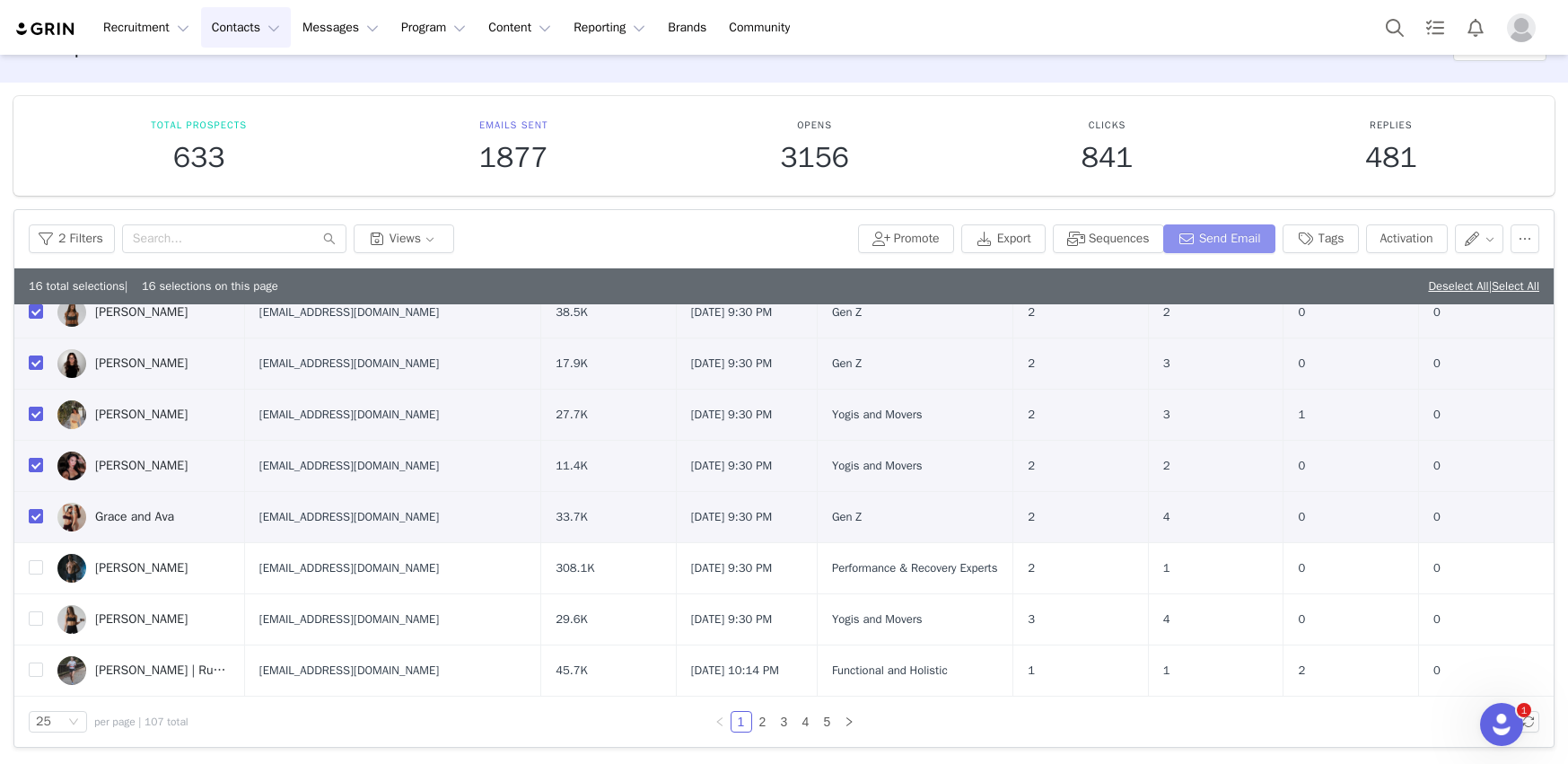 click on "Send Email" at bounding box center (1219, 239) 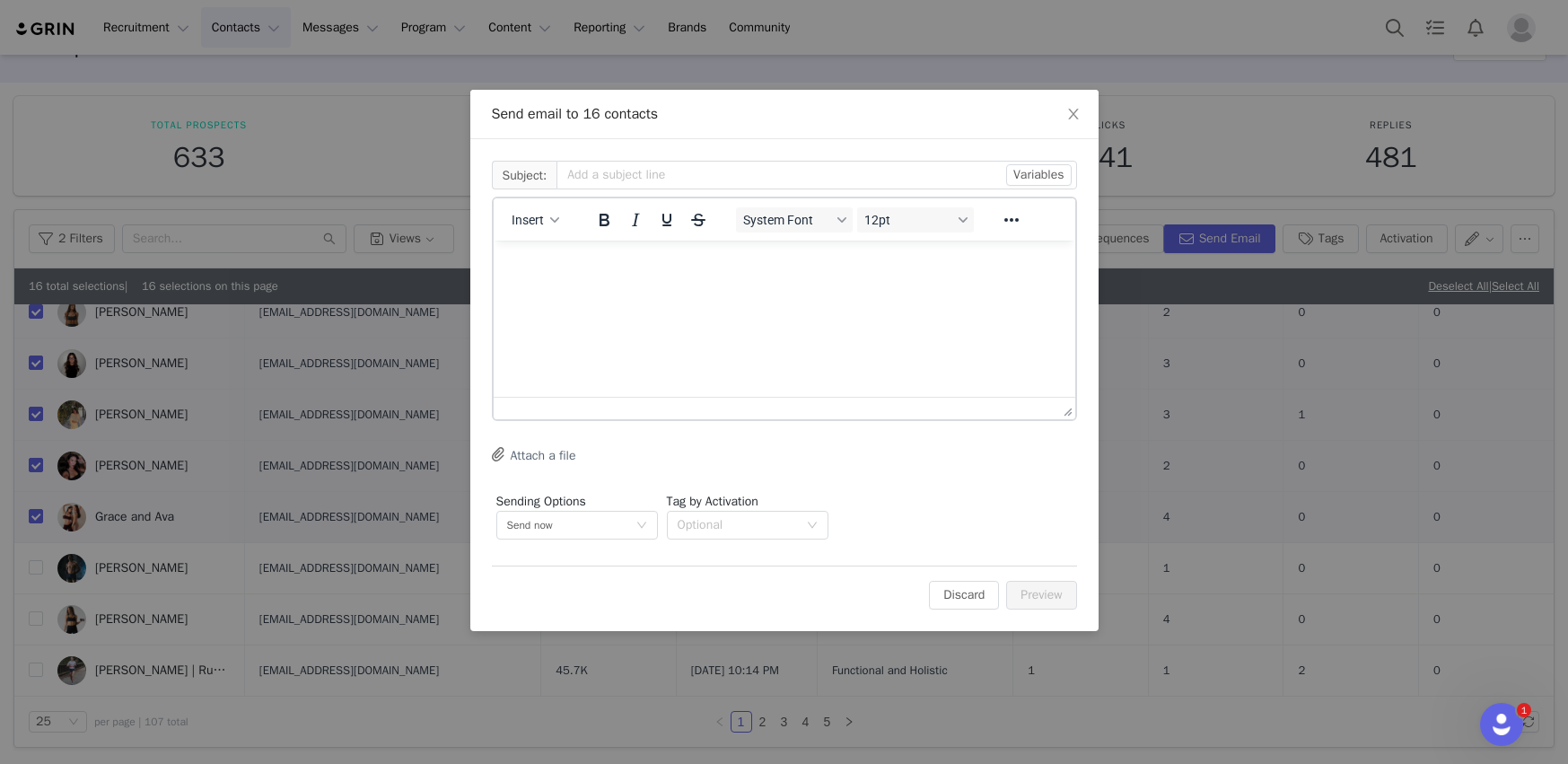 scroll, scrollTop: 0, scrollLeft: 0, axis: both 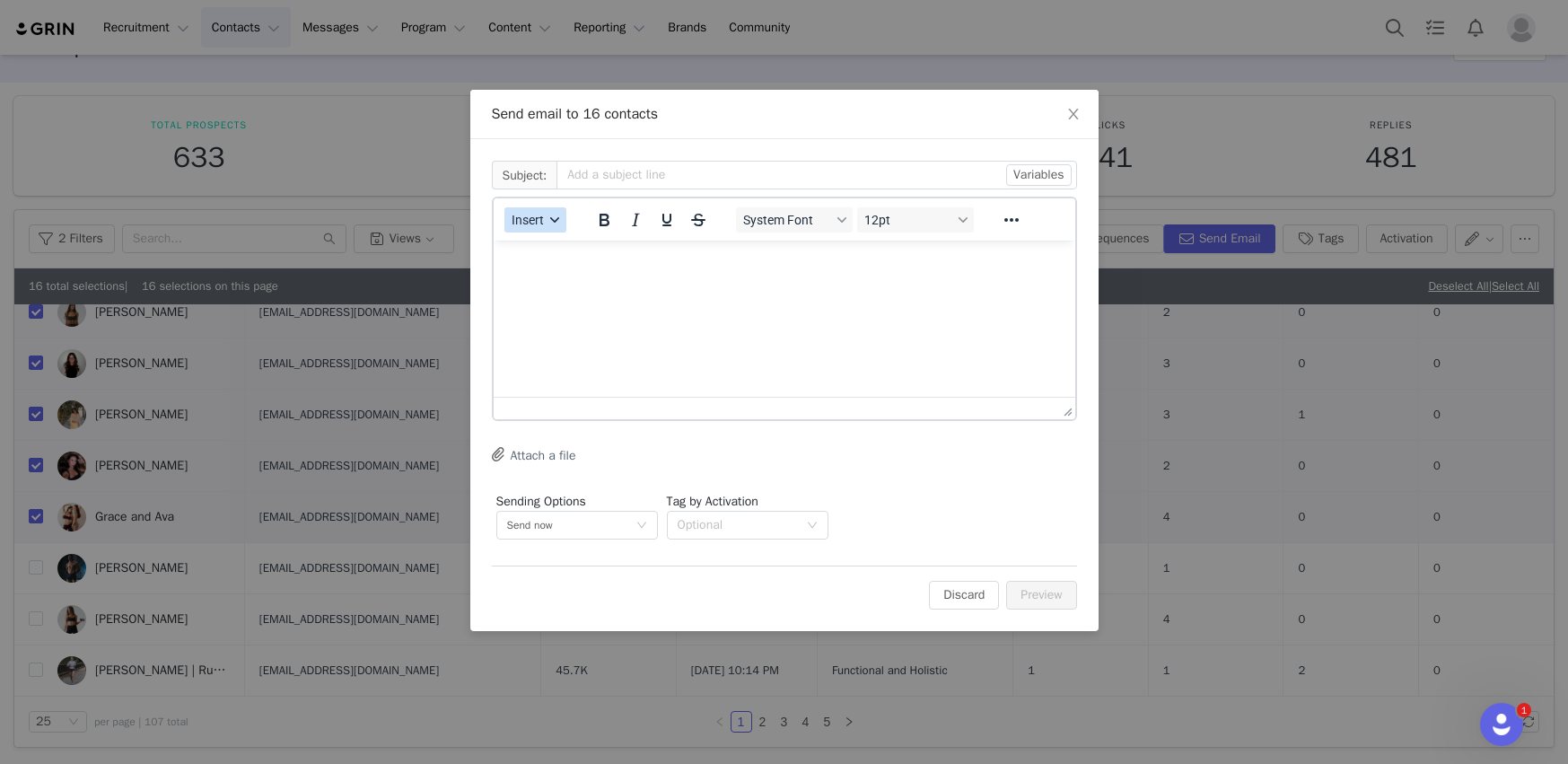 click on "Insert" at bounding box center [528, 220] 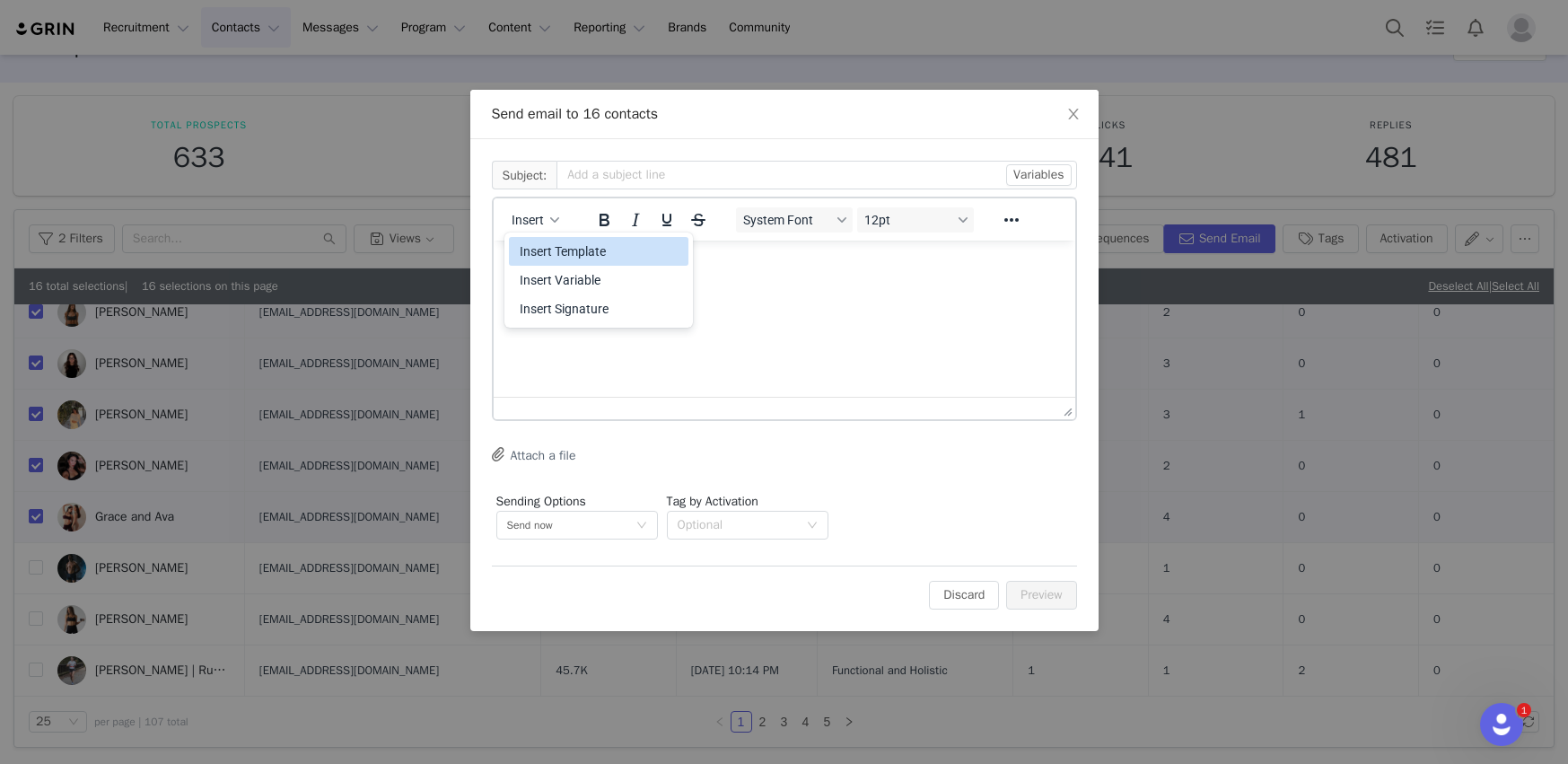 click on "Insert Template" at bounding box center (600, 251) 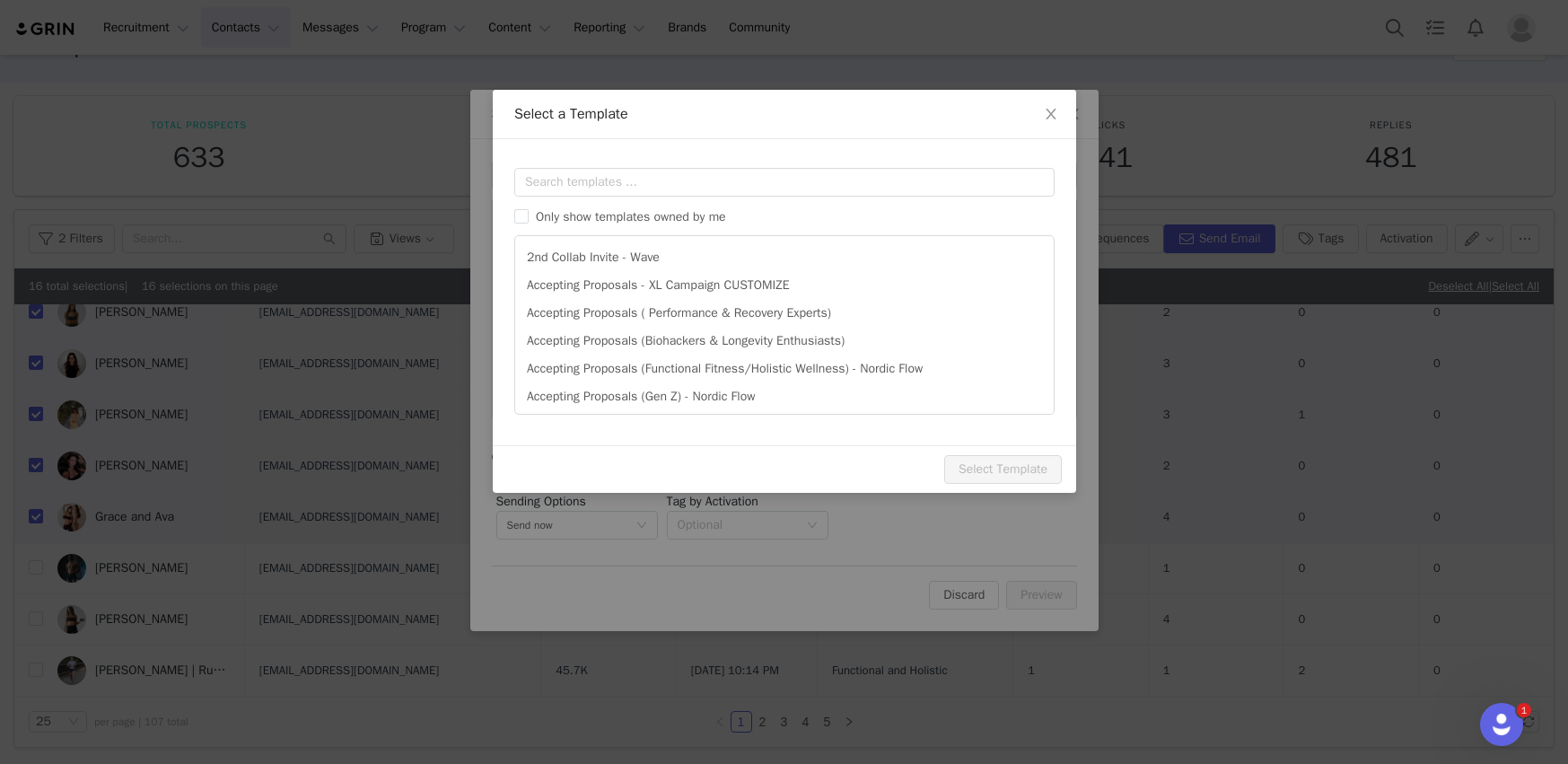 scroll, scrollTop: 0, scrollLeft: 0, axis: both 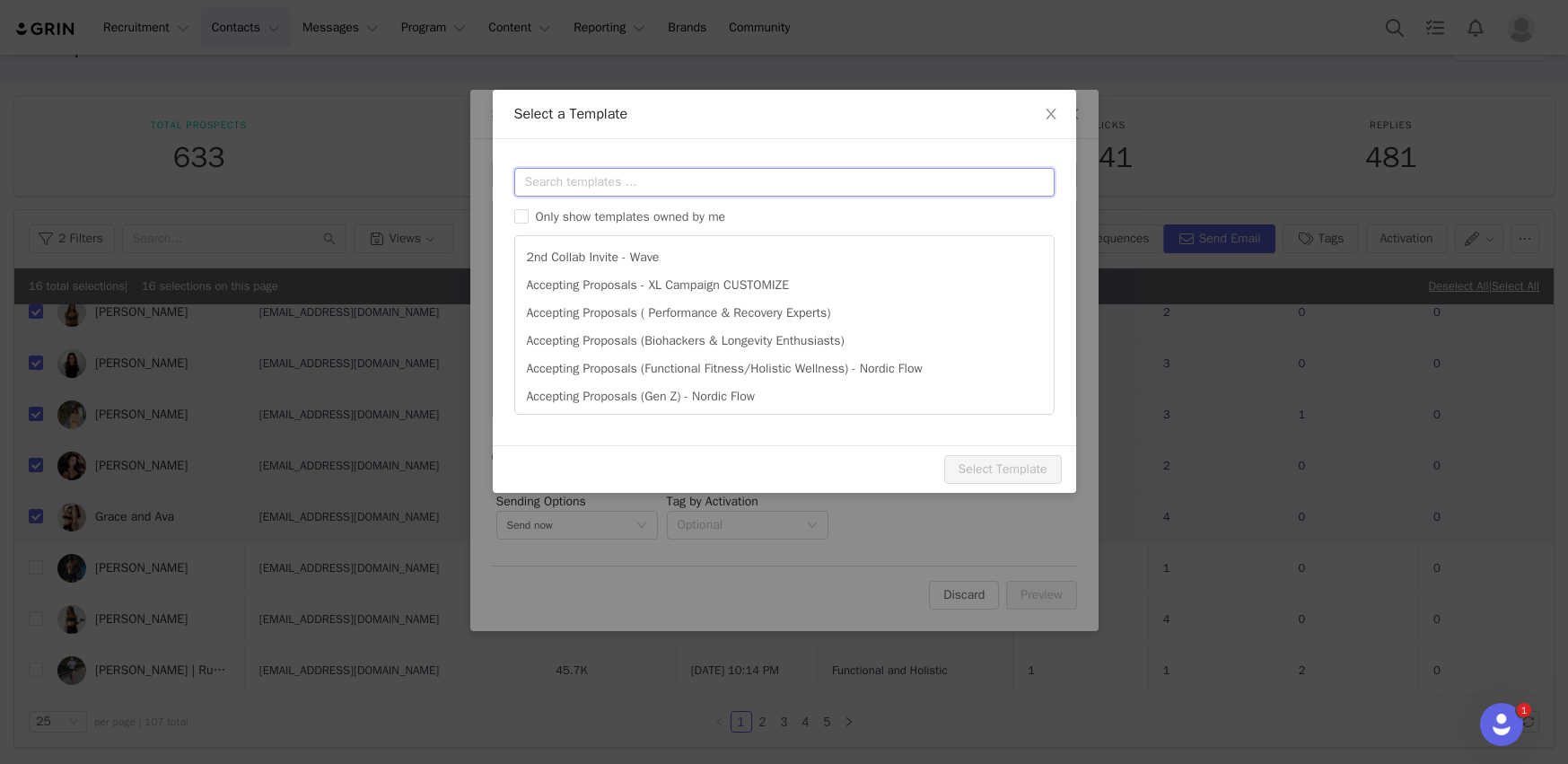 click at bounding box center [784, 182] 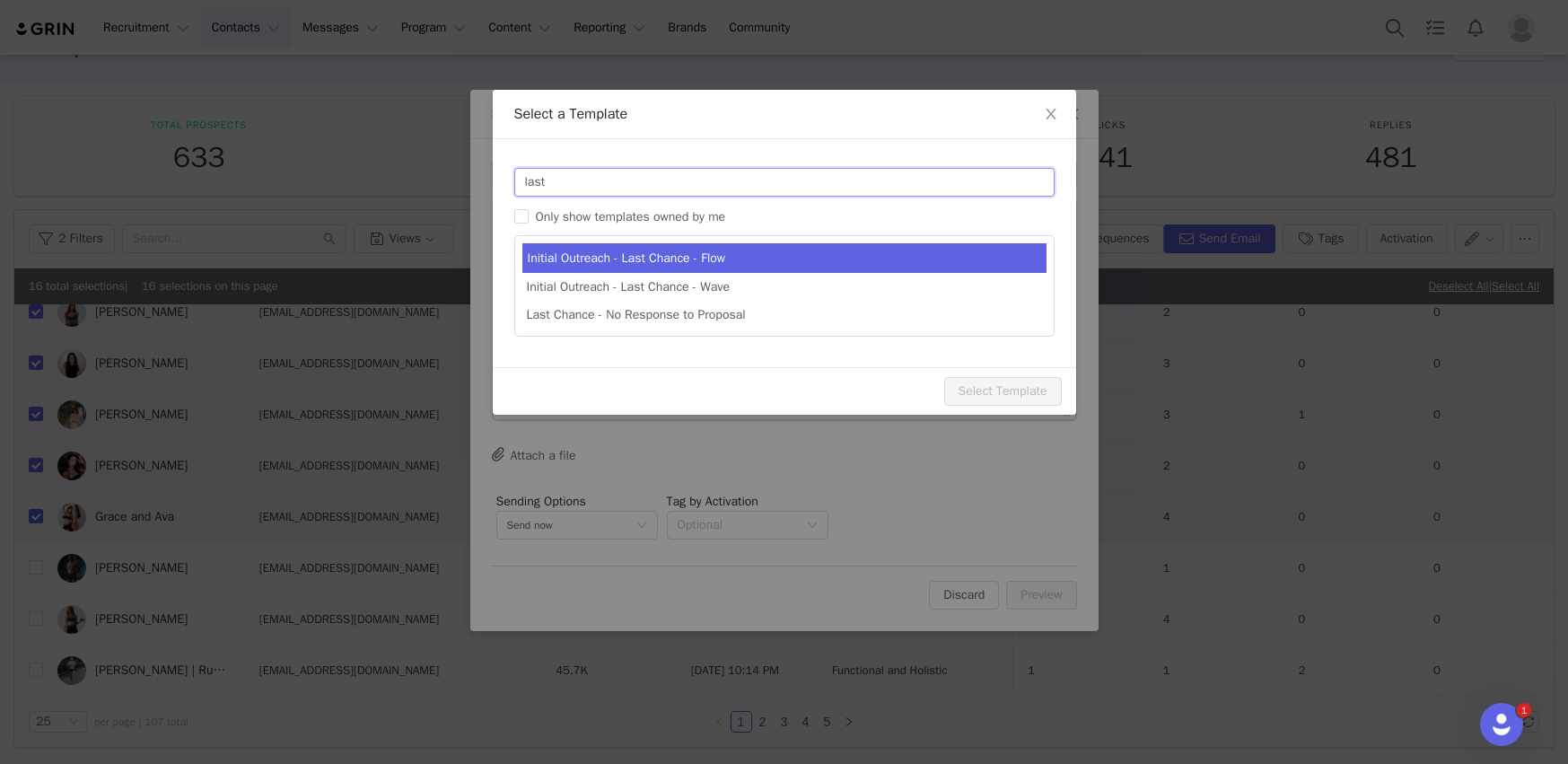 type on "last" 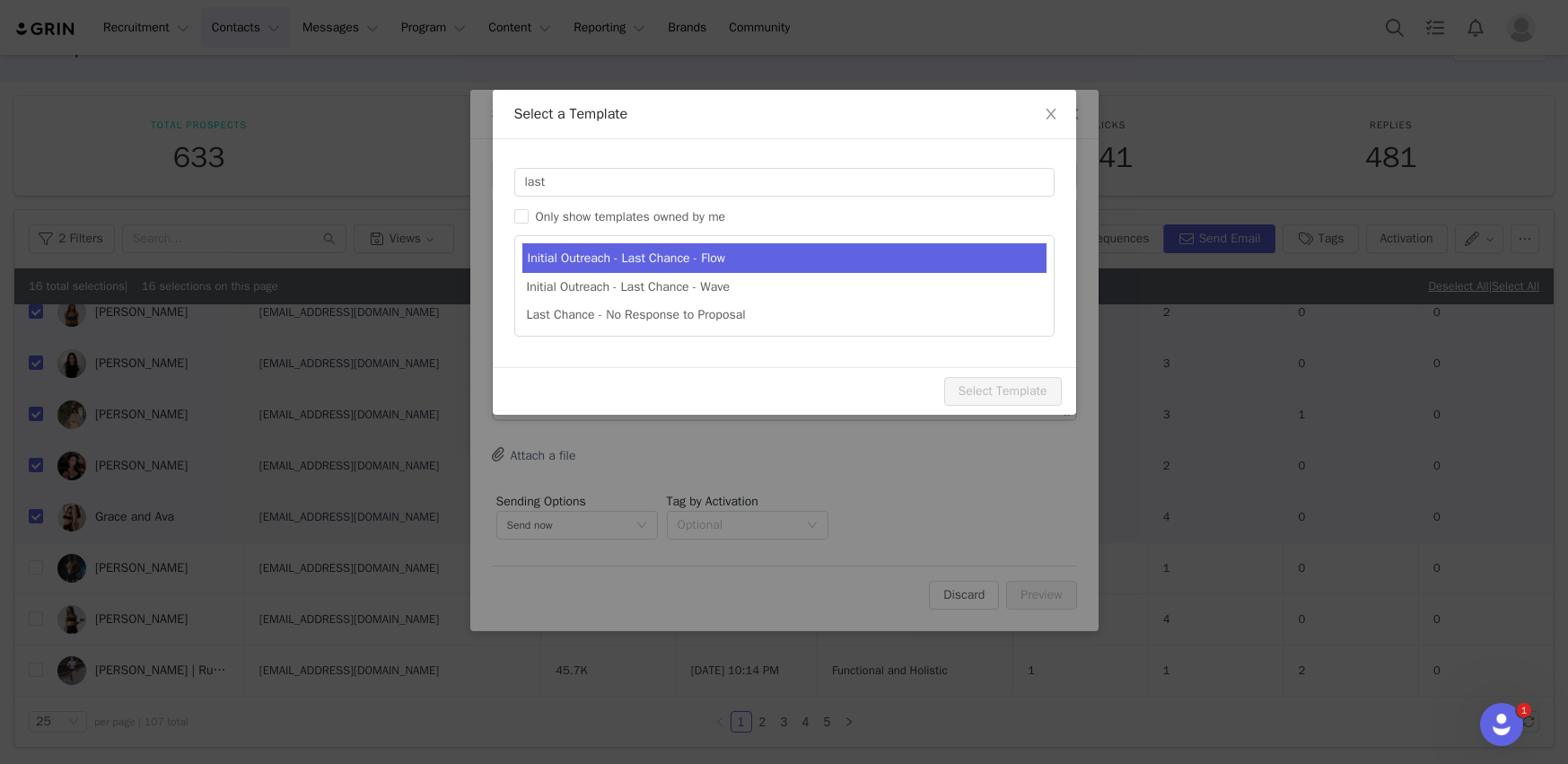 type on "[first_name] x Nordic Flow 🌬️" 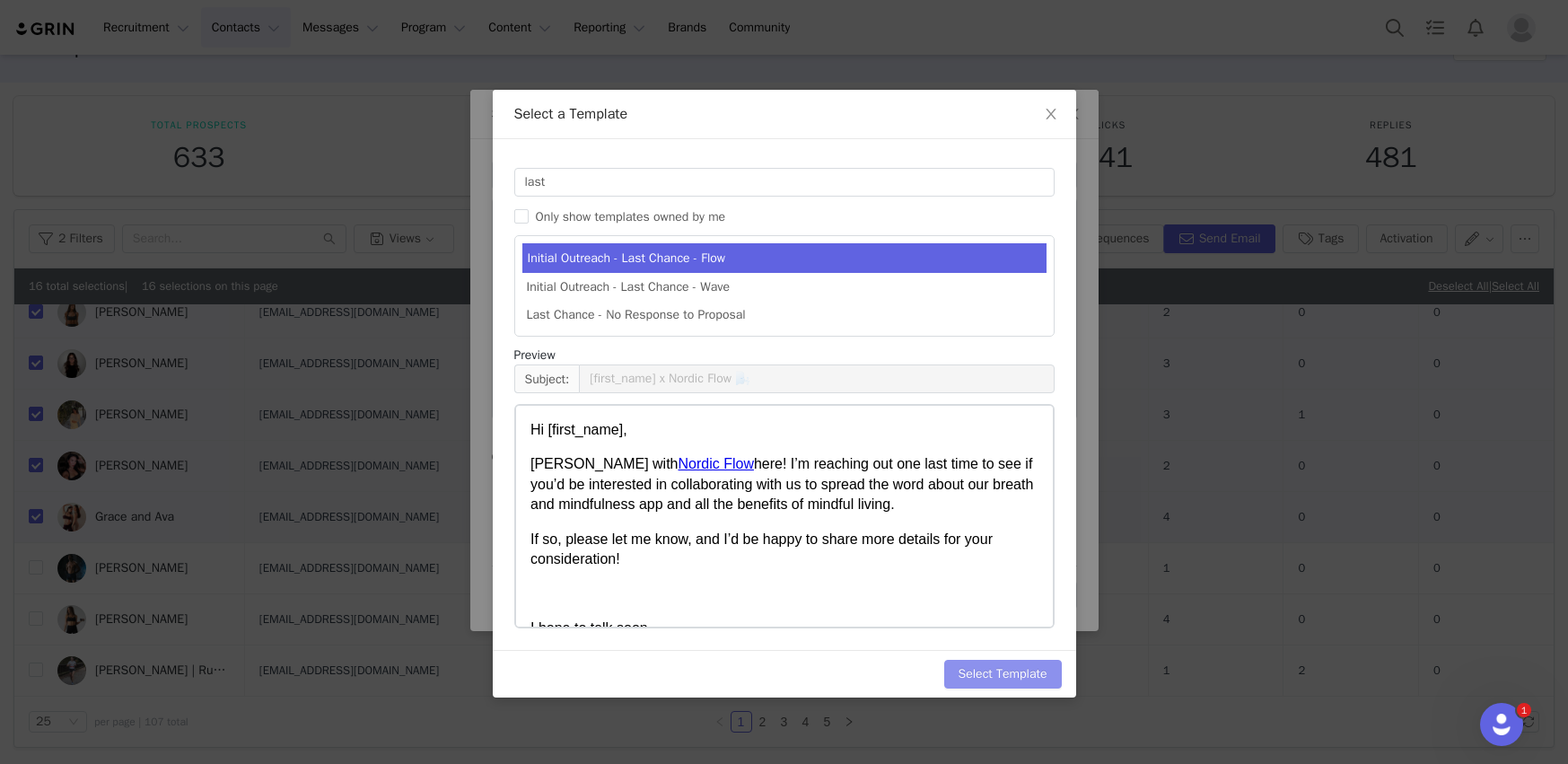 click on "Select Template" at bounding box center [1003, 674] 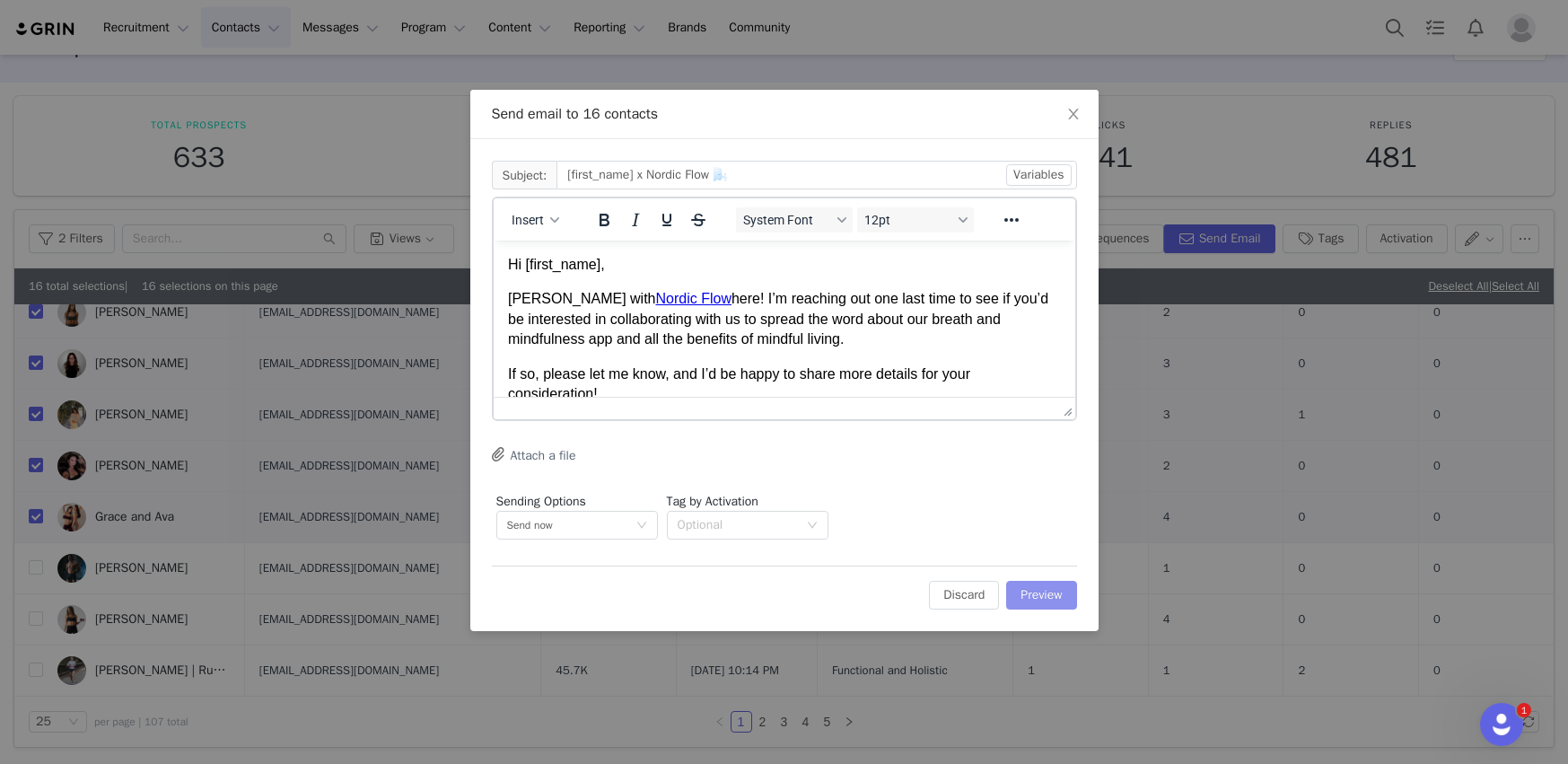 click on "Preview" at bounding box center (1041, 595) 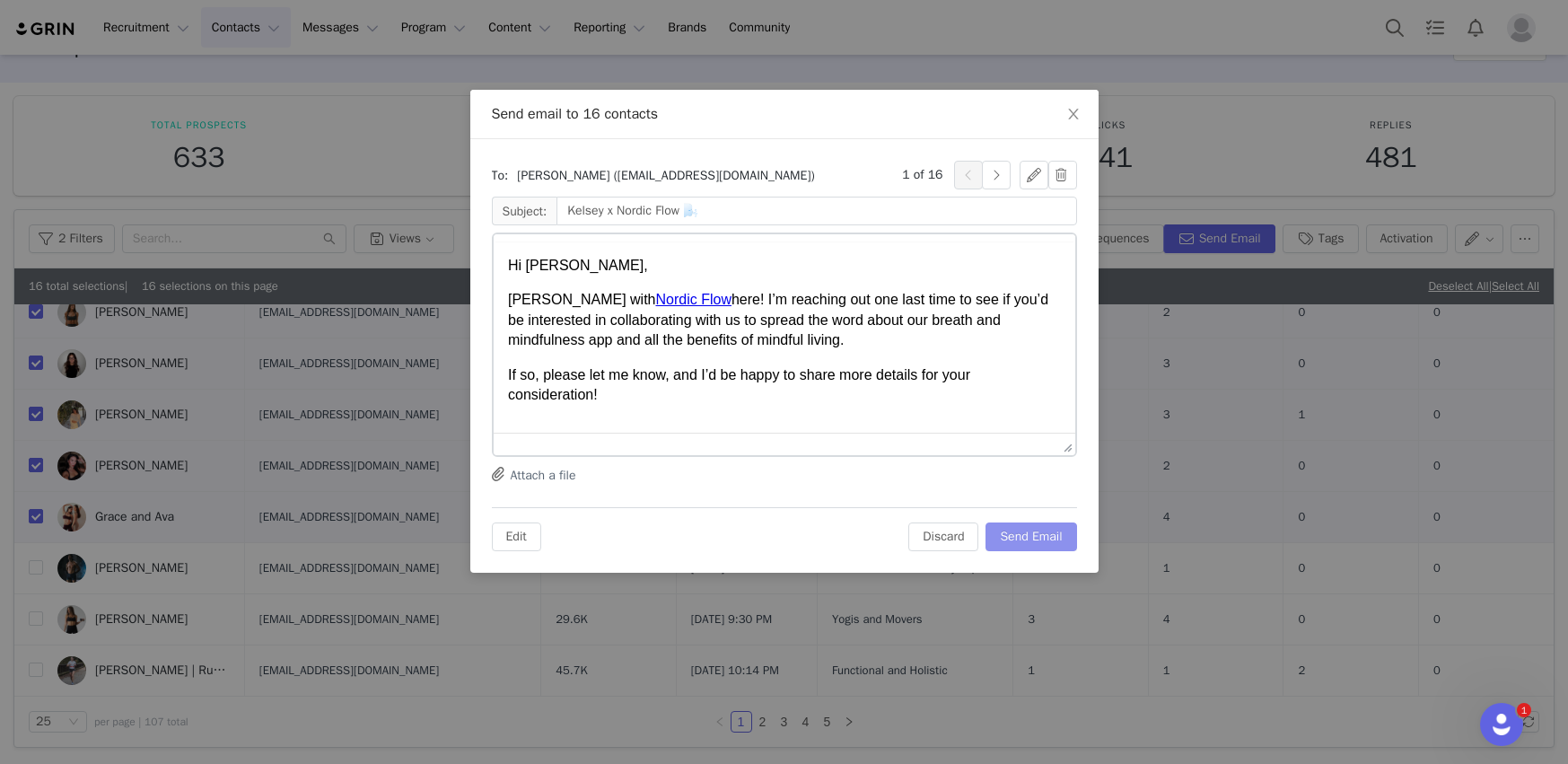 scroll, scrollTop: 0, scrollLeft: 0, axis: both 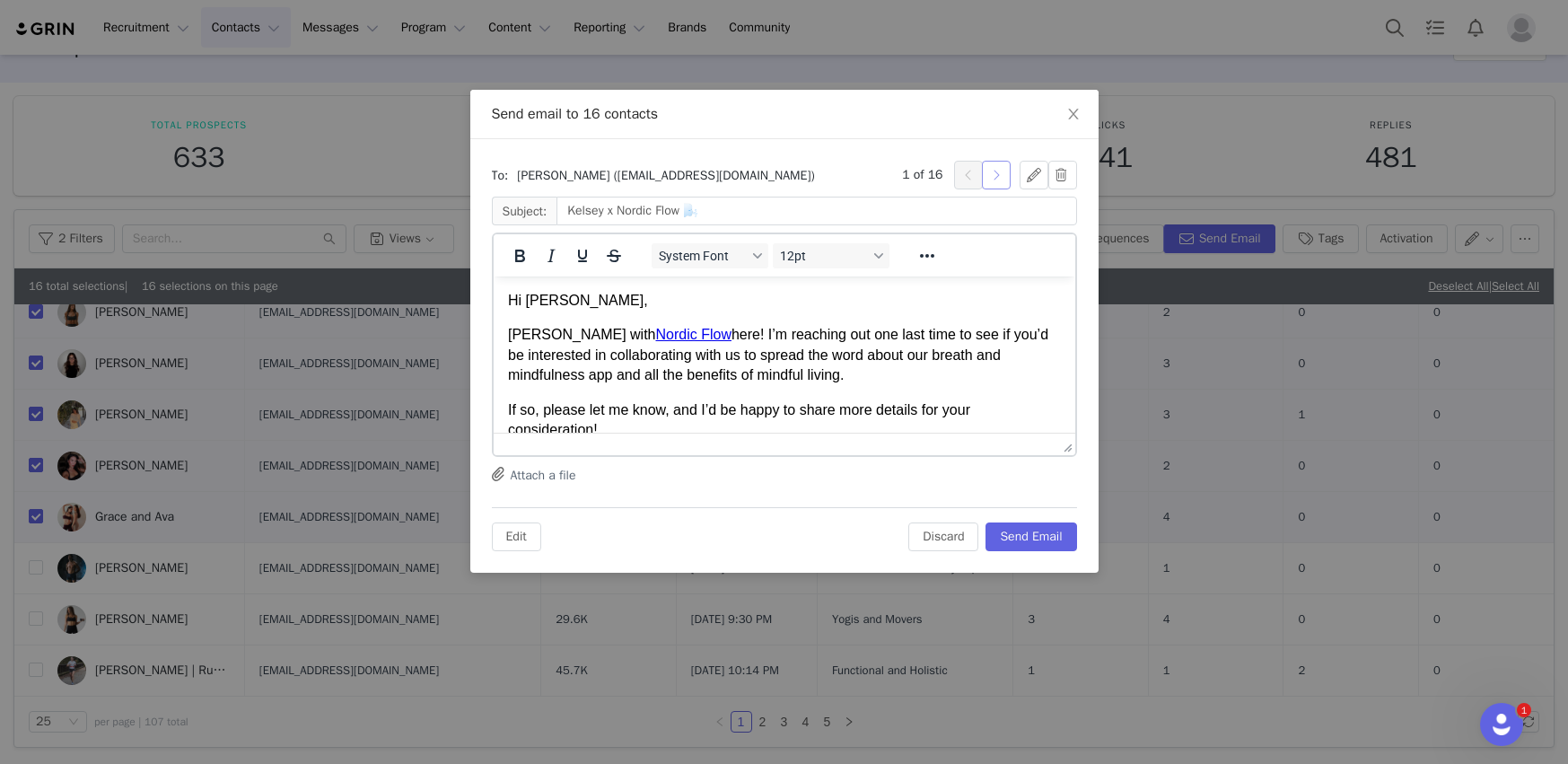 click at bounding box center (996, 175) 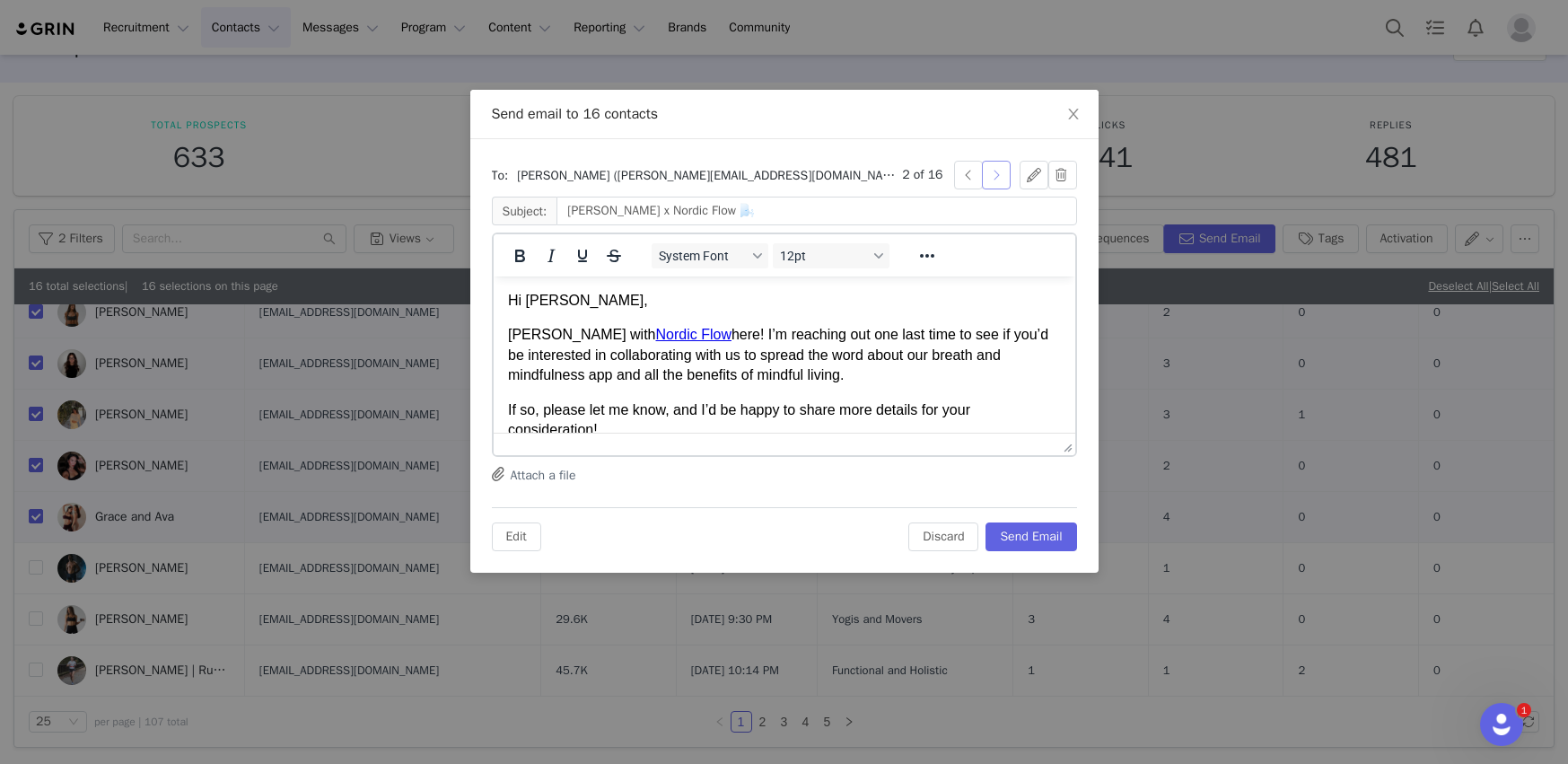 click at bounding box center (996, 175) 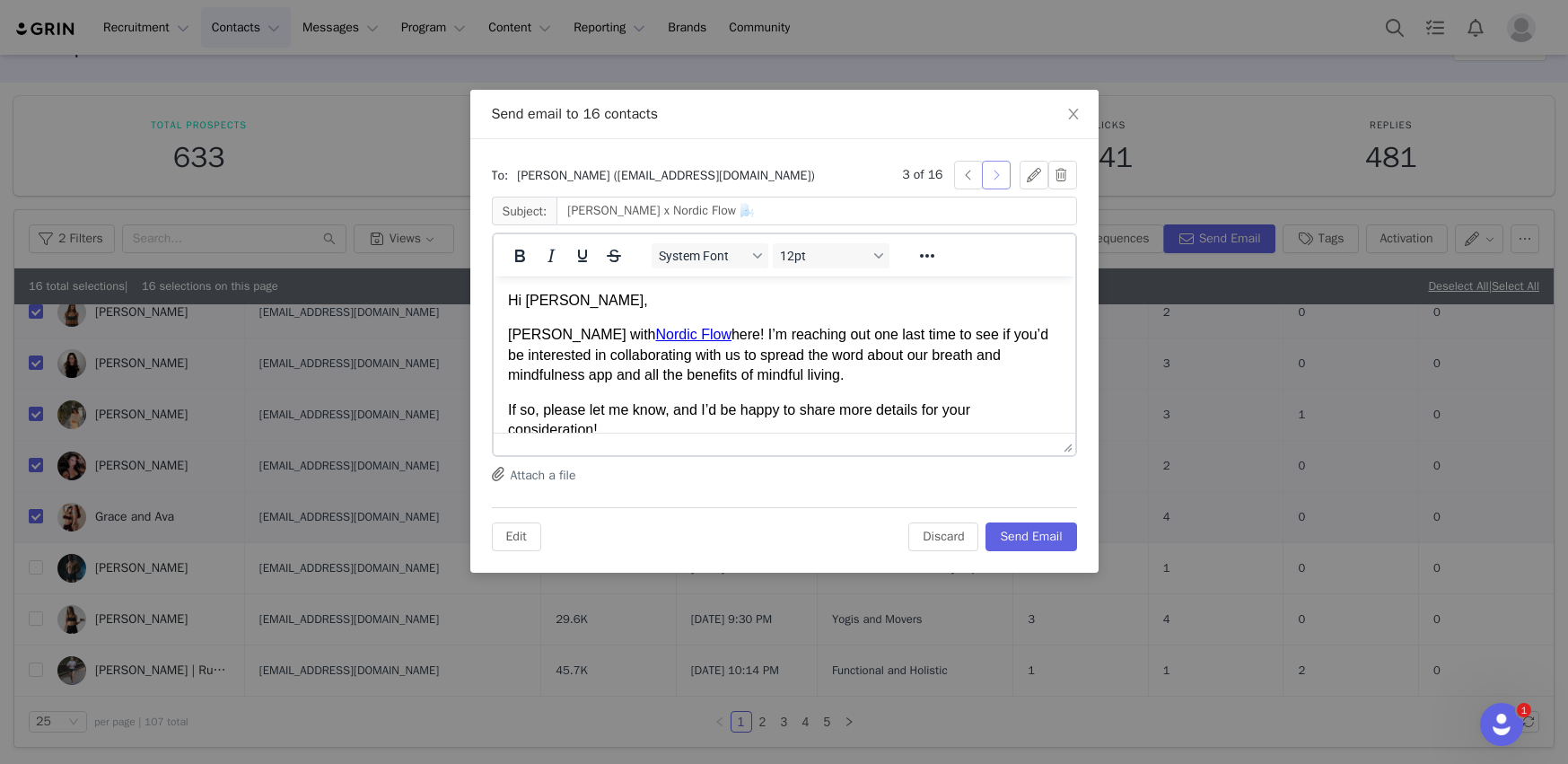 click at bounding box center (996, 175) 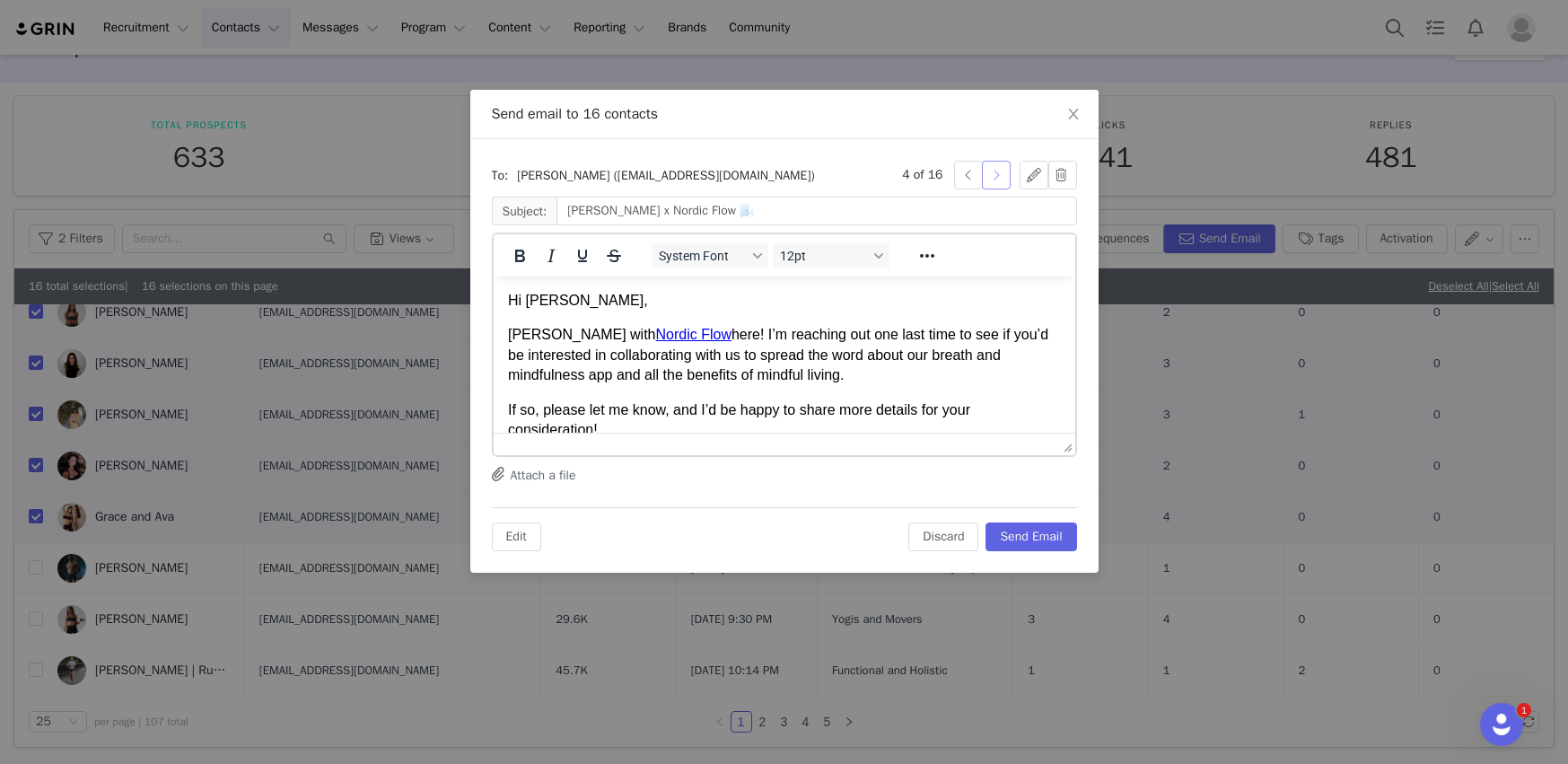 click at bounding box center (996, 175) 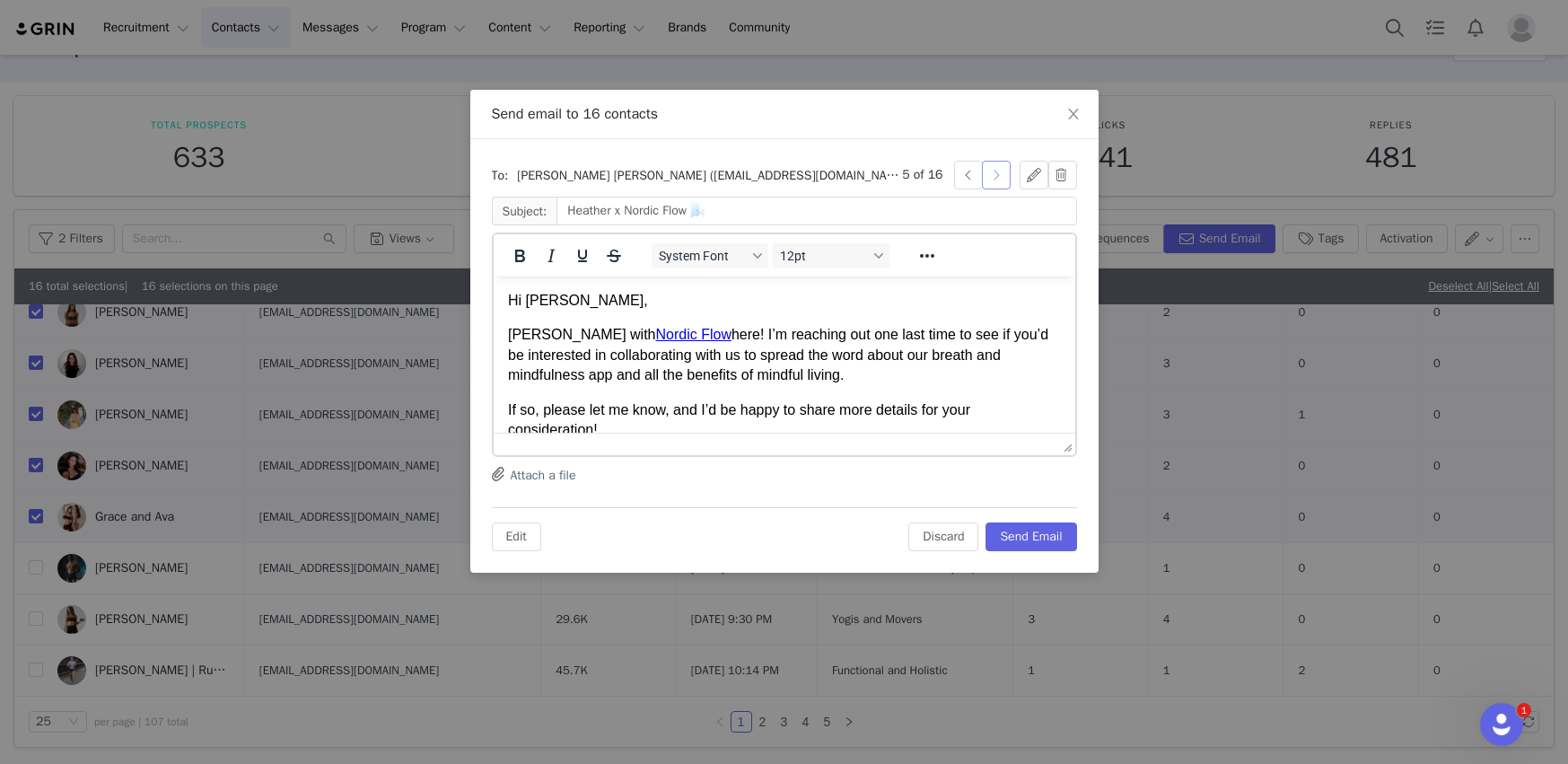 click at bounding box center (996, 175) 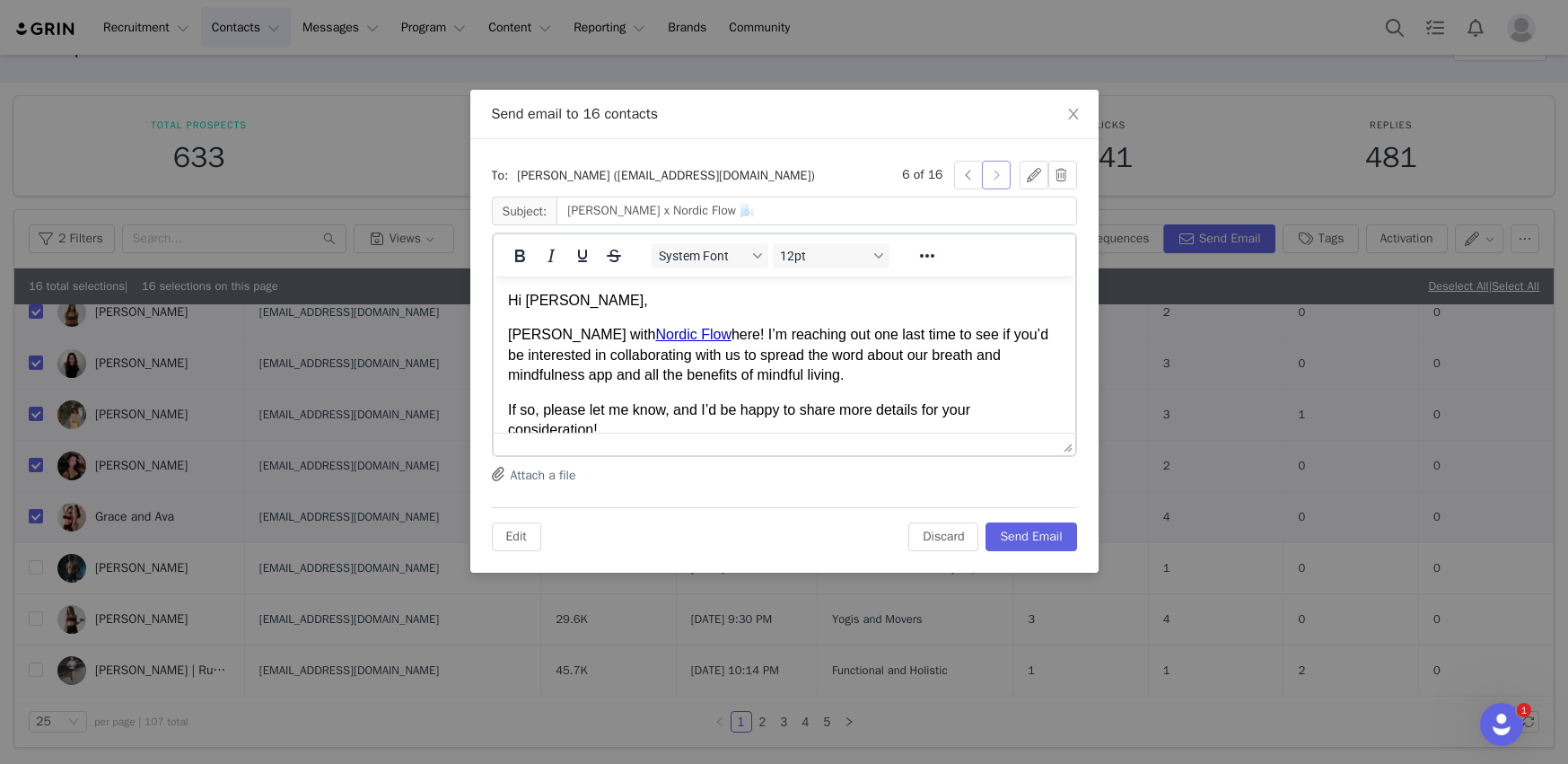 click at bounding box center [996, 175] 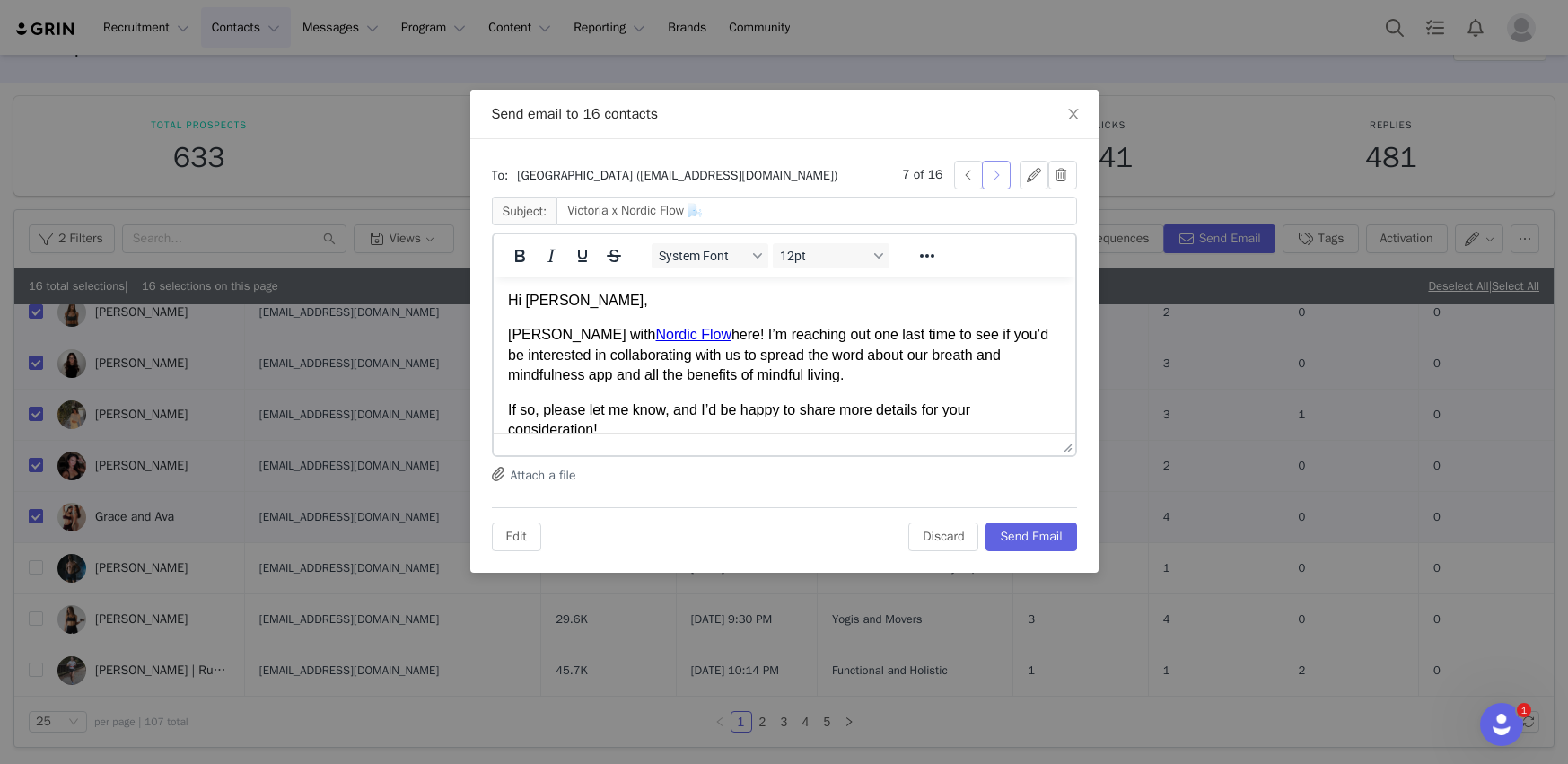click at bounding box center [996, 175] 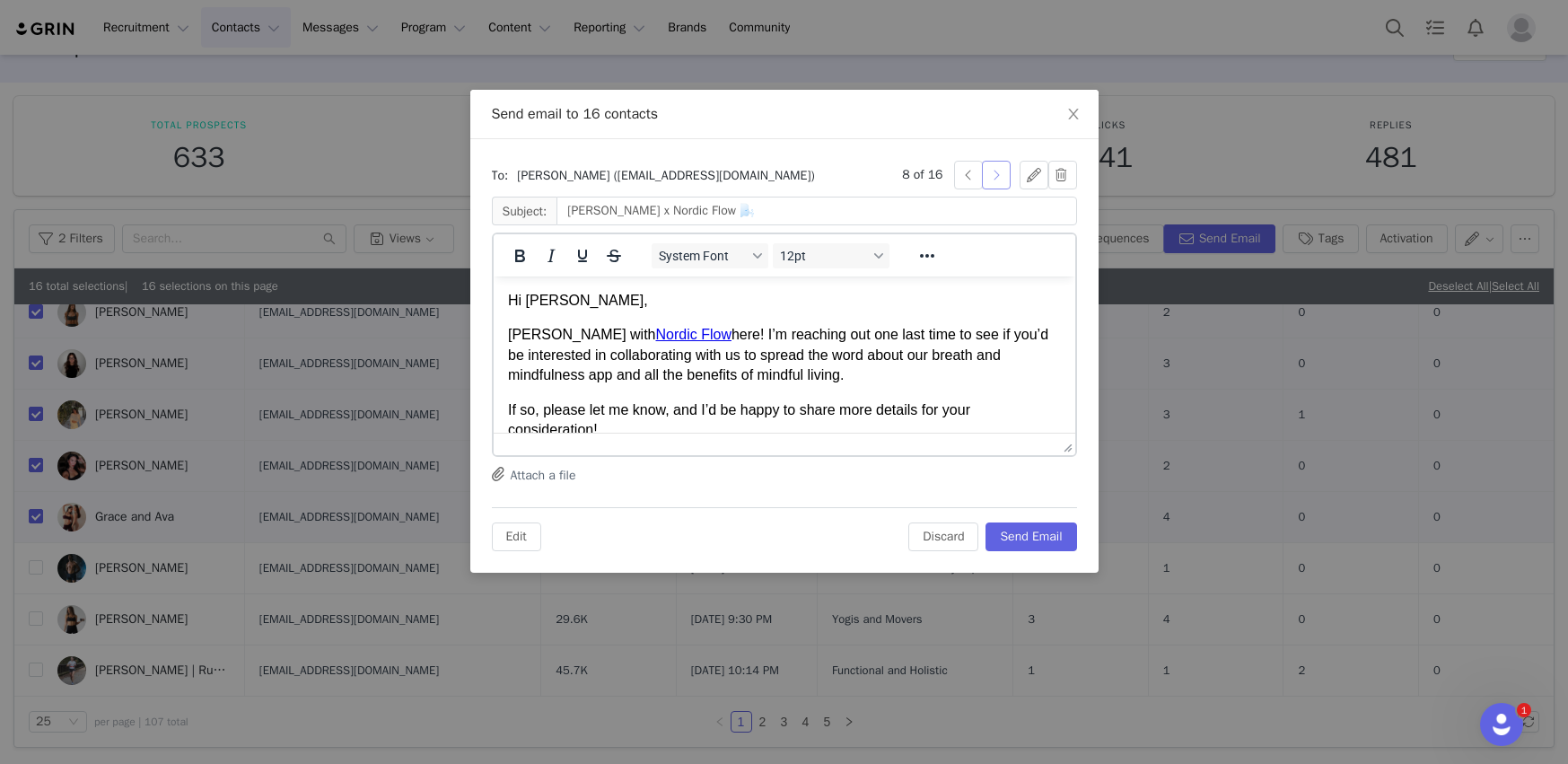 click at bounding box center (996, 175) 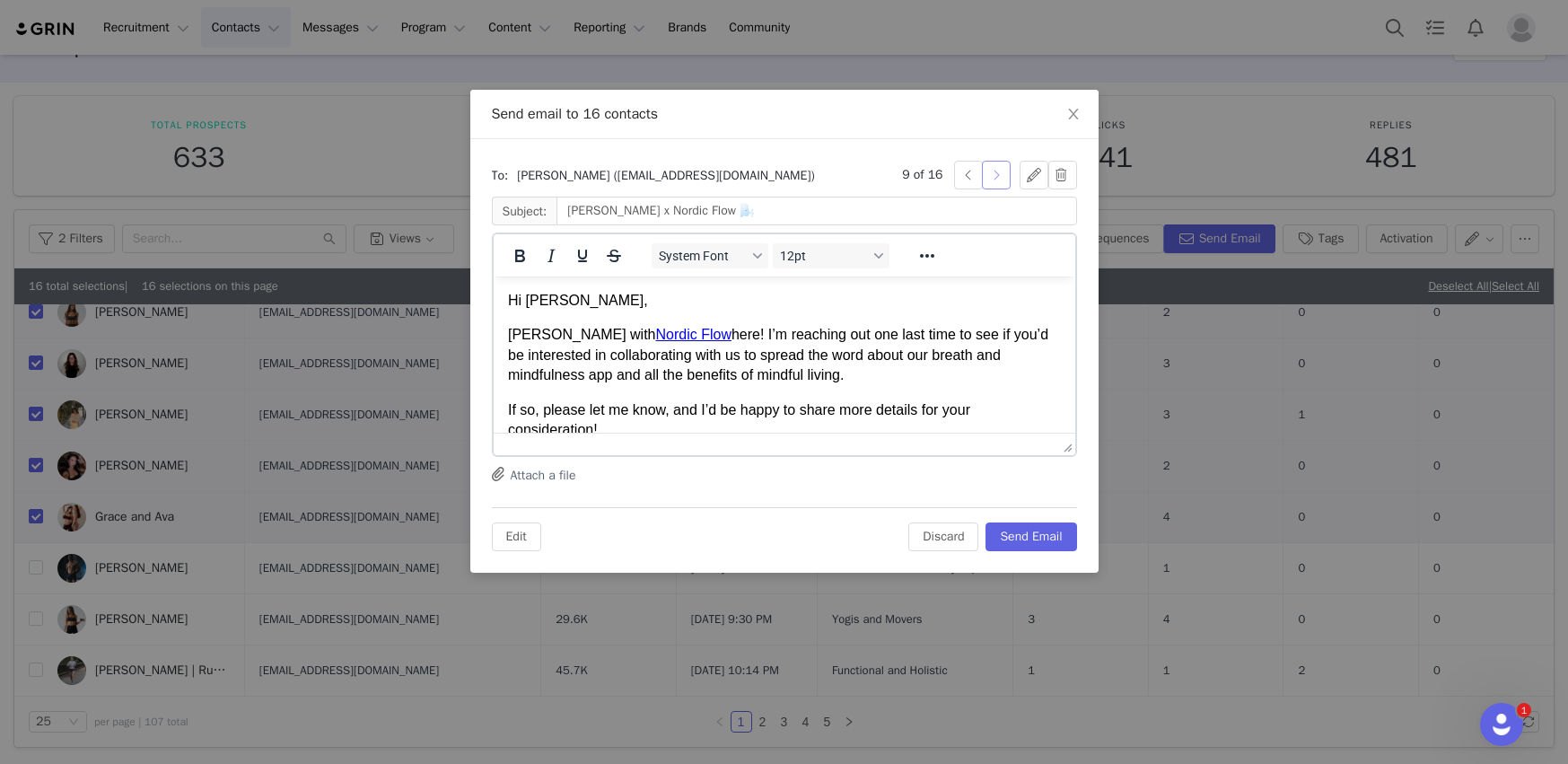 click at bounding box center [996, 175] 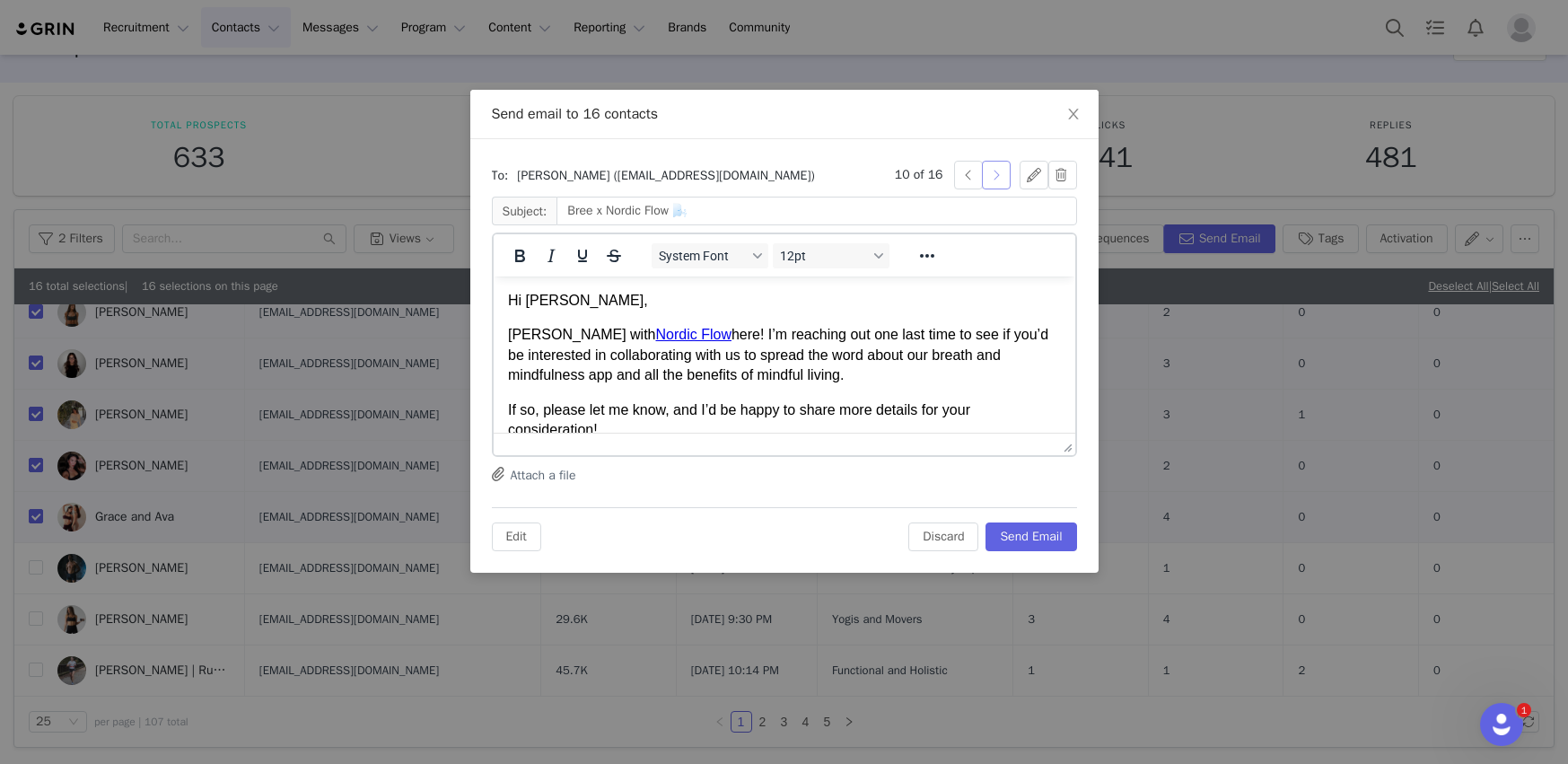 click at bounding box center [996, 175] 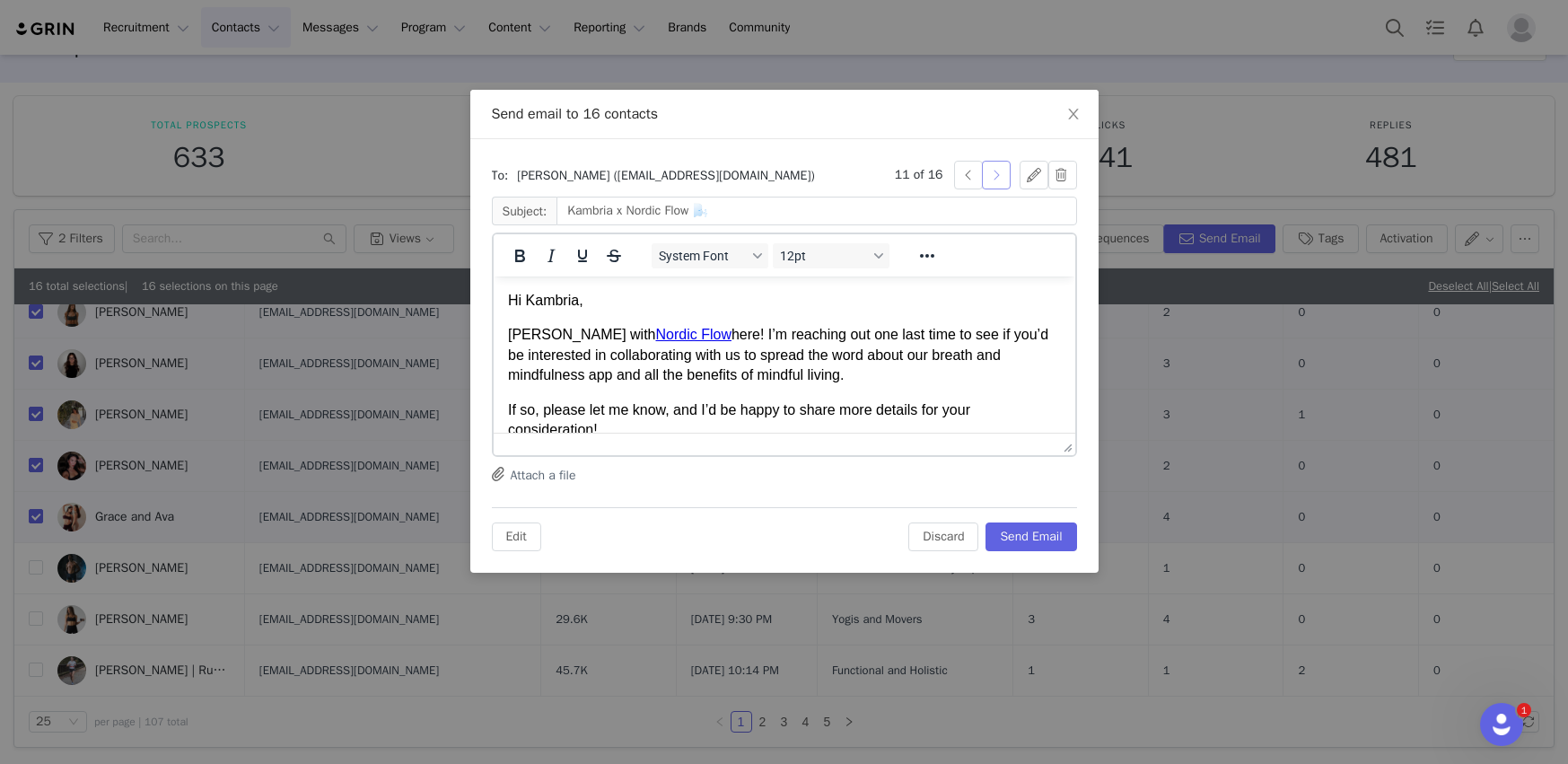 click at bounding box center (996, 175) 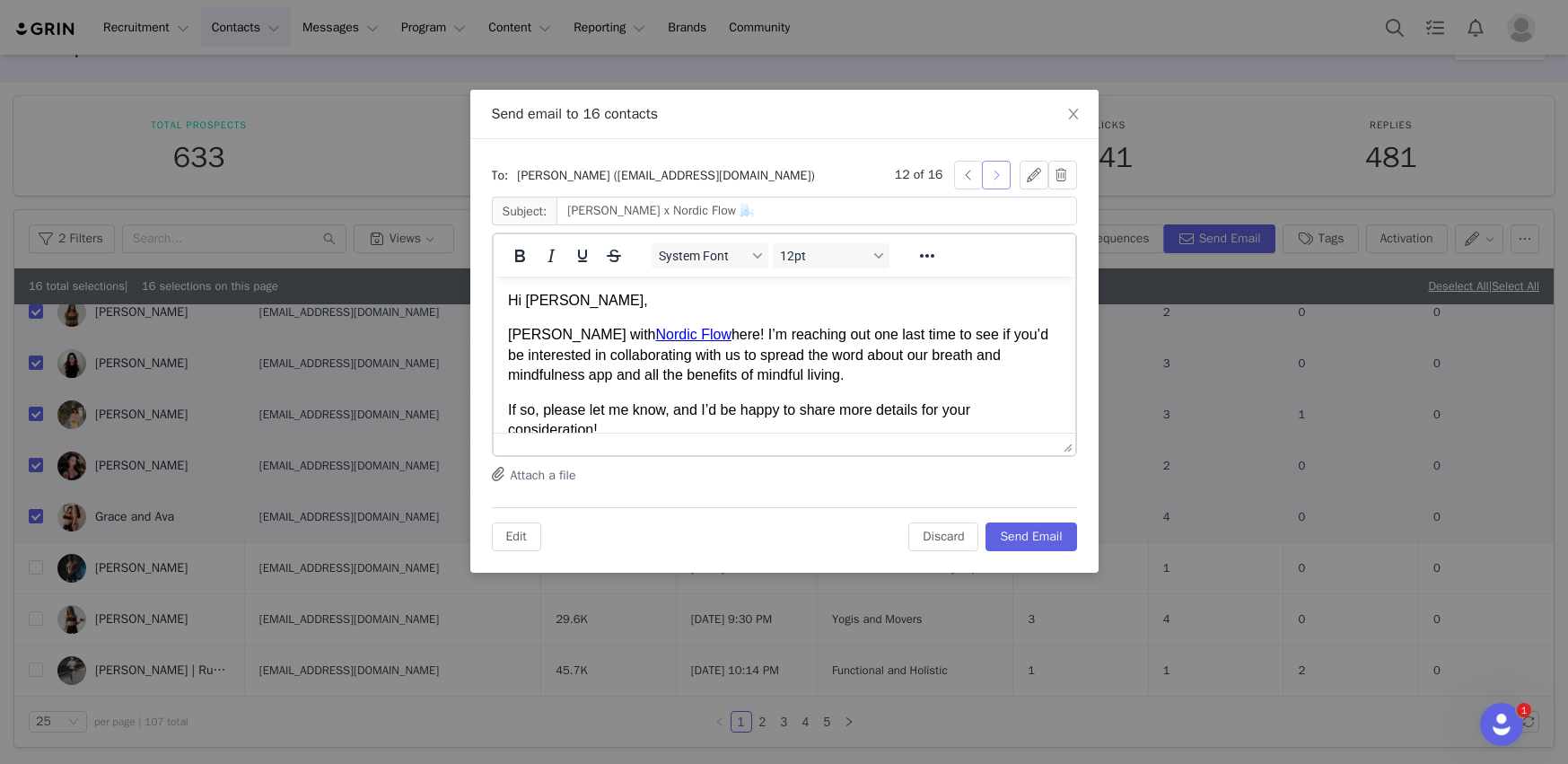 click at bounding box center (996, 175) 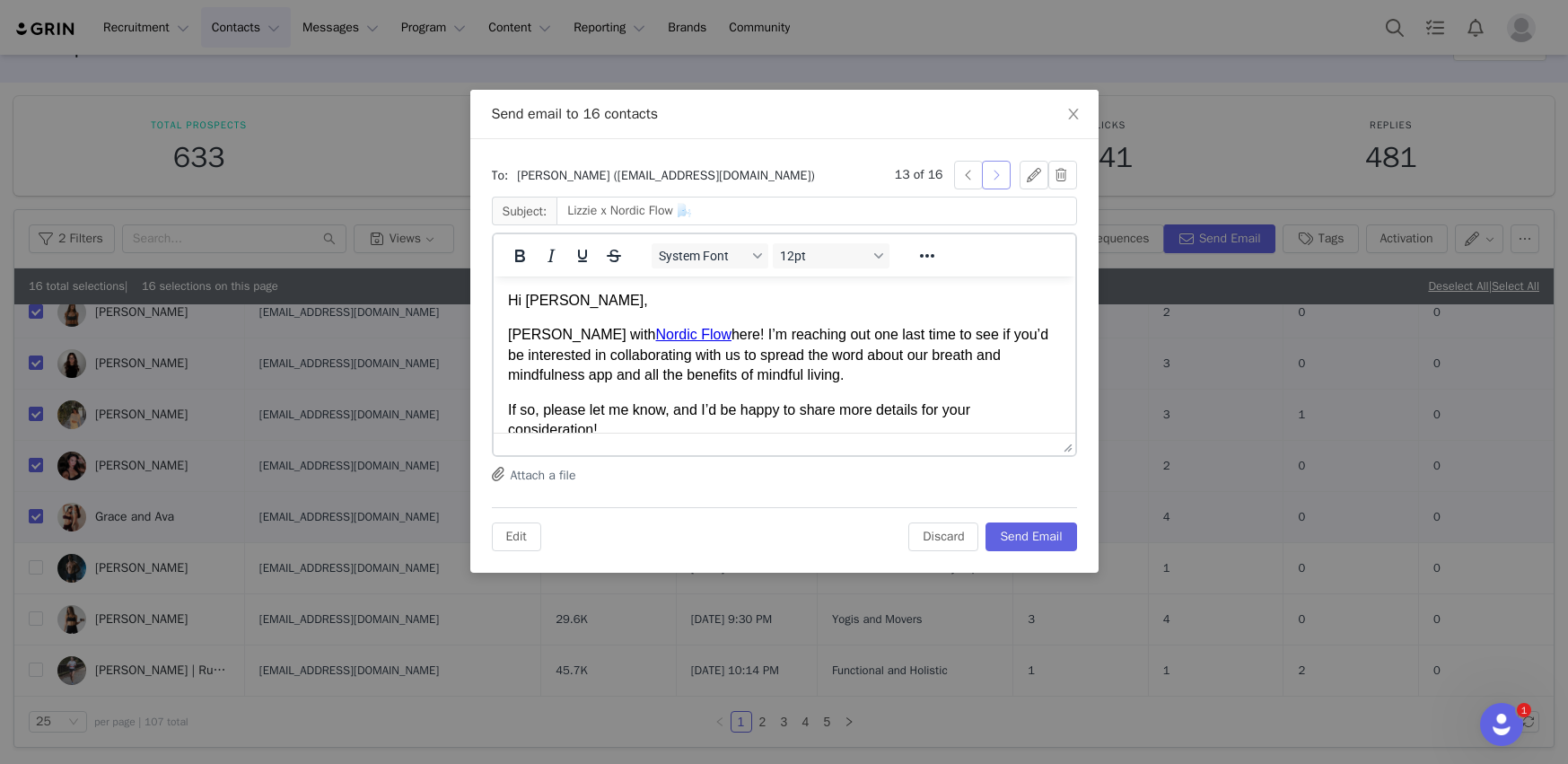click at bounding box center [996, 175] 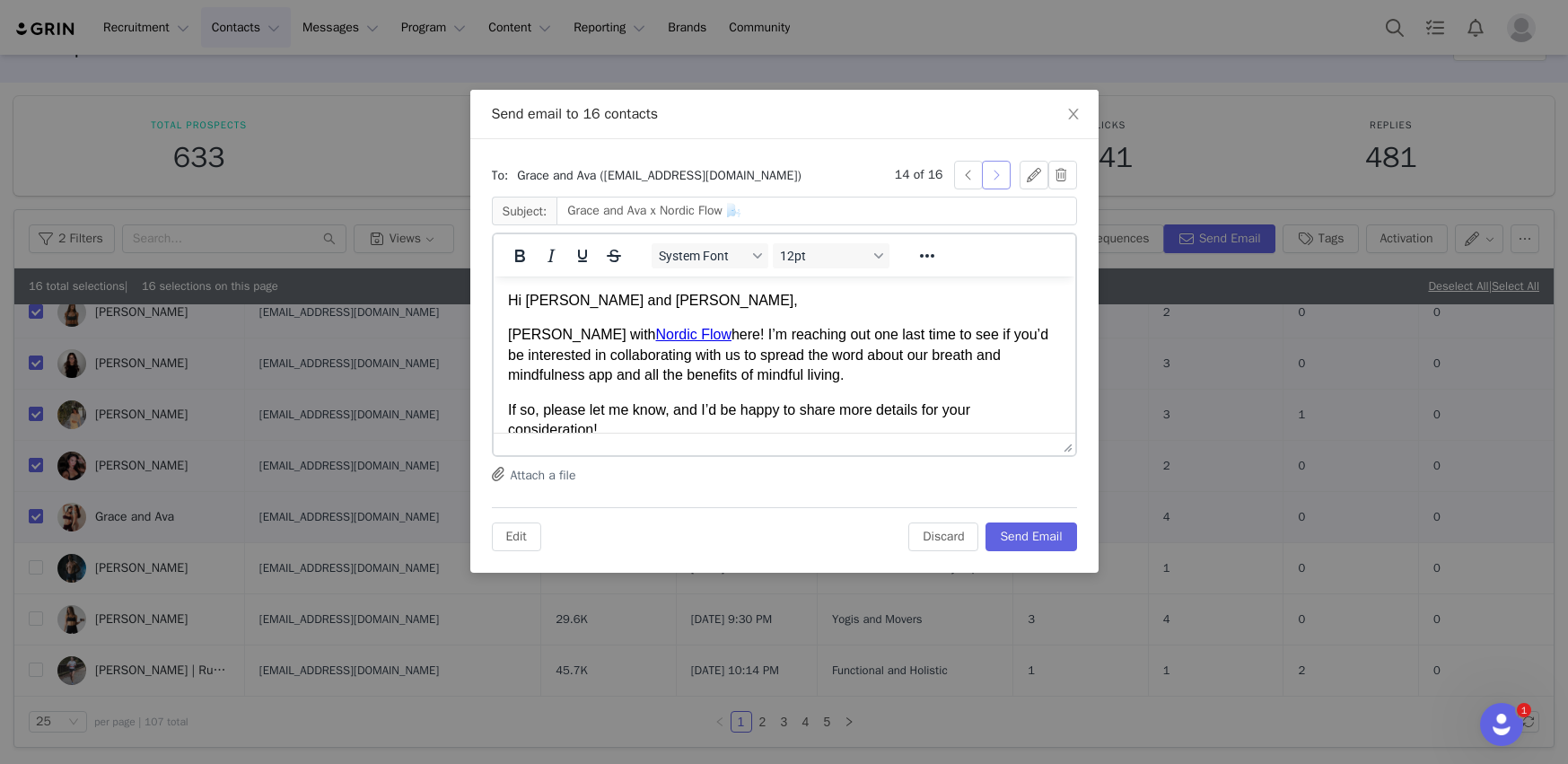 click at bounding box center [996, 175] 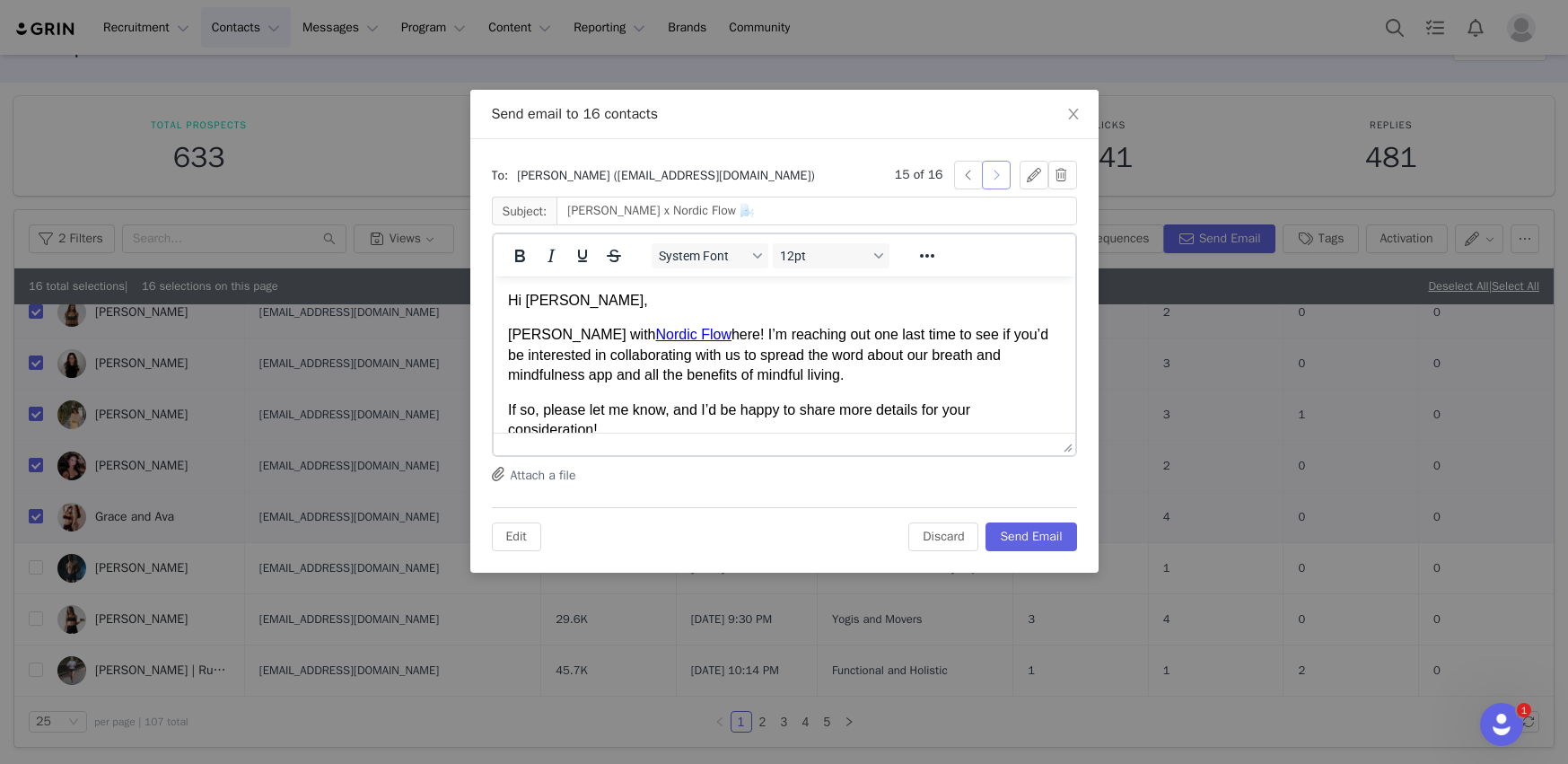 click at bounding box center (996, 175) 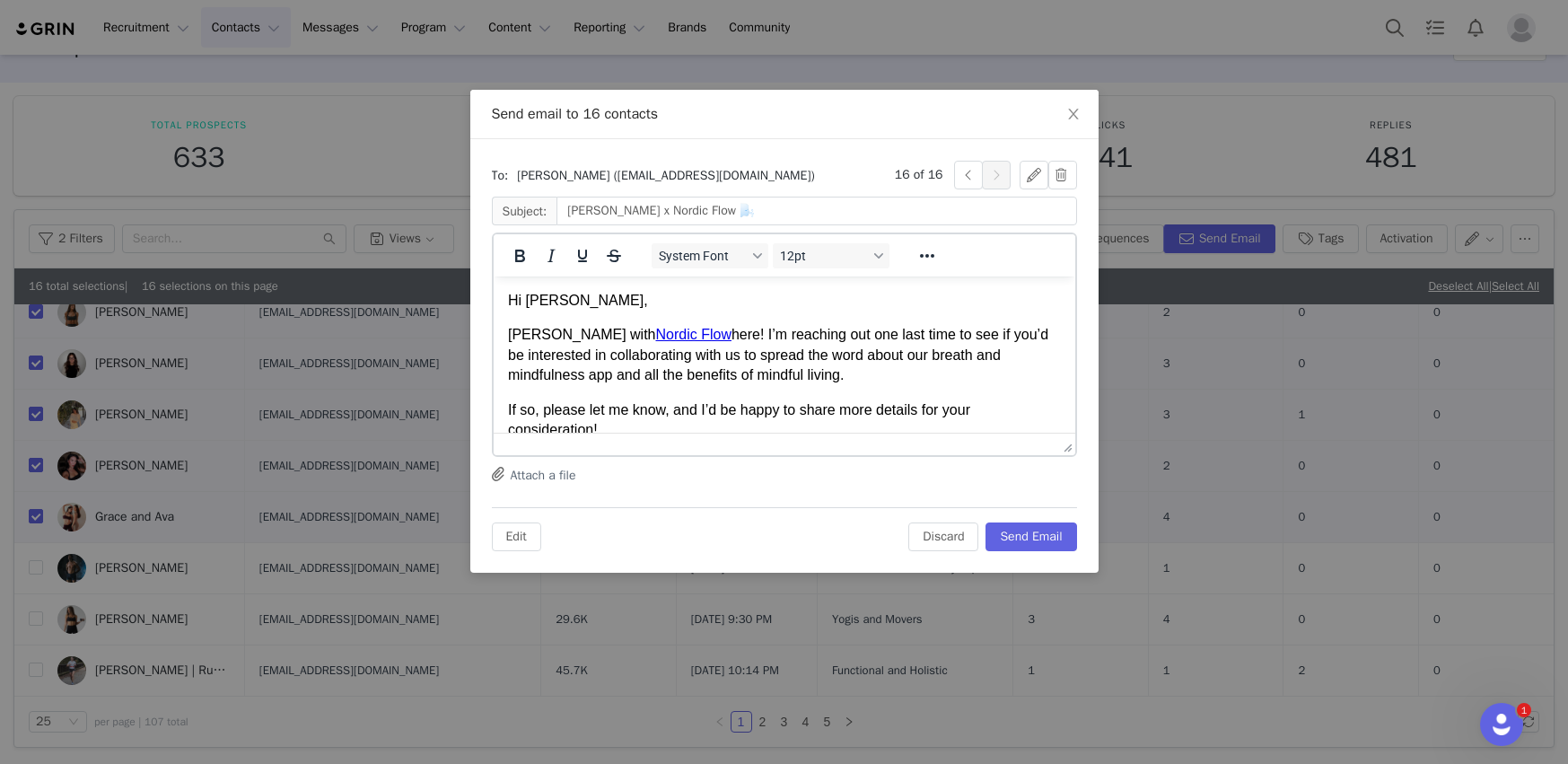 type on "Izzy x Nordic Flow 🌬️" 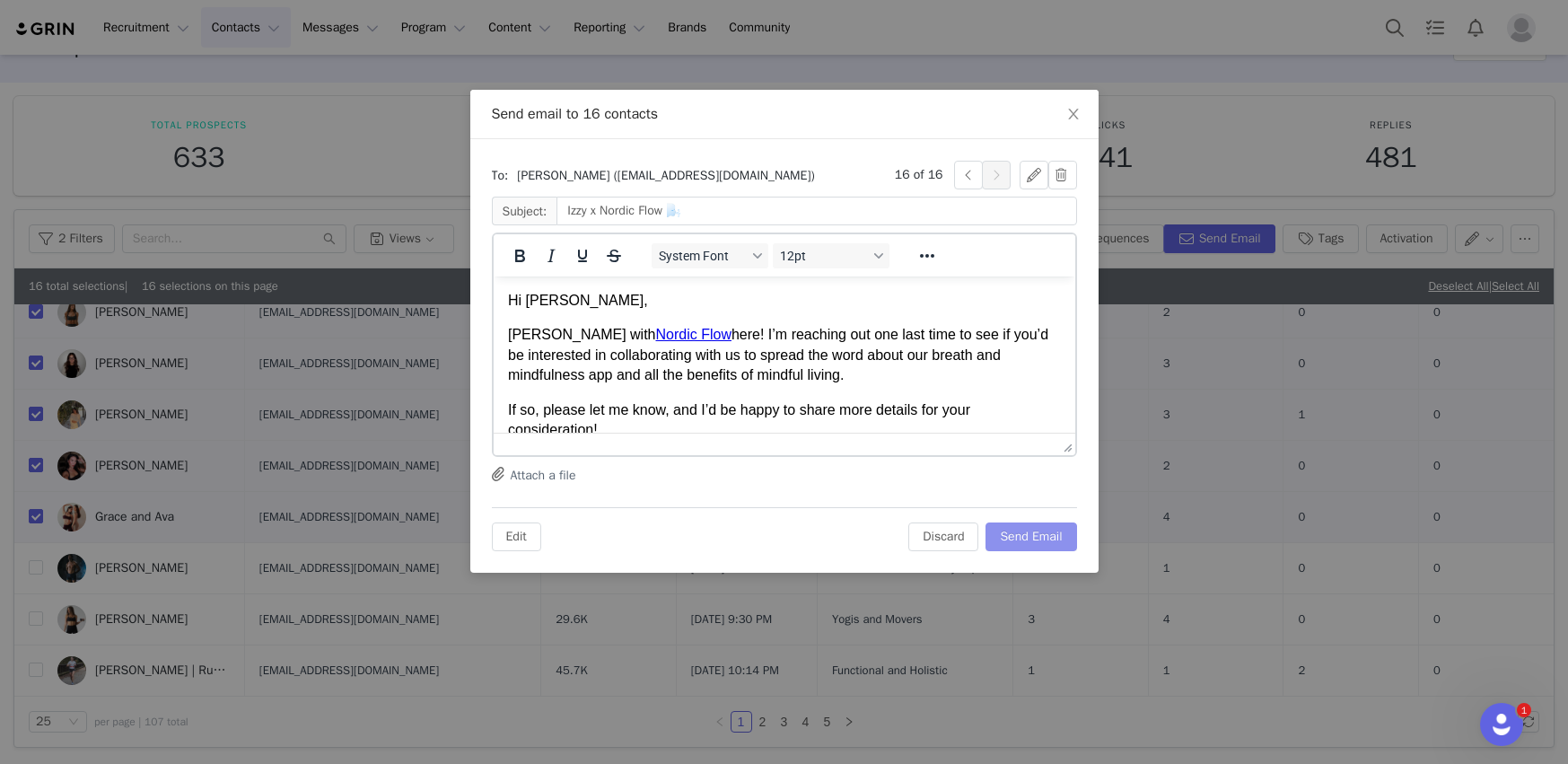 click on "Send Email" at bounding box center [1030, 537] 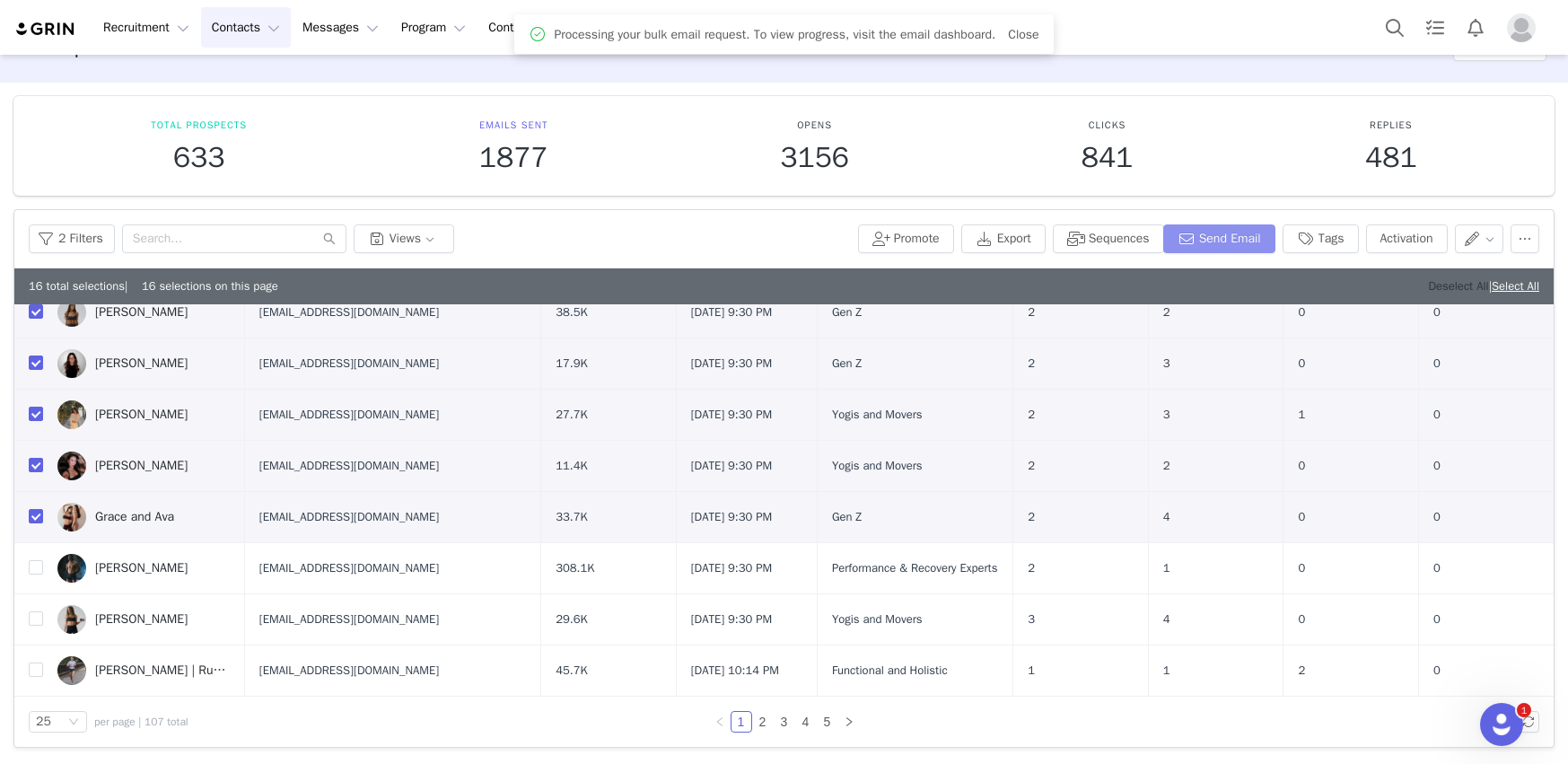 scroll, scrollTop: 0, scrollLeft: 0, axis: both 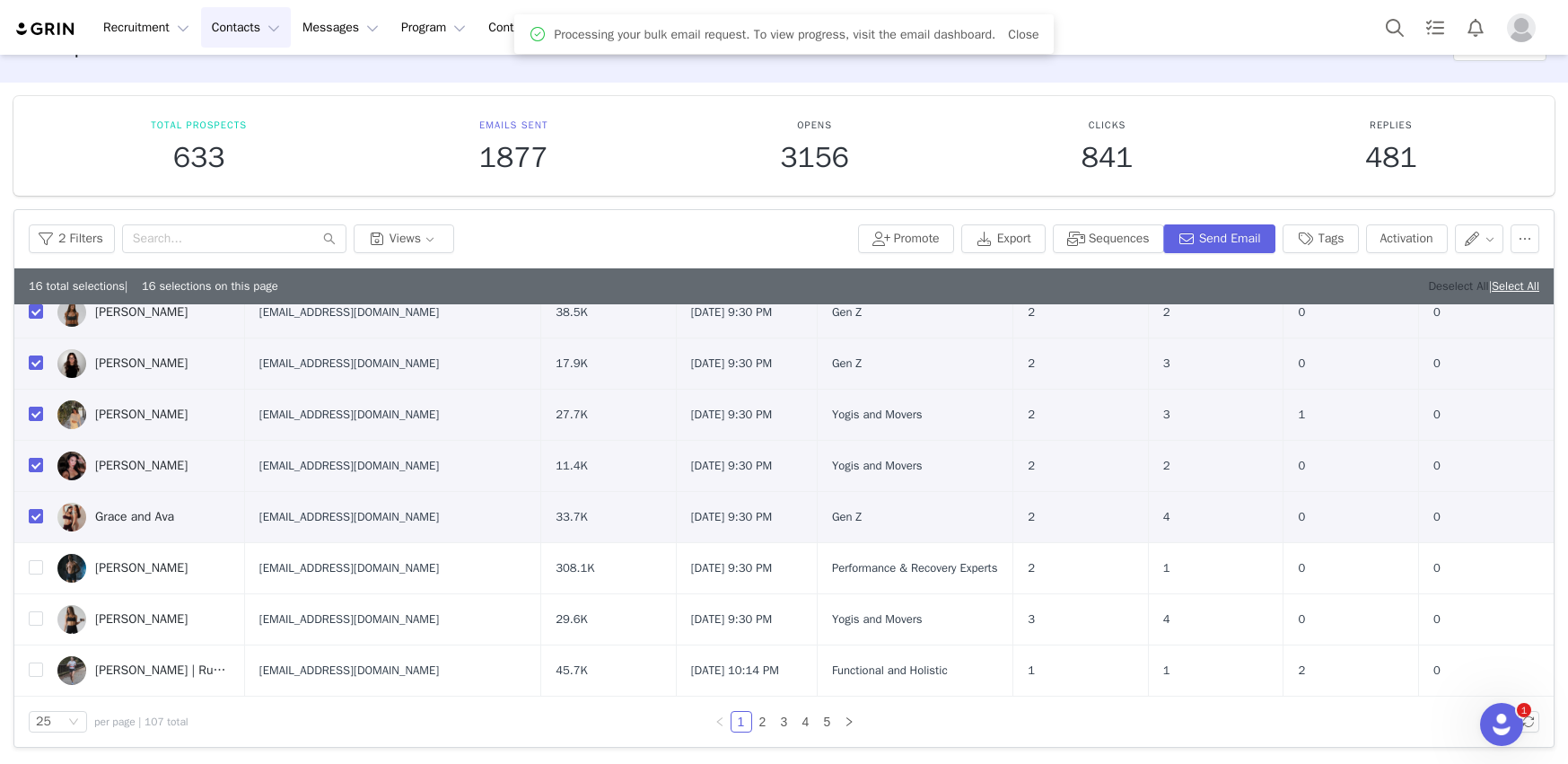 click on "Deselect All" at bounding box center [1458, 285] 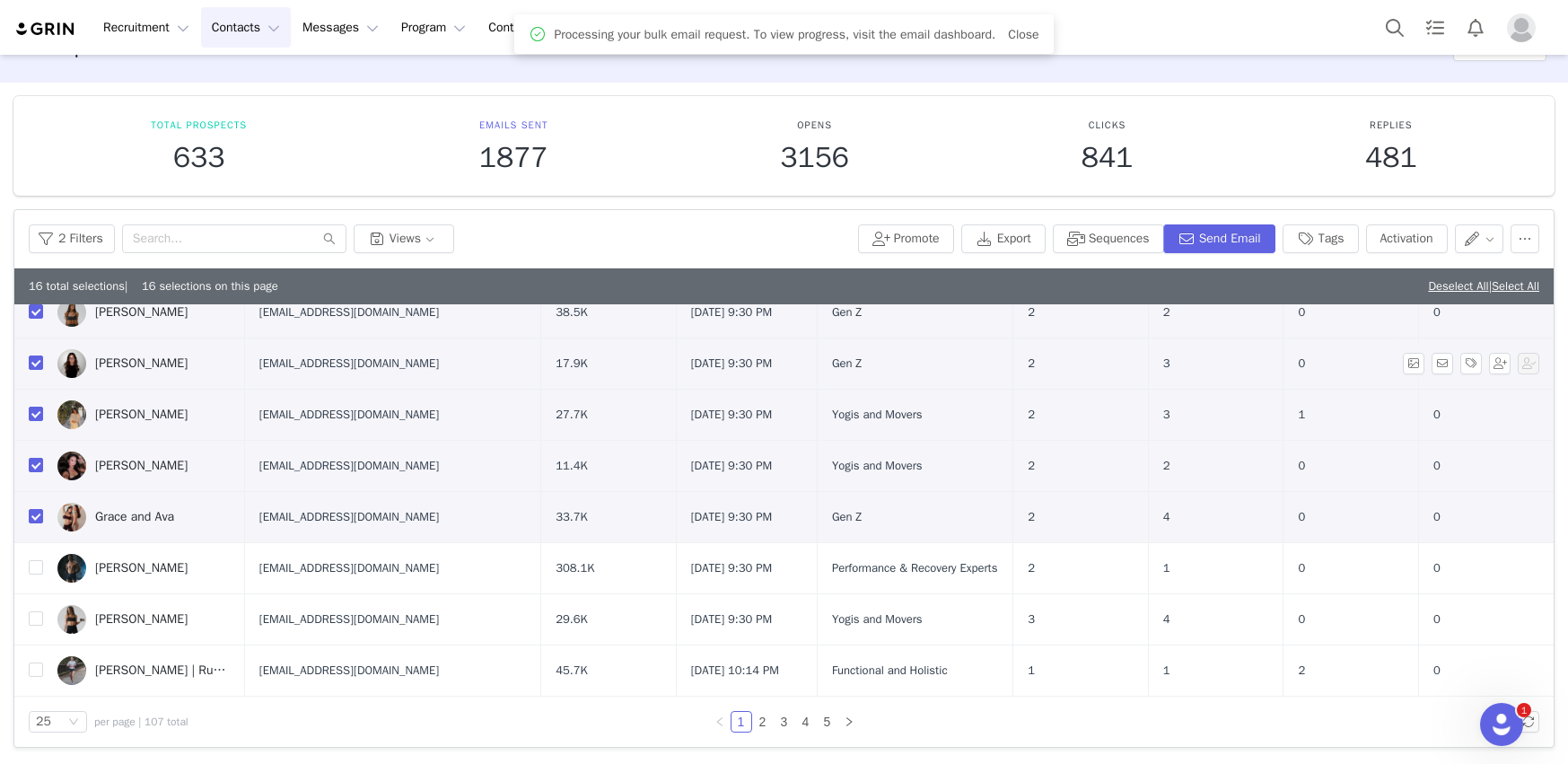 scroll, scrollTop: 913, scrollLeft: 0, axis: vertical 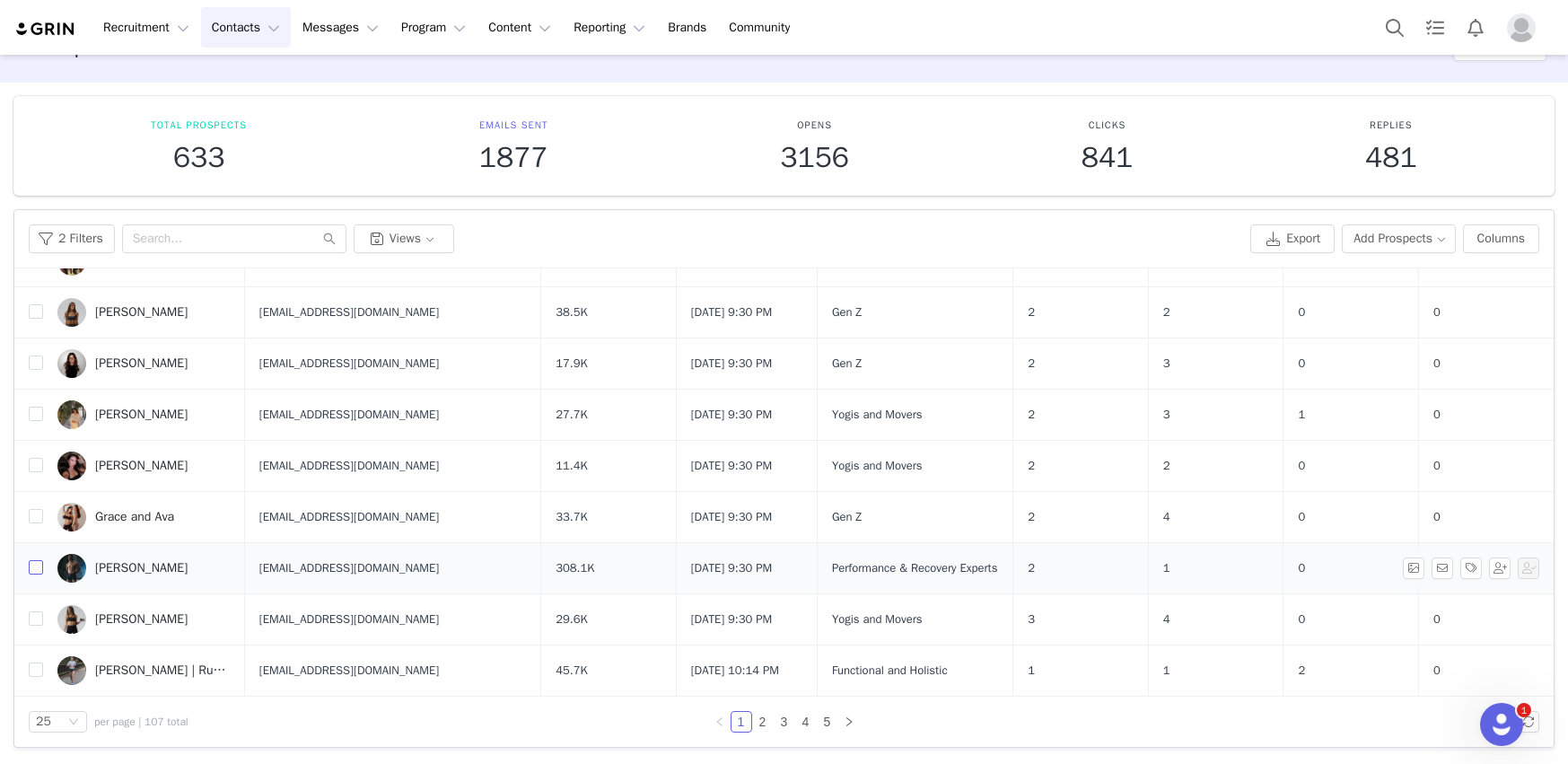 click at bounding box center (36, 567) 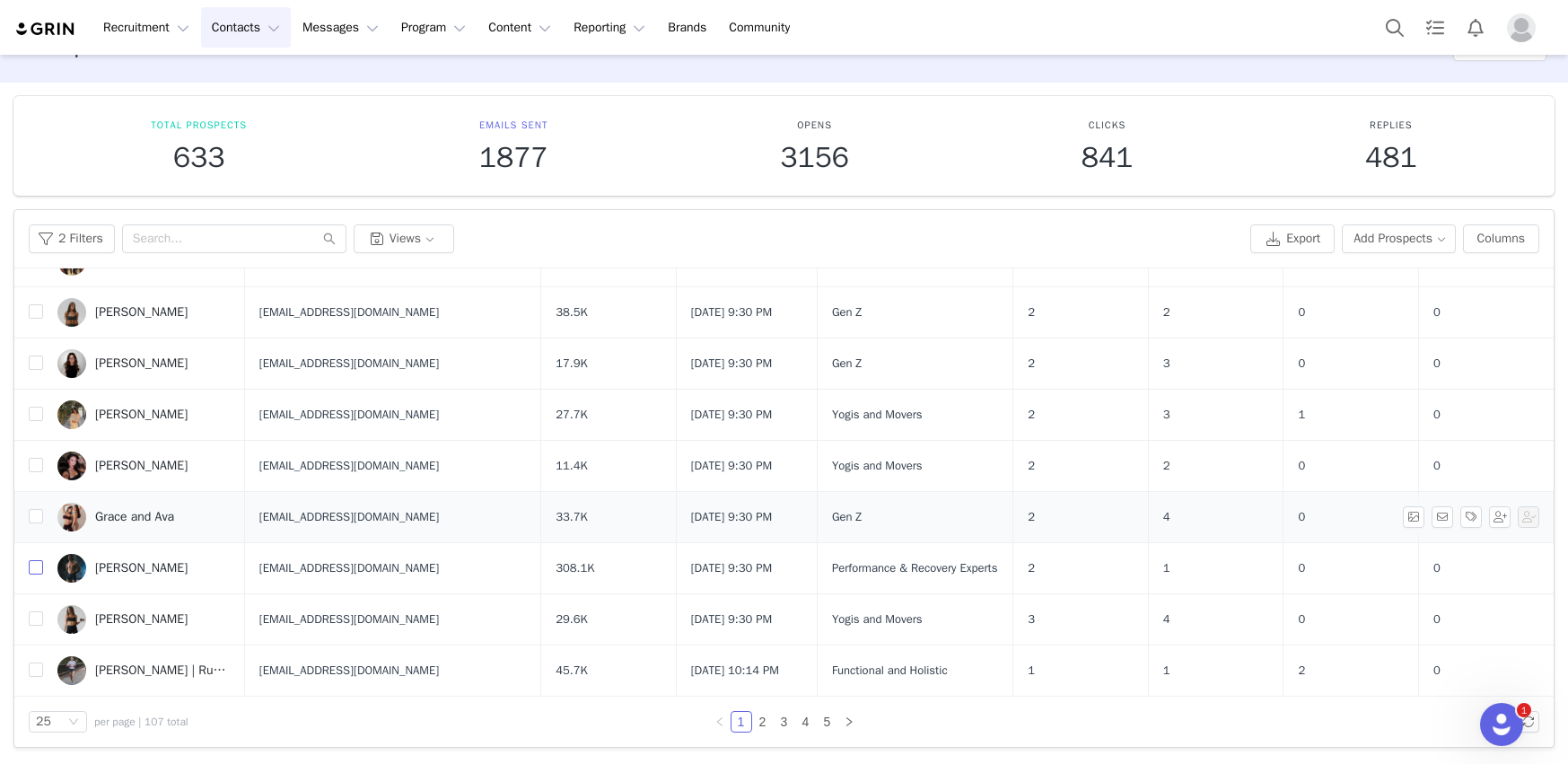 checkbox on "true" 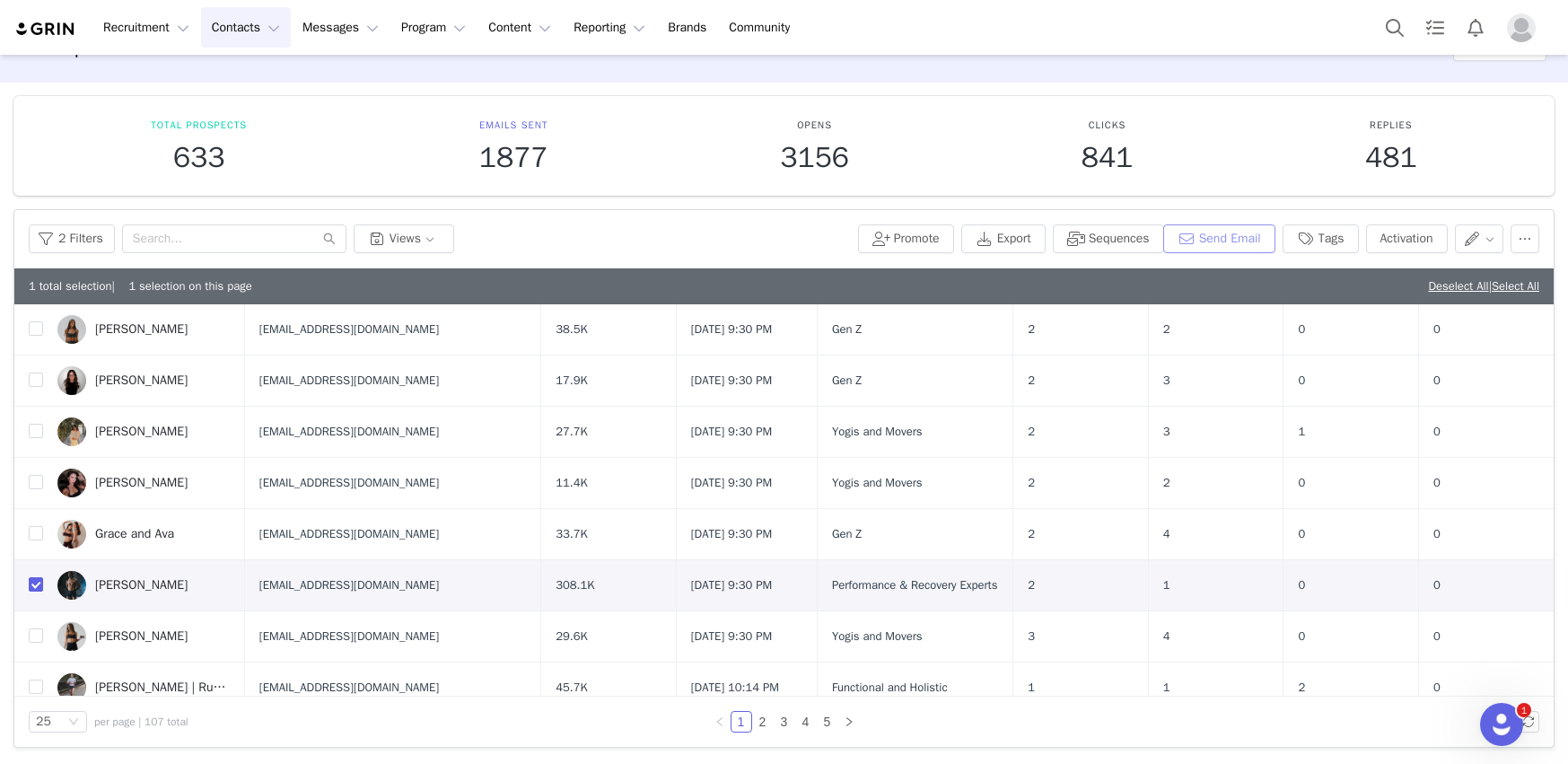 click on "Send Email" at bounding box center [1219, 239] 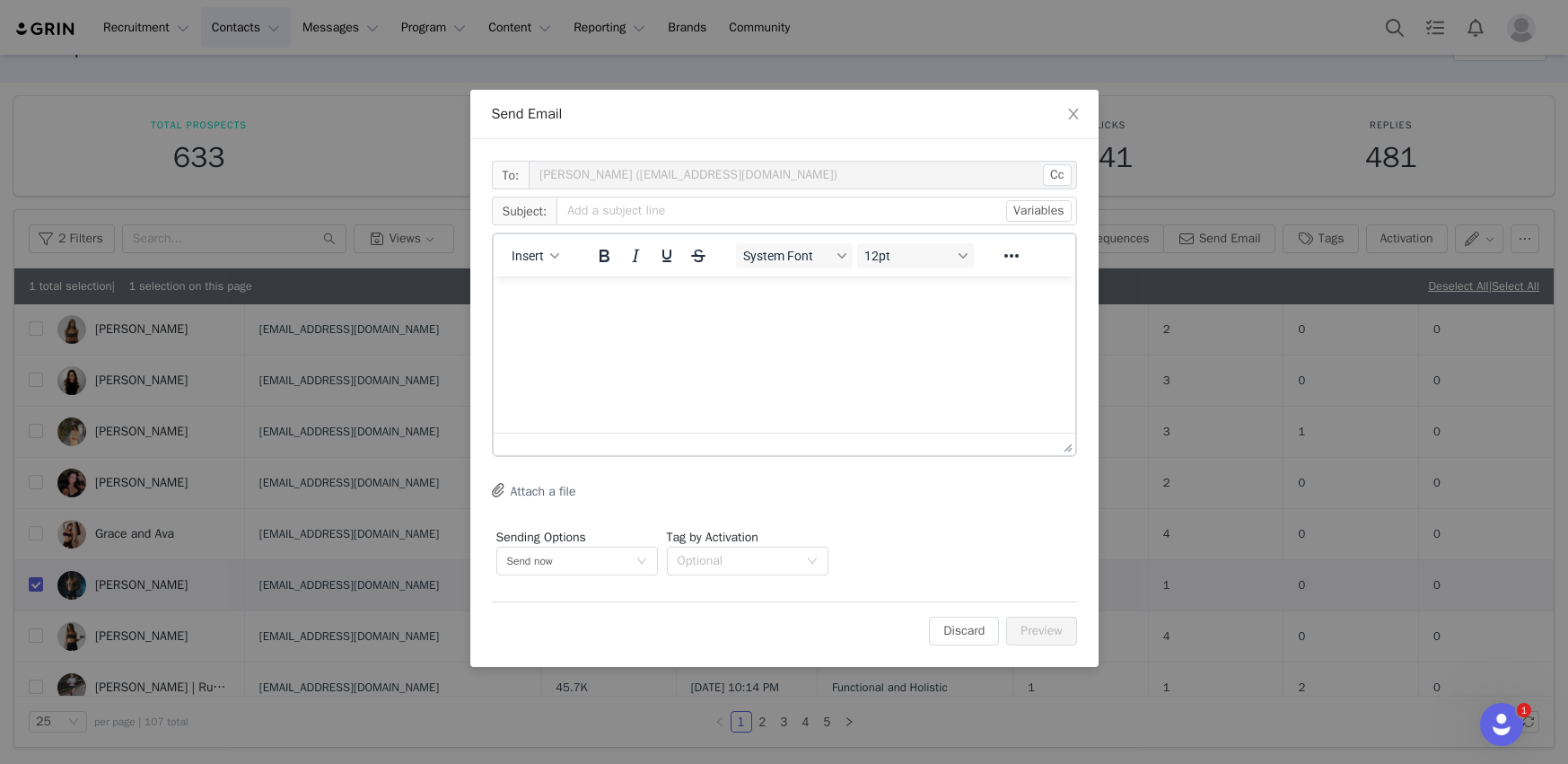 scroll, scrollTop: 0, scrollLeft: 0, axis: both 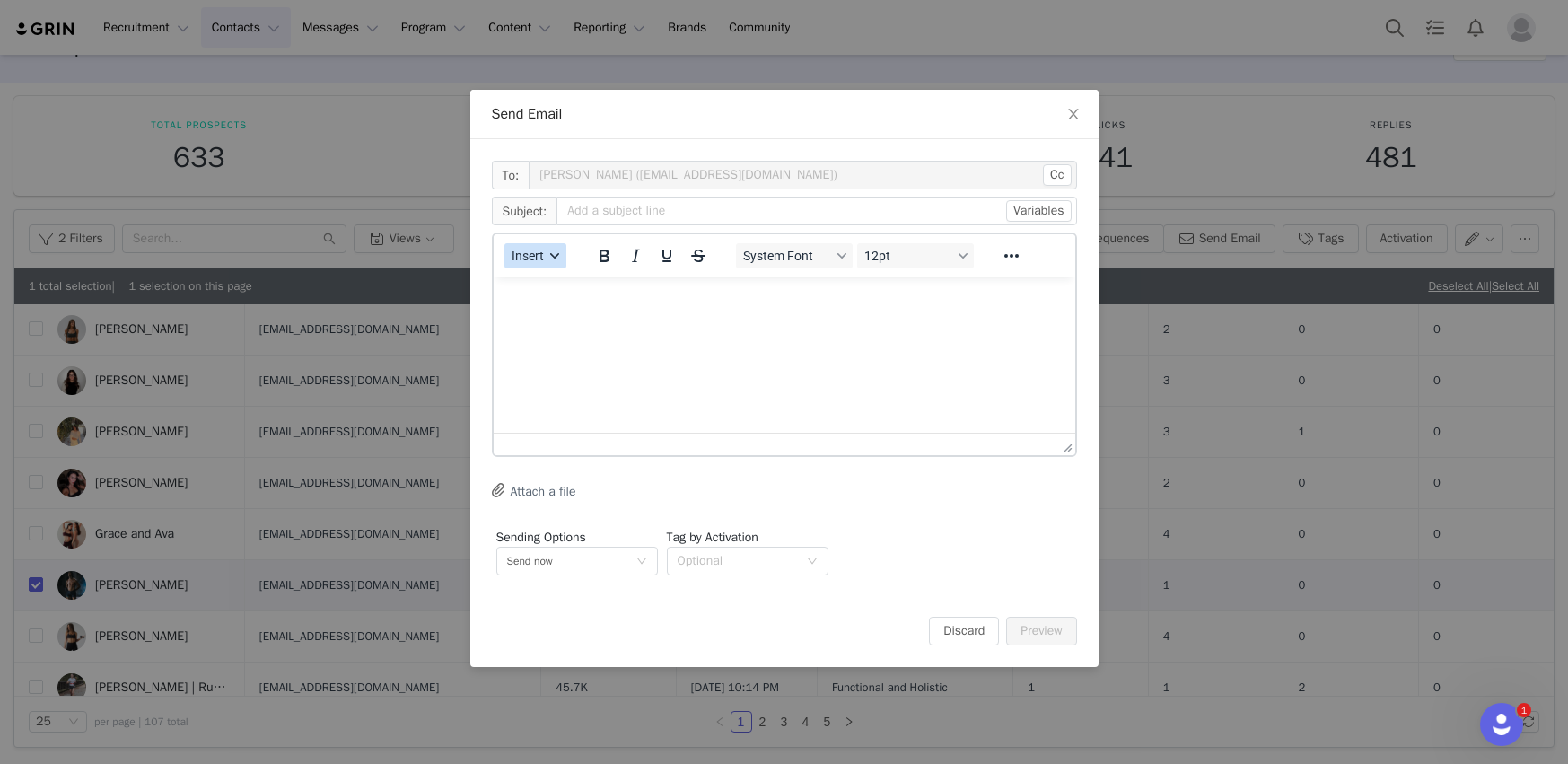 click on "Insert" at bounding box center (528, 256) 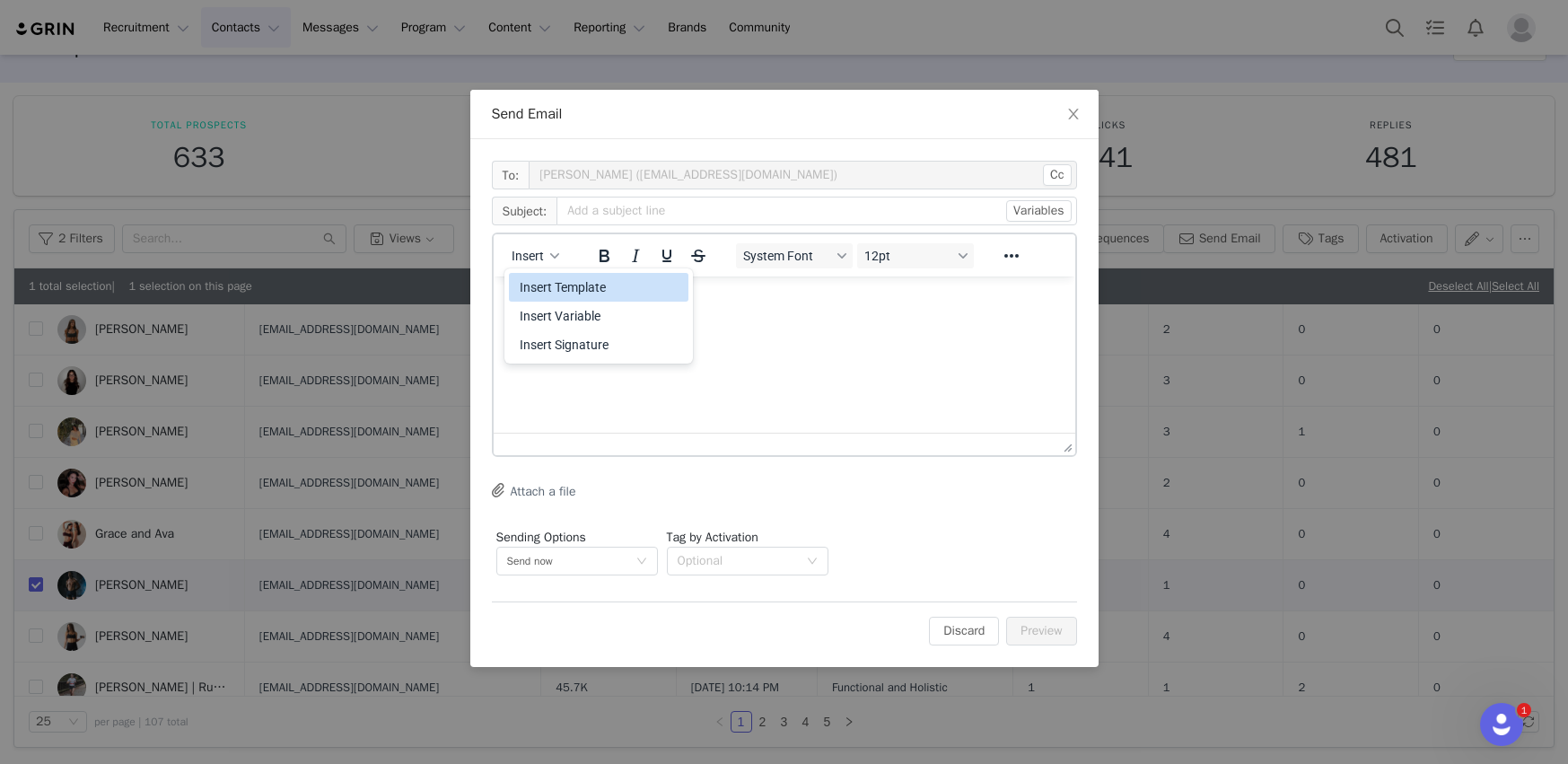 click on "Insert Template" at bounding box center (600, 287) 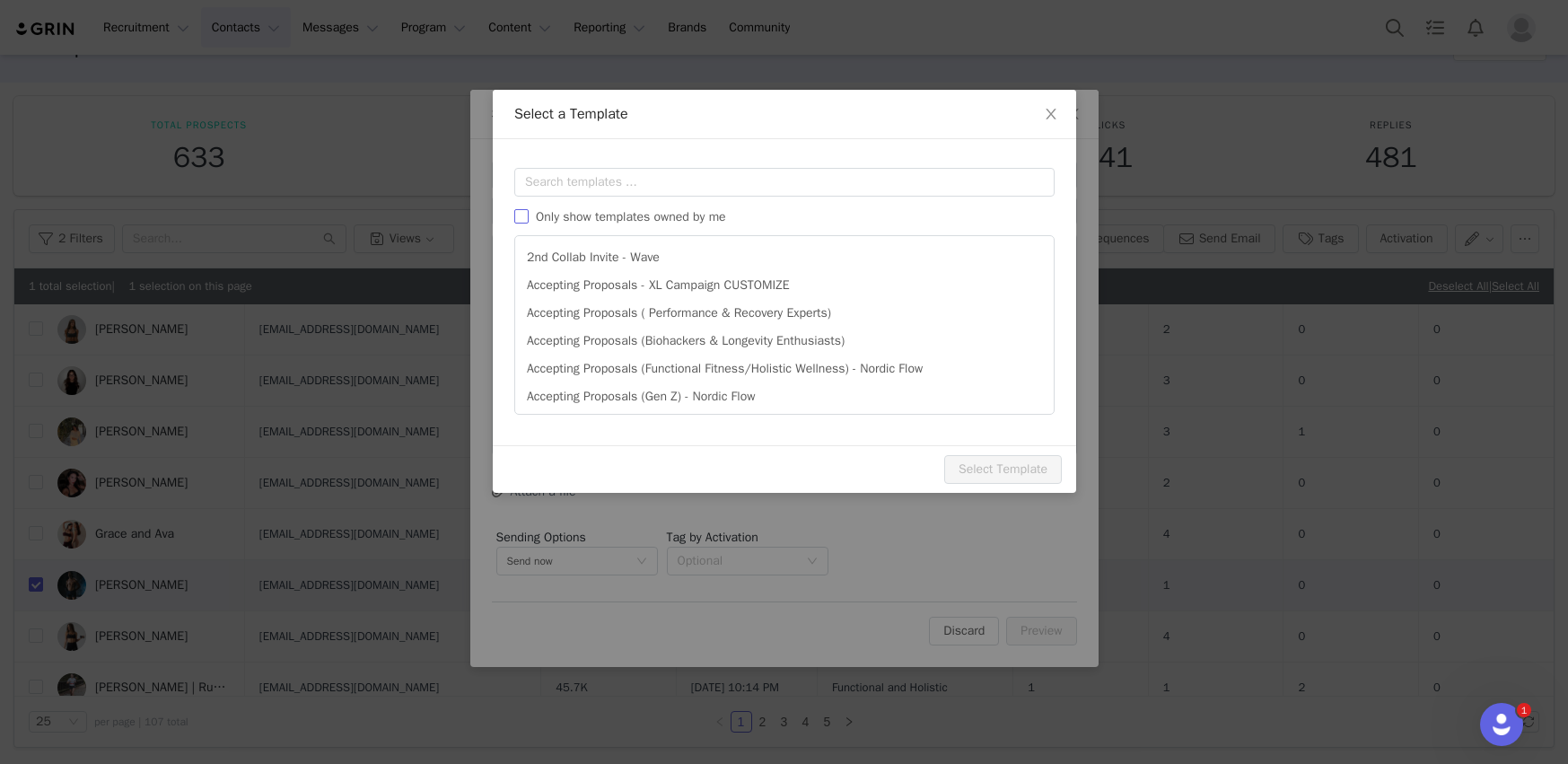 scroll, scrollTop: 0, scrollLeft: 0, axis: both 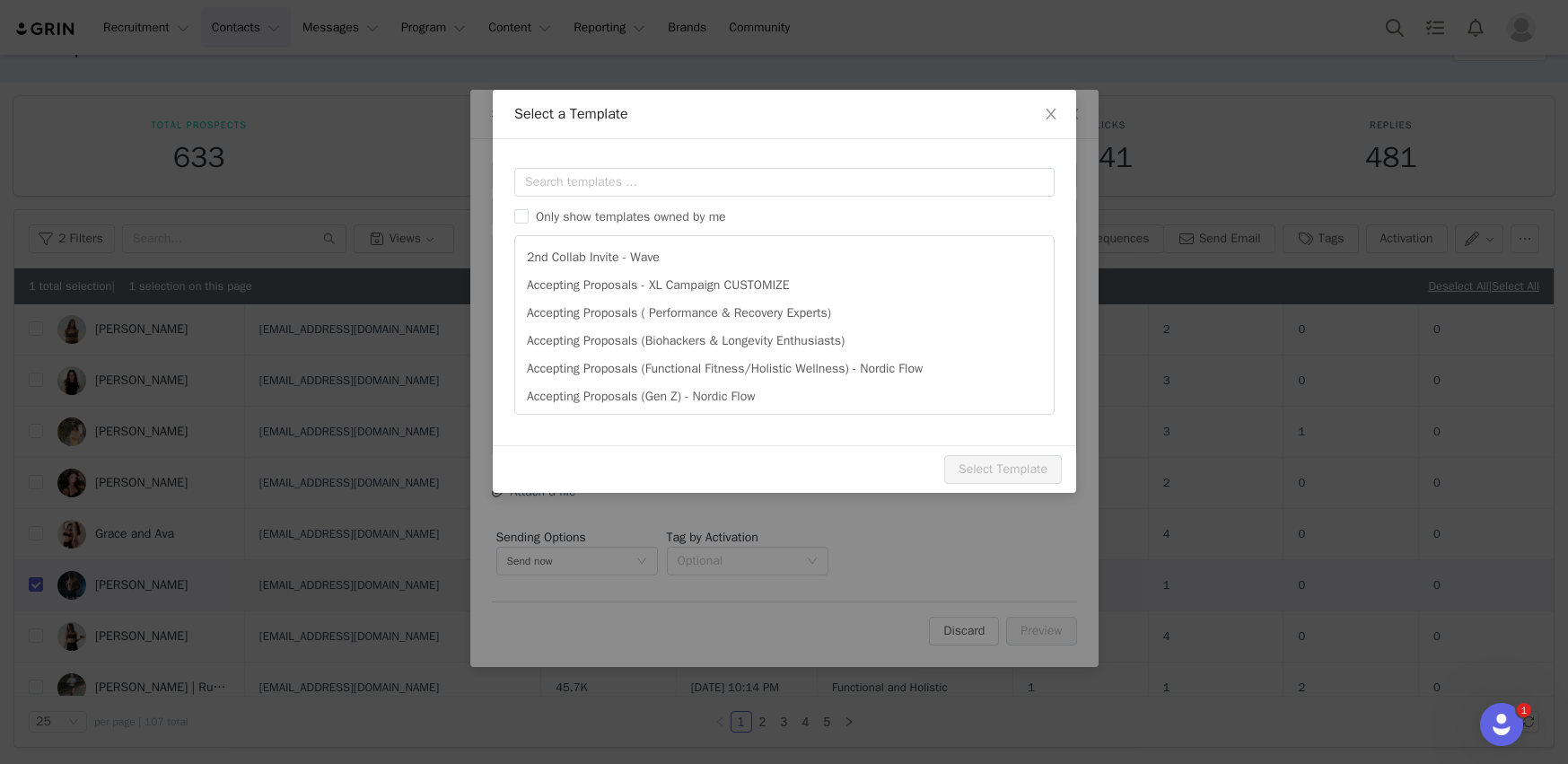 click on "Only show templates owned by me      2nd Collab Invite - Wave   Accepting Proposals - XL Campaign CUSTOMIZE   Accepting Proposals ( Performance & Recovery Experts)   Accepting Proposals (Biohackers & Longevity Enthusiasts)   Accepting Proposals (Functional Fitness/Holistic Wellness) - Nordic Flow   Accepting Proposals (Gen Z) - Nordic Flow   Accepting Proposals (Golfers)   Accepting Proposals (Pro & Lifestyle Athletes)   Accepting Proposals (Yogis + Movers) - Nordic Flow   Approaching 14 Day Window - Flow" at bounding box center (784, 291) 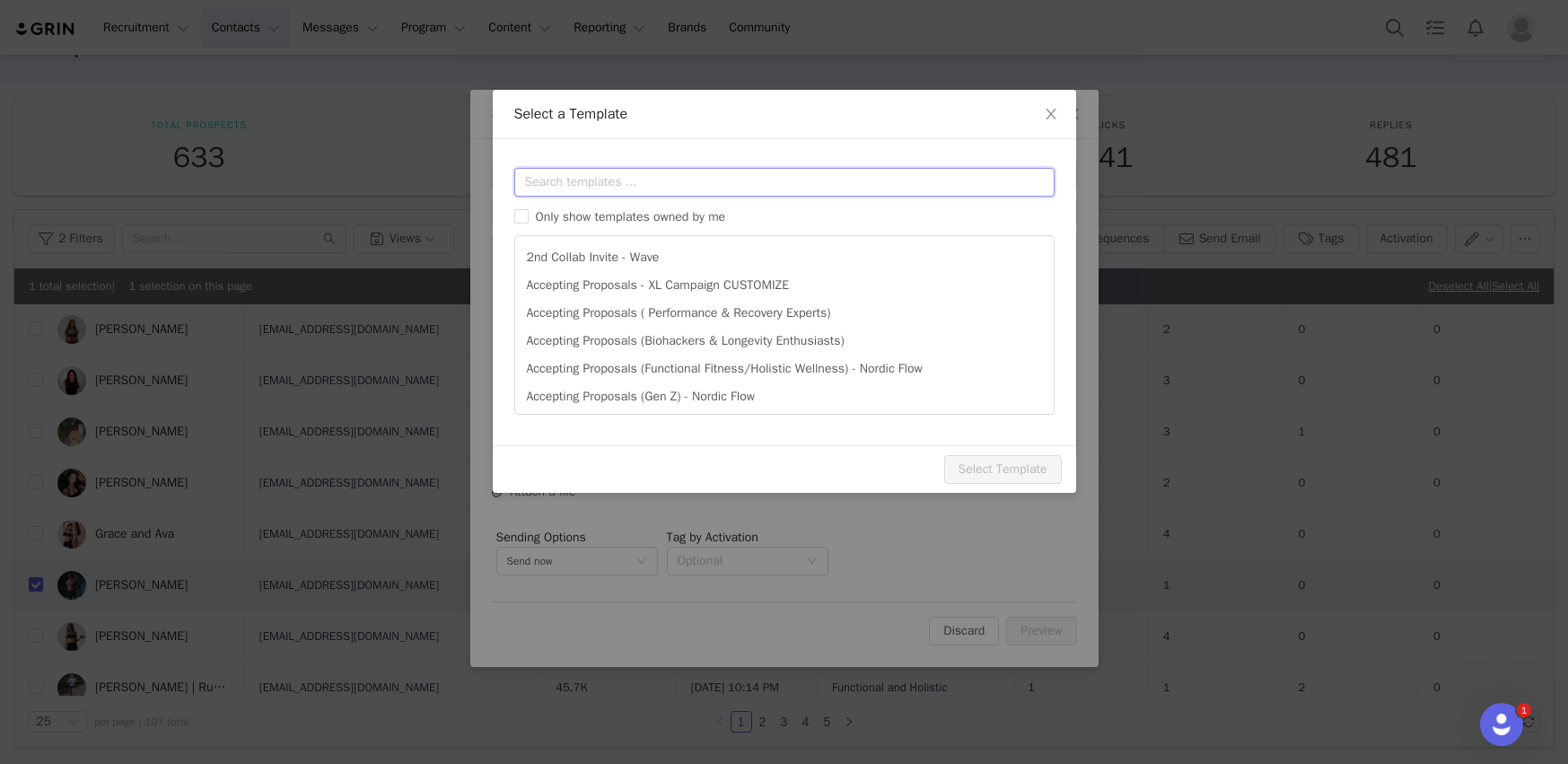 click at bounding box center [784, 182] 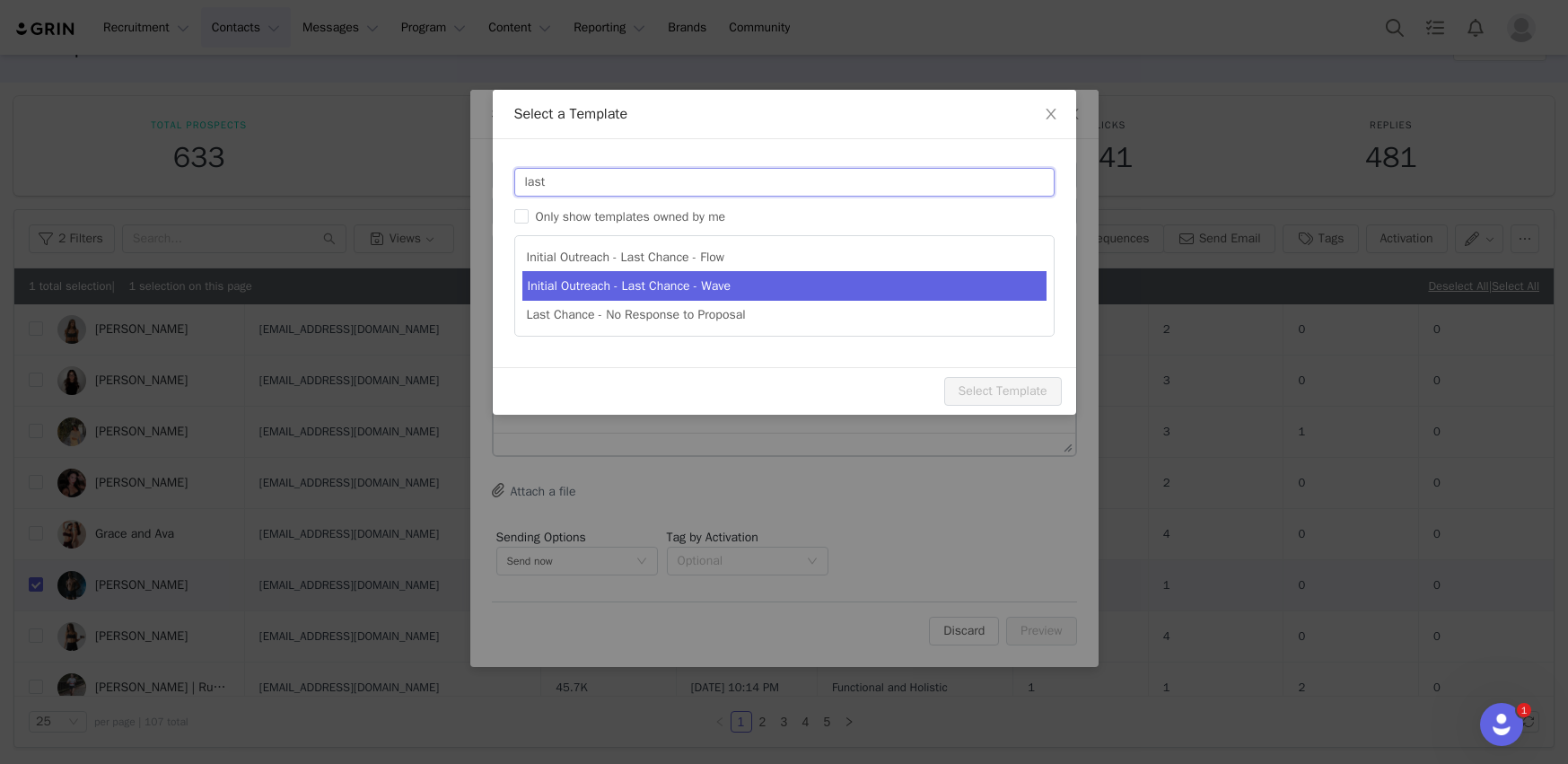 type on "last" 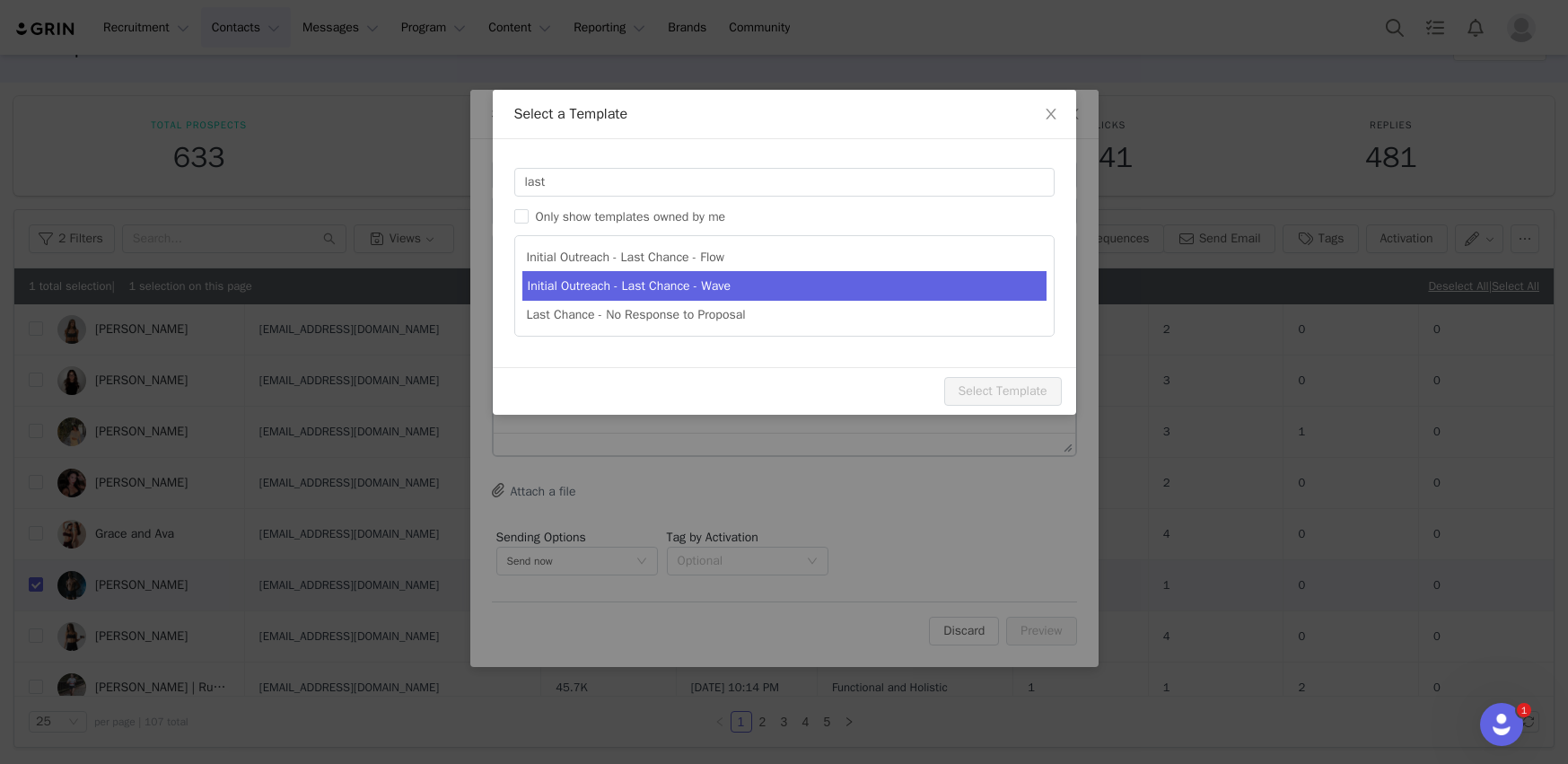 click on "Initial Outreach - Last Chance - Wave" at bounding box center (784, 285) 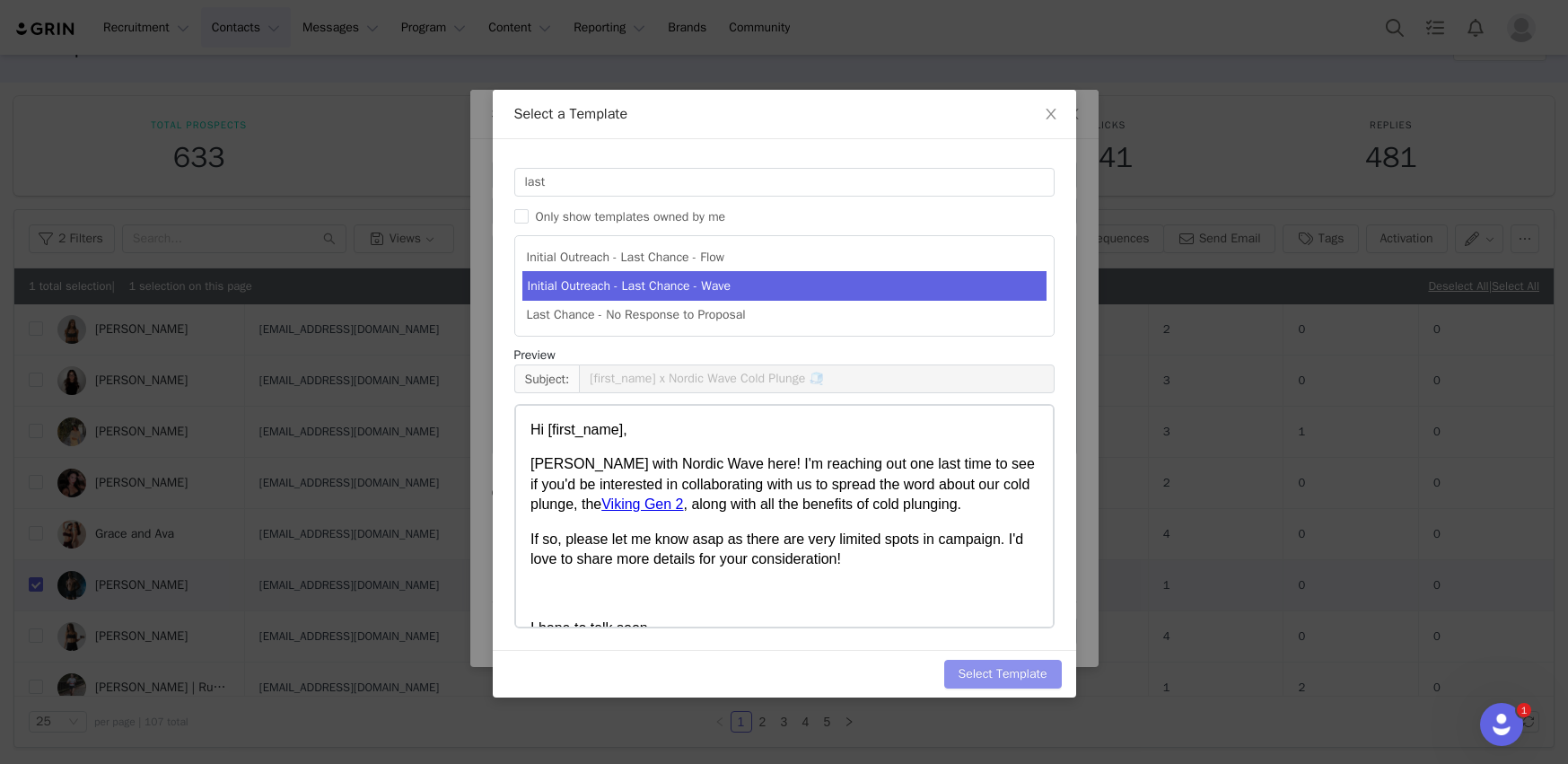 click on "Select Template" at bounding box center [1003, 674] 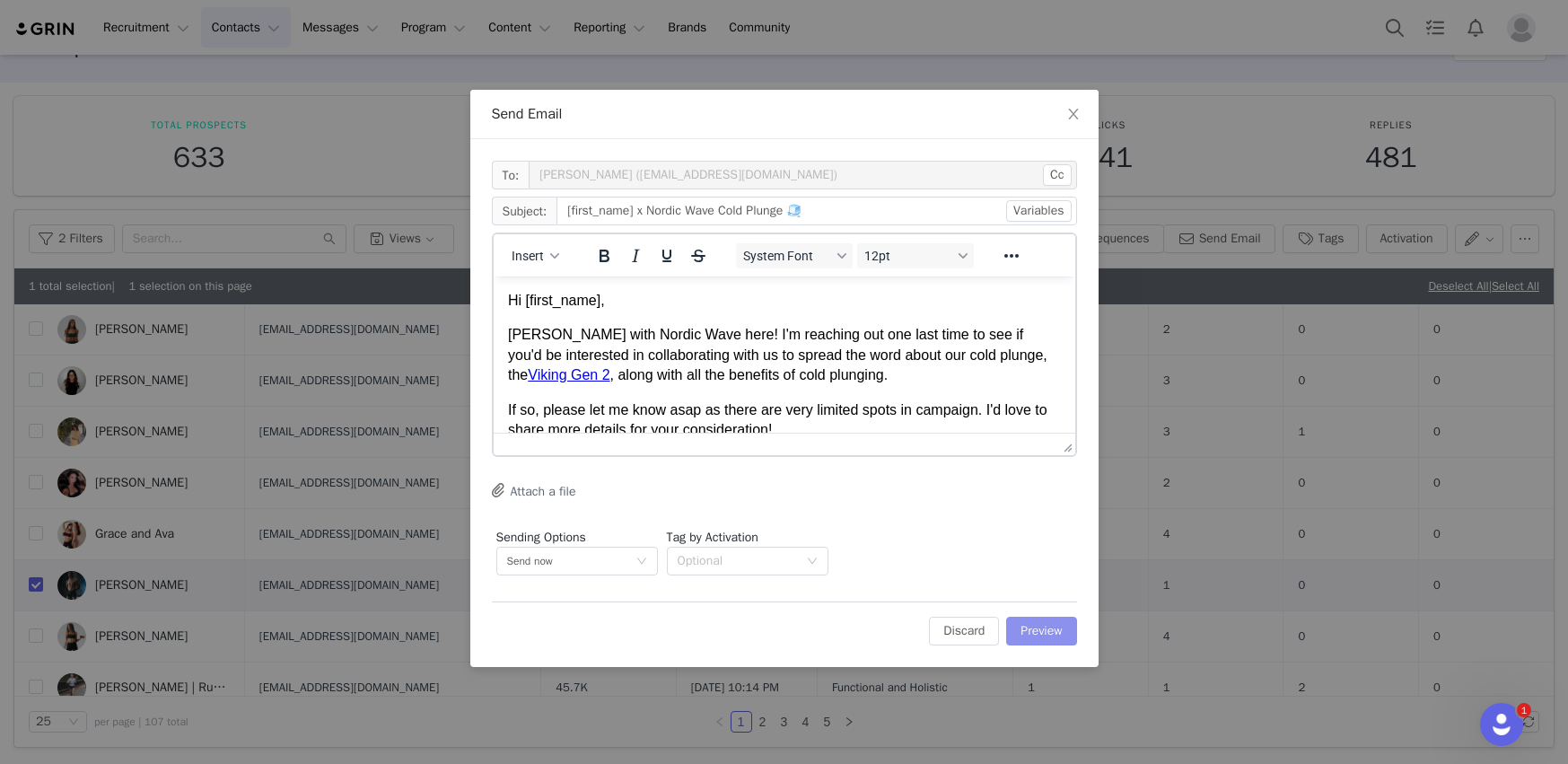 click on "Preview" at bounding box center [1041, 631] 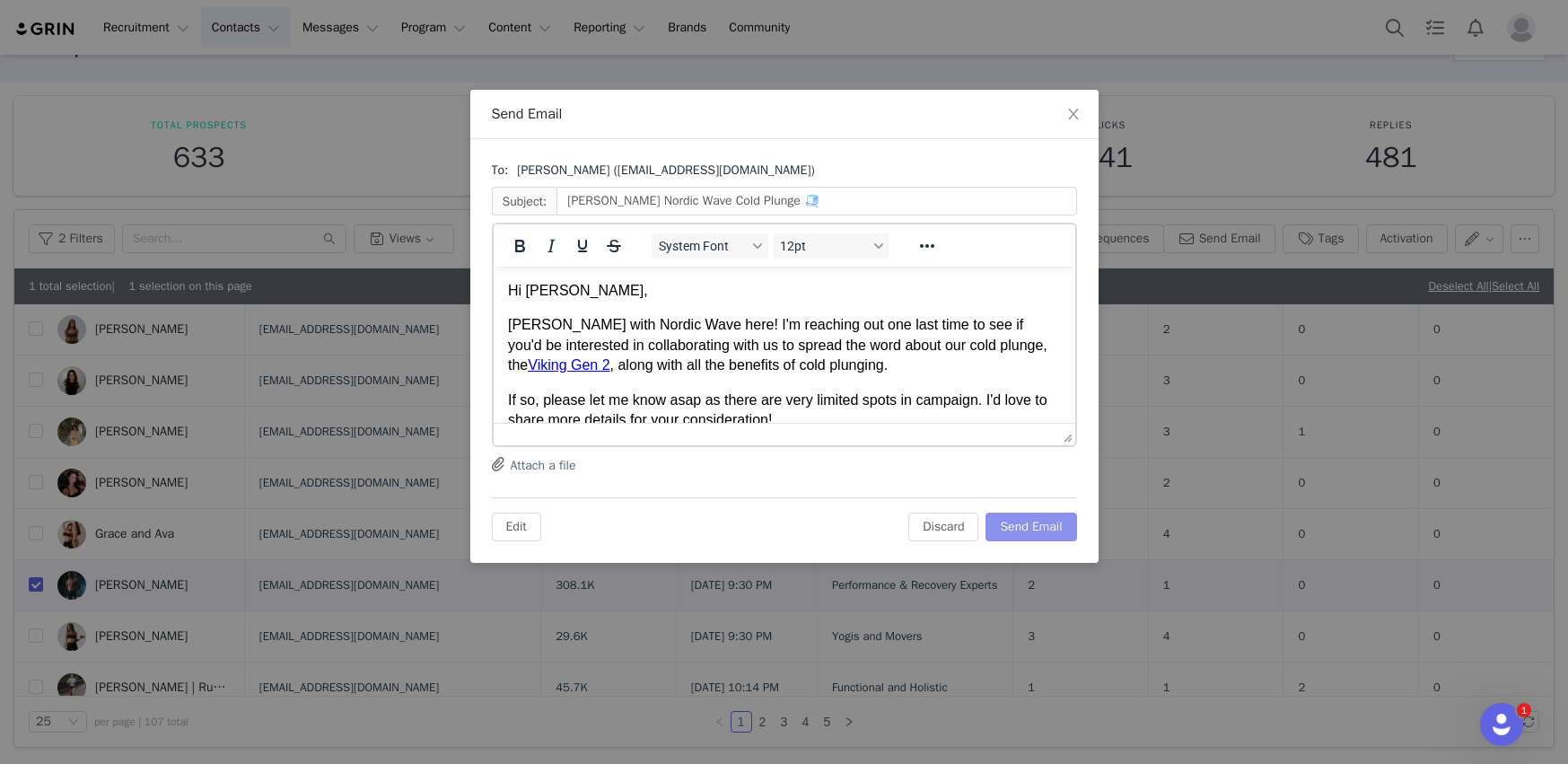 scroll, scrollTop: 0, scrollLeft: 0, axis: both 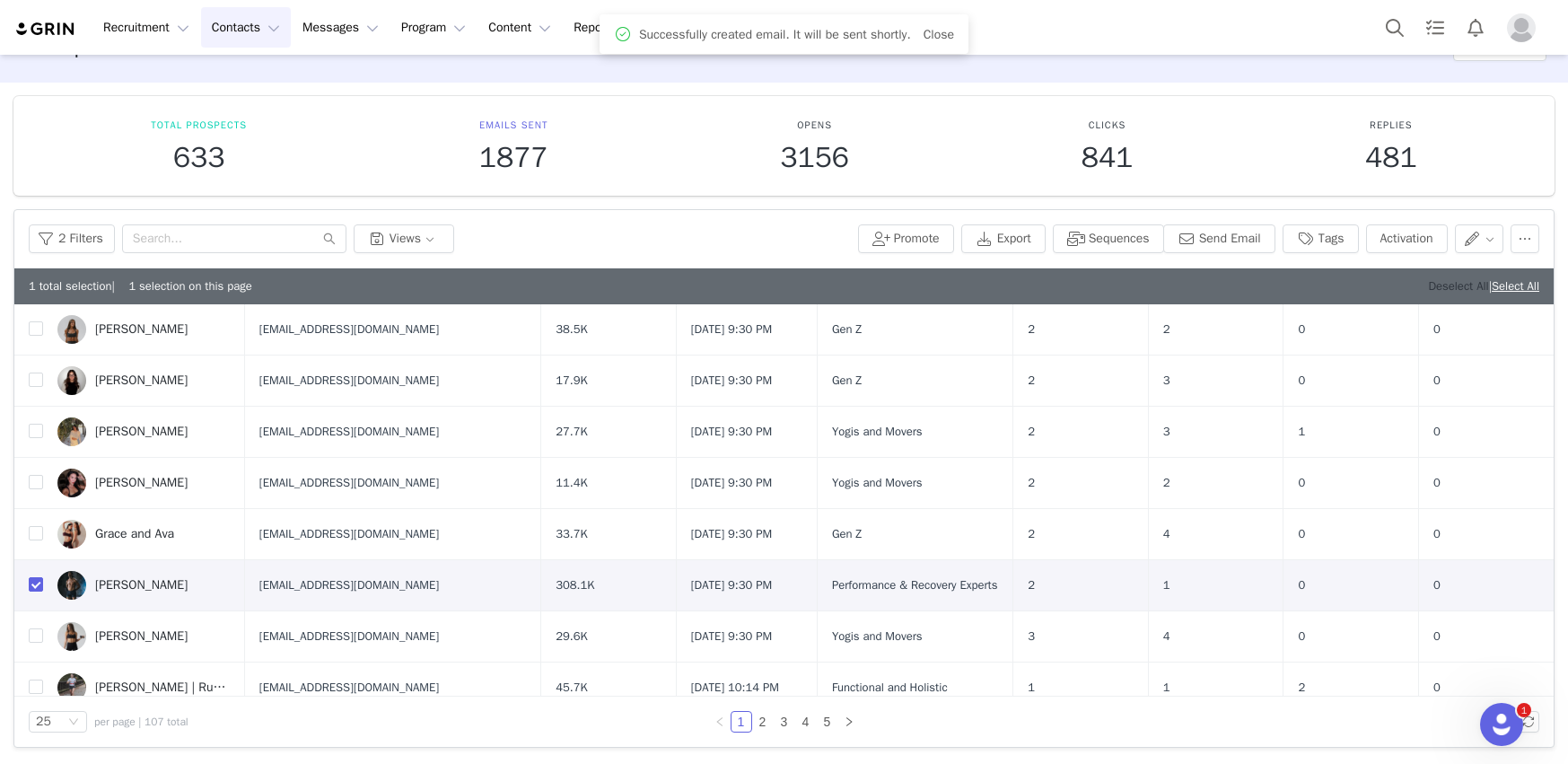 click on "Deselect All" at bounding box center [1458, 285] 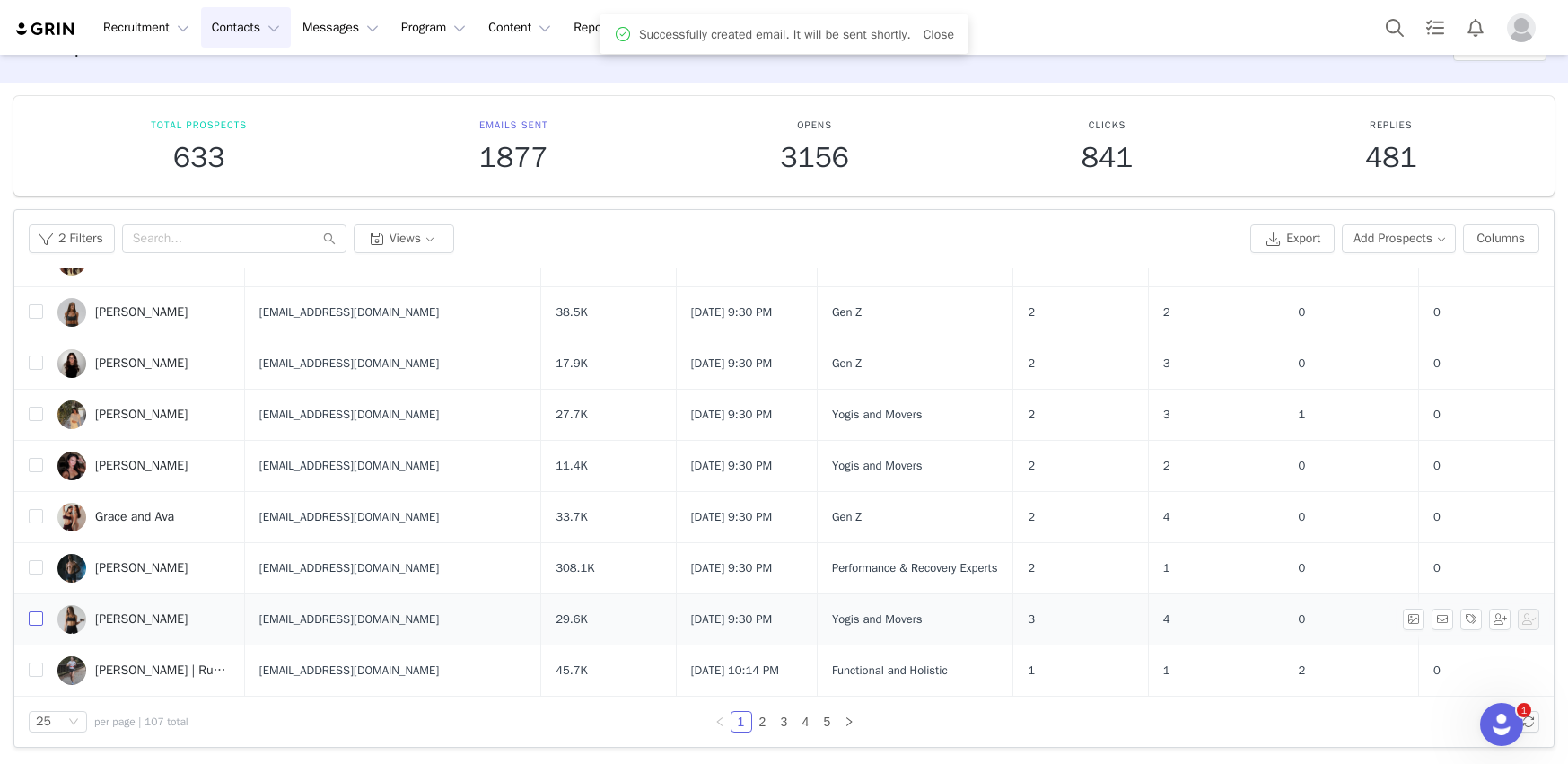 click at bounding box center [36, 619] 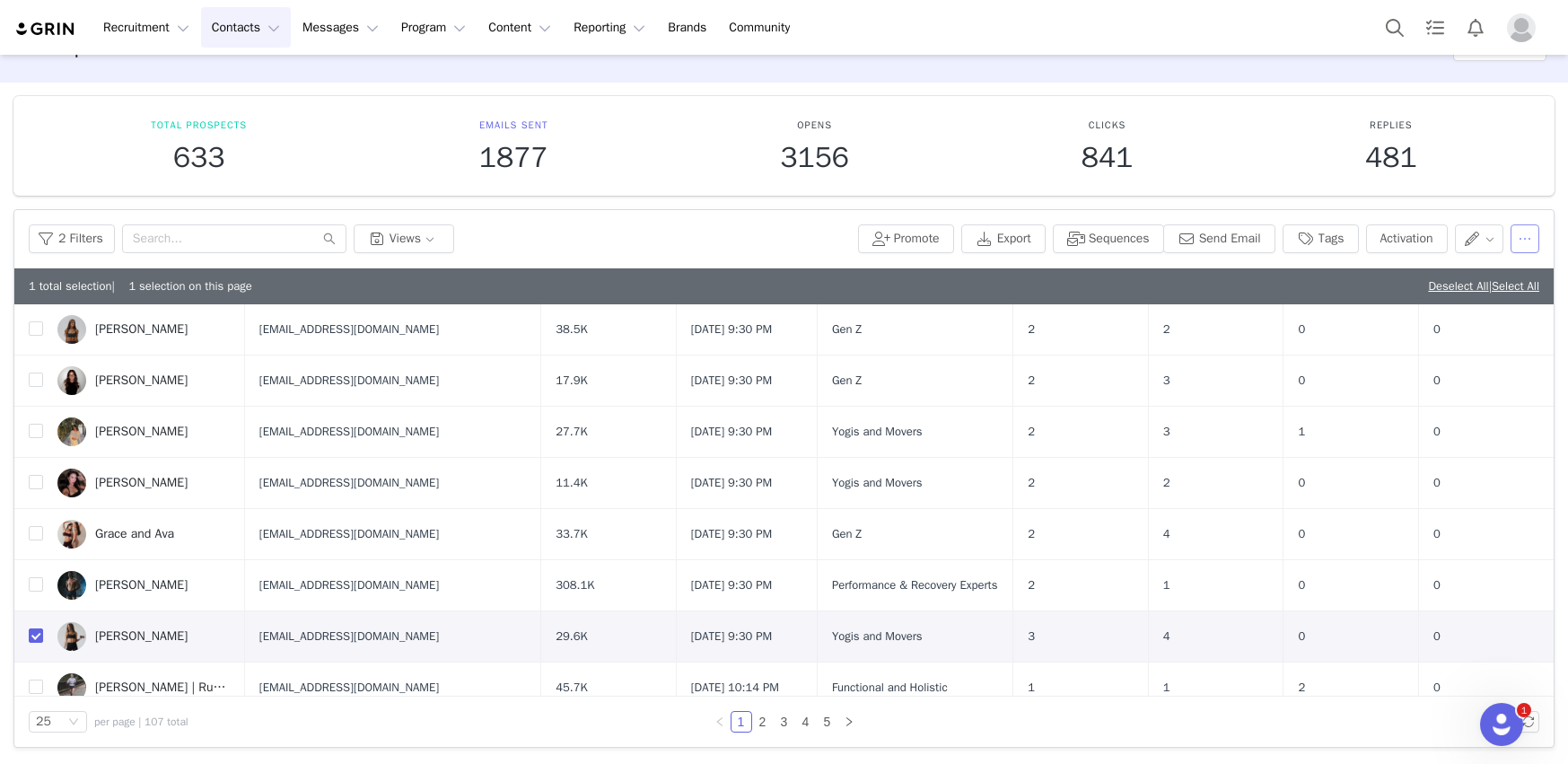 click at bounding box center [1525, 239] 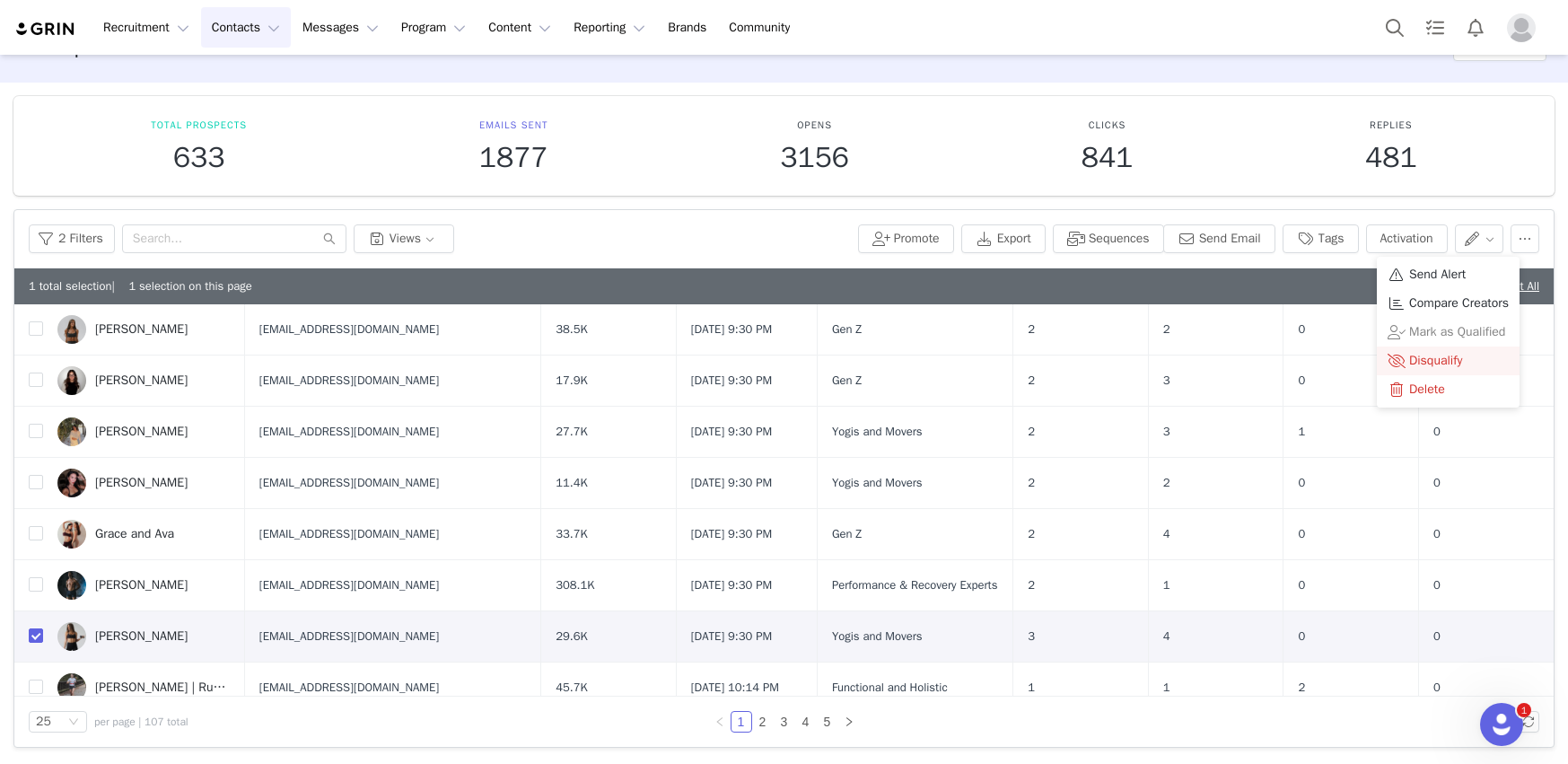 click on "Disqualify" at bounding box center (1448, 361) 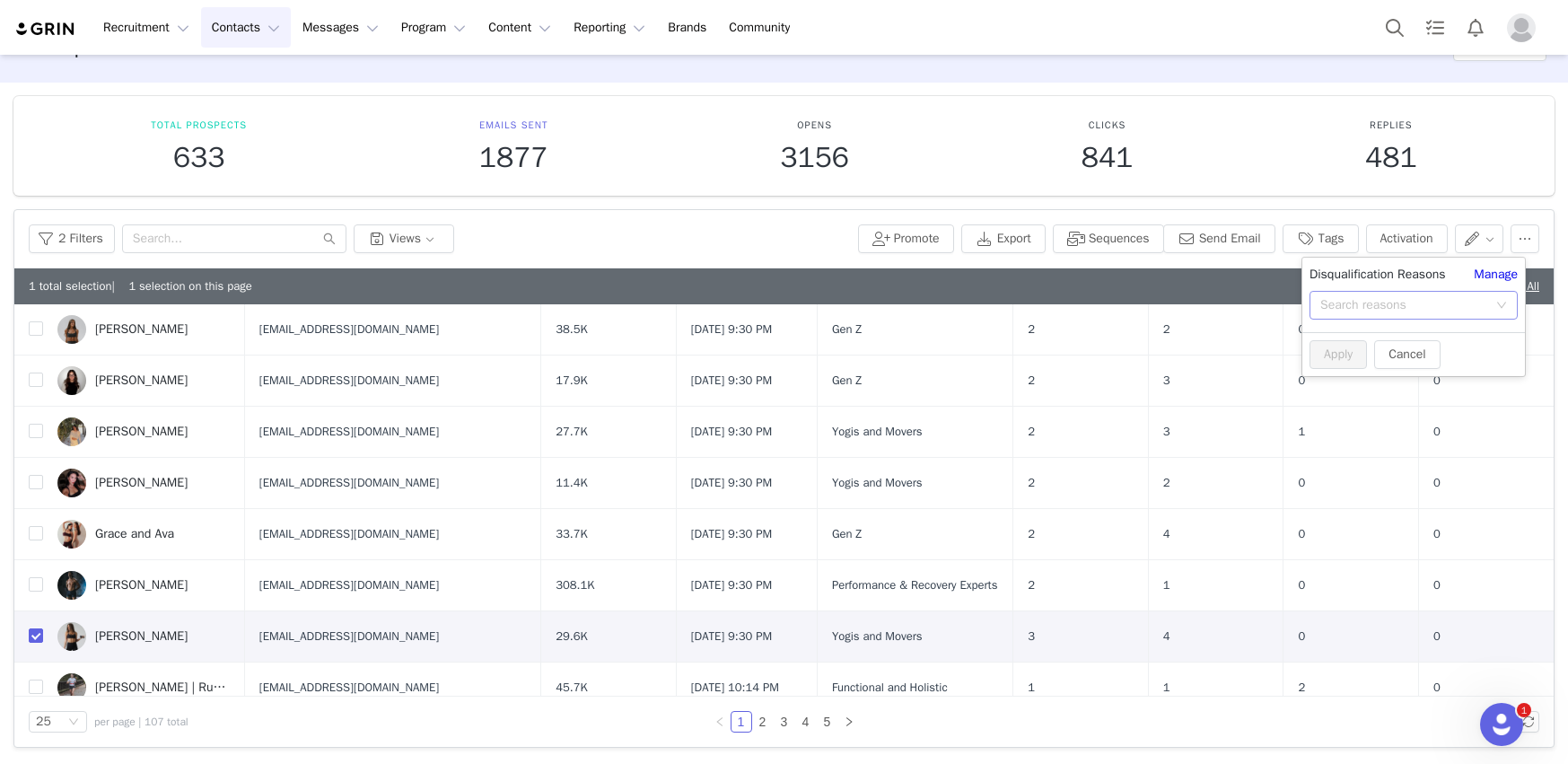 click on "Search reasons" at bounding box center [1407, 305] 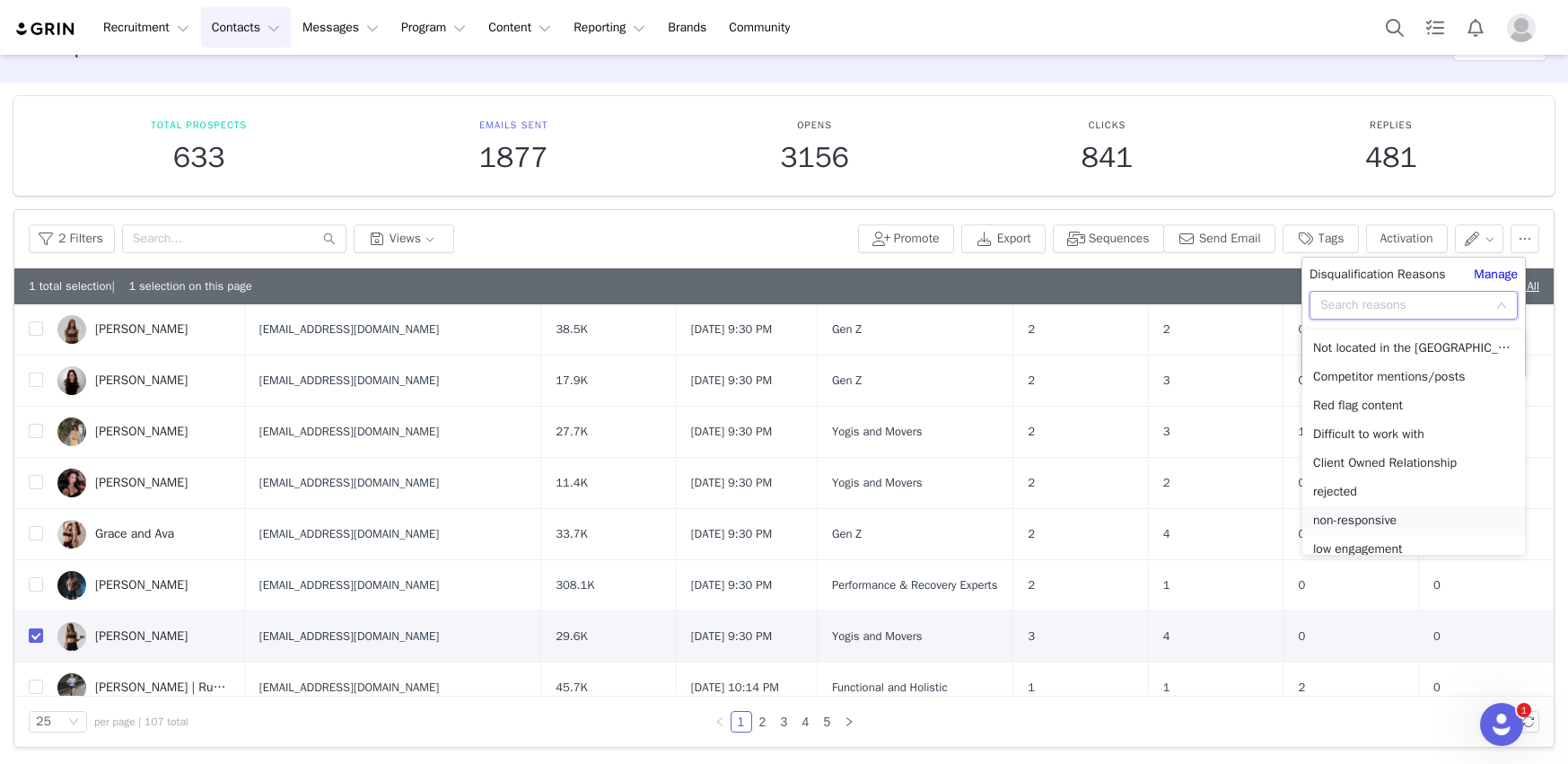 click on "non-responsive" at bounding box center [1414, 521] 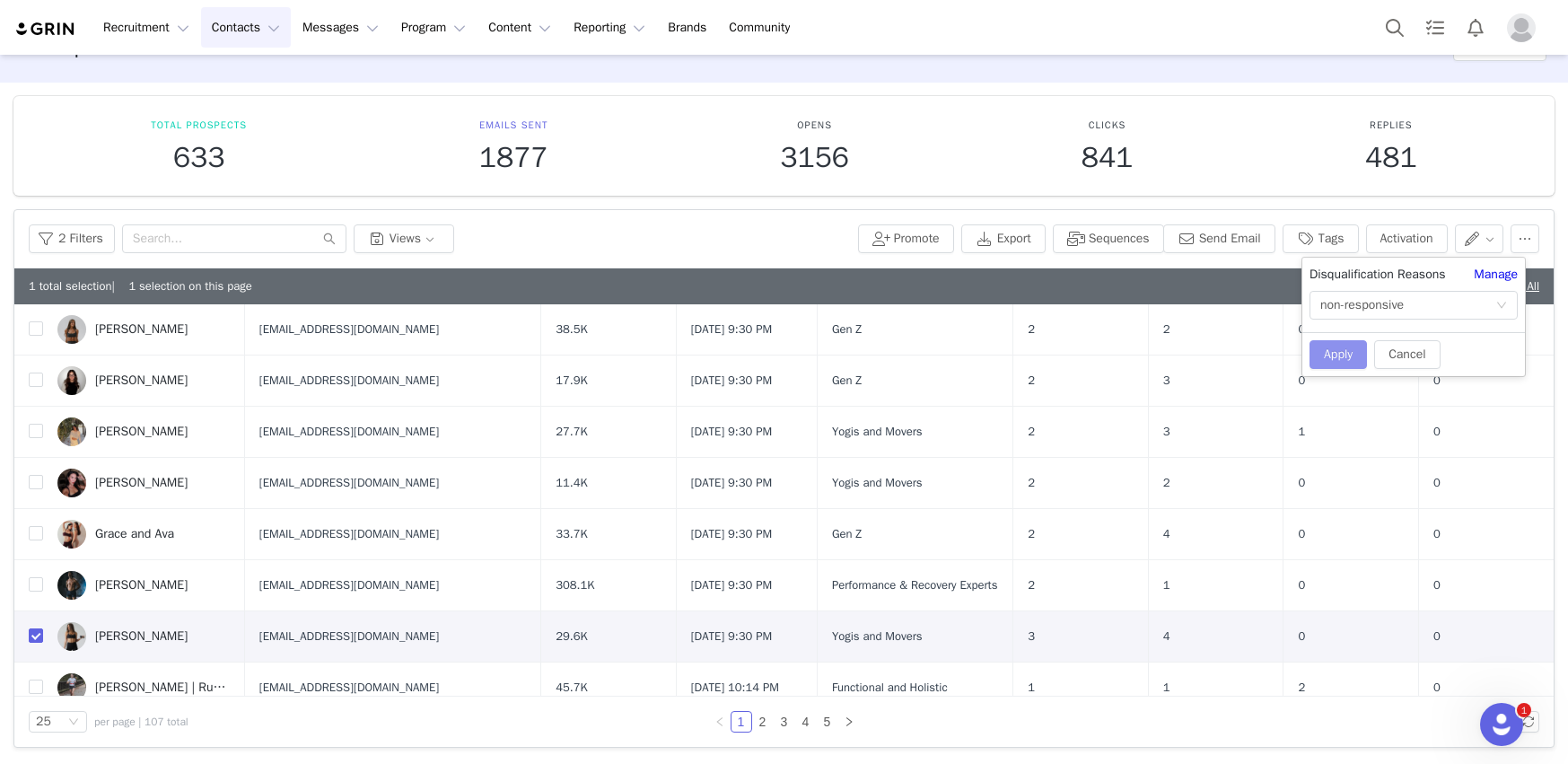 click on "Apply" at bounding box center [1338, 355] 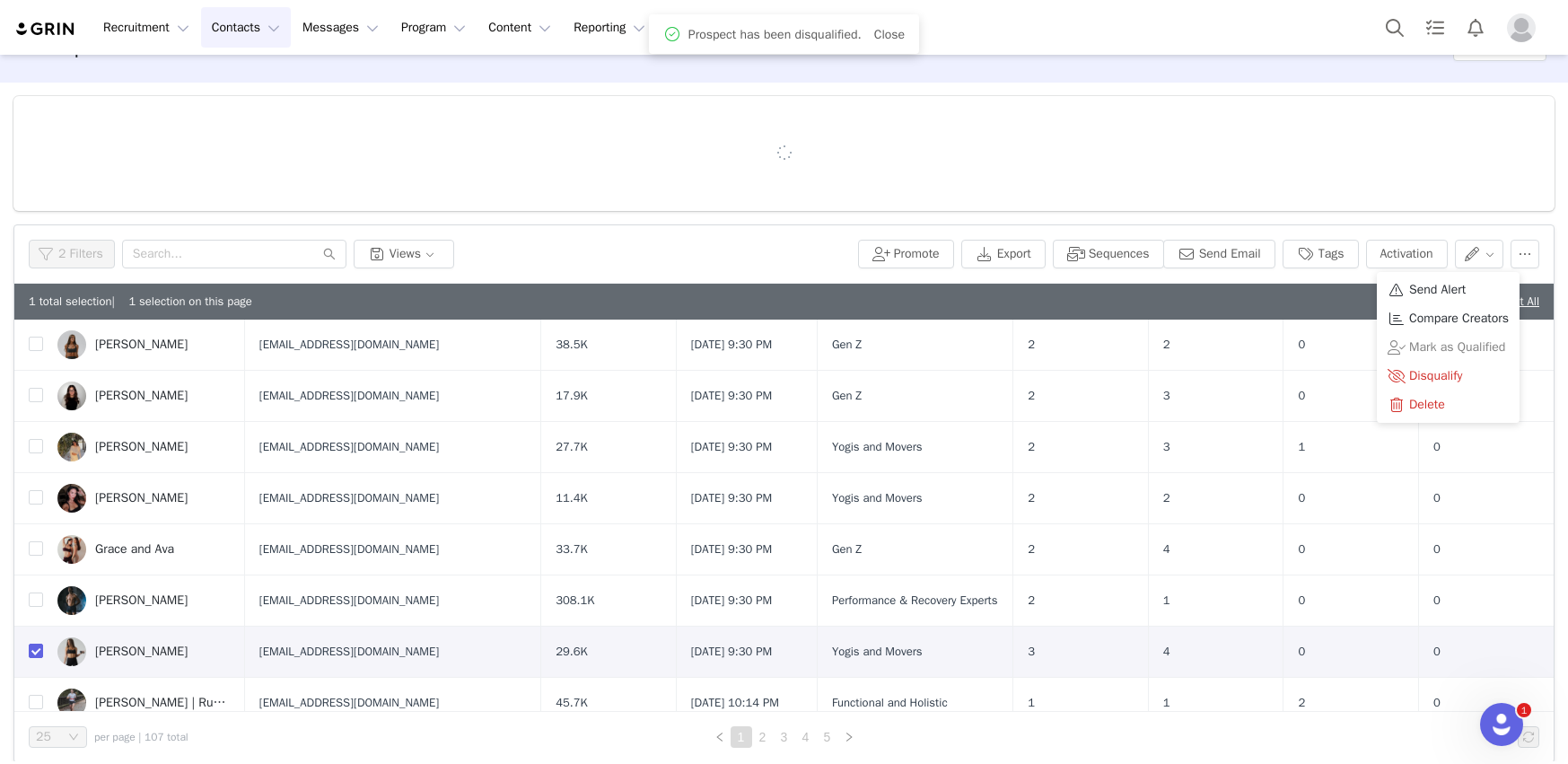 scroll, scrollTop: 0, scrollLeft: 0, axis: both 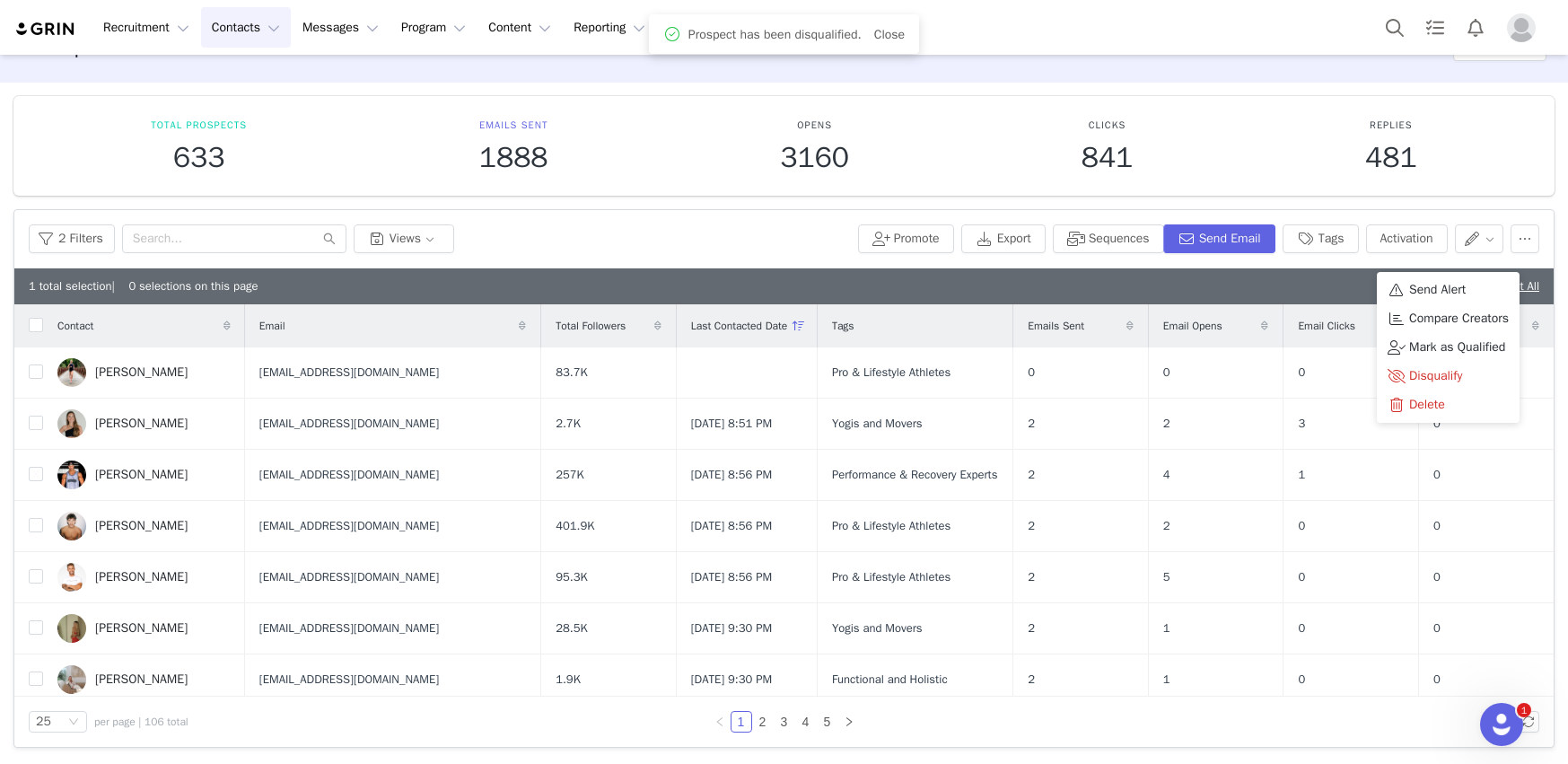 checkbox on "false" 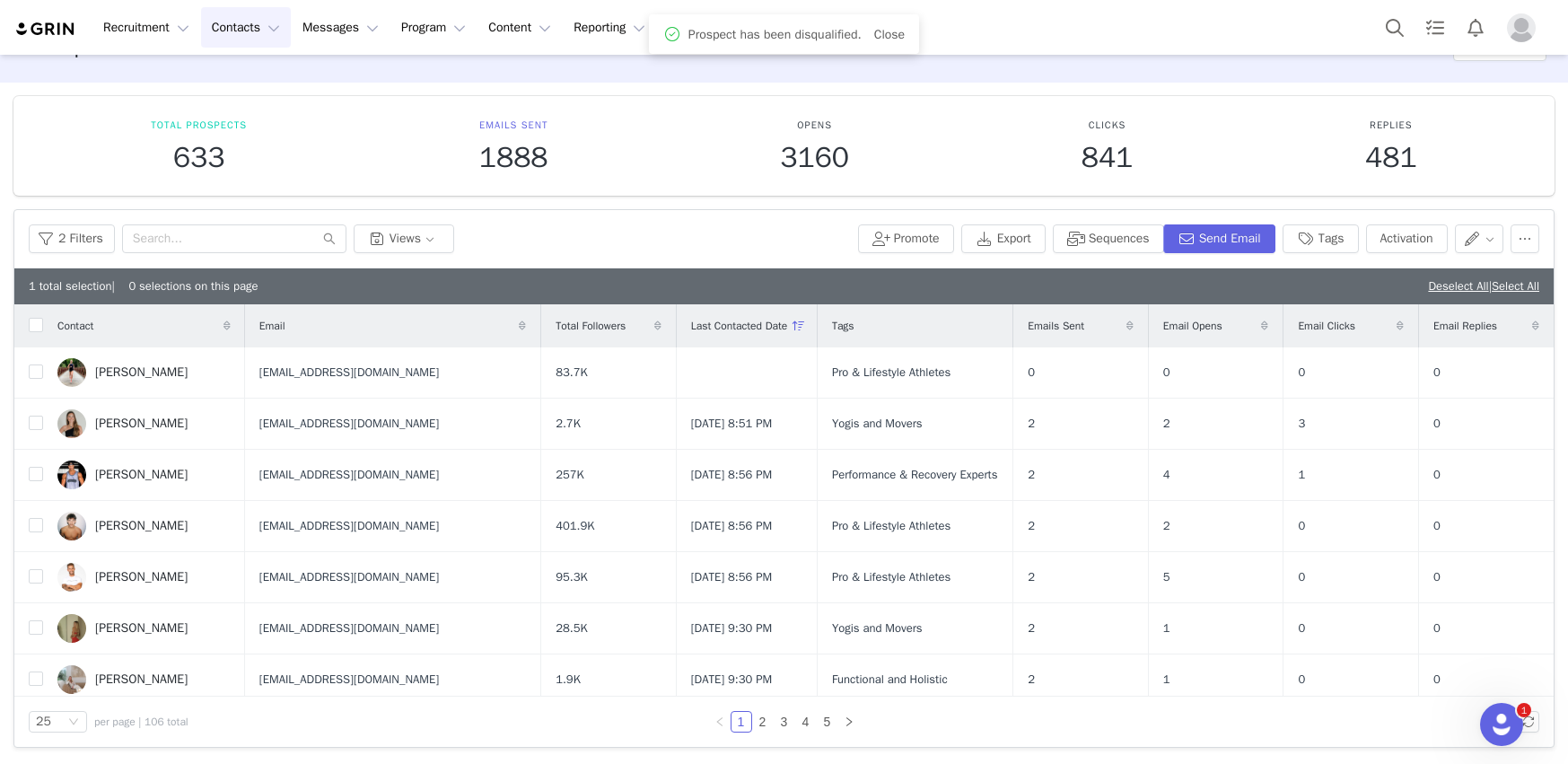 click on "1 total selection     |    0 selections on this page  Deselect All     |     Select All" at bounding box center (784, 286) 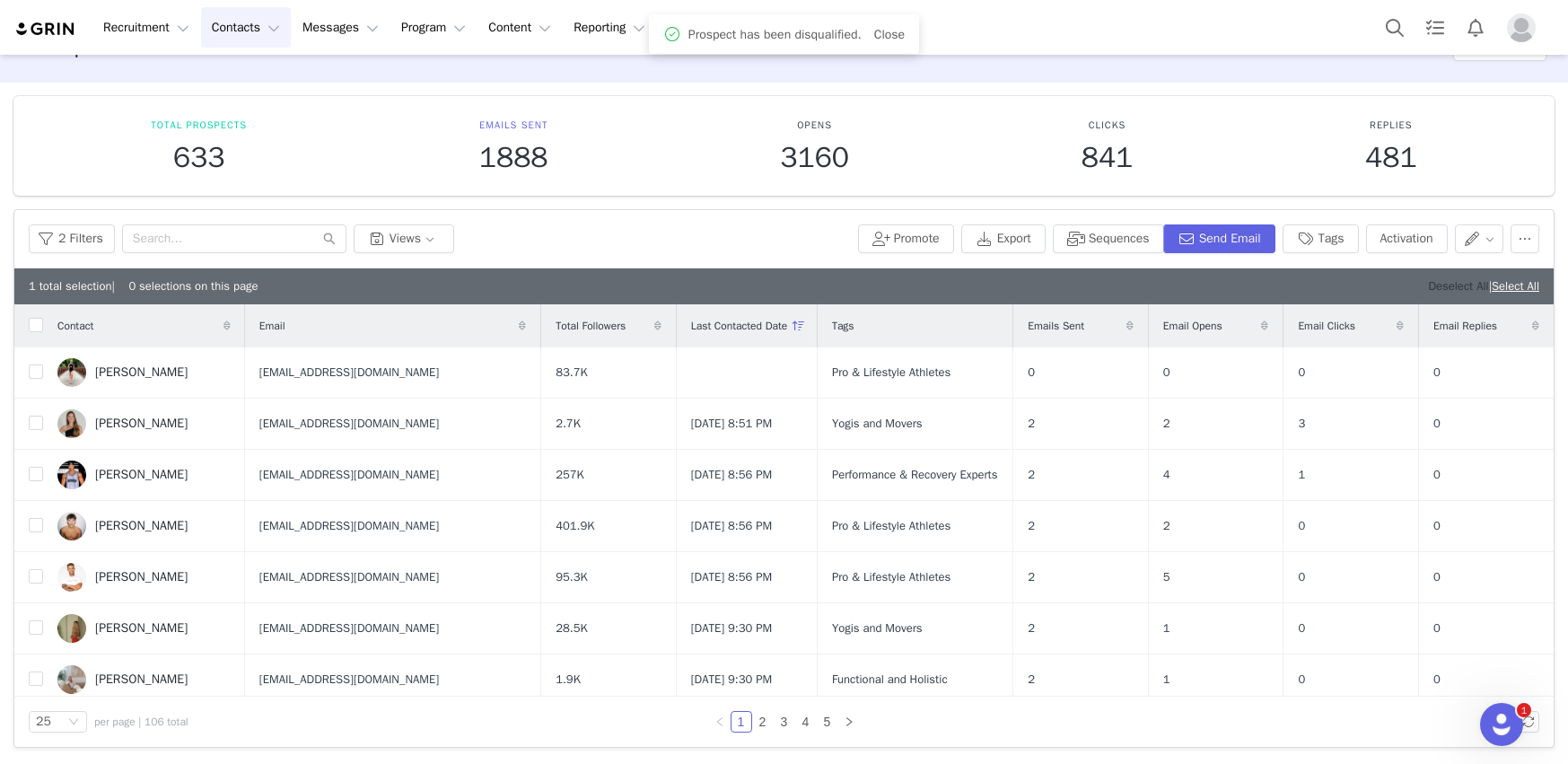 click on "Deselect All" at bounding box center (1458, 285) 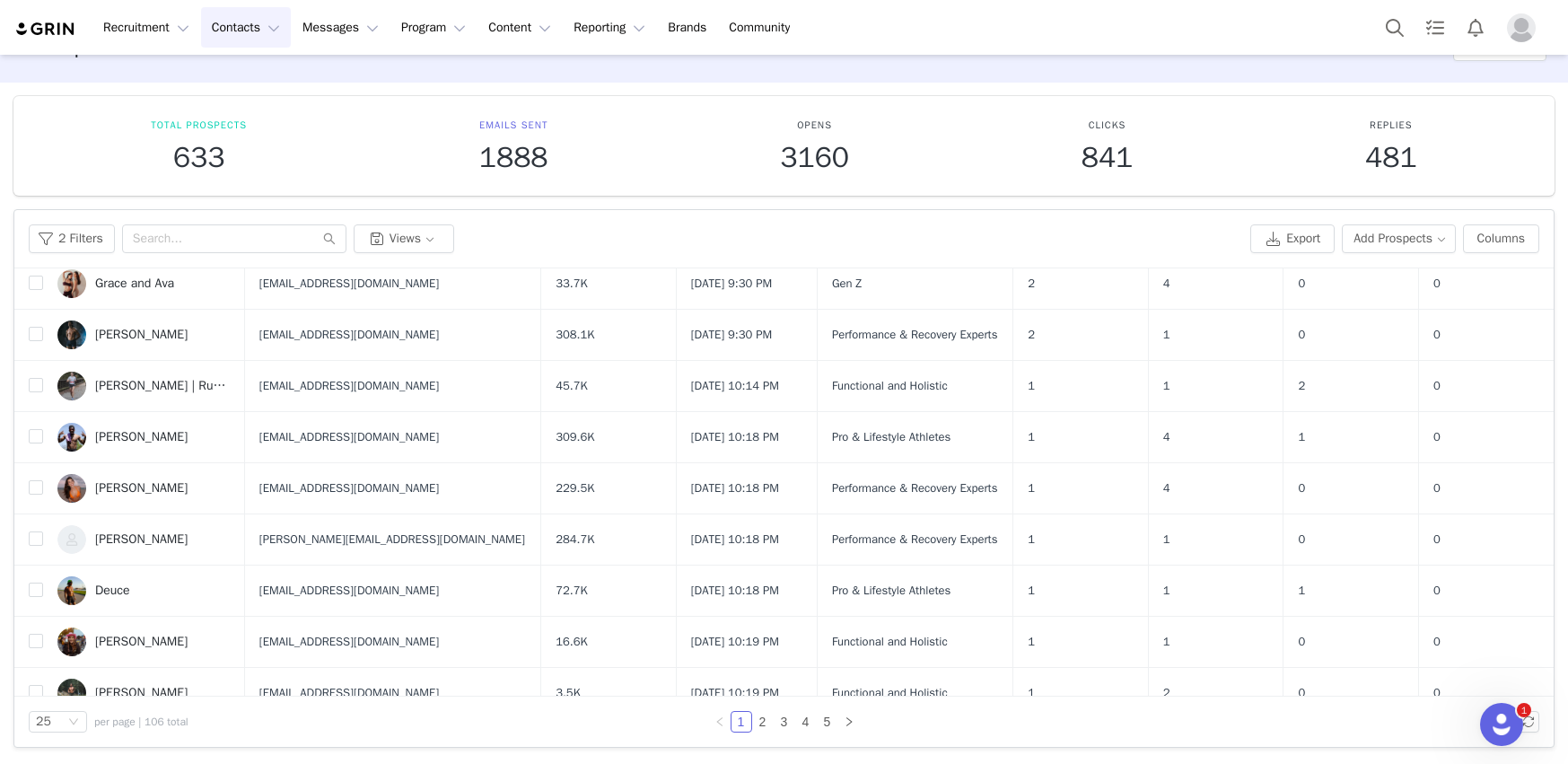 scroll, scrollTop: 722, scrollLeft: 0, axis: vertical 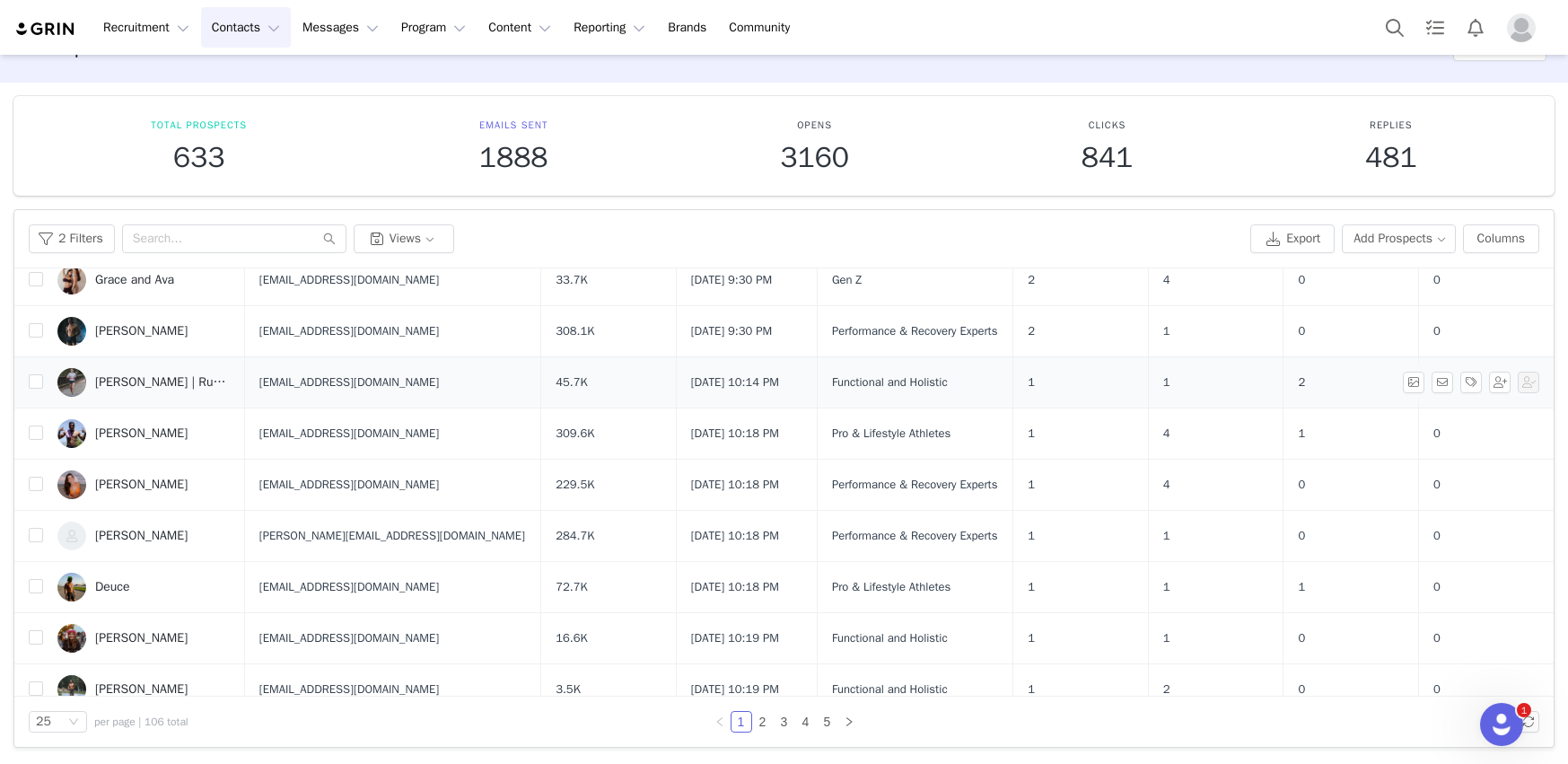 click on "Elizabeth Beck | Running Coach | NASM Trainer" at bounding box center [162, 382] 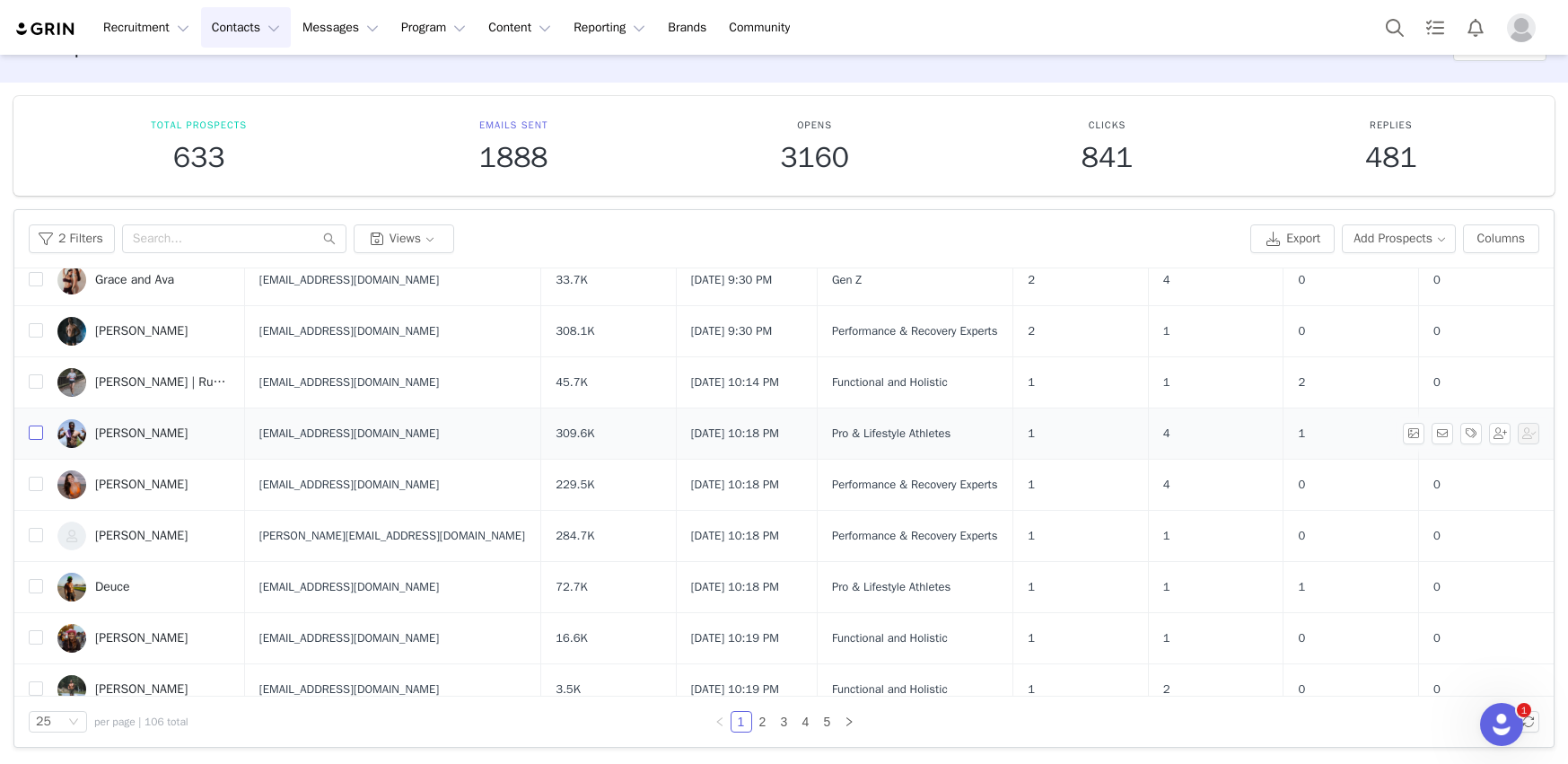 click at bounding box center (36, 433) 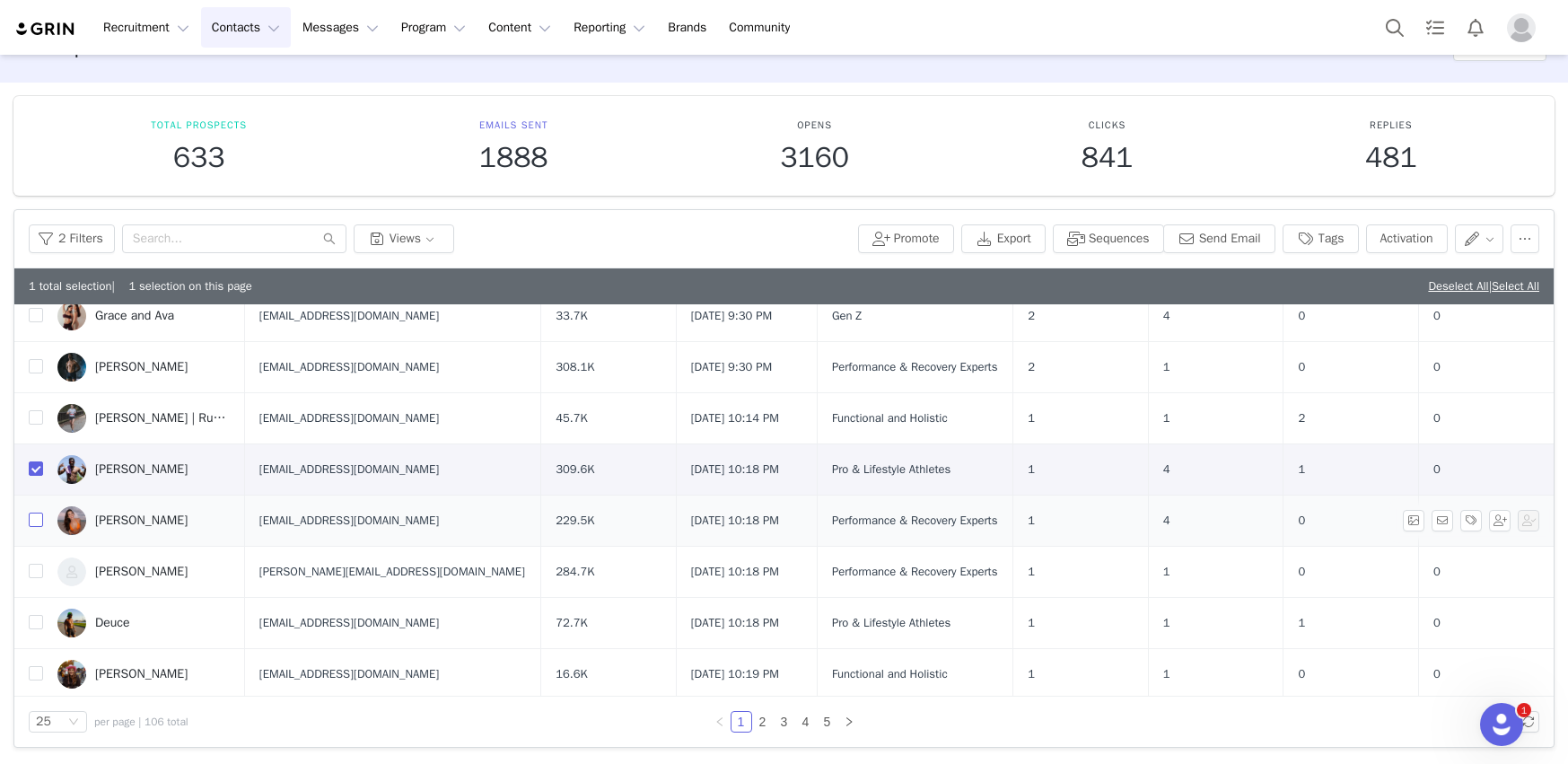 click at bounding box center (36, 520) 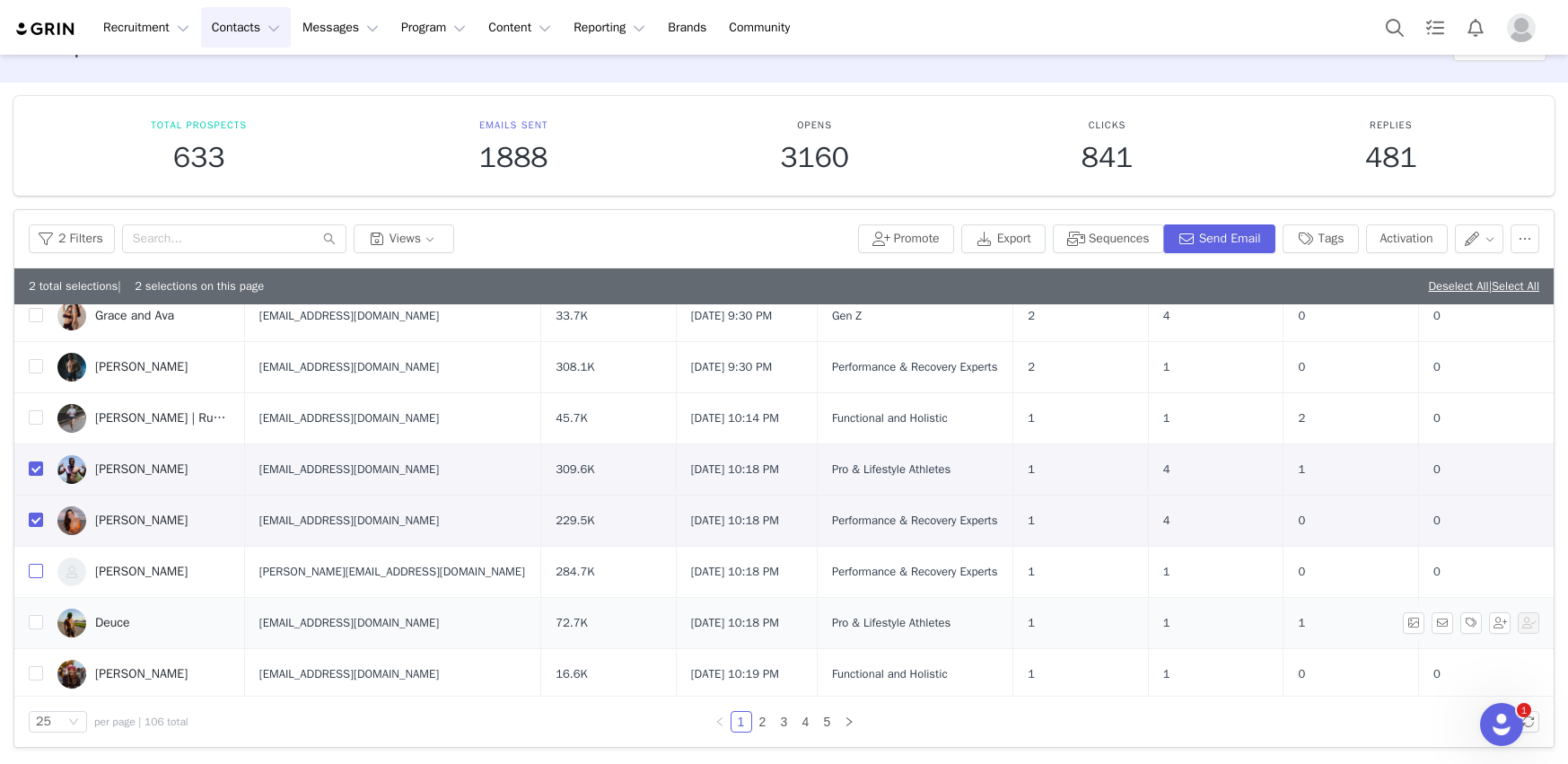 drag, startPoint x: 34, startPoint y: 593, endPoint x: 35, endPoint y: 622, distance: 29.01724 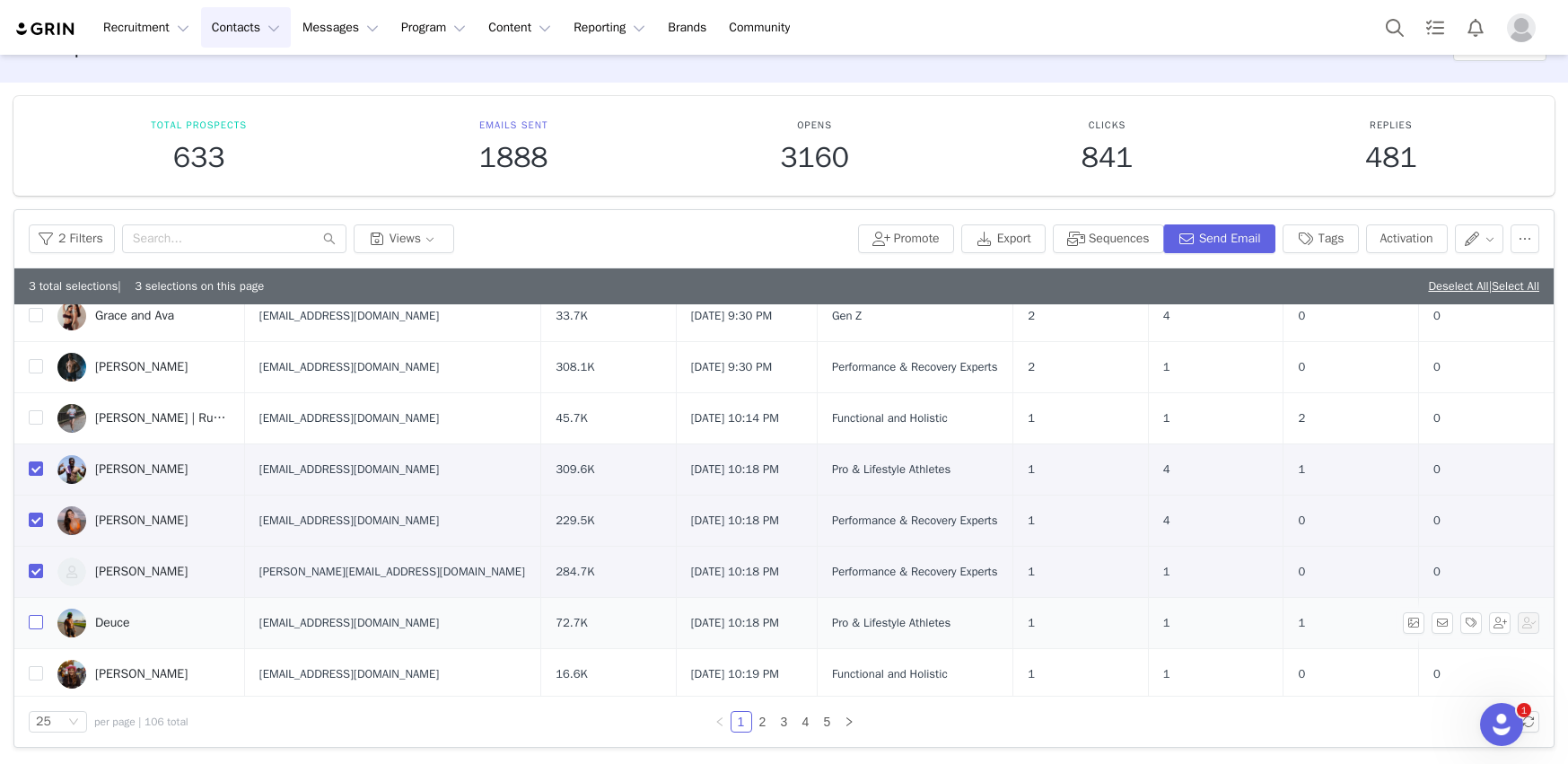 click at bounding box center [36, 622] 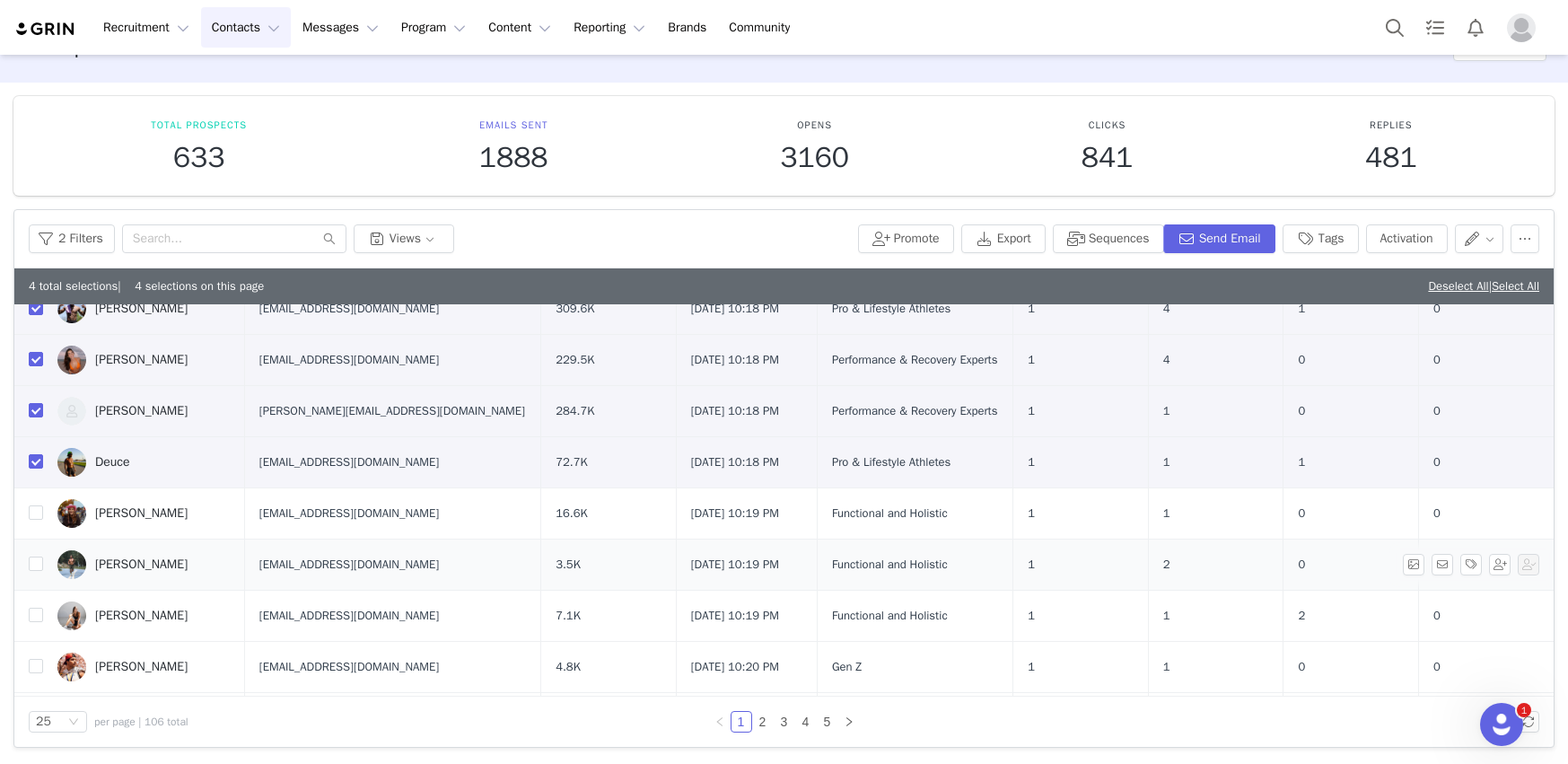 scroll, scrollTop: 898, scrollLeft: 0, axis: vertical 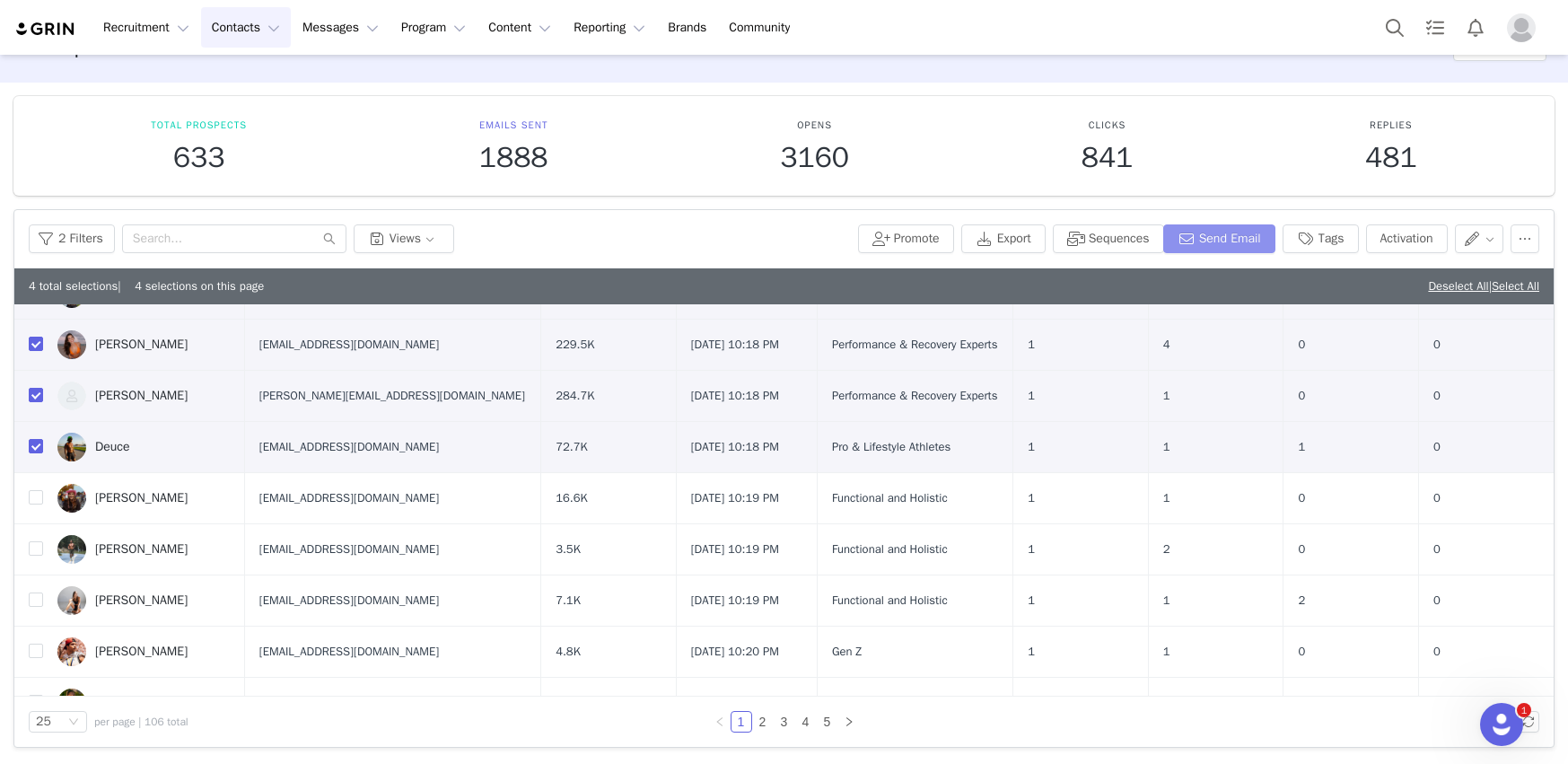 click on "Send Email" at bounding box center (1219, 239) 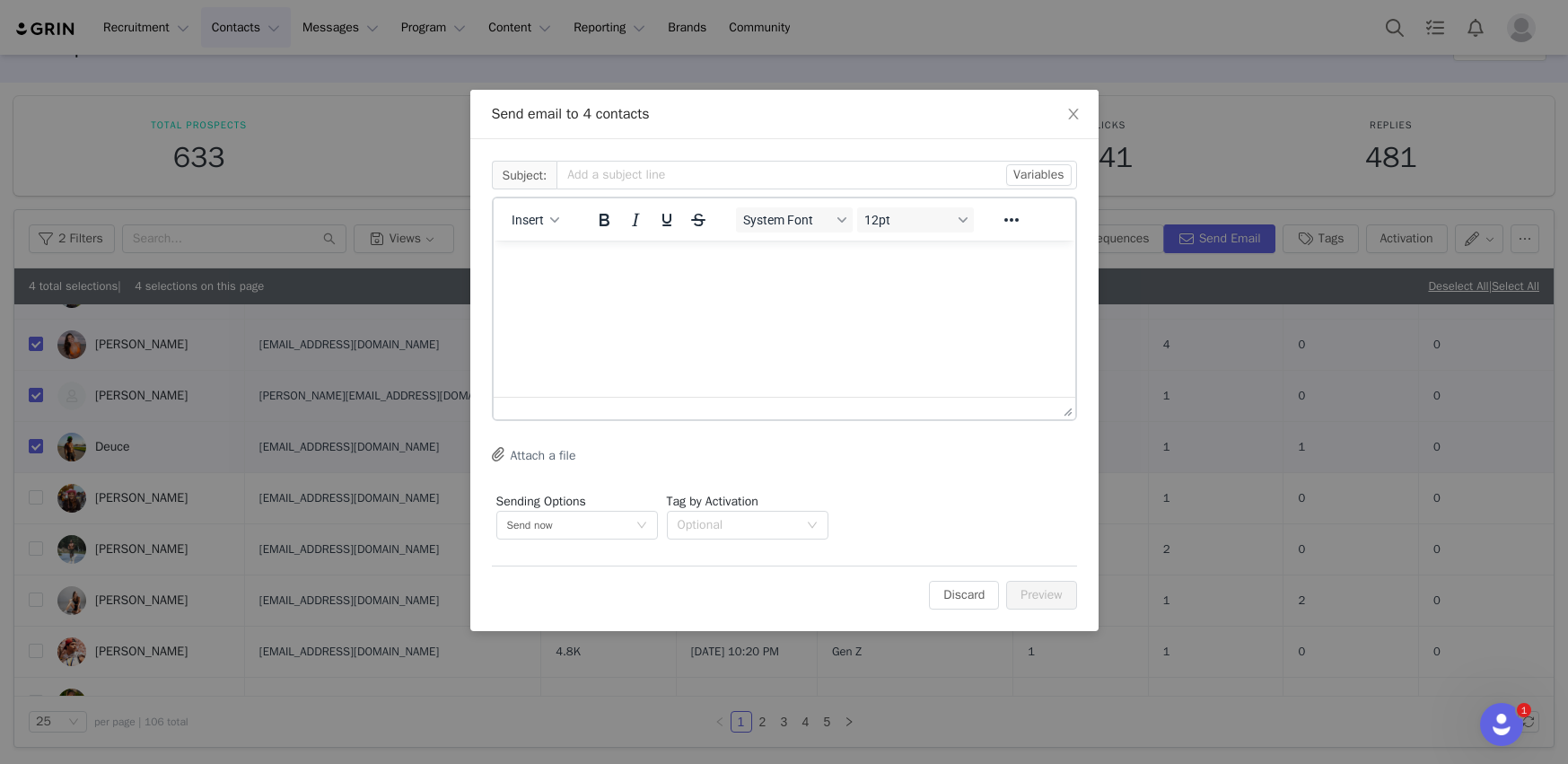 scroll, scrollTop: 0, scrollLeft: 0, axis: both 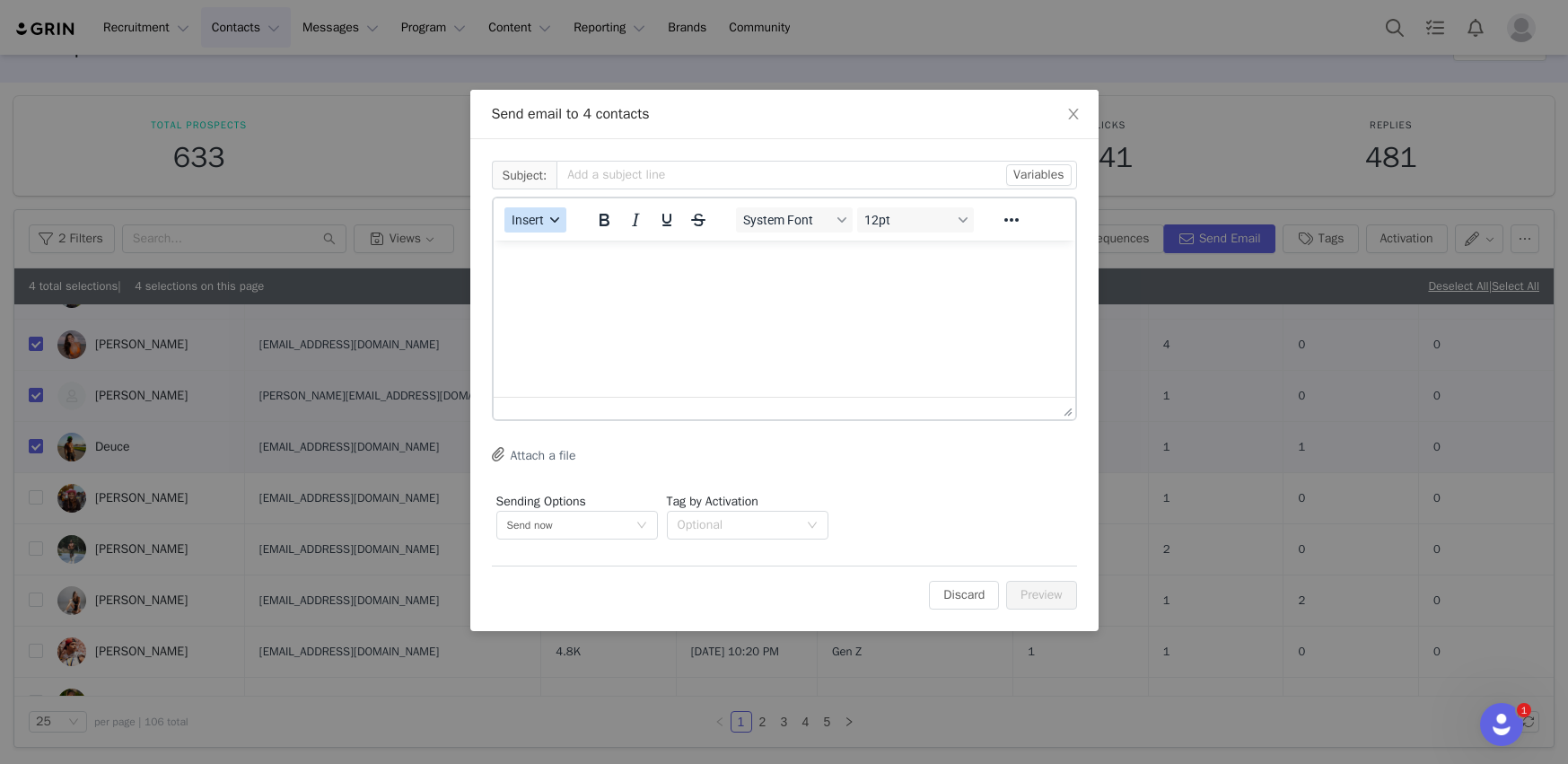 click on "Insert" at bounding box center (528, 220) 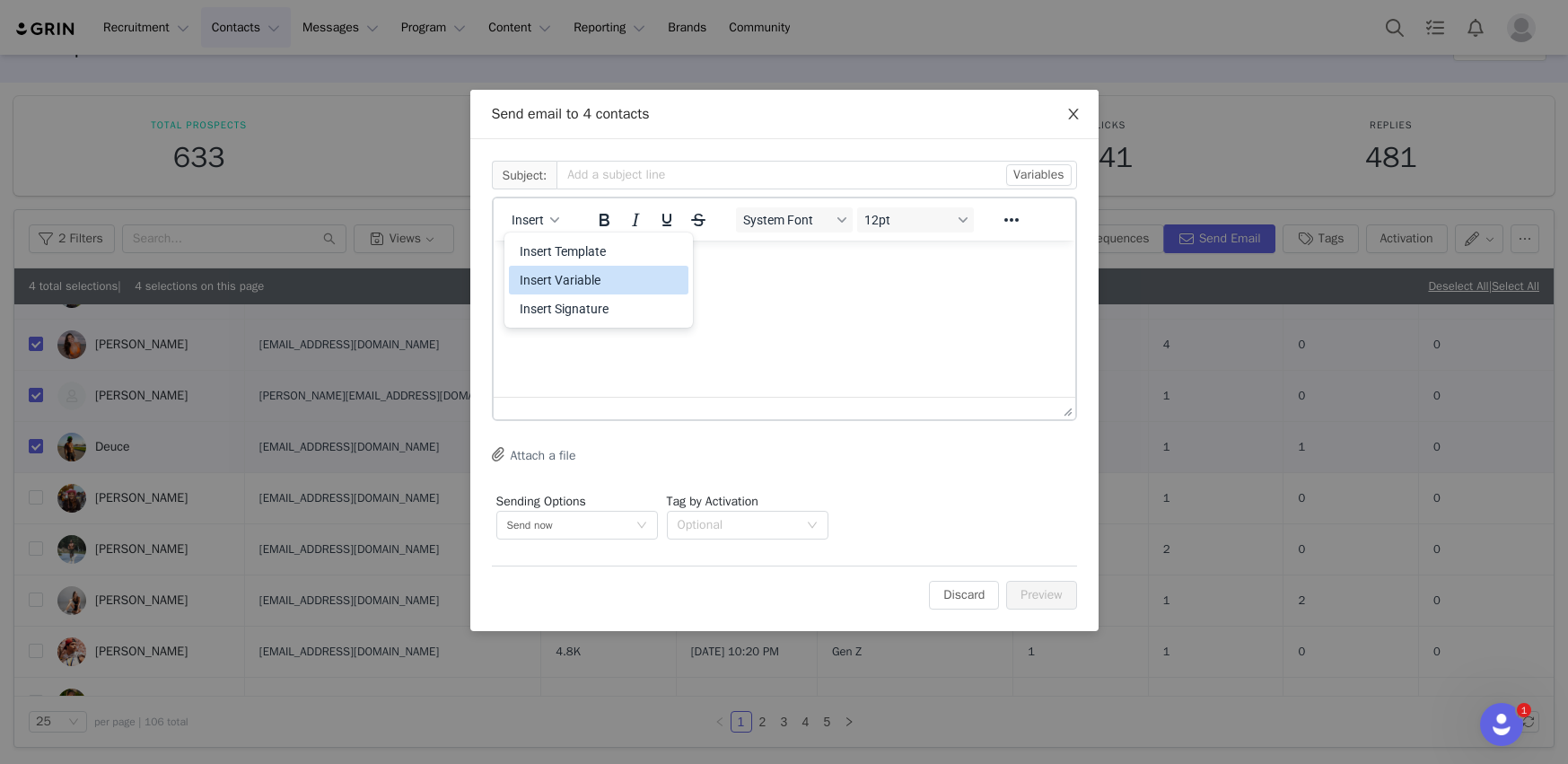 click 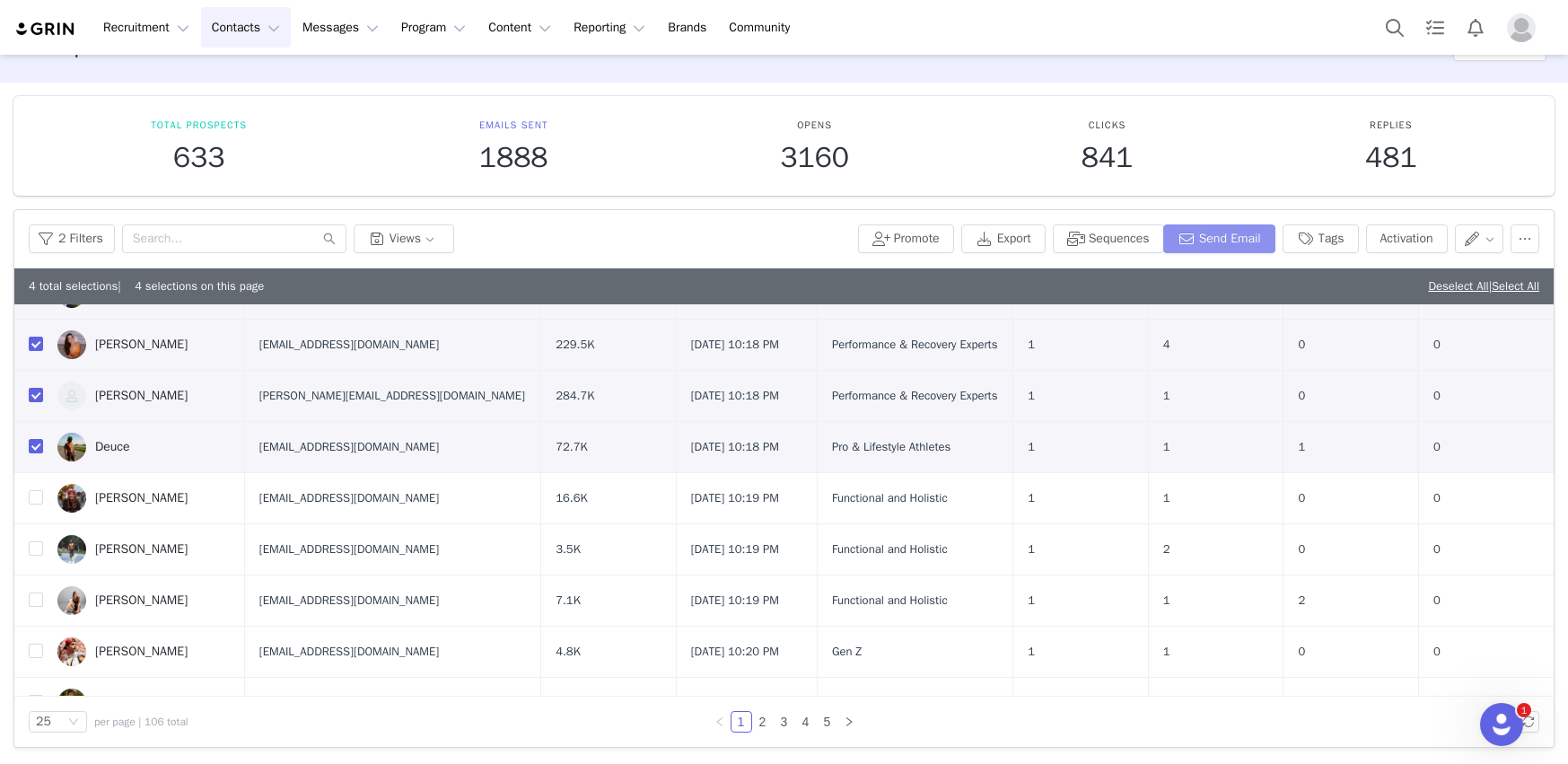 scroll, scrollTop: 0, scrollLeft: 0, axis: both 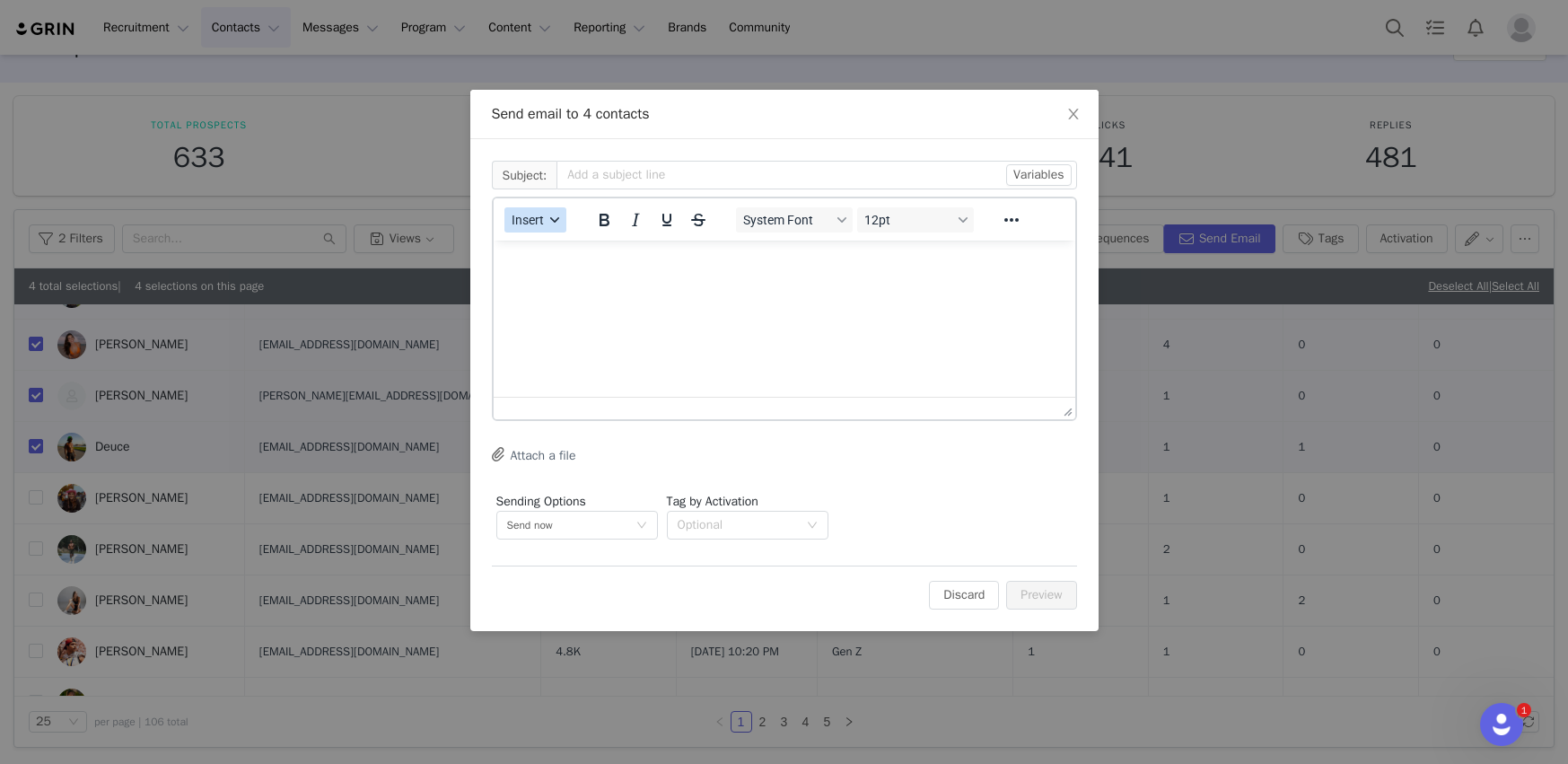click on "Insert" at bounding box center [528, 220] 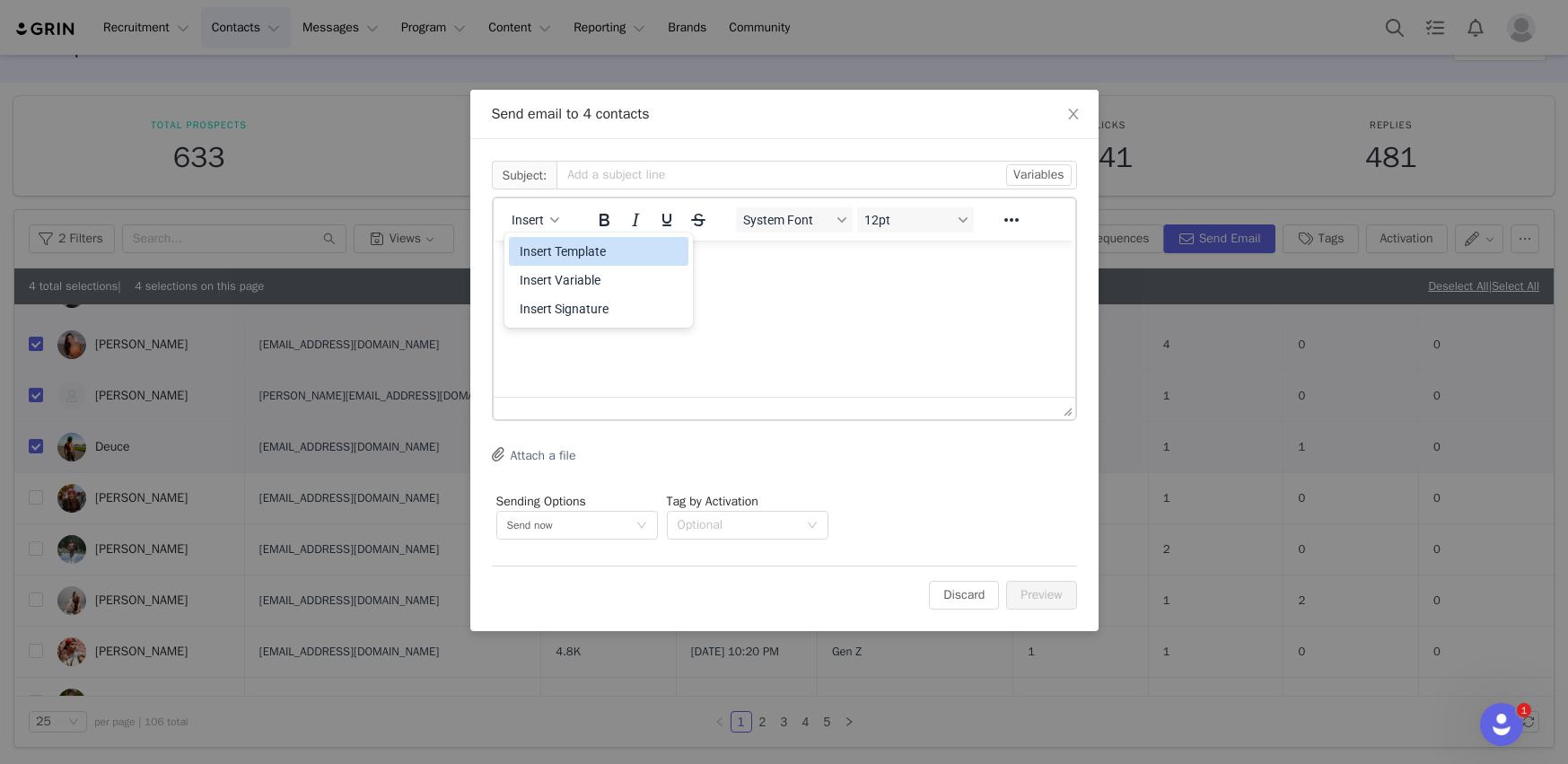 click on "Insert Template" at bounding box center (600, 251) 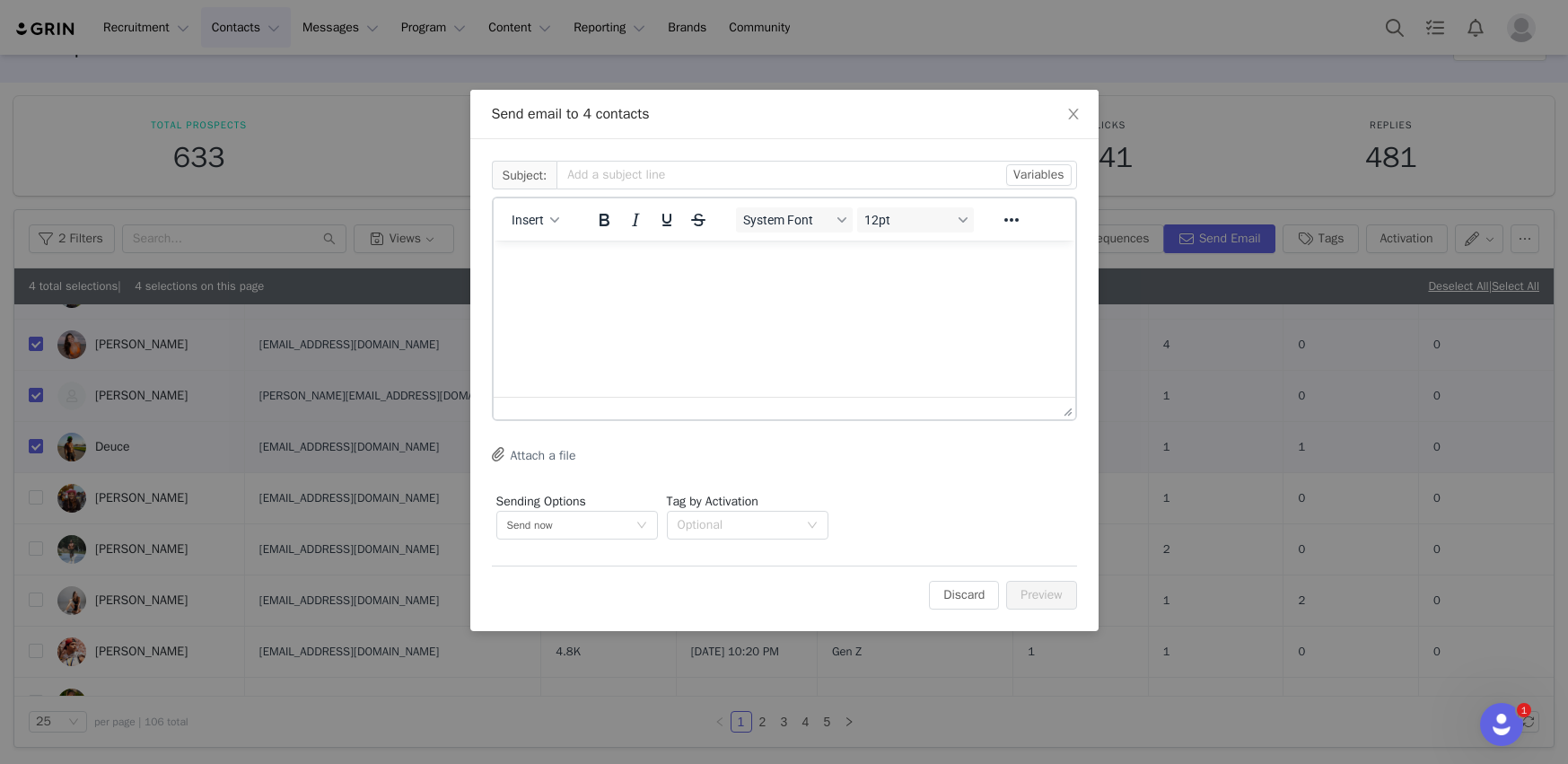 scroll, scrollTop: 0, scrollLeft: 0, axis: both 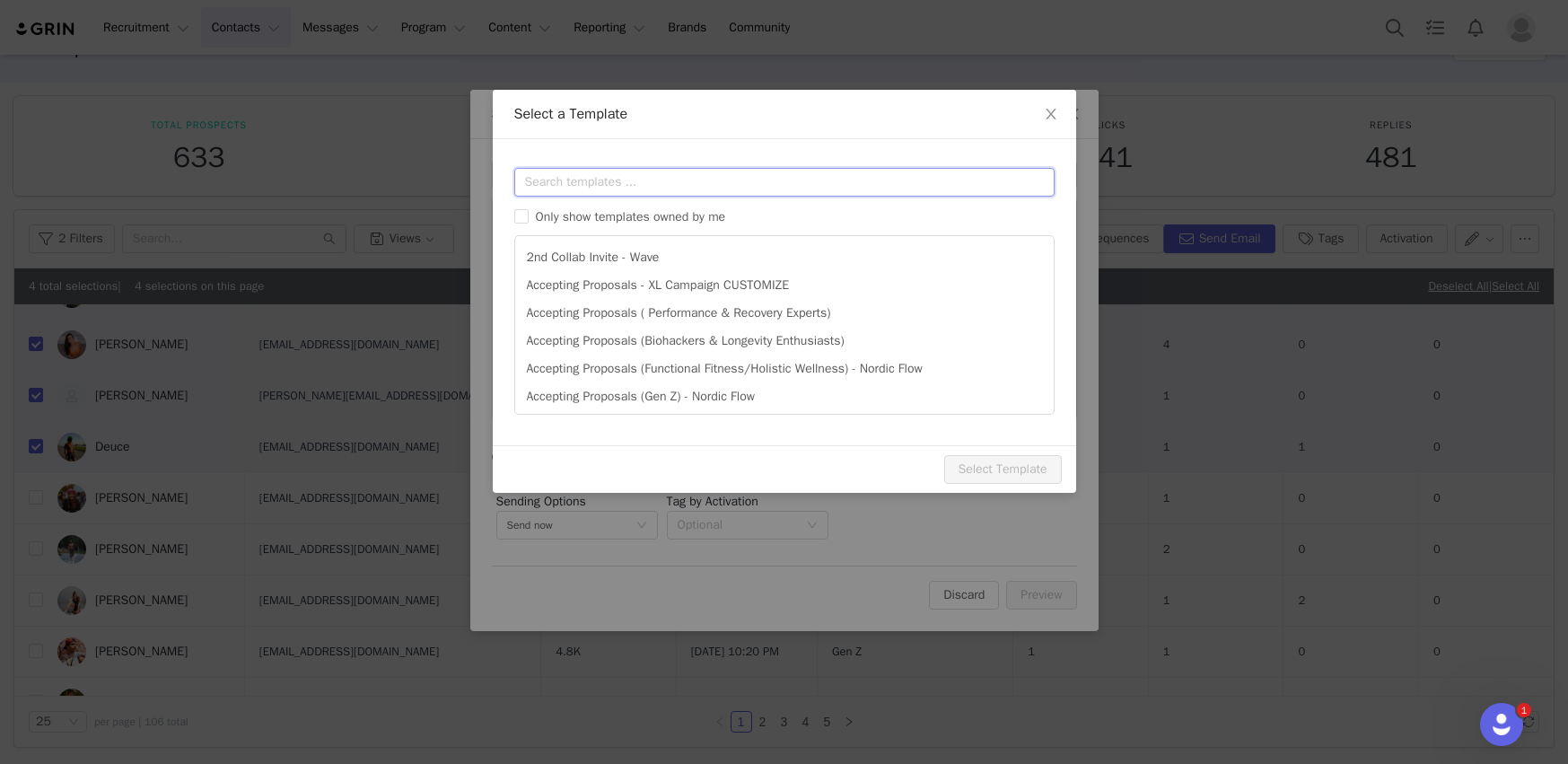 click at bounding box center [784, 182] 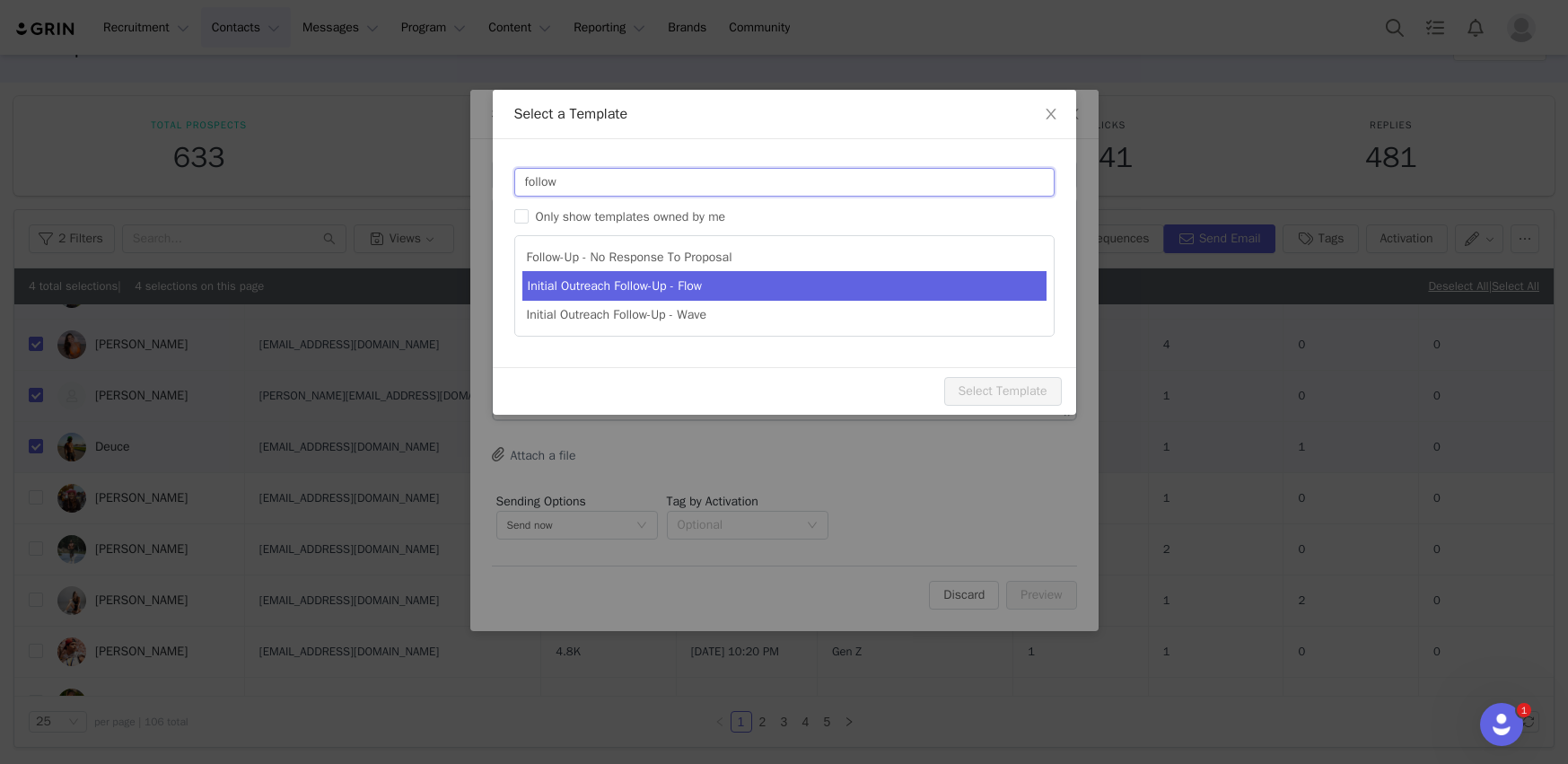 type on "follow" 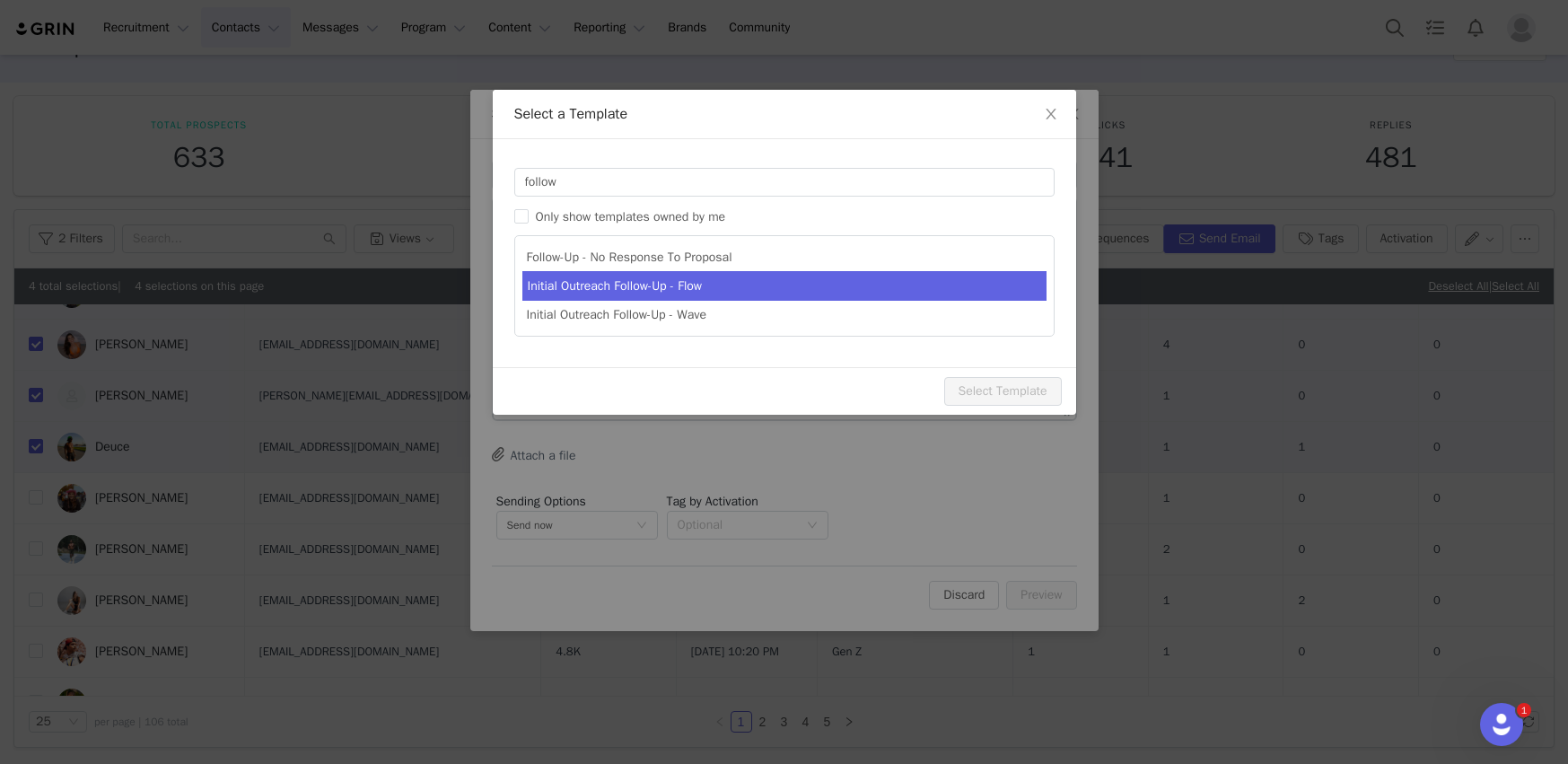 click on "Initial Outreach Follow-Up - Flow" at bounding box center (784, 285) 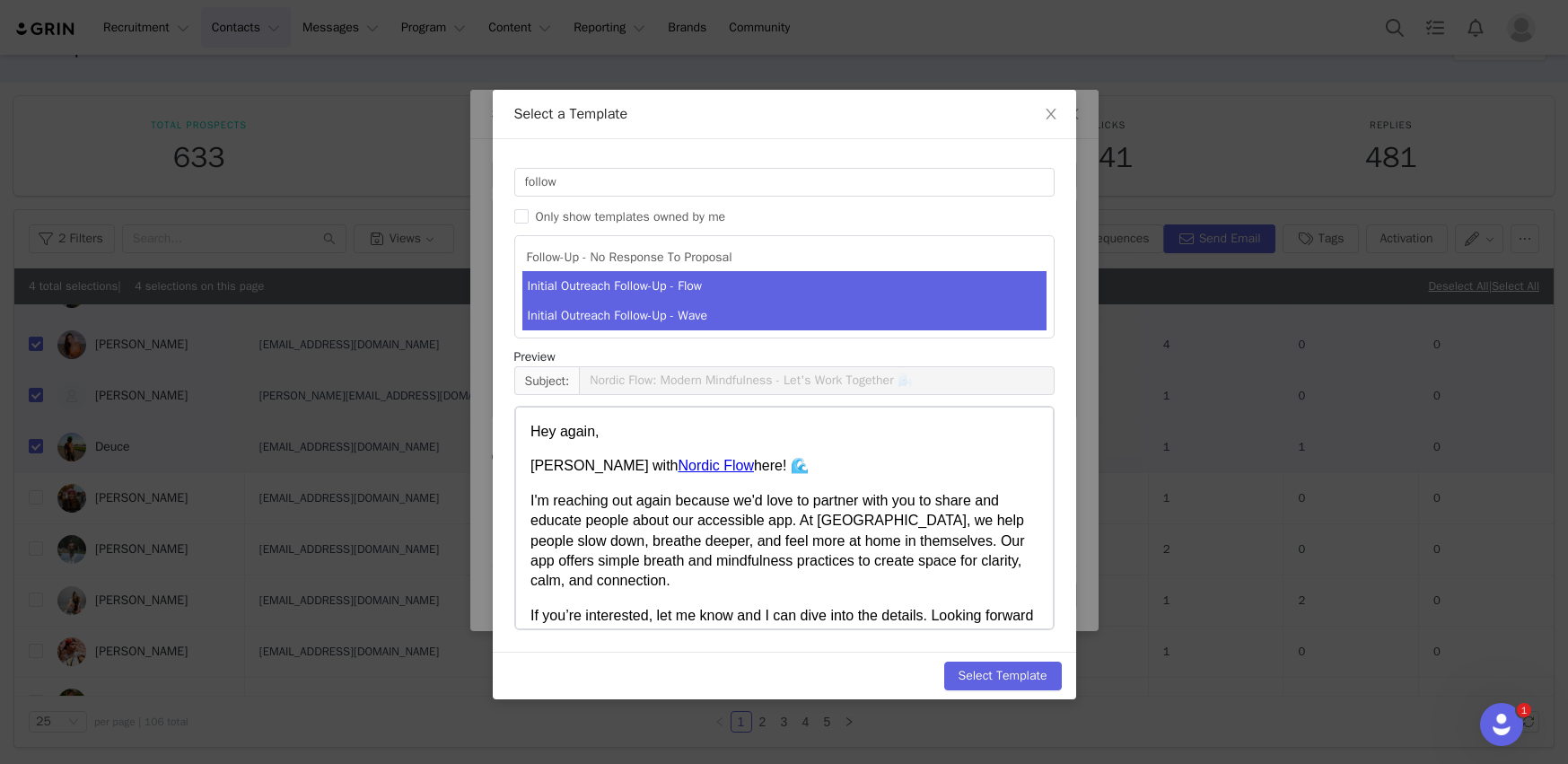 click on "Initial Outreach Follow-Up - Wave" at bounding box center (784, 315) 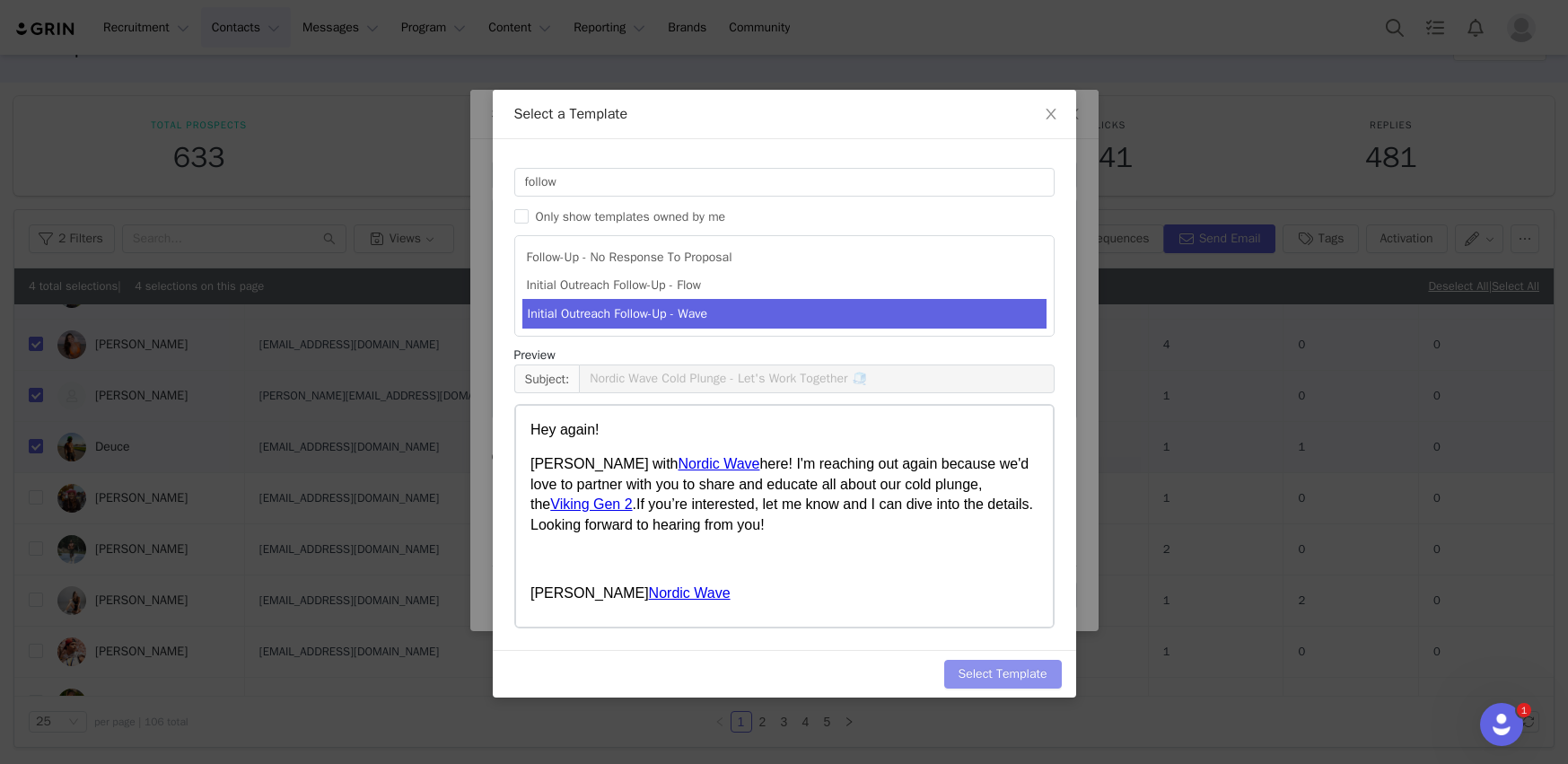 click on "Select Template" at bounding box center (1003, 674) 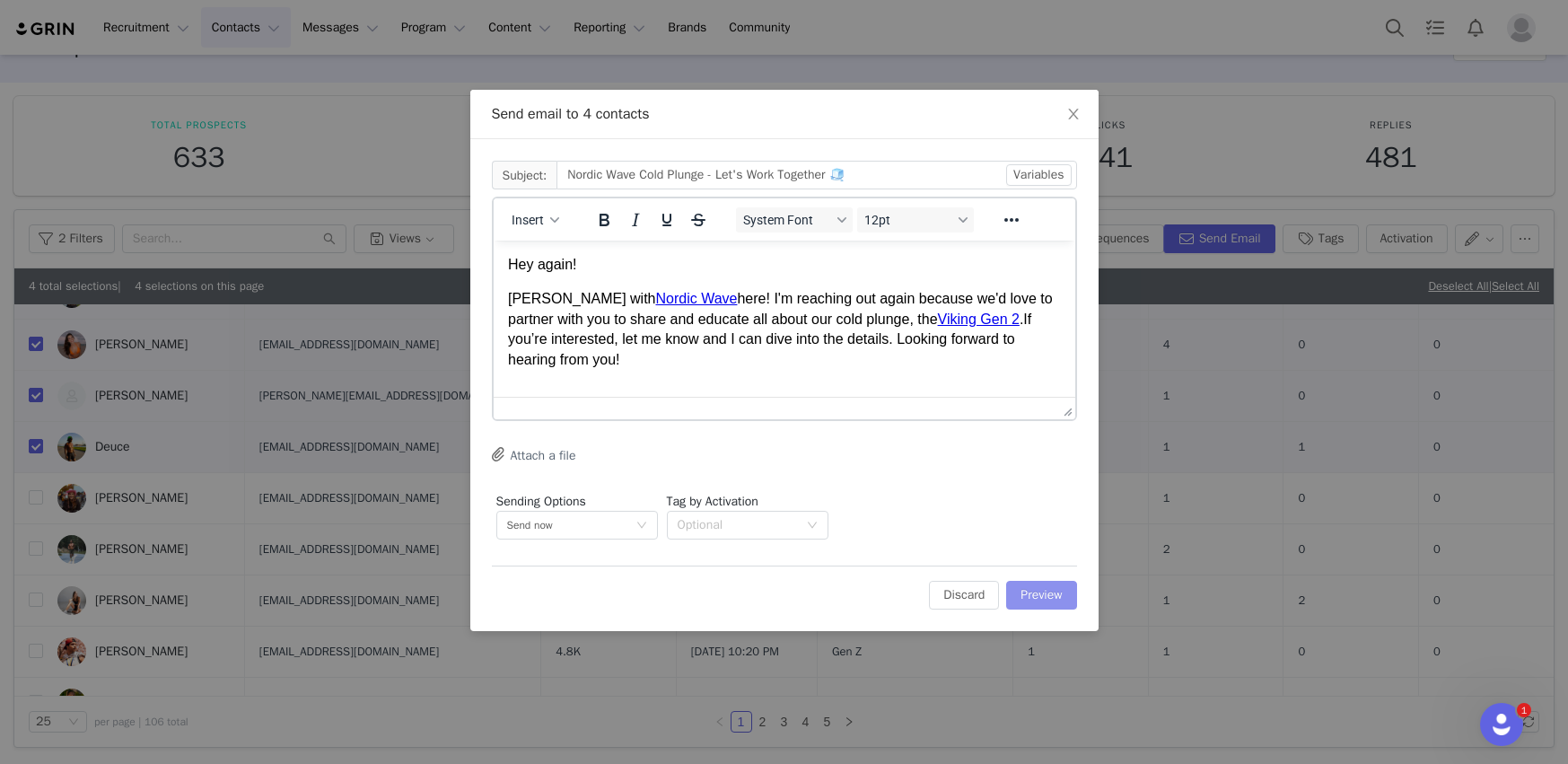 click on "Preview" at bounding box center (1041, 595) 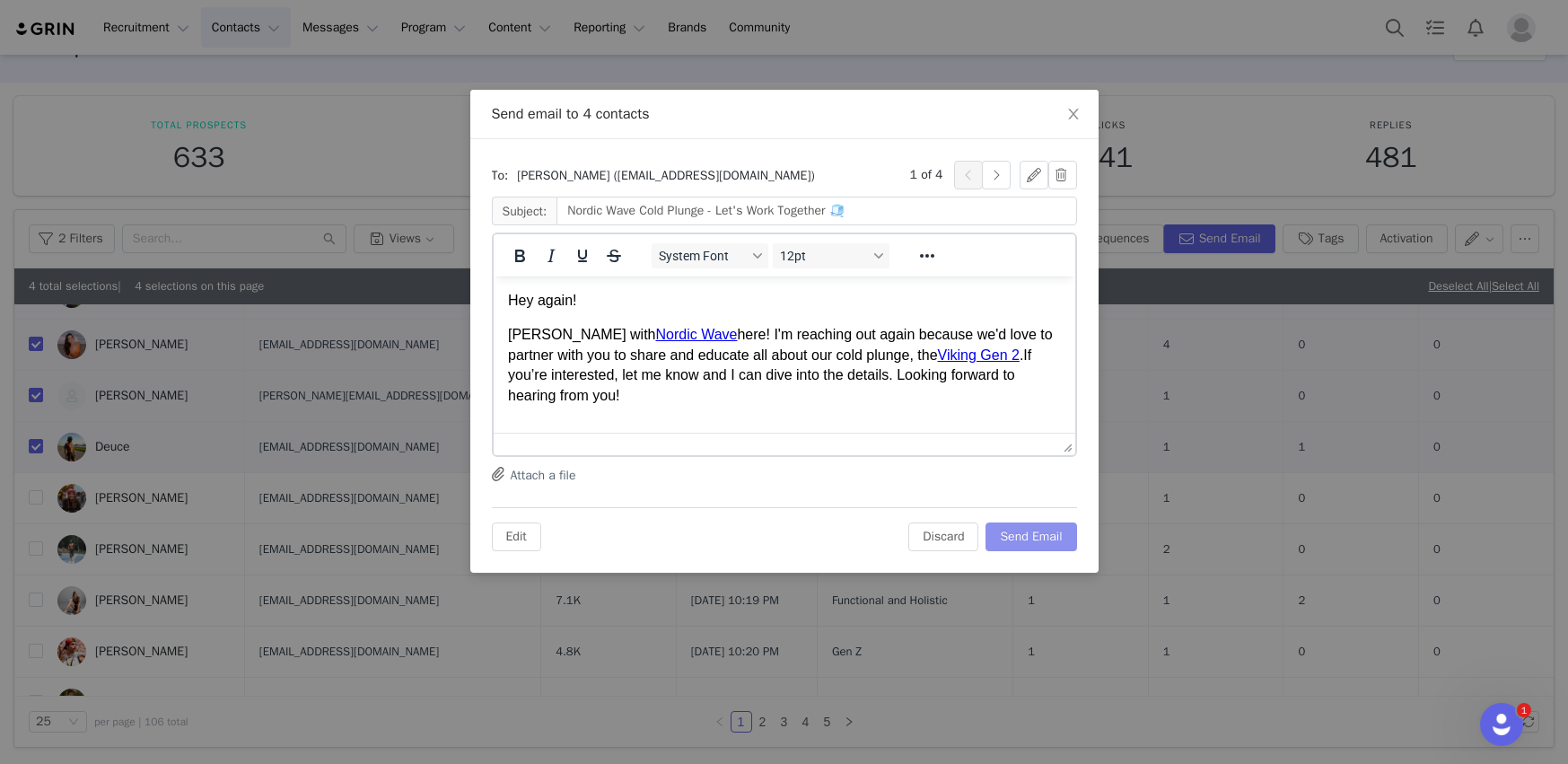 scroll, scrollTop: 0, scrollLeft: 0, axis: both 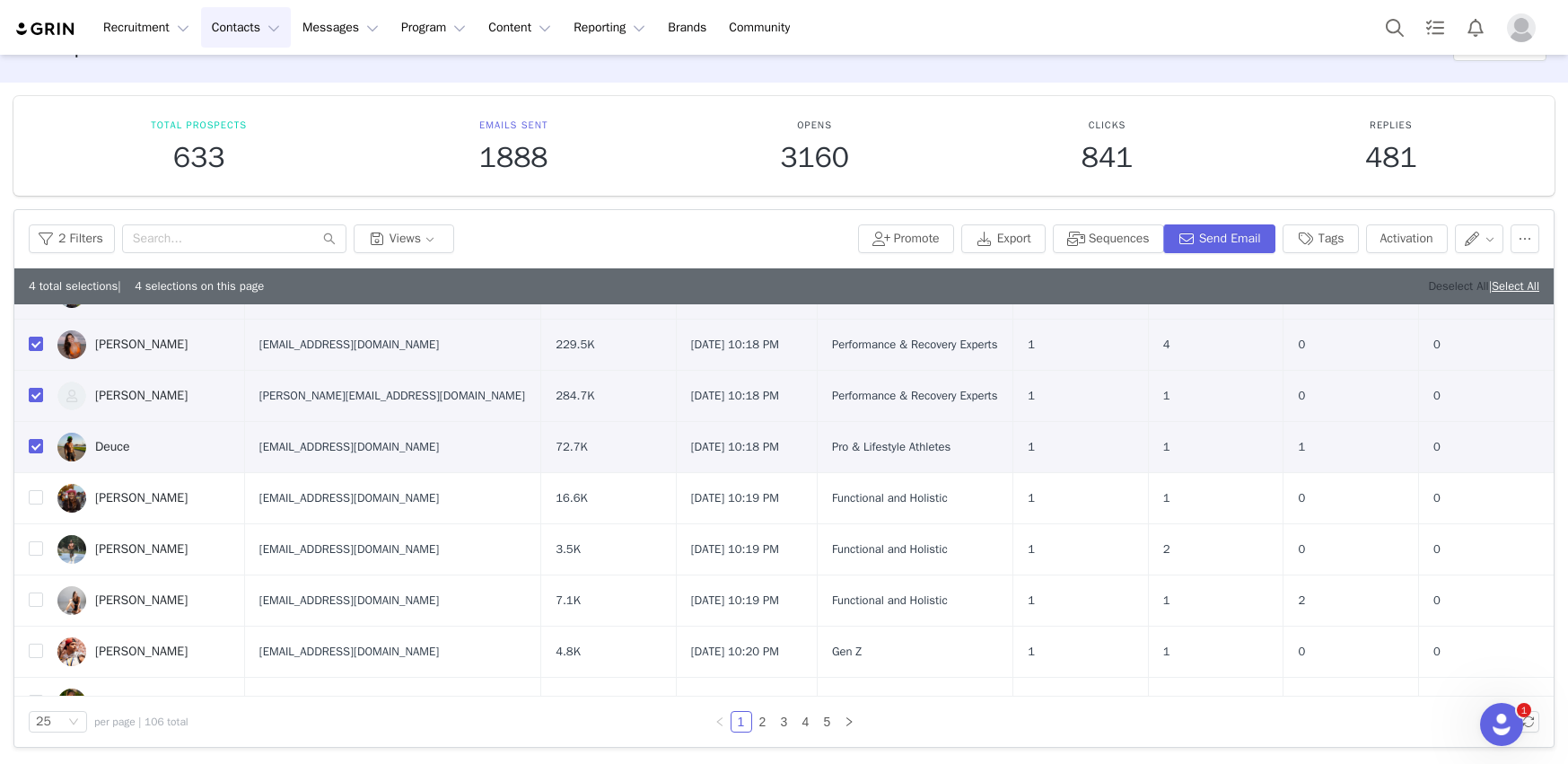 click on "Deselect All" at bounding box center [1458, 285] 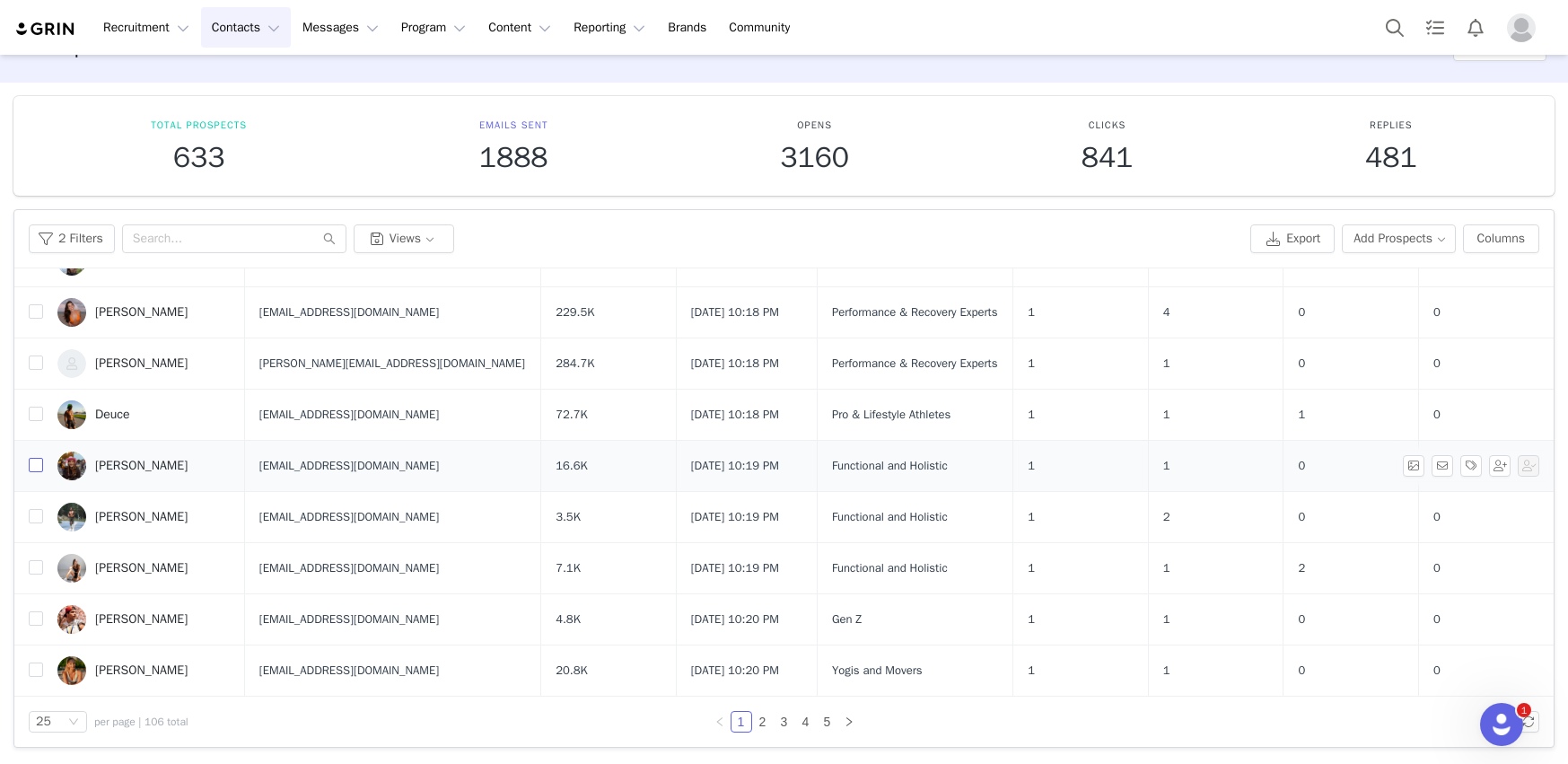 click at bounding box center [36, 465] 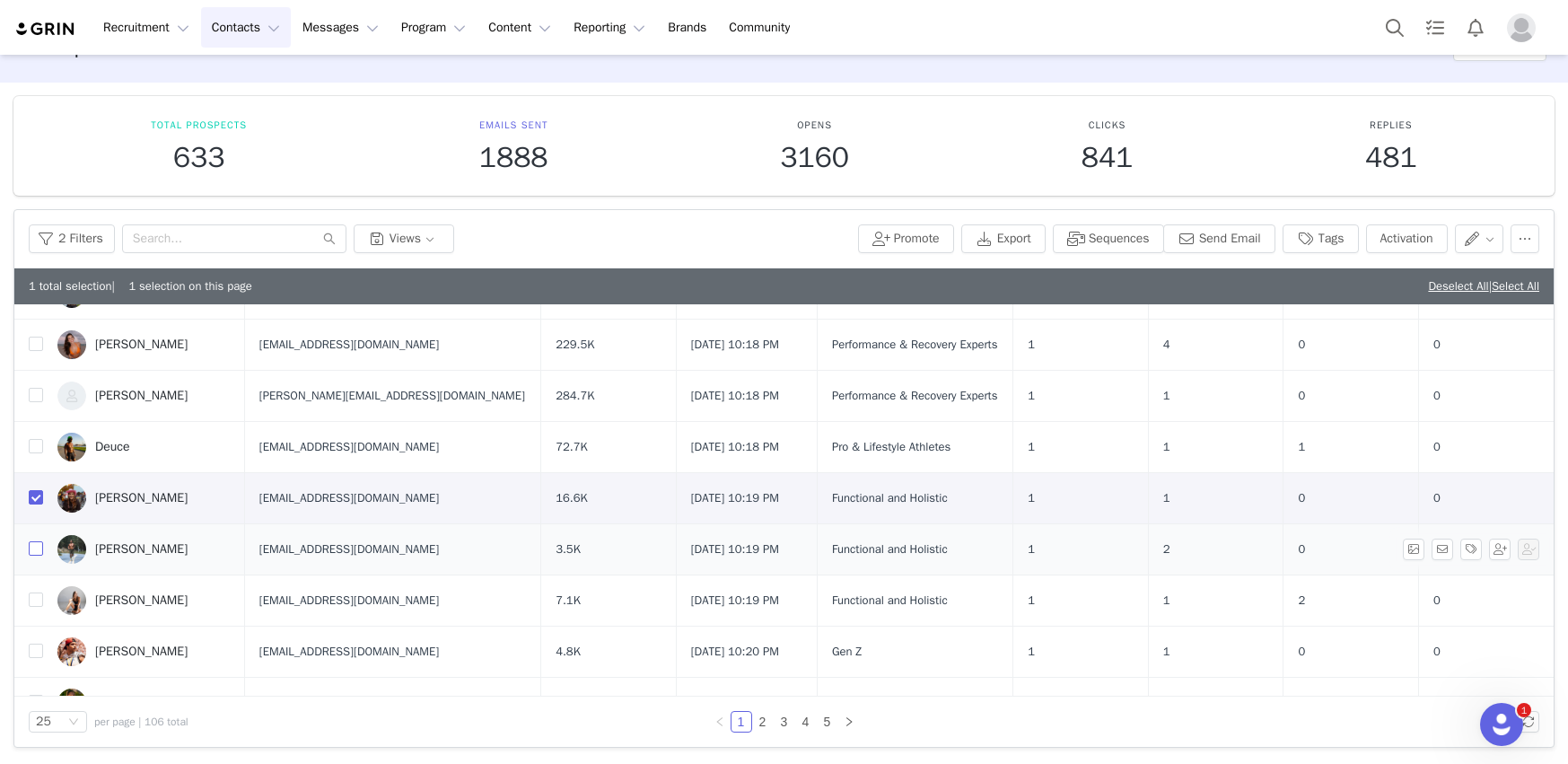 click at bounding box center (36, 549) 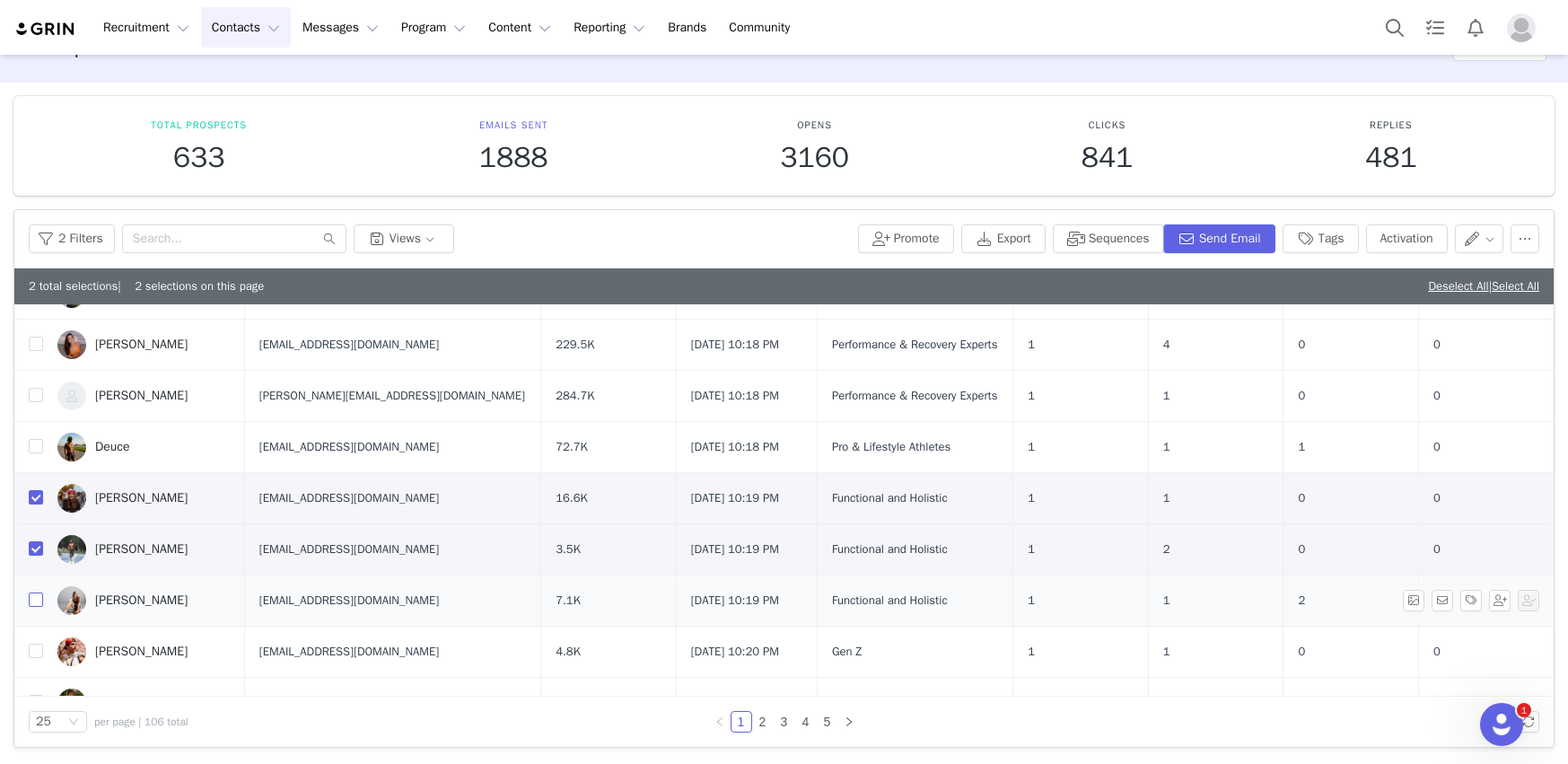 click at bounding box center (36, 600) 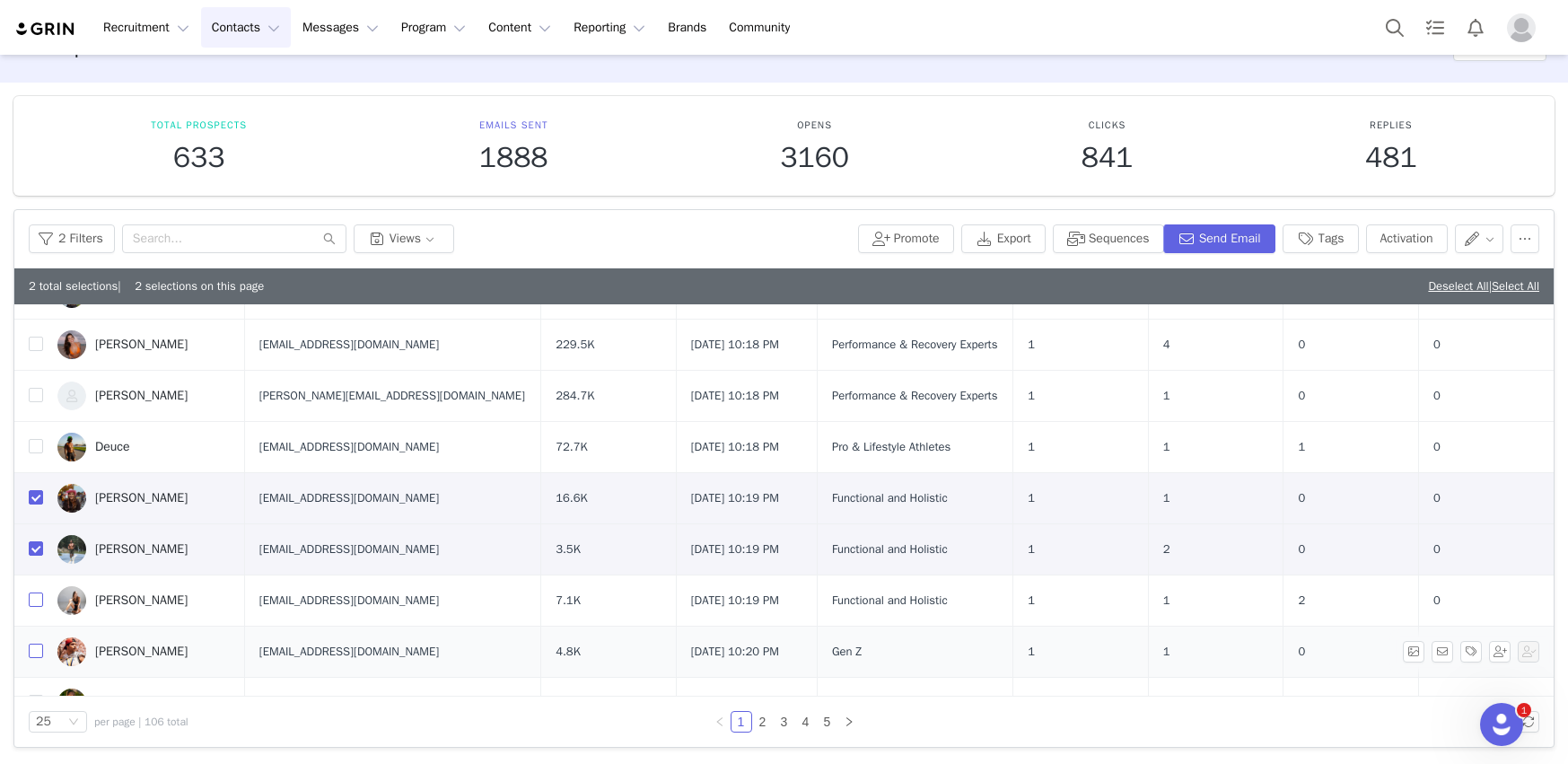 checkbox on "true" 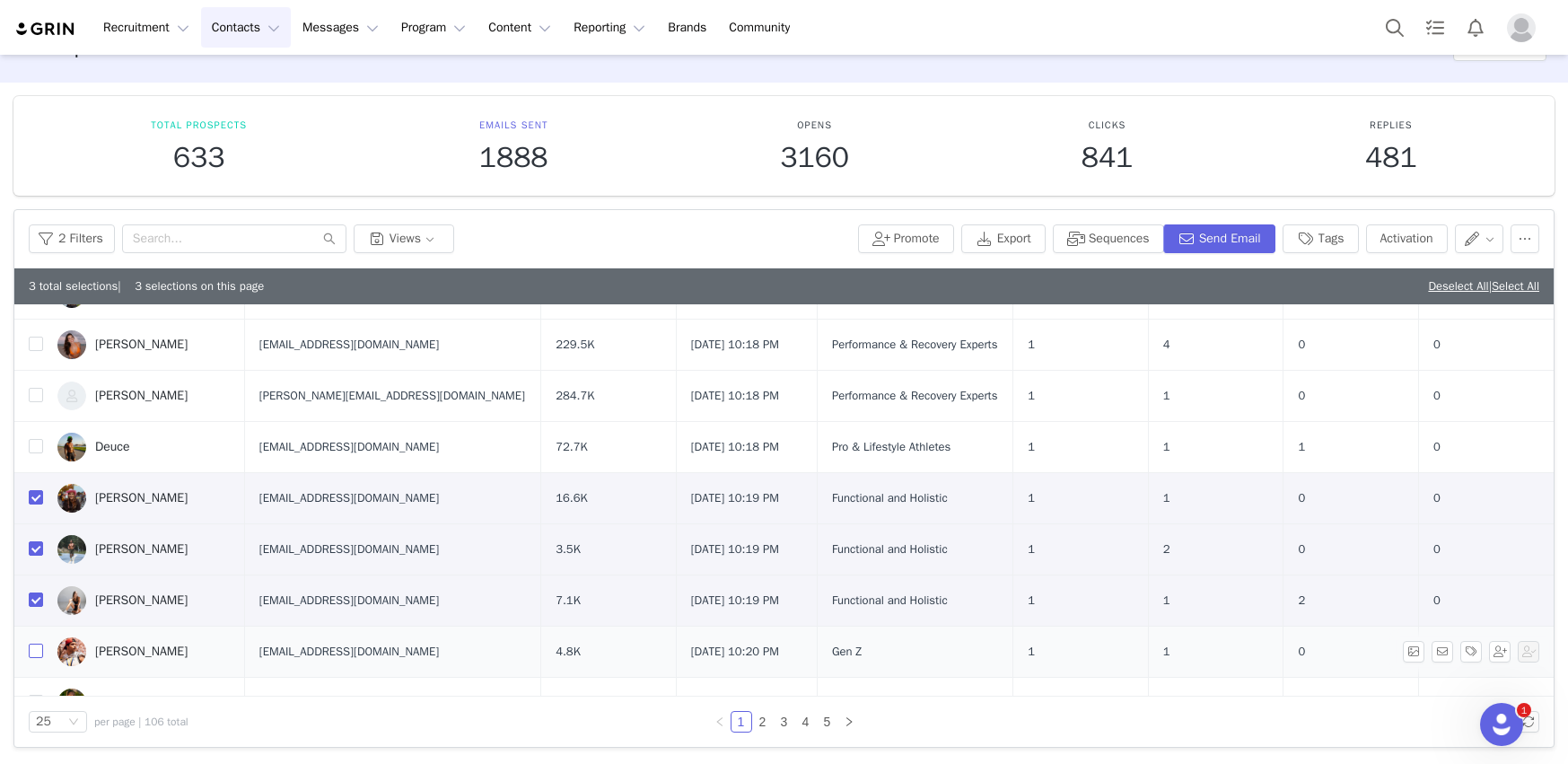 click at bounding box center (36, 651) 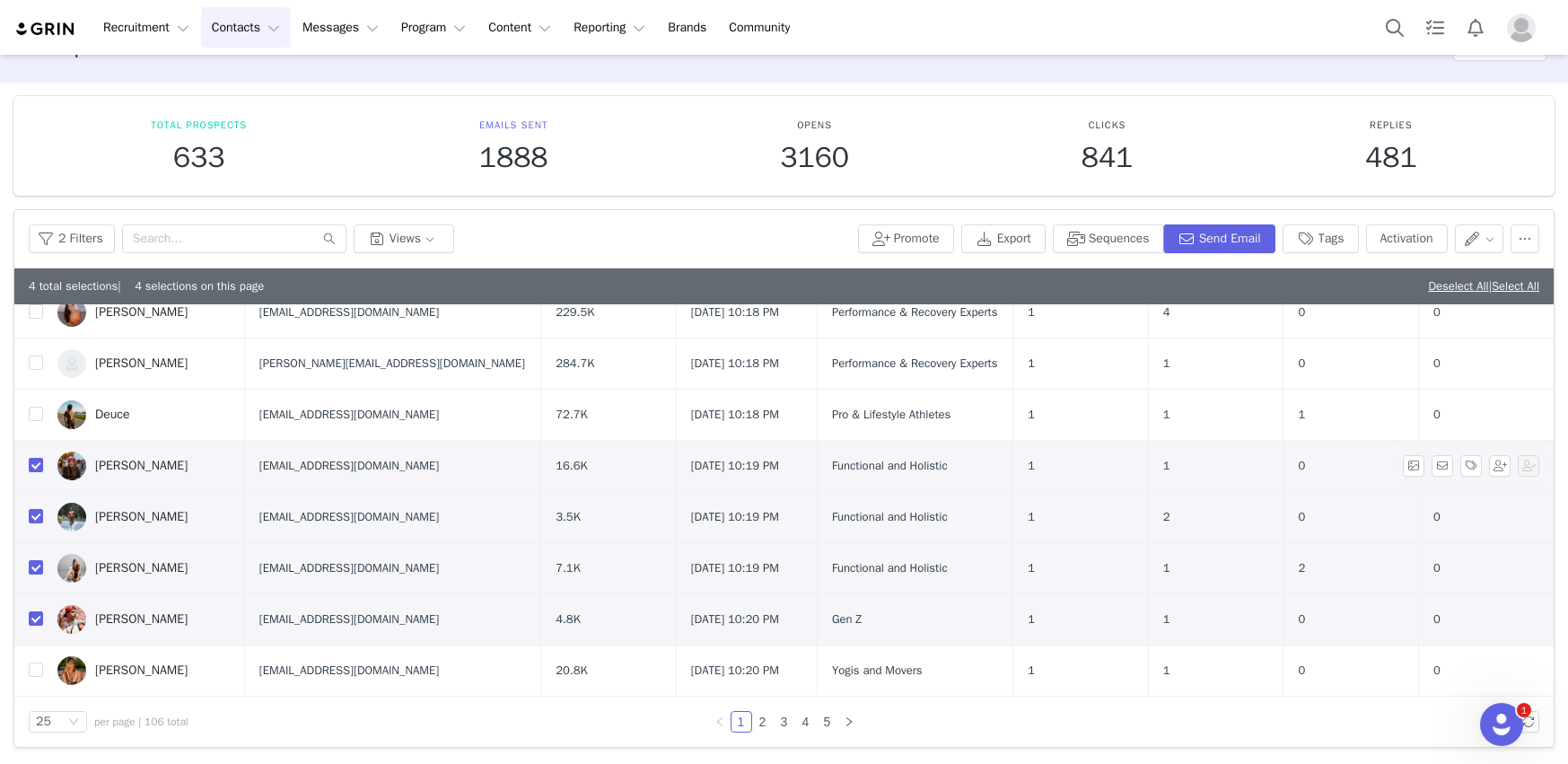 scroll, scrollTop: 955, scrollLeft: 0, axis: vertical 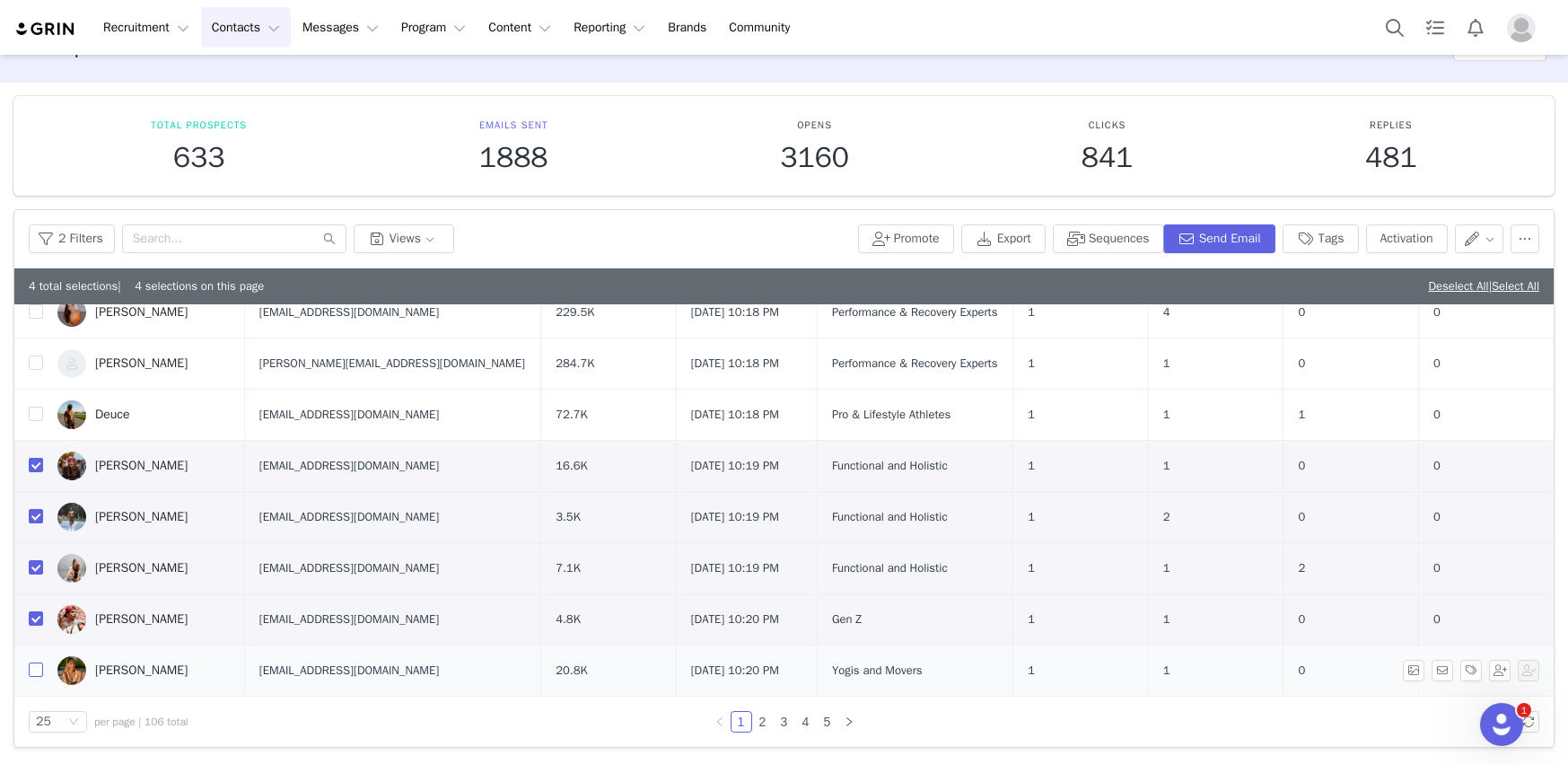 click at bounding box center (36, 670) 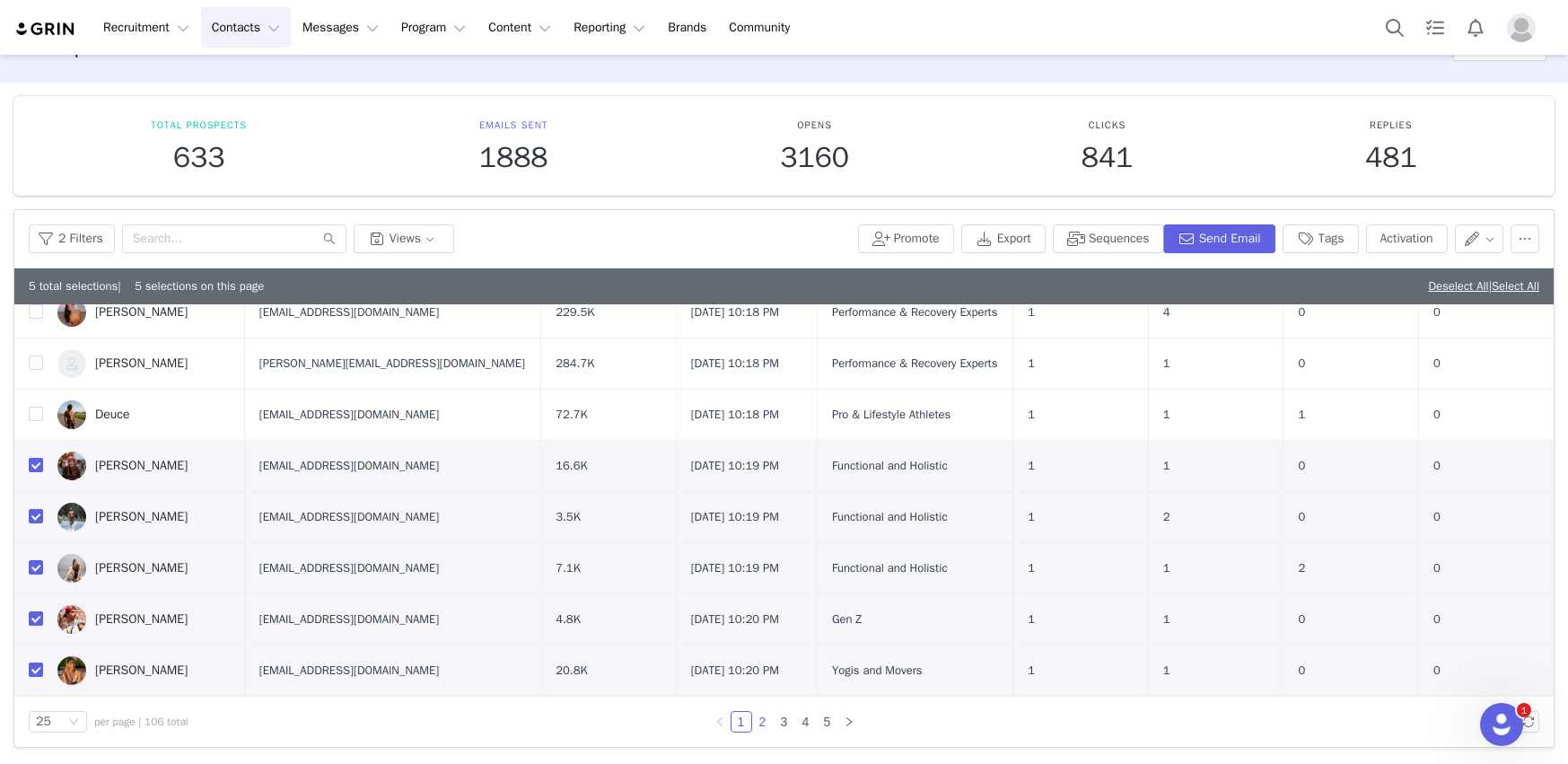click on "2" at bounding box center [763, 722] 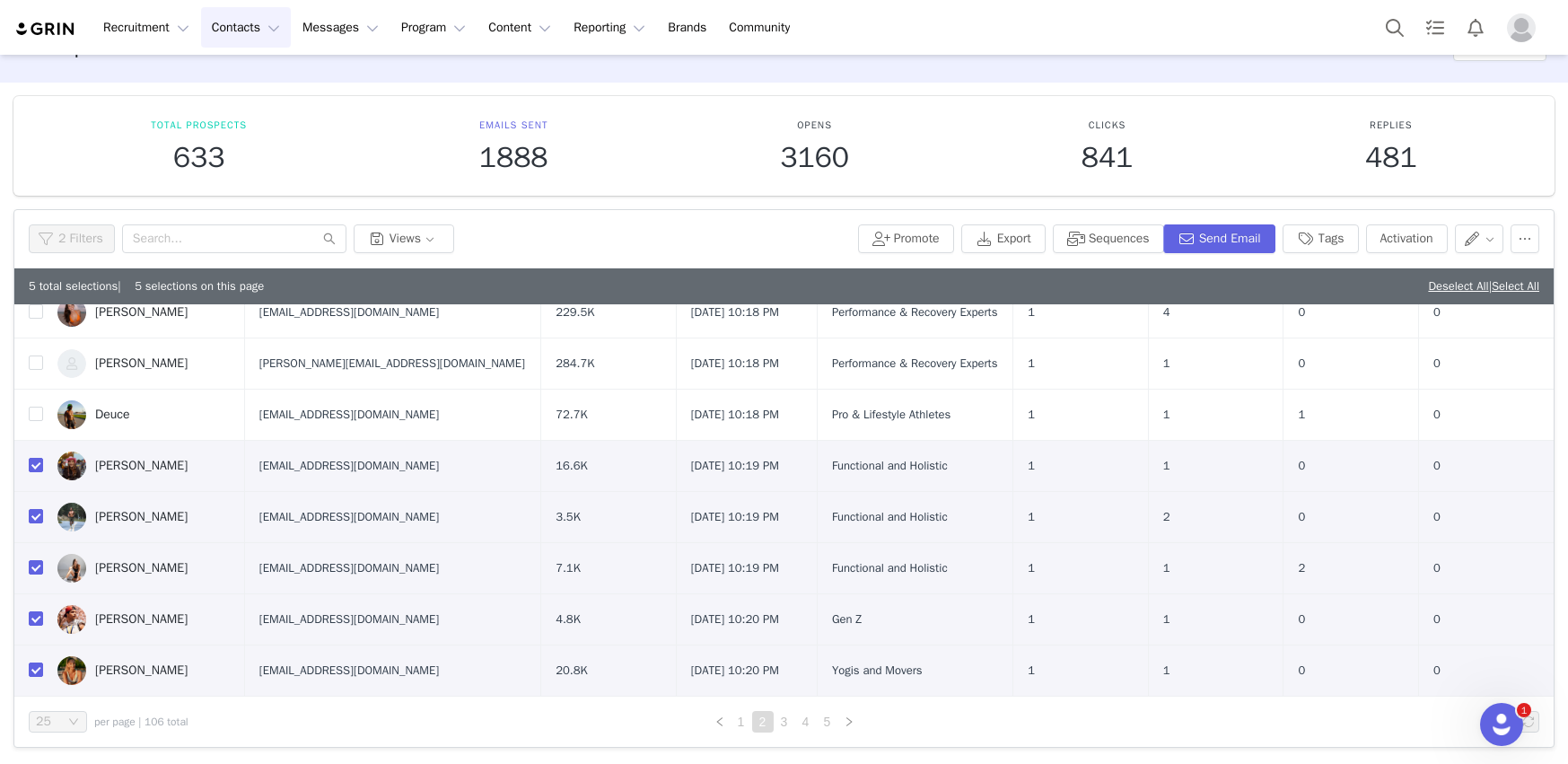 scroll, scrollTop: 0, scrollLeft: 0, axis: both 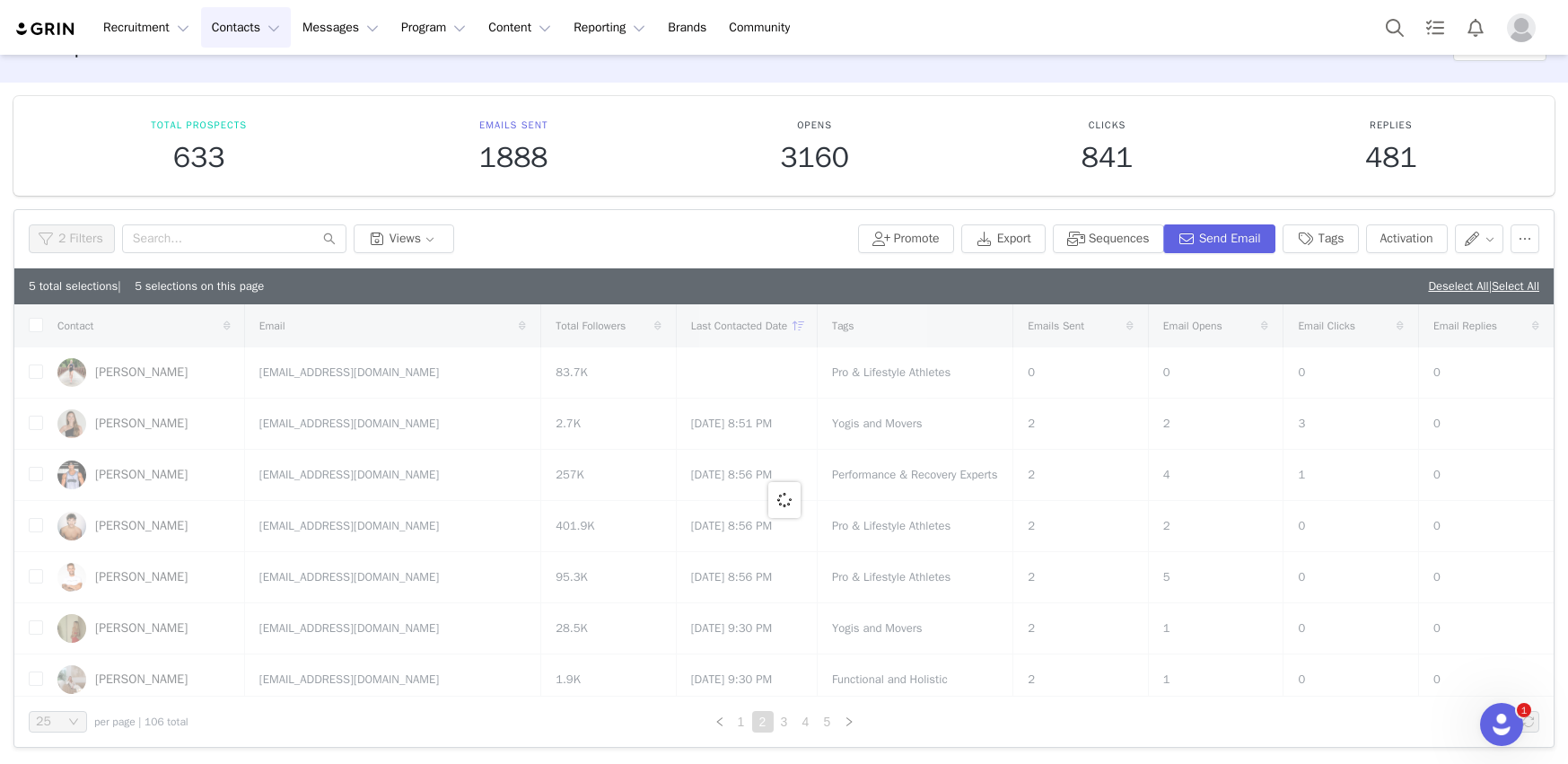 checkbox on "false" 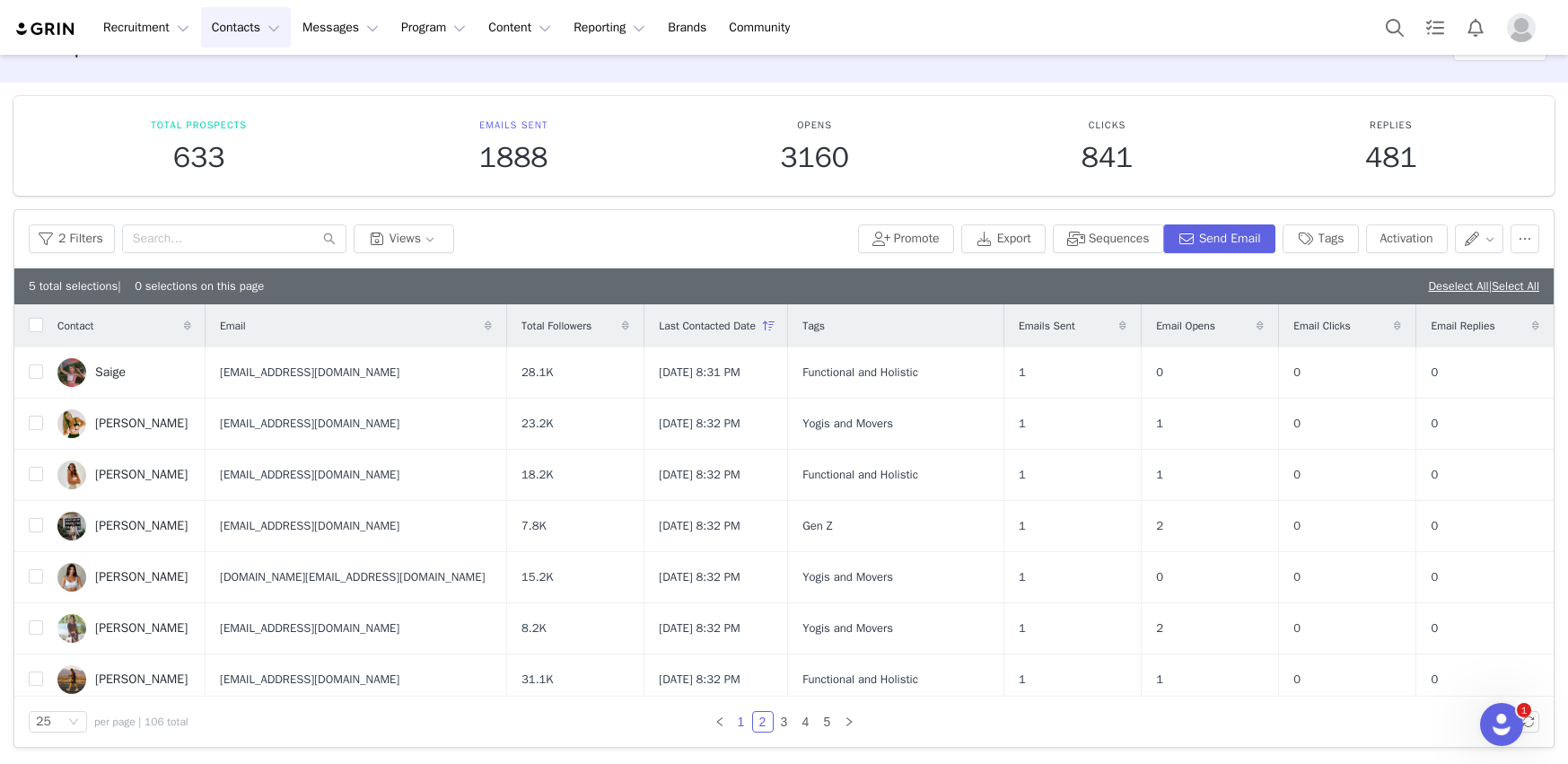 click on "1" at bounding box center [741, 722] 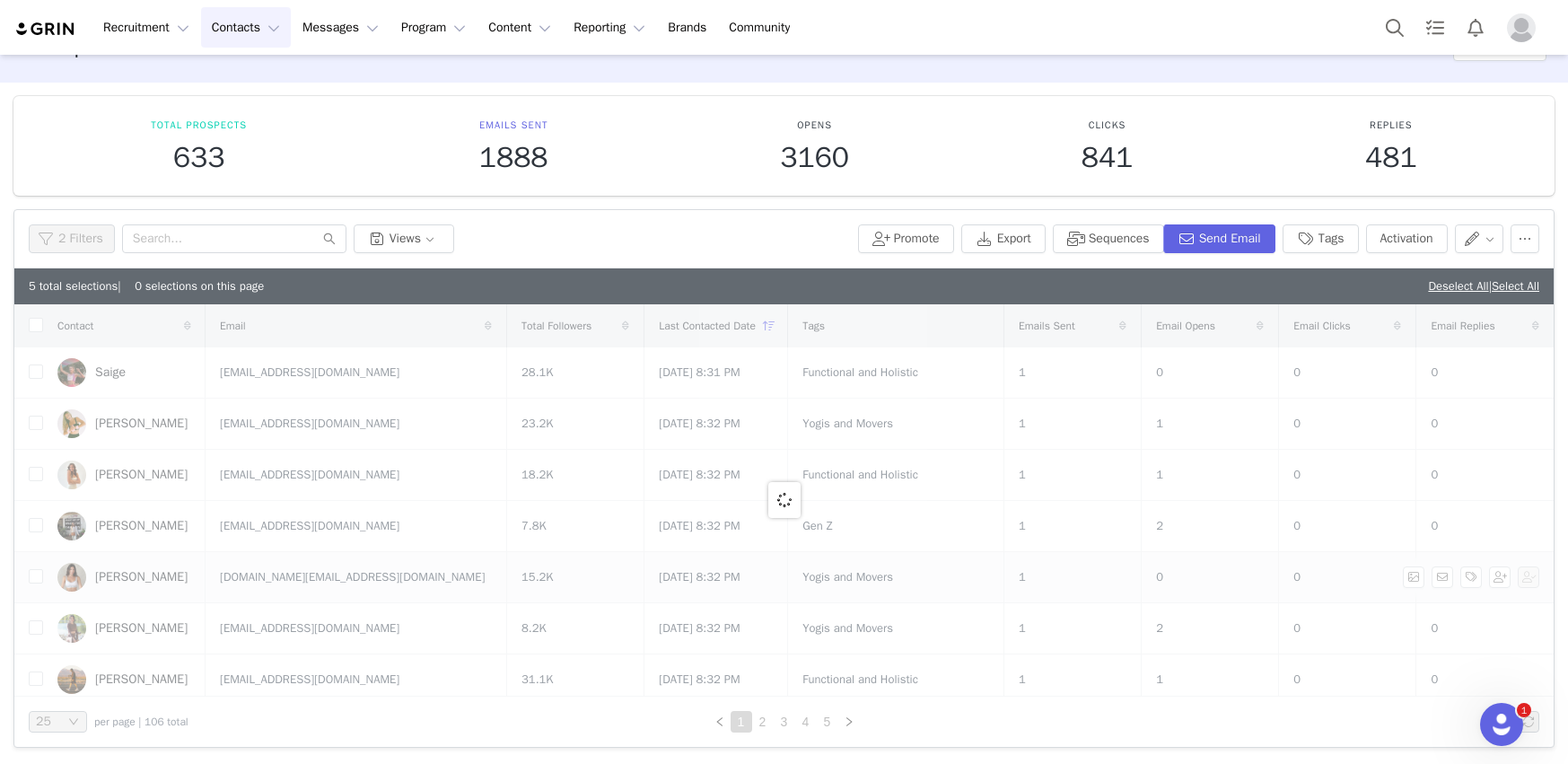 checkbox on "true" 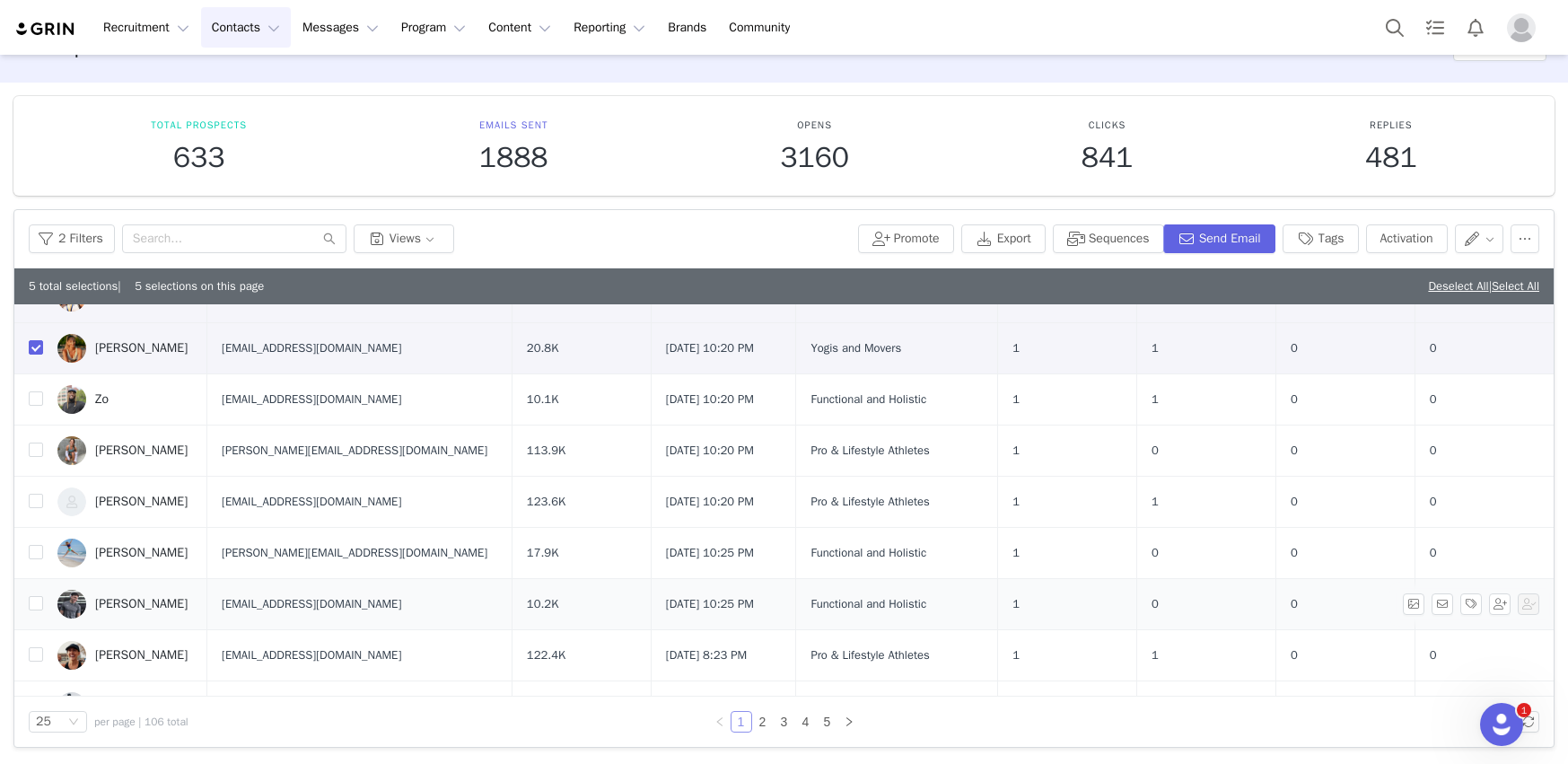 scroll, scrollTop: 738, scrollLeft: 0, axis: vertical 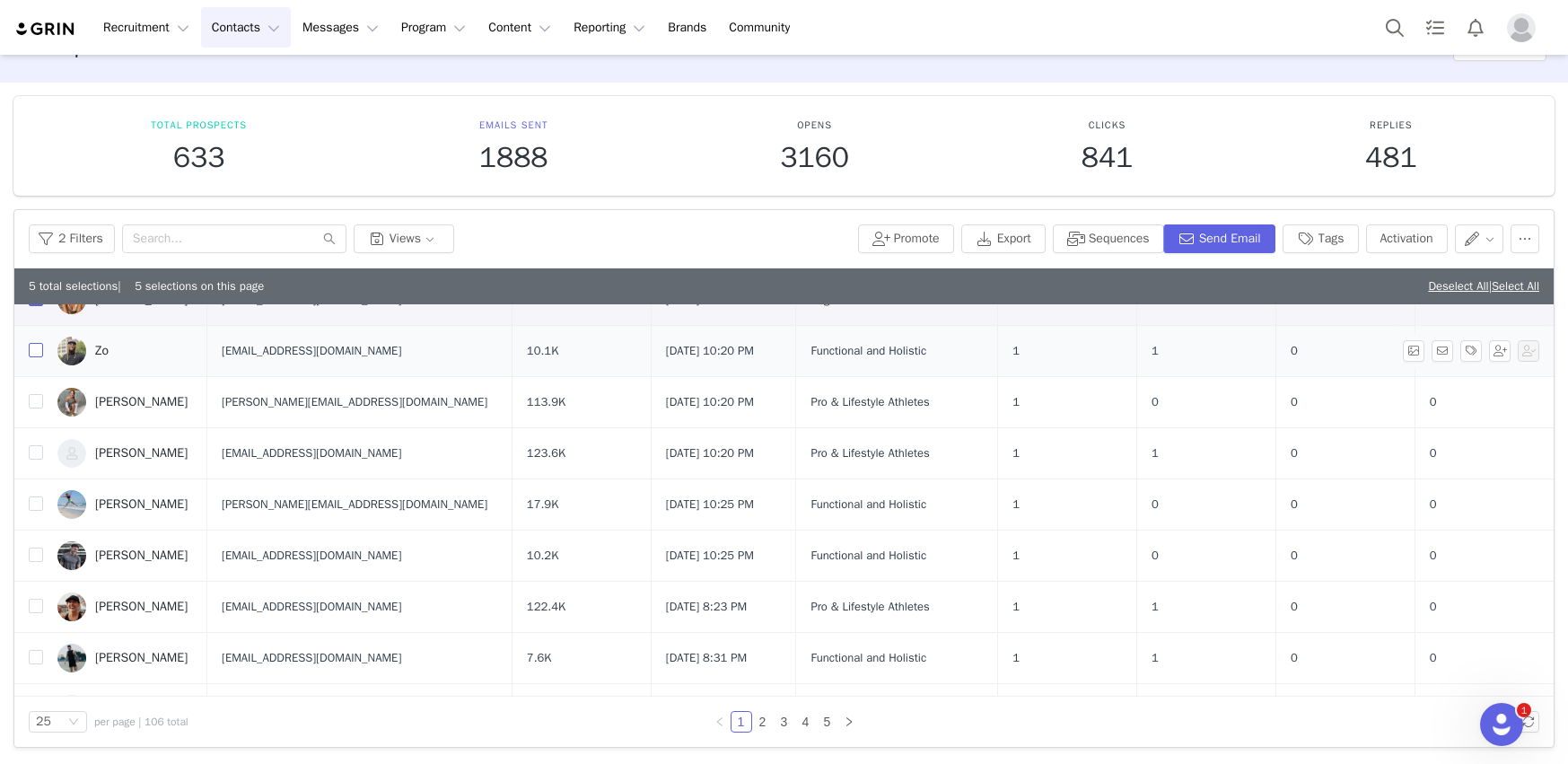click at bounding box center (36, 350) 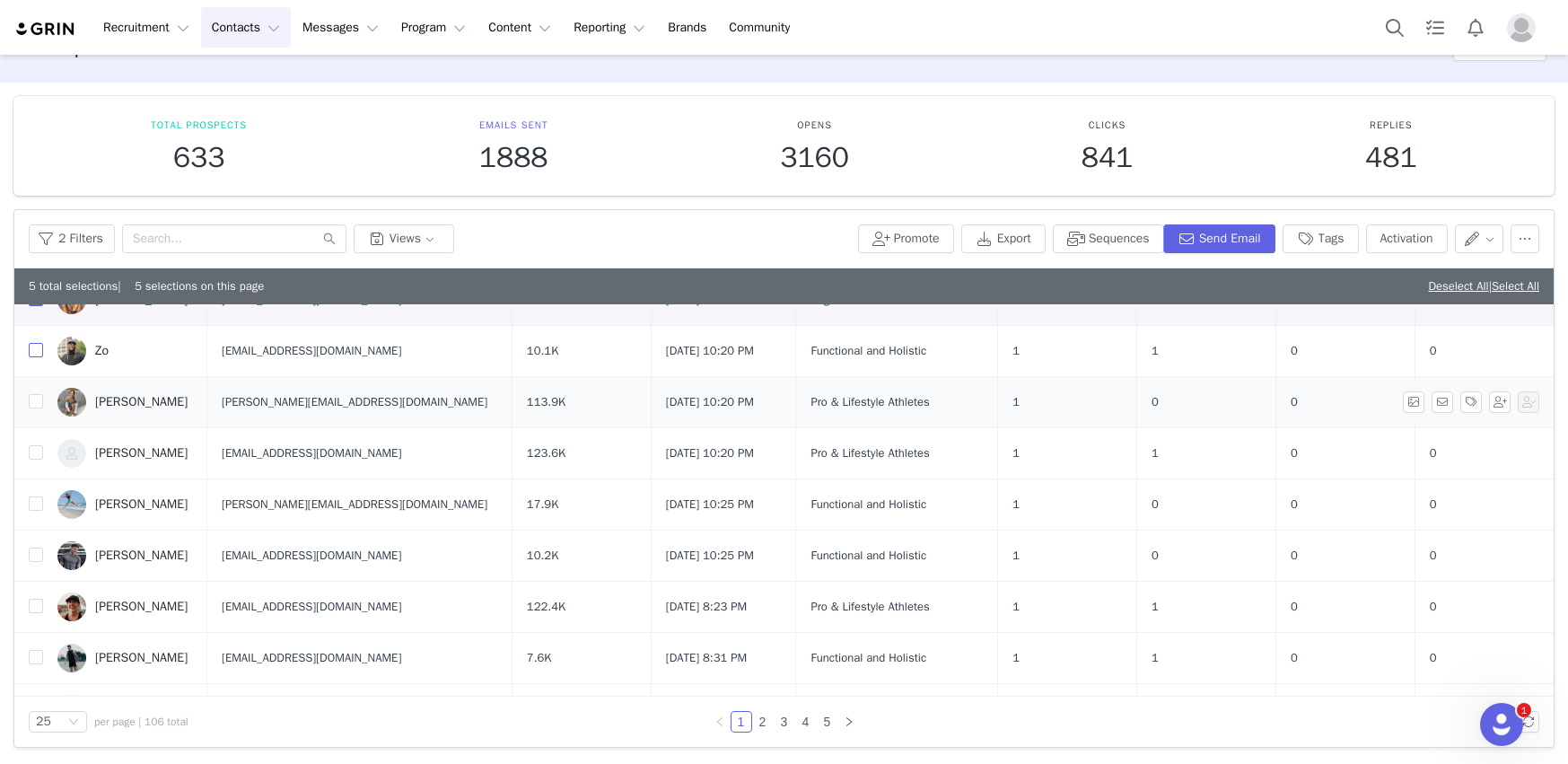 checkbox on "true" 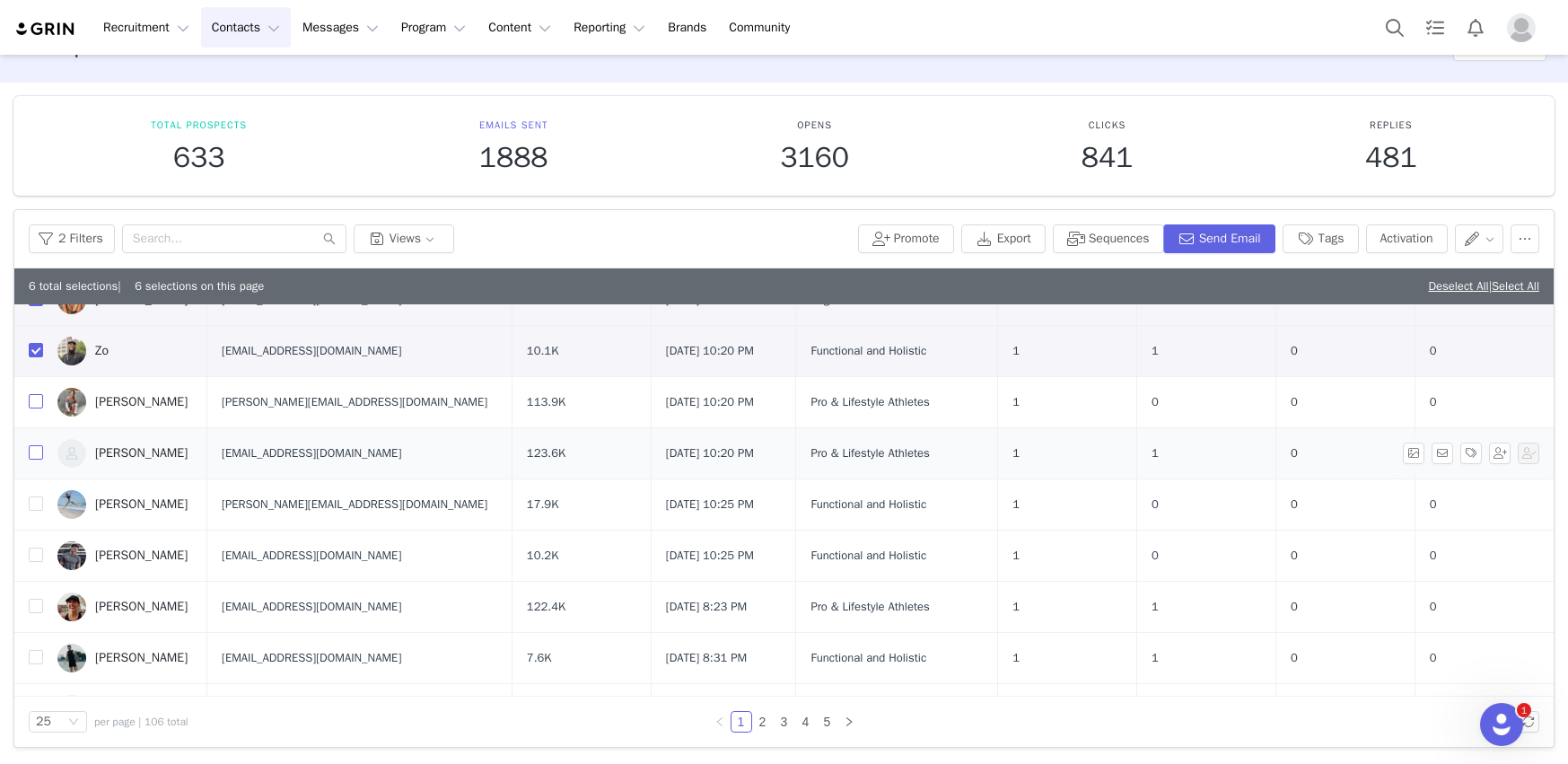 drag, startPoint x: 34, startPoint y: 401, endPoint x: 34, endPoint y: 444, distance: 43 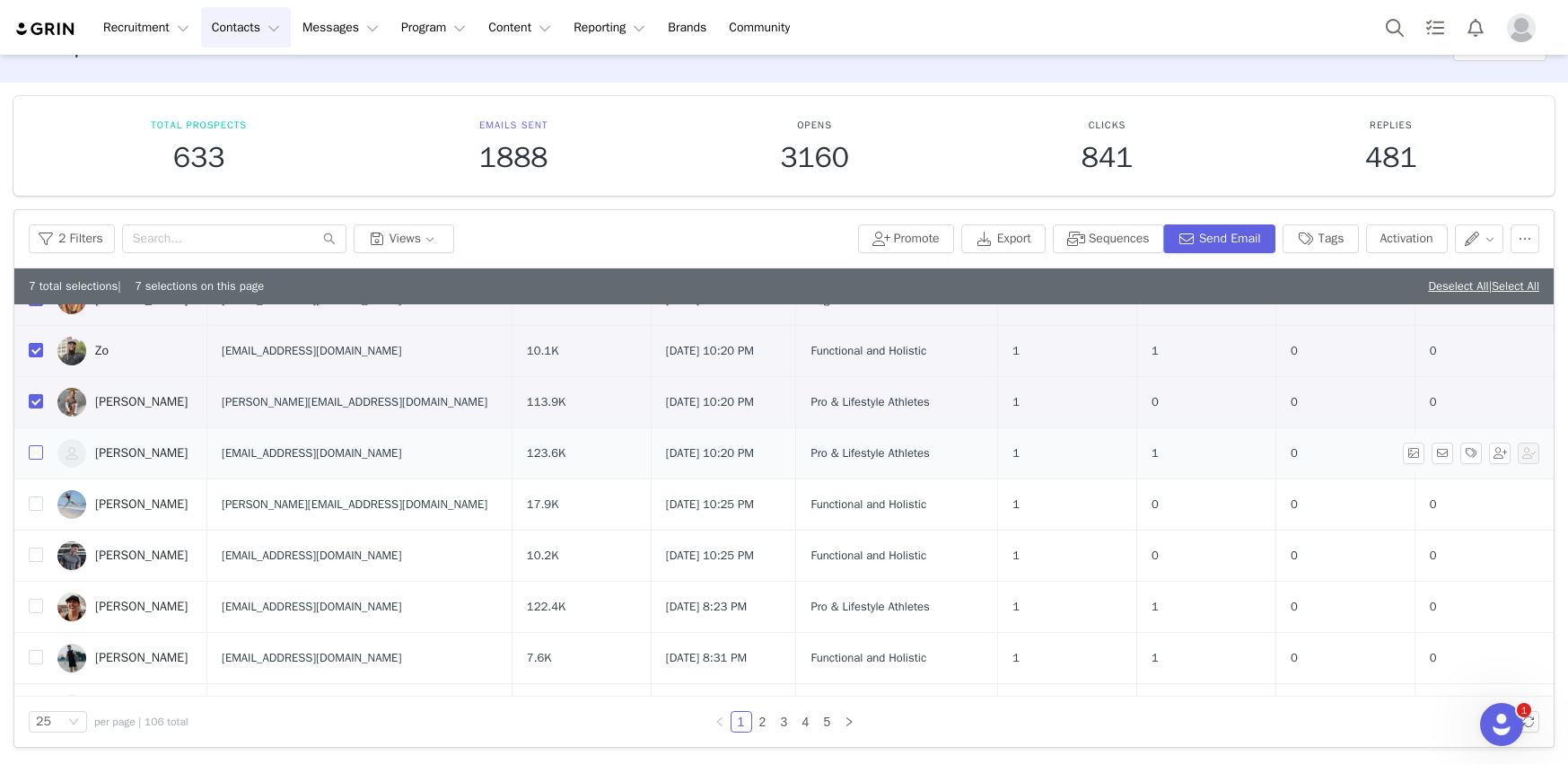 click at bounding box center [36, 452] 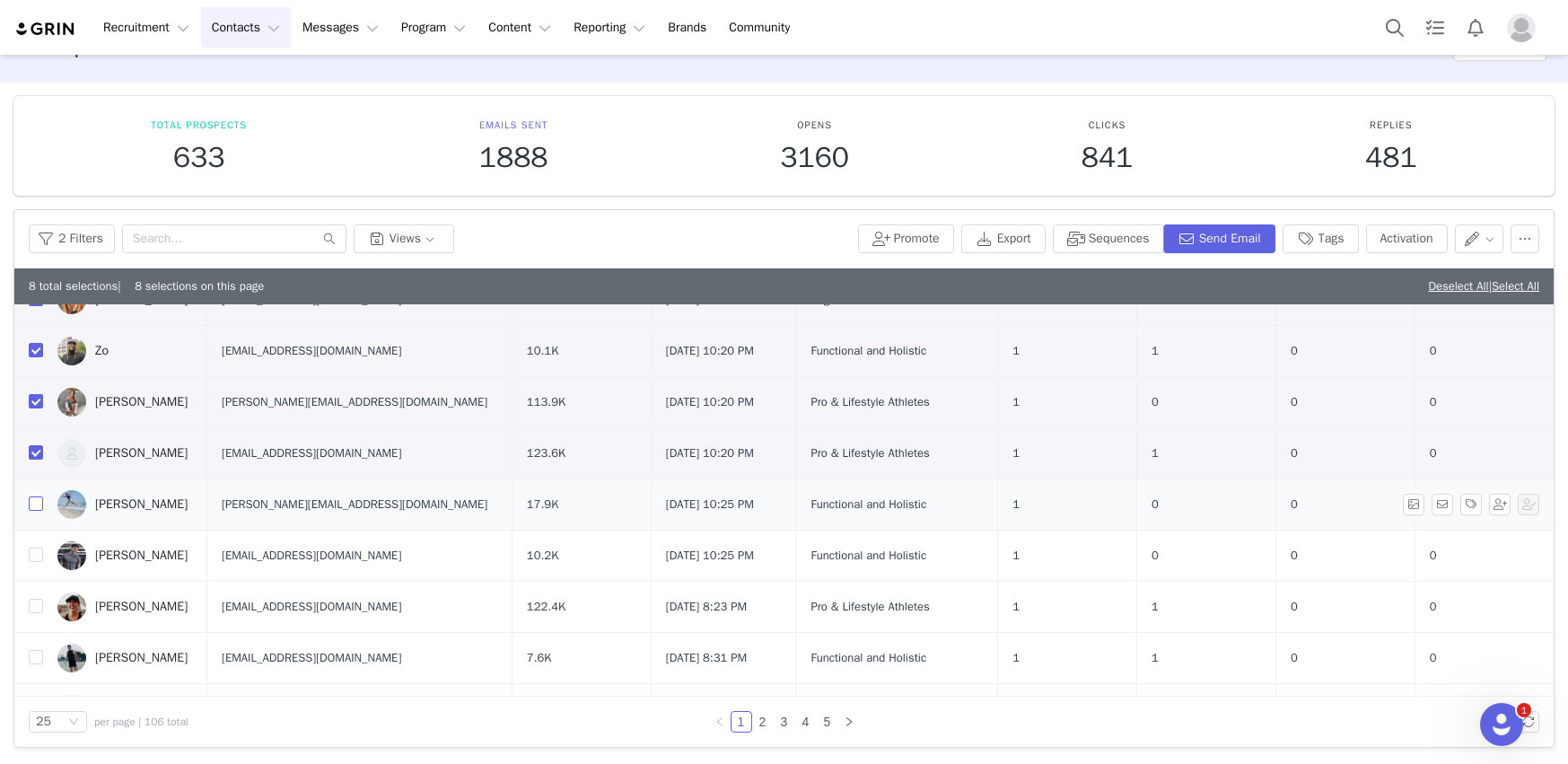 click at bounding box center (36, 504) 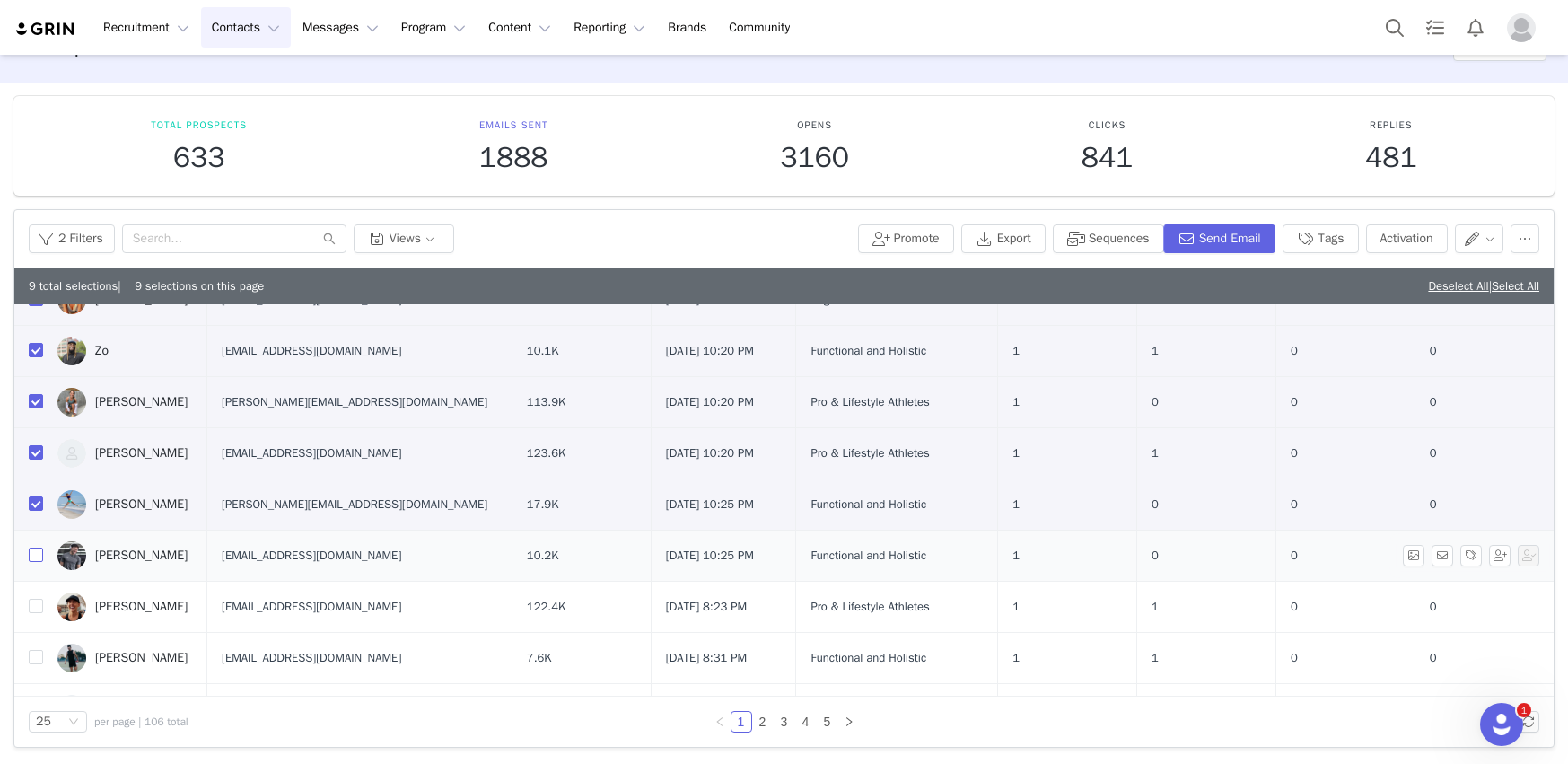 click at bounding box center [36, 555] 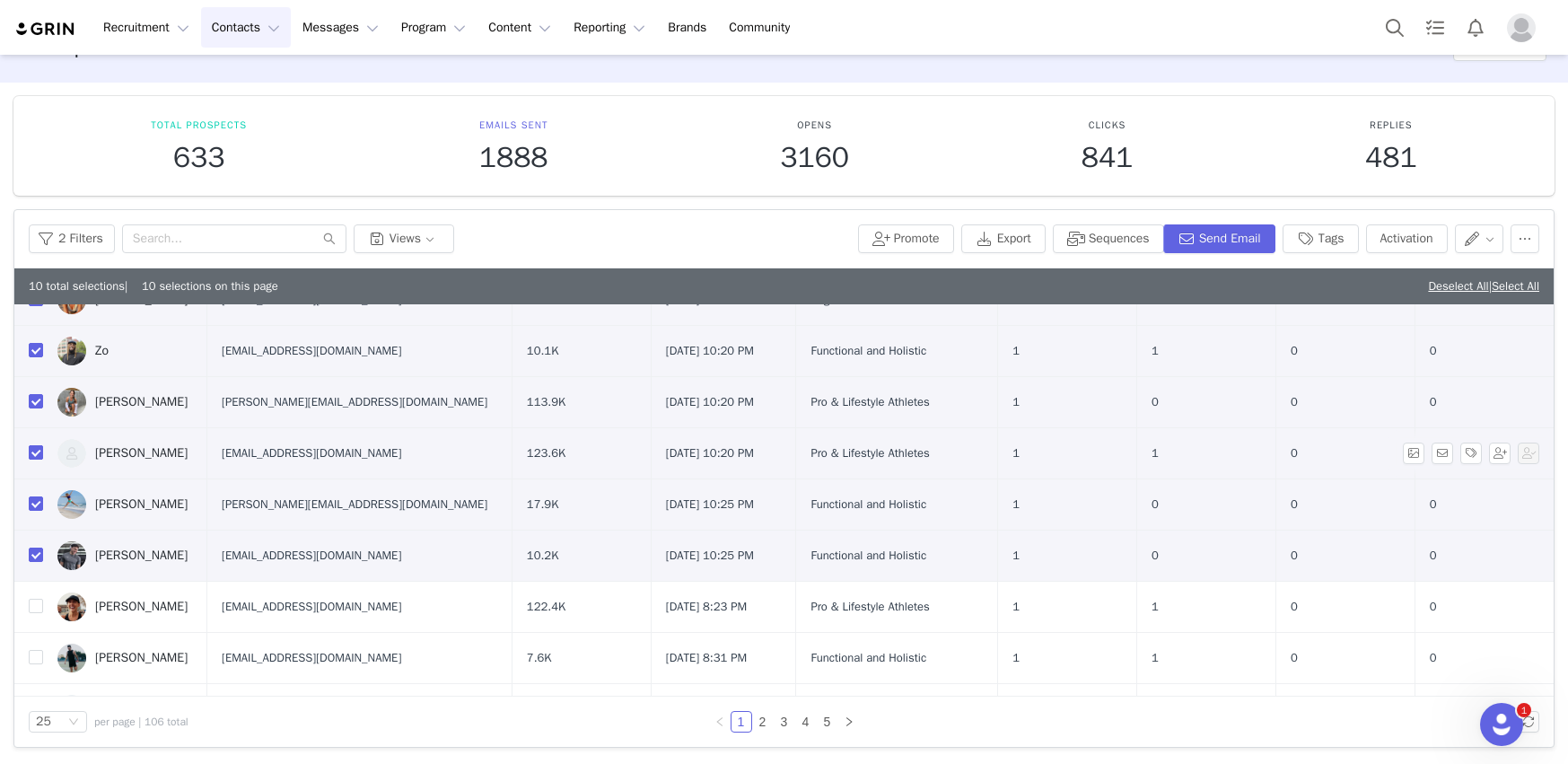 click at bounding box center [36, 452] 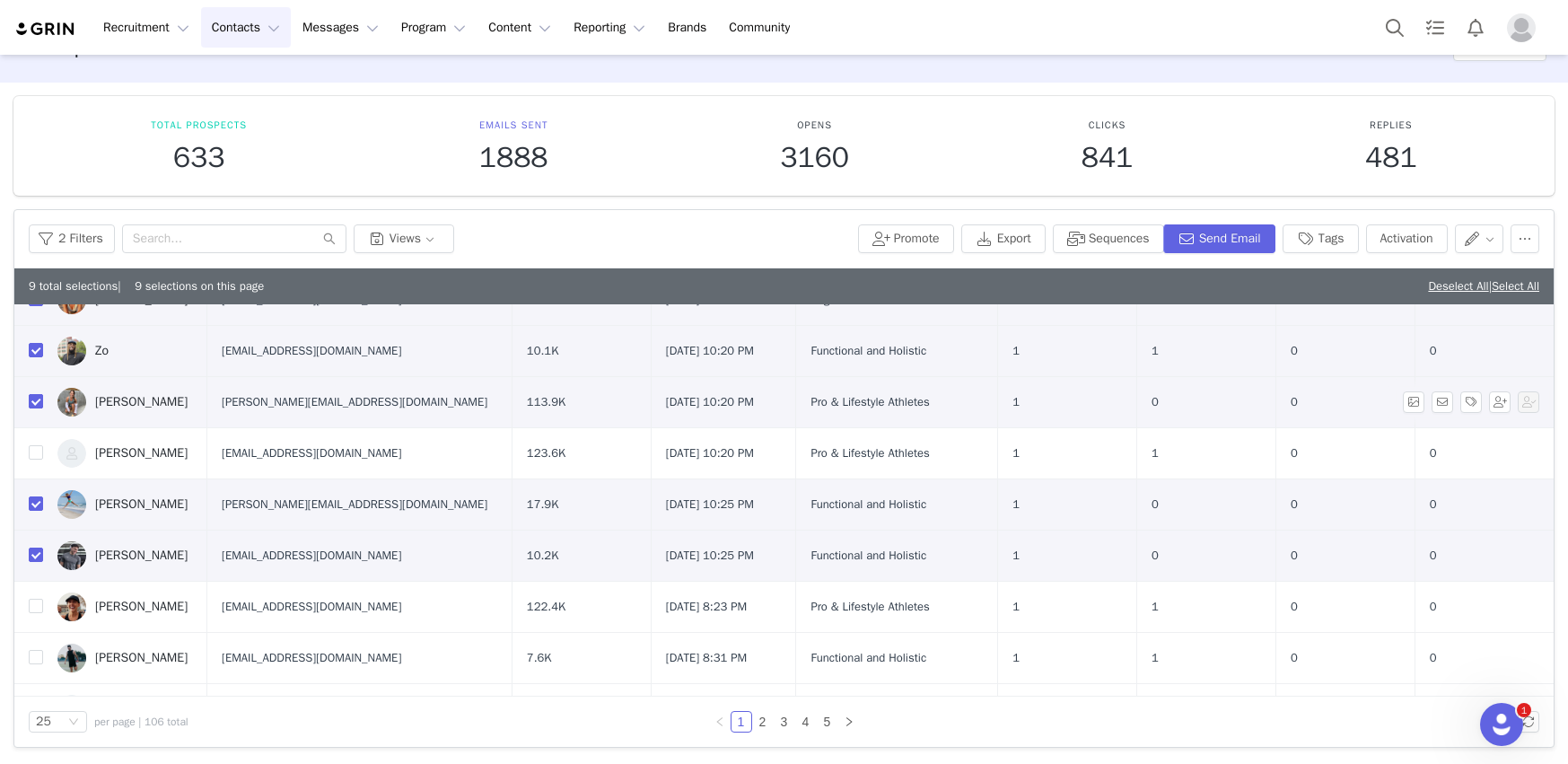 click at bounding box center [36, 401] 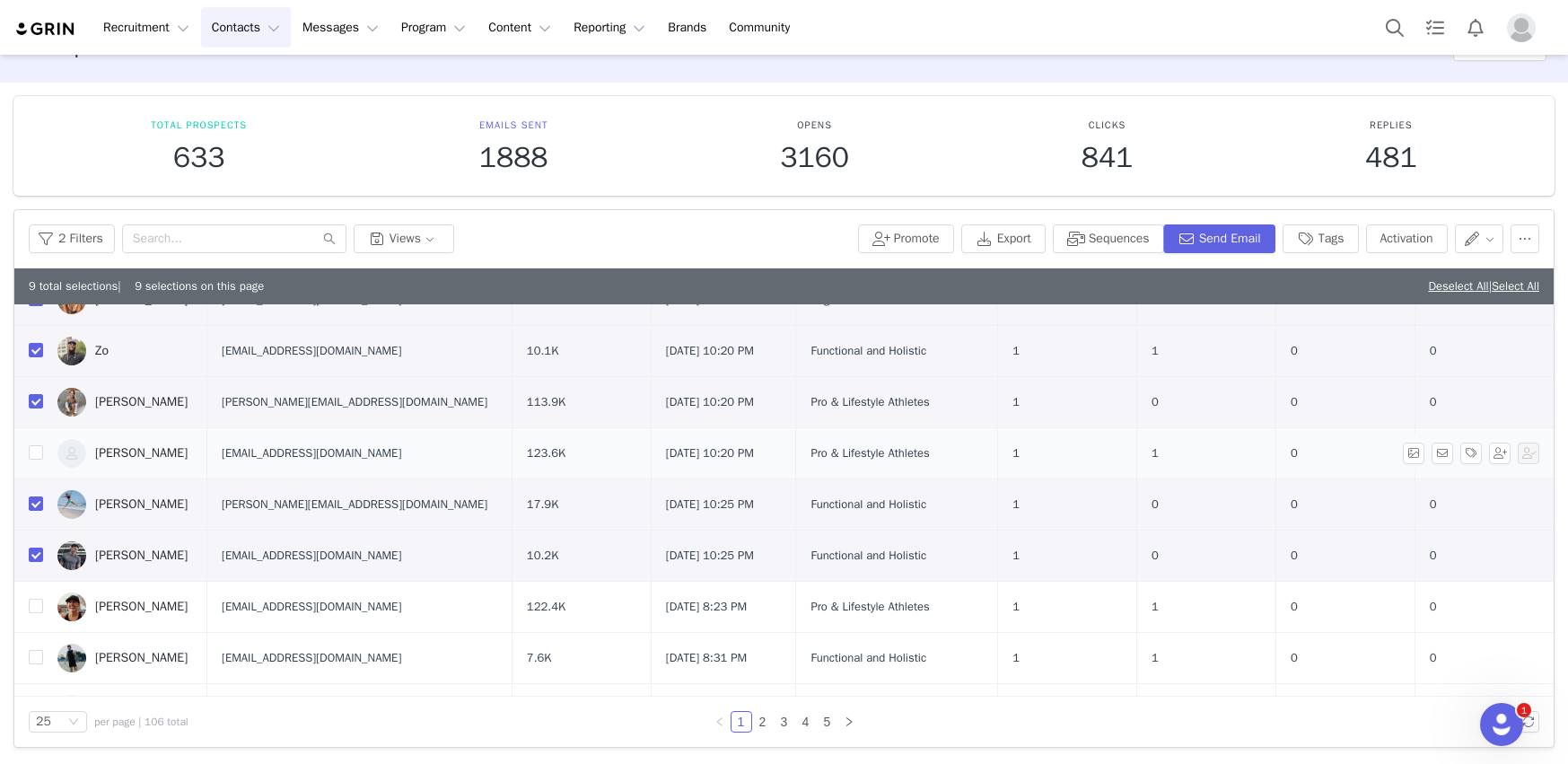 checkbox on "false" 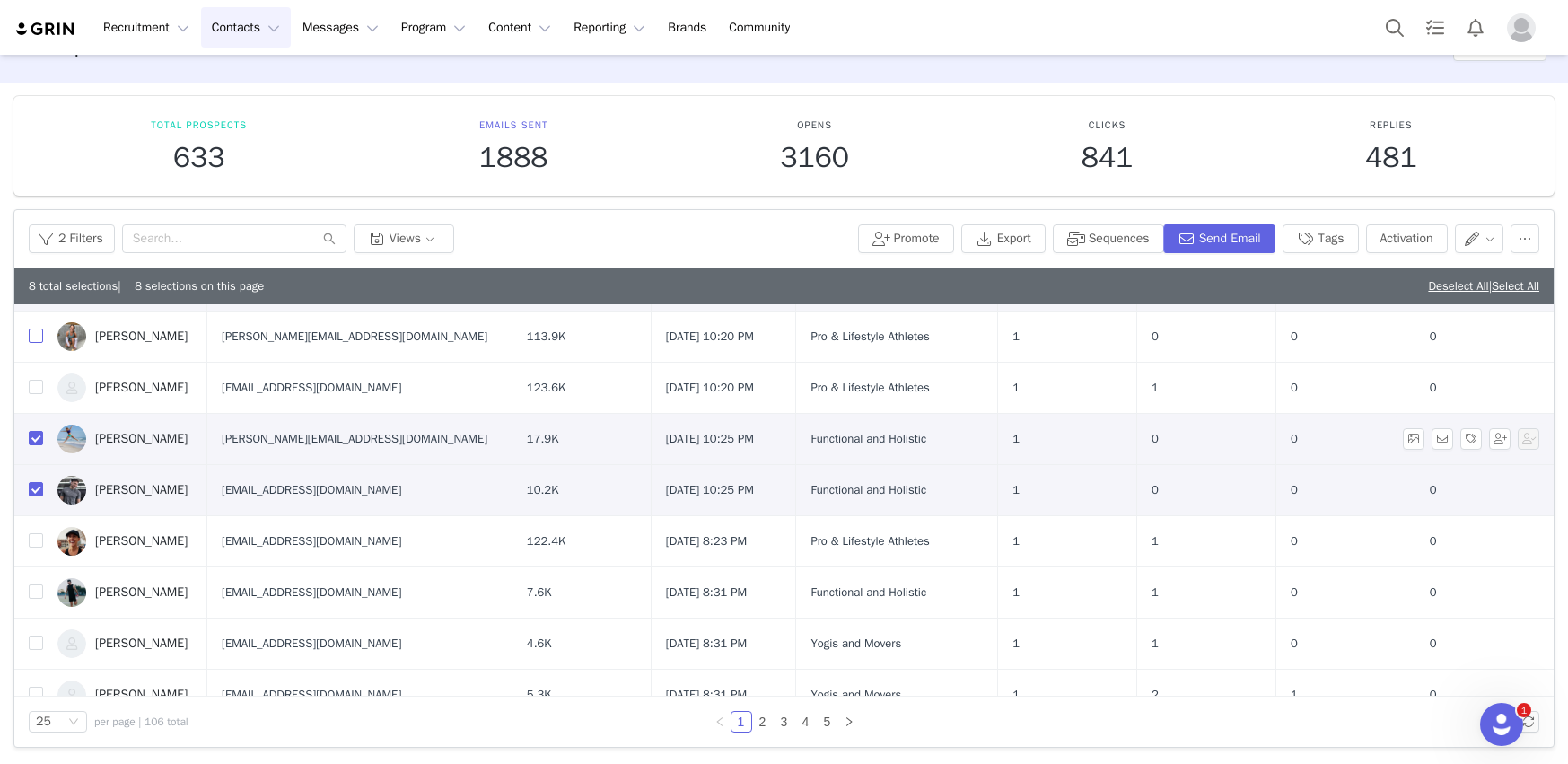 scroll, scrollTop: 822, scrollLeft: 0, axis: vertical 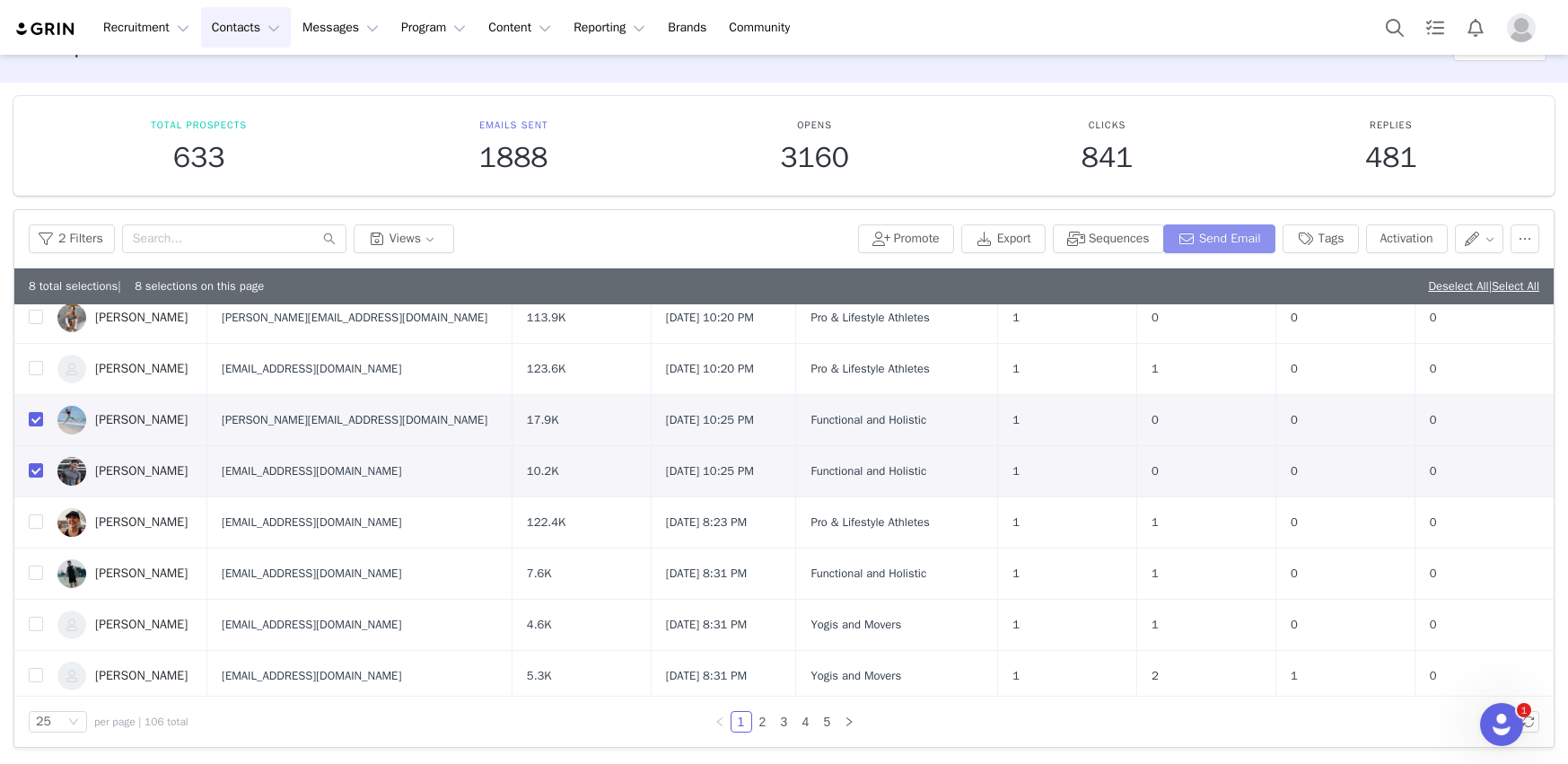 click on "Send Email" at bounding box center [1219, 239] 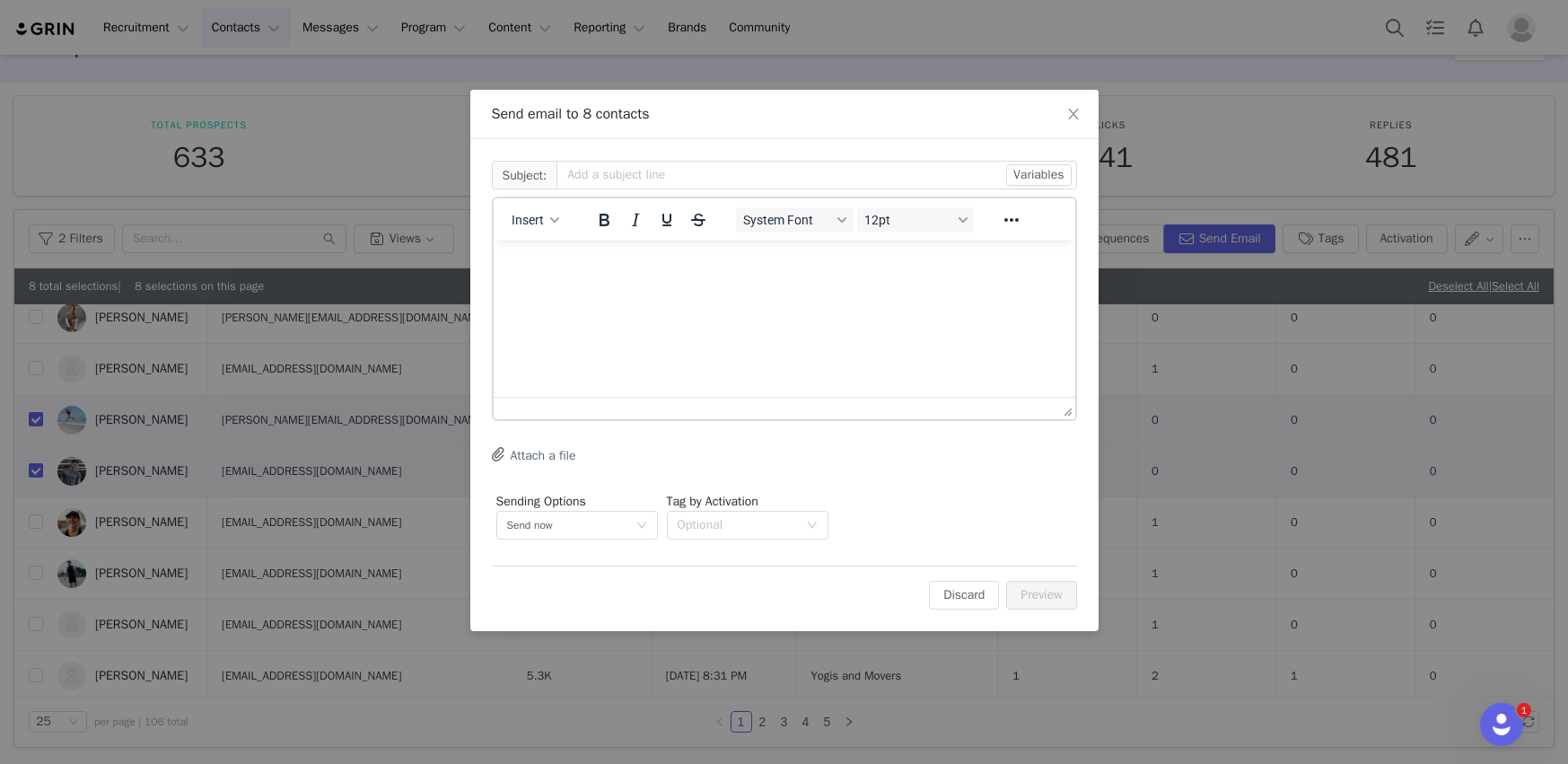 scroll, scrollTop: 0, scrollLeft: 0, axis: both 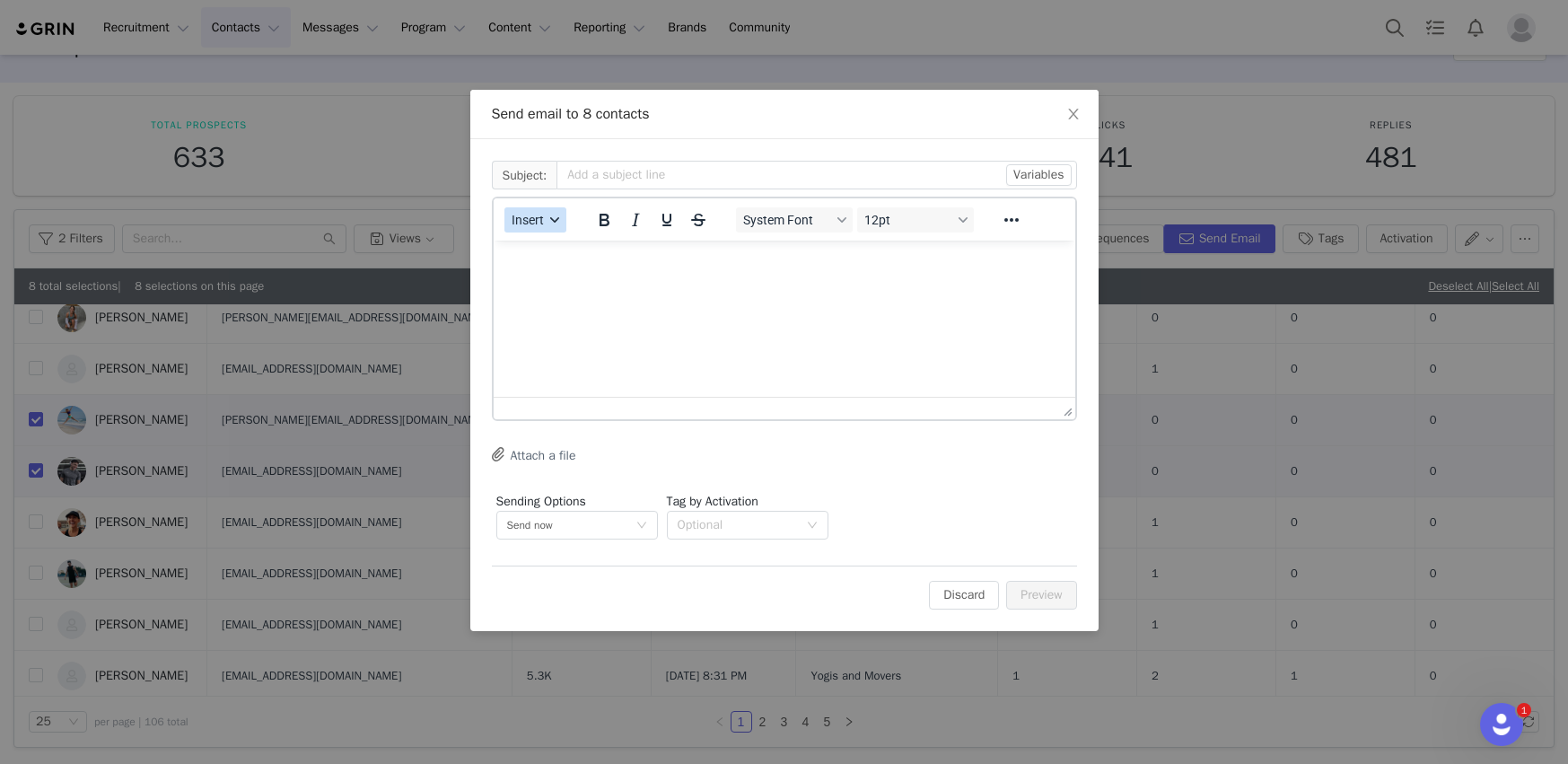 click on "Insert" at bounding box center (535, 220) 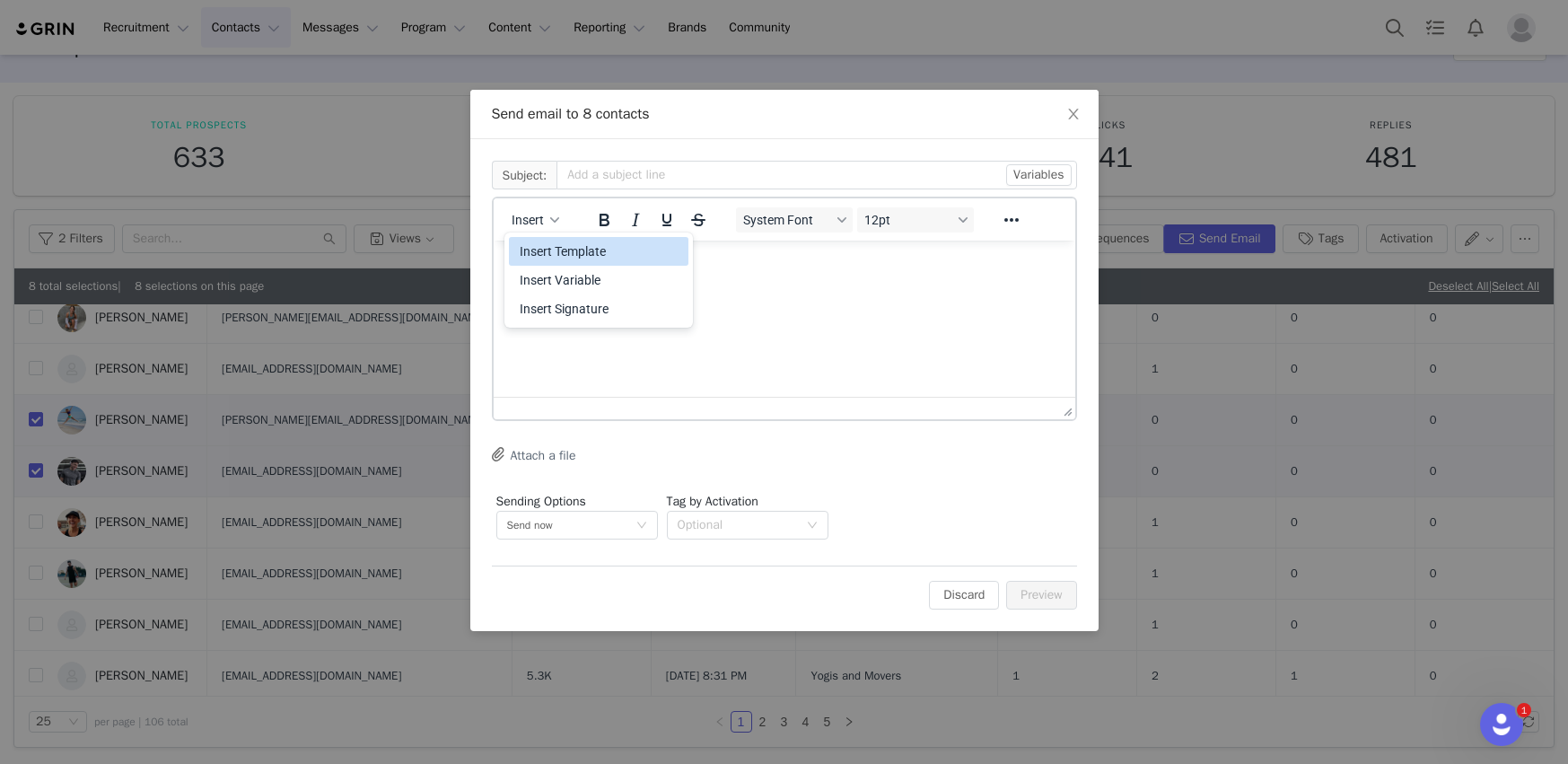 click on "Insert Template" at bounding box center [599, 251] 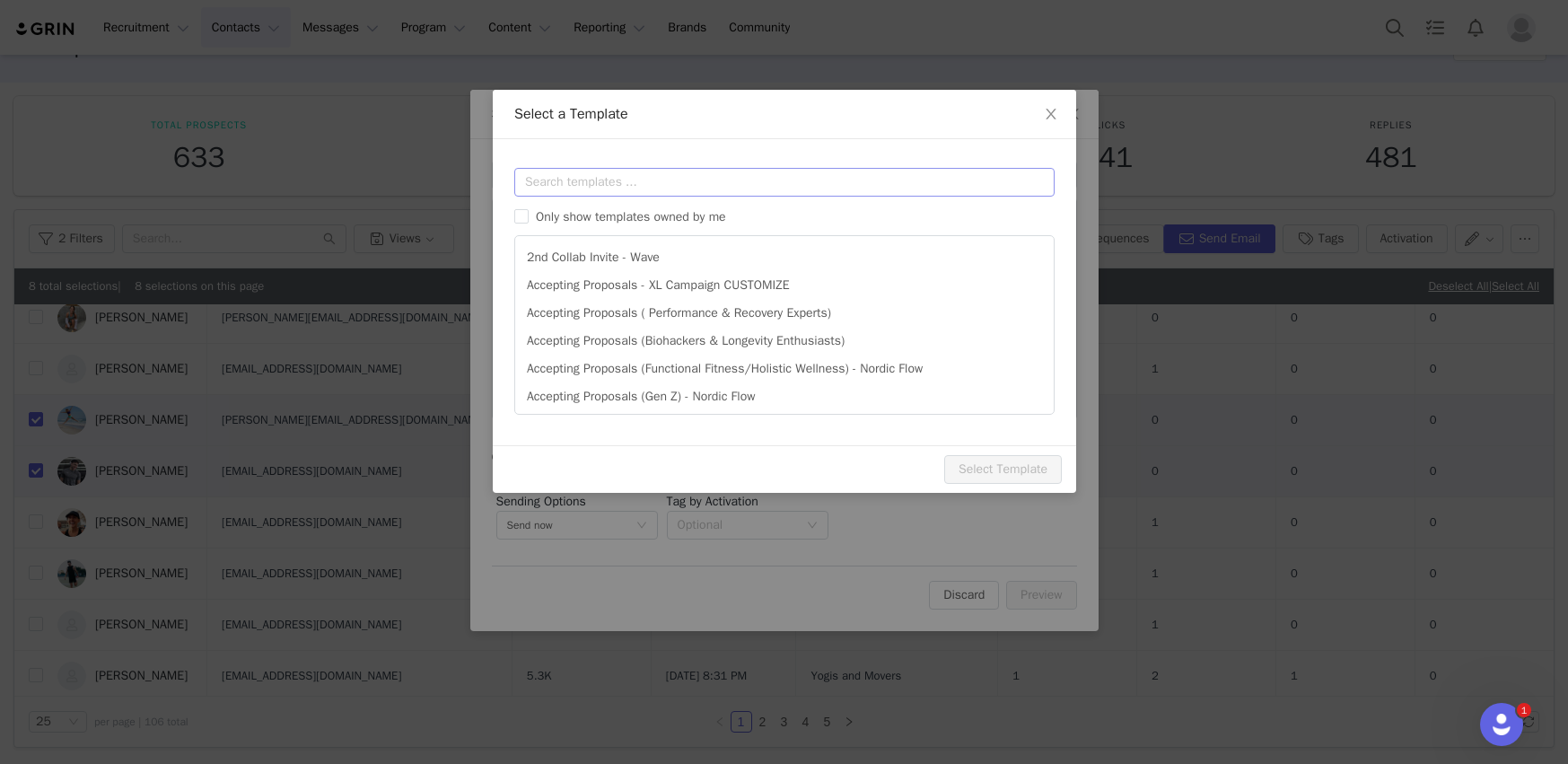 scroll, scrollTop: 0, scrollLeft: 0, axis: both 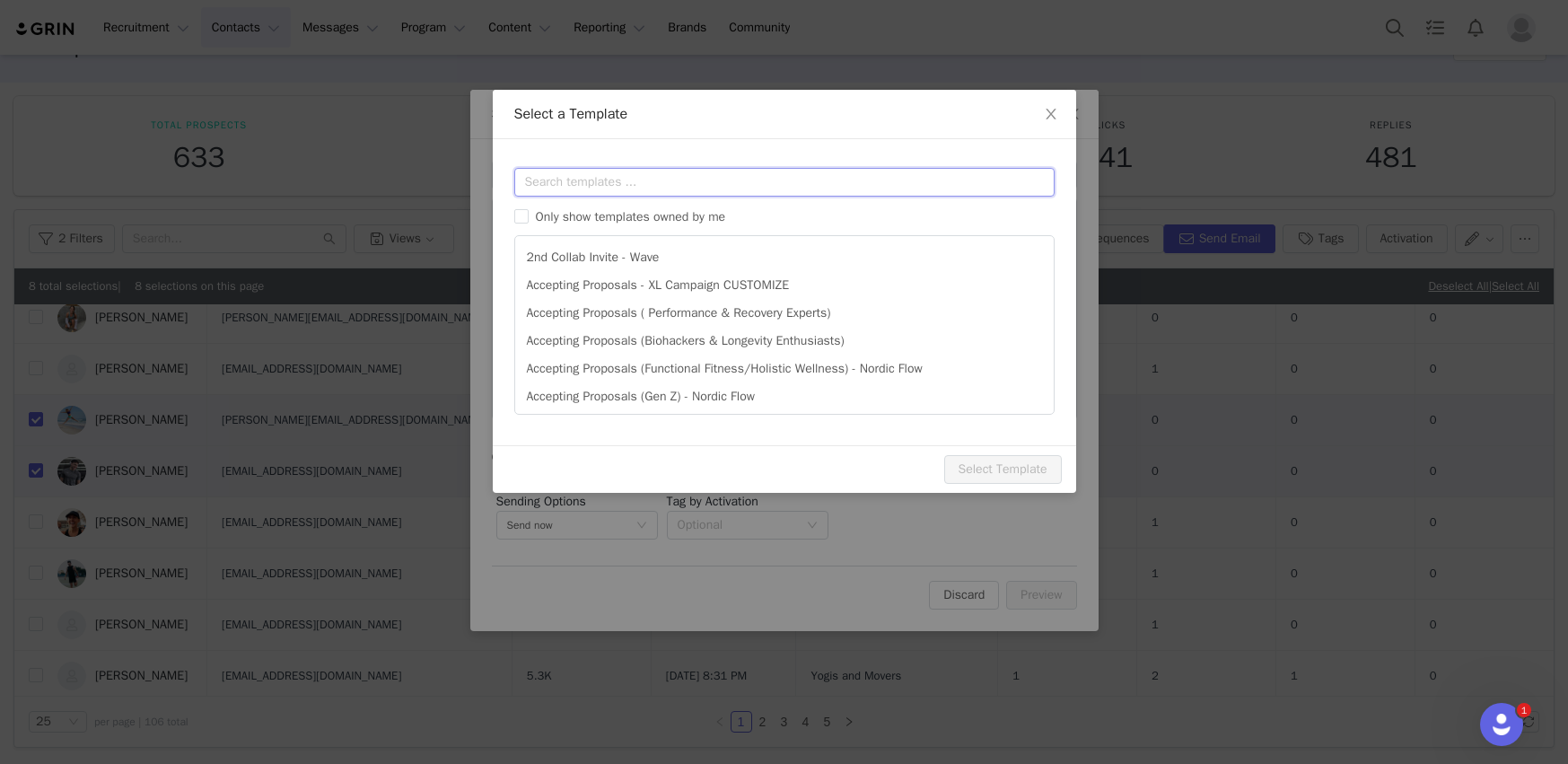 click at bounding box center (784, 182) 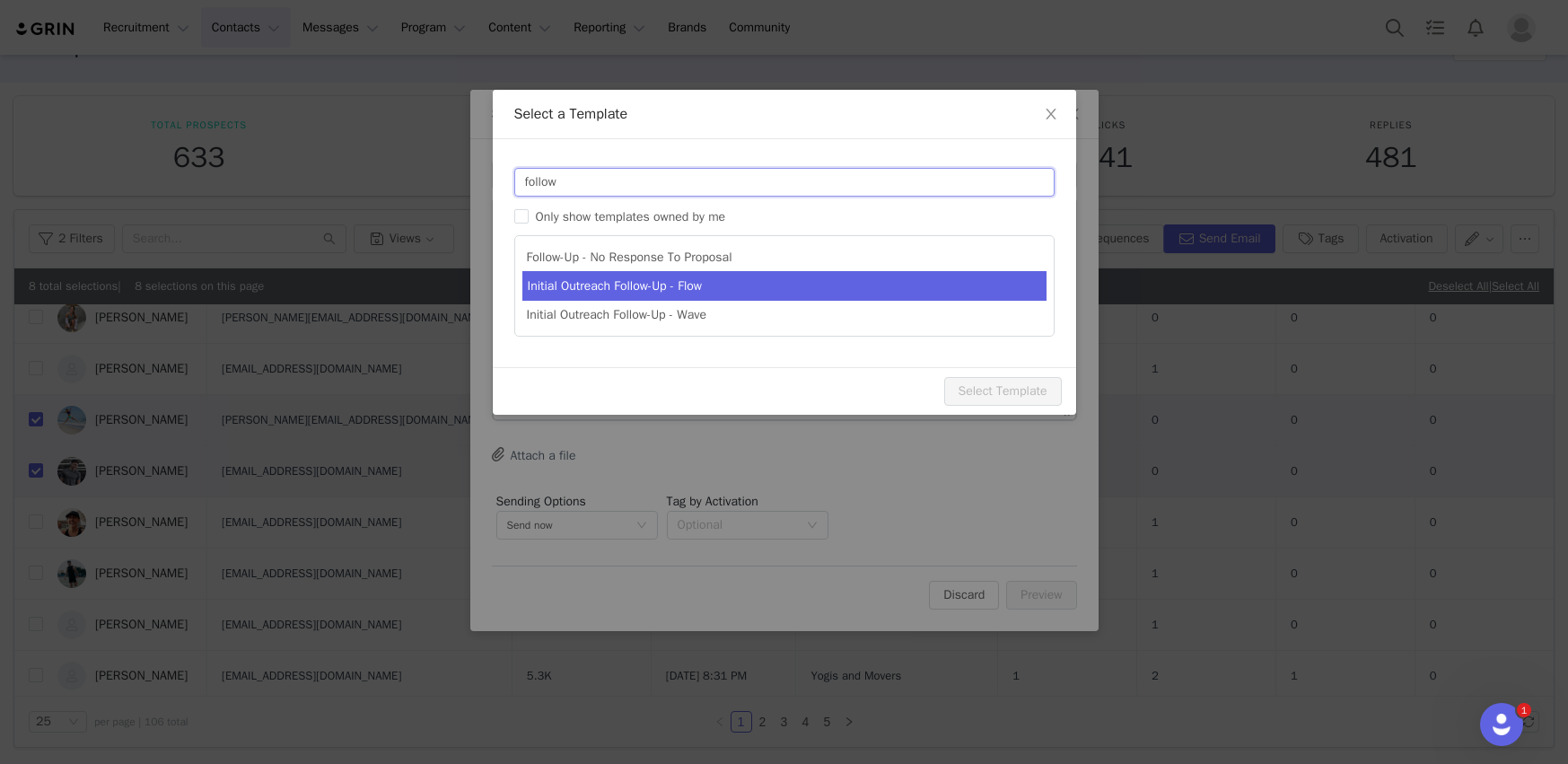 type on "follow" 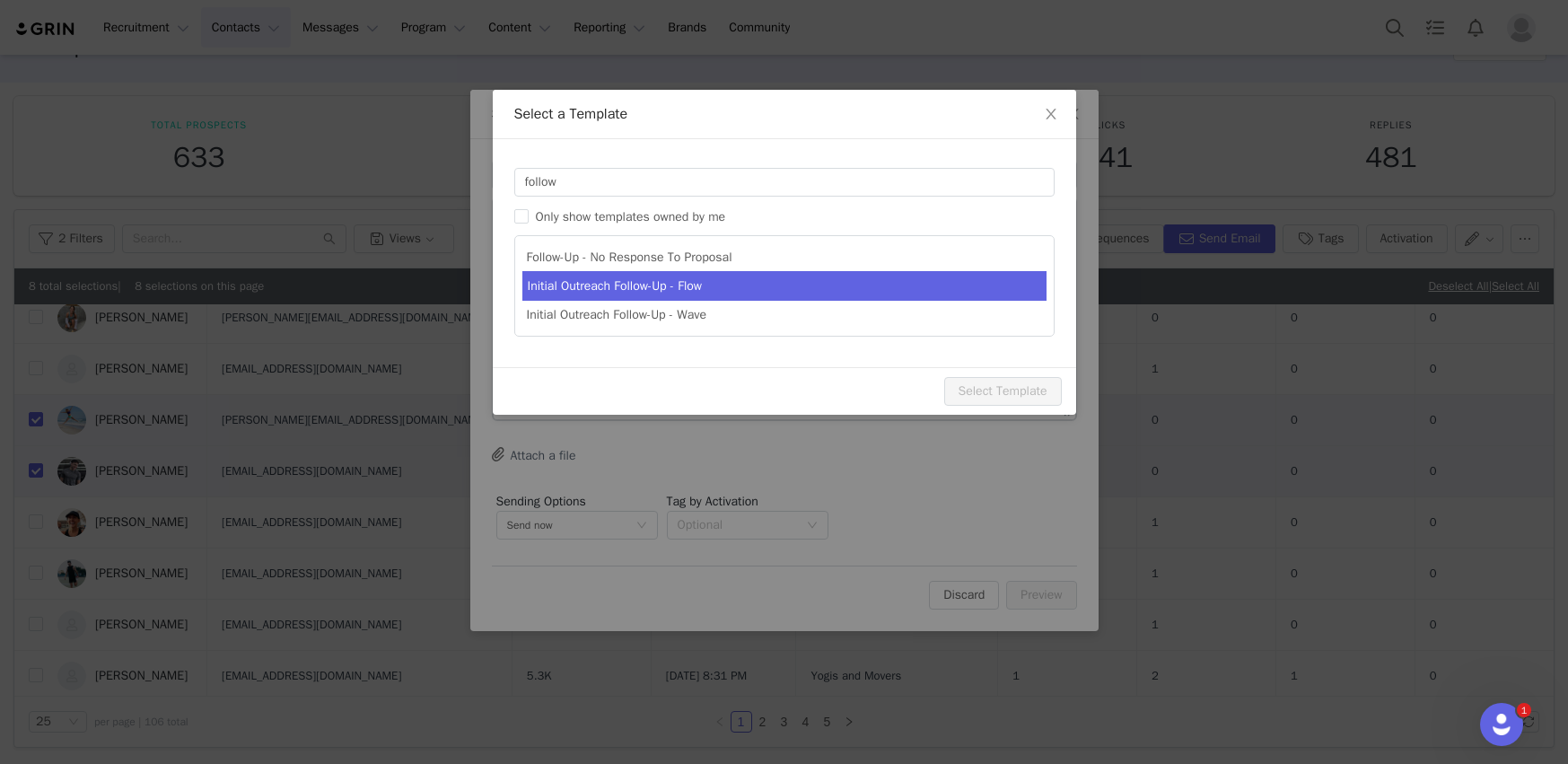 click on "Initial Outreach Follow-Up - Flow" at bounding box center (784, 285) 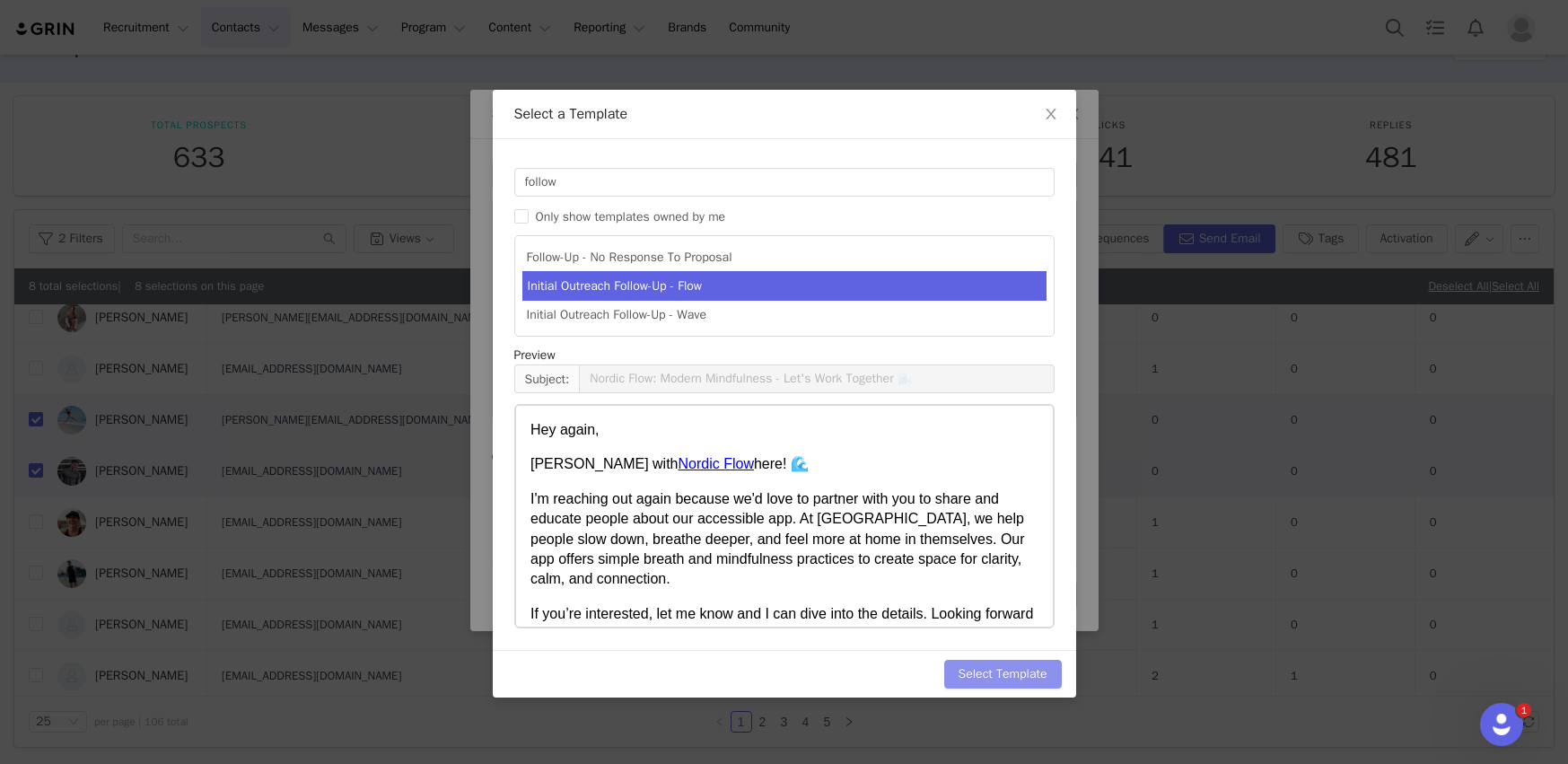 click on "Select Template" at bounding box center [1003, 674] 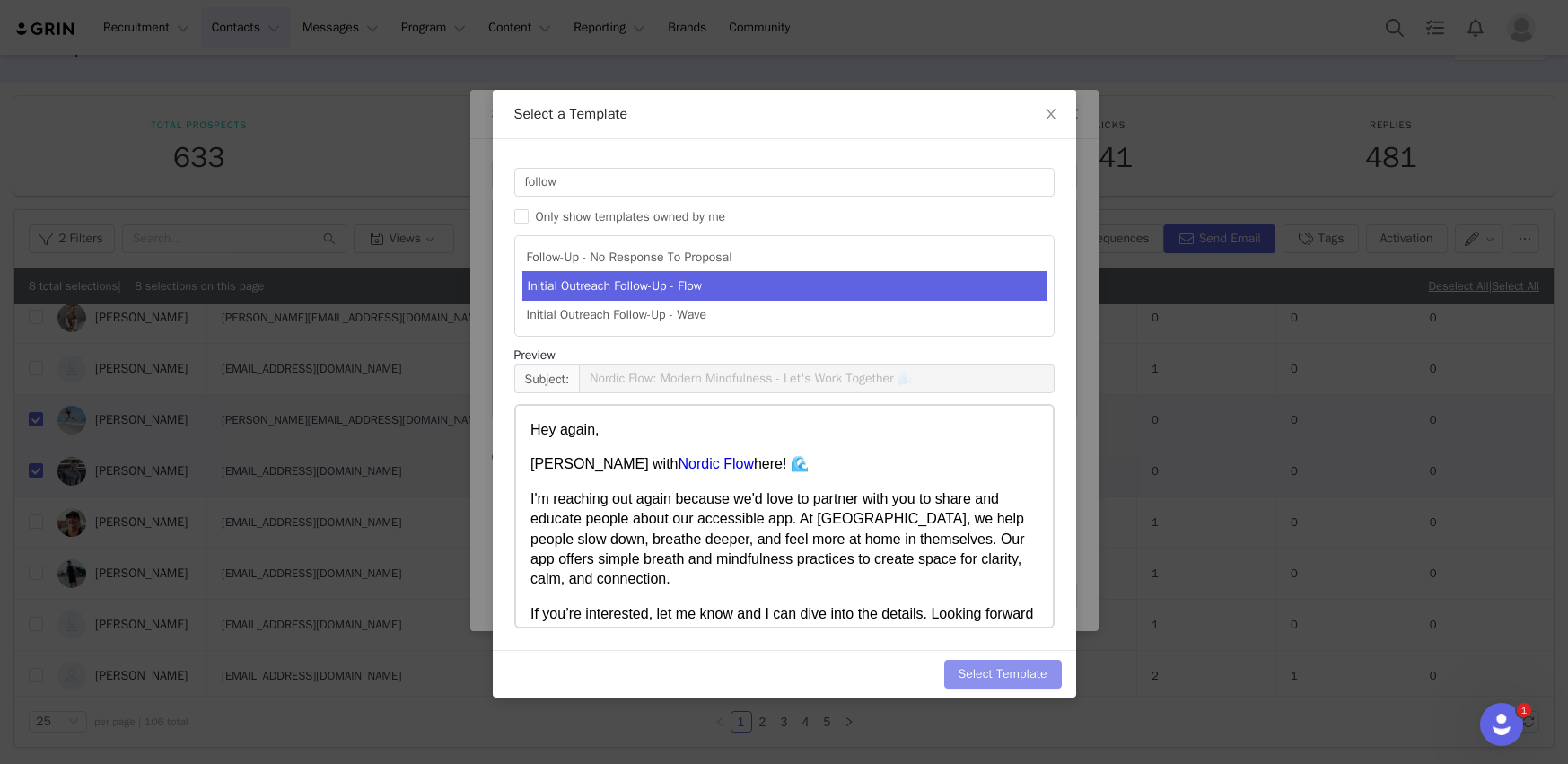 type on "Nordic Flow: Modern Mindfulness - Let's Work Together 🌬️" 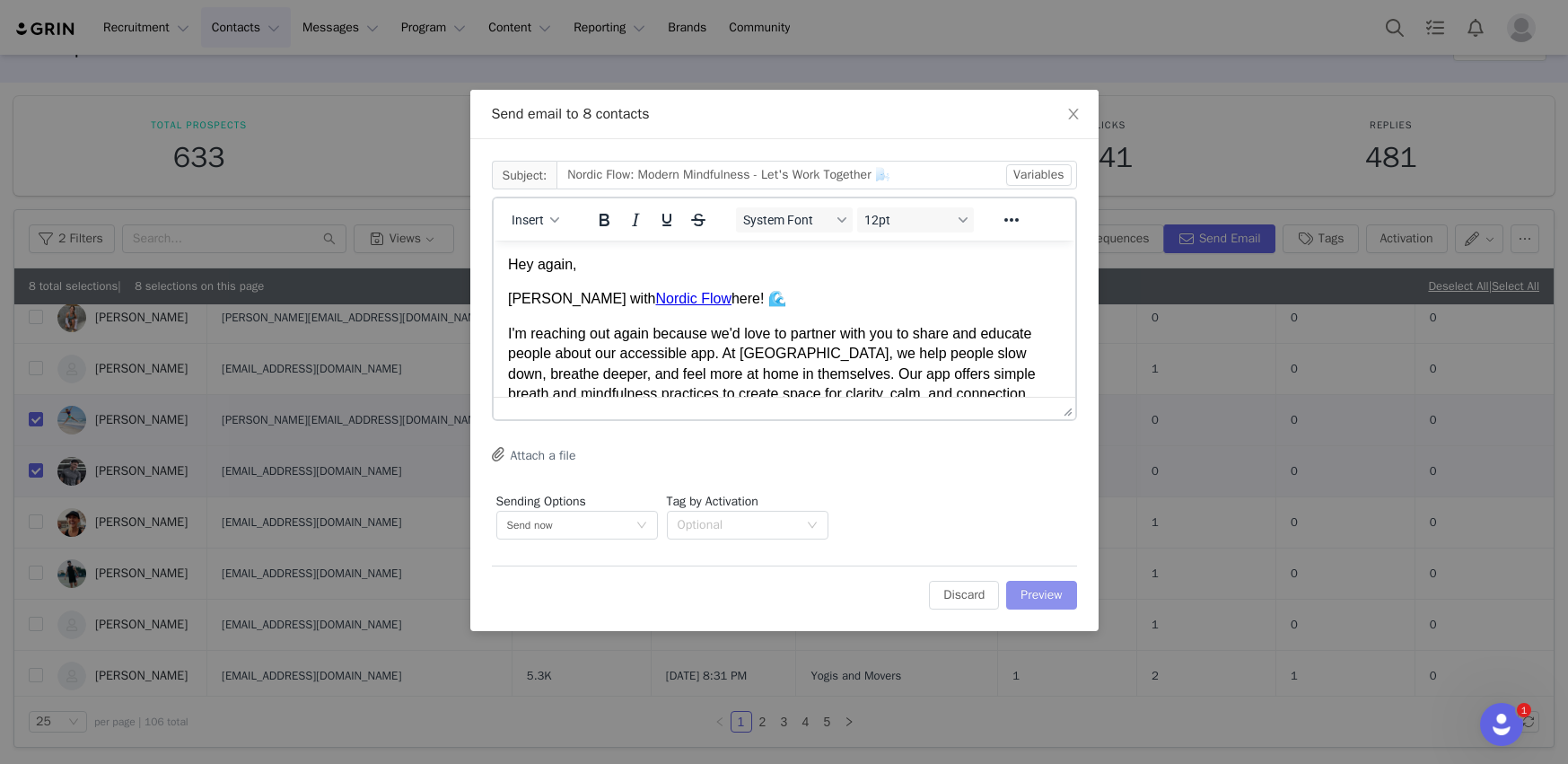 click on "Preview" at bounding box center [1041, 595] 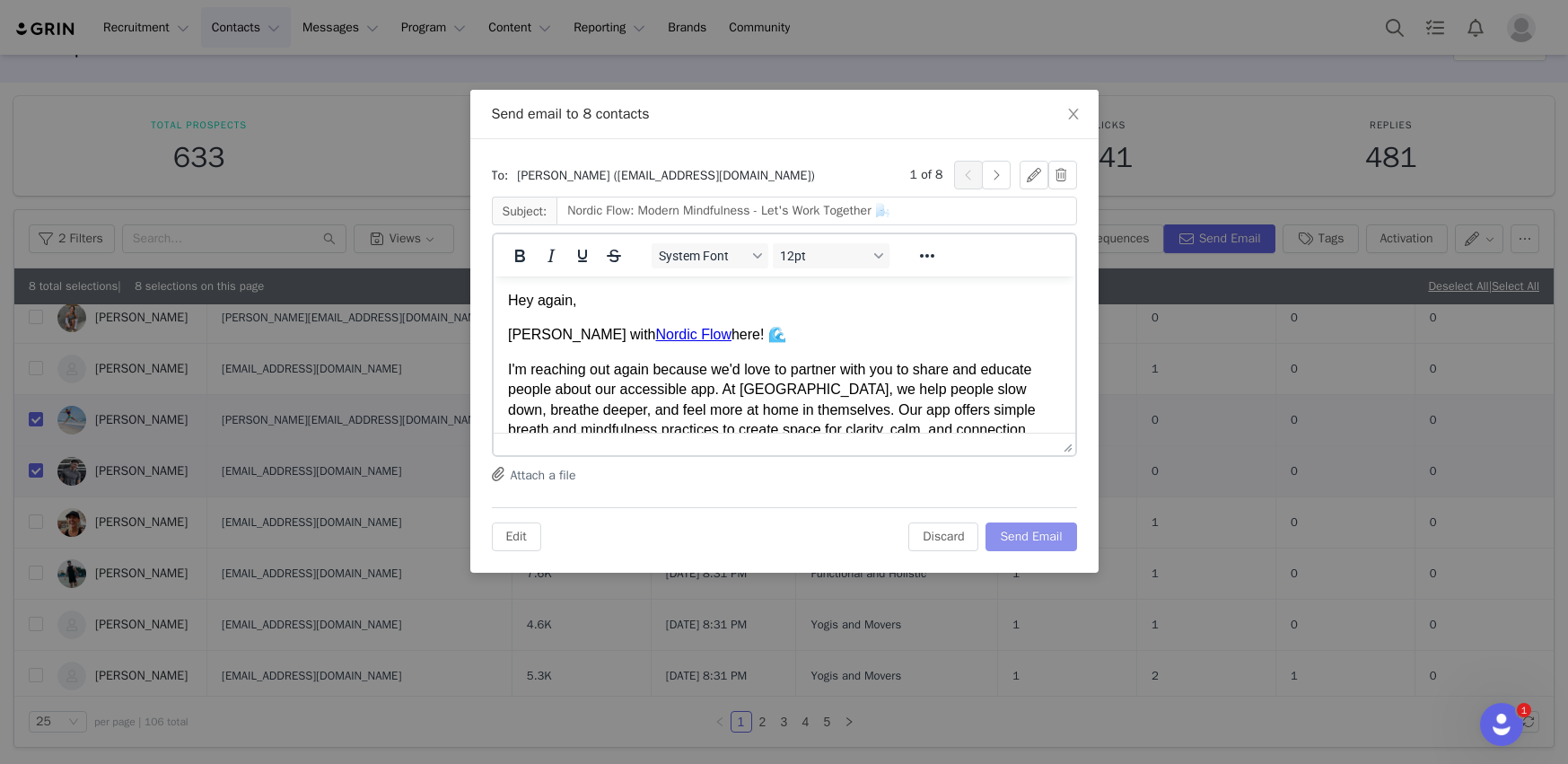 scroll, scrollTop: 0, scrollLeft: 0, axis: both 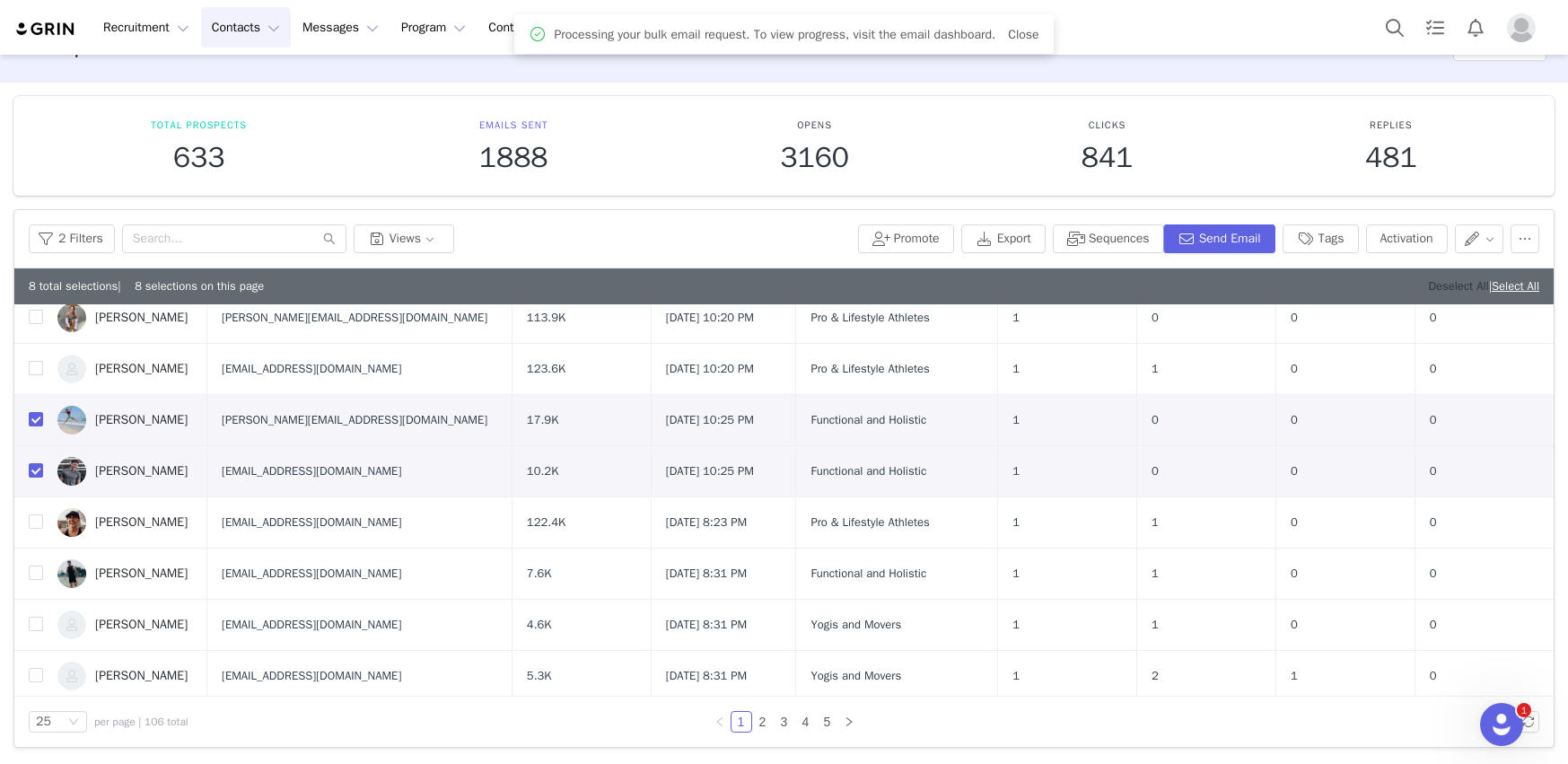 click on "Deselect All" at bounding box center (1458, 285) 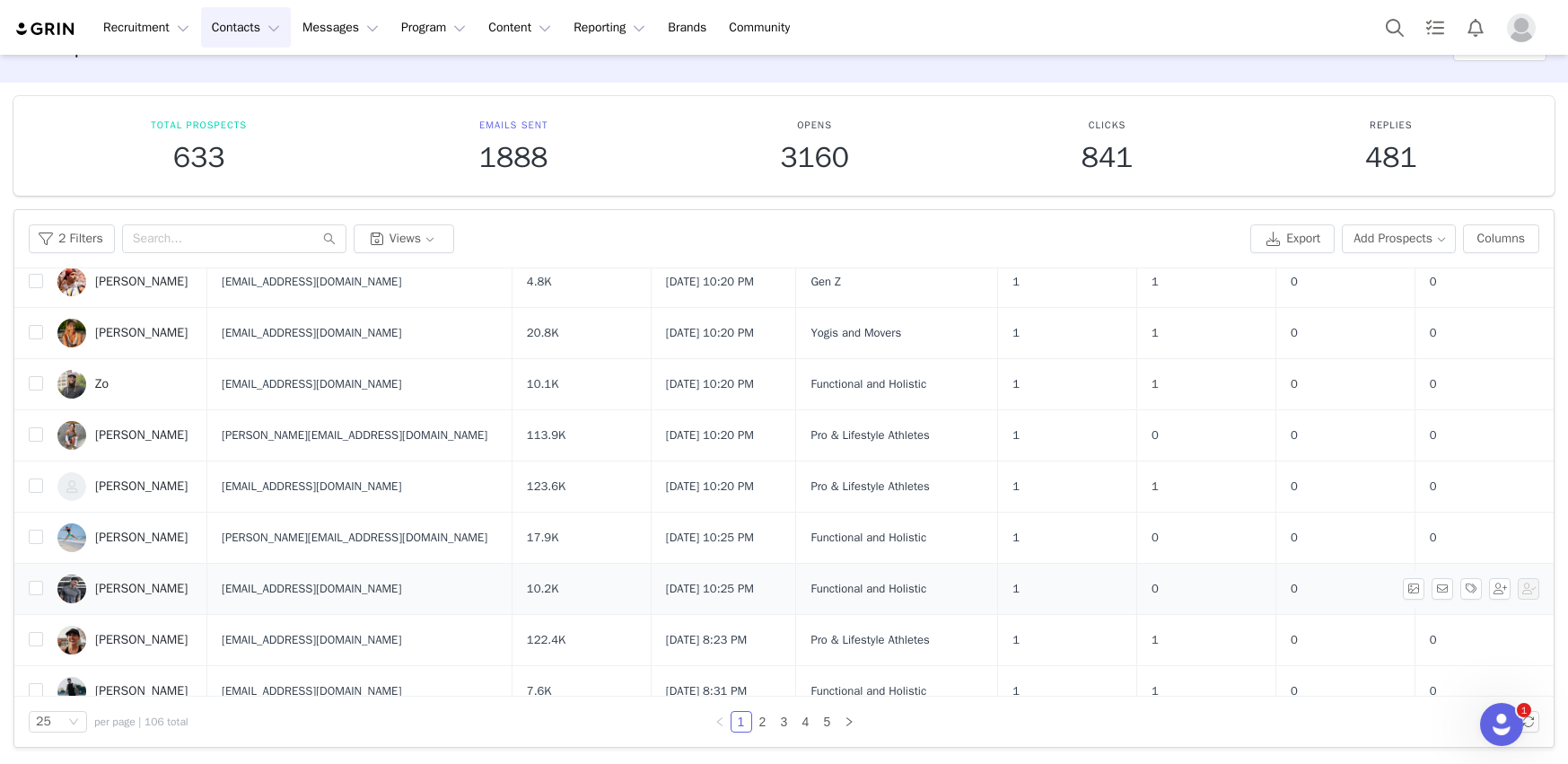 scroll, scrollTop: 656, scrollLeft: 0, axis: vertical 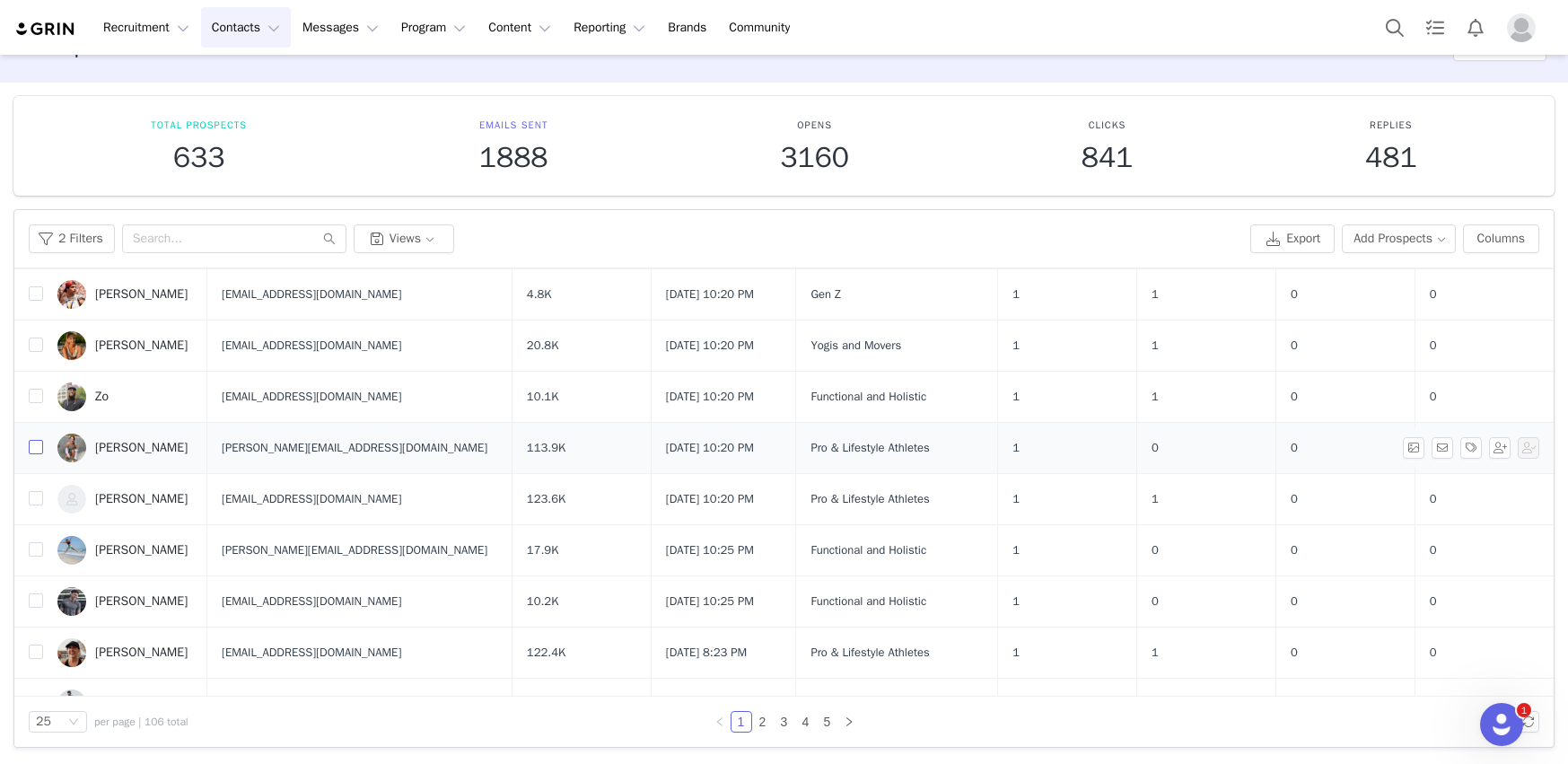 click at bounding box center [36, 447] 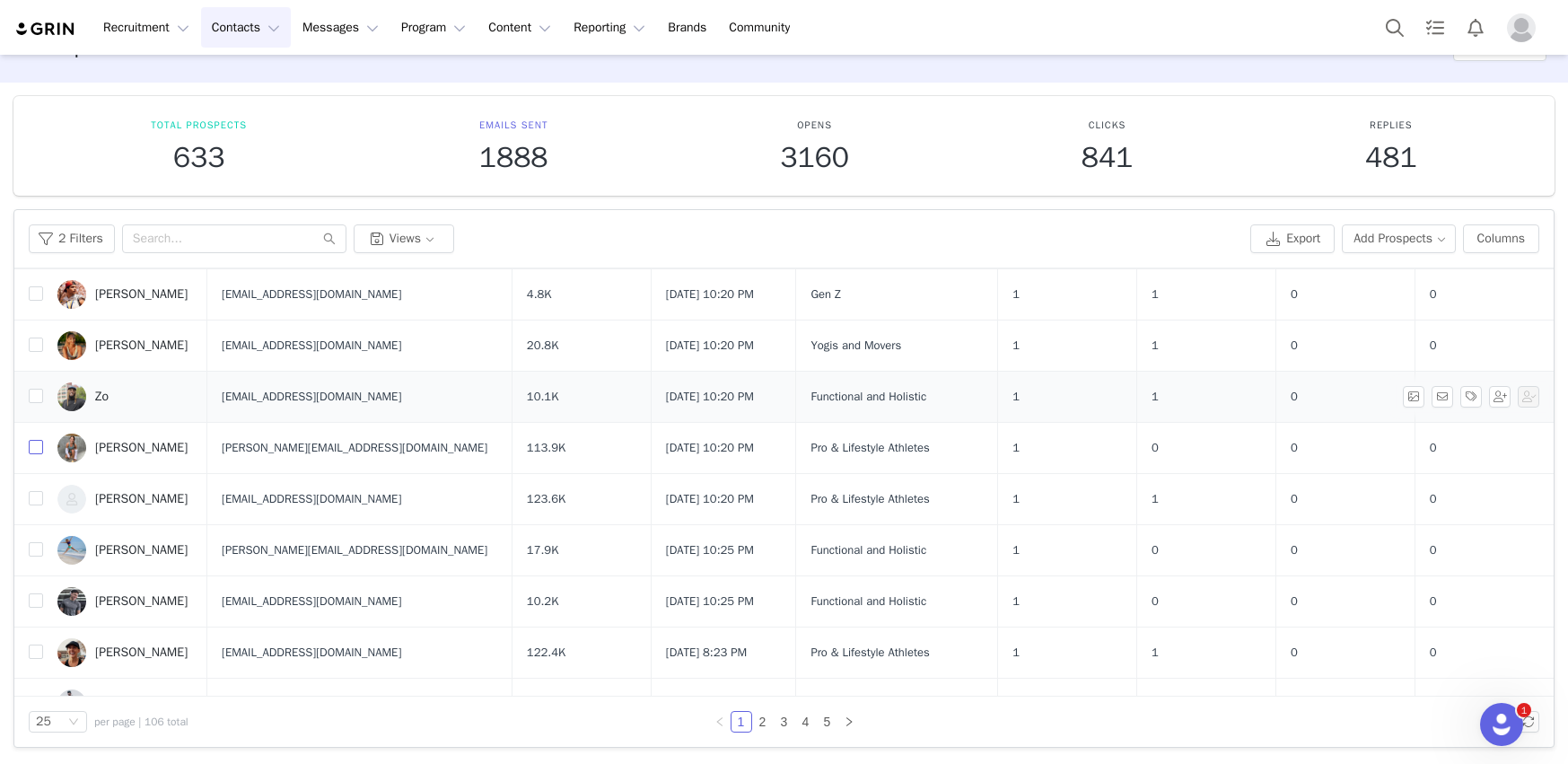 checkbox on "true" 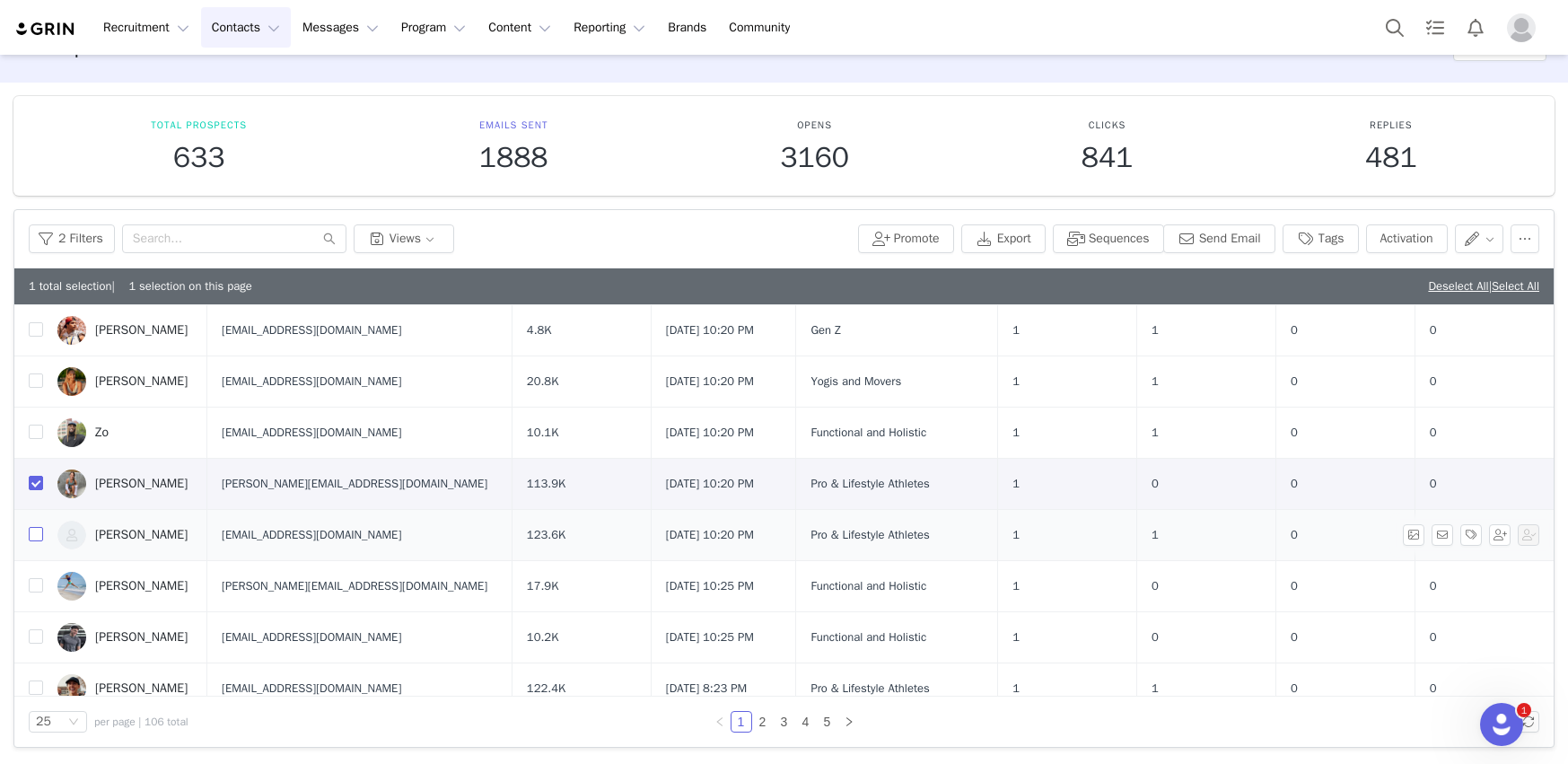 click at bounding box center [36, 534] 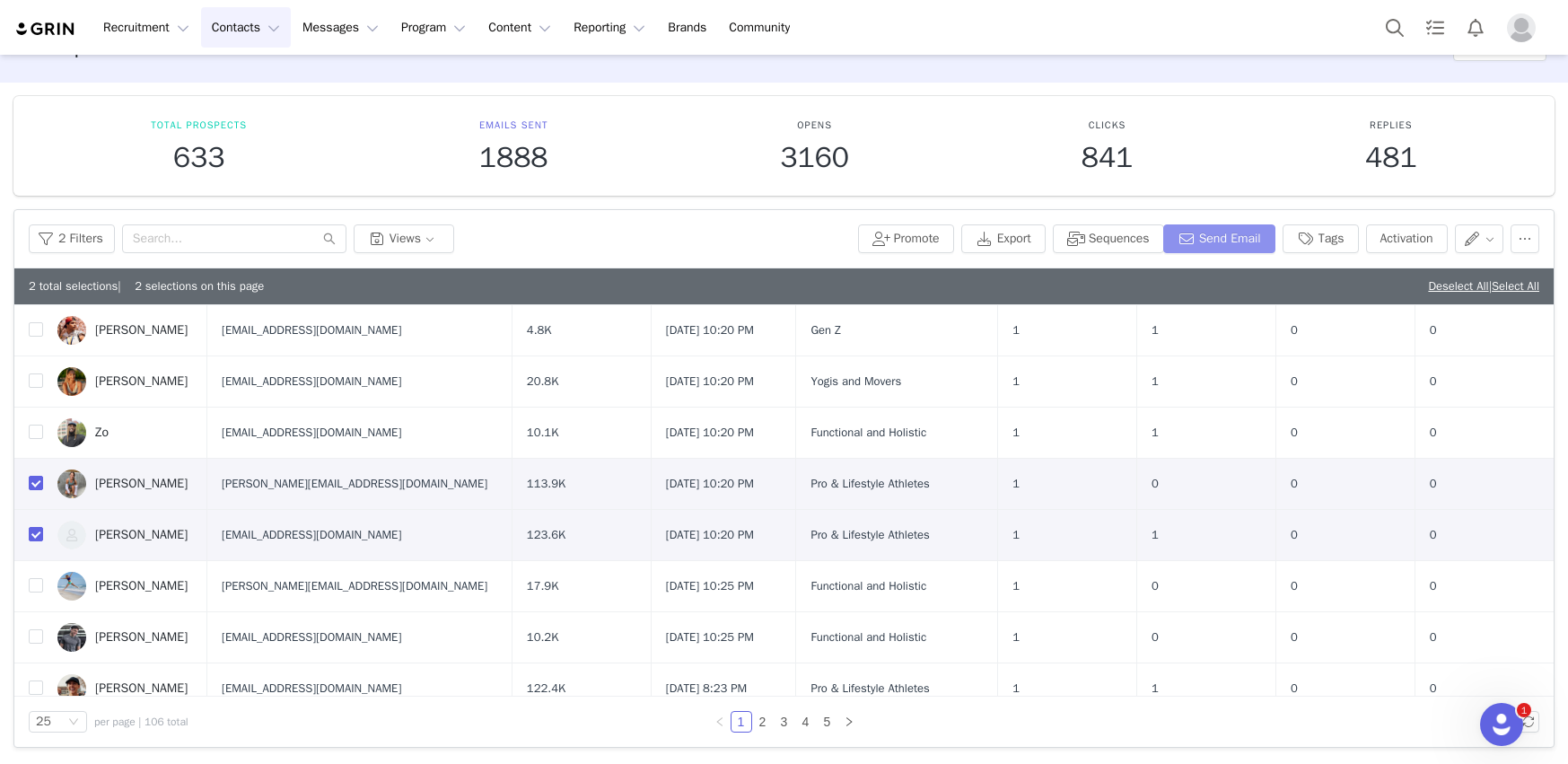 click on "Send Email" at bounding box center [1219, 239] 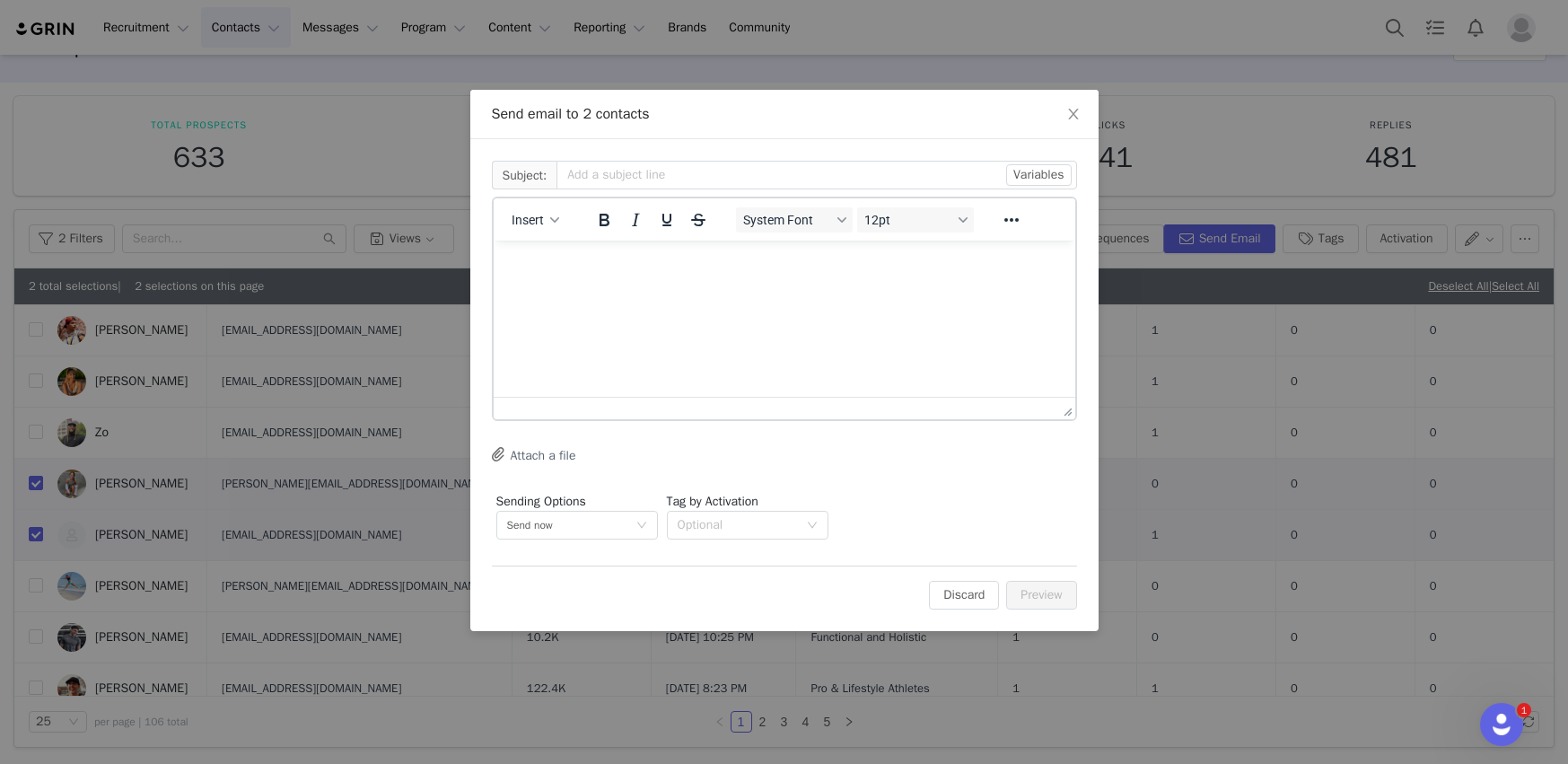 scroll, scrollTop: 0, scrollLeft: 0, axis: both 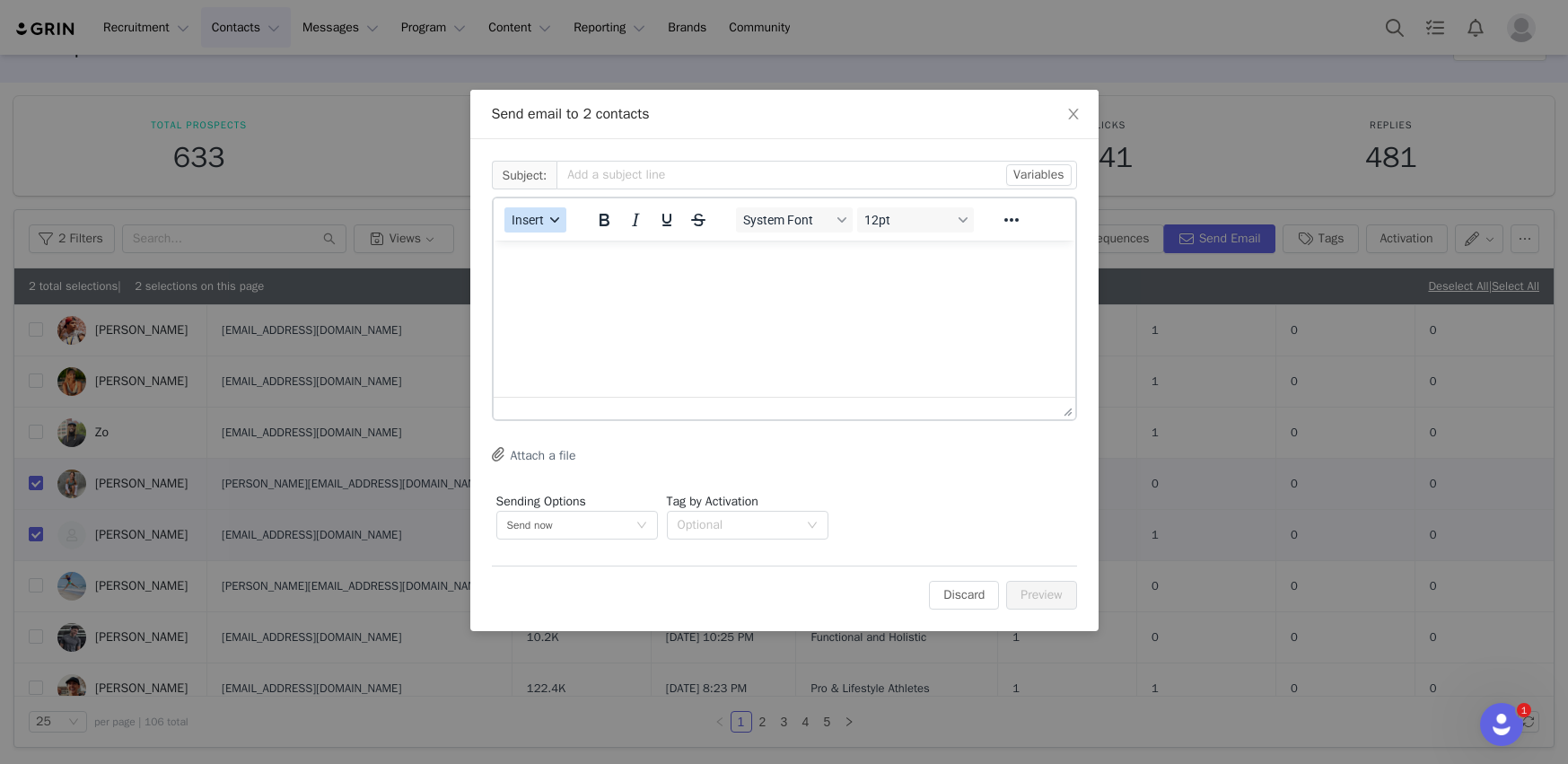 click on "Insert" at bounding box center [528, 220] 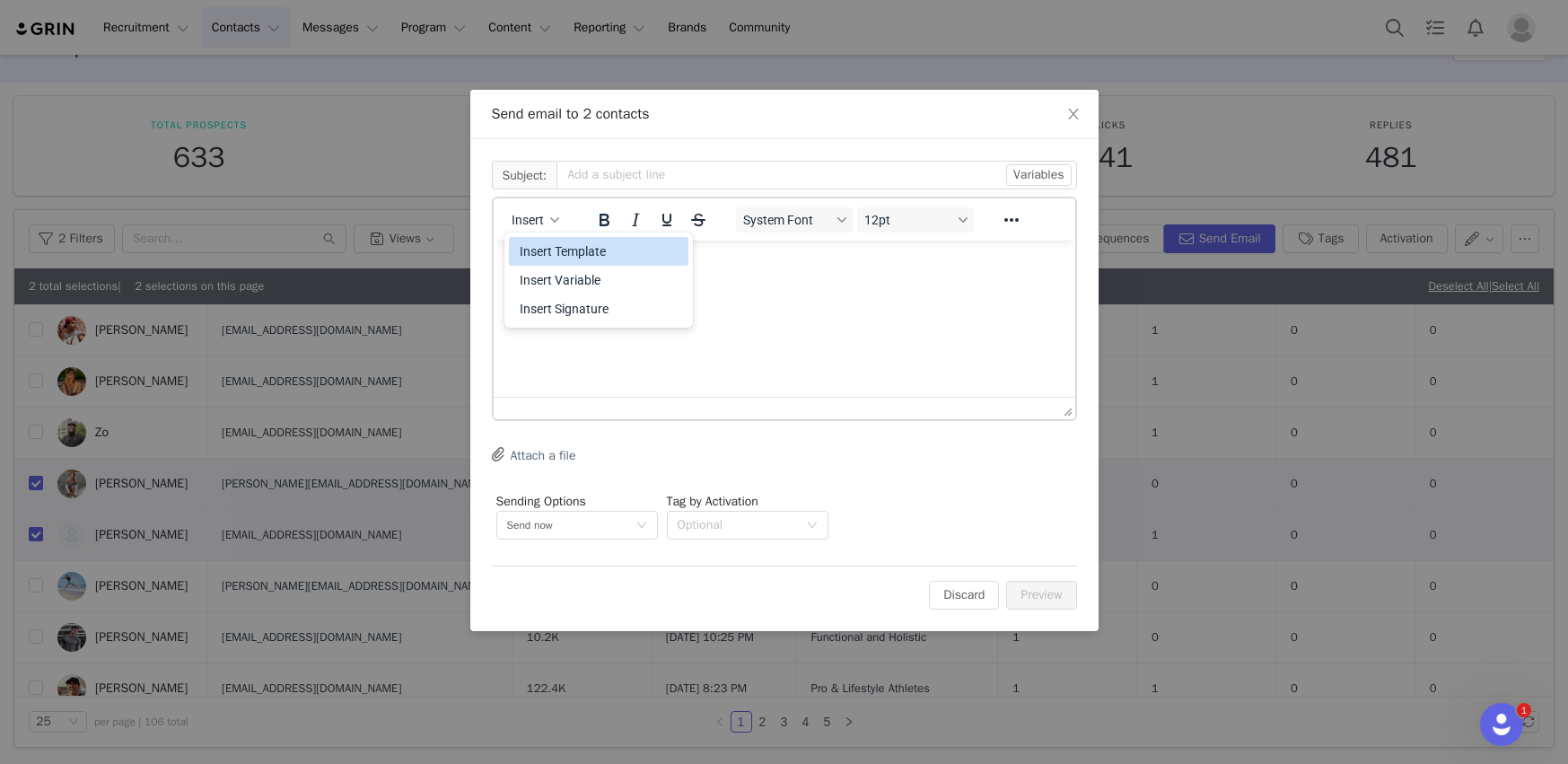click on "Insert Template" at bounding box center (600, 251) 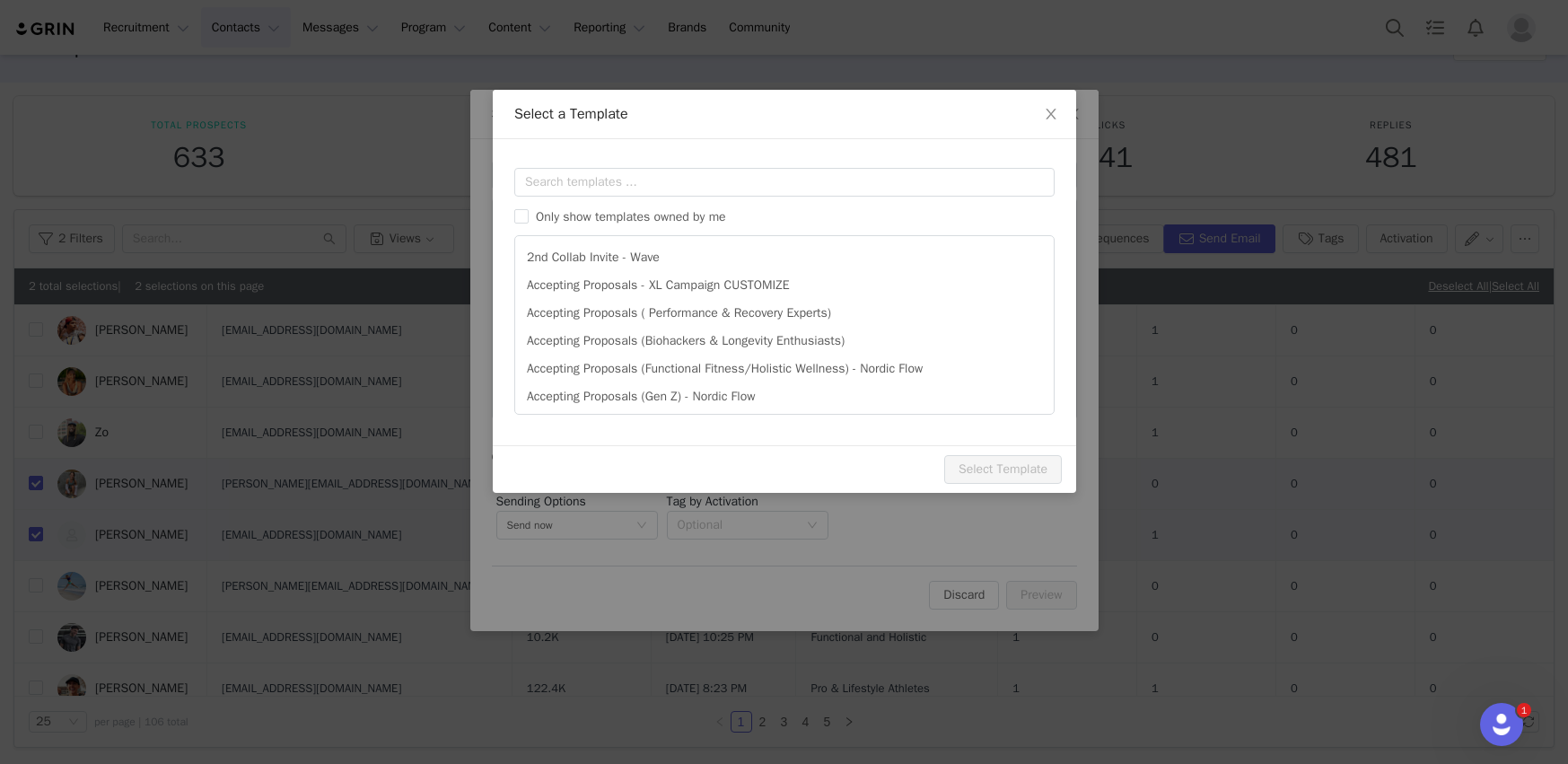 scroll, scrollTop: 0, scrollLeft: 0, axis: both 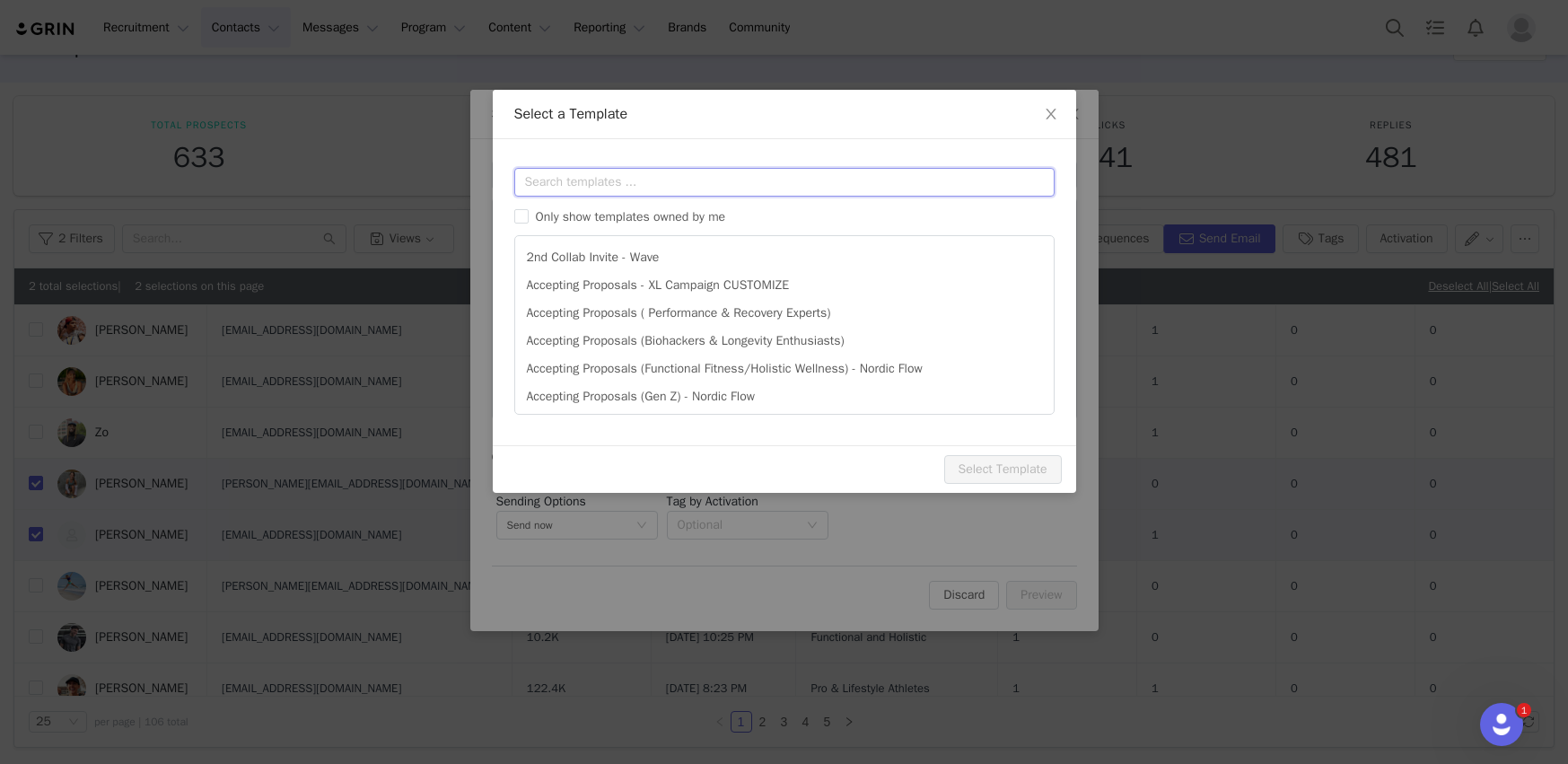 click at bounding box center [784, 182] 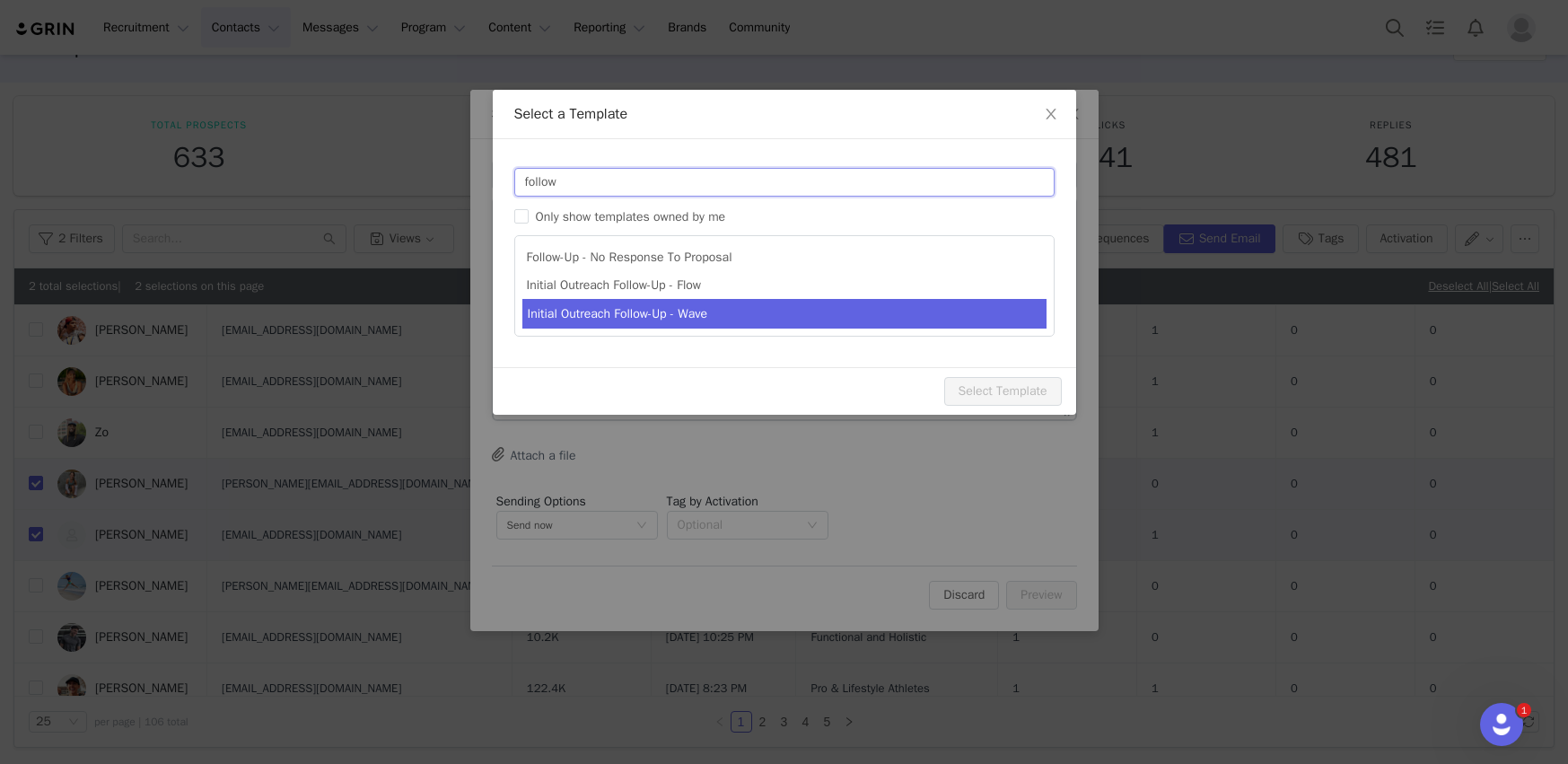 type on "follow" 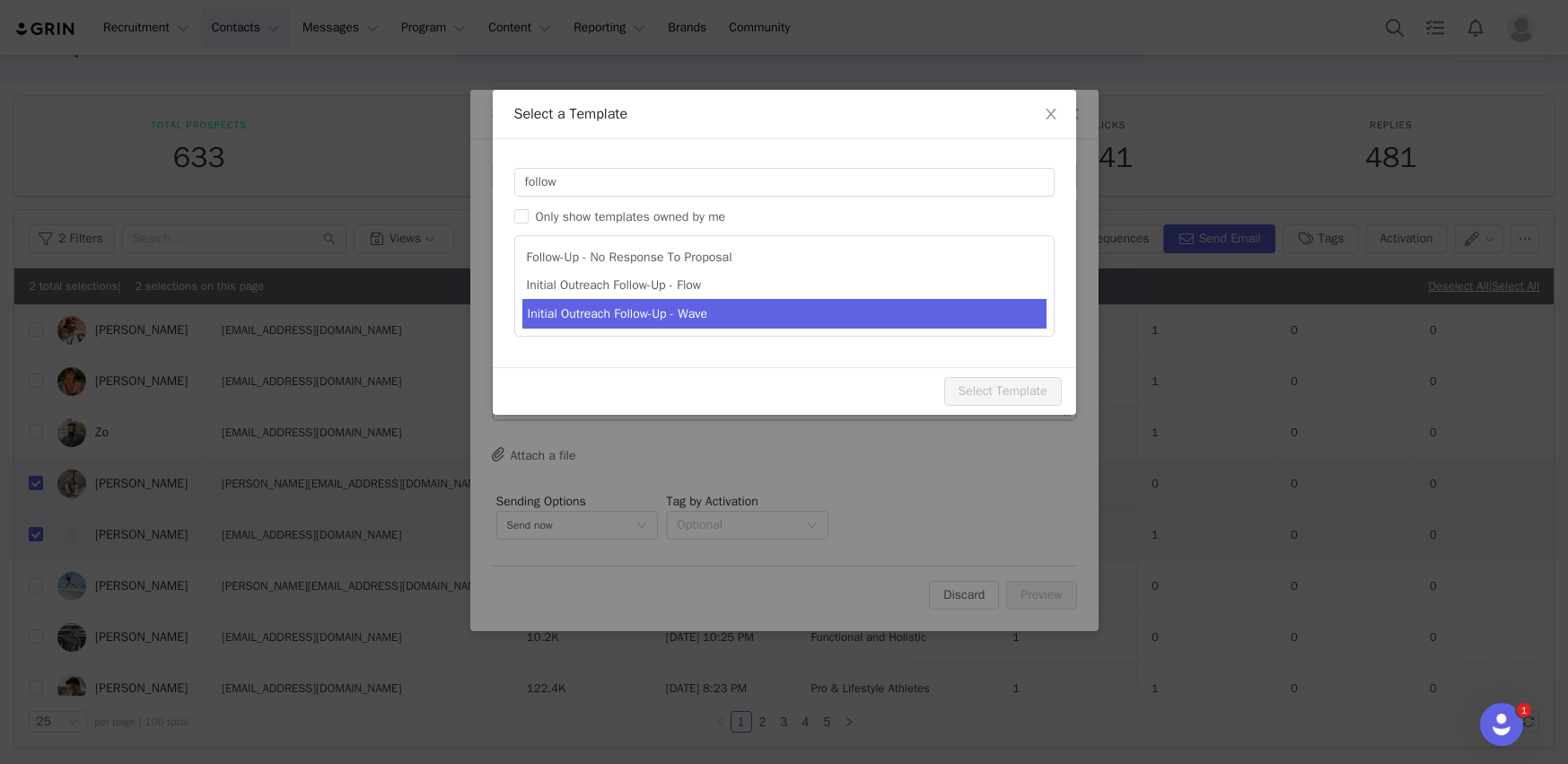click on "Initial Outreach Follow-Up - Wave" at bounding box center [784, 313] 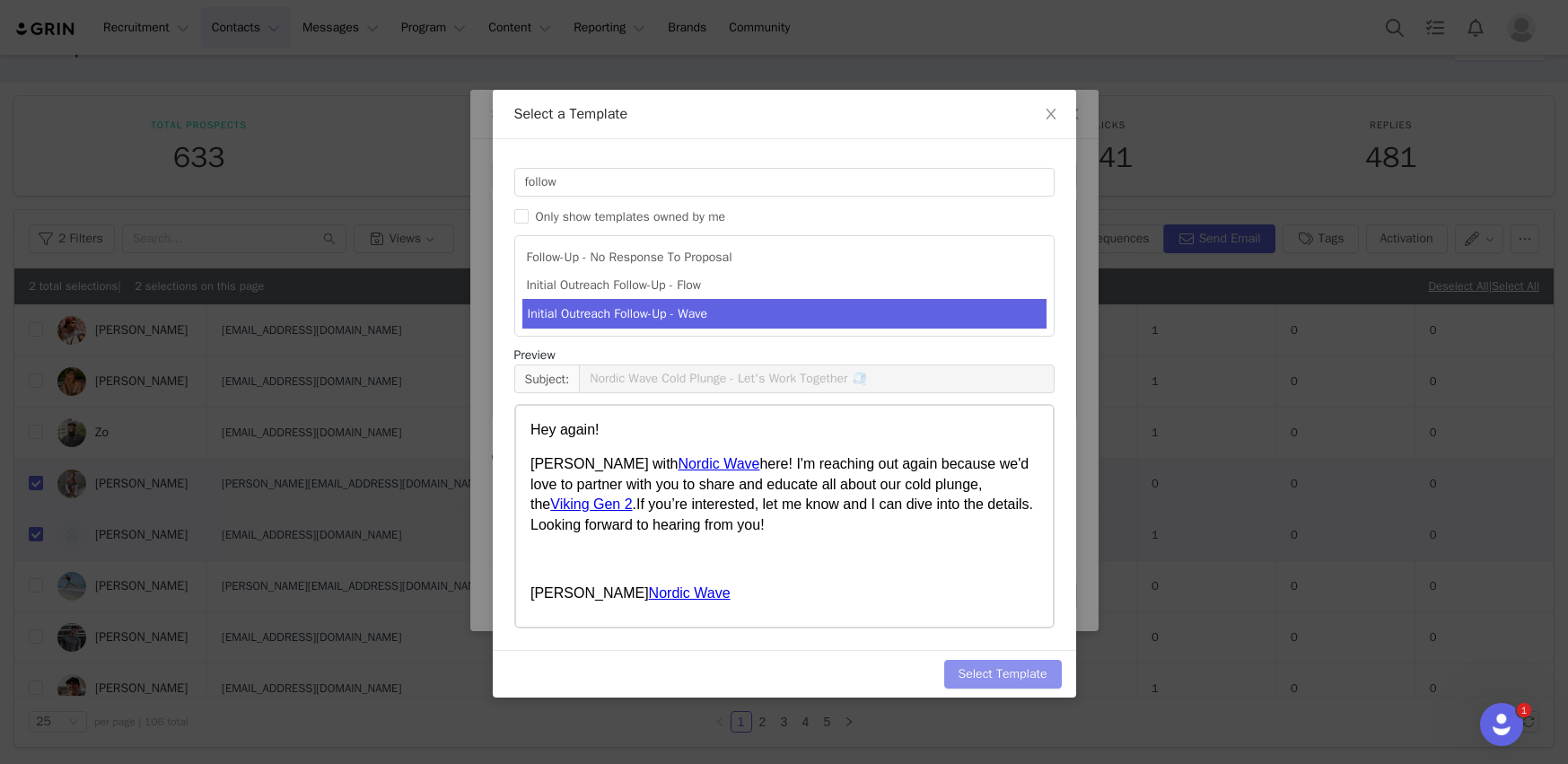 click on "Select Template" at bounding box center (1003, 674) 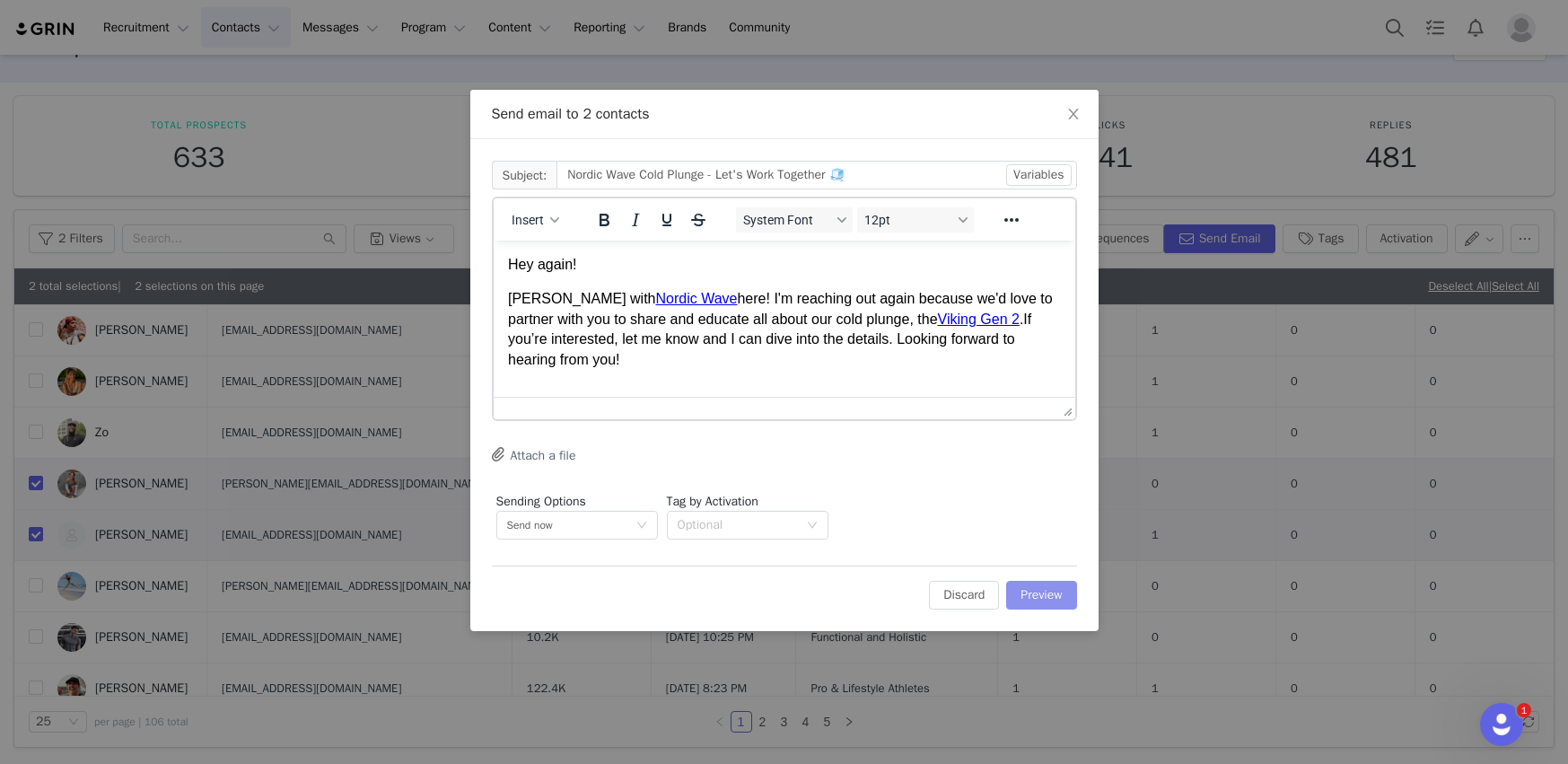 click on "Preview" at bounding box center (1041, 595) 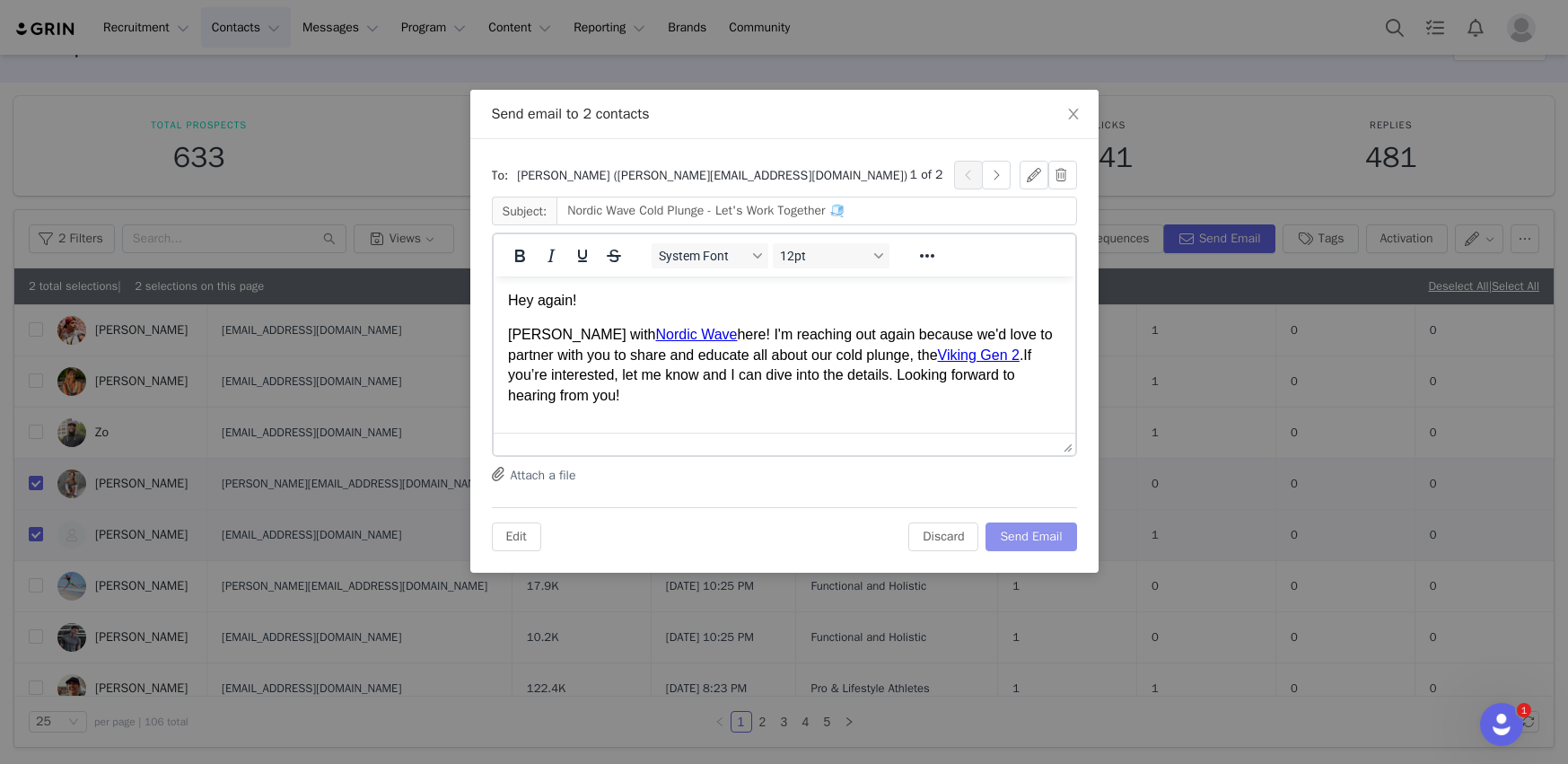 scroll, scrollTop: 0, scrollLeft: 0, axis: both 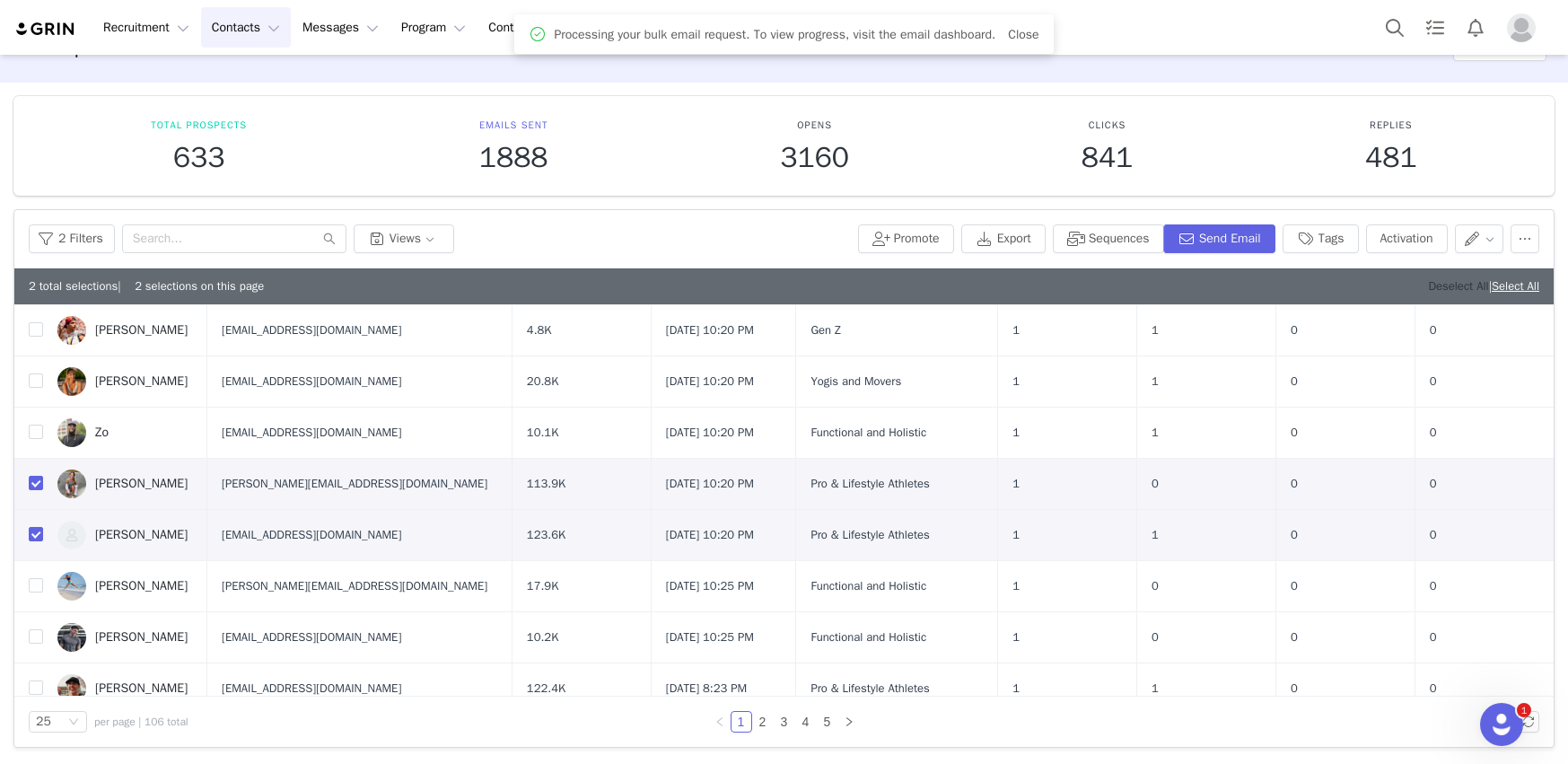 click on "Deselect All" at bounding box center (1458, 285) 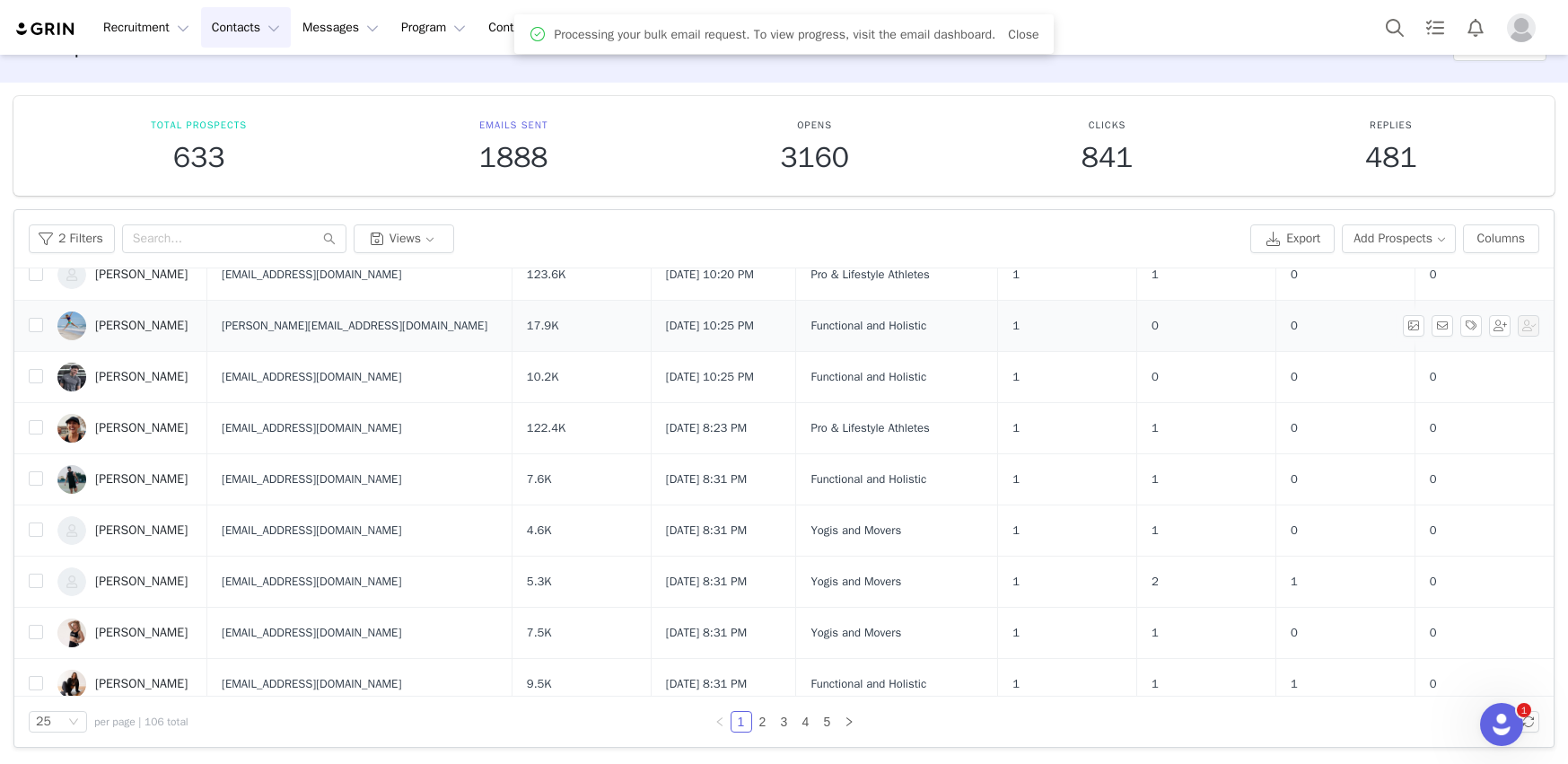 scroll, scrollTop: 894, scrollLeft: 0, axis: vertical 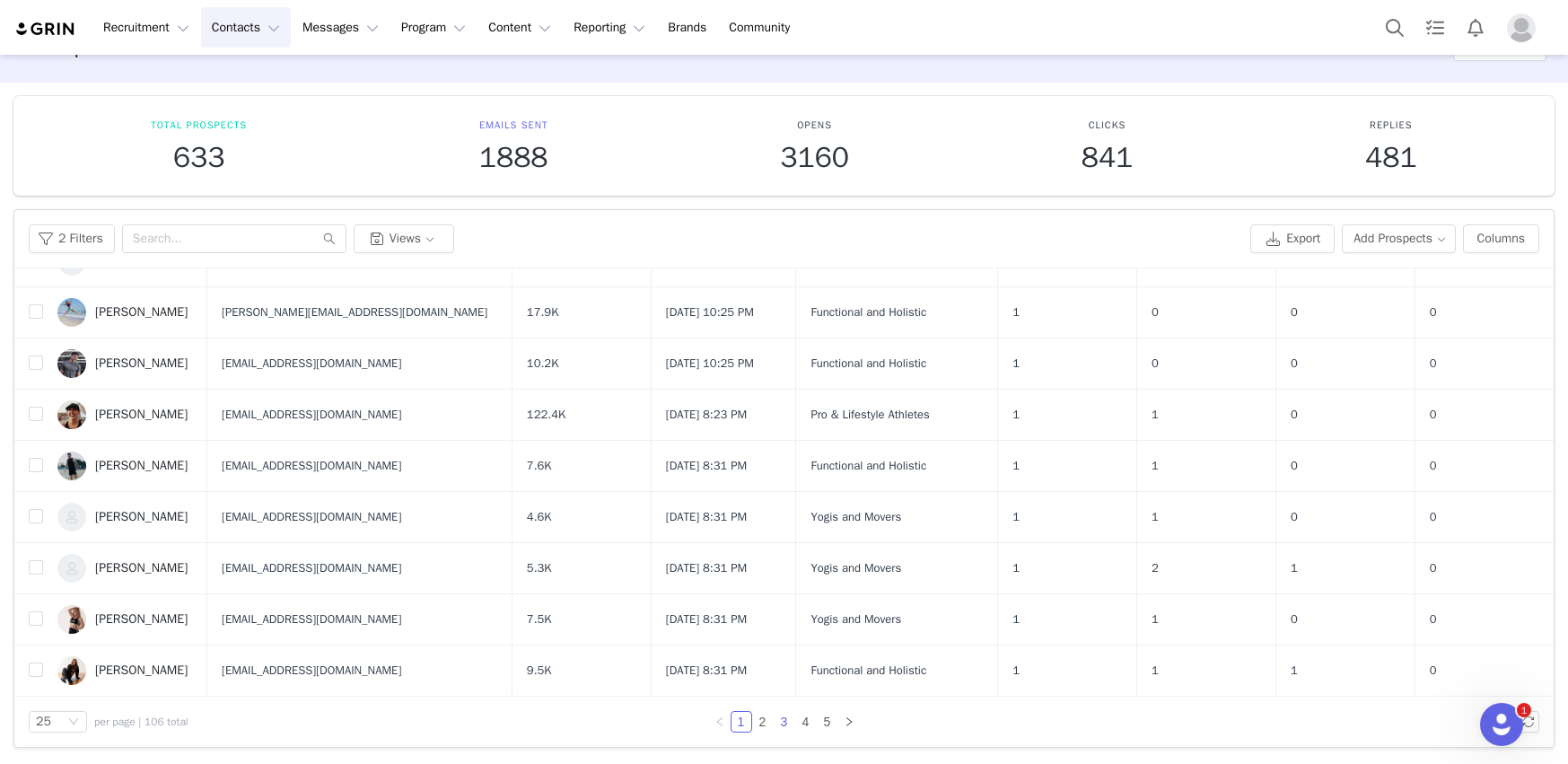 click on "3" at bounding box center (784, 722) 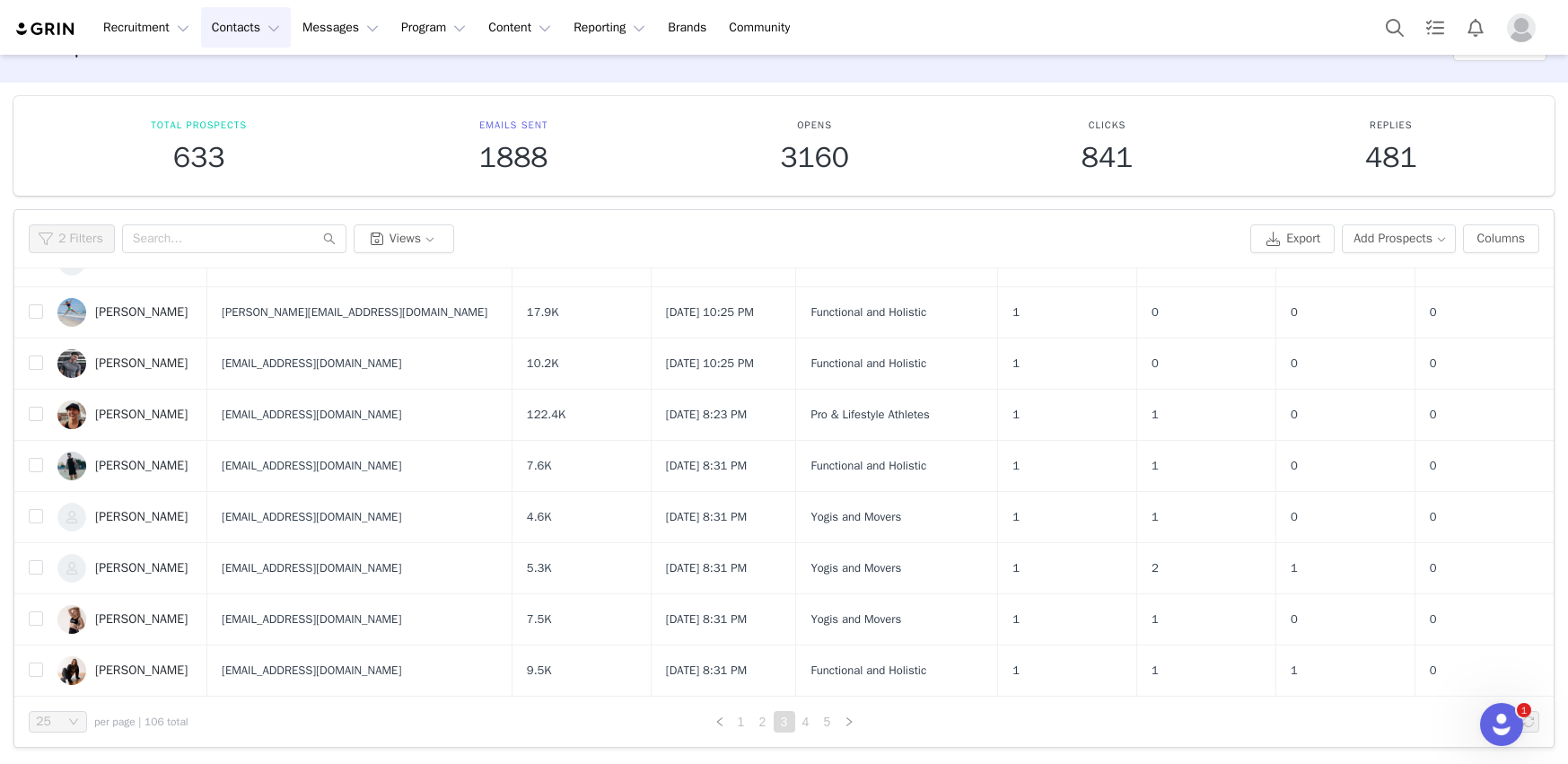 scroll, scrollTop: 0, scrollLeft: 0, axis: both 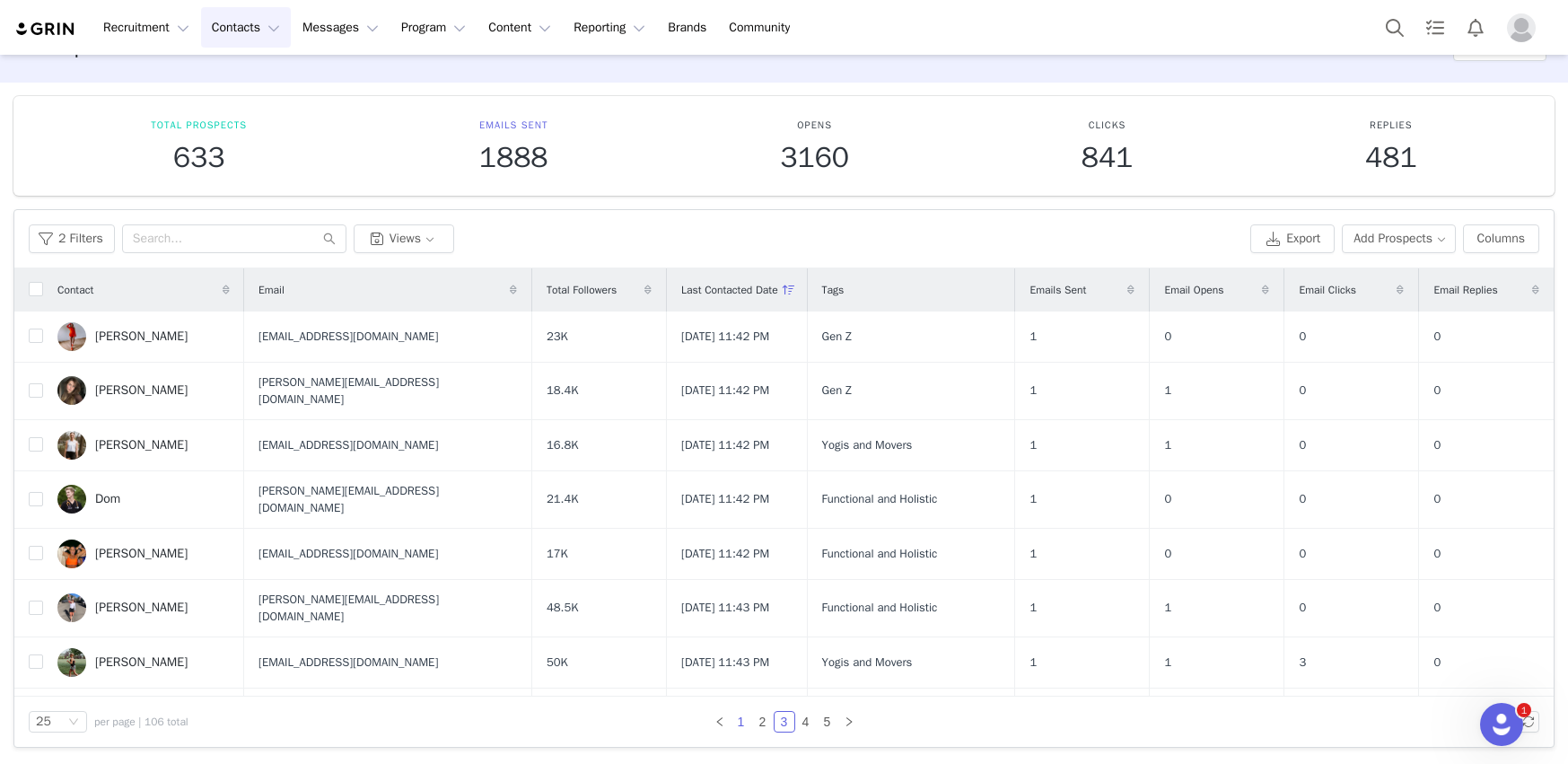 click on "1" at bounding box center [741, 722] 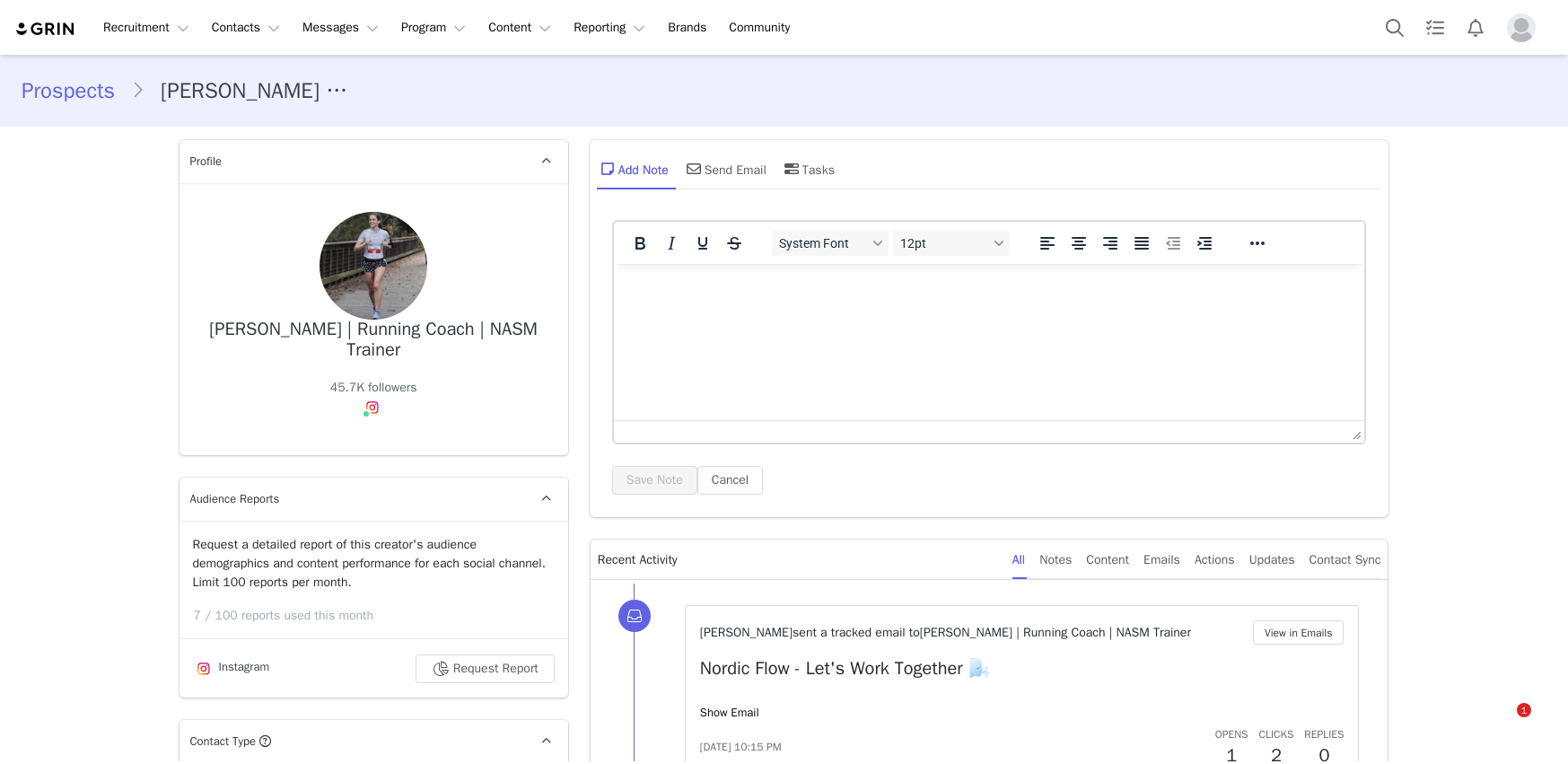 scroll, scrollTop: 0, scrollLeft: 0, axis: both 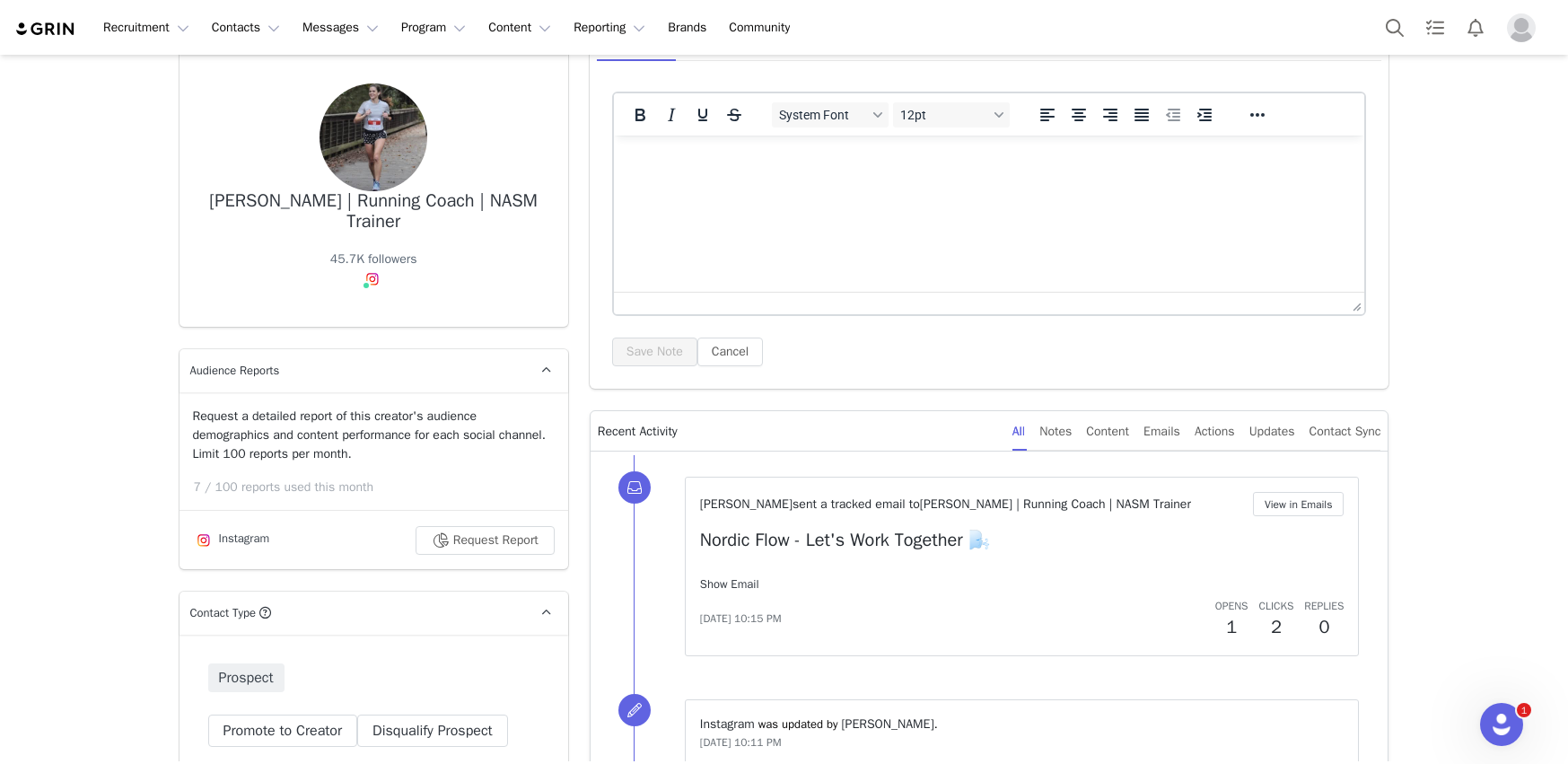 click on "Show Email" at bounding box center (730, 584) 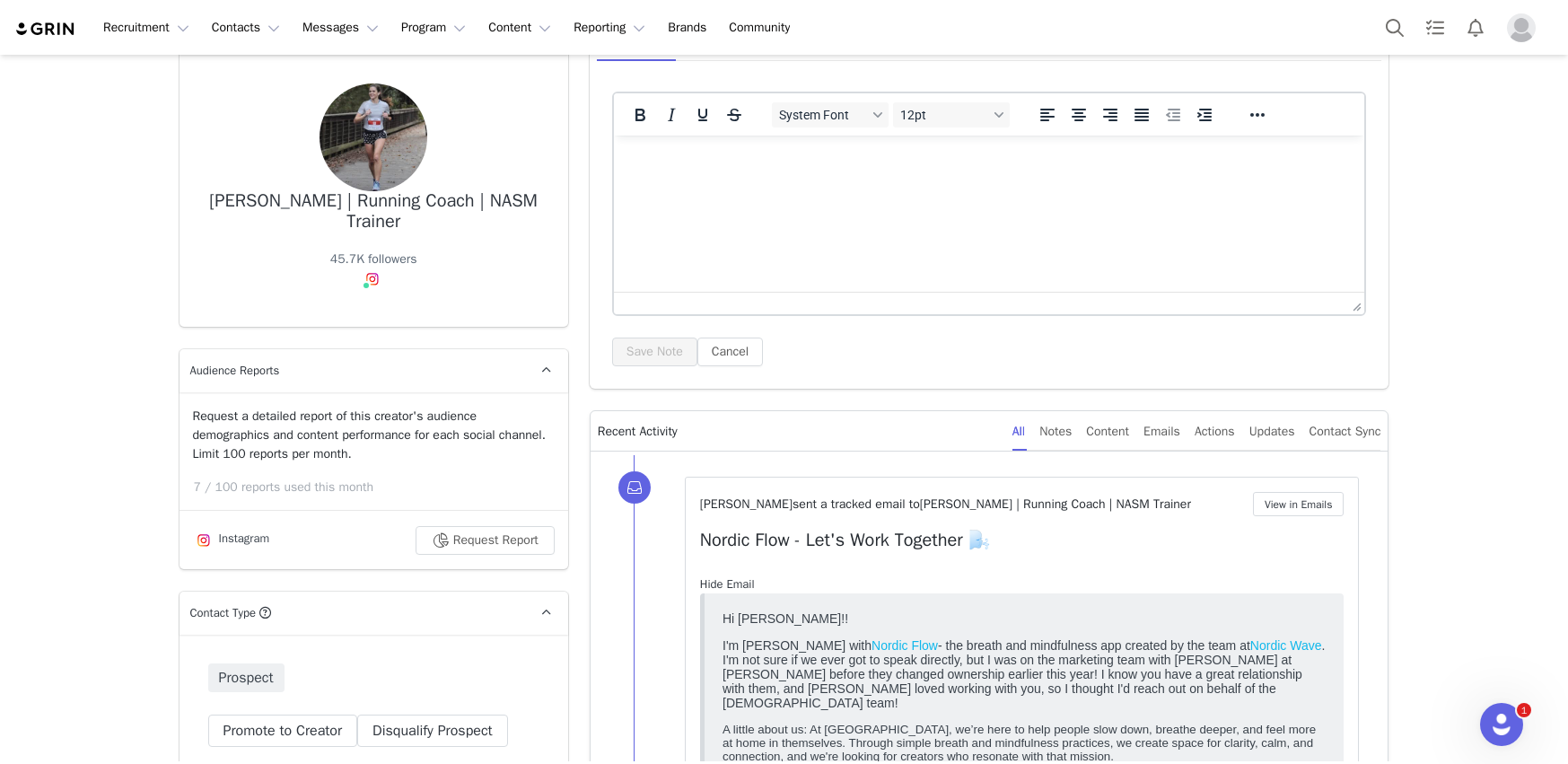 scroll, scrollTop: 0, scrollLeft: 0, axis: both 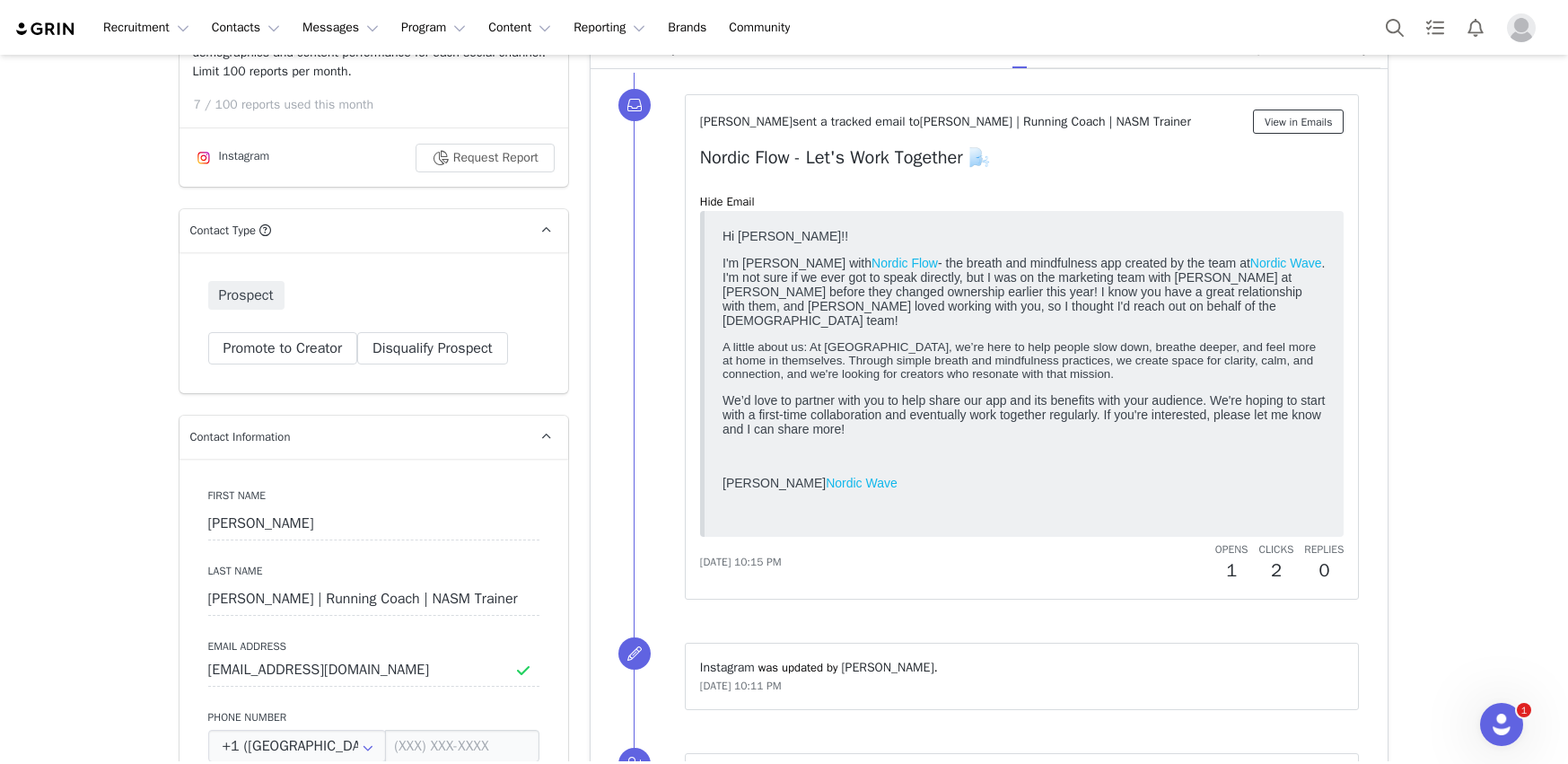 click on "View in Emails" at bounding box center [1299, 121] 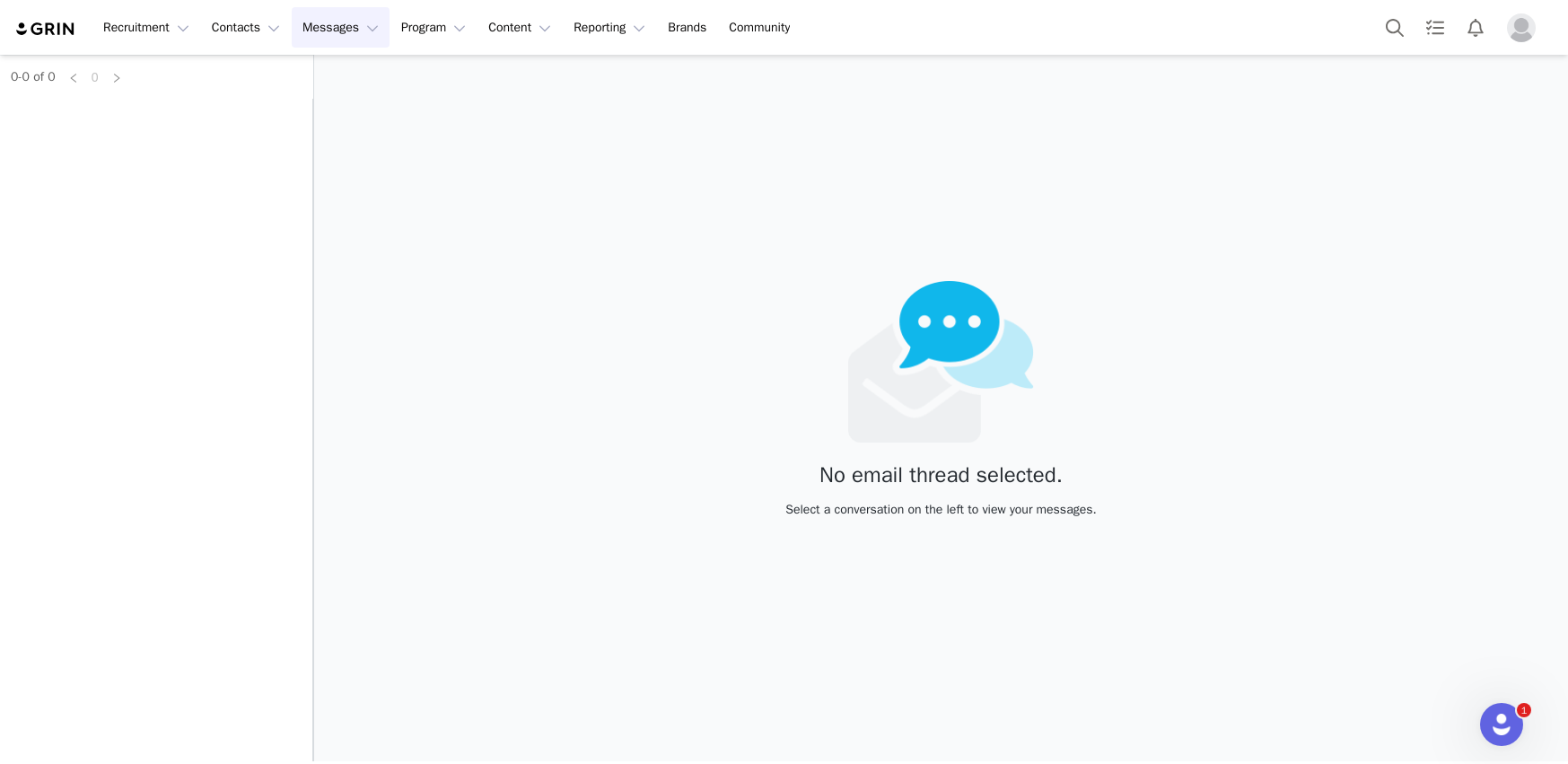scroll, scrollTop: 0, scrollLeft: 0, axis: both 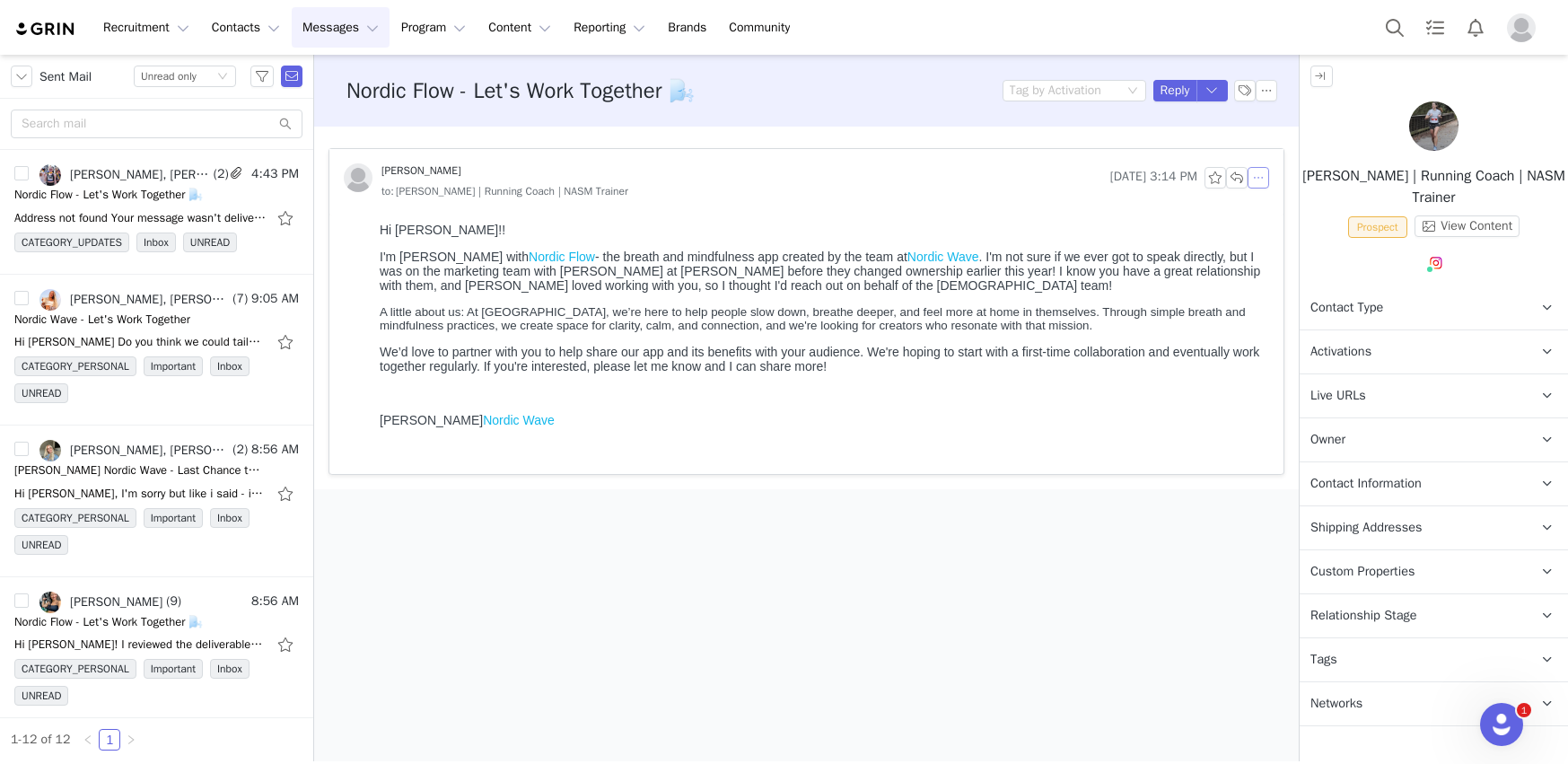 click at bounding box center (1258, 178) 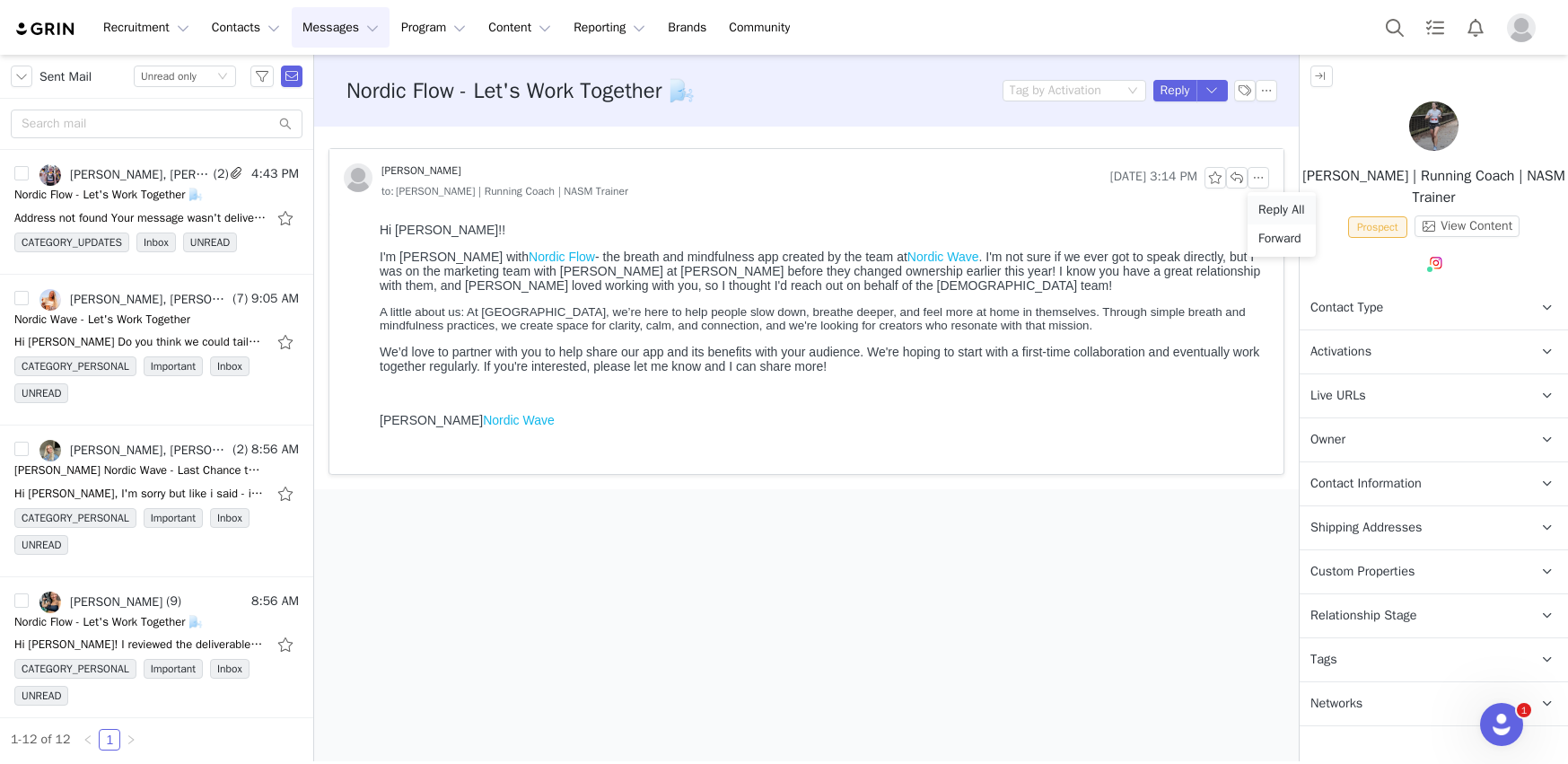 click on "Reply All" at bounding box center (1282, 210) 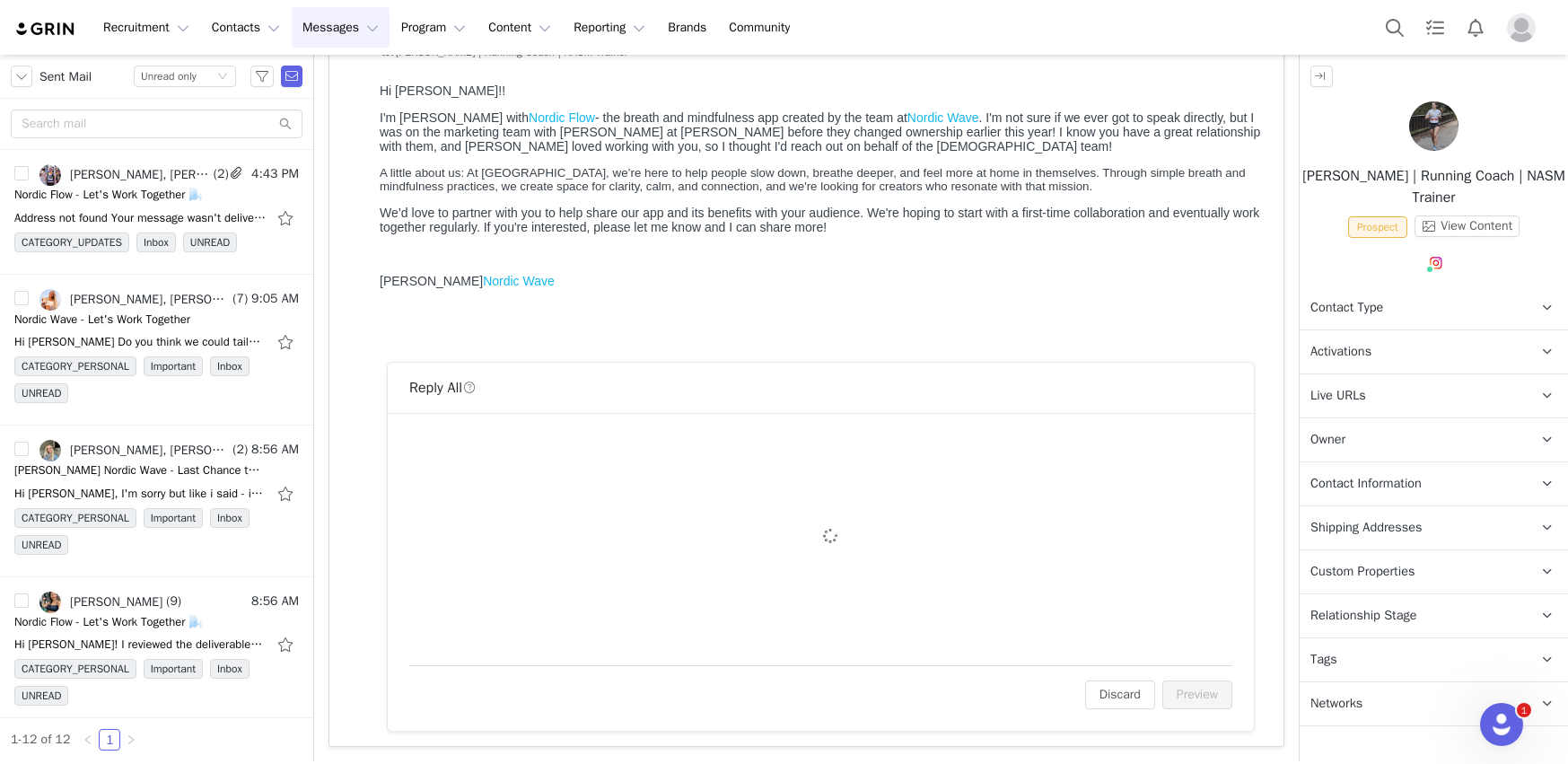 scroll, scrollTop: 301, scrollLeft: 0, axis: vertical 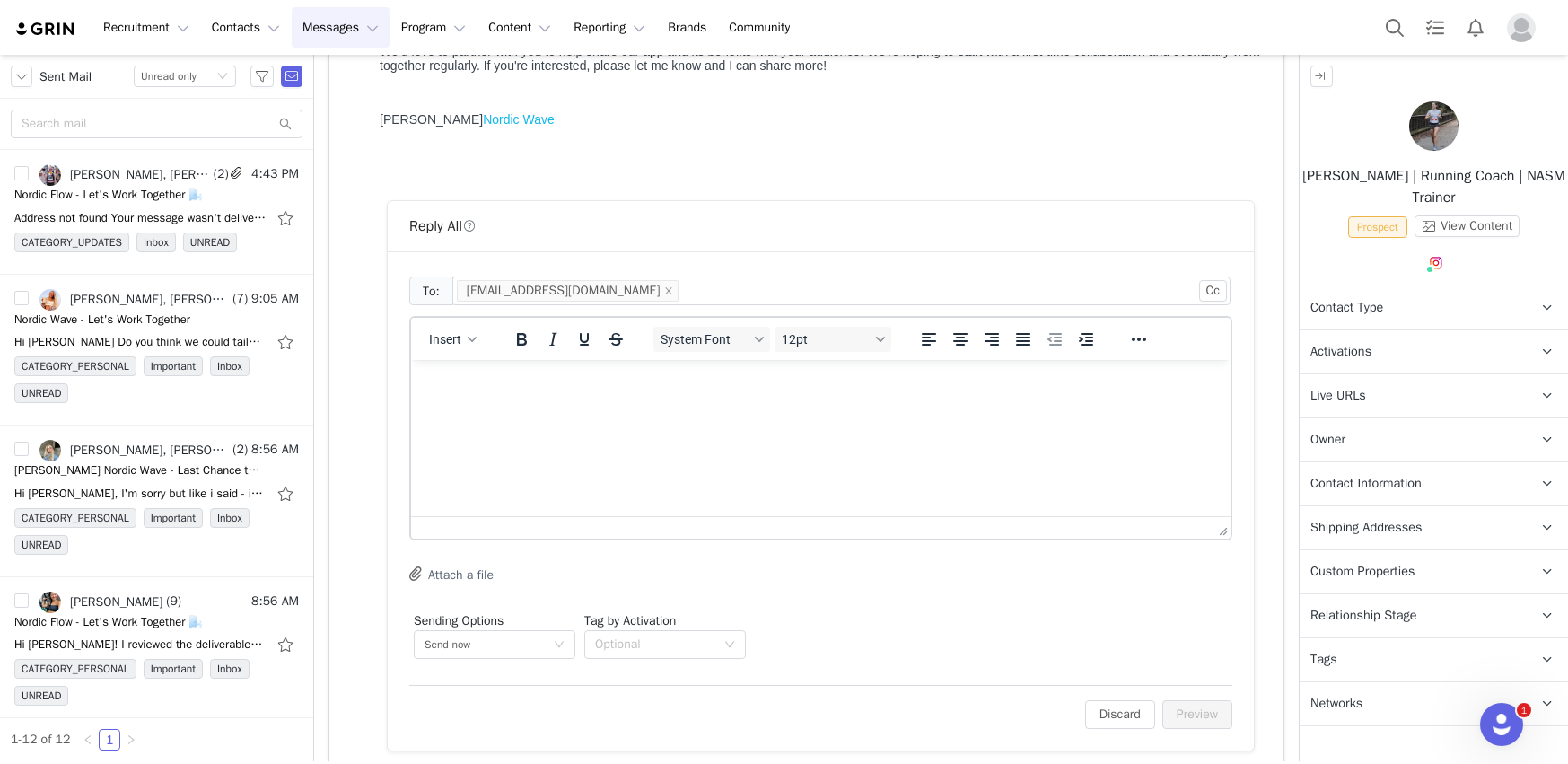 drag, startPoint x: 572, startPoint y: 400, endPoint x: 1009, endPoint y: 663, distance: 510.03725 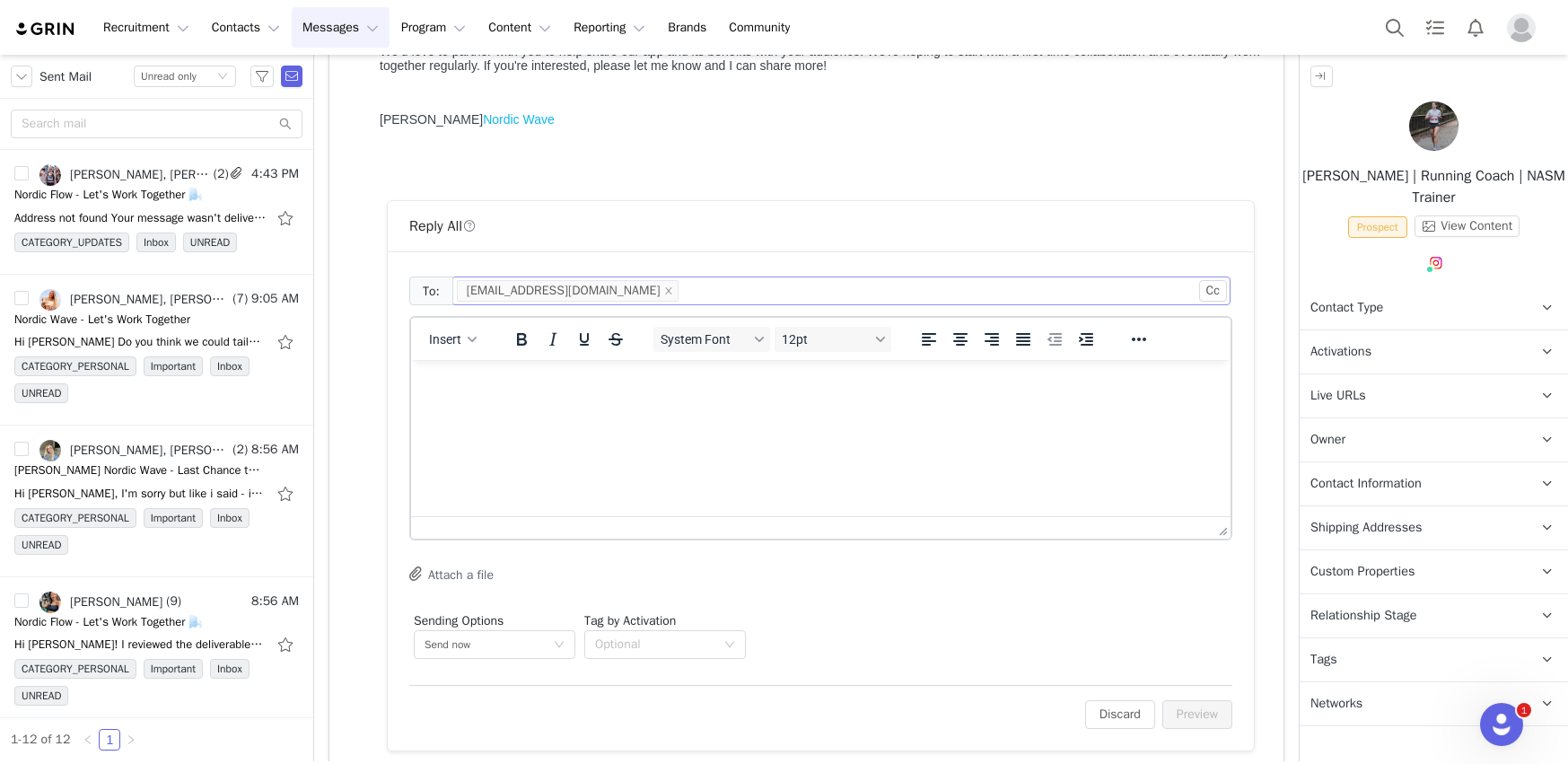 type 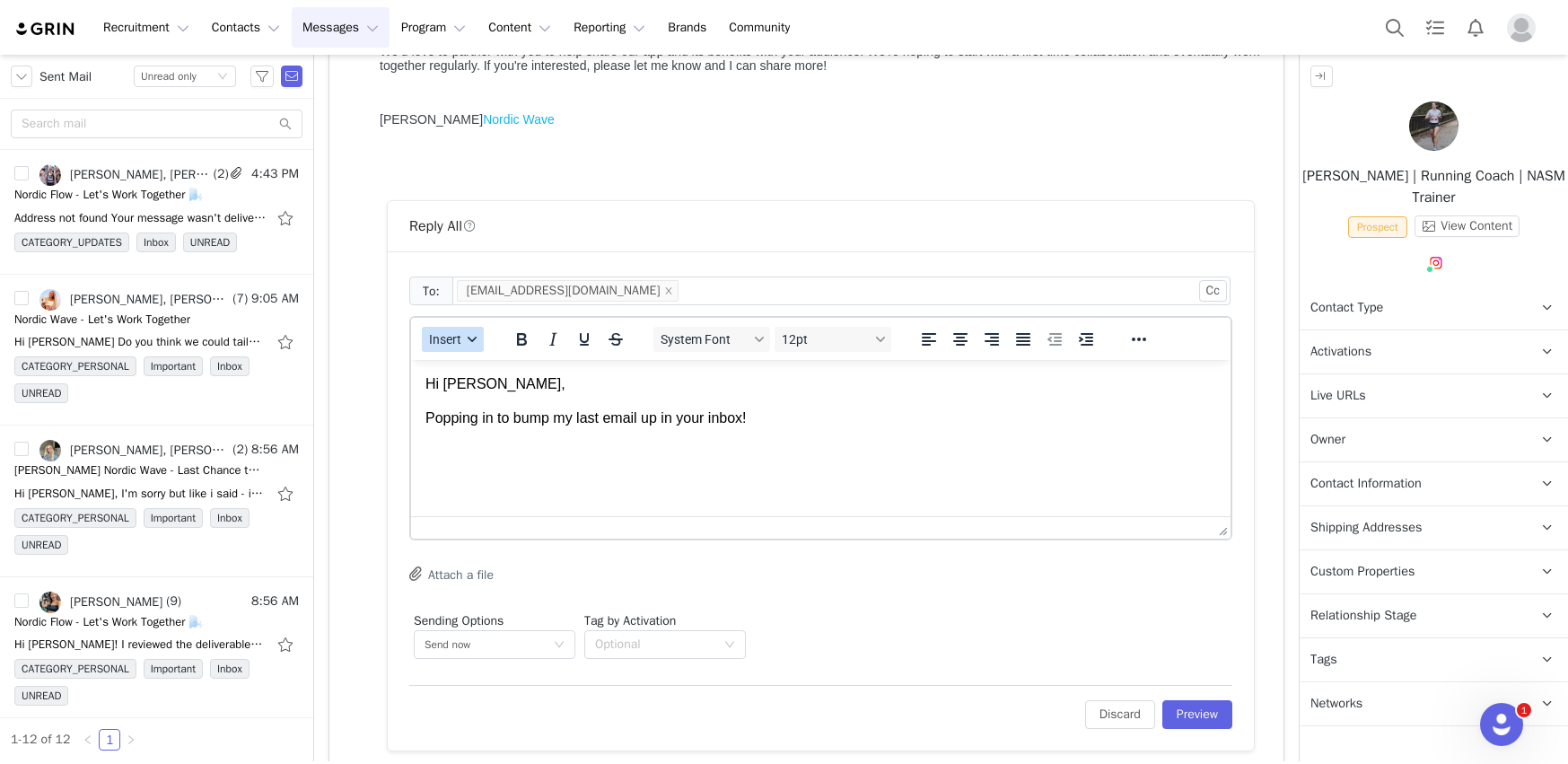 click on "Insert" at bounding box center [452, 339] 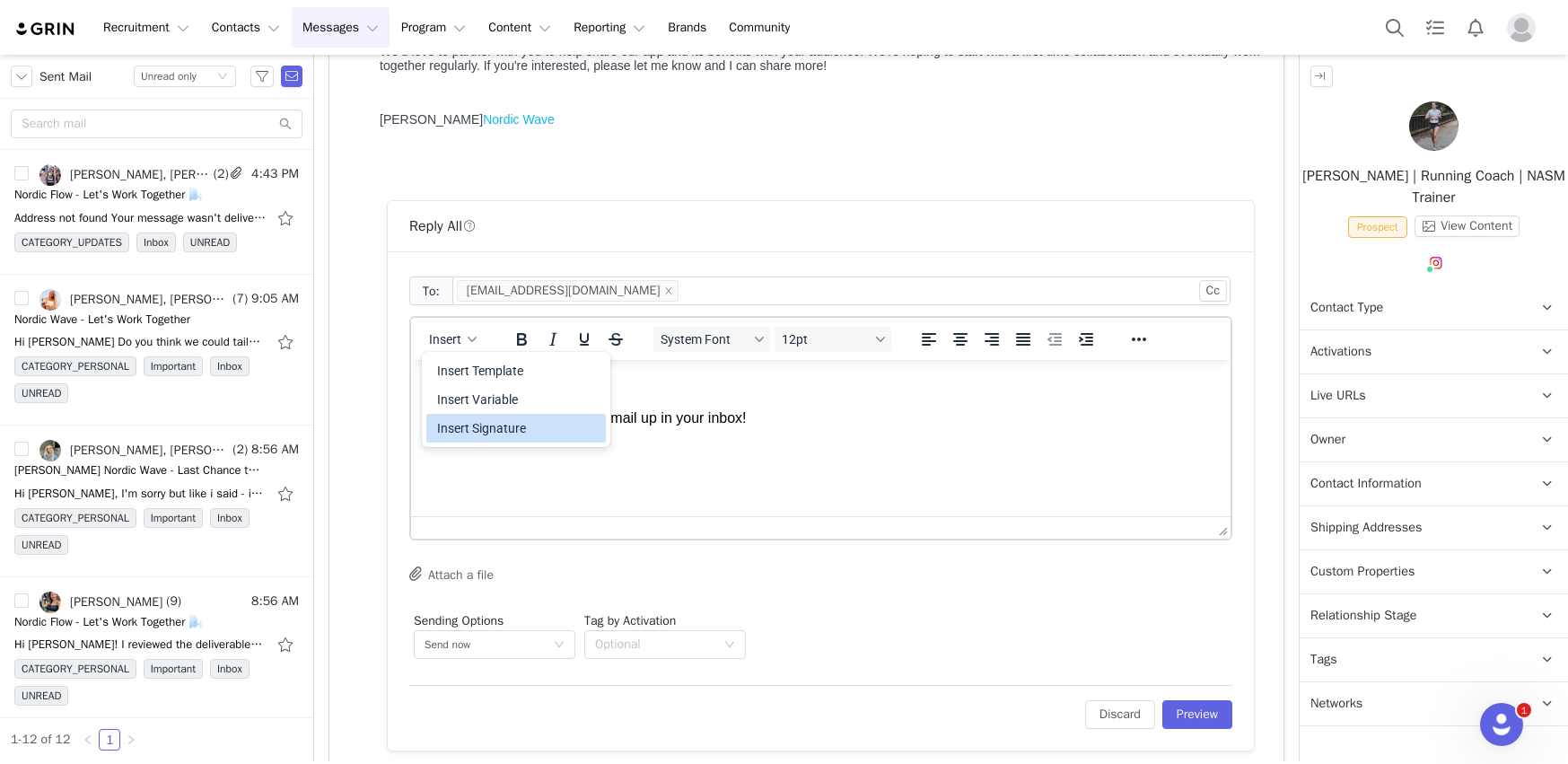 click on "Insert Template Insert Variable Insert Signature" at bounding box center [516, 400] 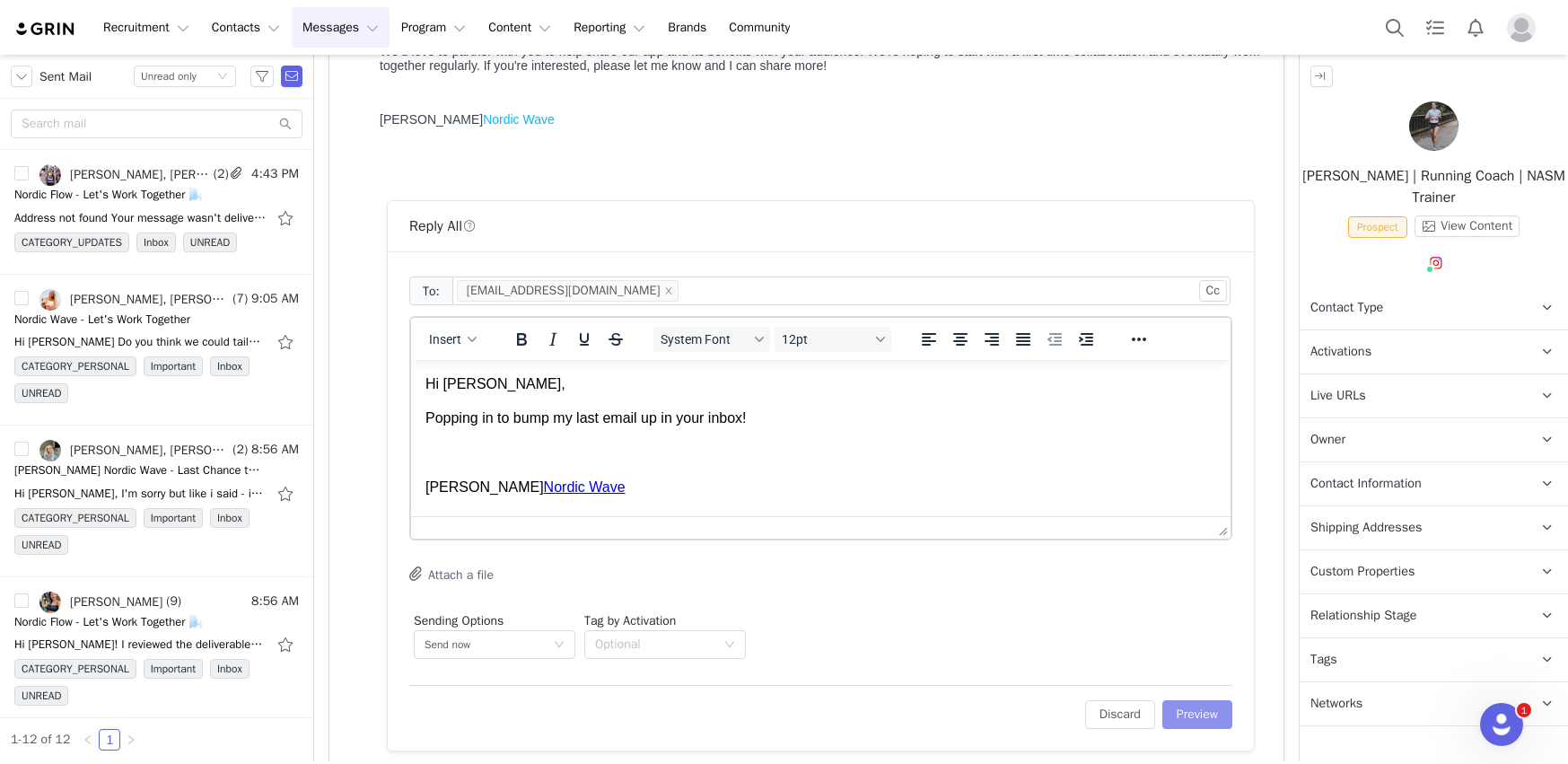 click on "Preview" at bounding box center [1197, 715] 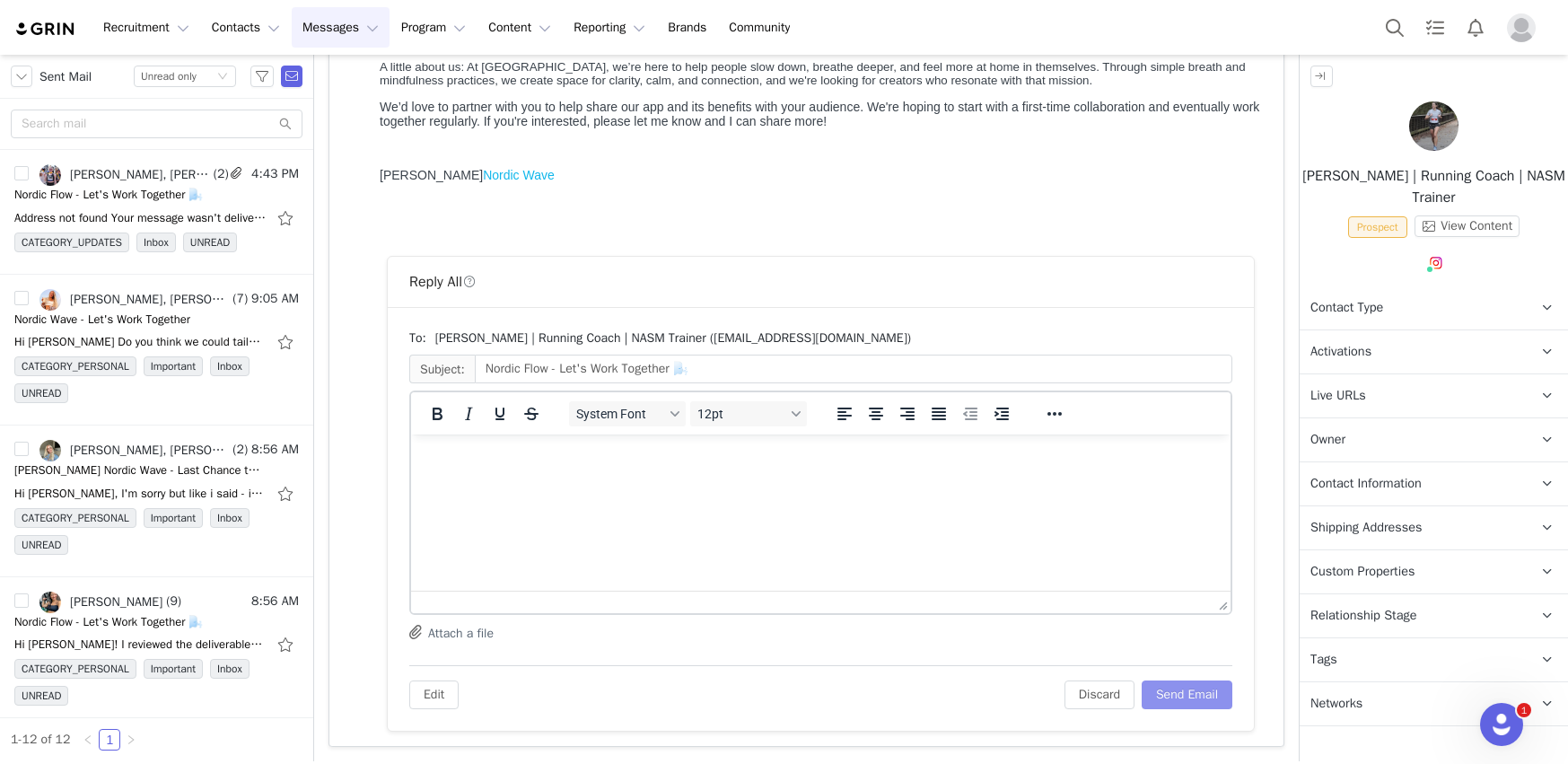 scroll, scrollTop: 245, scrollLeft: 0, axis: vertical 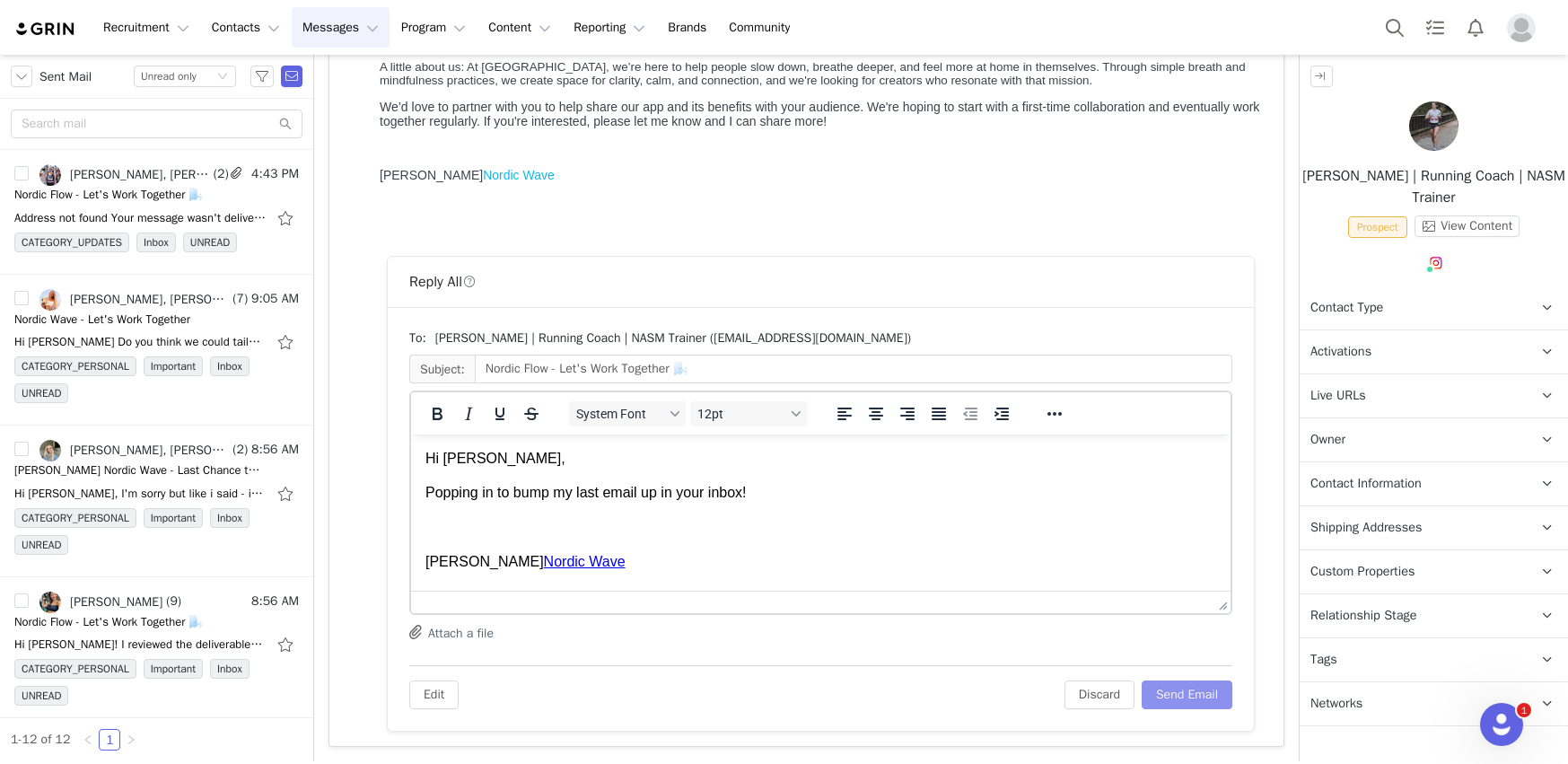 click on "Send Email" at bounding box center [1187, 695] 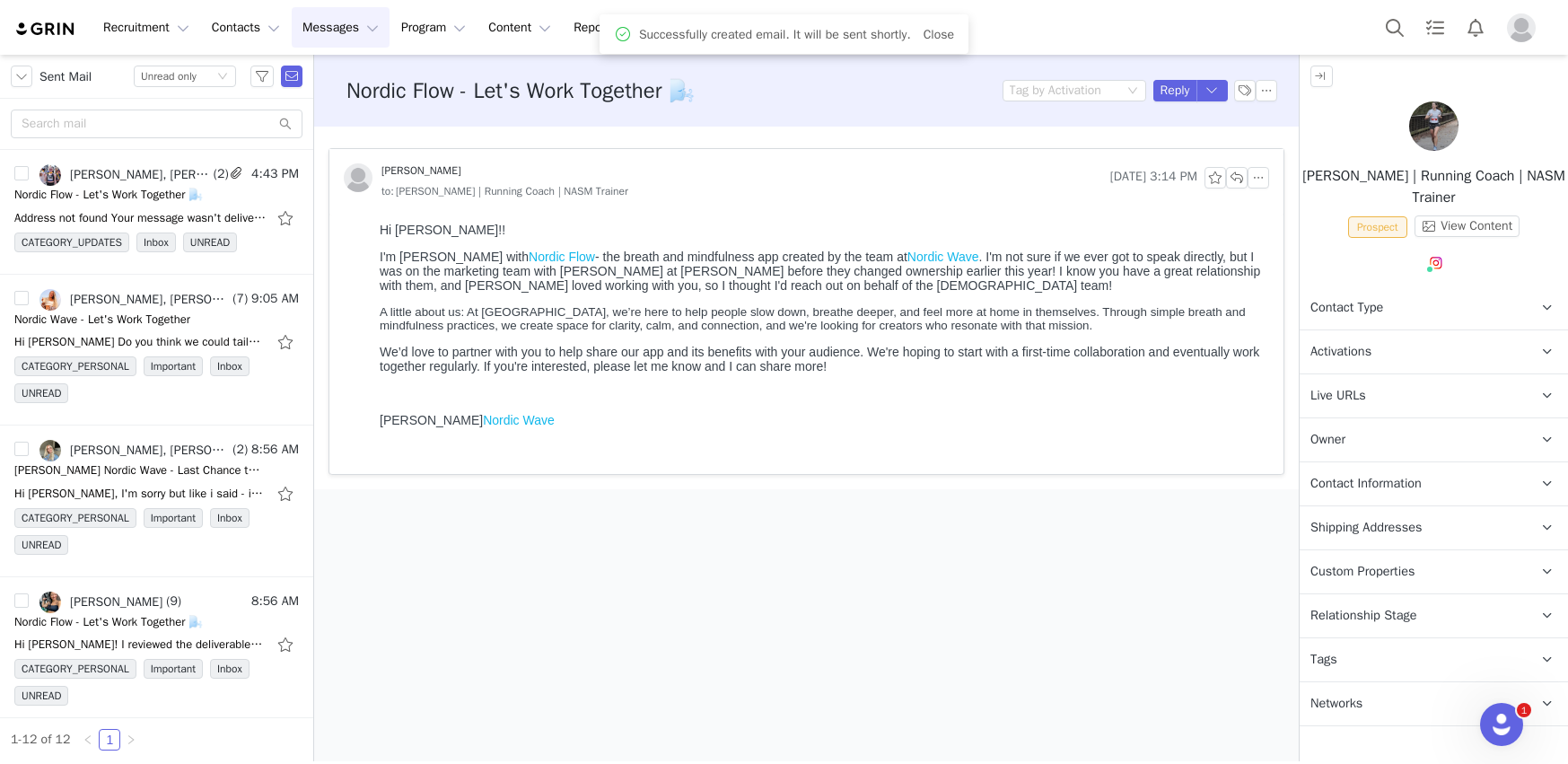 scroll, scrollTop: 0, scrollLeft: 0, axis: both 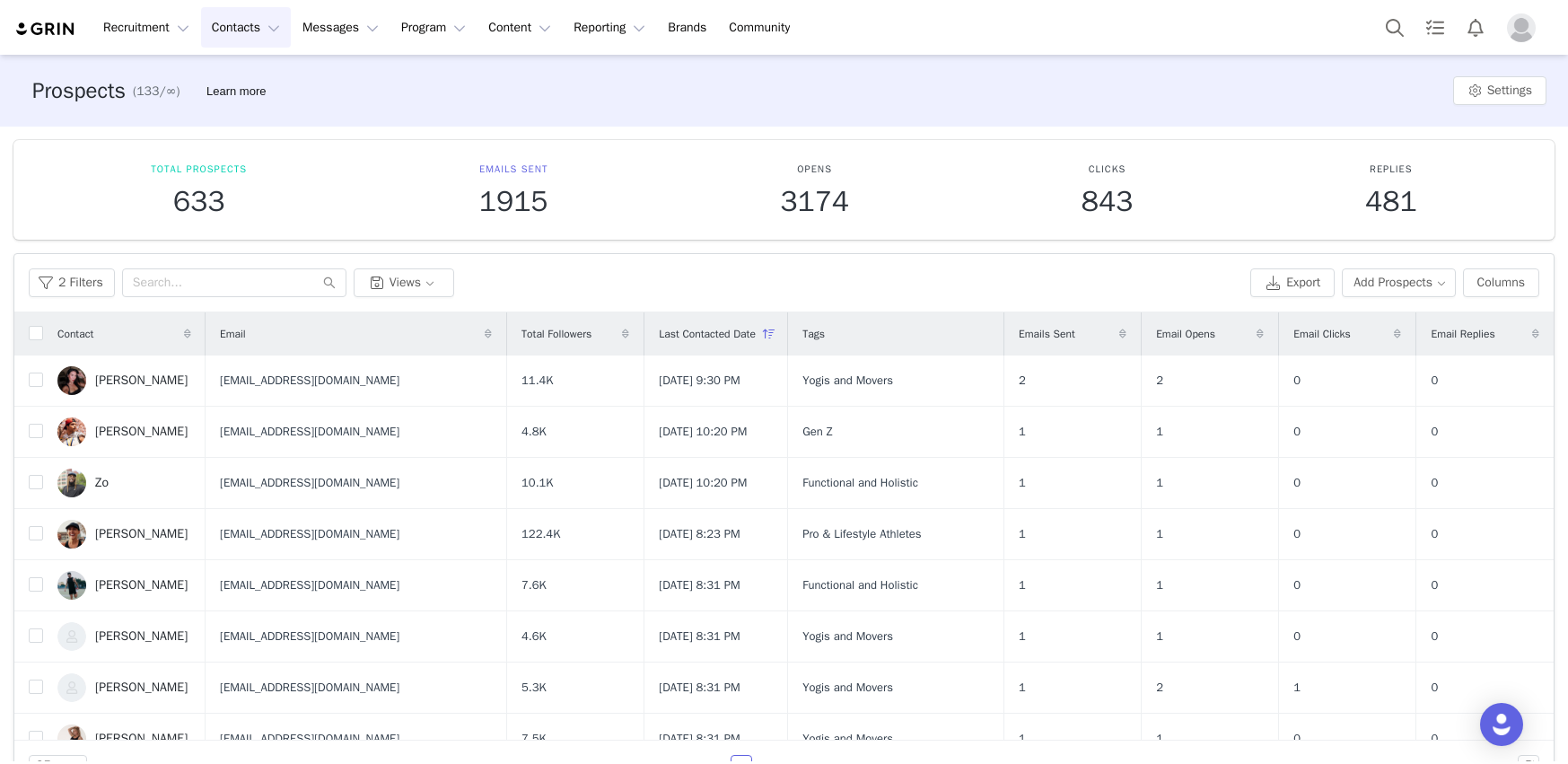 click at bounding box center (1521, 28) 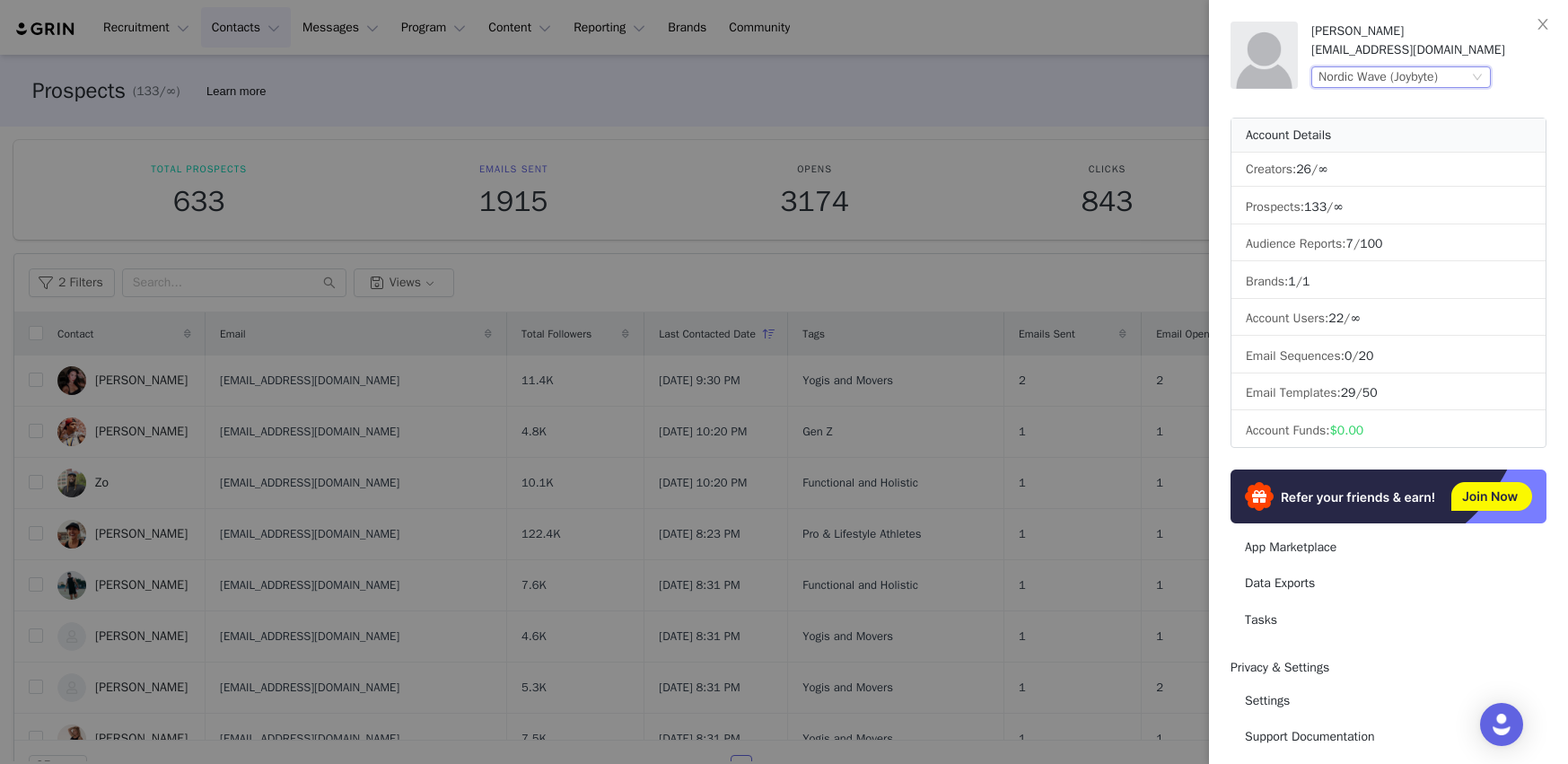 click on "Nordic Wave (Joybyte)" at bounding box center (1378, 77) 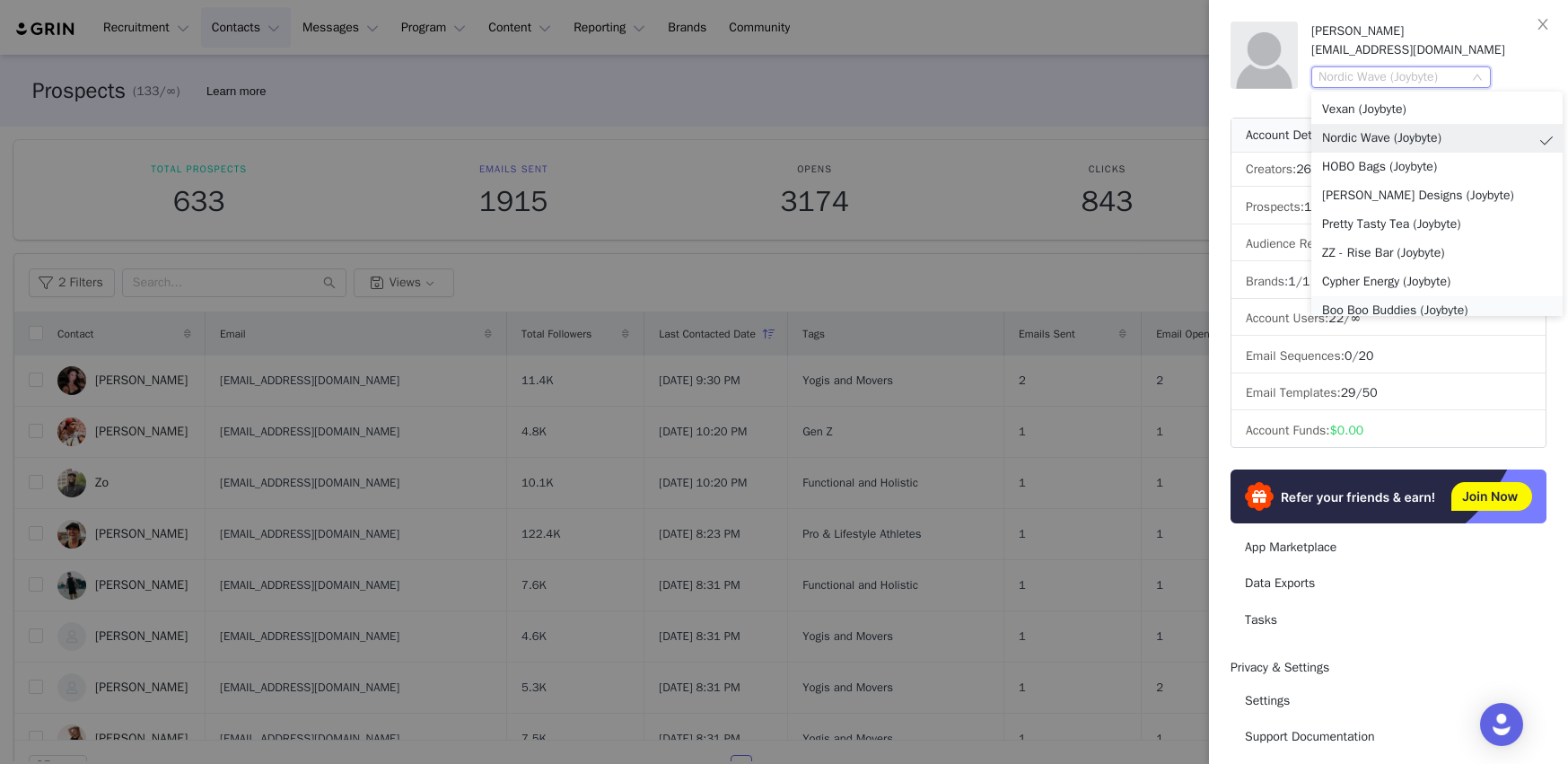 scroll, scrollTop: 9, scrollLeft: 0, axis: vertical 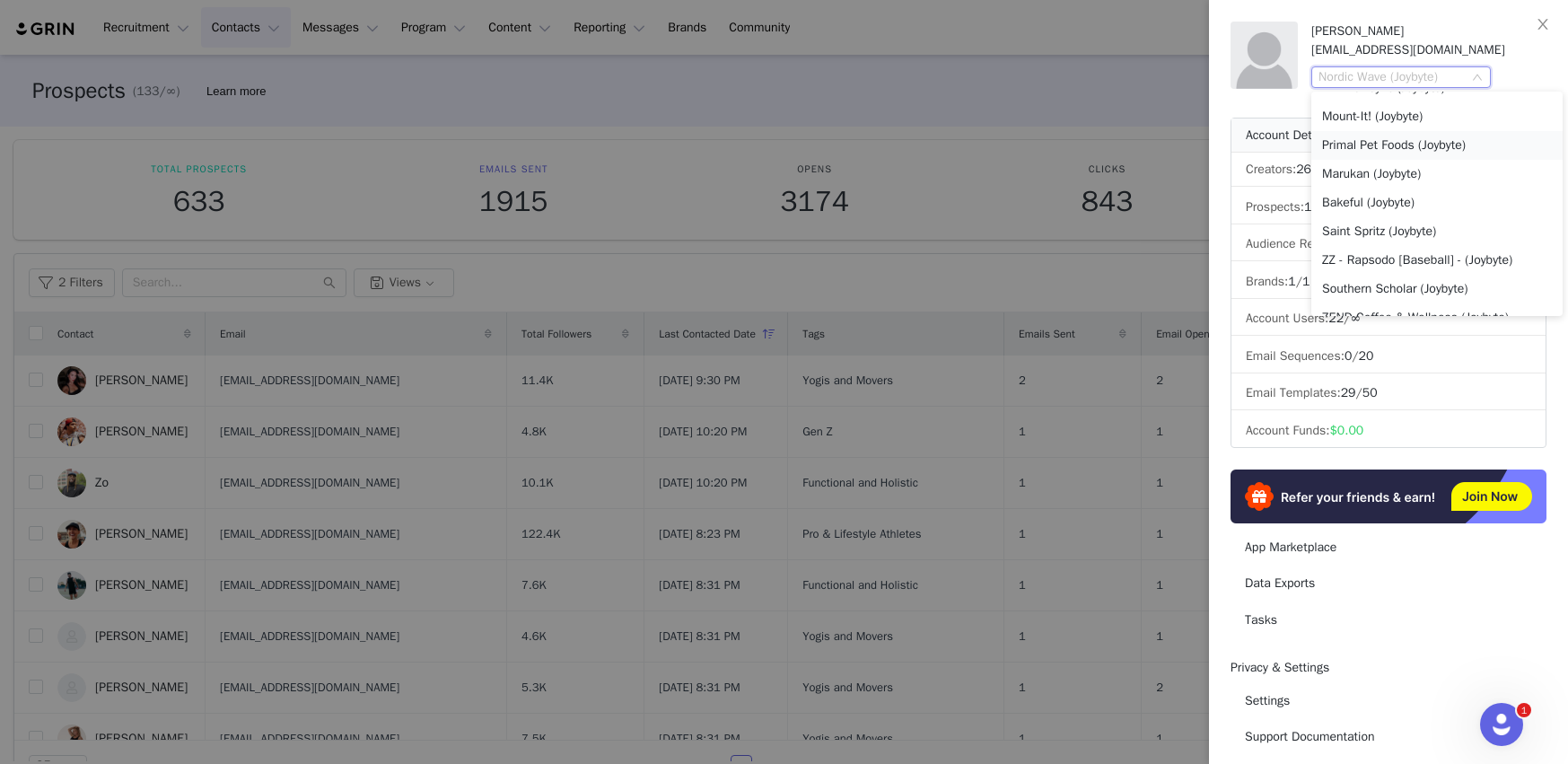 click on "Primal Pet Foods (Joybyte)" at bounding box center (1437, 145) 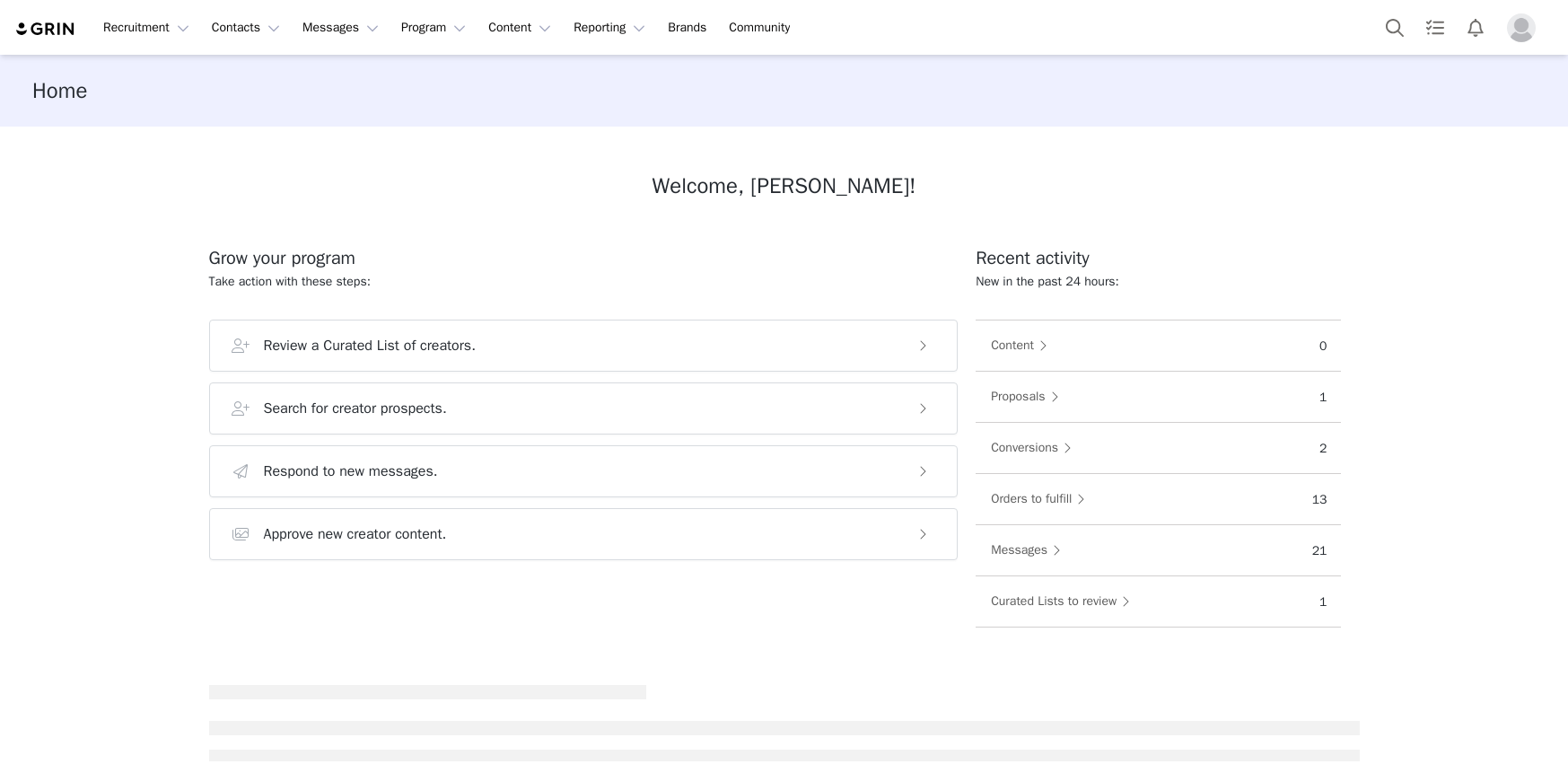 scroll, scrollTop: 0, scrollLeft: 0, axis: both 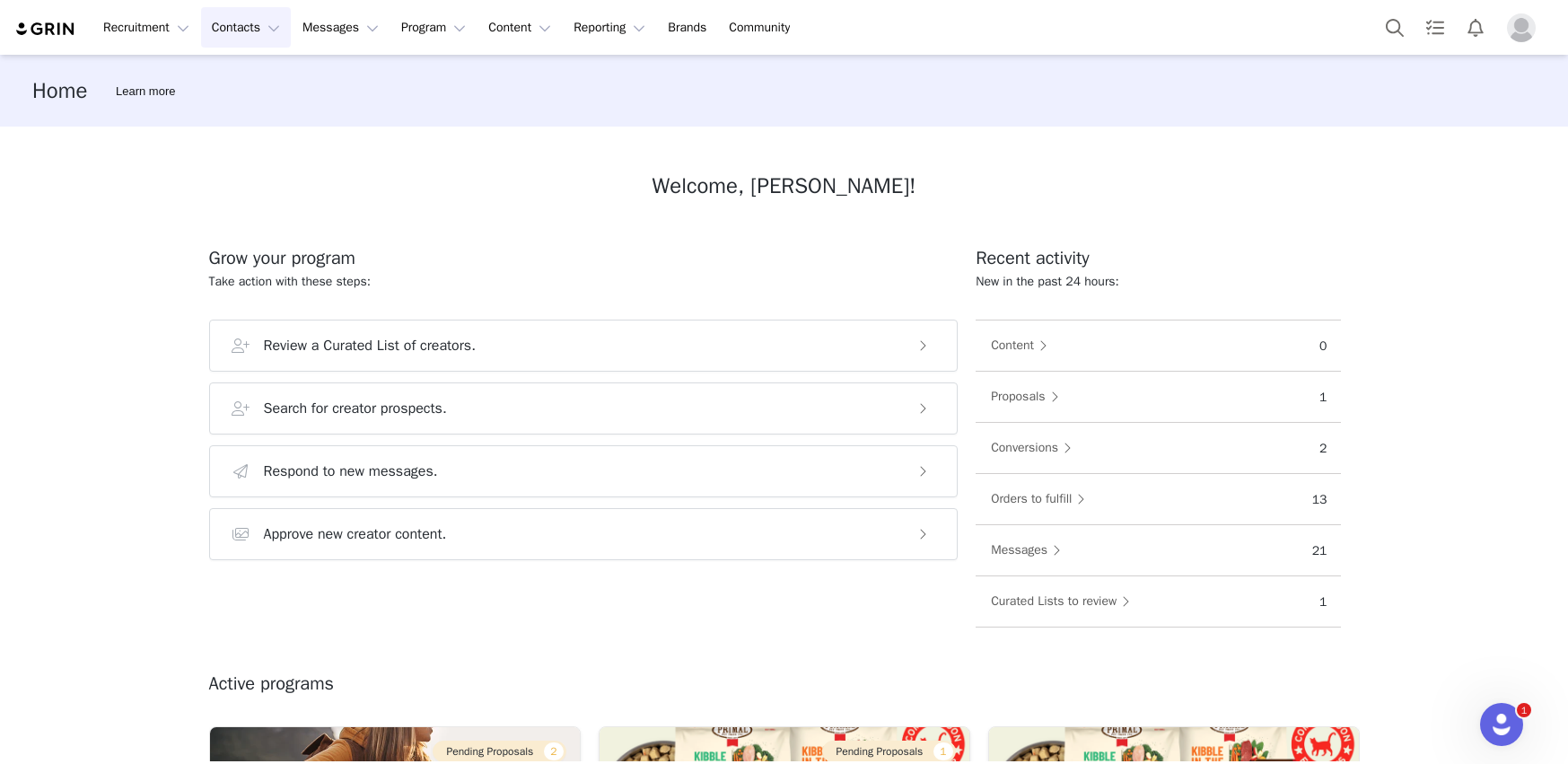 click on "Contacts Contacts" at bounding box center [246, 27] 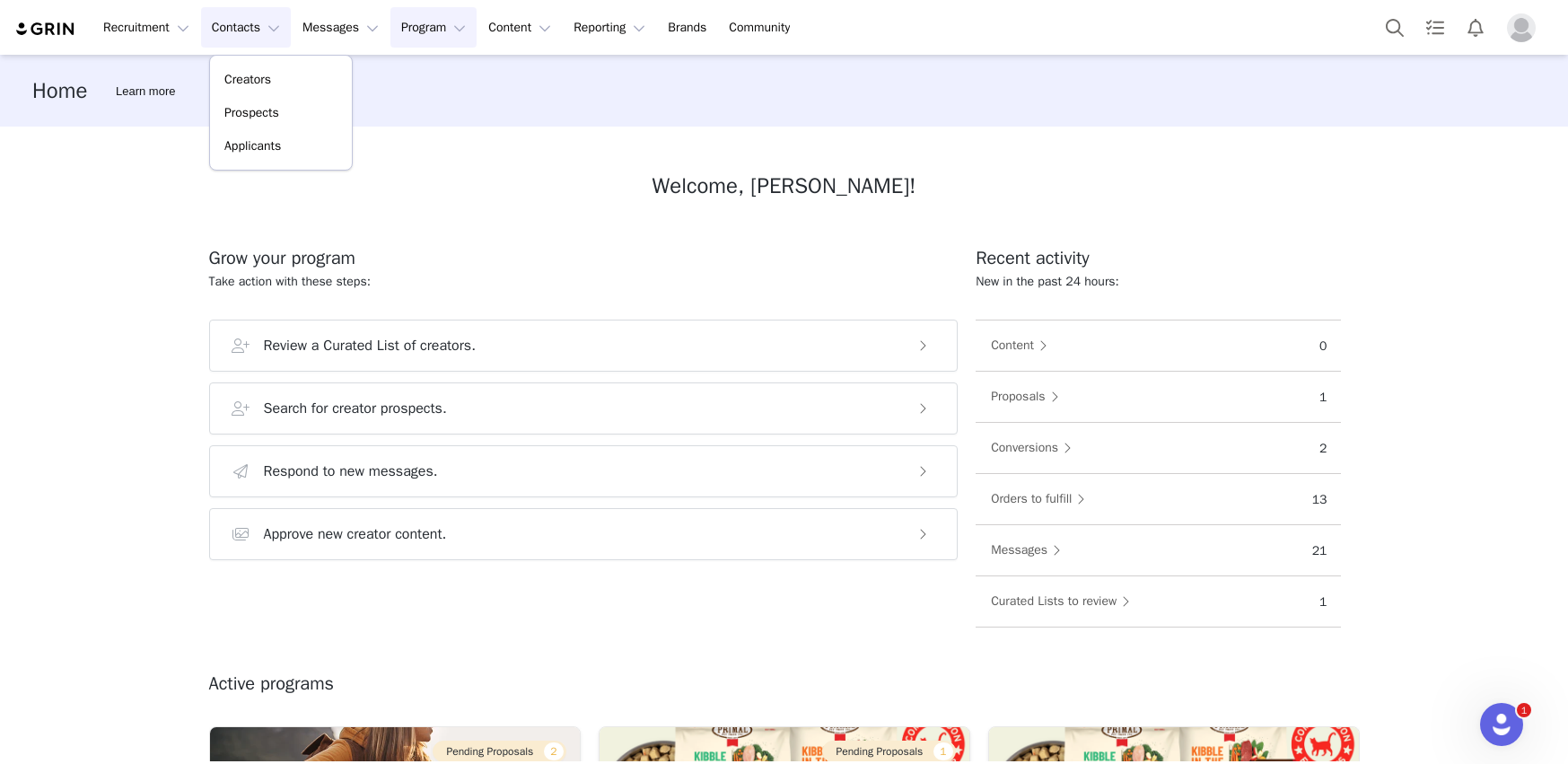 click on "Program Program" at bounding box center [434, 27] 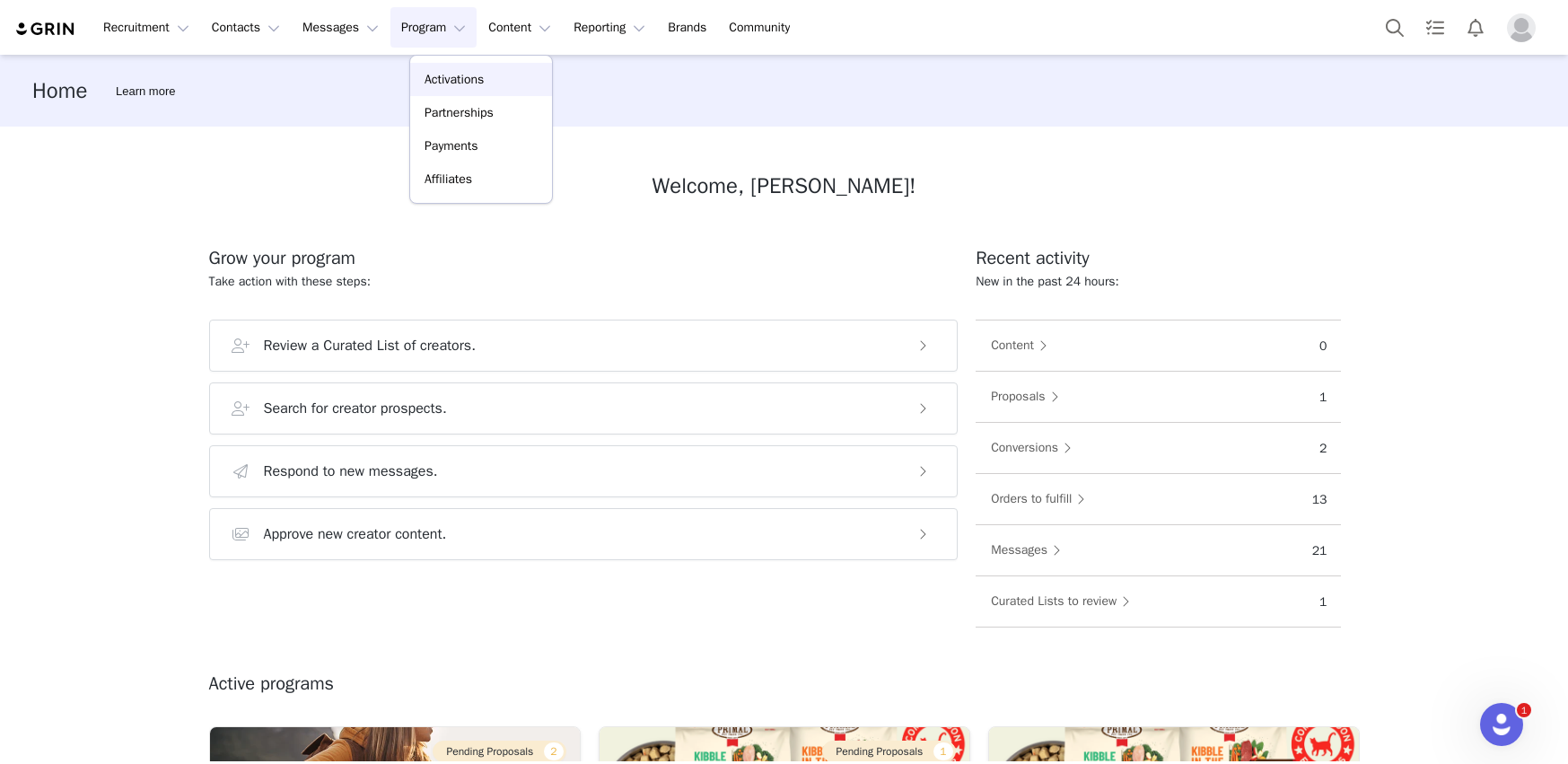 click on "Activations" at bounding box center [454, 79] 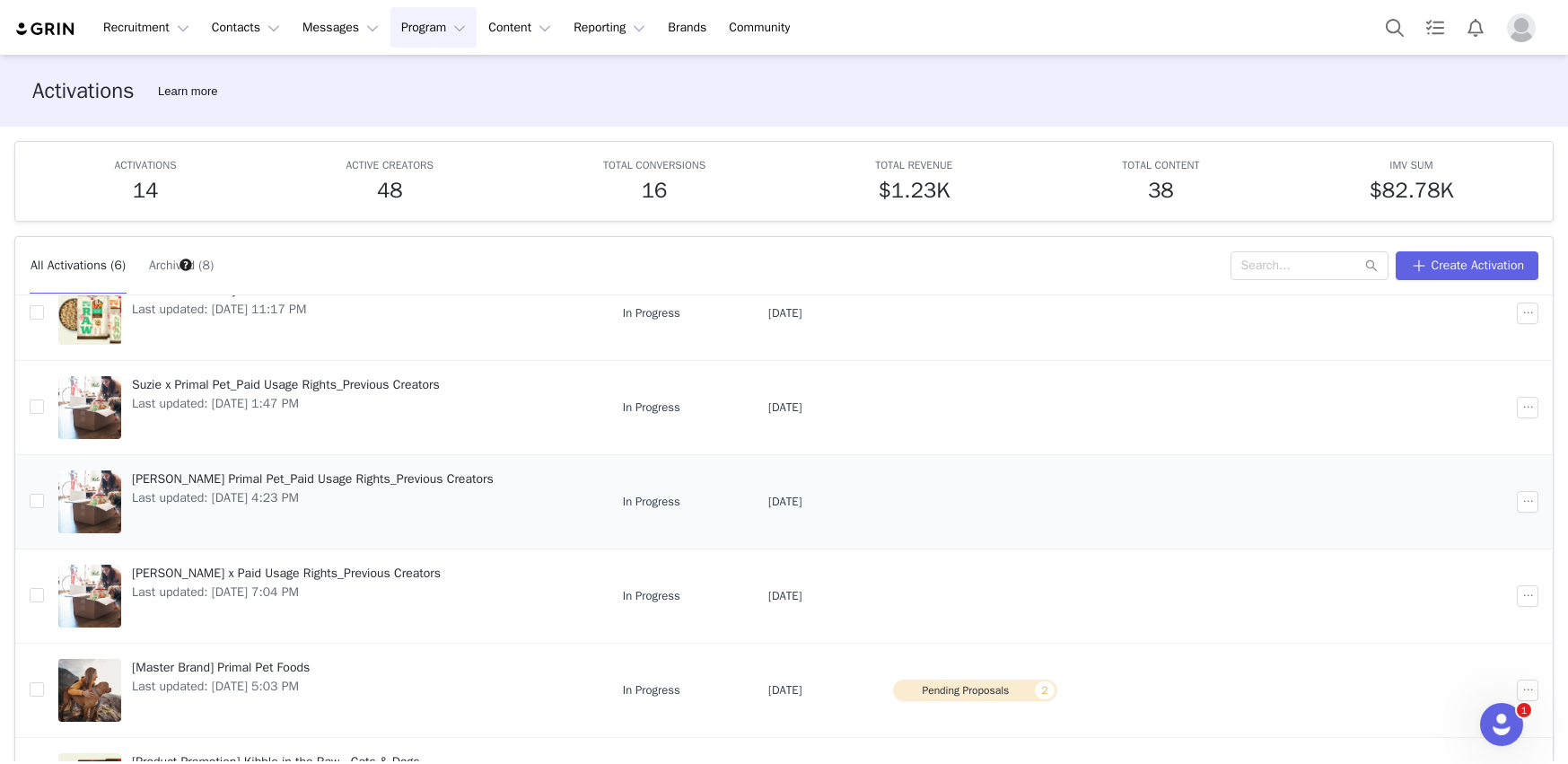 scroll, scrollTop: 114, scrollLeft: 0, axis: vertical 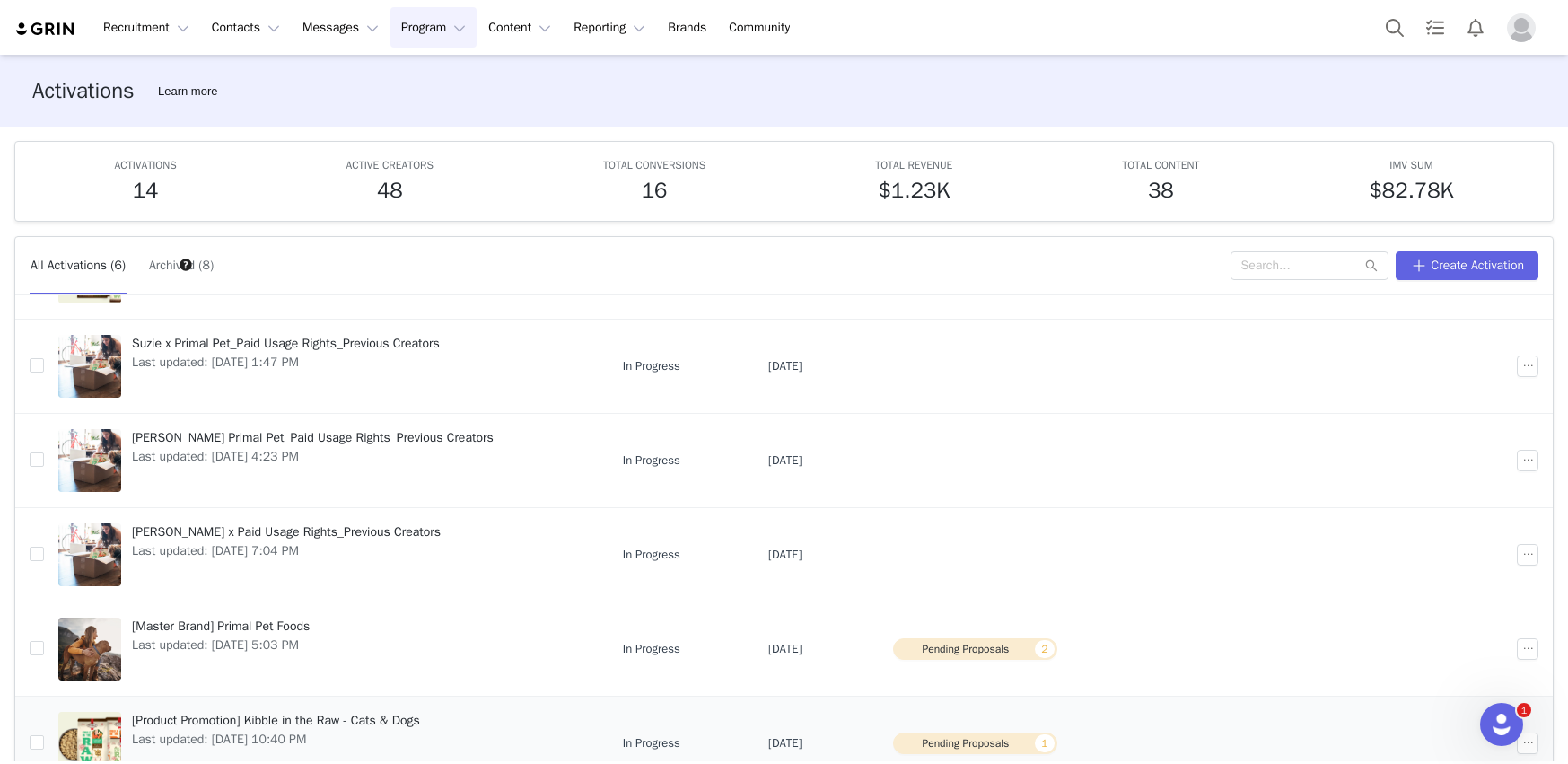 click on "[Product Promotion] Kibble in the Raw - Cats & Dogs" at bounding box center (276, 720) 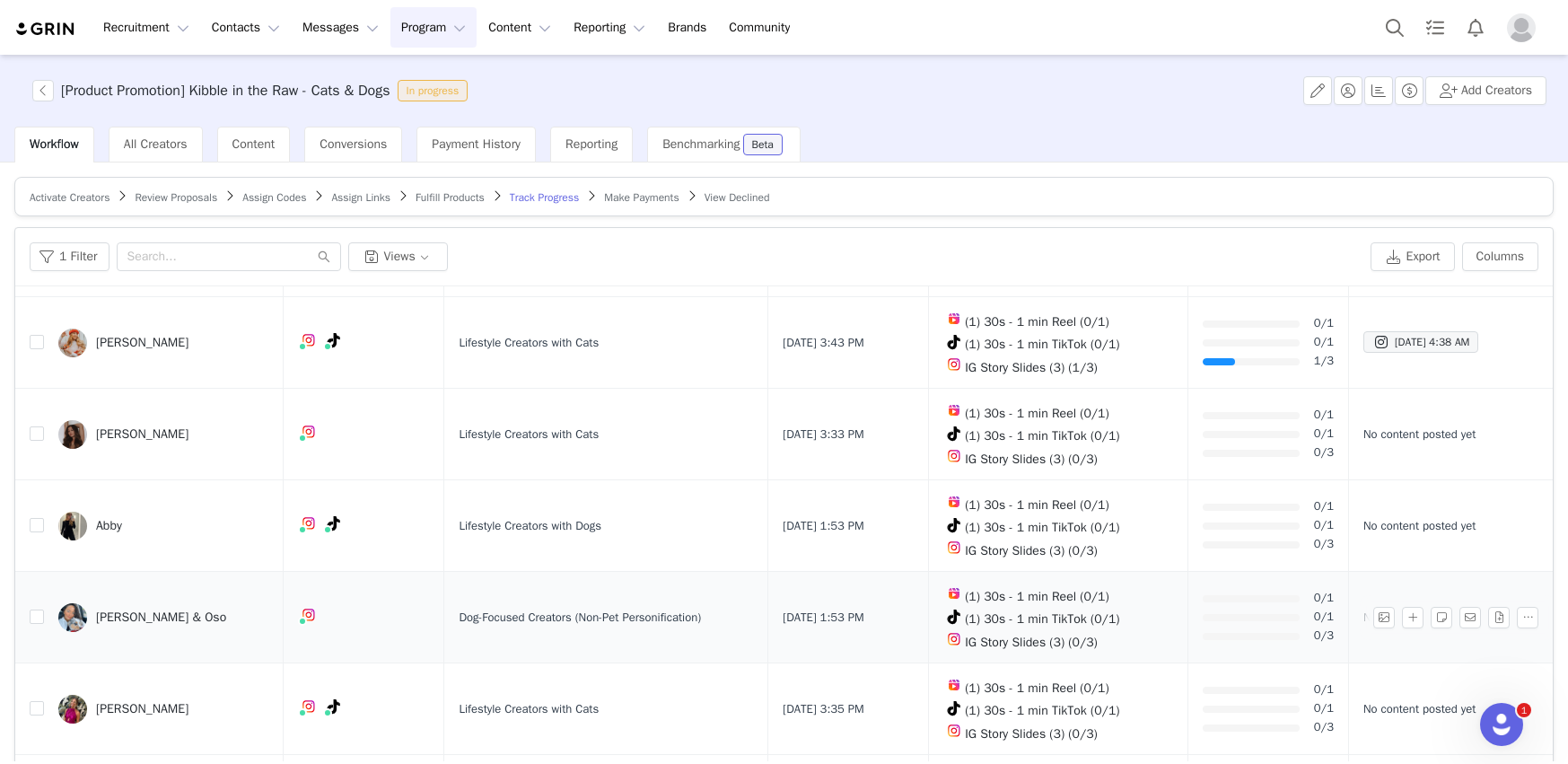 scroll, scrollTop: 237, scrollLeft: 0, axis: vertical 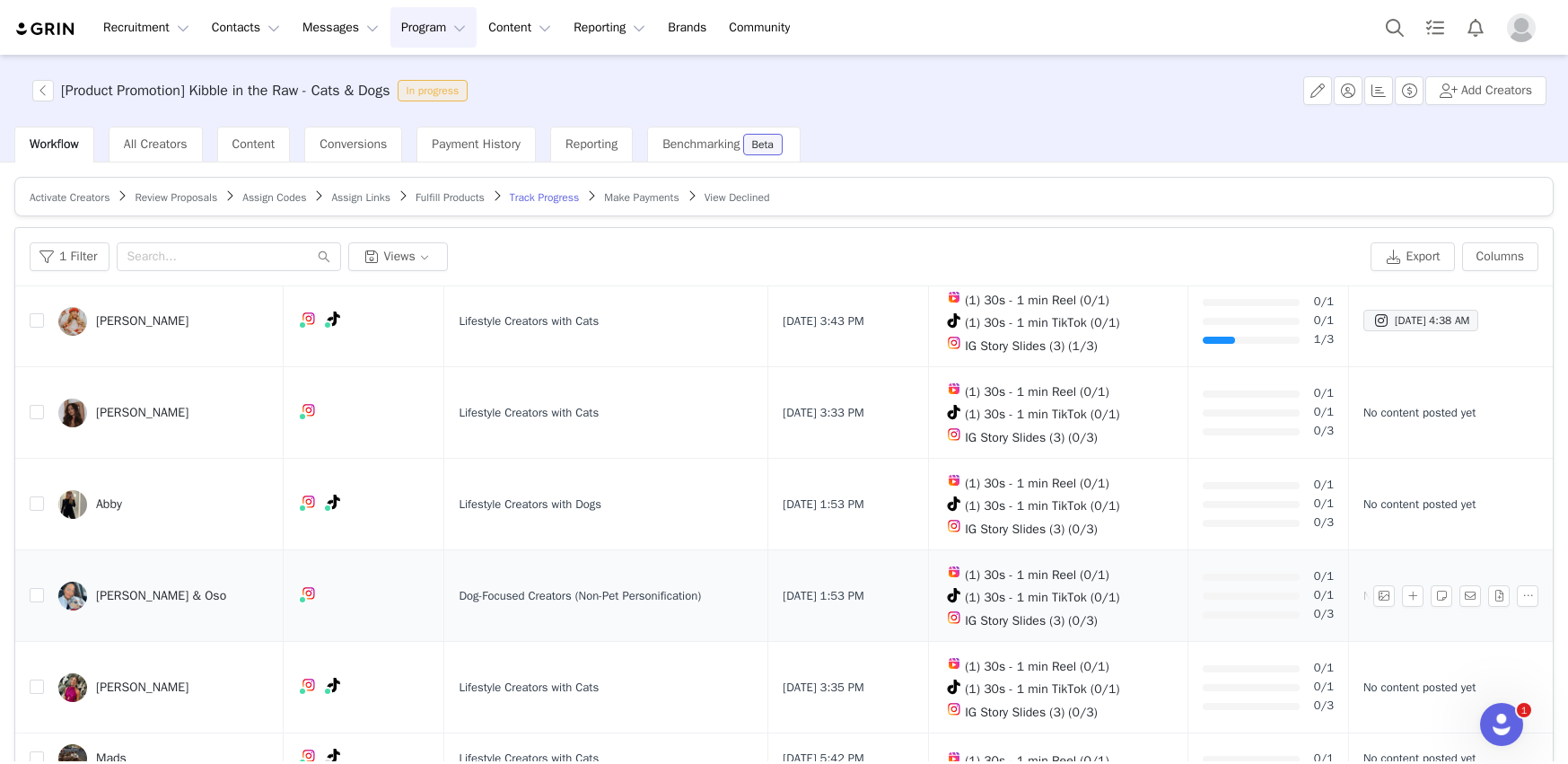 click on "Cristal Quezada & Oso" at bounding box center (161, 596) 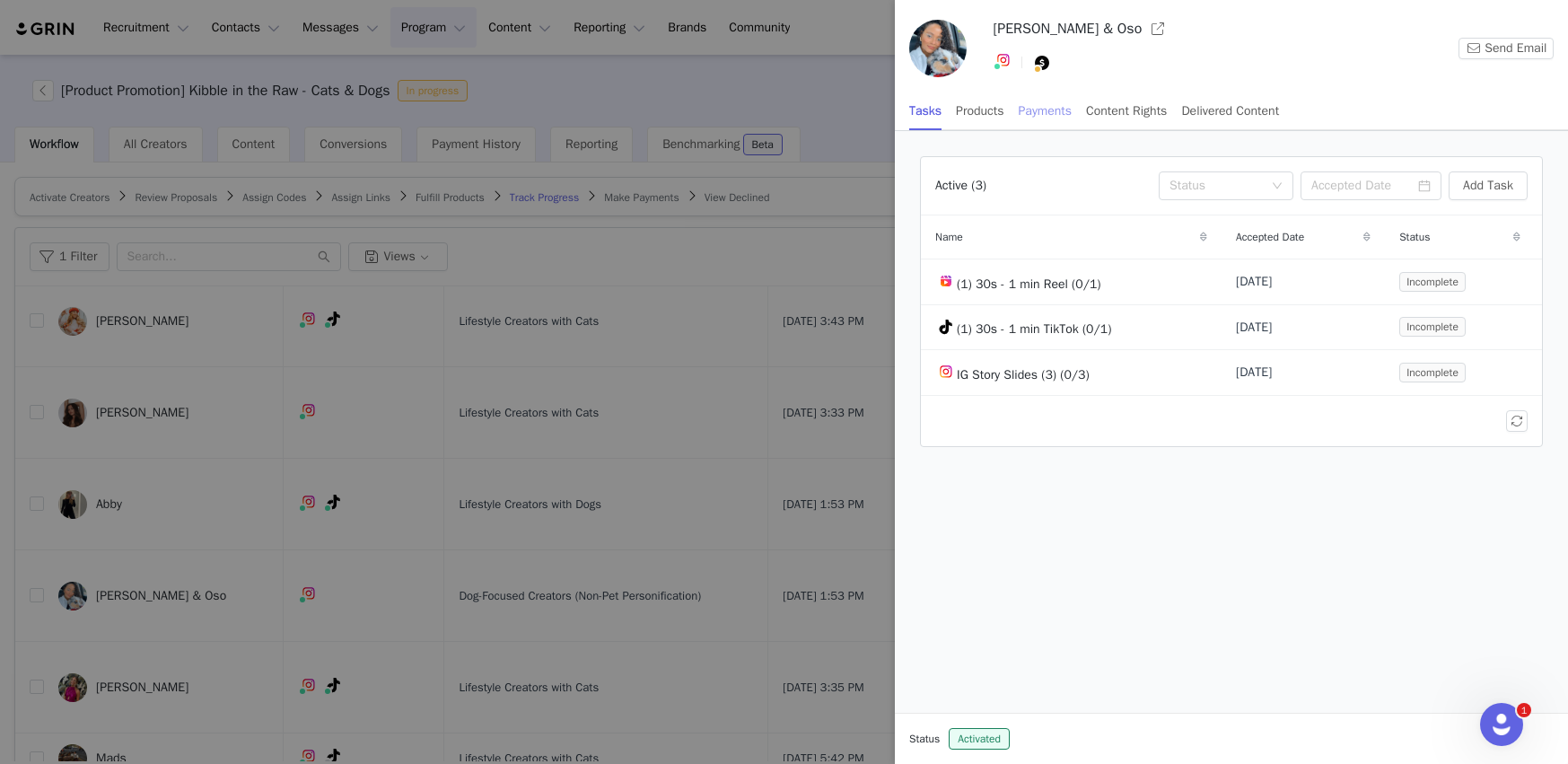 click on "Payments" at bounding box center (1046, 110) 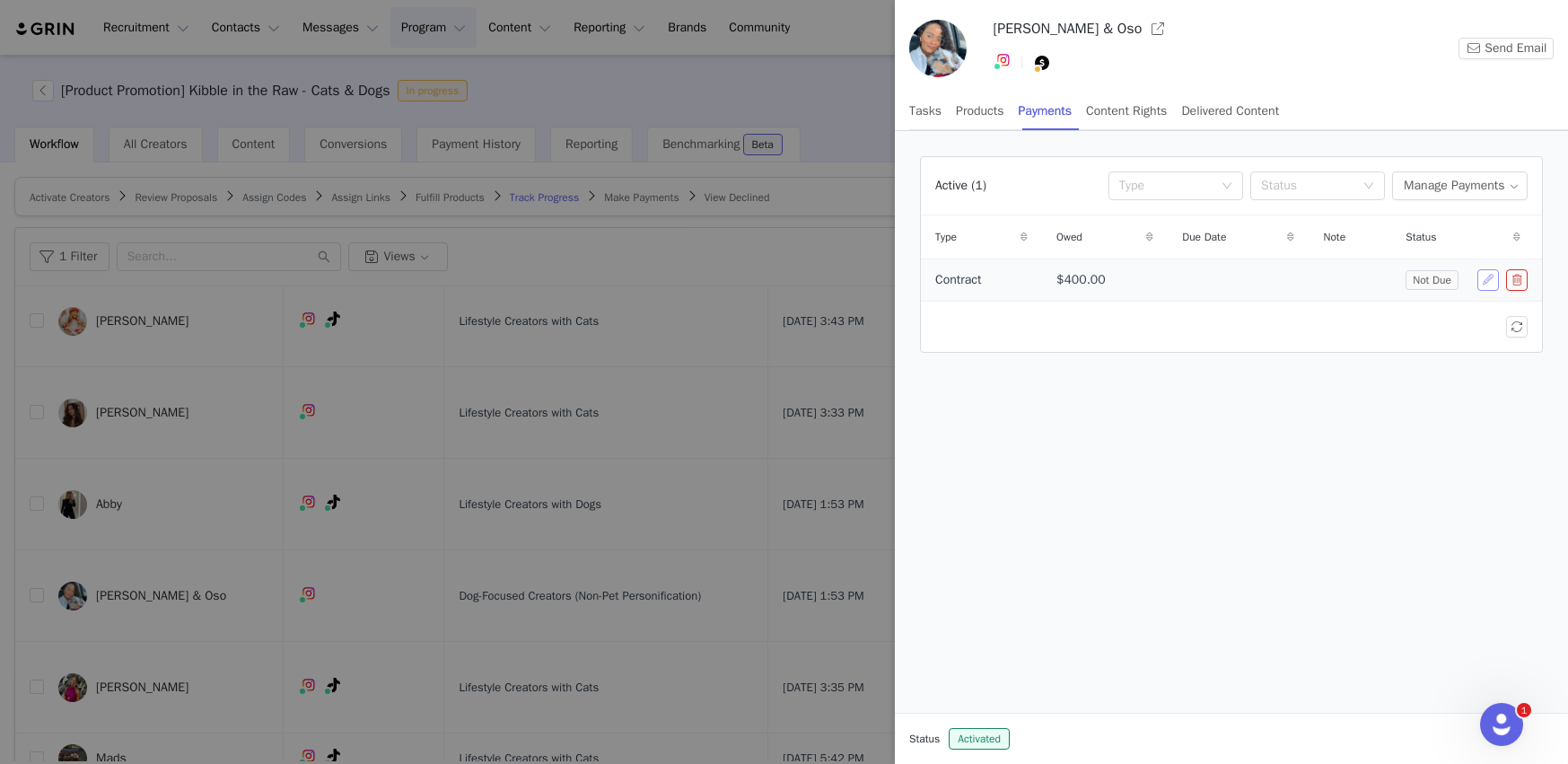 click at bounding box center (1488, 280) 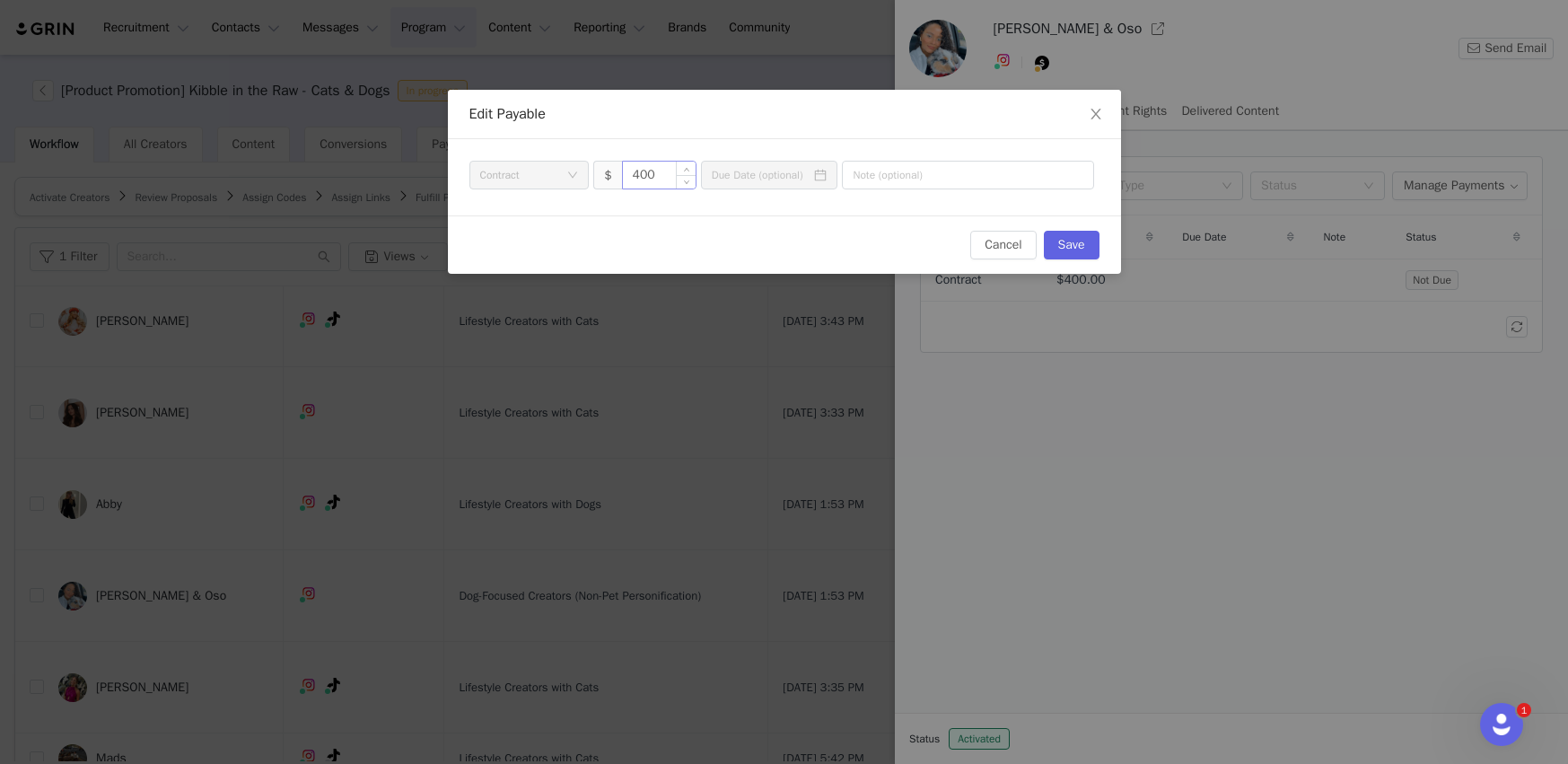 click on "400" at bounding box center [659, 175] 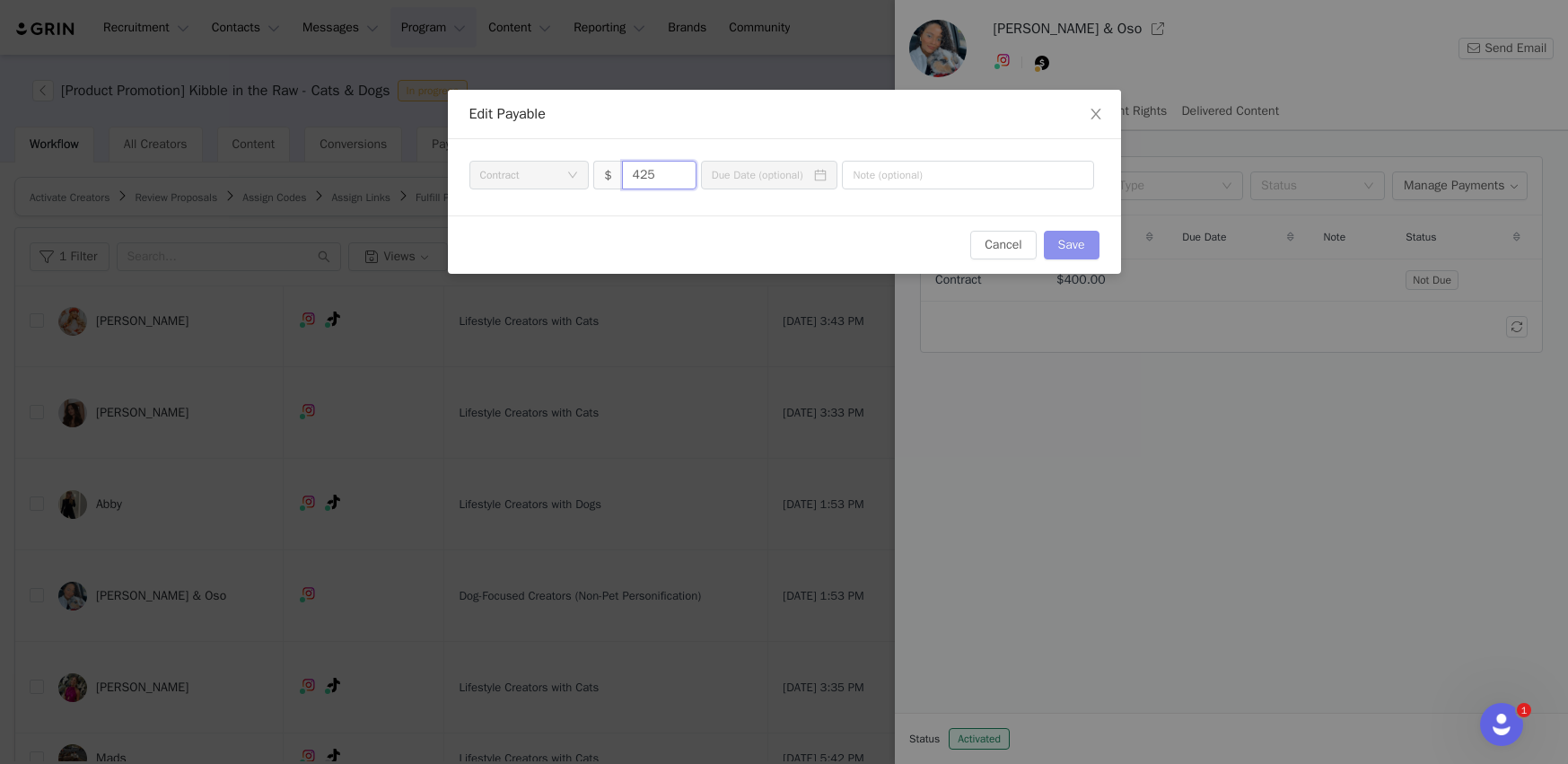type on "425" 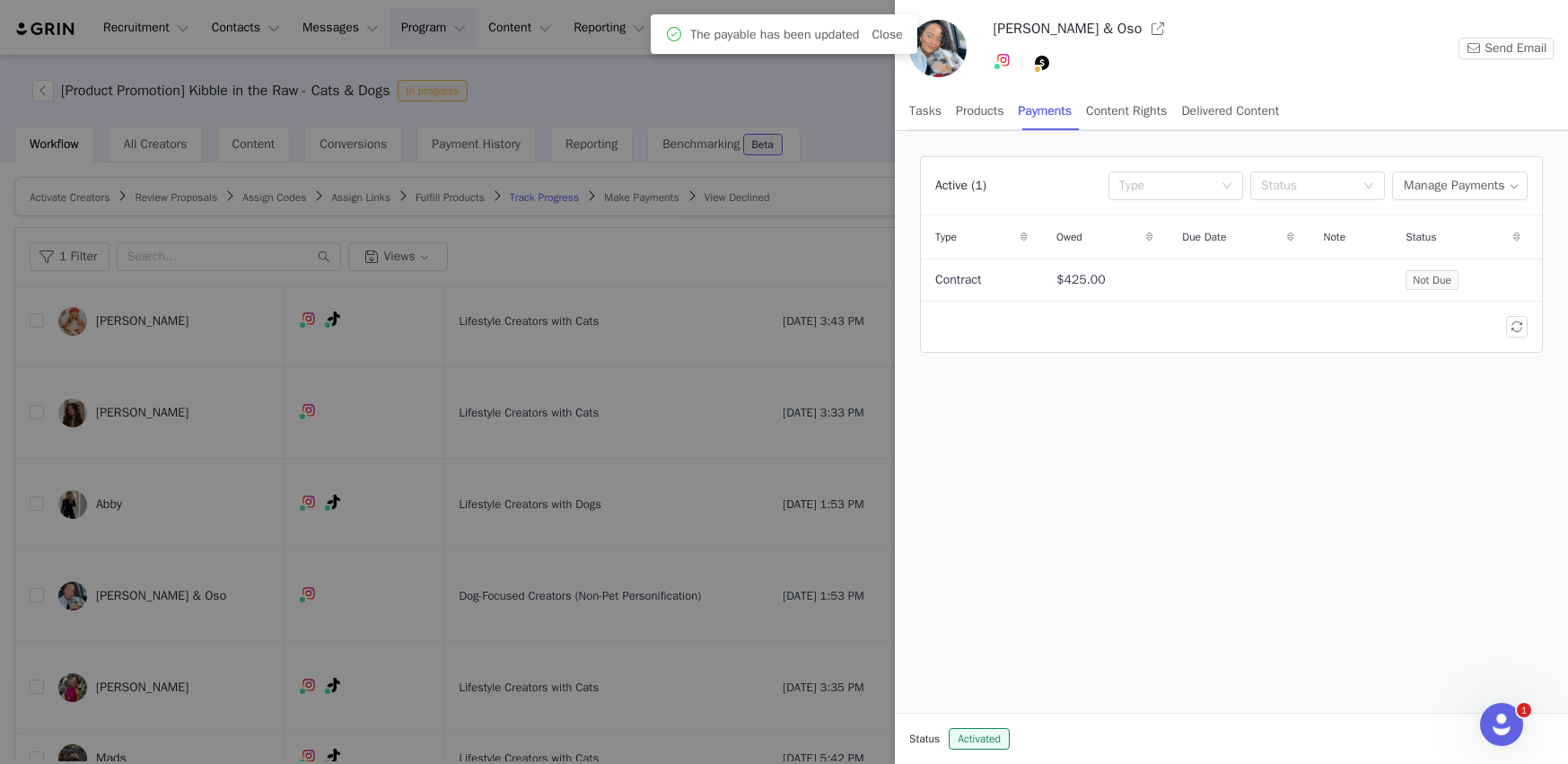 click at bounding box center [784, 382] 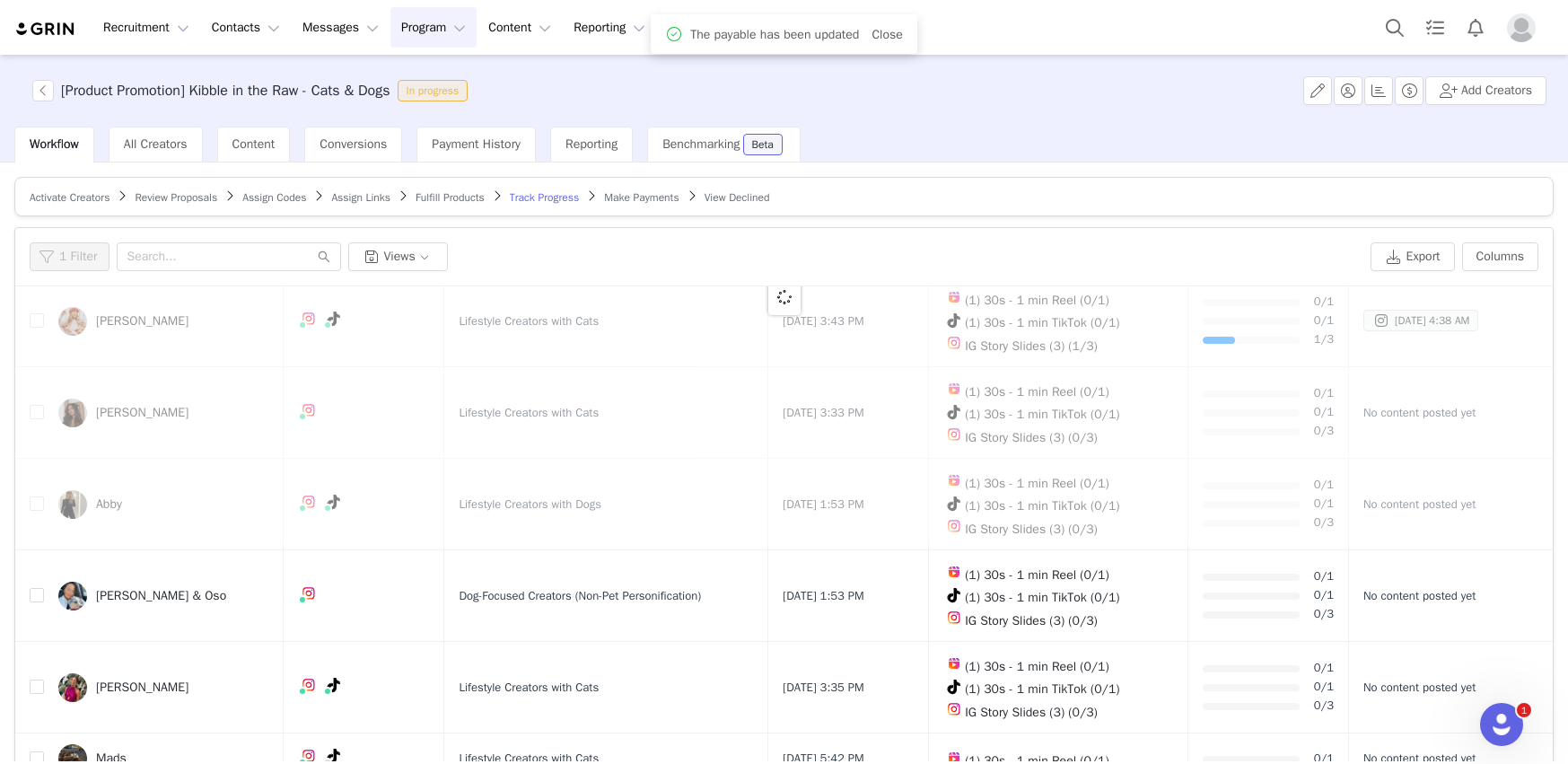 scroll, scrollTop: 0, scrollLeft: 0, axis: both 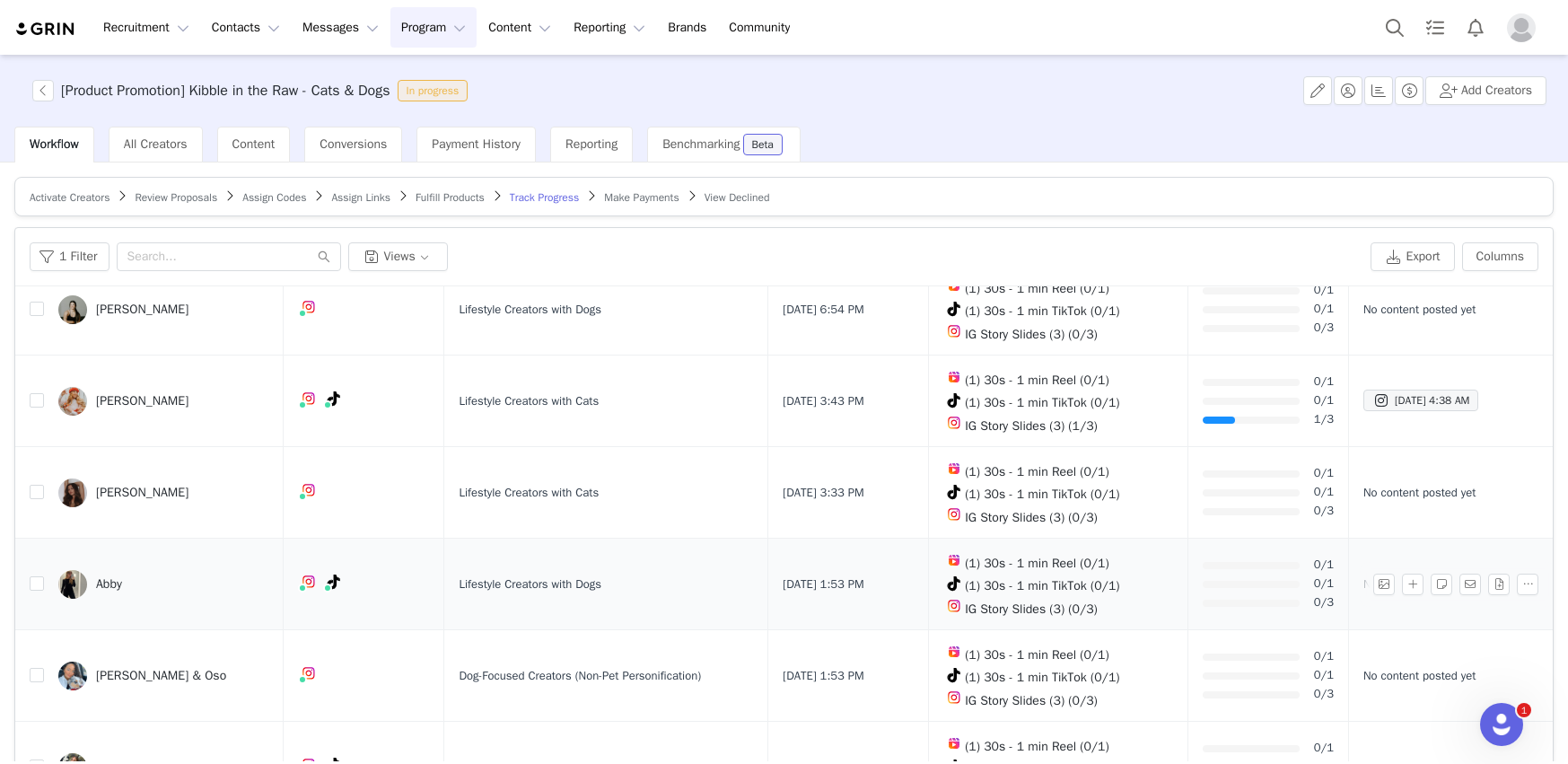 click on "Abby" at bounding box center [109, 584] 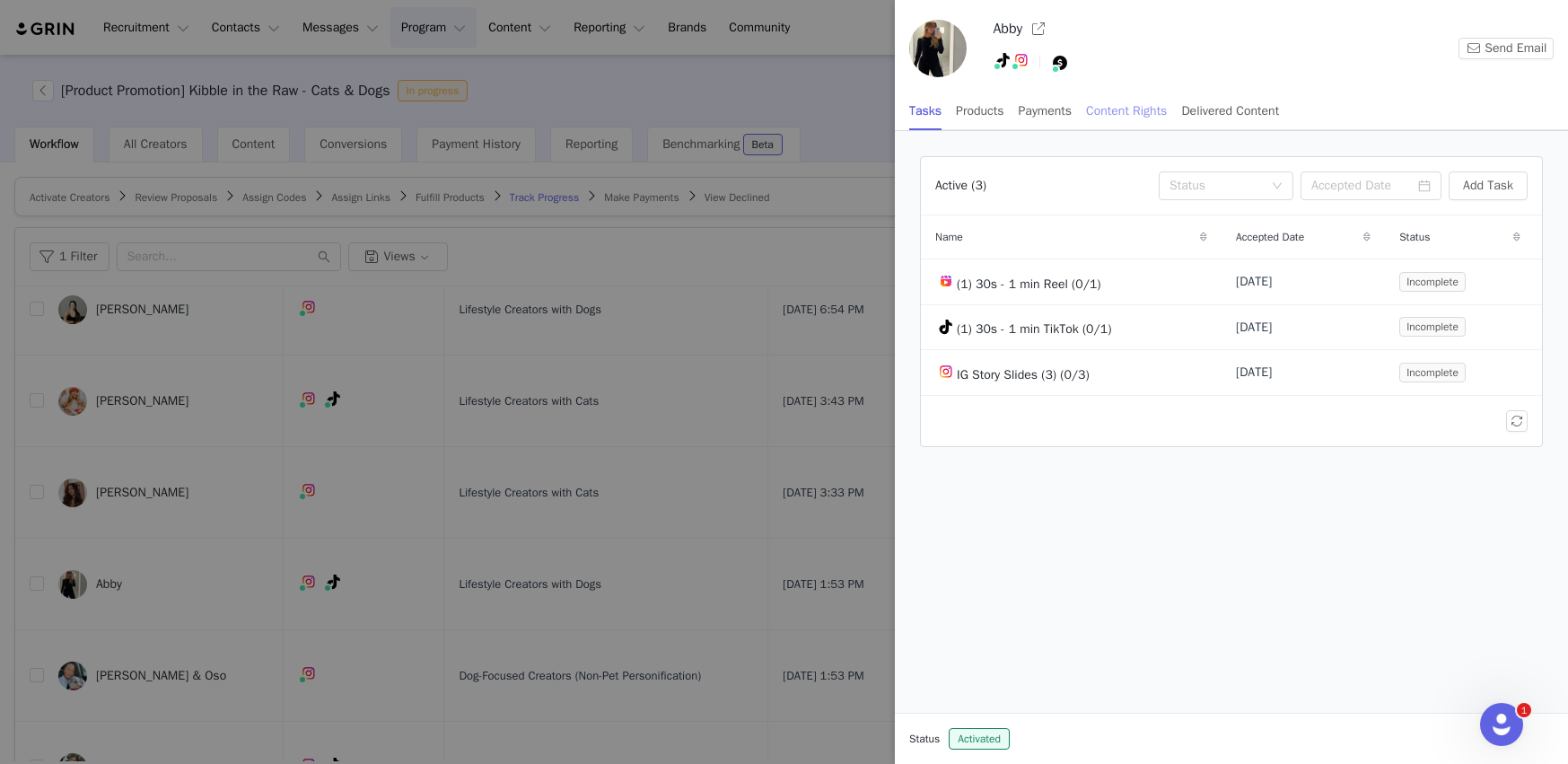 click on "Content Rights" at bounding box center [1126, 110] 